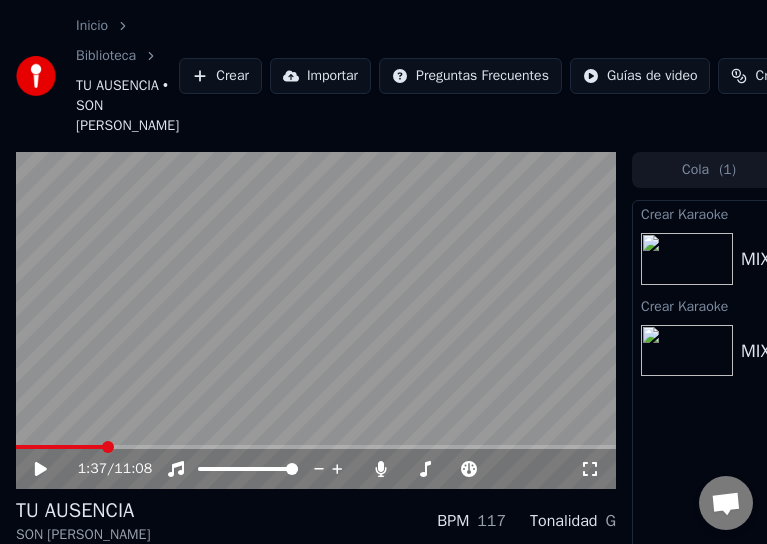 scroll, scrollTop: 0, scrollLeft: 0, axis: both 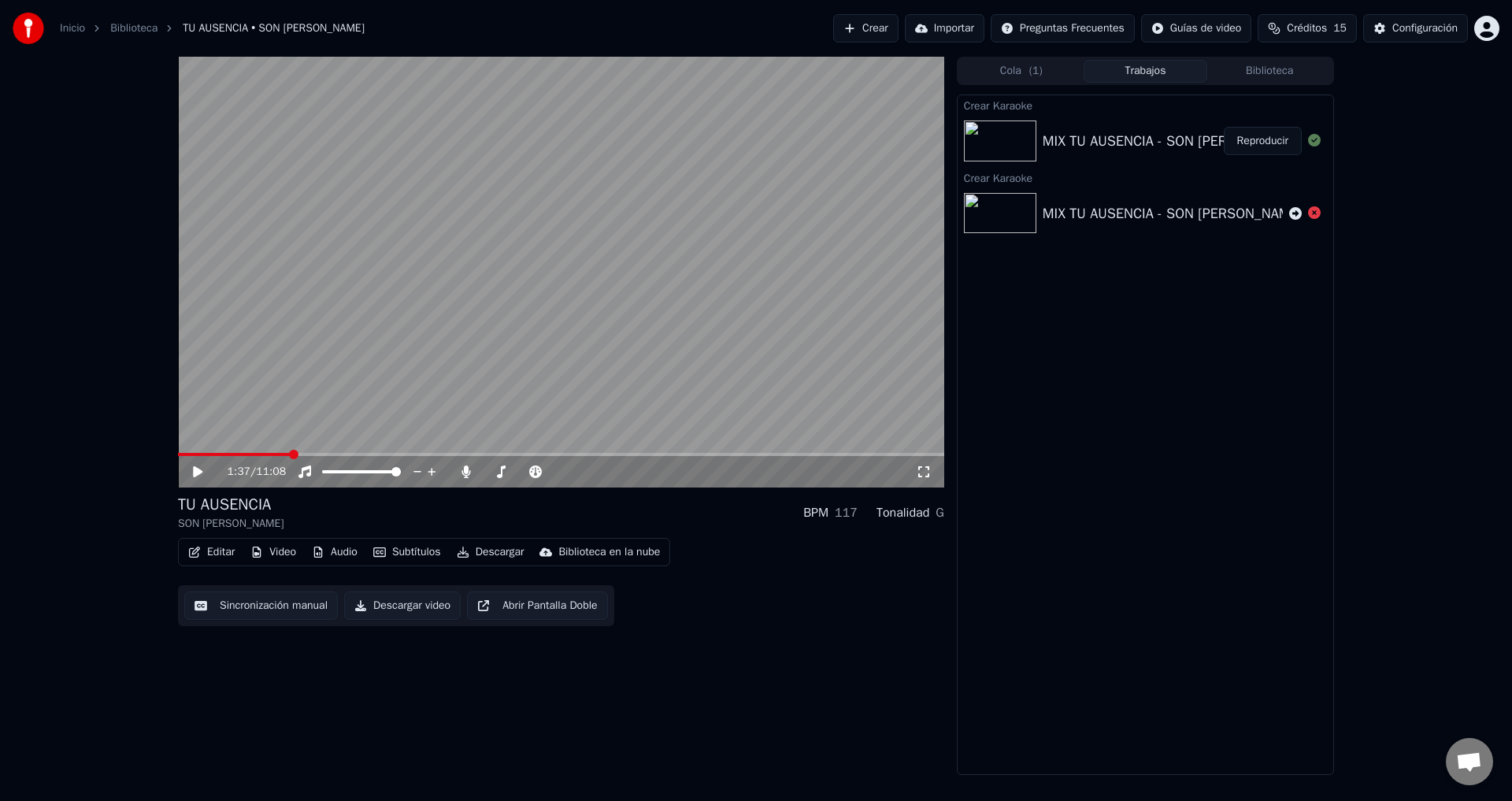 click on "Editar" at bounding box center [211, 552] 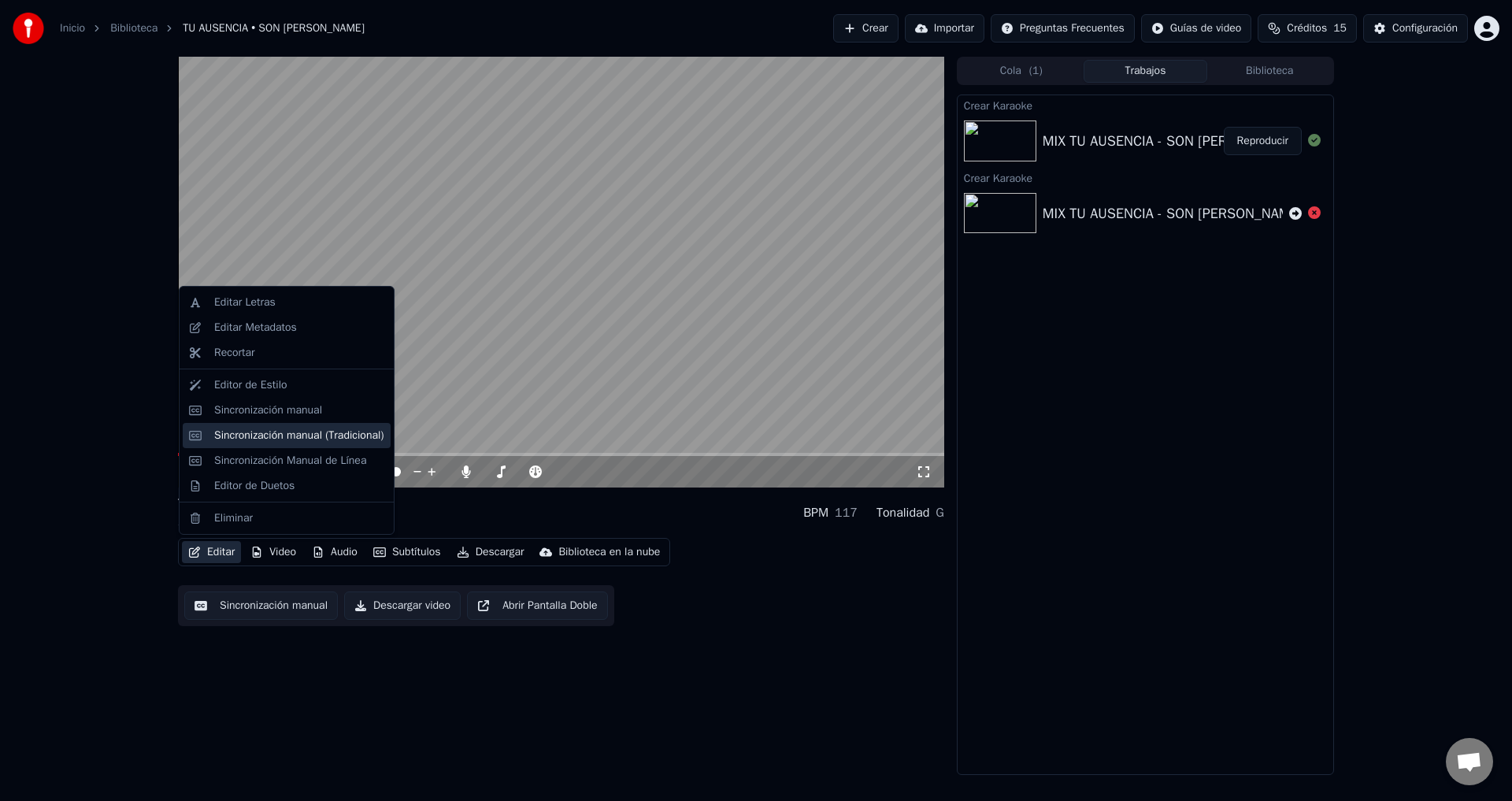 click on "Sincronización manual (Tradicional)" at bounding box center (299, 436) 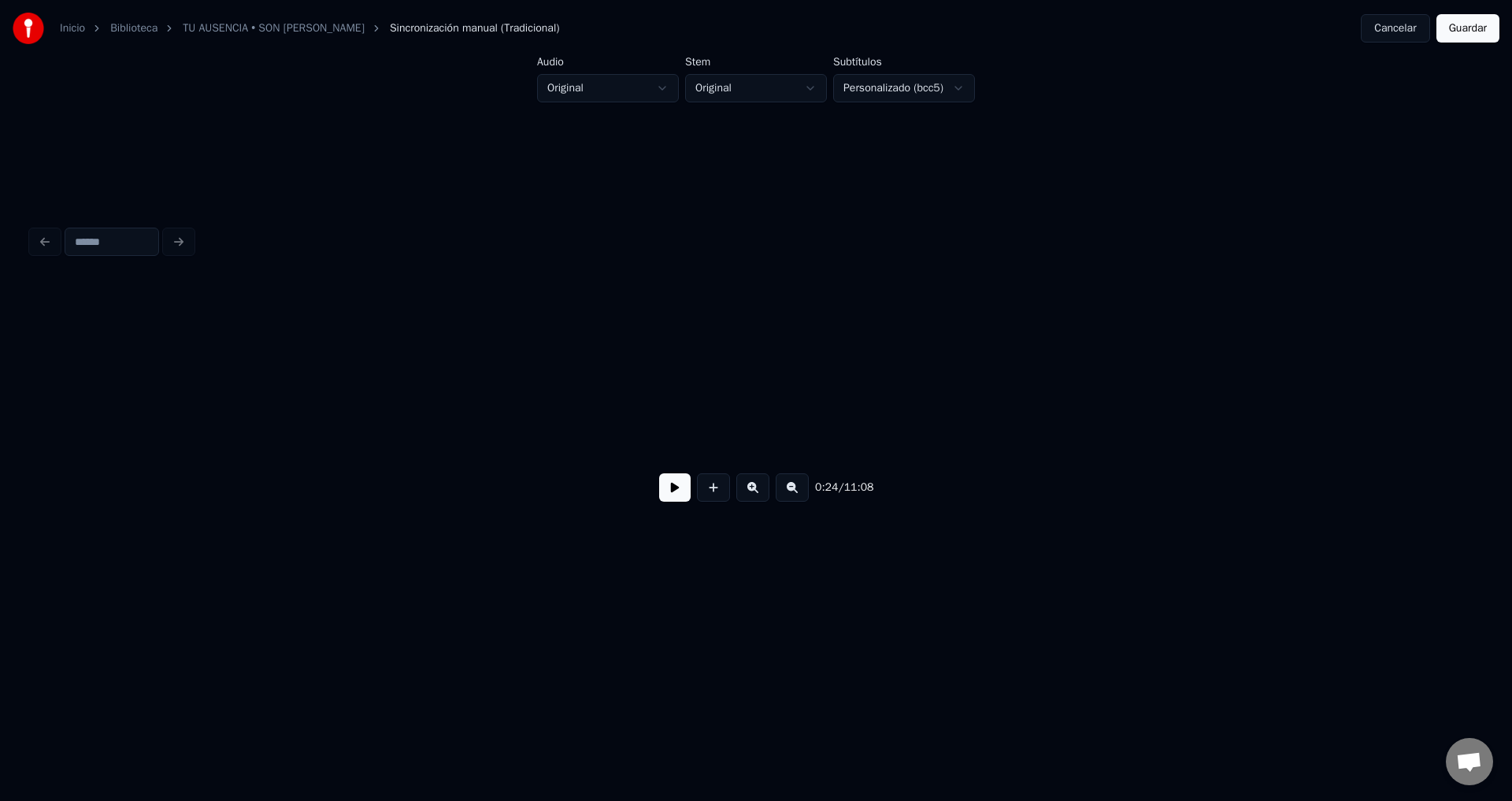 scroll, scrollTop: 0, scrollLeft: 3821, axis: horizontal 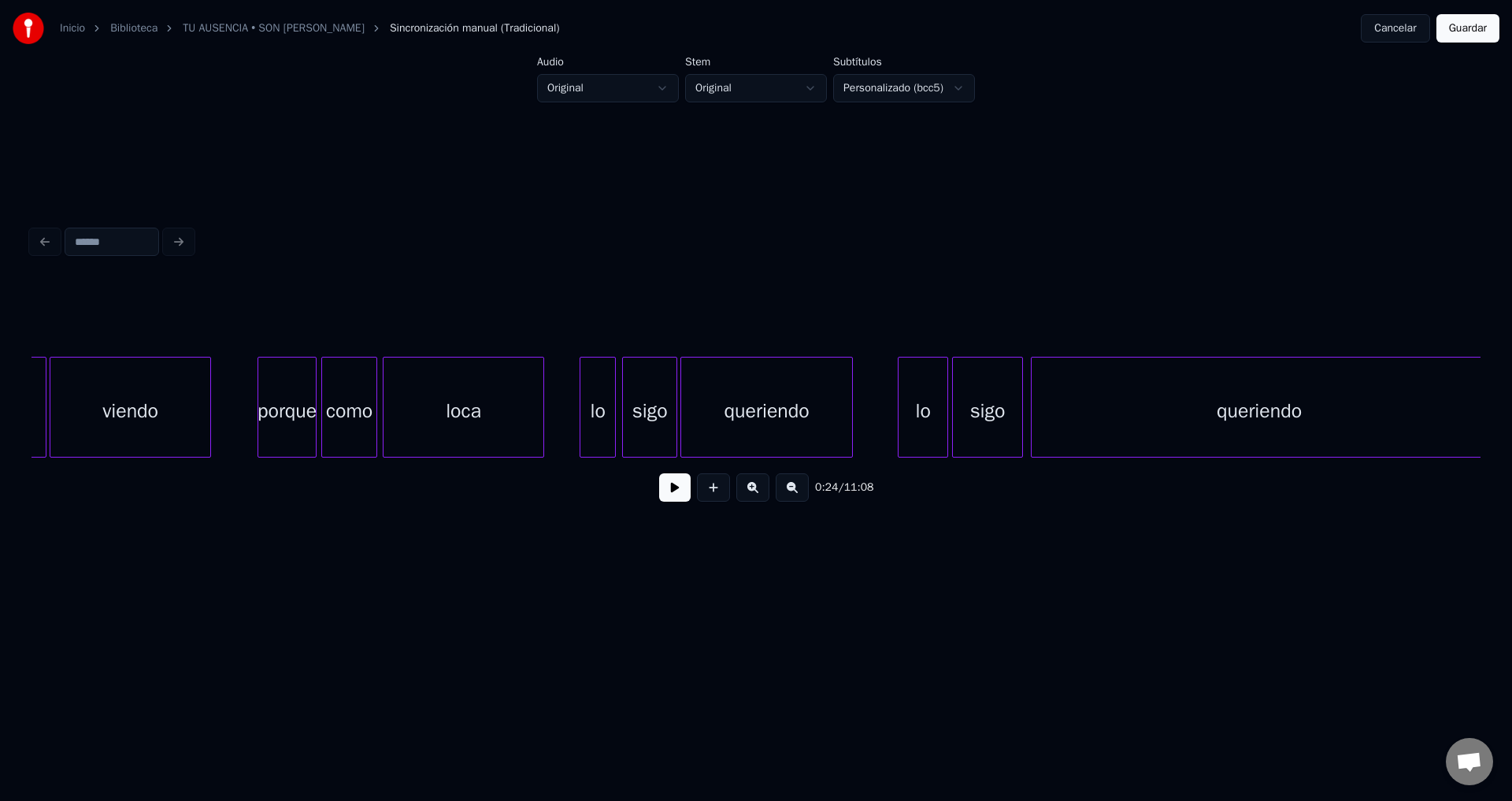 click on "queriendo" at bounding box center (766, 411) 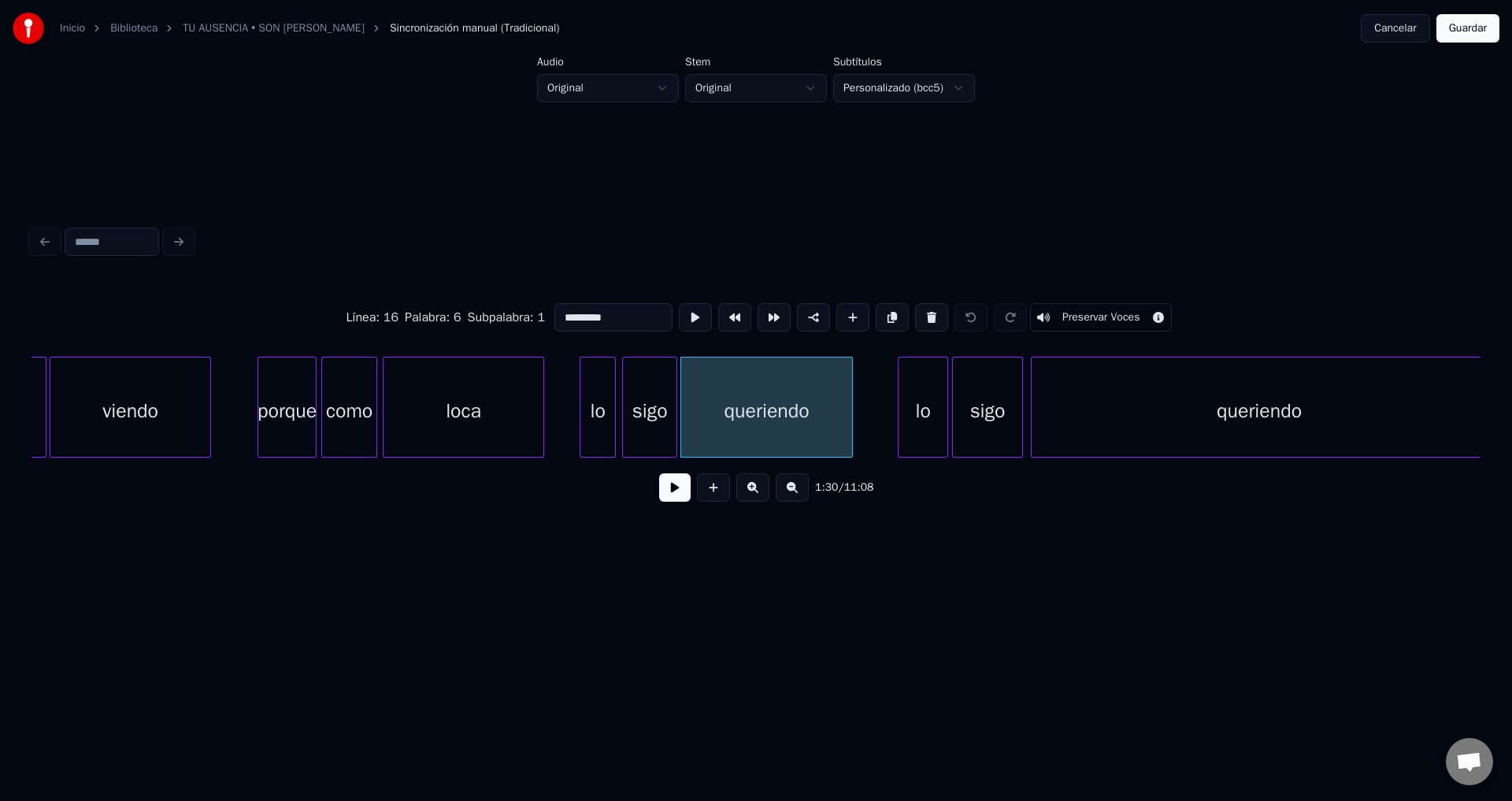 click at bounding box center [675, 488] 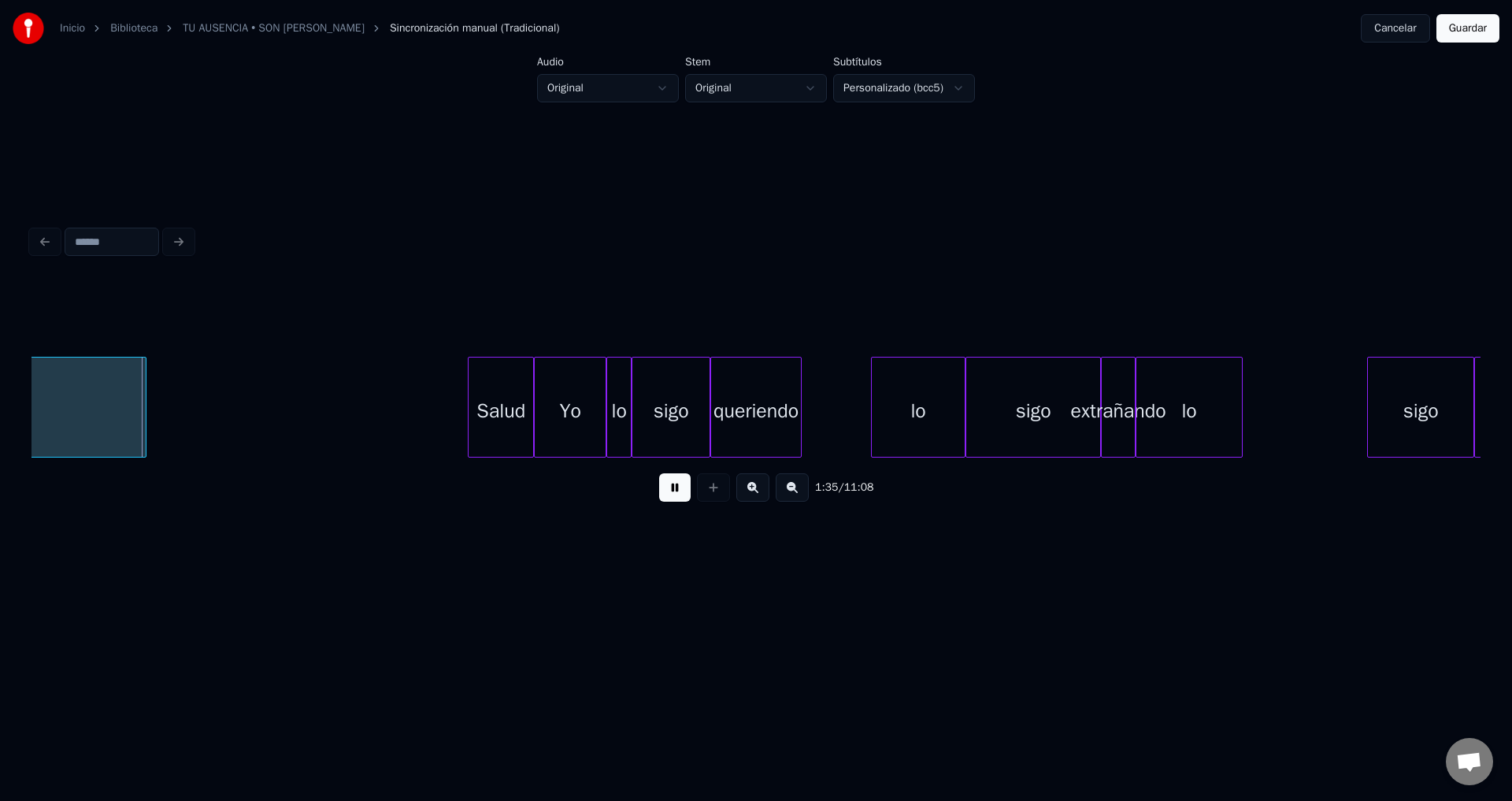 scroll, scrollTop: 0, scrollLeft: 14929, axis: horizontal 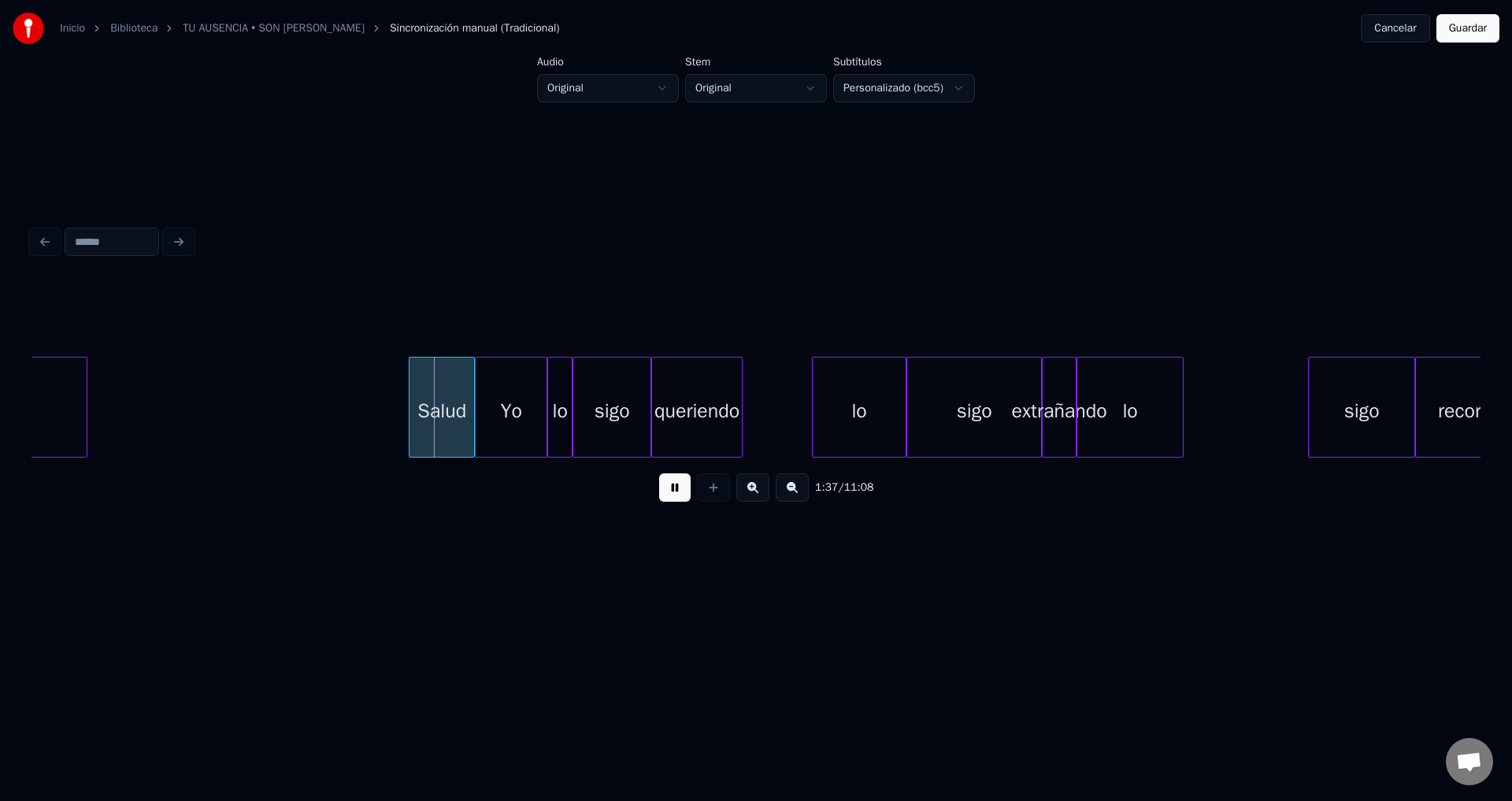 click on "sigo" at bounding box center (974, 411) 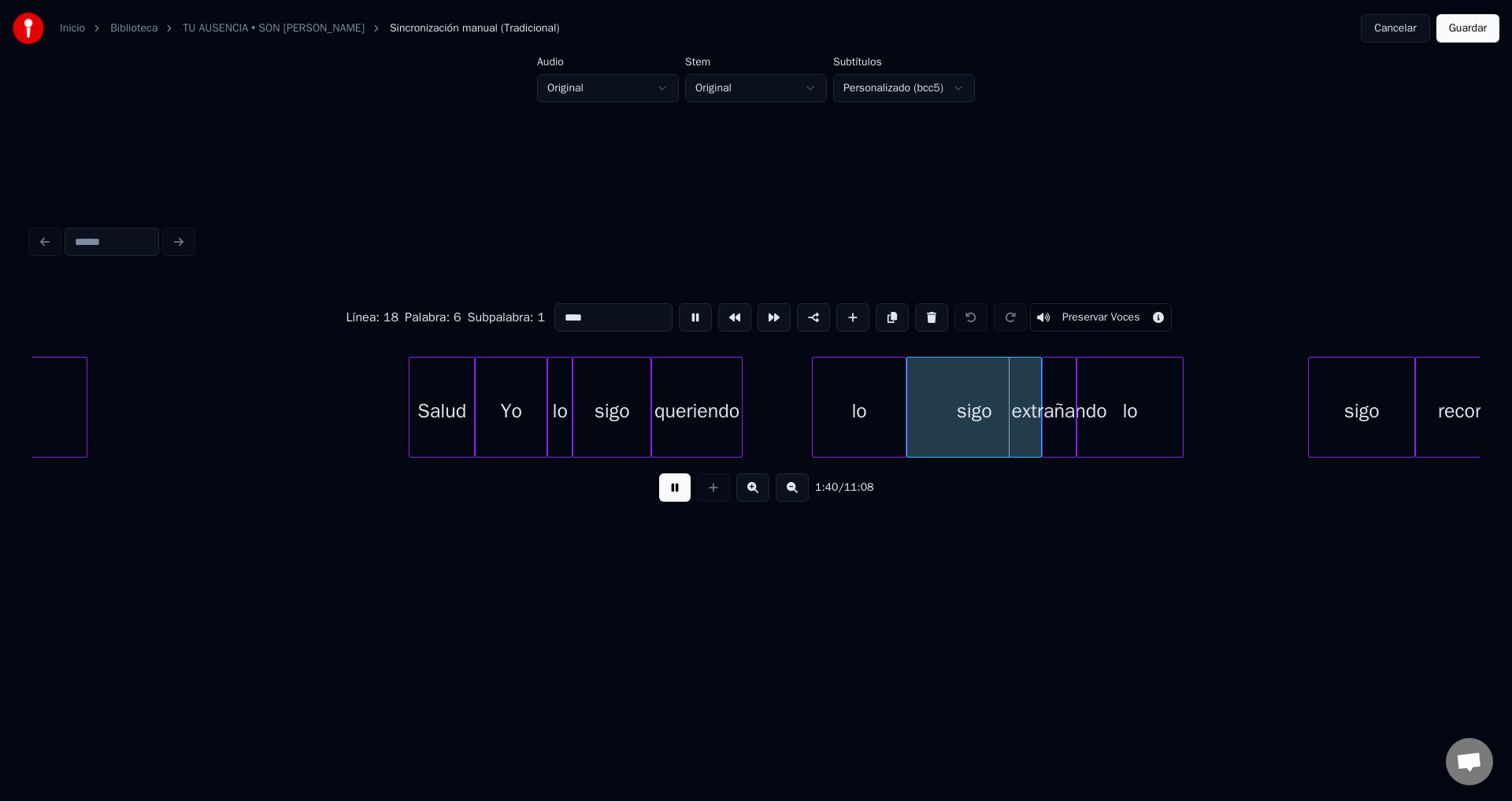 type 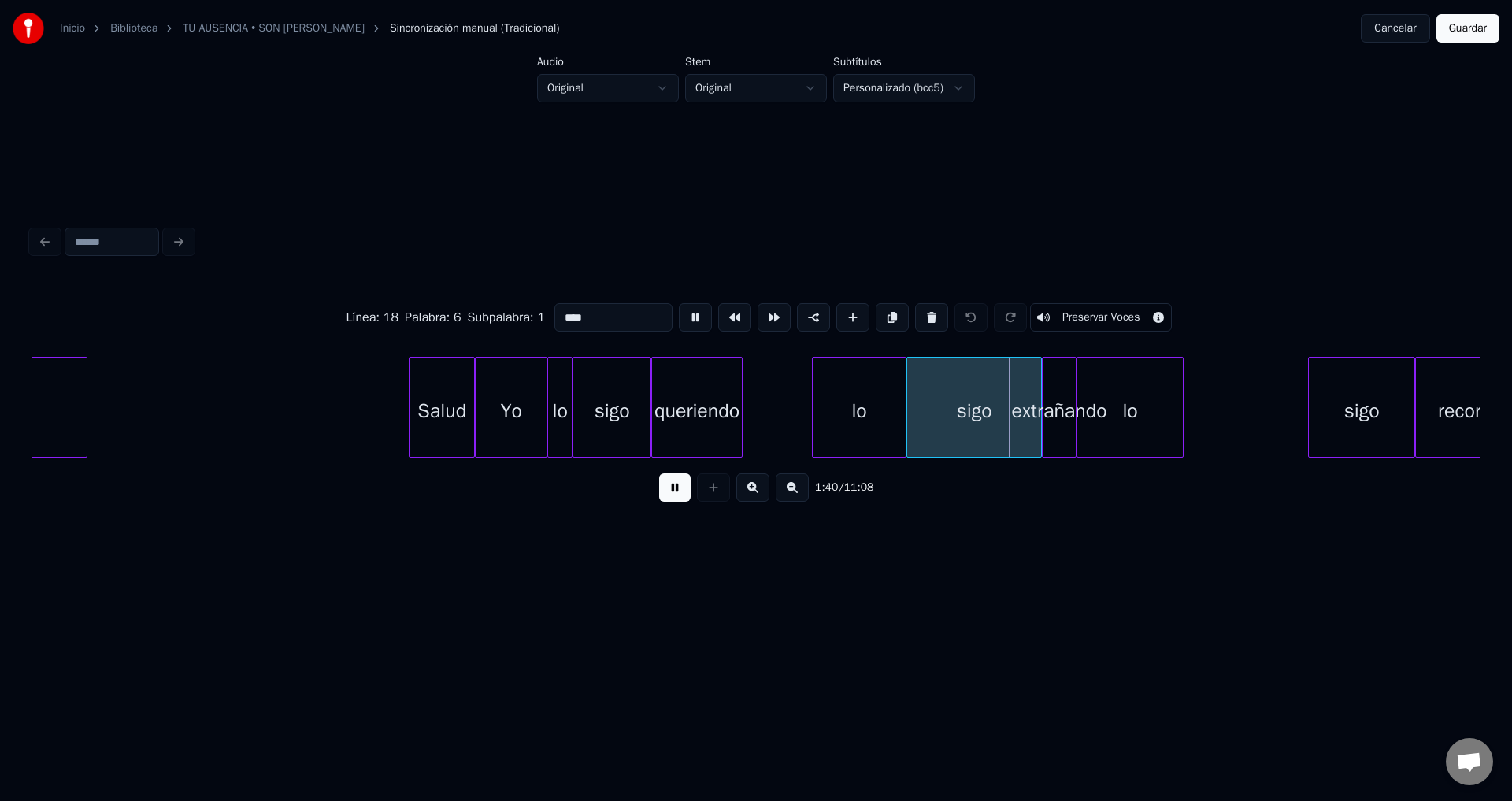 click at bounding box center [675, 488] 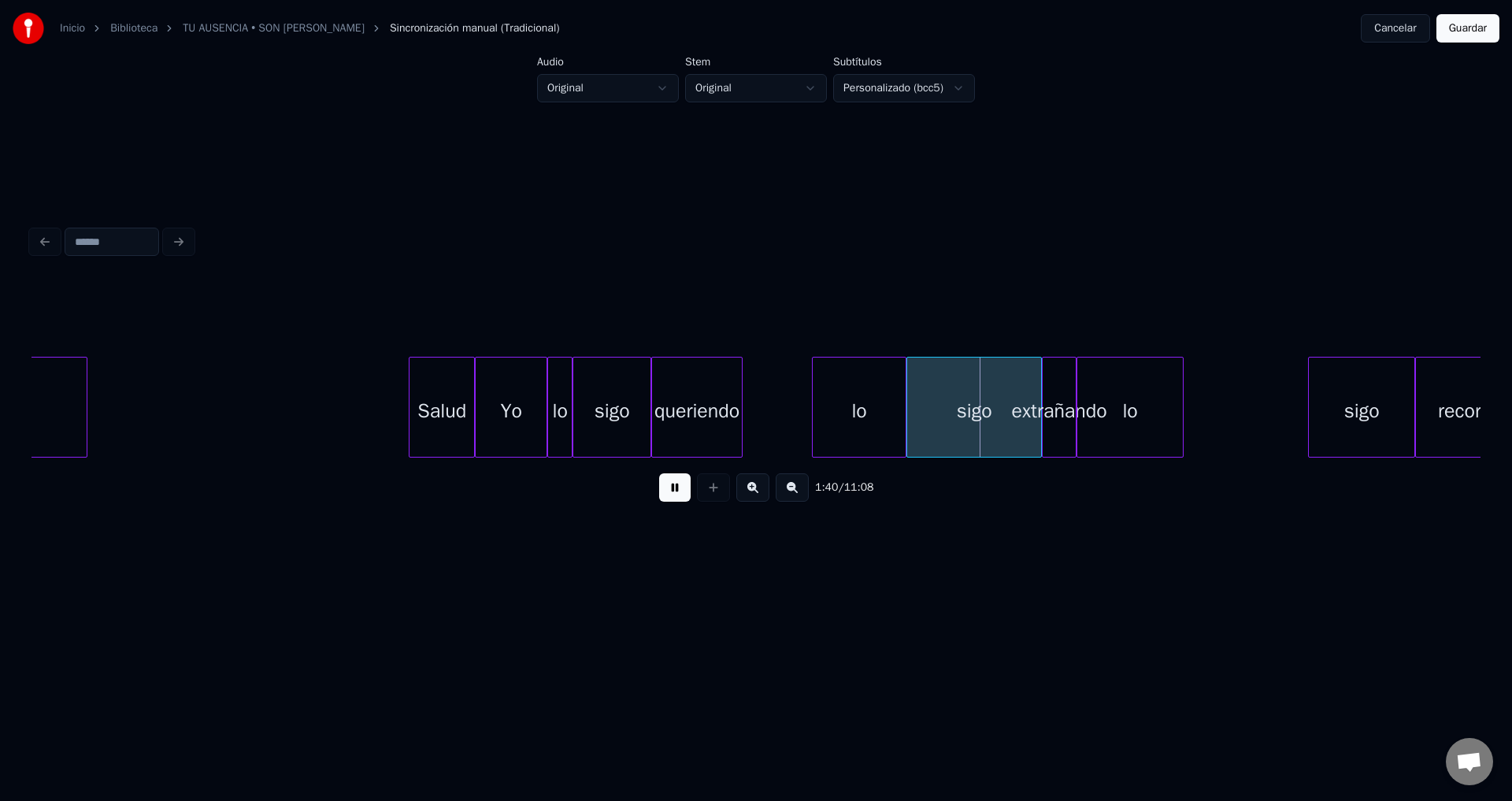 click at bounding box center [675, 488] 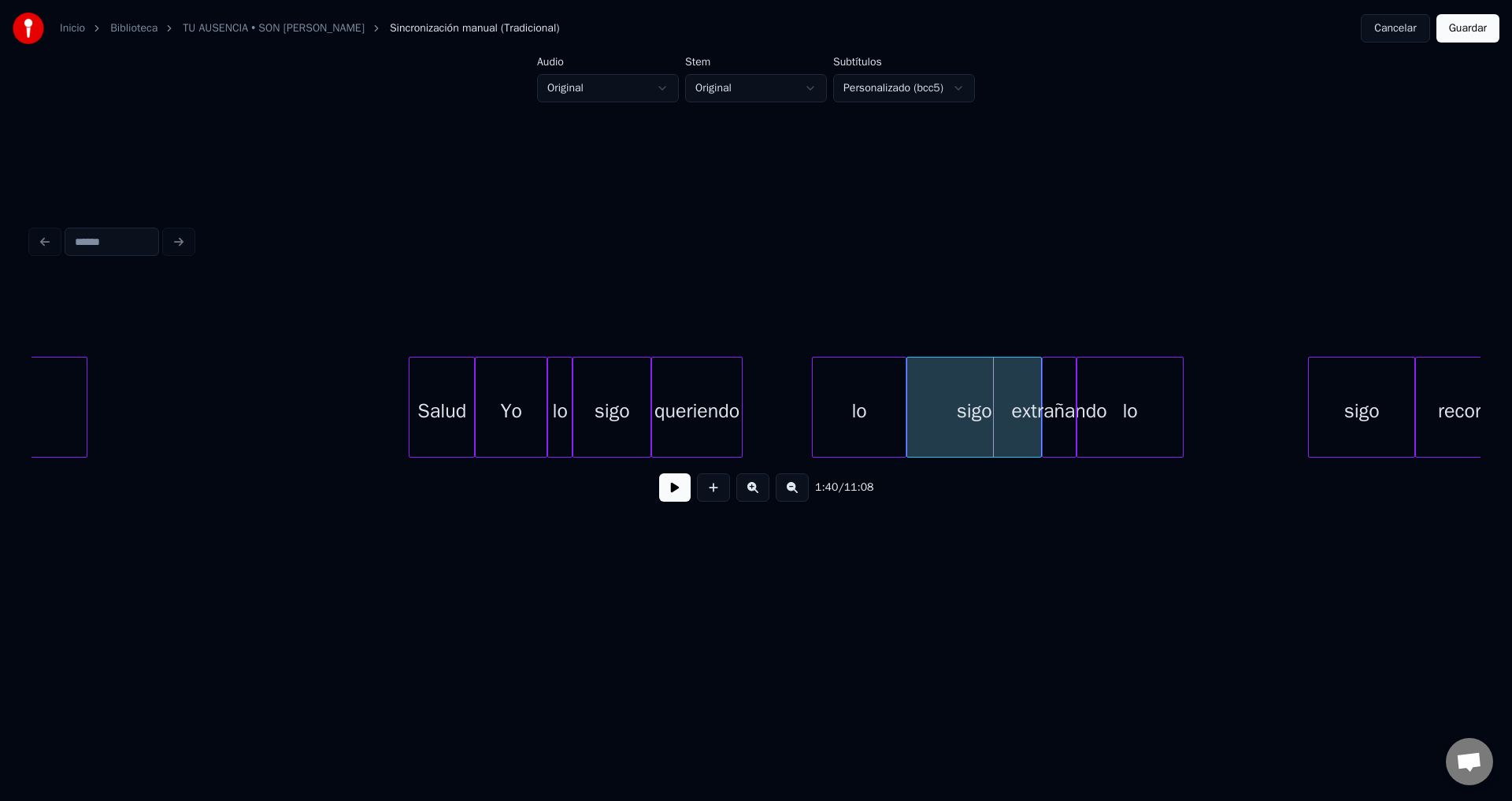 click on "Salud" at bounding box center [442, 411] 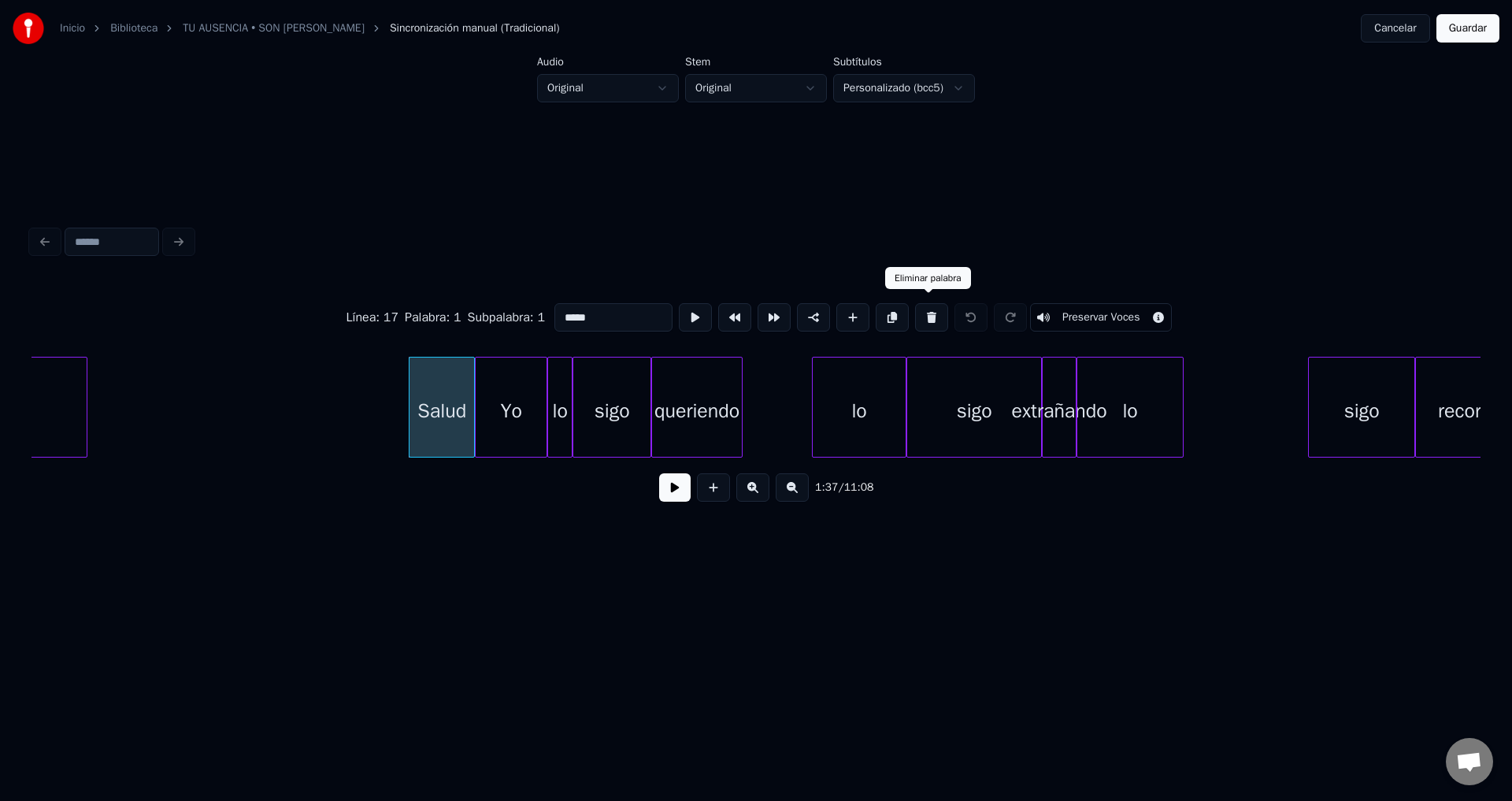 click at bounding box center [932, 317] 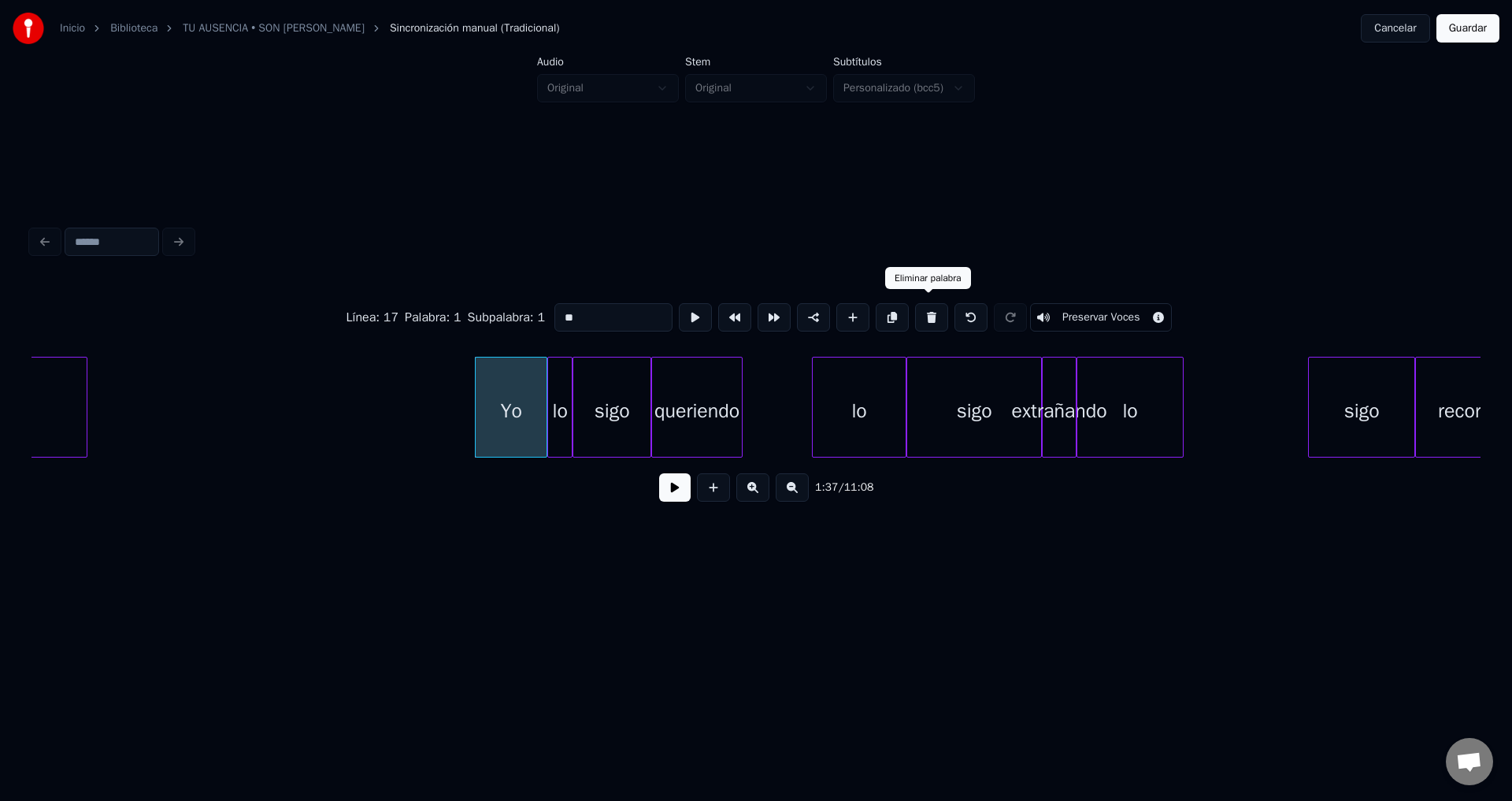click at bounding box center (932, 317) 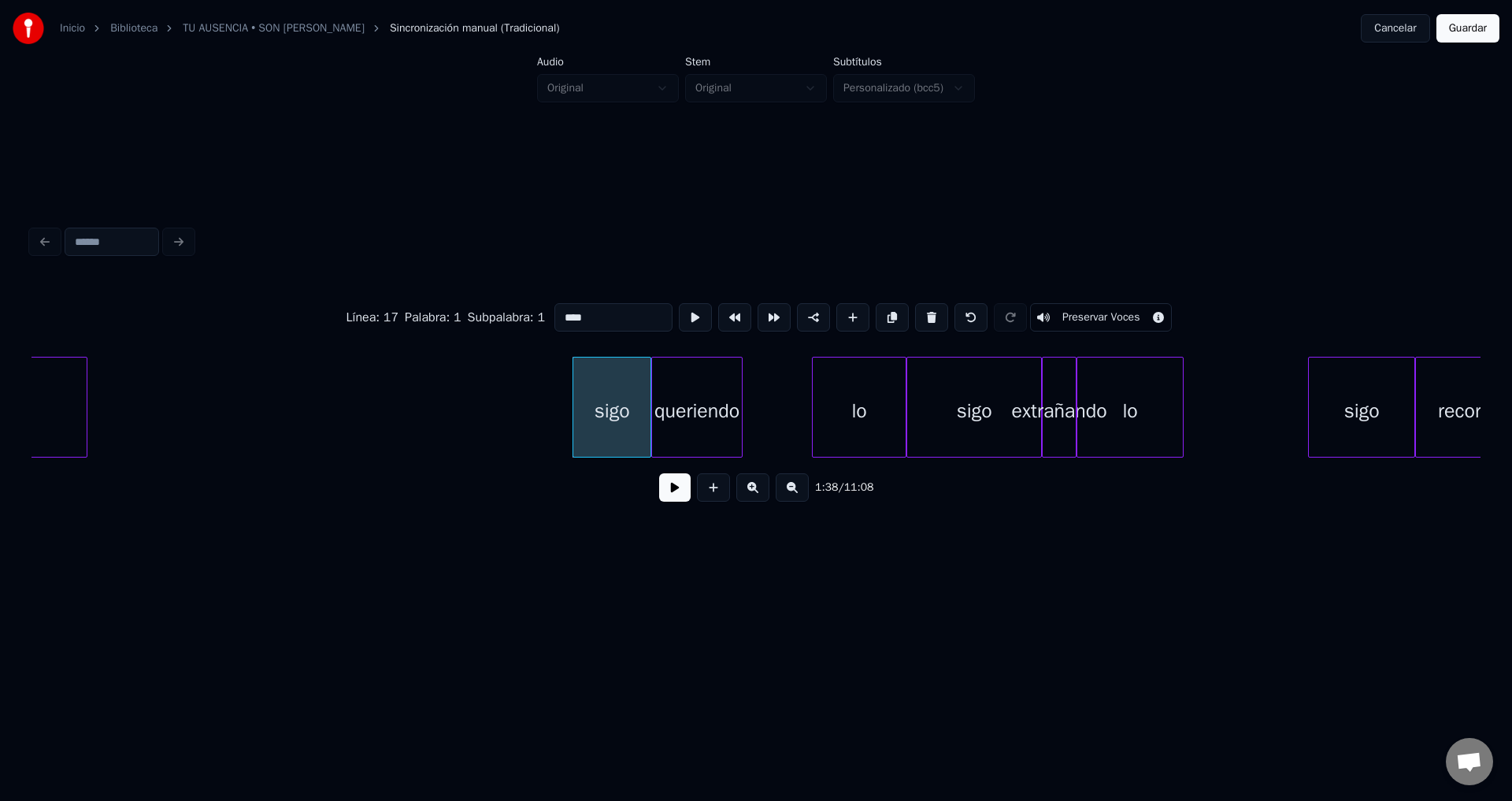 click at bounding box center [932, 317] 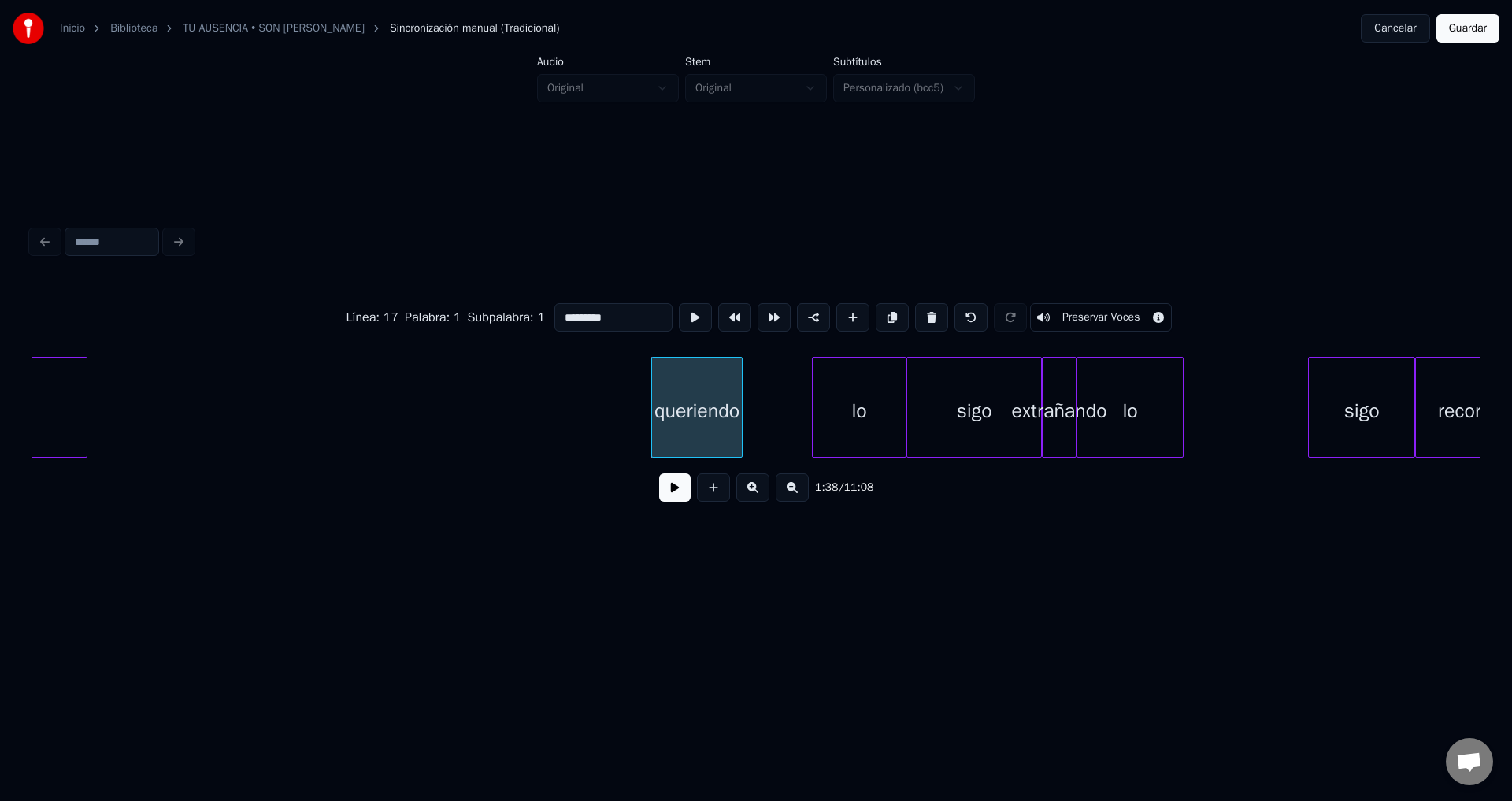 click at bounding box center [932, 317] 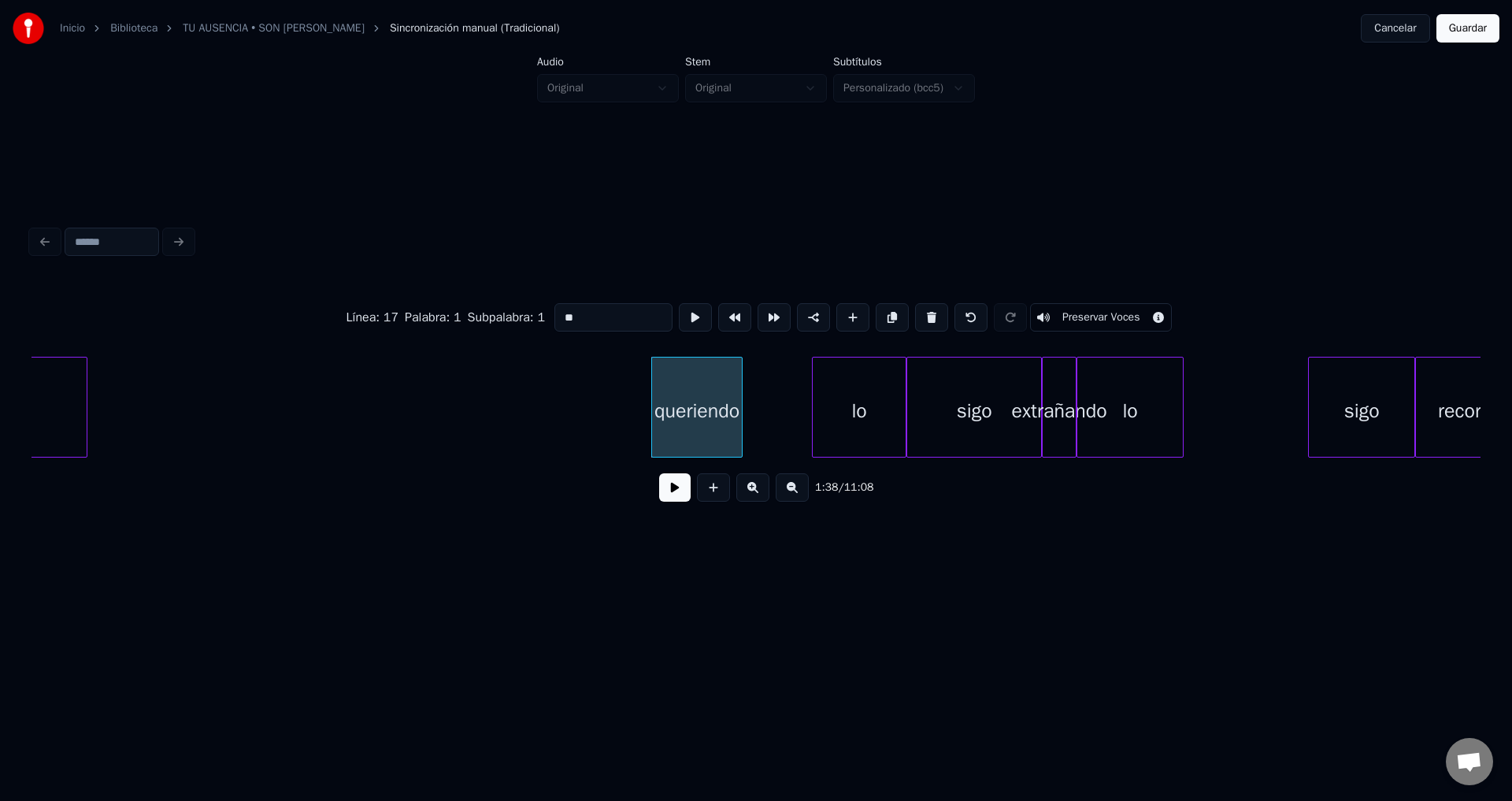 click at bounding box center [932, 317] 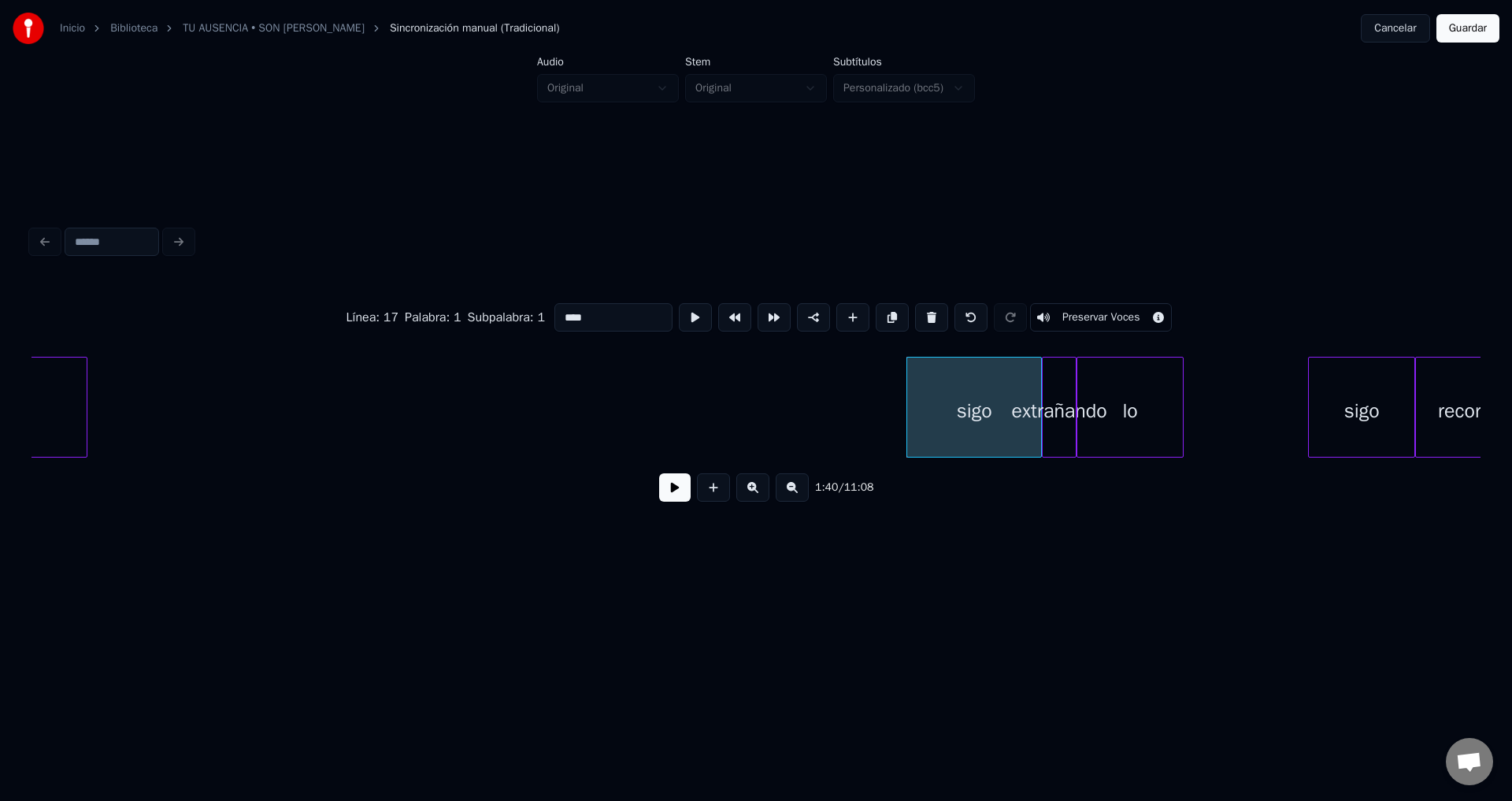 click at bounding box center [932, 317] 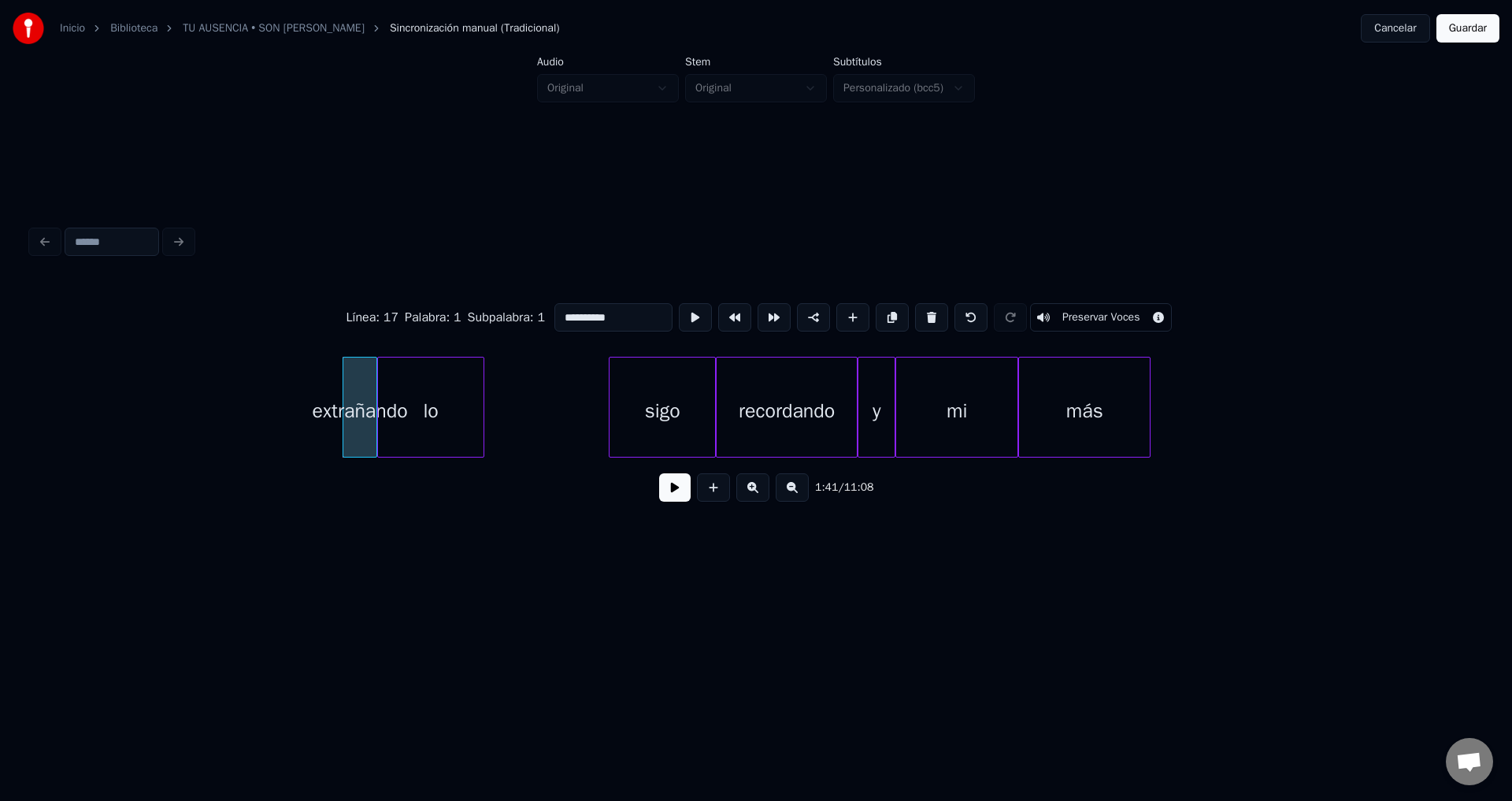 scroll, scrollTop: 0, scrollLeft: 15686, axis: horizontal 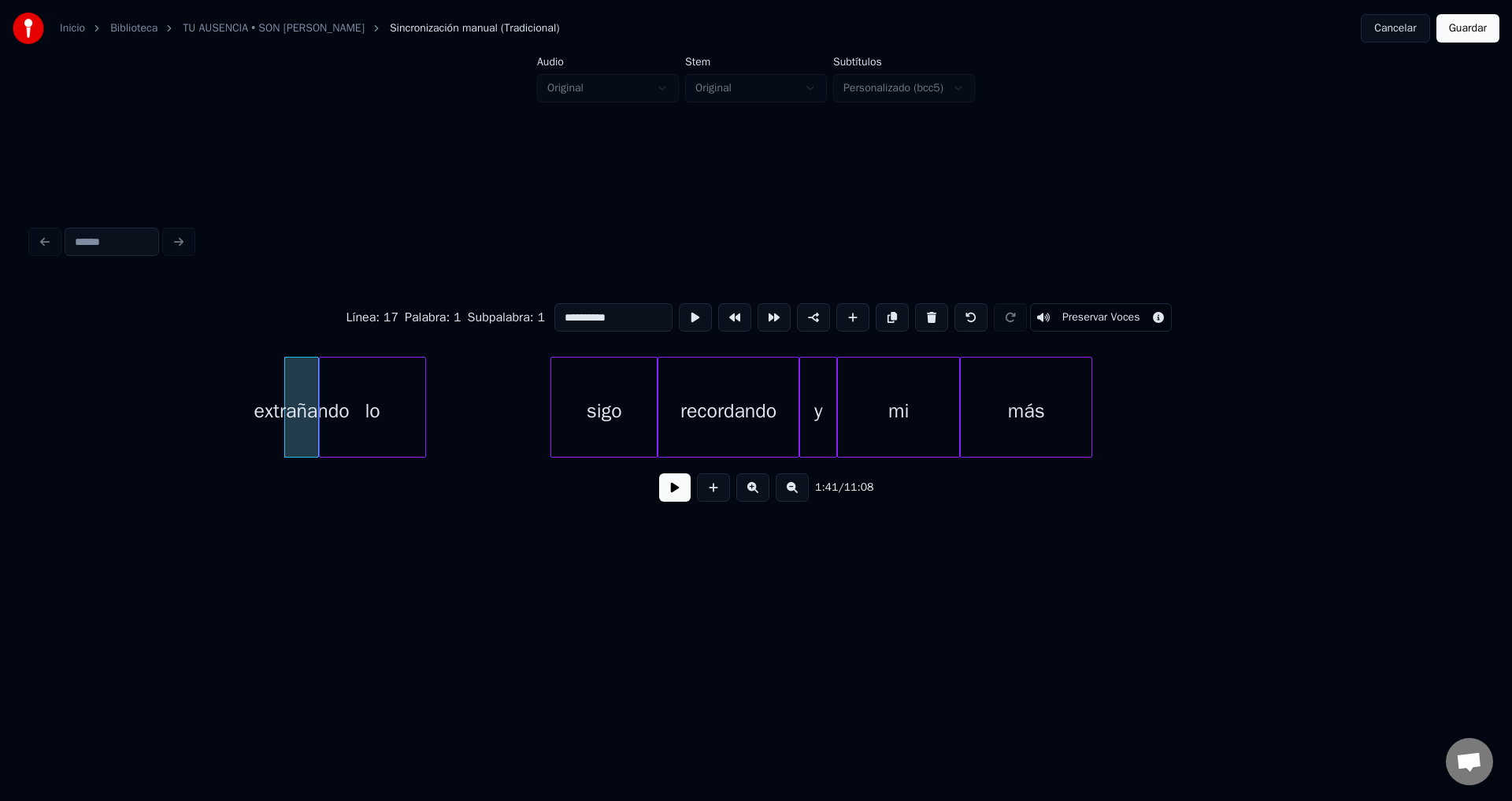 click on "sigo" at bounding box center (604, 411) 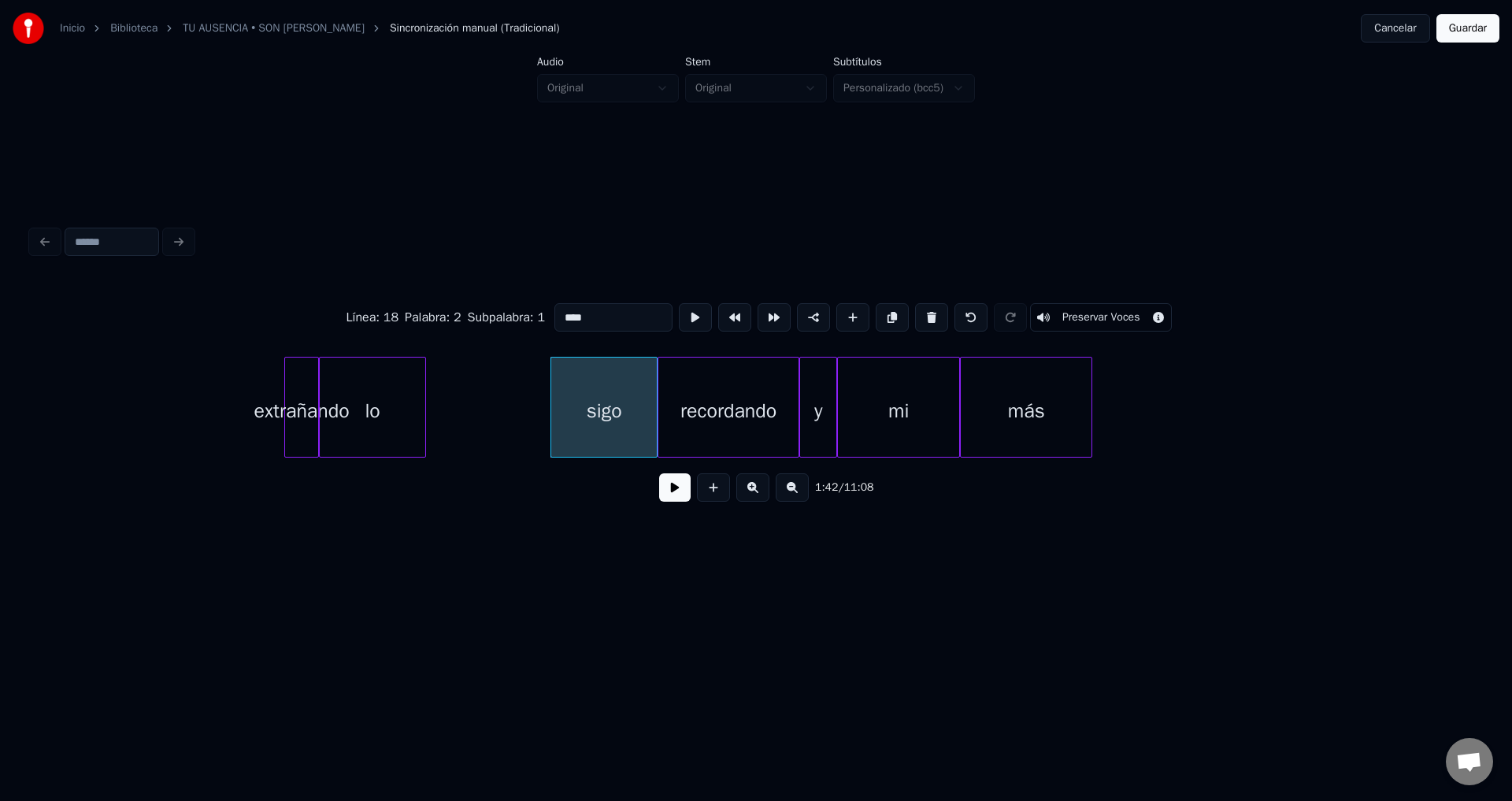 click at bounding box center (675, 488) 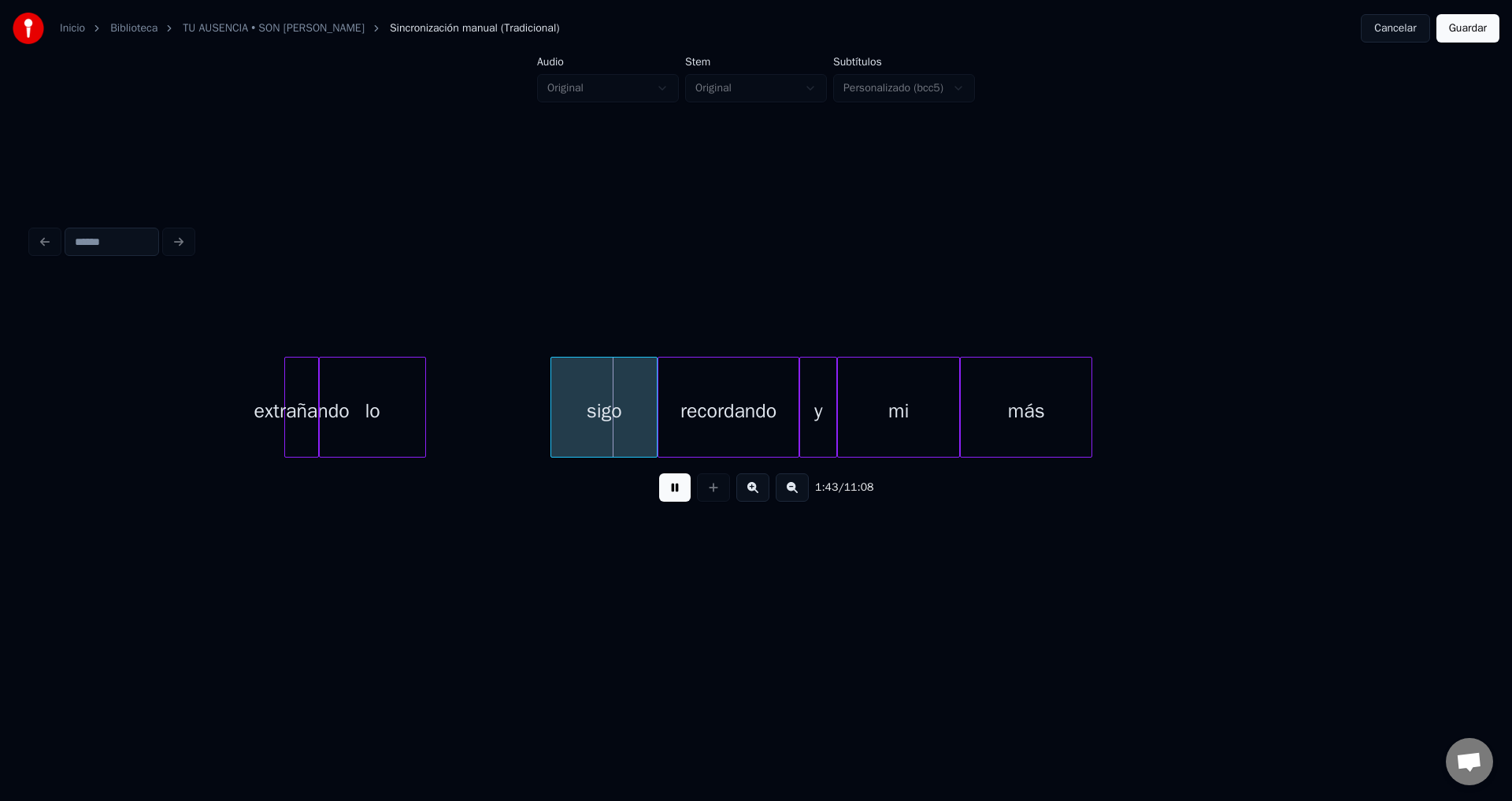 click at bounding box center [675, 488] 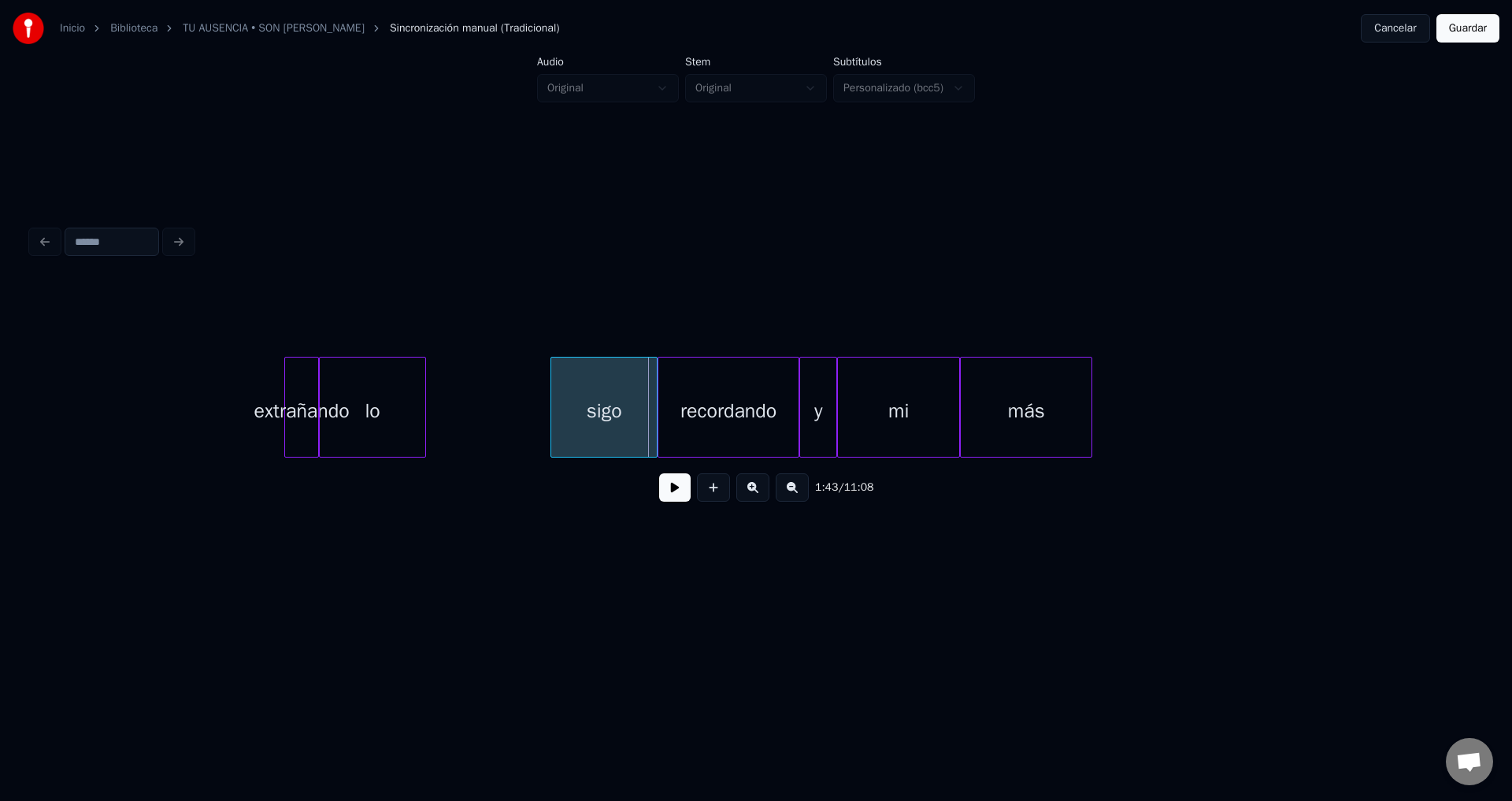 click on "extrañando" at bounding box center (302, 411) 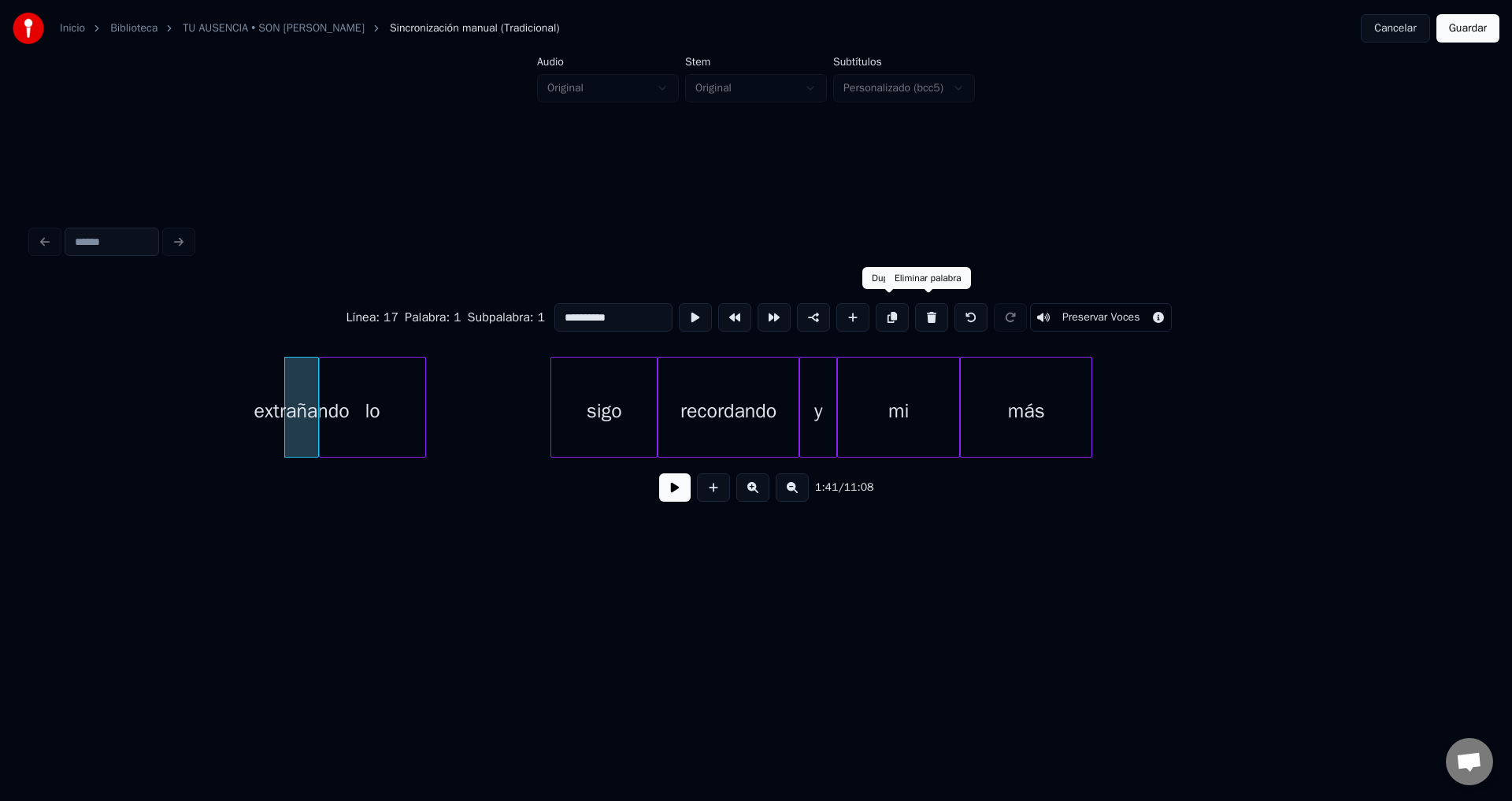 click at bounding box center (932, 317) 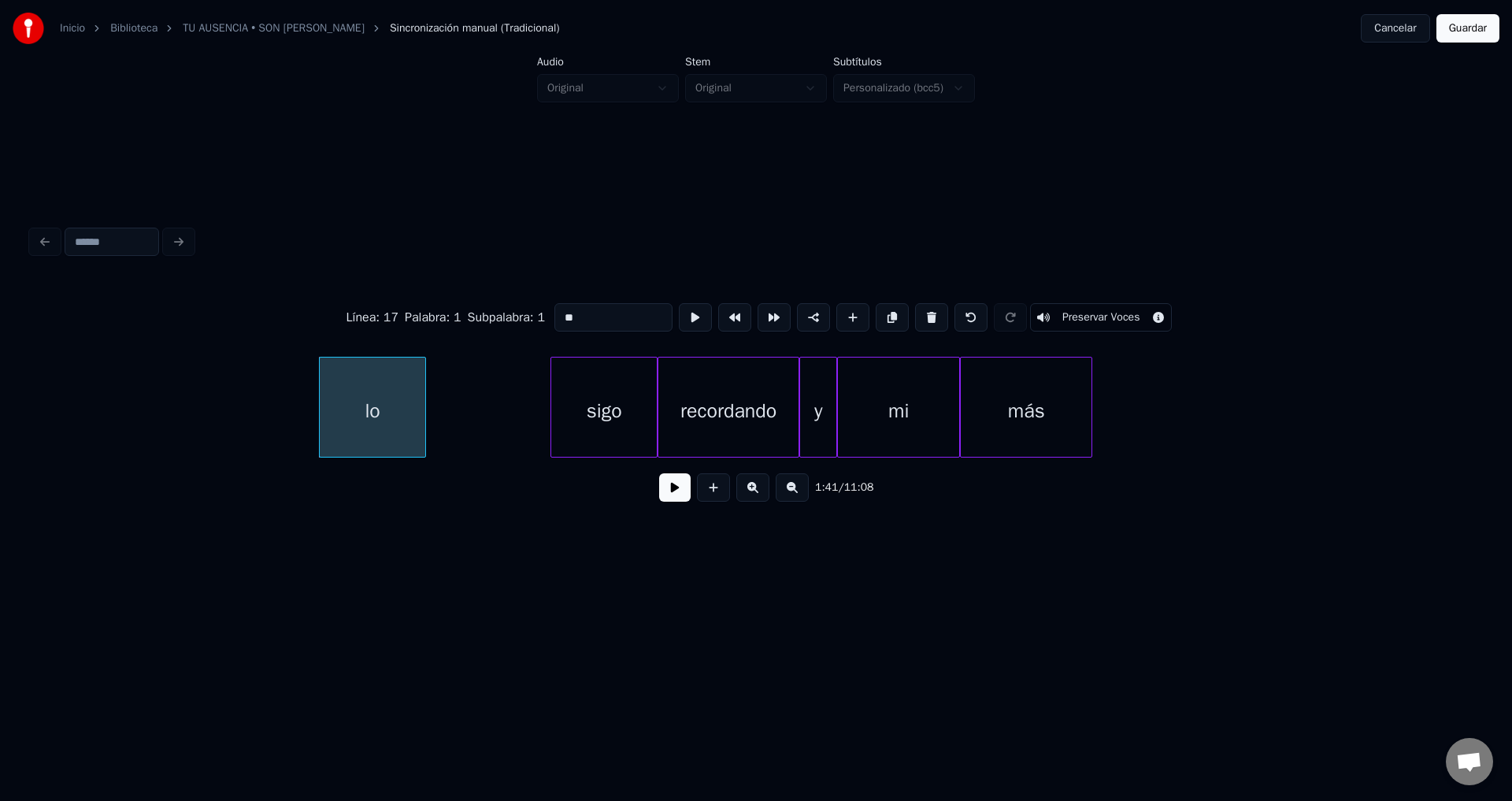 click at bounding box center [932, 317] 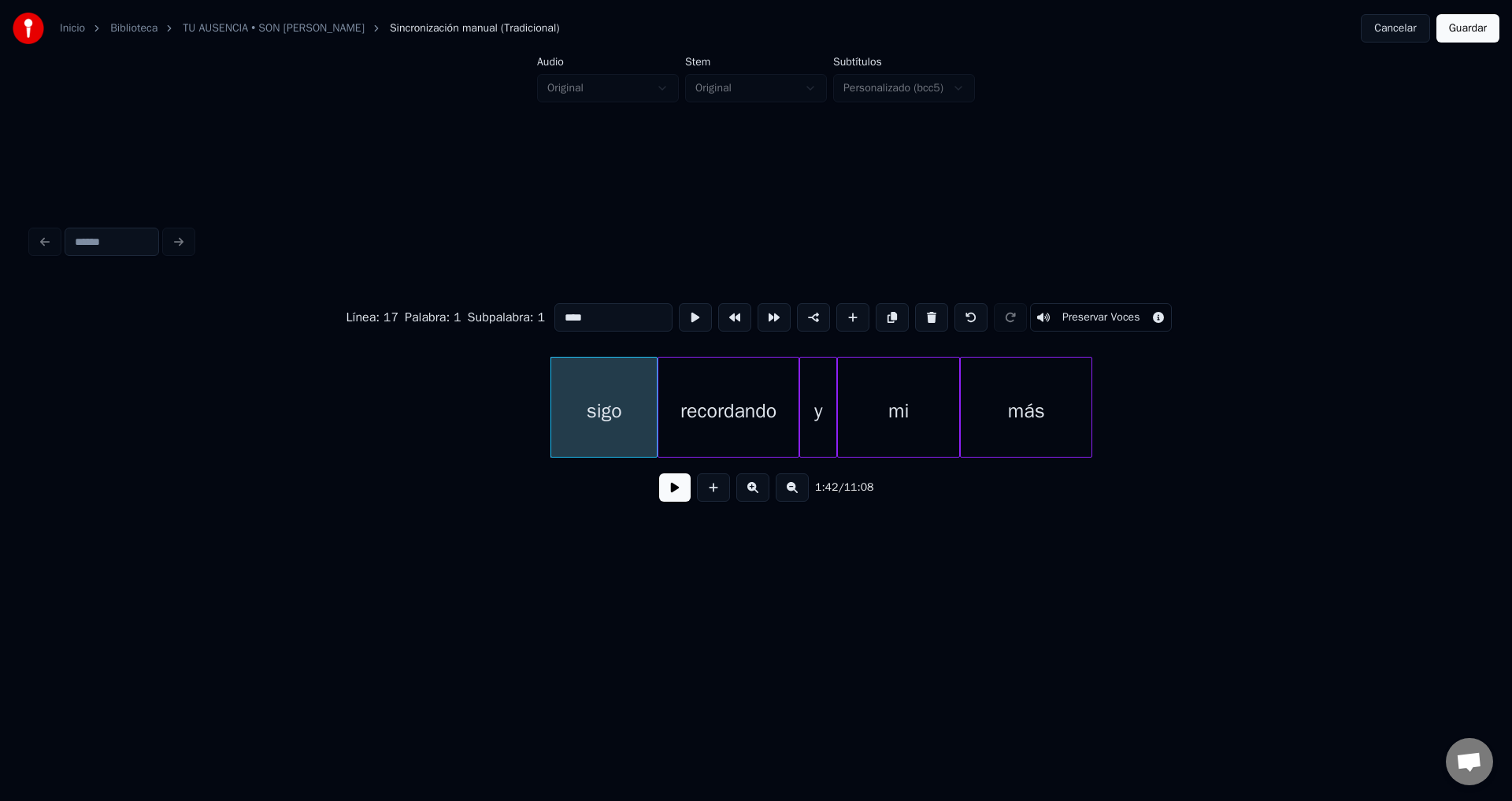 click at bounding box center [932, 317] 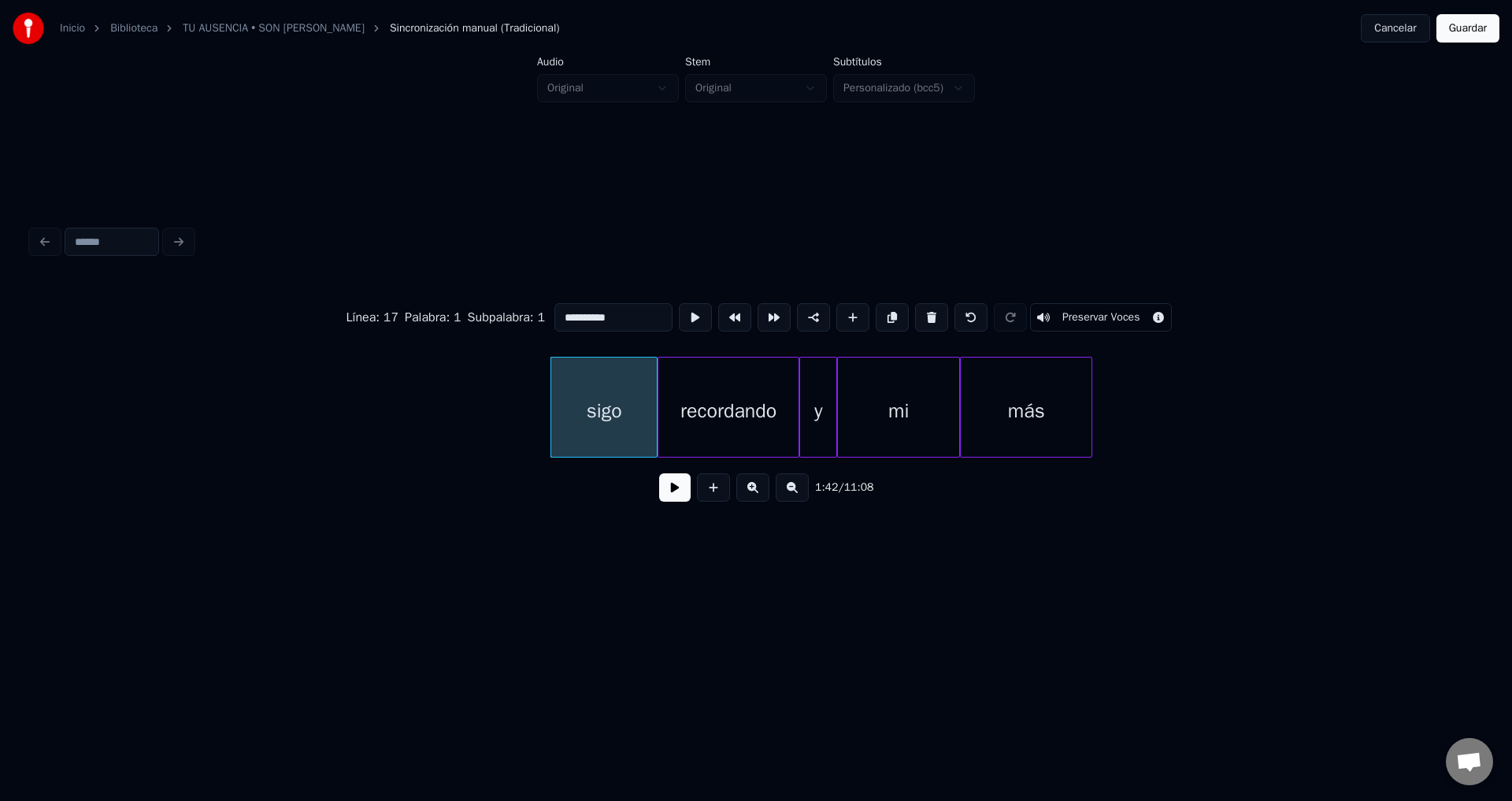 click at bounding box center (932, 317) 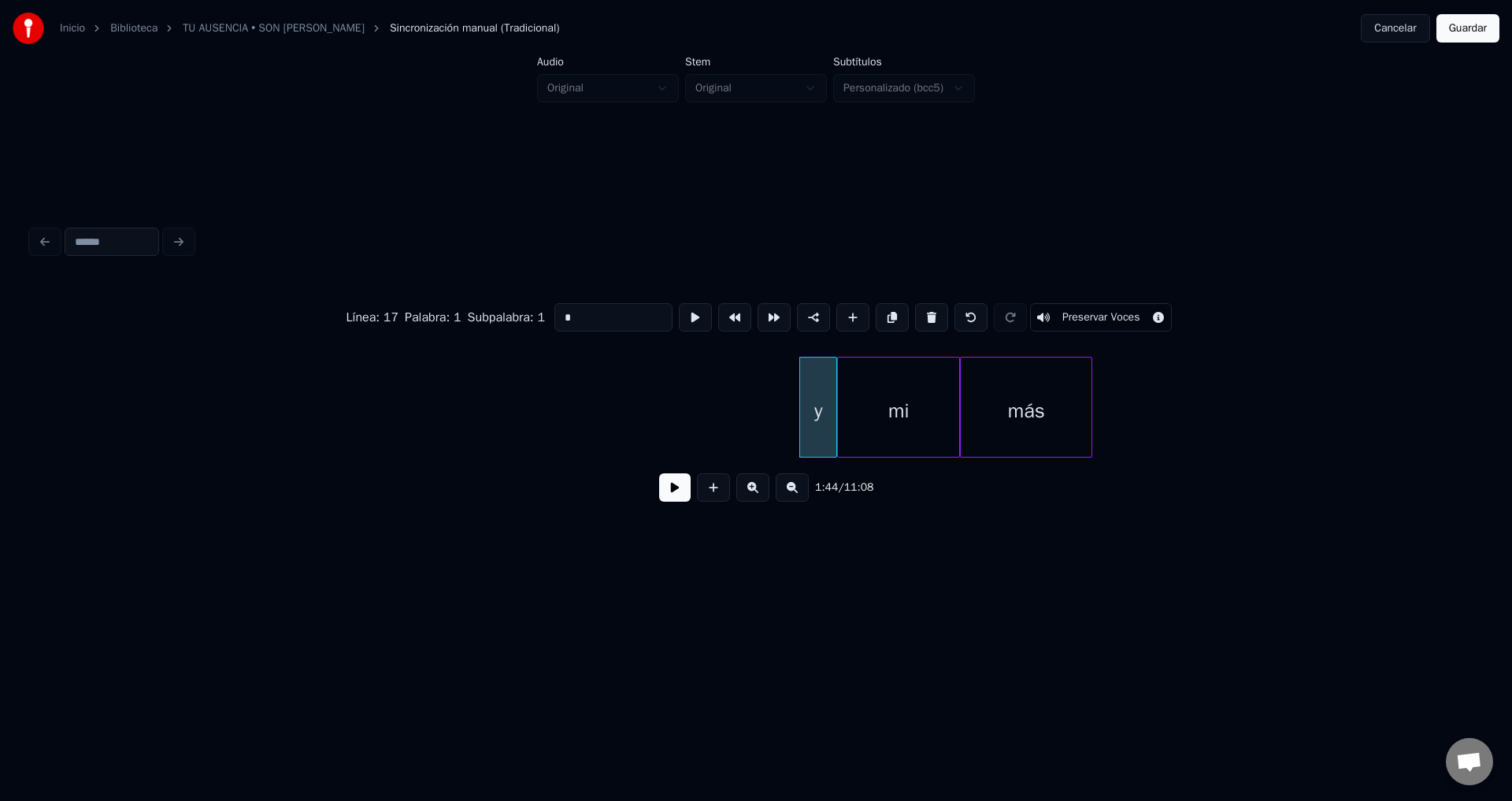 click at bounding box center (932, 317) 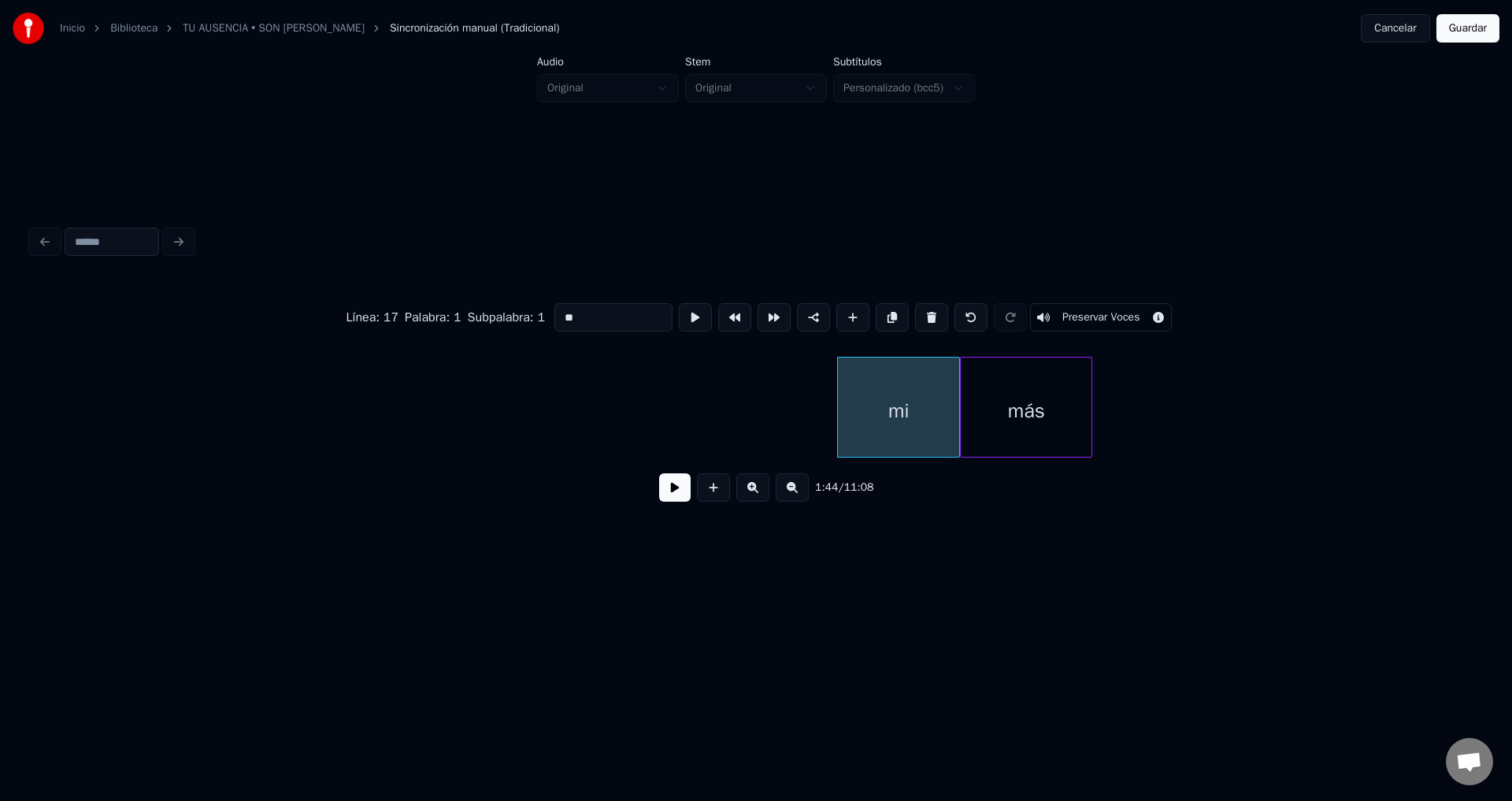 click at bounding box center (932, 317) 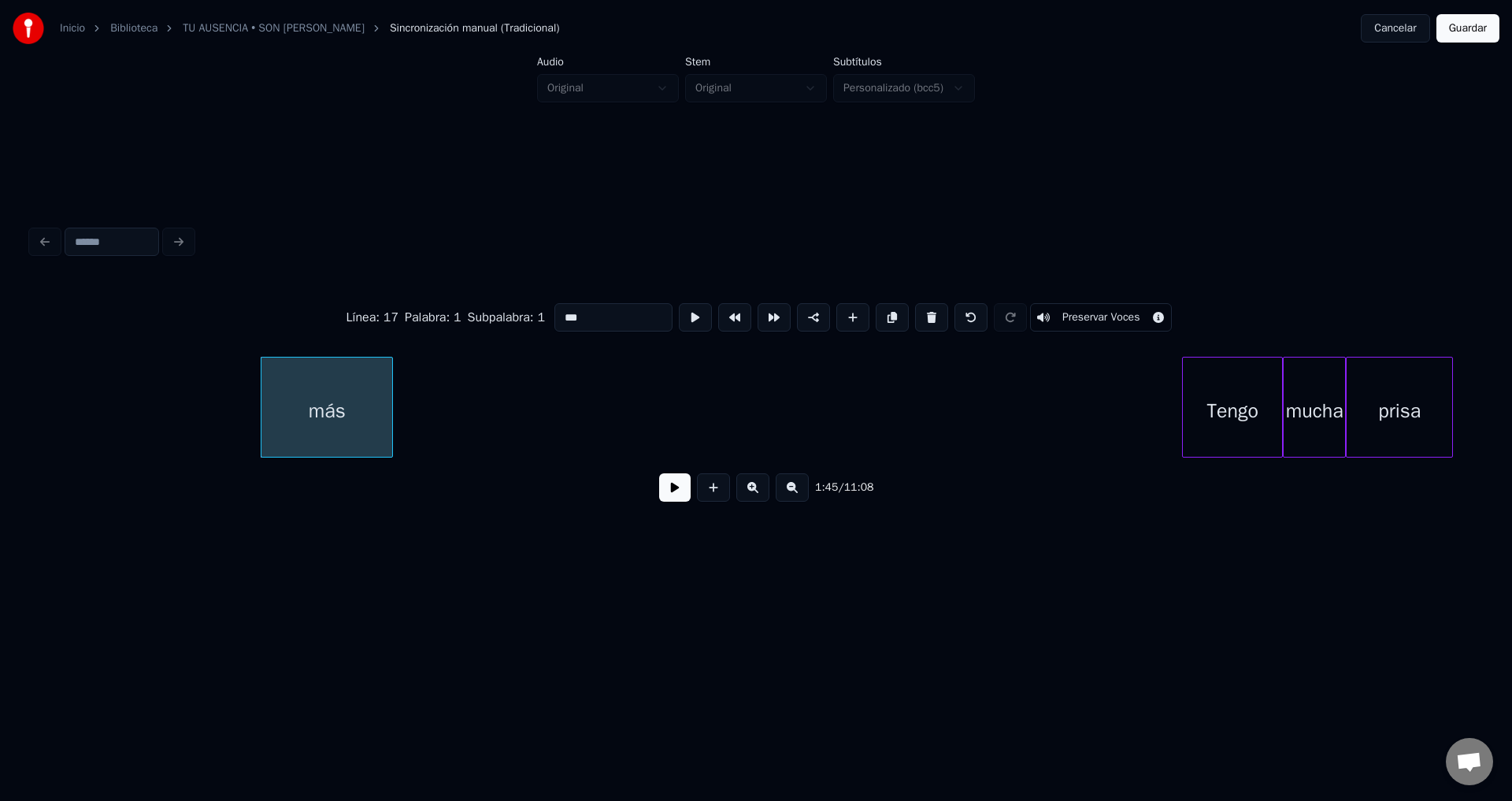 scroll, scrollTop: 0, scrollLeft: 16386, axis: horizontal 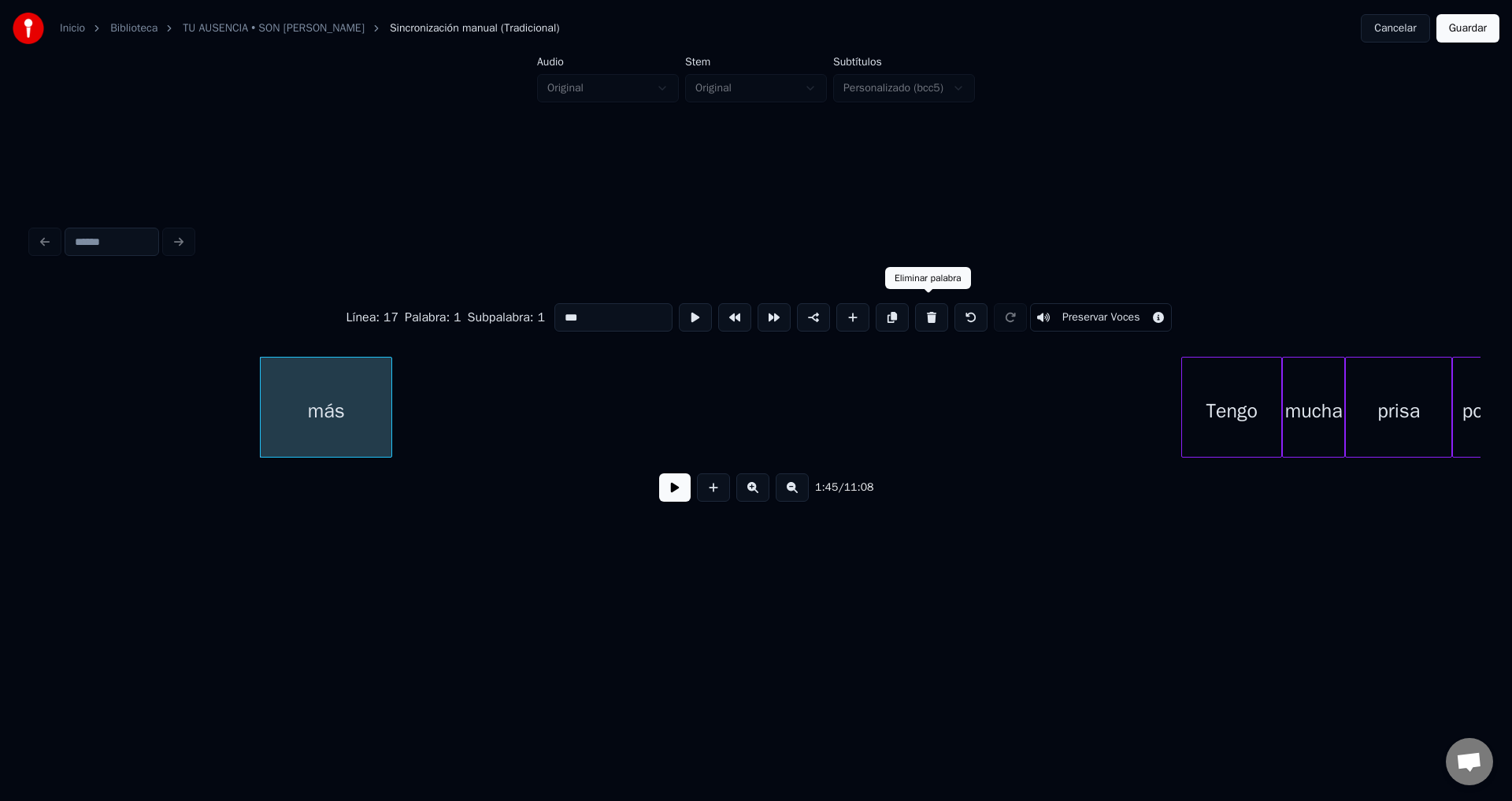 click at bounding box center (932, 317) 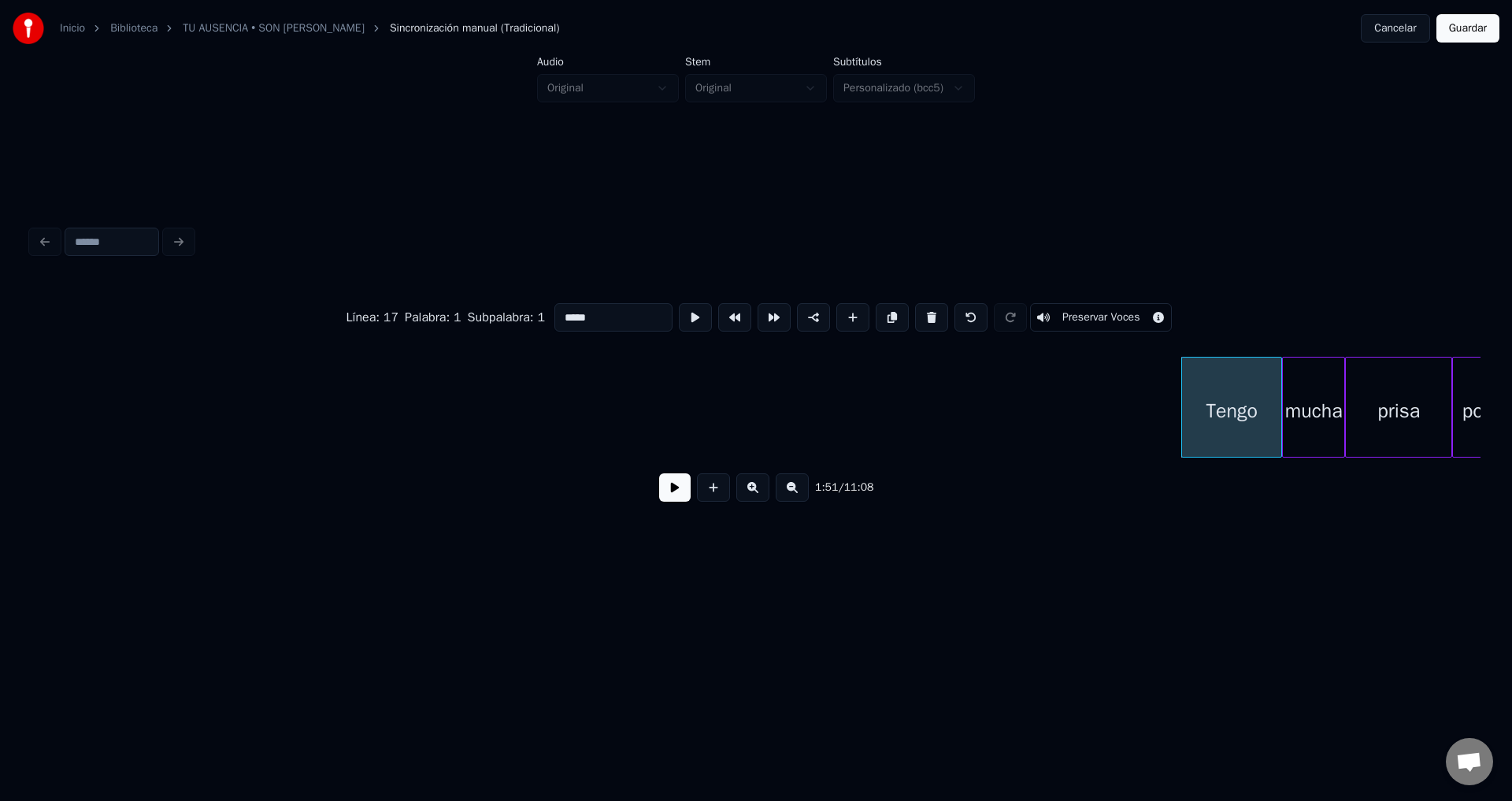 click on "Tengo mucha prisa por" at bounding box center [36297, 407] 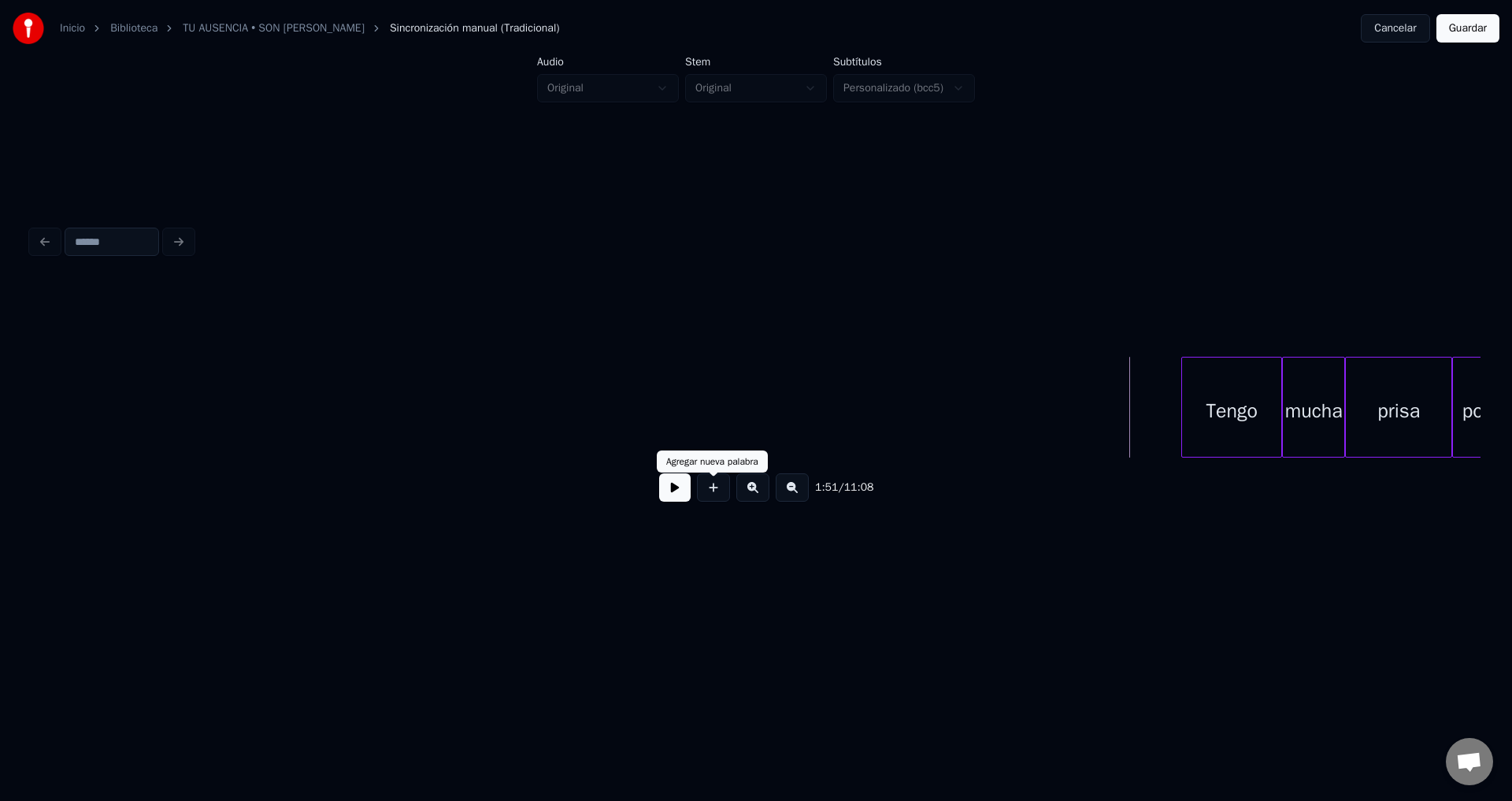 click at bounding box center (675, 488) 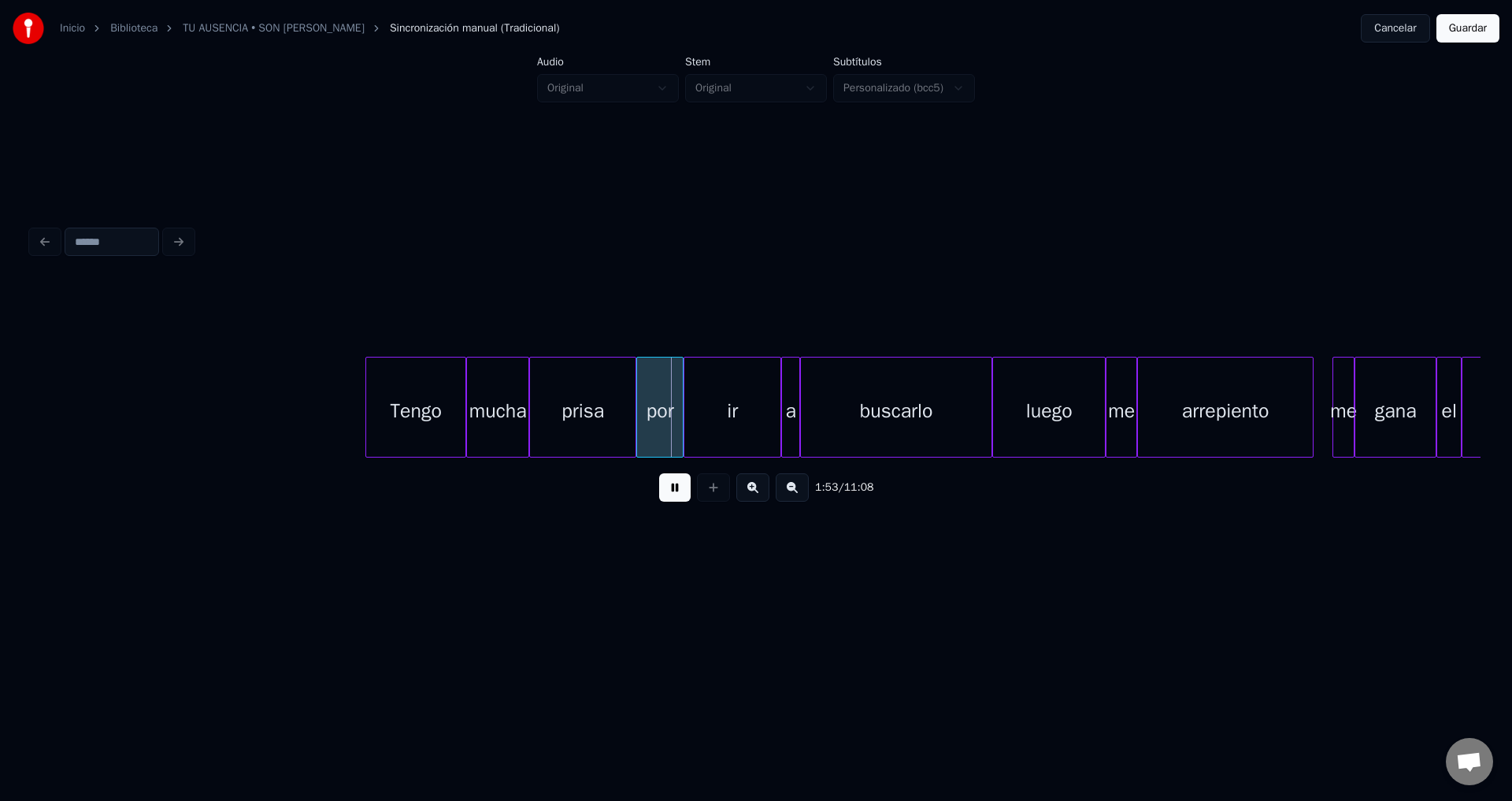 scroll, scrollTop: 0, scrollLeft: 17260, axis: horizontal 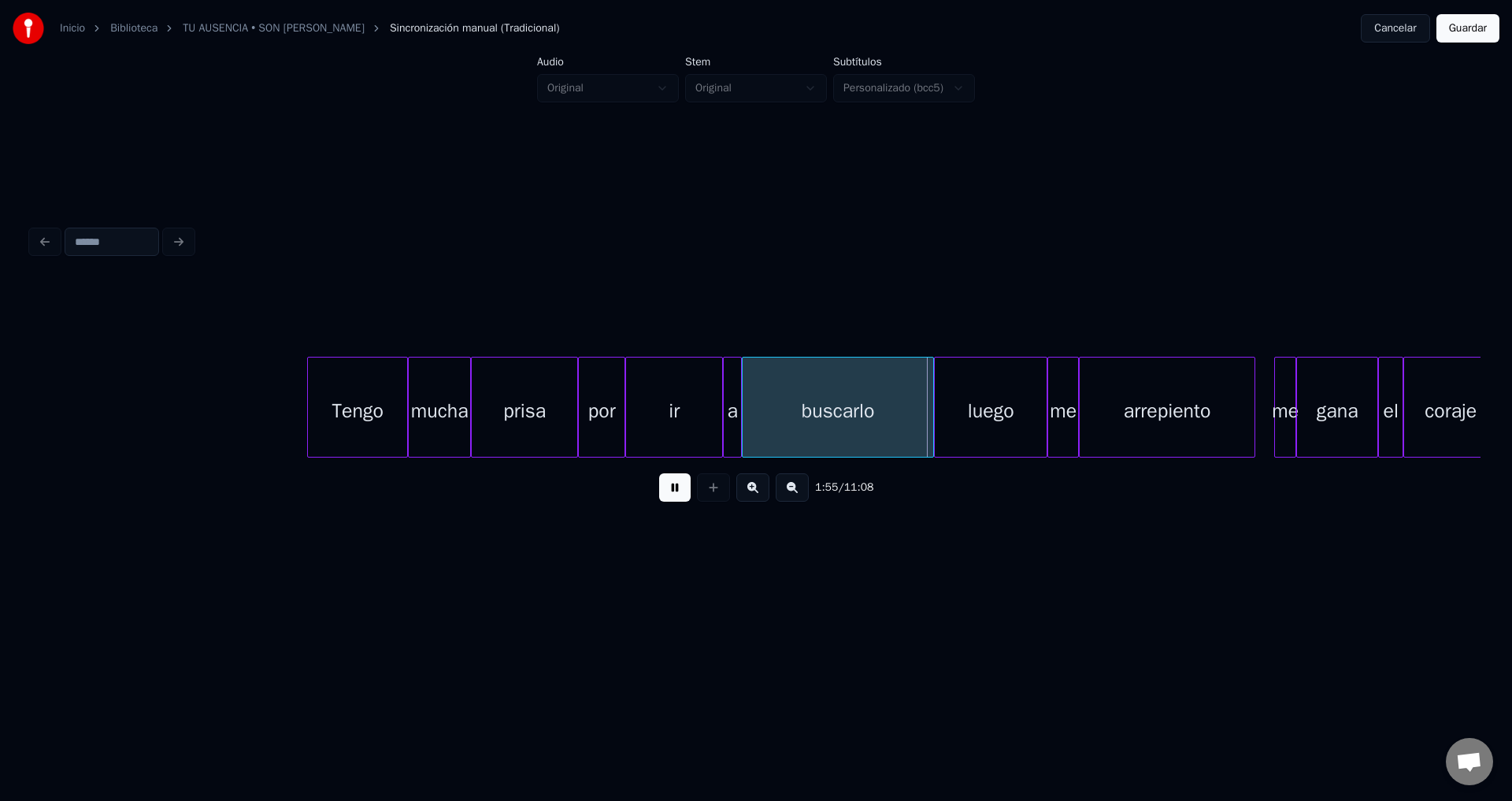 click at bounding box center [675, 488] 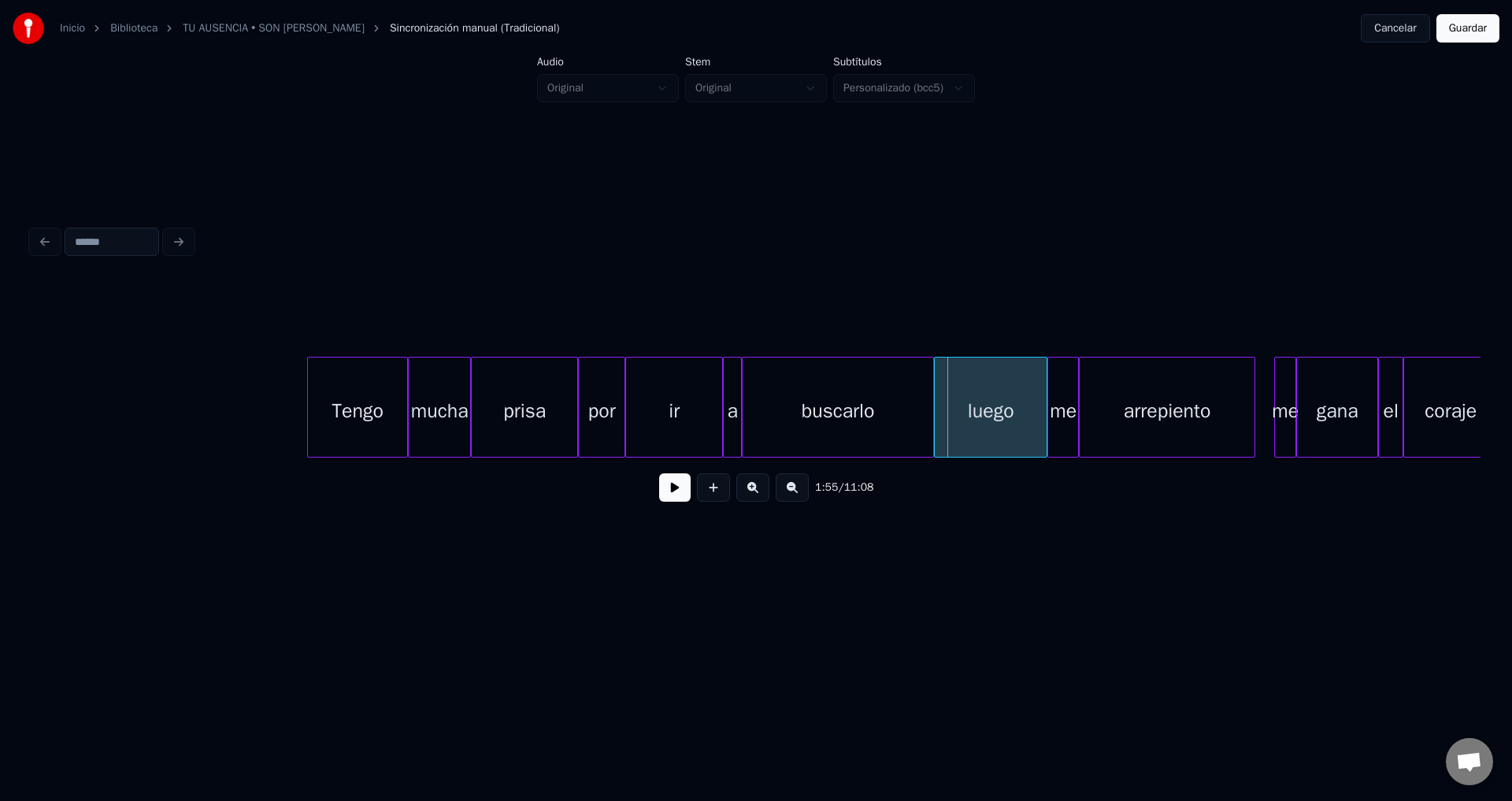 click on "arrepiento" at bounding box center [1167, 411] 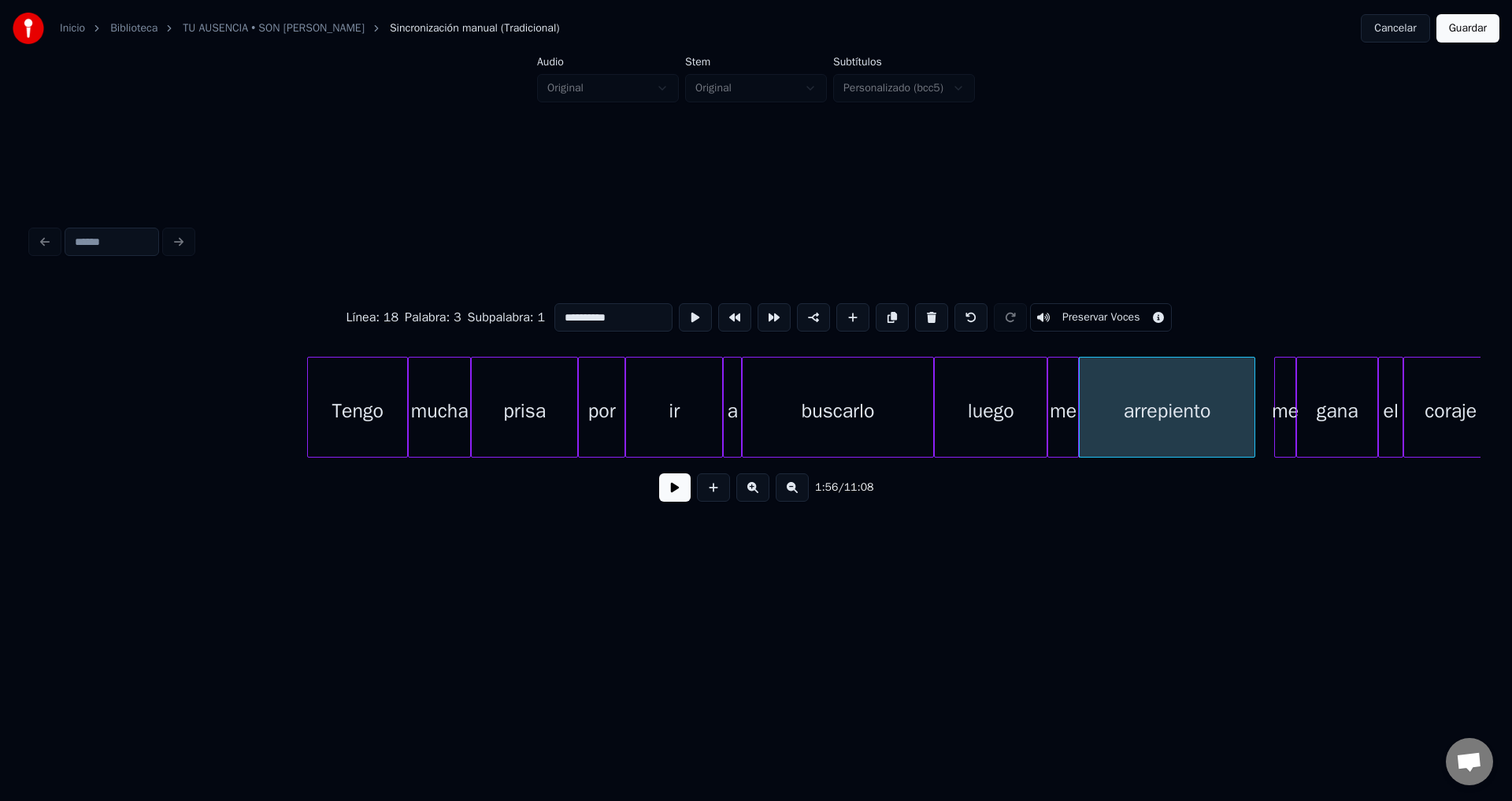 click on "arrepiento" at bounding box center (1167, 411) 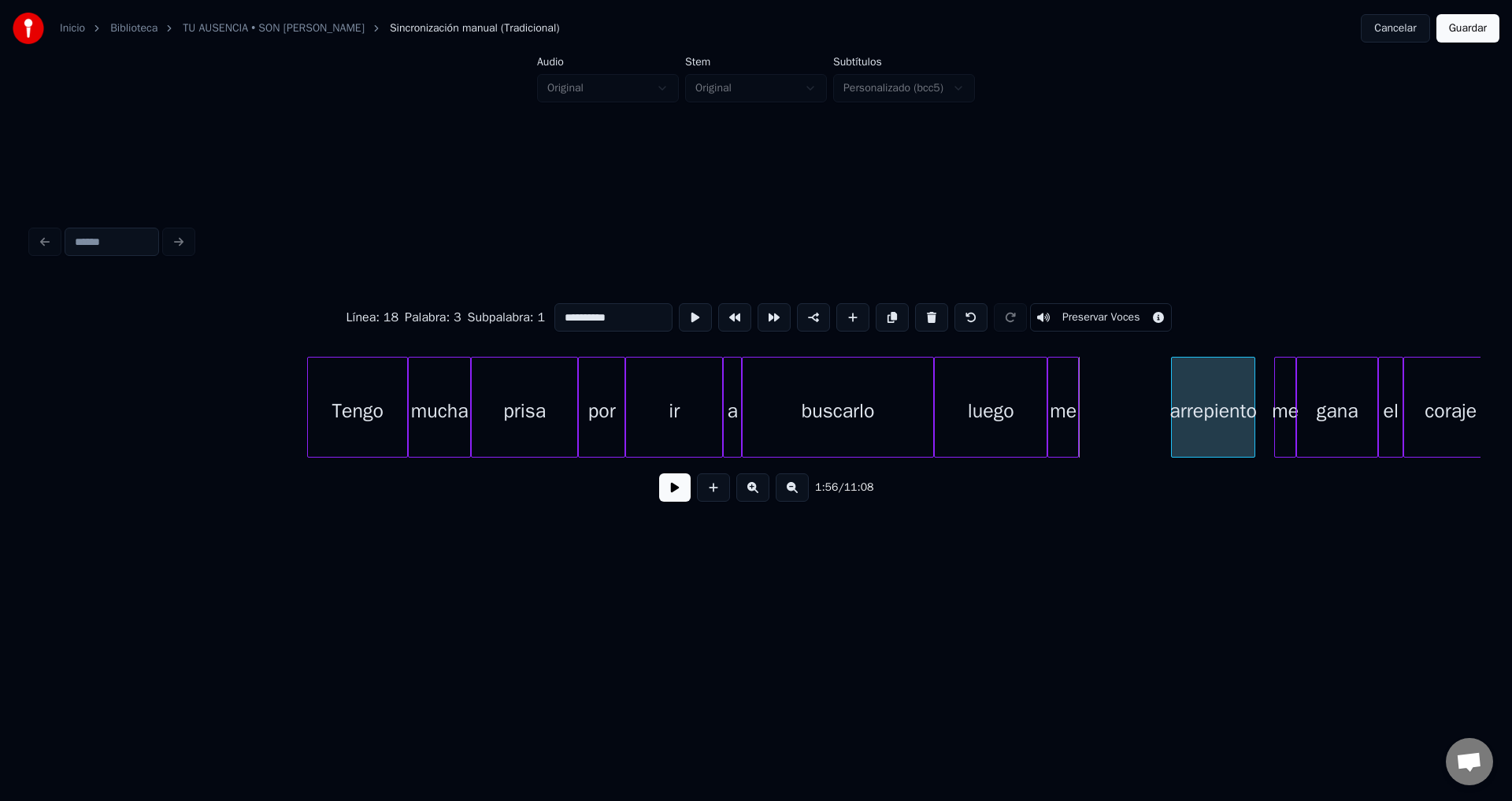 click at bounding box center [1174, 407] 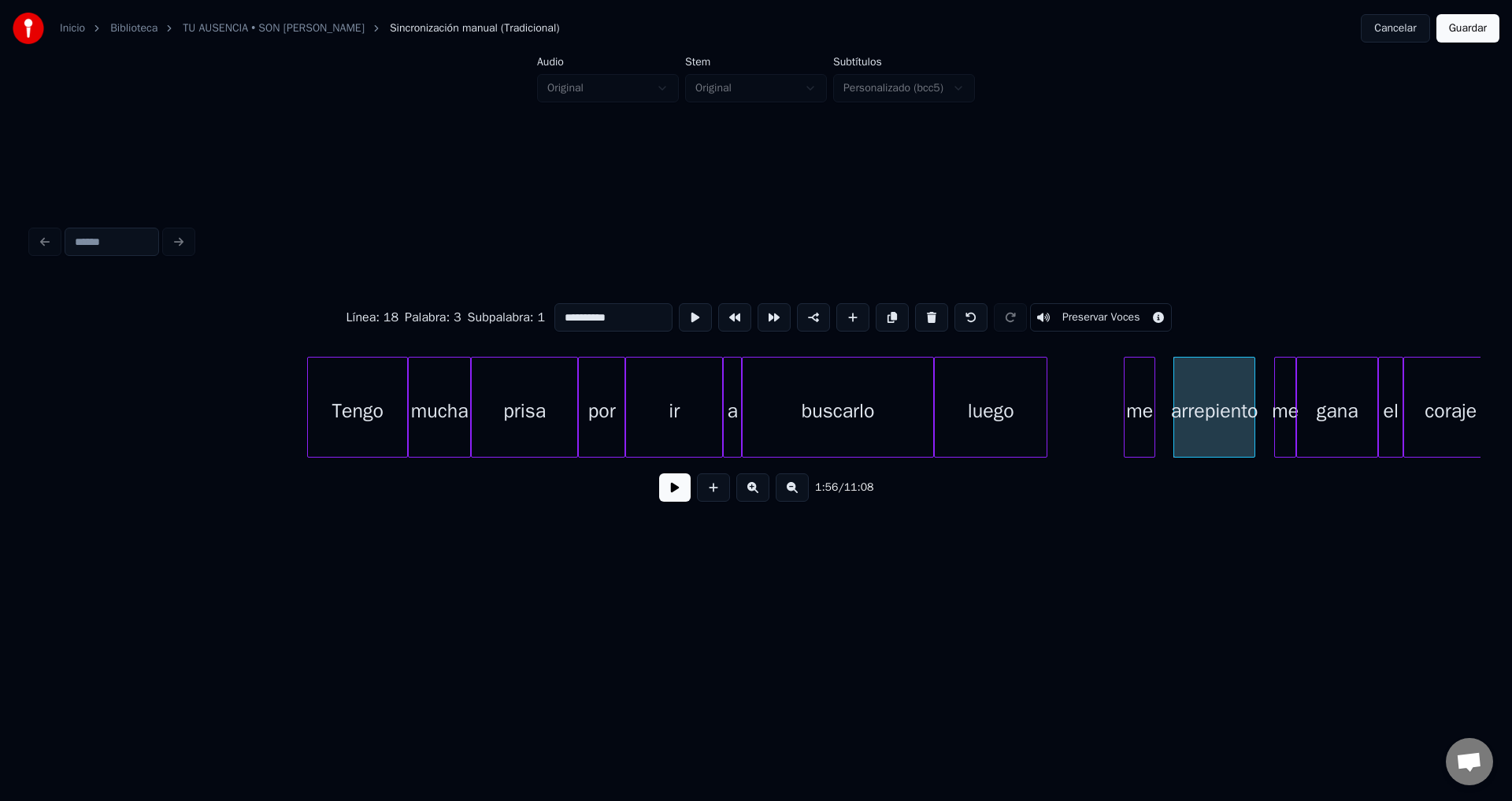 click on "me" at bounding box center [1140, 411] 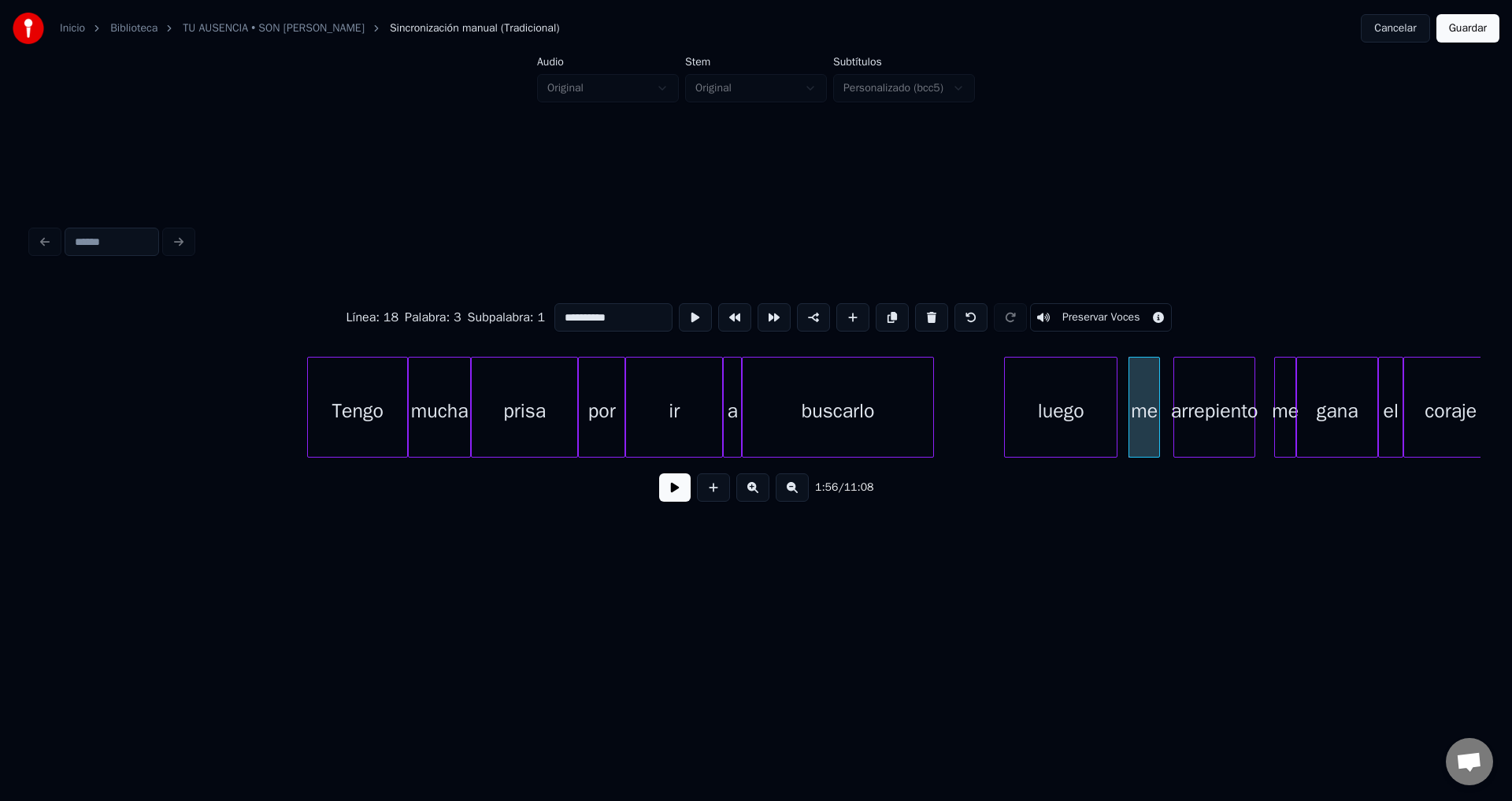 click on "luego" at bounding box center [1061, 411] 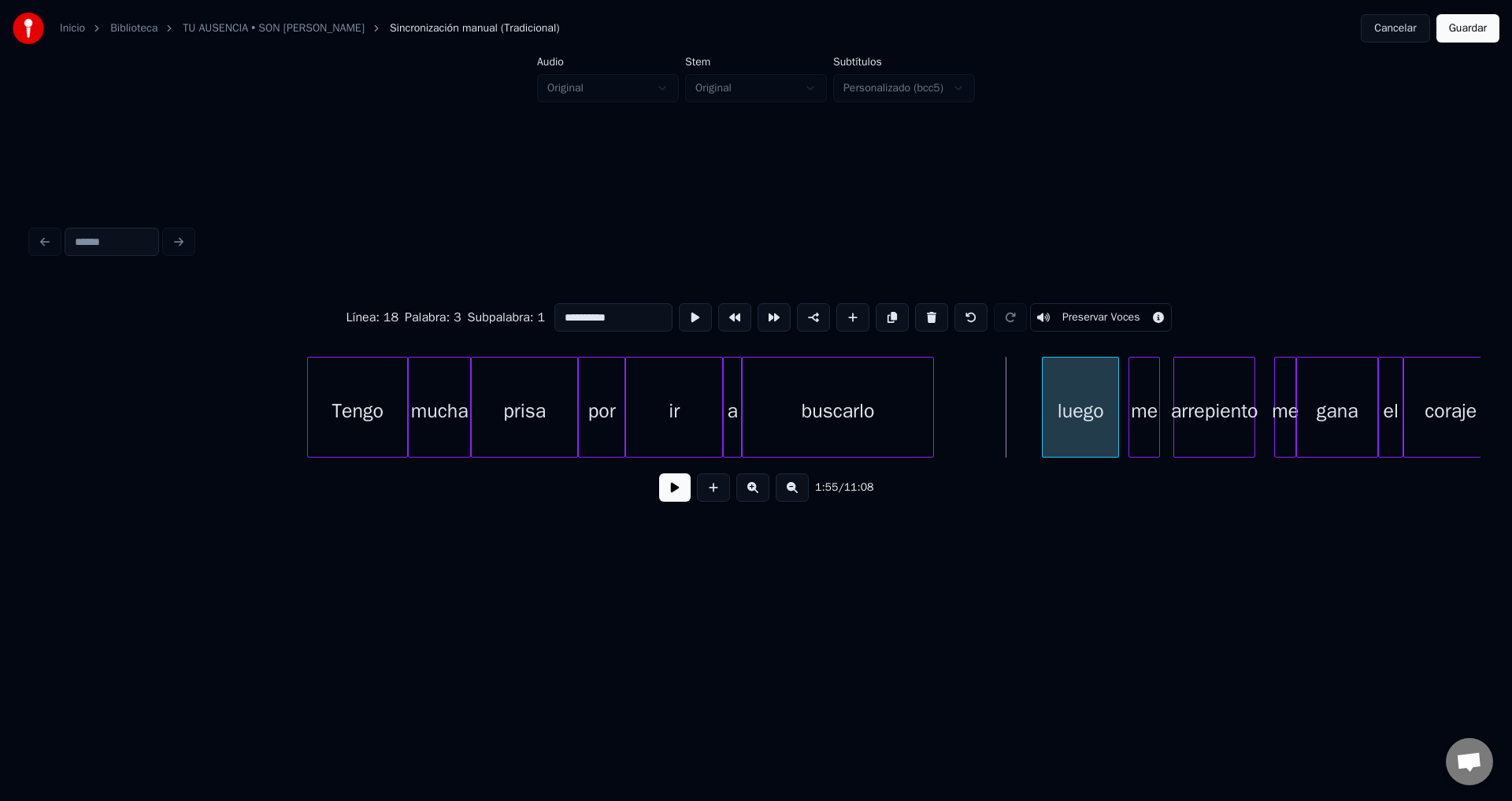 click at bounding box center (1045, 407) 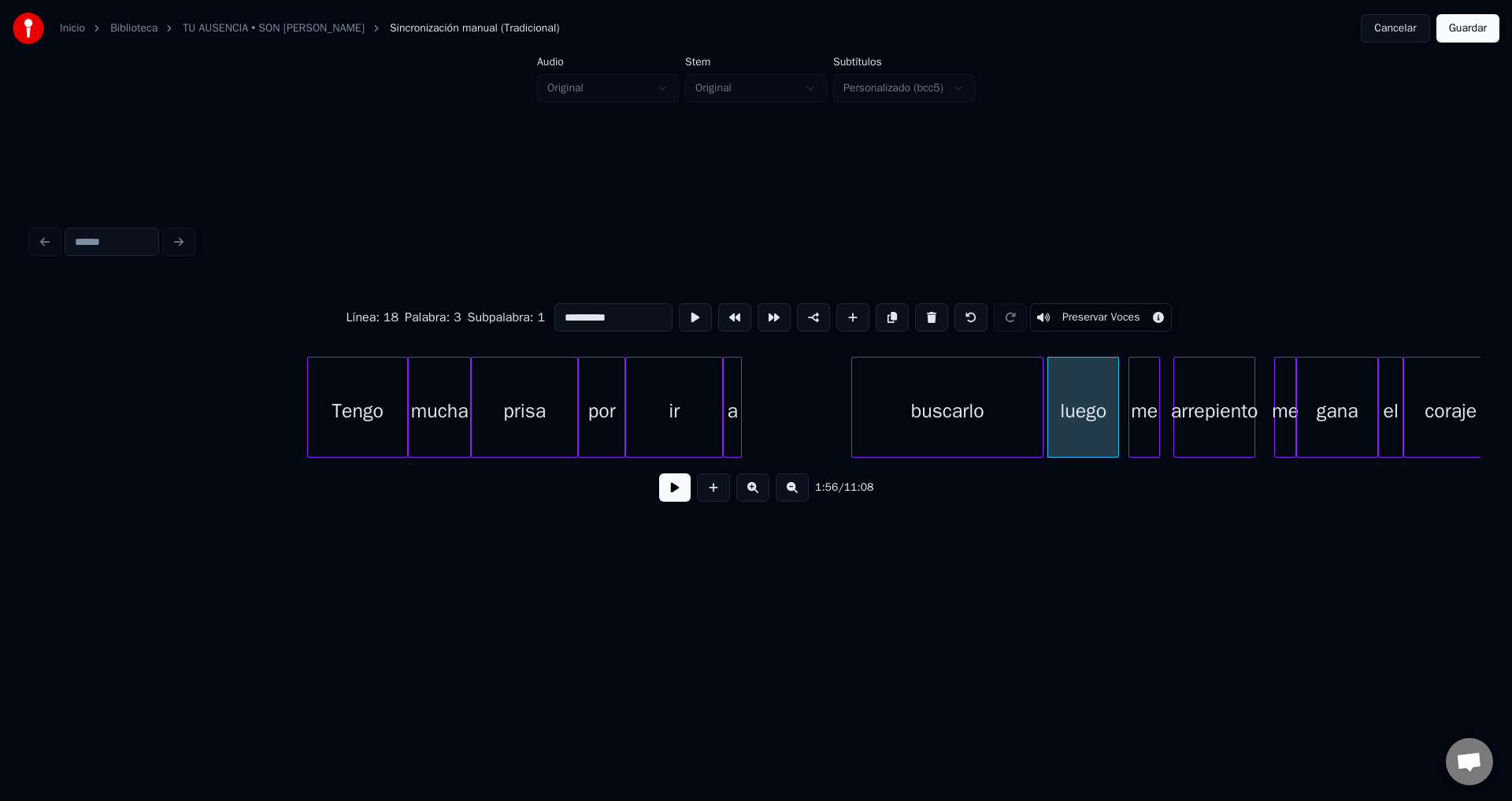 click on "buscarlo" at bounding box center [947, 411] 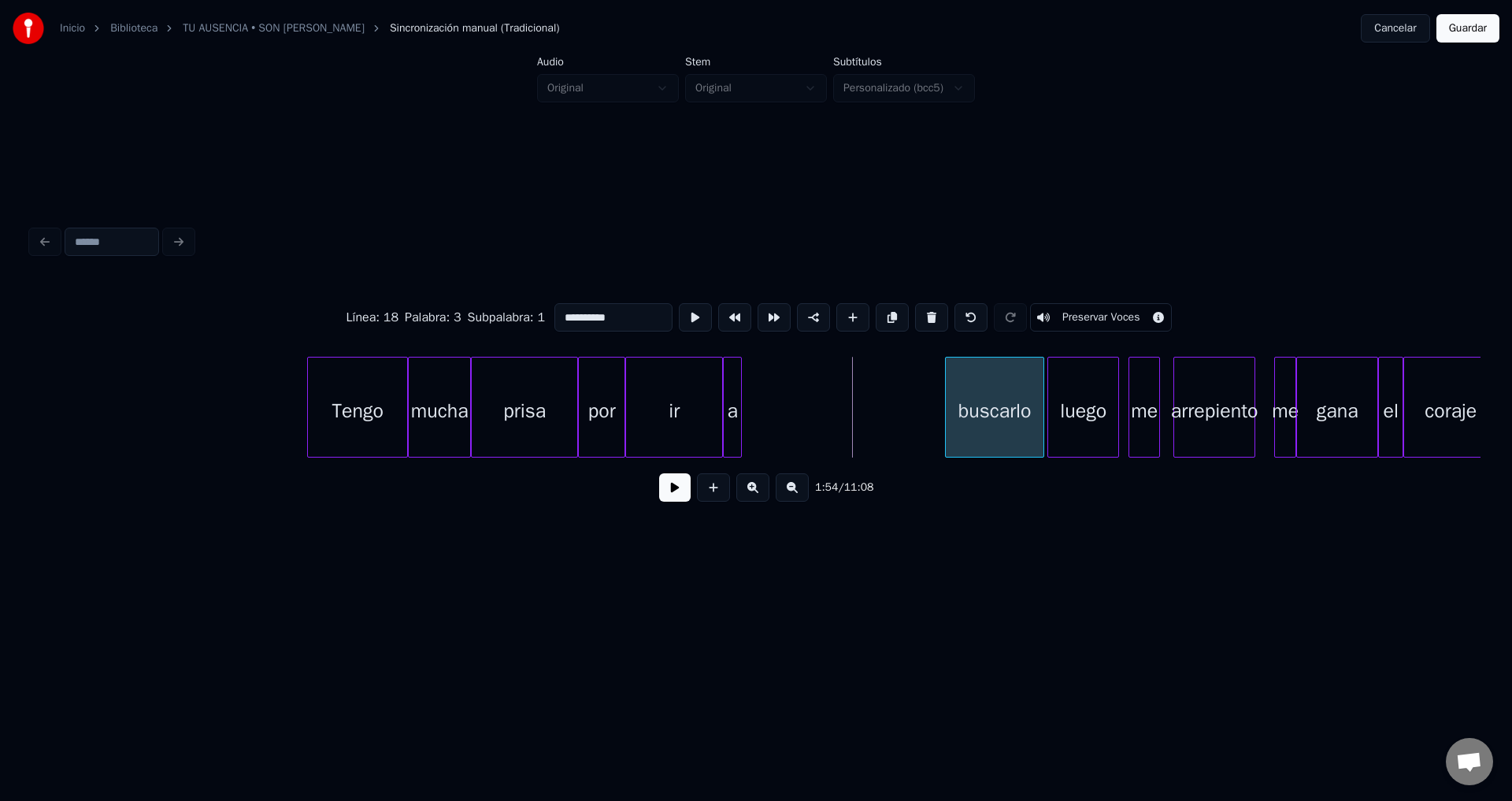 click at bounding box center (948, 407) 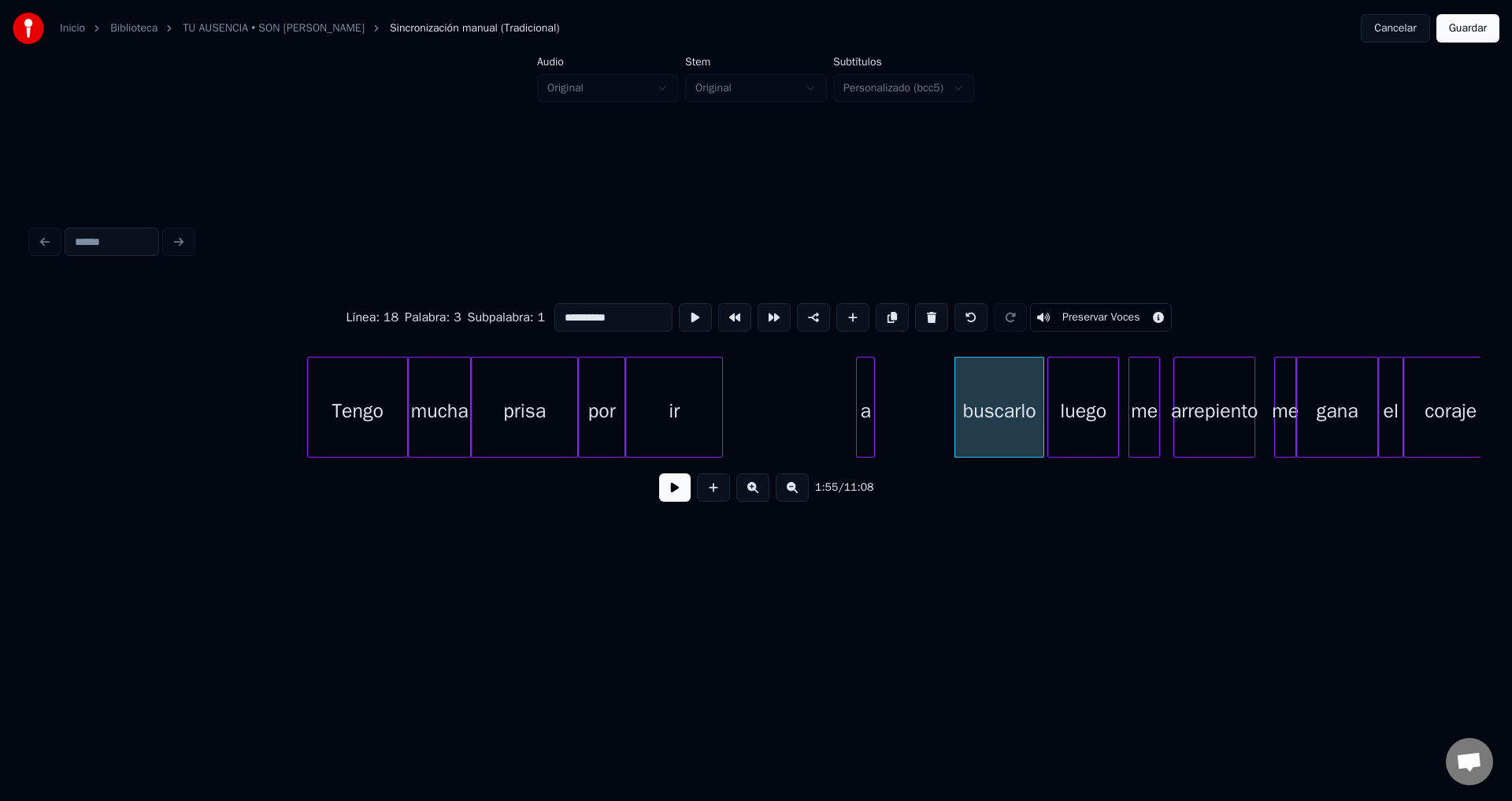 click on "a" at bounding box center [865, 411] 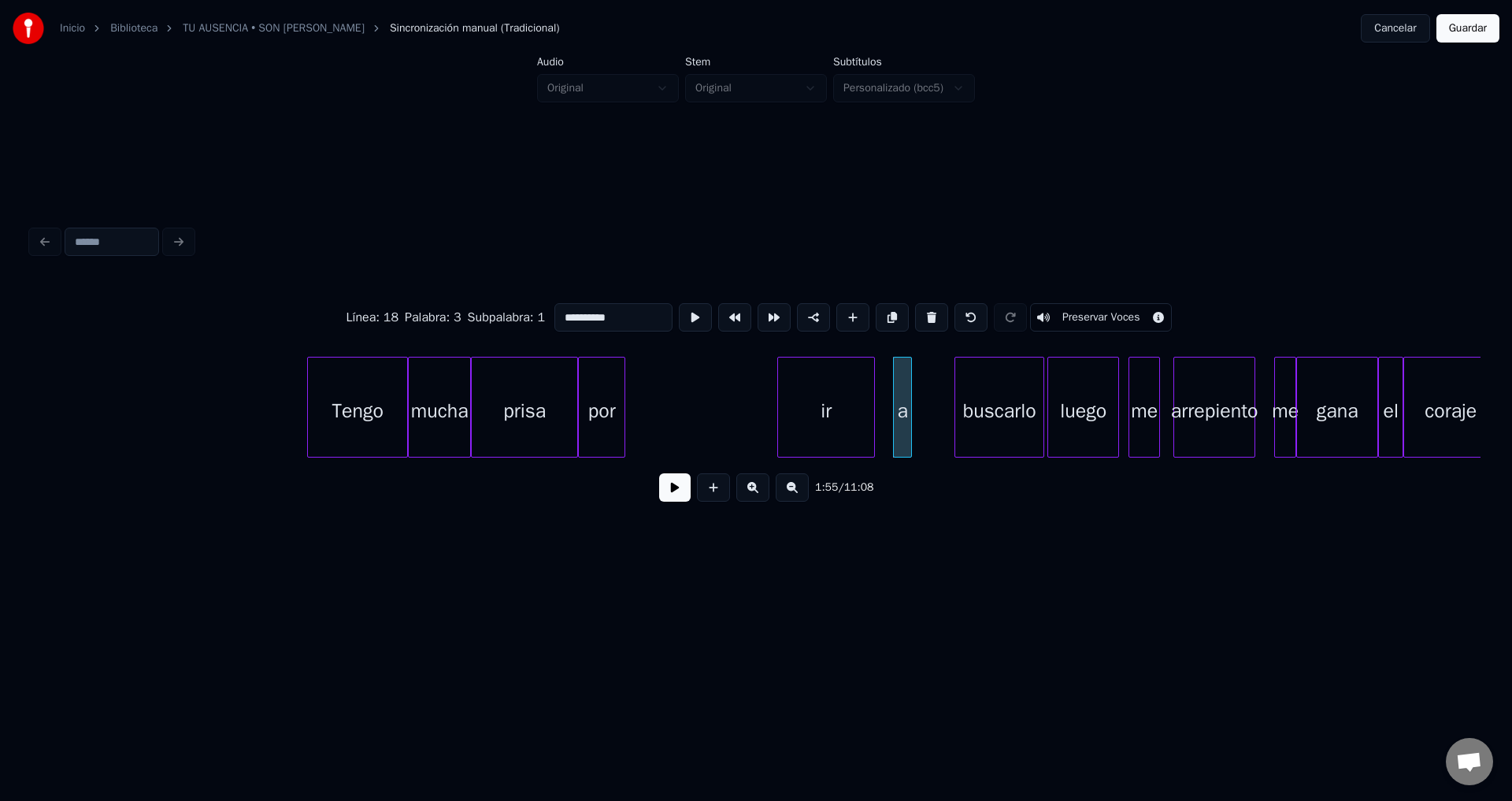 click on "ir" at bounding box center (826, 411) 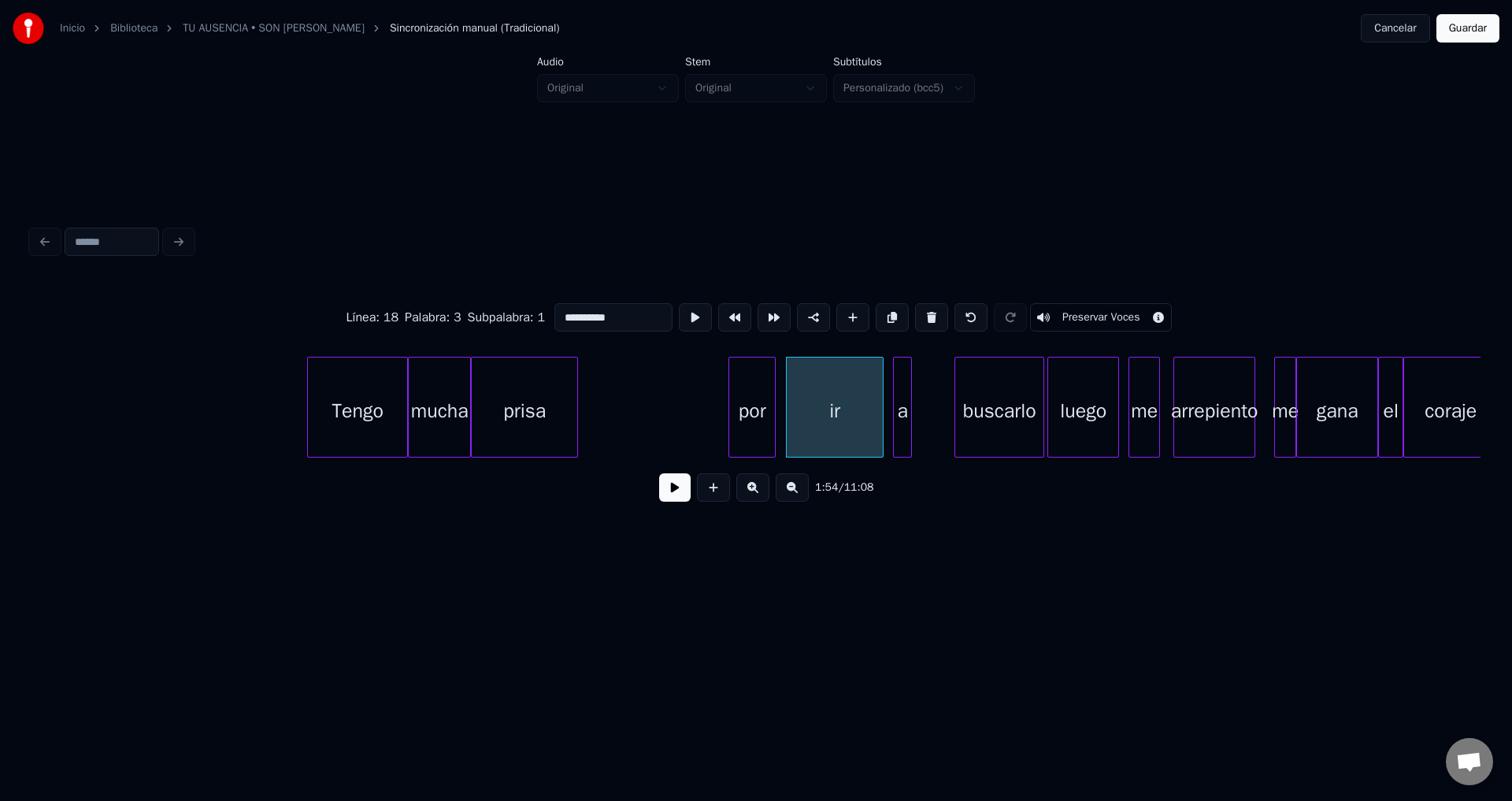 click on "por" at bounding box center [752, 411] 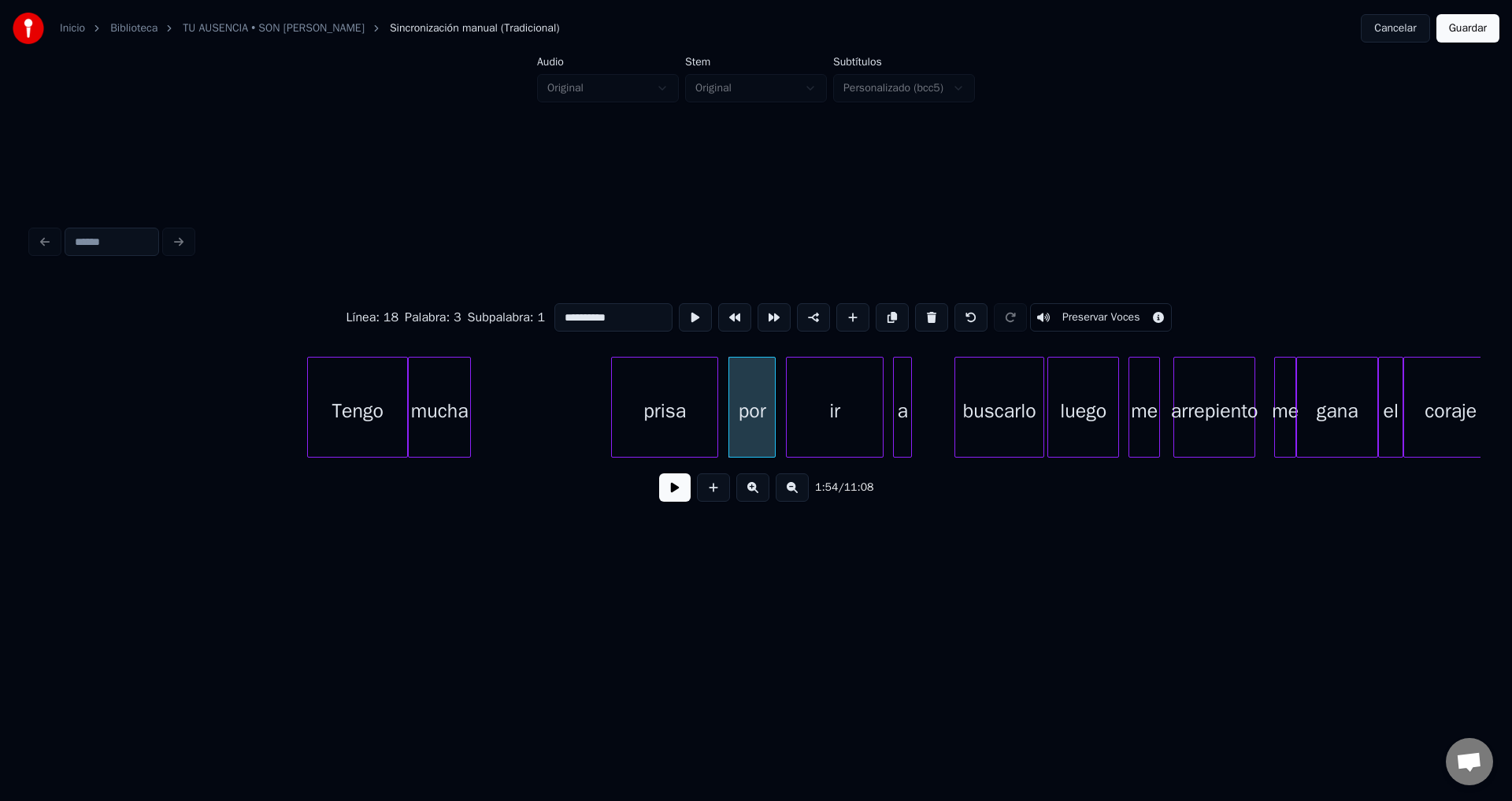 click on "prisa" at bounding box center (665, 411) 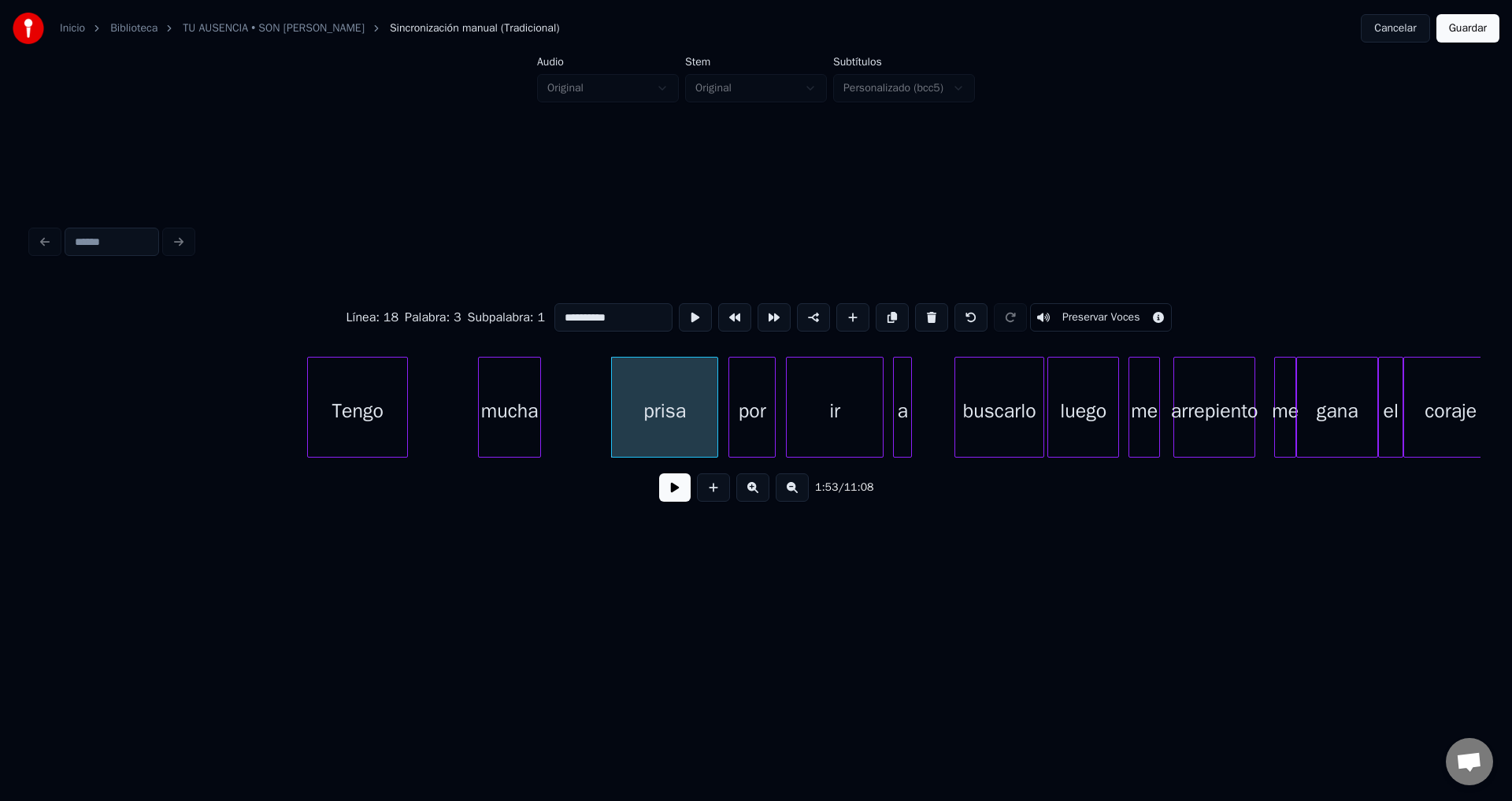 click on "mucha" at bounding box center [510, 411] 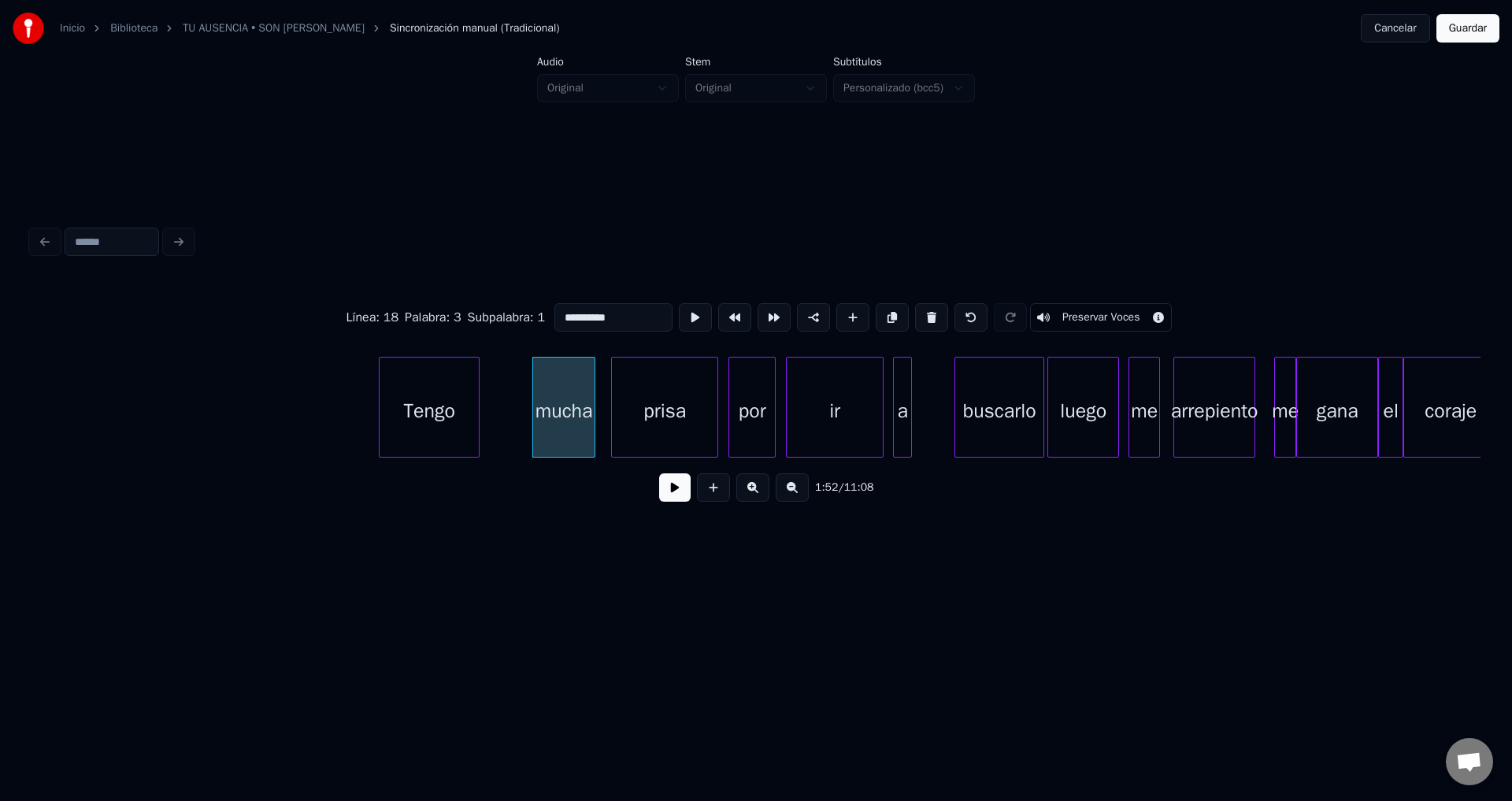 click on "Tengo" at bounding box center [429, 411] 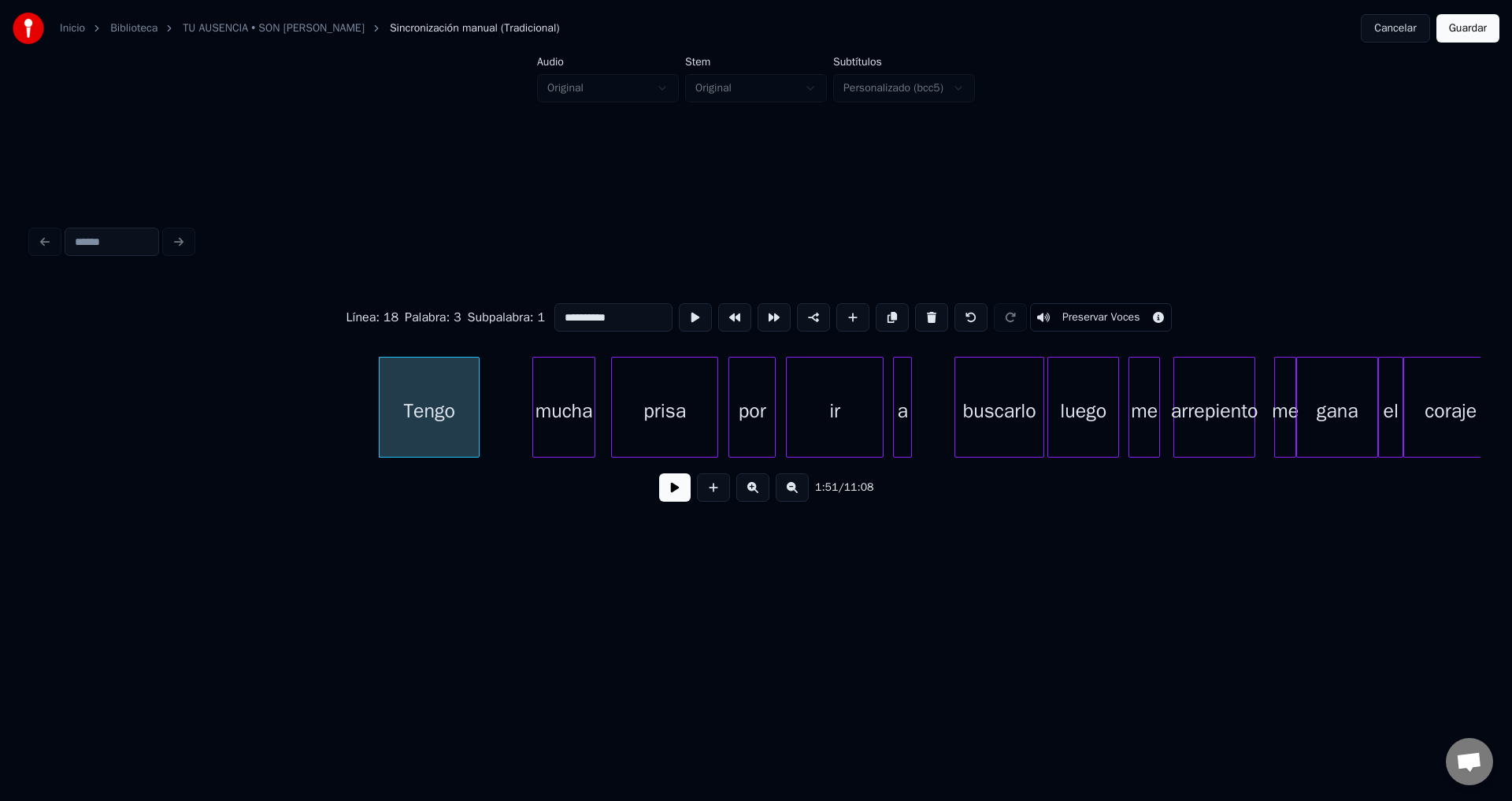 click at bounding box center [675, 488] 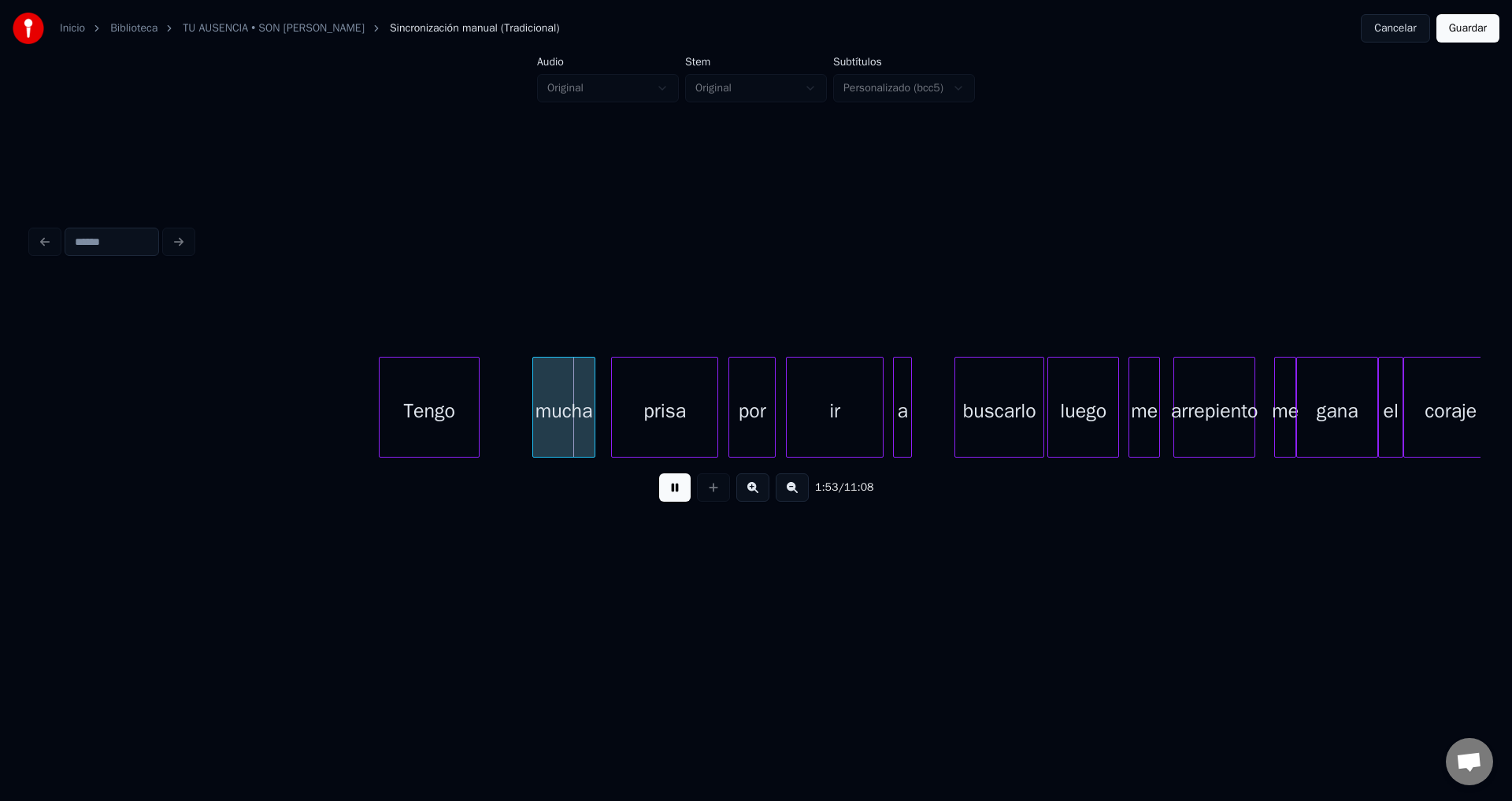 click at bounding box center (476, 407) 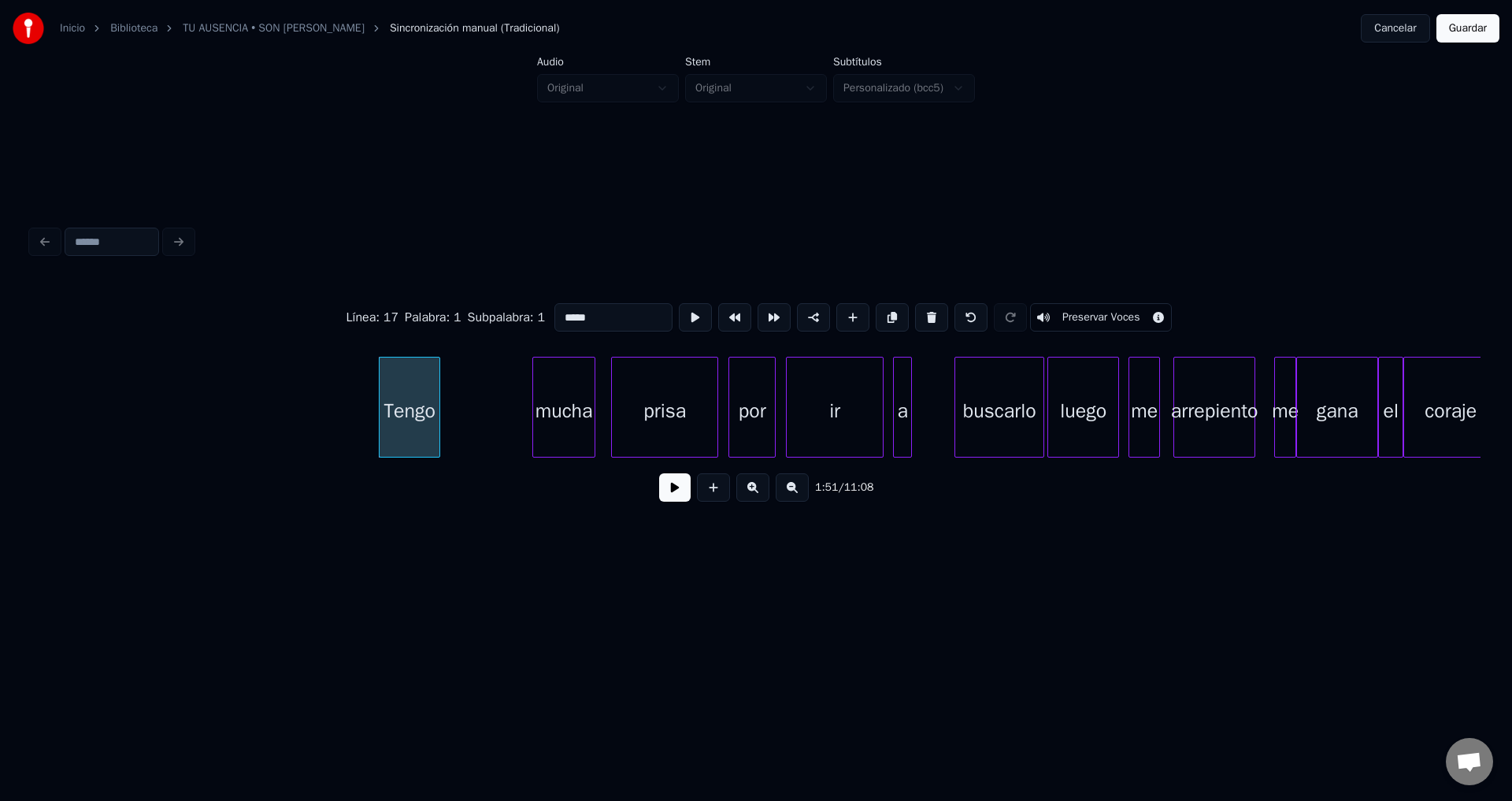 click at bounding box center (437, 407) 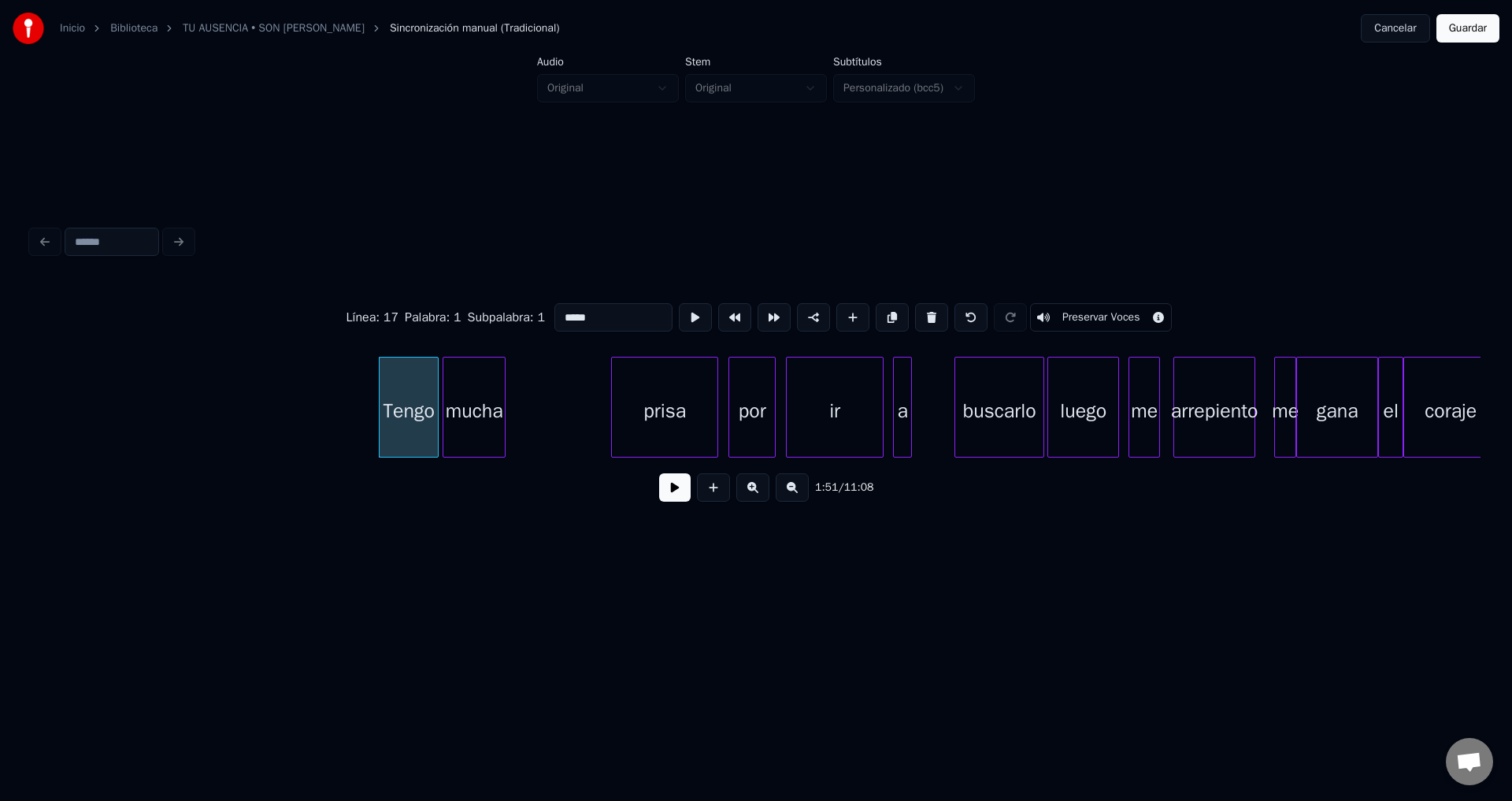 click on "mucha" at bounding box center [474, 411] 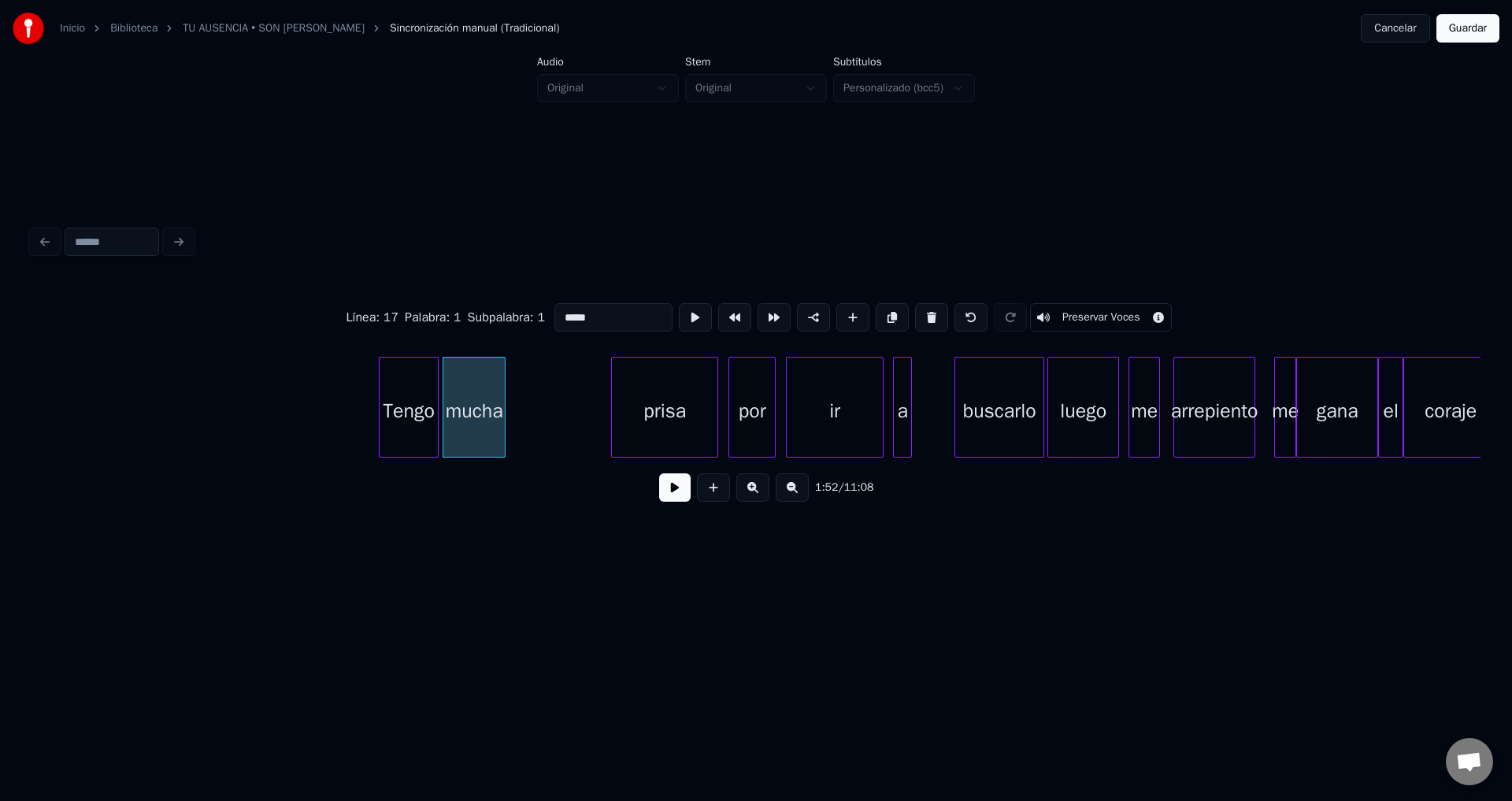 click at bounding box center [675, 488] 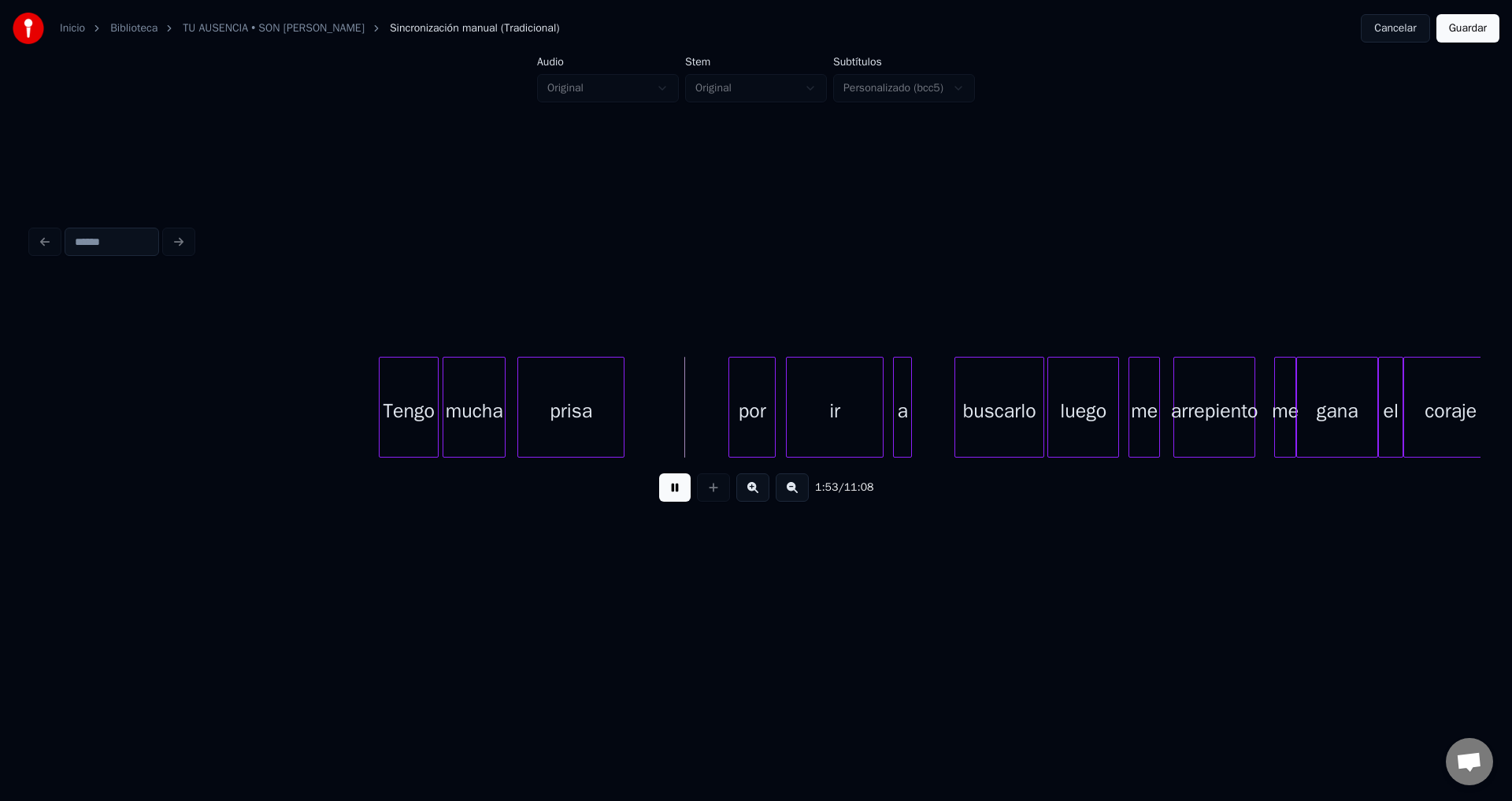 click on "prisa" at bounding box center (571, 411) 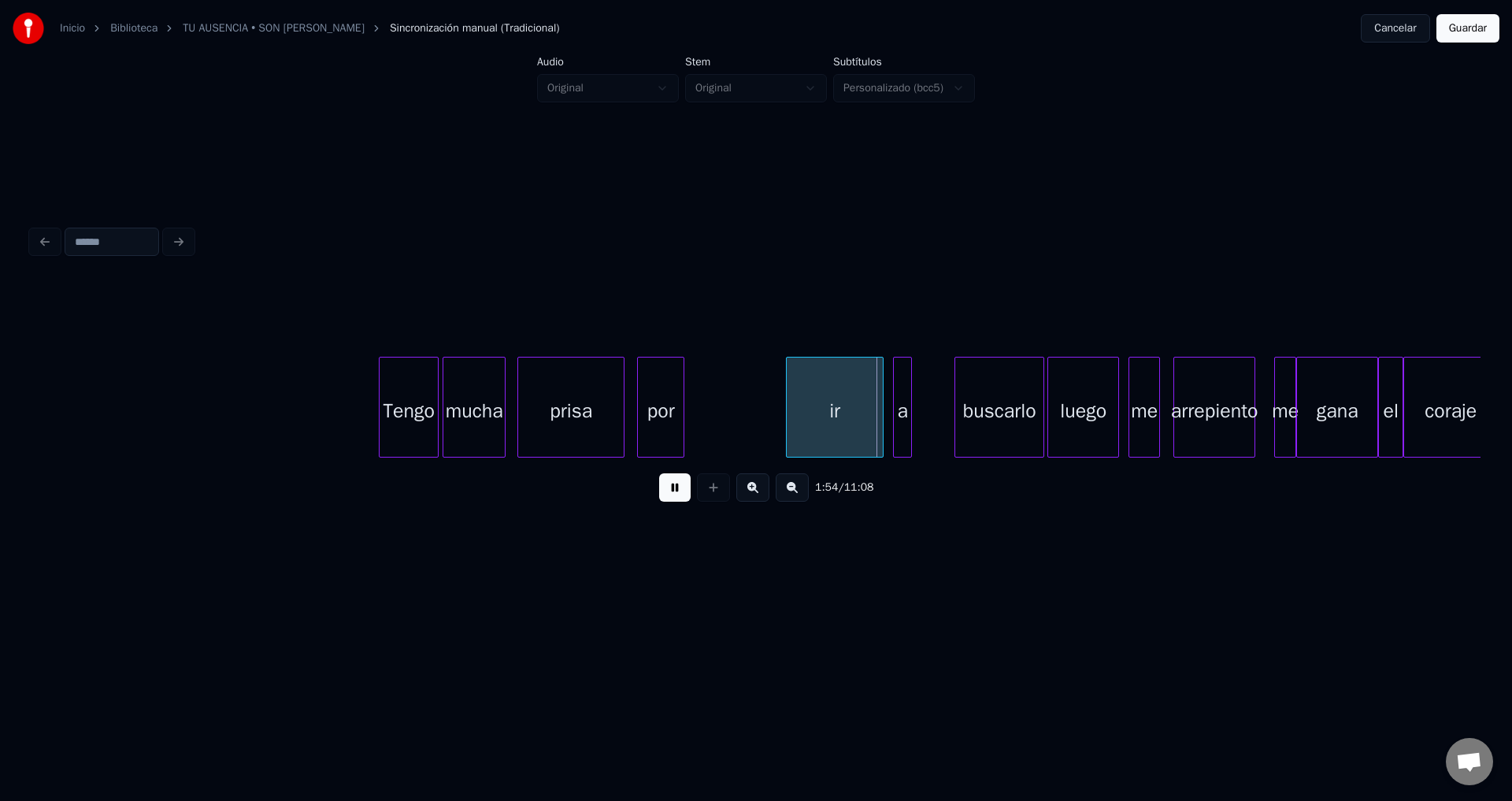 click on "por" at bounding box center (661, 411) 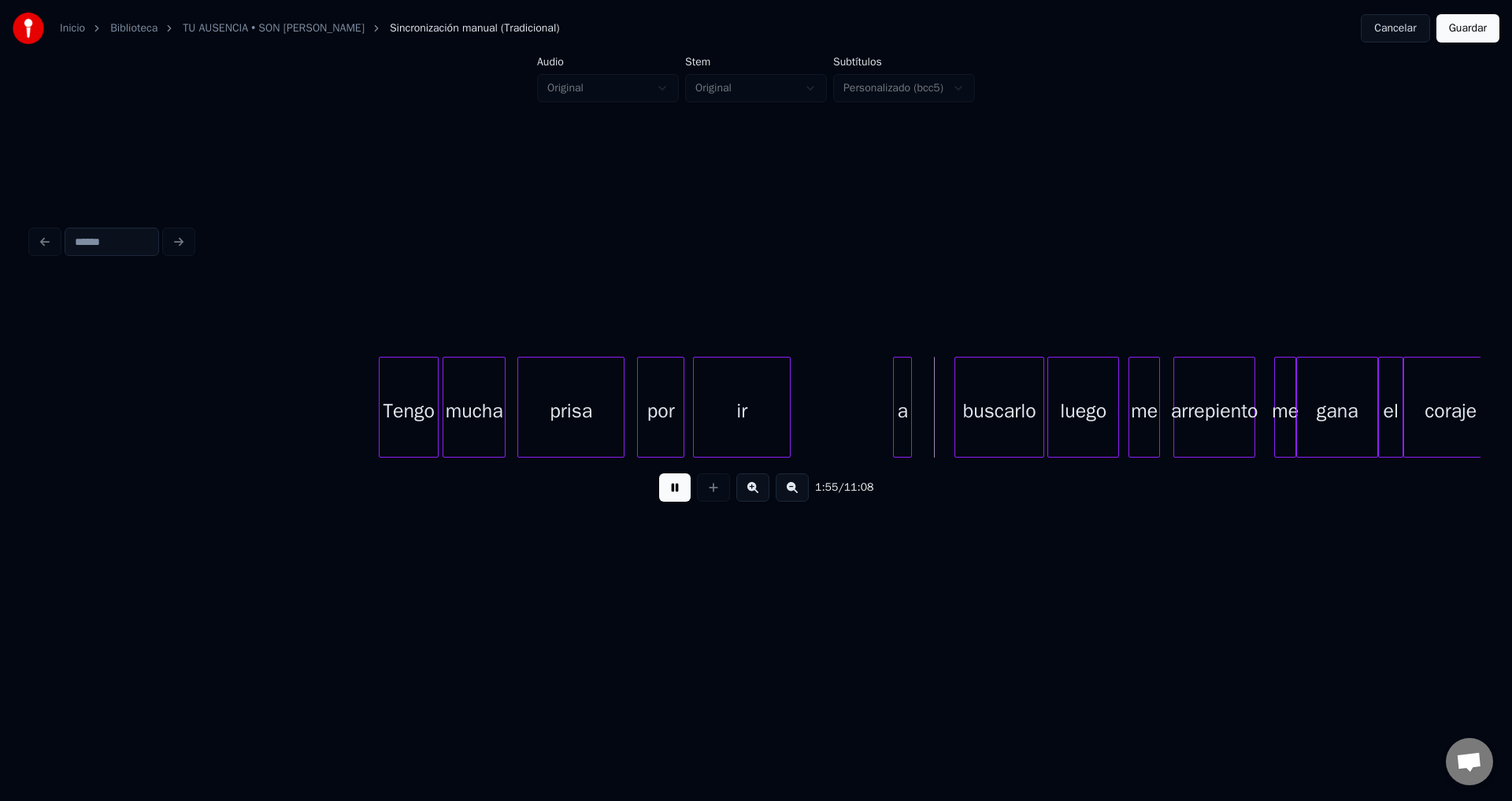 click on "ir" at bounding box center [742, 411] 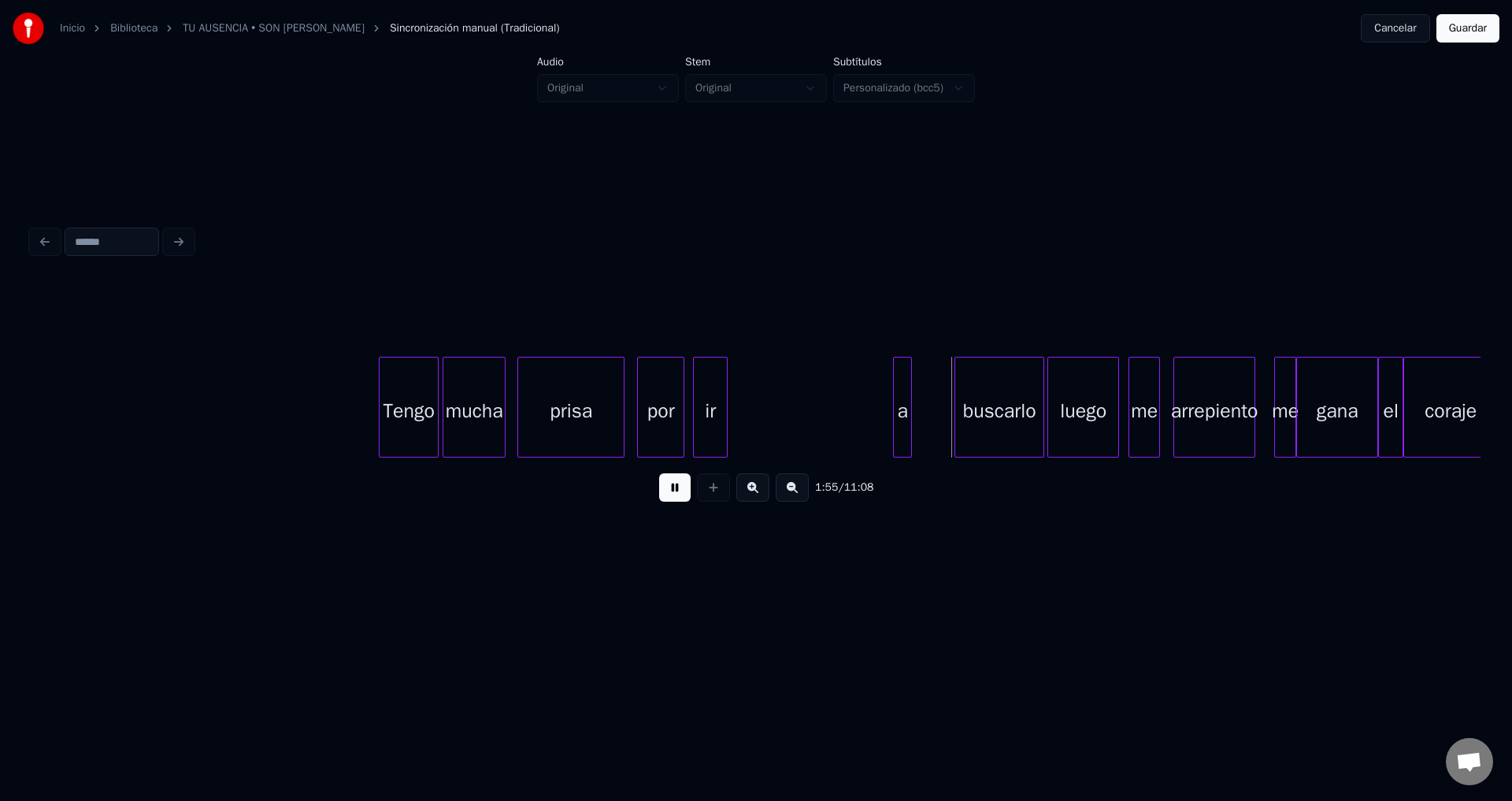 click at bounding box center (724, 407) 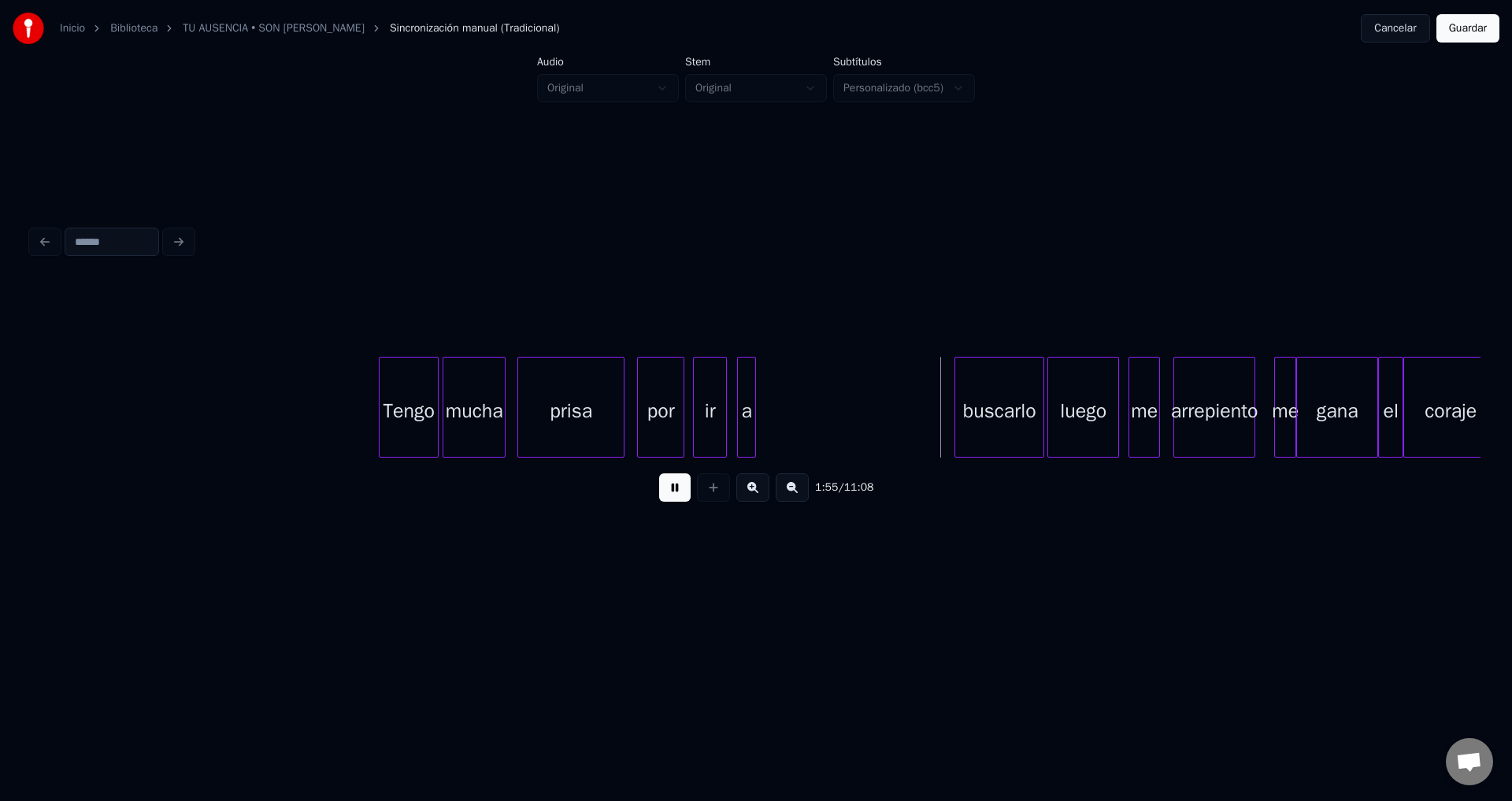 click on "a" at bounding box center [747, 411] 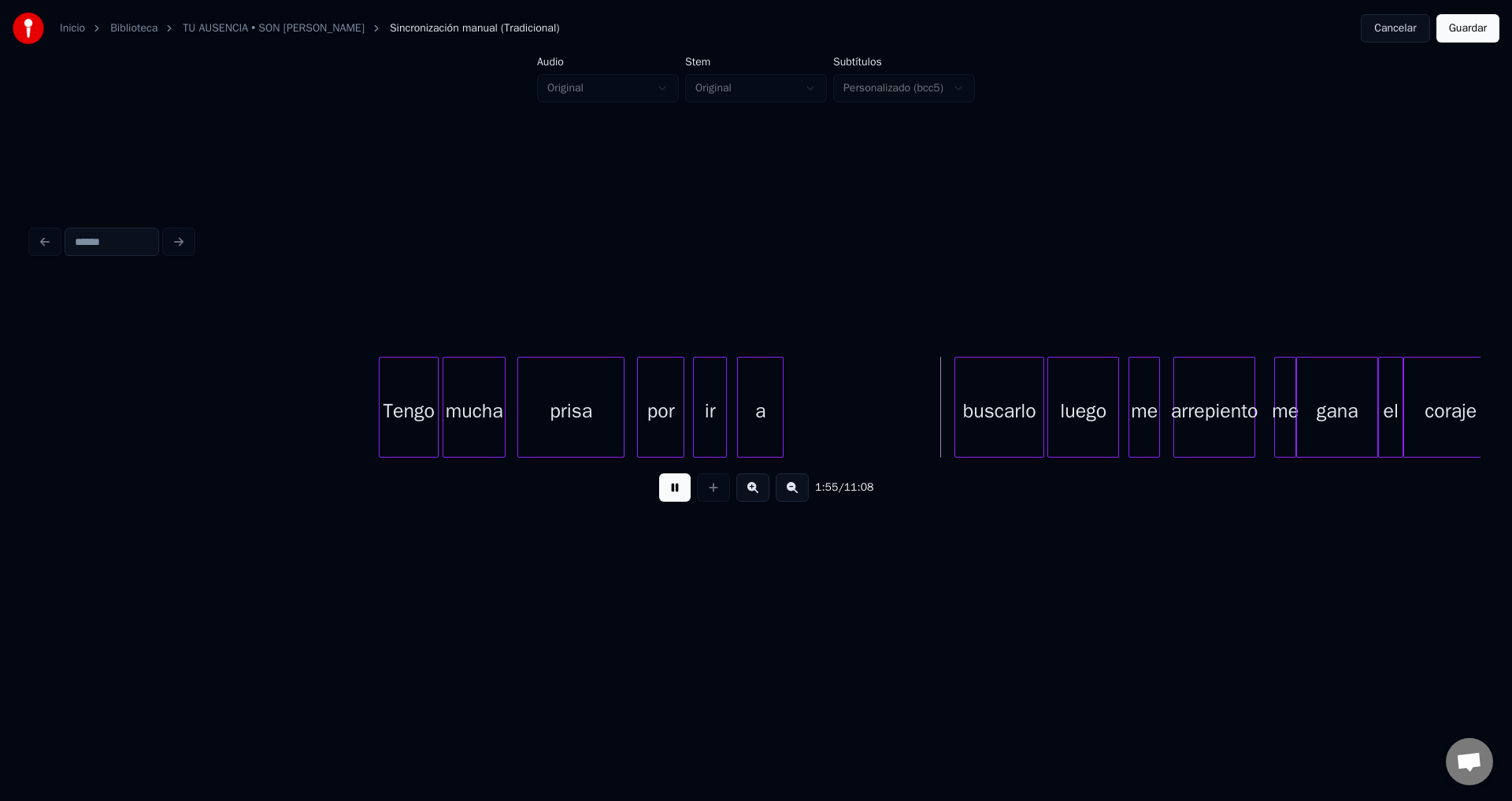 click at bounding box center (780, 407) 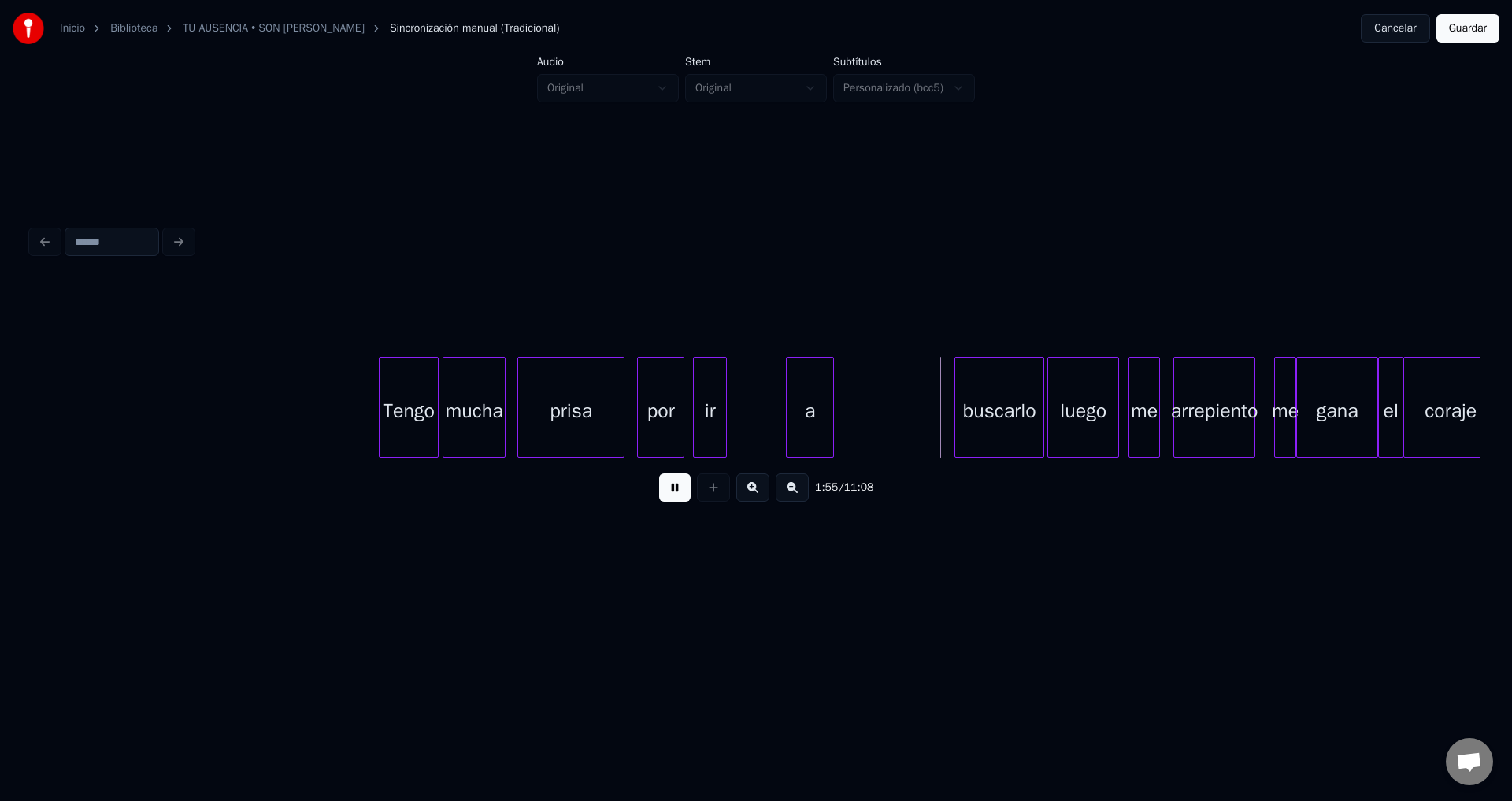 click on "a" at bounding box center (810, 411) 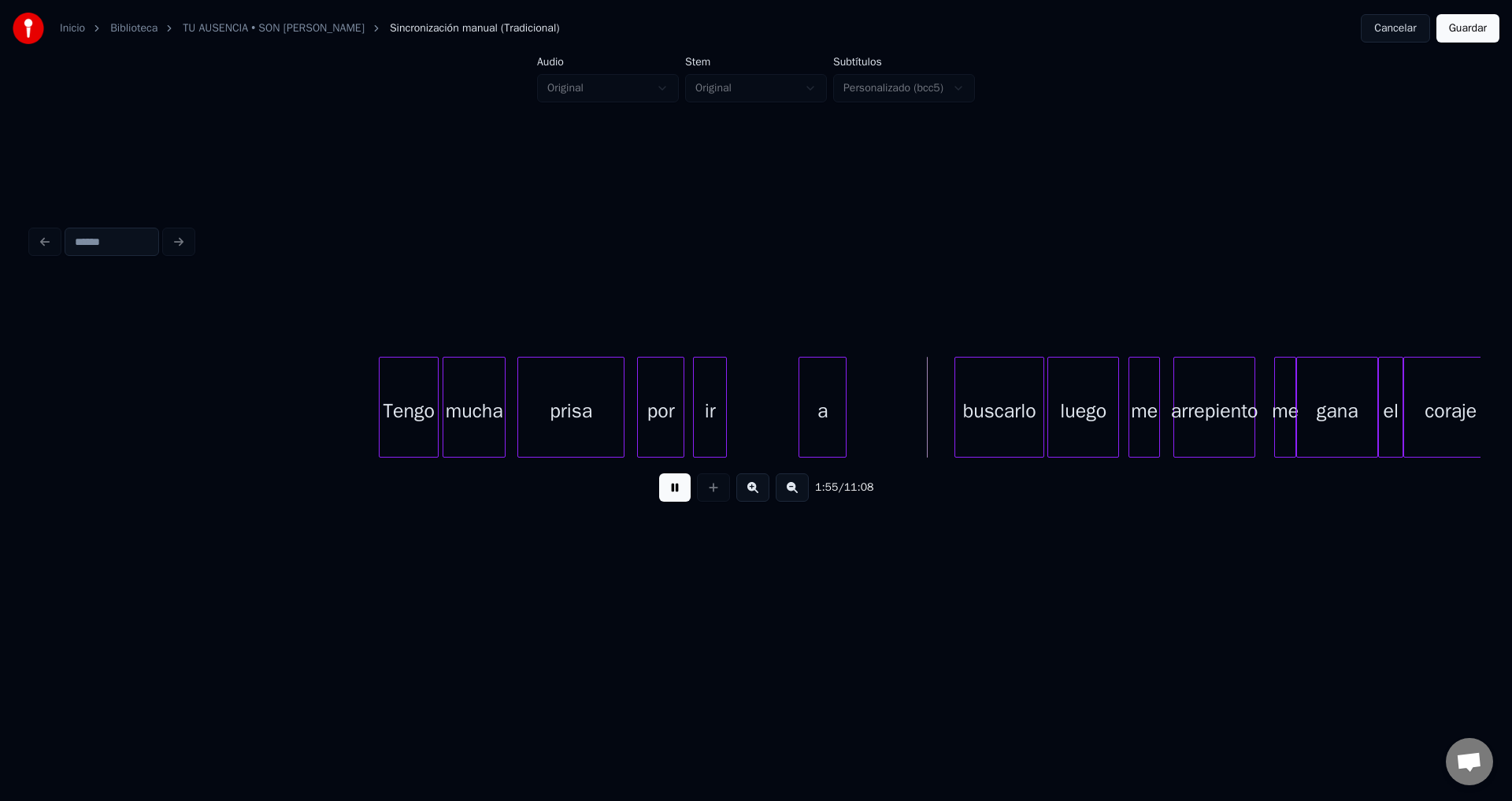 click on "ir" at bounding box center (710, 411) 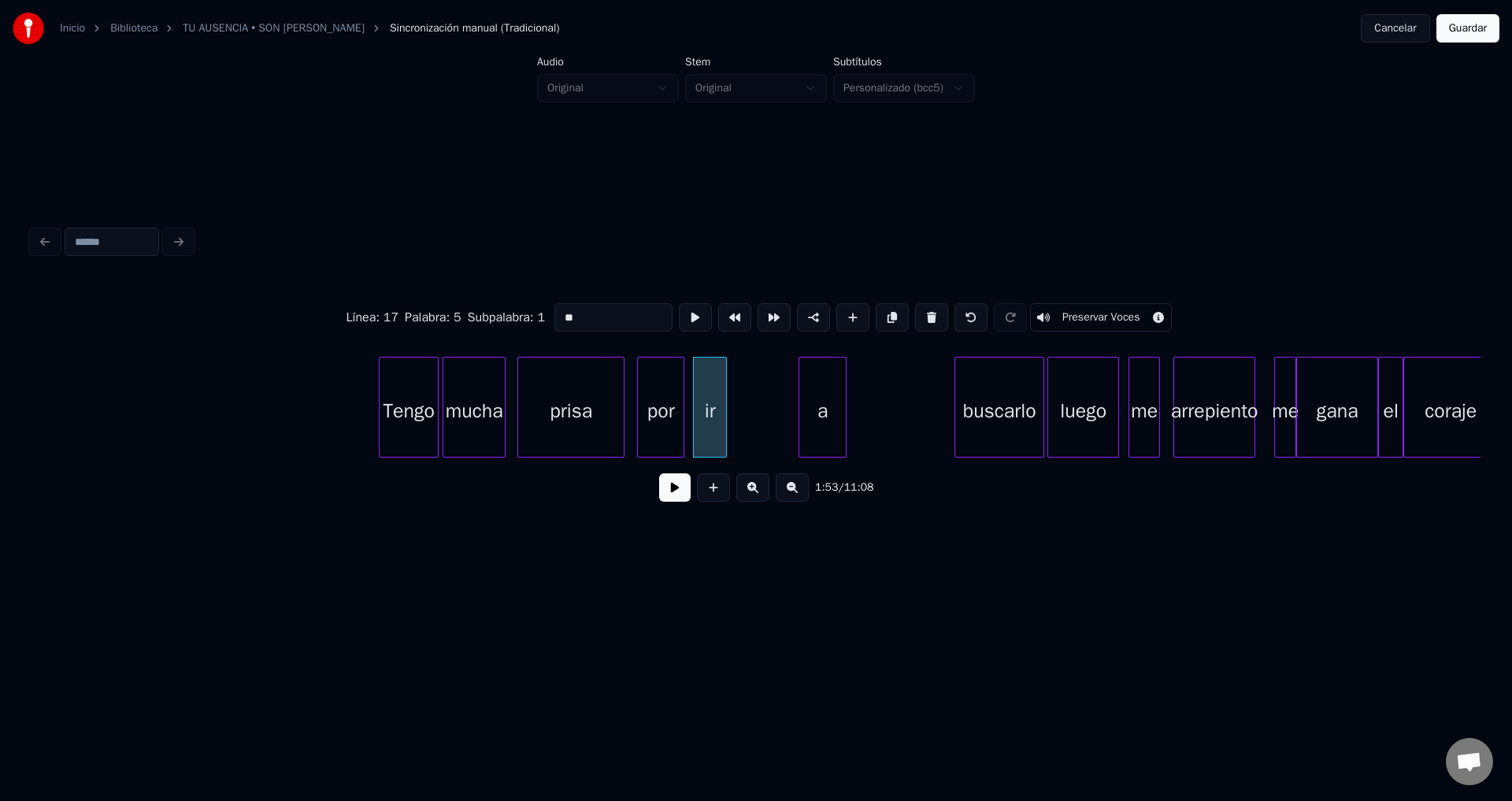 click at bounding box center [675, 488] 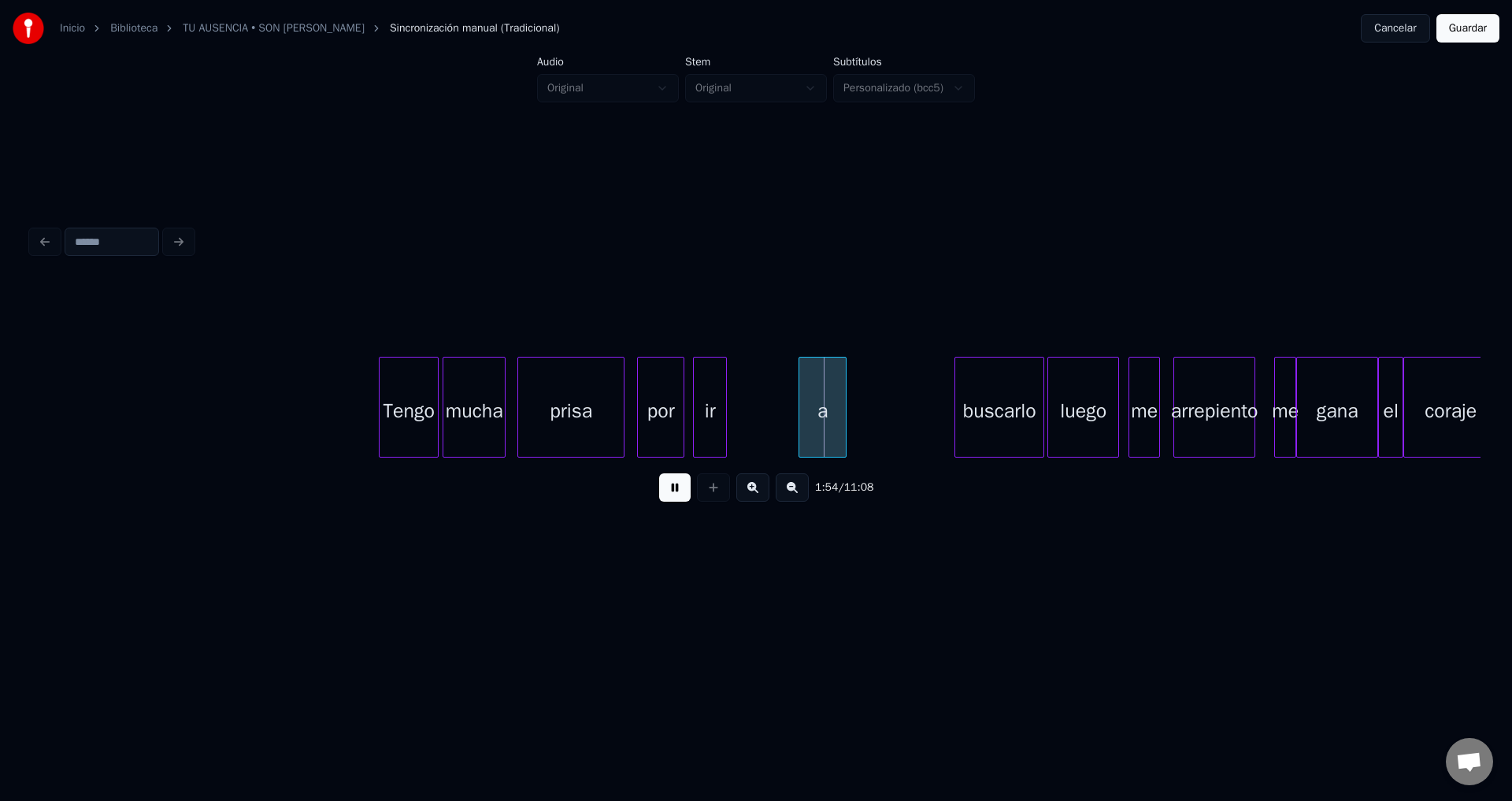 click at bounding box center (675, 488) 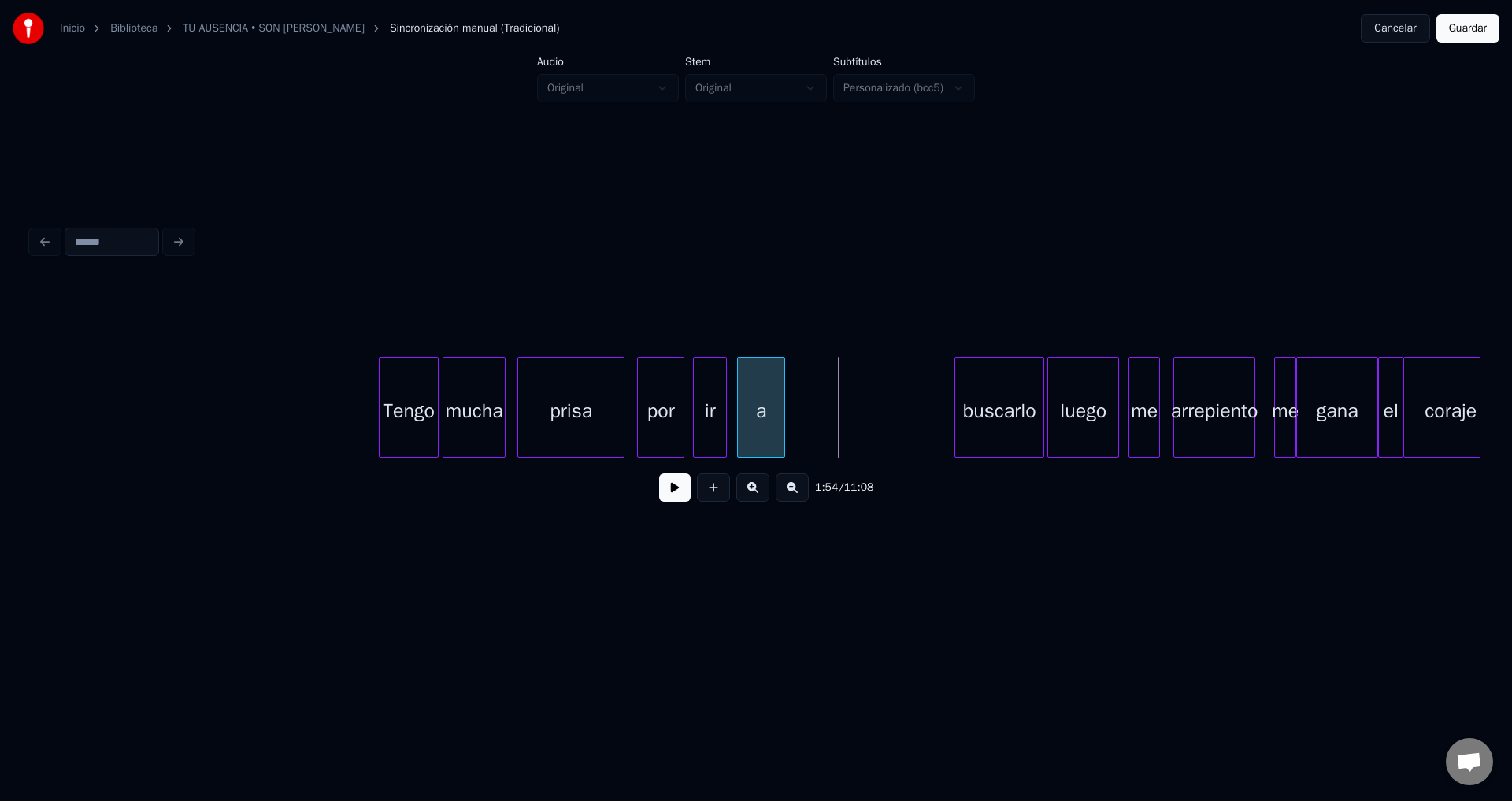 click on "a" at bounding box center [761, 411] 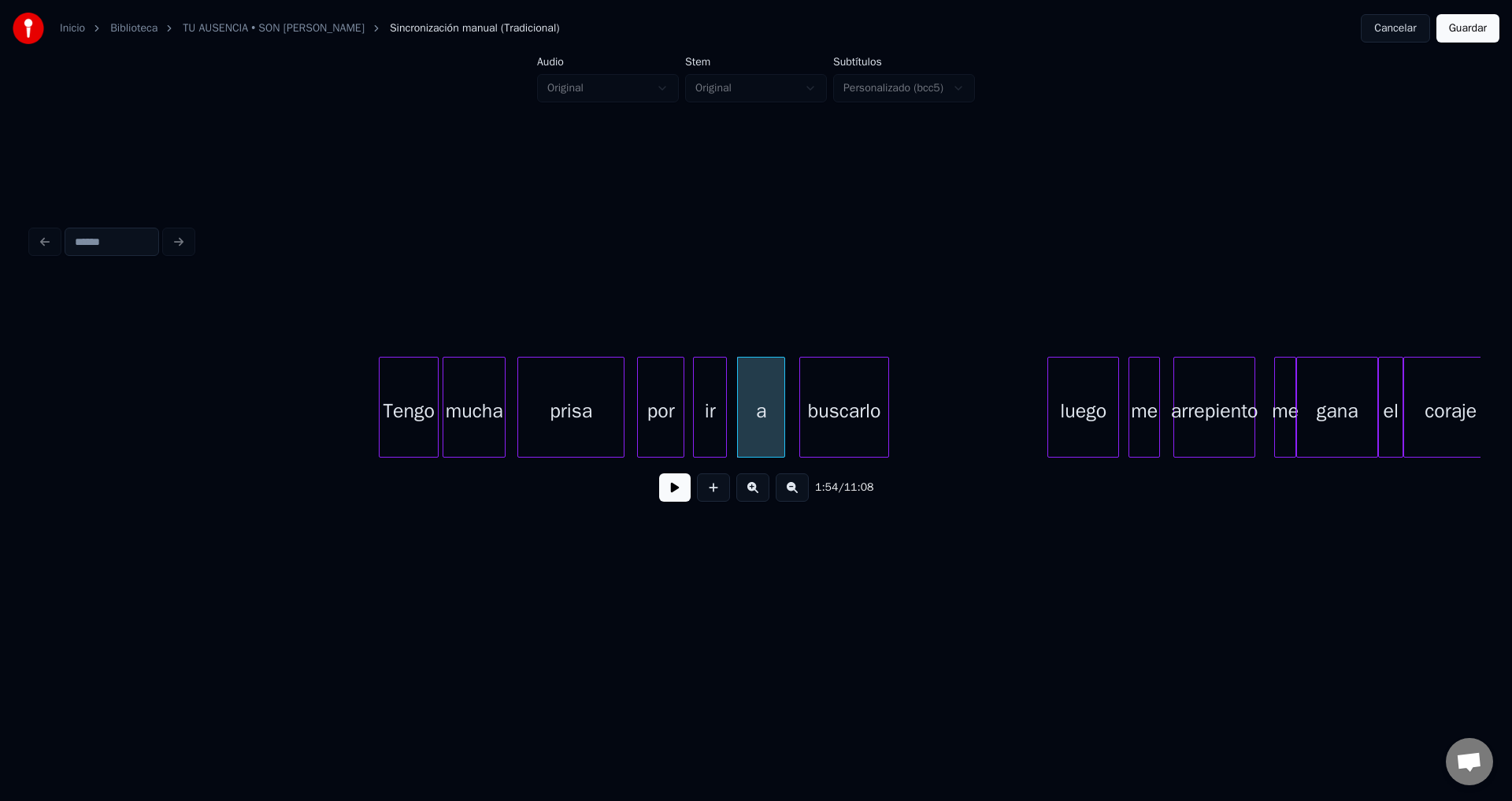 click on "buscarlo" at bounding box center (844, 411) 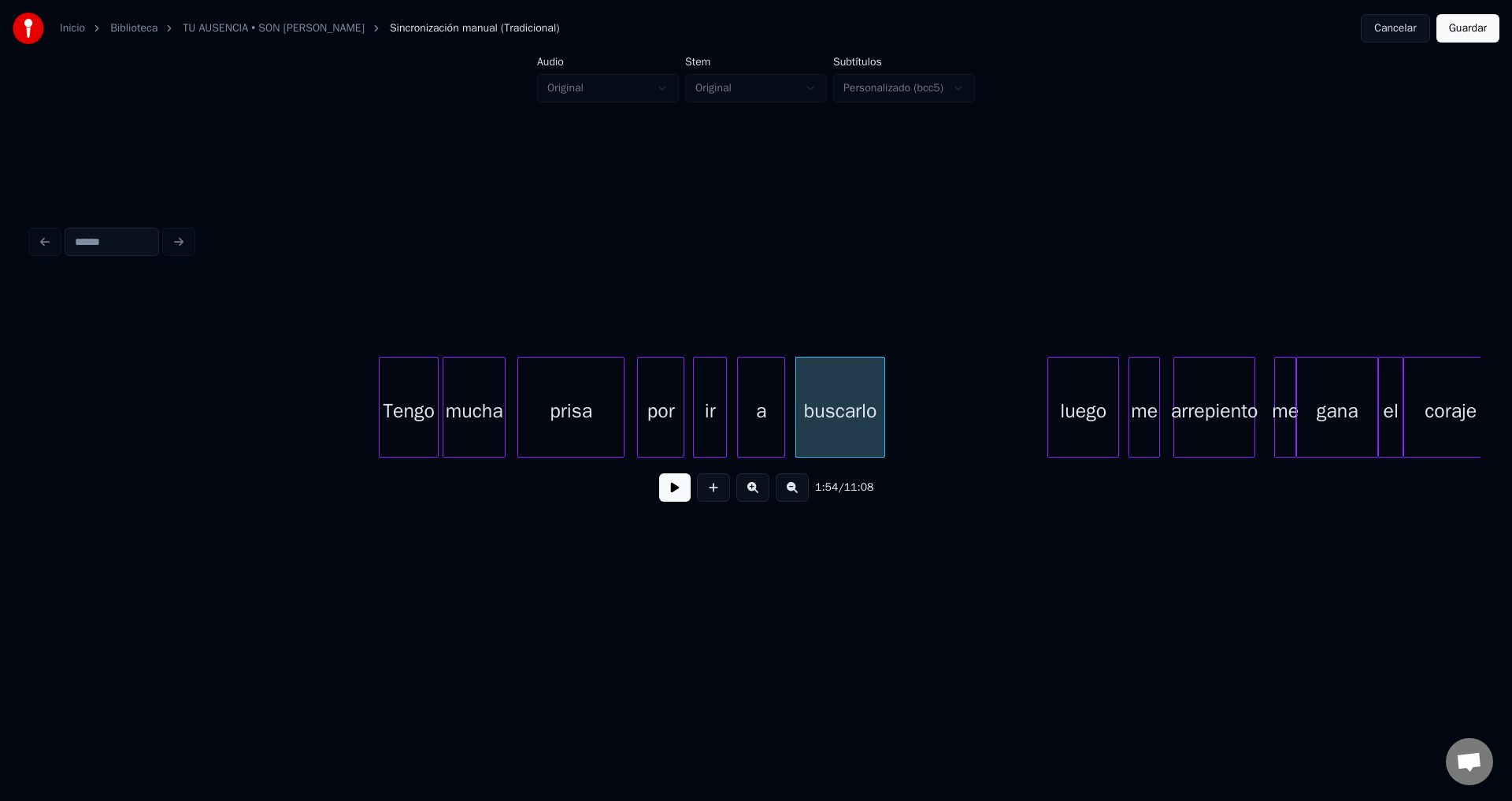 click at bounding box center [675, 488] 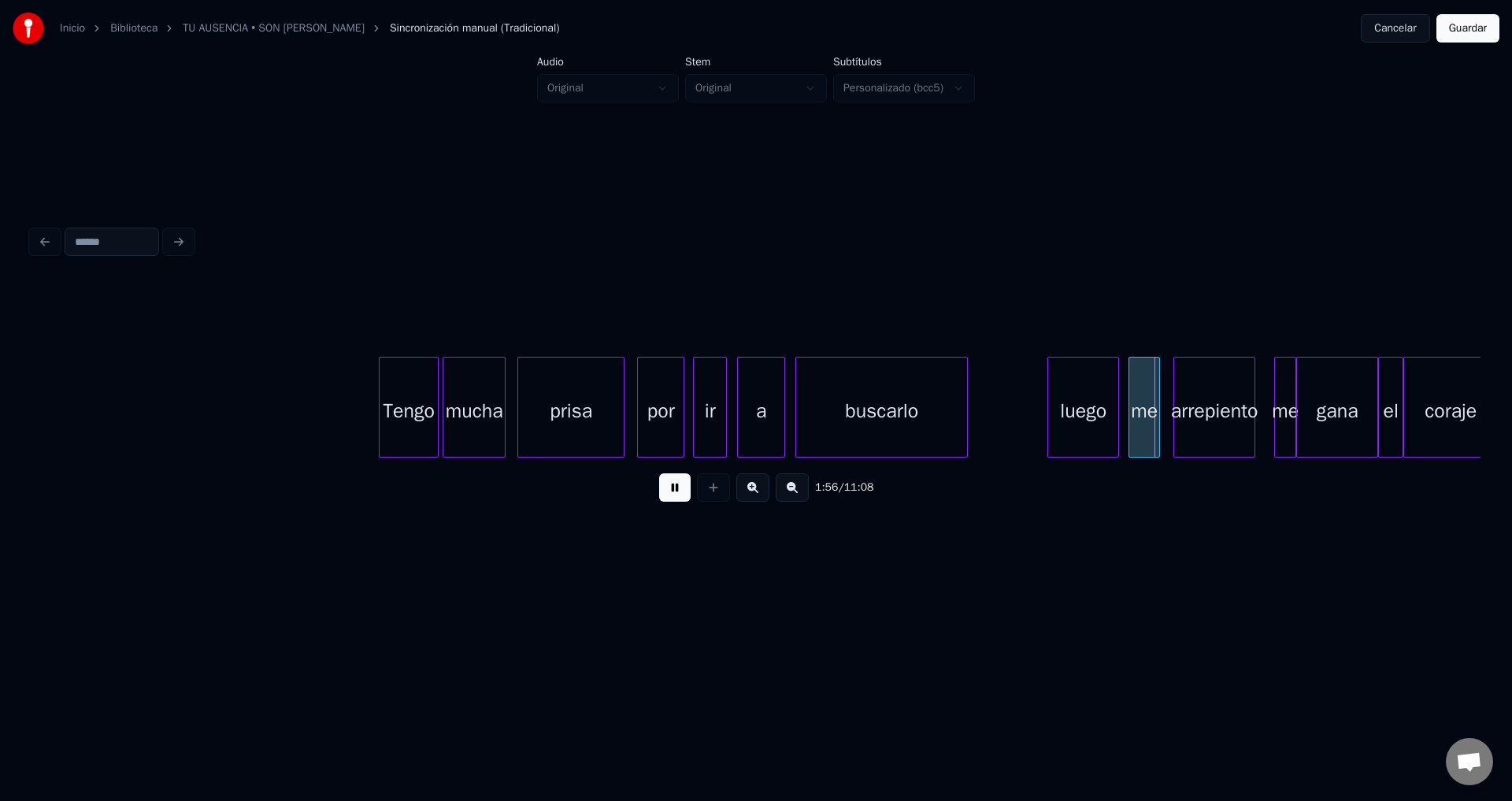 click at bounding box center (965, 407) 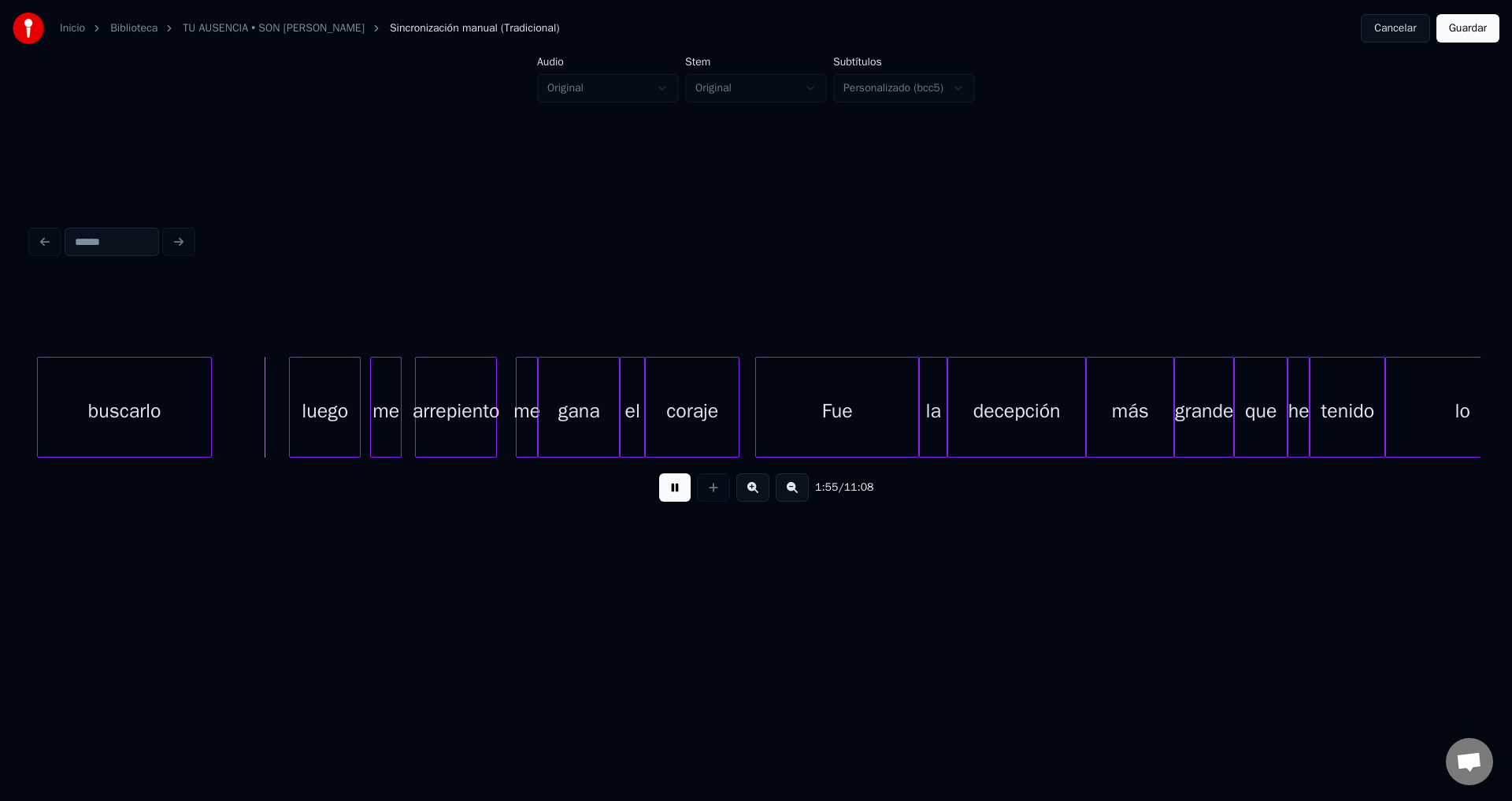 scroll, scrollTop: 0, scrollLeft: 18077, axis: horizontal 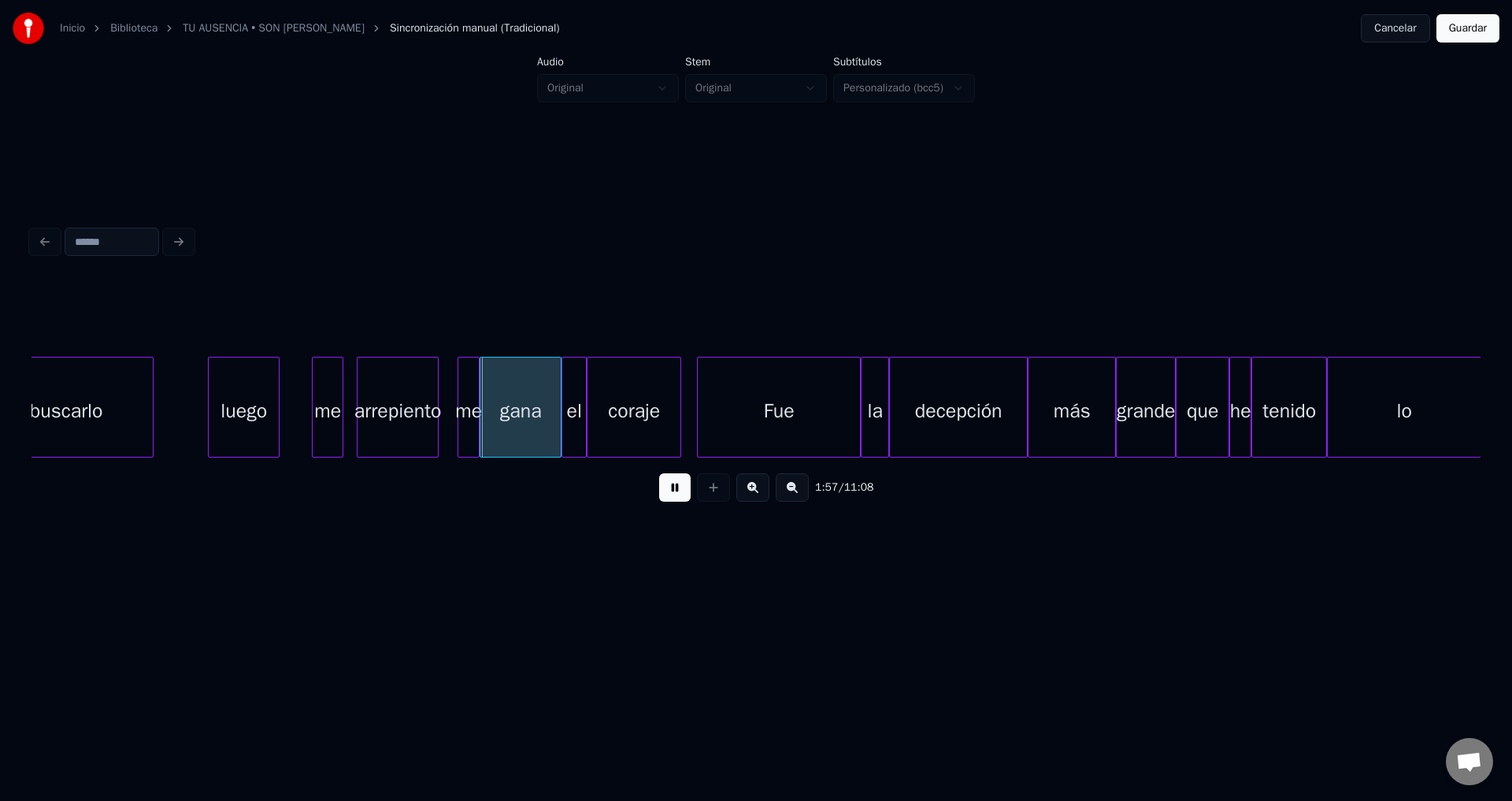 click on "luego" at bounding box center (243, 411) 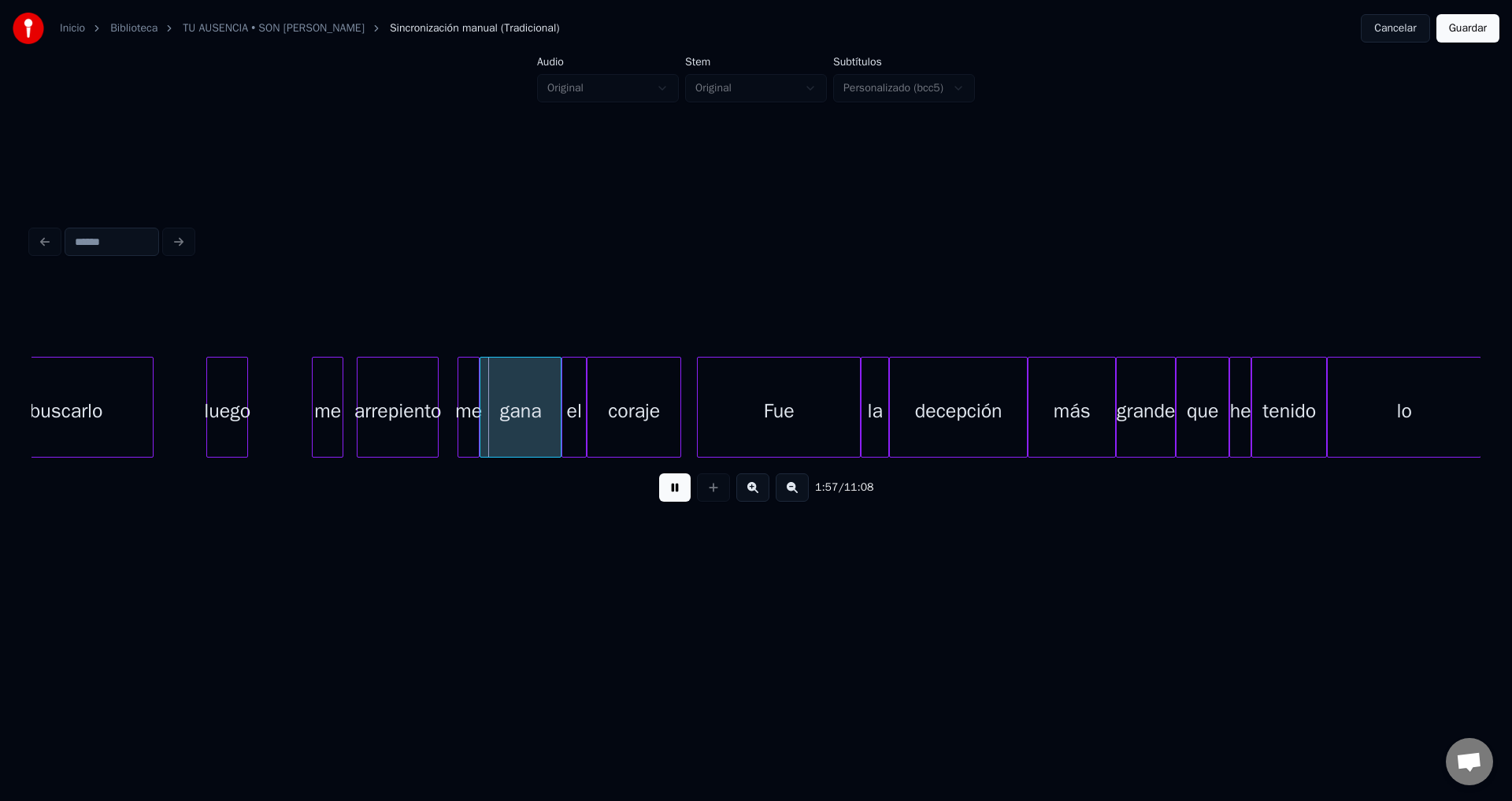 click at bounding box center (245, 407) 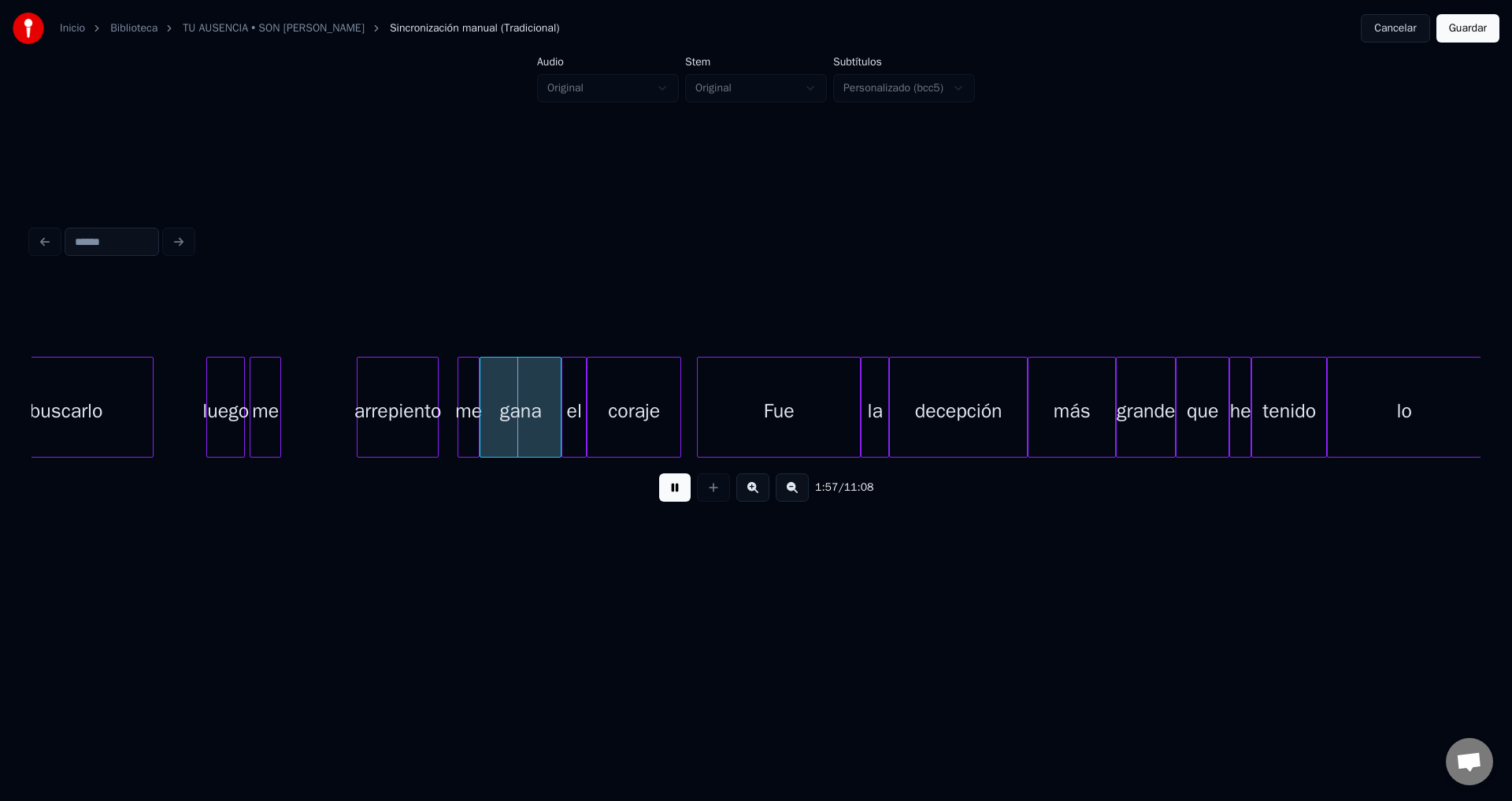 click on "me" at bounding box center [265, 411] 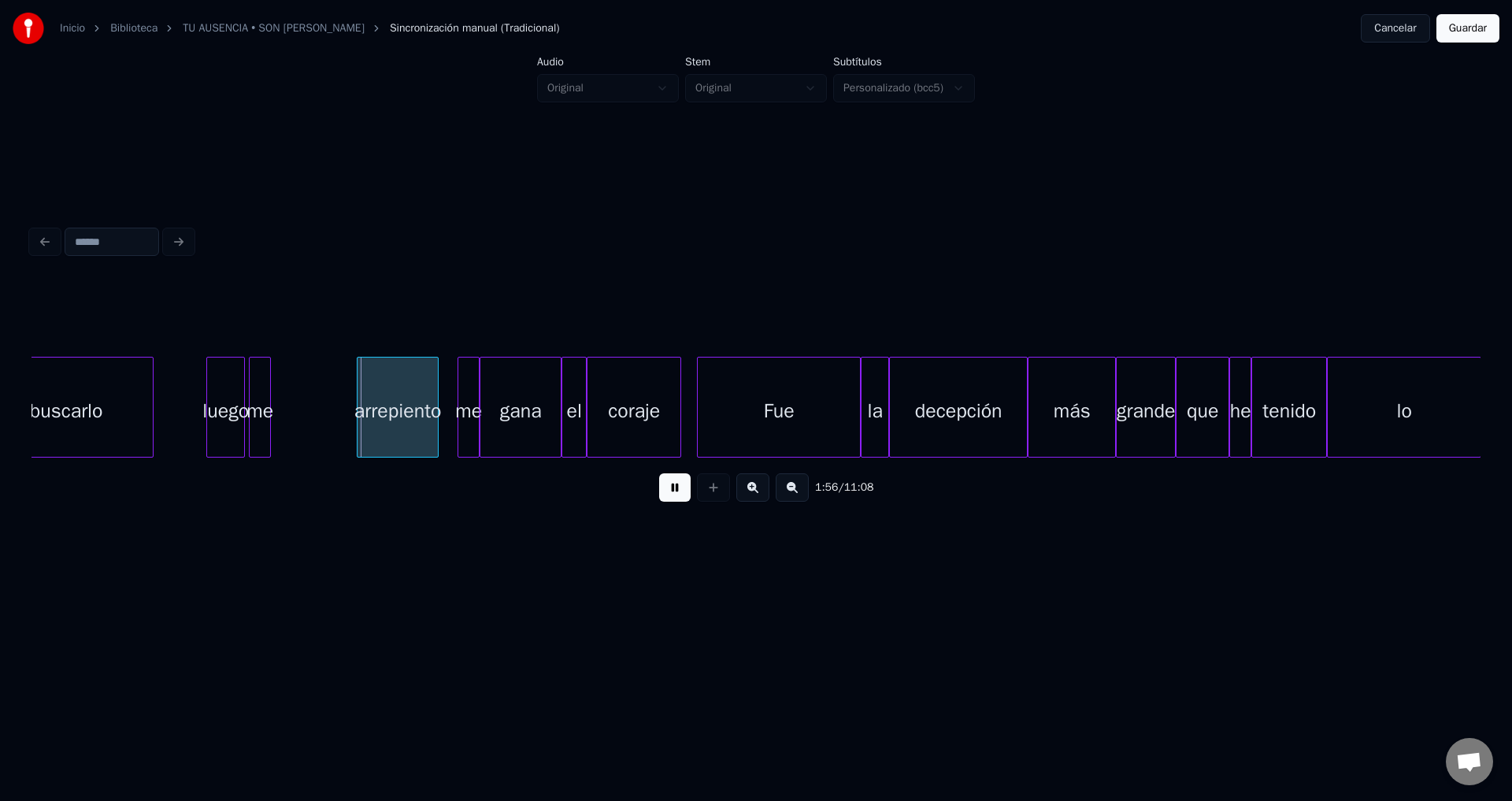 click at bounding box center [268, 407] 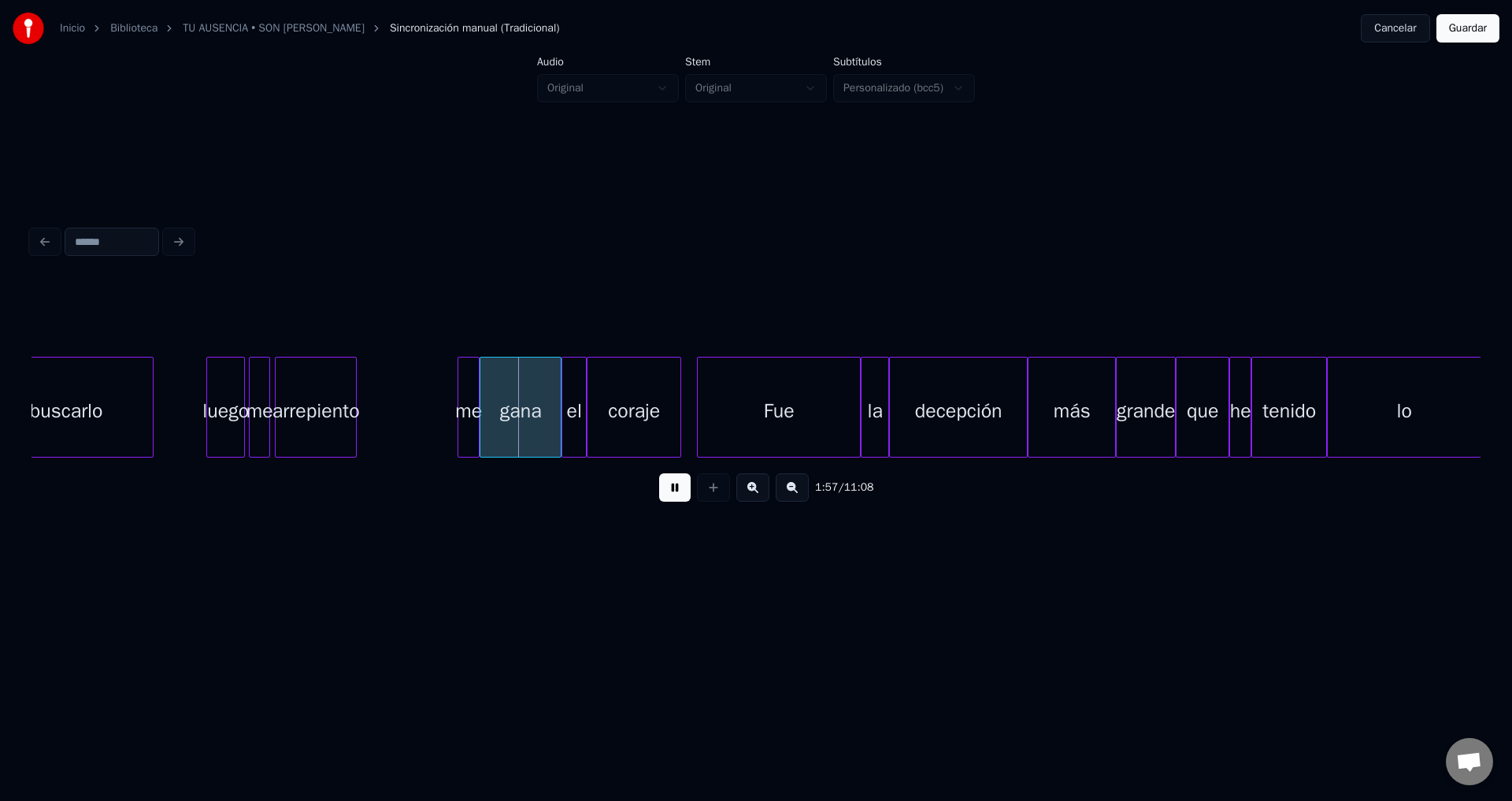 click on "arrepiento" at bounding box center [316, 411] 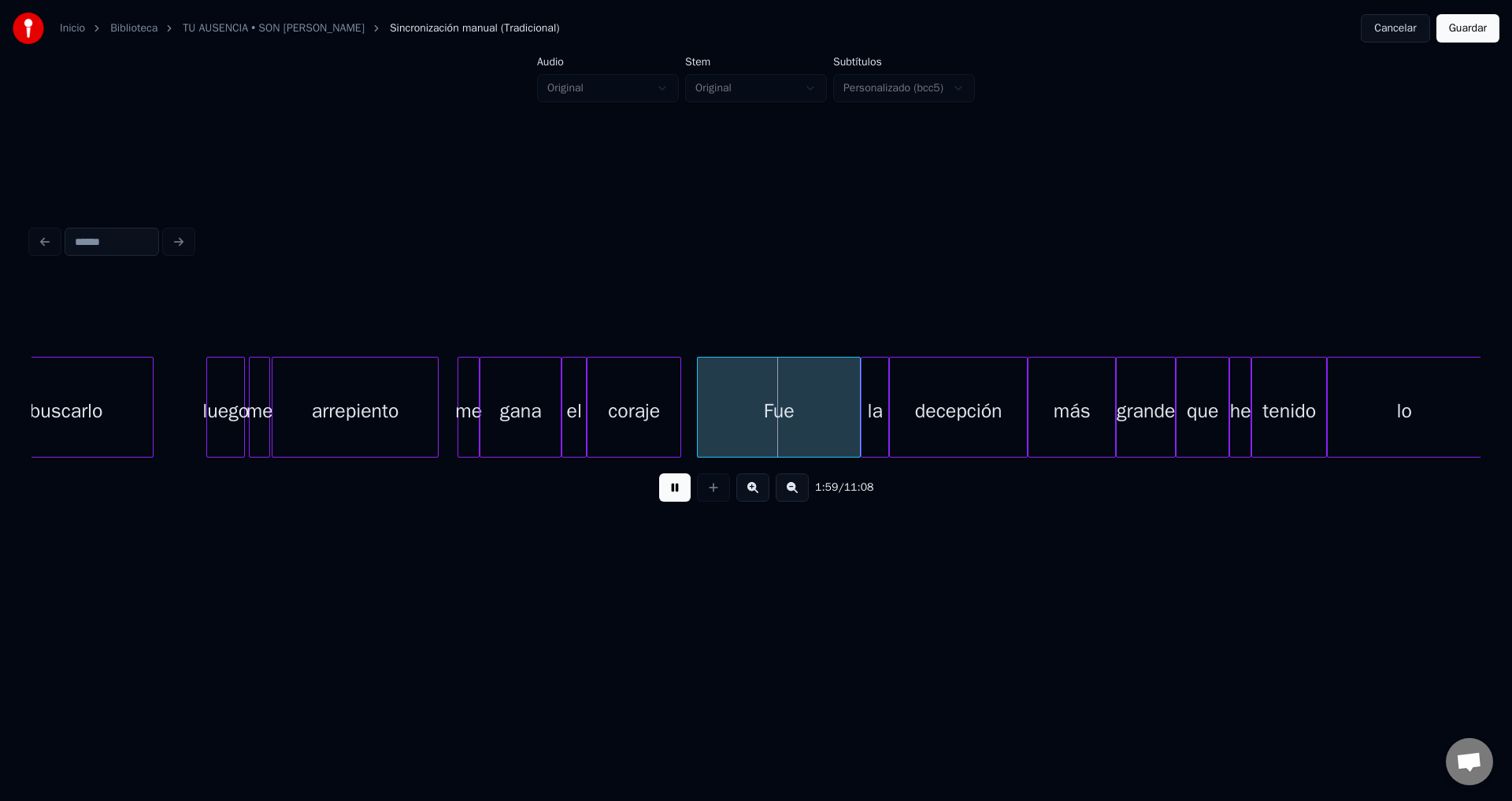 click at bounding box center [435, 407] 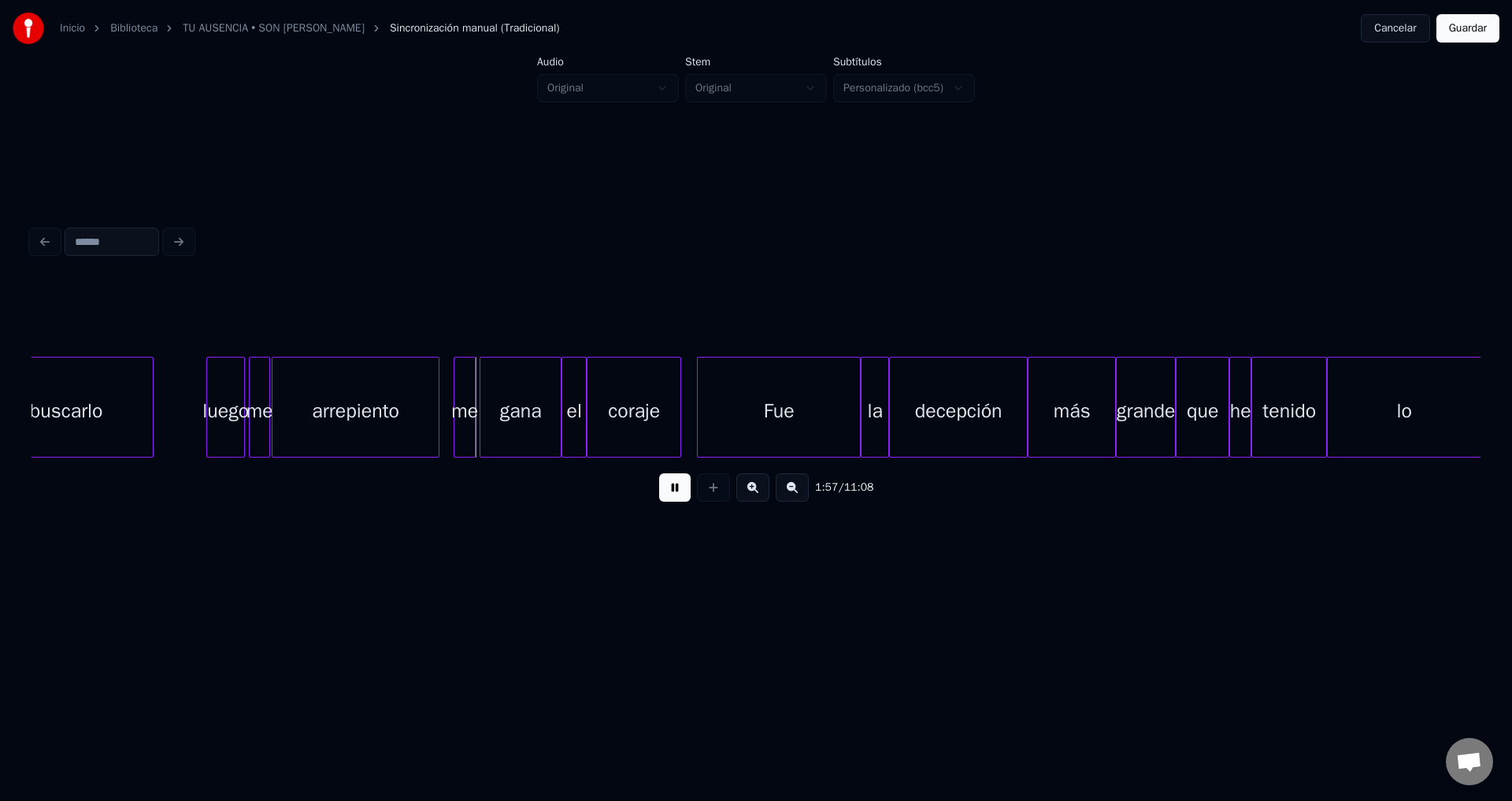 click on "me" at bounding box center [465, 411] 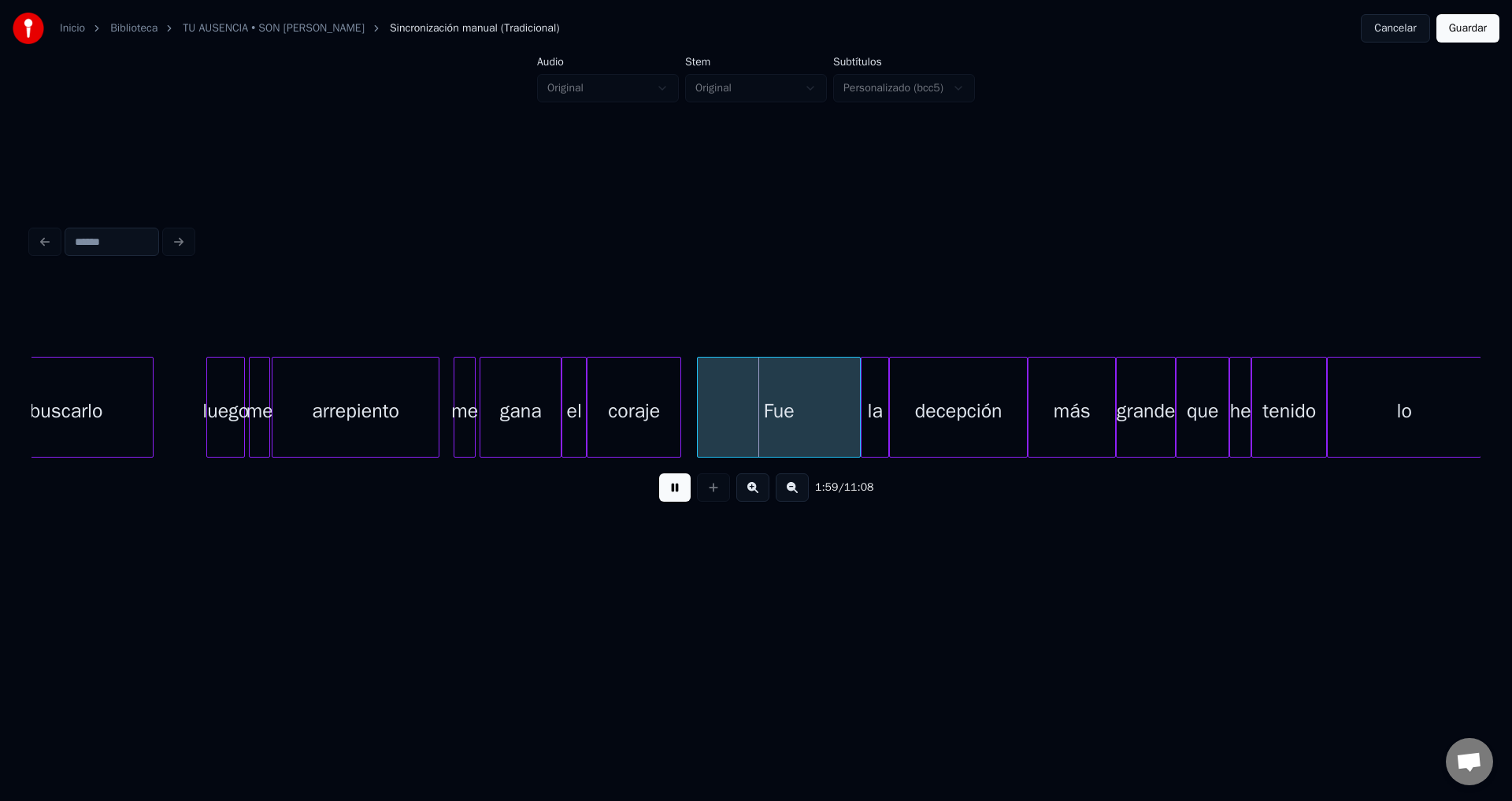 click on "Fue" at bounding box center [779, 411] 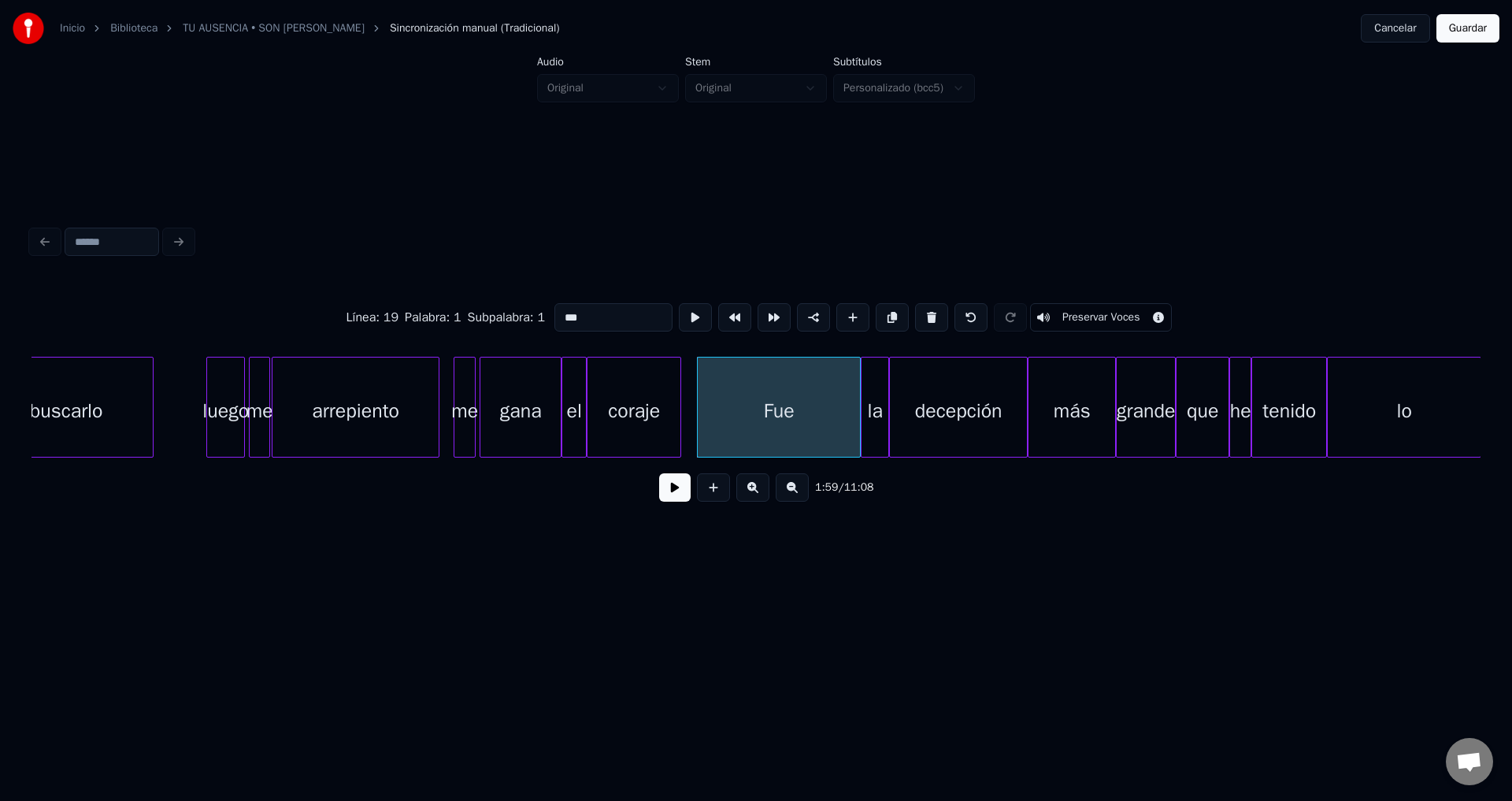 click at bounding box center [675, 488] 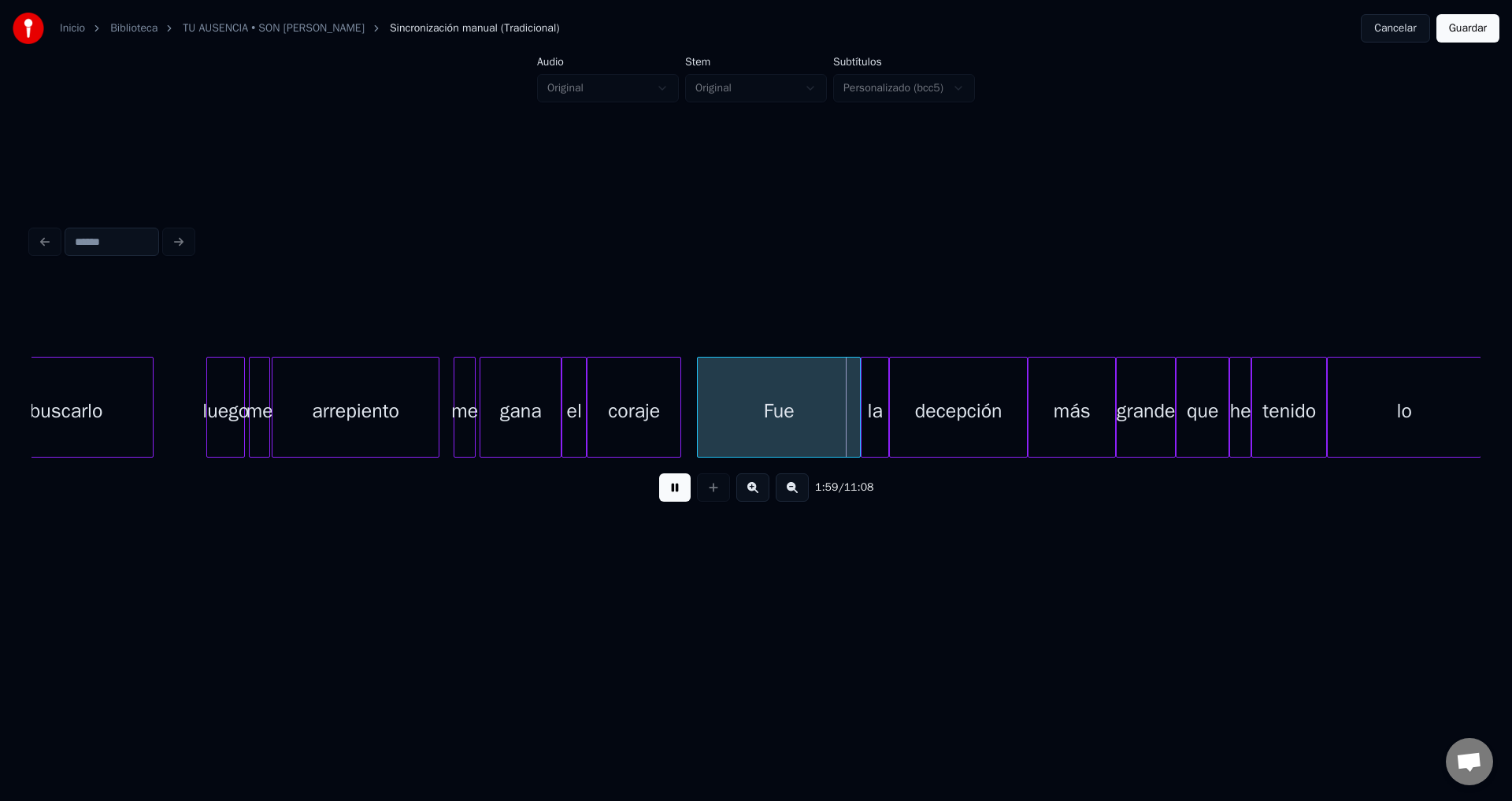 click at bounding box center (675, 488) 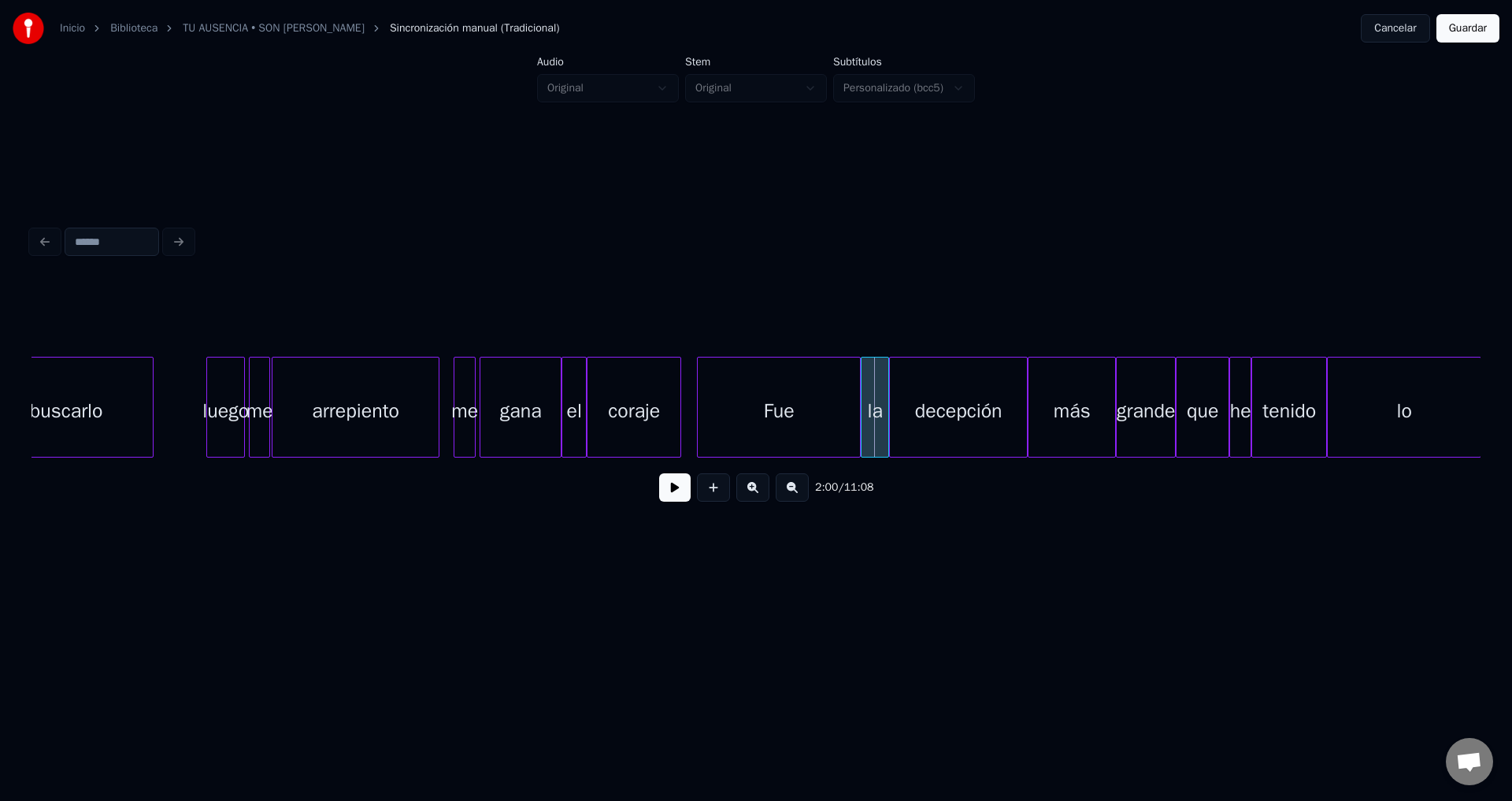 scroll, scrollTop: 0, scrollLeft: 18252, axis: horizontal 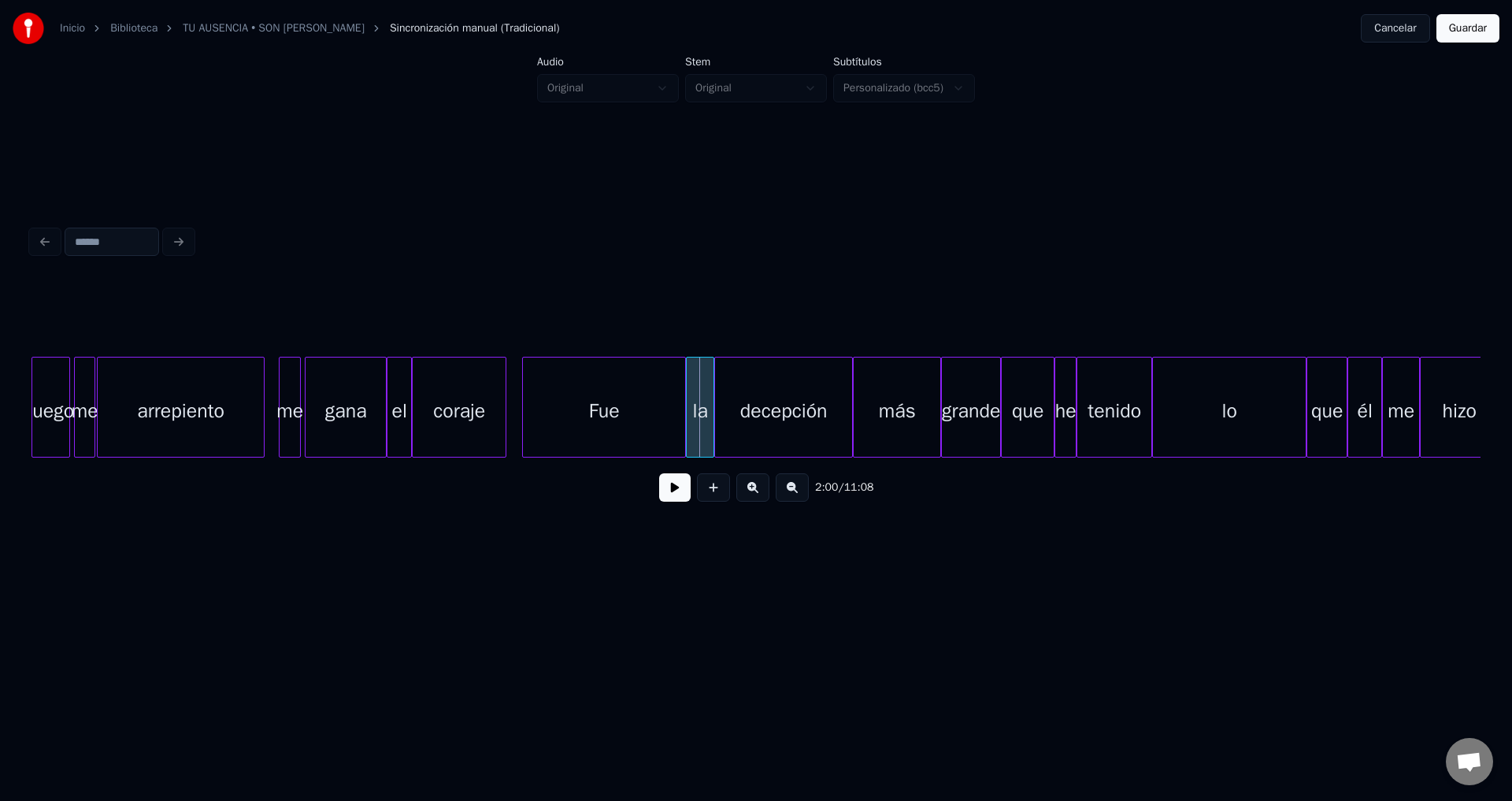 click on "lo" at bounding box center [1229, 411] 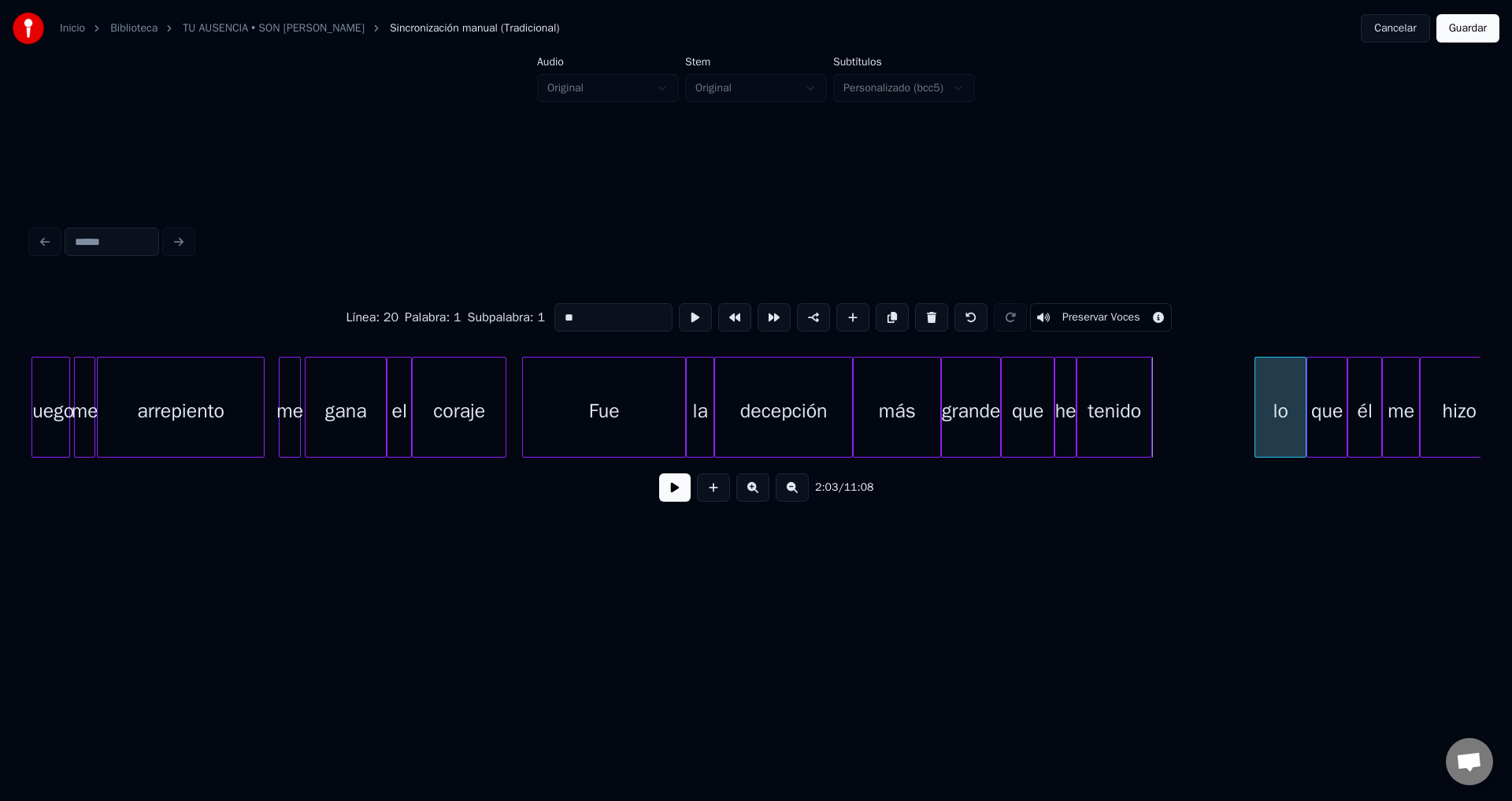 click at bounding box center (1258, 407) 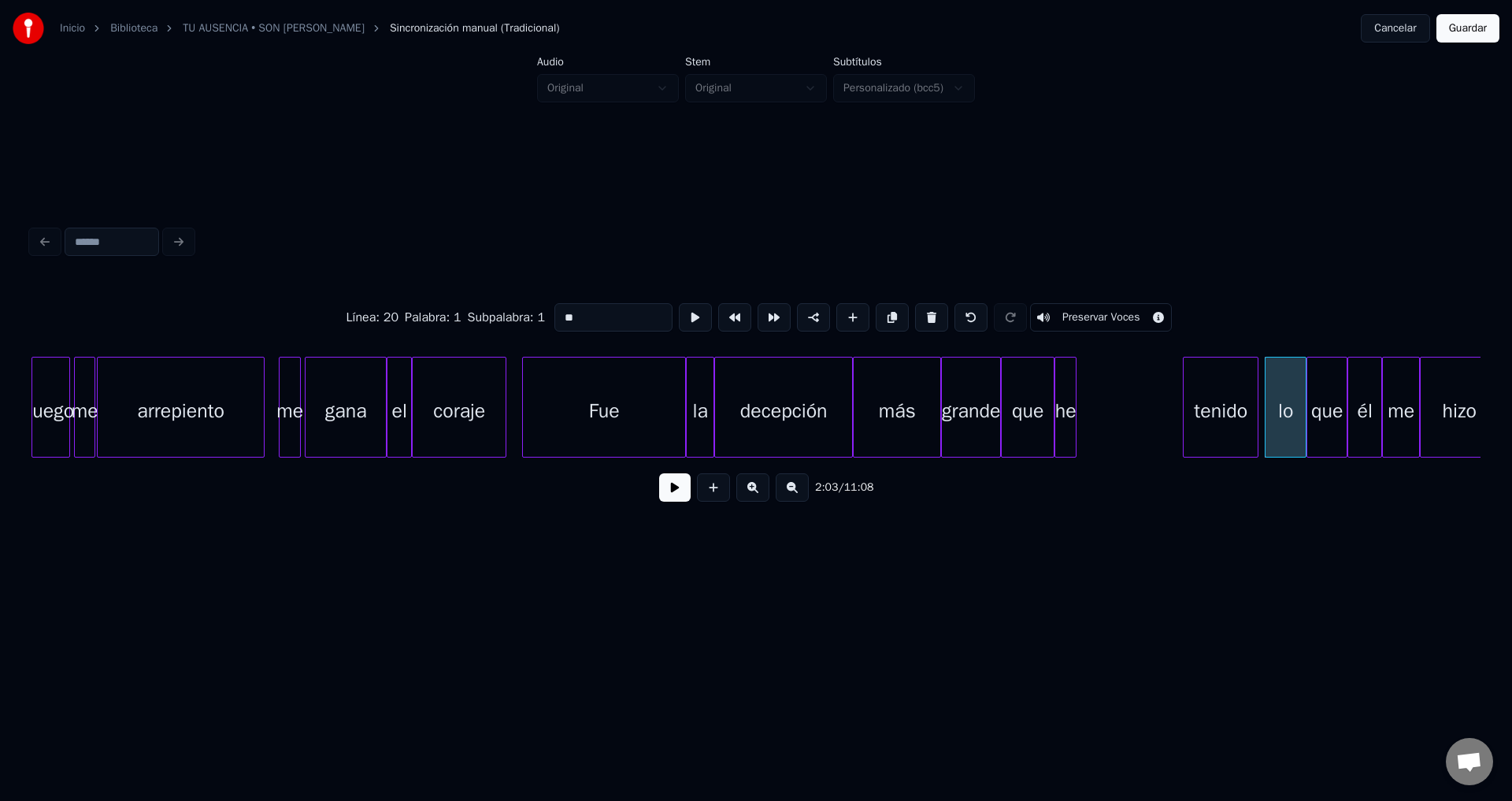 click on "tenido" at bounding box center (1221, 411) 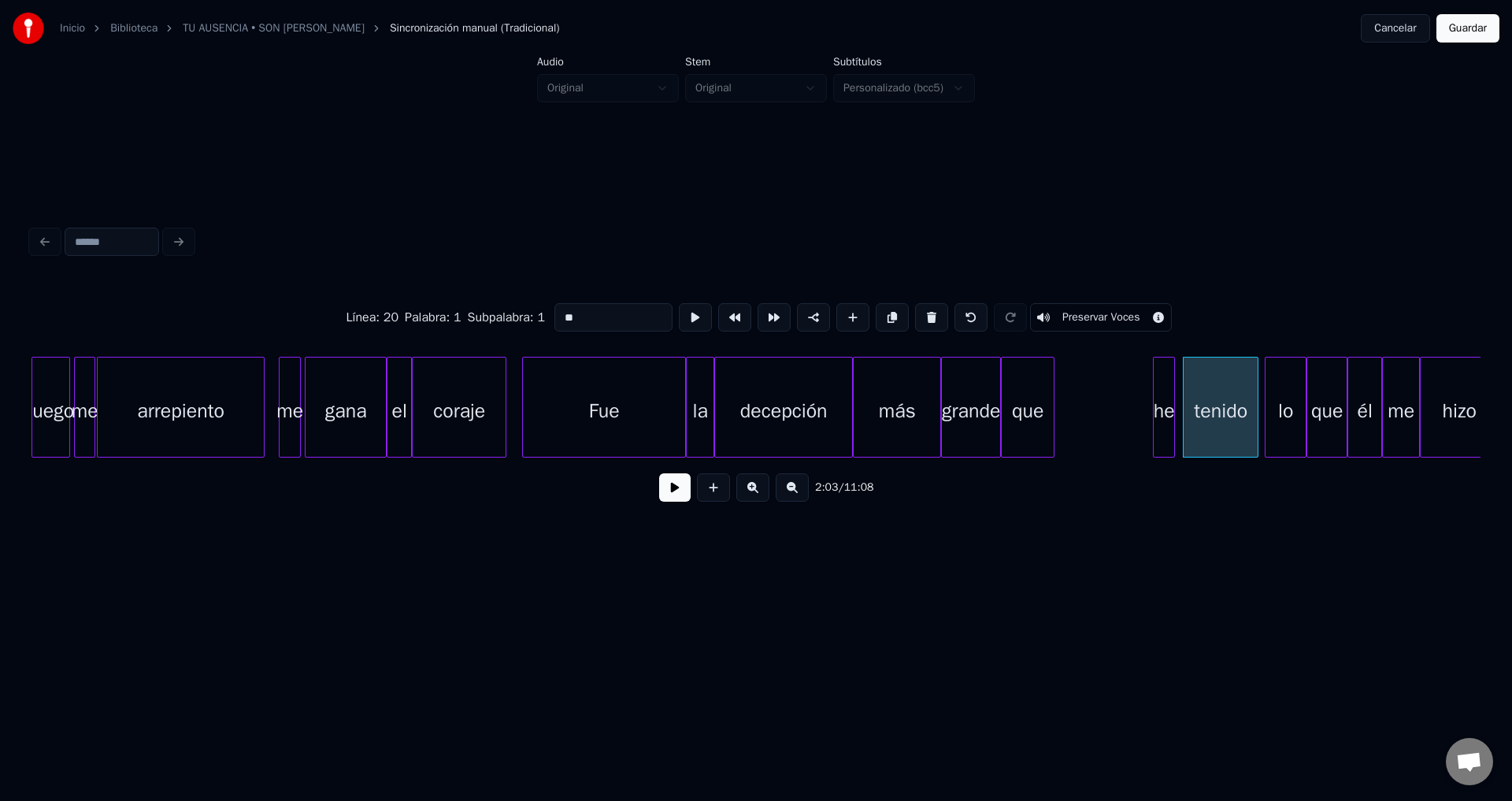 click on "he" at bounding box center [1164, 411] 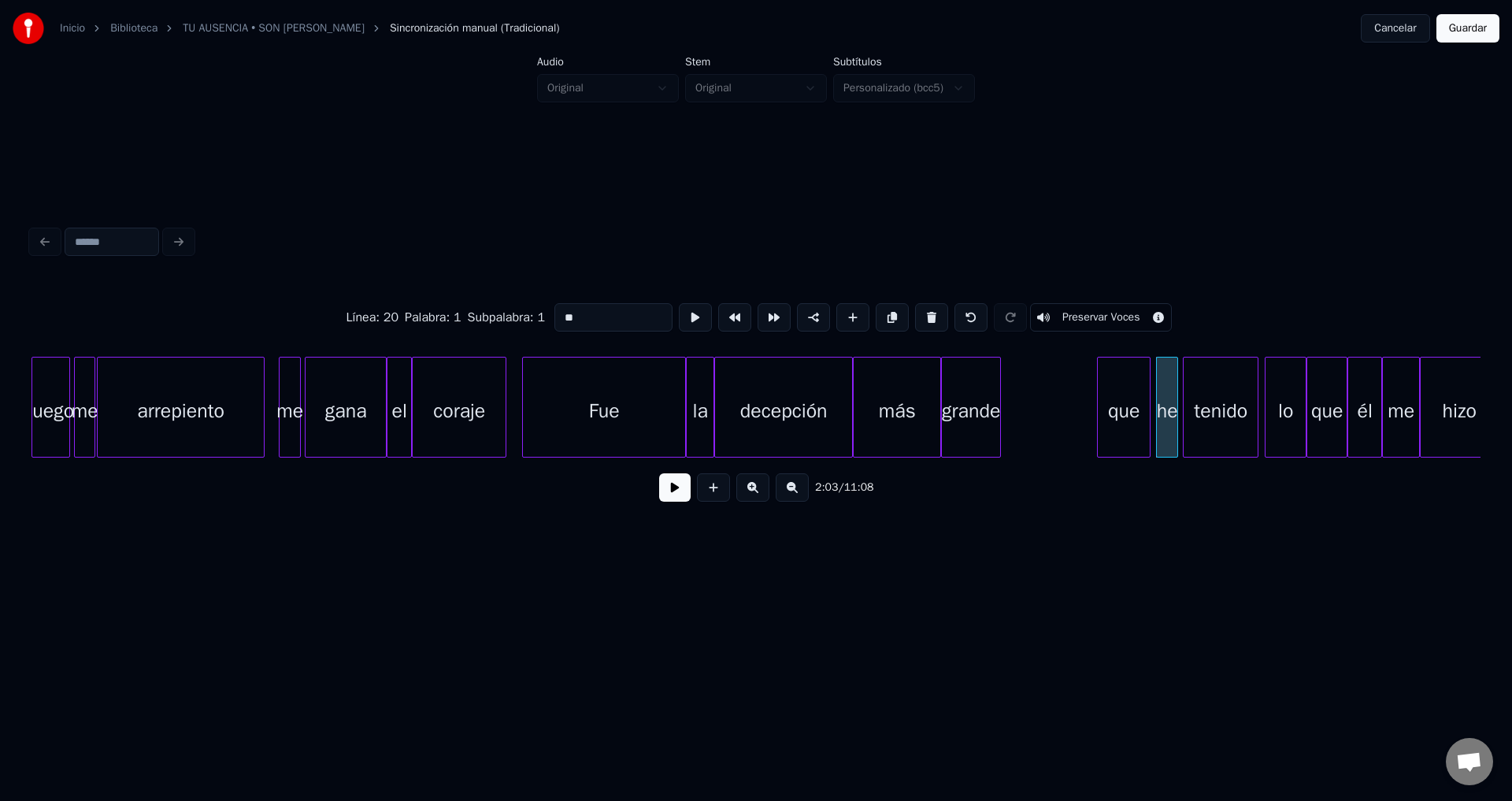 click on "que" at bounding box center (1124, 411) 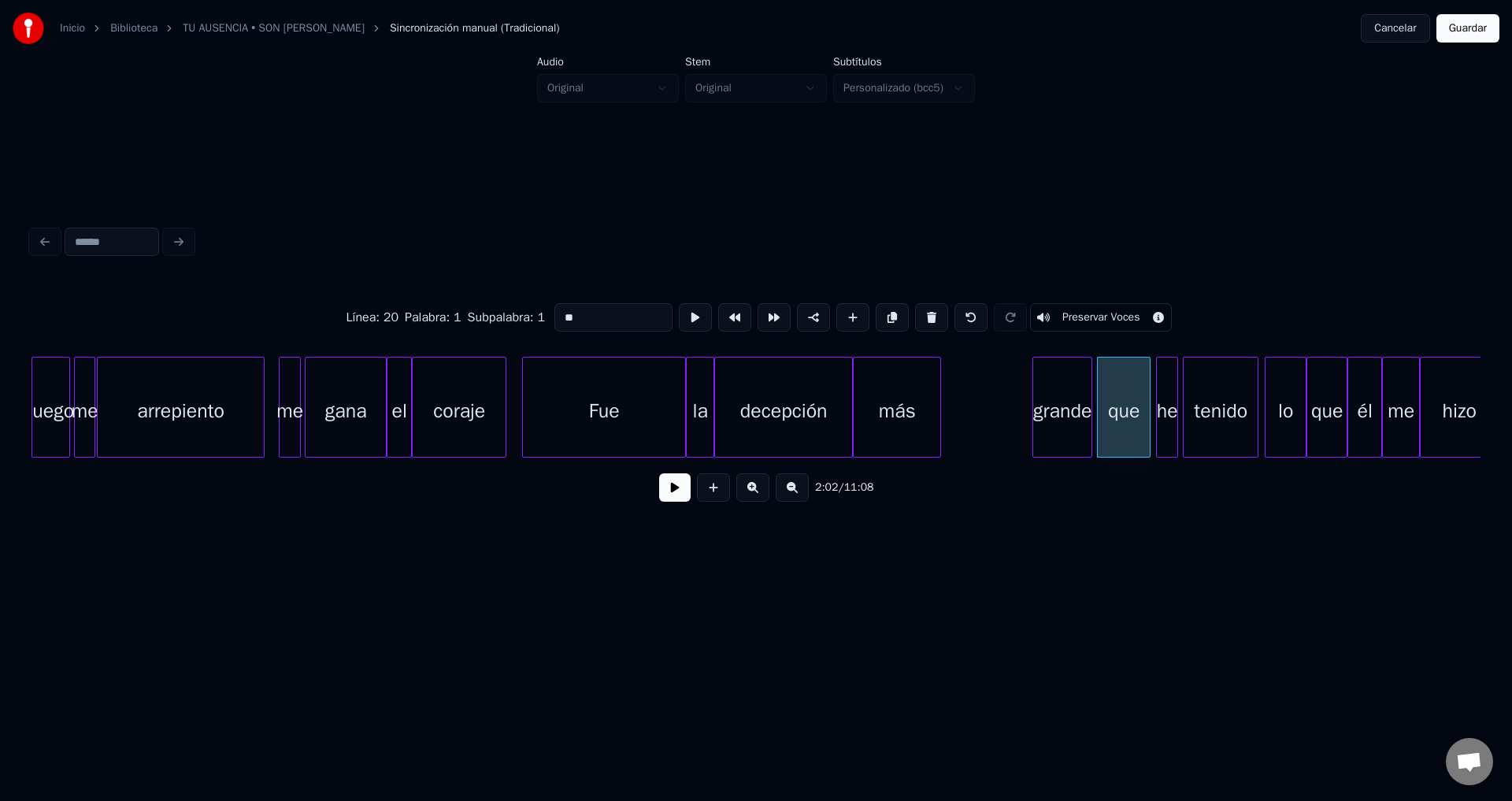 click on "grande" at bounding box center [1062, 411] 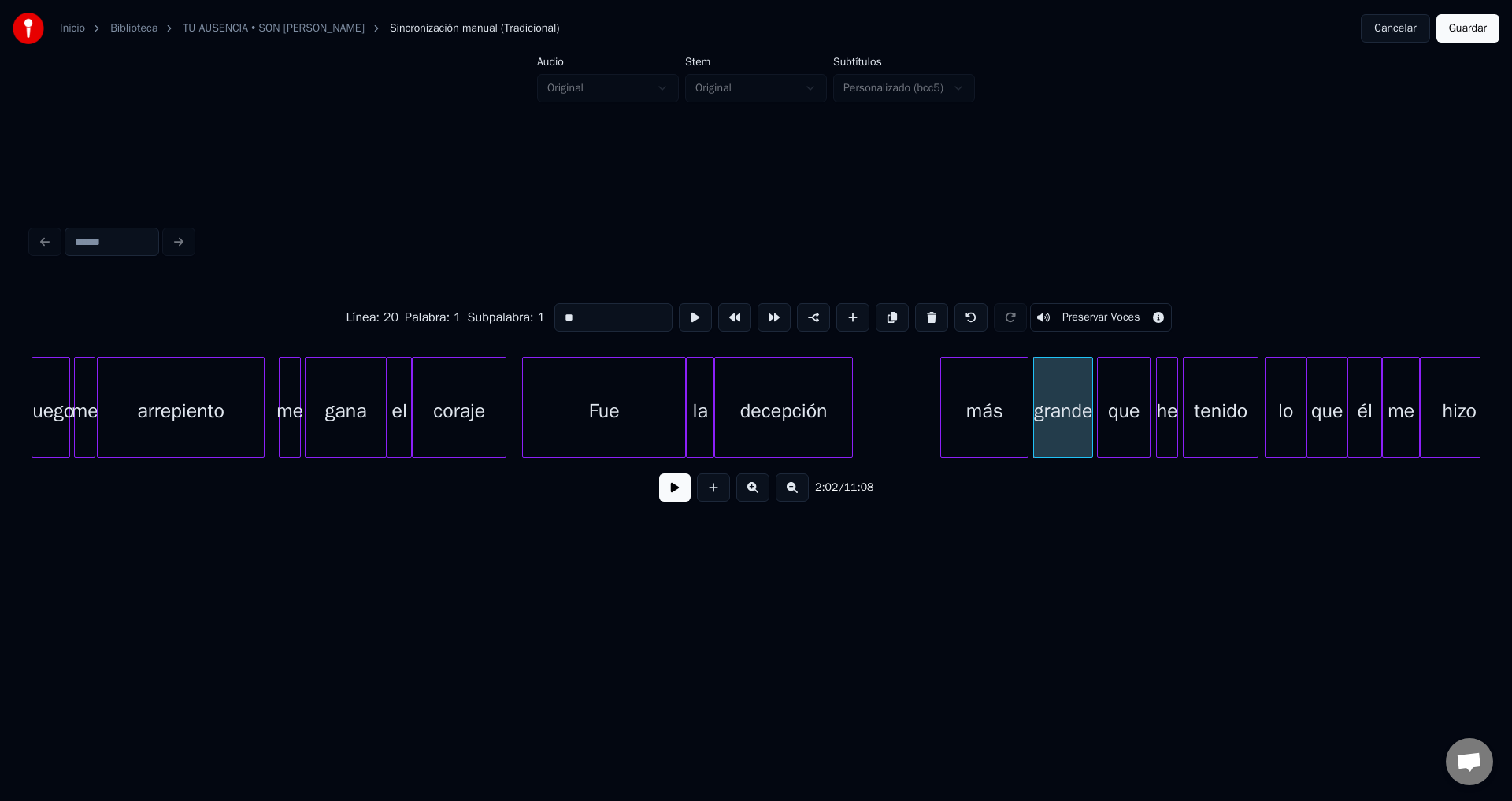 click on "más" at bounding box center [984, 411] 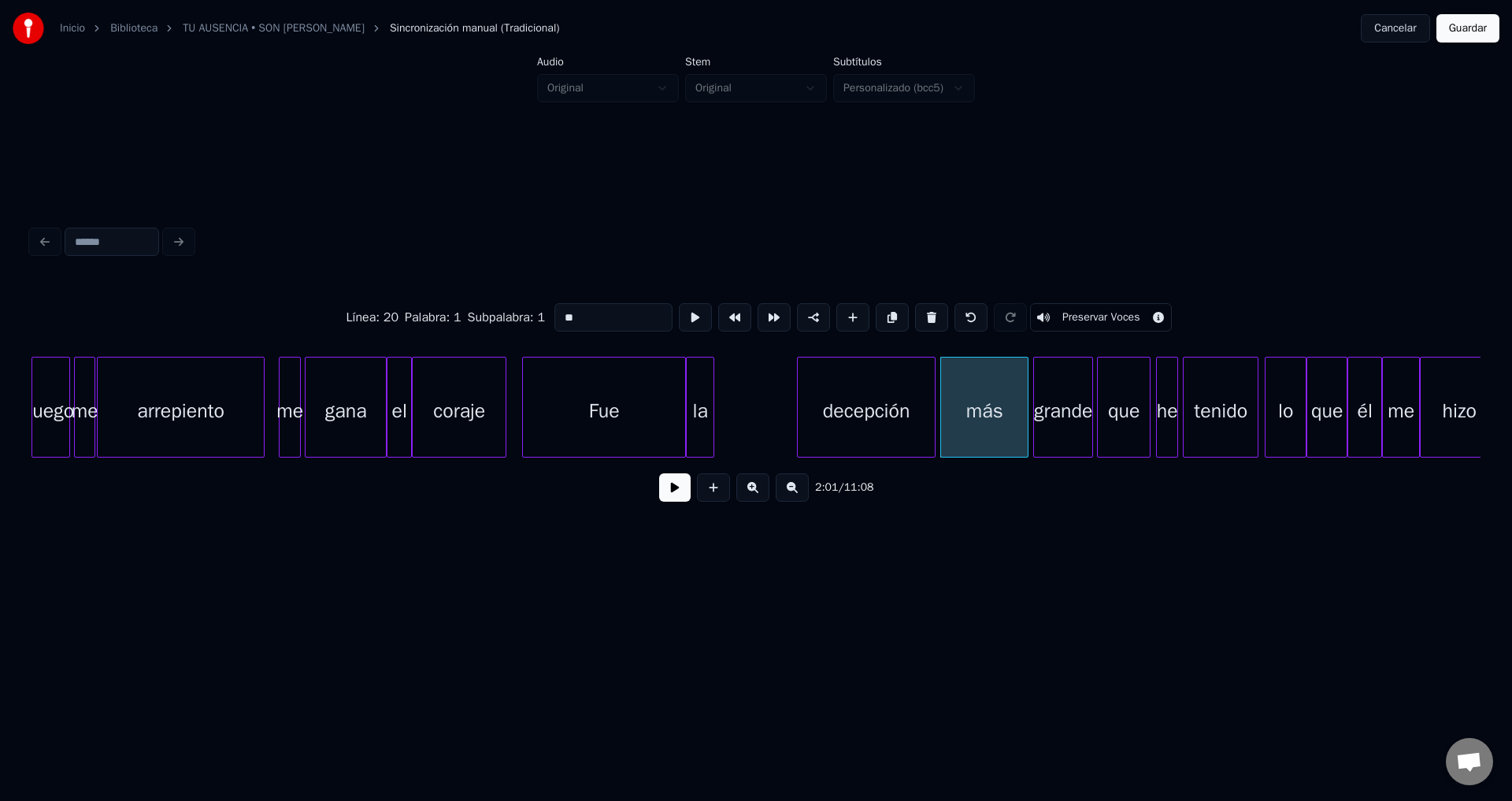 click on "decepción" at bounding box center [866, 411] 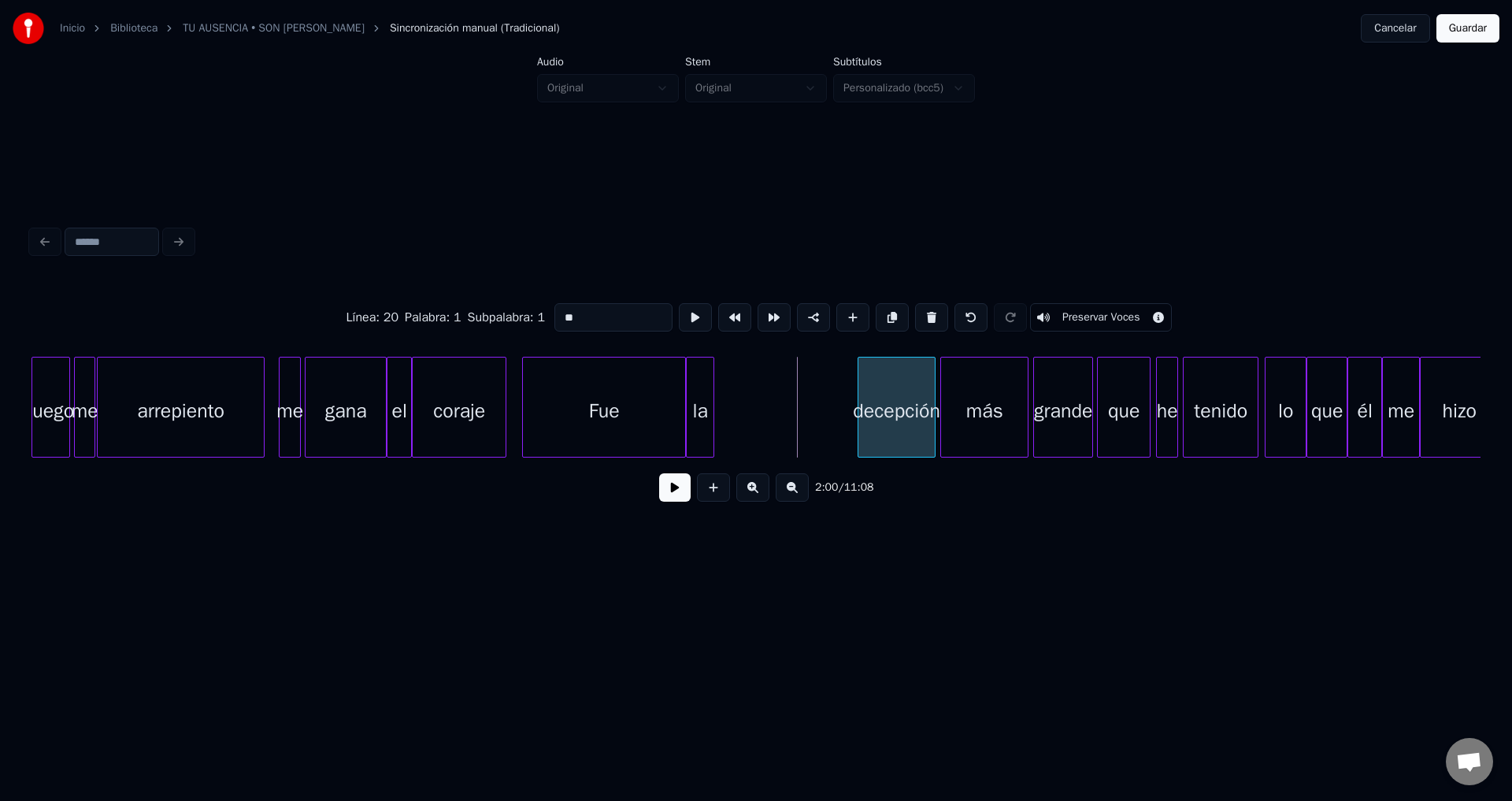 click at bounding box center [861, 407] 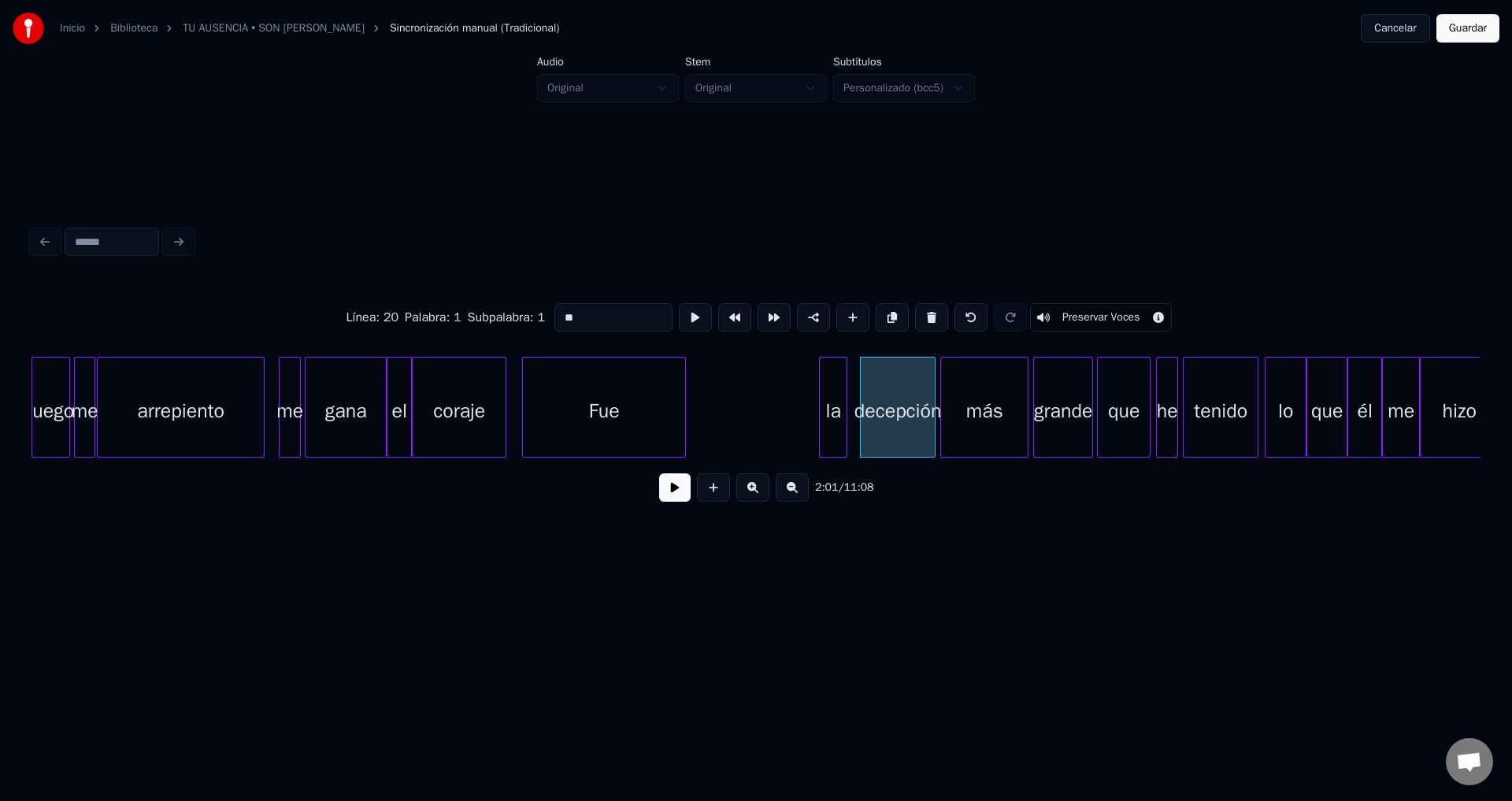 click on "la" at bounding box center (833, 411) 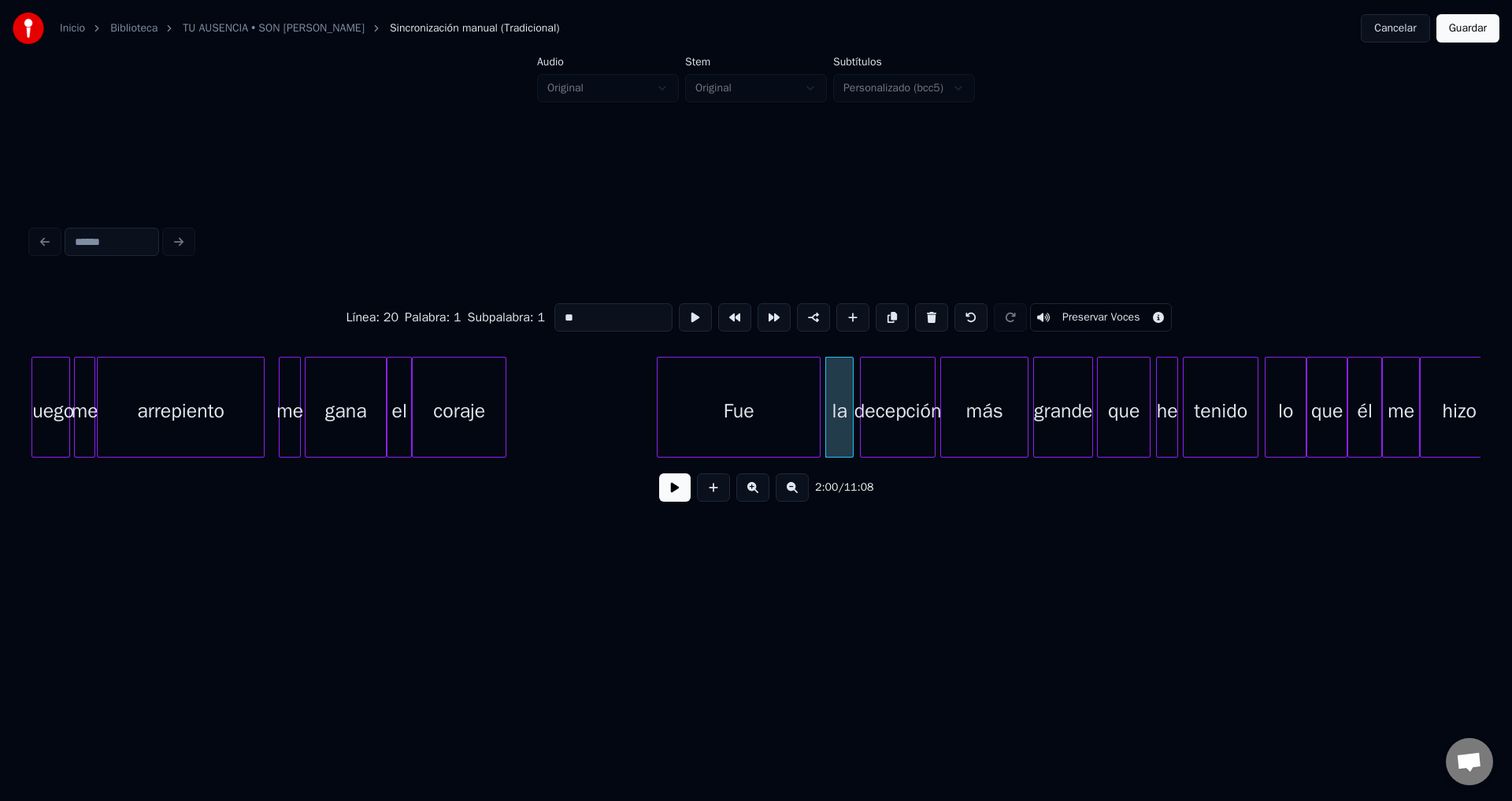 click on "Fue" at bounding box center (739, 411) 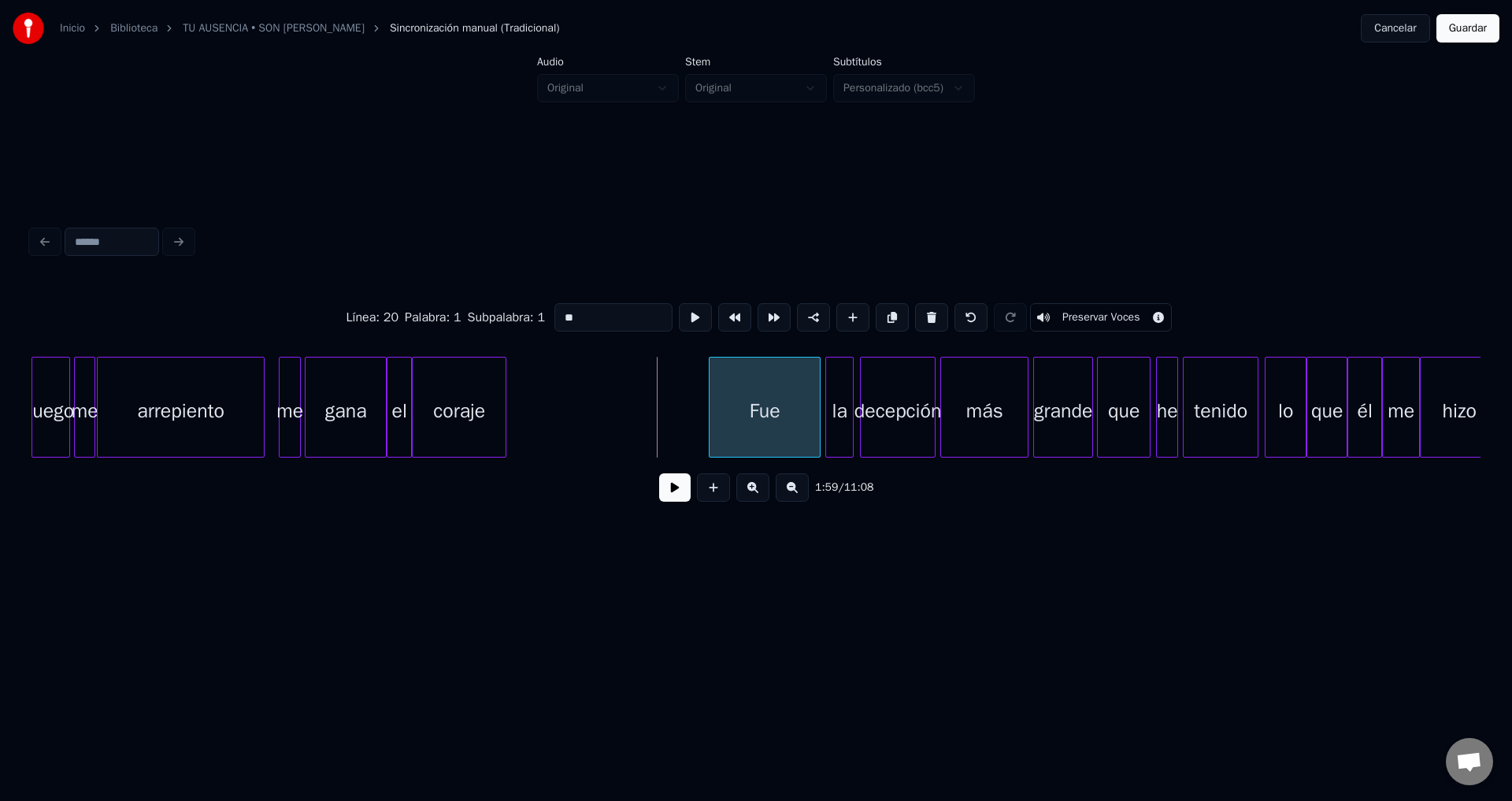 click at bounding box center (712, 407) 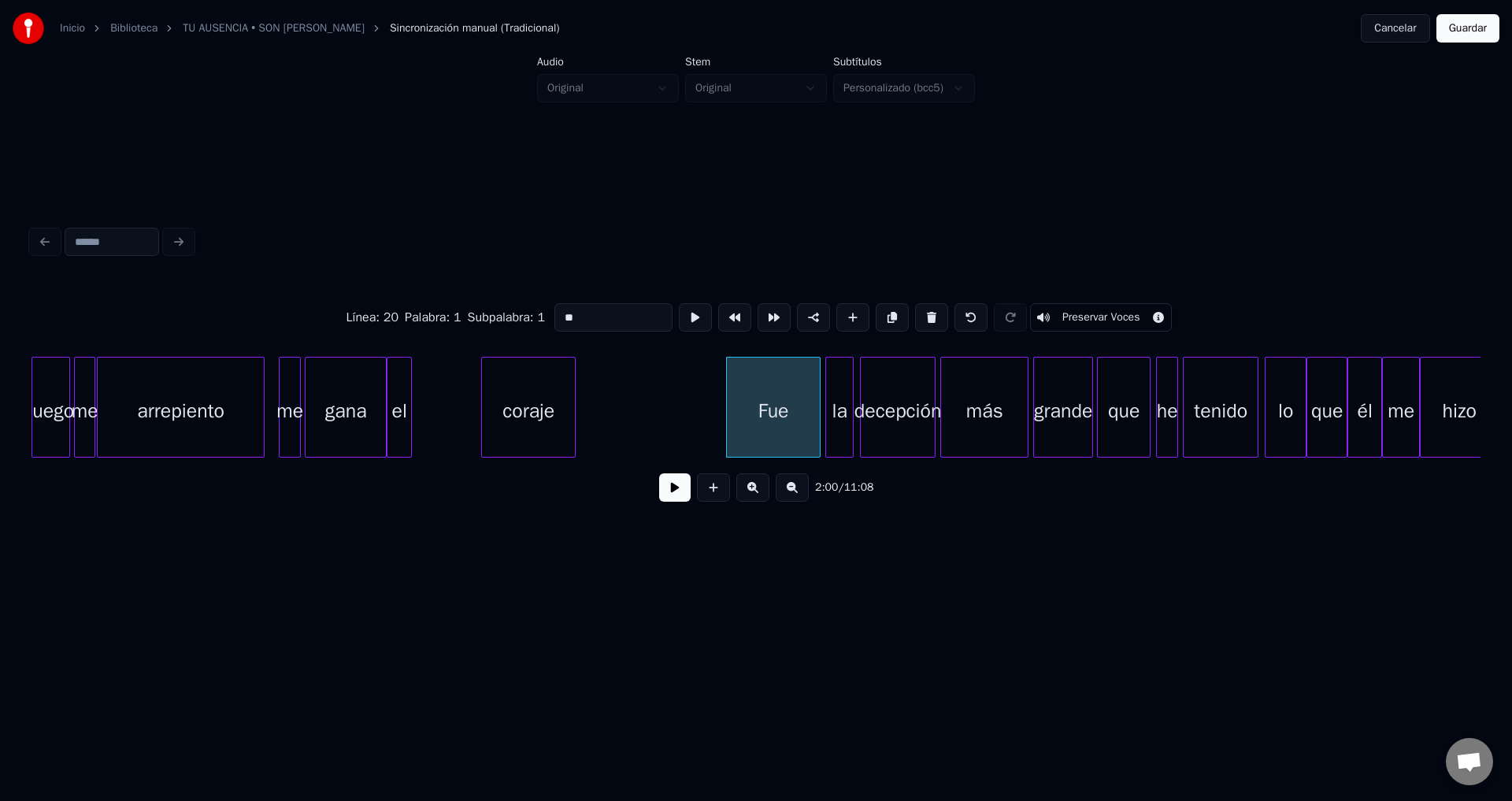 click on "coraje" at bounding box center (528, 411) 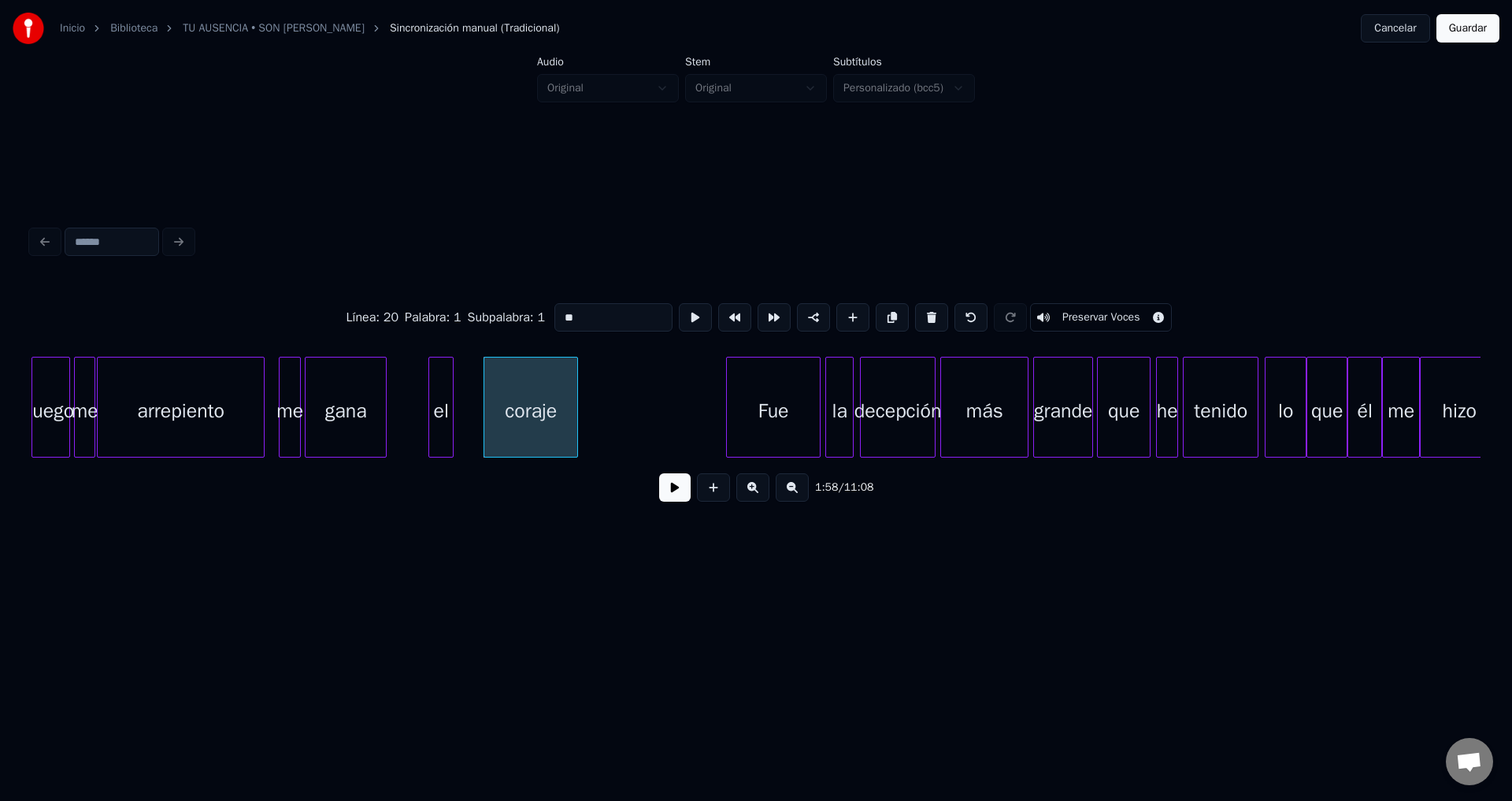 click on "el" at bounding box center (441, 411) 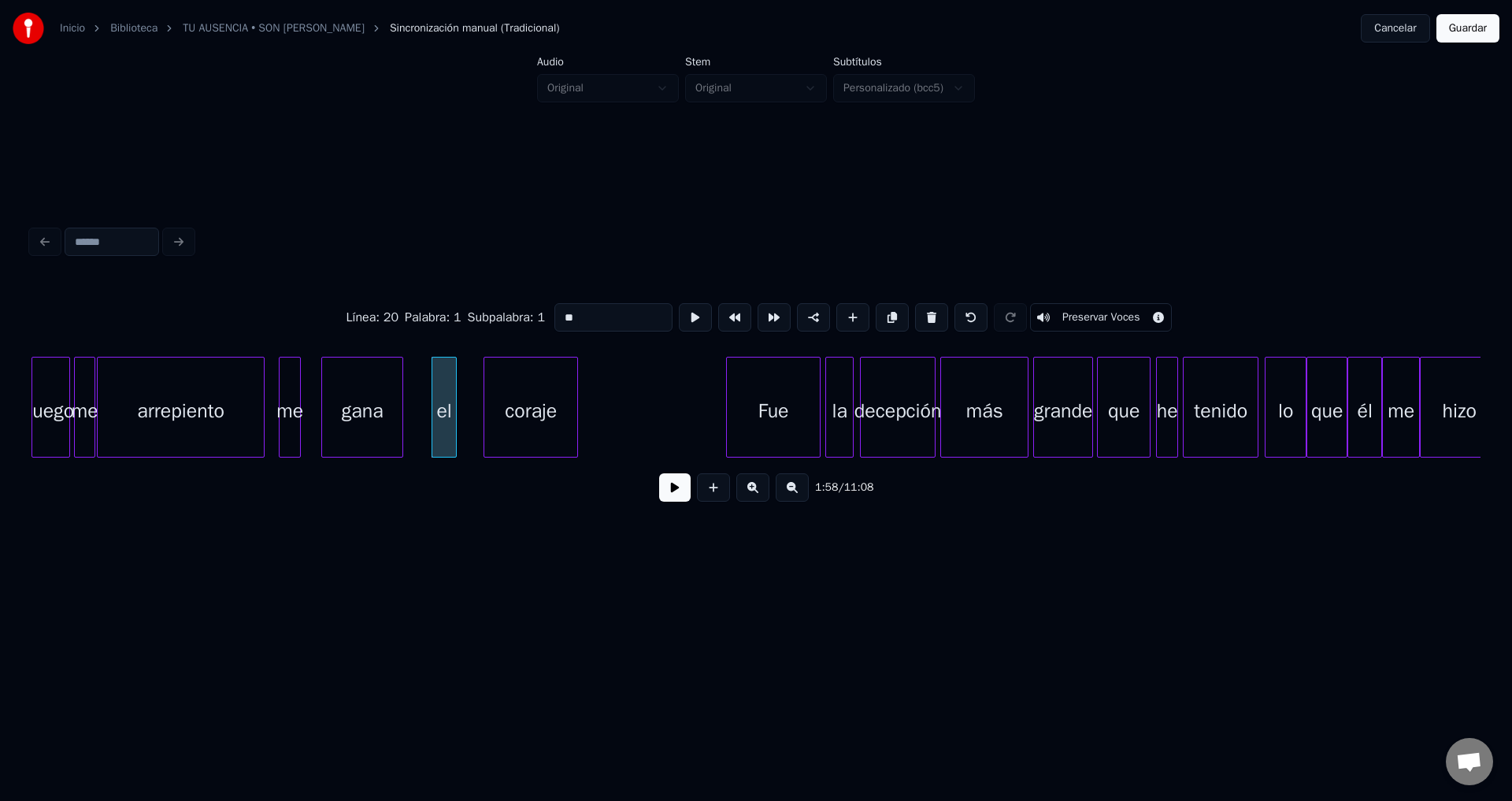 click on "gana" at bounding box center [362, 411] 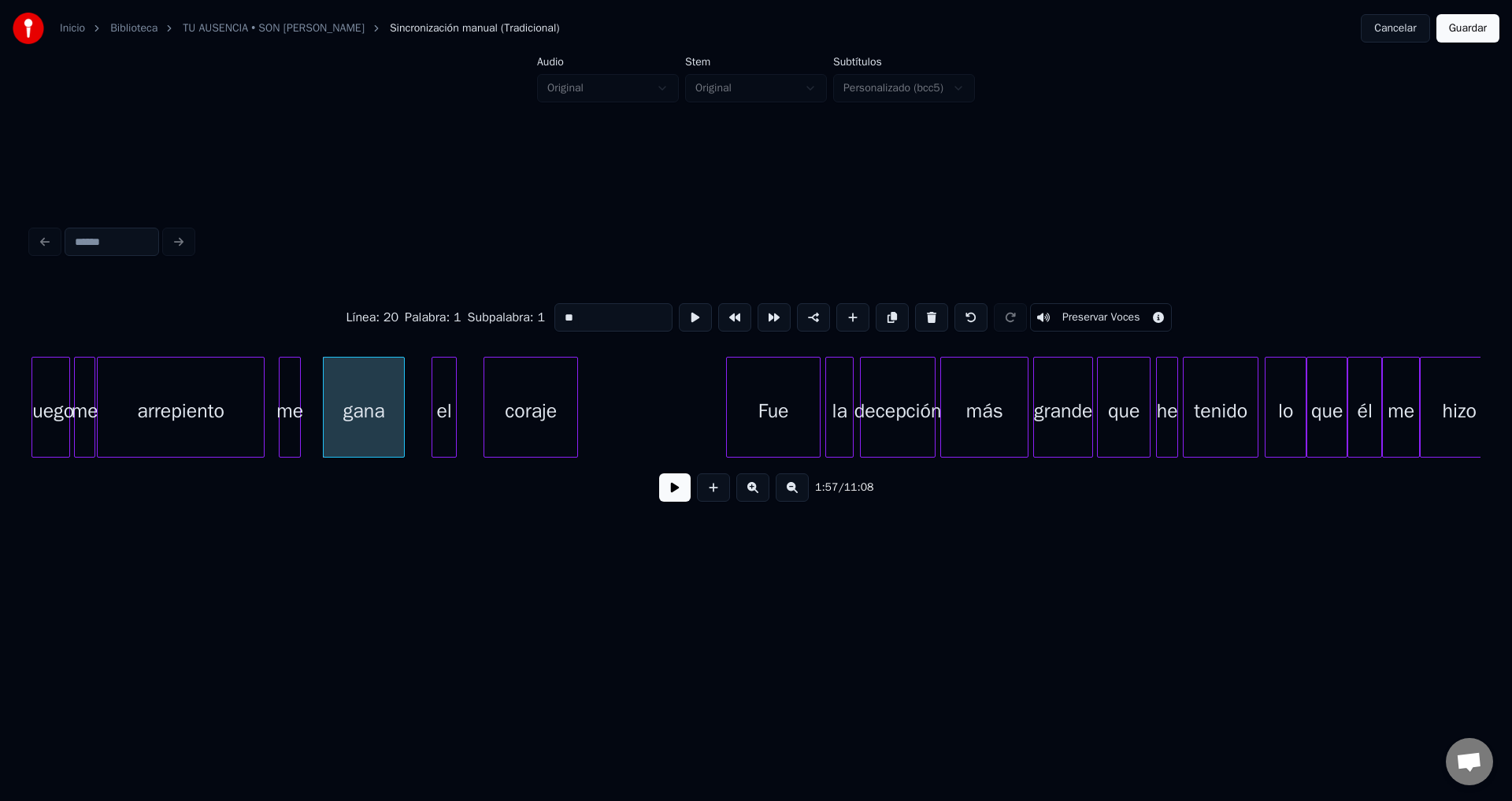 click at bounding box center [282, 407] 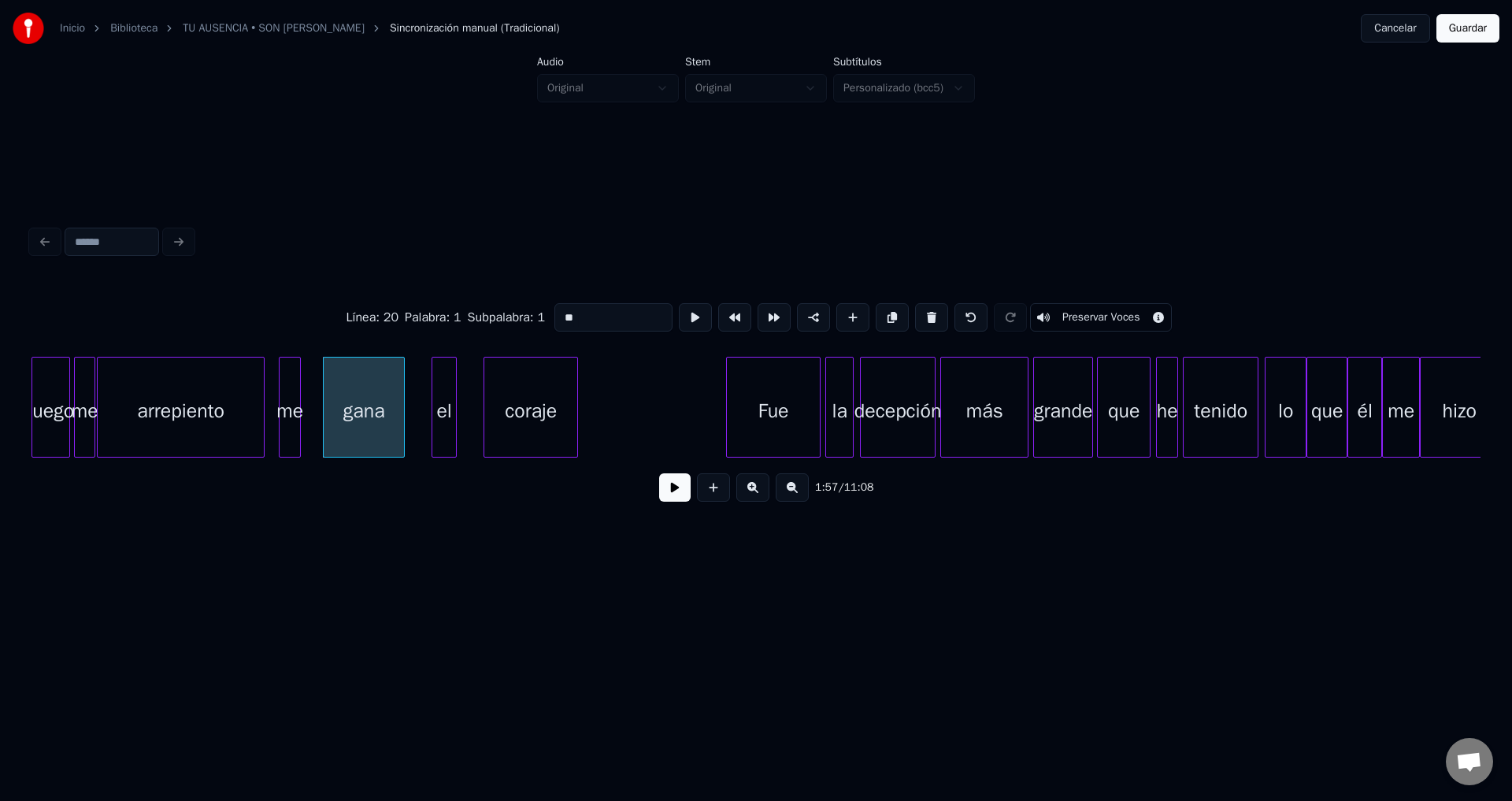 type on "**" 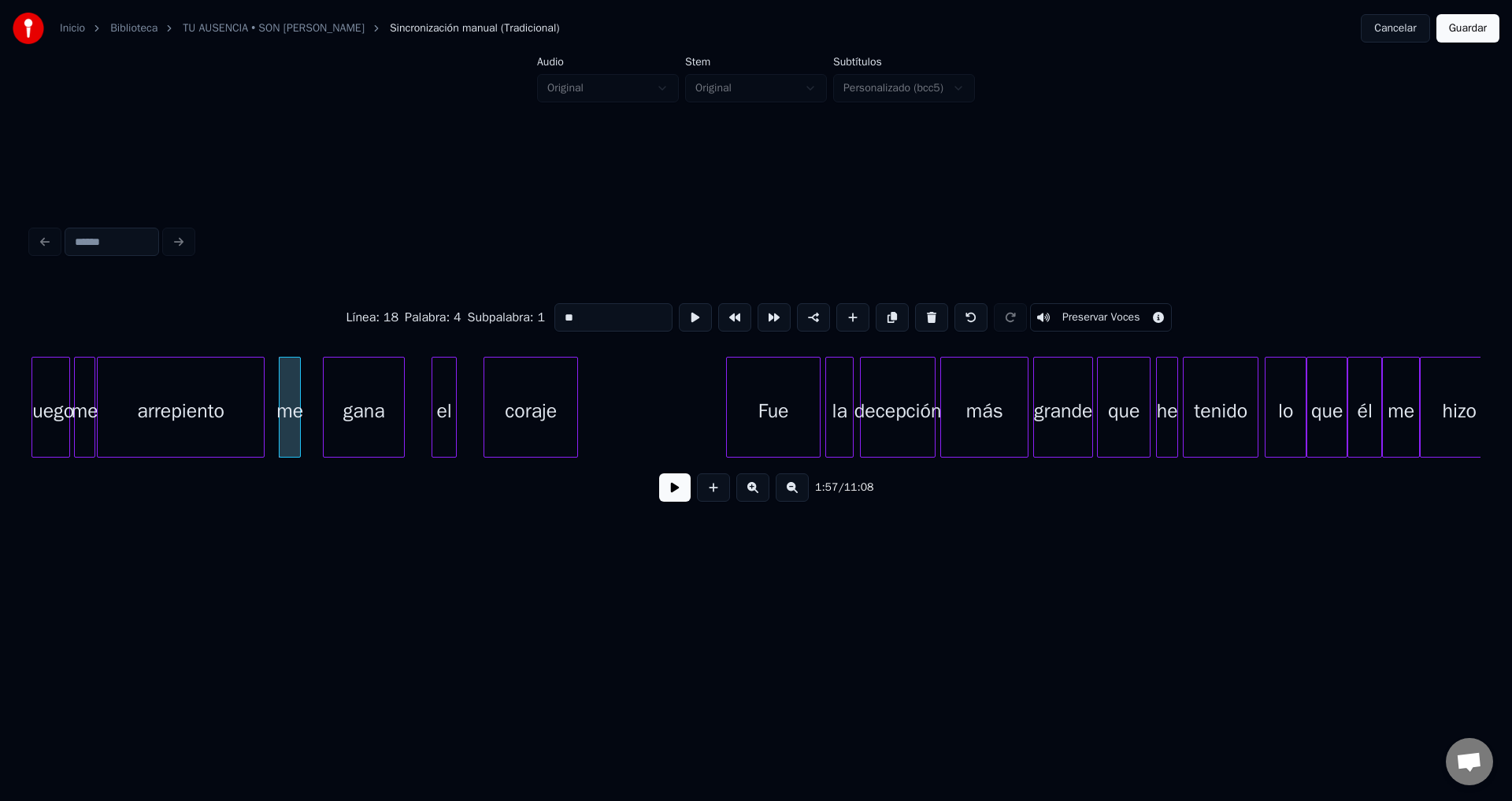 click on "1:57  /  11:08" at bounding box center [756, 488] 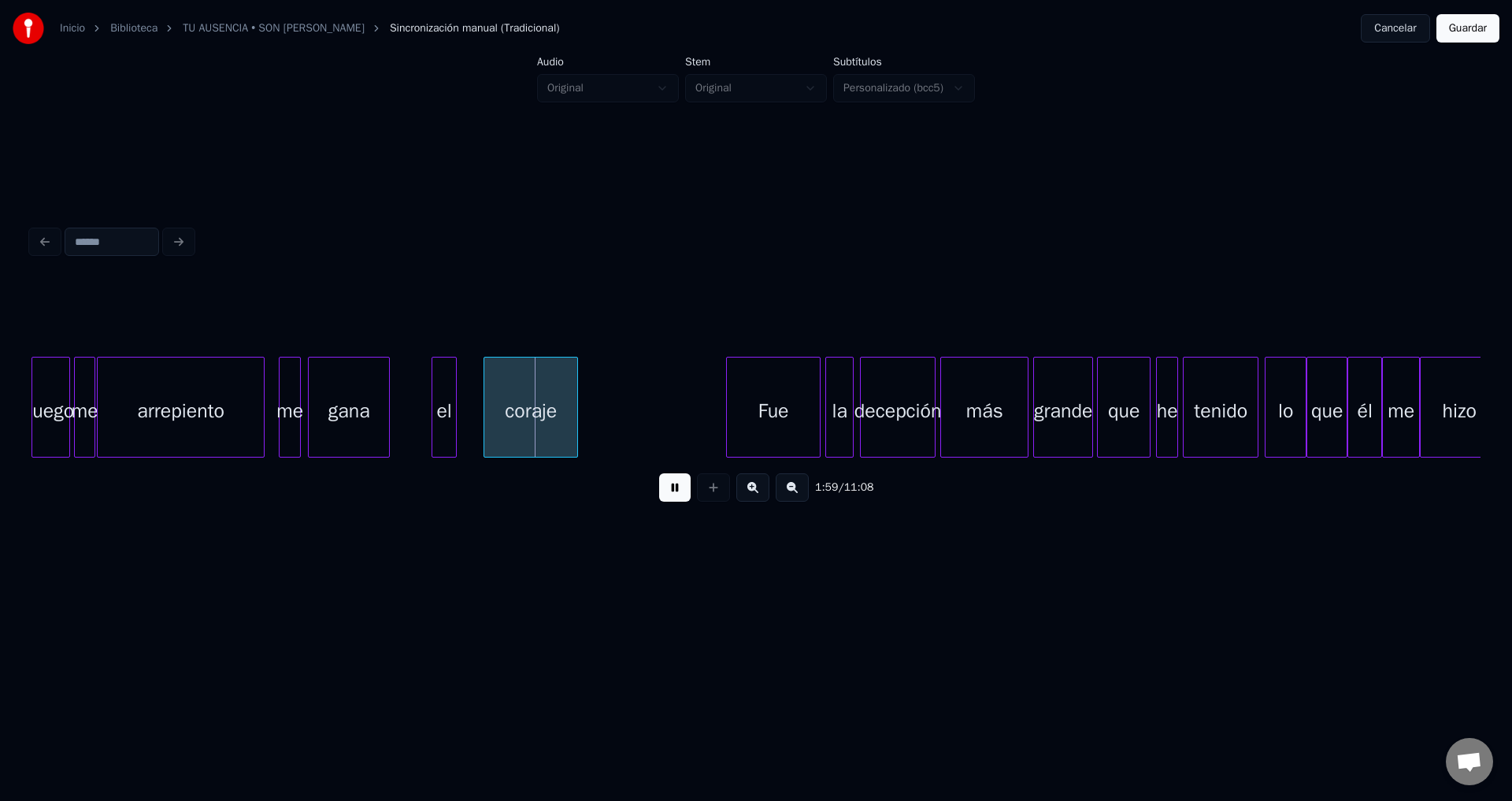 click on "gana" at bounding box center (349, 411) 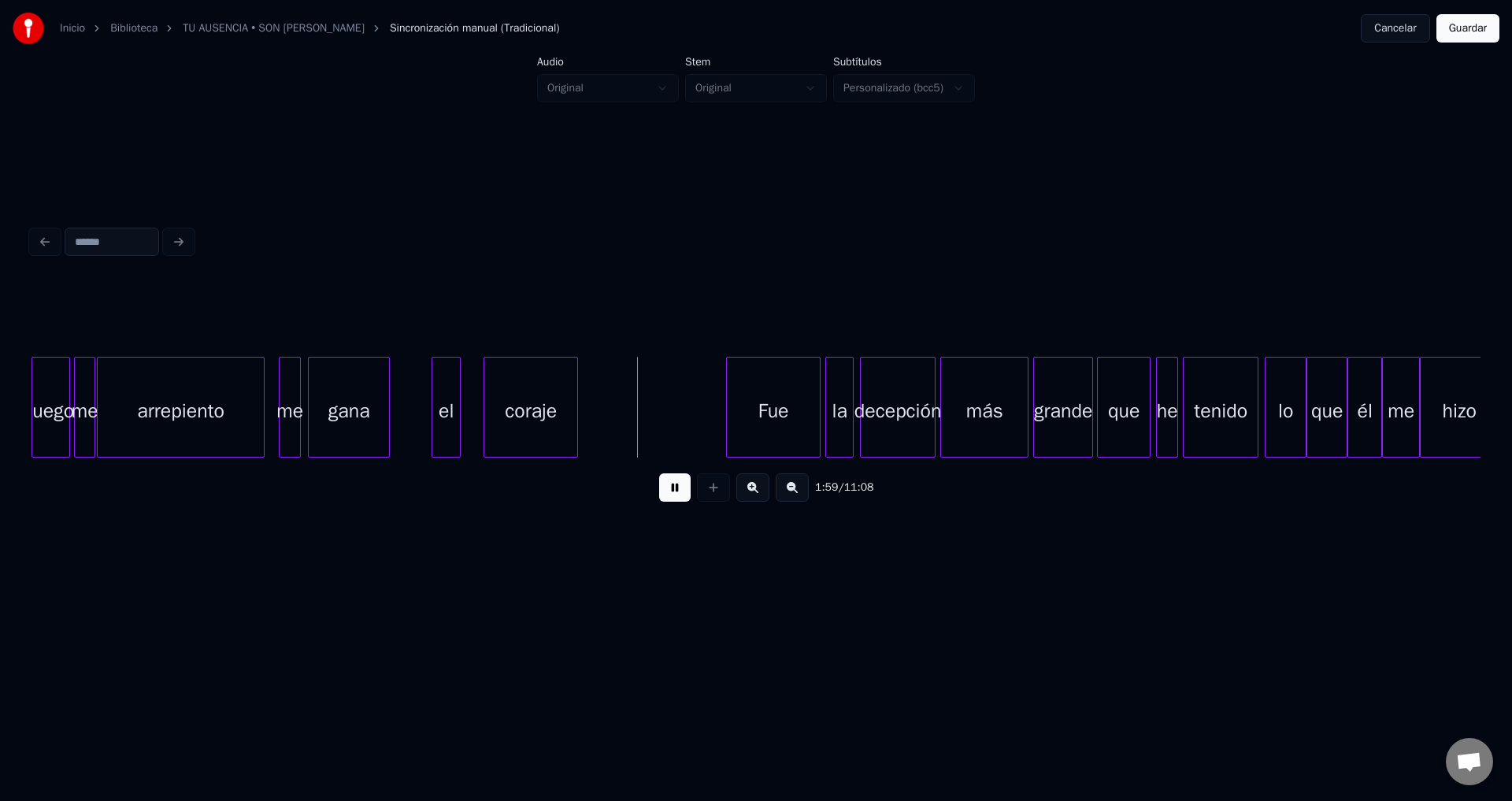 click on "el" at bounding box center [446, 407] 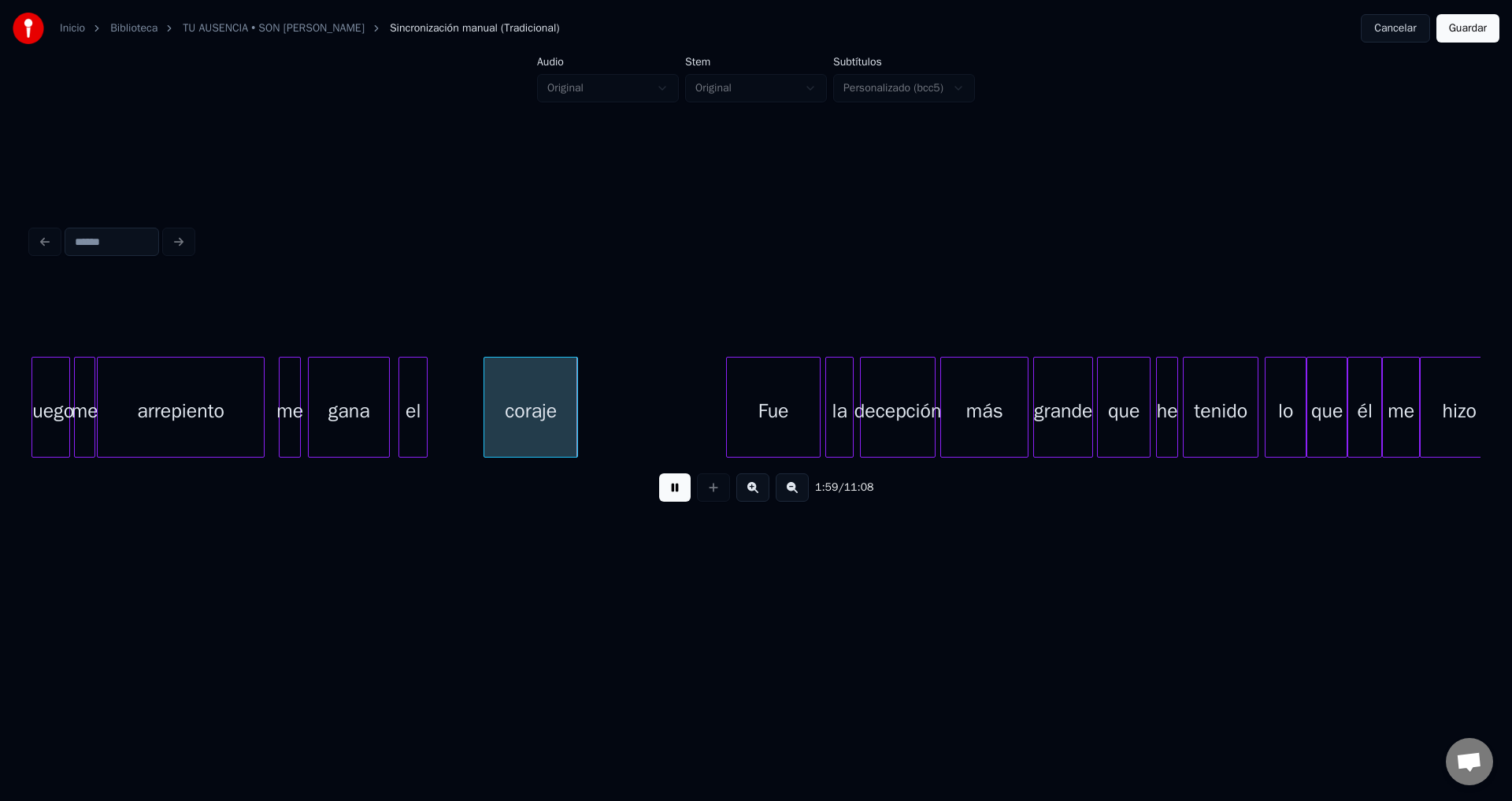 click on "el" at bounding box center (413, 411) 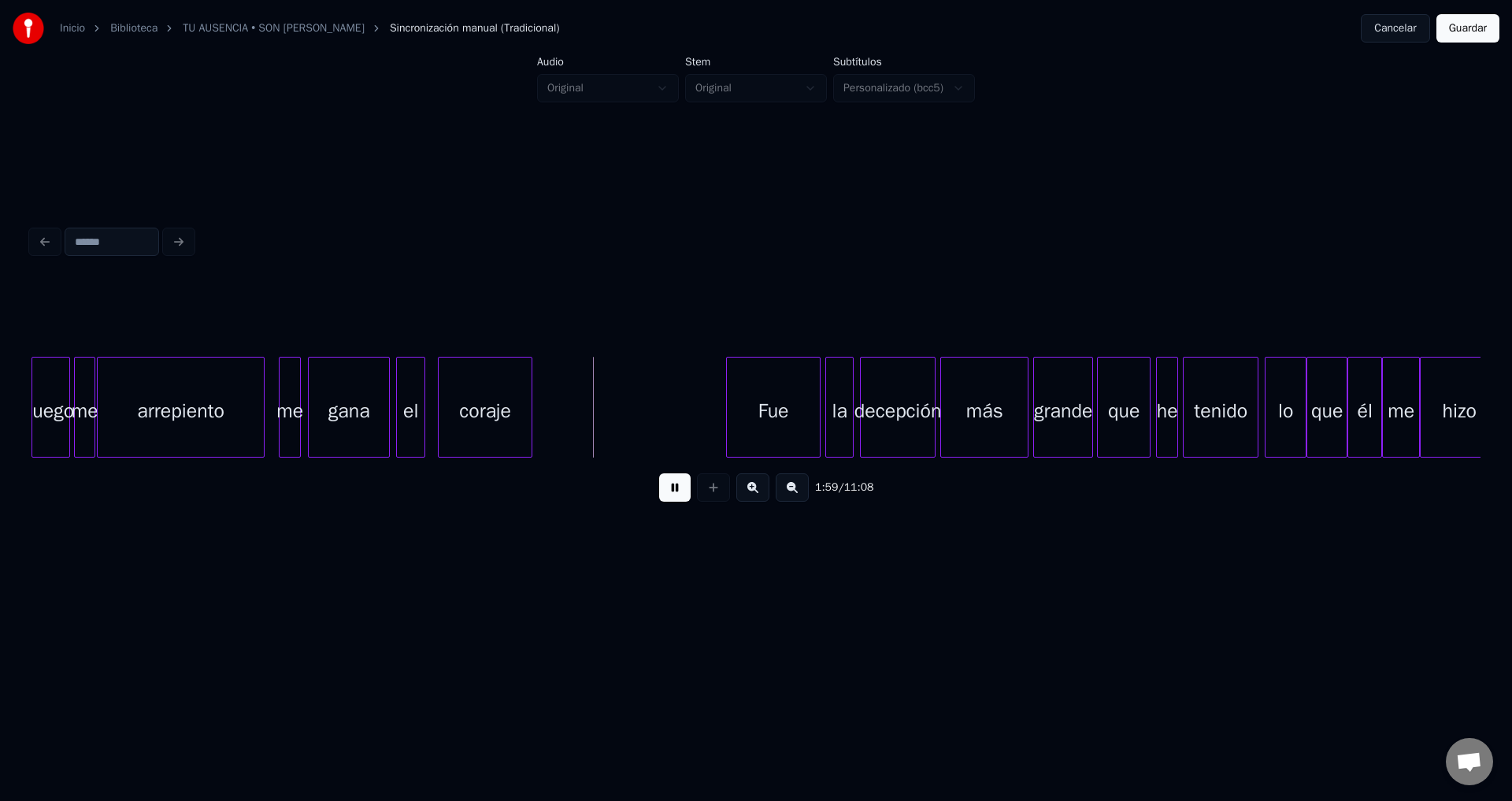 click on "coraje" at bounding box center [485, 411] 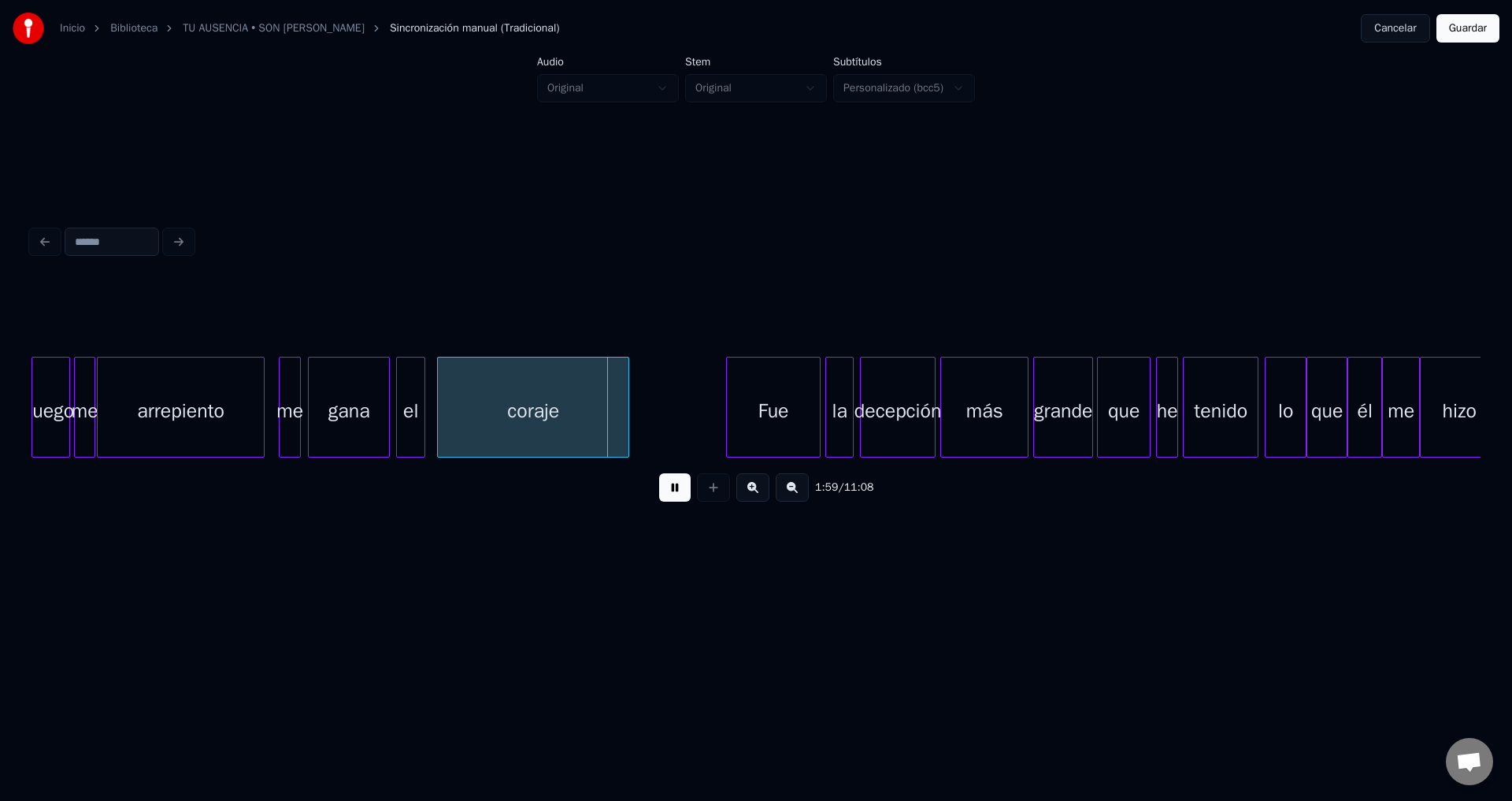 click at bounding box center [626, 407] 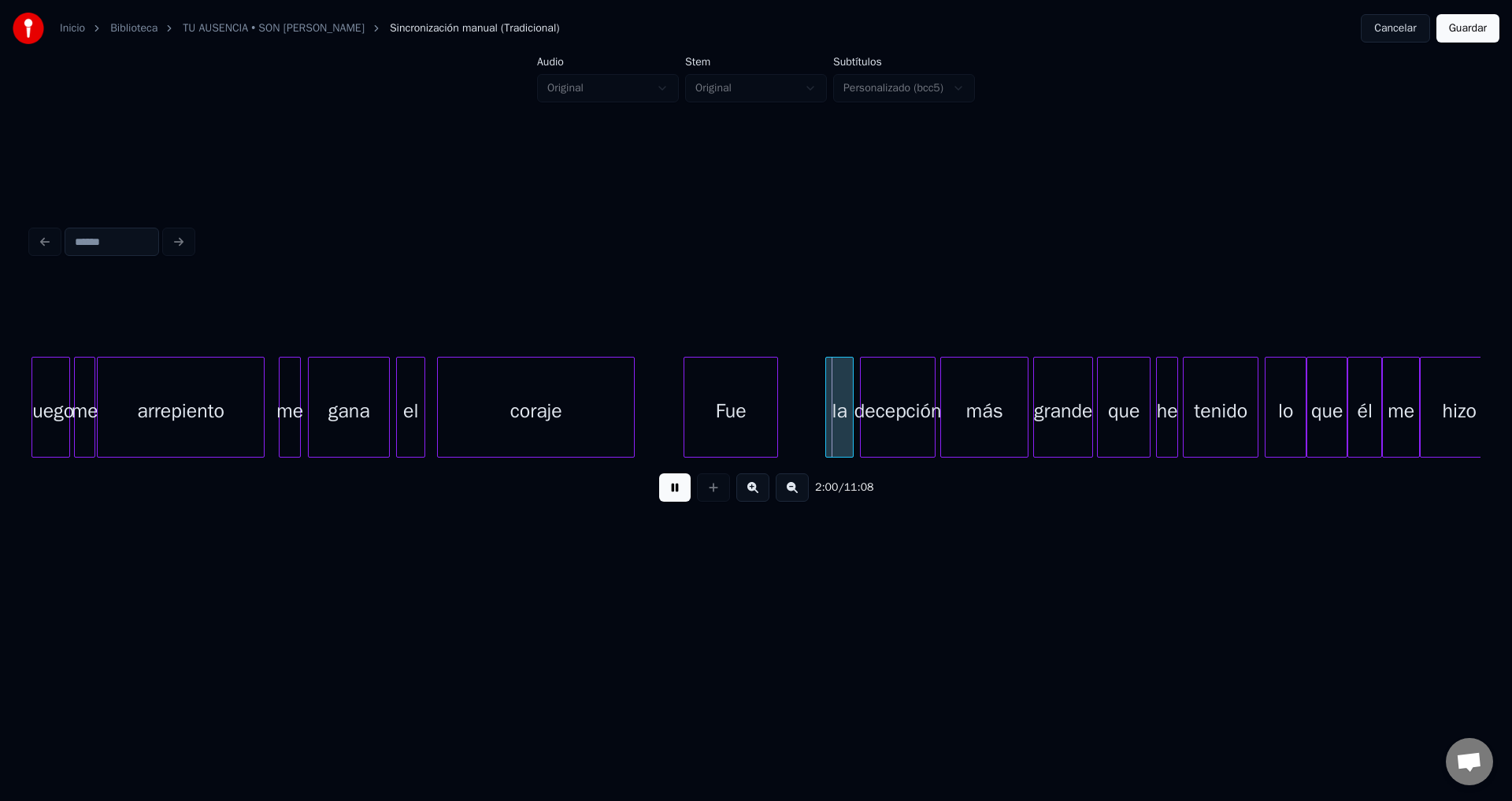 click on "Fue" at bounding box center (731, 411) 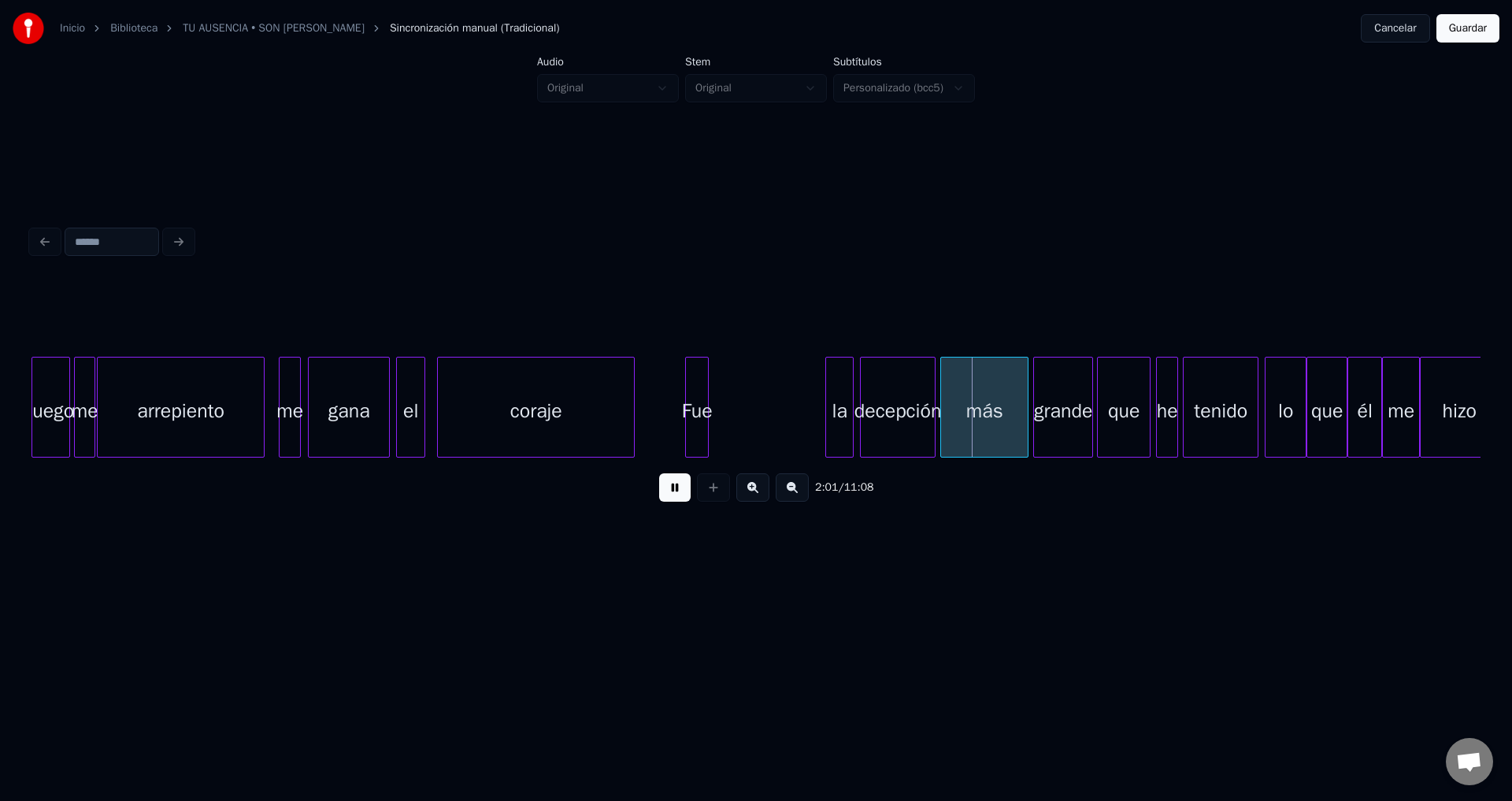 click at bounding box center (706, 407) 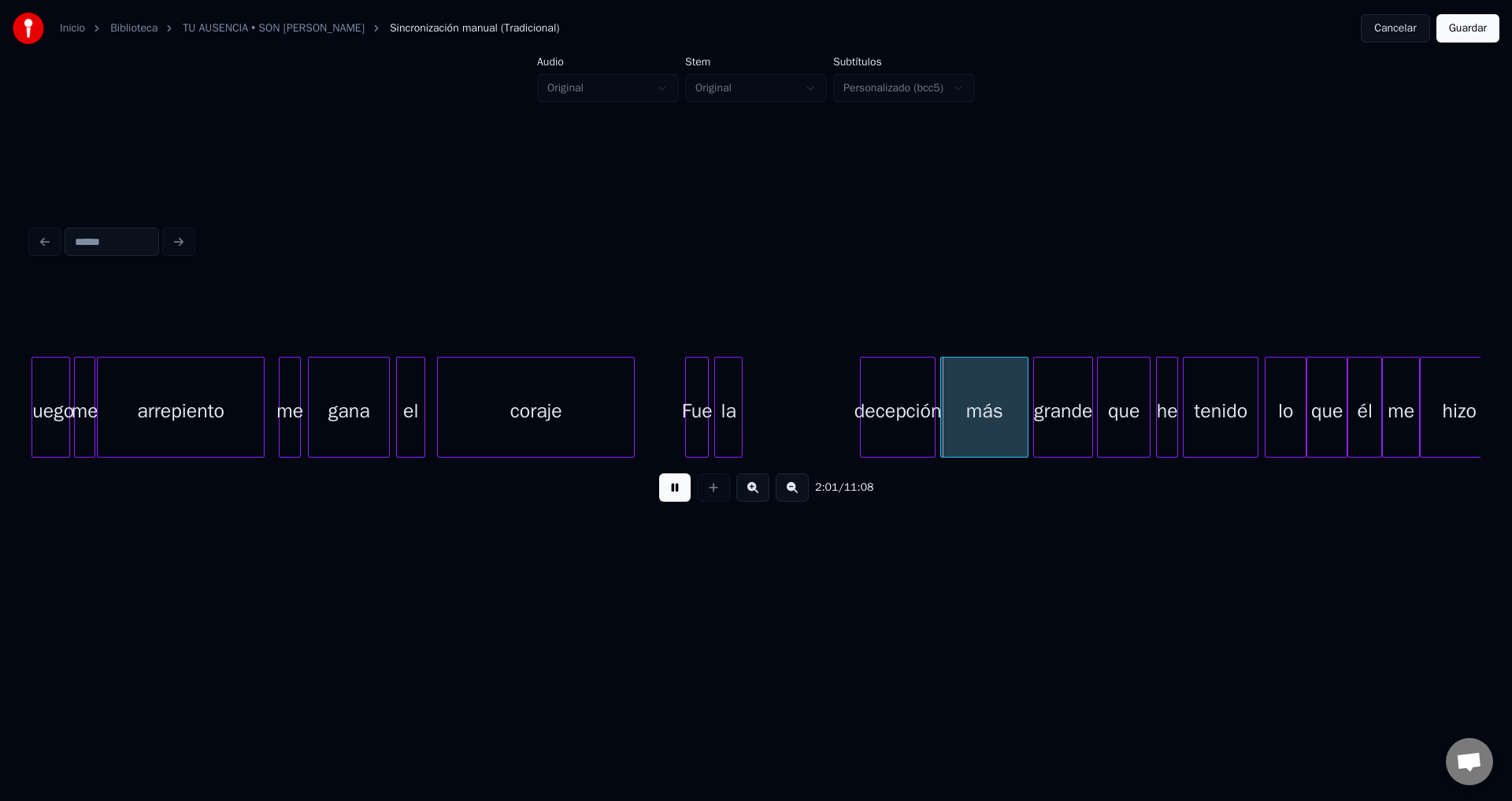 click on "la" at bounding box center (728, 411) 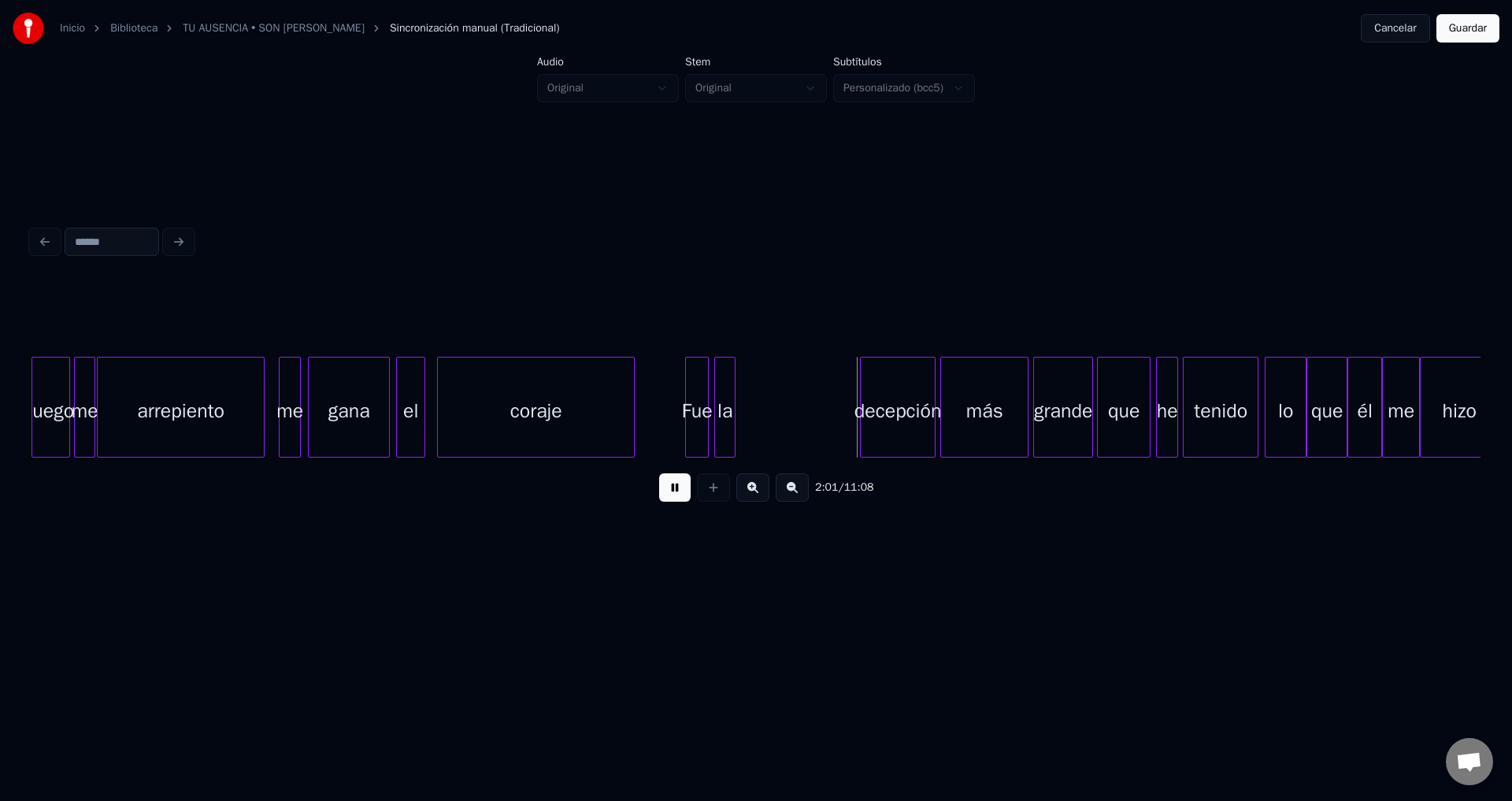 click at bounding box center (732, 407) 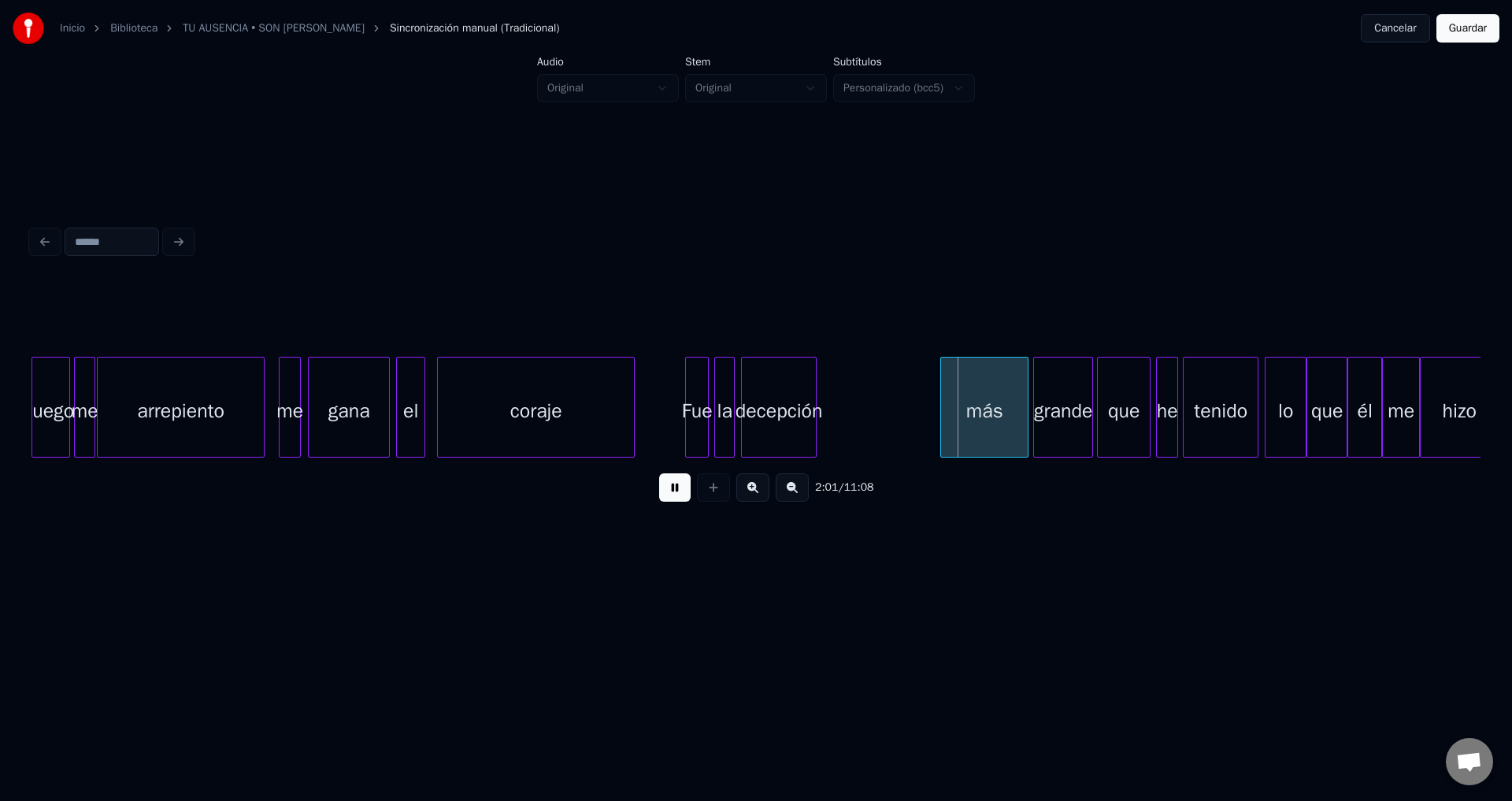 click on "decepción" at bounding box center [779, 411] 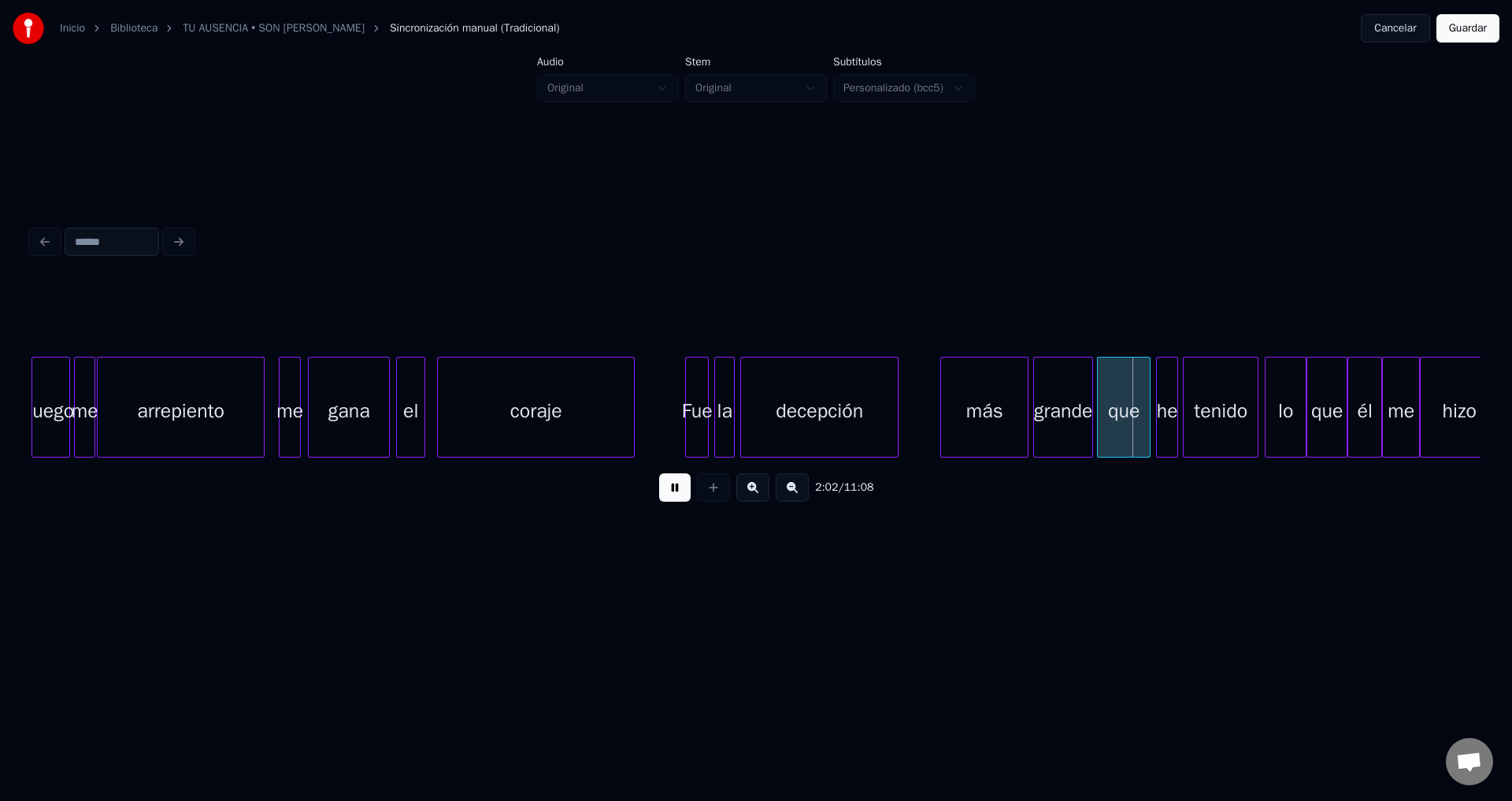 click at bounding box center [895, 407] 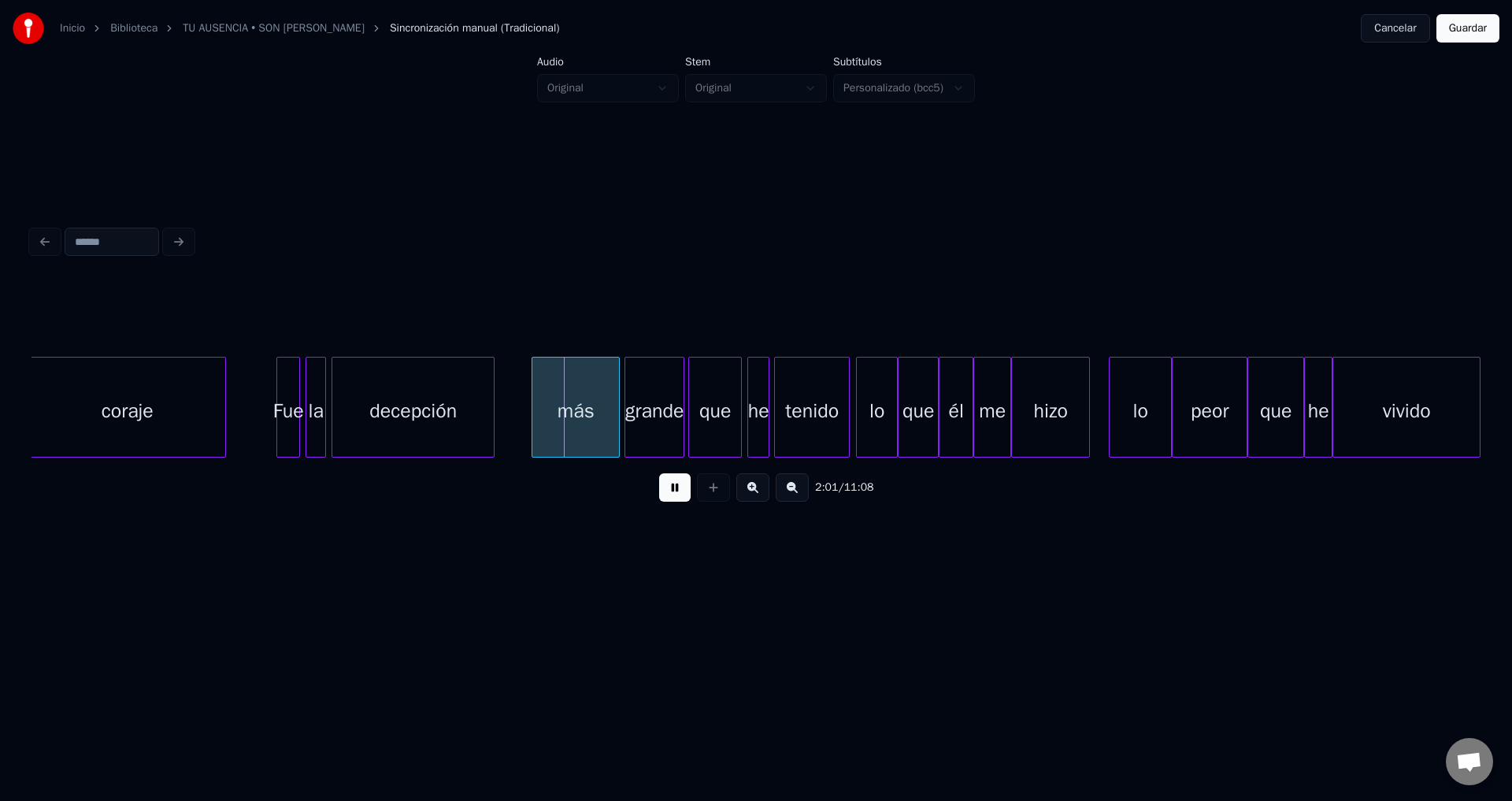 scroll, scrollTop: 0, scrollLeft: 18777, axis: horizontal 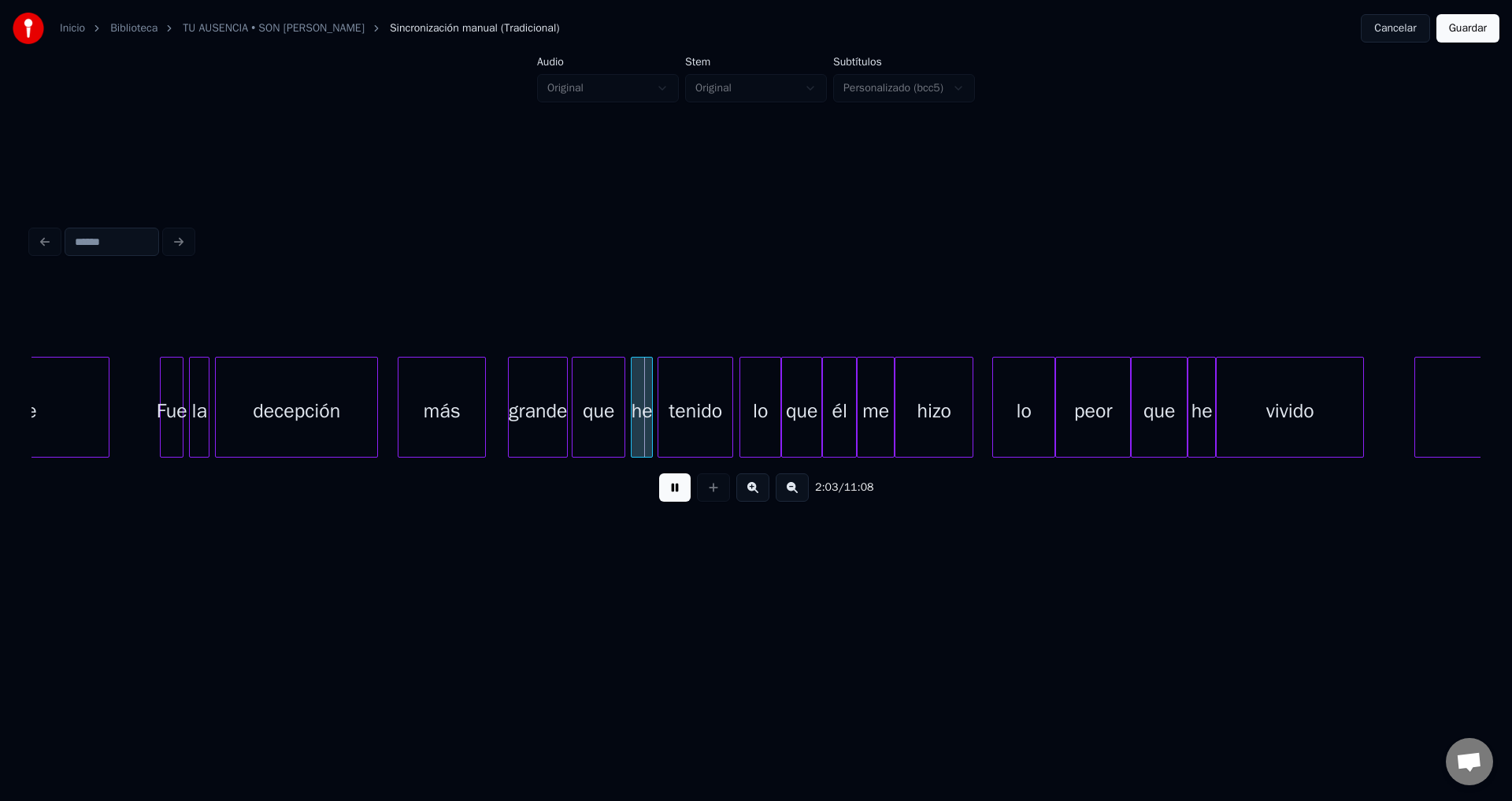click on "más" at bounding box center (442, 411) 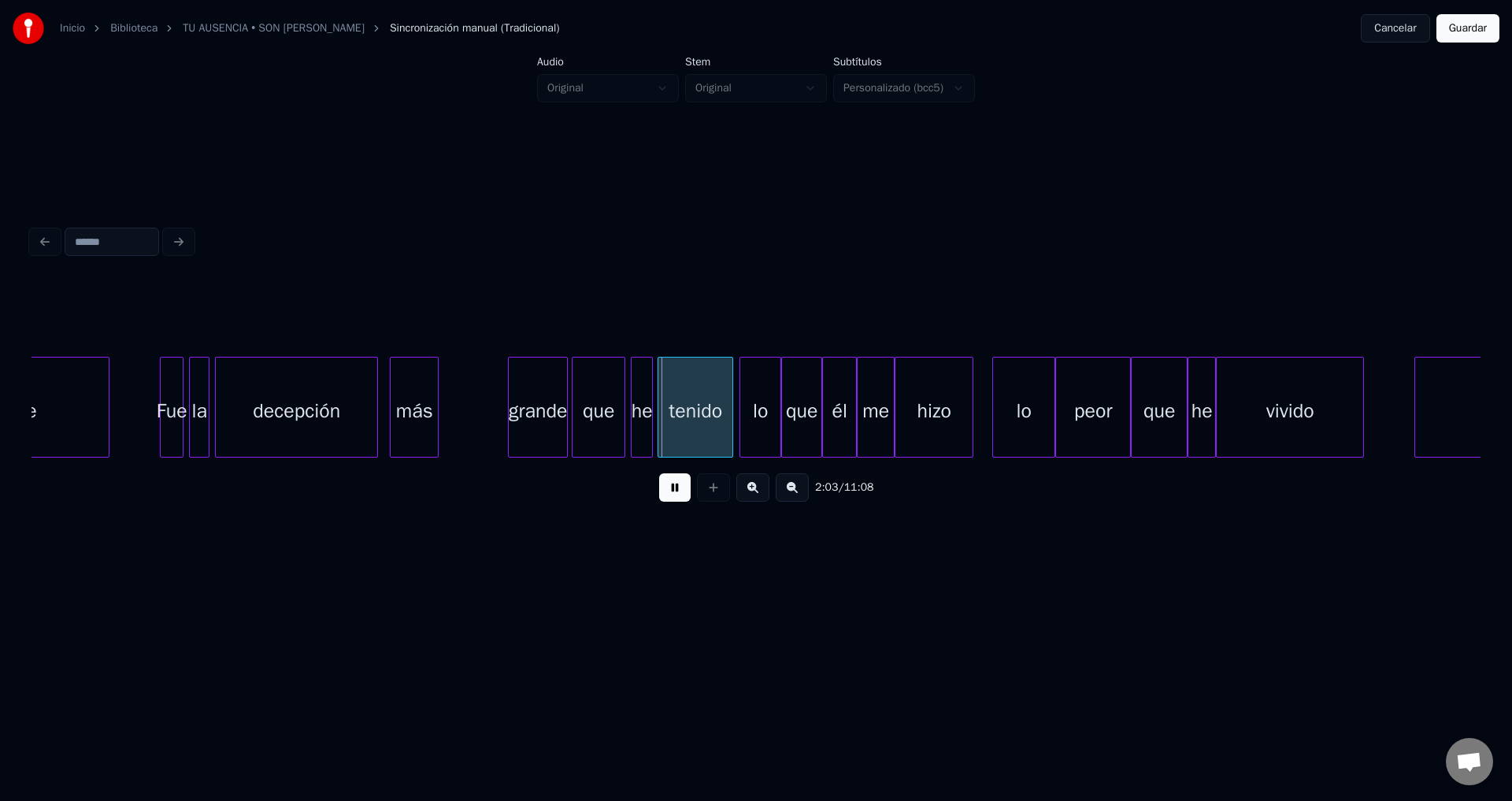click at bounding box center (435, 407) 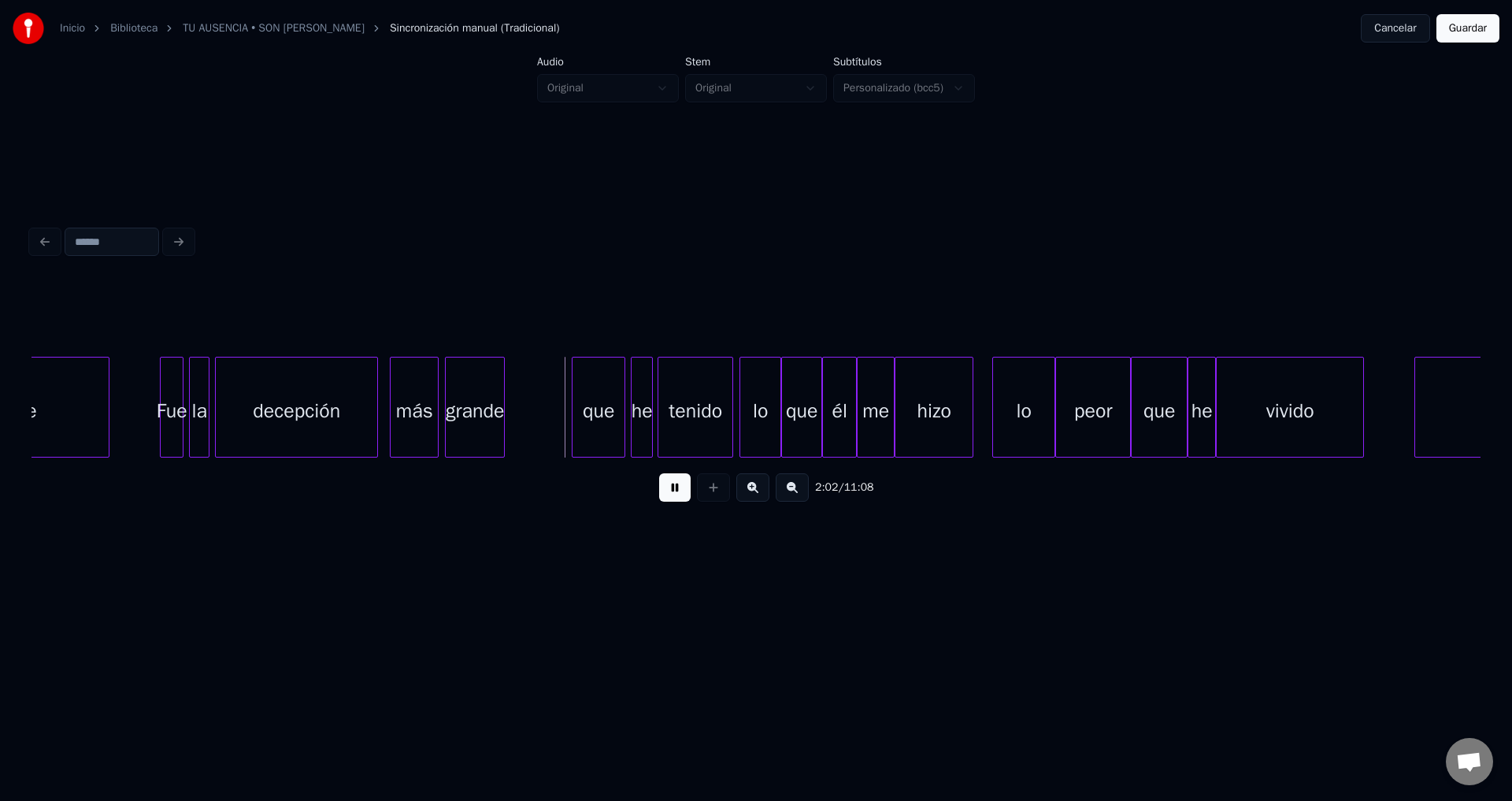 click on "grande" at bounding box center [475, 411] 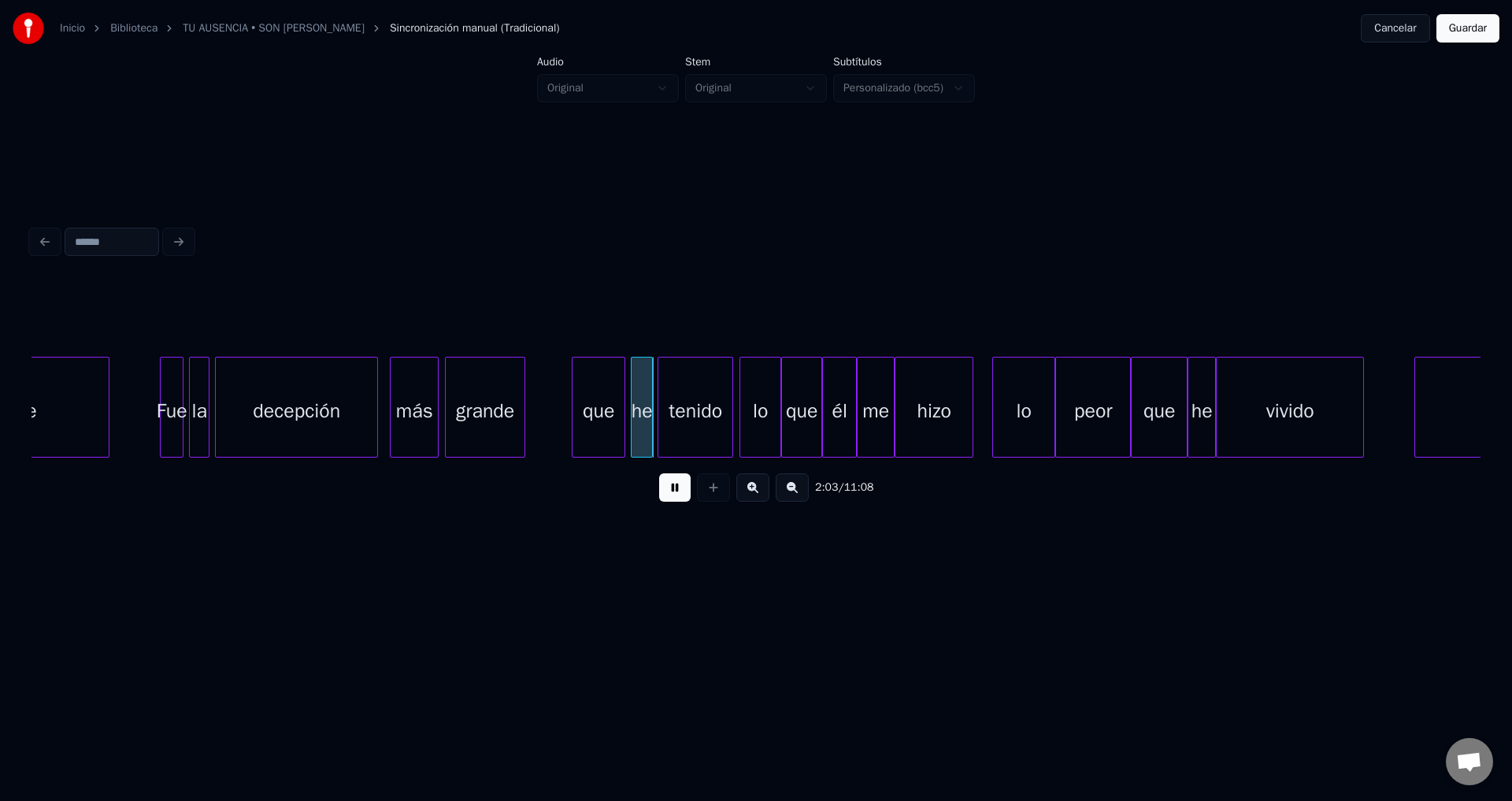 click at bounding box center (522, 407) 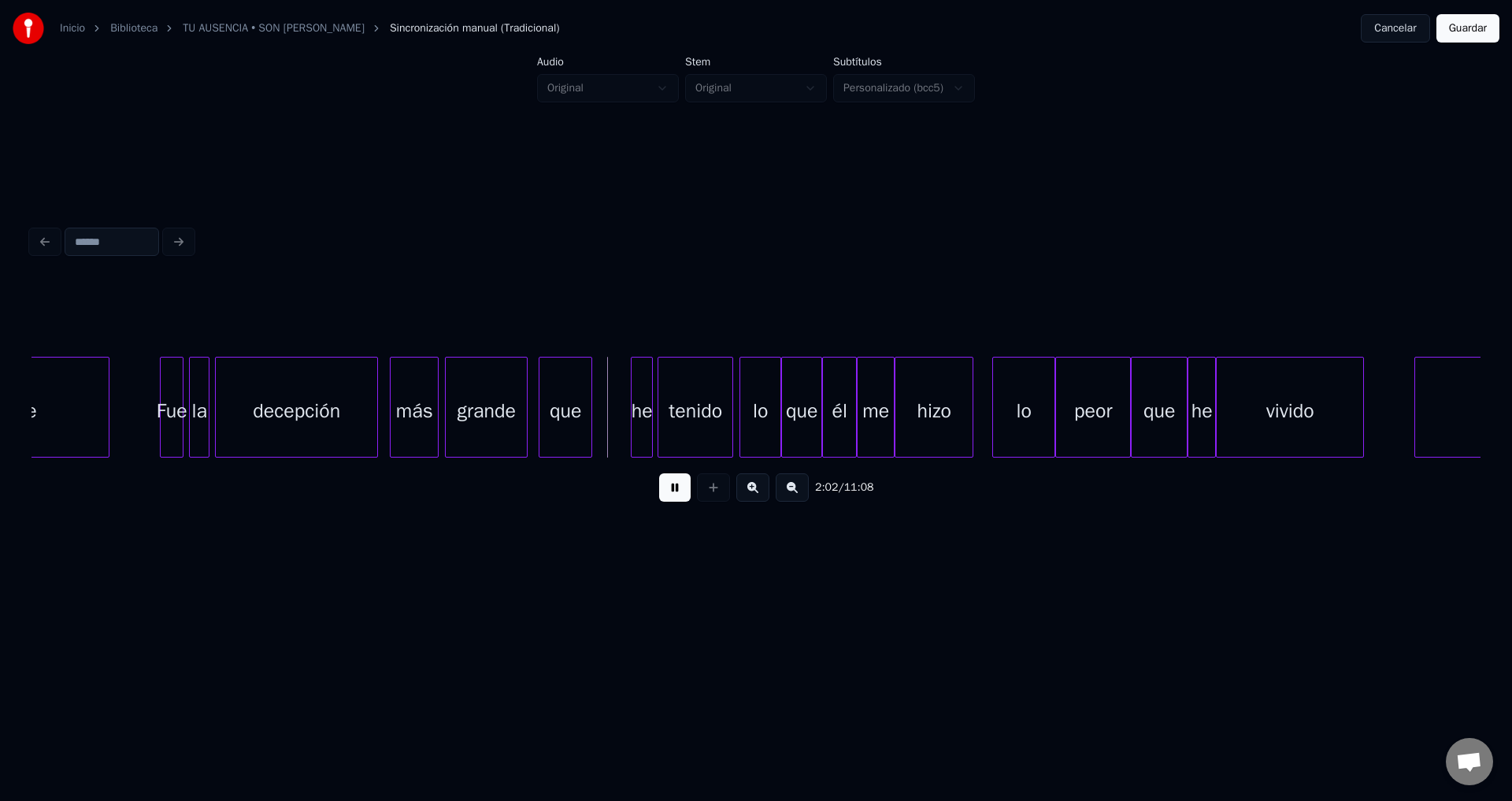 click on "que" at bounding box center [565, 411] 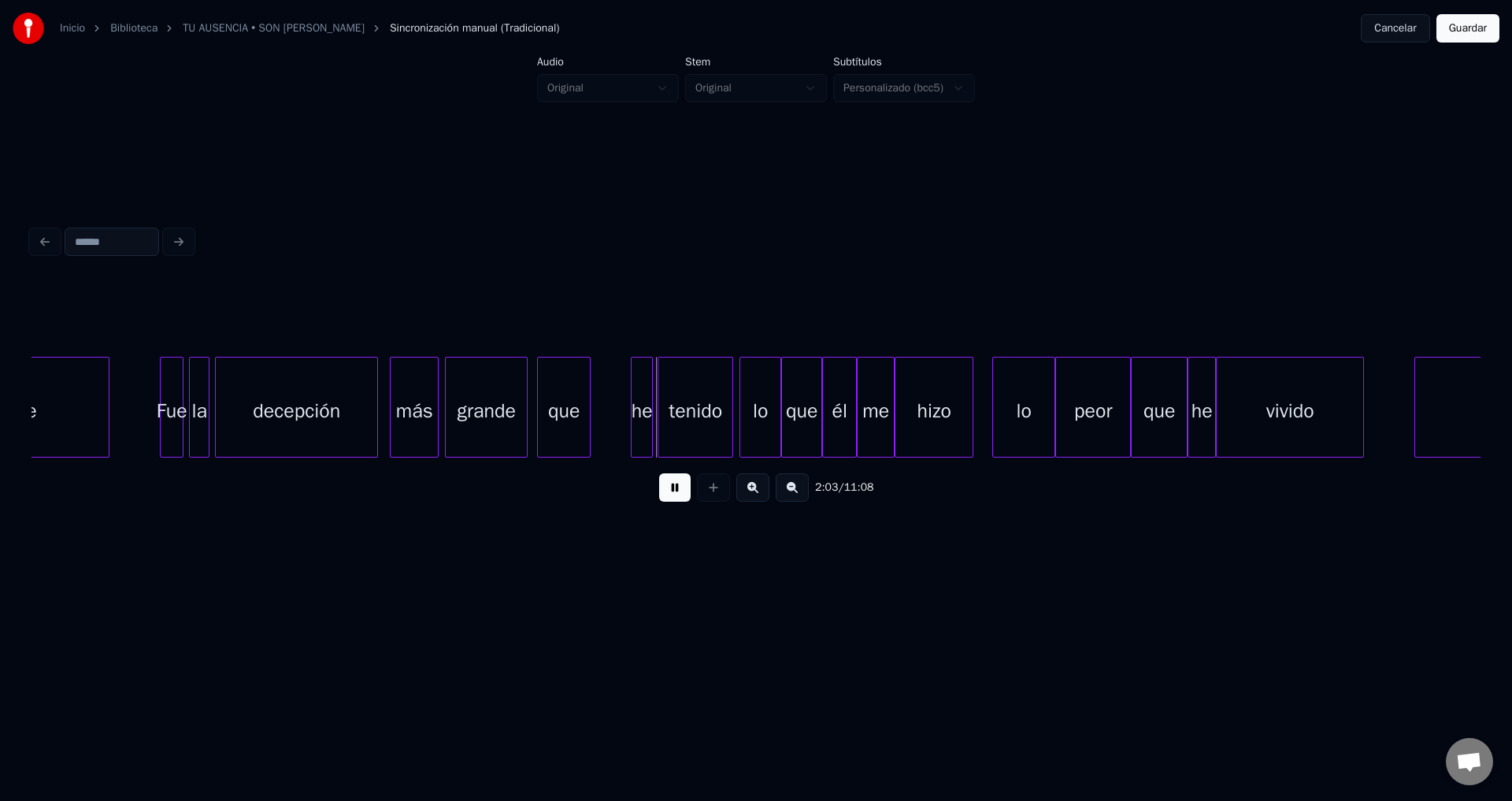 click on "que" at bounding box center [564, 411] 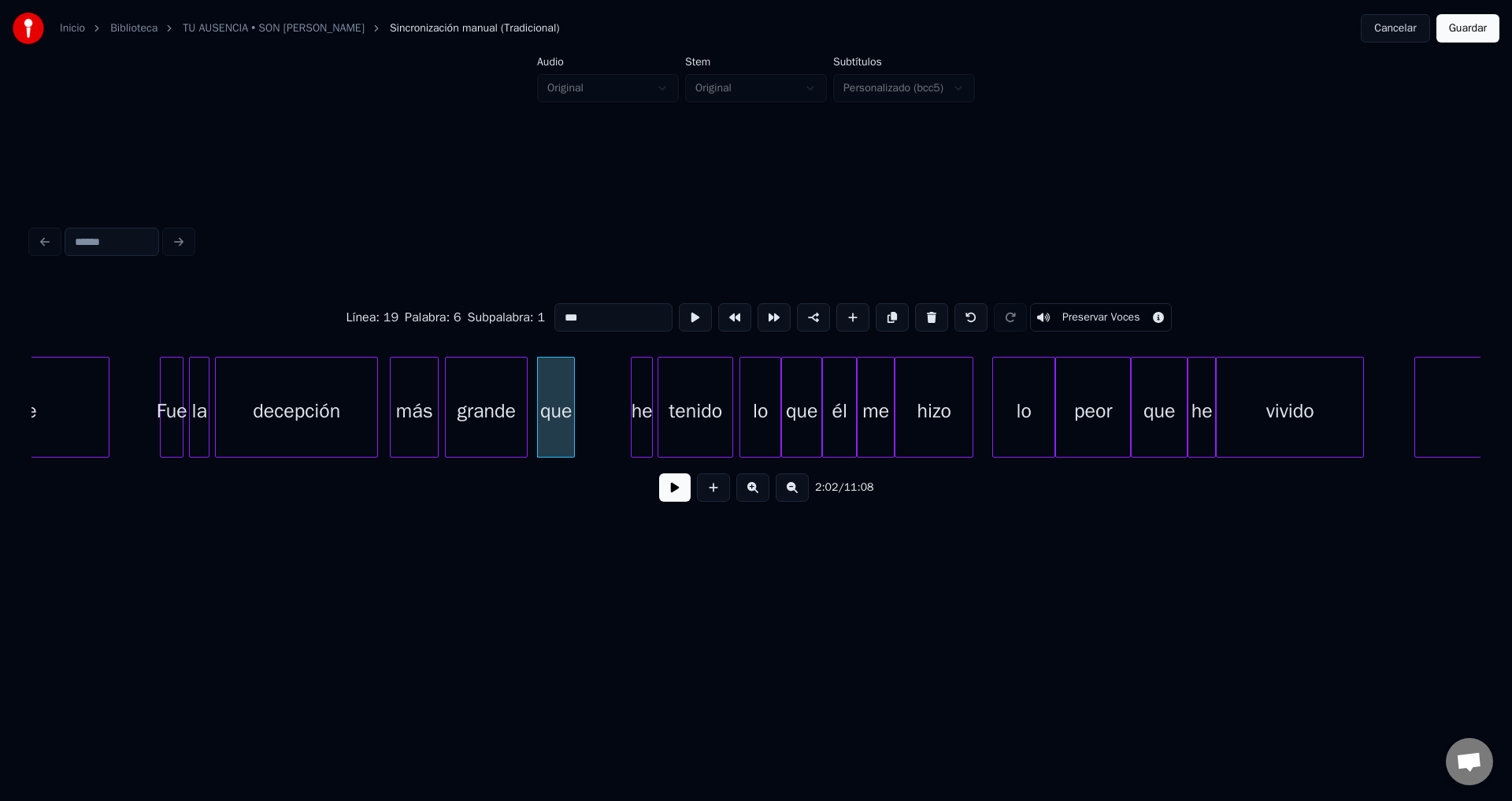 click at bounding box center [572, 407] 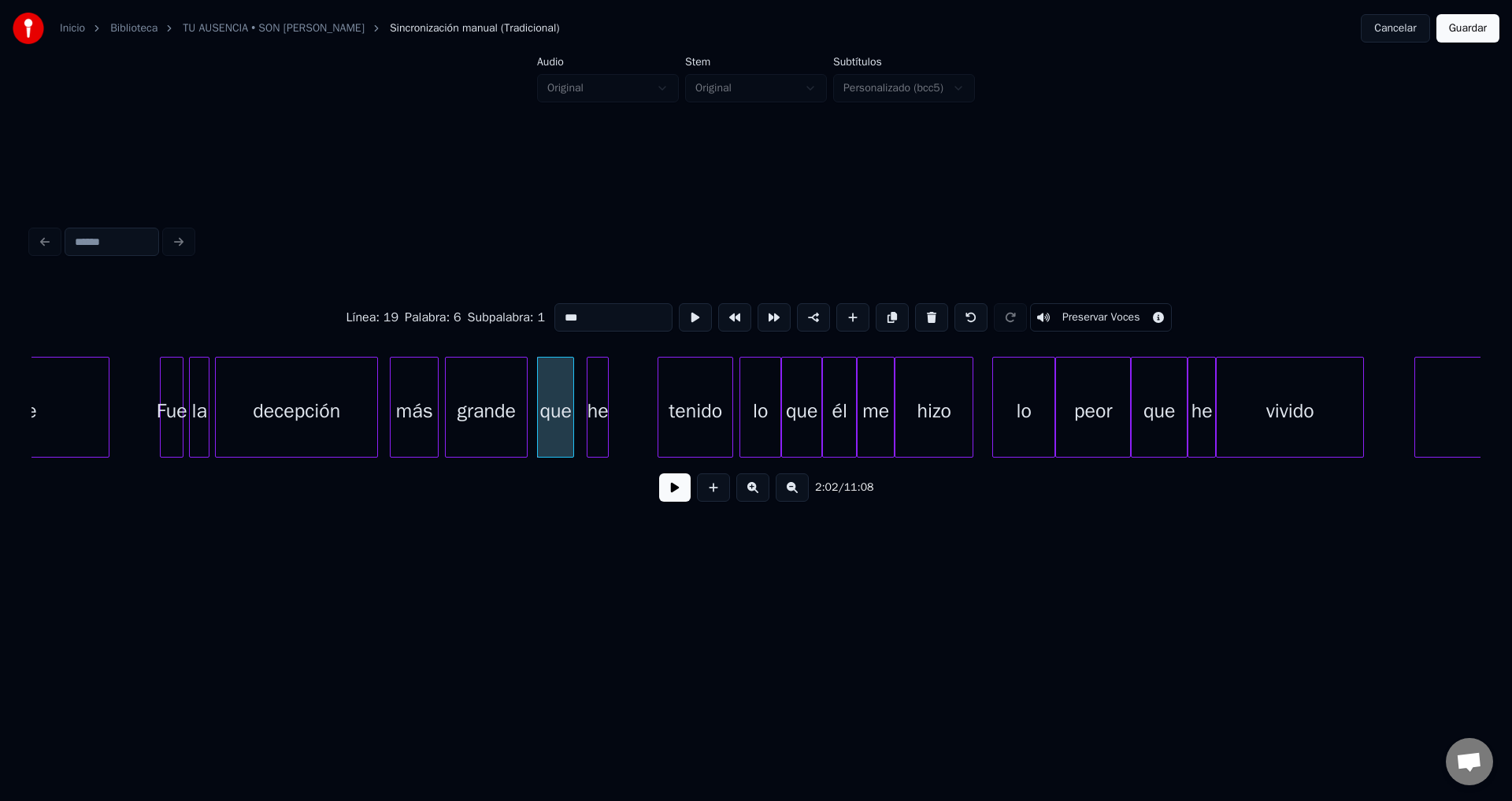 click on "he" at bounding box center [598, 411] 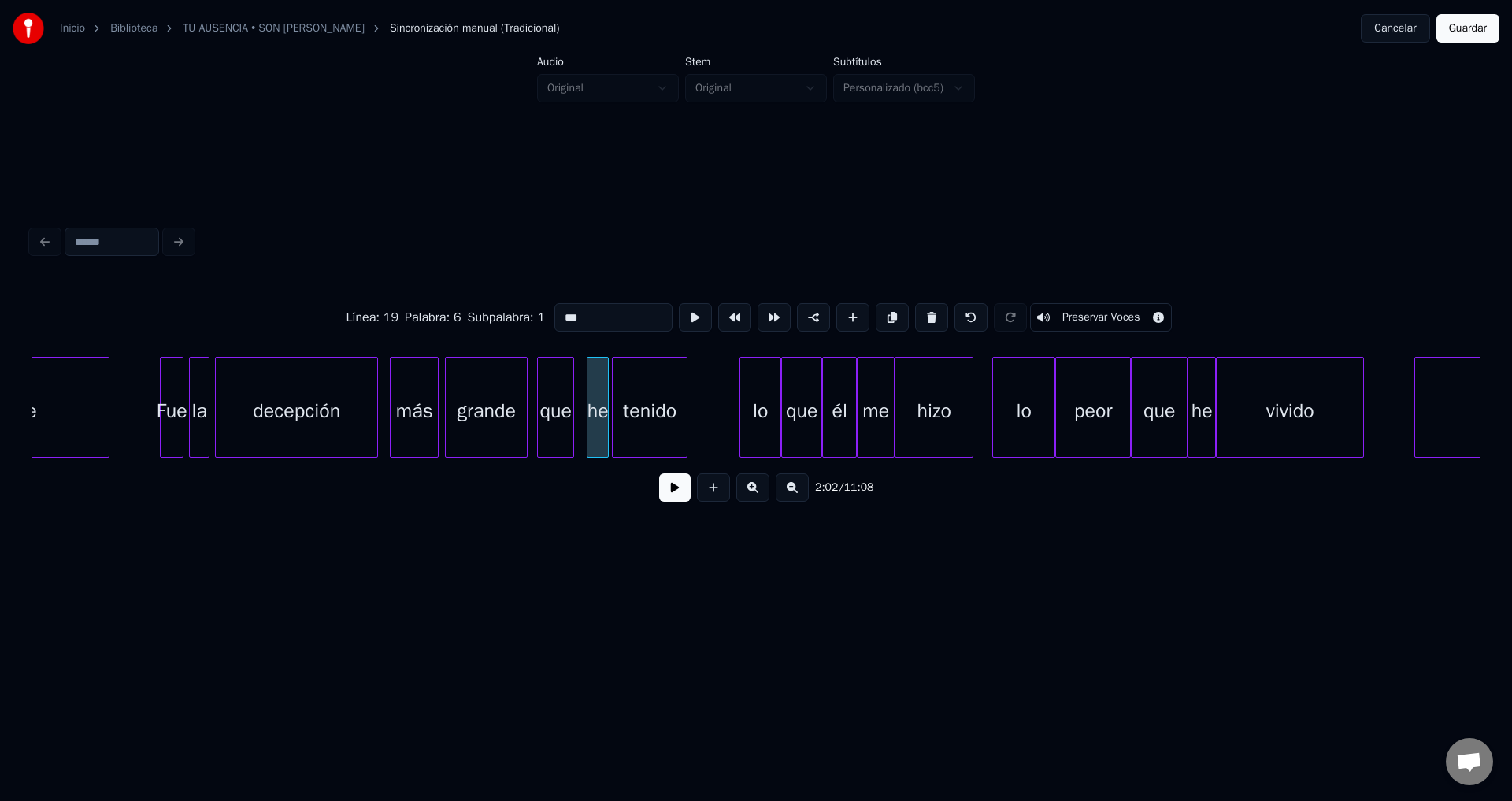 click on "tenido" at bounding box center [650, 411] 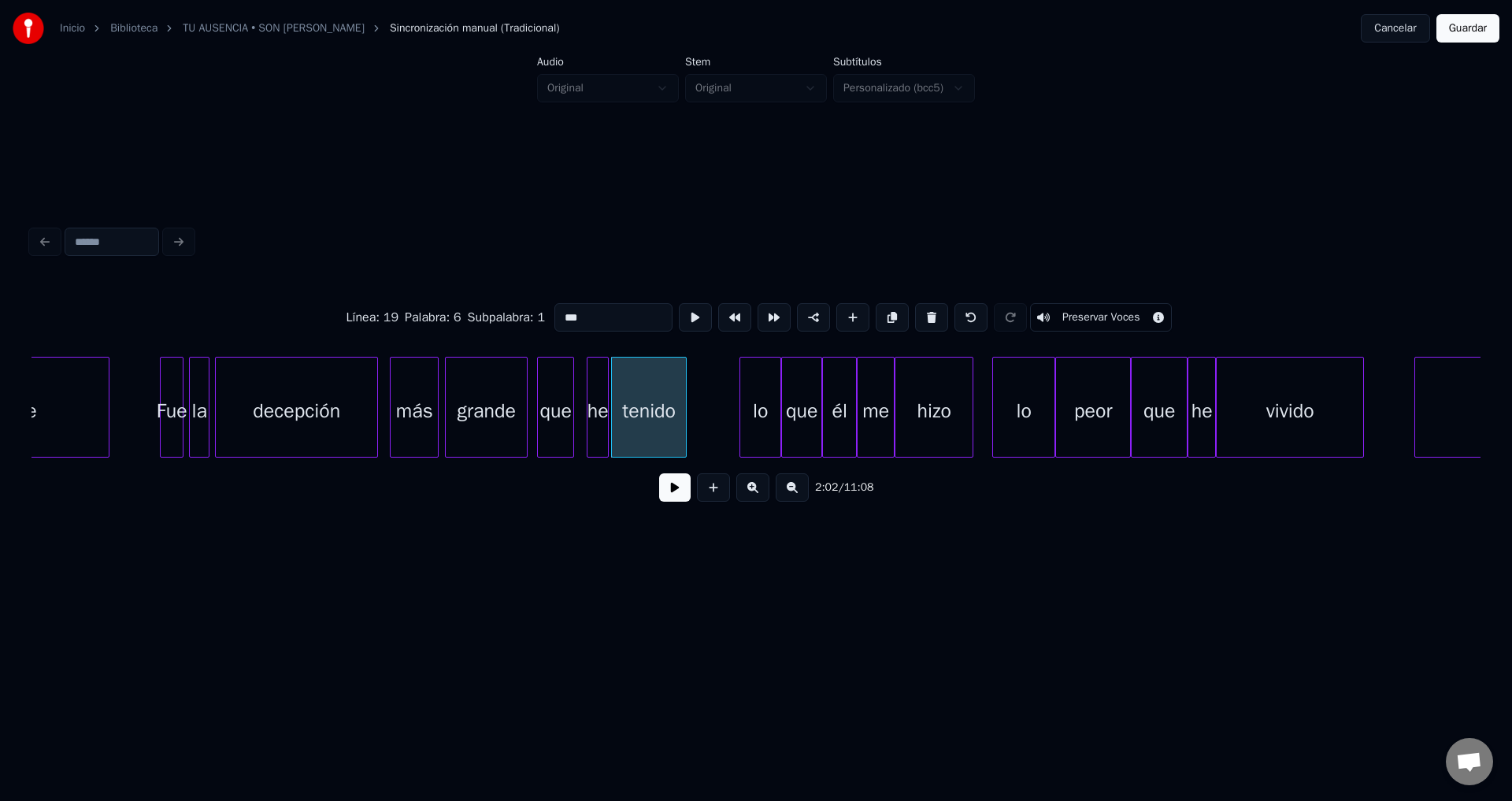 click at bounding box center (675, 488) 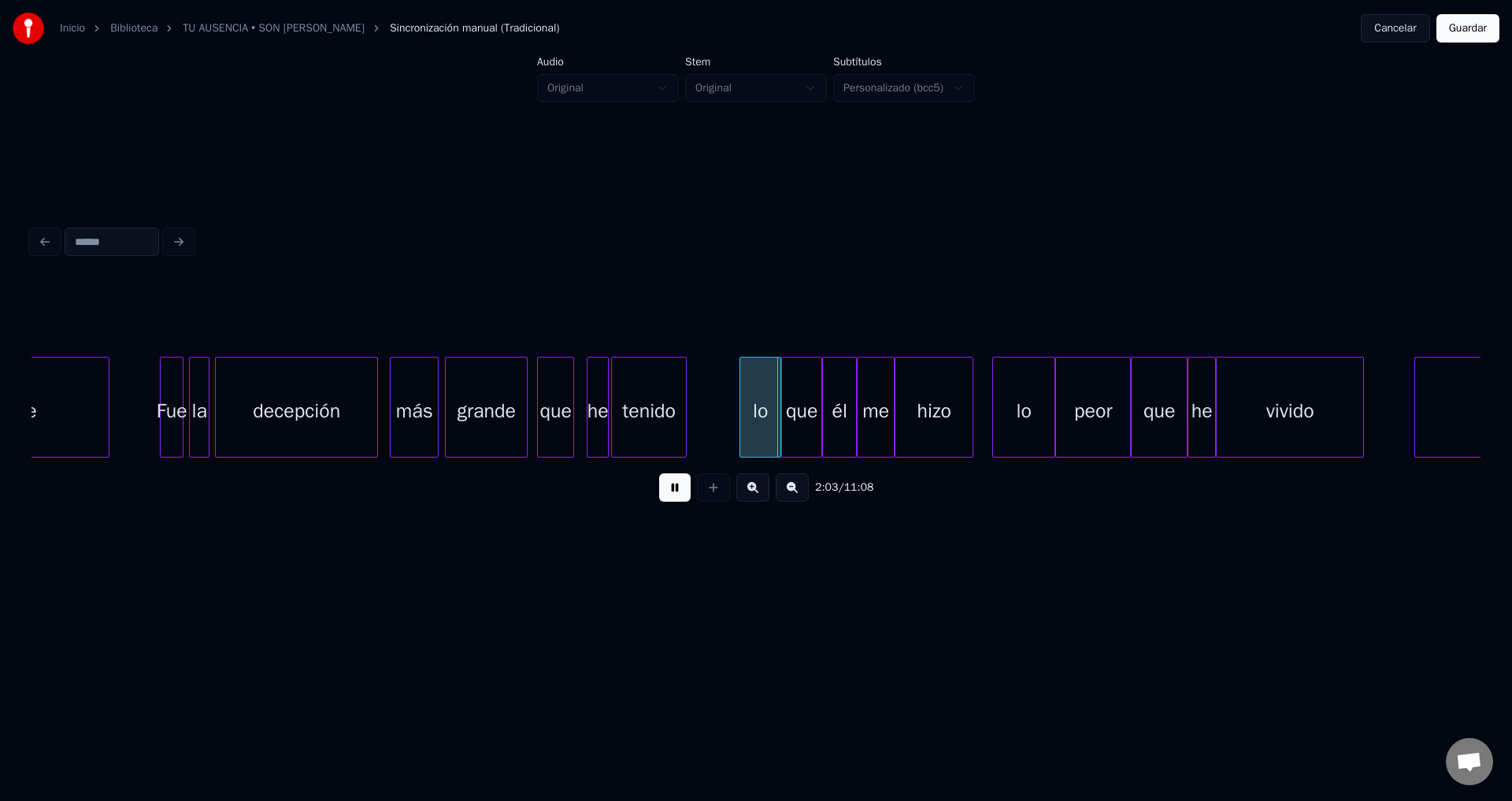 click at bounding box center [675, 488] 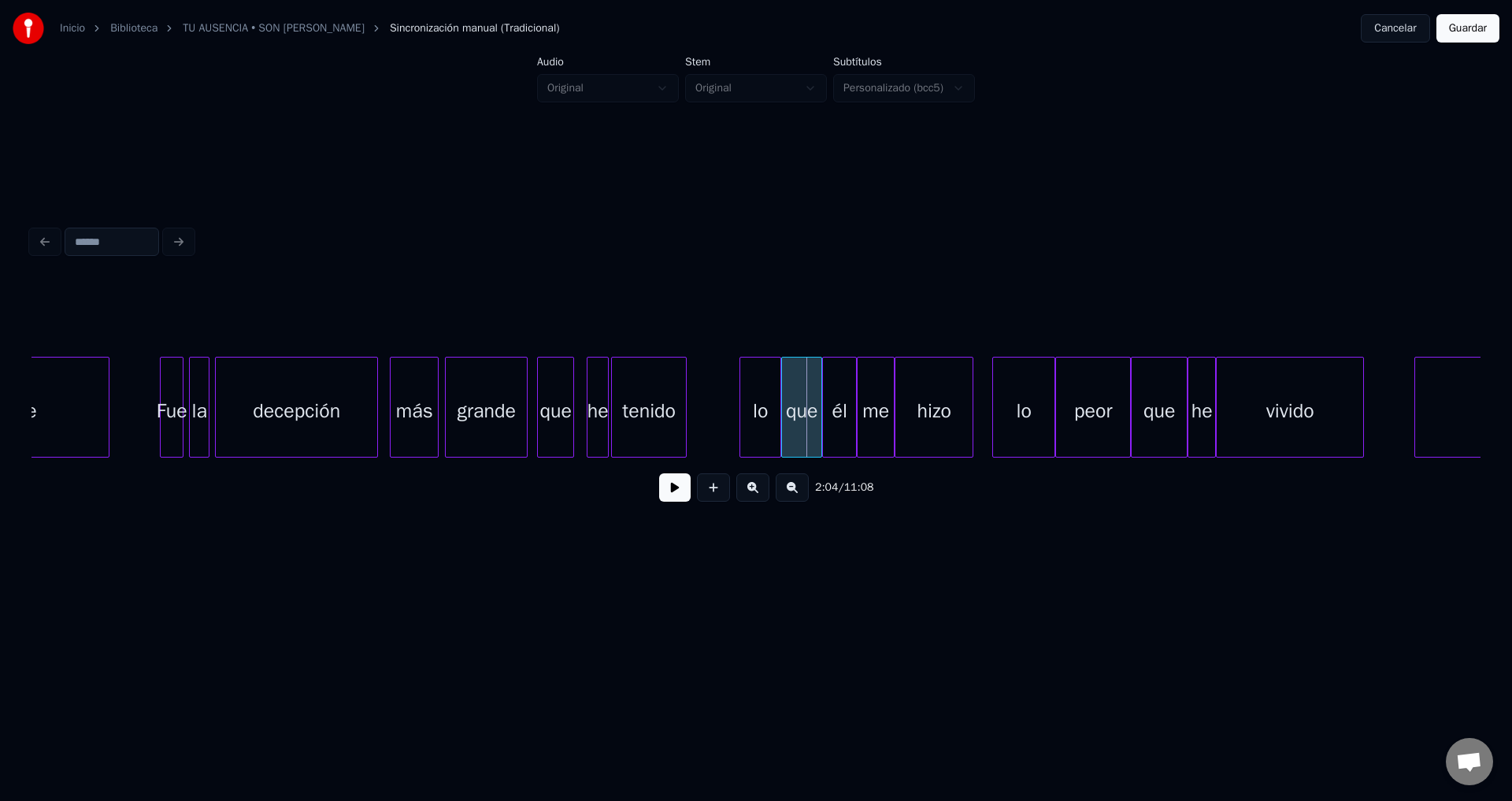 click on "vivido" at bounding box center [1290, 411] 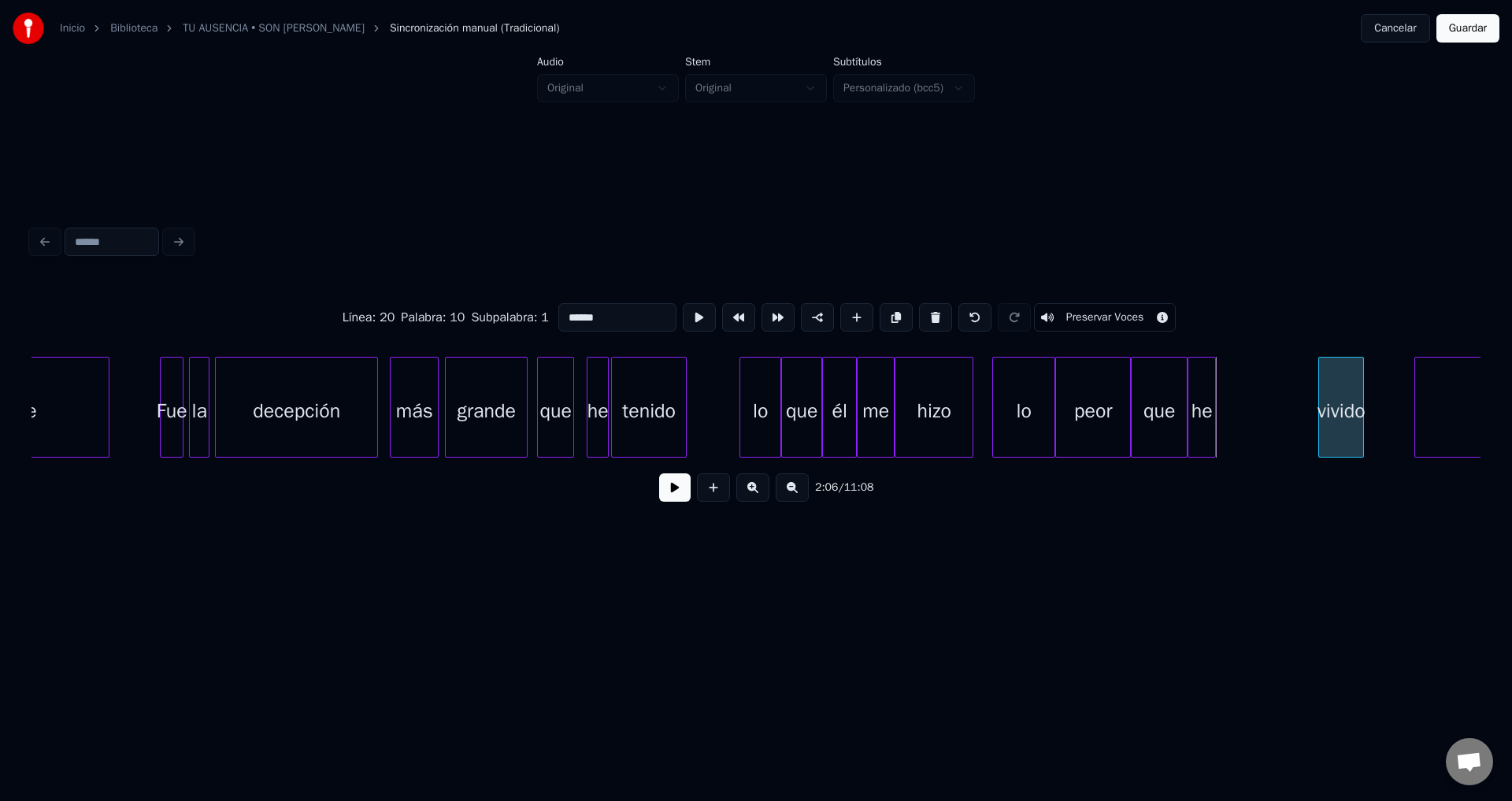 click at bounding box center (1321, 407) 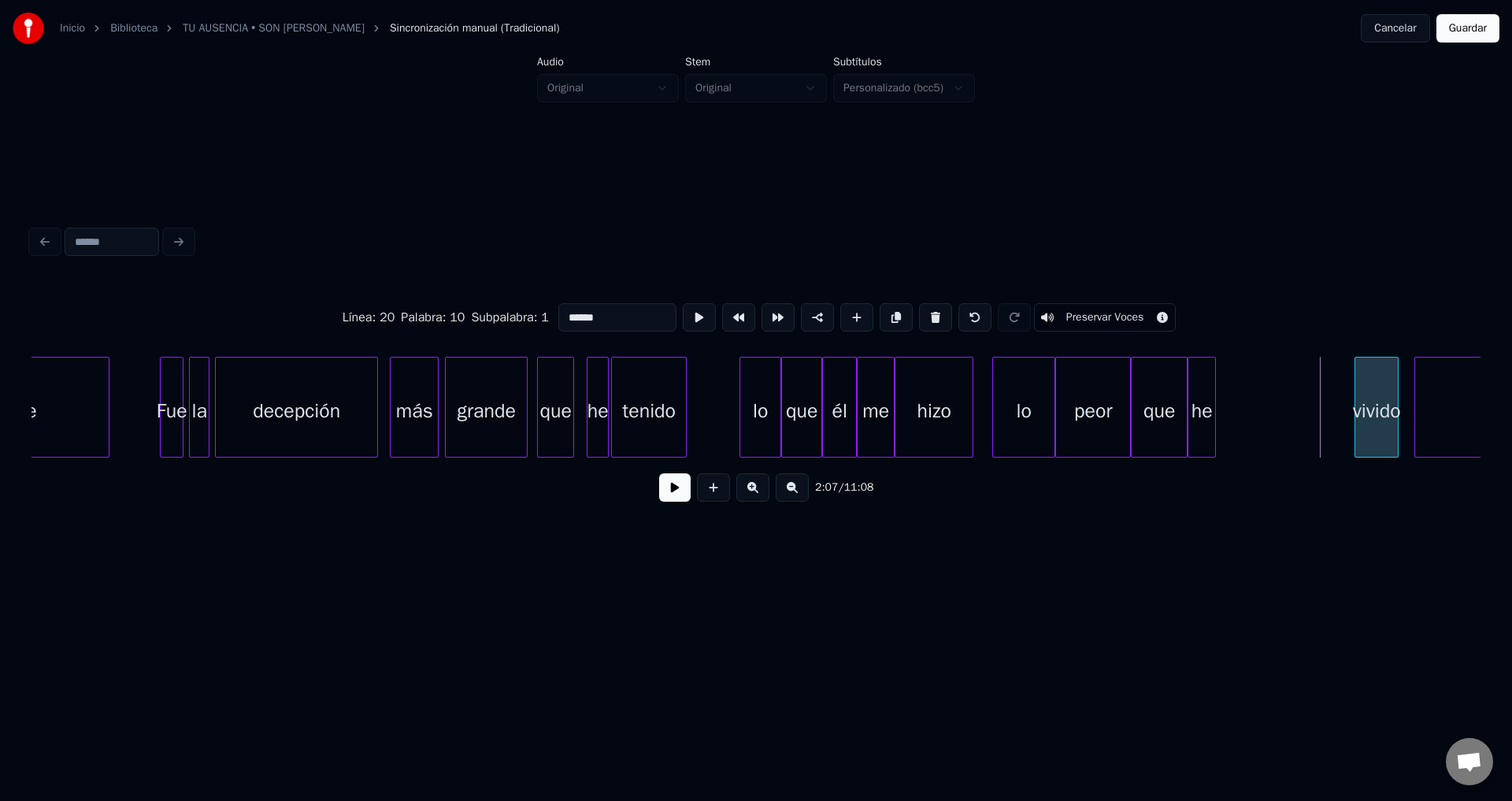 click on "vivido" at bounding box center (1377, 411) 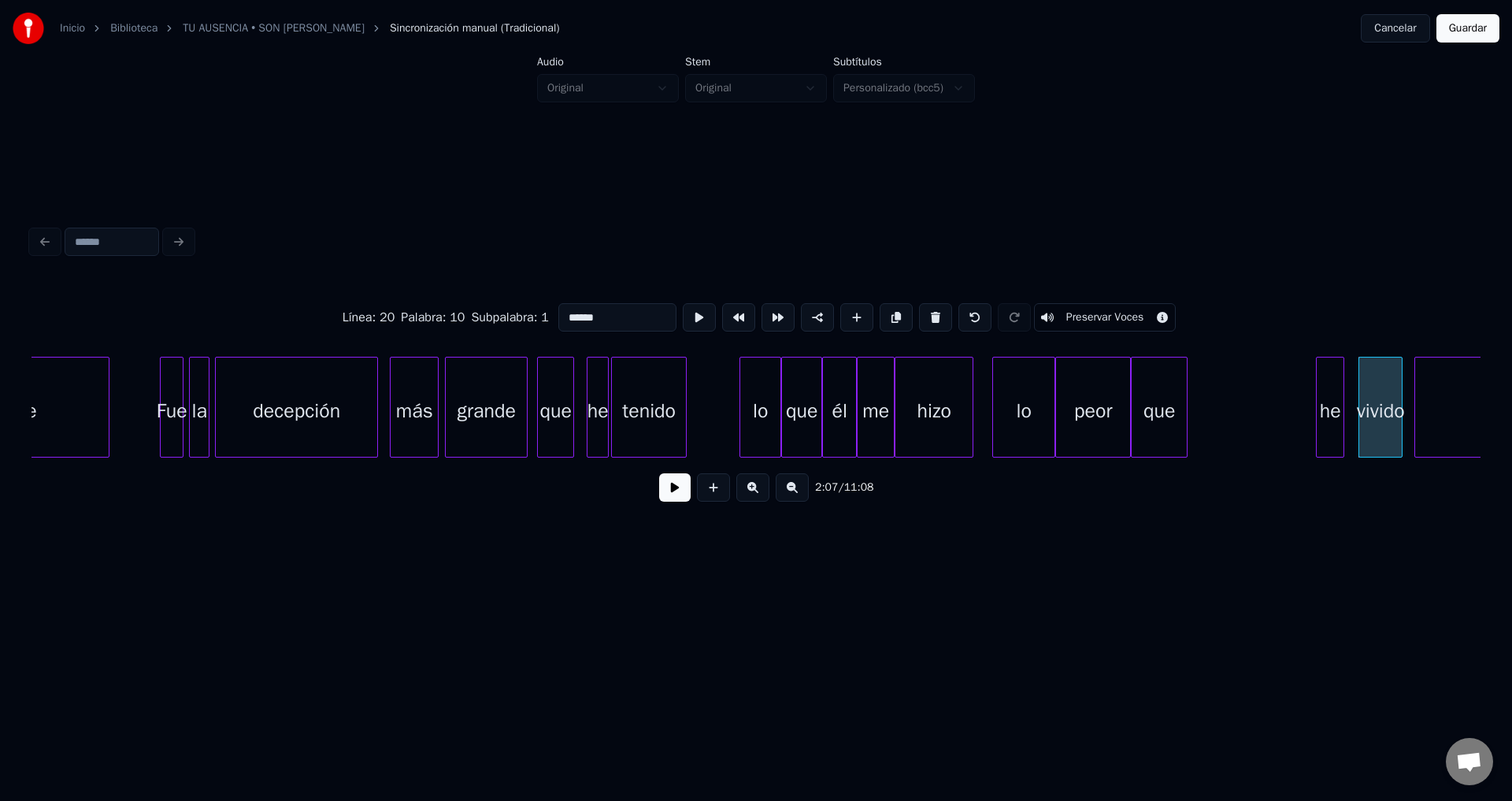click on "he" at bounding box center (1330, 411) 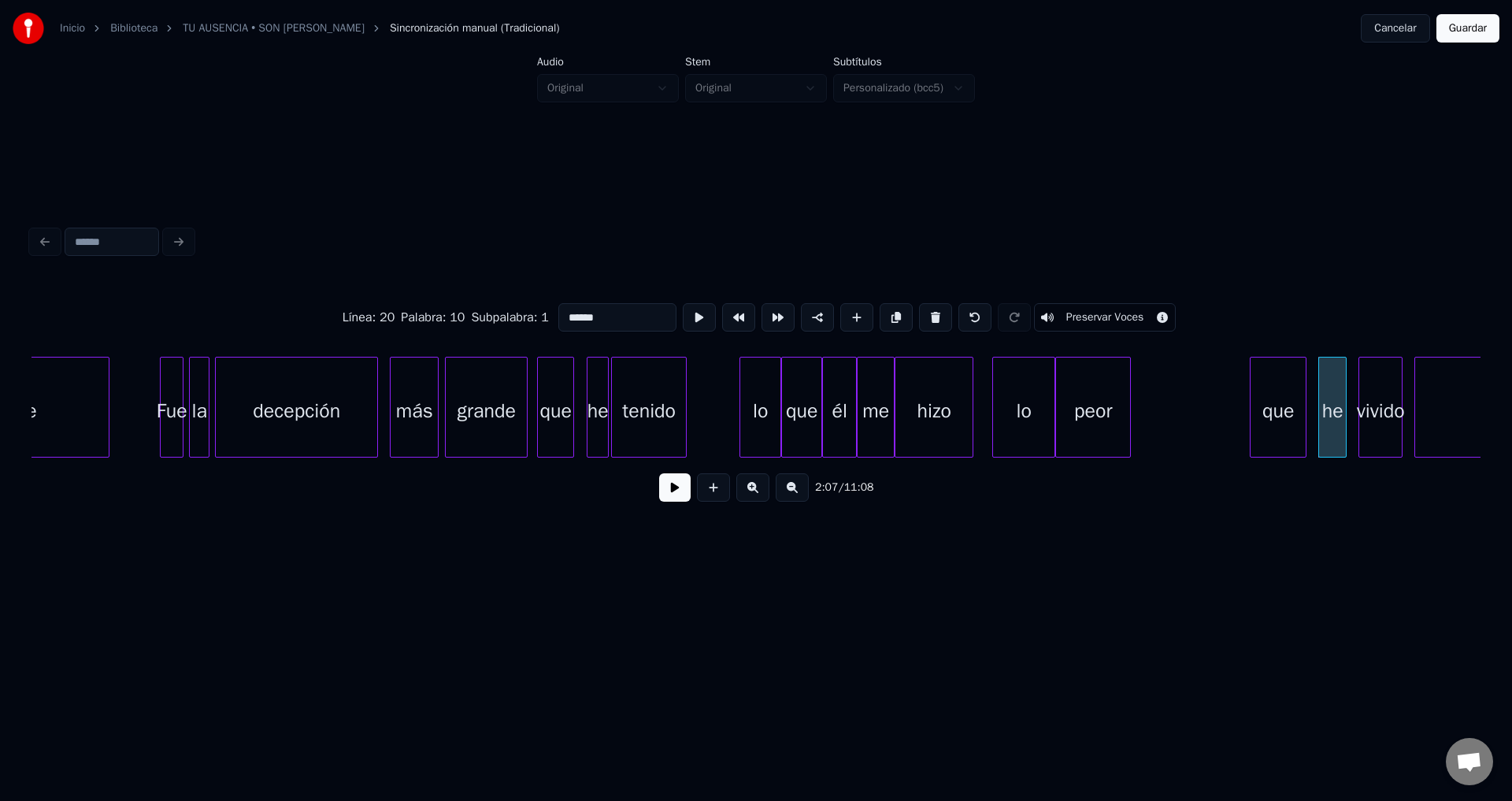click on "que" at bounding box center [1278, 411] 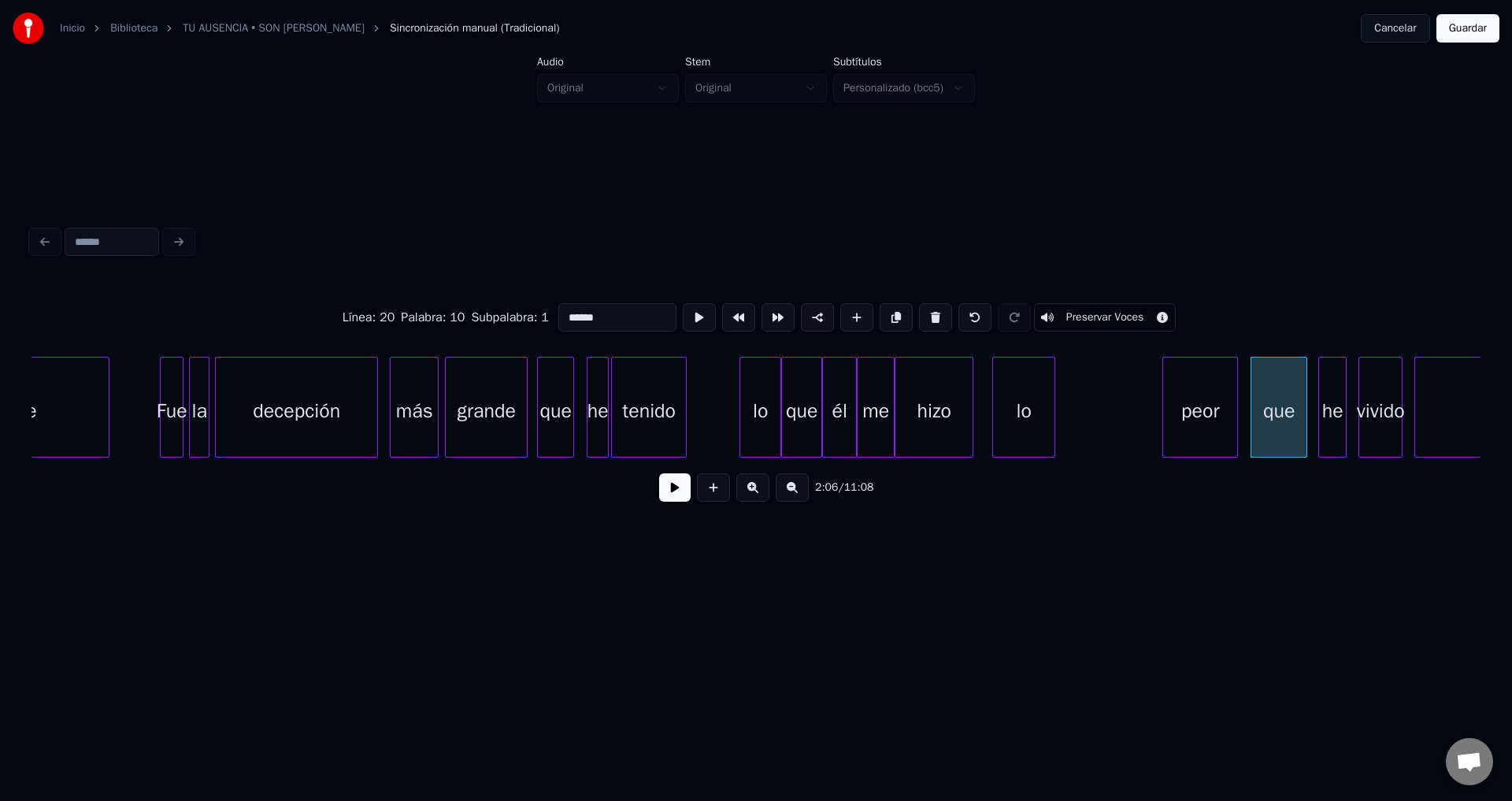 click on "peor" at bounding box center [1200, 411] 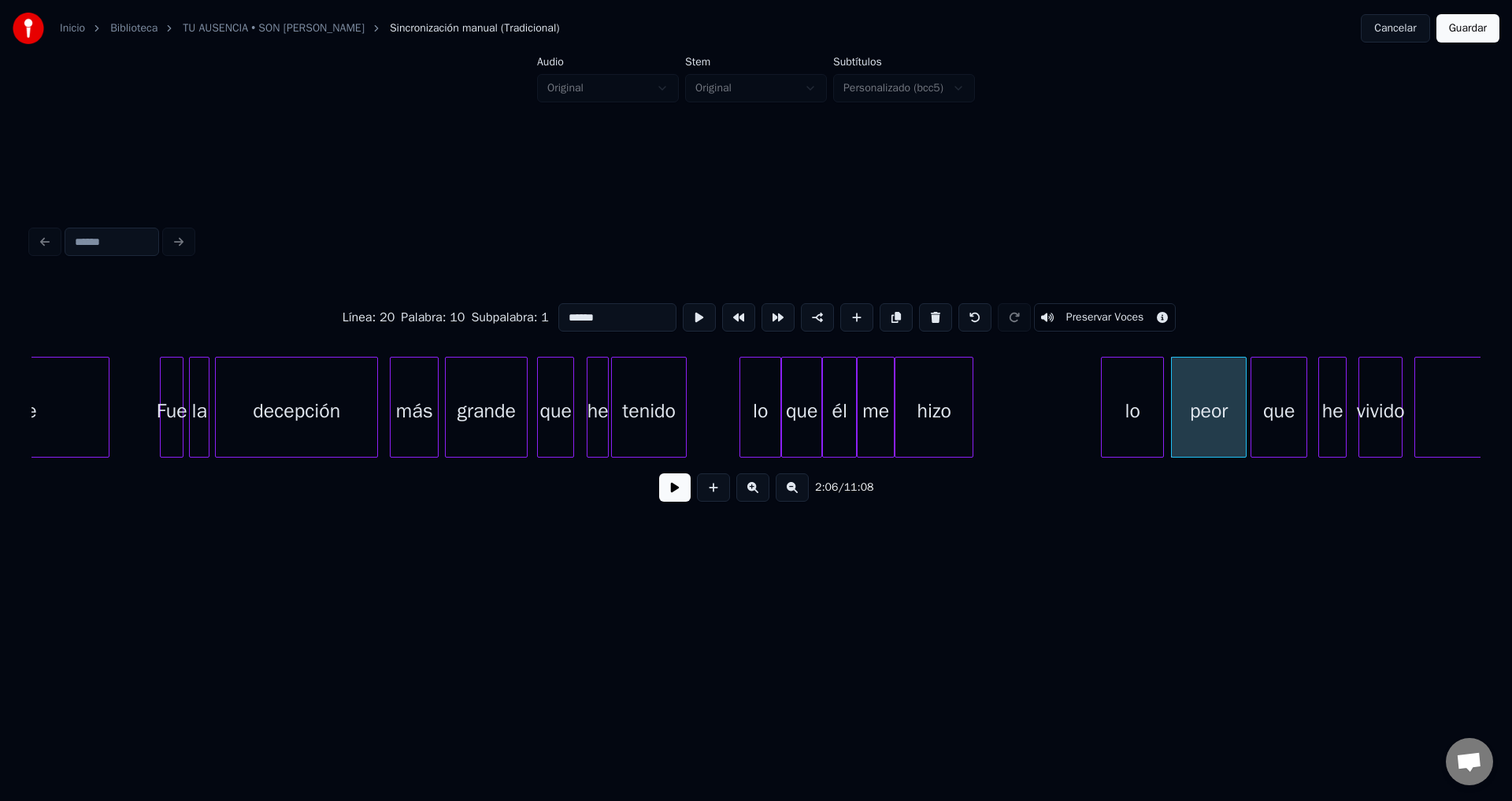 click on "lo" at bounding box center [1132, 411] 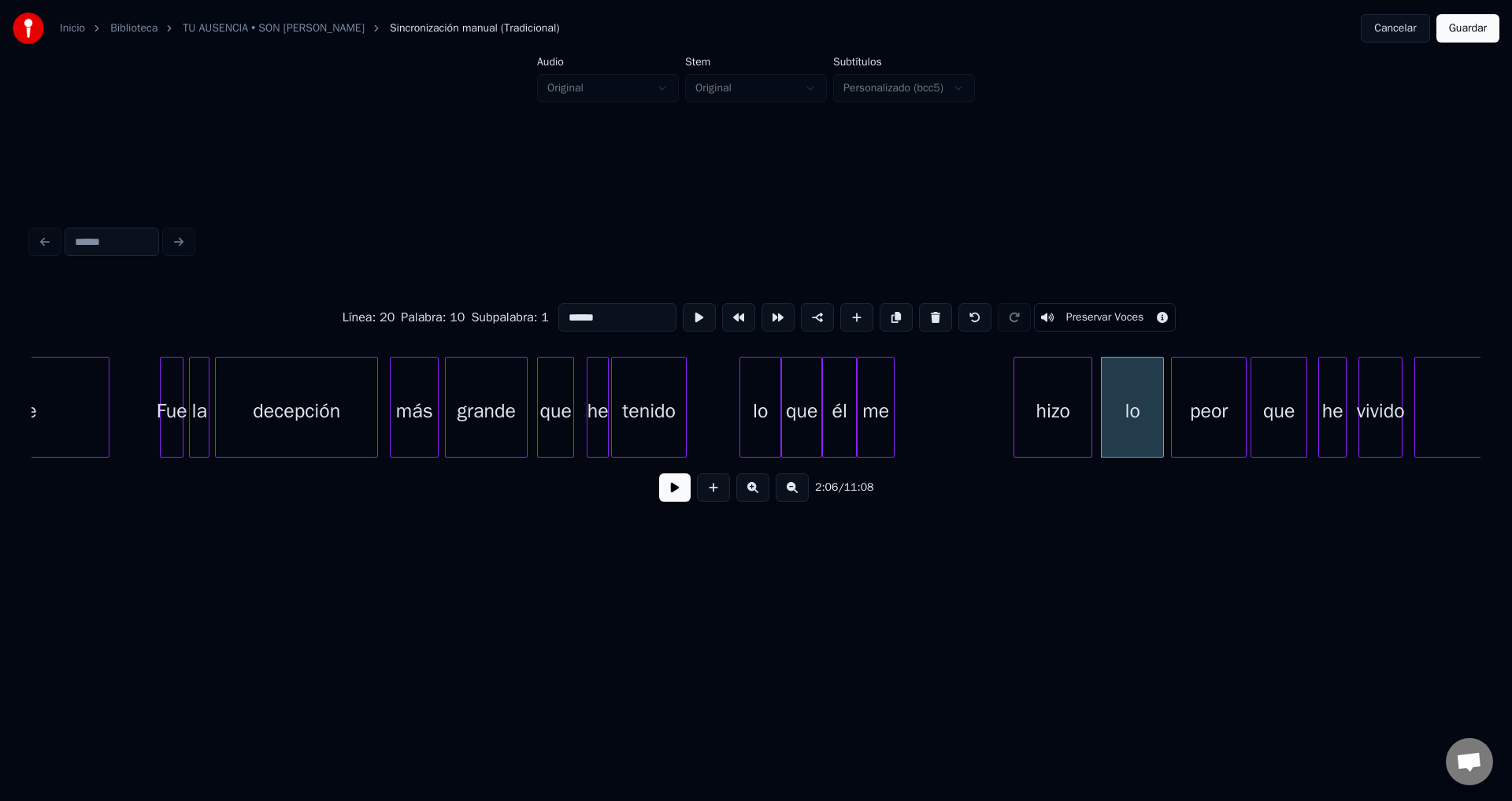 click on "hizo" at bounding box center (1053, 411) 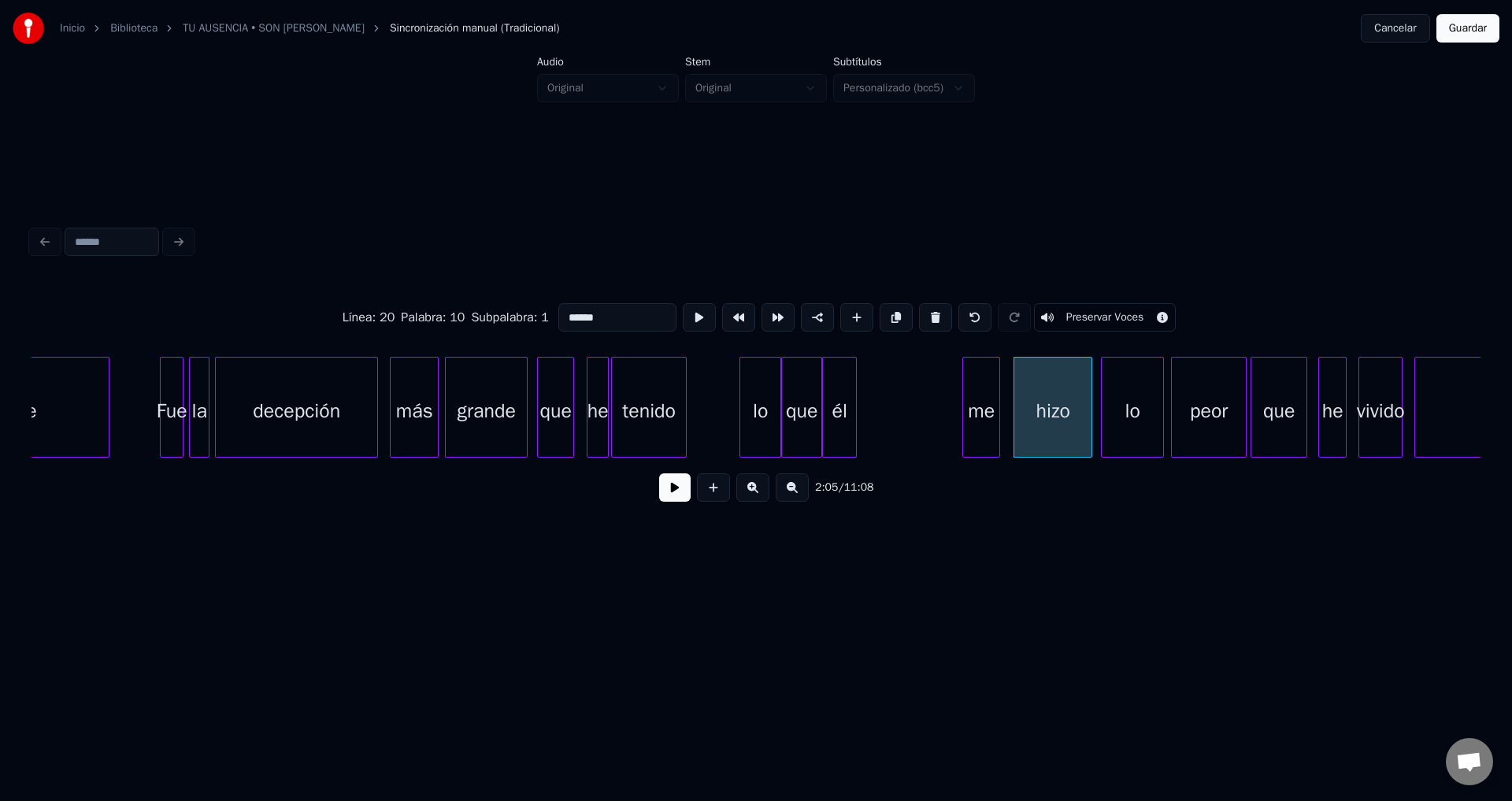 click on "me" at bounding box center (981, 411) 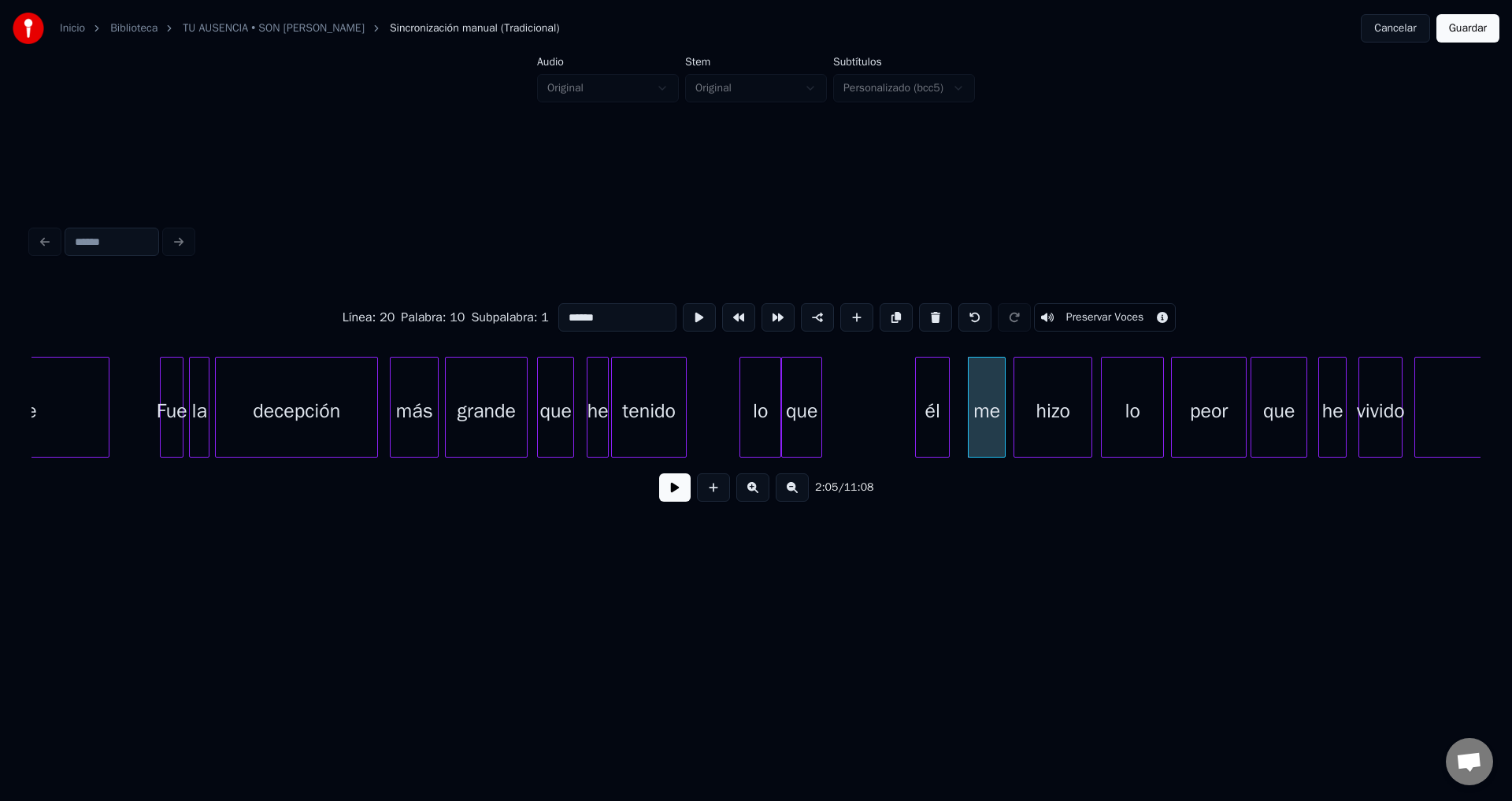 click on "él" at bounding box center (932, 411) 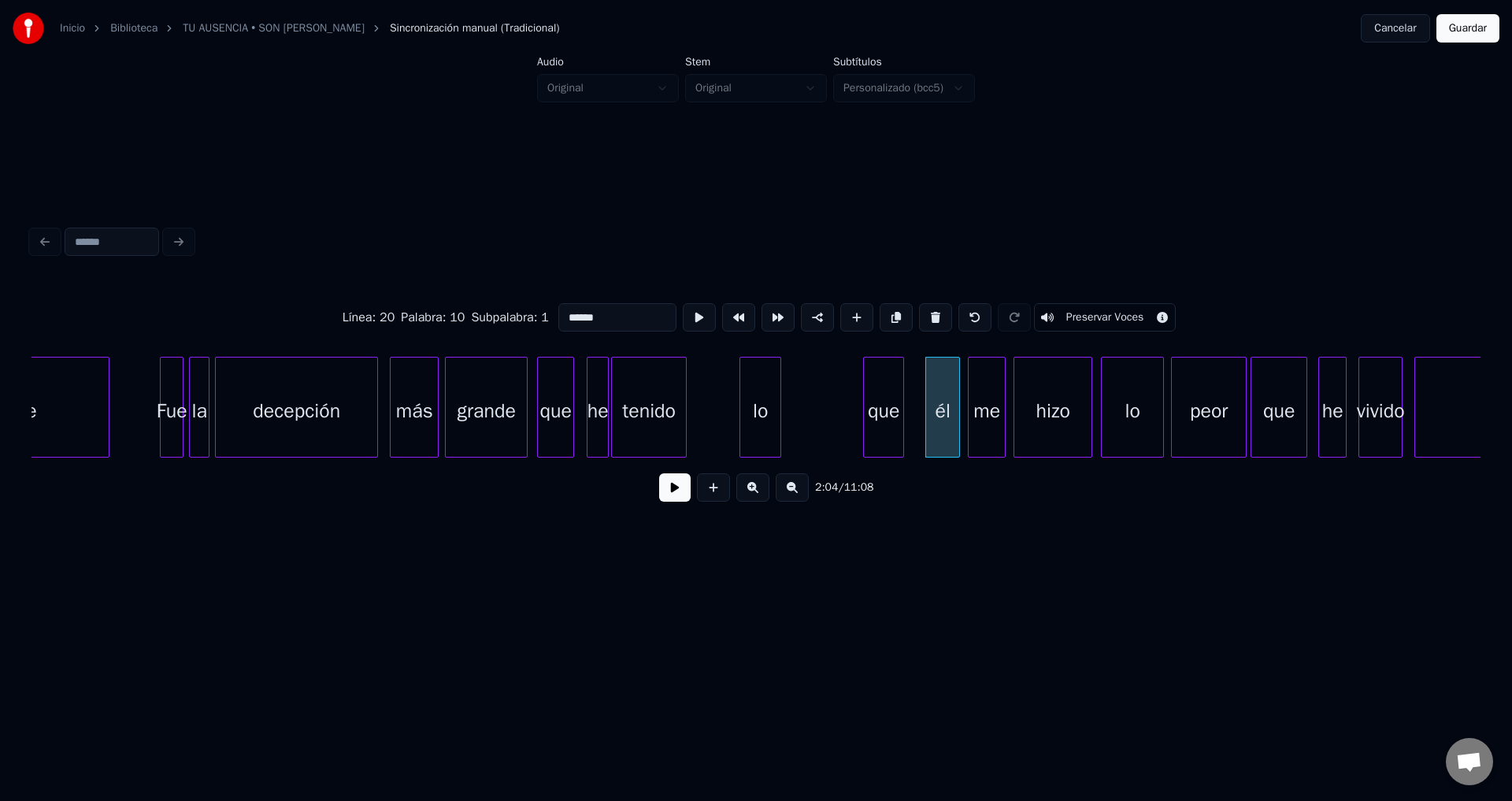 click on "que" at bounding box center (884, 411) 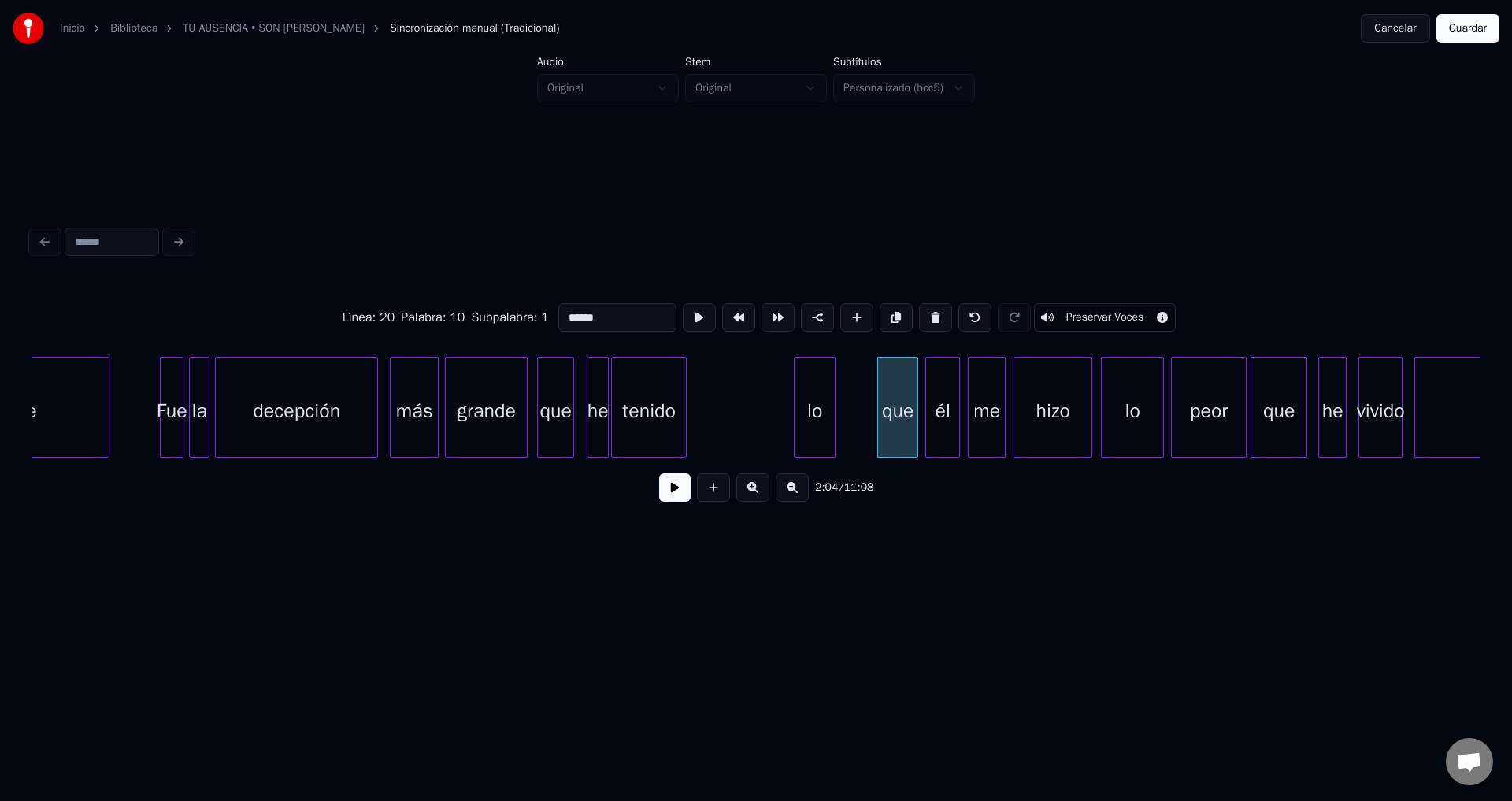 click on "lo" at bounding box center [814, 411] 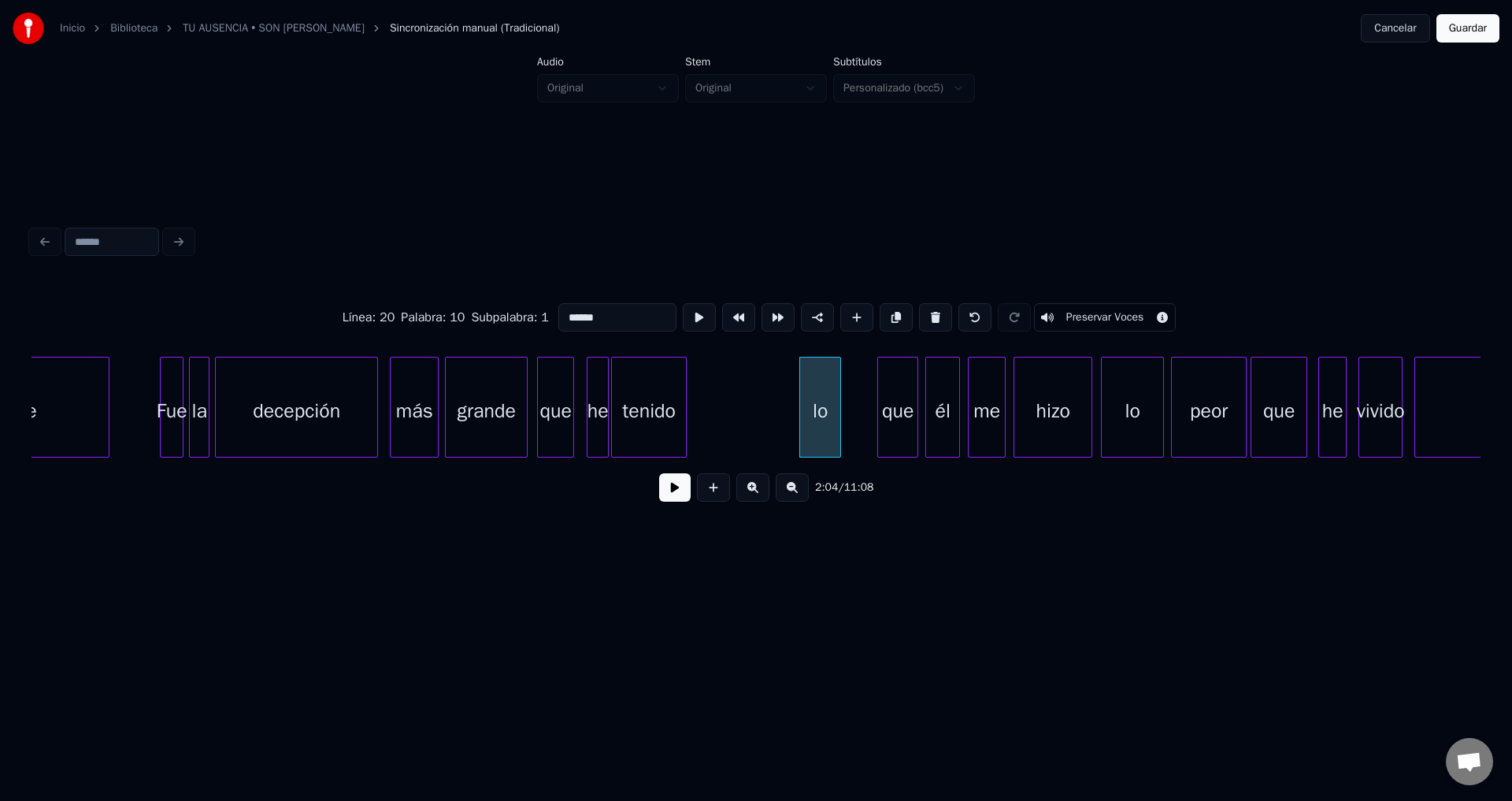 click on "tenido" at bounding box center (649, 411) 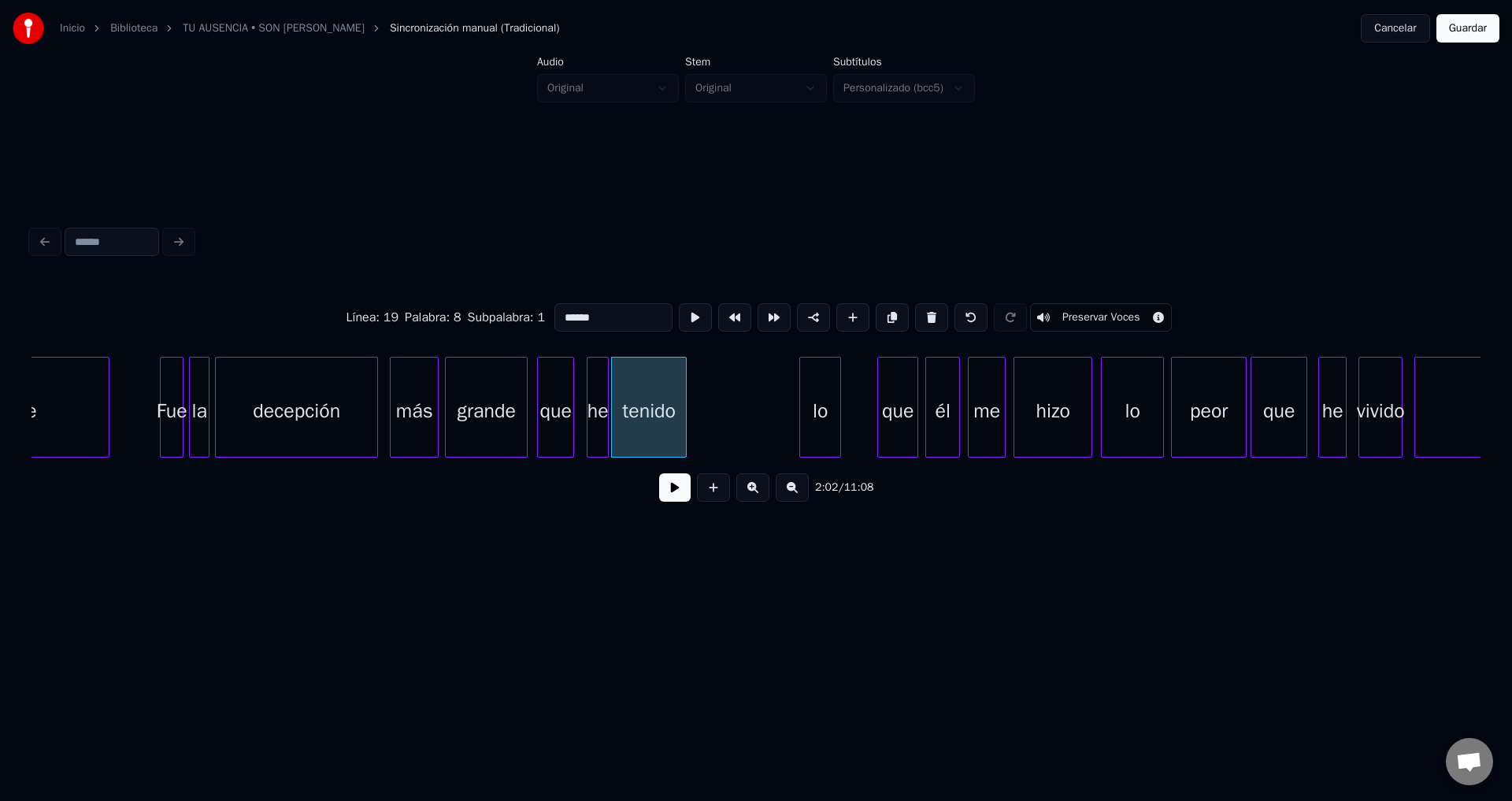 click at bounding box center [675, 488] 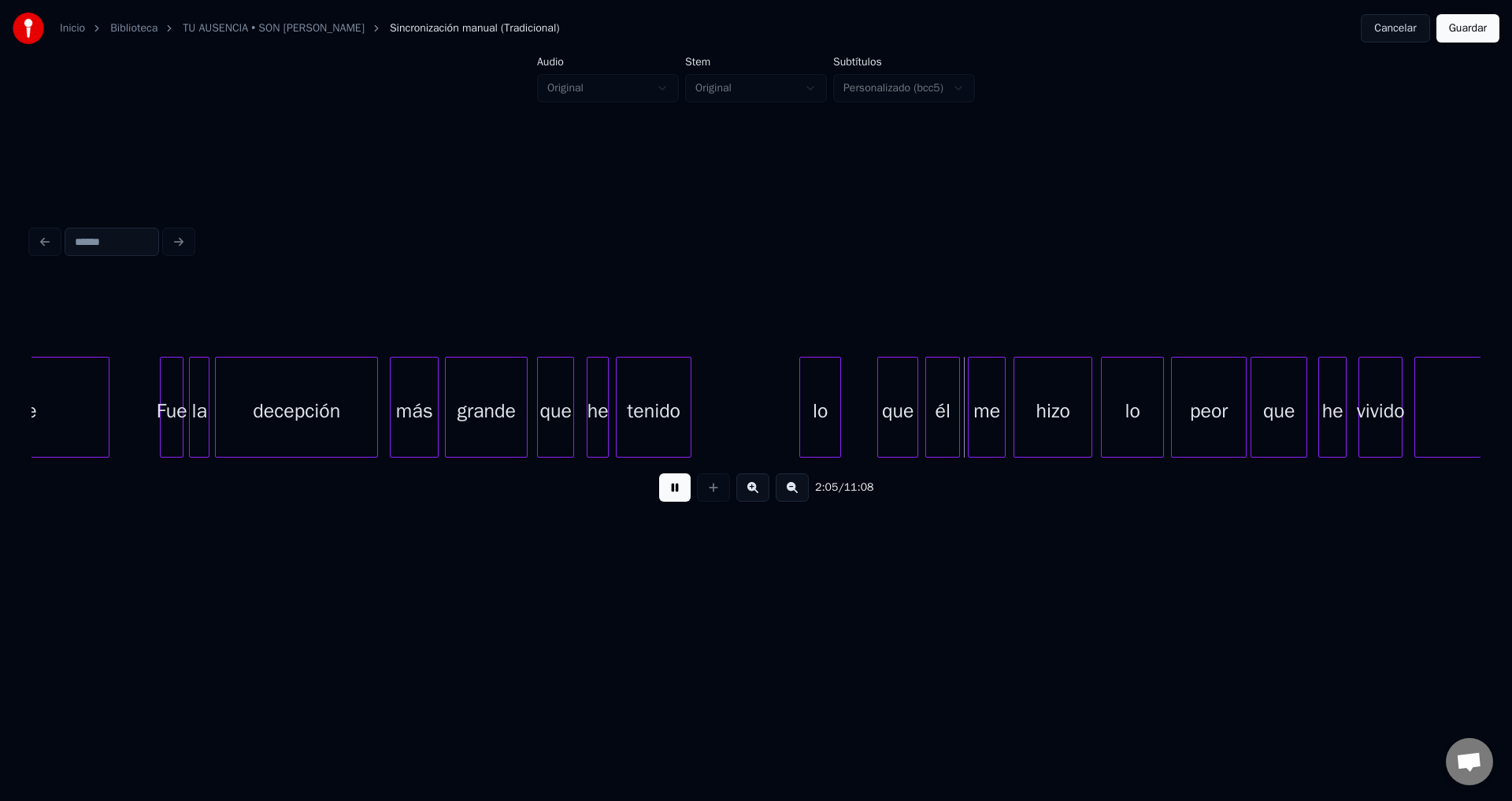 click on "tenido" at bounding box center [654, 411] 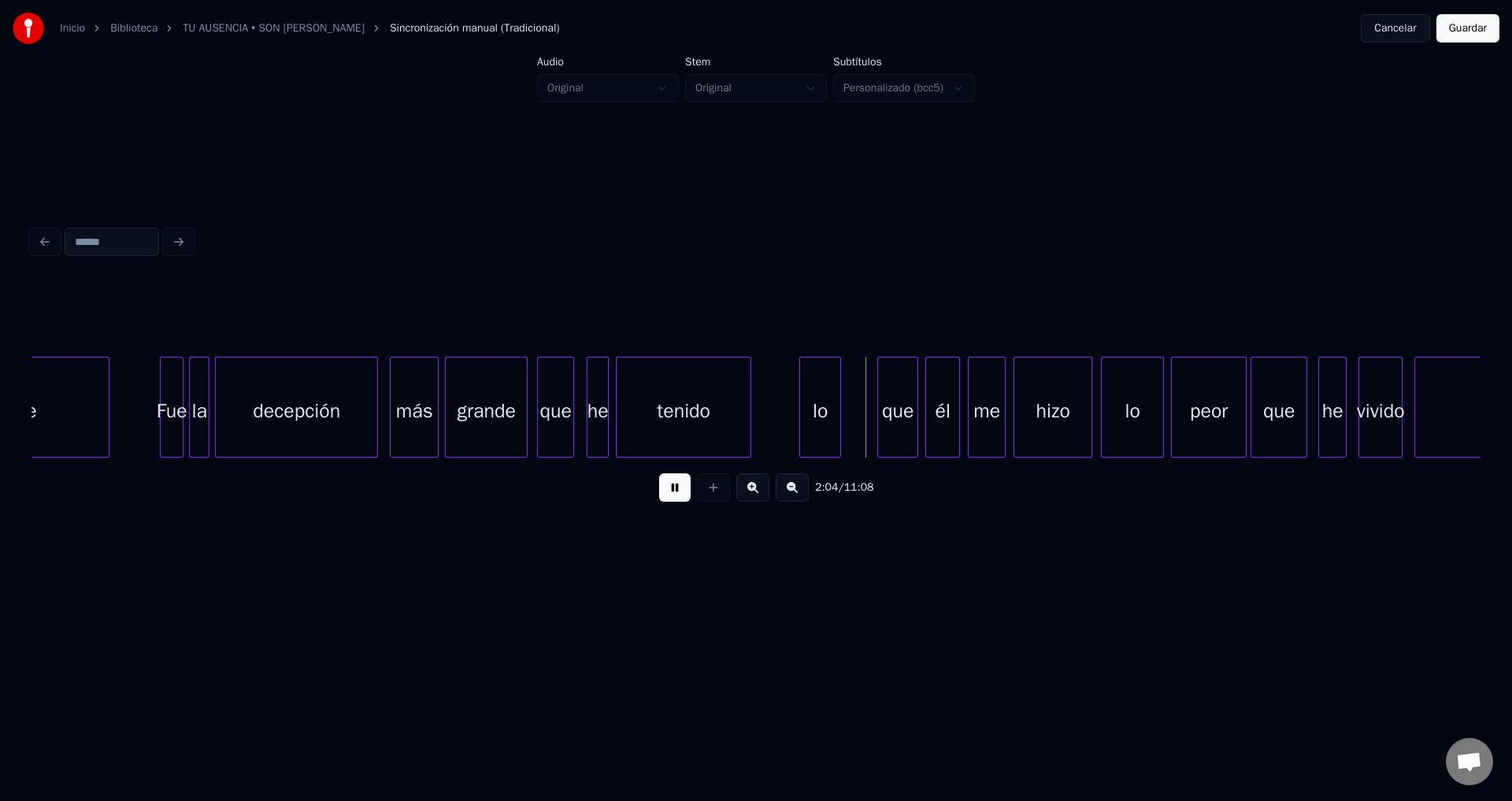 click at bounding box center [748, 407] 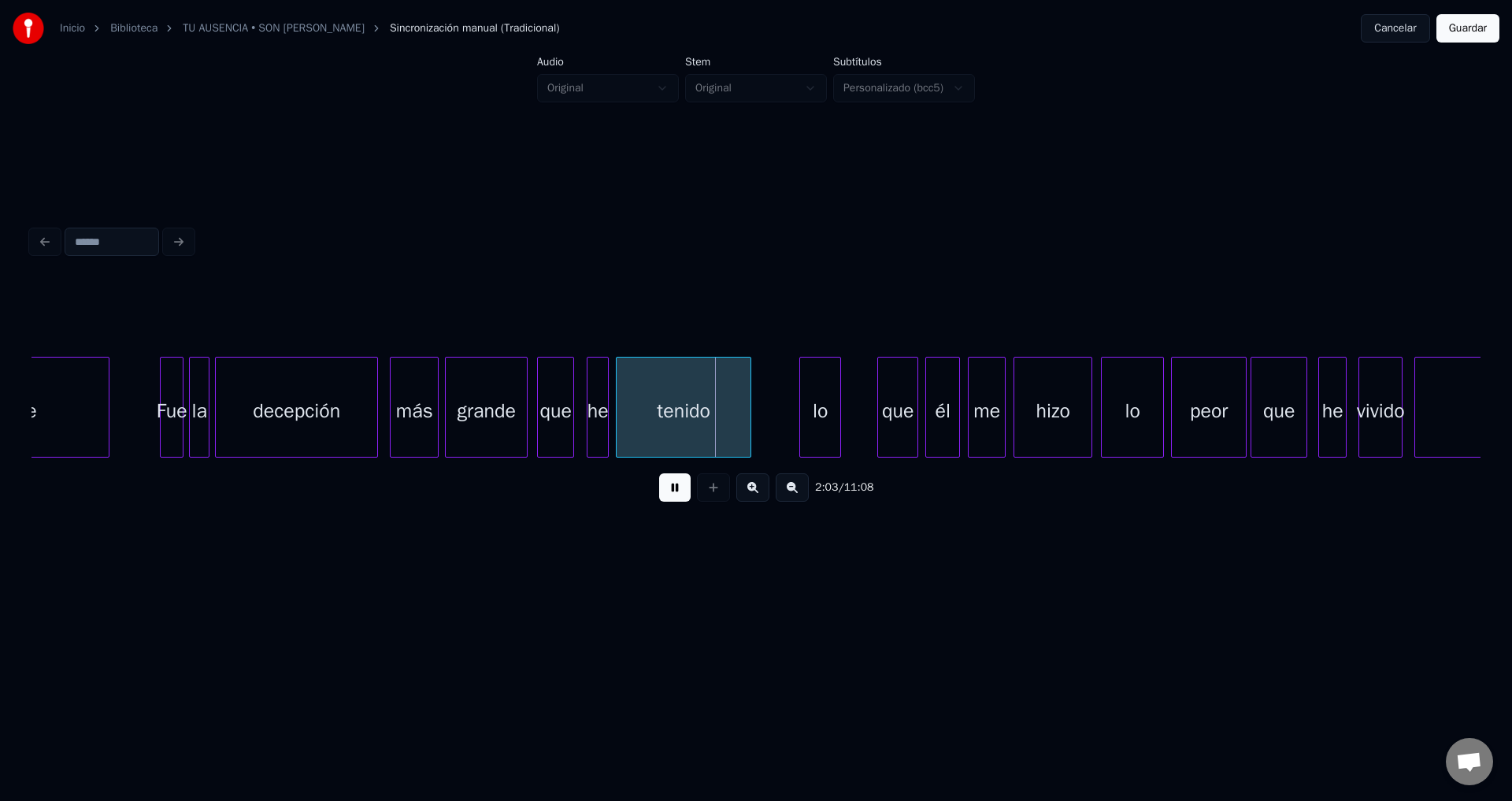 click on "lo" at bounding box center [820, 411] 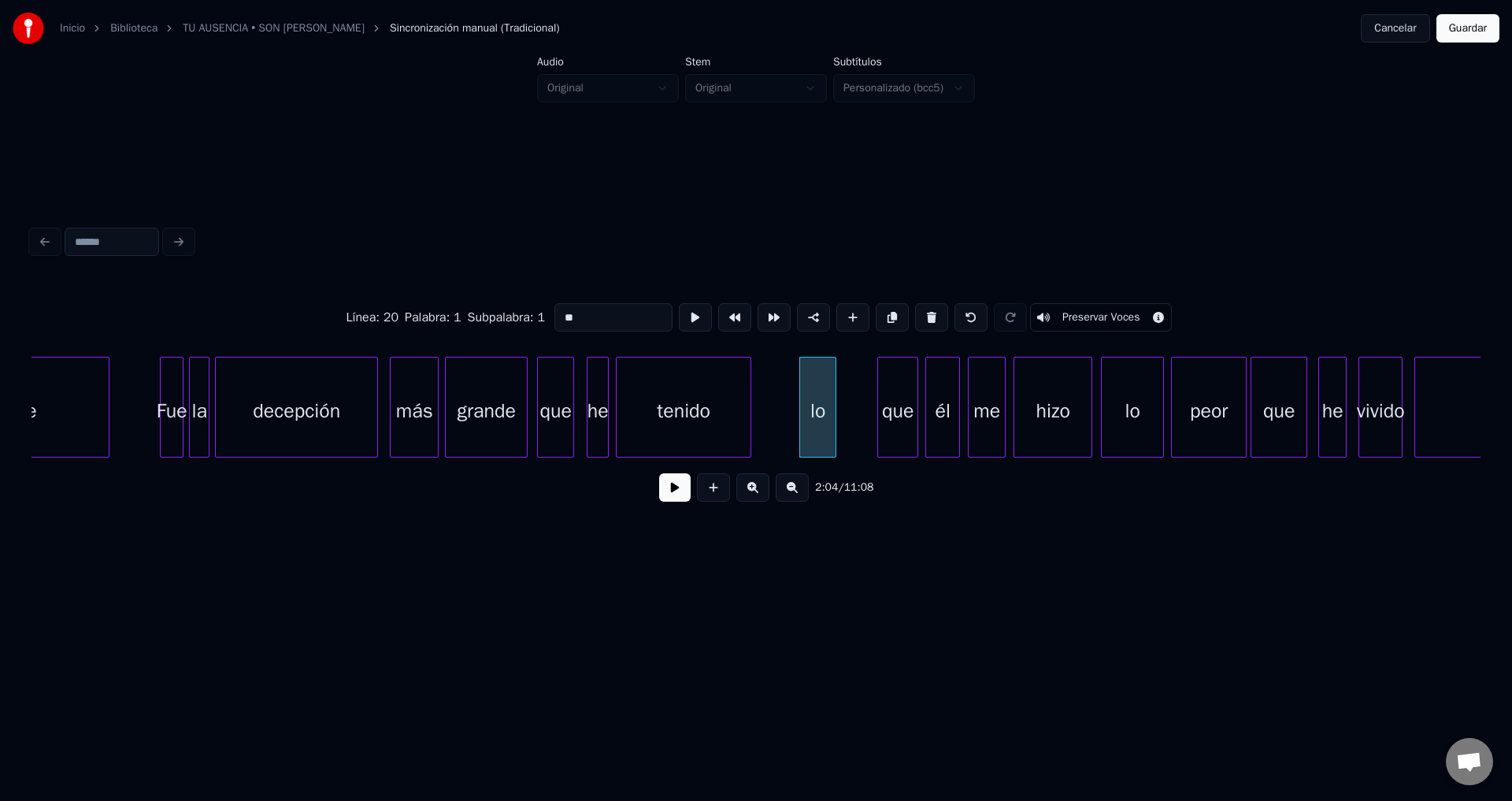 click at bounding box center (833, 407) 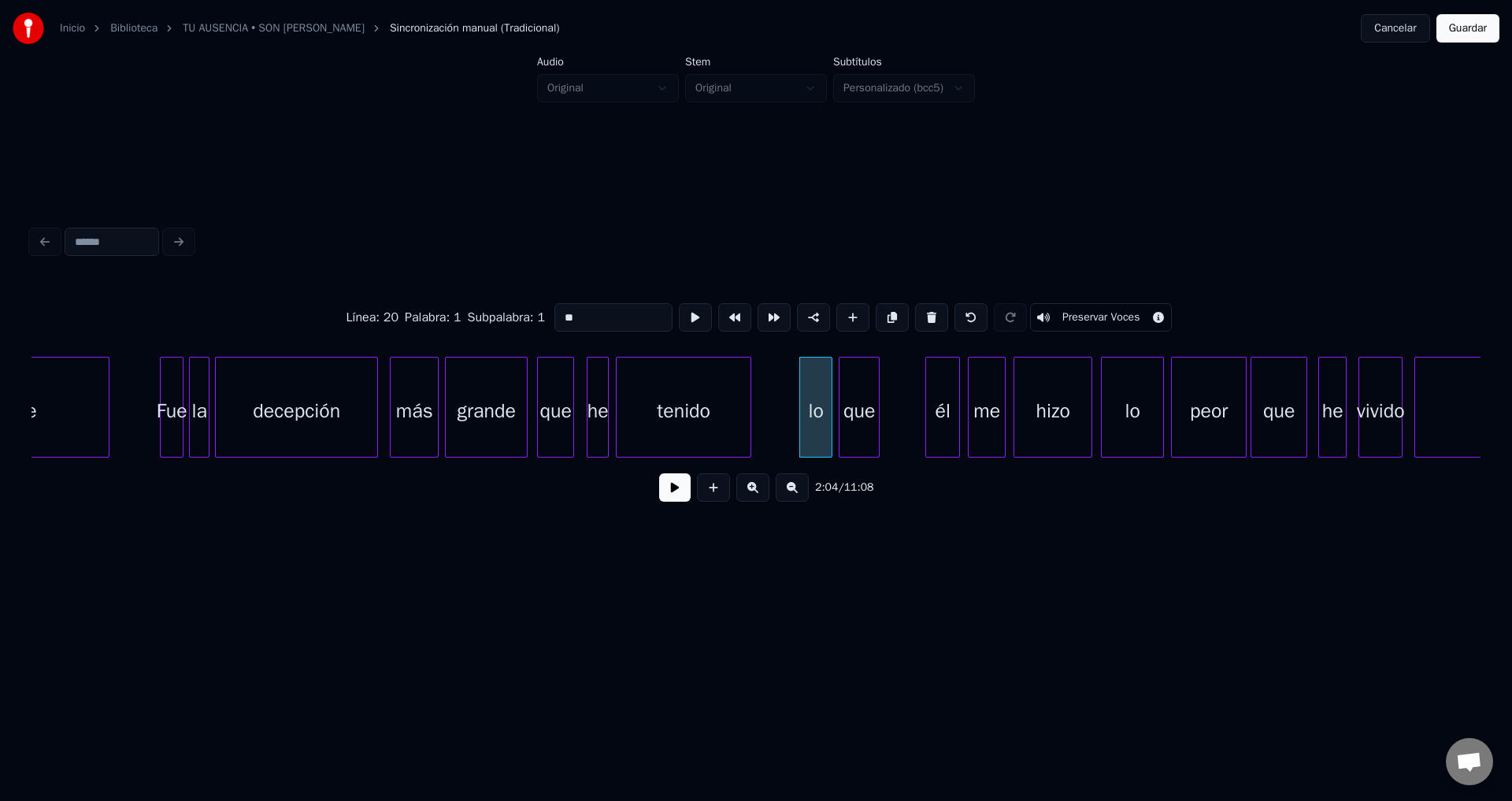 click on "que" at bounding box center [859, 411] 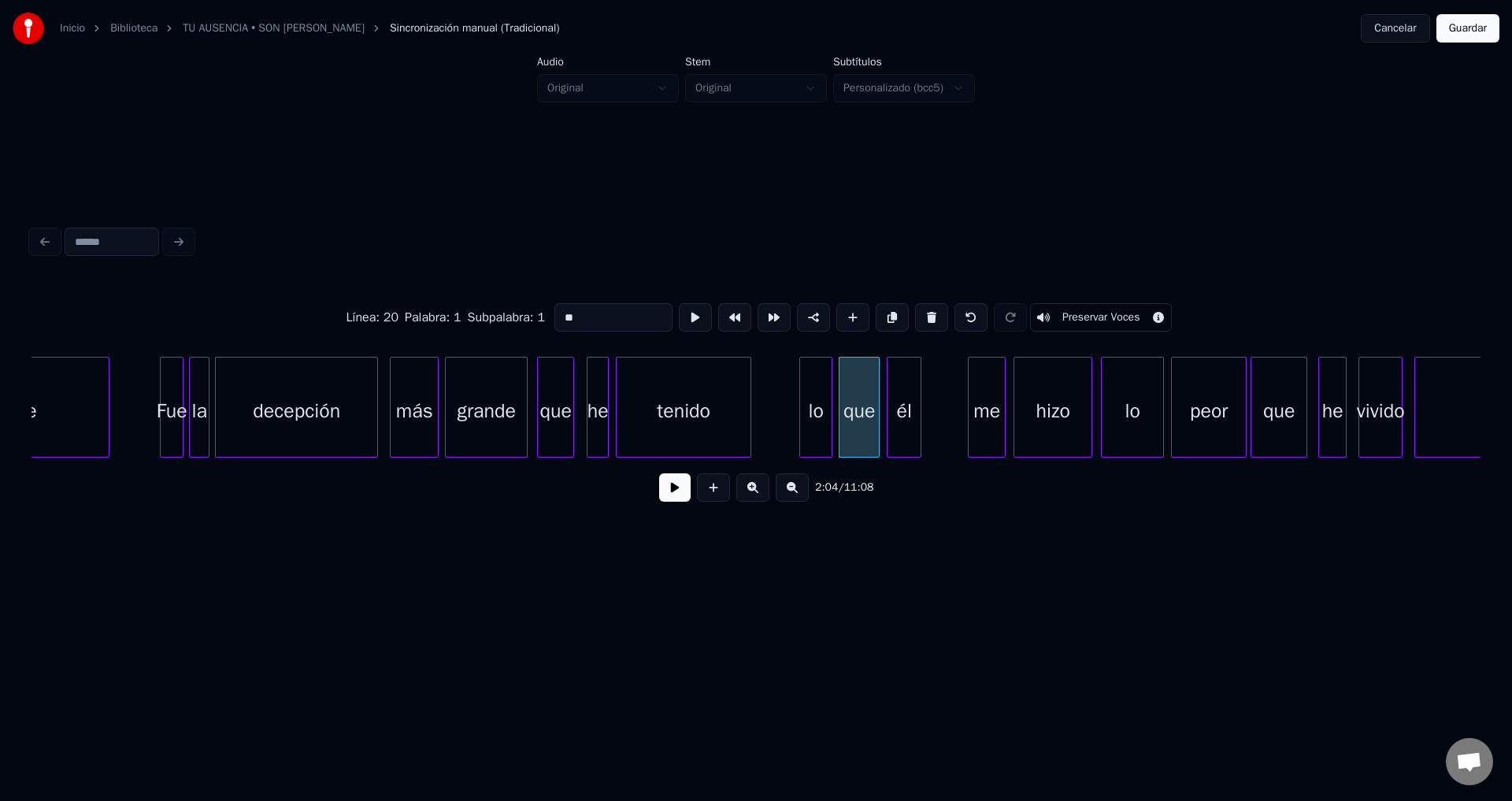 click on "él" at bounding box center [904, 411] 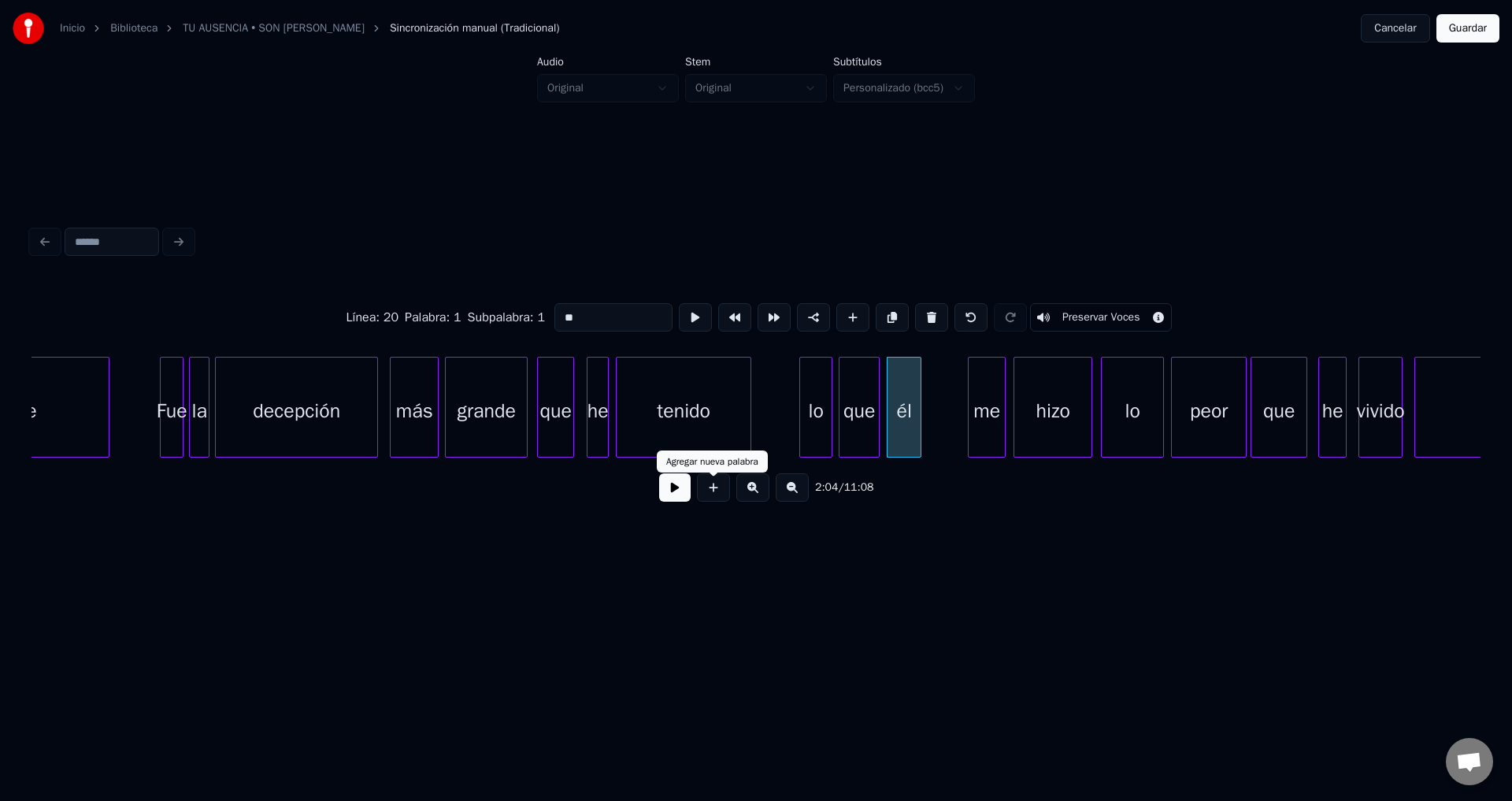 click at bounding box center [675, 488] 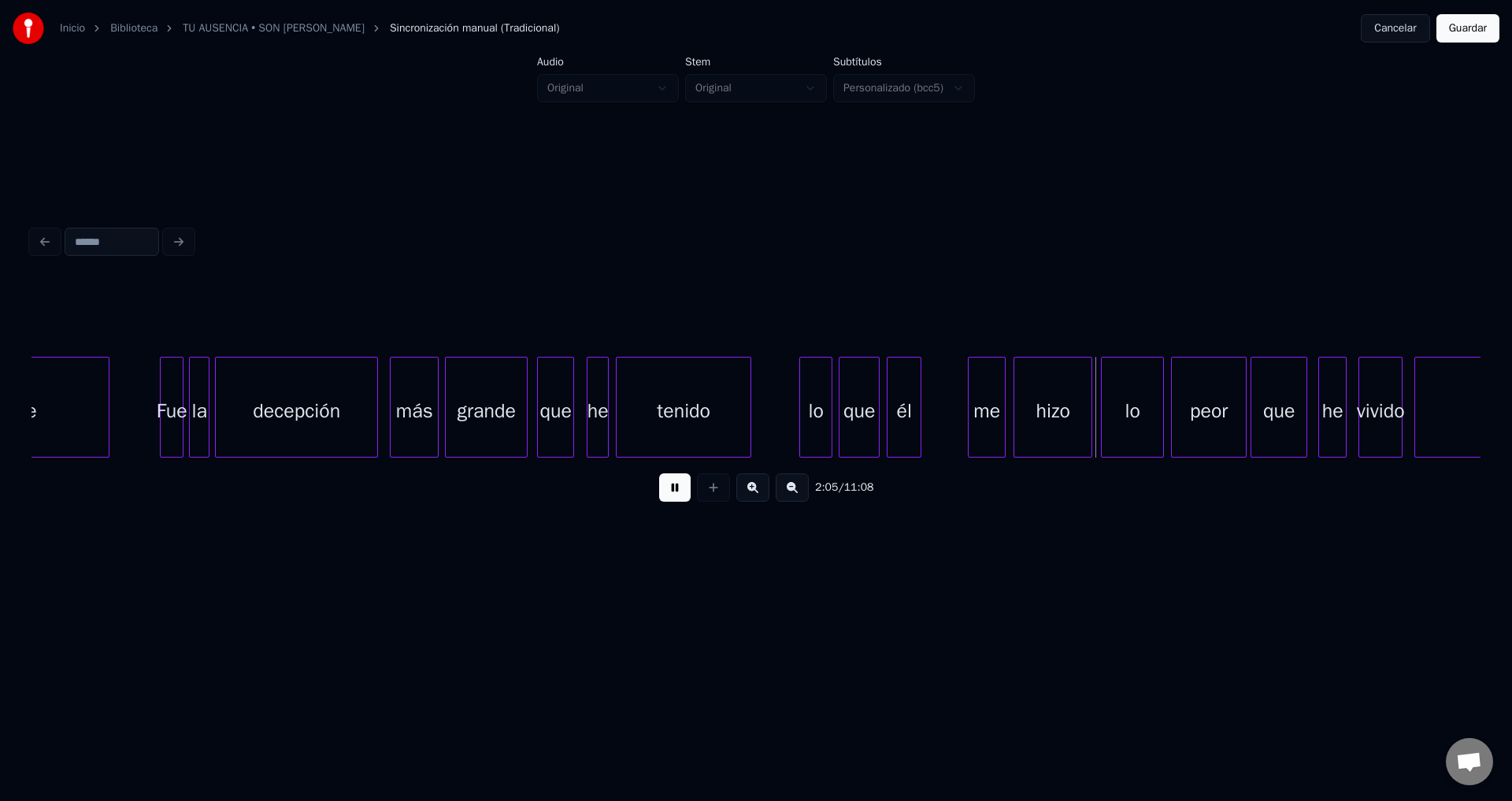 click on "lo" at bounding box center [816, 411] 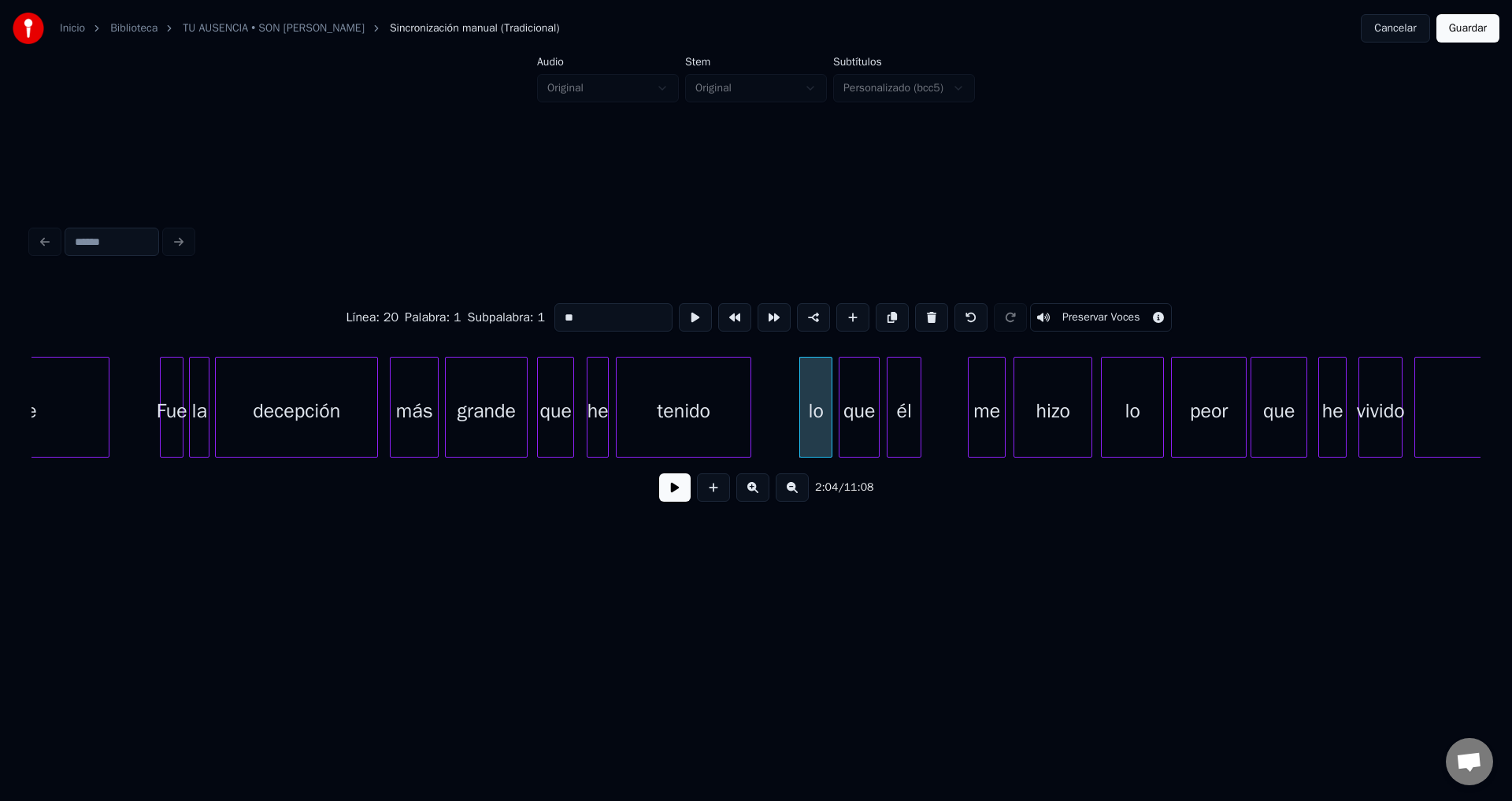 click on "2:04  /  11:08" at bounding box center [756, 488] 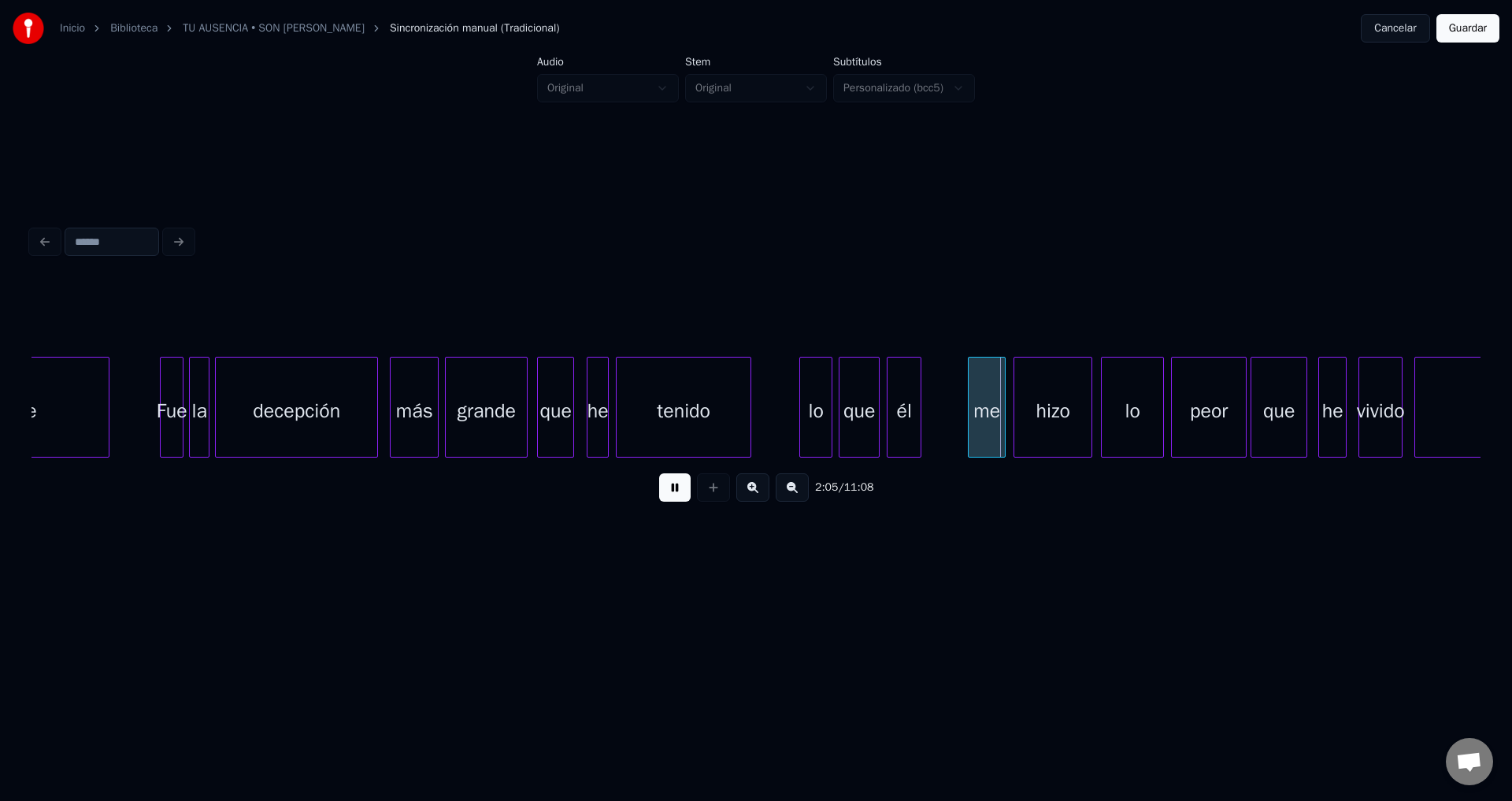 click at bounding box center [675, 488] 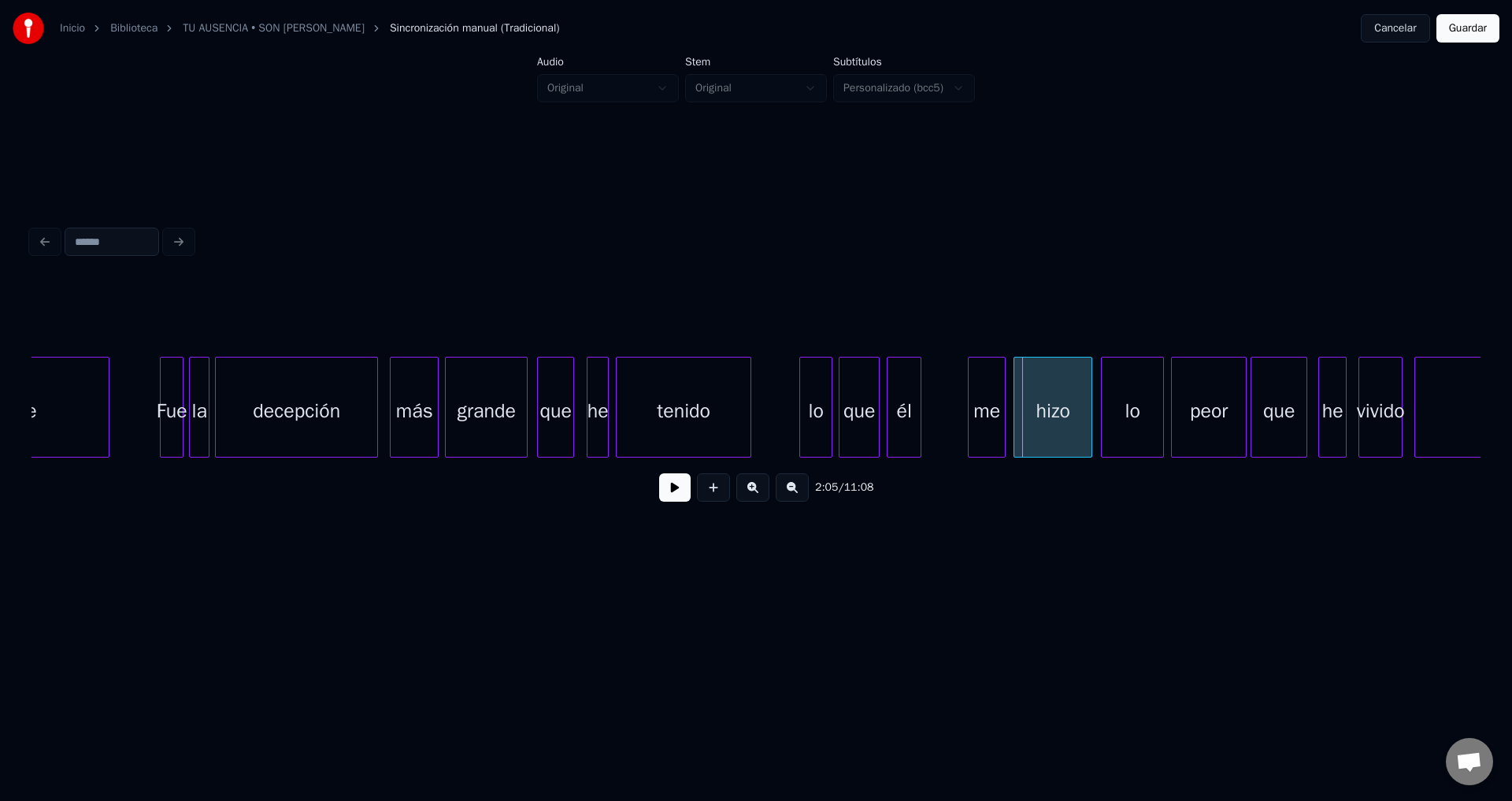 click on "que" at bounding box center [859, 411] 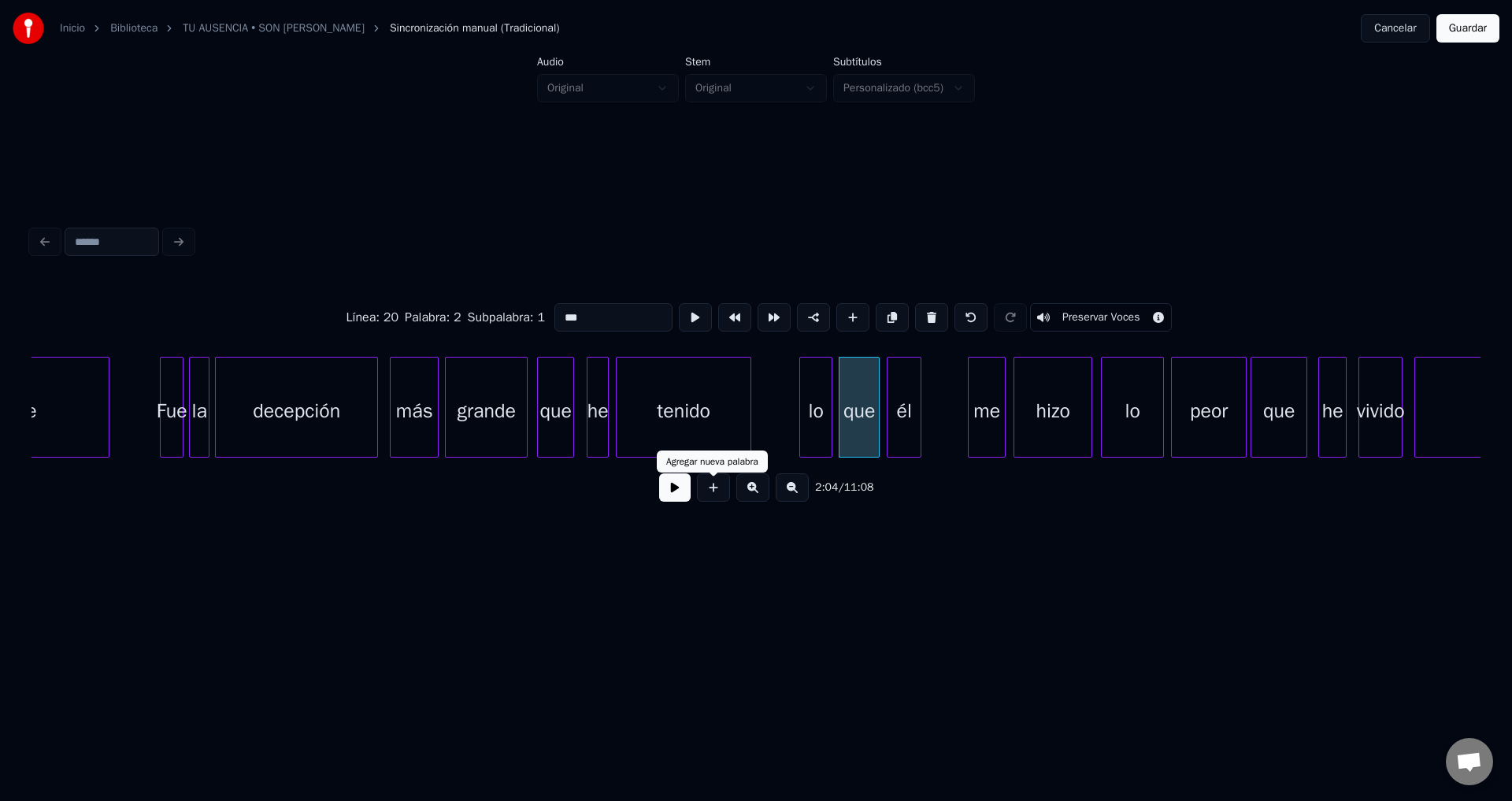 click at bounding box center (675, 488) 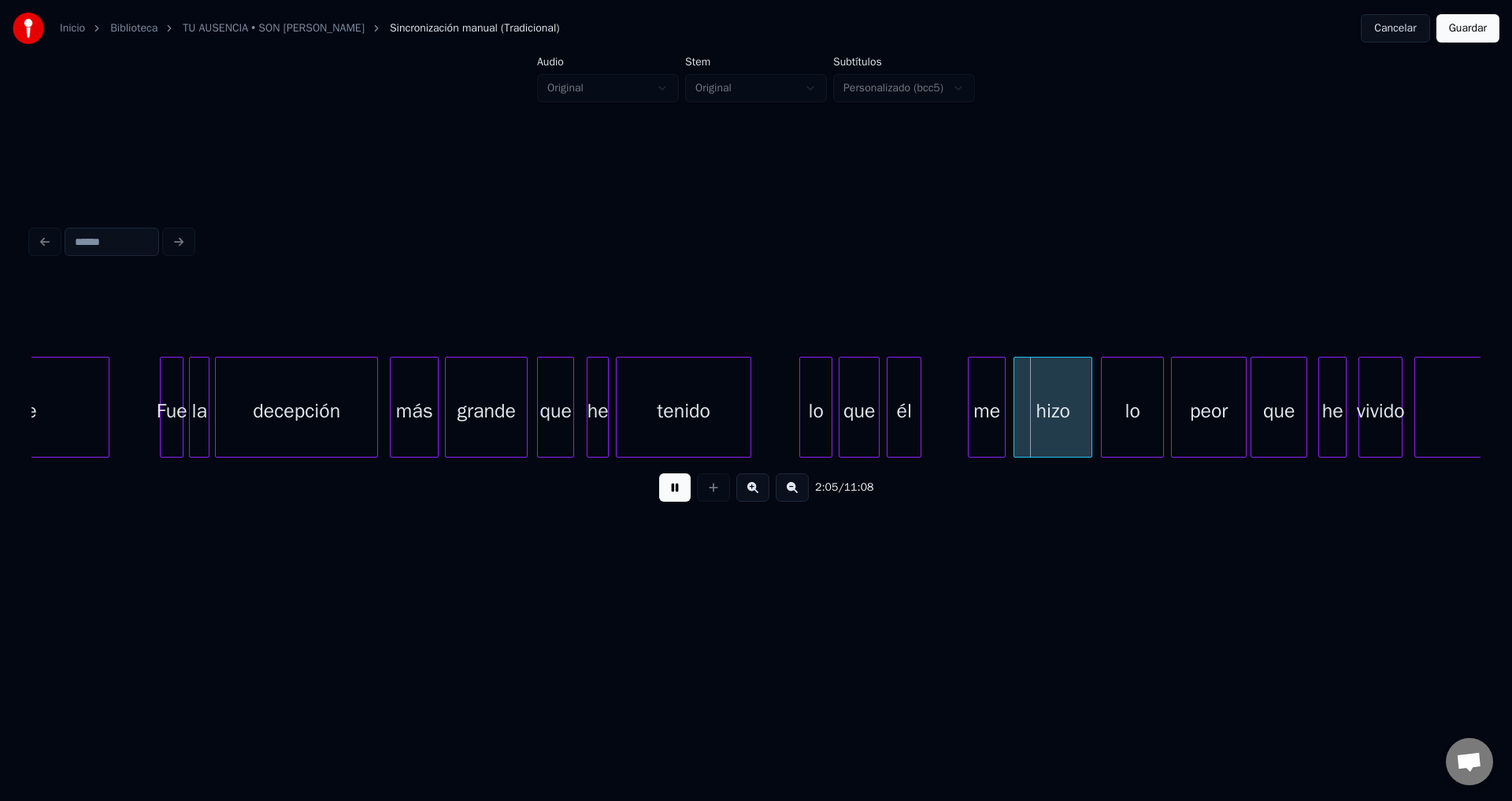 click at bounding box center [675, 488] 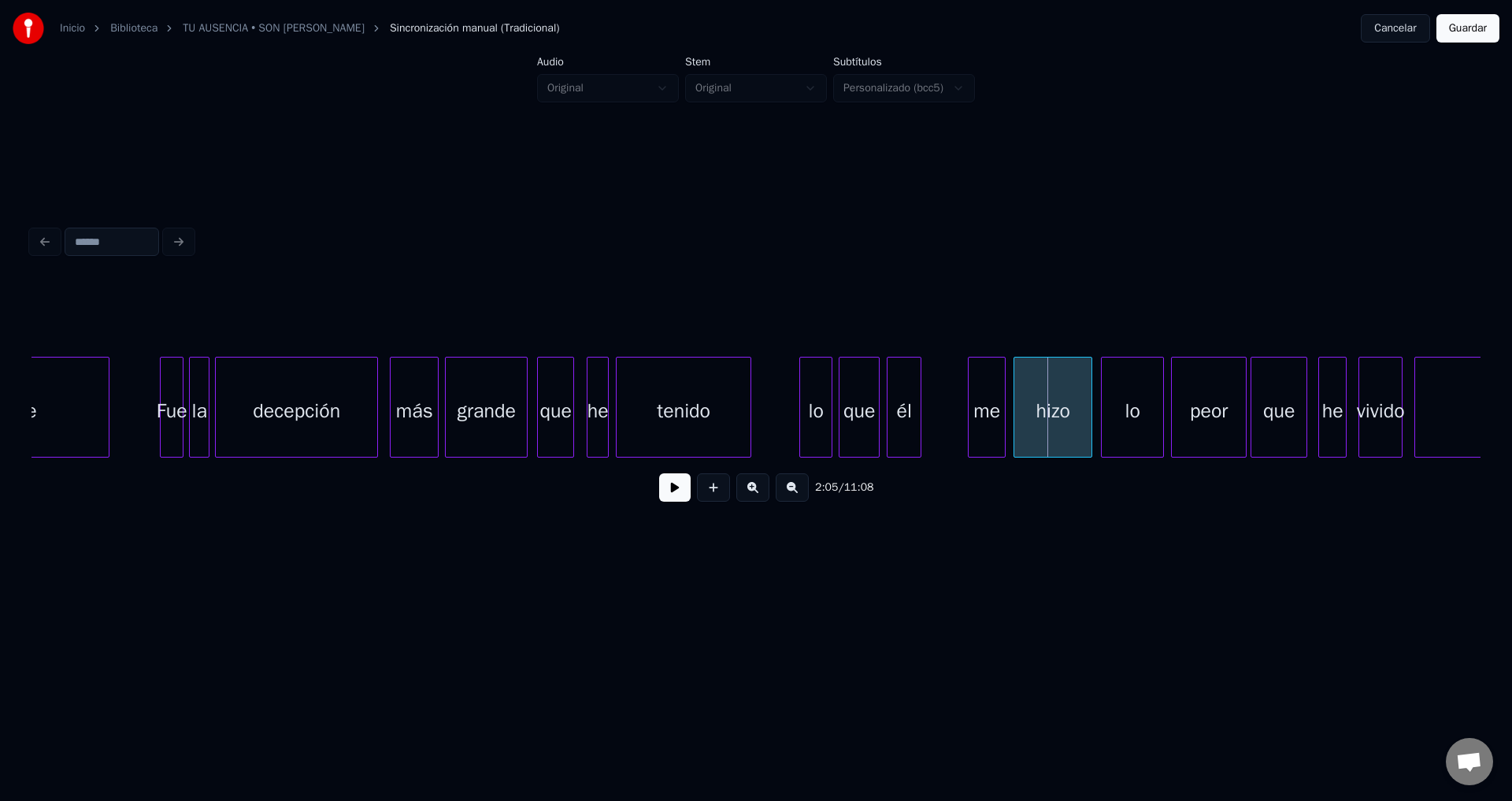 click on "lo" at bounding box center [816, 411] 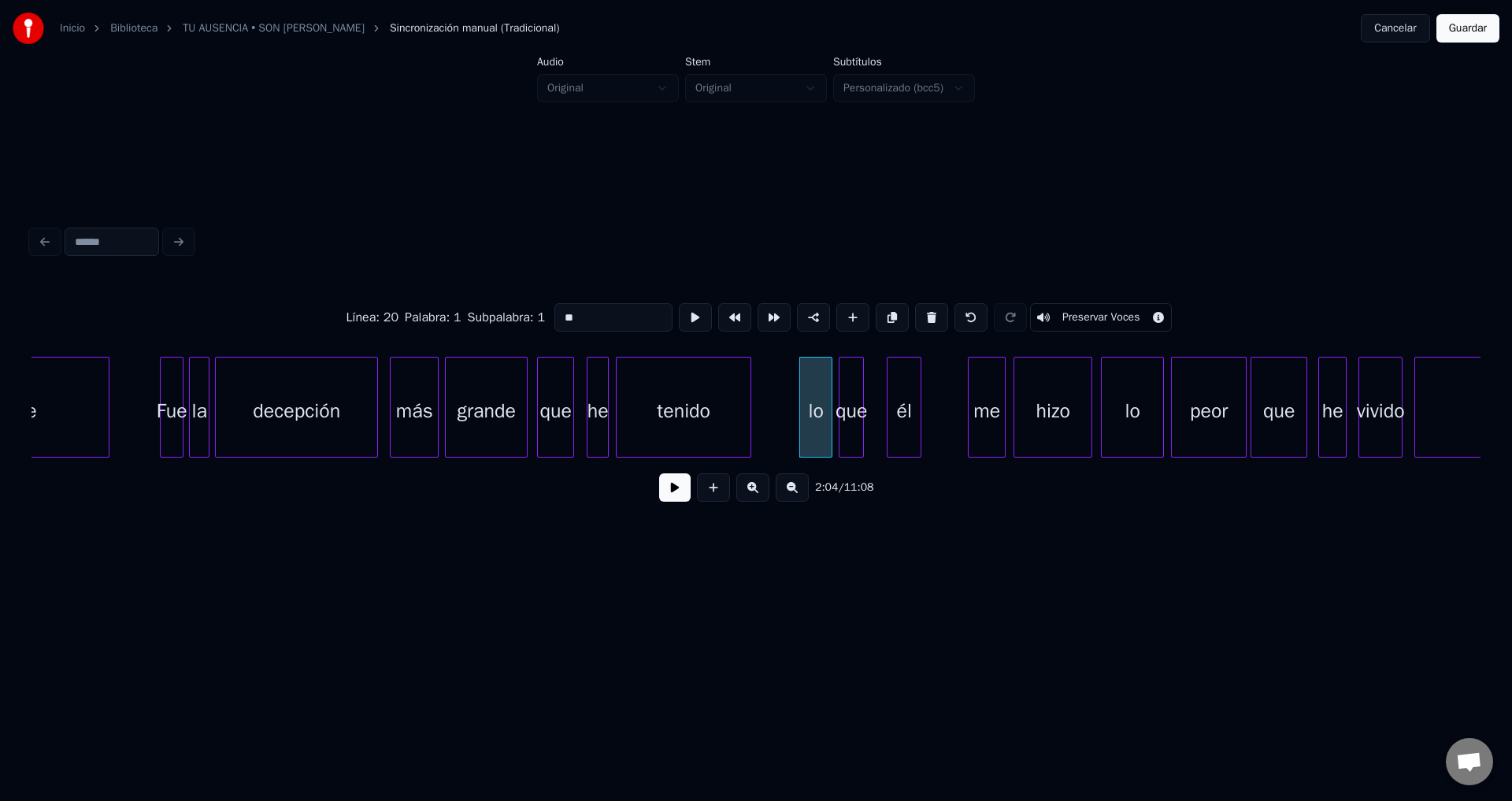 click at bounding box center [861, 407] 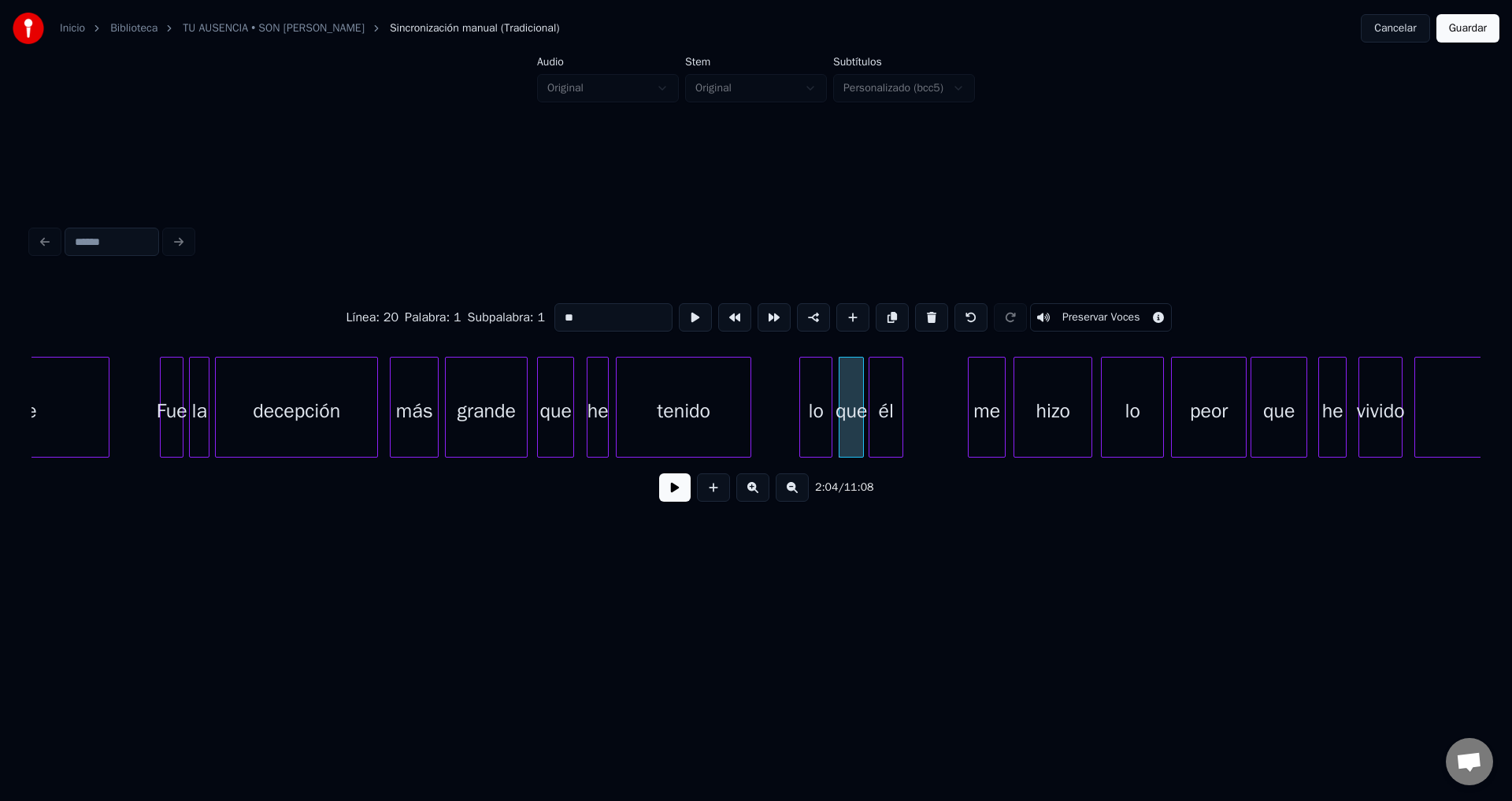 click on "él" at bounding box center [886, 411] 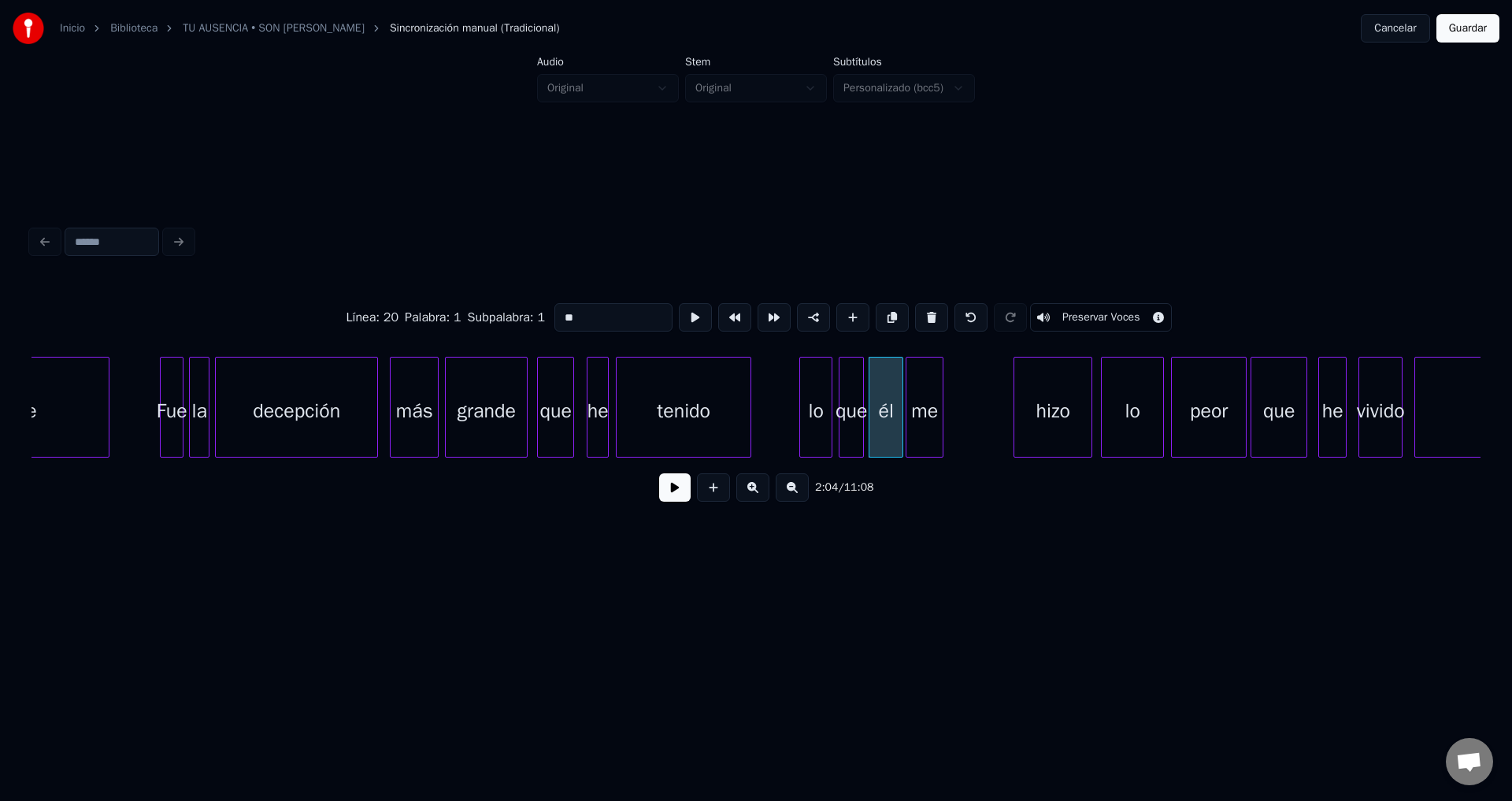 click on "me" at bounding box center [925, 411] 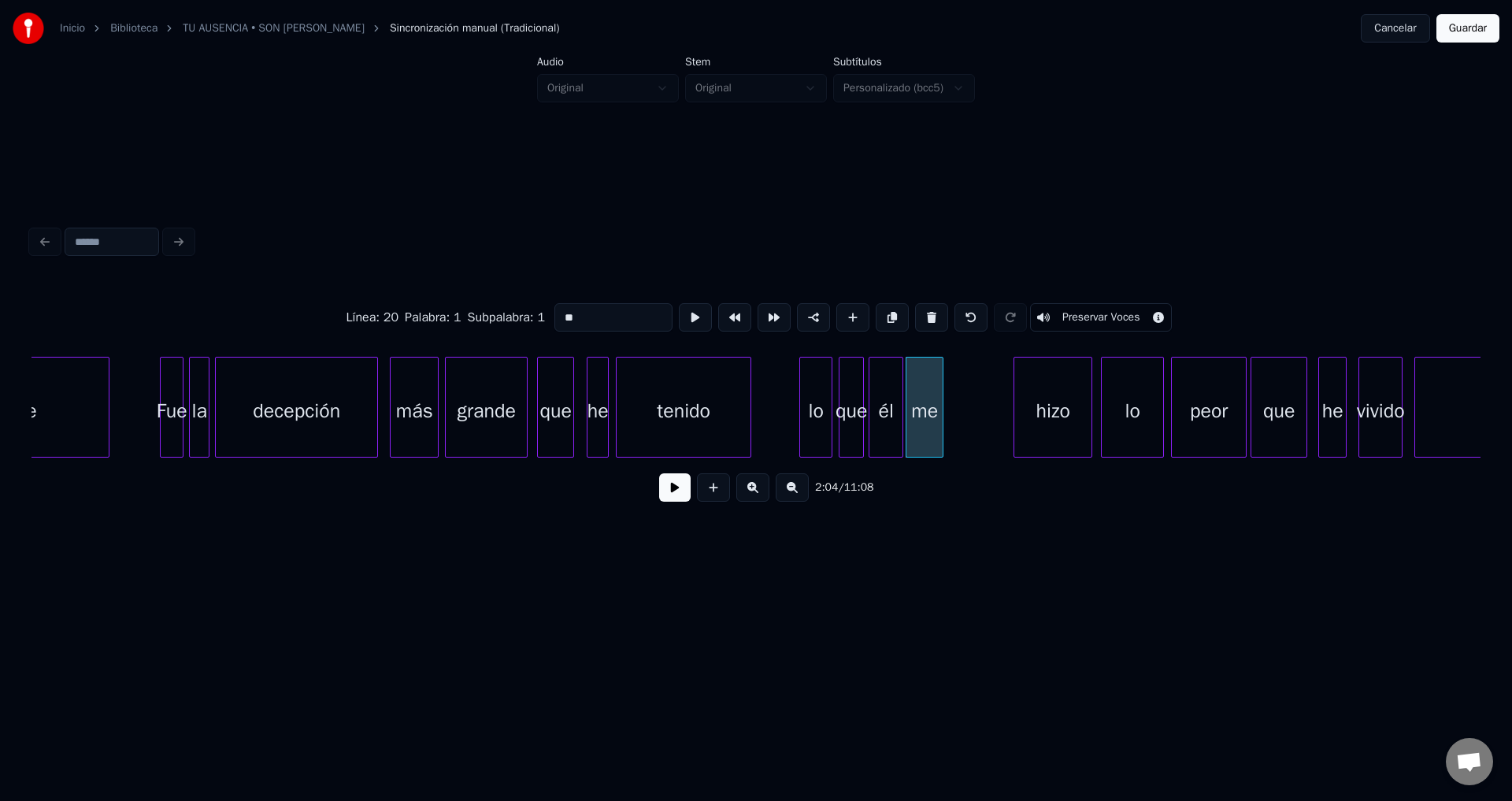 click at bounding box center (675, 488) 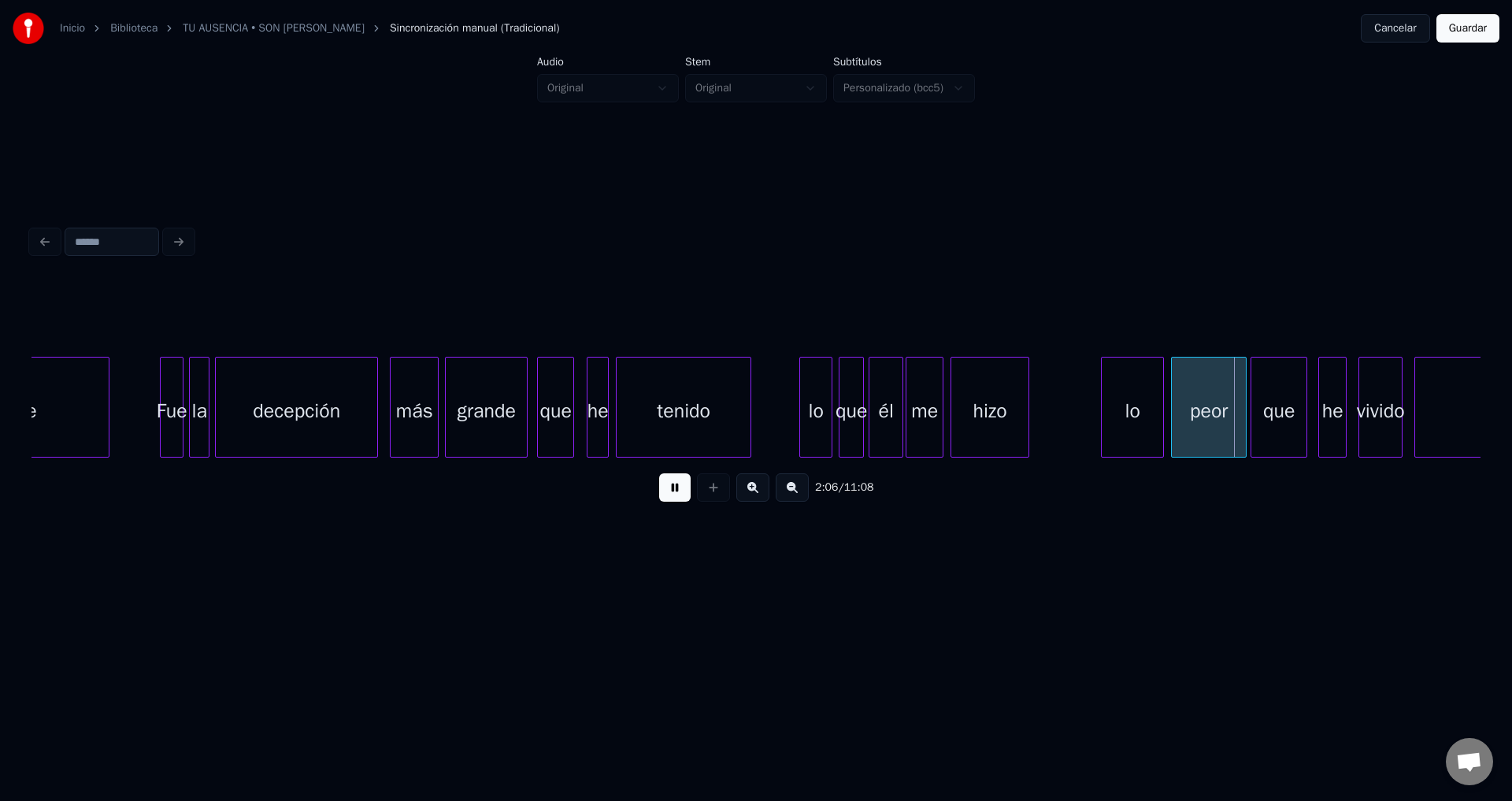 click on "hizo" at bounding box center [990, 411] 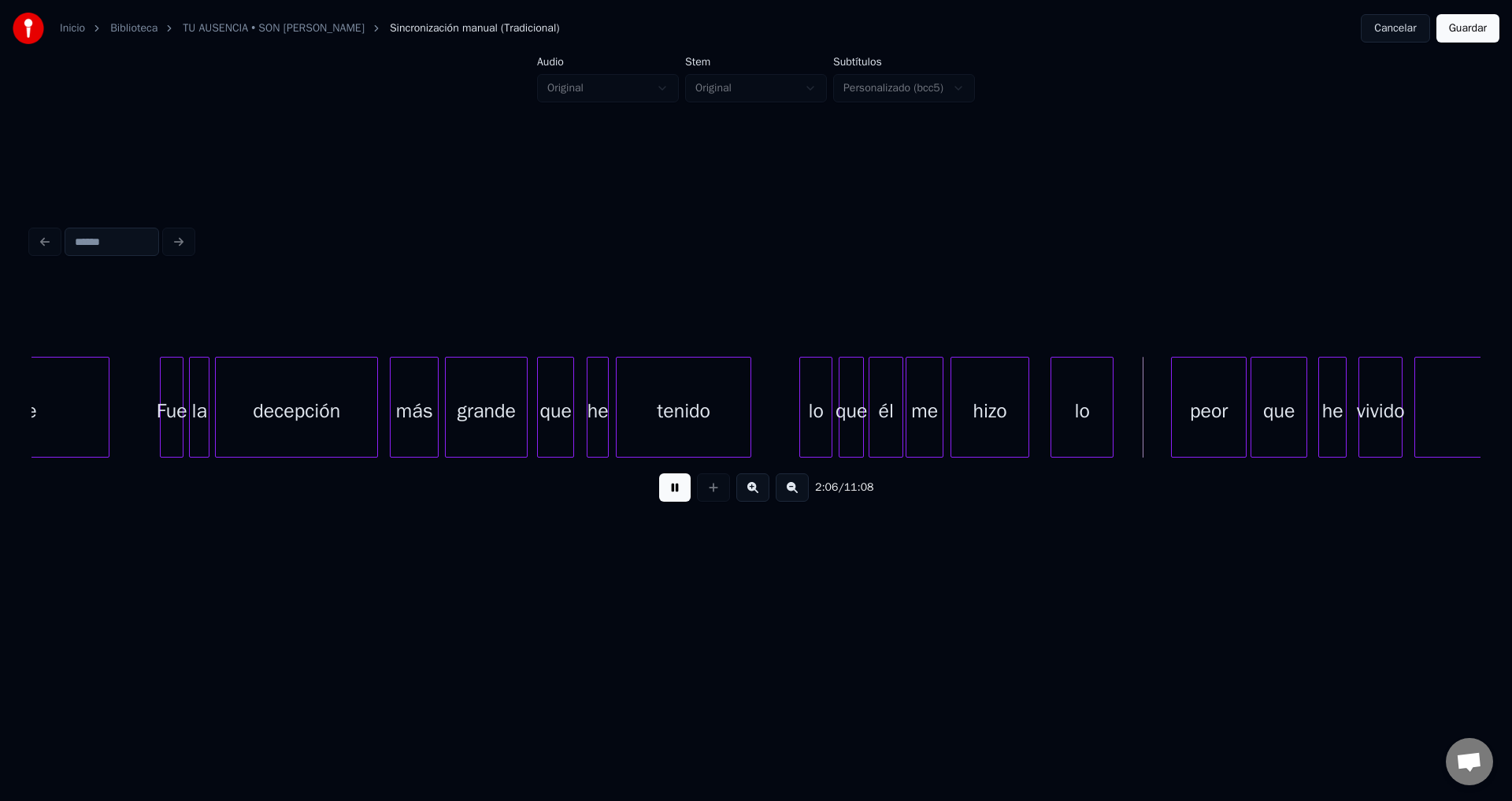 click on "lo" at bounding box center (1082, 411) 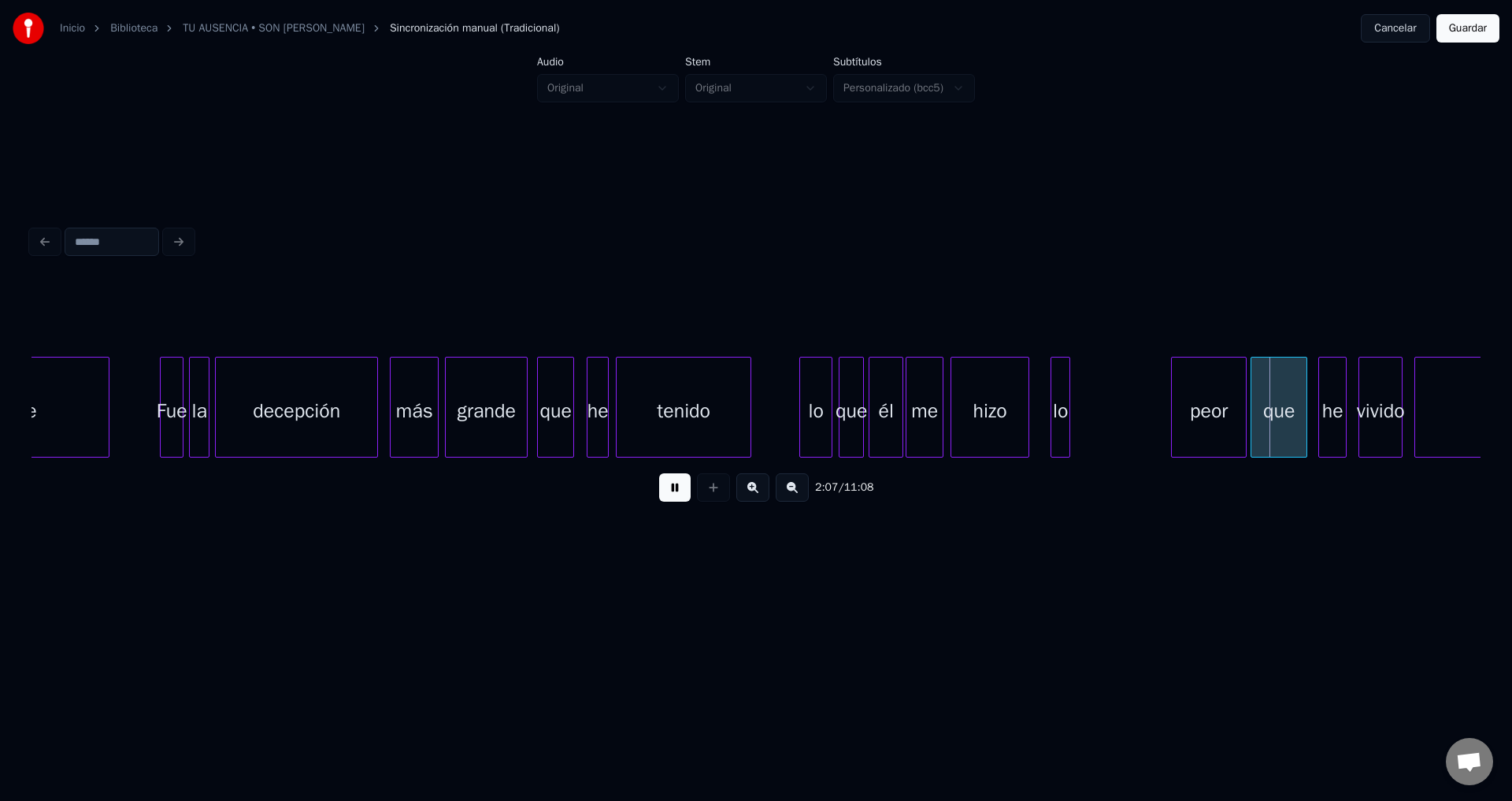click at bounding box center [1067, 407] 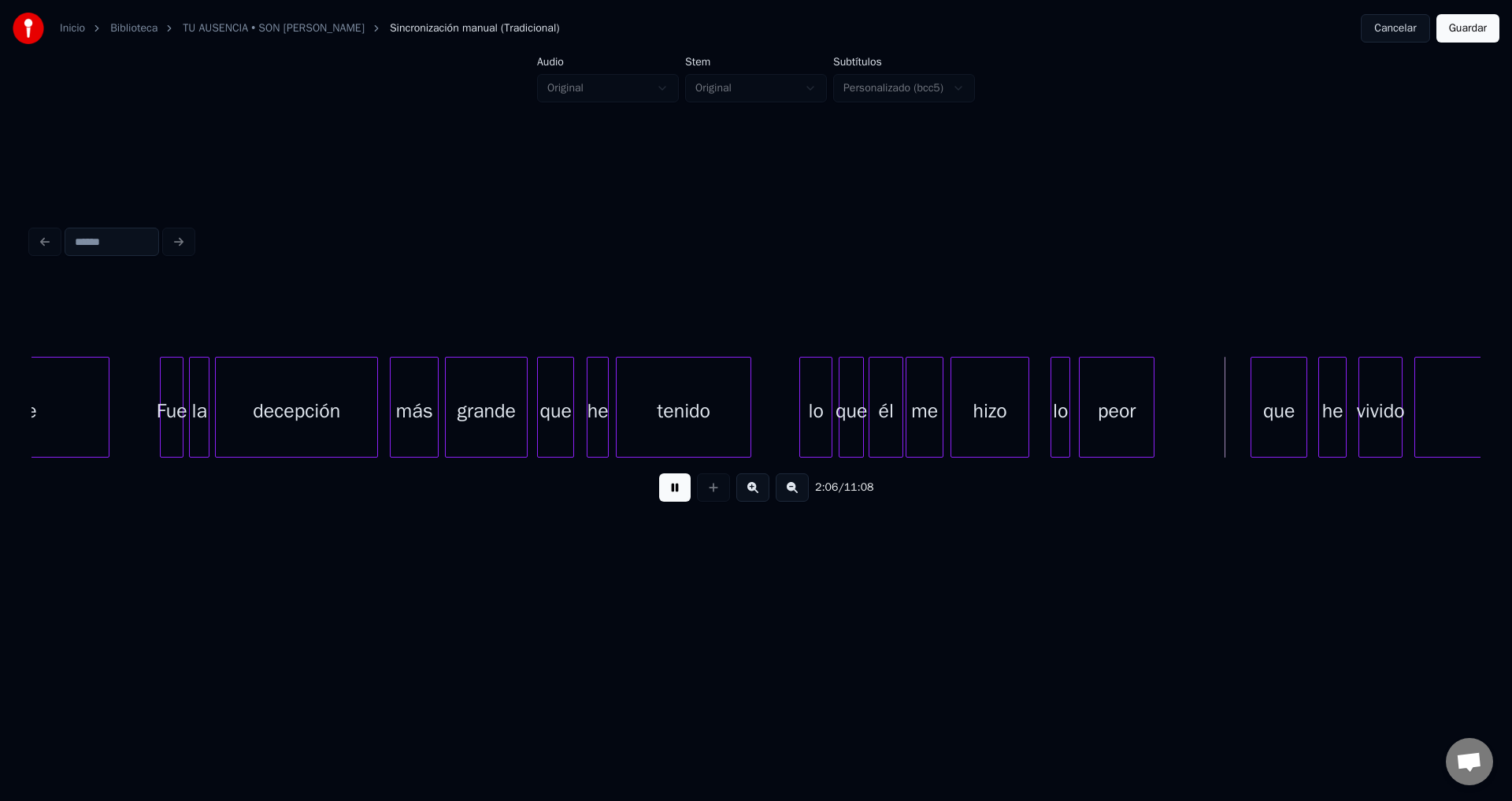 click on "peor" at bounding box center [1117, 411] 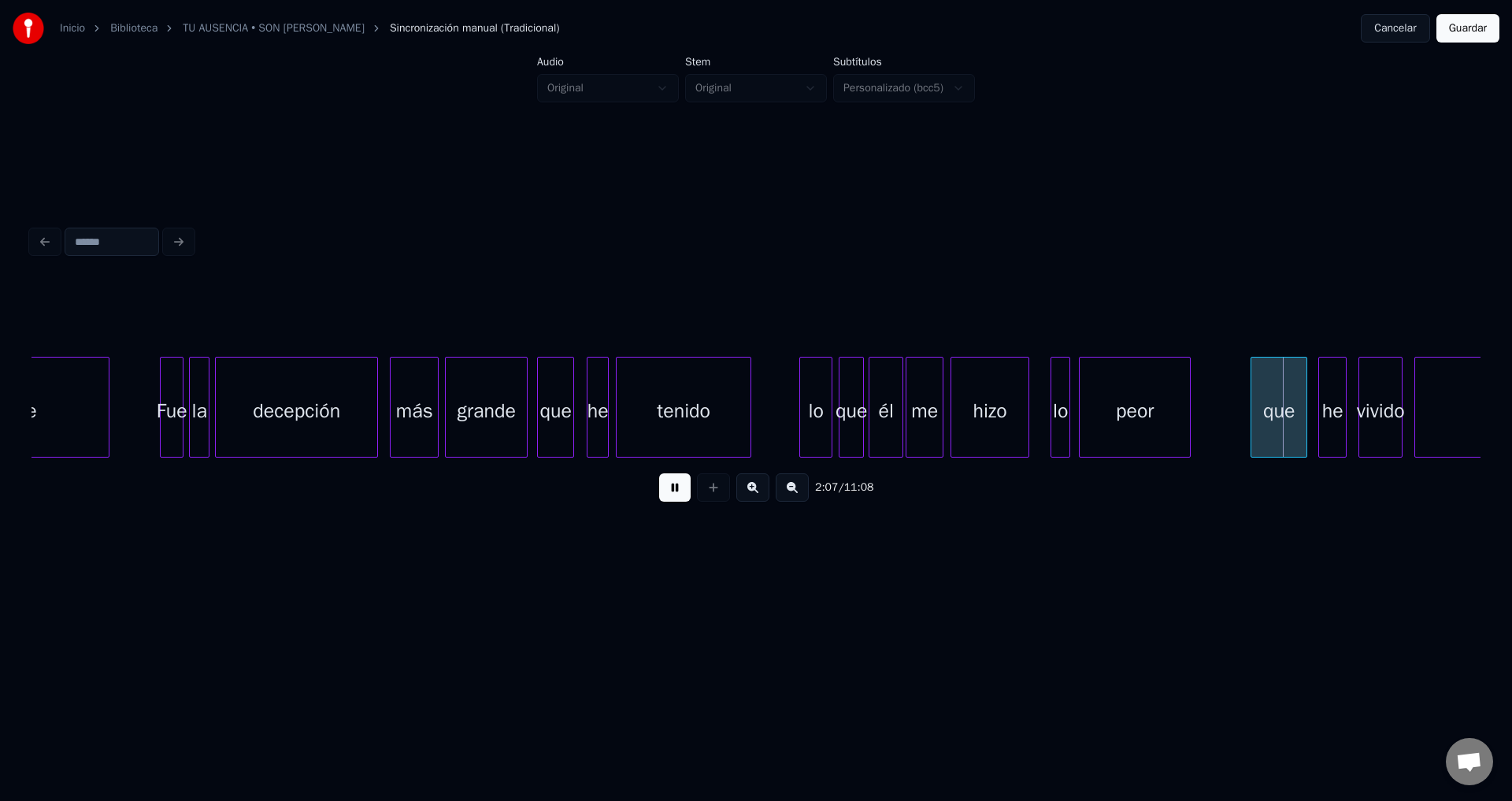 click at bounding box center (1188, 407) 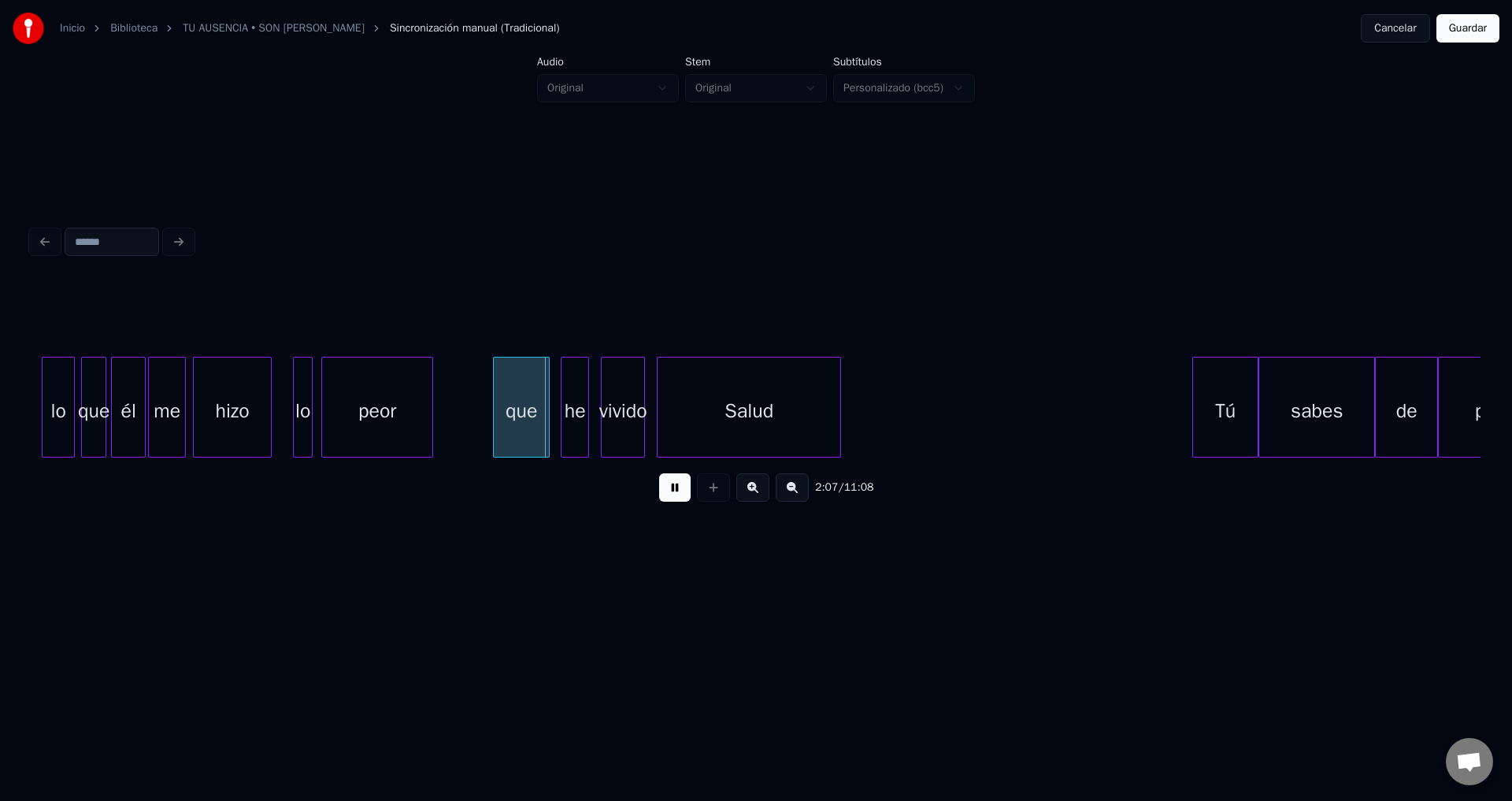scroll, scrollTop: 0, scrollLeft: 19594, axis: horizontal 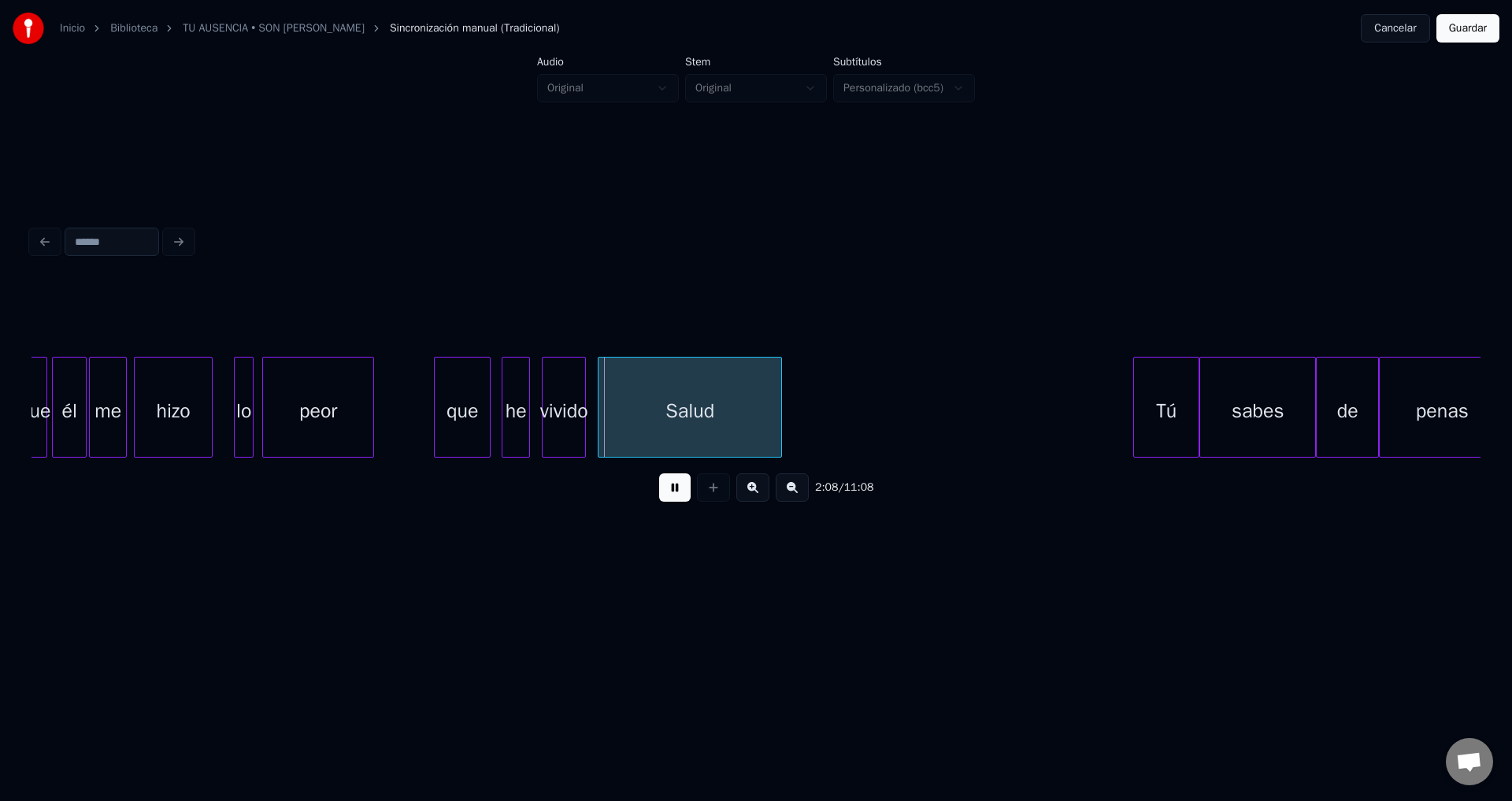 click on "que" at bounding box center (462, 411) 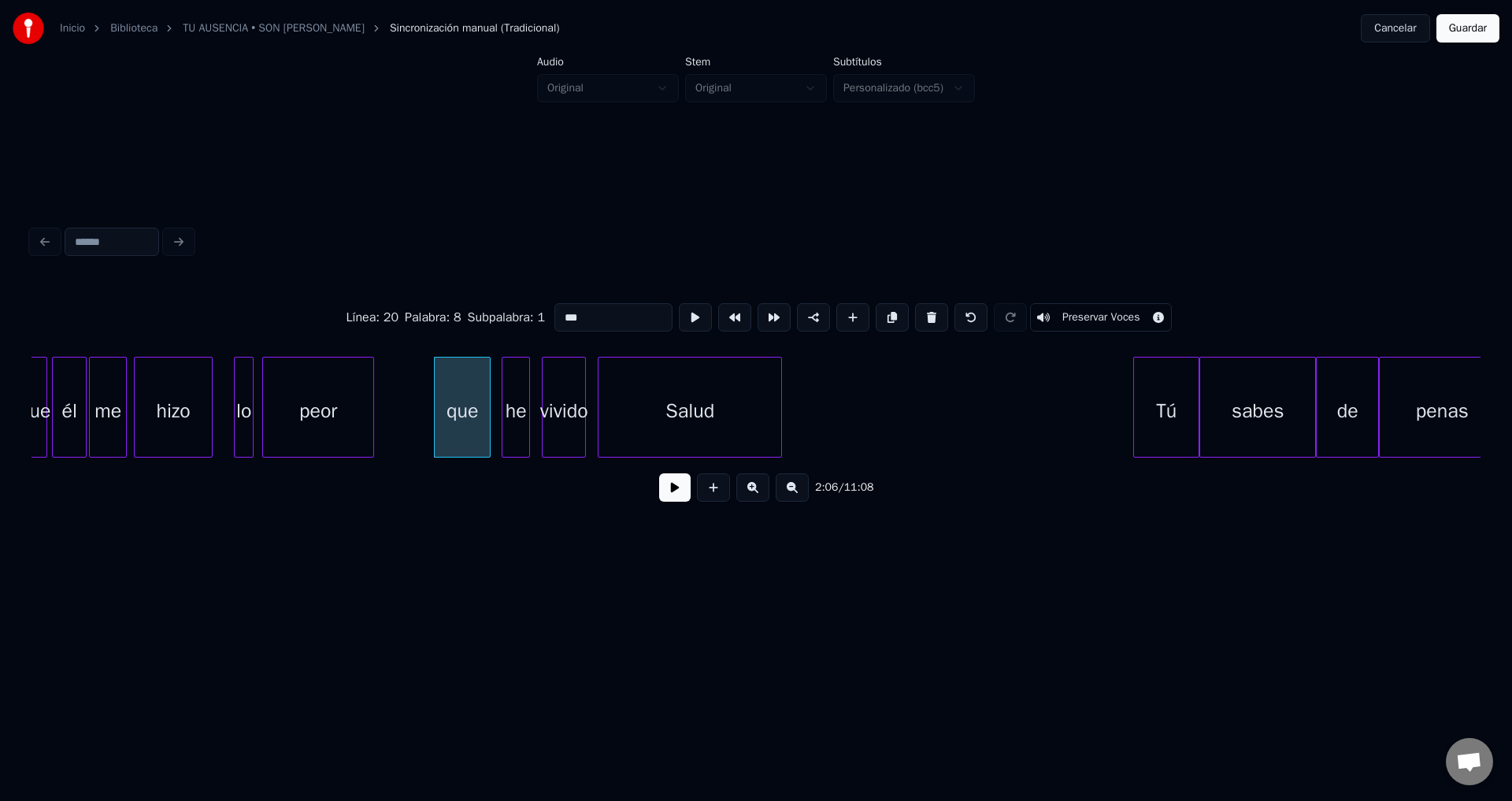 click on "peor" at bounding box center [318, 411] 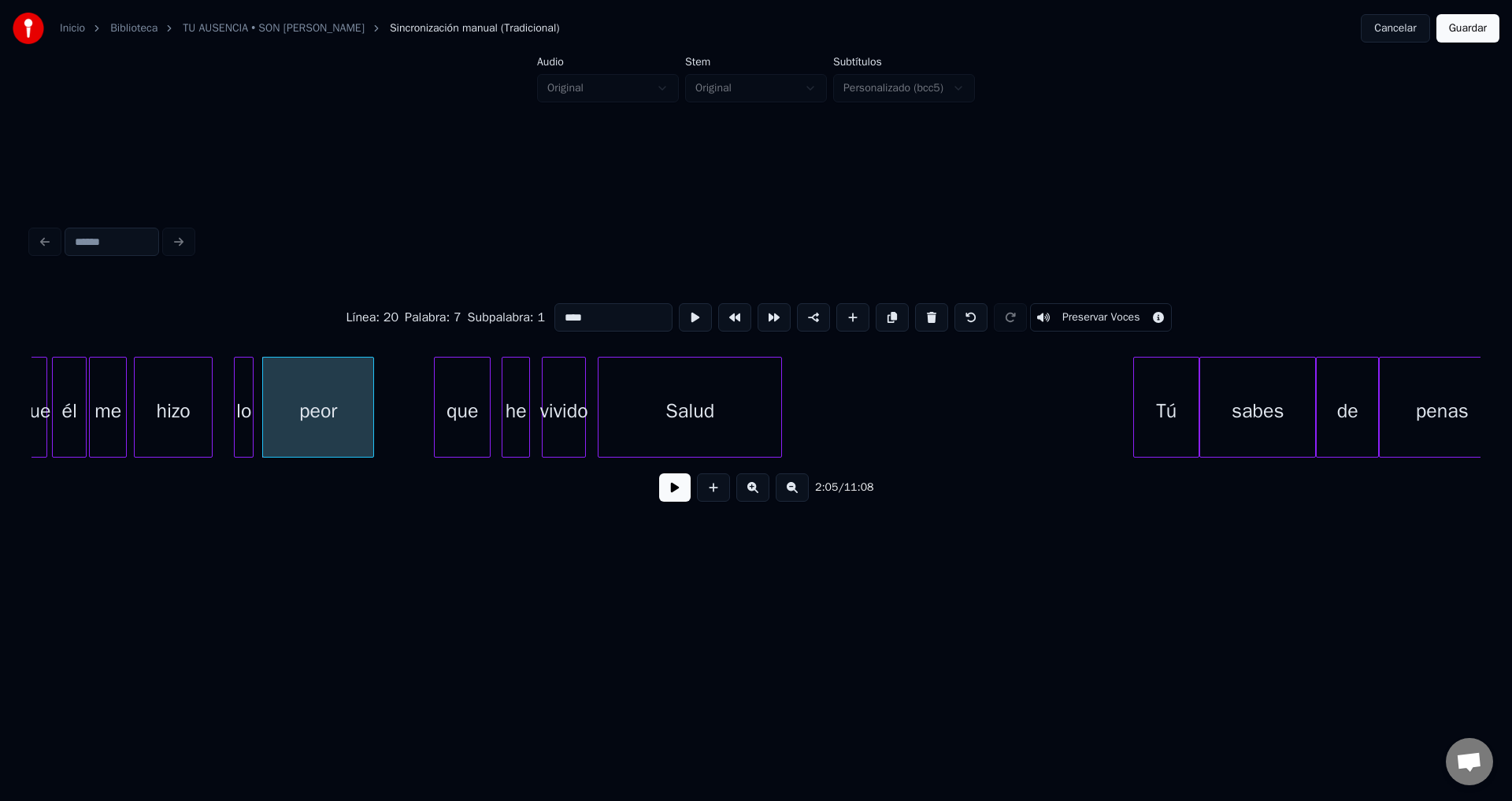 click at bounding box center [675, 488] 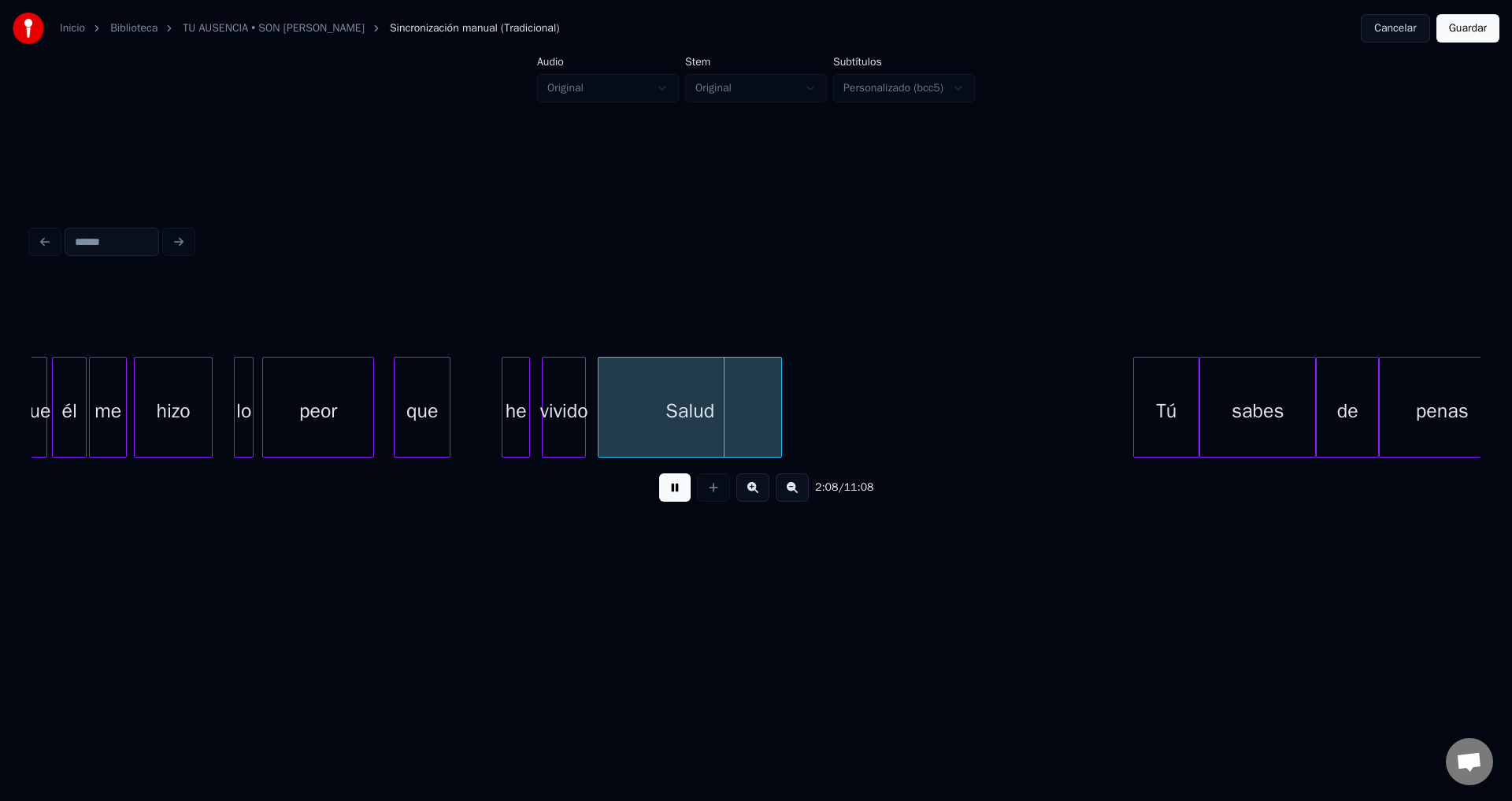 click on "que" at bounding box center [422, 411] 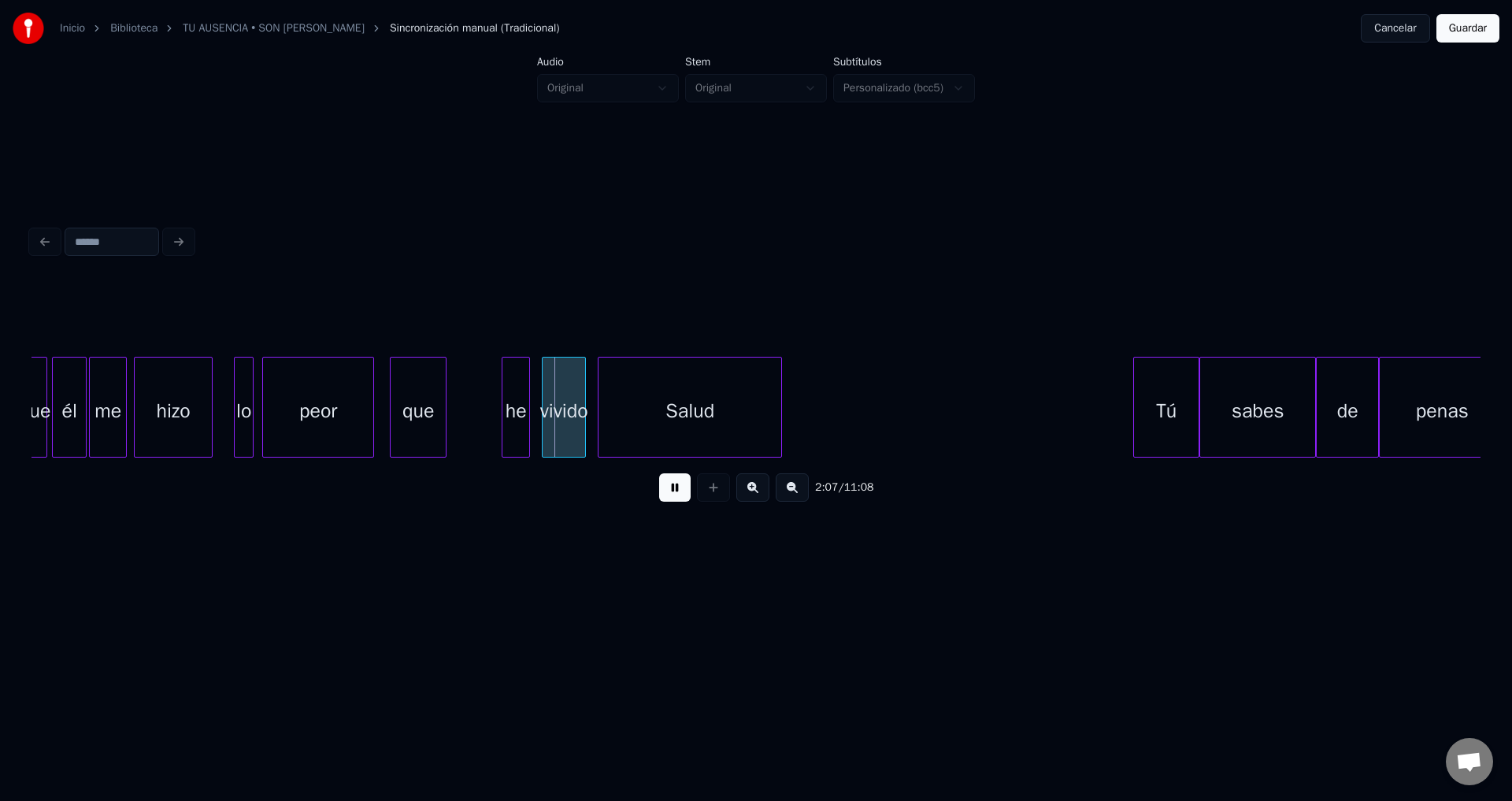 click on "hizo" at bounding box center (173, 411) 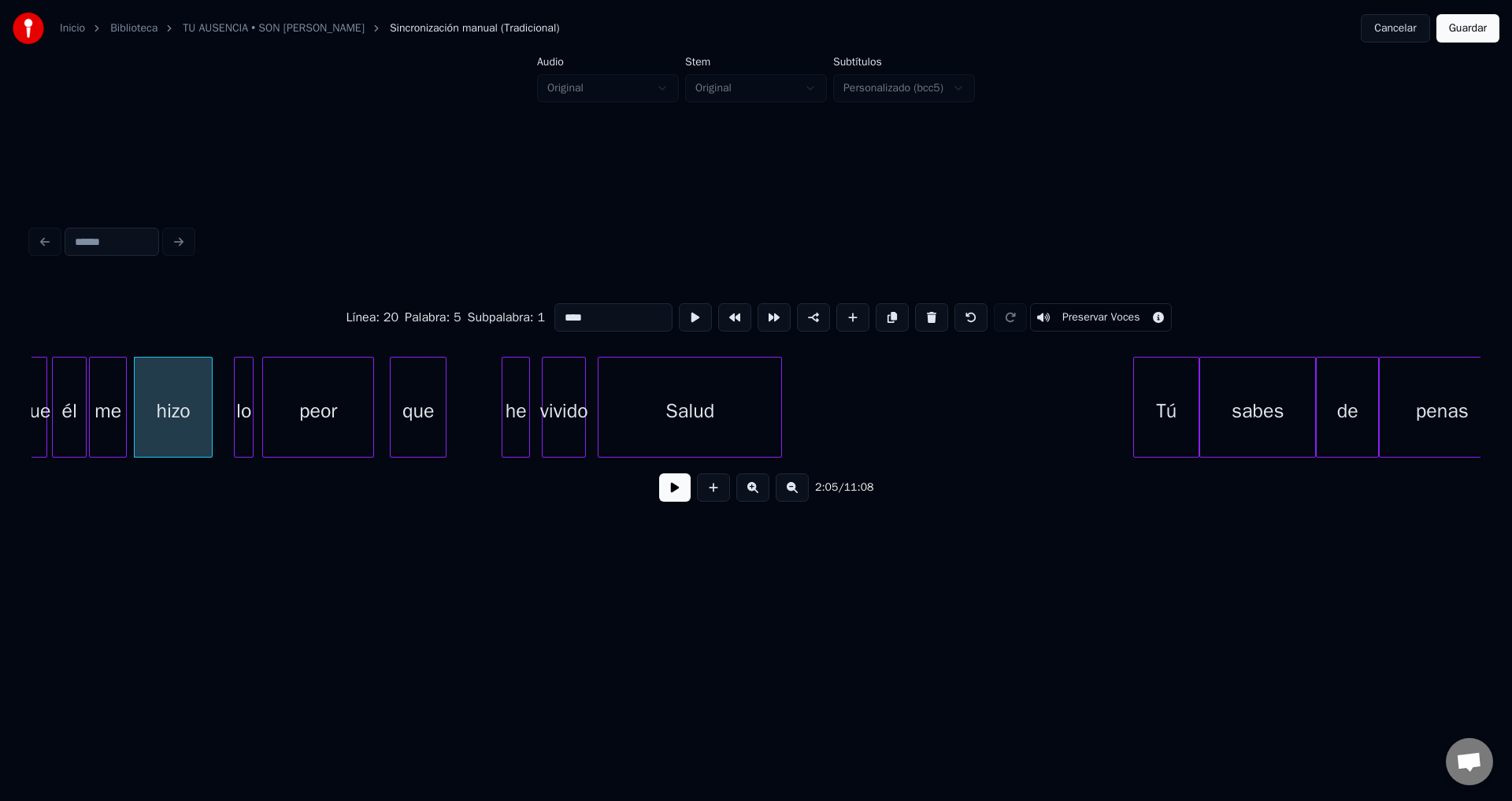 click at bounding box center (675, 488) 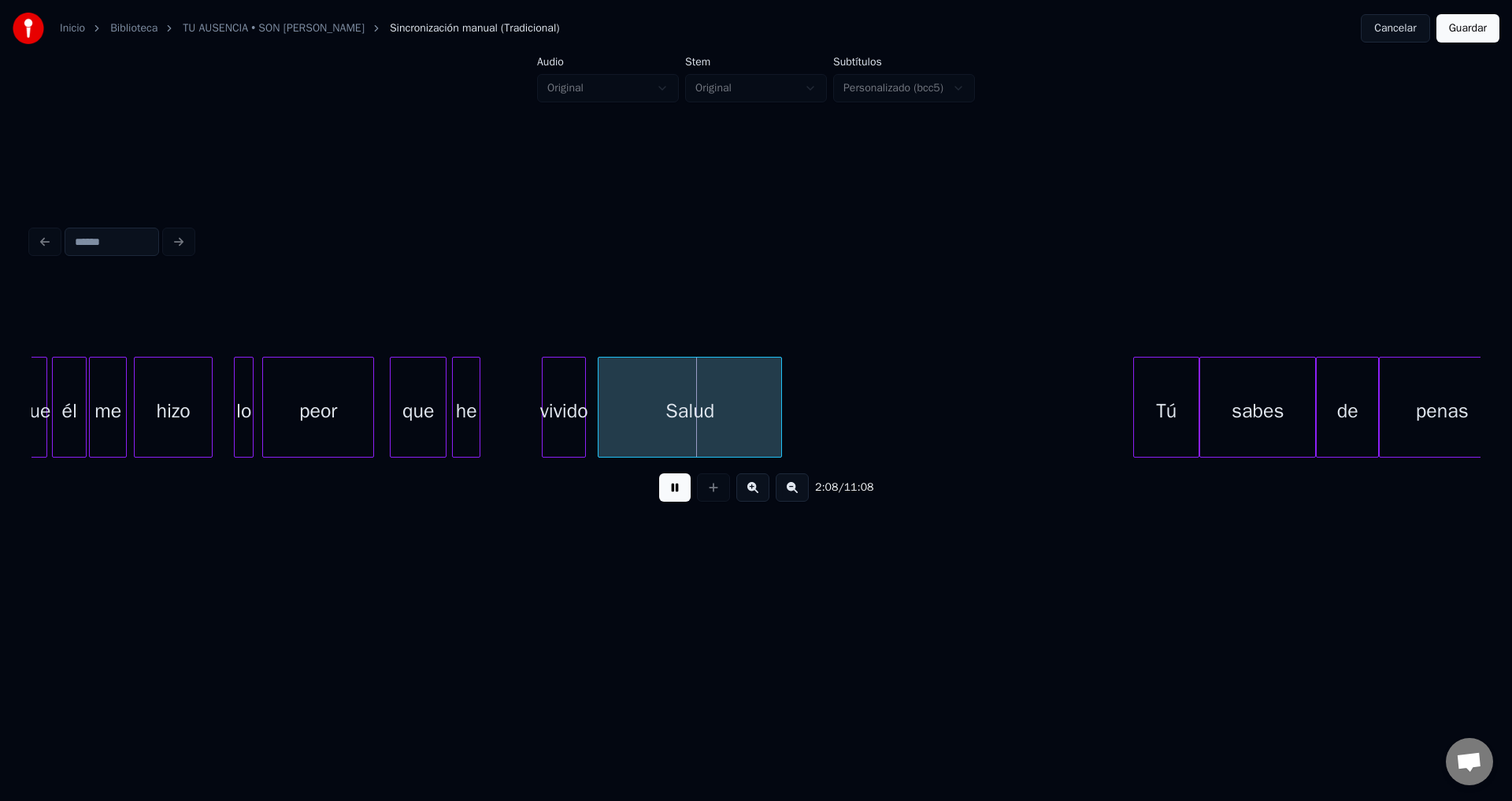 click on "he" at bounding box center (466, 411) 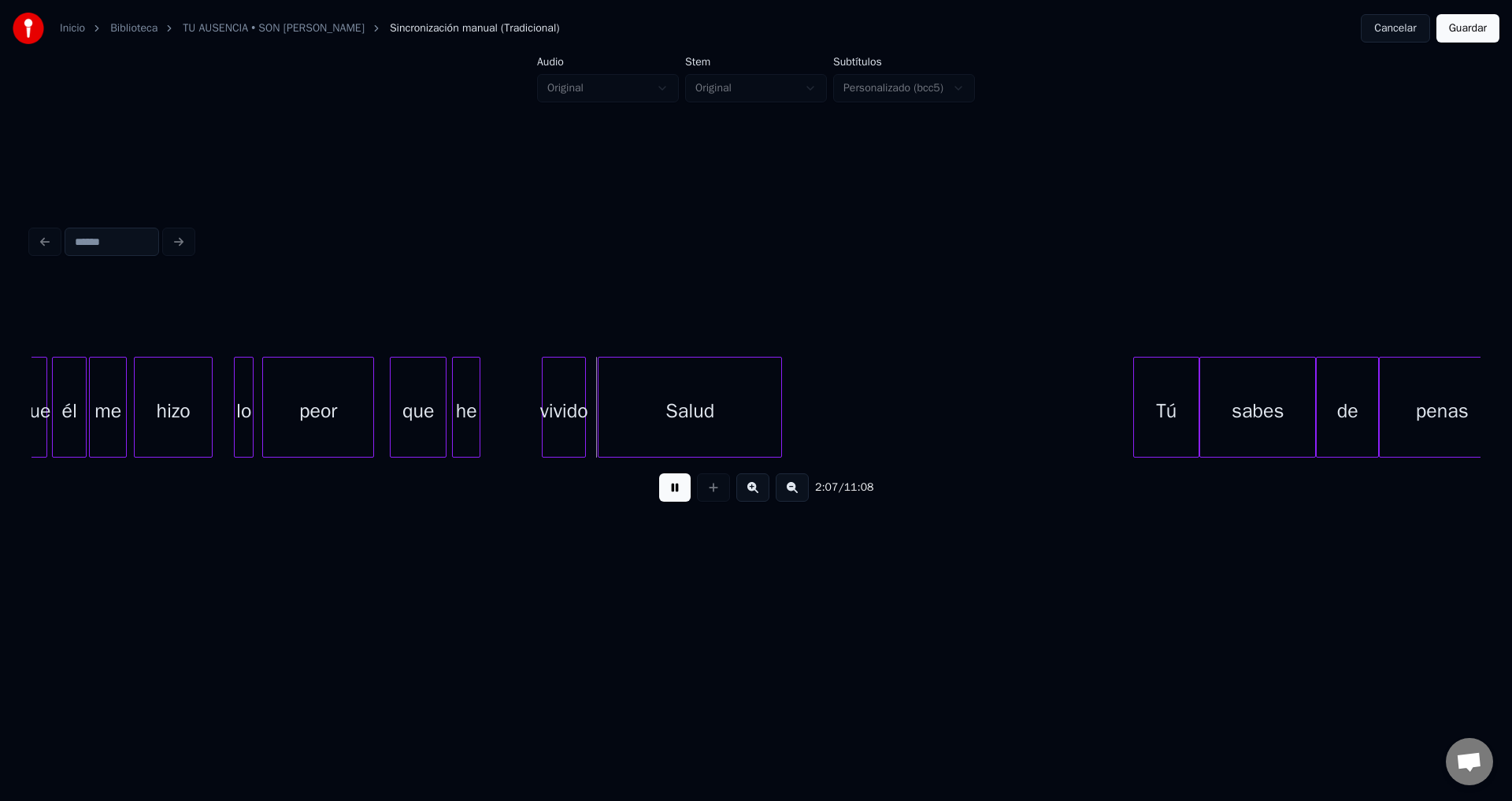 click on "que" at bounding box center [418, 411] 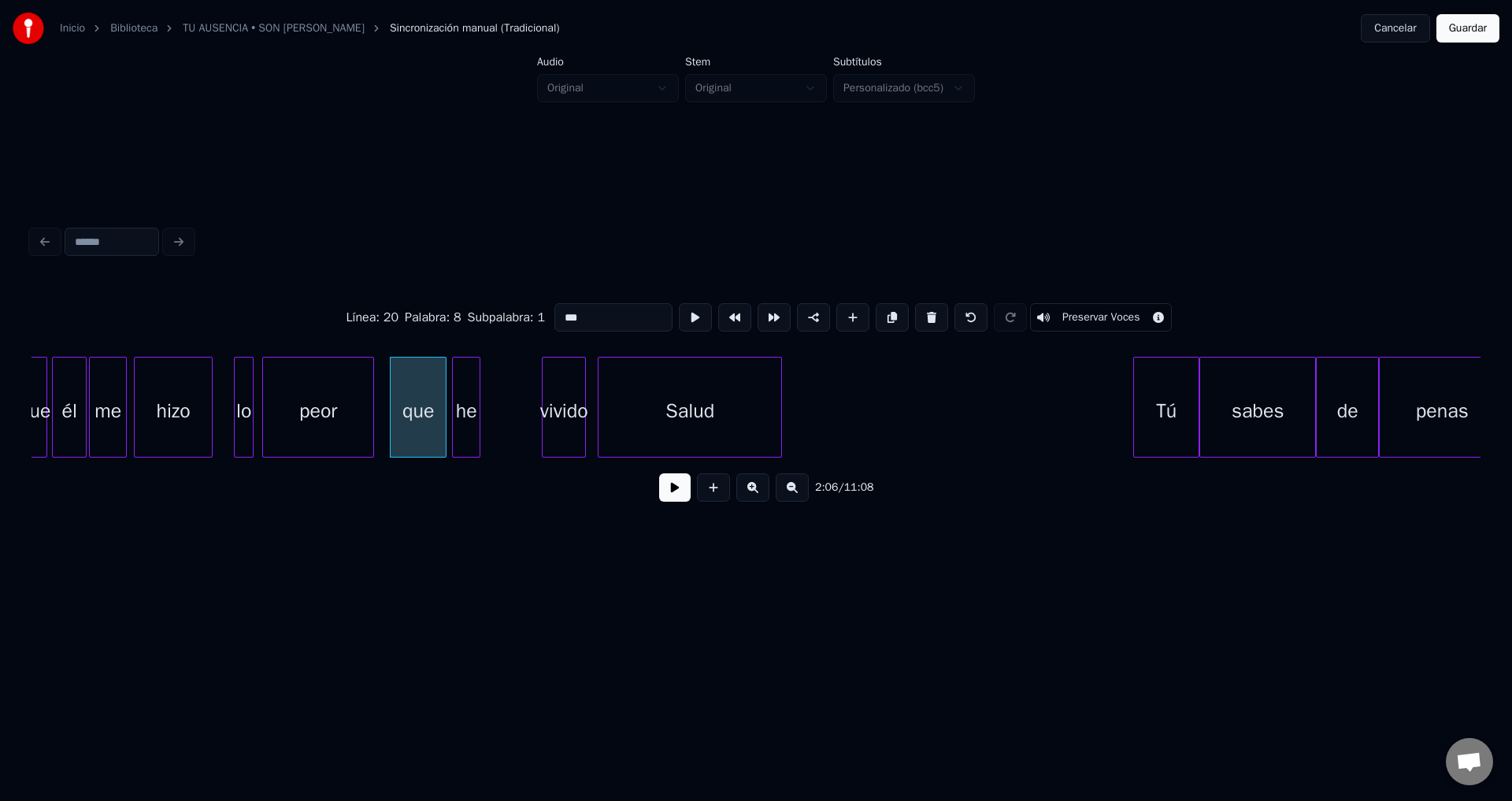 click on "que" at bounding box center (418, 411) 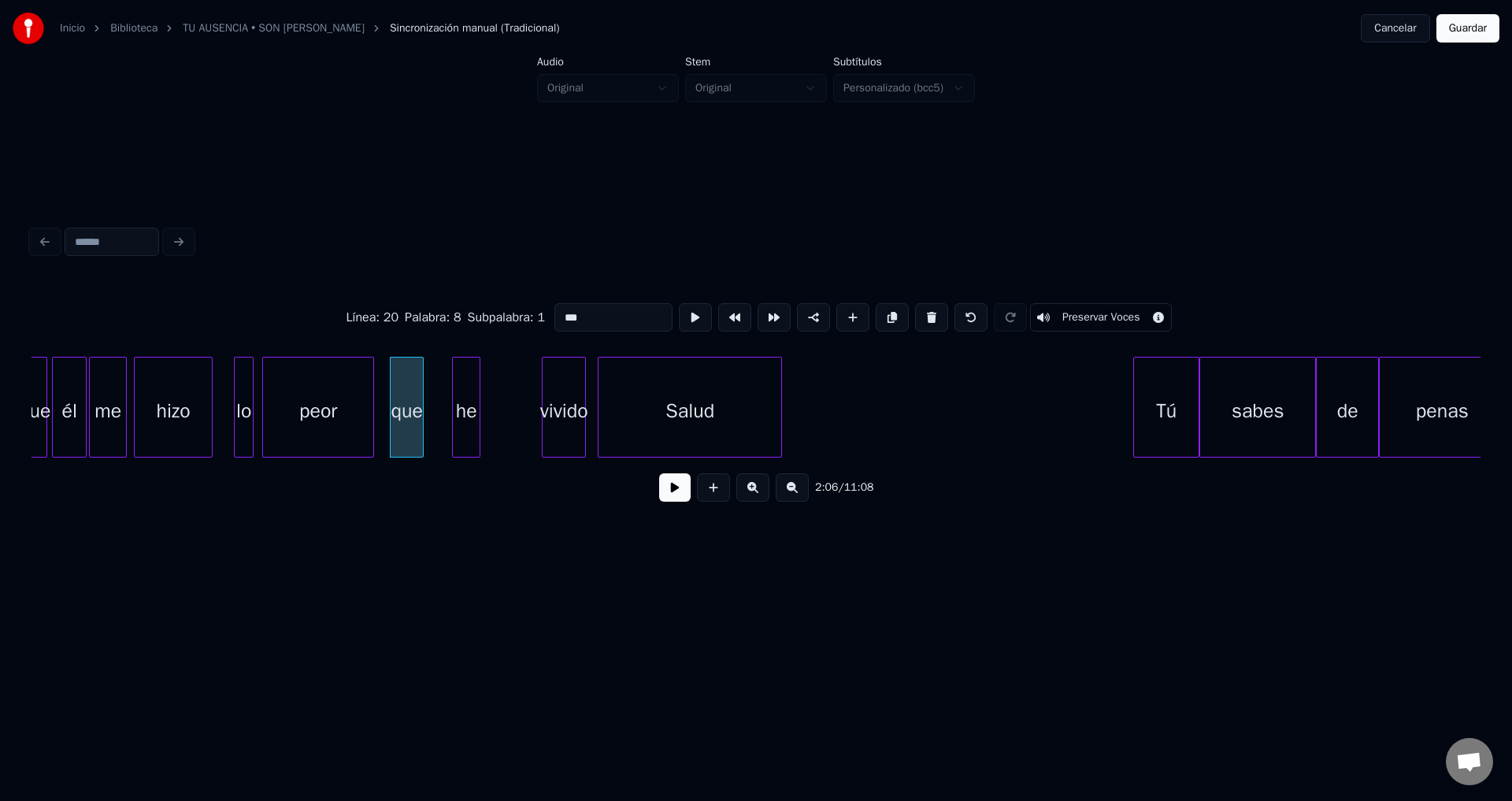 click at bounding box center (421, 407) 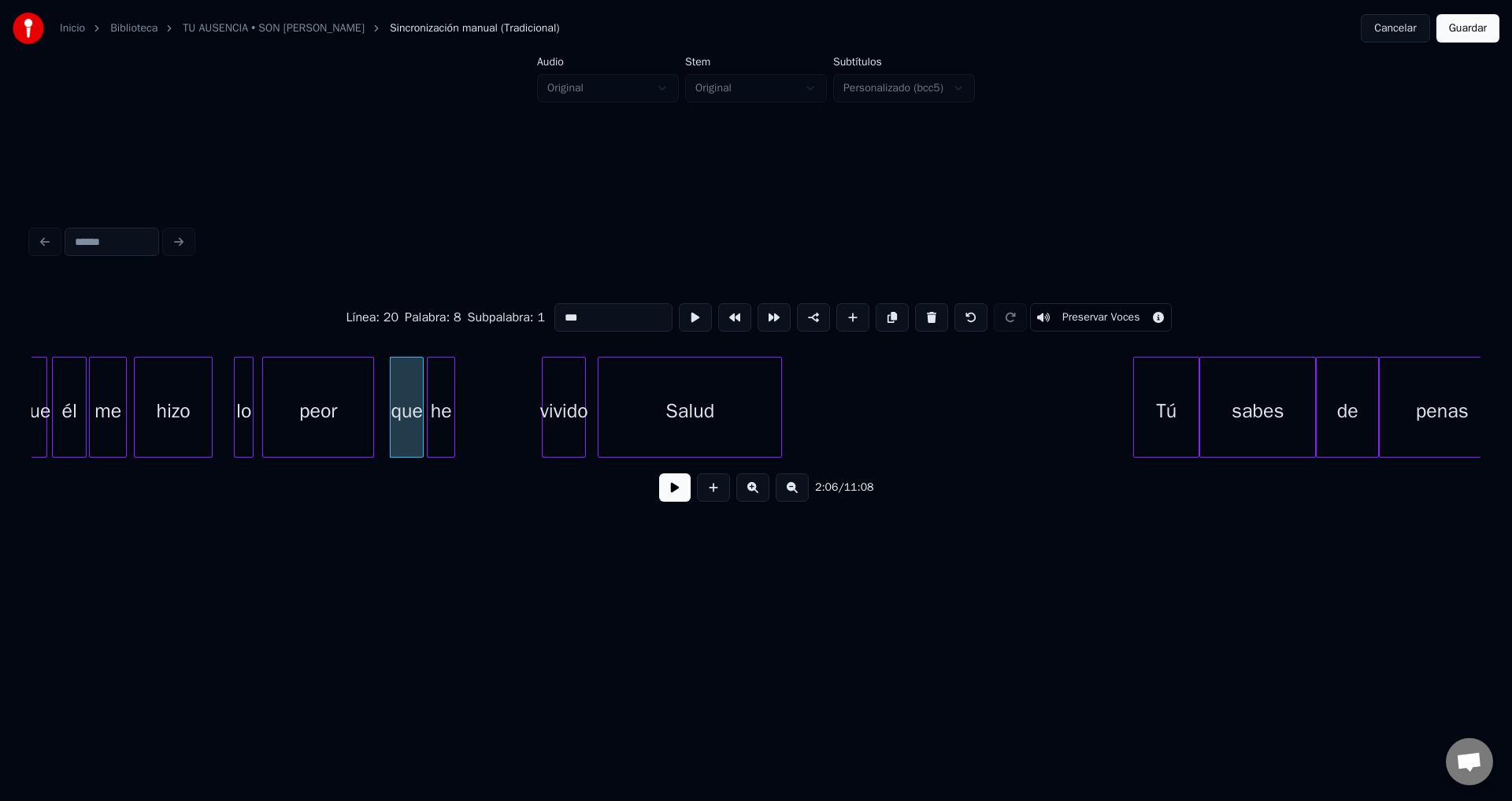 click on "he" at bounding box center [441, 411] 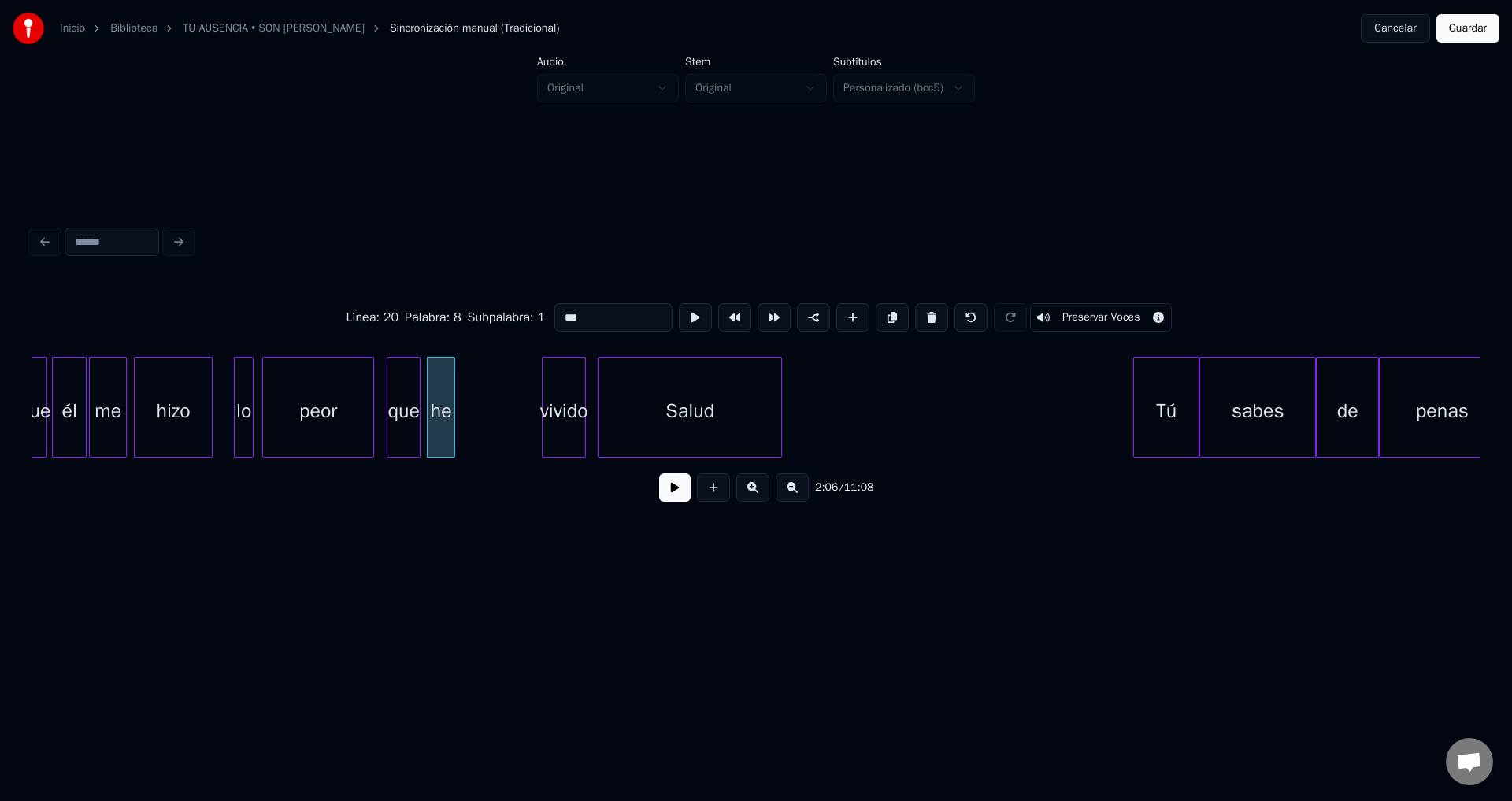 click on "que" at bounding box center (403, 411) 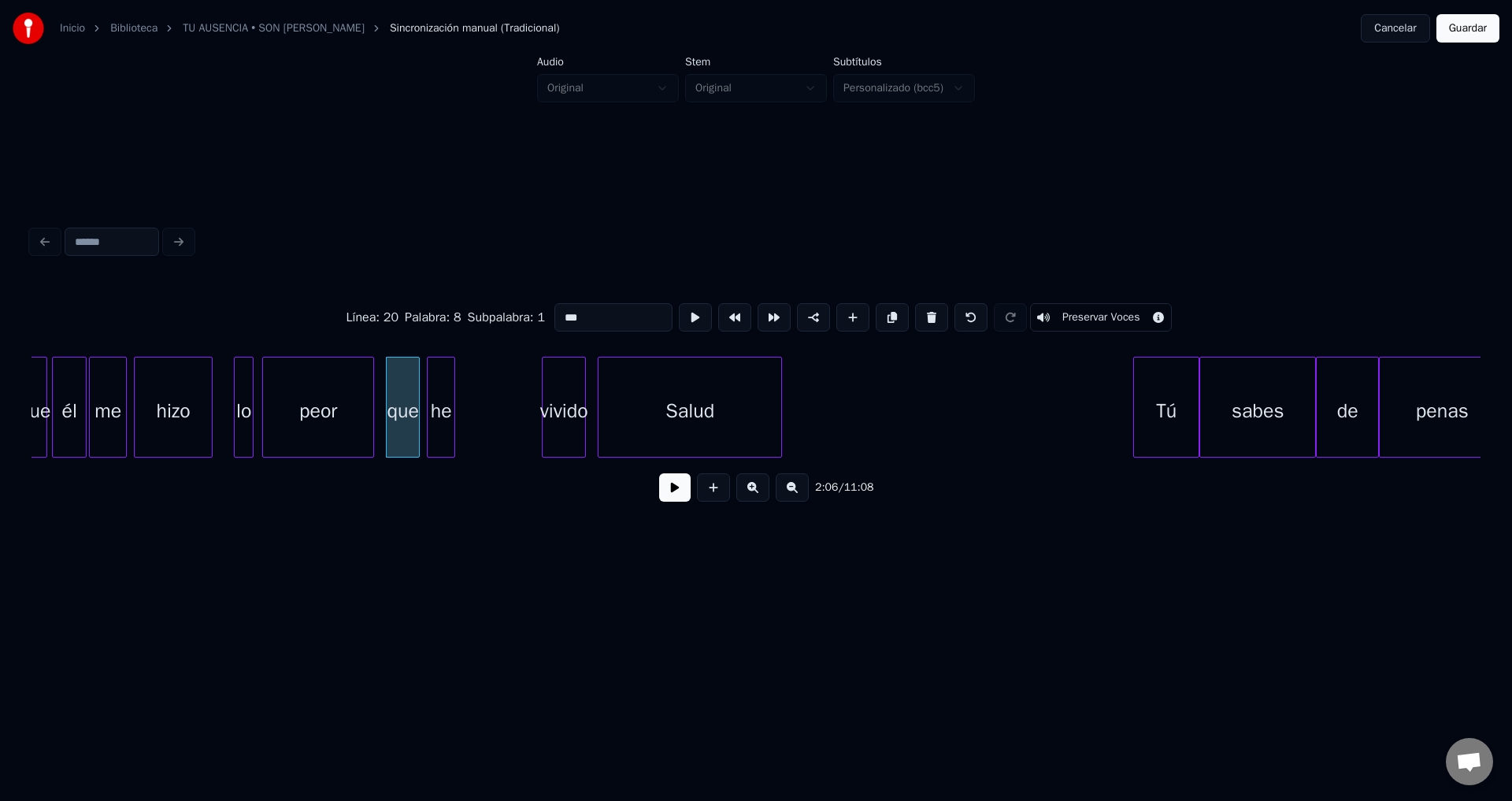 click on "he" at bounding box center (441, 411) 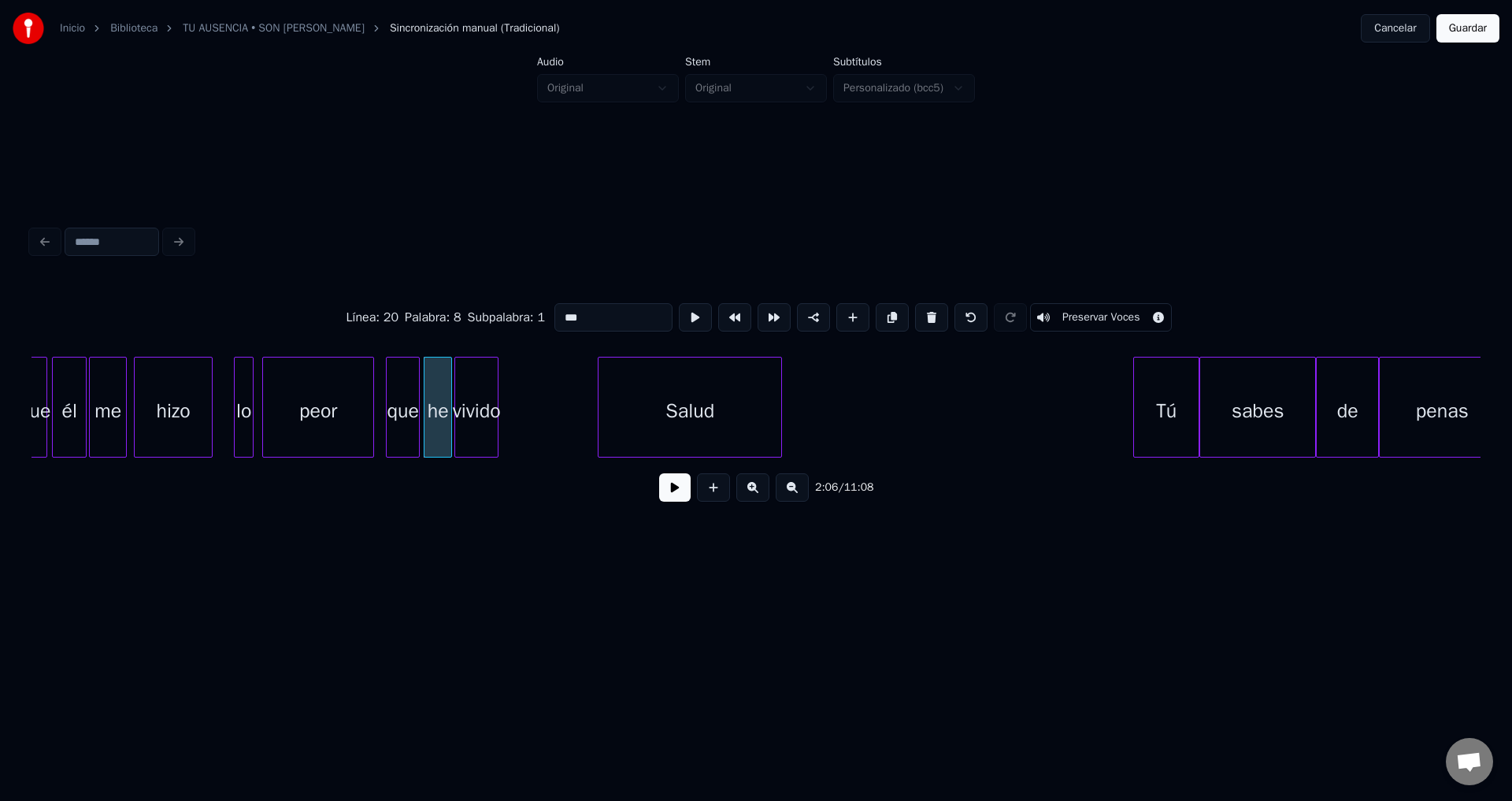 click on "vivido" at bounding box center (476, 411) 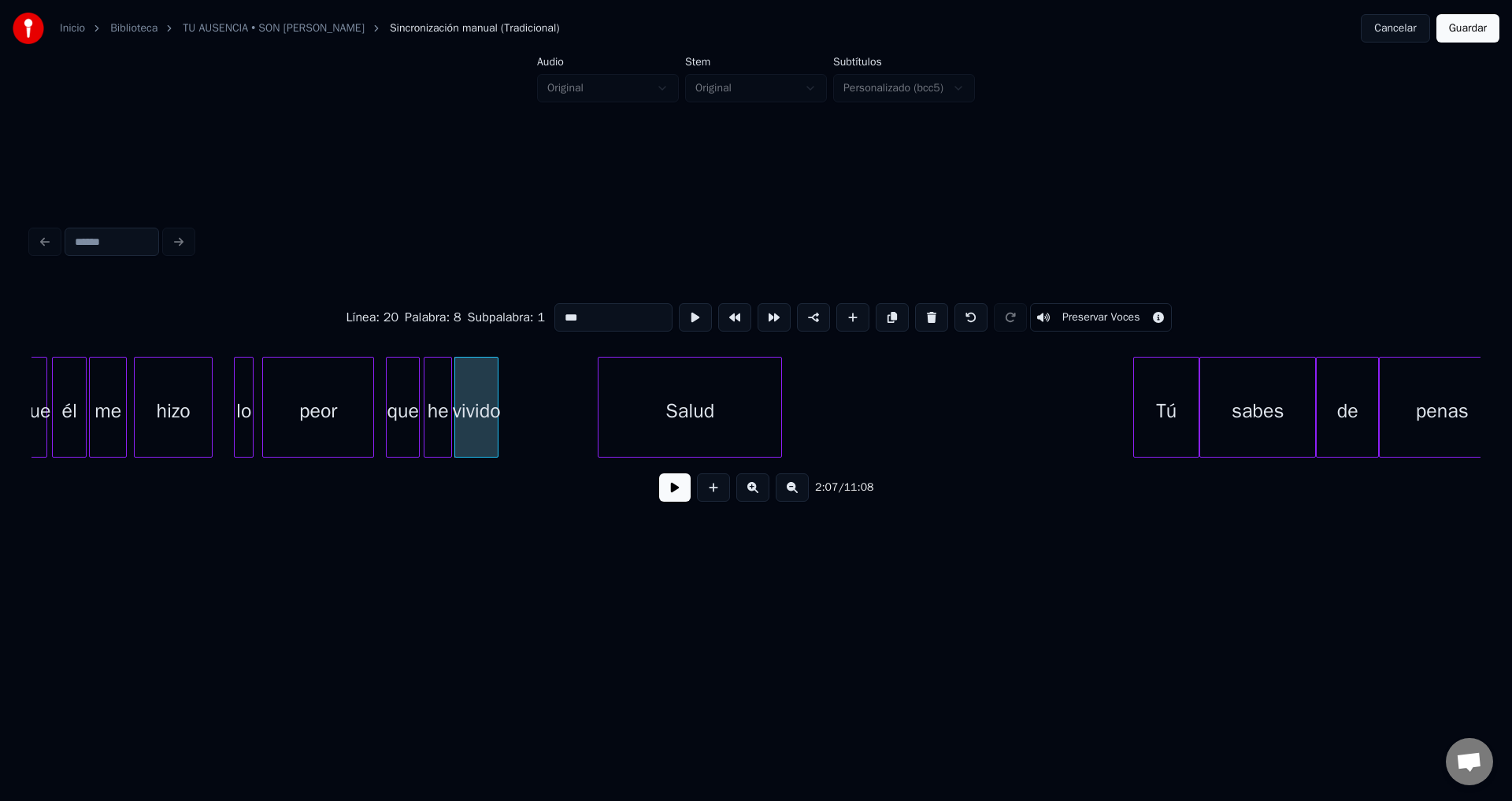 click at bounding box center (675, 488) 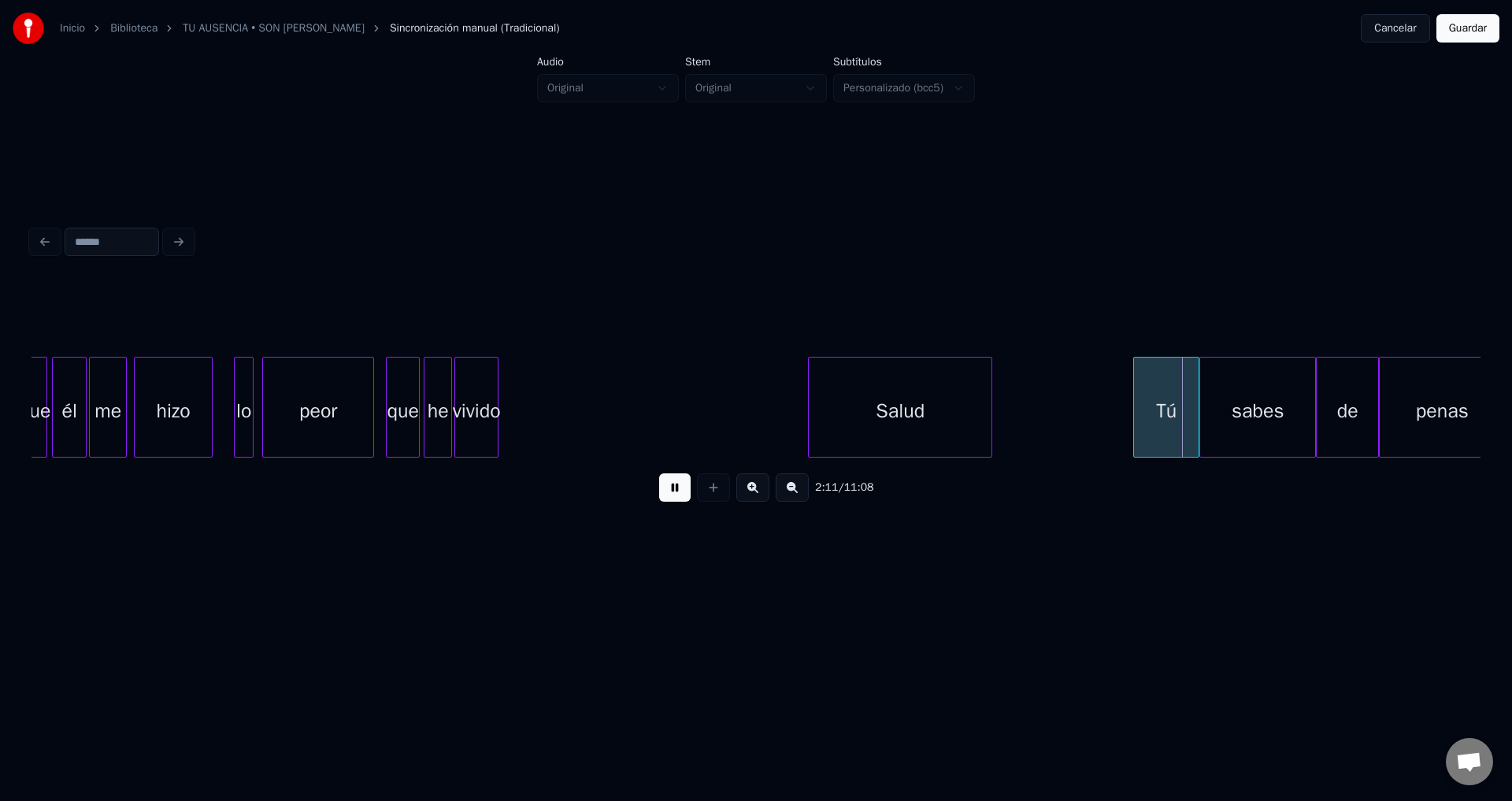 click on "Salud" at bounding box center [900, 411] 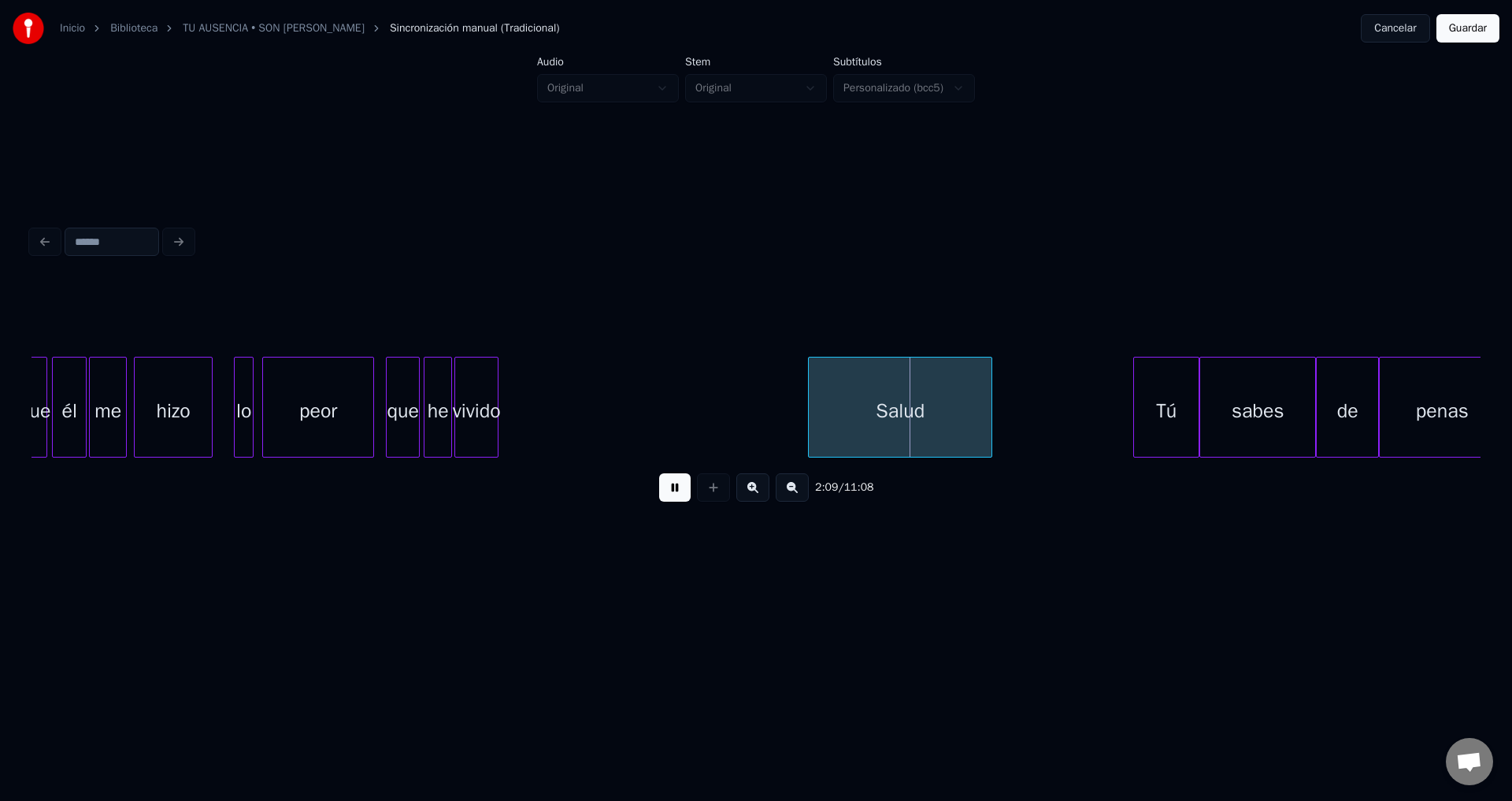 click on "que él me hizo lo peor que he vivido Salud Tú sabes [PERSON_NAME]" at bounding box center [33090, 407] 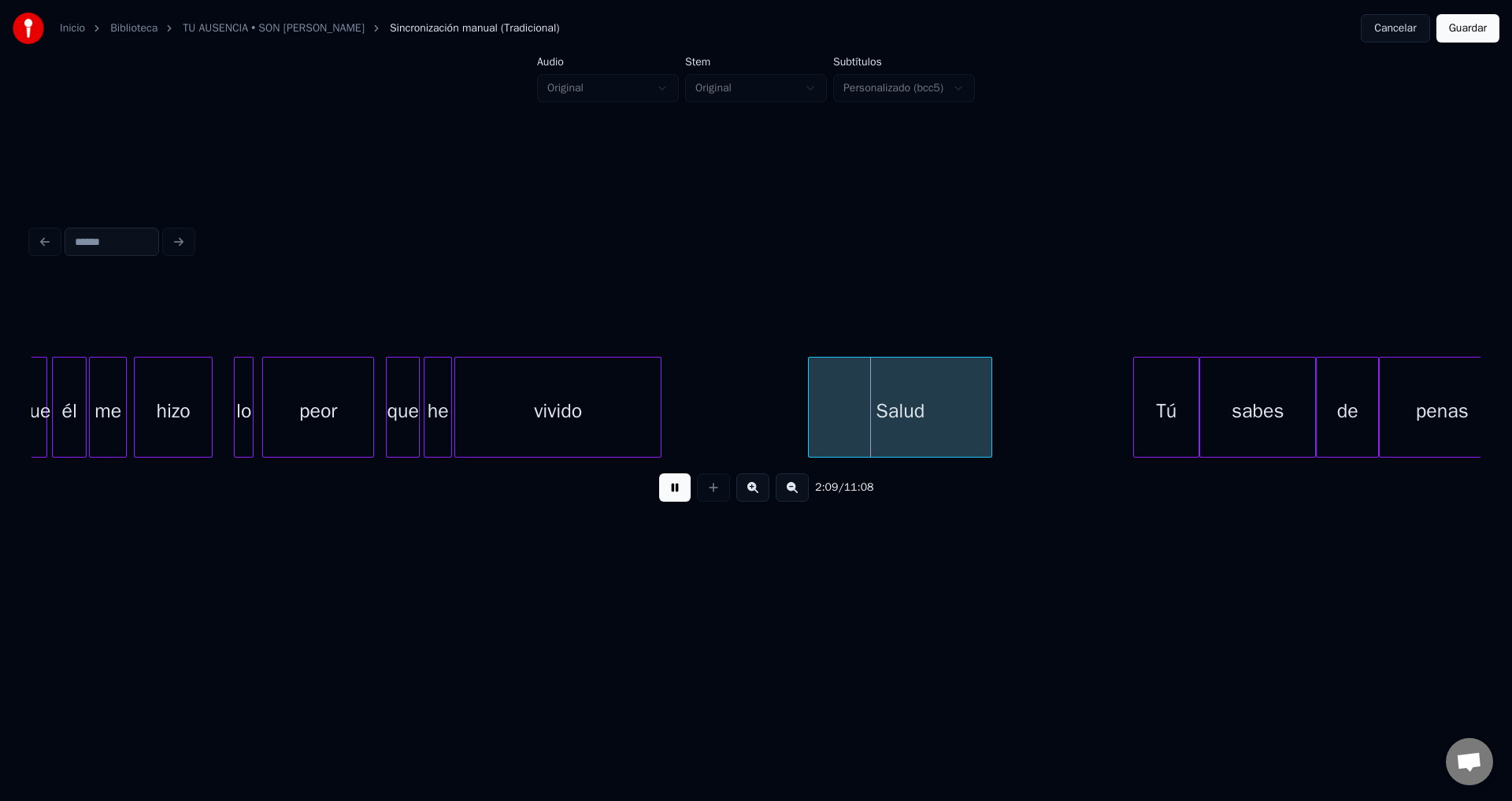 click at bounding box center (658, 407) 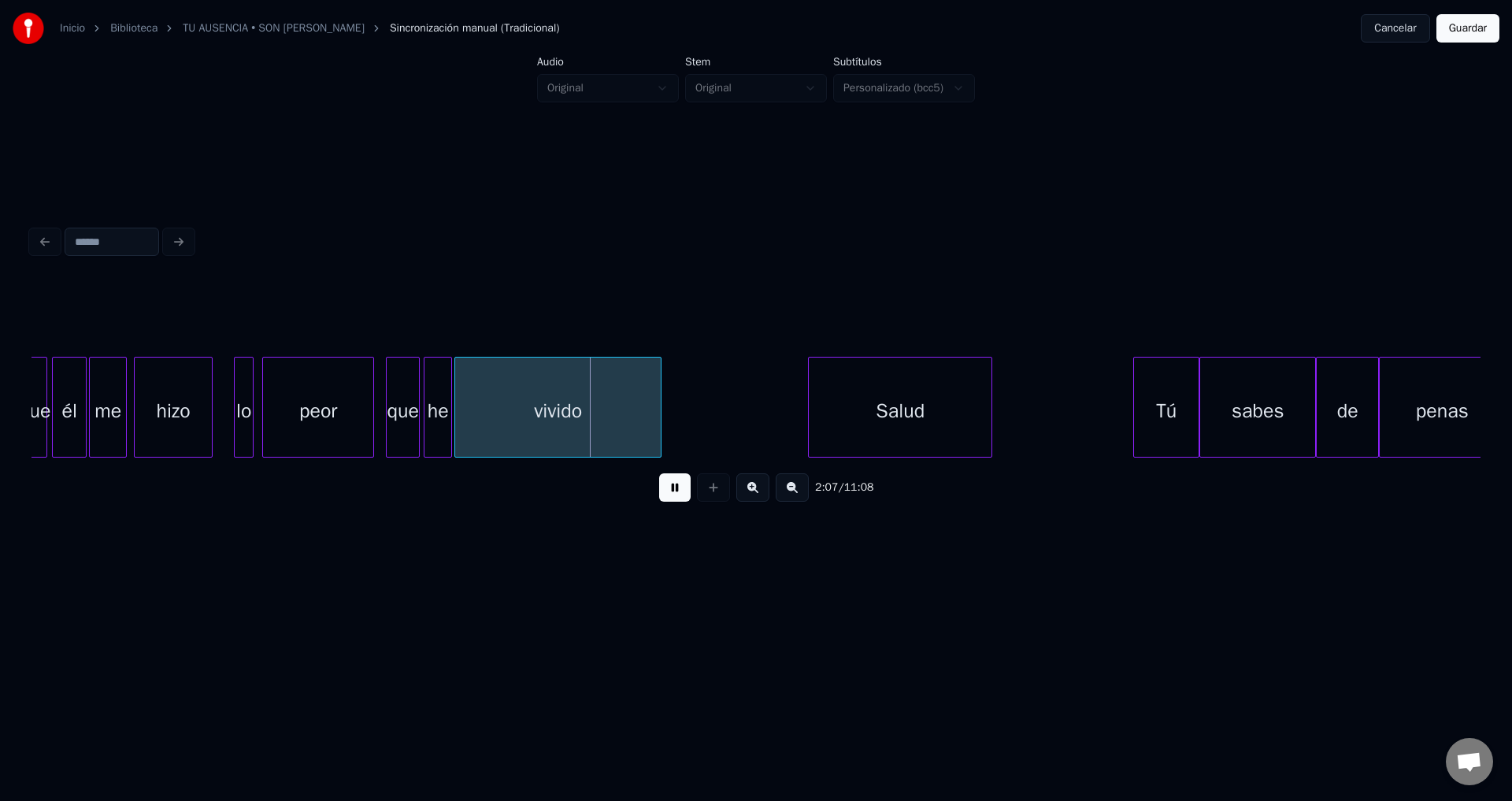 click on "Salud" at bounding box center [900, 411] 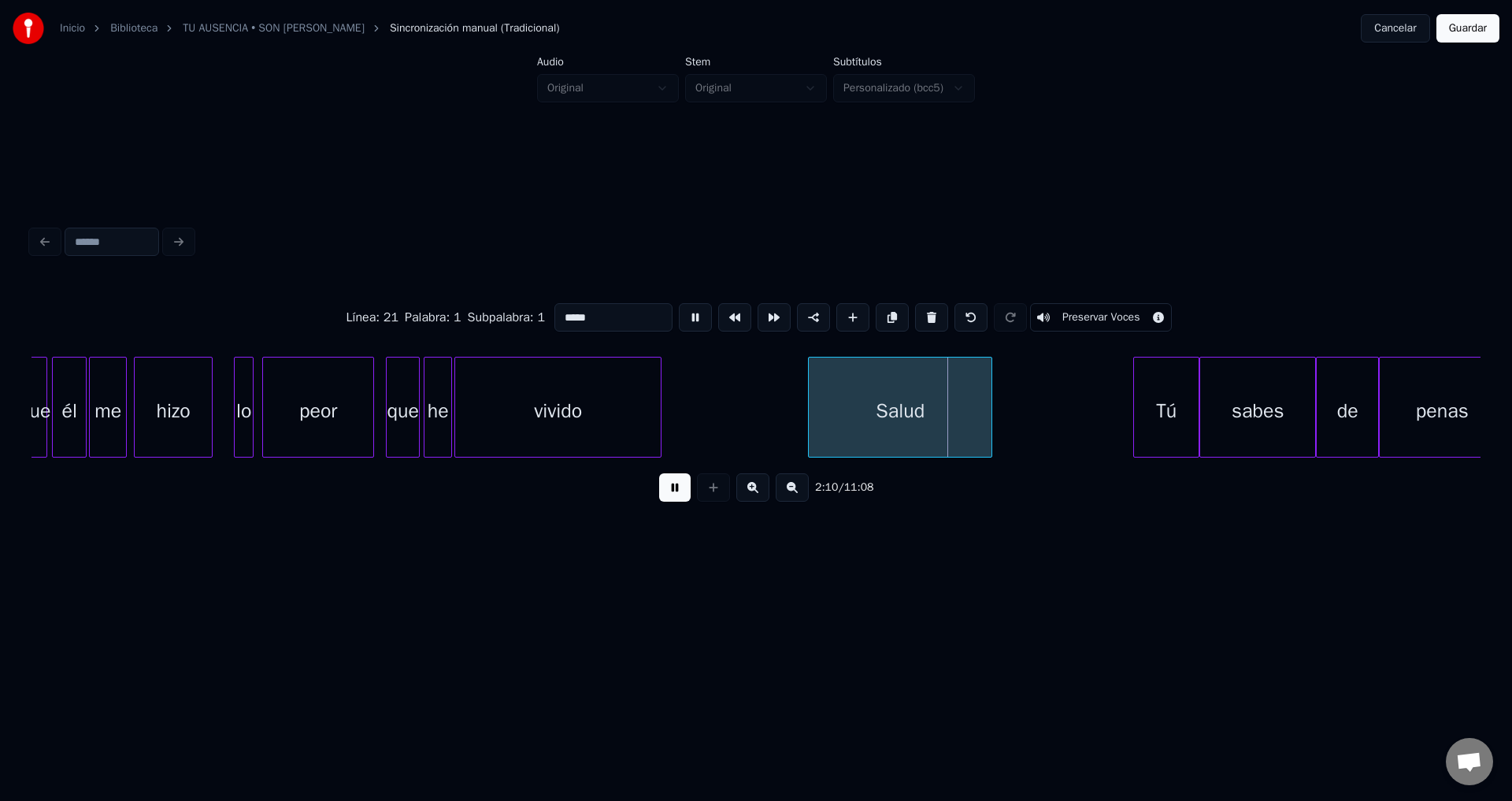 drag, startPoint x: 652, startPoint y: 314, endPoint x: 500, endPoint y: 316, distance: 152.01316 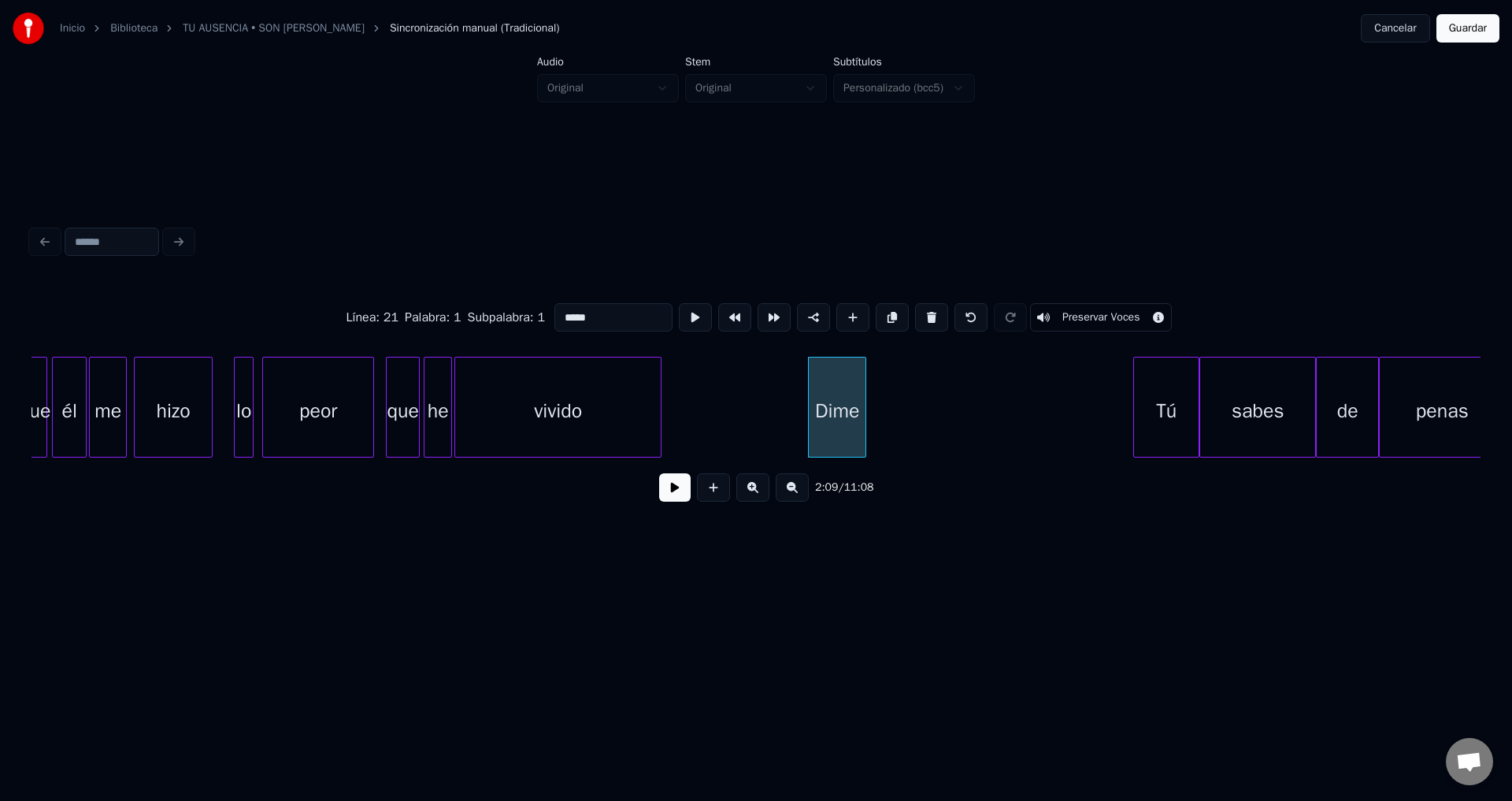 click at bounding box center (863, 407) 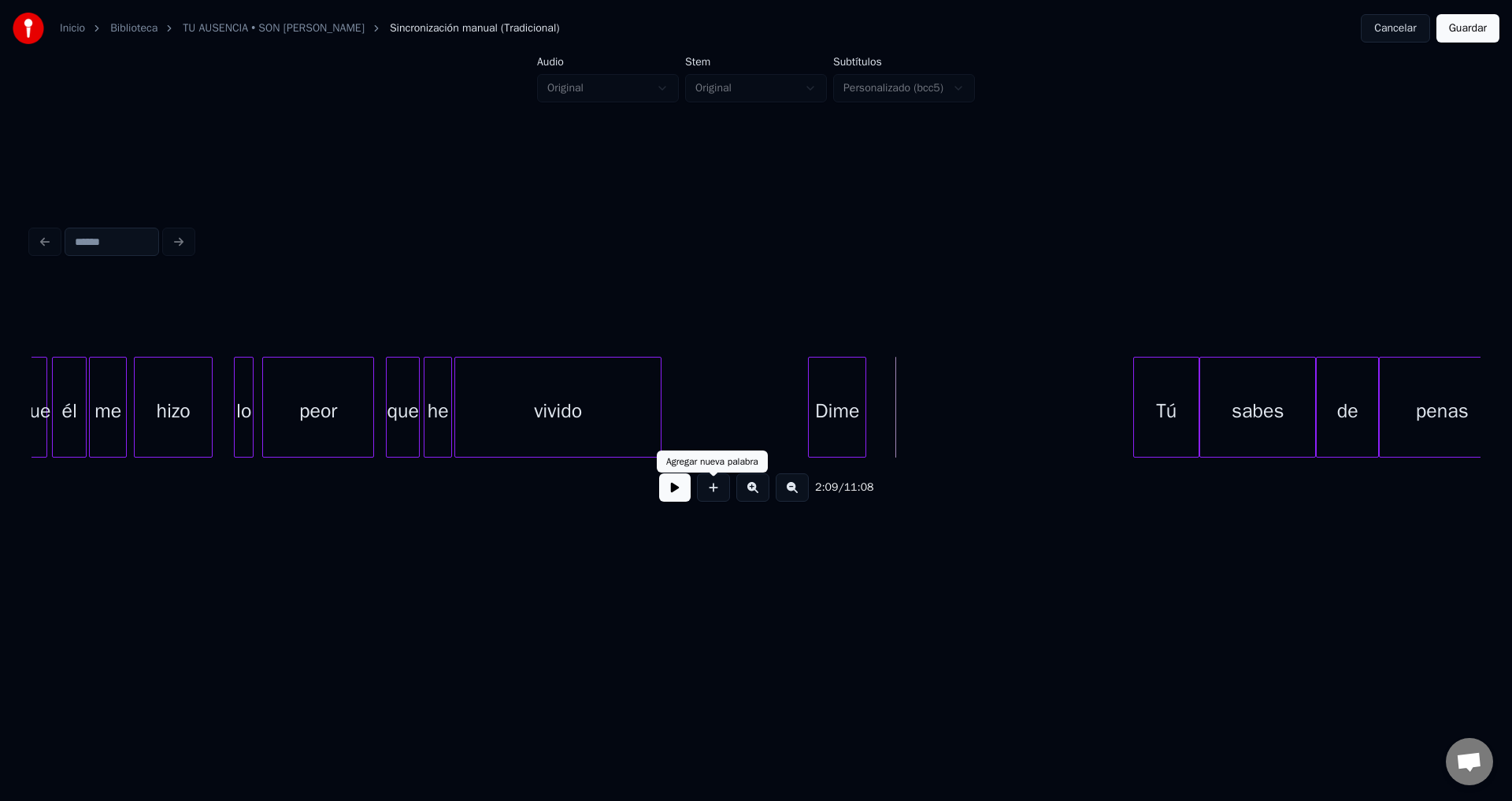 click at bounding box center [713, 488] 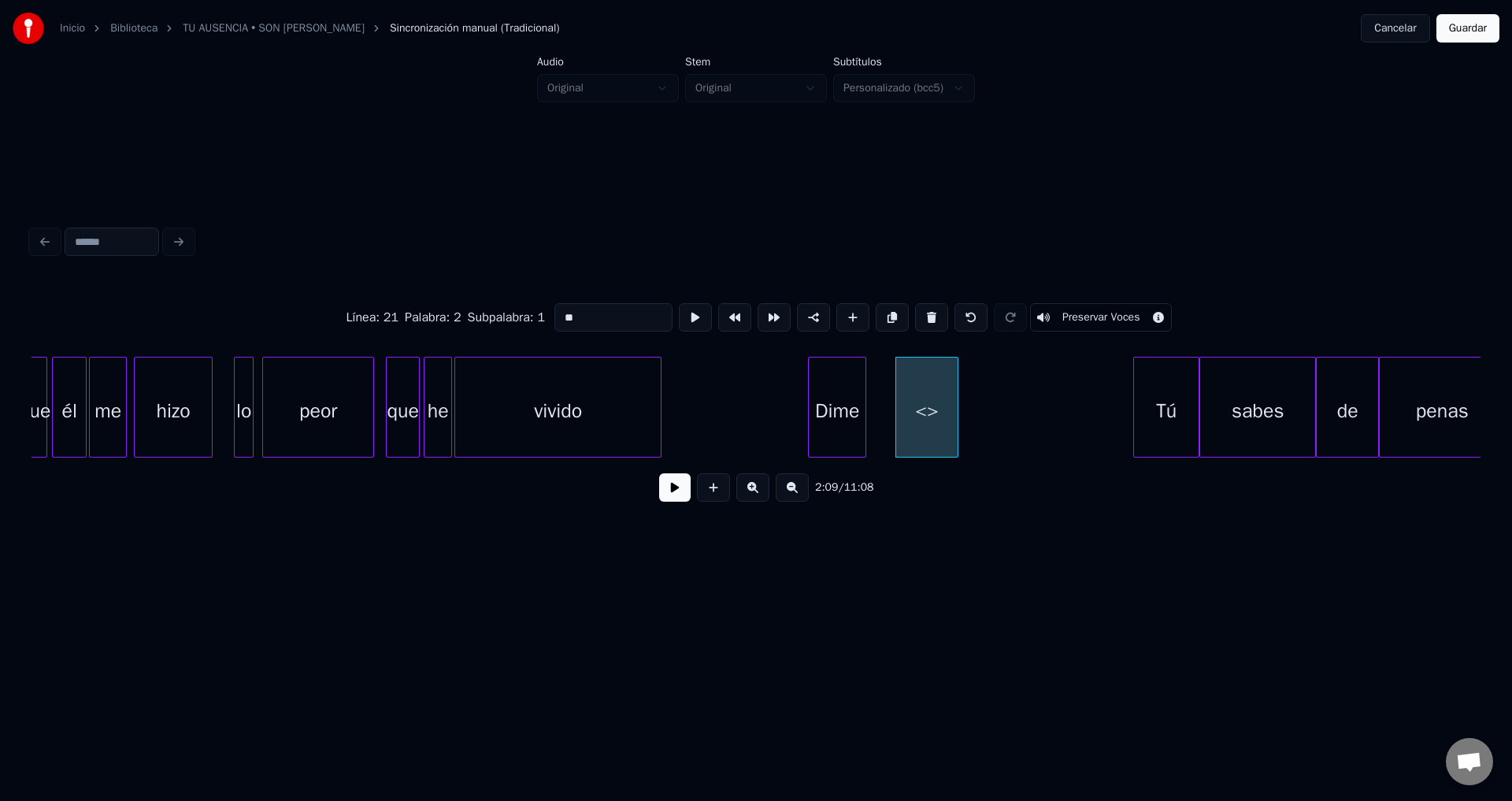 drag, startPoint x: 602, startPoint y: 321, endPoint x: 353, endPoint y: 290, distance: 250.9223 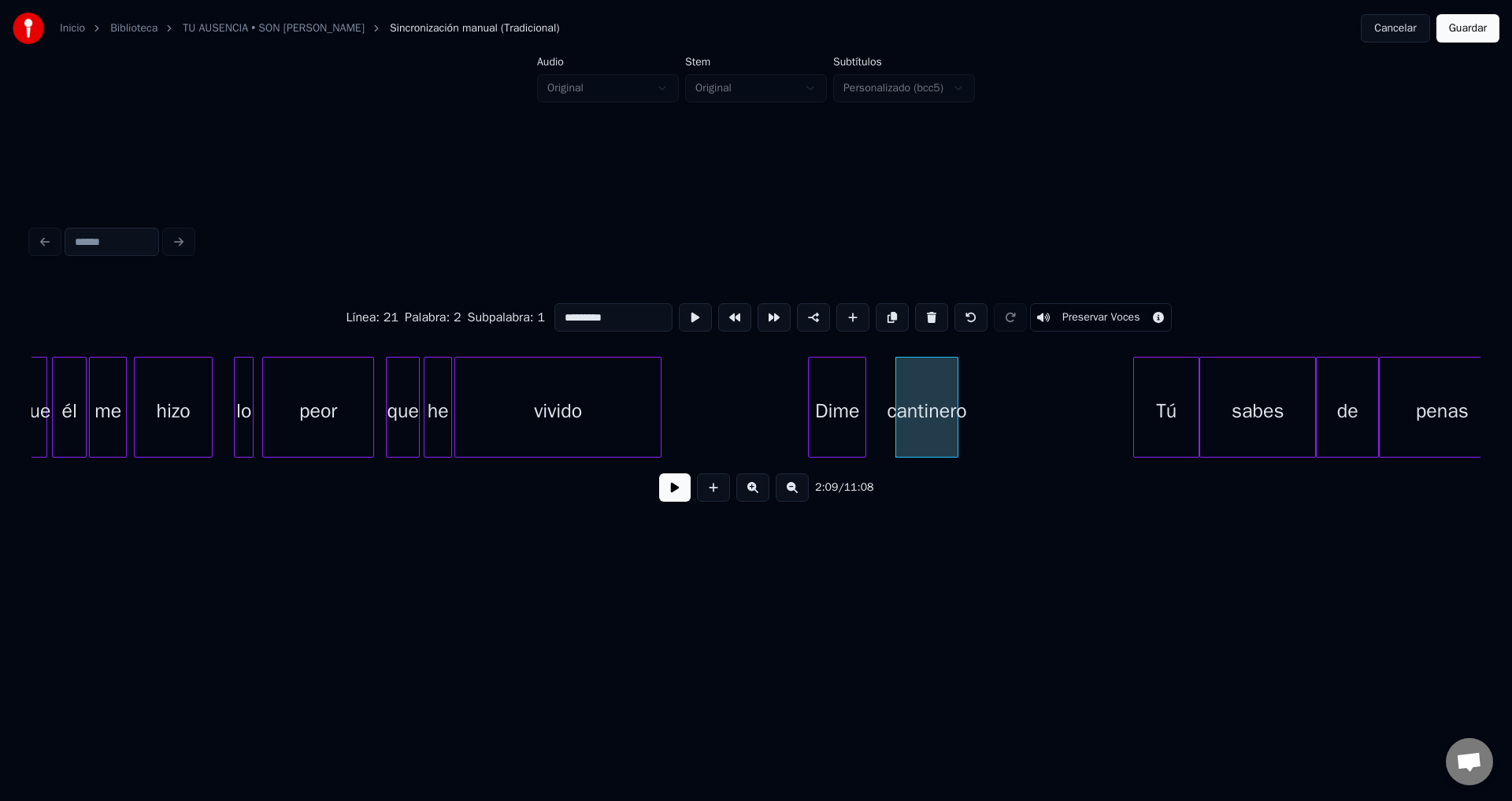 type on "*********" 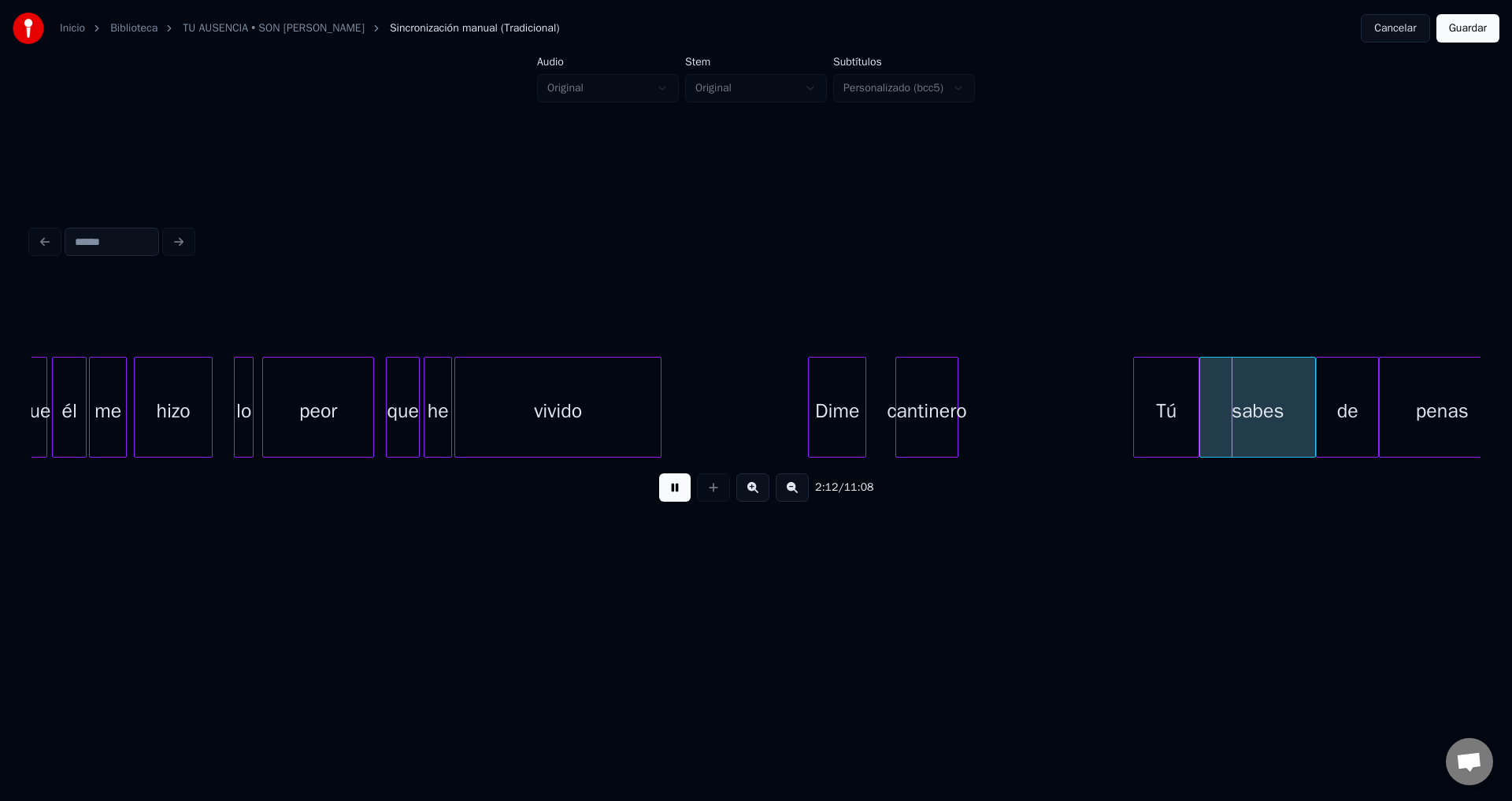 click at bounding box center (675, 488) 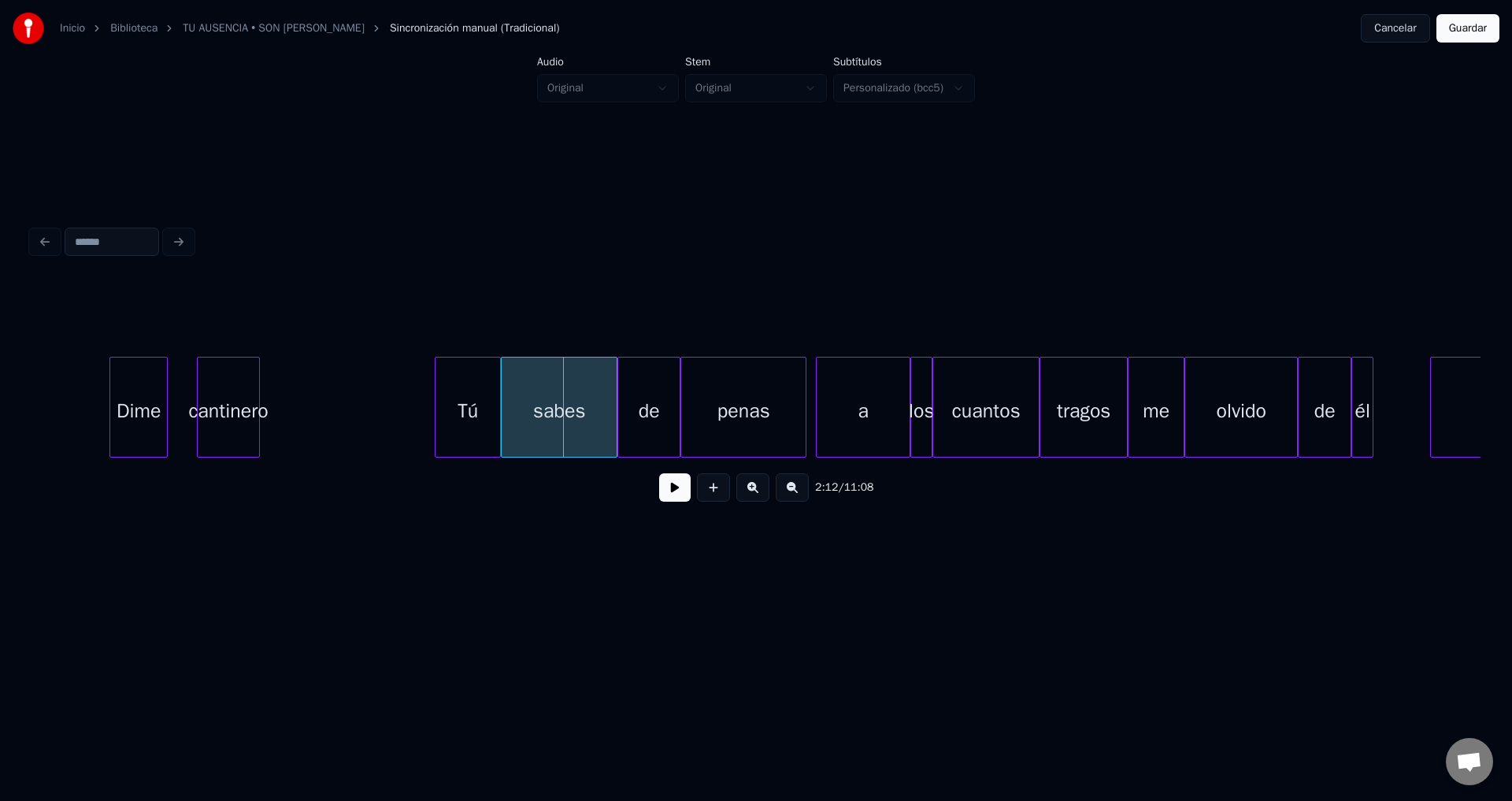scroll, scrollTop: 0, scrollLeft: 20293, axis: horizontal 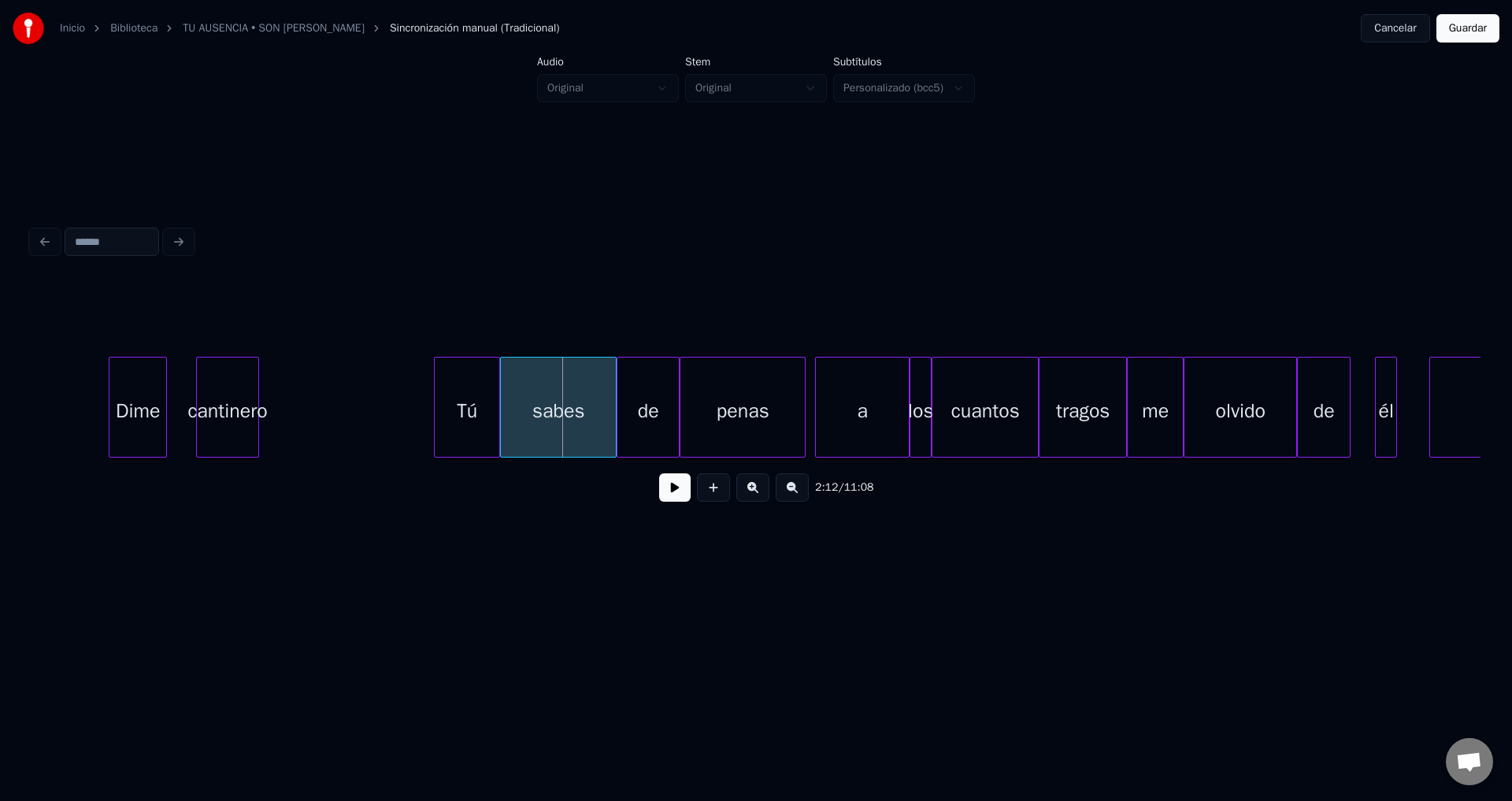 click on "él" at bounding box center [1386, 411] 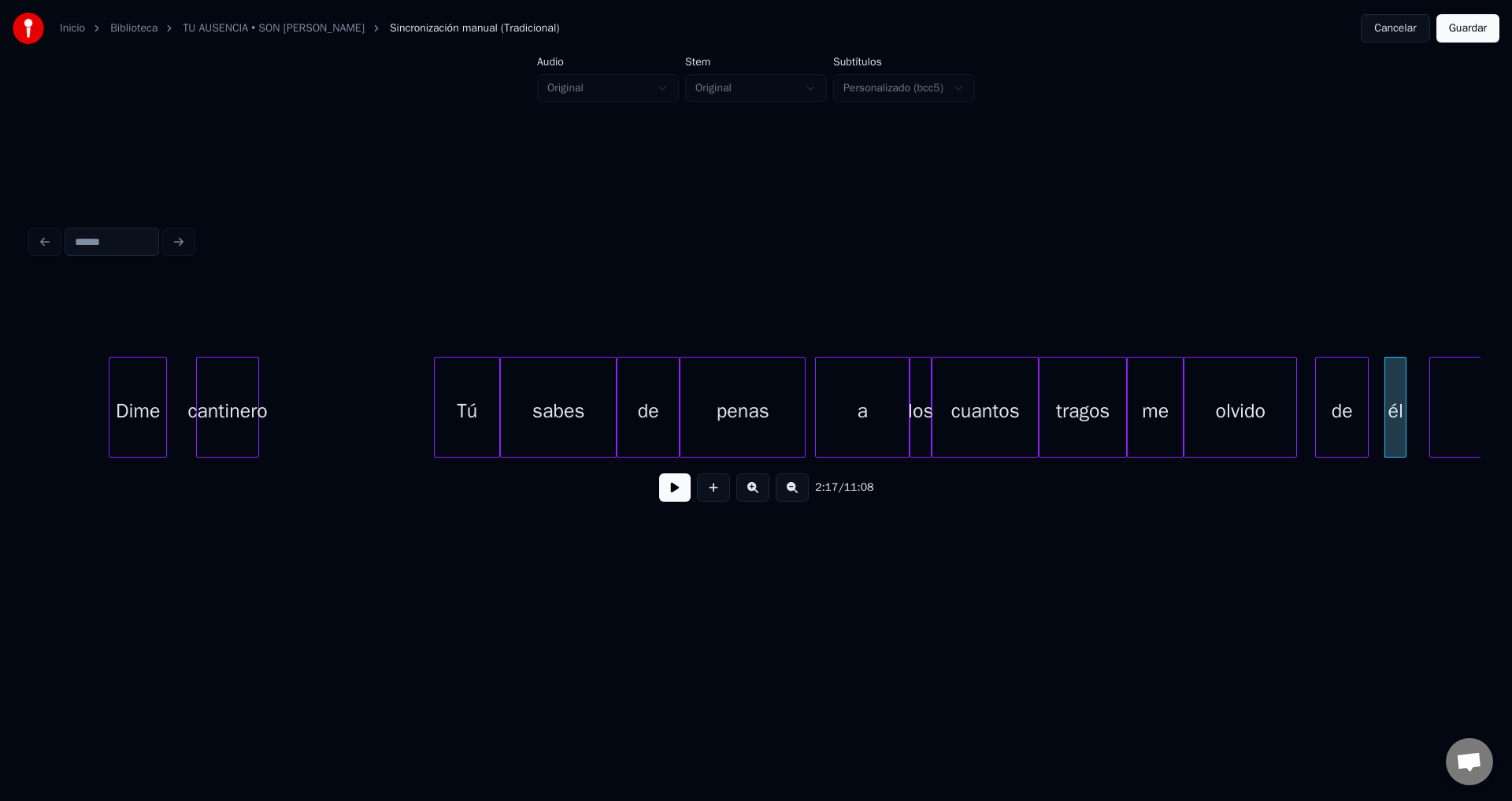click on "de" at bounding box center (1342, 411) 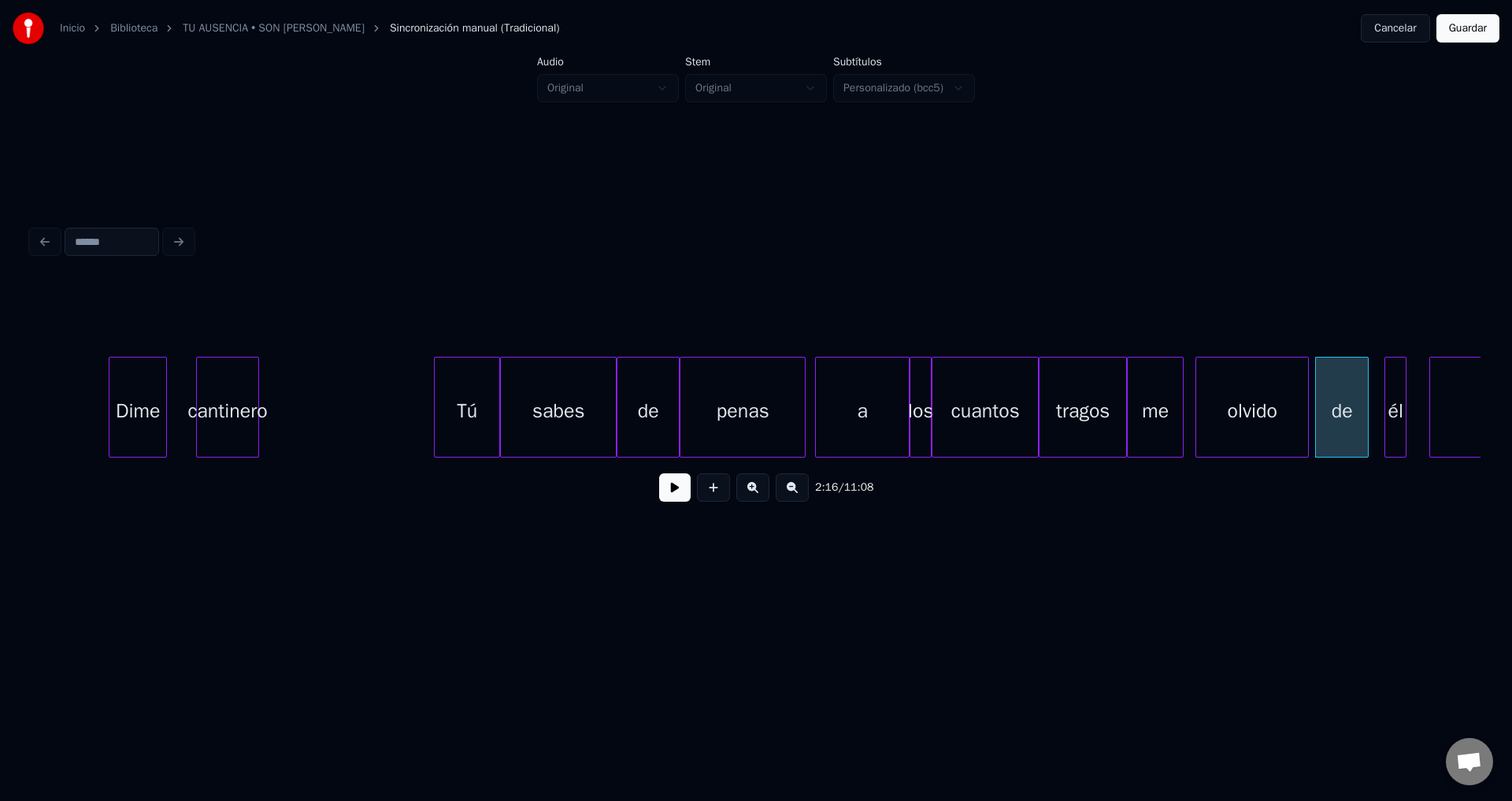 click on "olvido" at bounding box center (1252, 411) 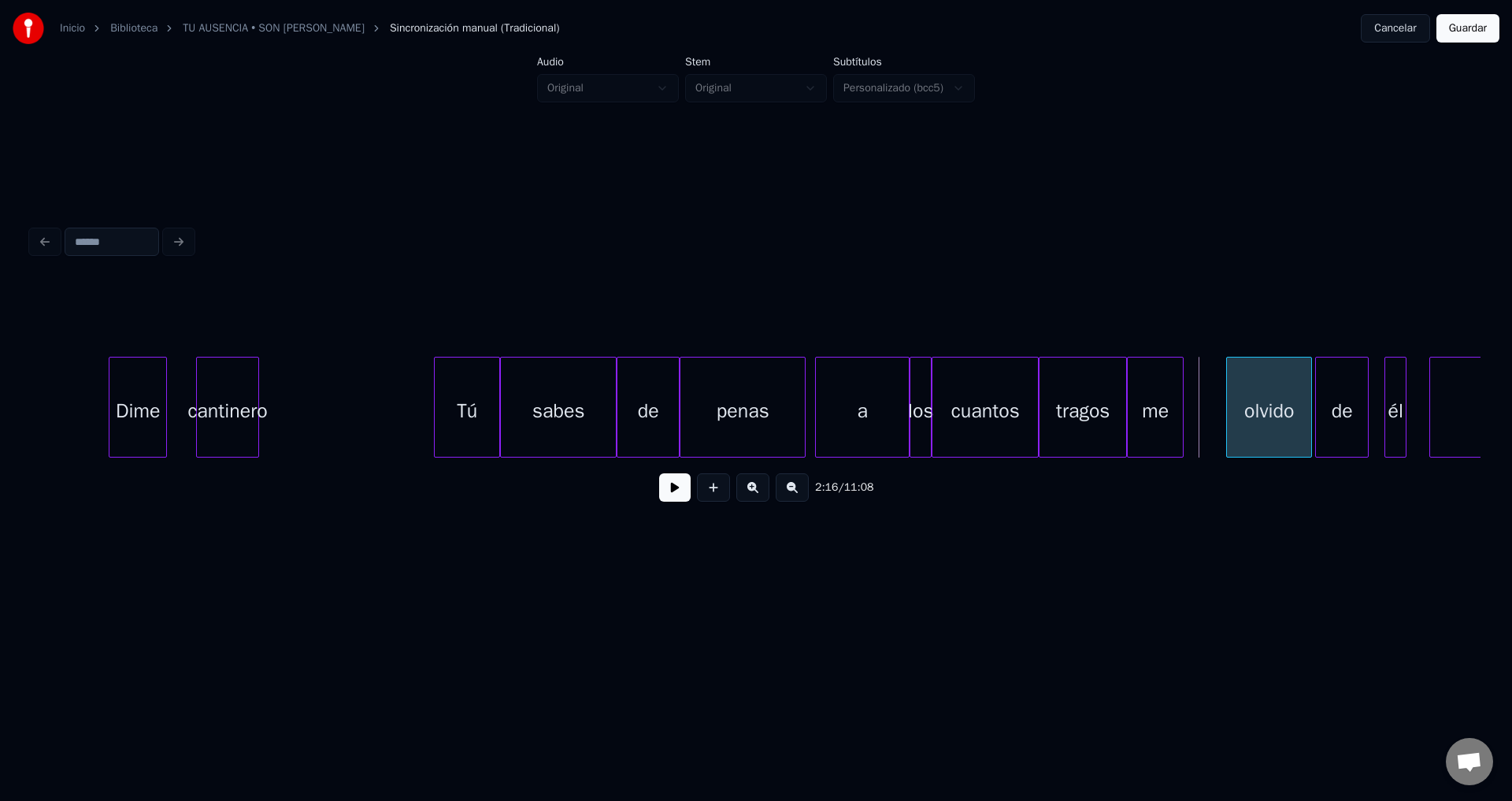 click at bounding box center (1229, 407) 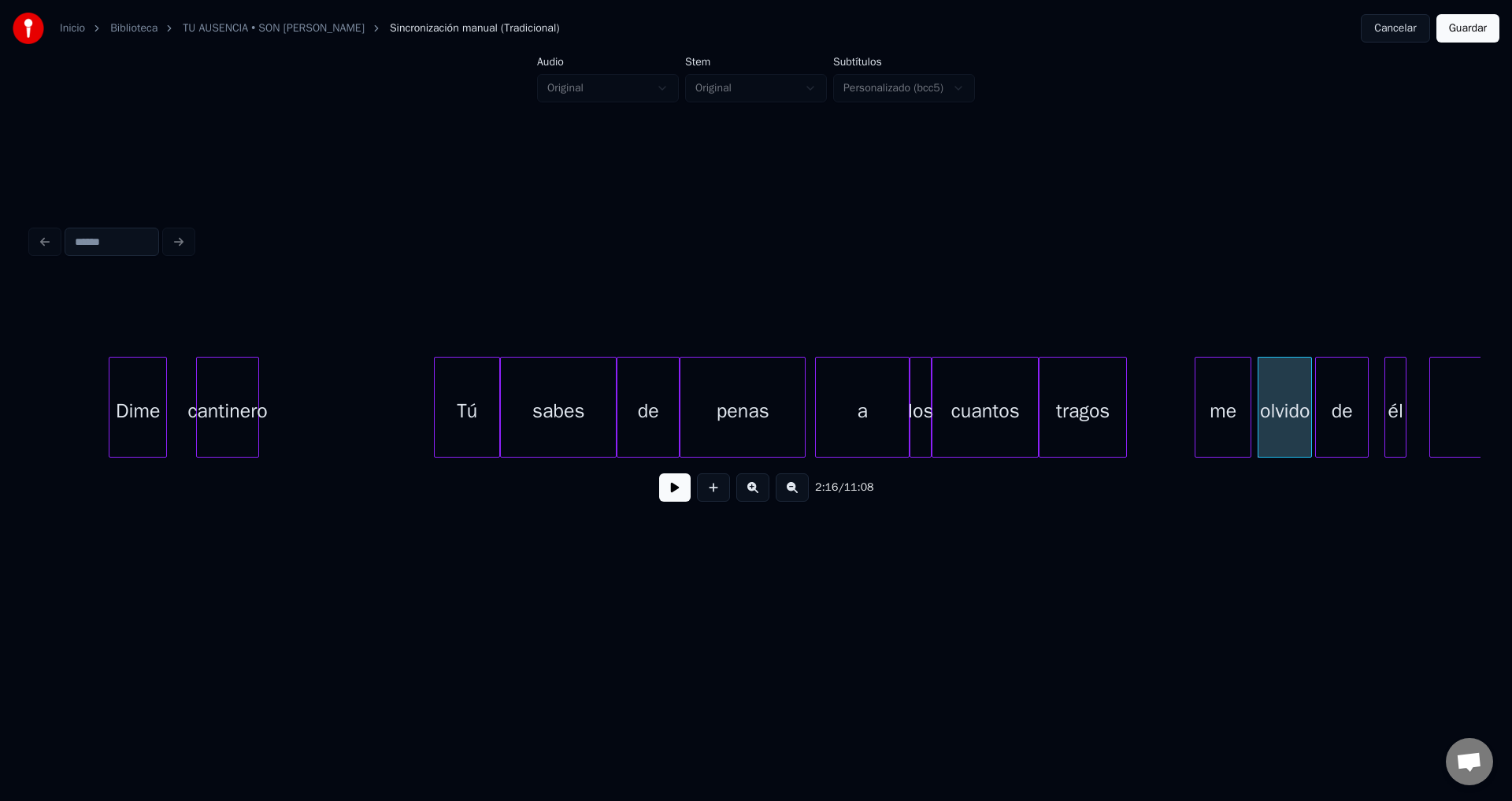 click on "me" at bounding box center [1223, 411] 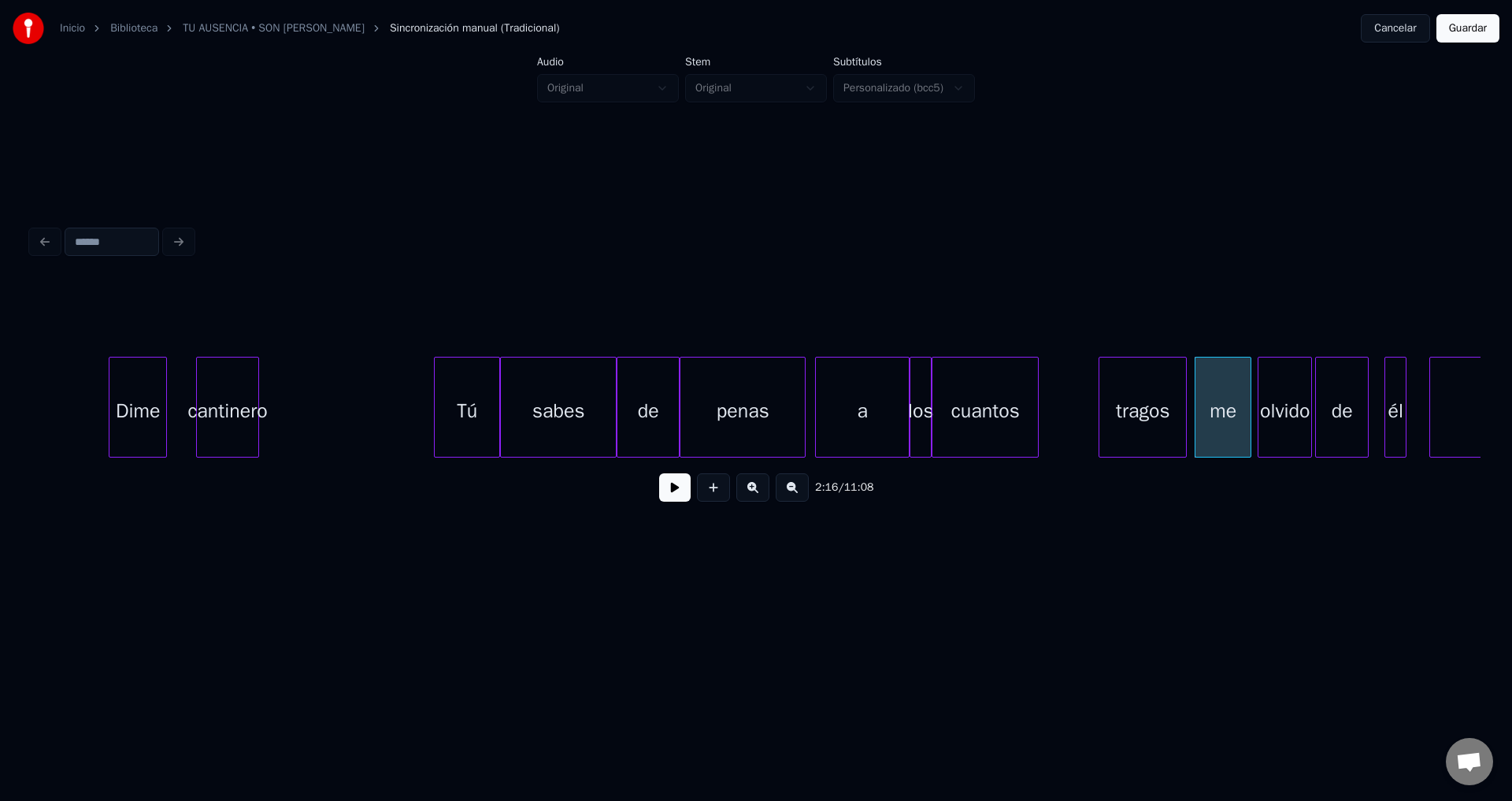 click on "tragos" at bounding box center (1143, 411) 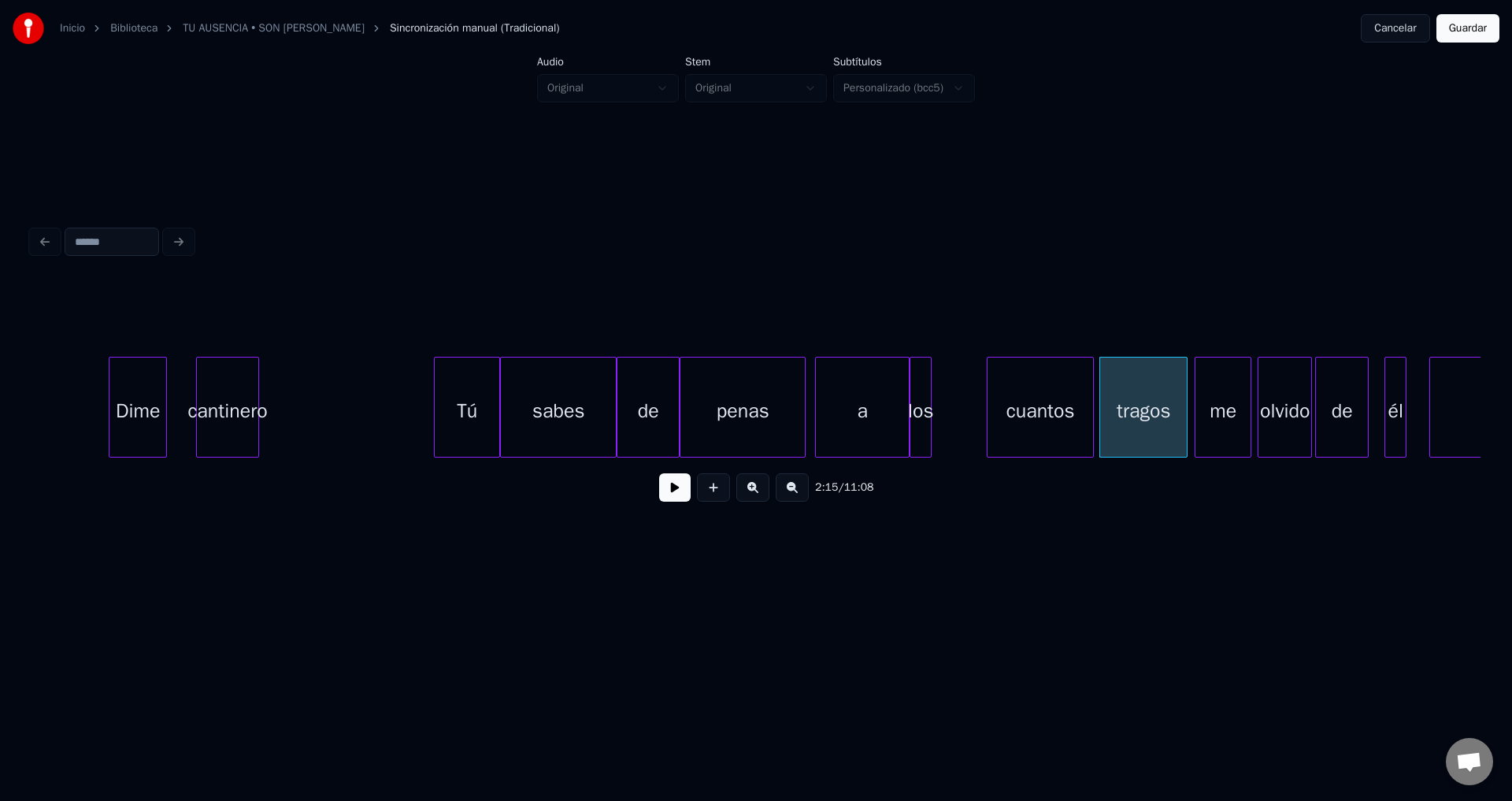 click on "cuantos" at bounding box center [1040, 411] 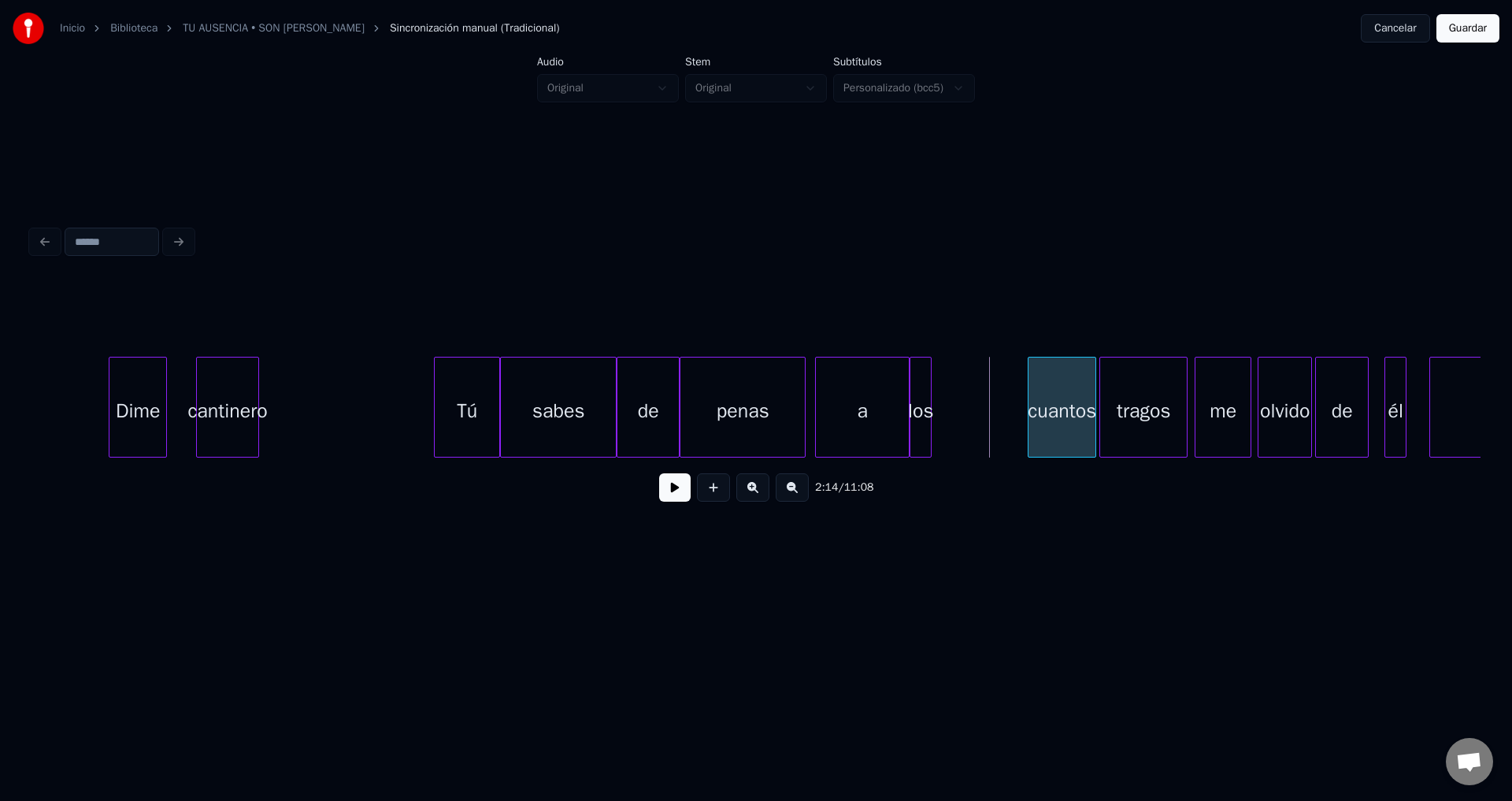 click at bounding box center (1031, 407) 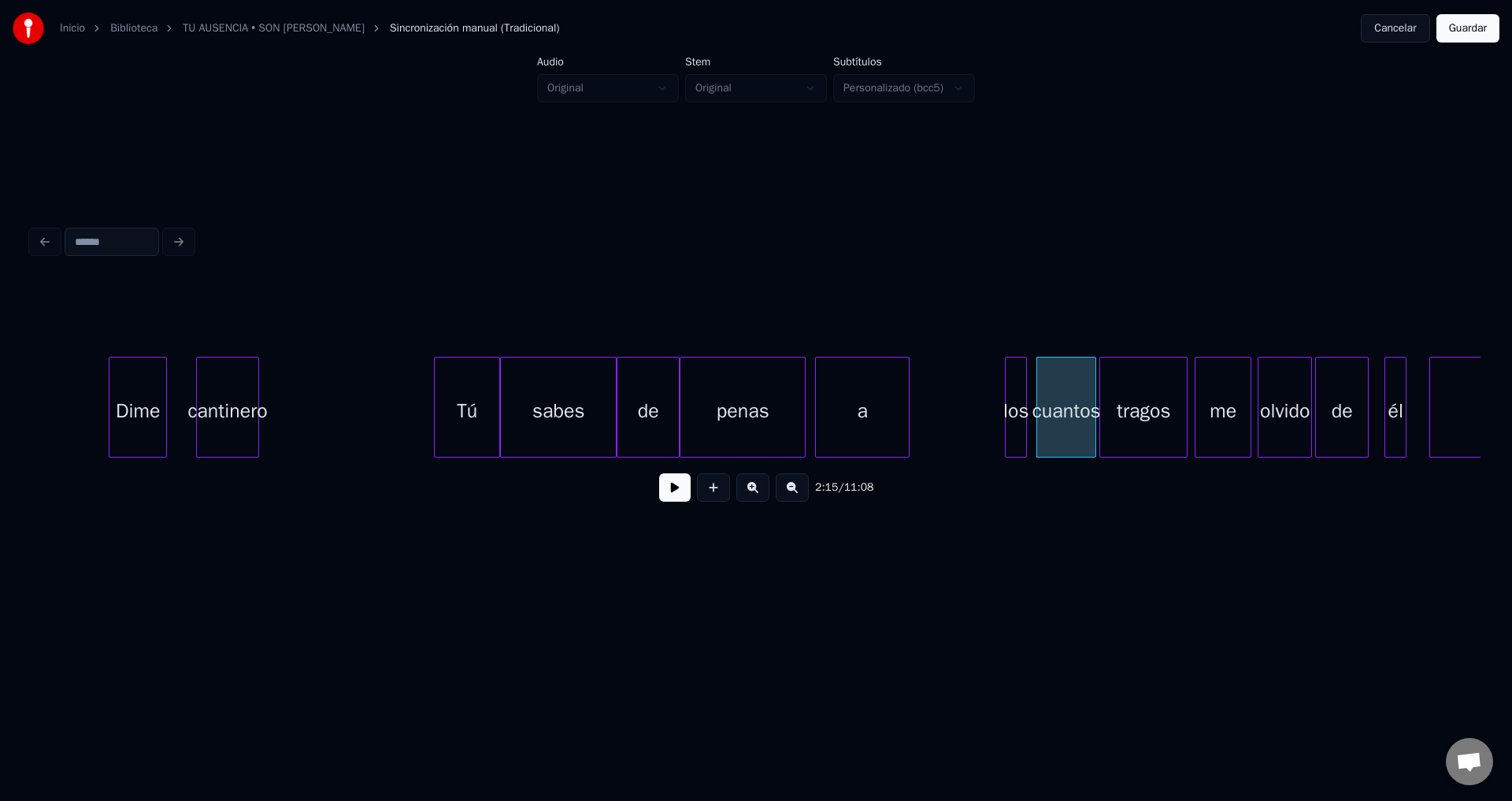 click on "los" at bounding box center [1016, 411] 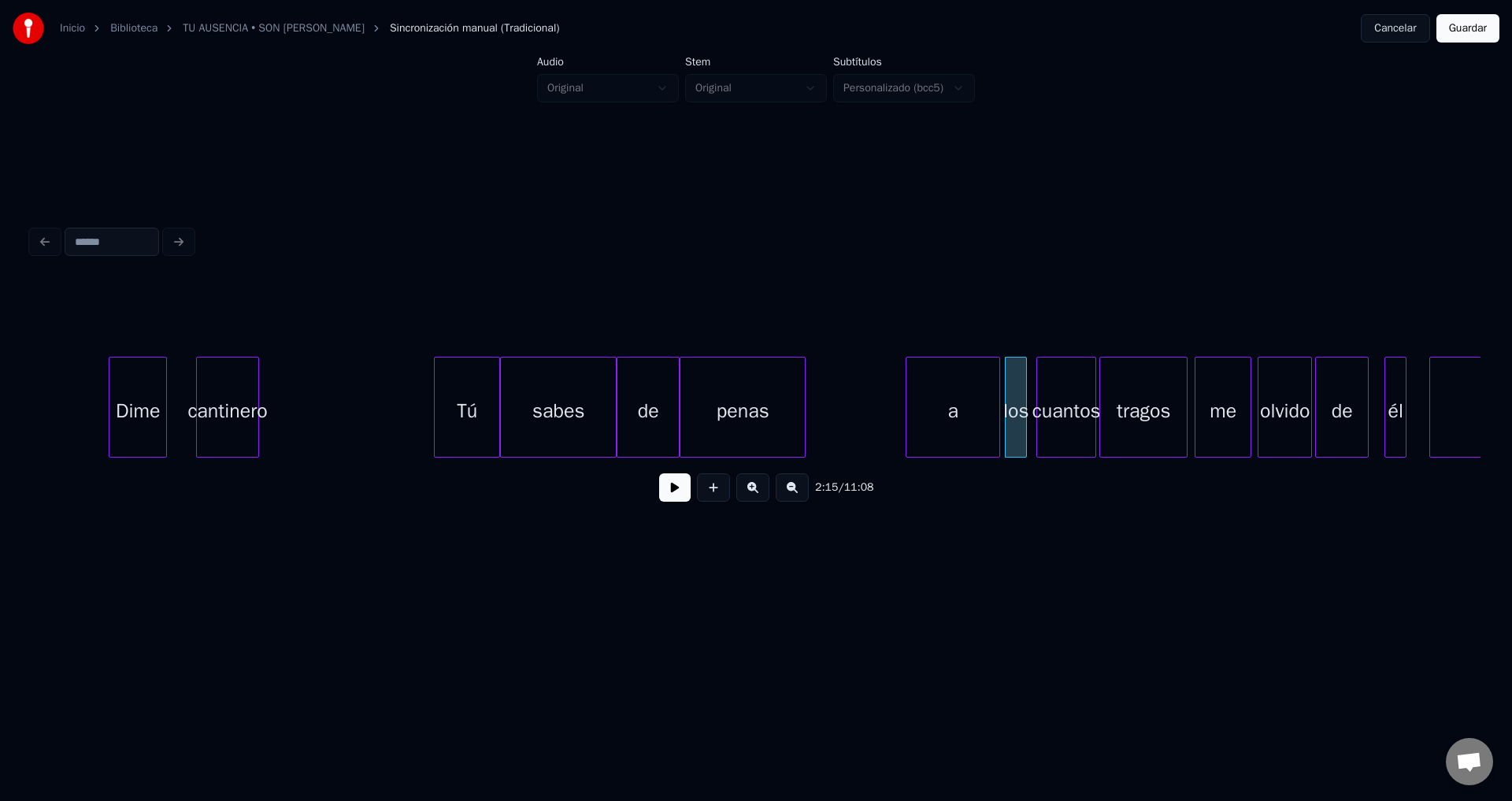 click on "a" at bounding box center (953, 411) 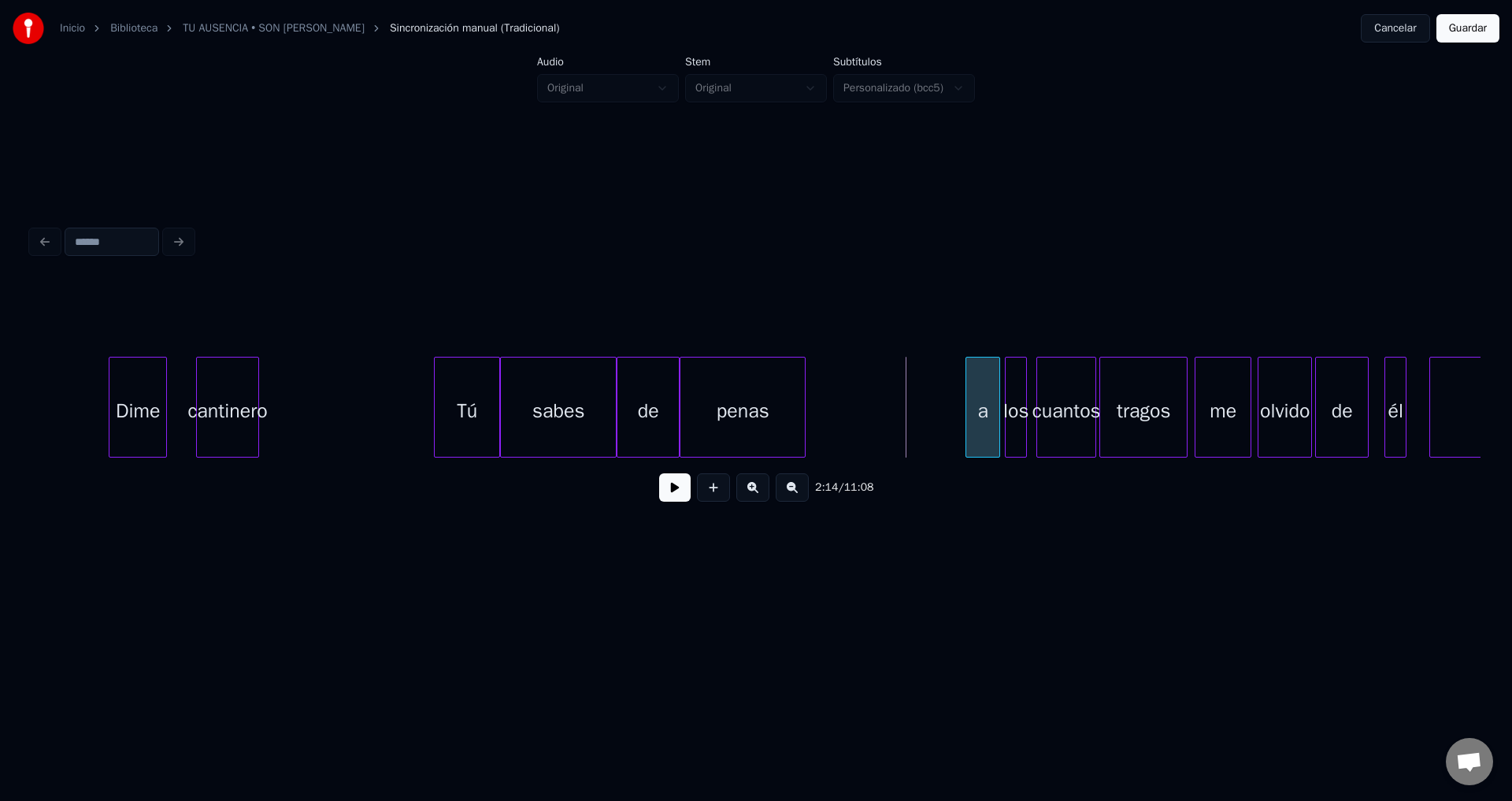 click at bounding box center (969, 407) 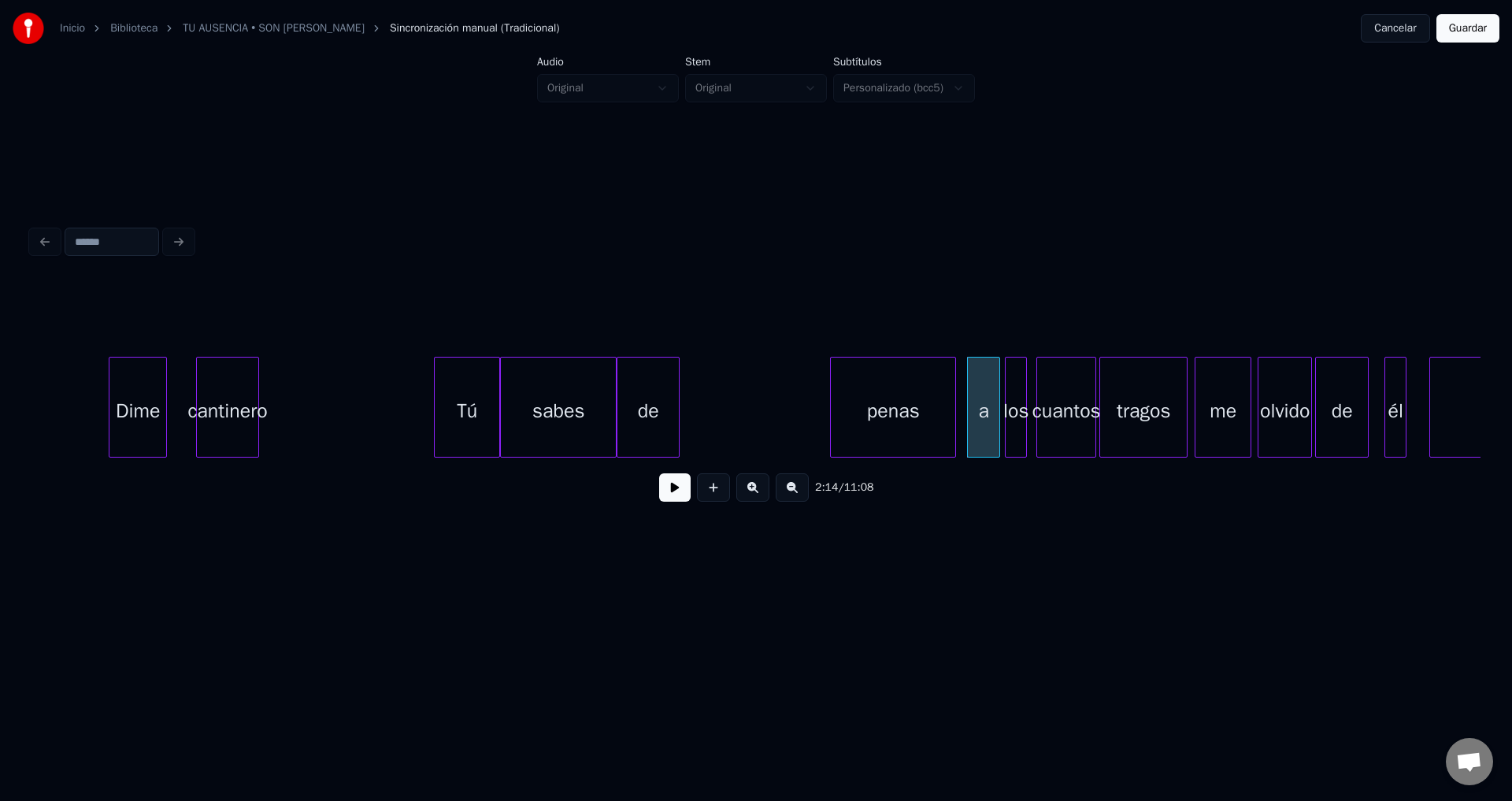 click on "penas" at bounding box center [893, 411] 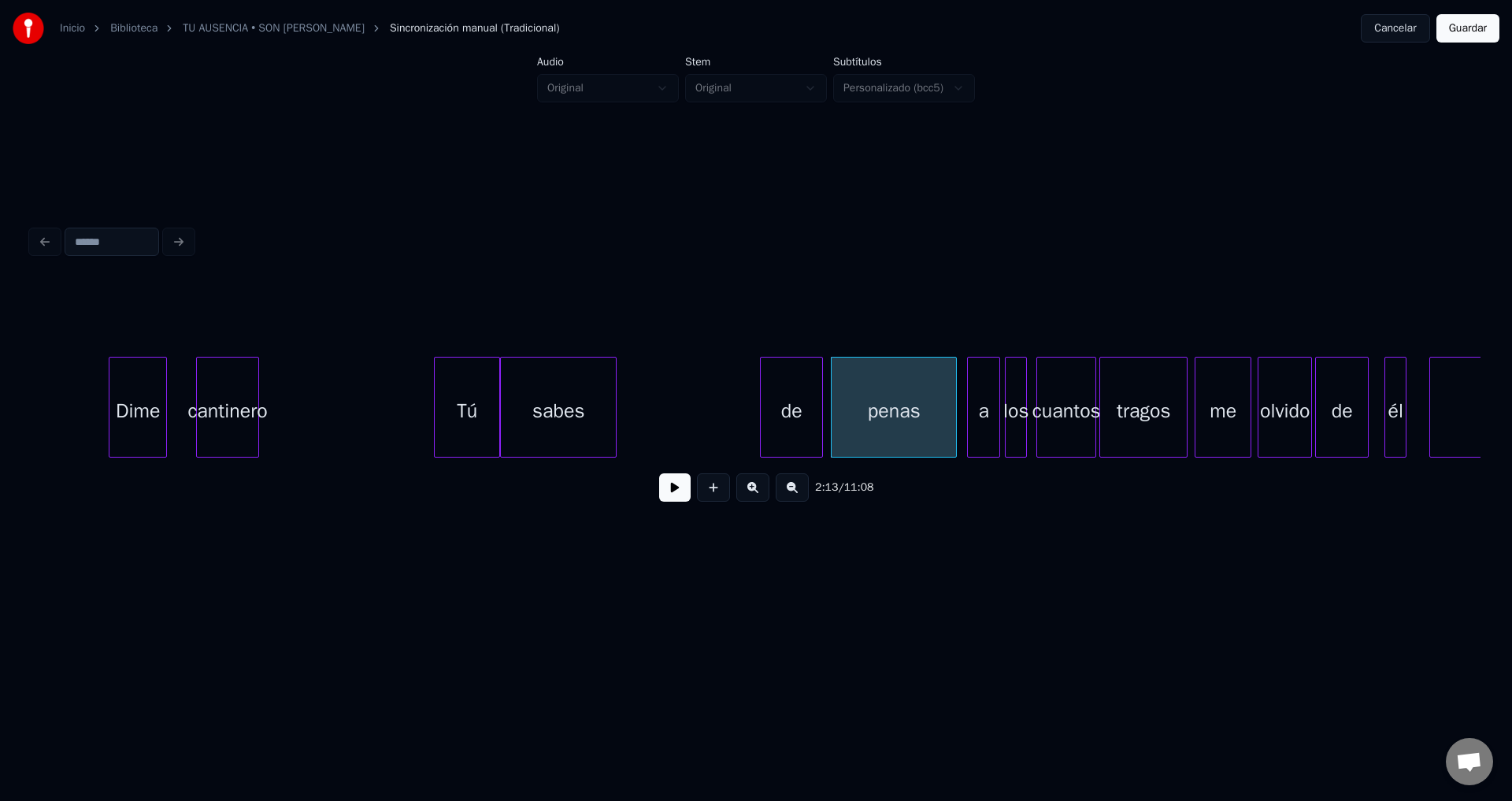 click on "de" at bounding box center (791, 411) 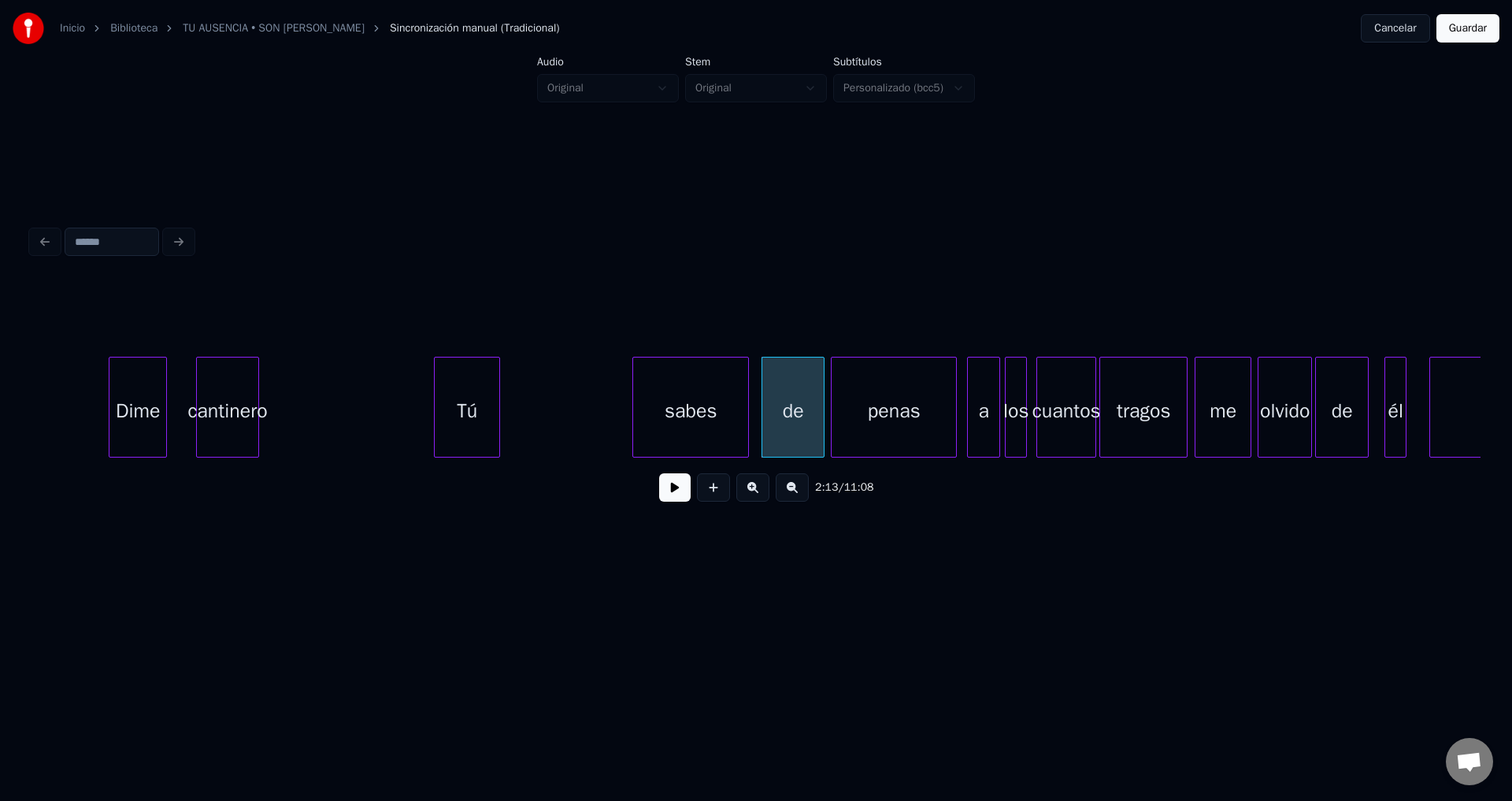 click on "sabes" at bounding box center (691, 411) 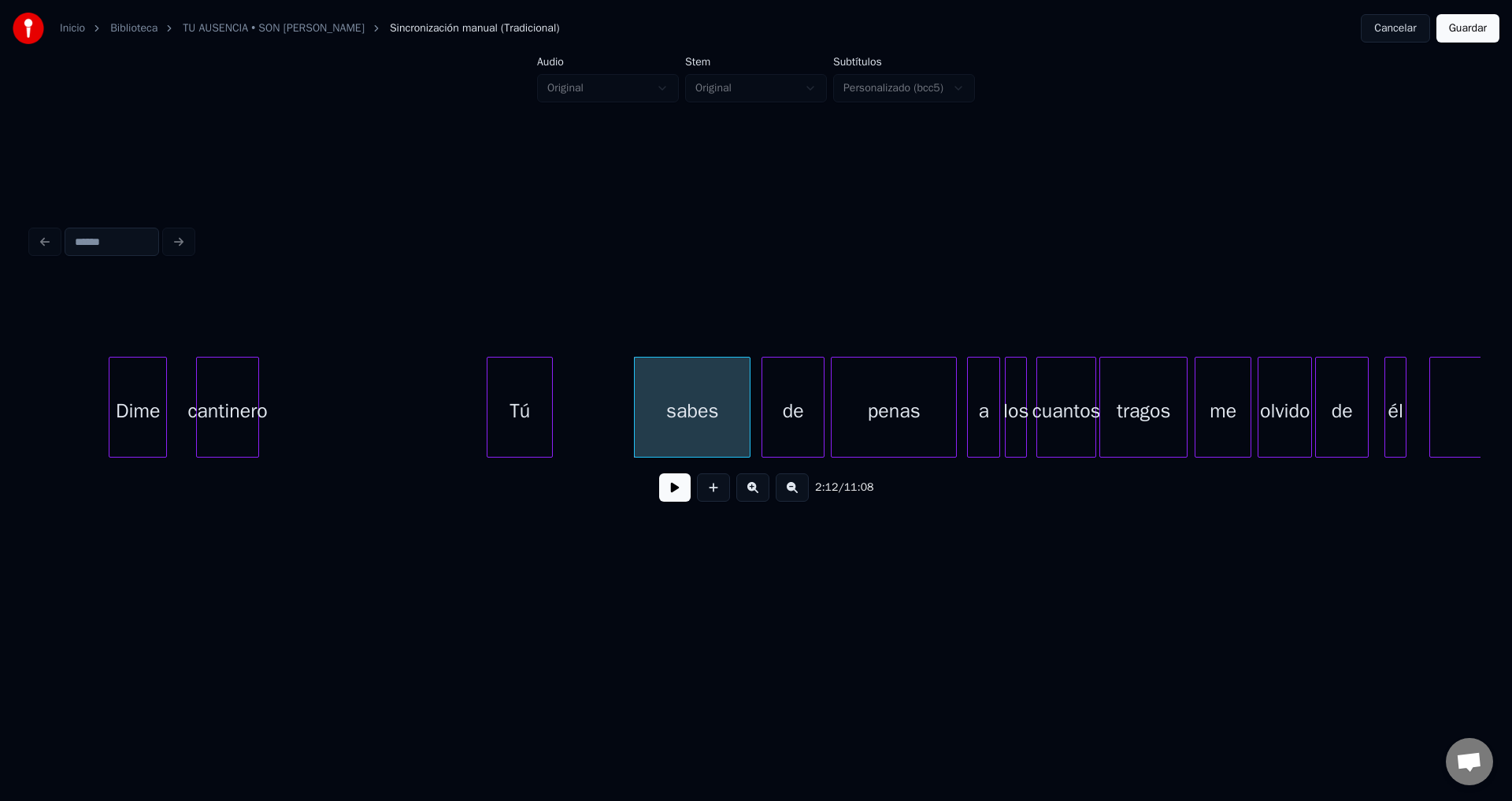 click on "Tú" at bounding box center [520, 411] 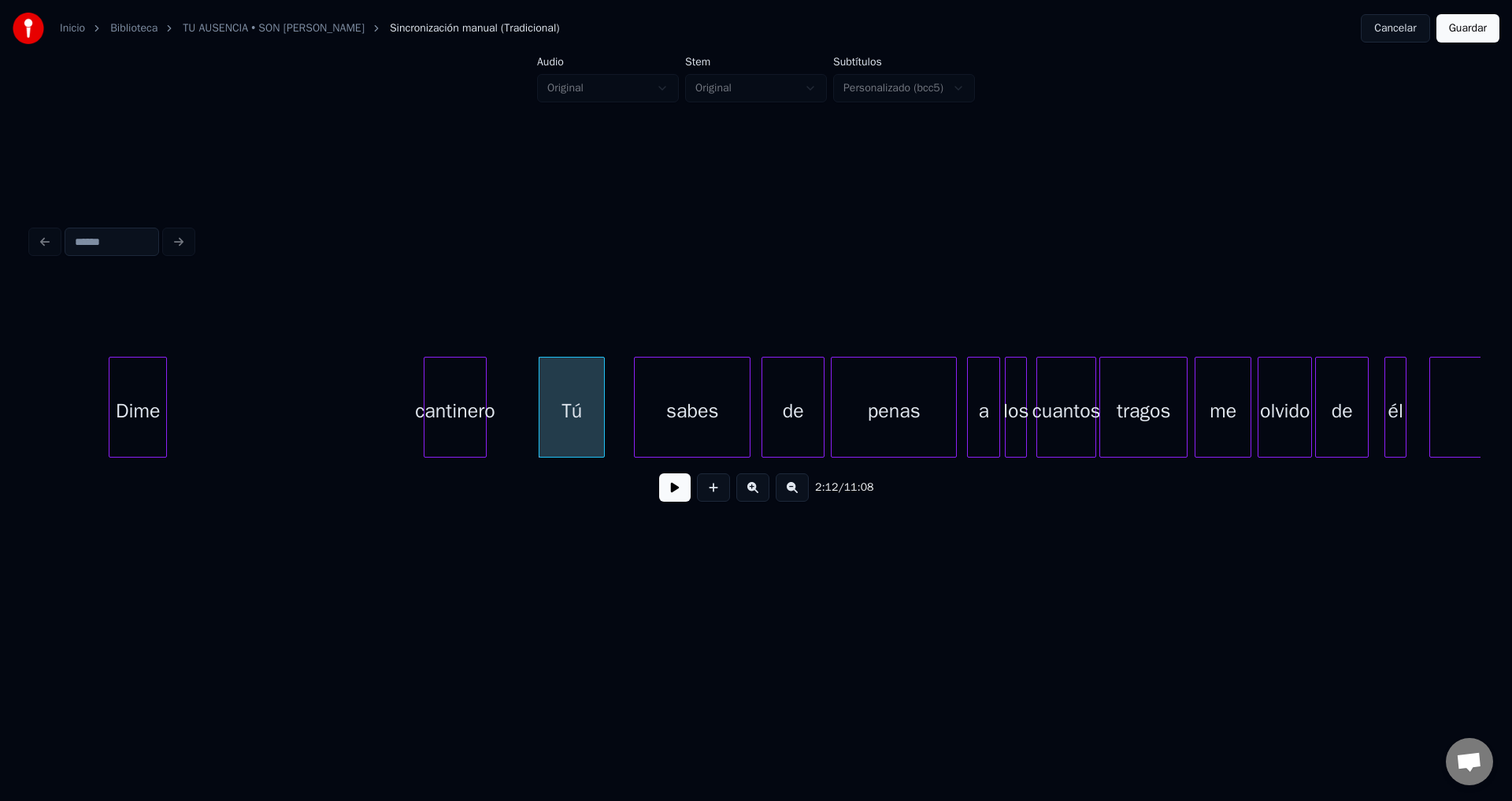 click on "cantinero" at bounding box center [455, 411] 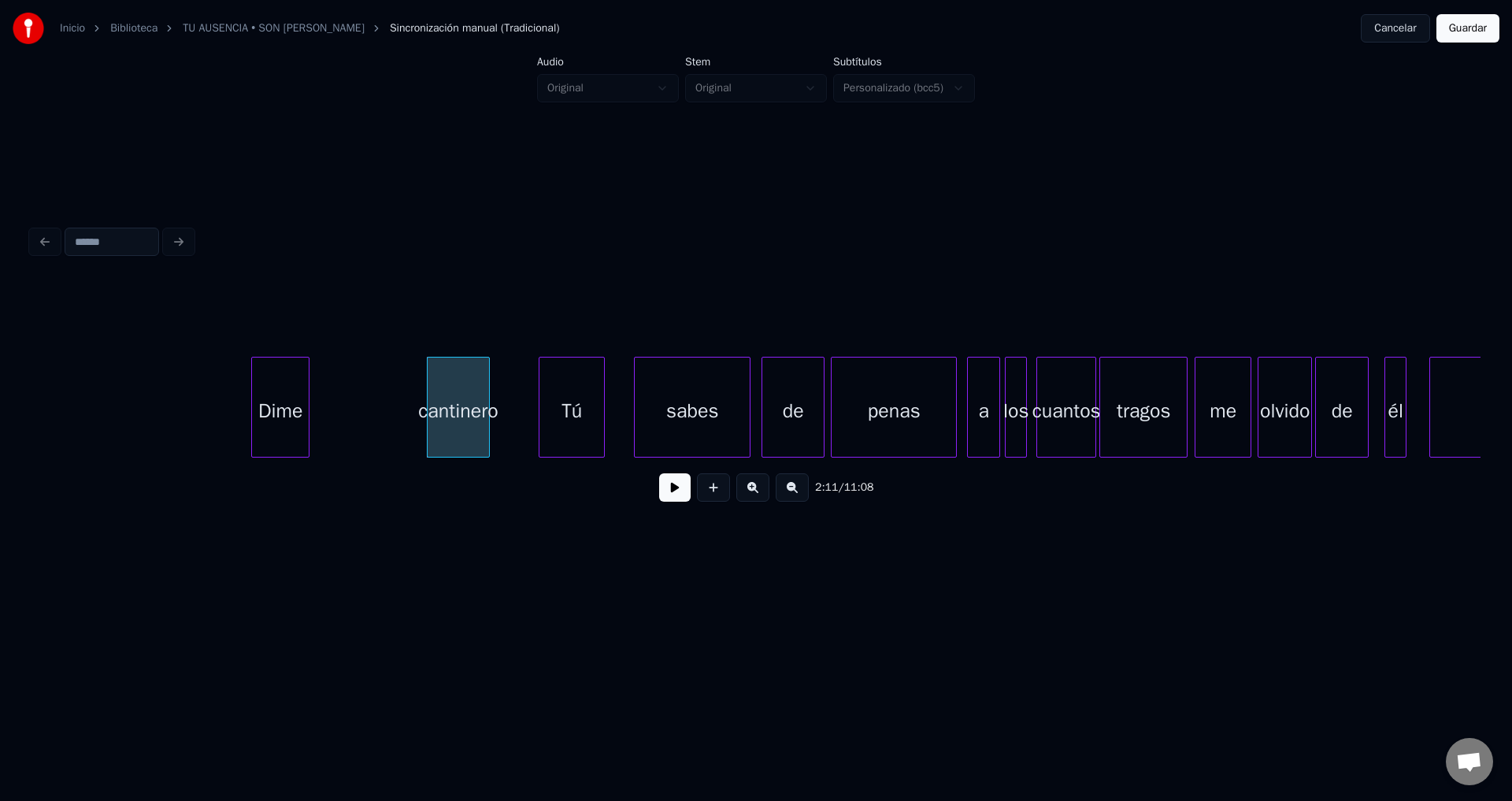 click on "Dime" at bounding box center [280, 411] 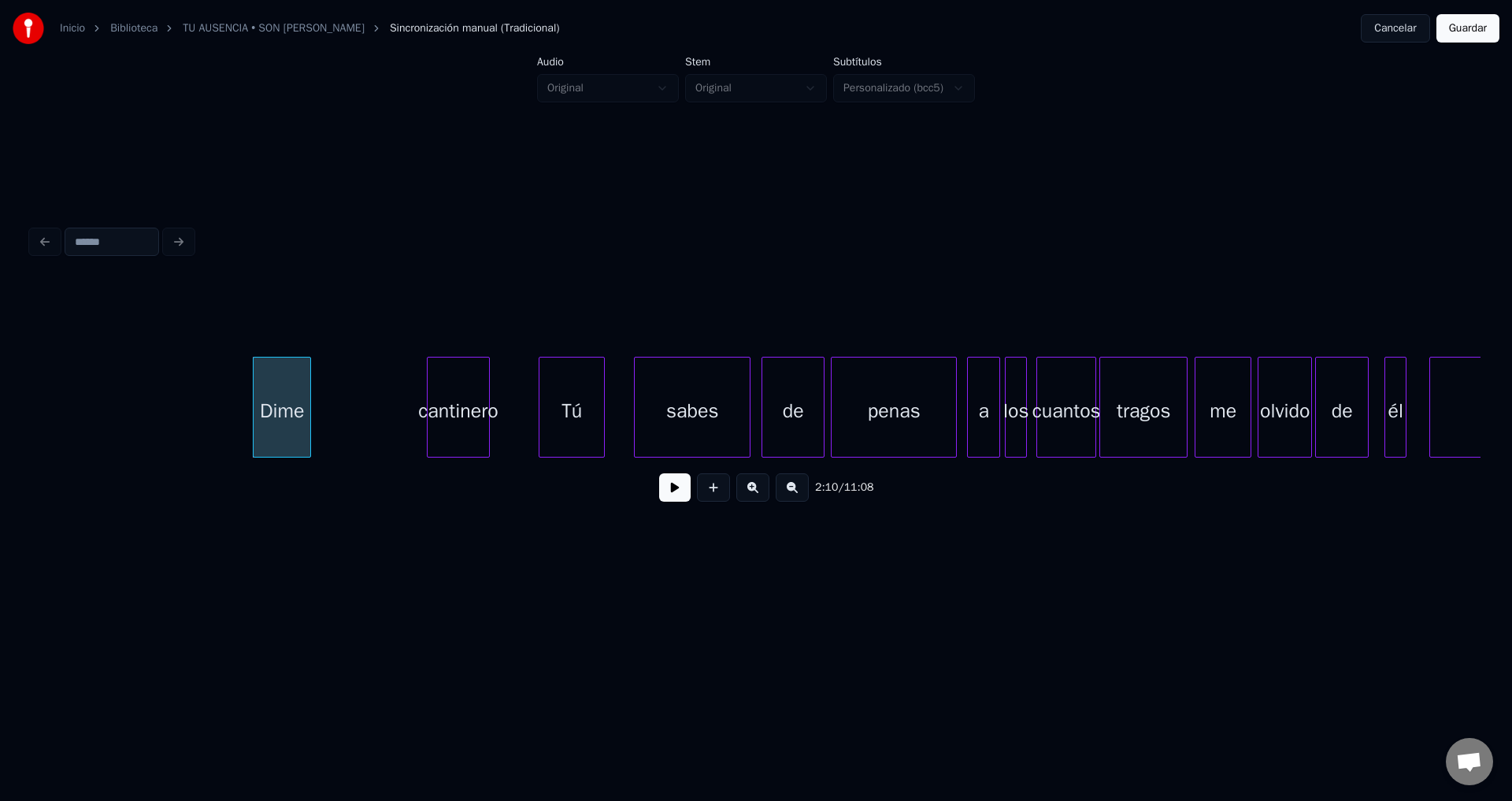 click at bounding box center (675, 488) 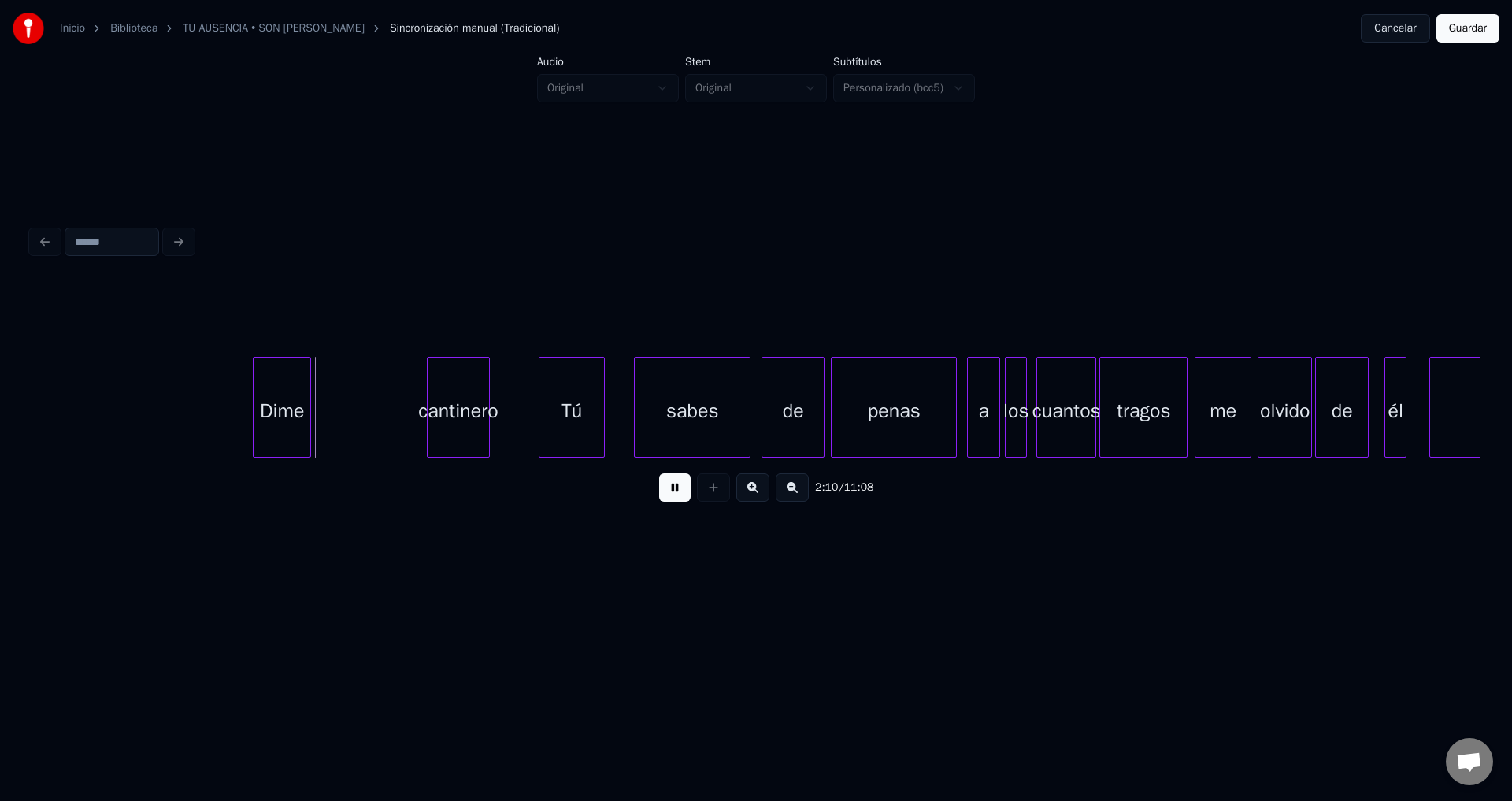 drag, startPoint x: 664, startPoint y: 491, endPoint x: 650, endPoint y: 489, distance: 14.142136 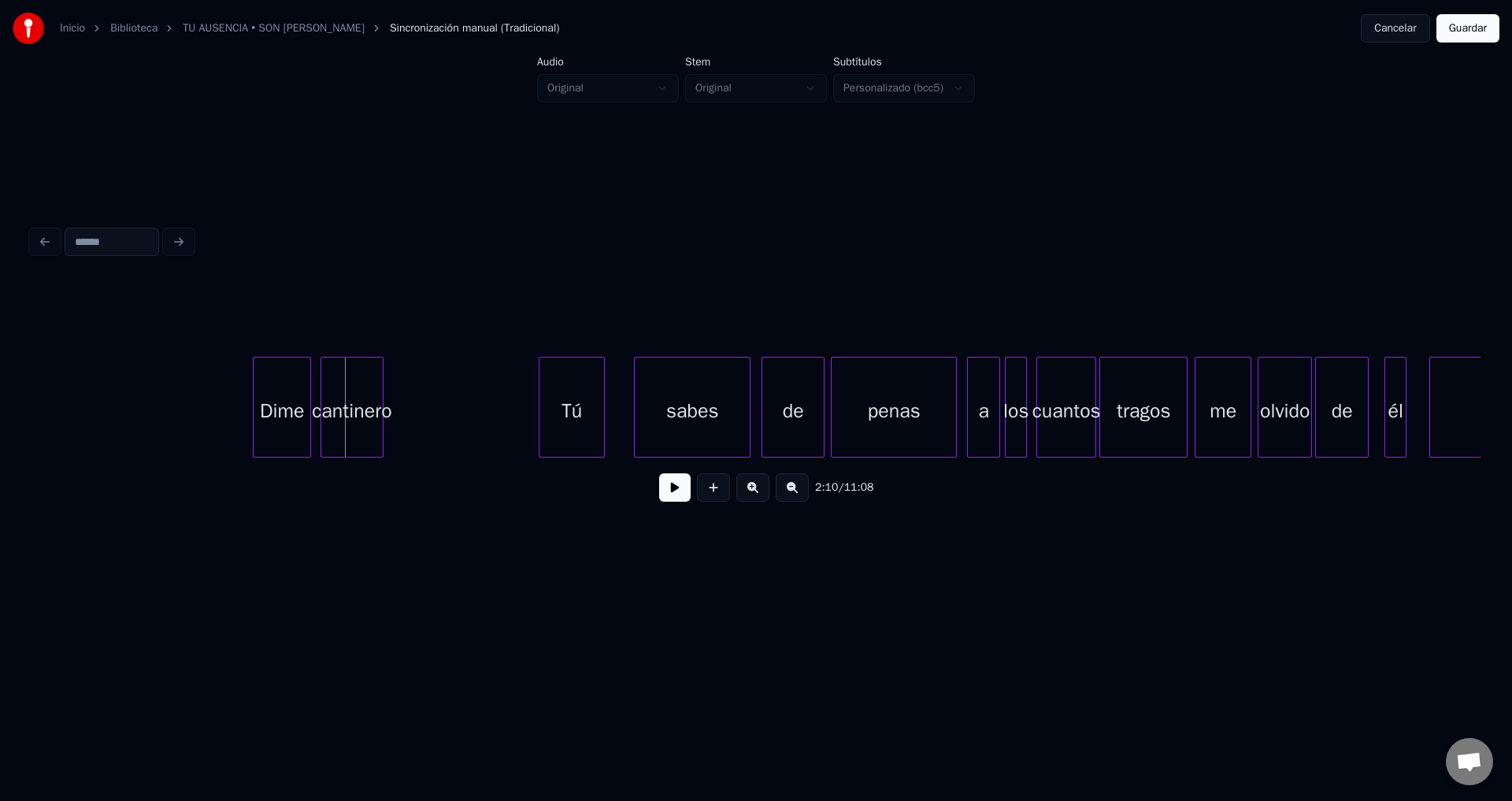 click on "cantinero" at bounding box center (352, 411) 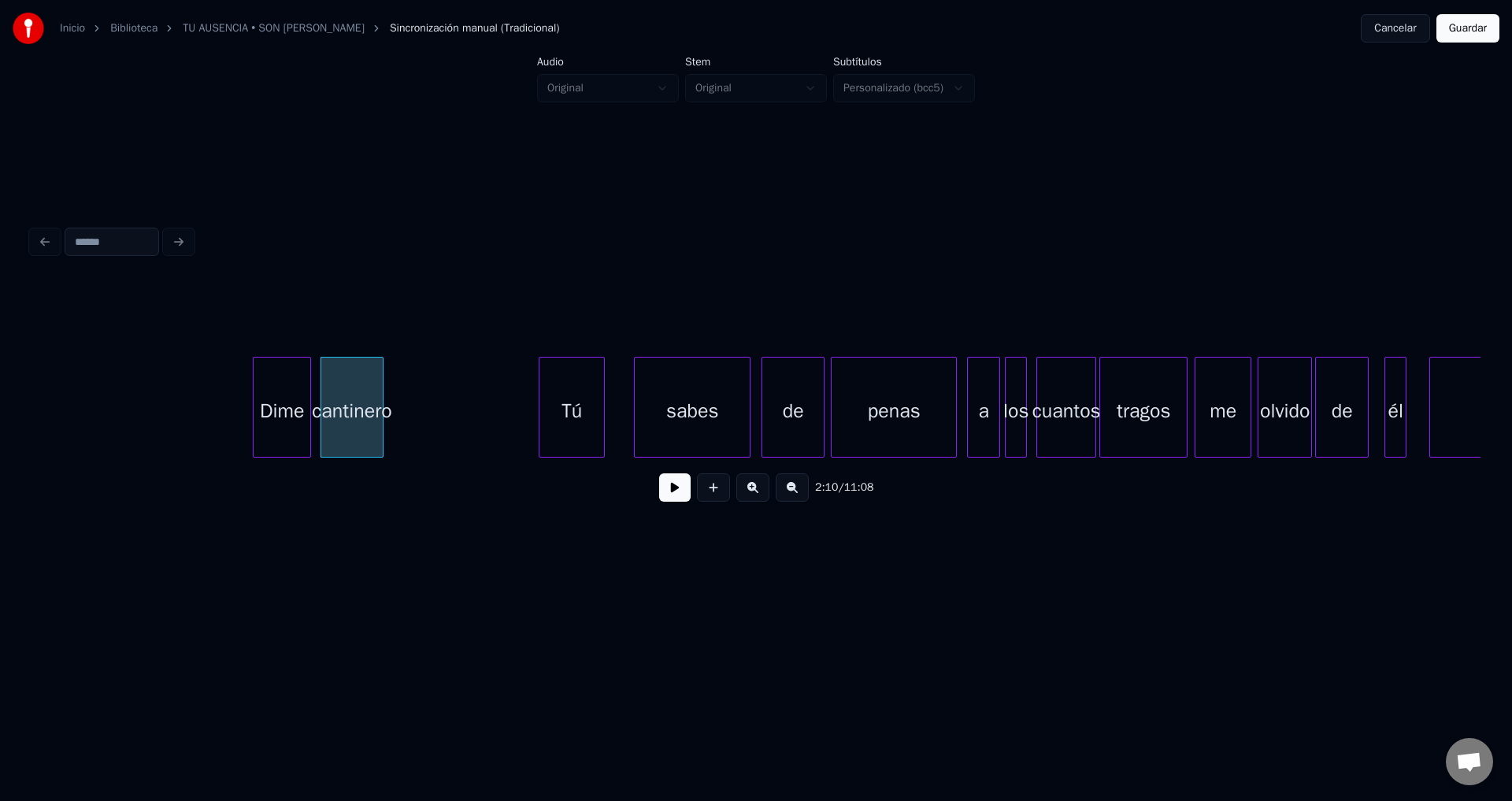 click at bounding box center [675, 488] 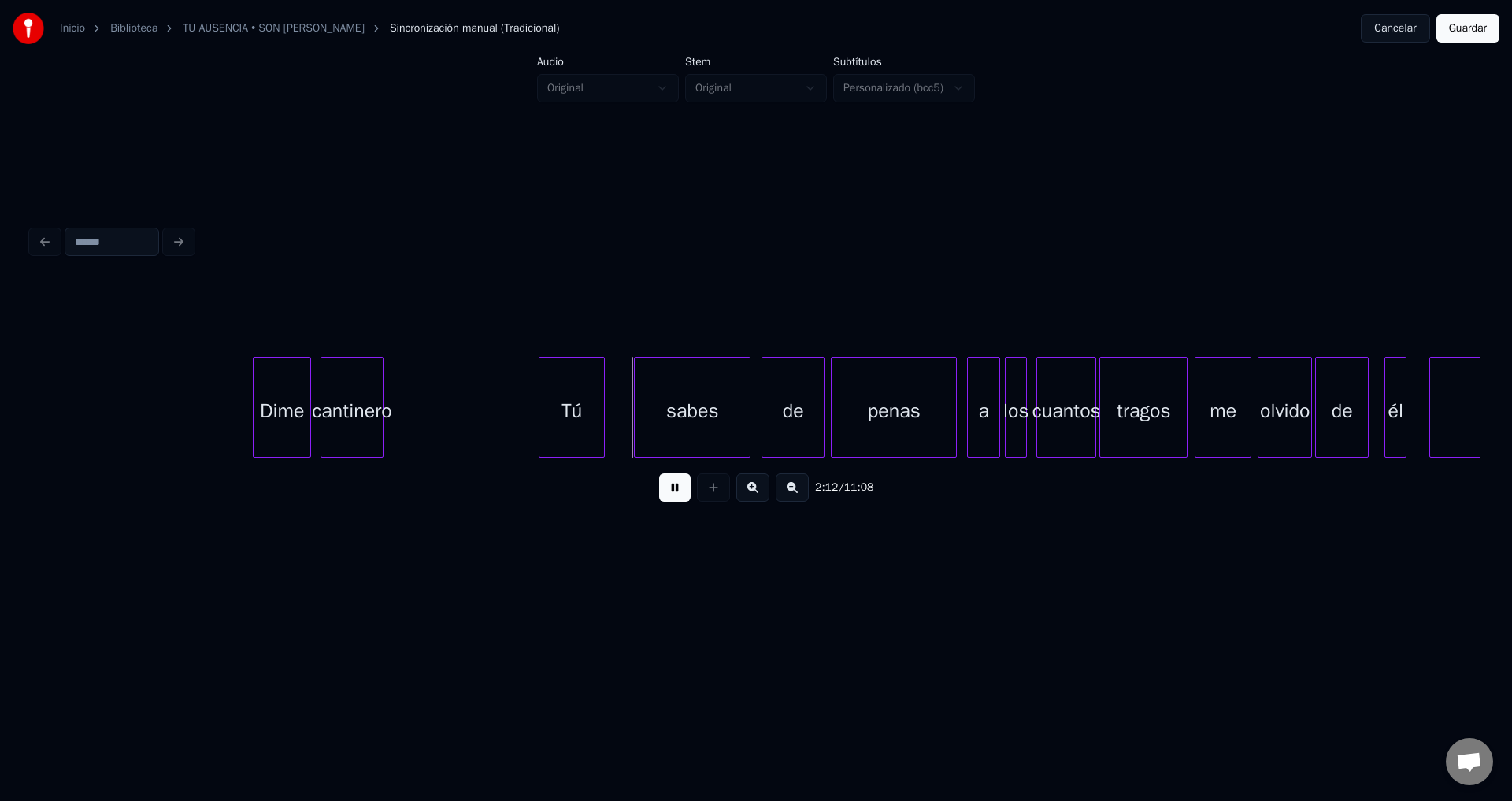 click on "cantinero" at bounding box center [352, 411] 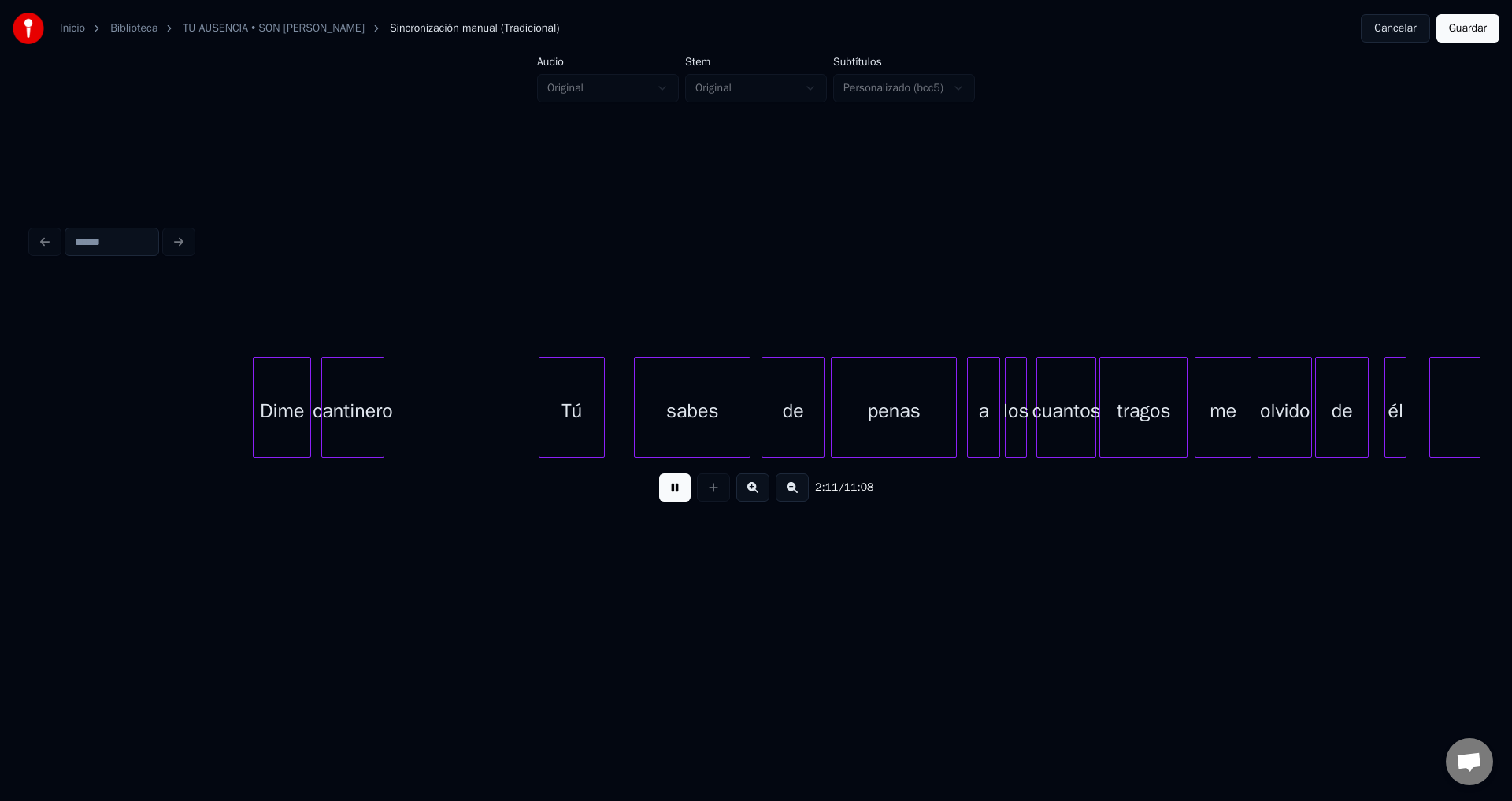 click on "cantinero" at bounding box center [353, 411] 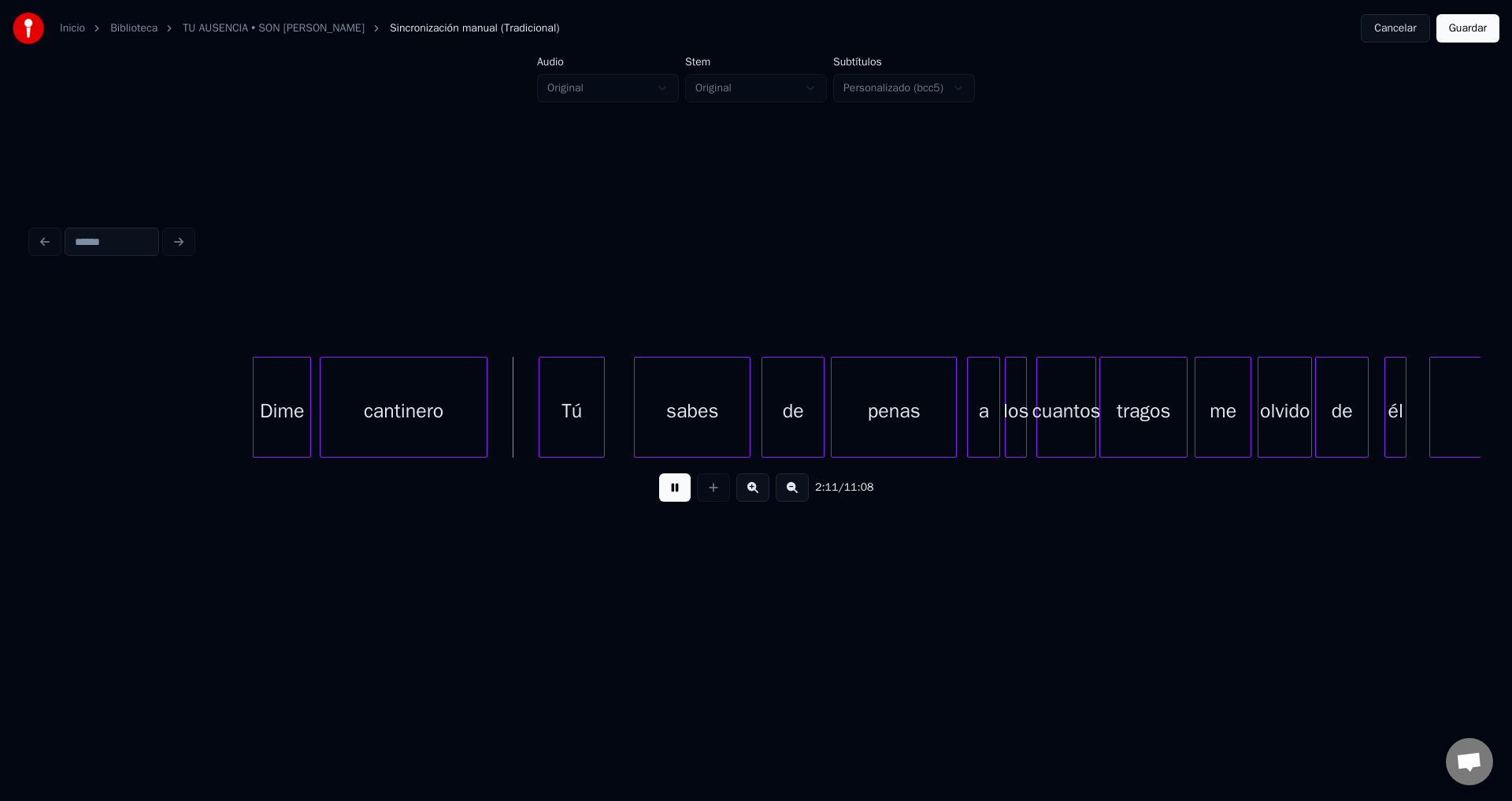 click at bounding box center (484, 407) 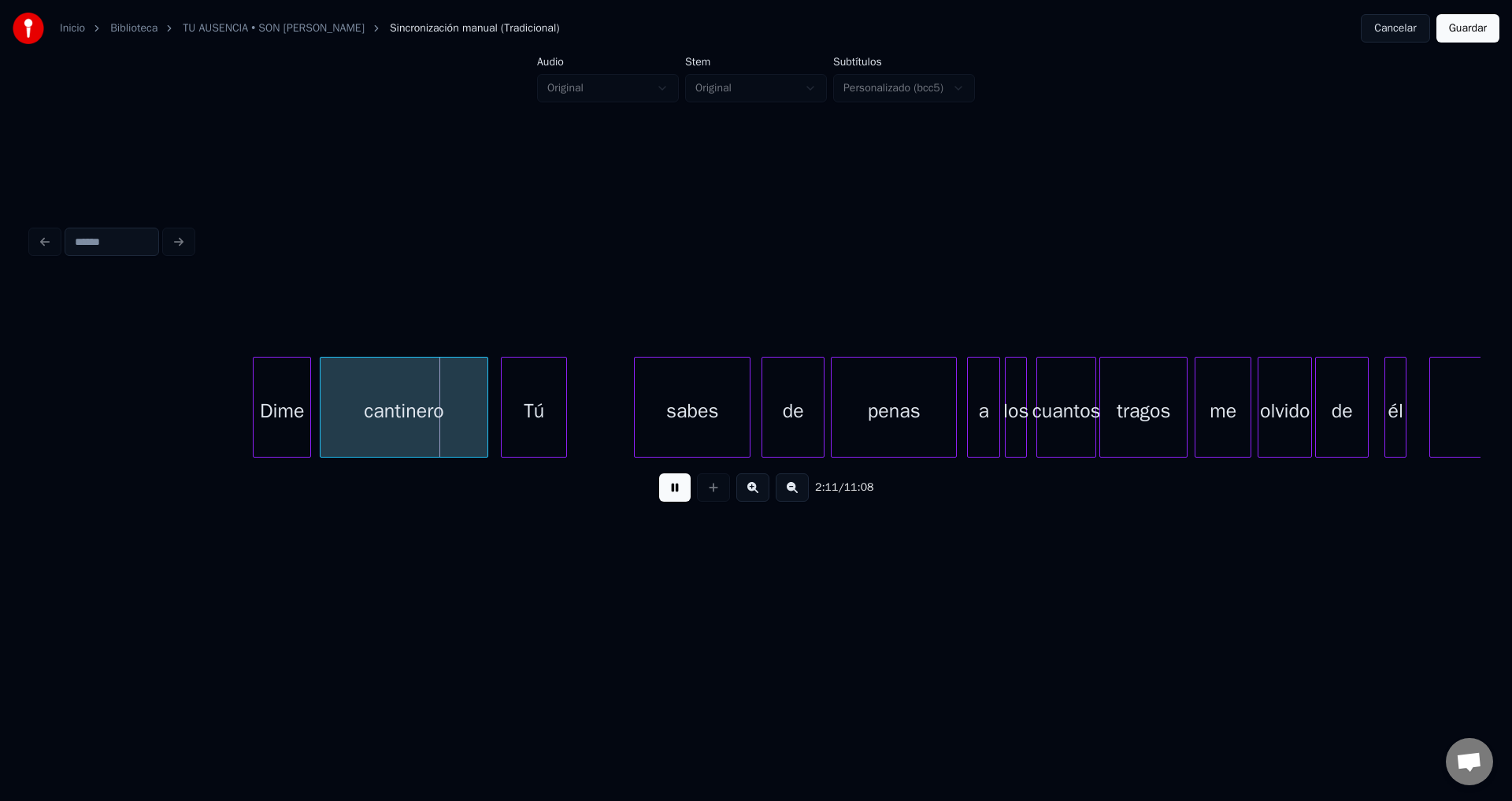 click on "Tú" at bounding box center (534, 411) 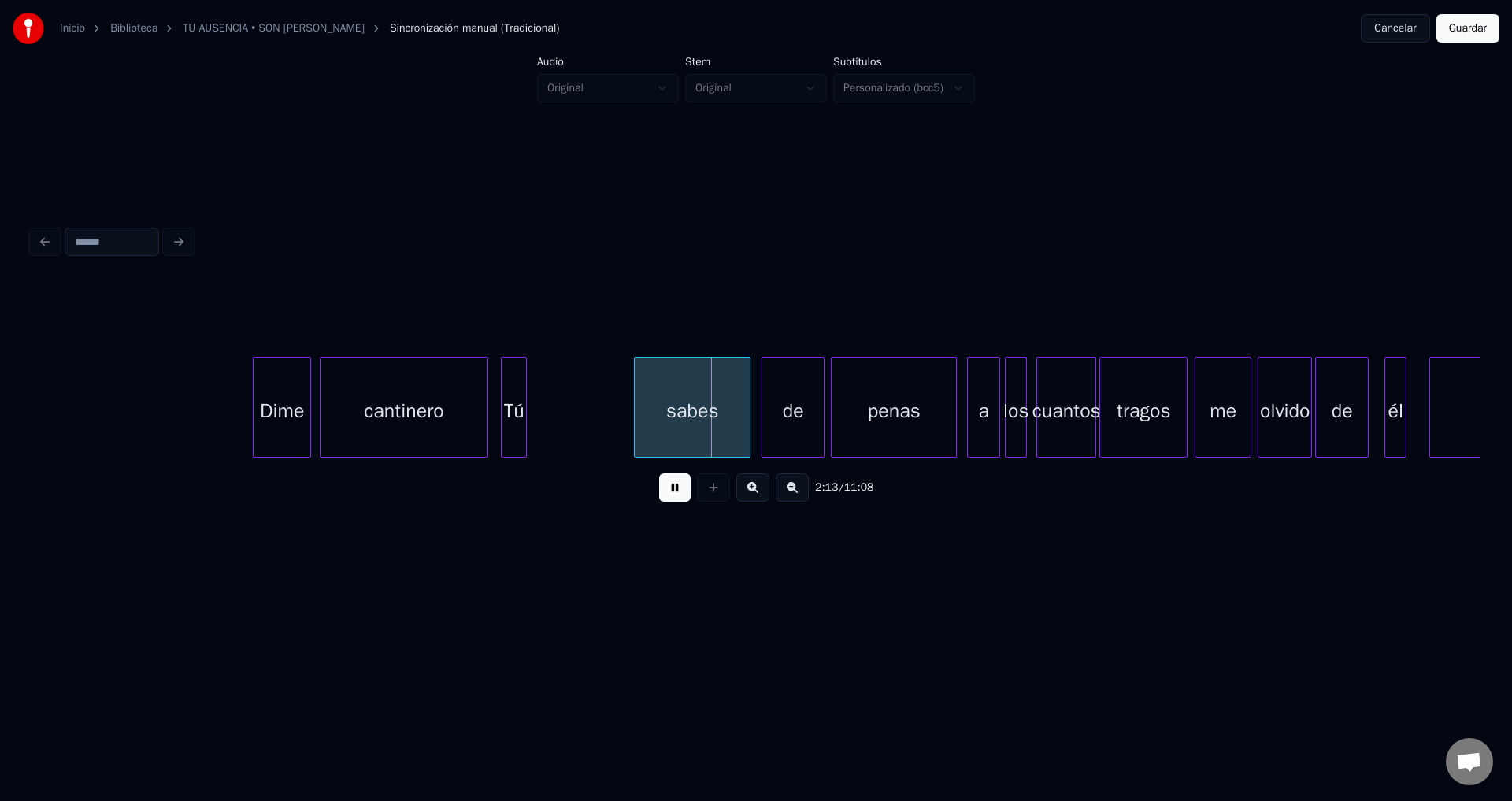 click at bounding box center [524, 407] 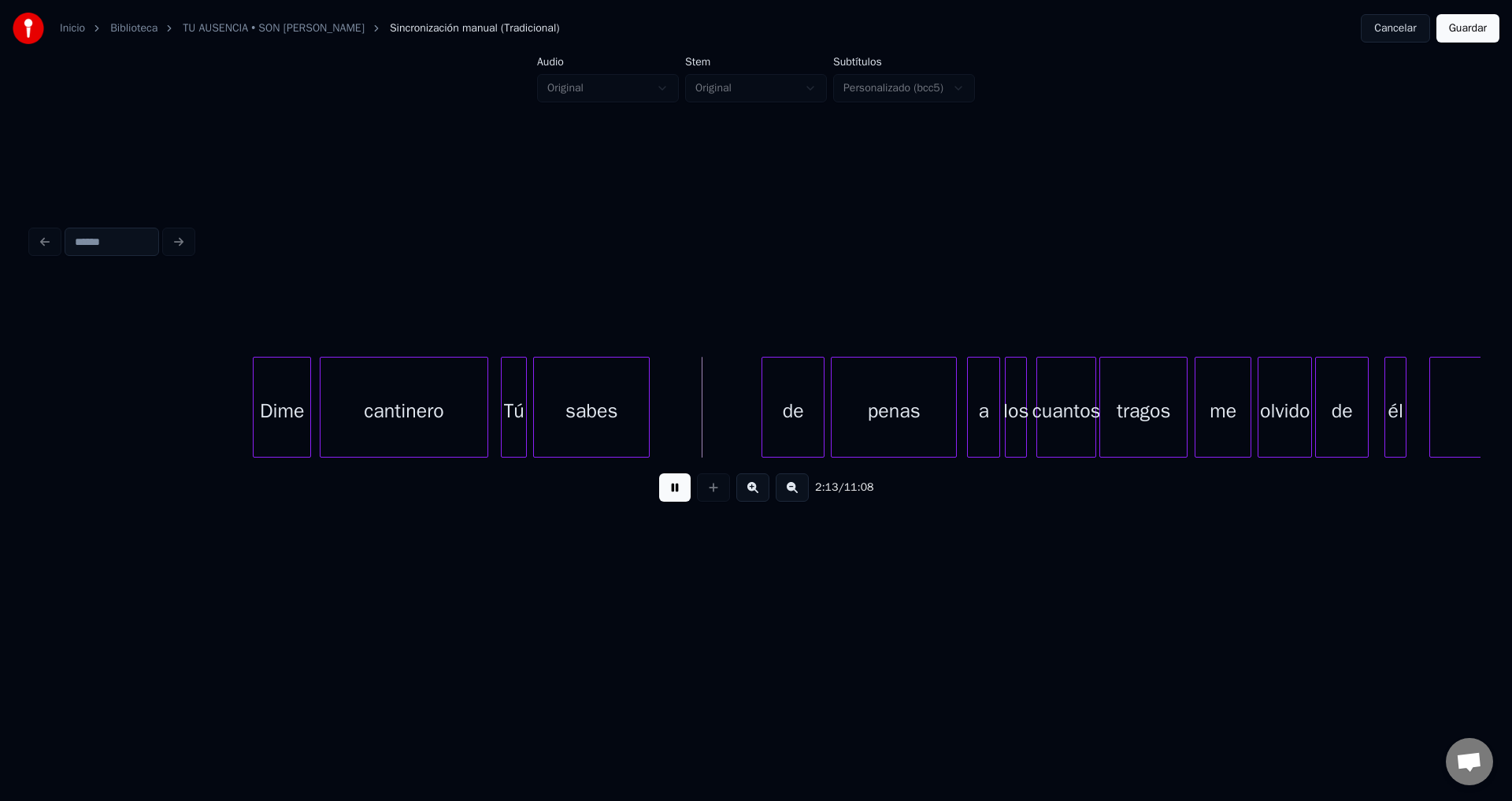 click on "sabes" at bounding box center (591, 411) 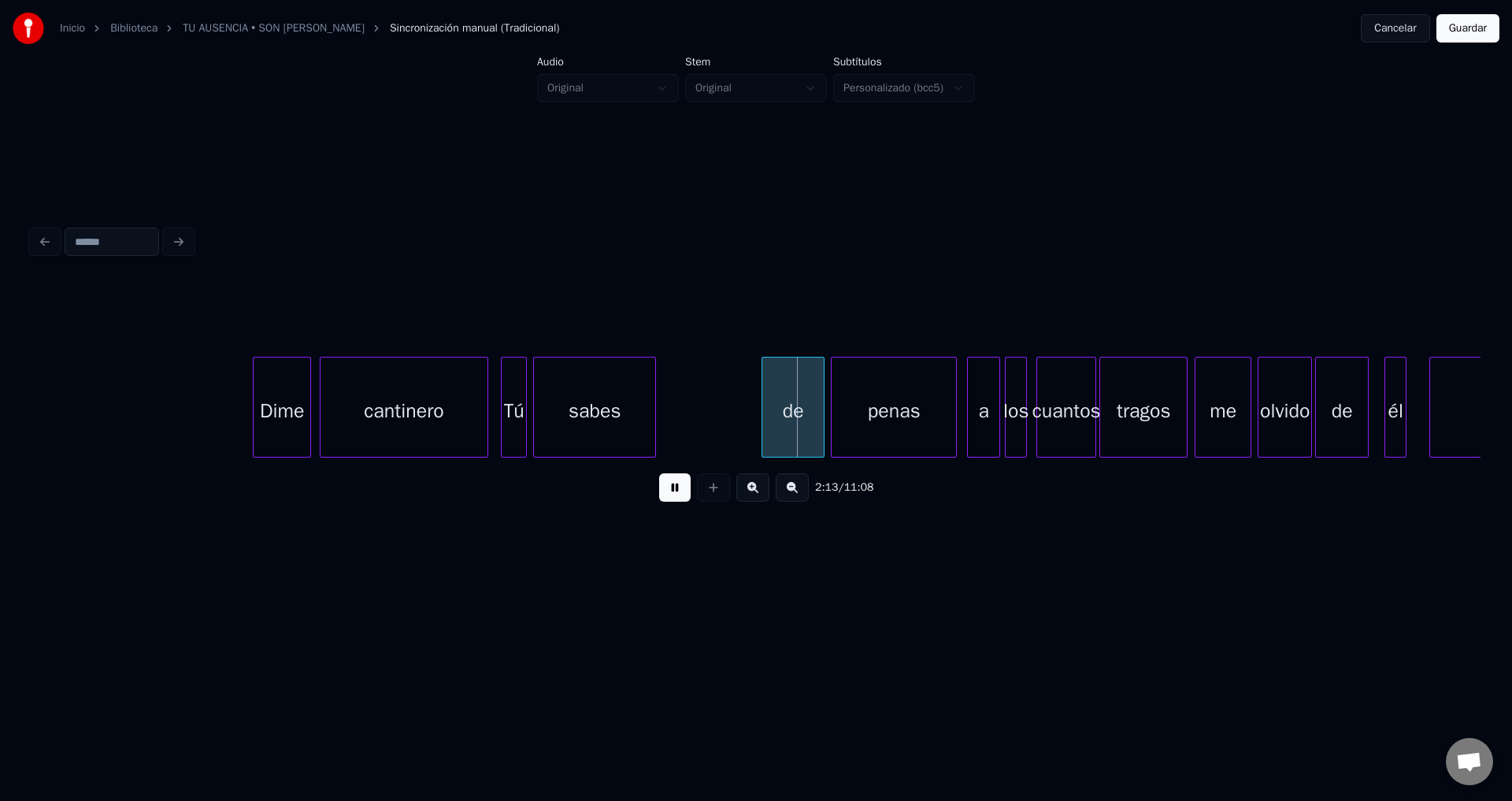 click at bounding box center [653, 407] 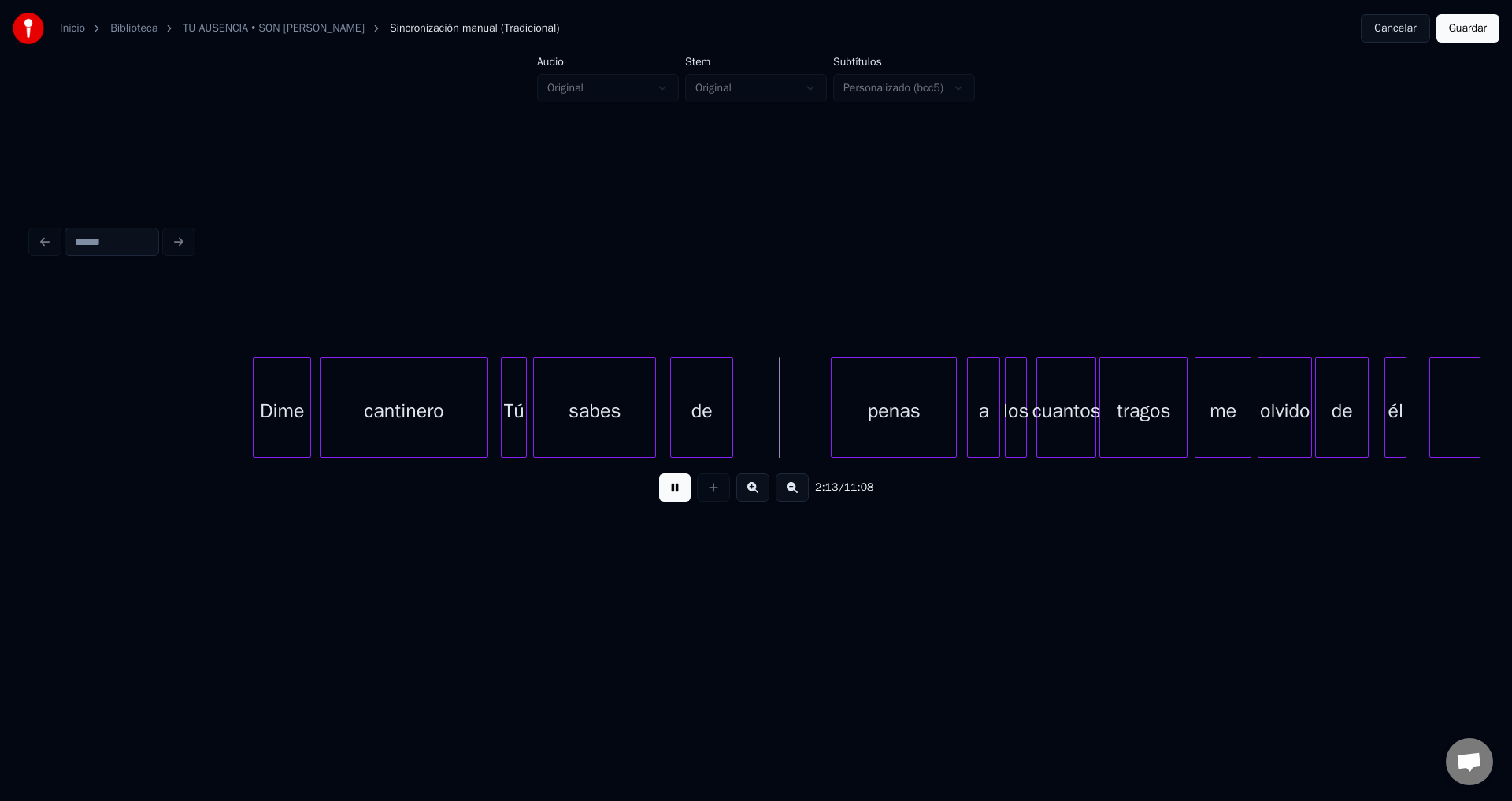 click on "de" at bounding box center [702, 411] 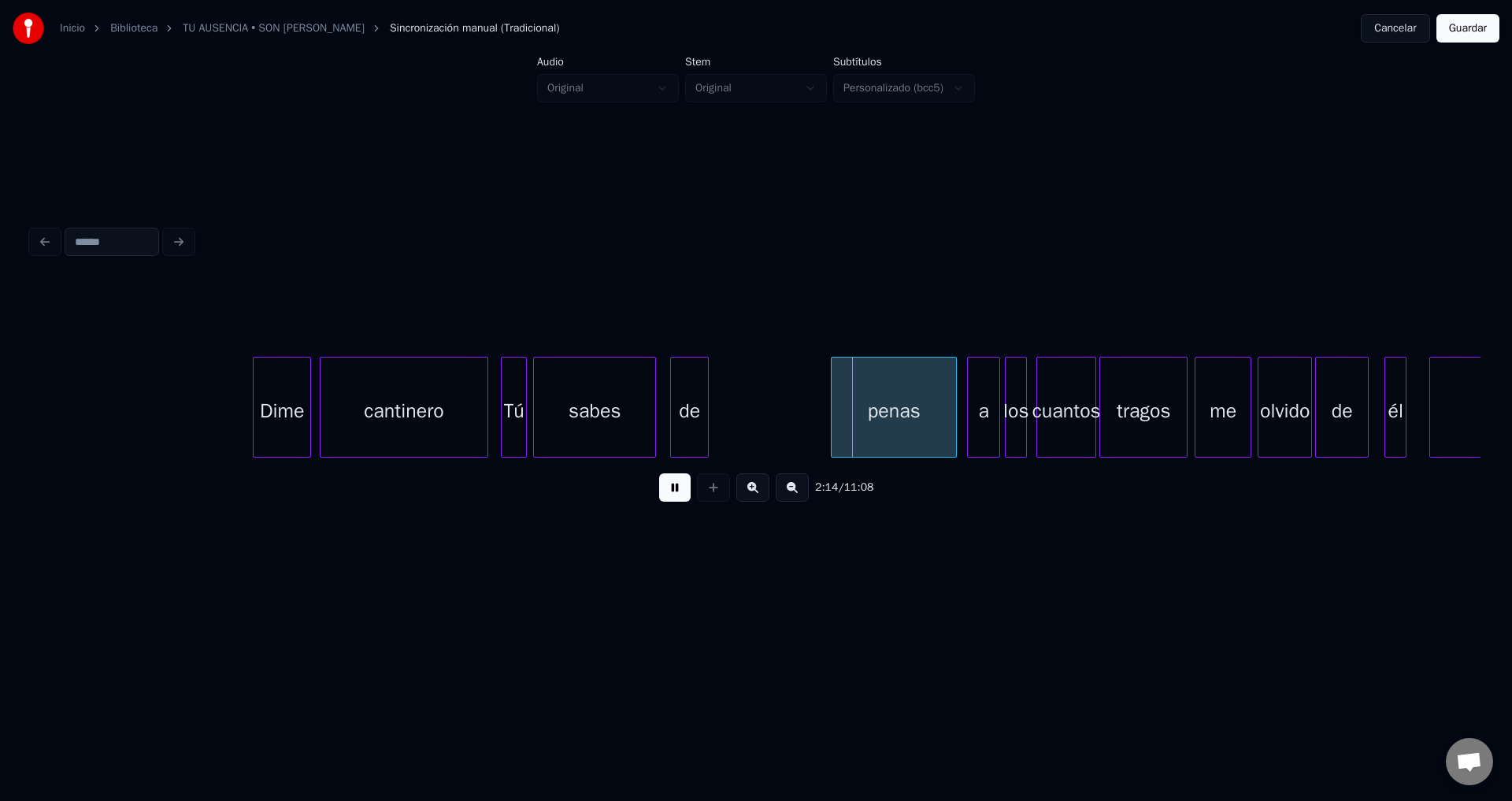 click at bounding box center (706, 407) 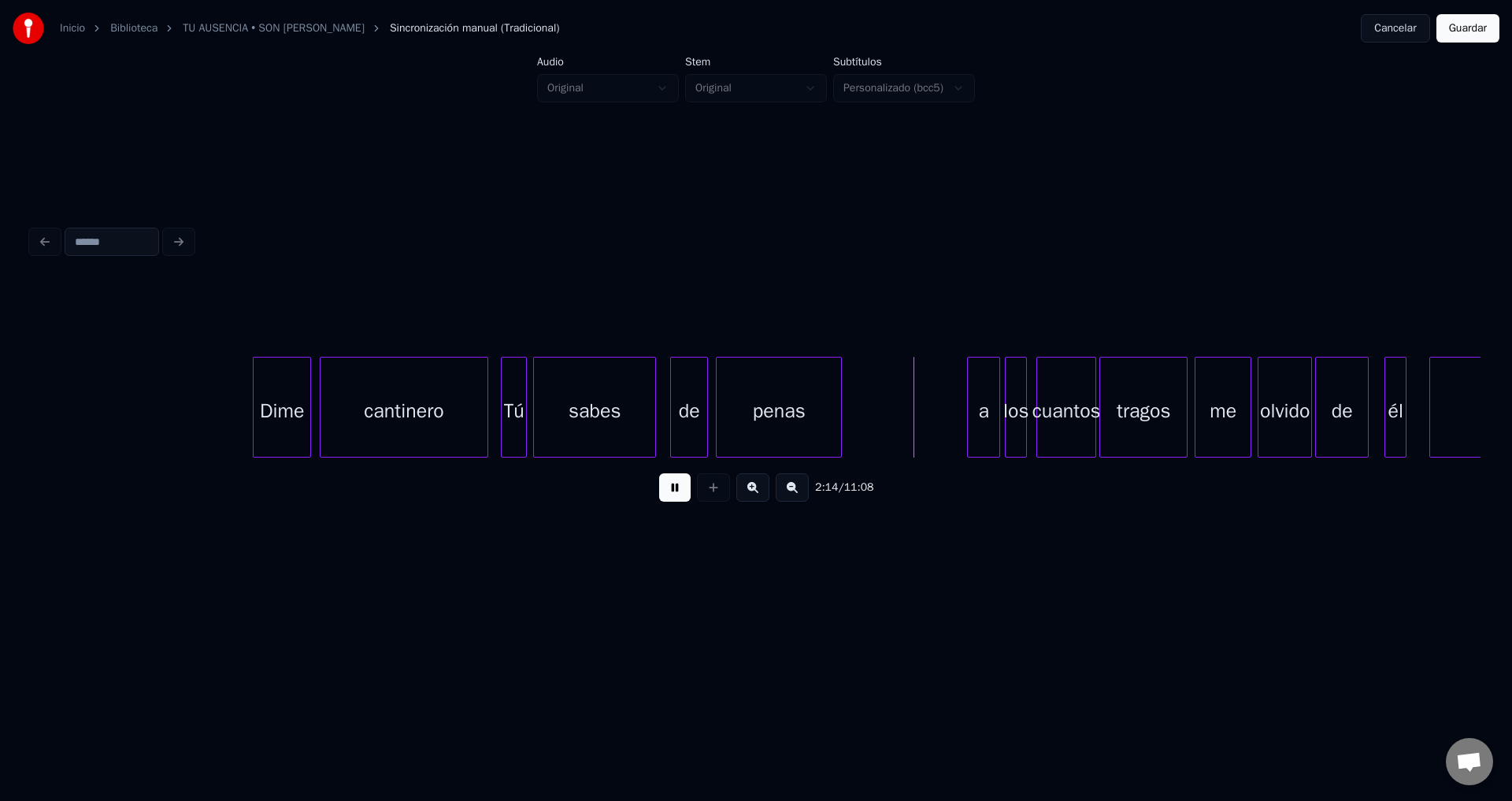 click on "penas" at bounding box center [779, 411] 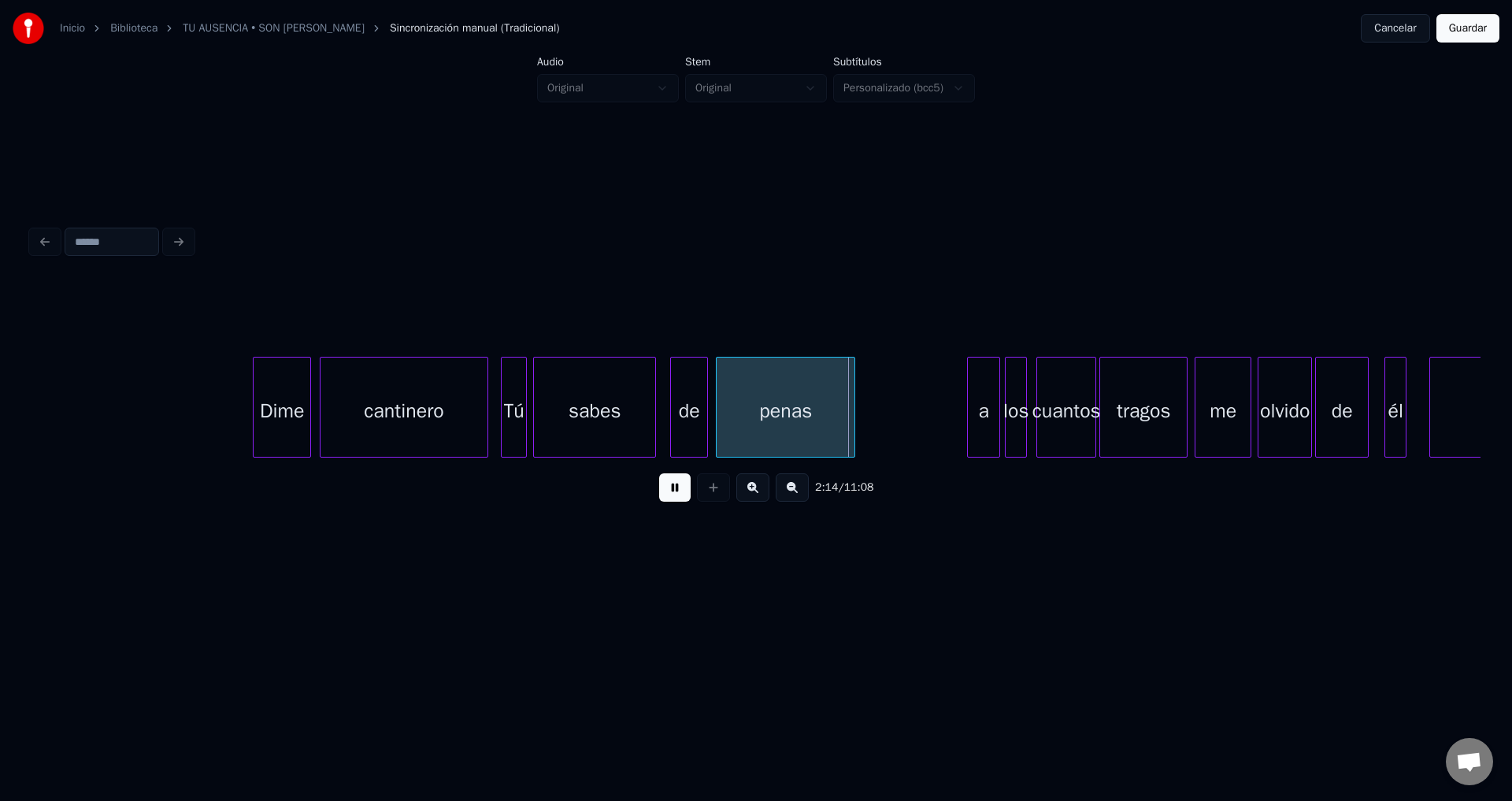 click at bounding box center [852, 407] 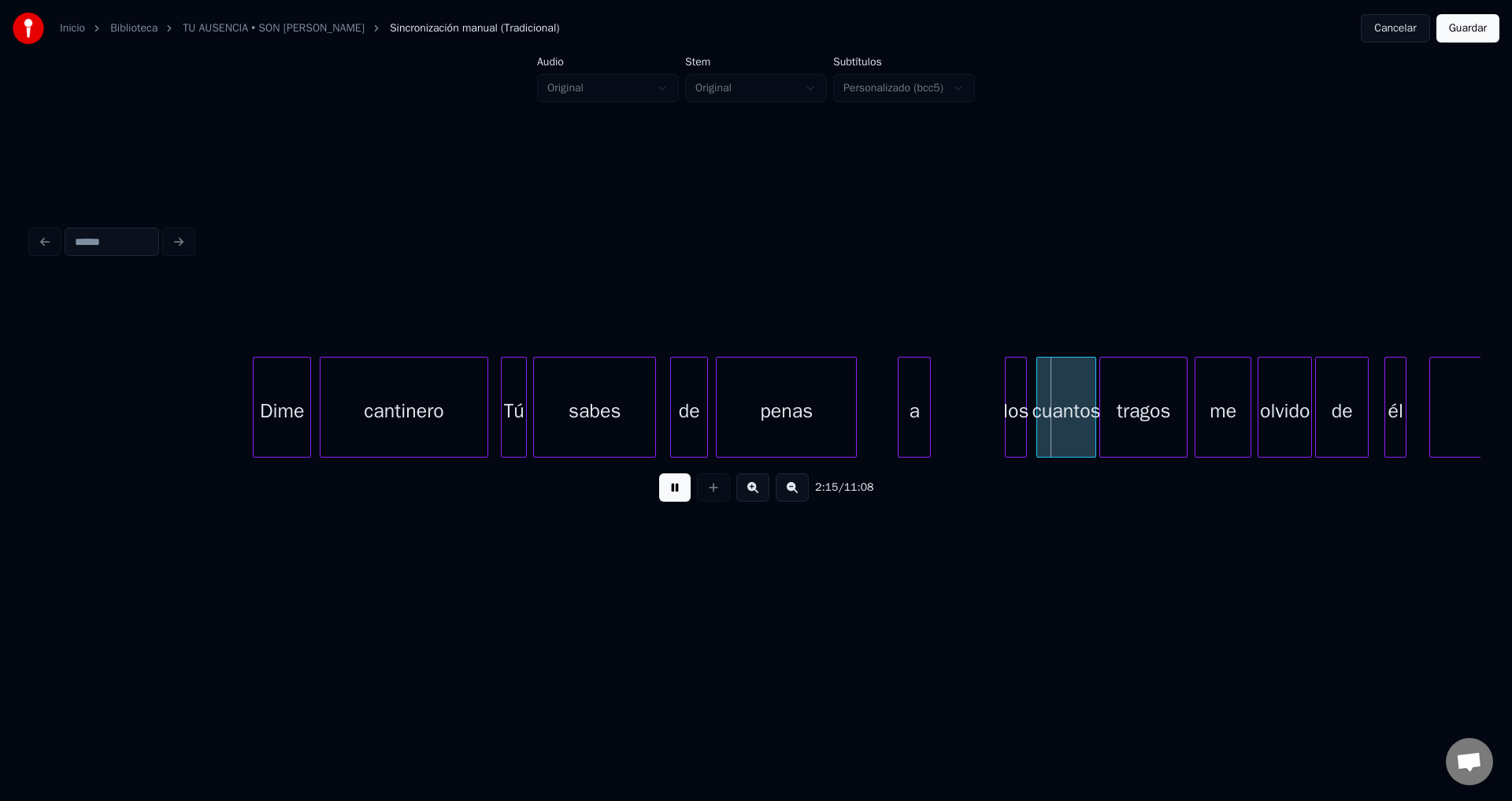 click on "a" at bounding box center (914, 411) 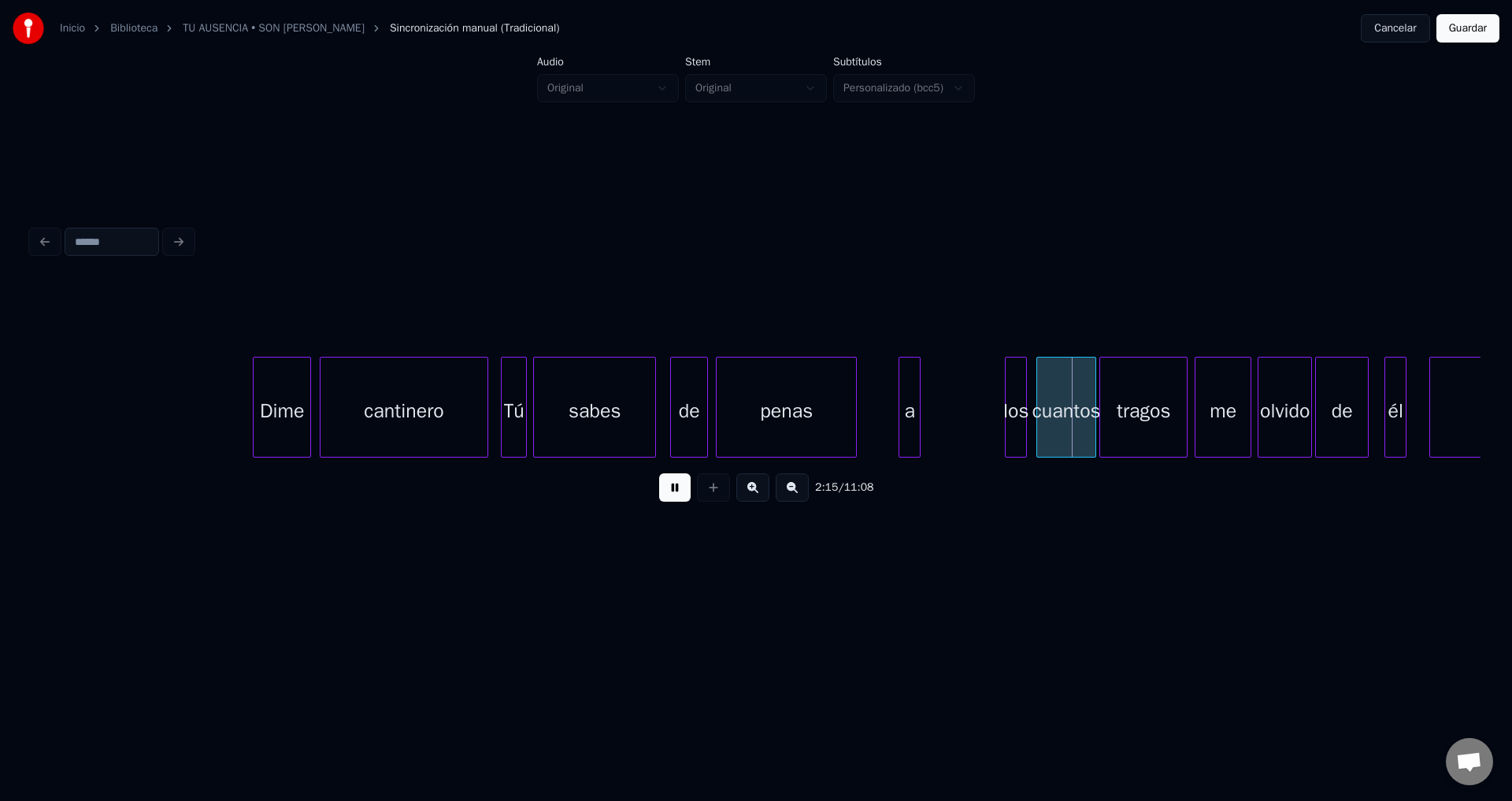 click at bounding box center (917, 407) 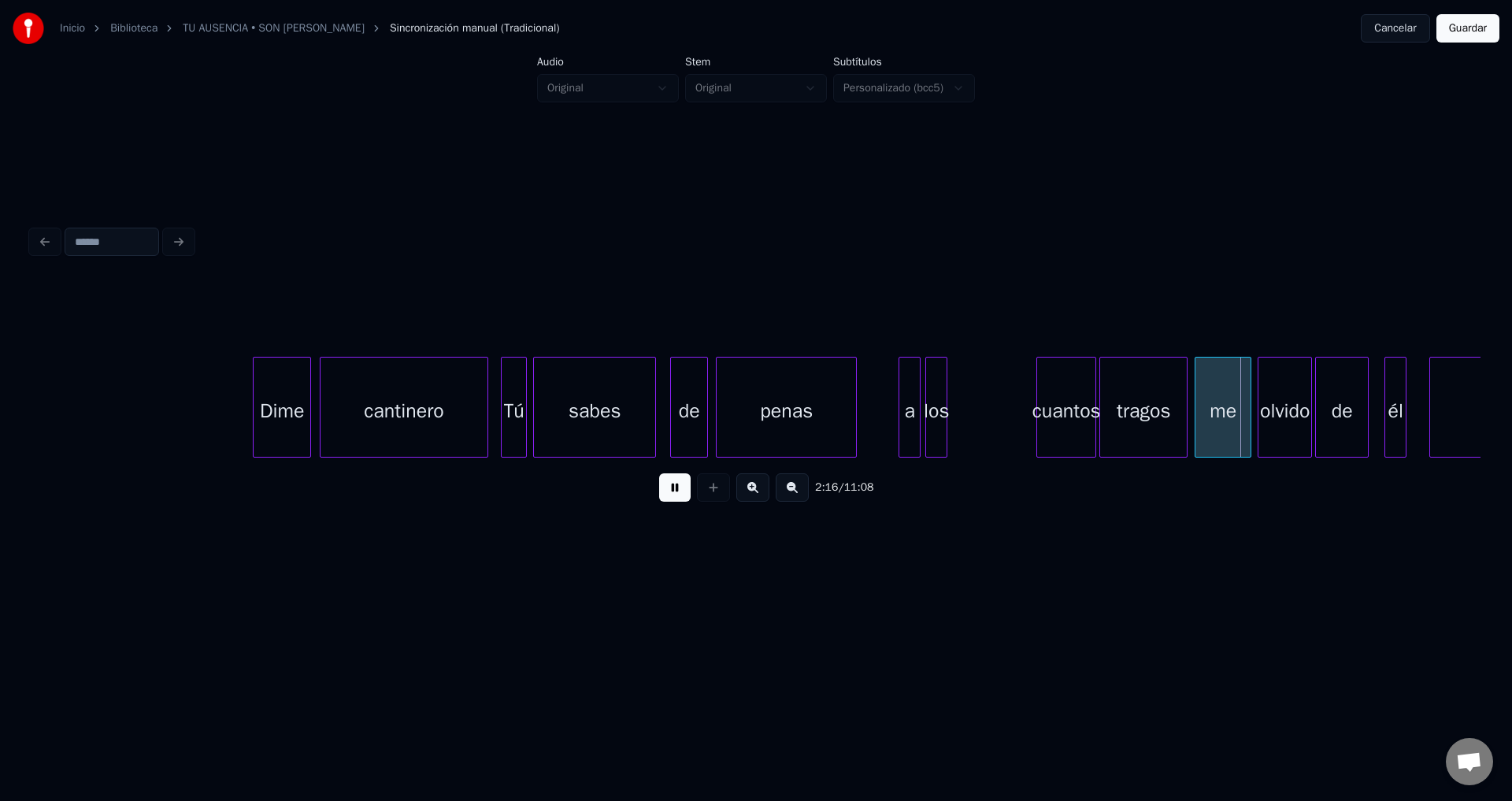 click on "los" at bounding box center [936, 411] 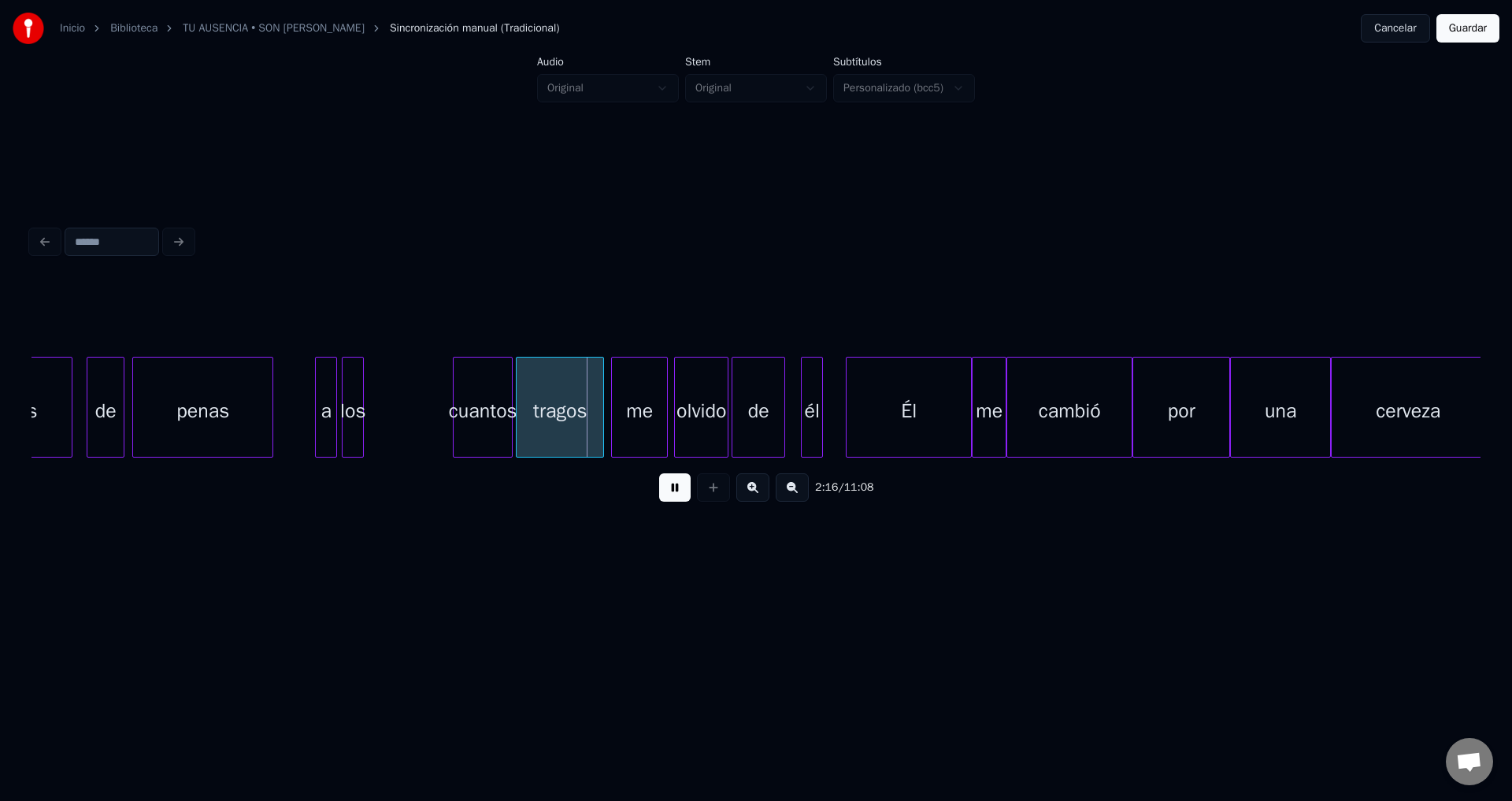 scroll, scrollTop: 0, scrollLeft: 20934, axis: horizontal 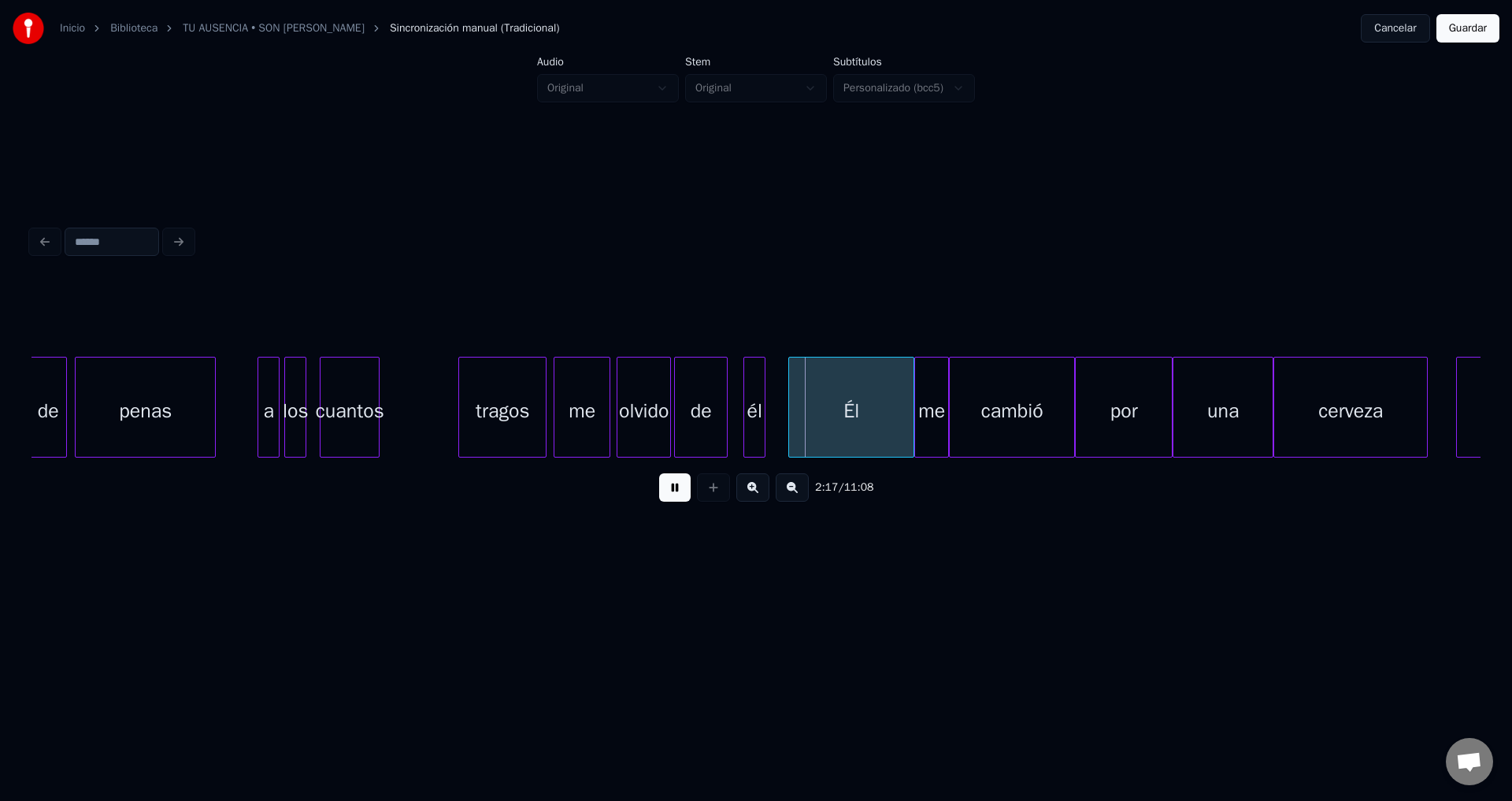 click on "cuantos" at bounding box center (350, 411) 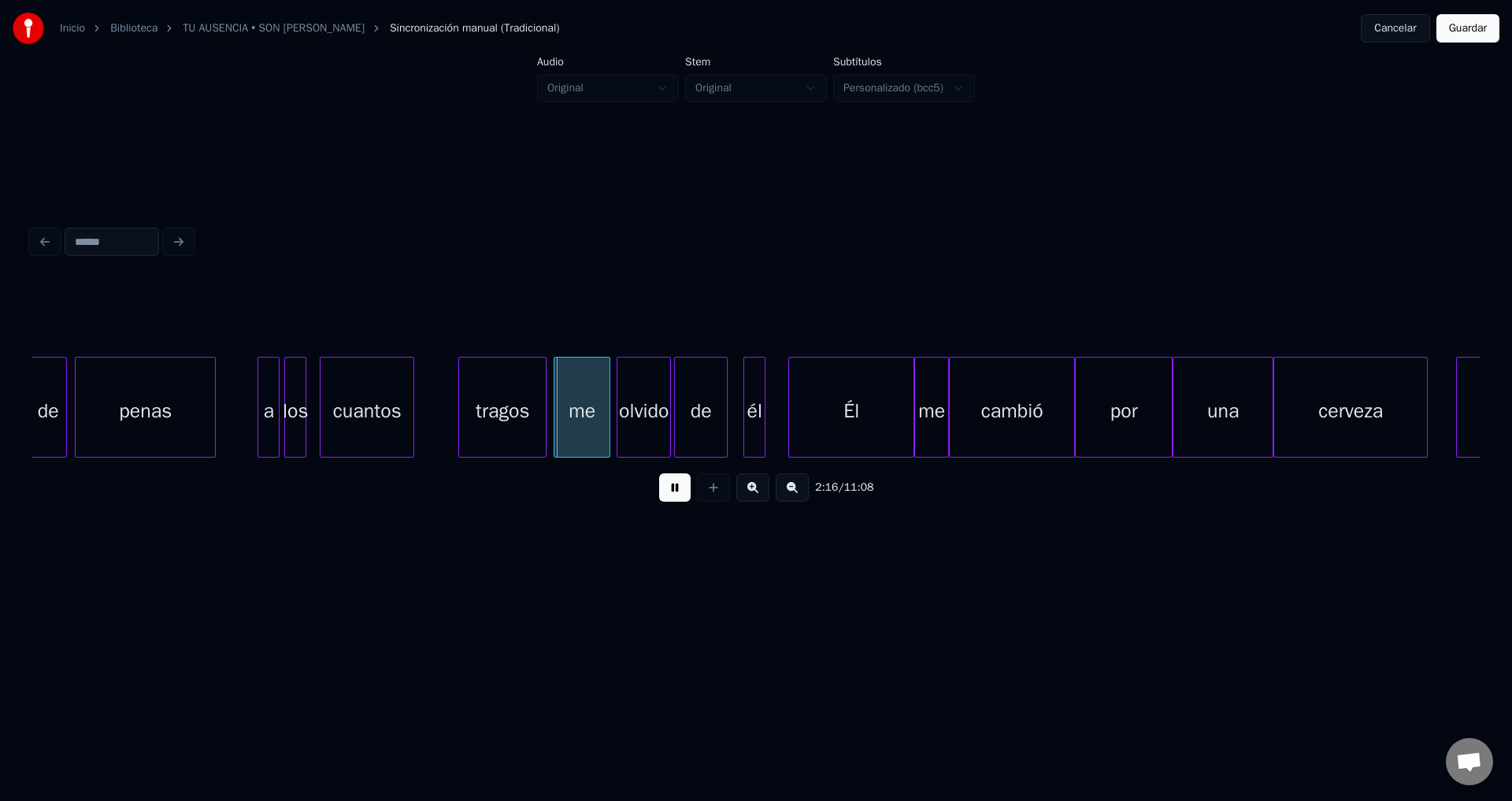 click at bounding box center (411, 407) 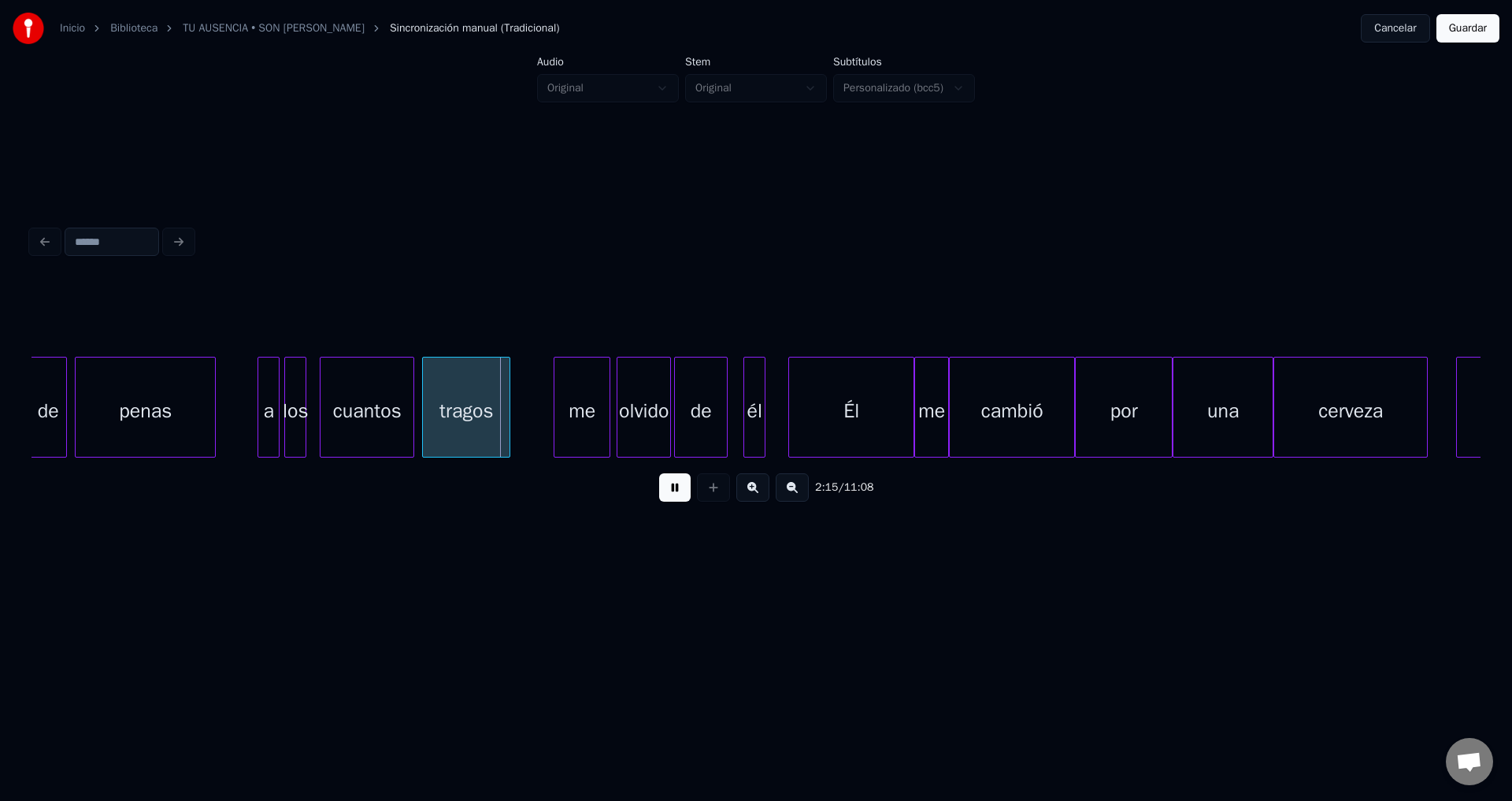 click on "tragos" at bounding box center [466, 411] 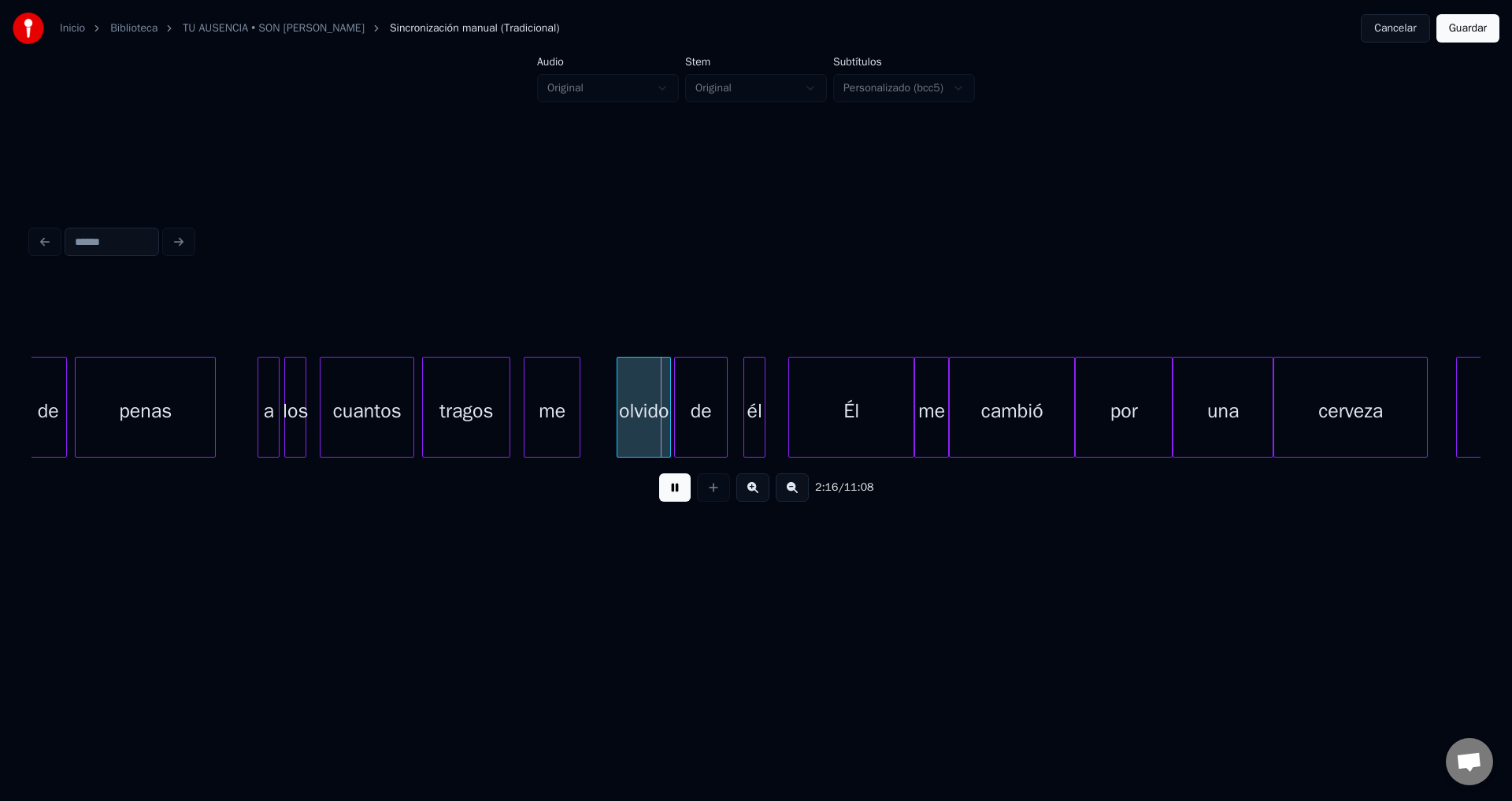click on "me" at bounding box center [552, 411] 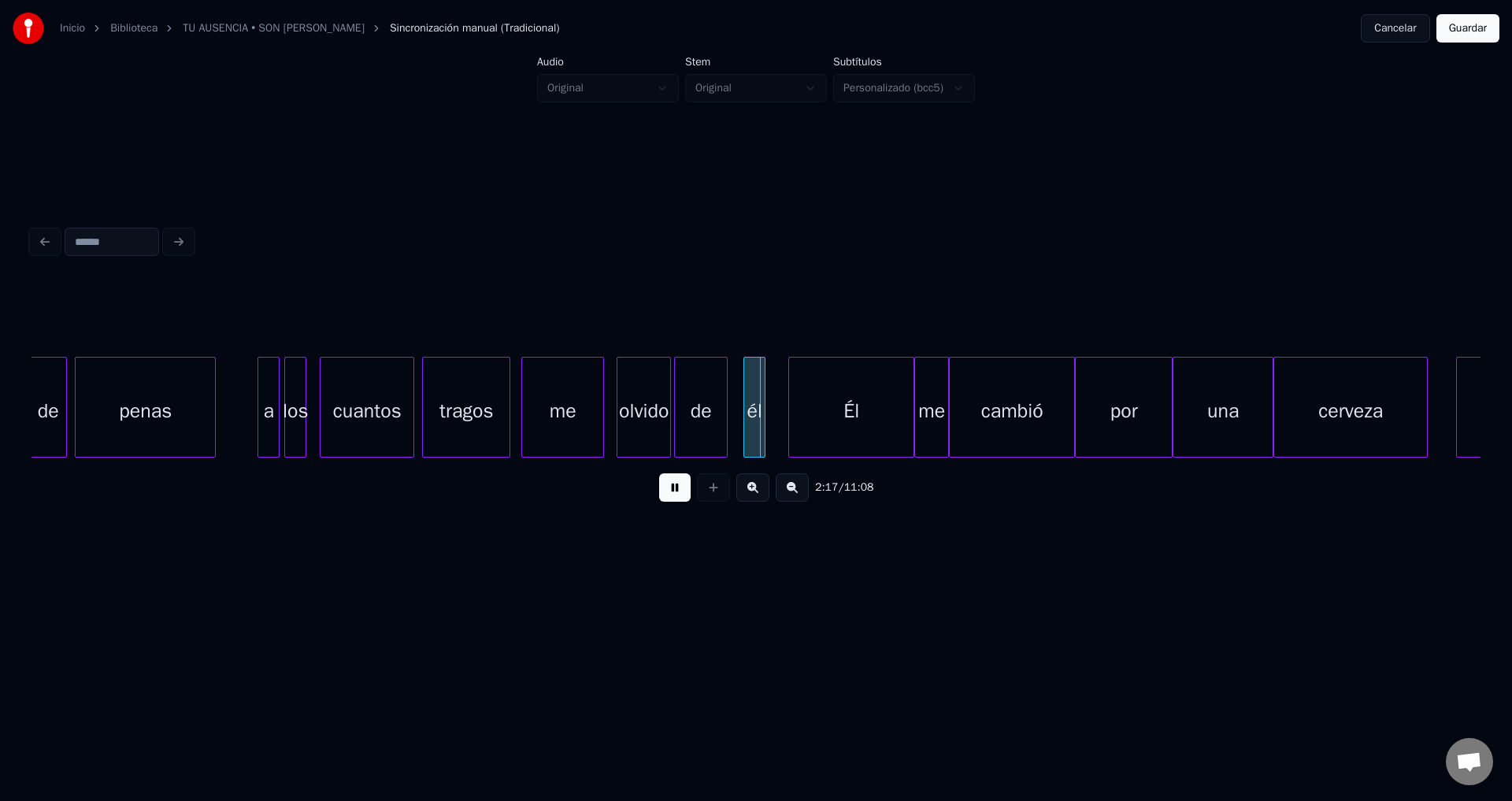 click at bounding box center (601, 407) 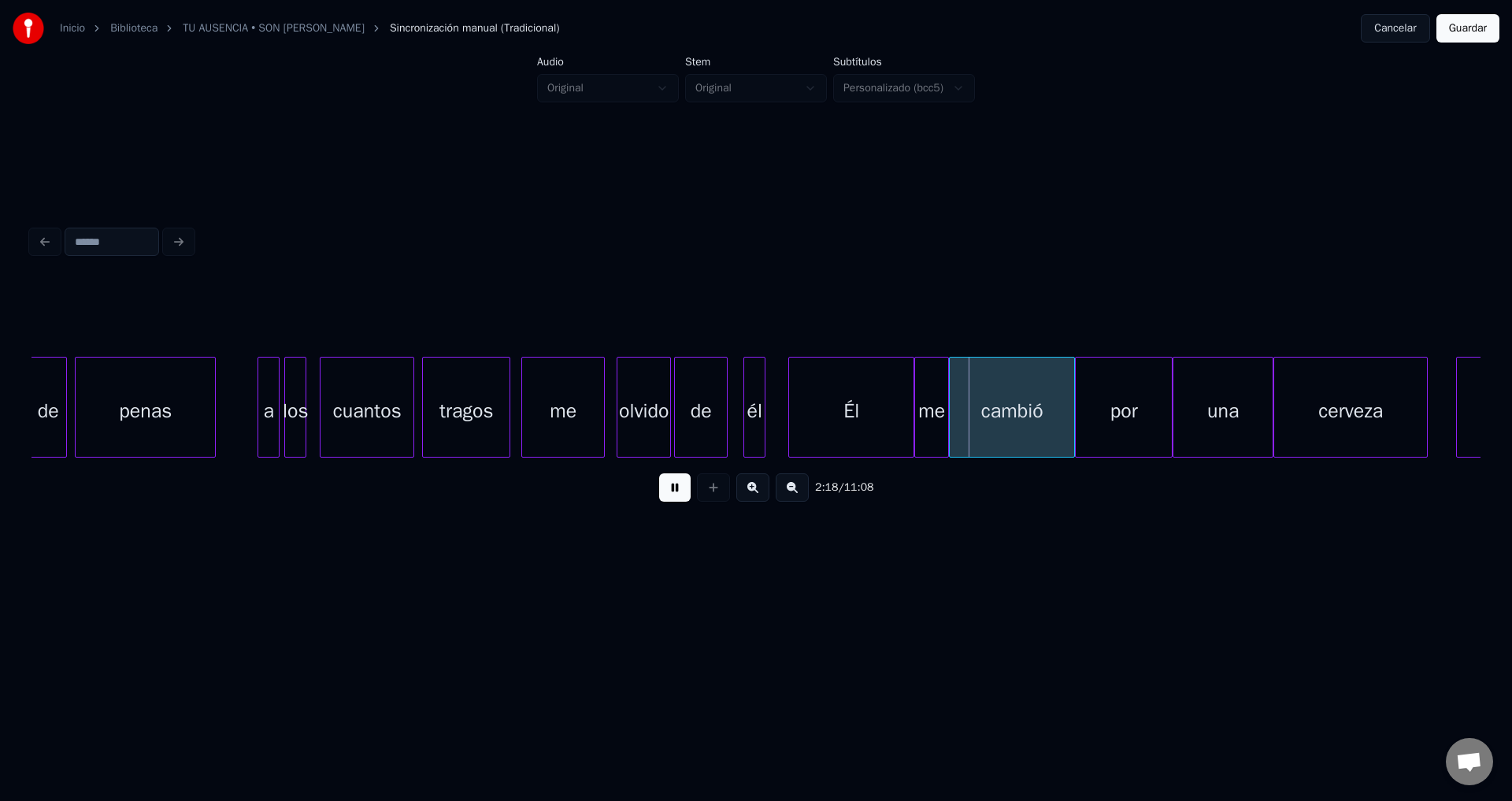 click at bounding box center [675, 488] 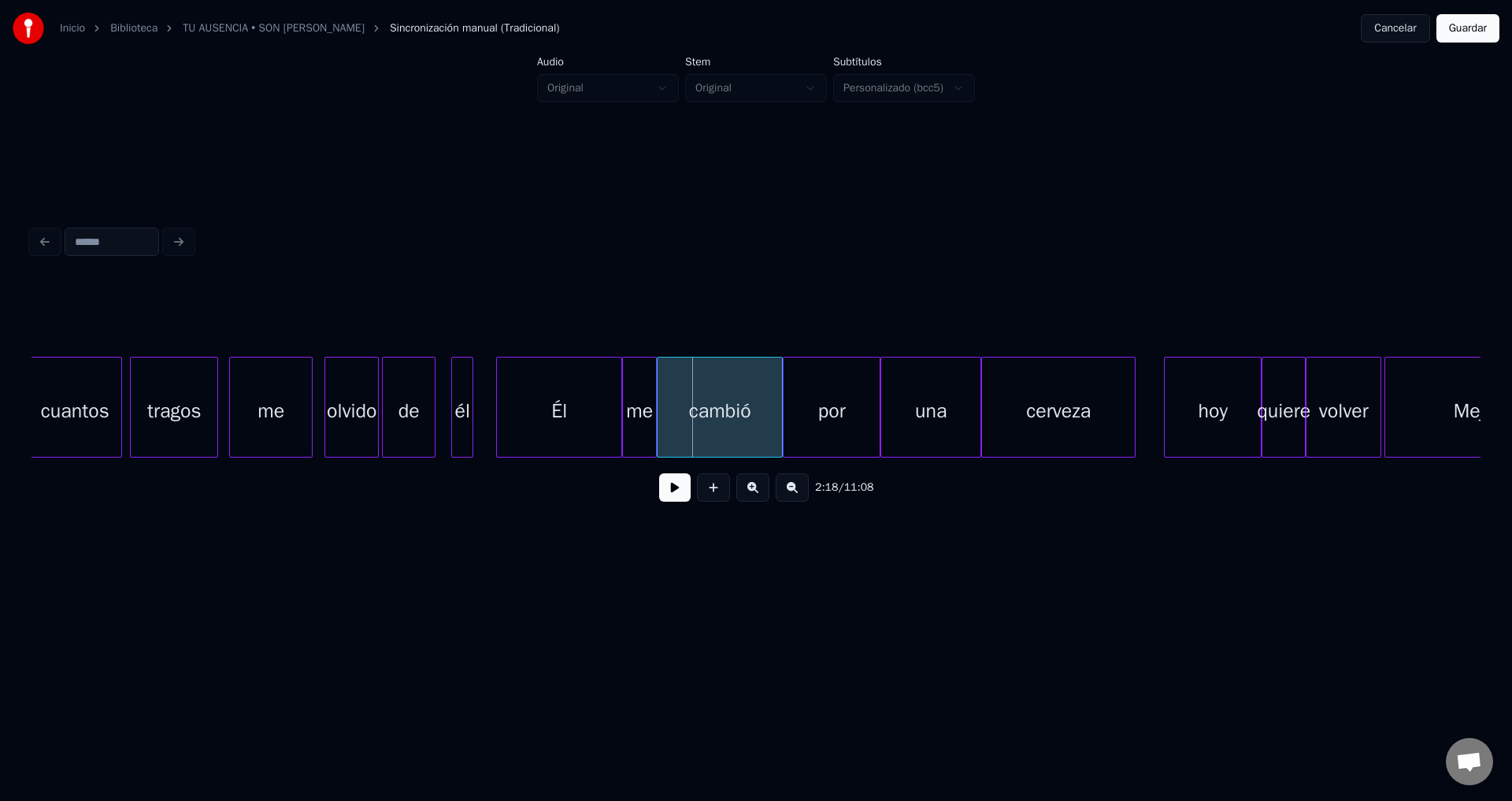 scroll, scrollTop: 0, scrollLeft: 21284, axis: horizontal 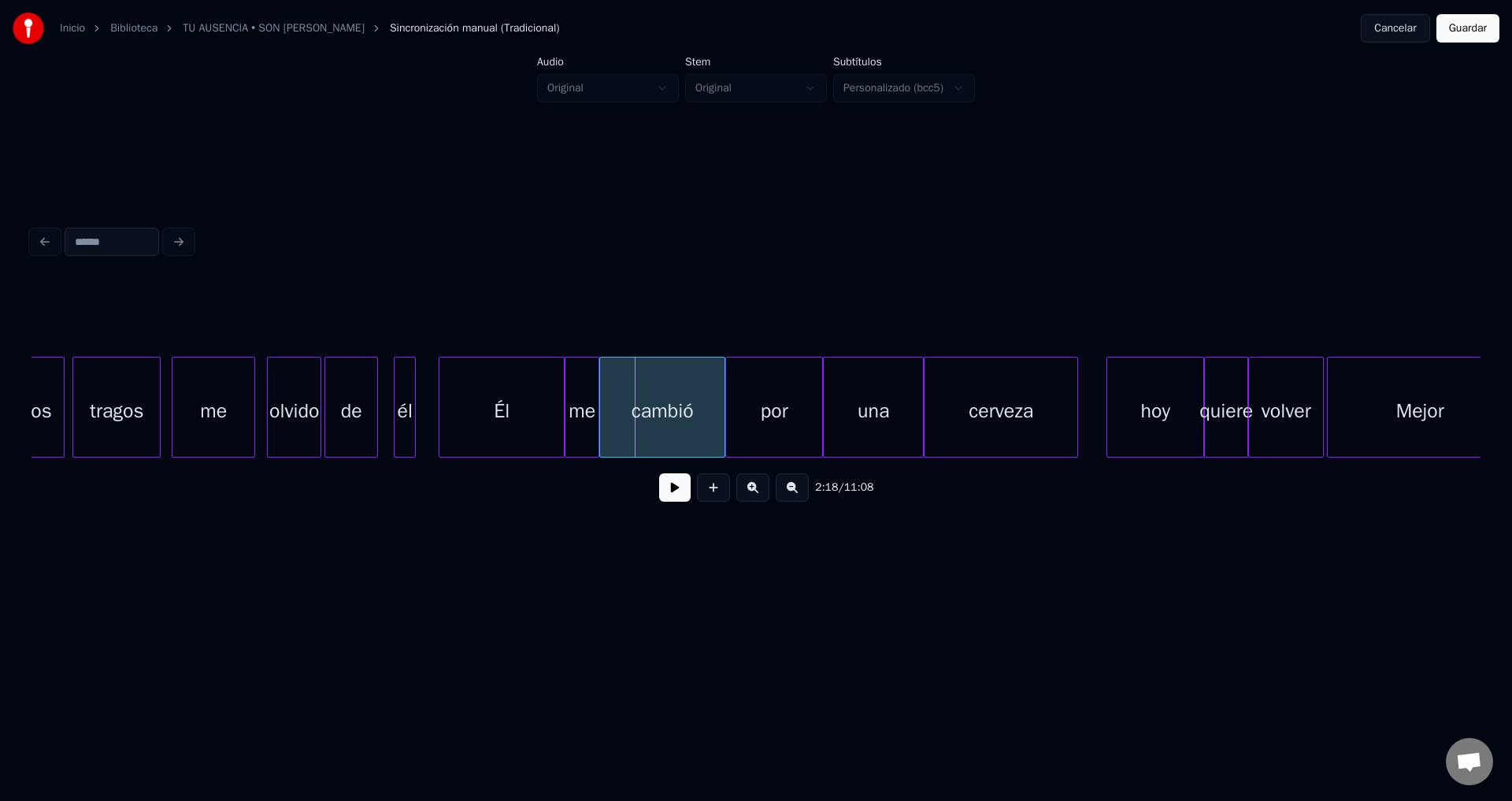click on "Mejor" at bounding box center (1420, 411) 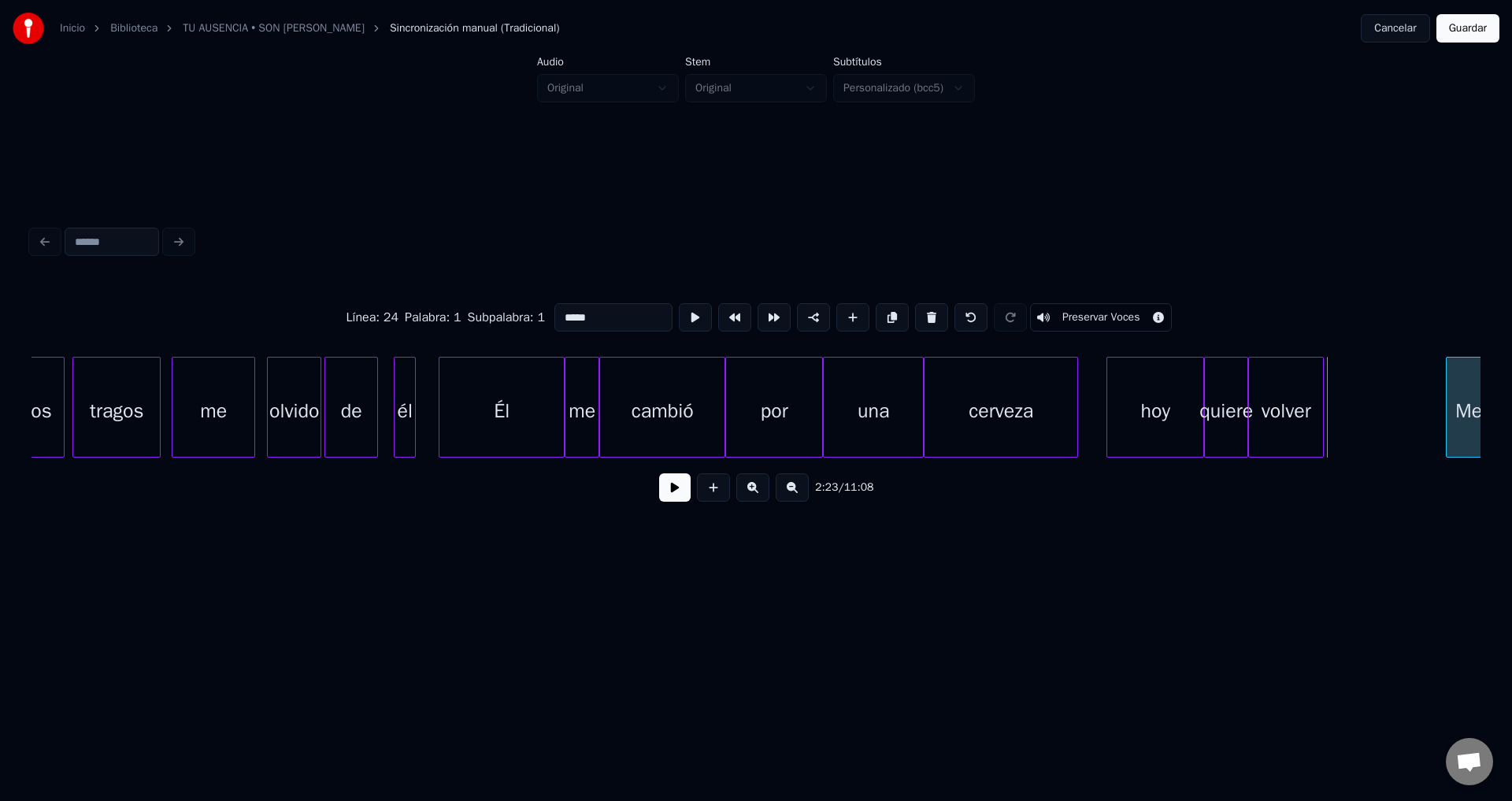 click at bounding box center [1449, 407] 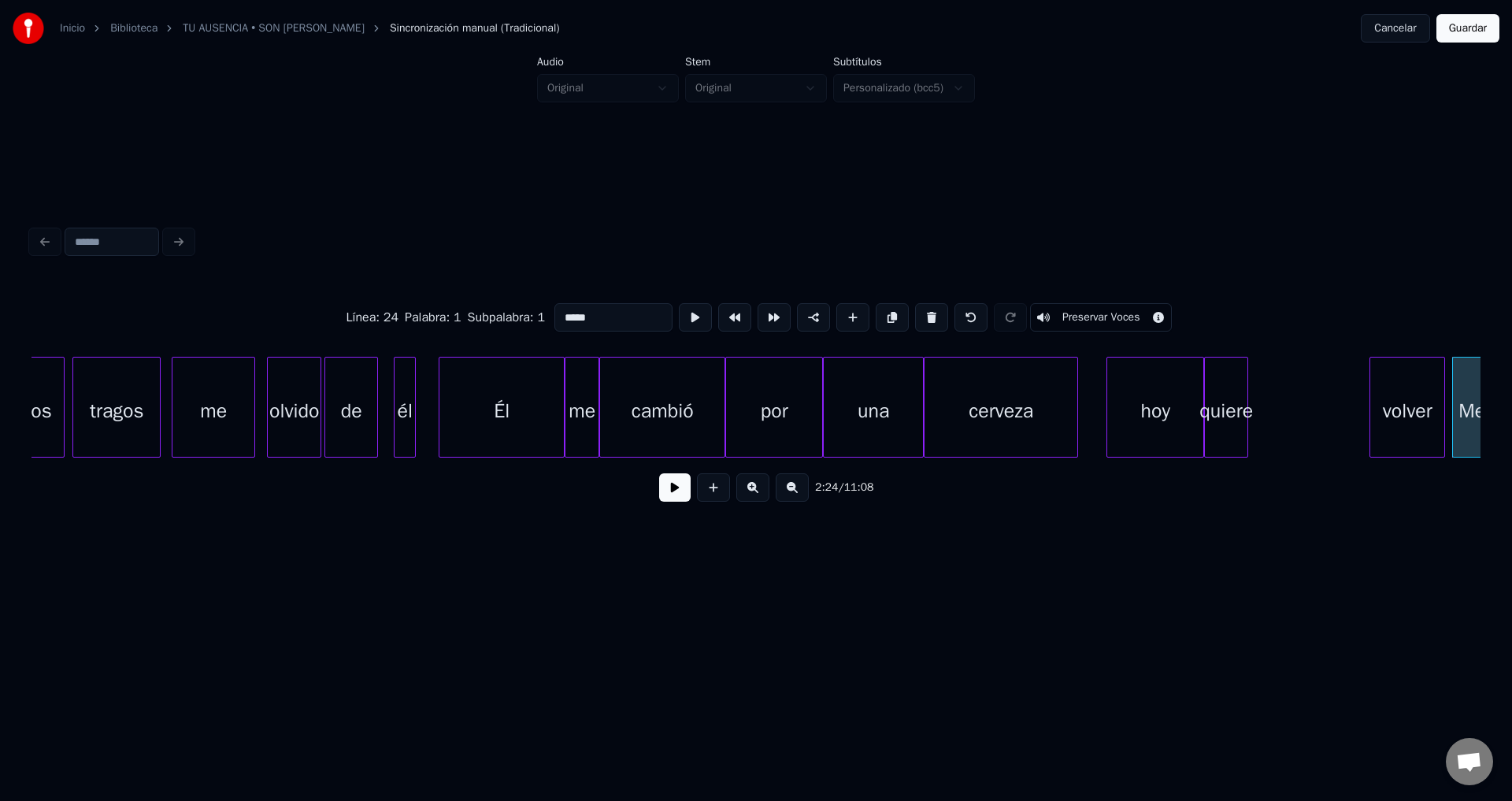 click on "volver" at bounding box center (1407, 411) 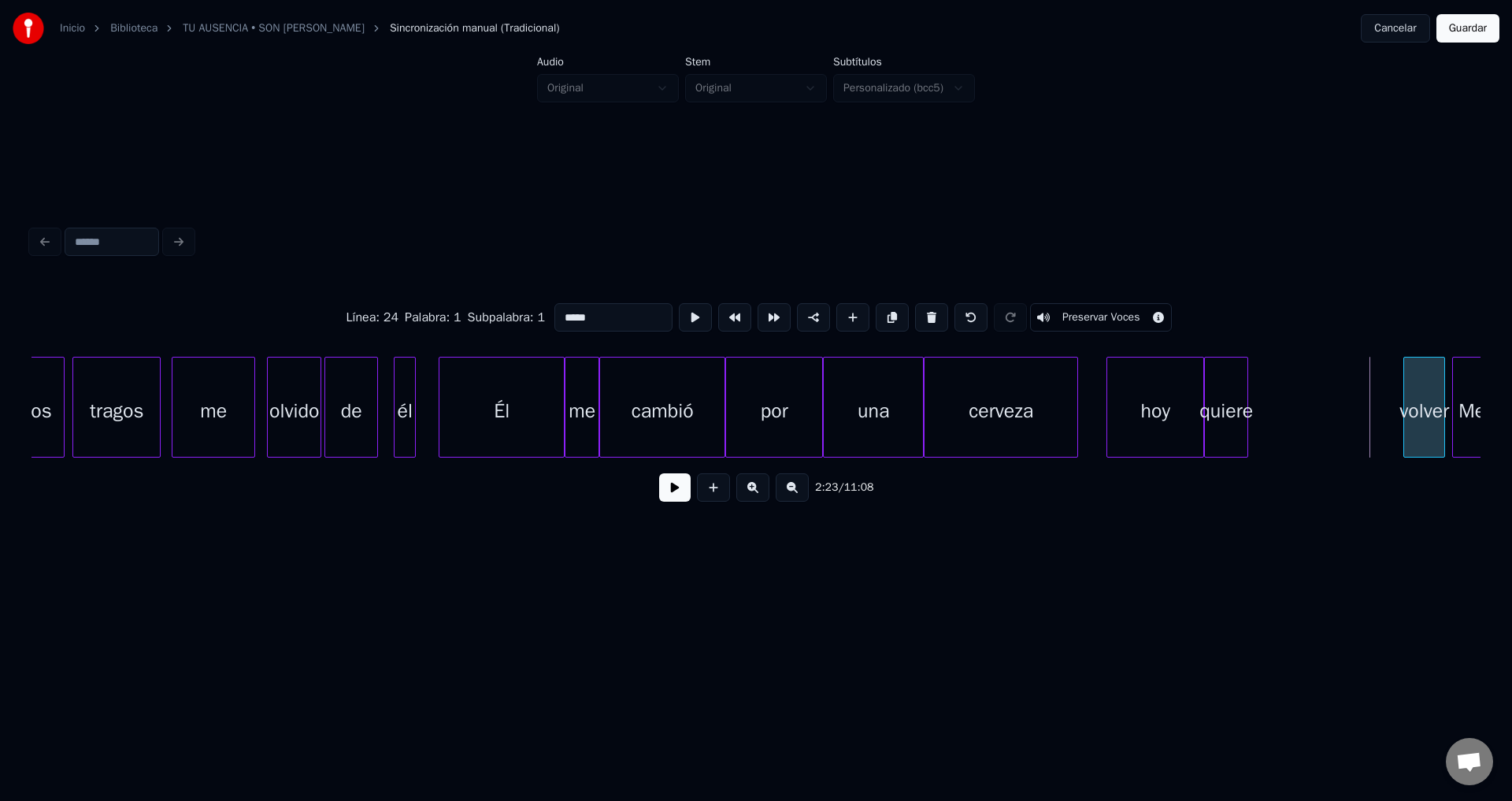 click at bounding box center (1406, 407) 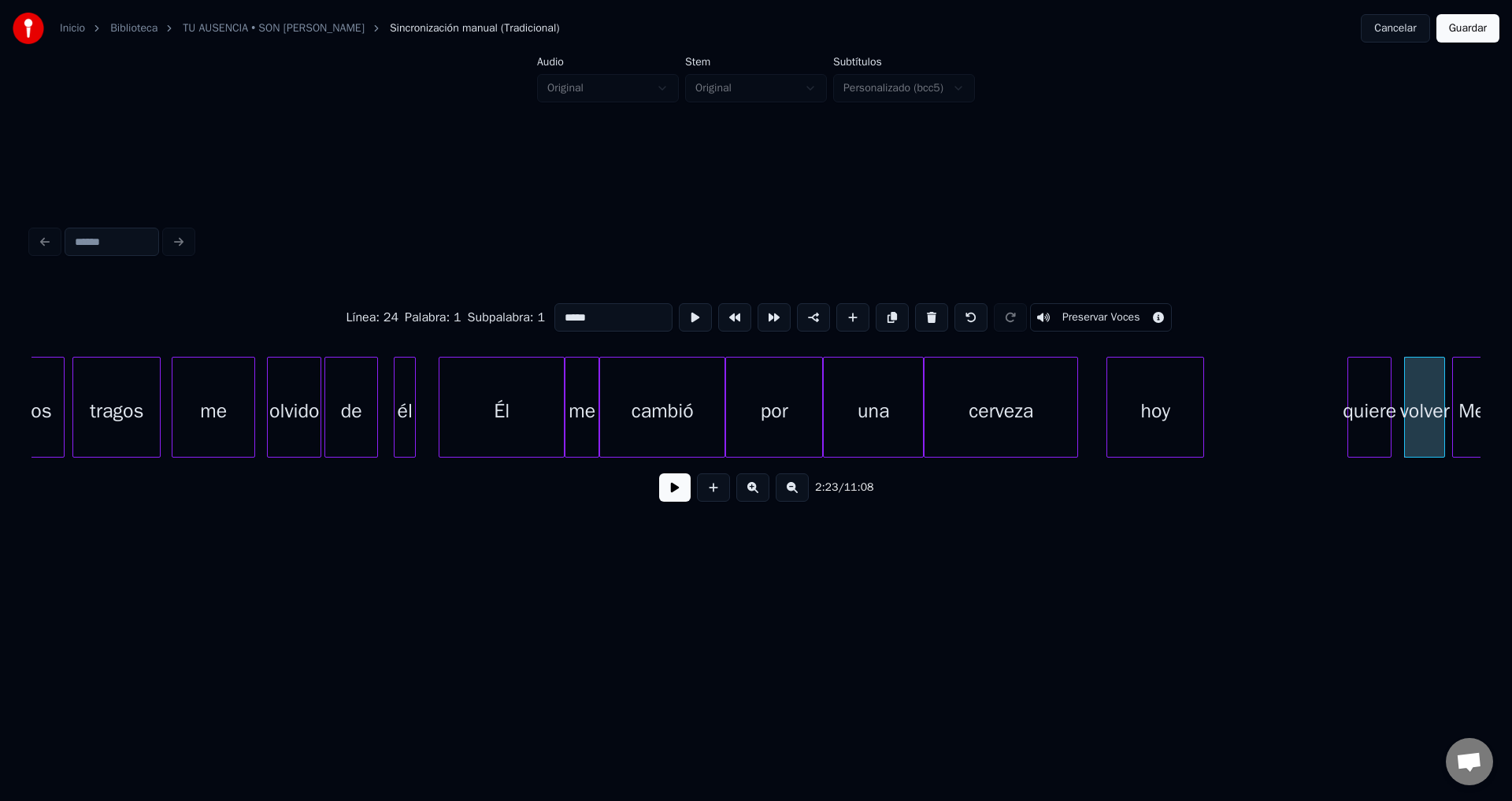 click on "quiere" at bounding box center [1369, 411] 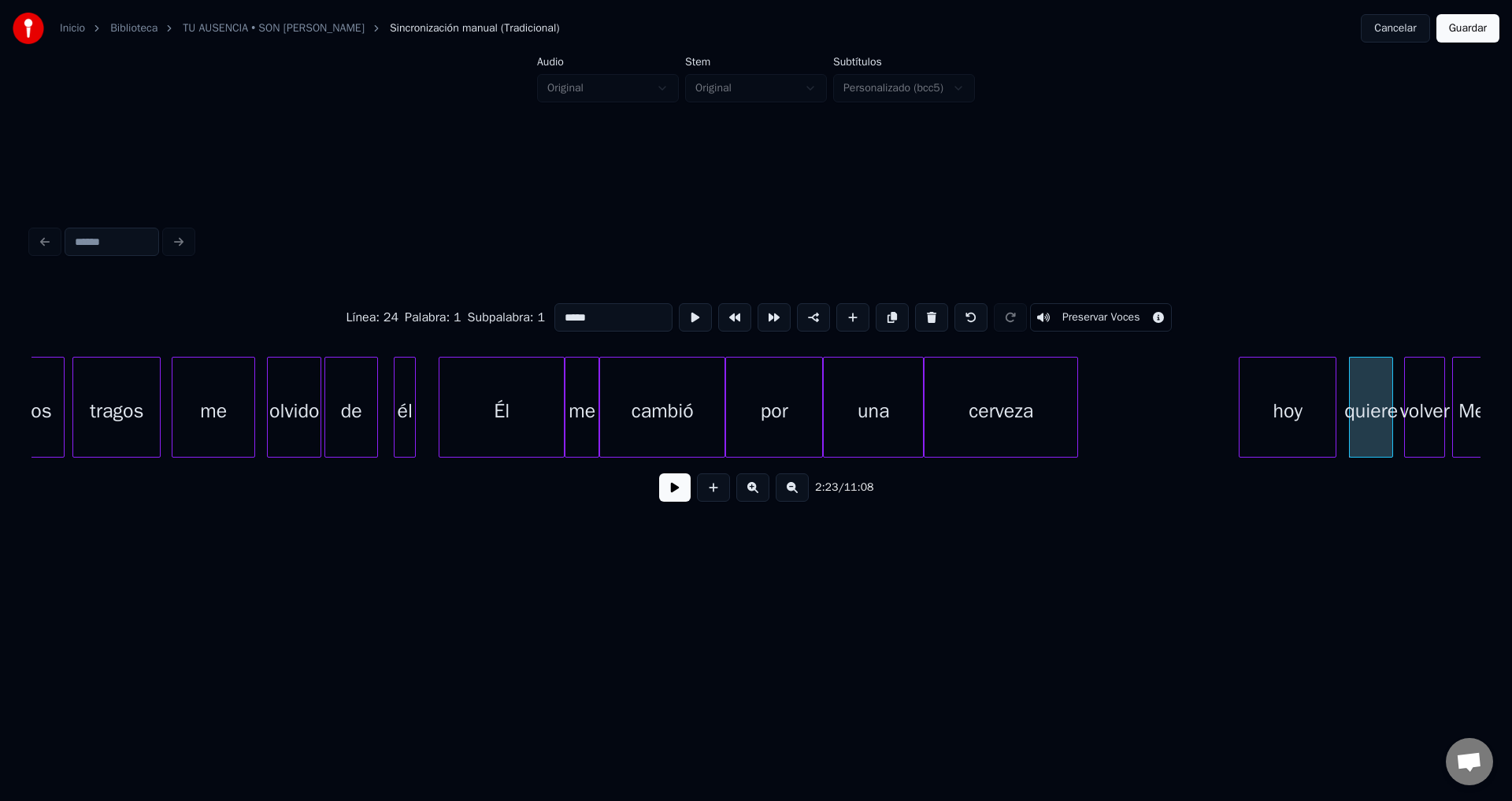 click on "hoy" at bounding box center [1288, 411] 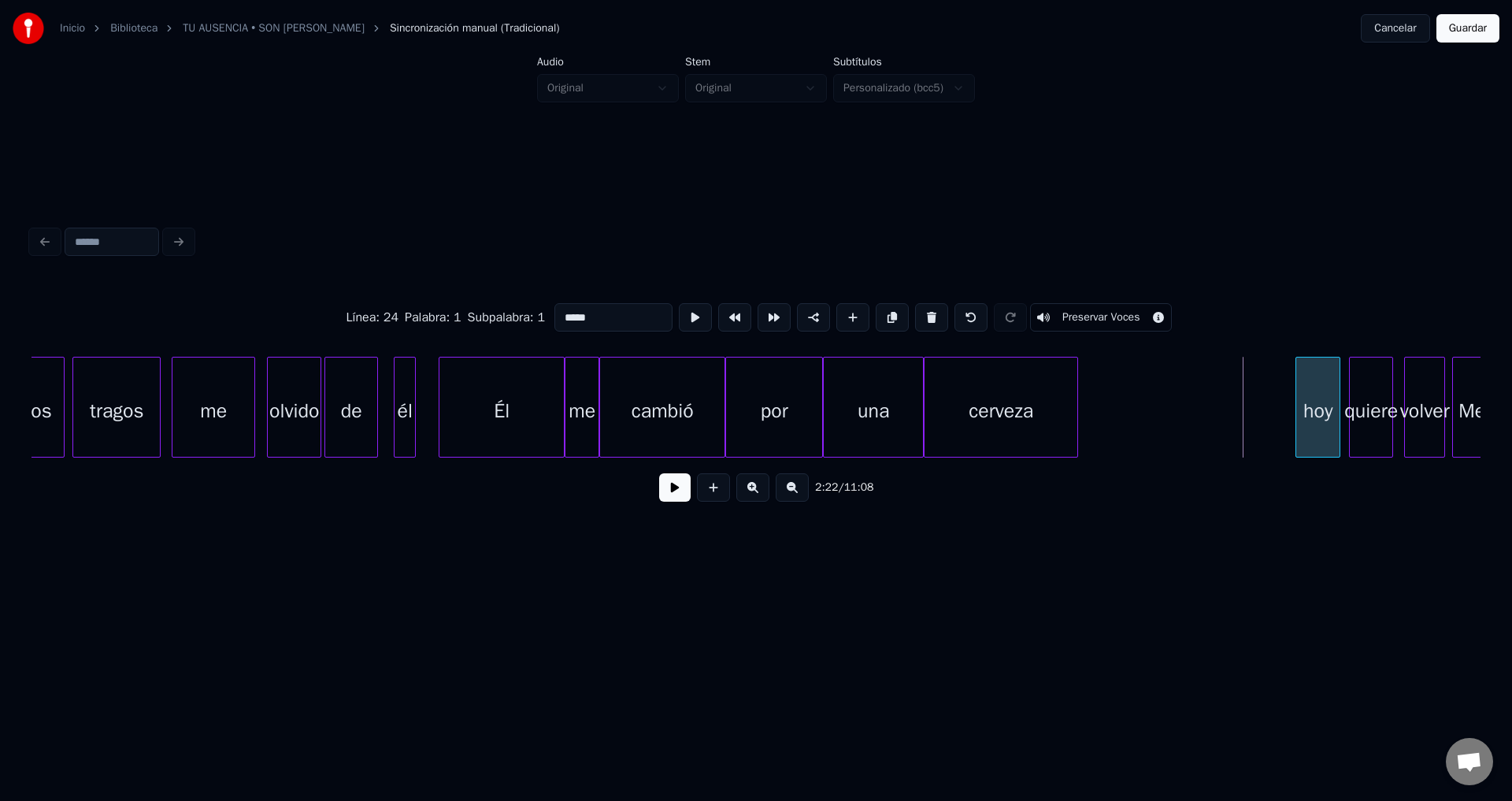 click at bounding box center (1299, 407) 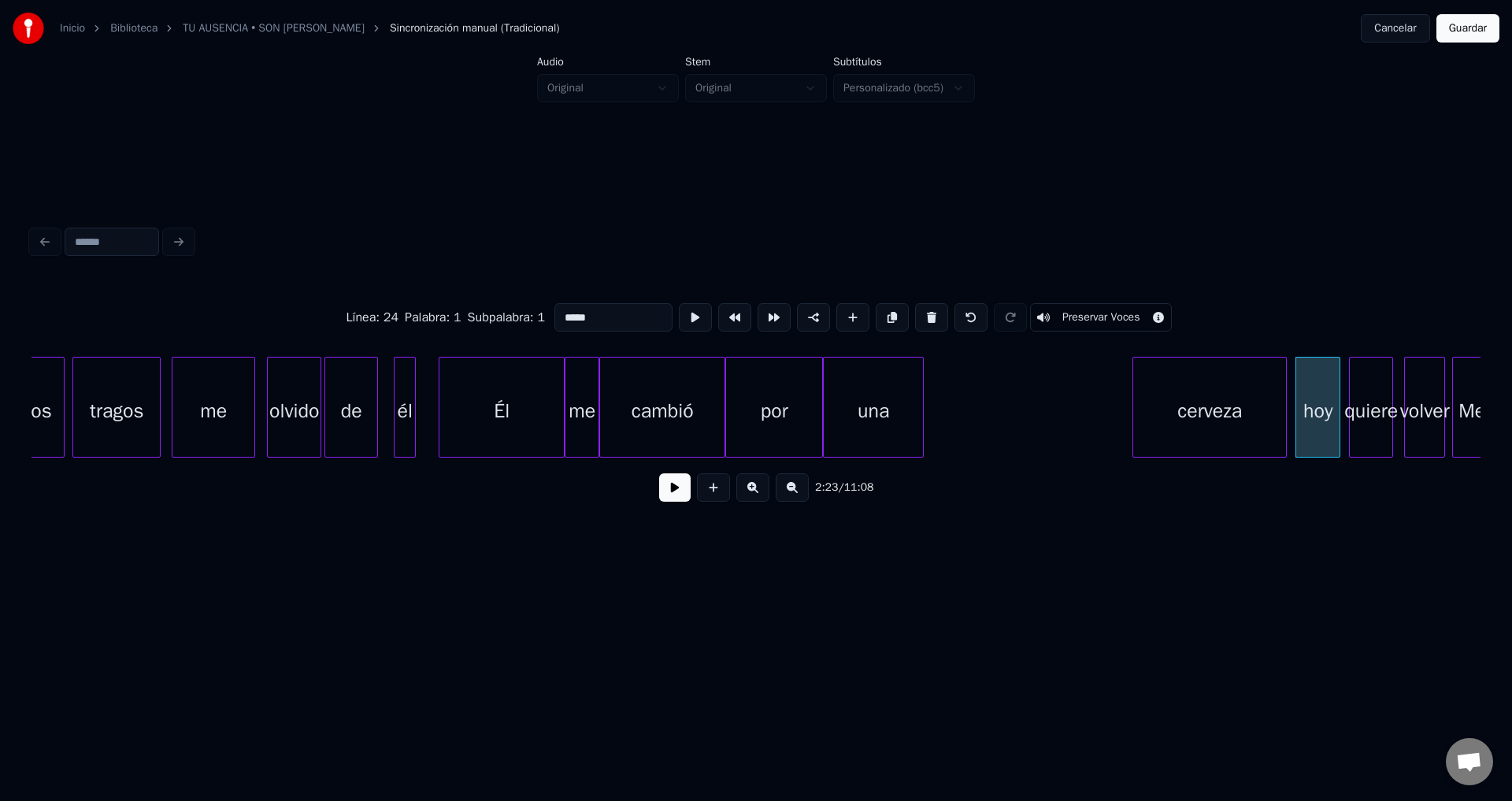 click on "cerveza" at bounding box center [1210, 411] 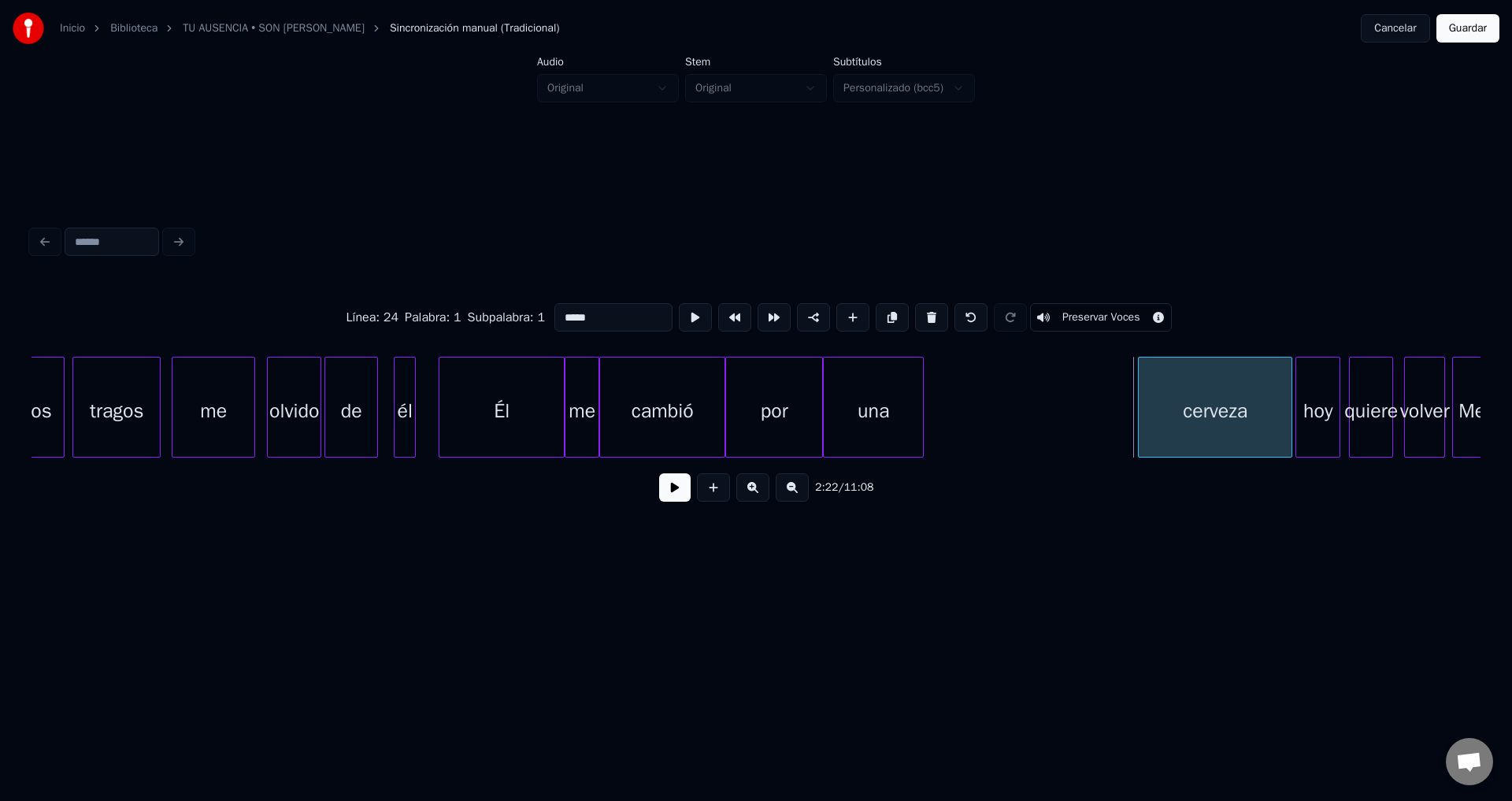 click on "cerveza" at bounding box center (1215, 407) 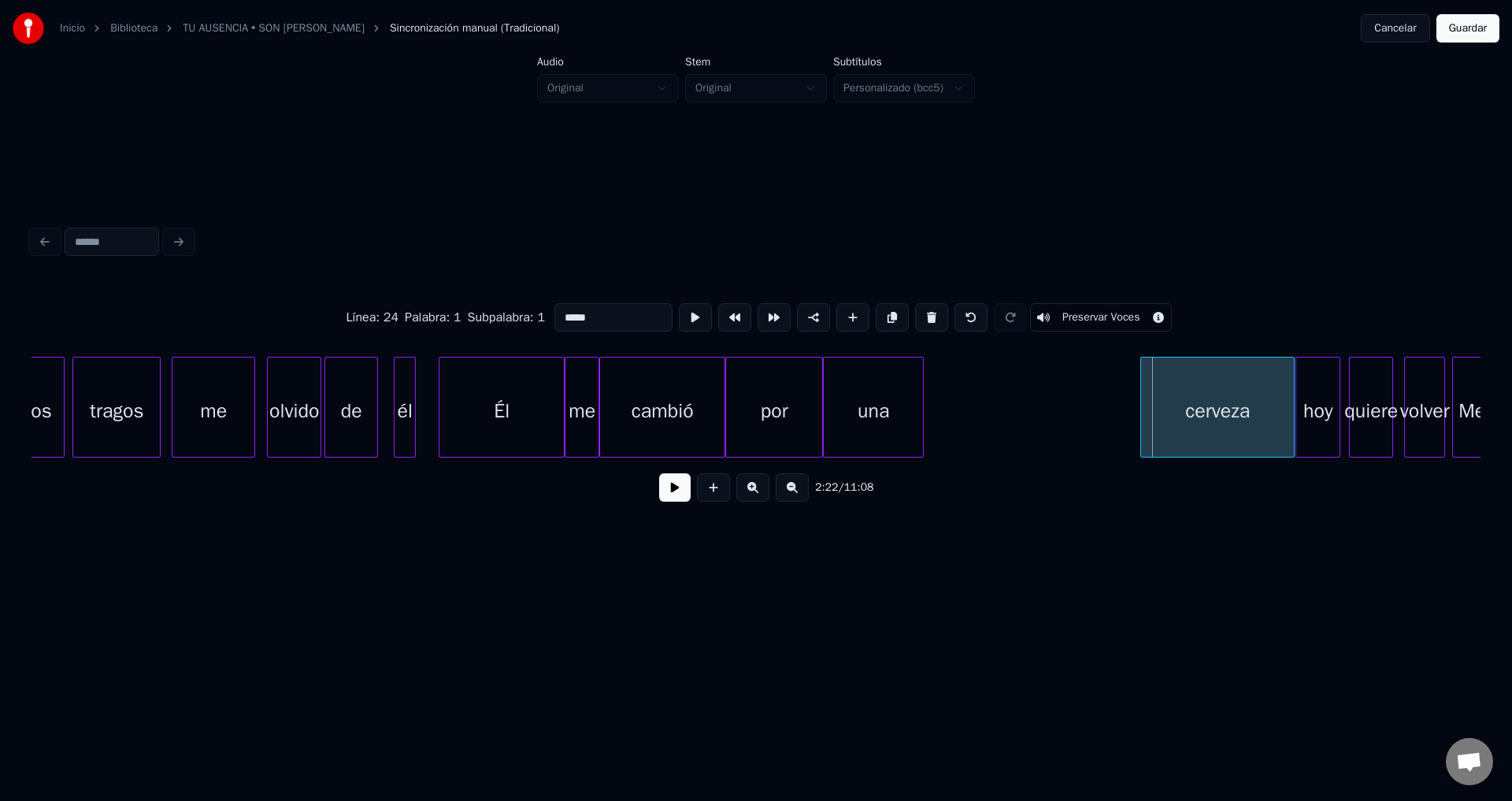 click on "cerveza" at bounding box center [1217, 411] 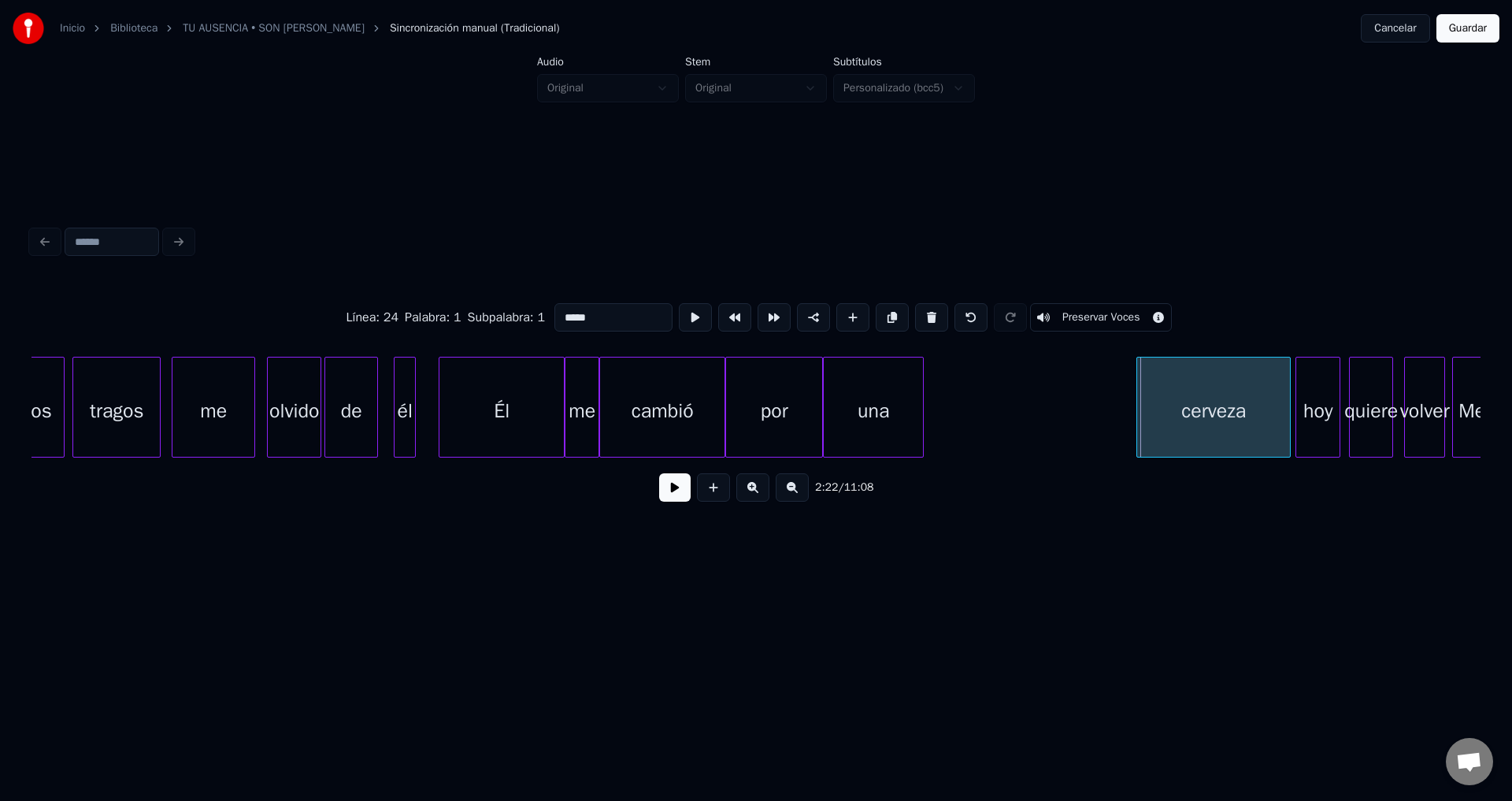 click on "cerveza" at bounding box center [1214, 407] 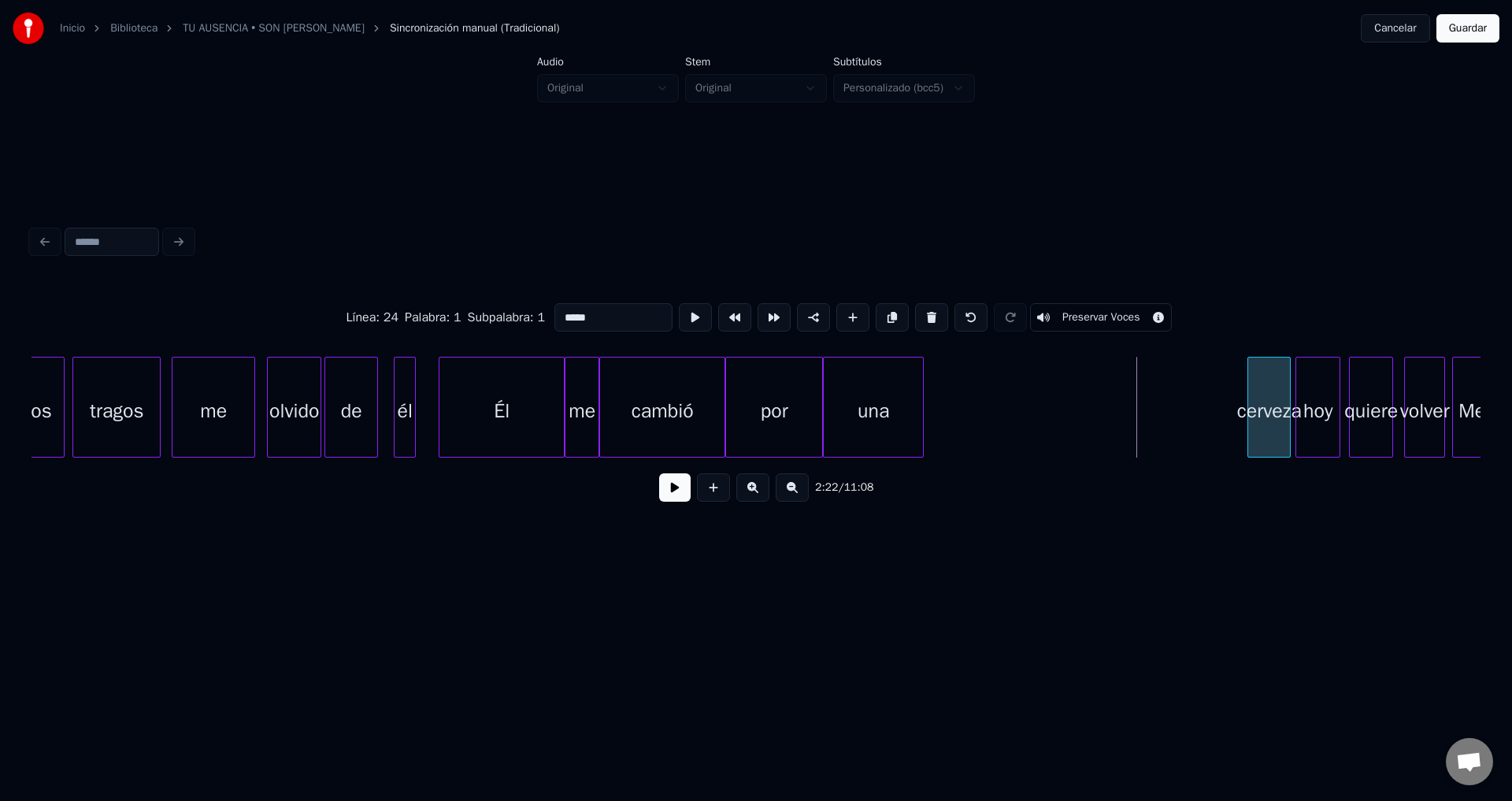 click at bounding box center (1251, 407) 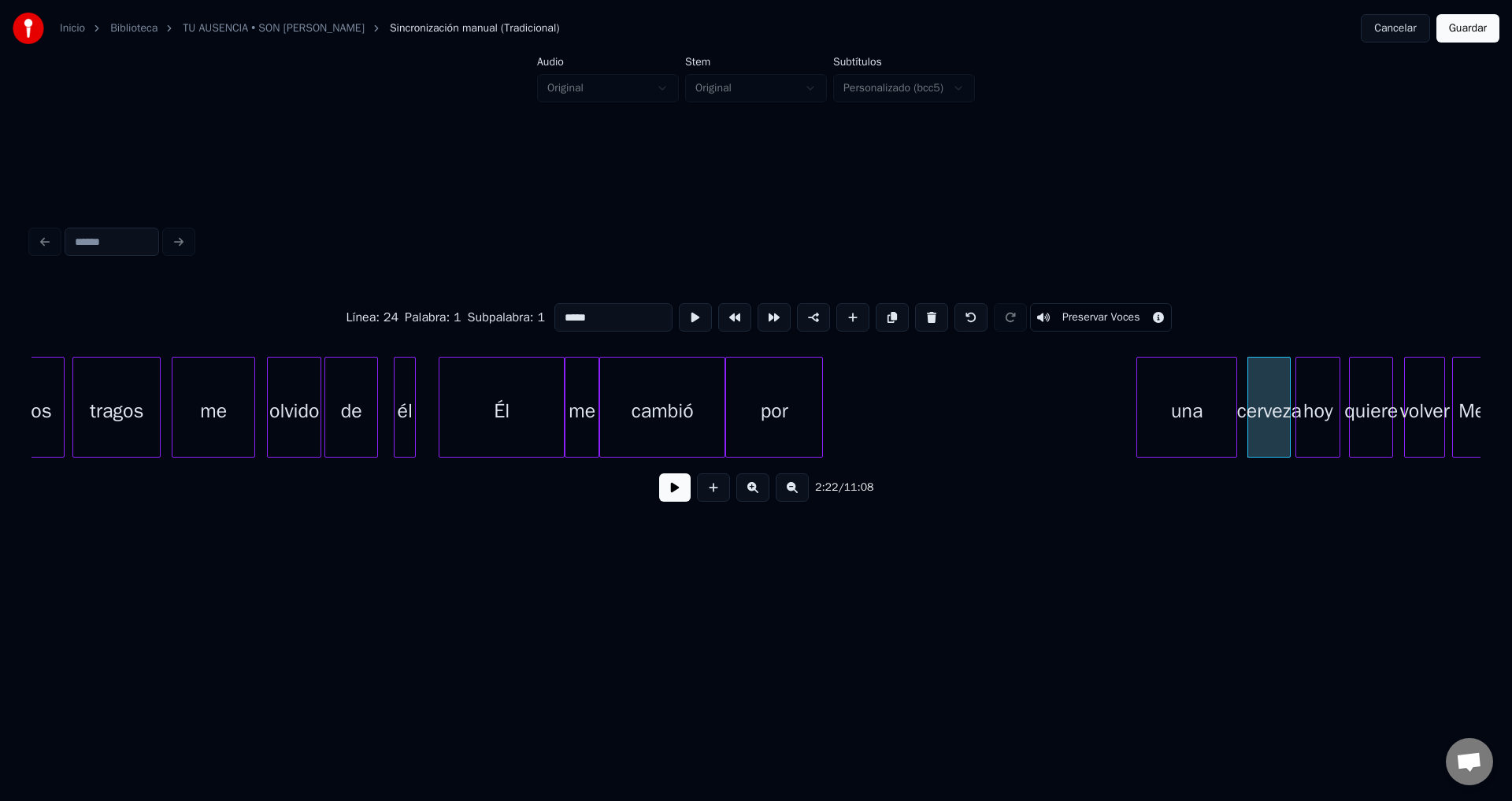 click on "una" at bounding box center [1187, 411] 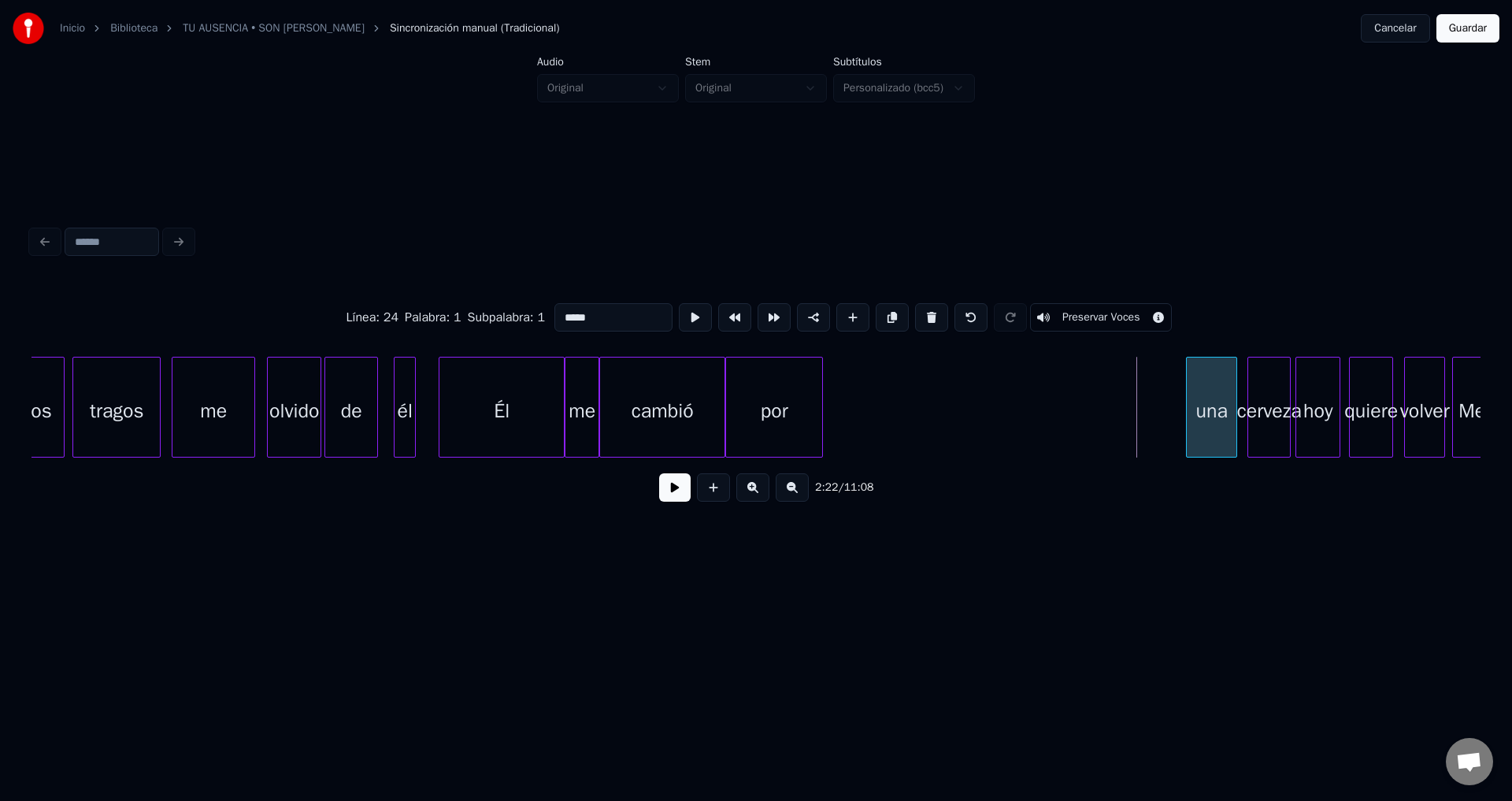 click at bounding box center (1189, 407) 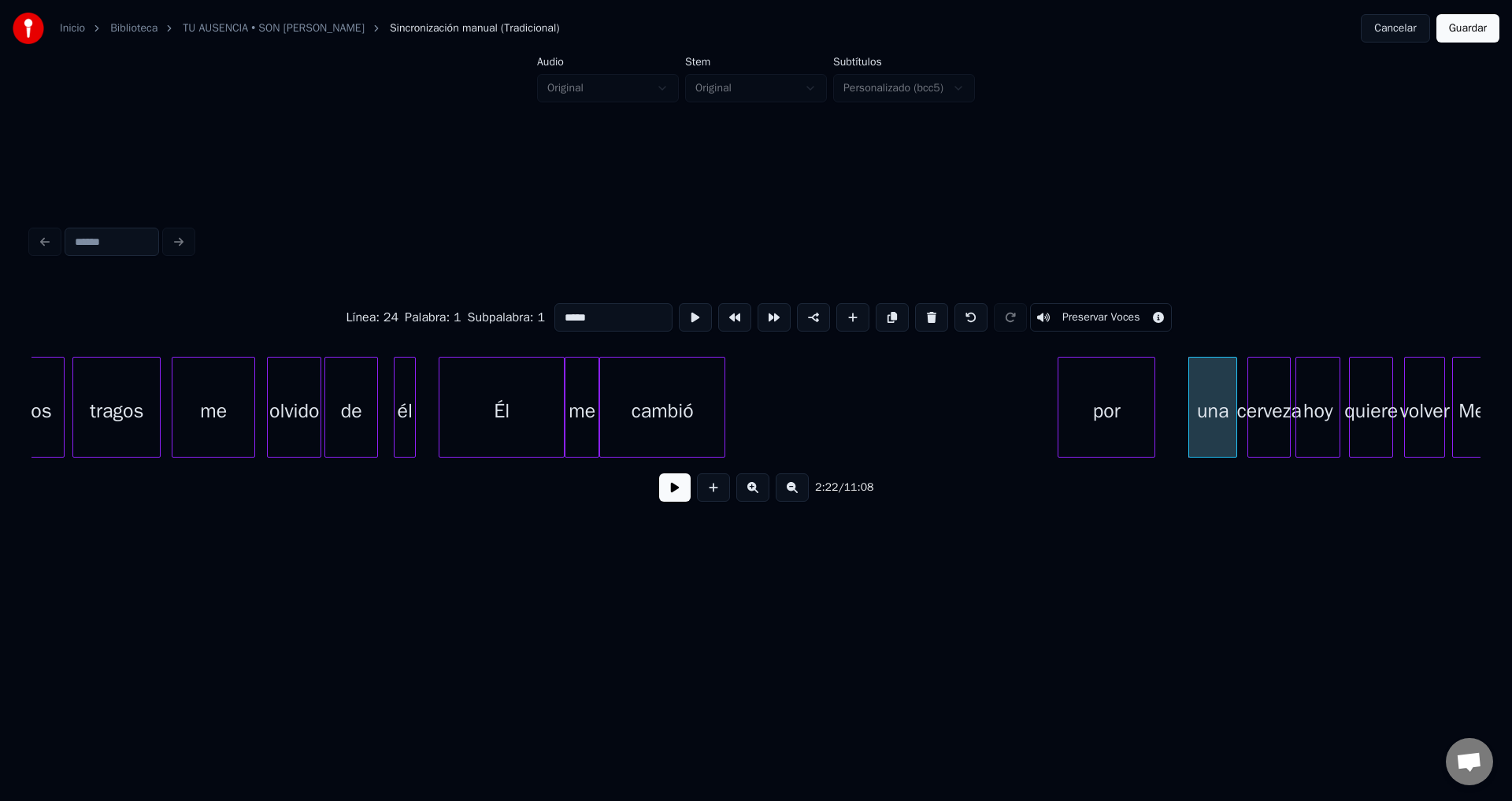 click on "por" at bounding box center [1106, 411] 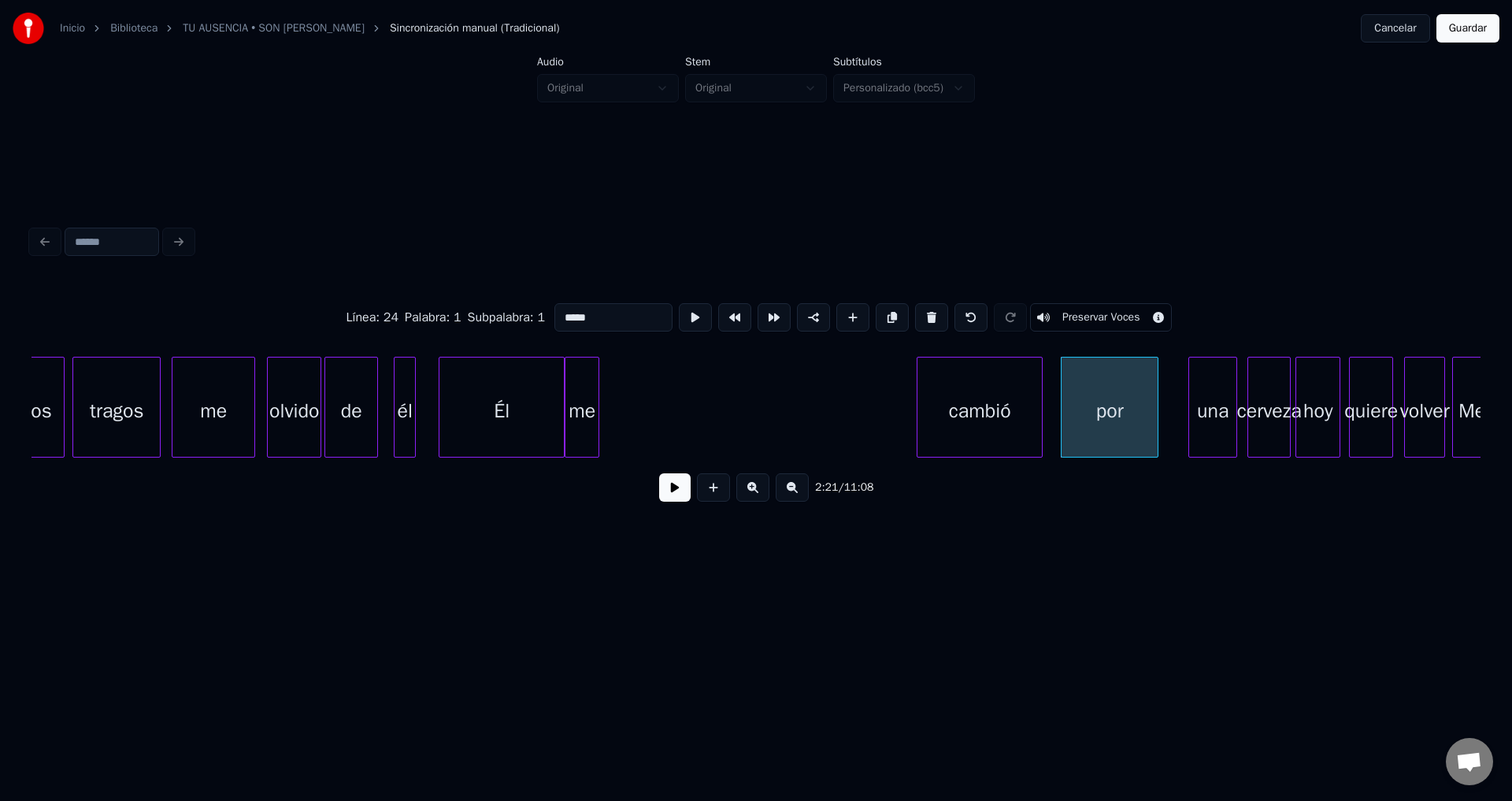 click on "cambió" at bounding box center [980, 411] 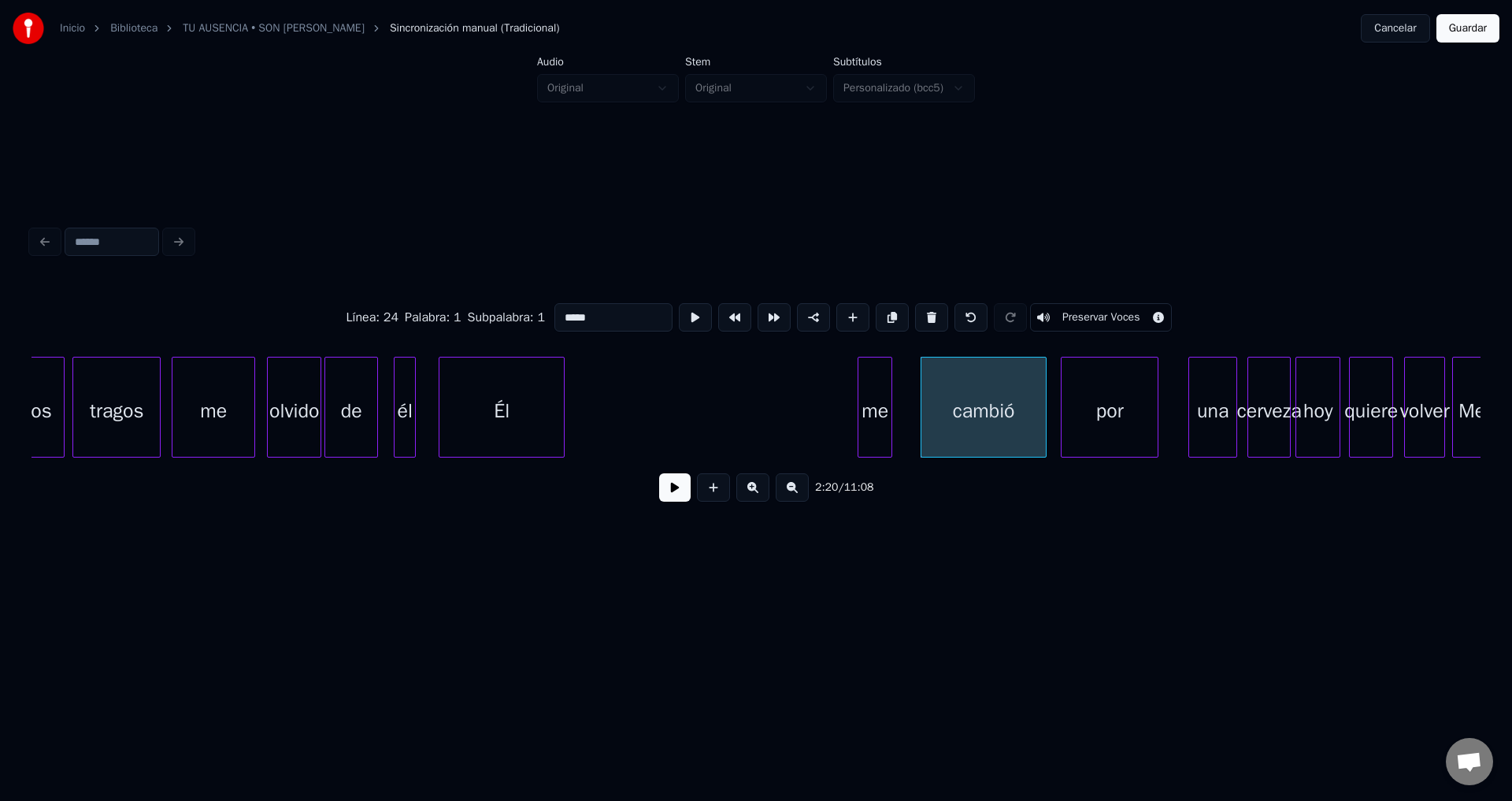 click on "me" at bounding box center [875, 411] 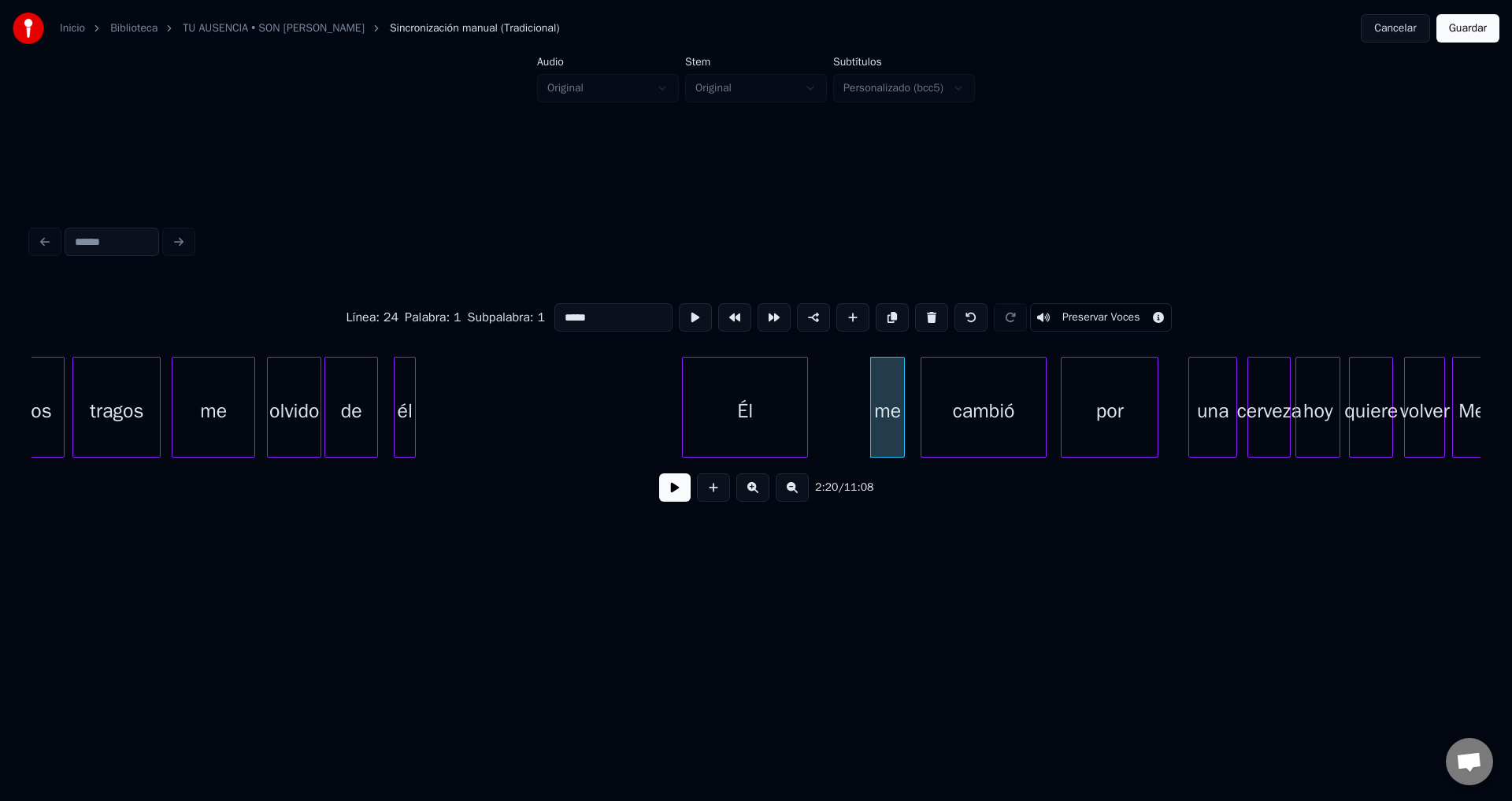 click on "Él" at bounding box center [745, 411] 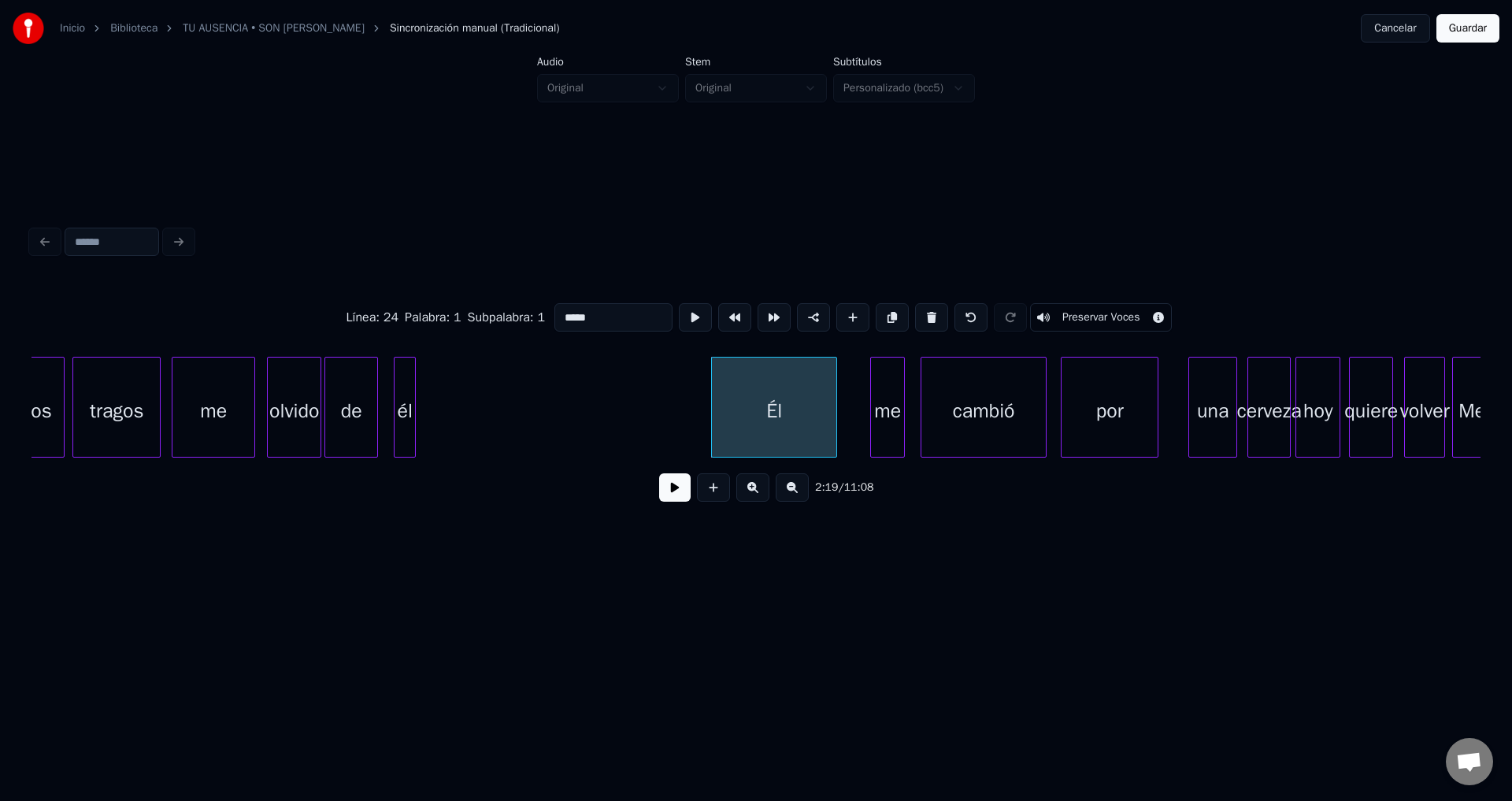 click on "me" at bounding box center (213, 411) 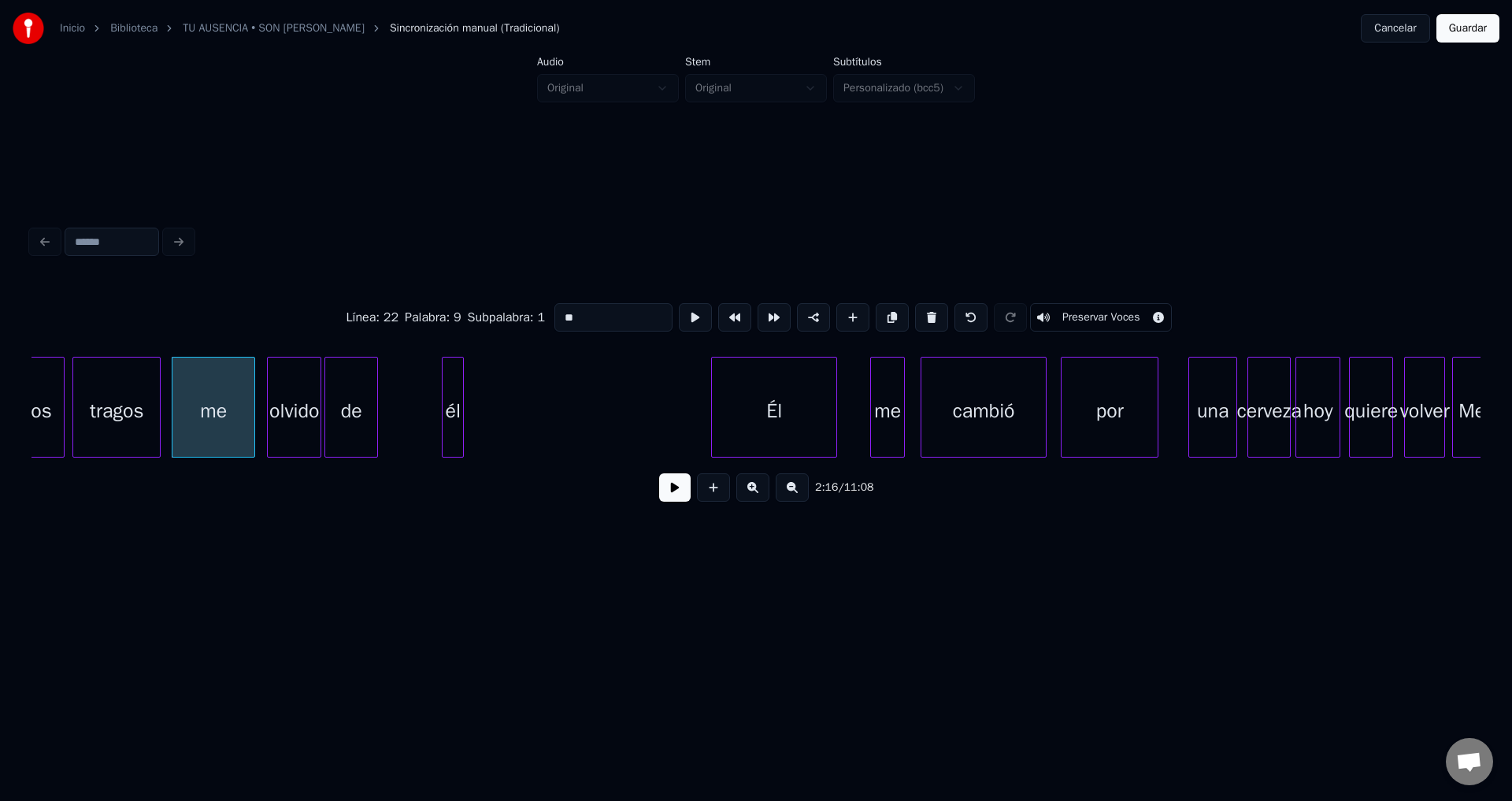 click on "él" at bounding box center [453, 411] 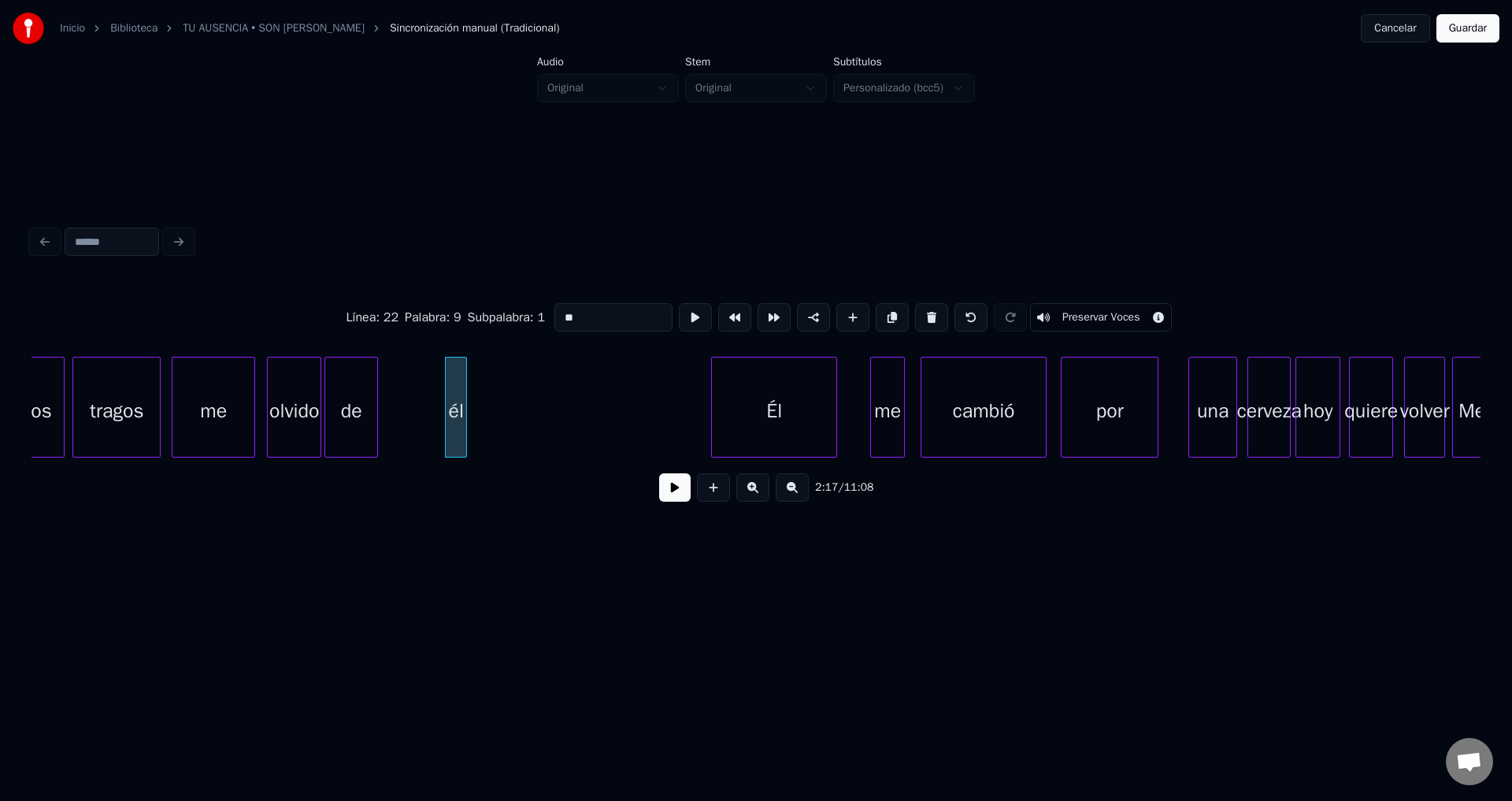 click on "me" at bounding box center [213, 411] 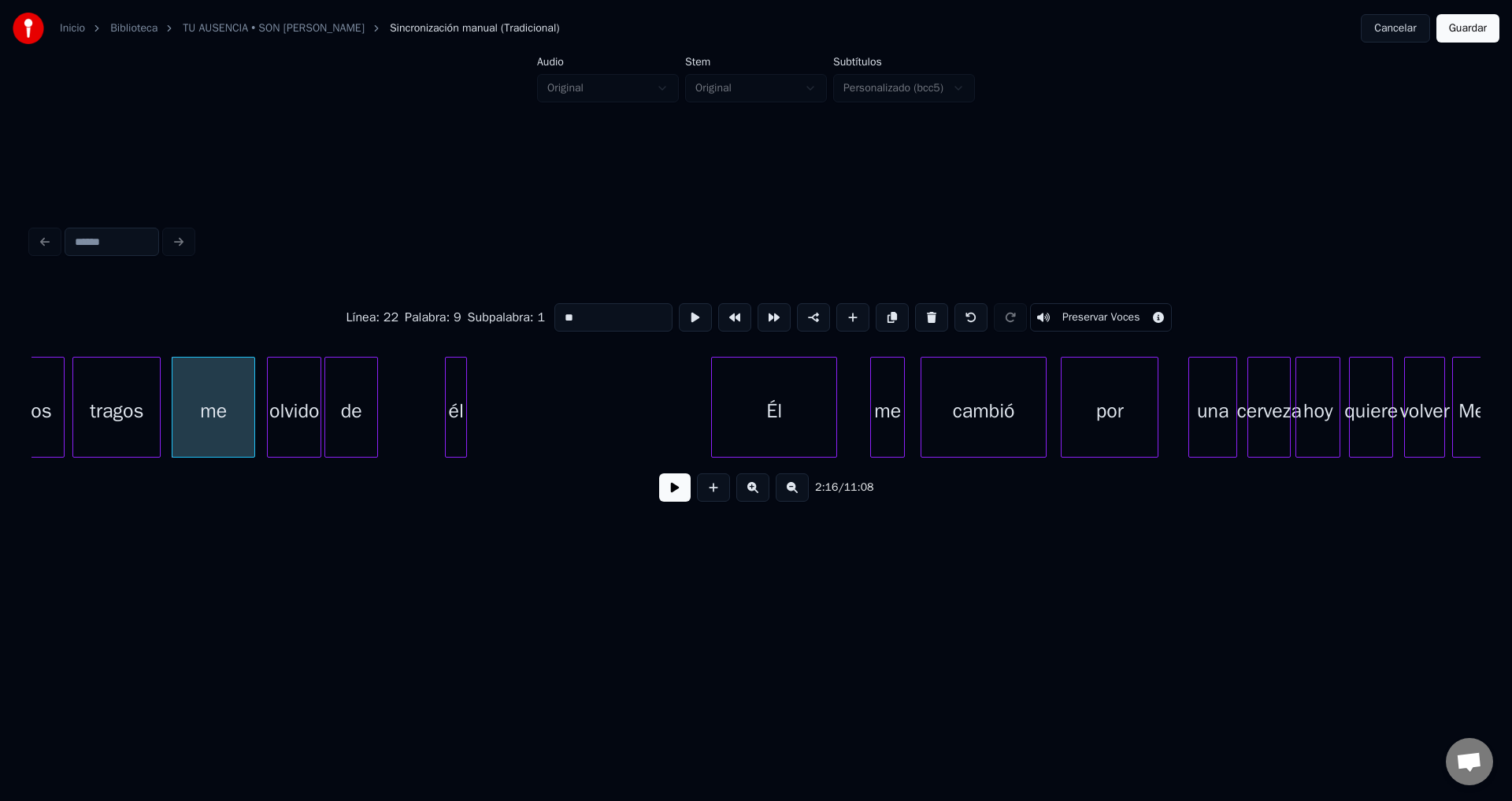 click at bounding box center (675, 488) 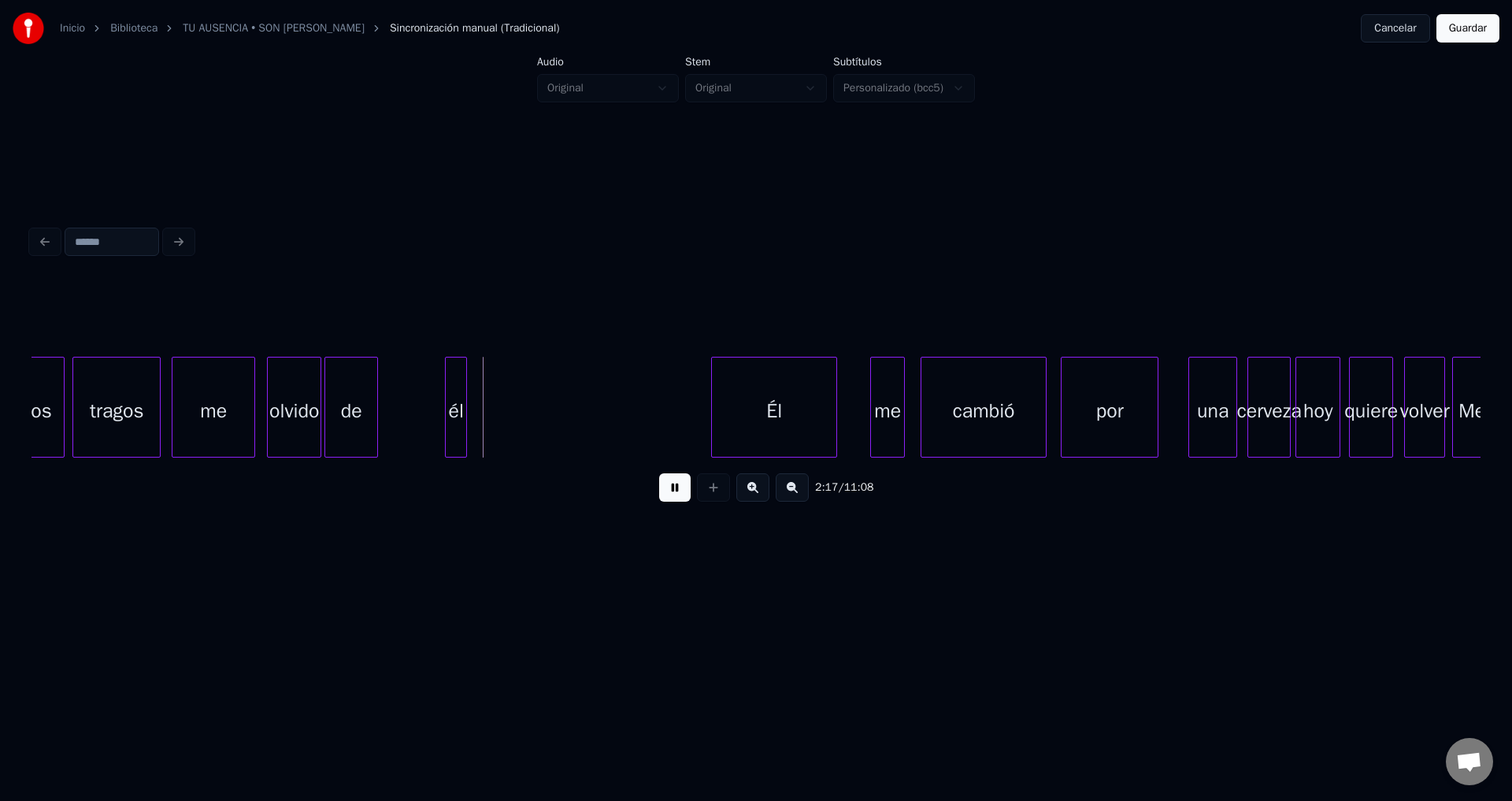 click at bounding box center (675, 488) 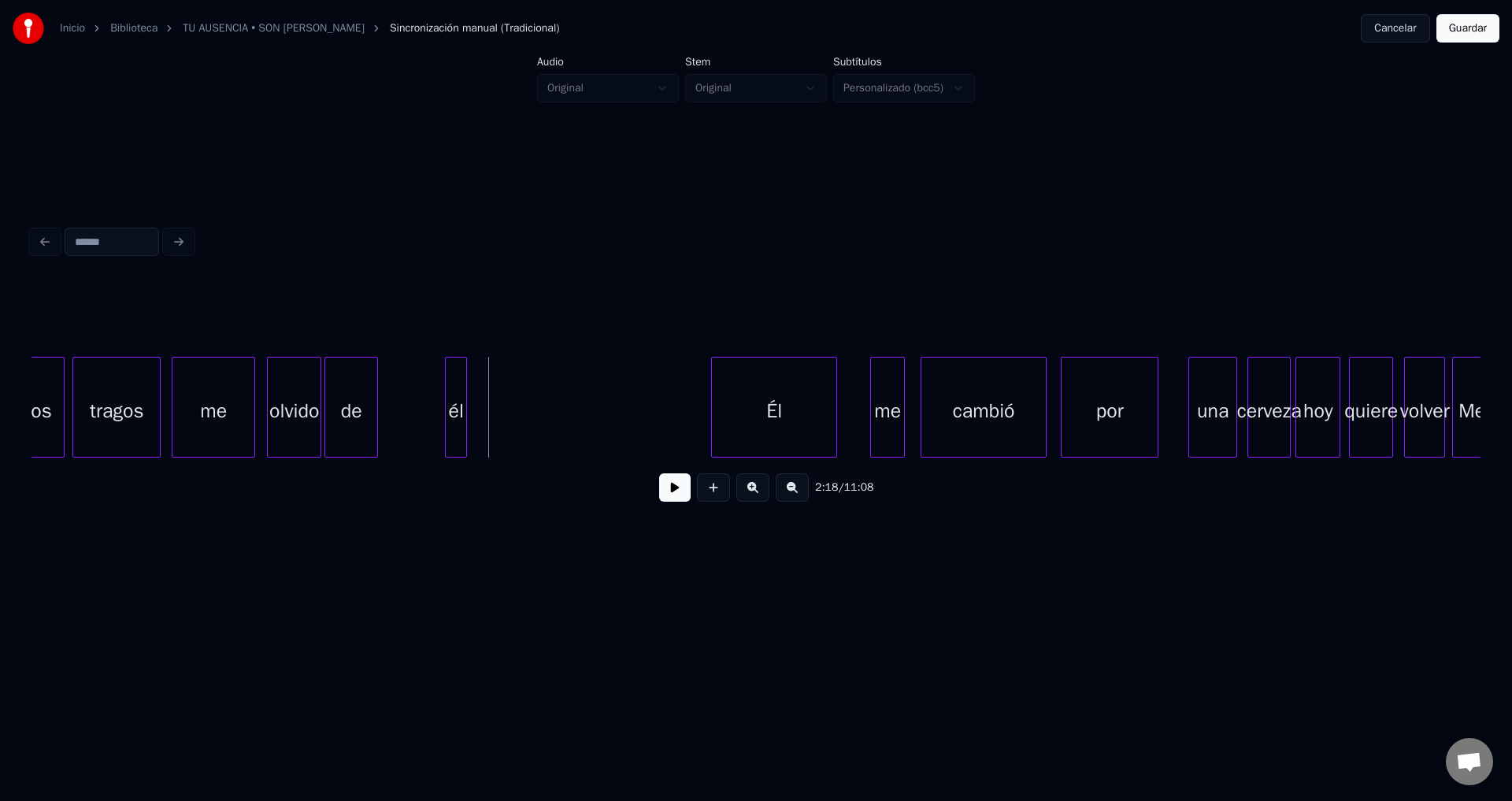 click on "olvido" at bounding box center (294, 411) 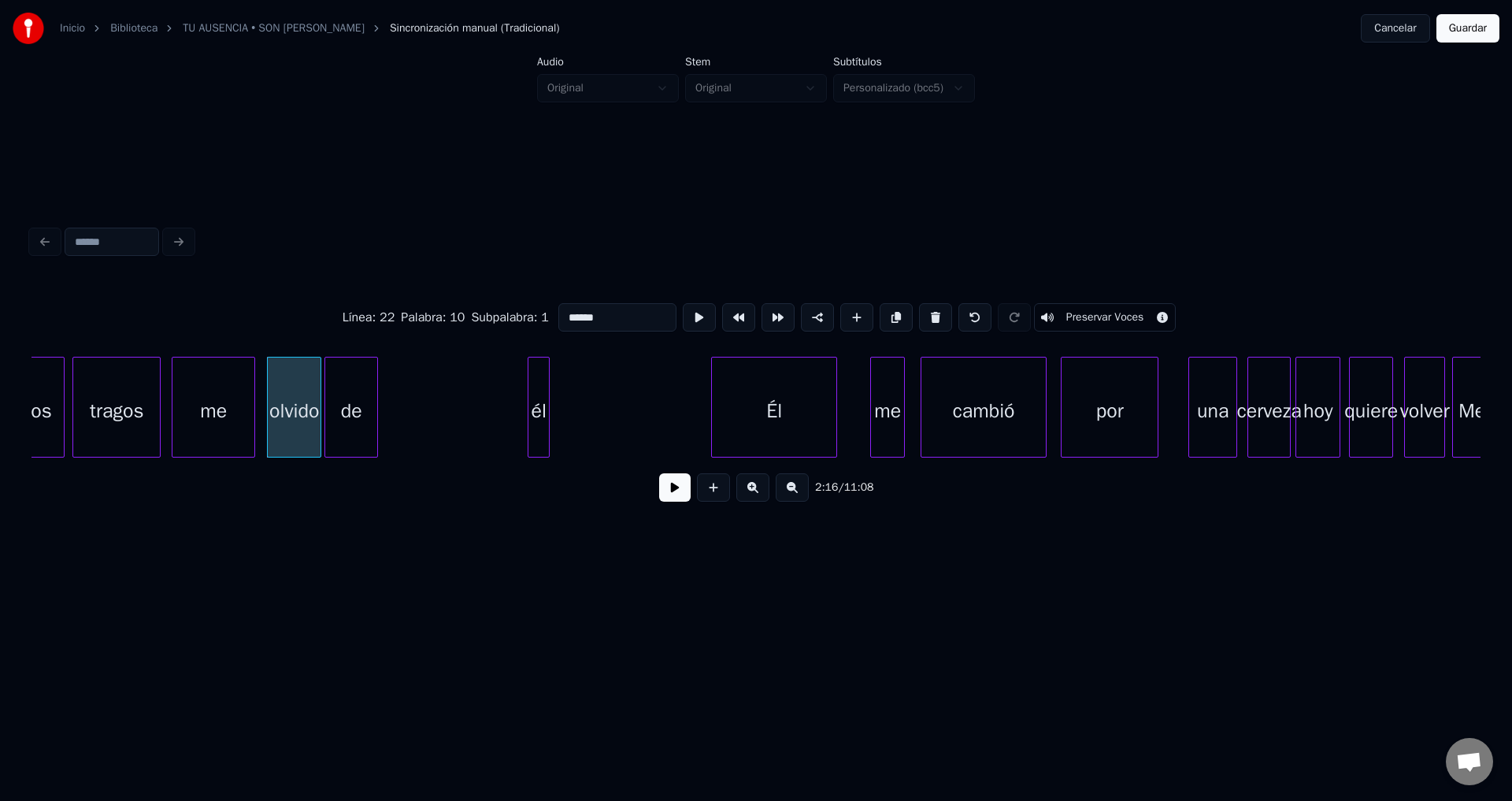 click on "él" at bounding box center [539, 411] 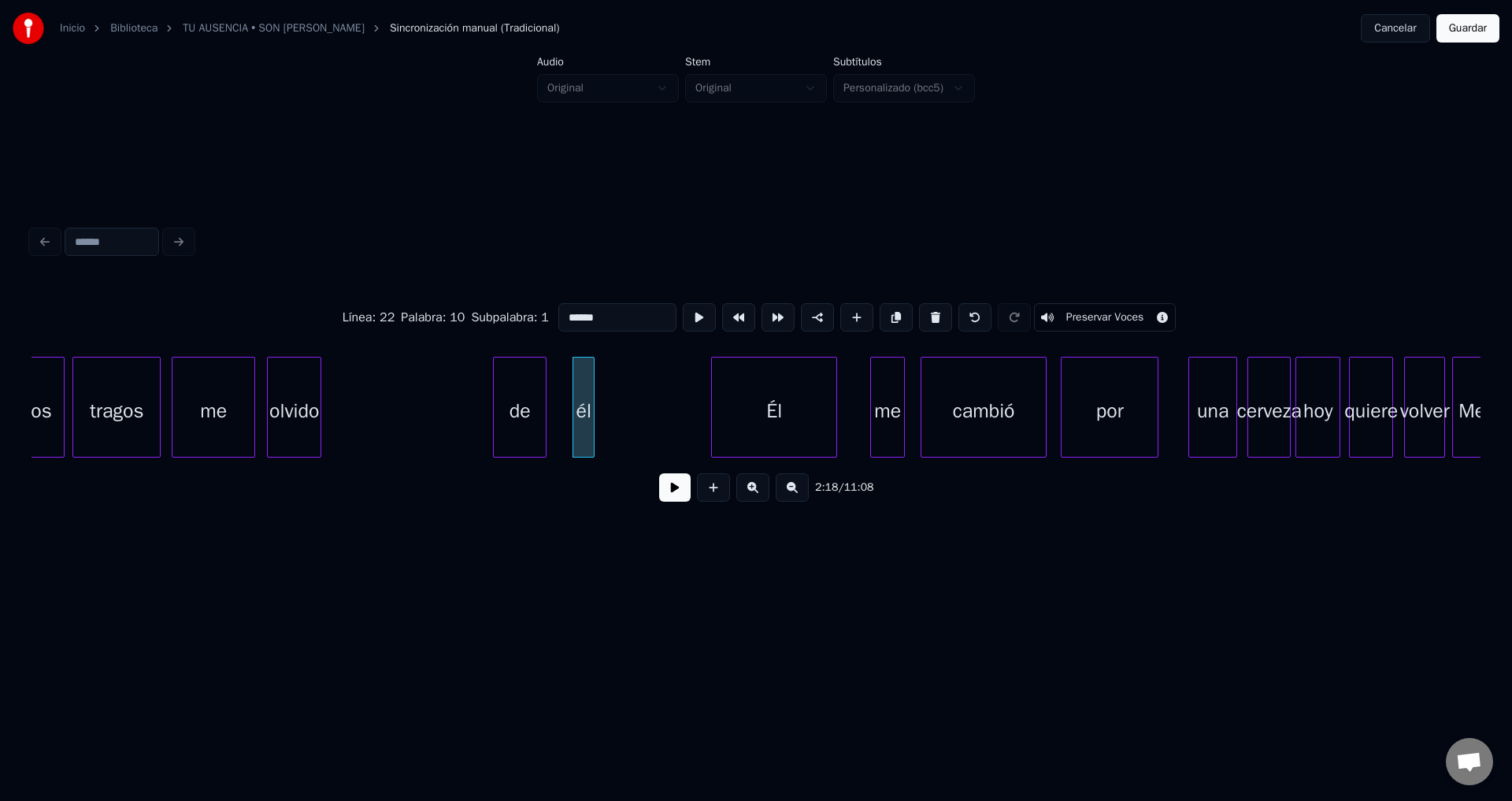 click on "de" at bounding box center [520, 411] 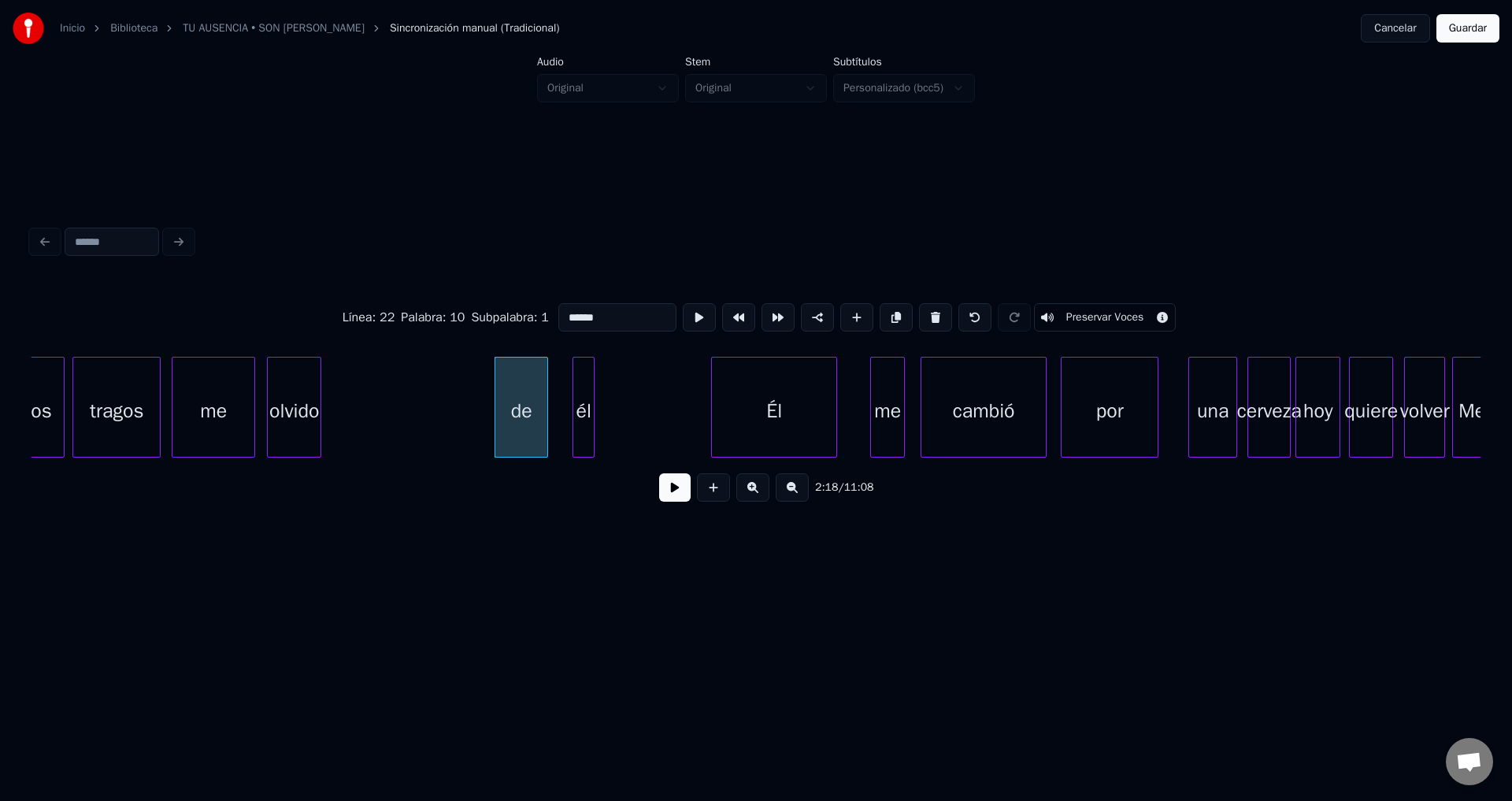 click on "me" at bounding box center (213, 411) 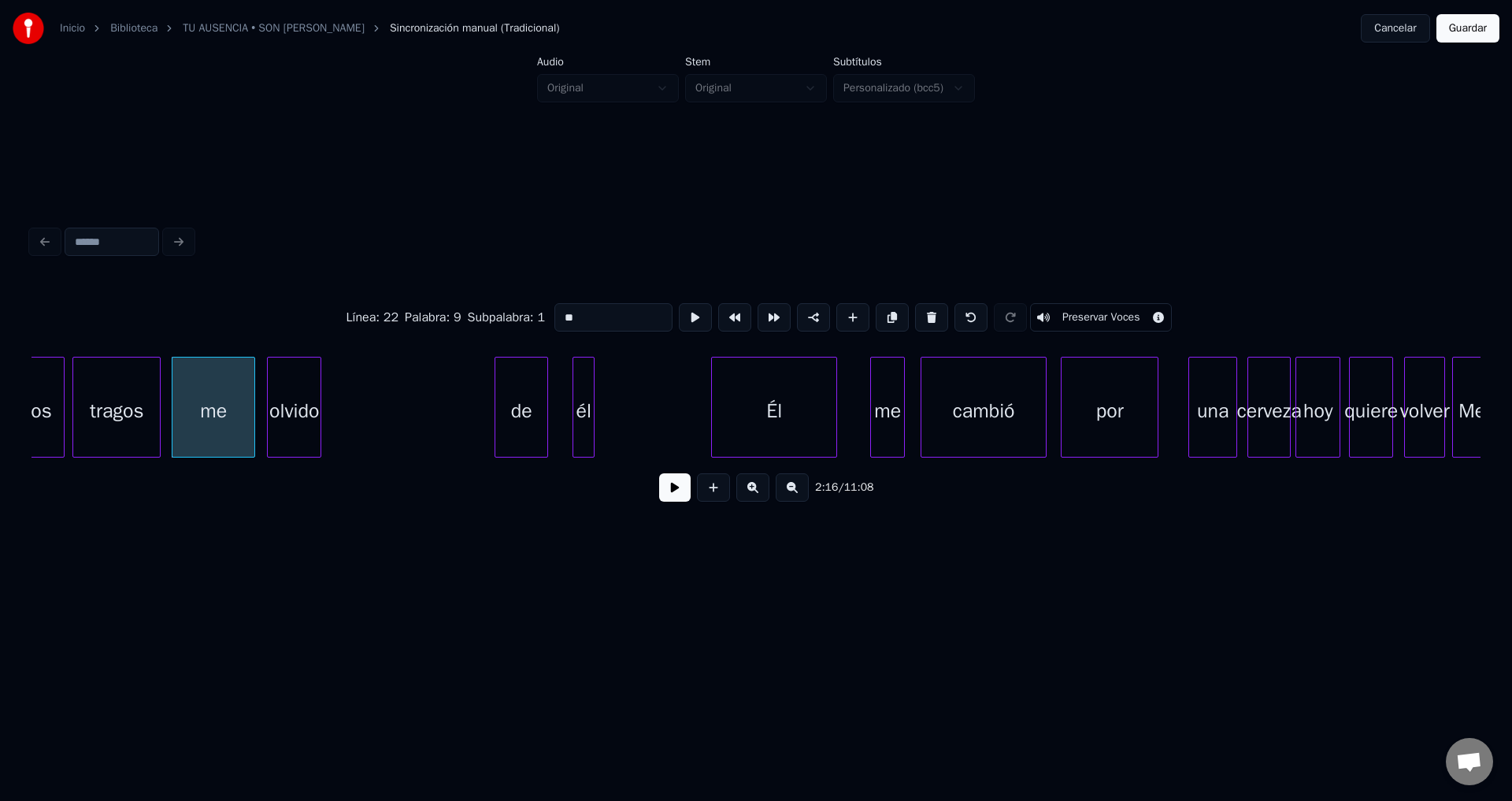 click at bounding box center [675, 488] 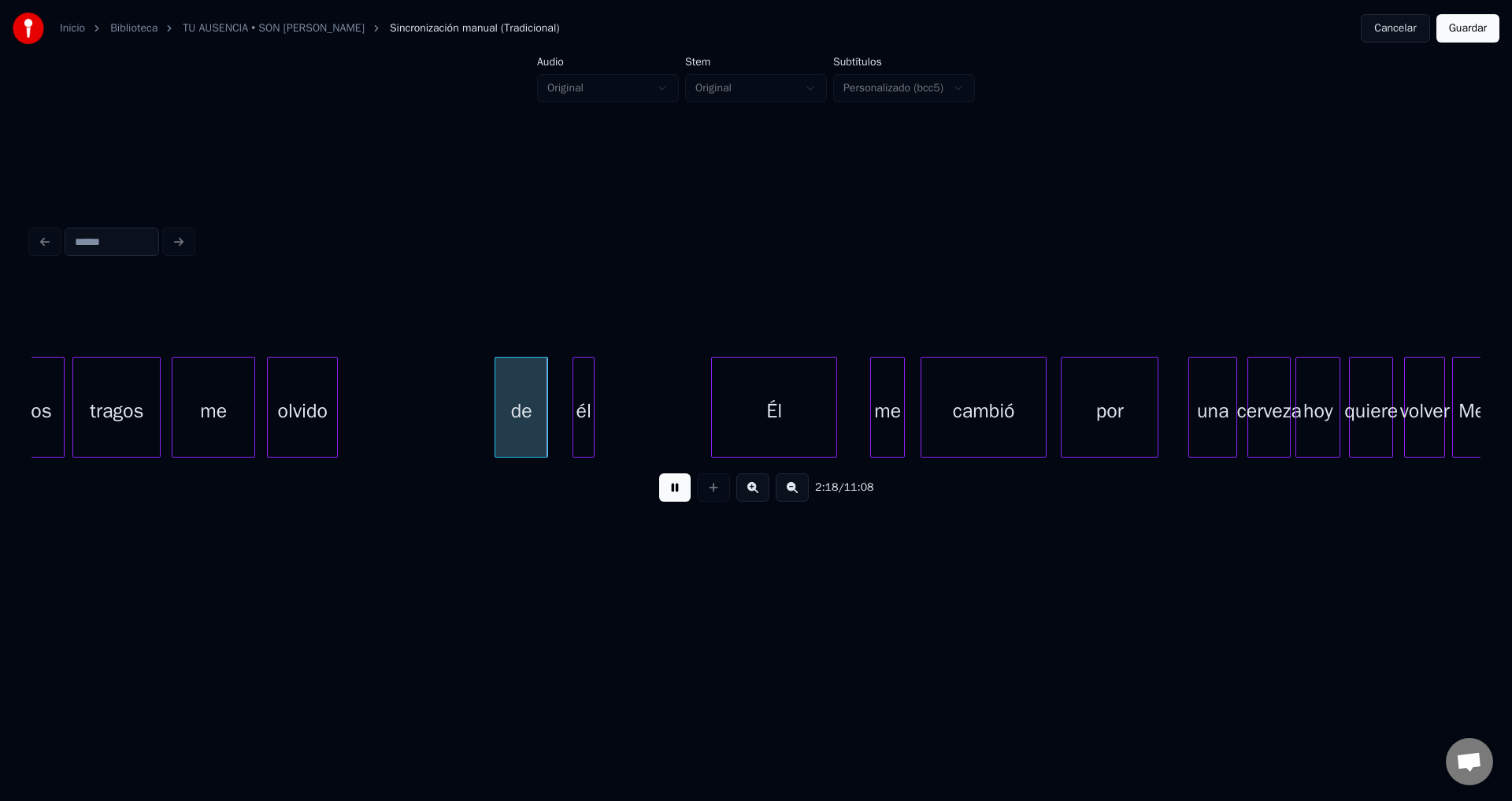click at bounding box center [335, 407] 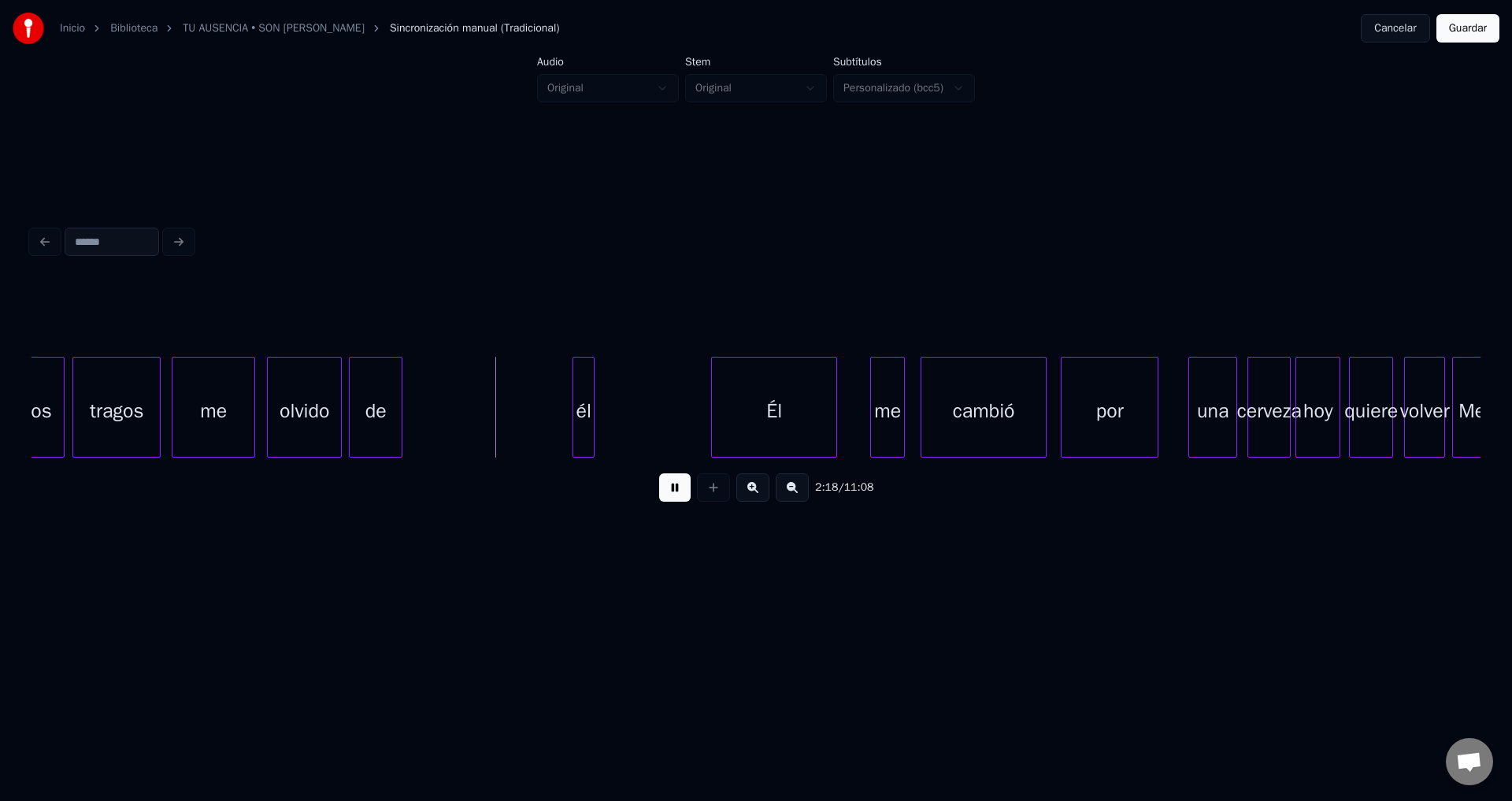 click on "de" at bounding box center [376, 411] 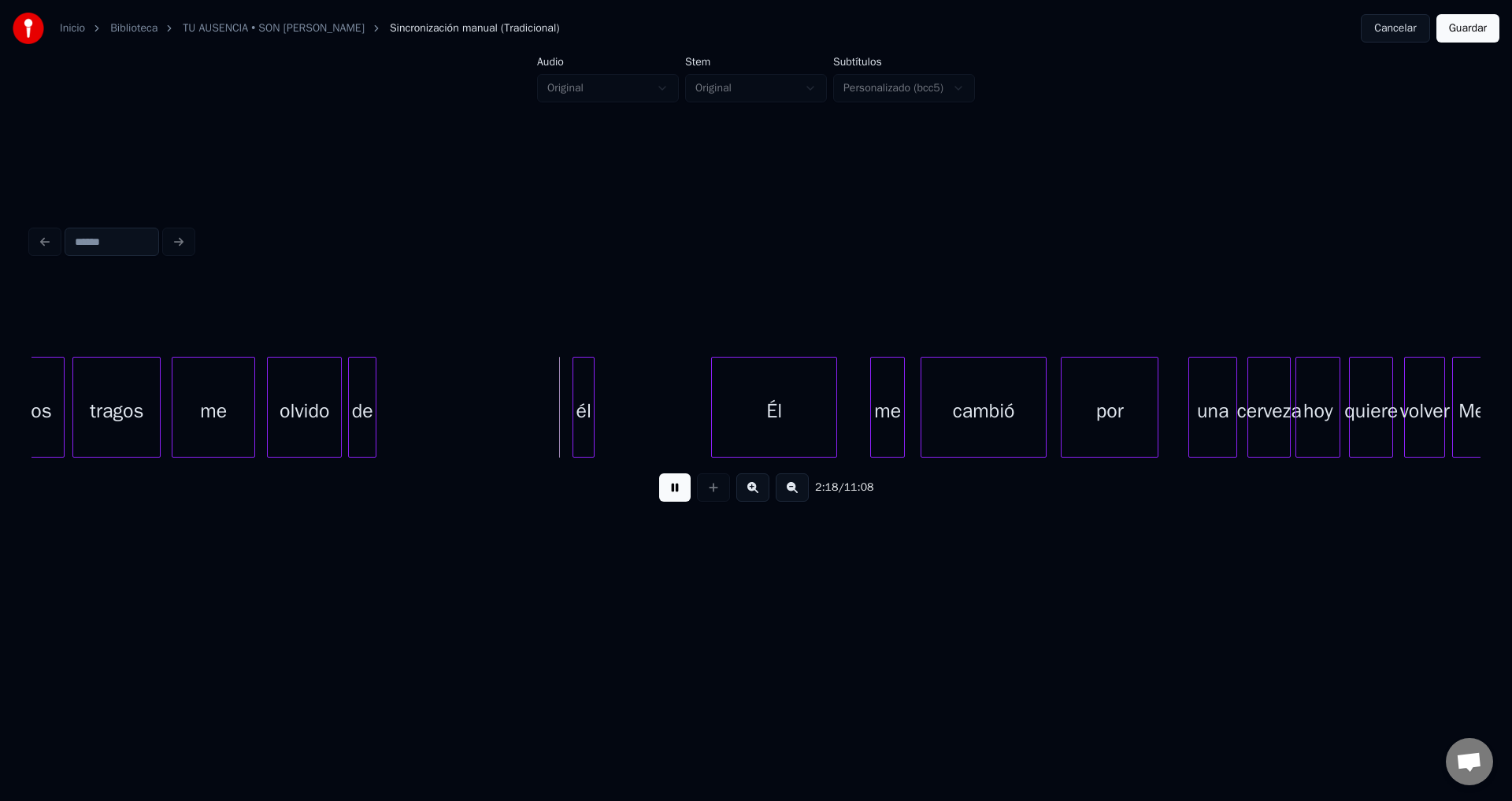 click at bounding box center [373, 407] 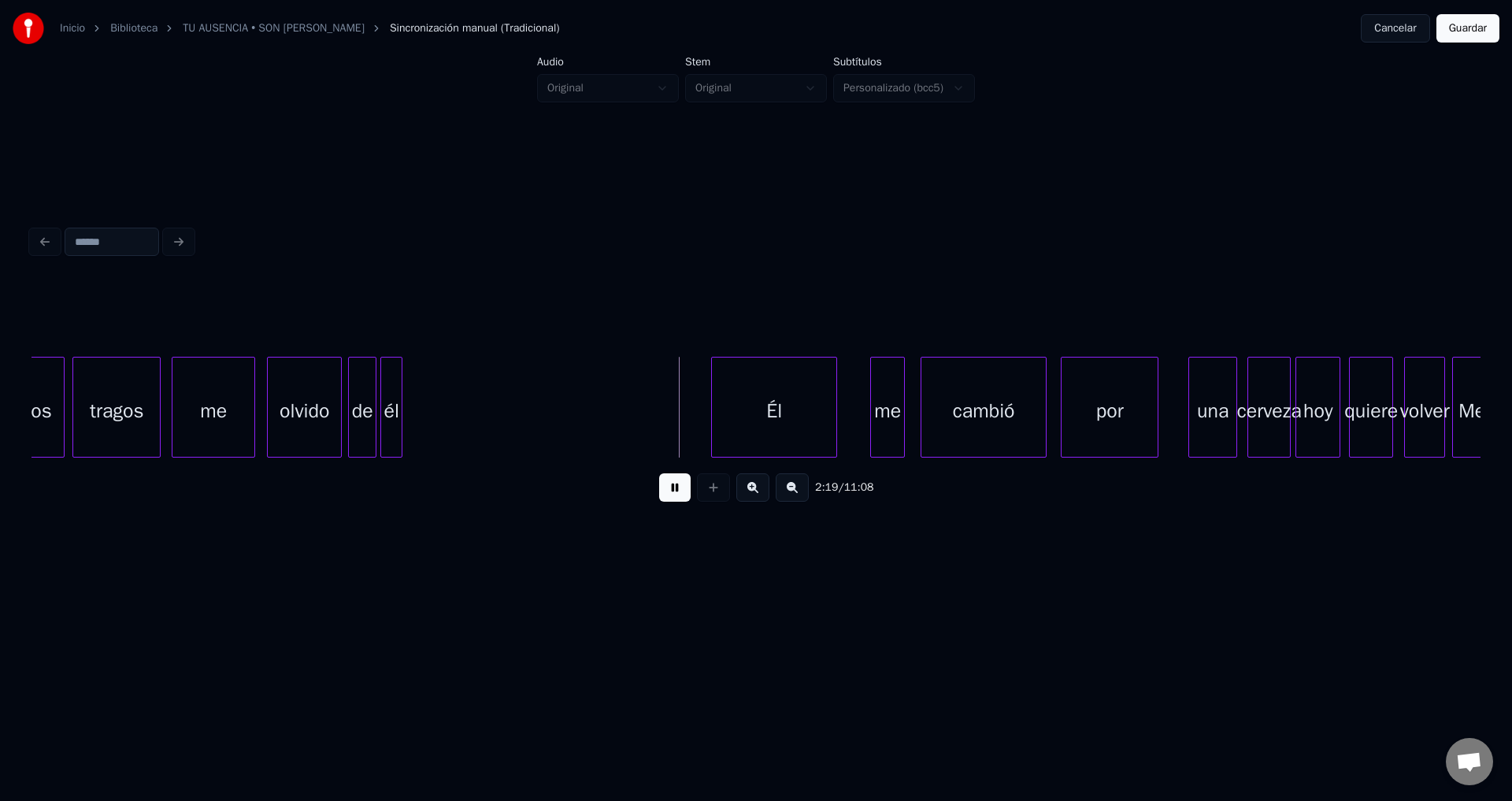 click on "él" at bounding box center (391, 411) 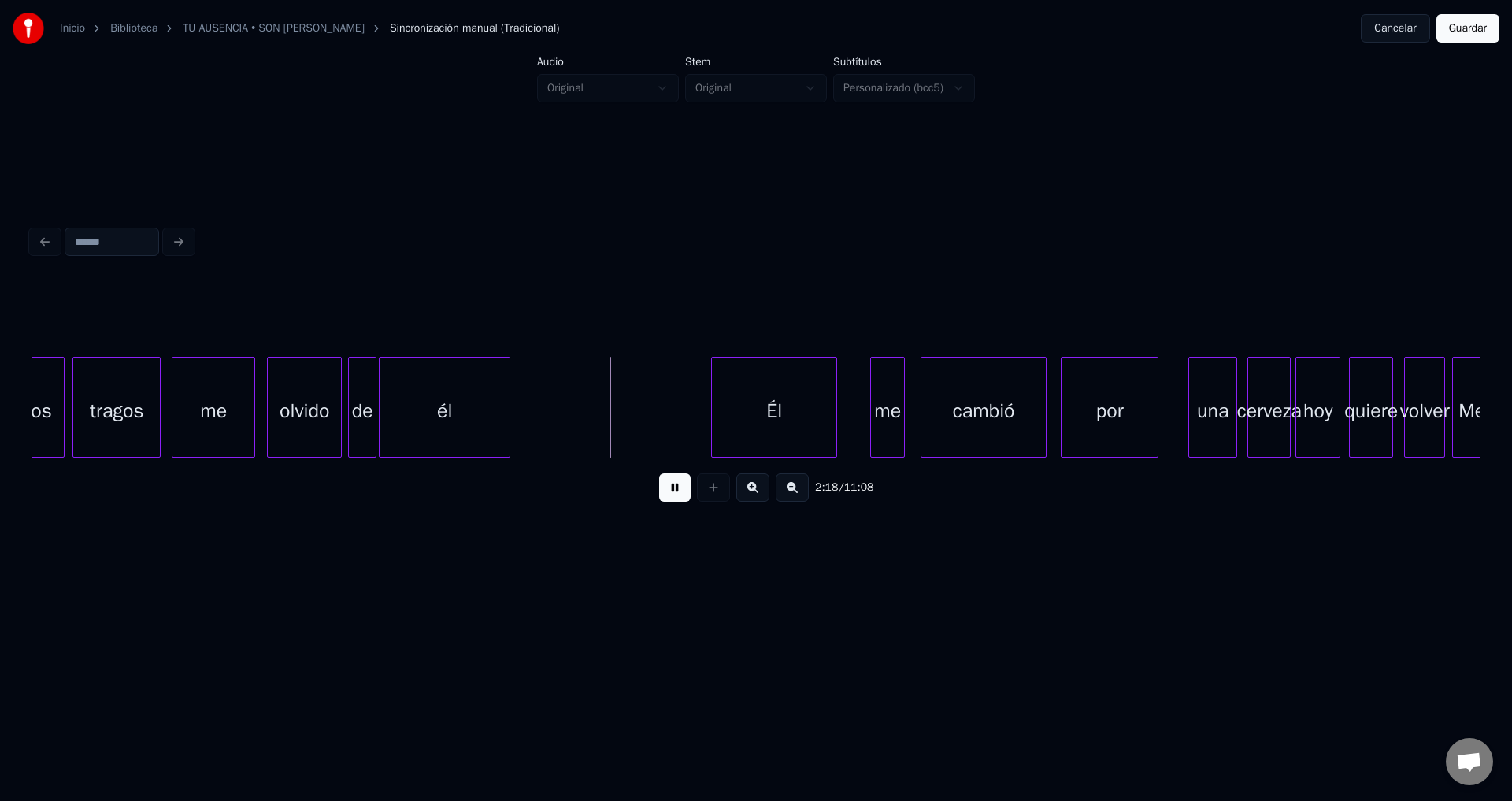 click at bounding box center (507, 407) 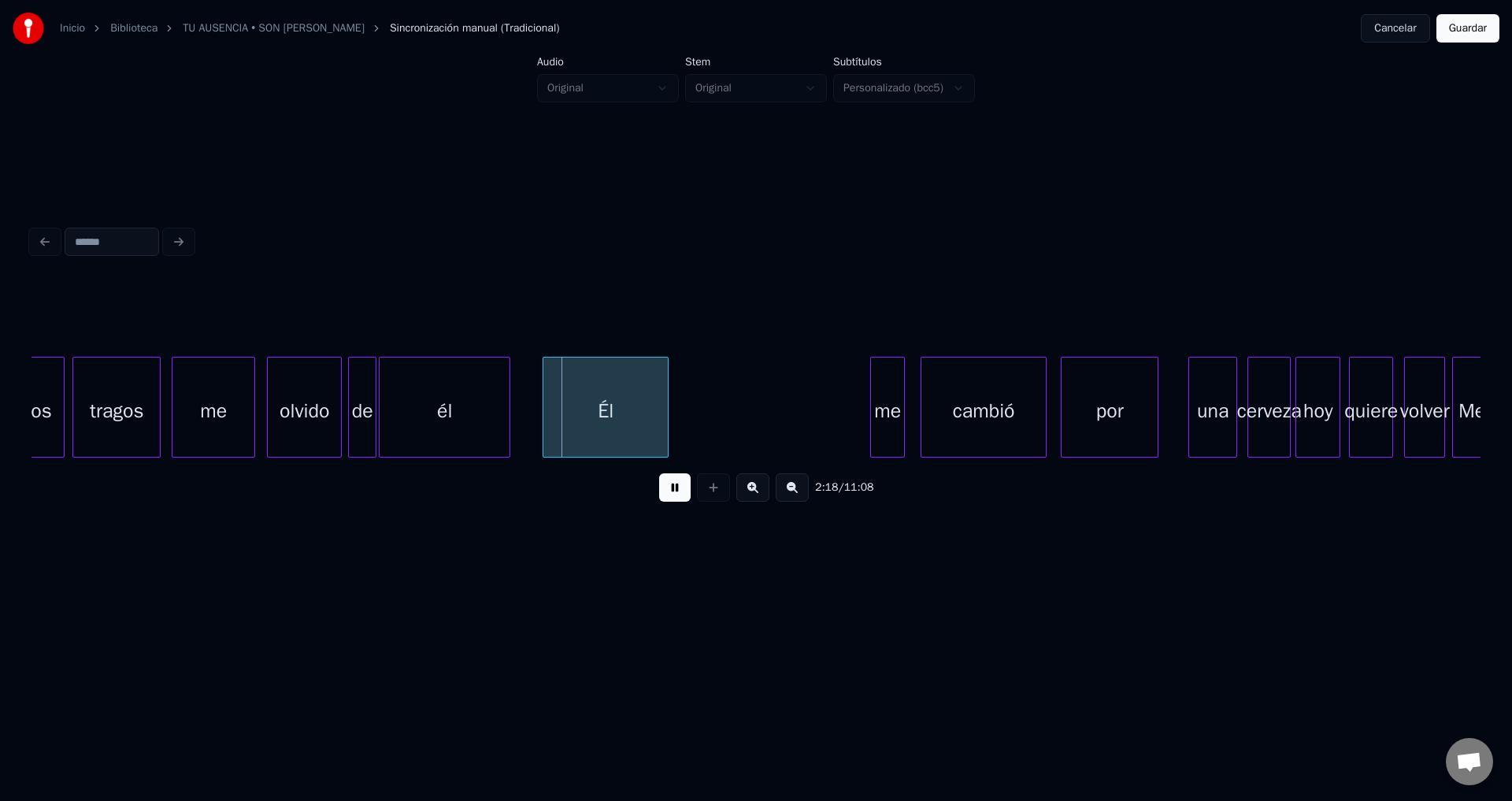 click on "Él" at bounding box center (606, 411) 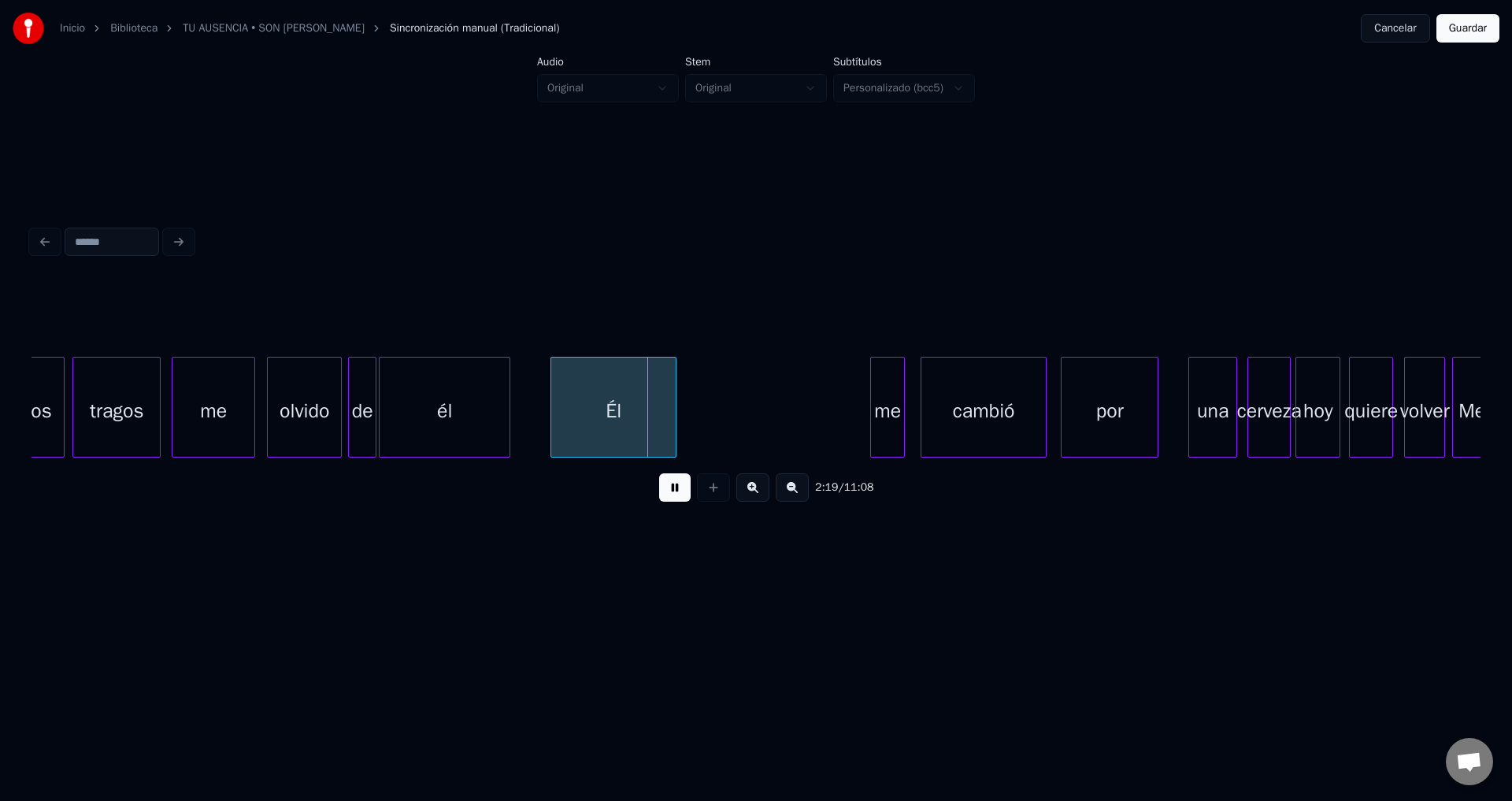 click on "Él" at bounding box center (613, 411) 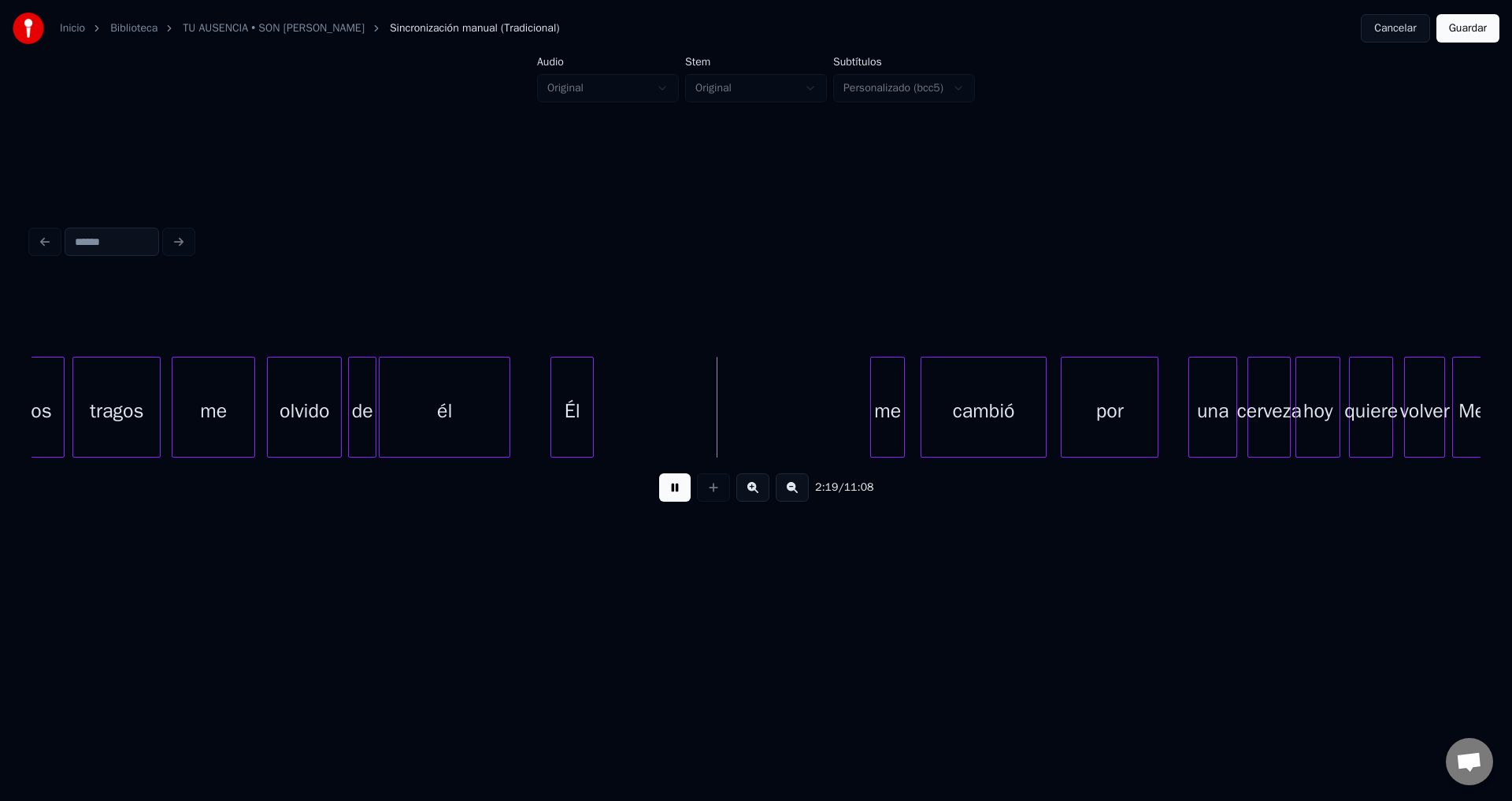 click at bounding box center (591, 407) 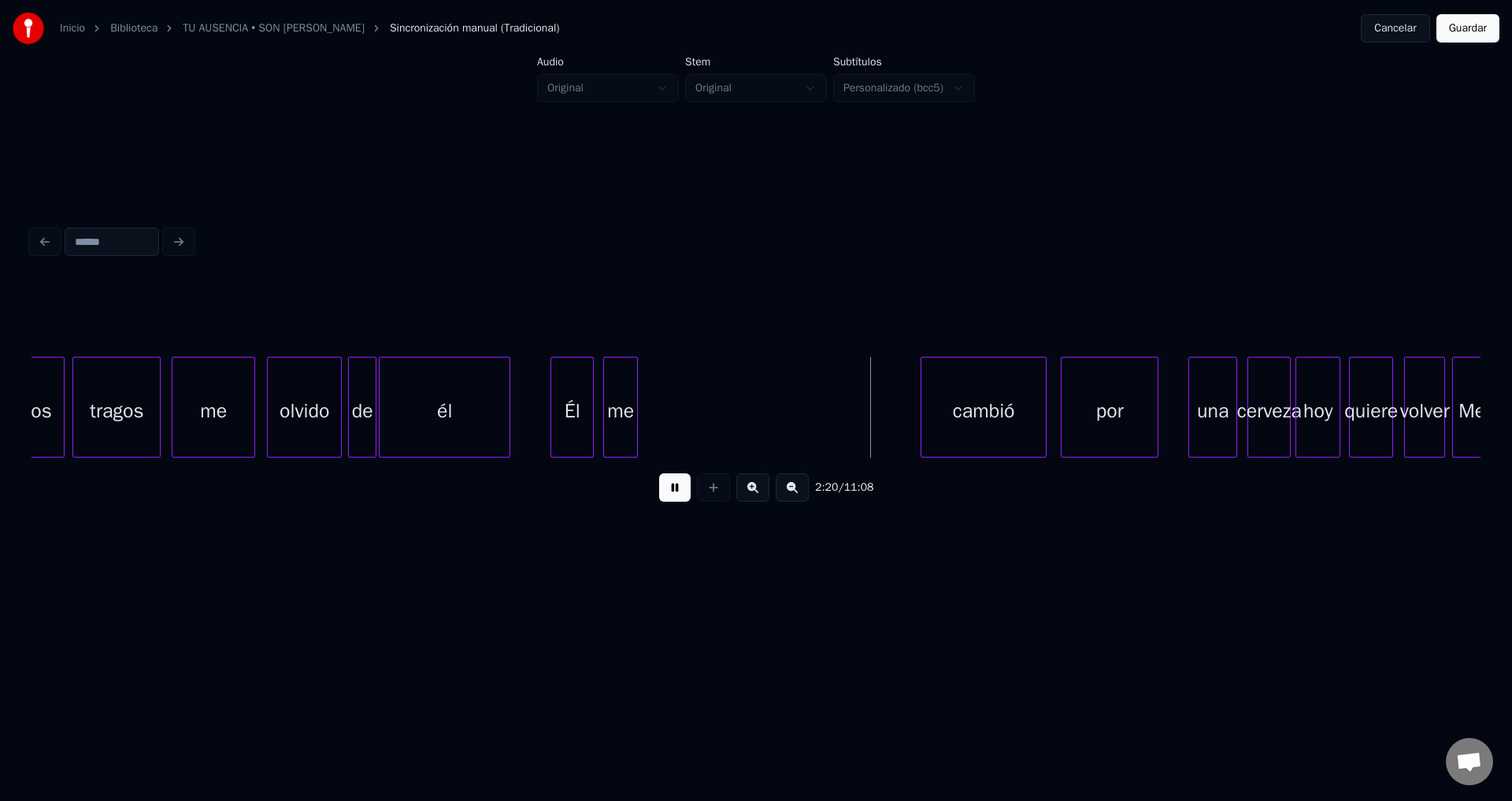 click on "me" at bounding box center [621, 411] 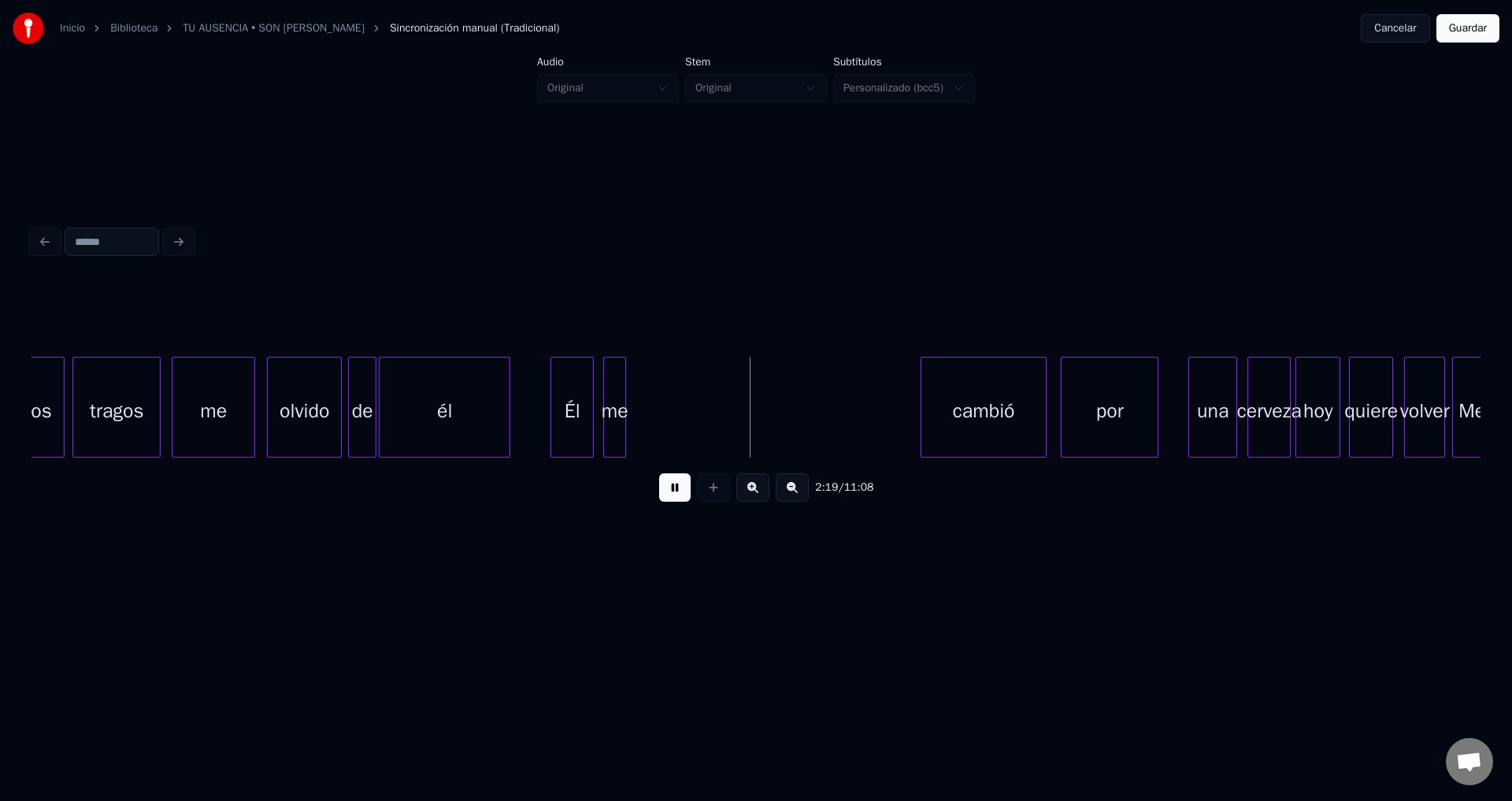 click at bounding box center (623, 407) 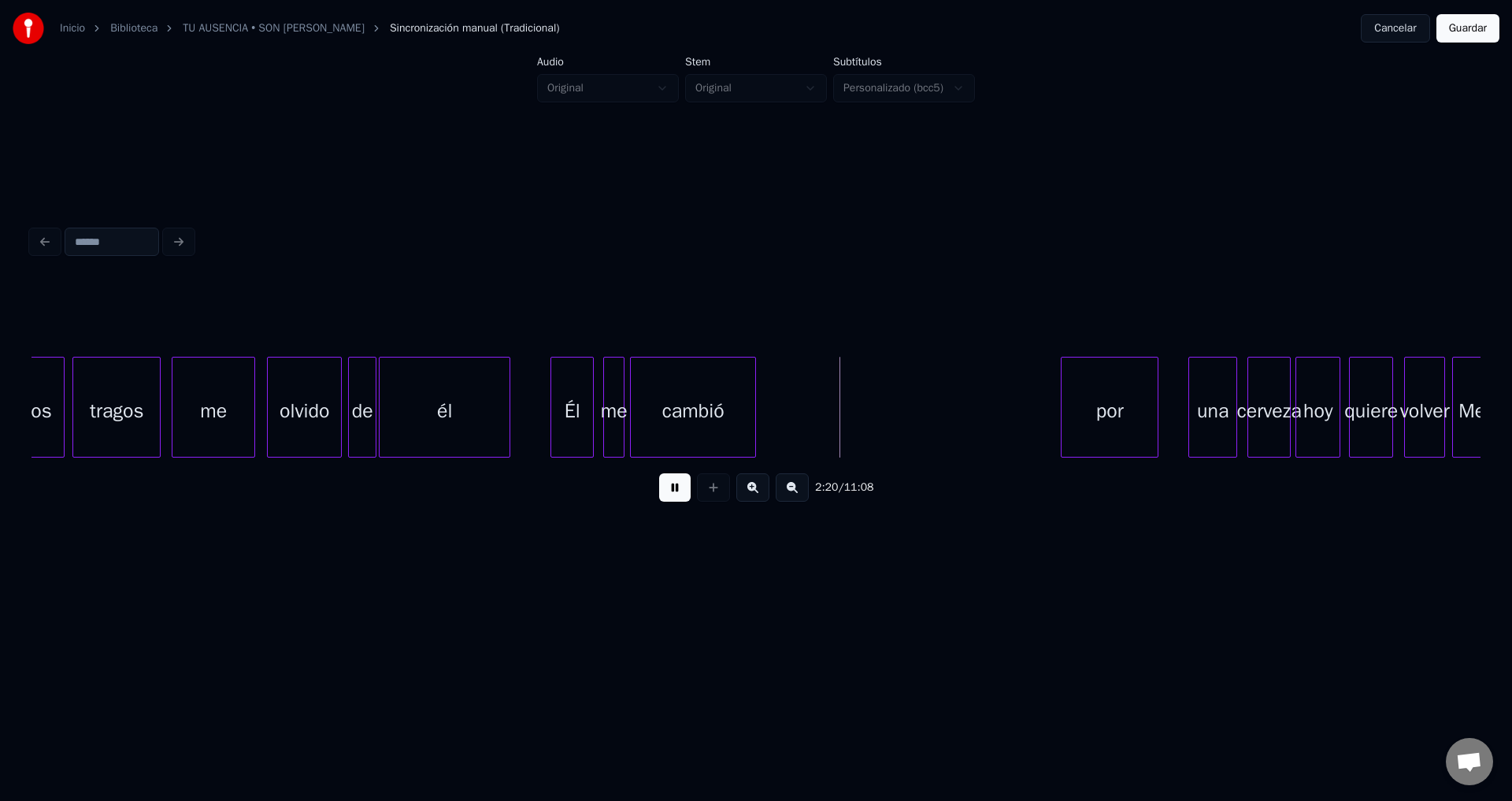 click on "cambió" at bounding box center [693, 411] 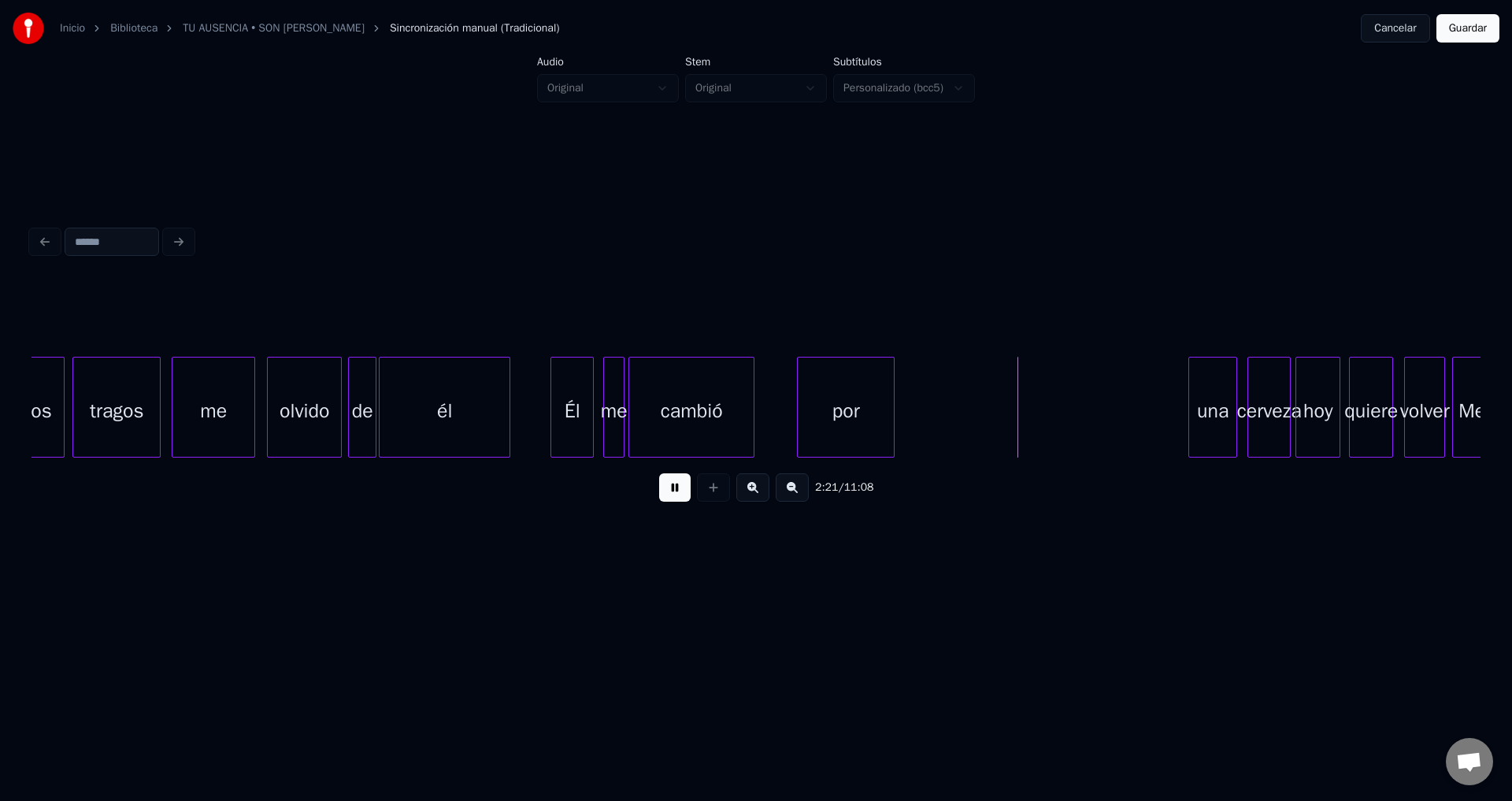 click on "por" at bounding box center (846, 411) 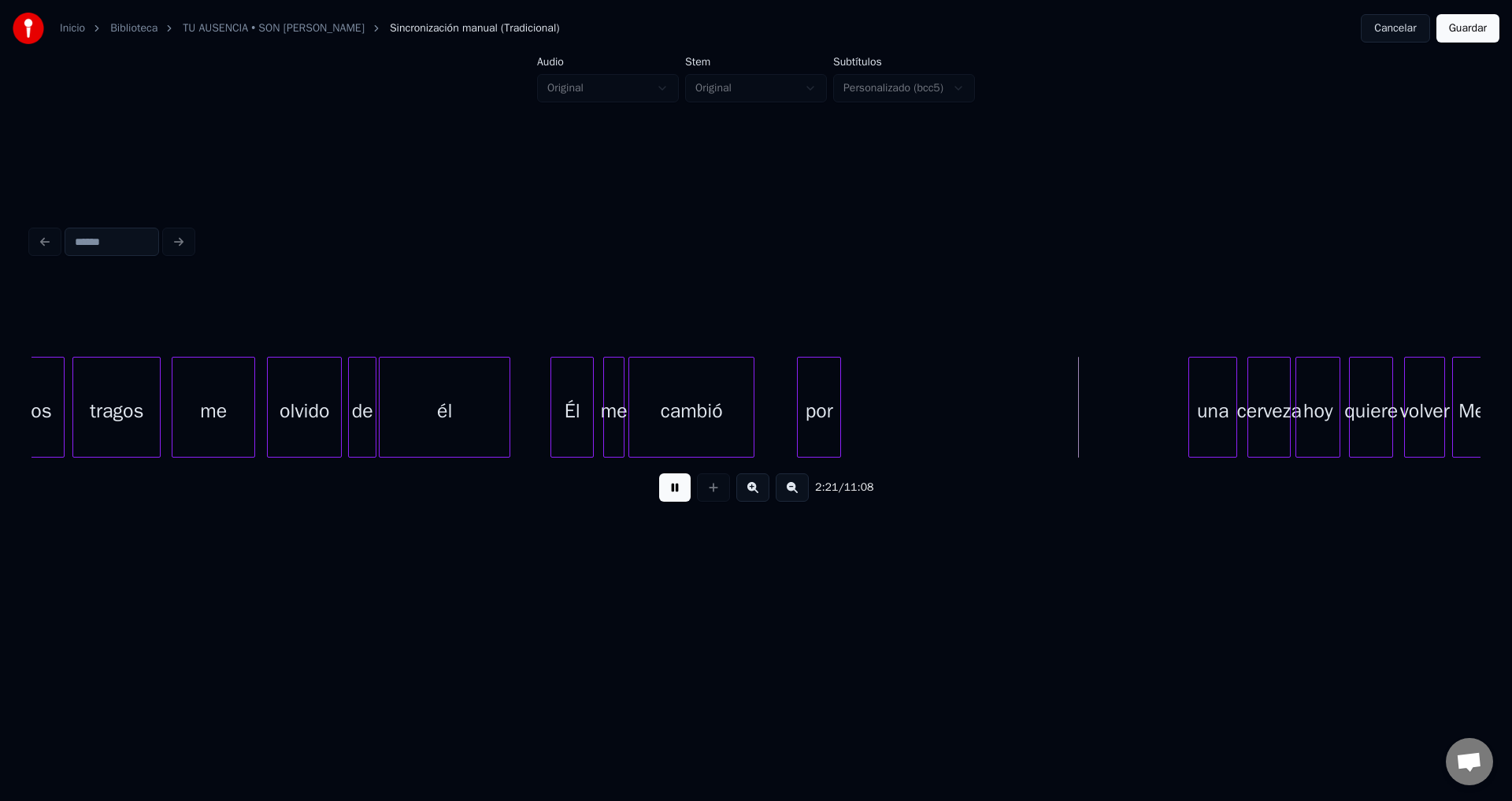 click at bounding box center (838, 407) 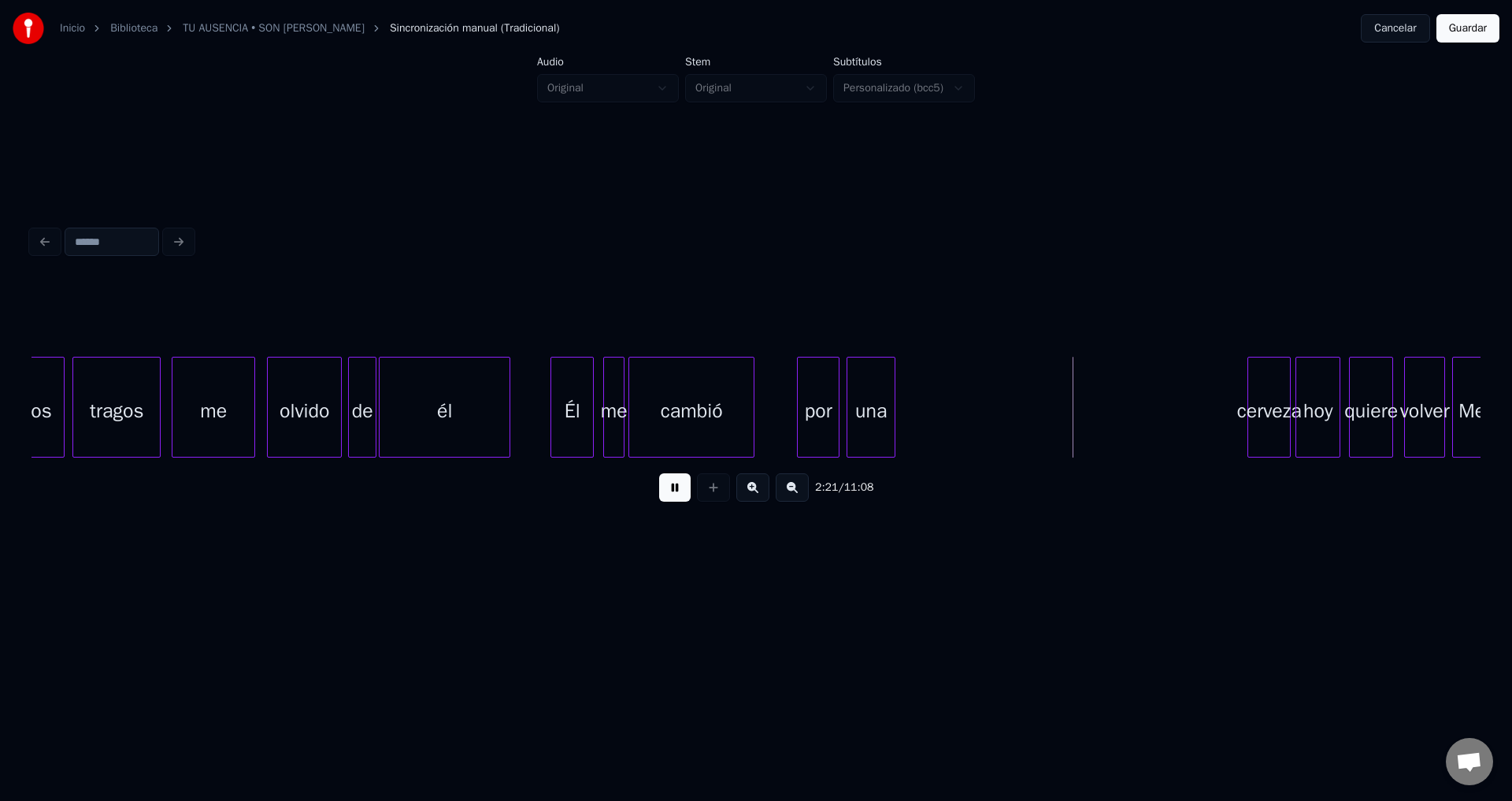 click on "una" at bounding box center [871, 411] 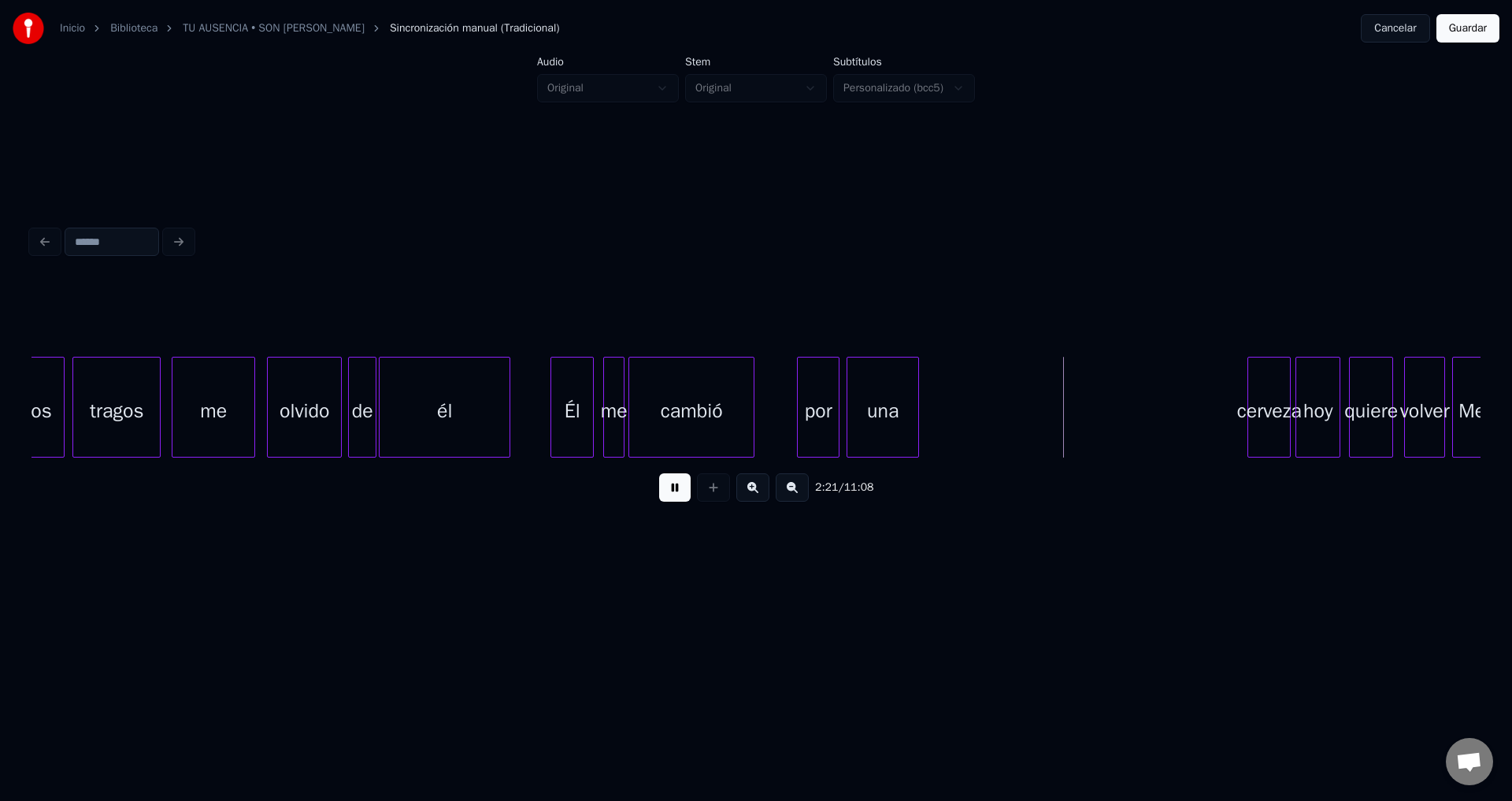 click at bounding box center [916, 407] 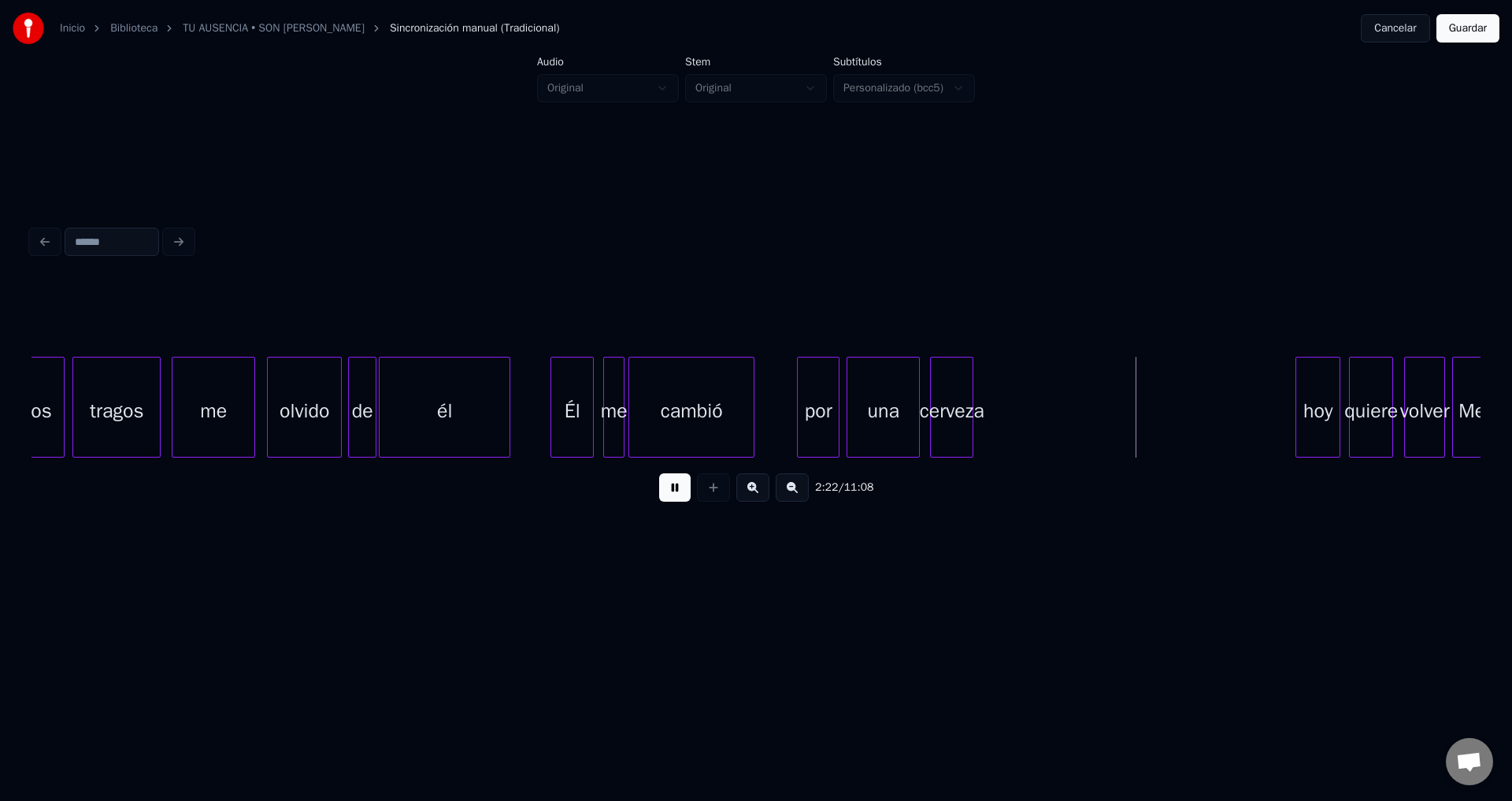 click on "cerveza" at bounding box center [951, 411] 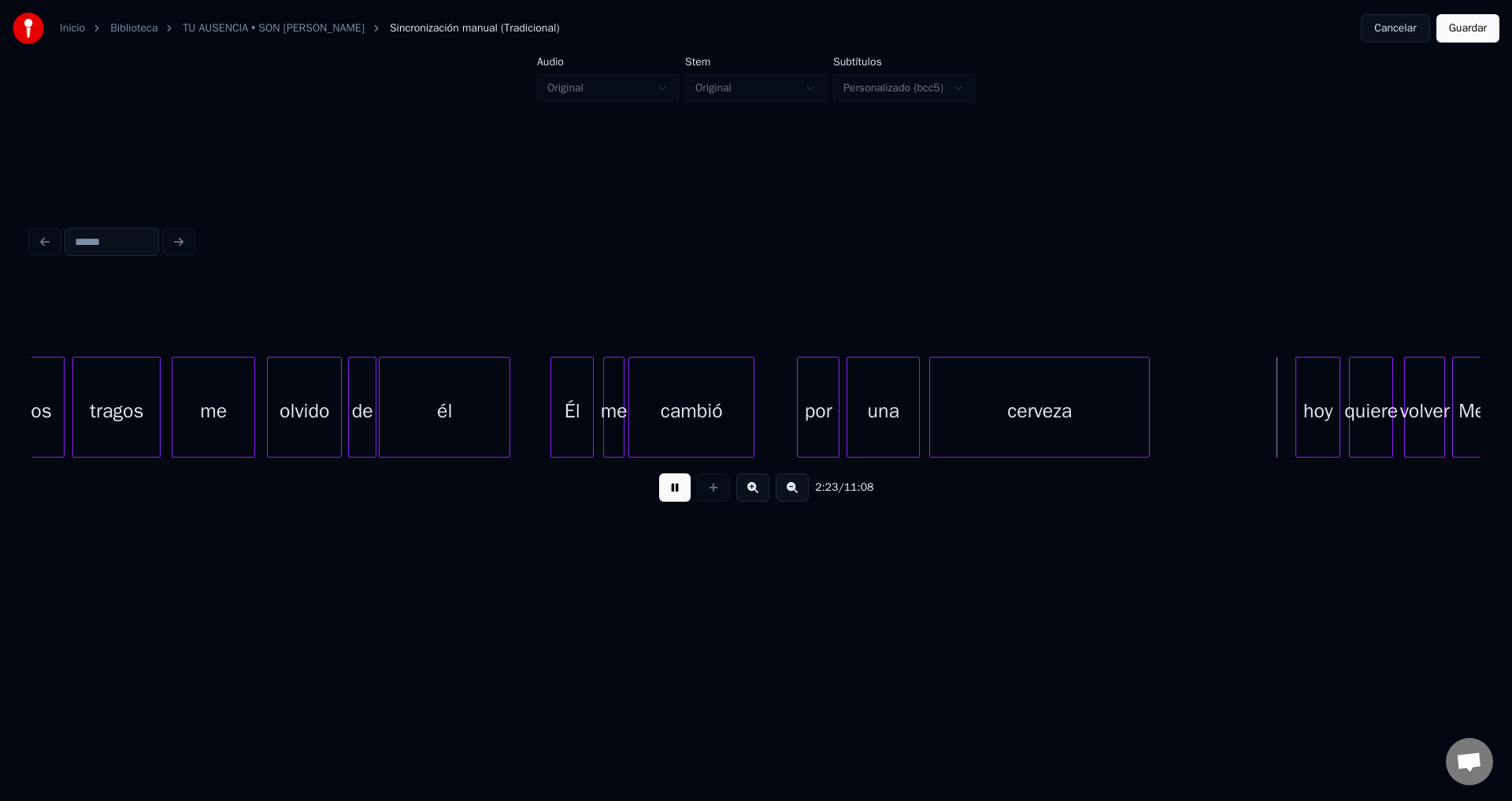 click at bounding box center [1147, 407] 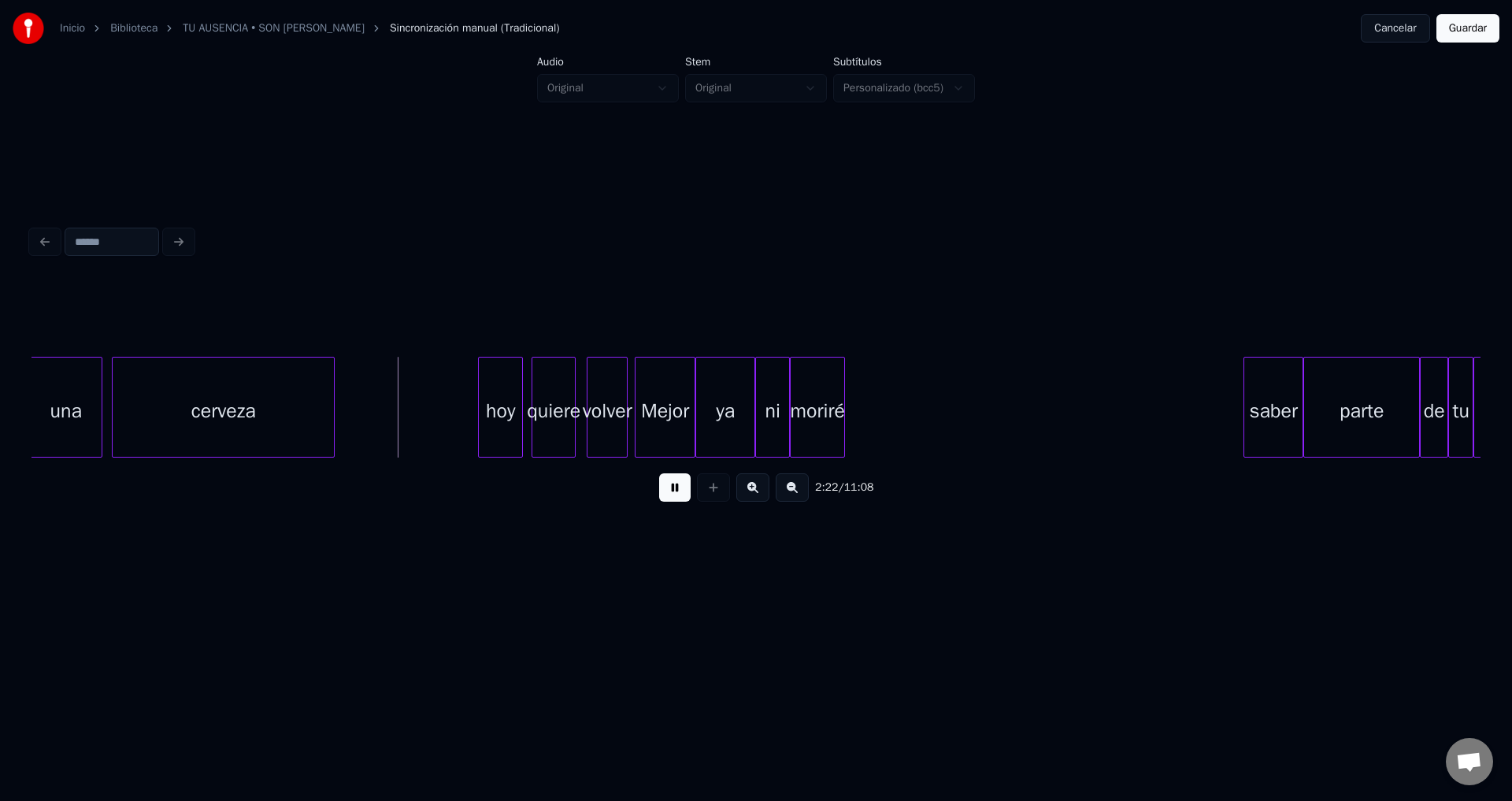 scroll, scrollTop: 0, scrollLeft: 22159, axis: horizontal 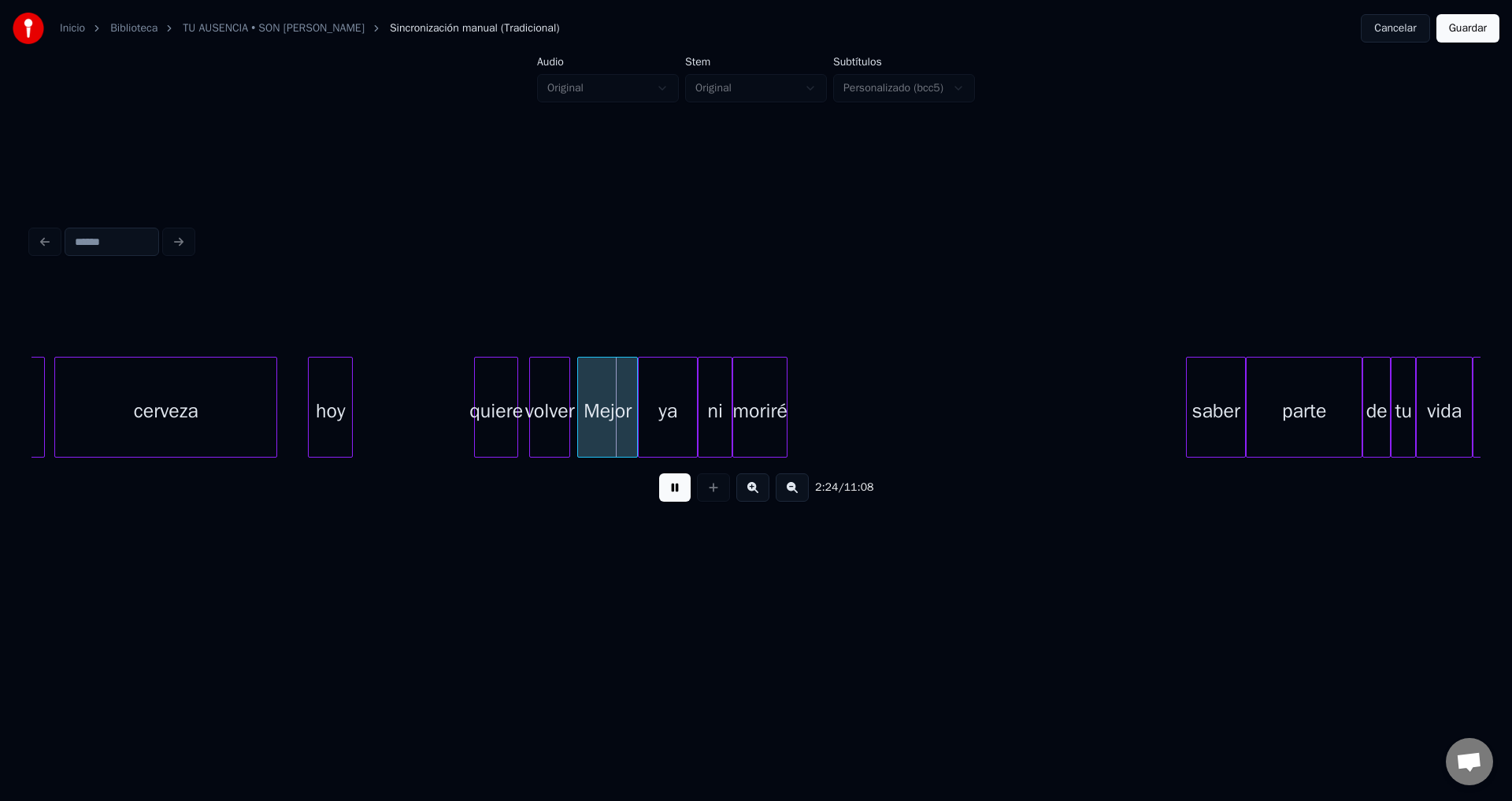 click on "hoy" at bounding box center (330, 411) 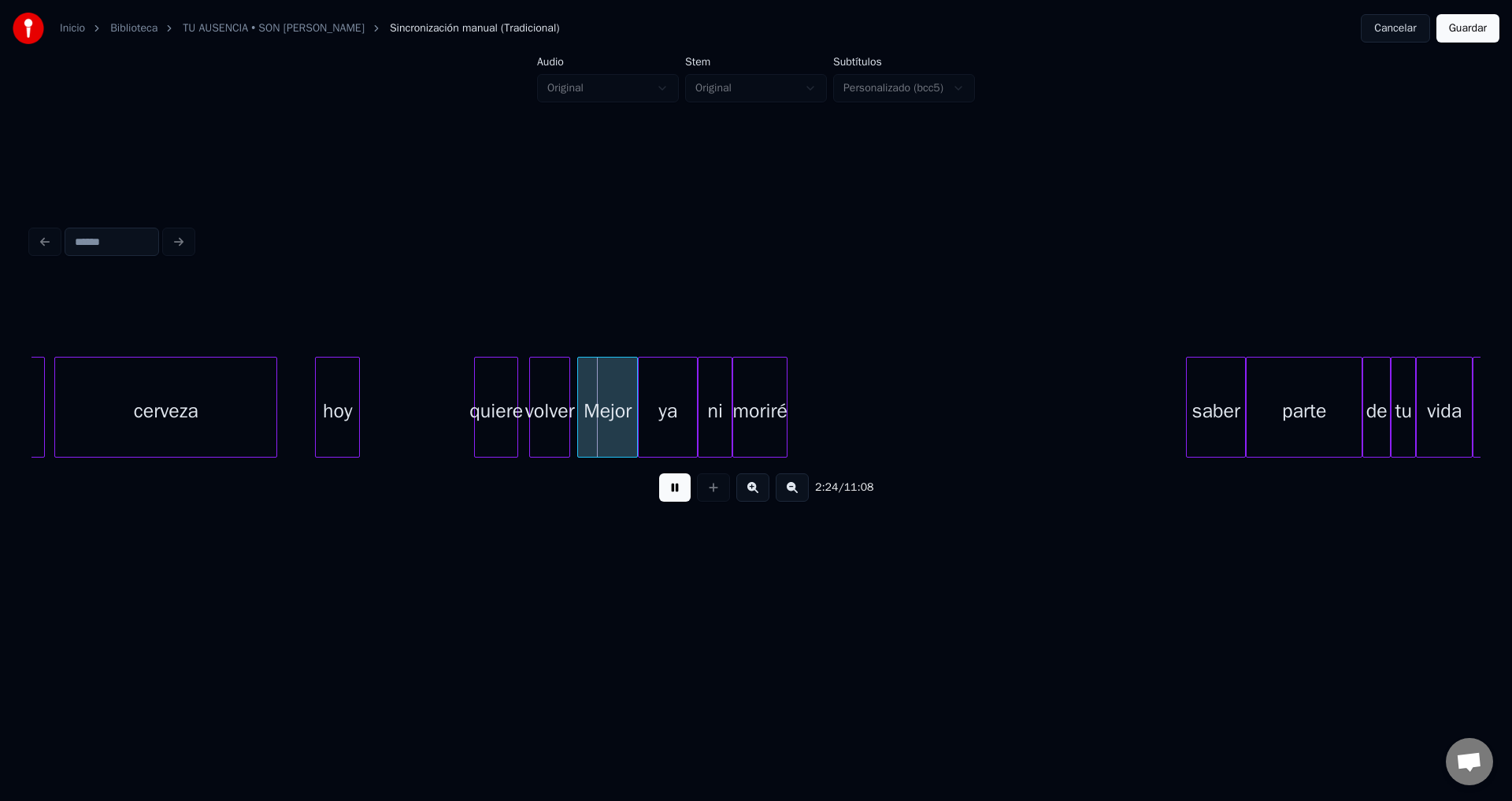 click on "hoy" at bounding box center [337, 411] 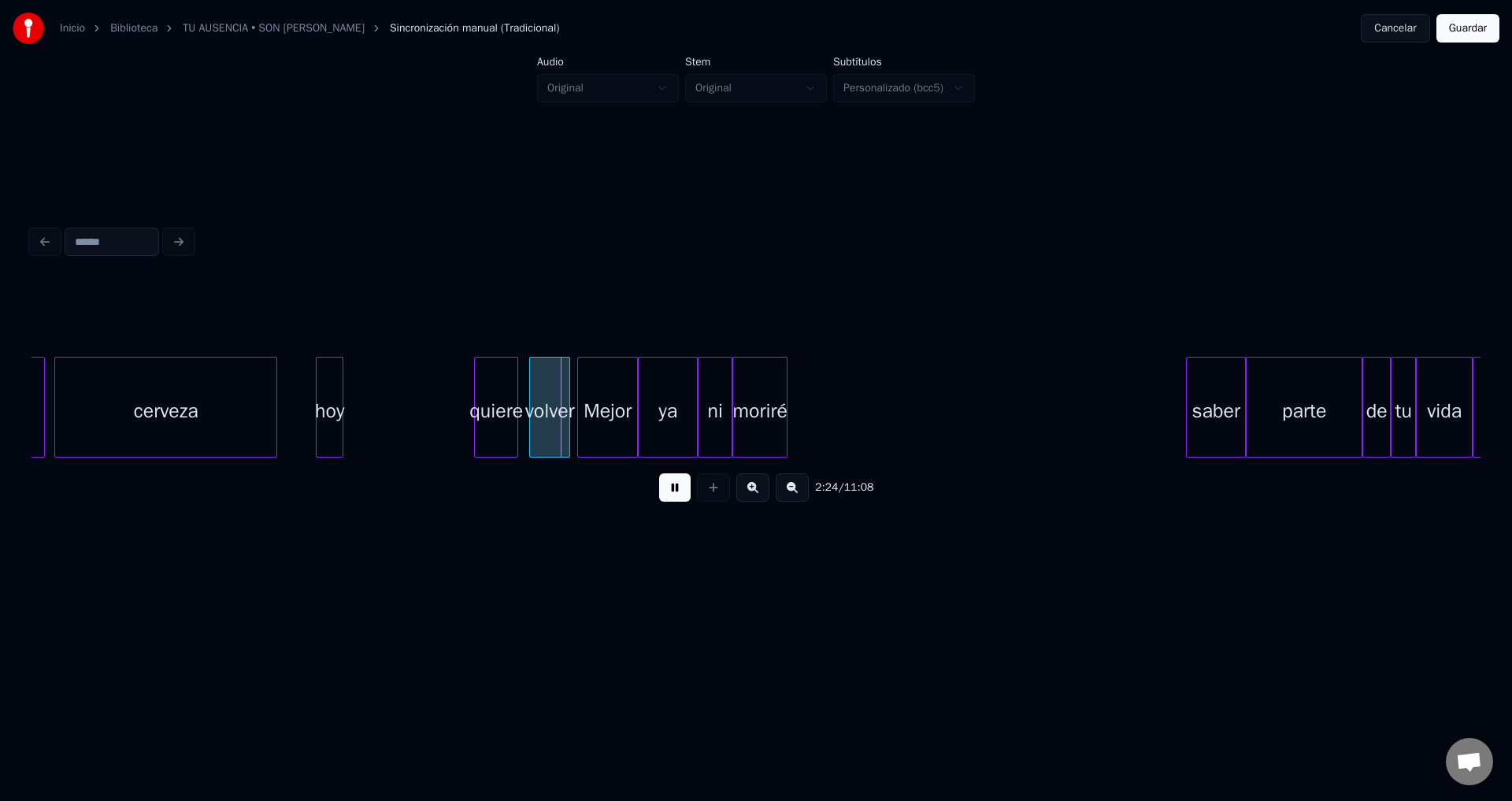click at bounding box center (340, 407) 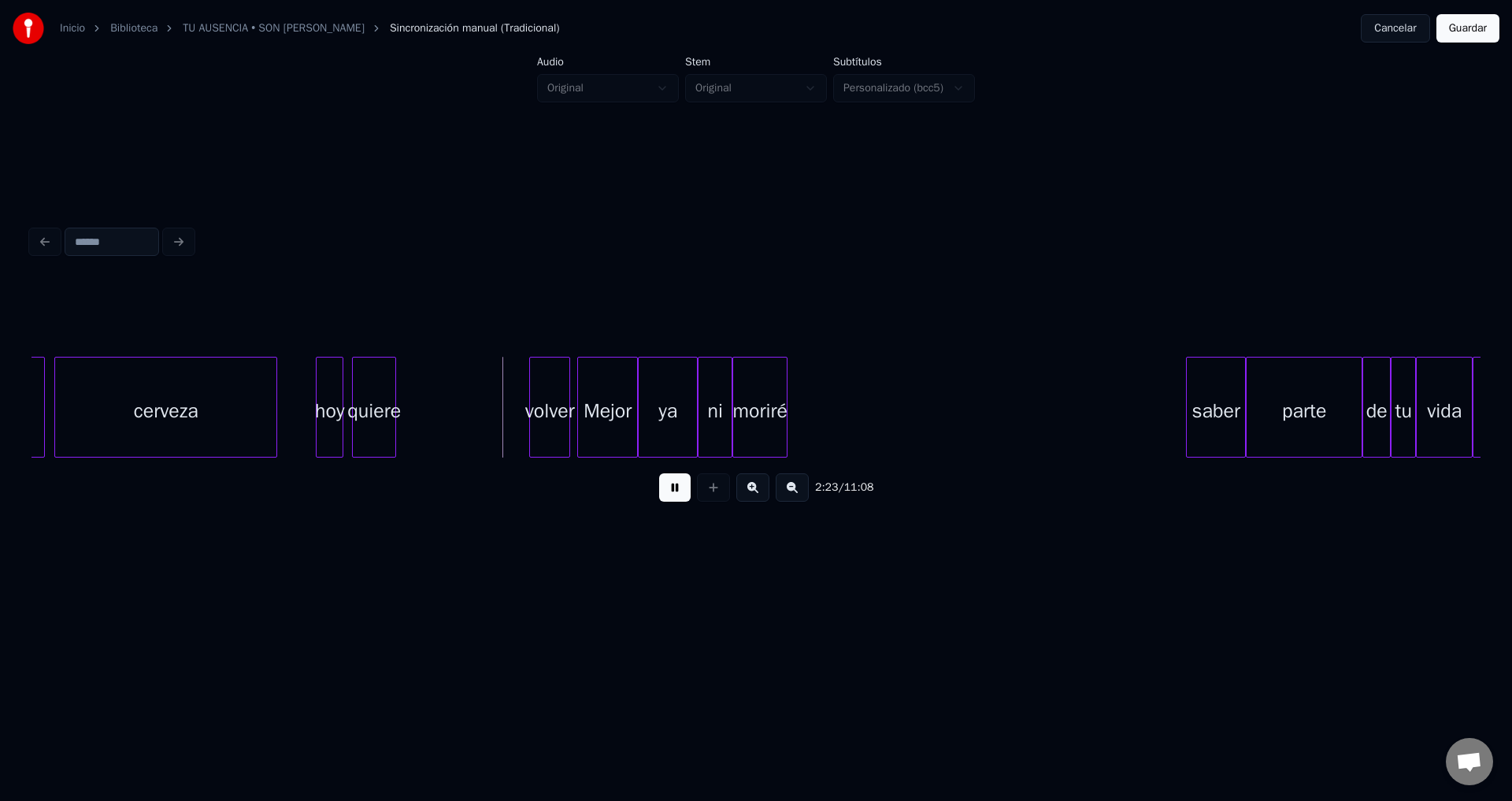 click on "quiere" at bounding box center (374, 411) 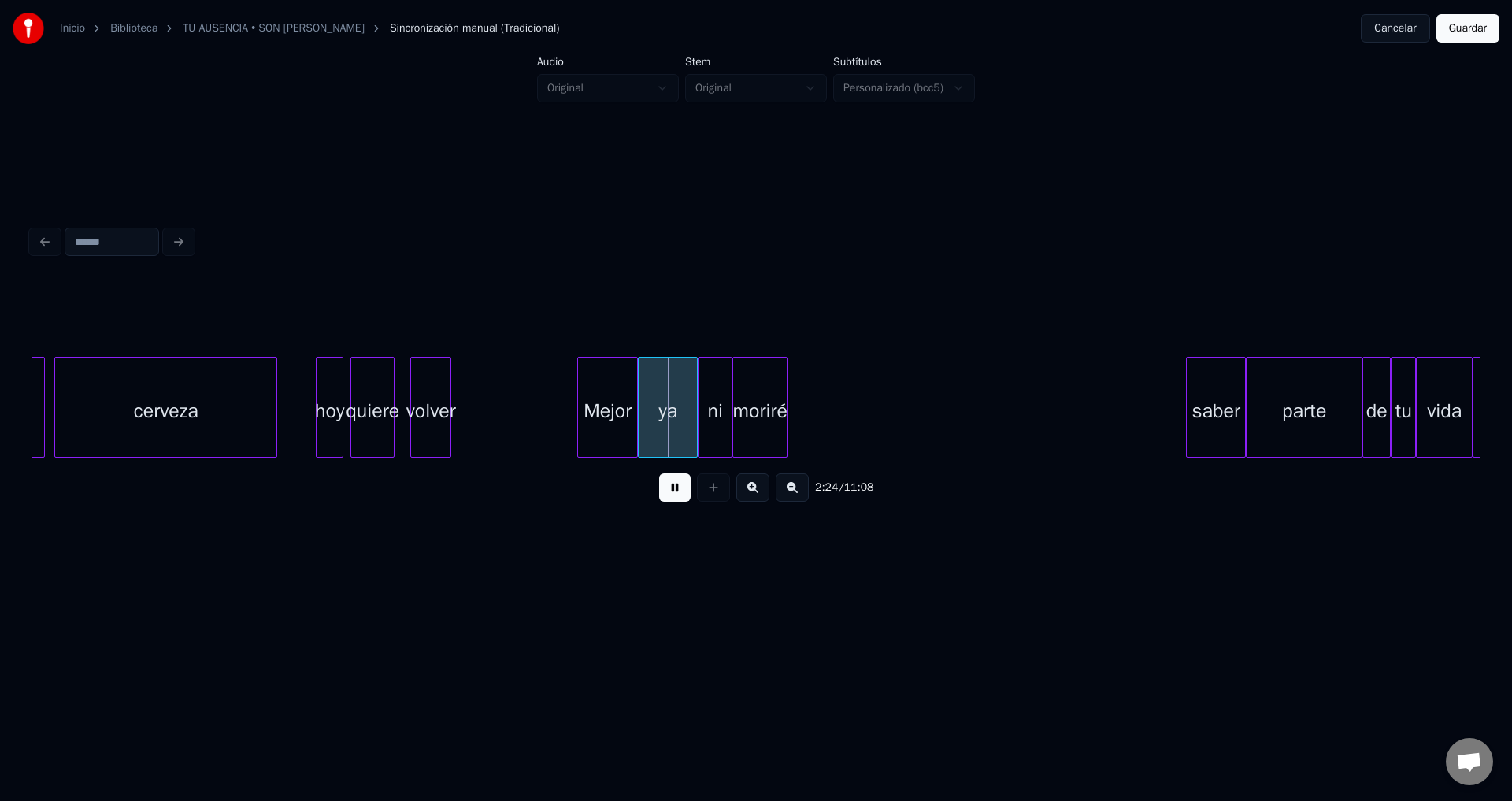 click on "volver" at bounding box center (431, 411) 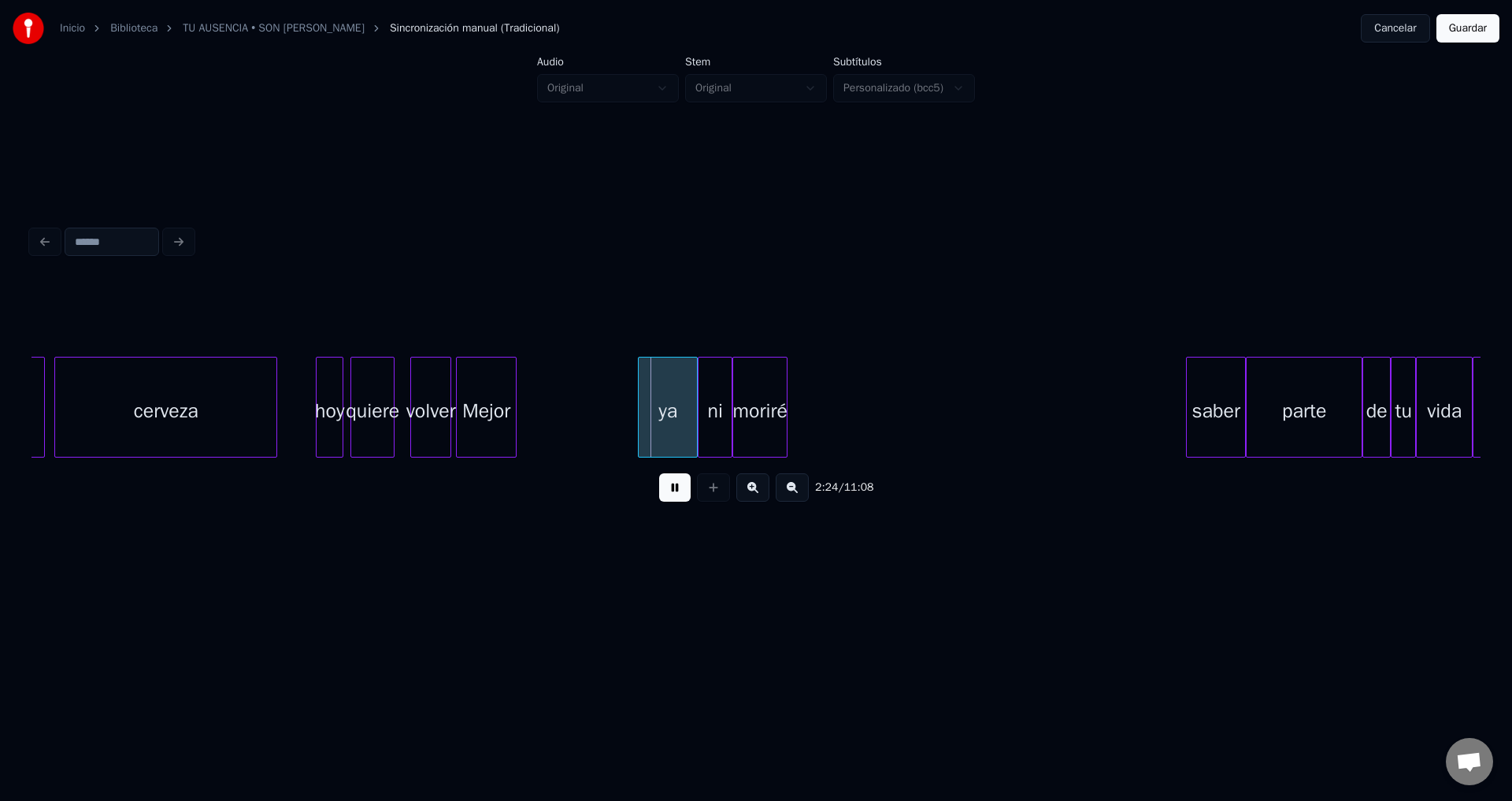 click on "Mejor" at bounding box center [486, 411] 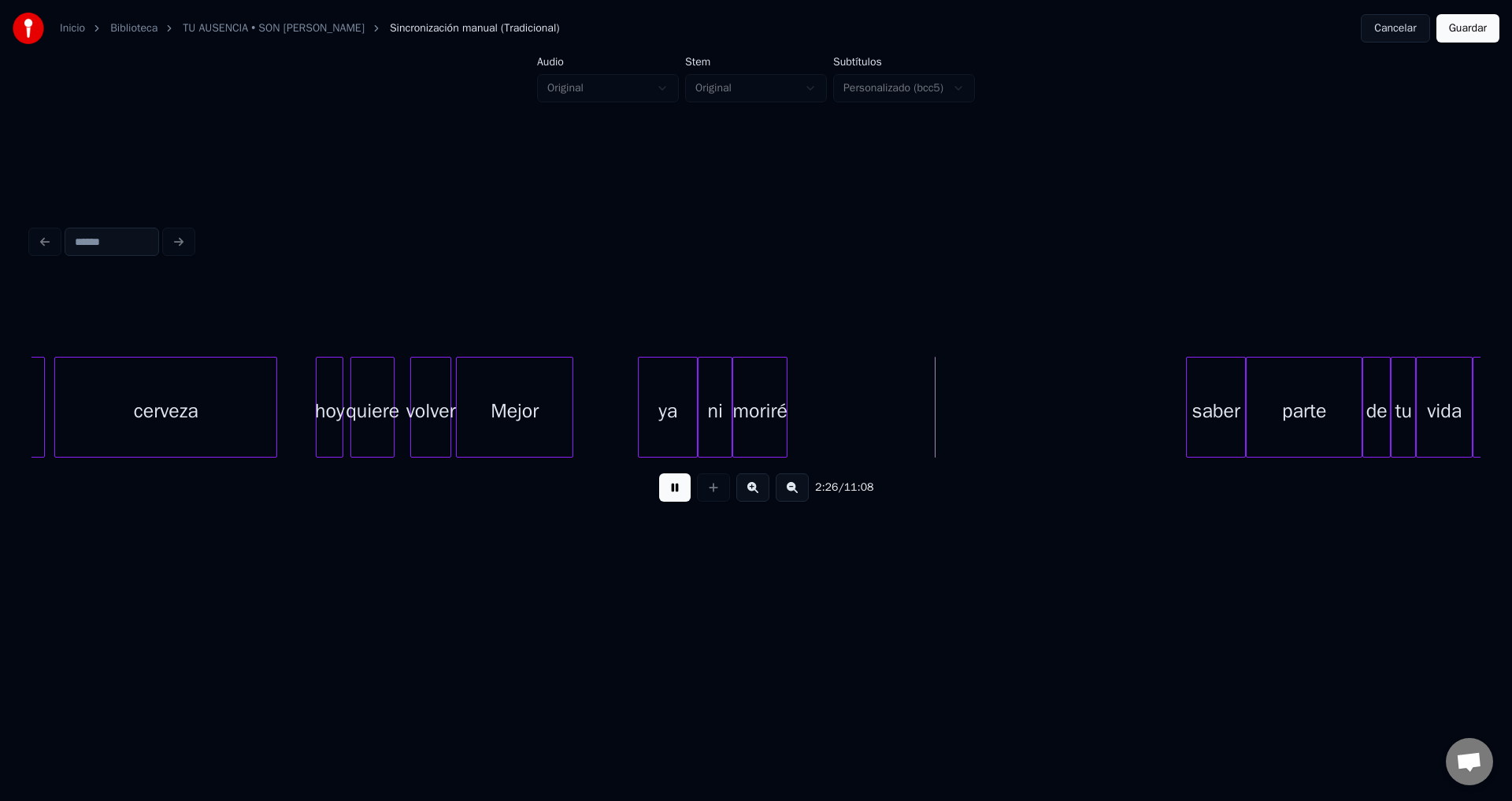 click at bounding box center [570, 407] 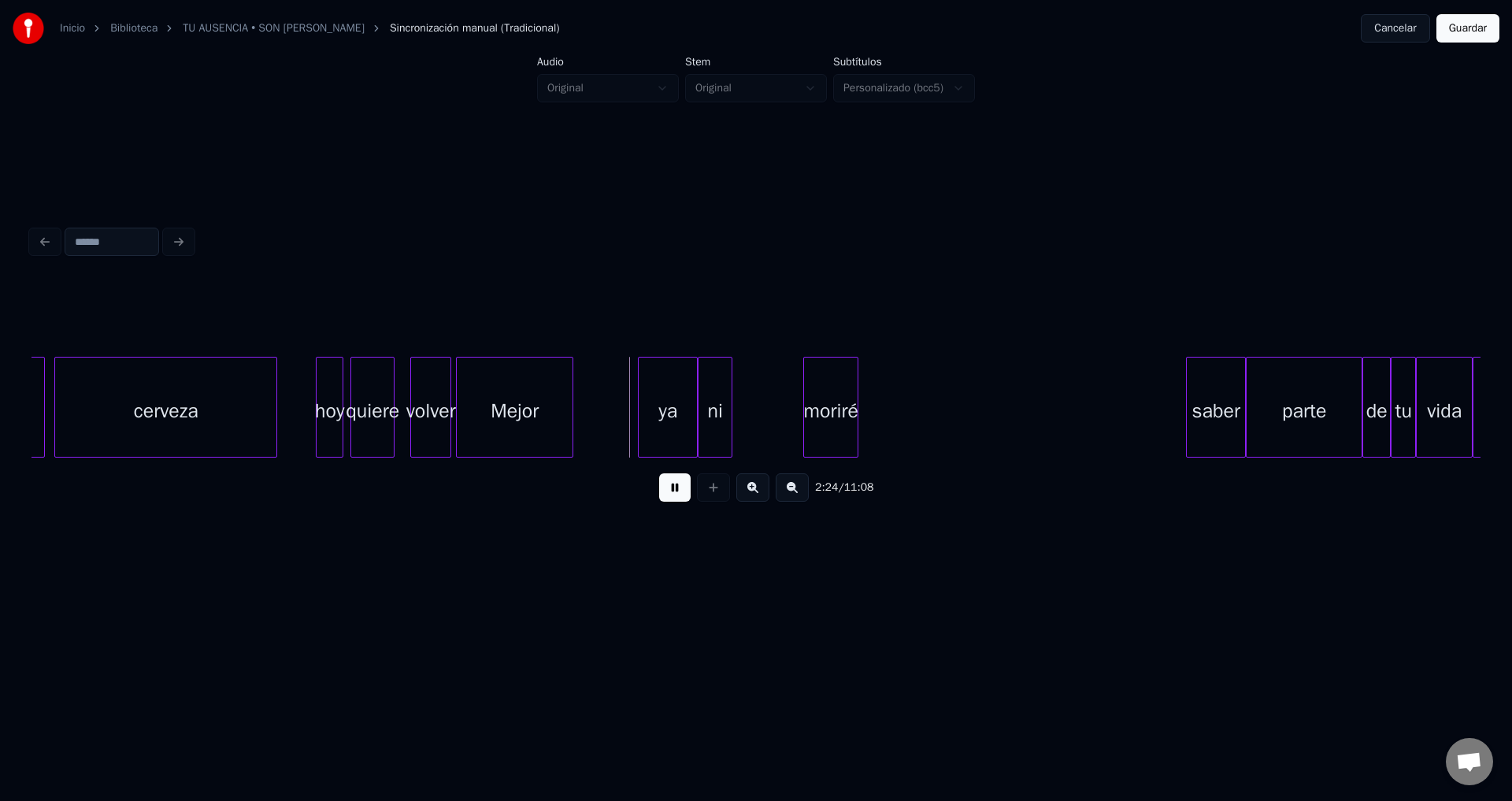 click on "moriré" at bounding box center (831, 411) 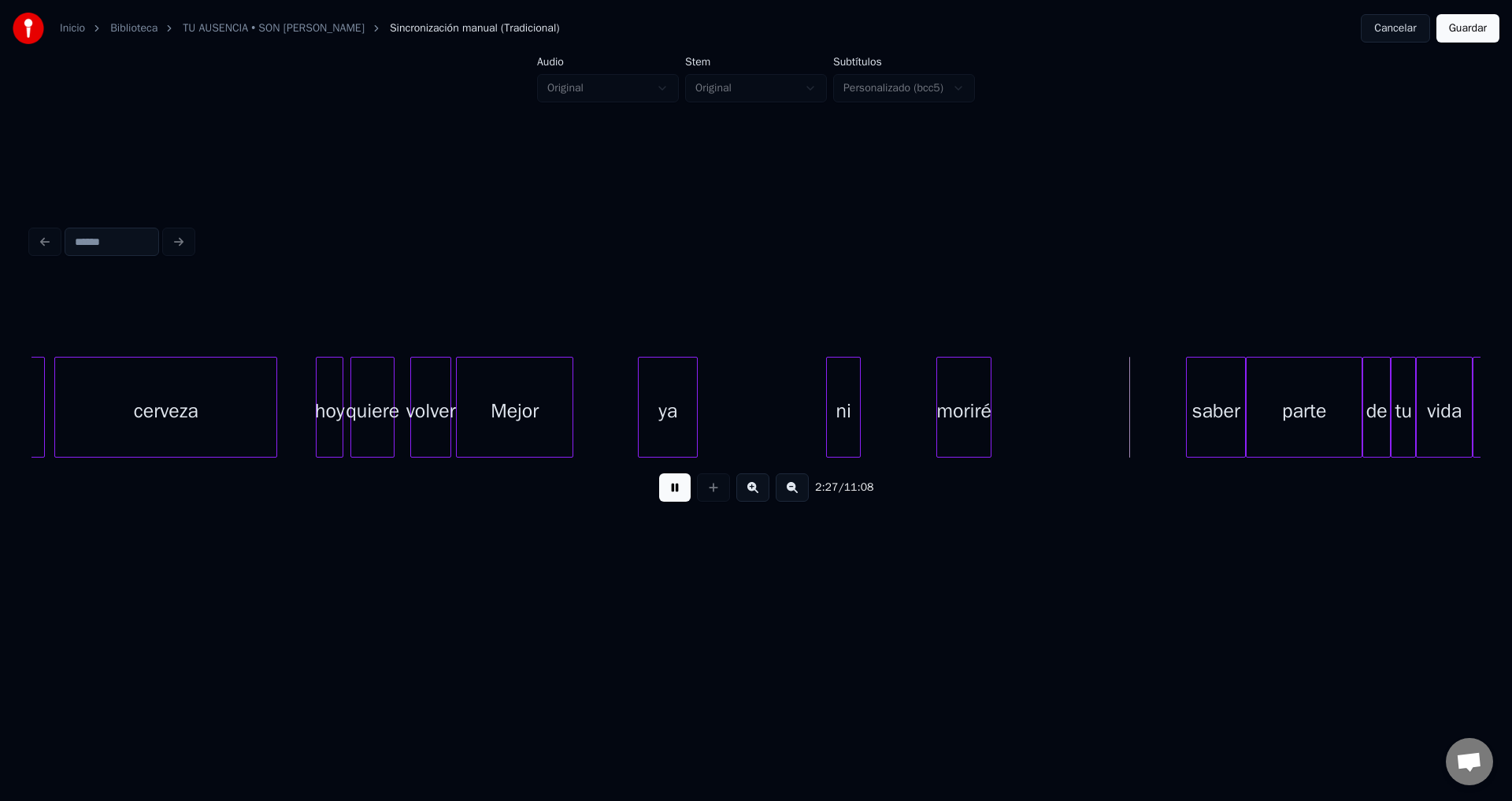 click on "ni" at bounding box center [843, 411] 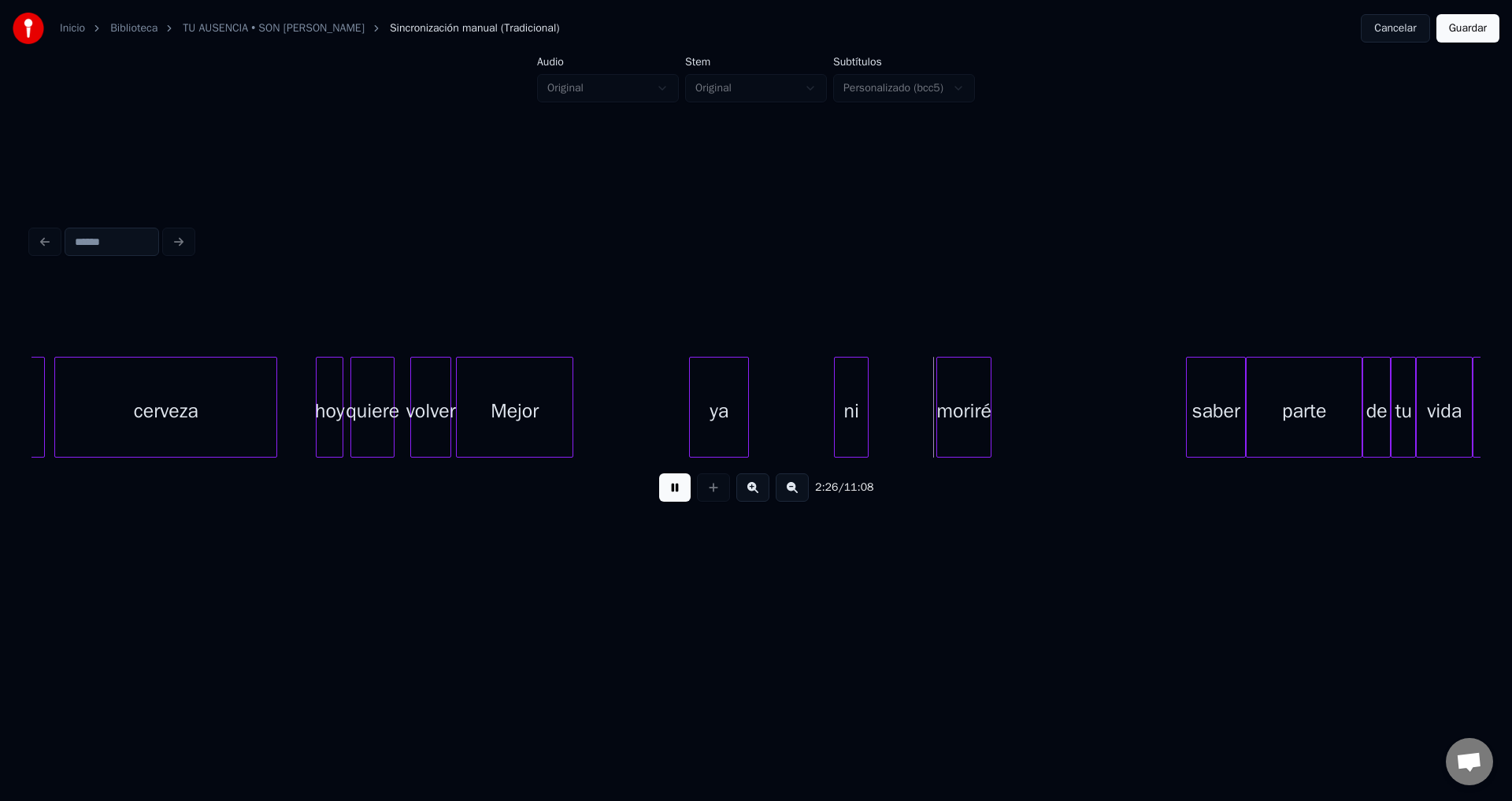 click on "ya" at bounding box center (719, 411) 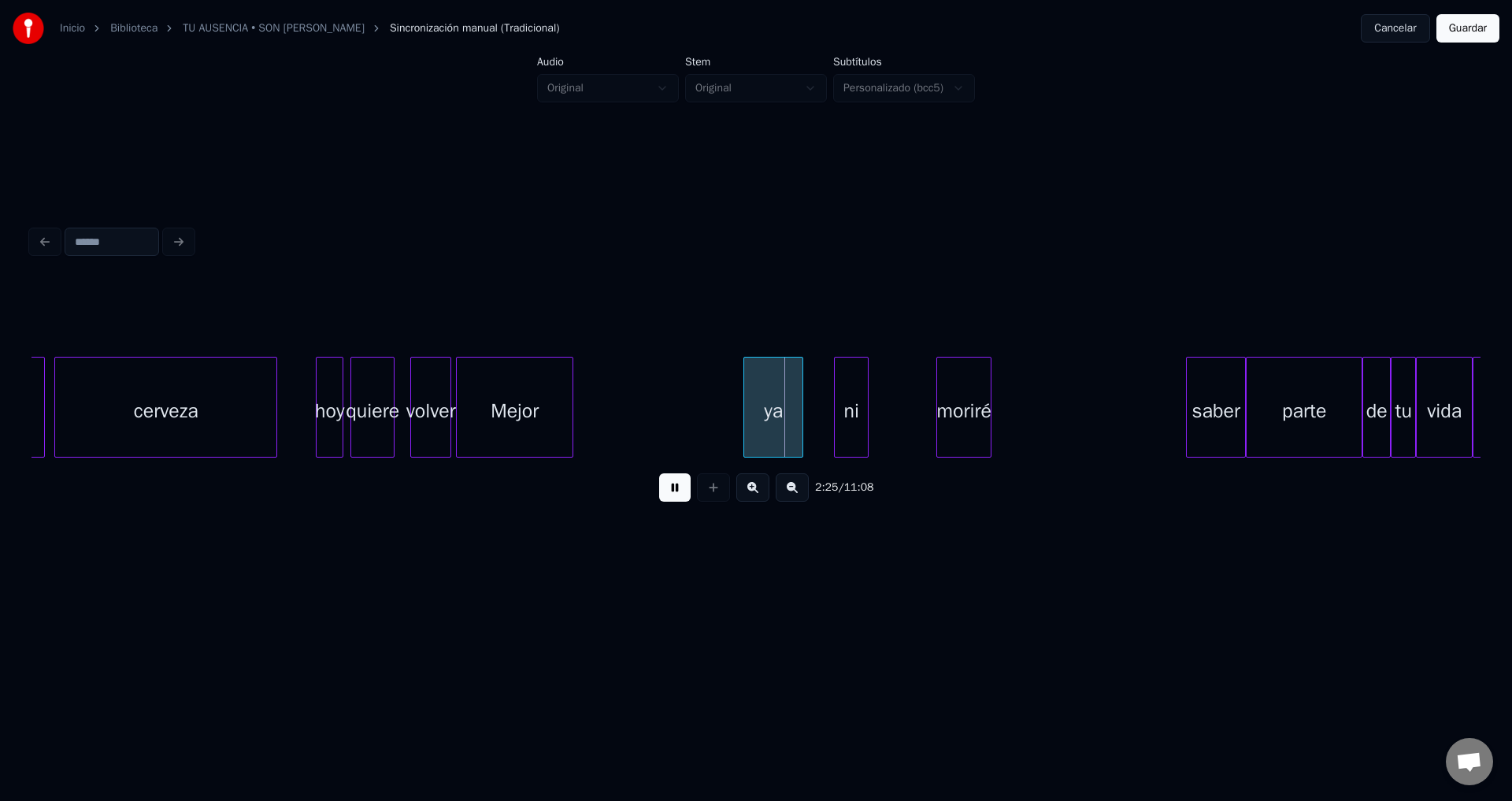 click on "Mejor" at bounding box center (514, 411) 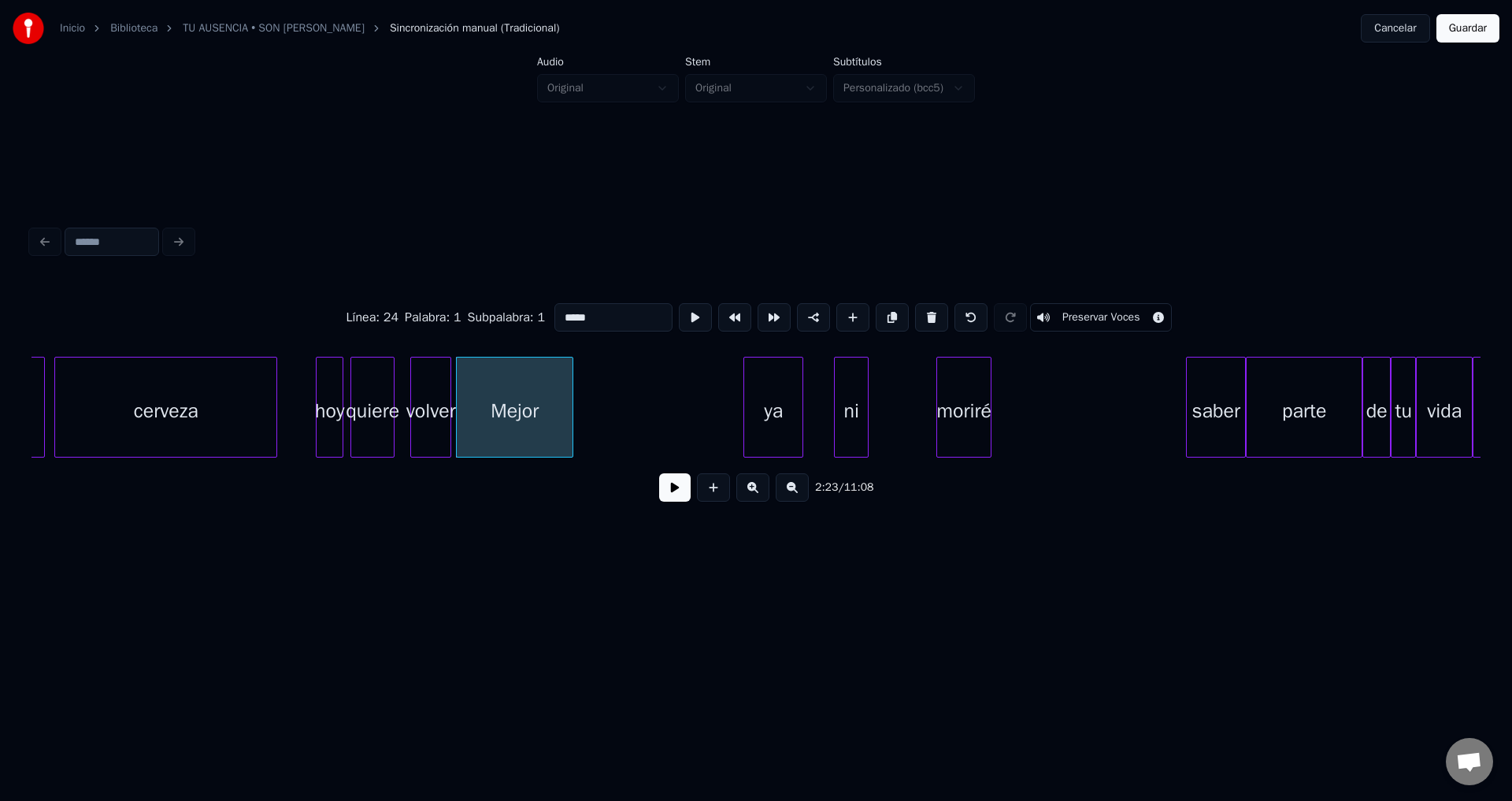 click at bounding box center (675, 488) 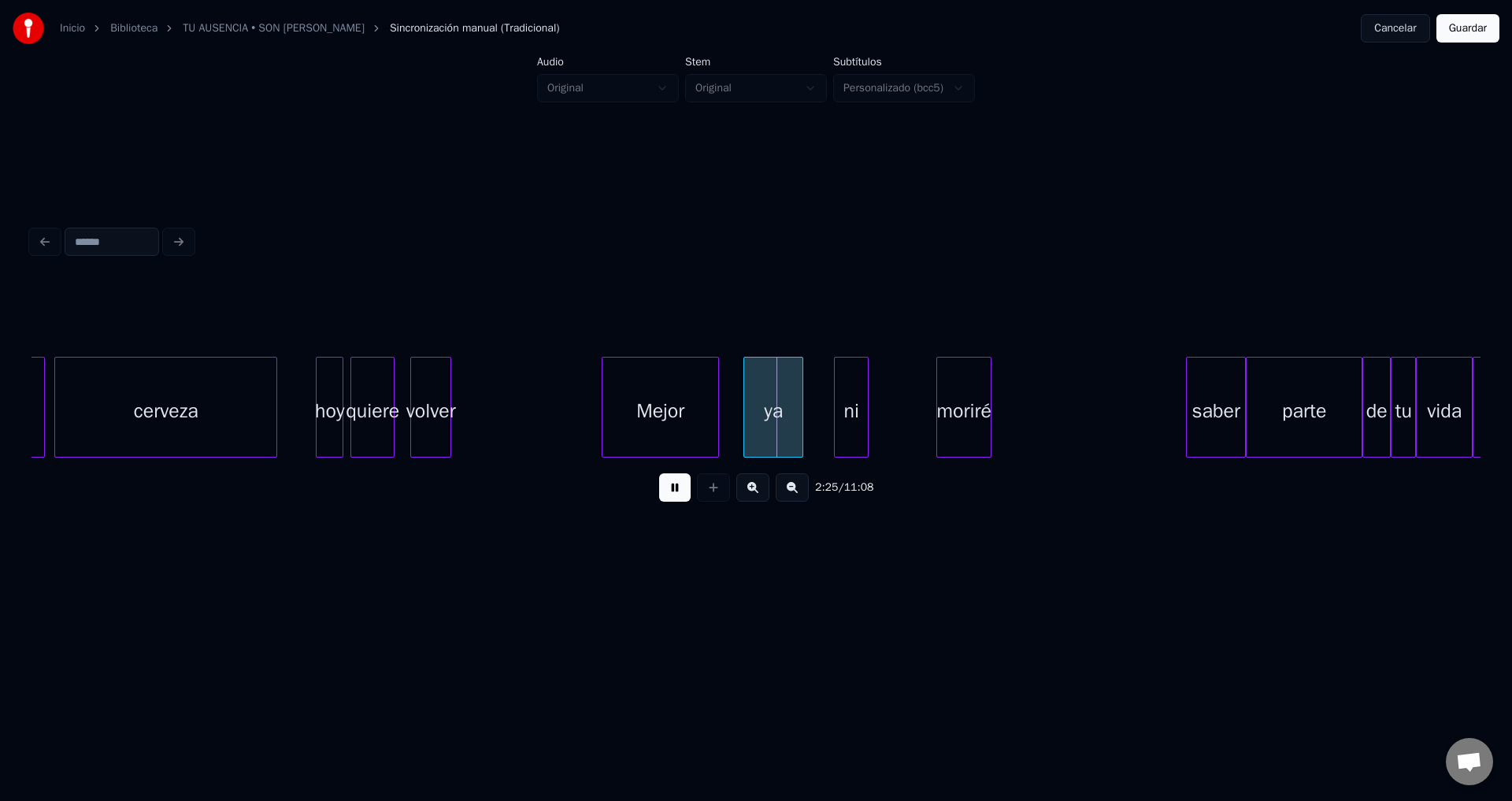 click on "Mejor" at bounding box center [660, 411] 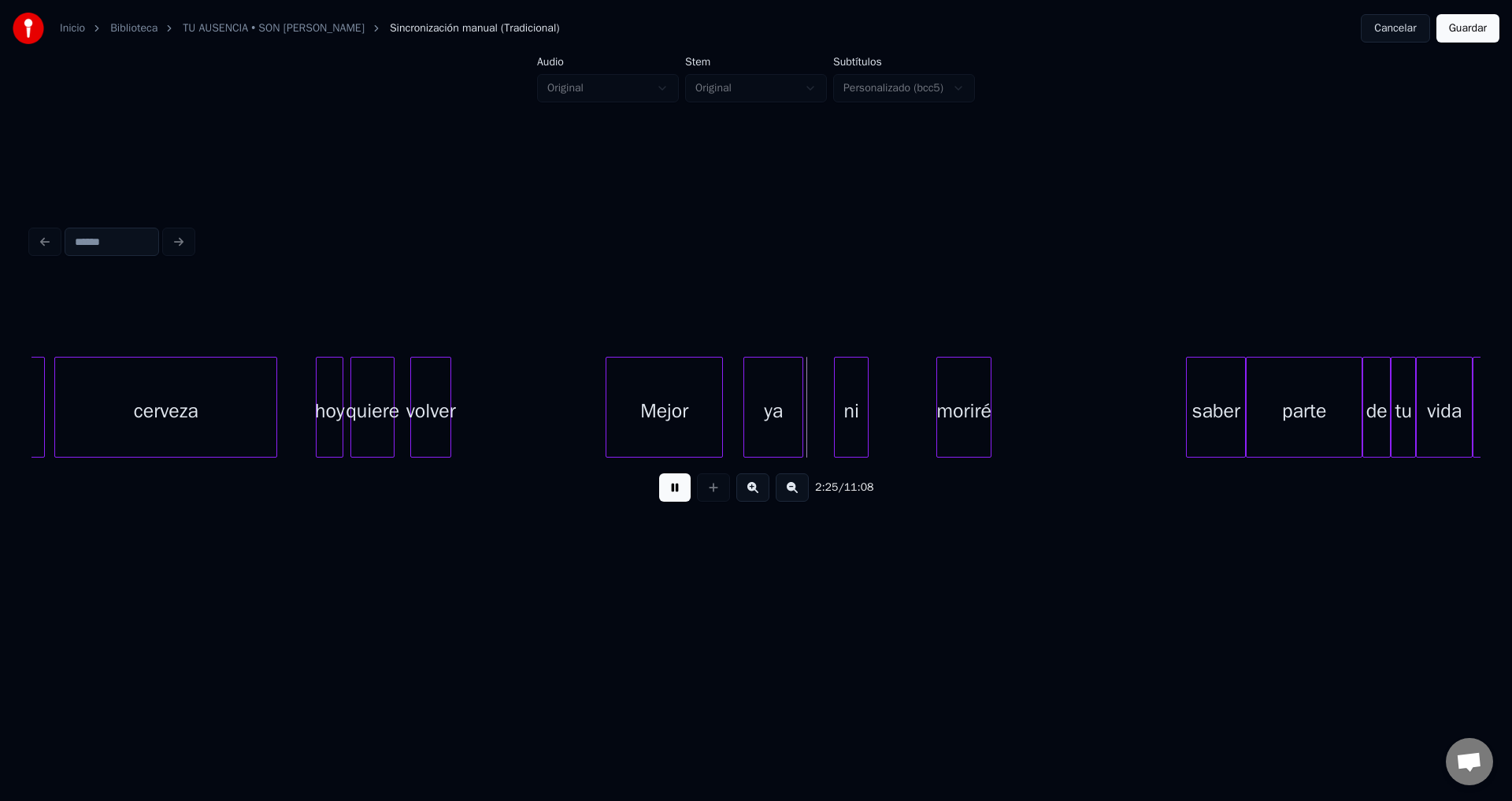 click on "hoy" at bounding box center [329, 411] 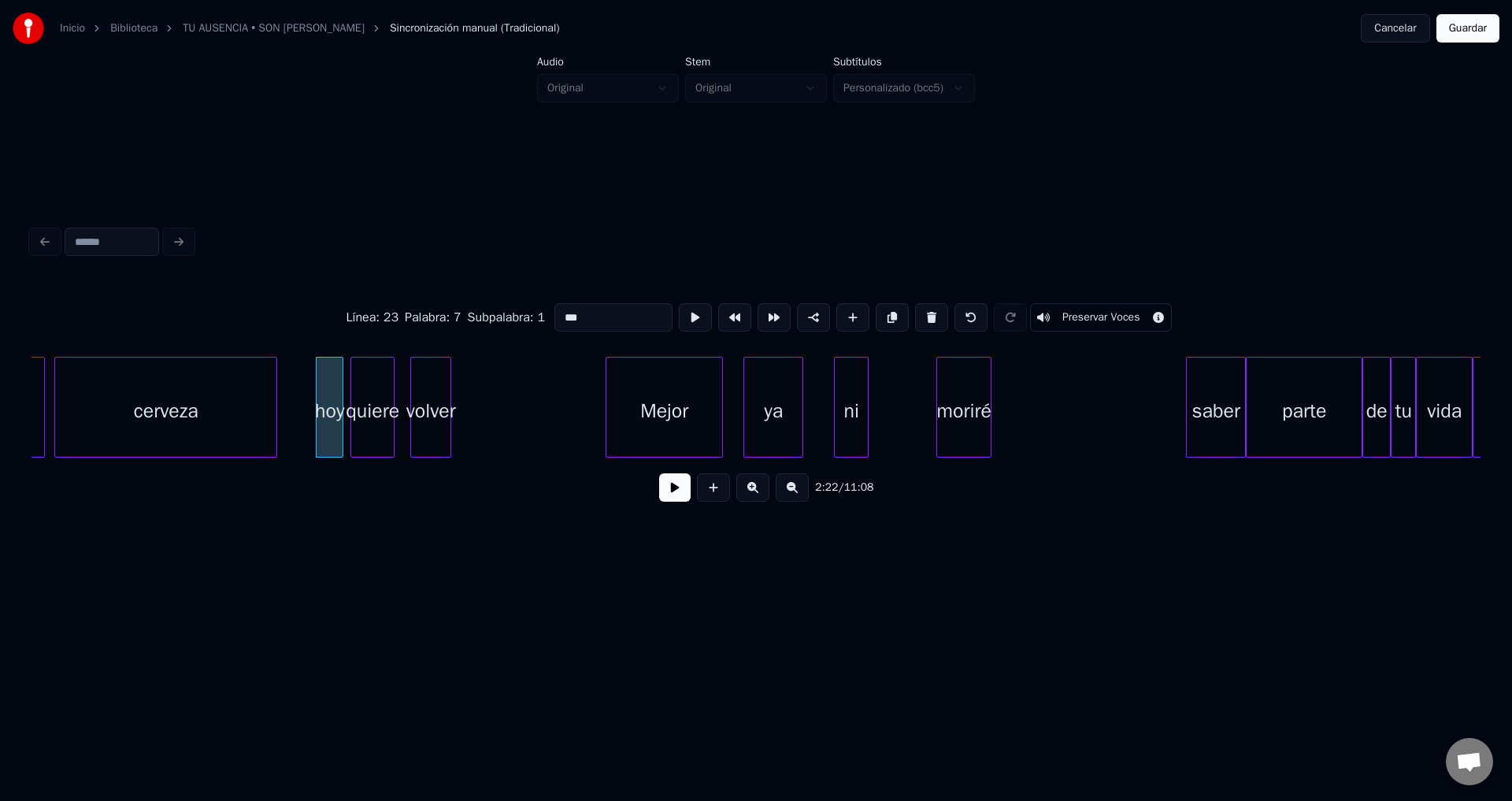 click at bounding box center (675, 488) 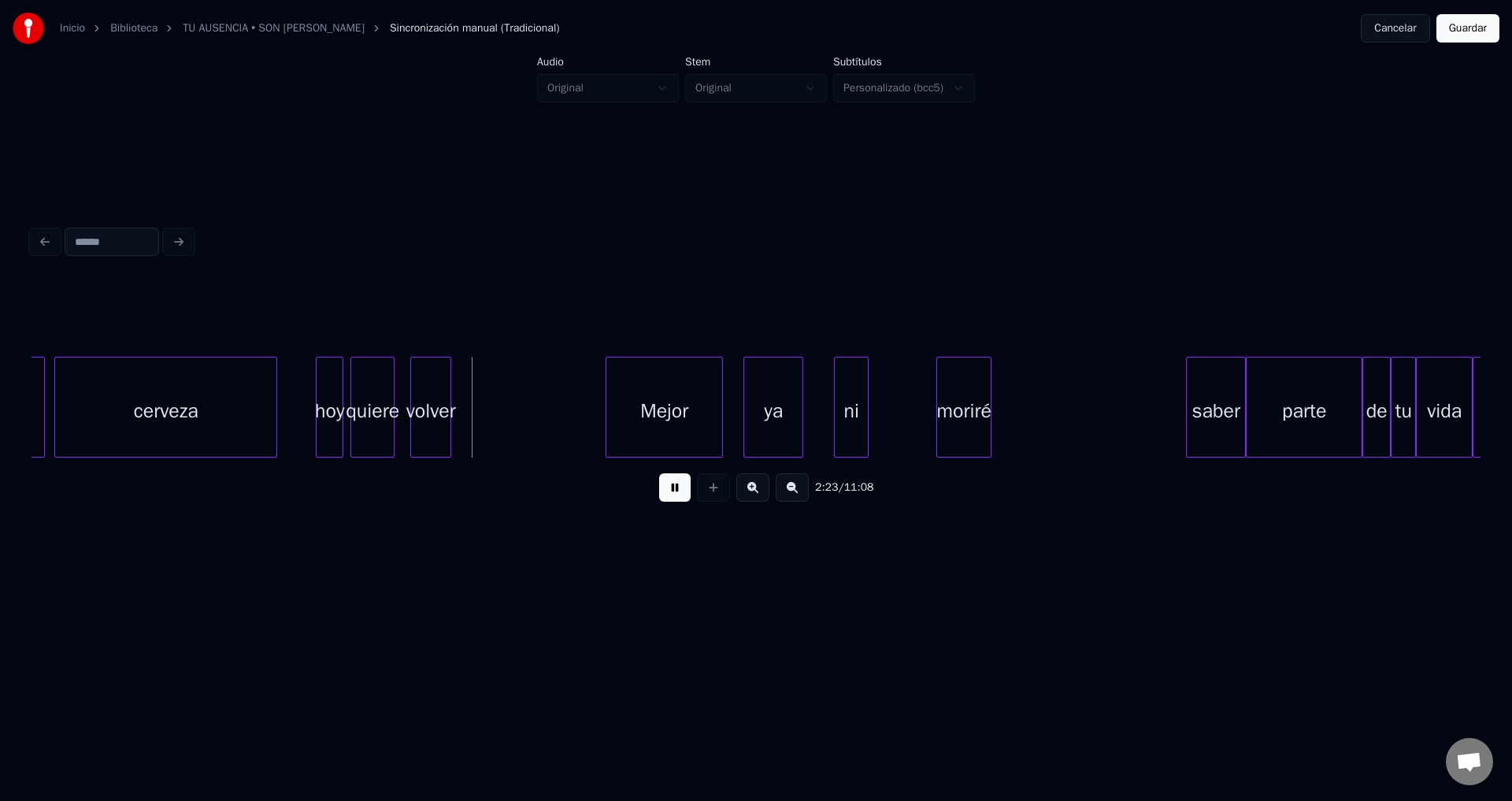 click at bounding box center [675, 488] 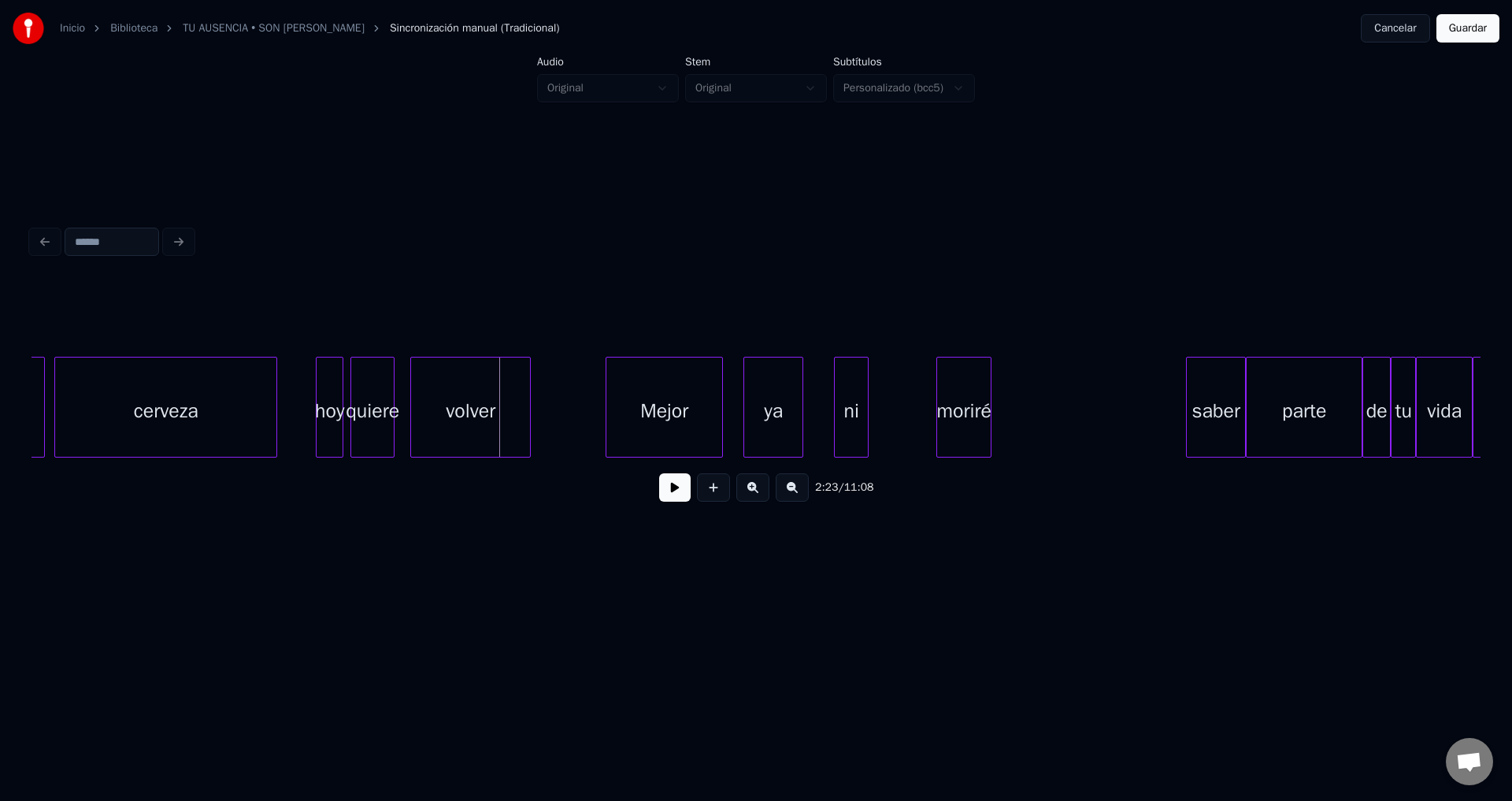 click at bounding box center (528, 407) 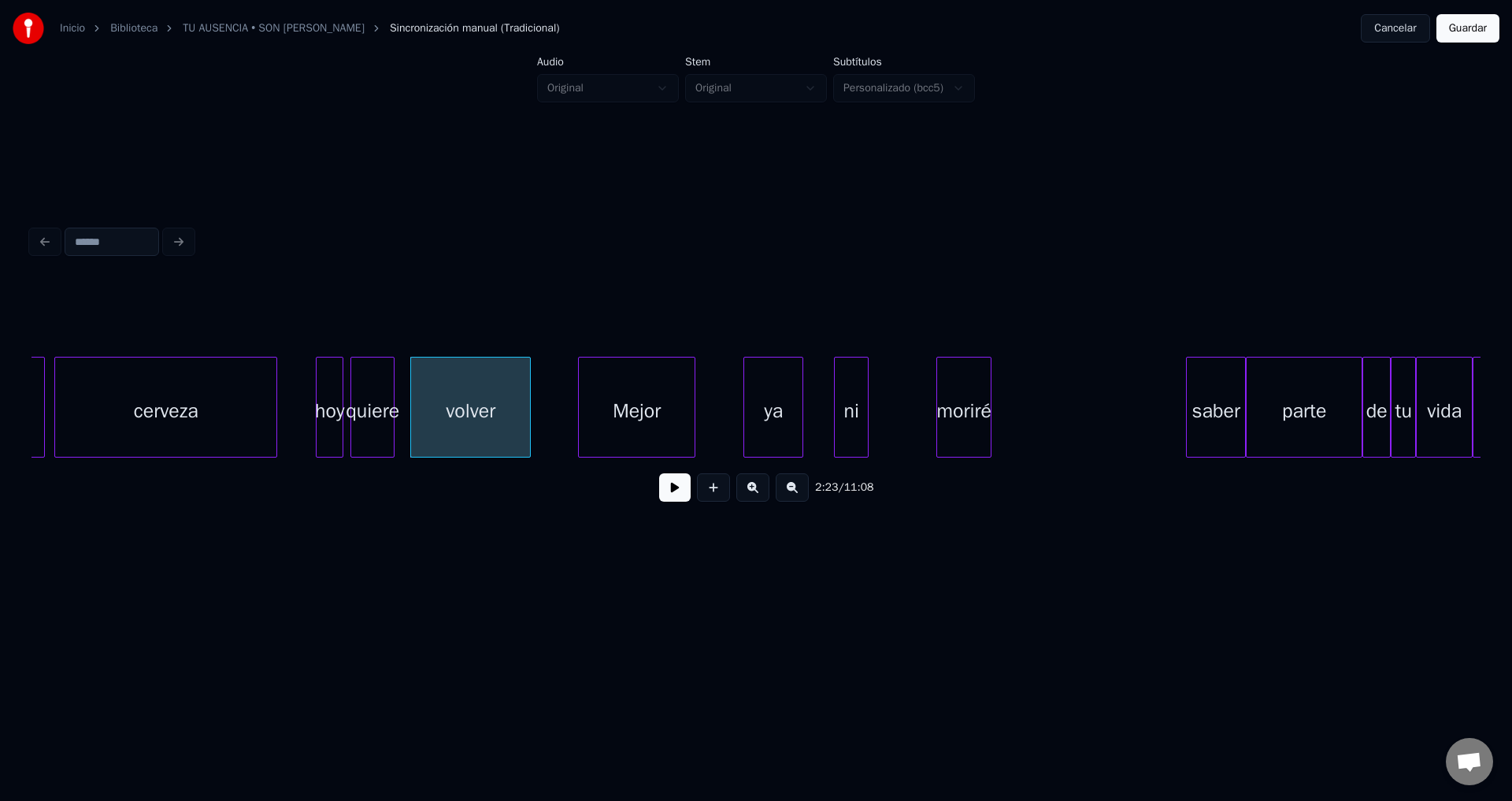 click on "Mejor" at bounding box center (636, 411) 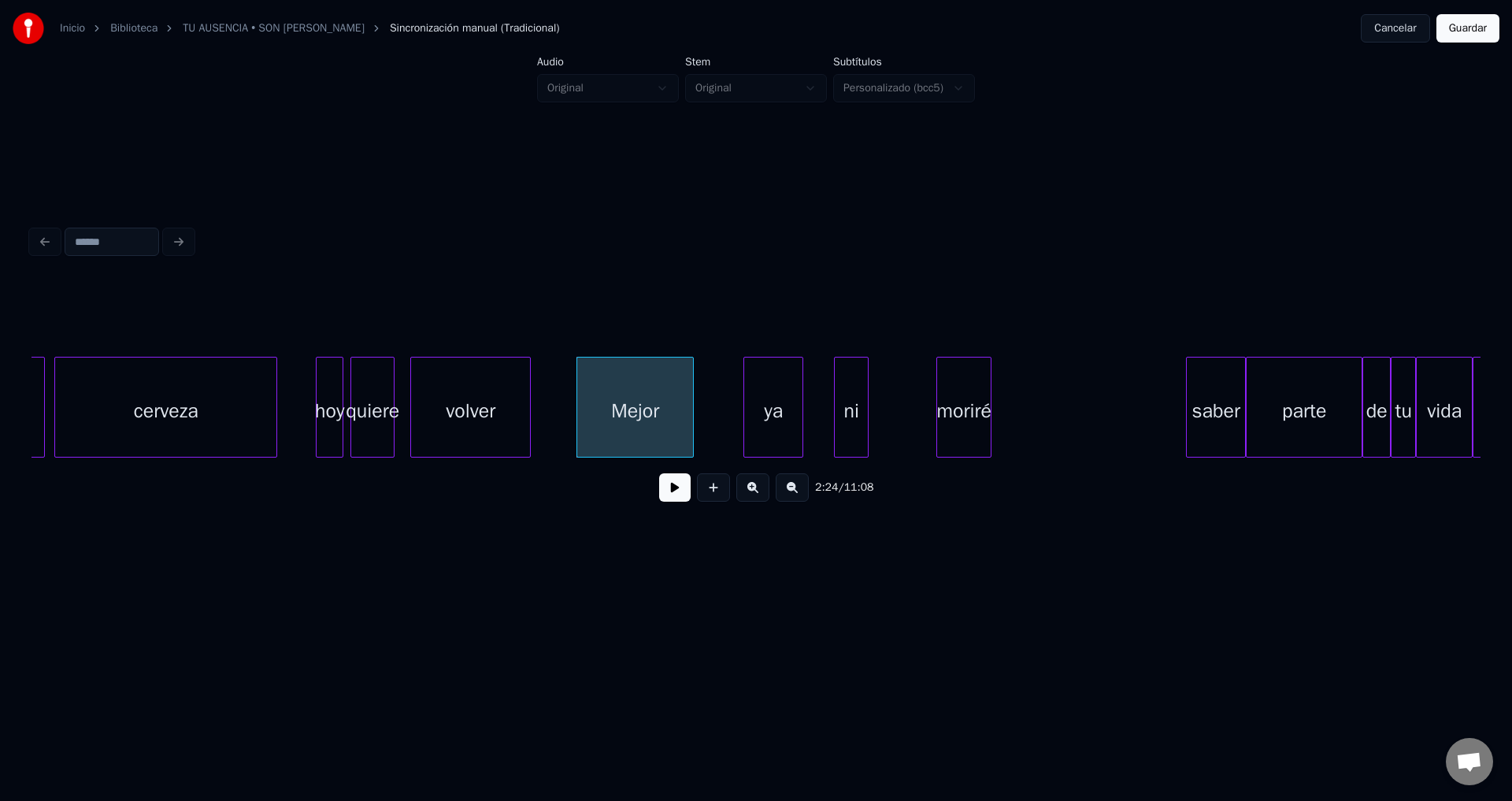 click at bounding box center [675, 488] 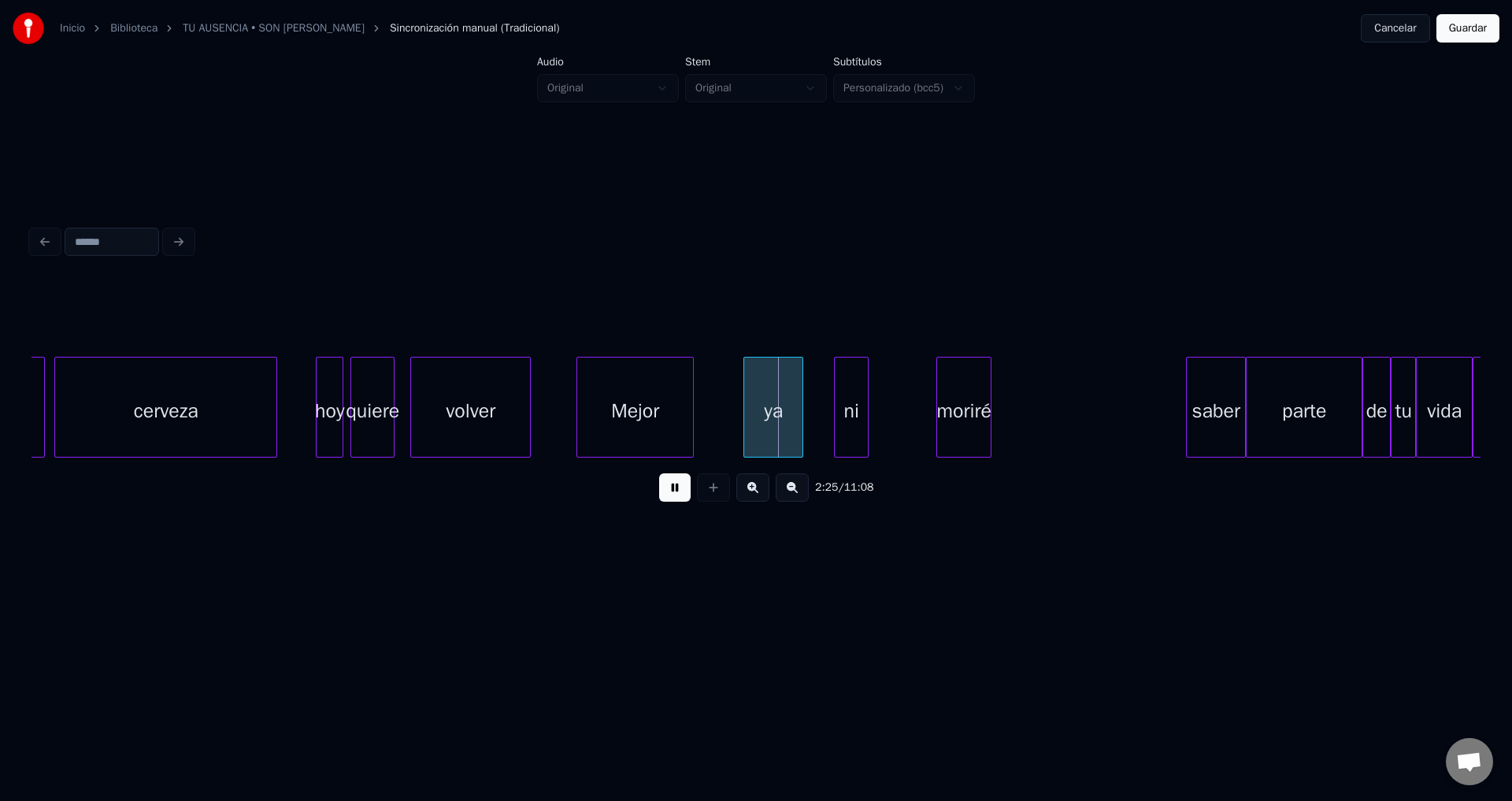 click at bounding box center (675, 488) 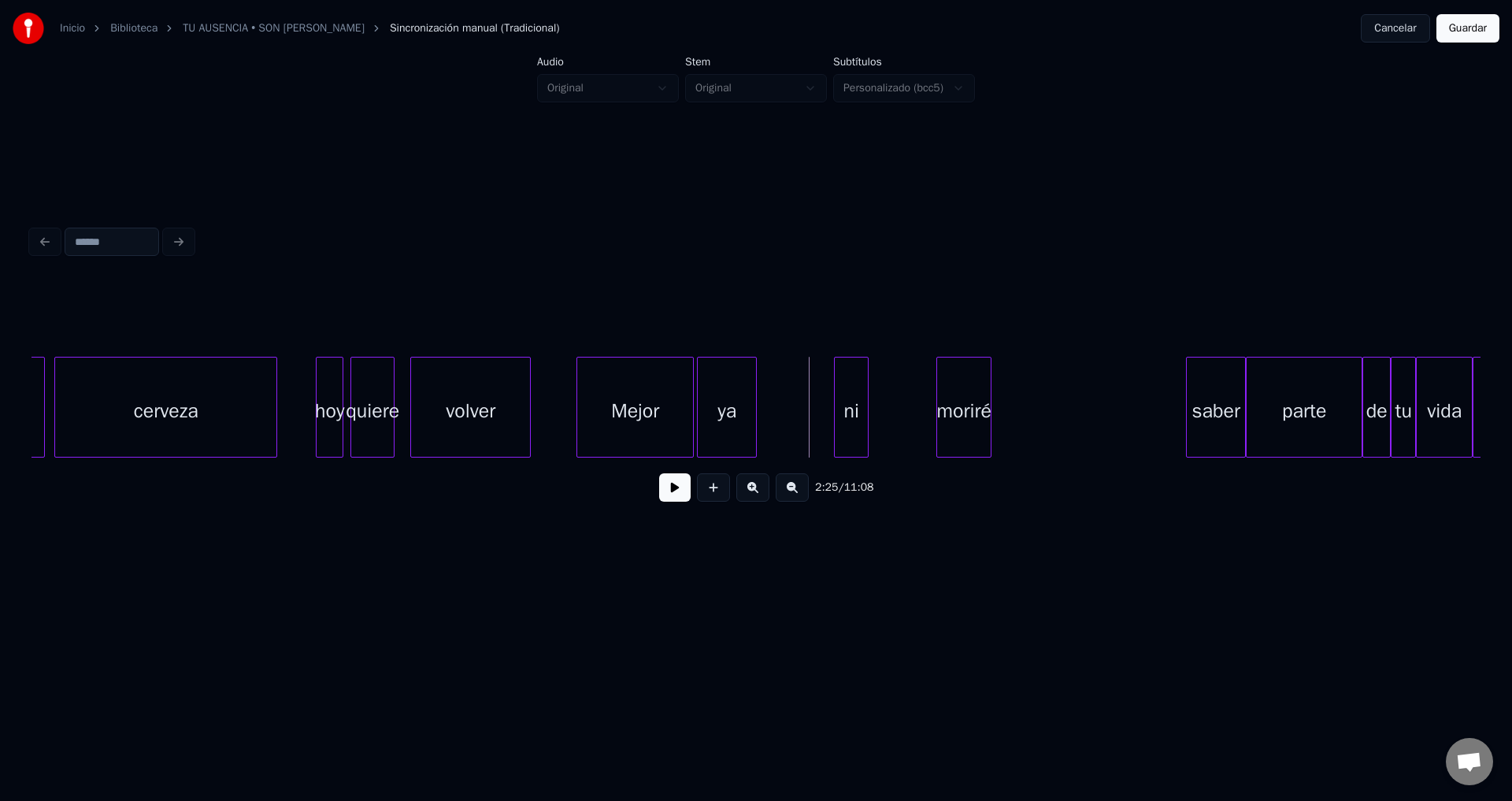 click on "ya" at bounding box center [727, 411] 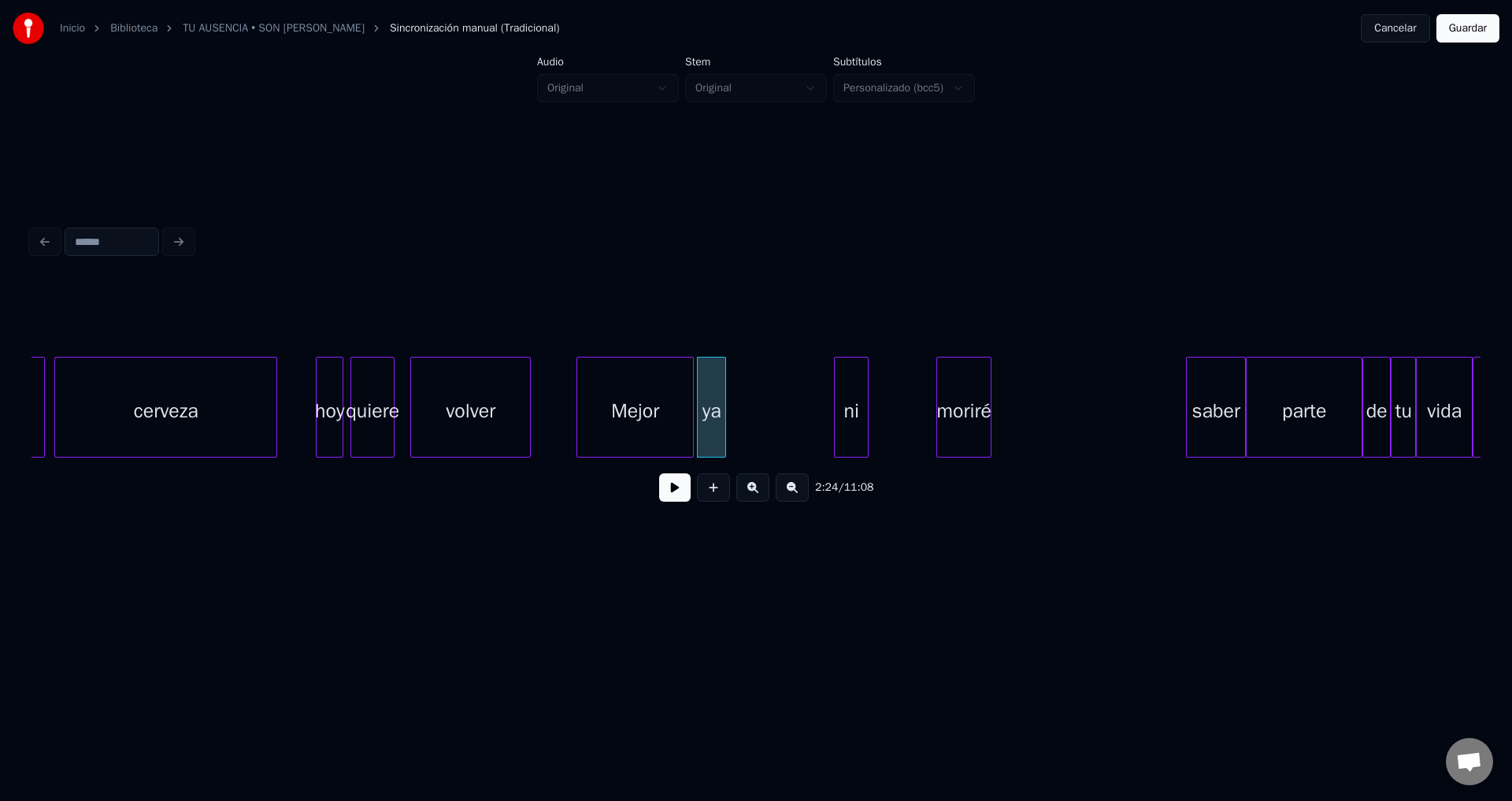 click at bounding box center [723, 407] 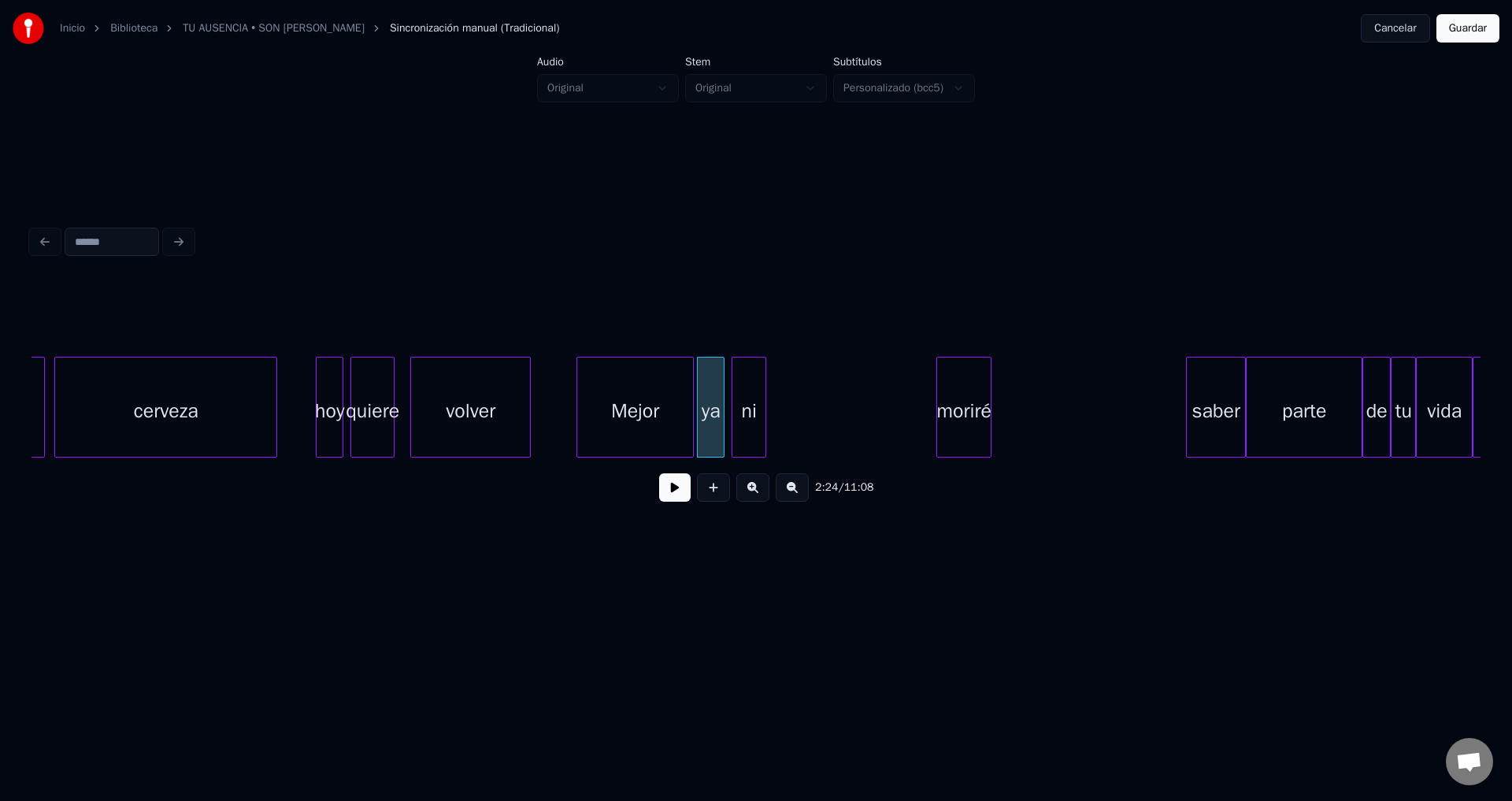 click on "ni" at bounding box center [749, 411] 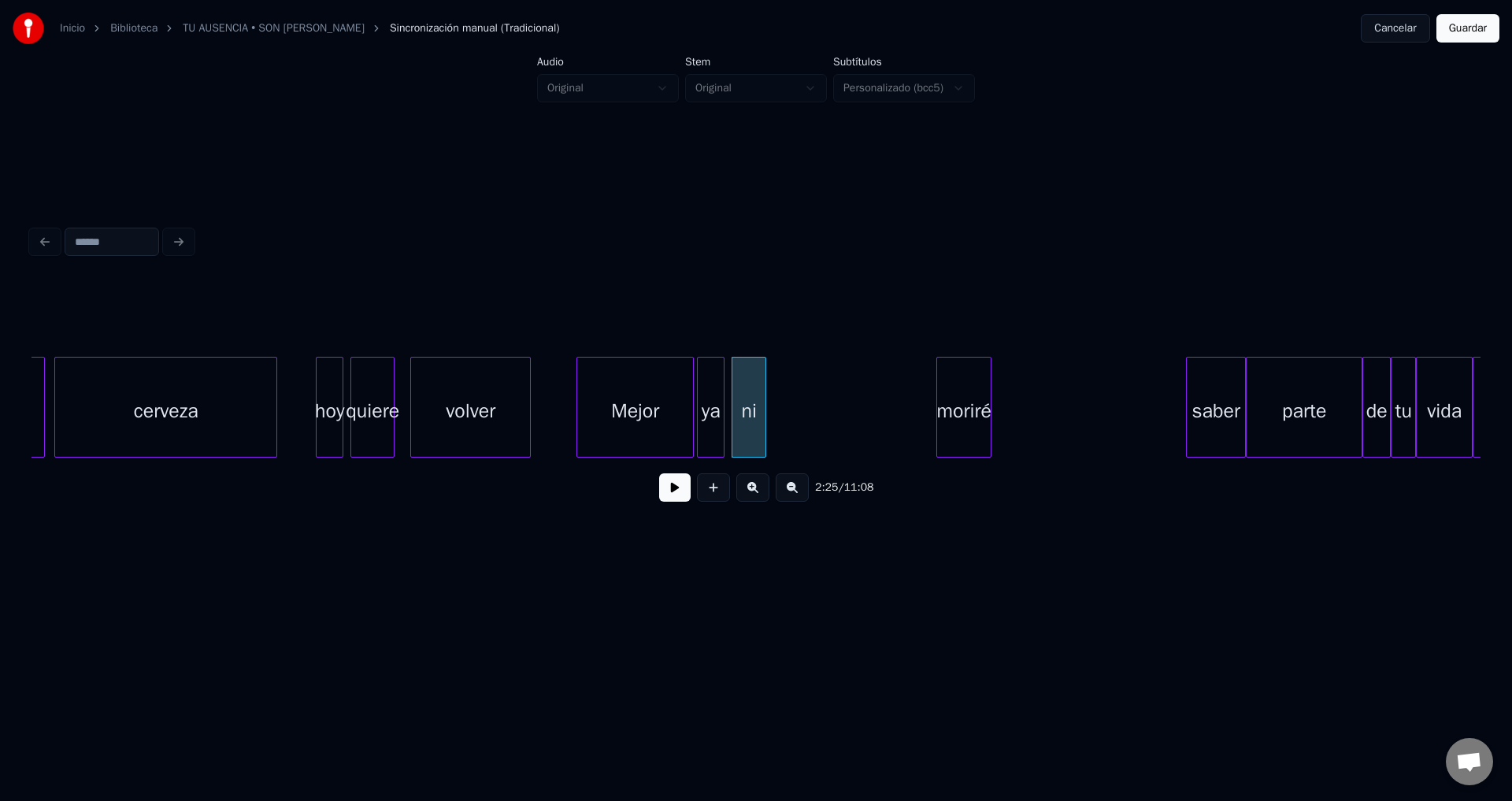 click at bounding box center (675, 488) 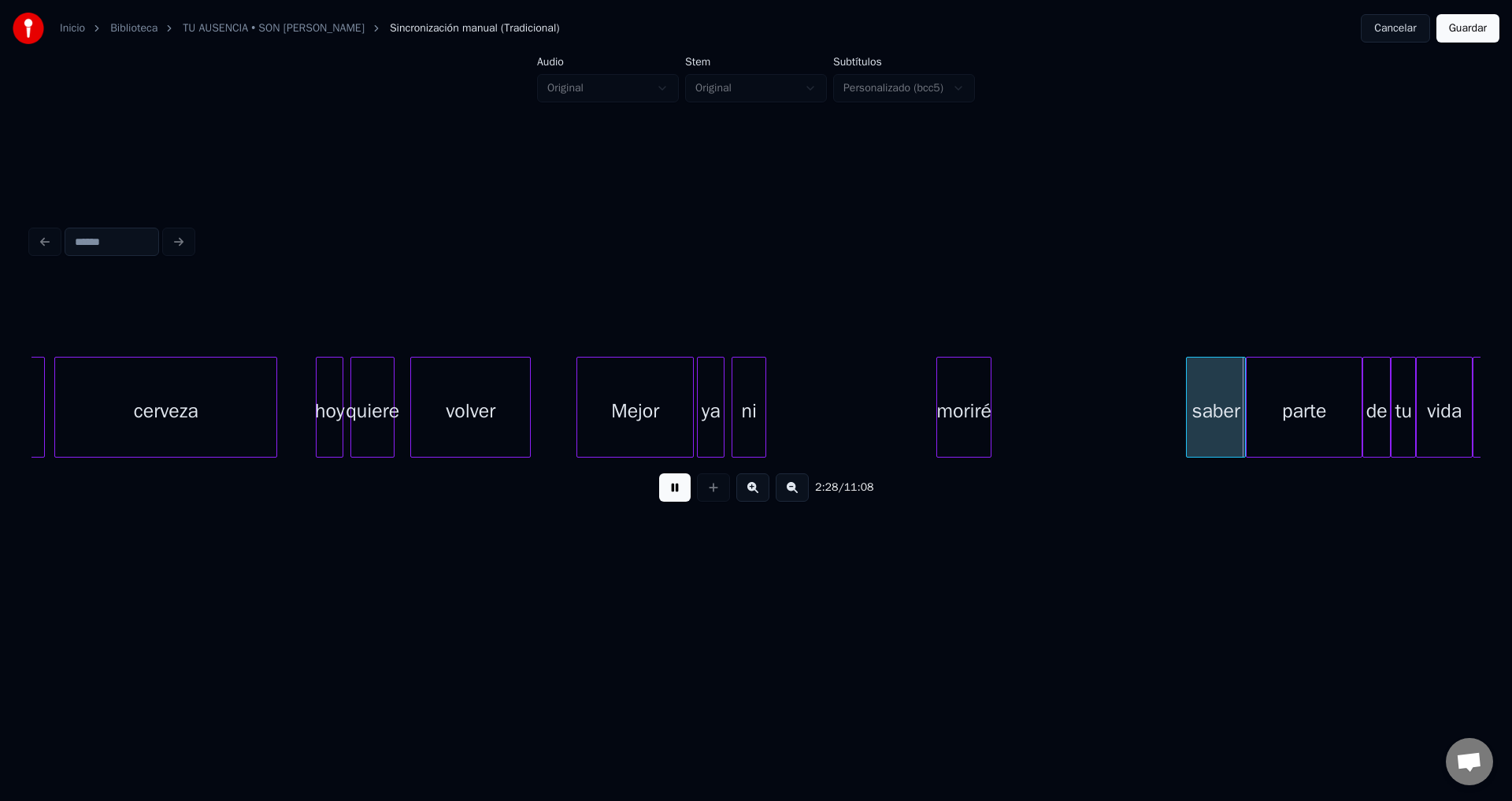 click on "2:28  /  11:08" at bounding box center [756, 488] 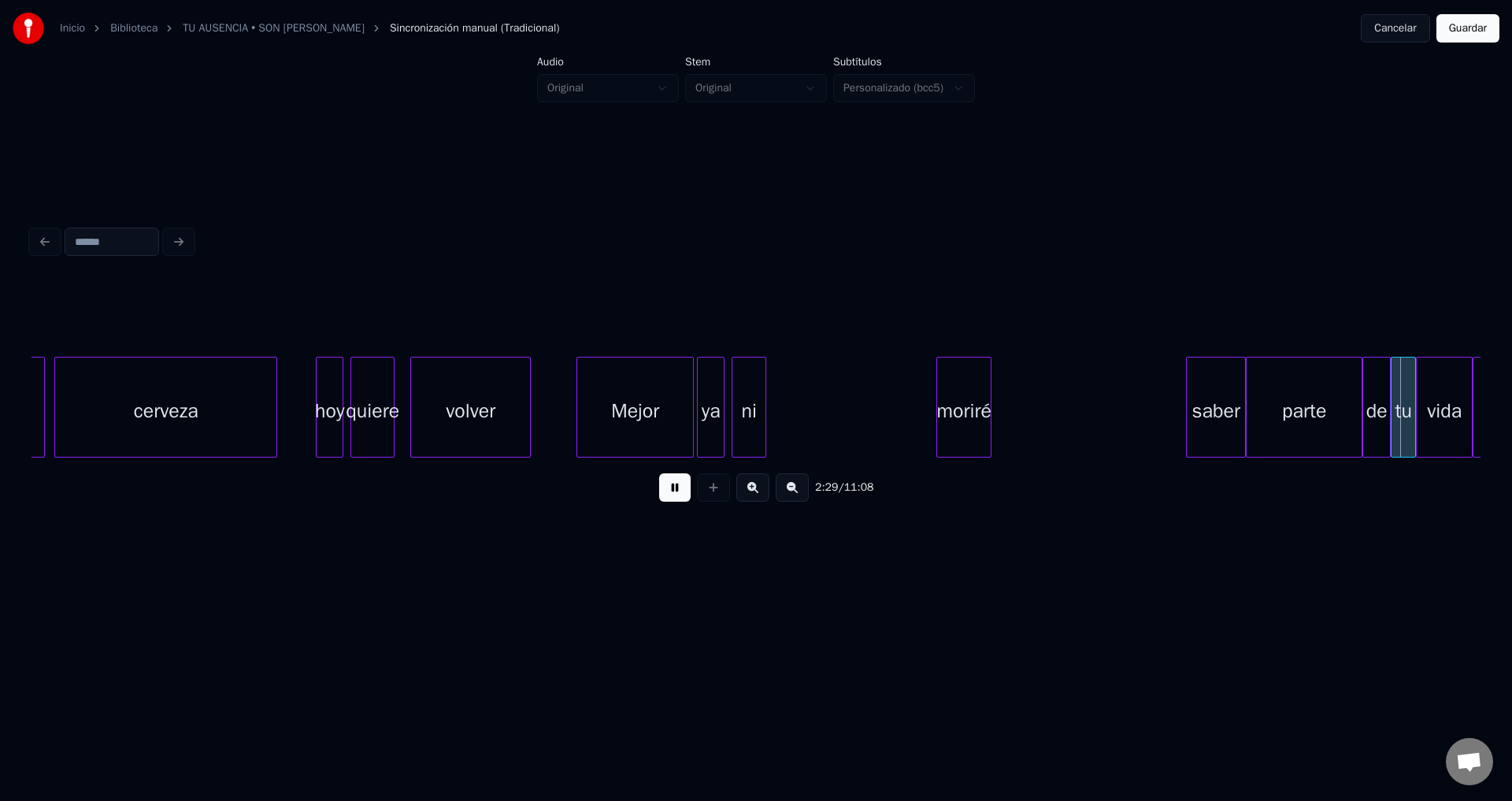 click at bounding box center (675, 488) 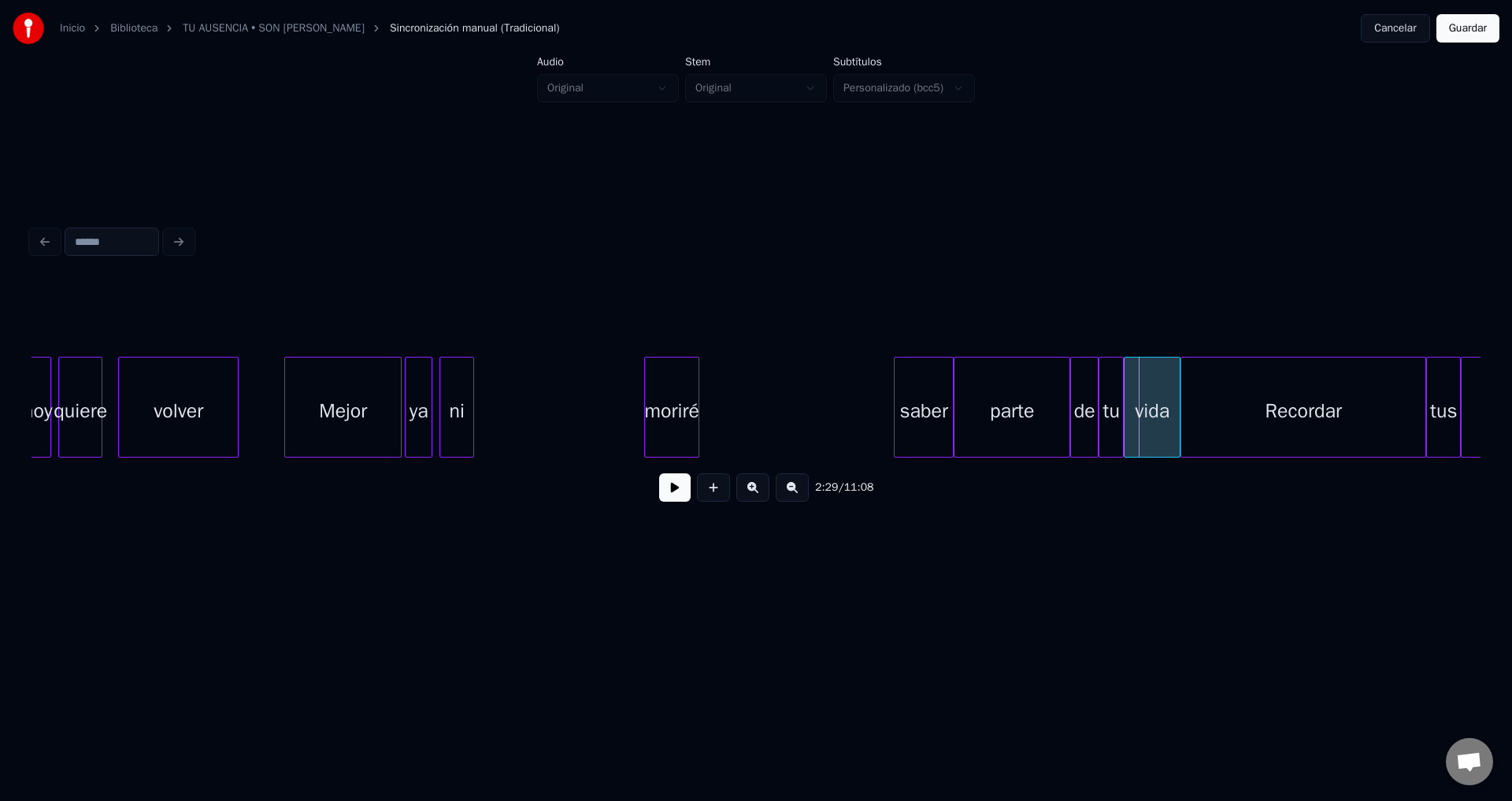scroll, scrollTop: 0, scrollLeft: 22509, axis: horizontal 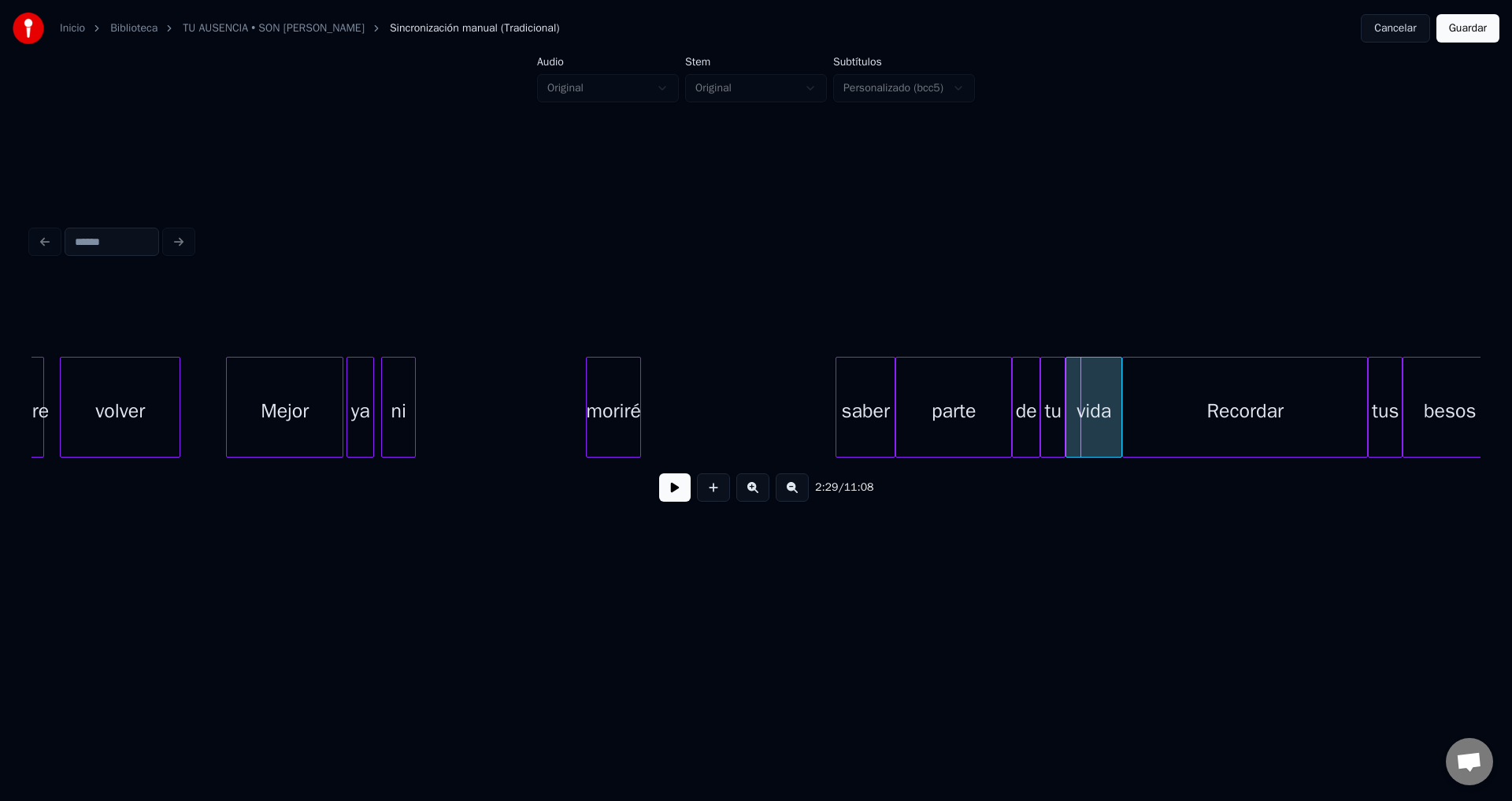 click on "Mejor" at bounding box center (284, 411) 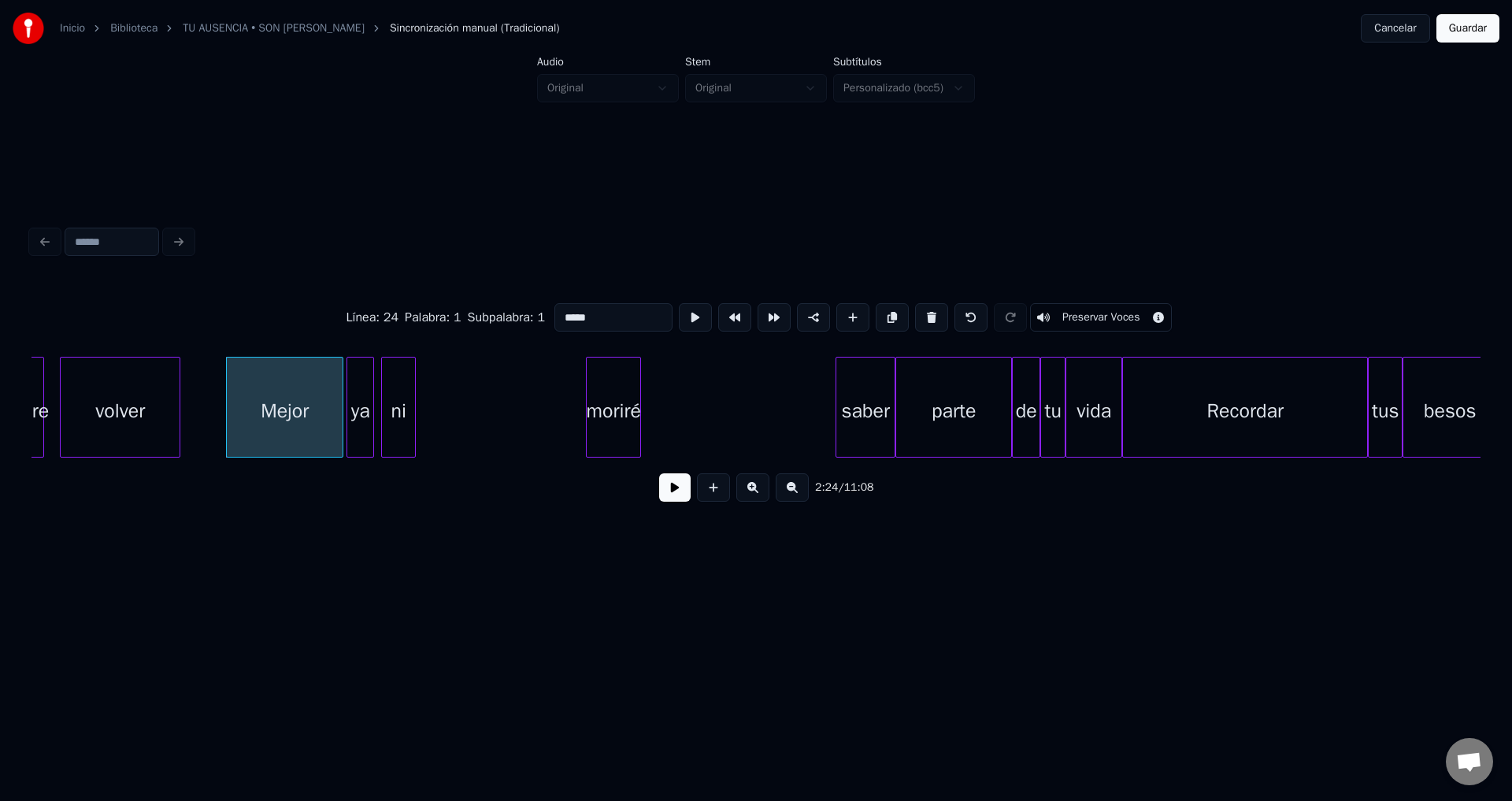 click at bounding box center [675, 488] 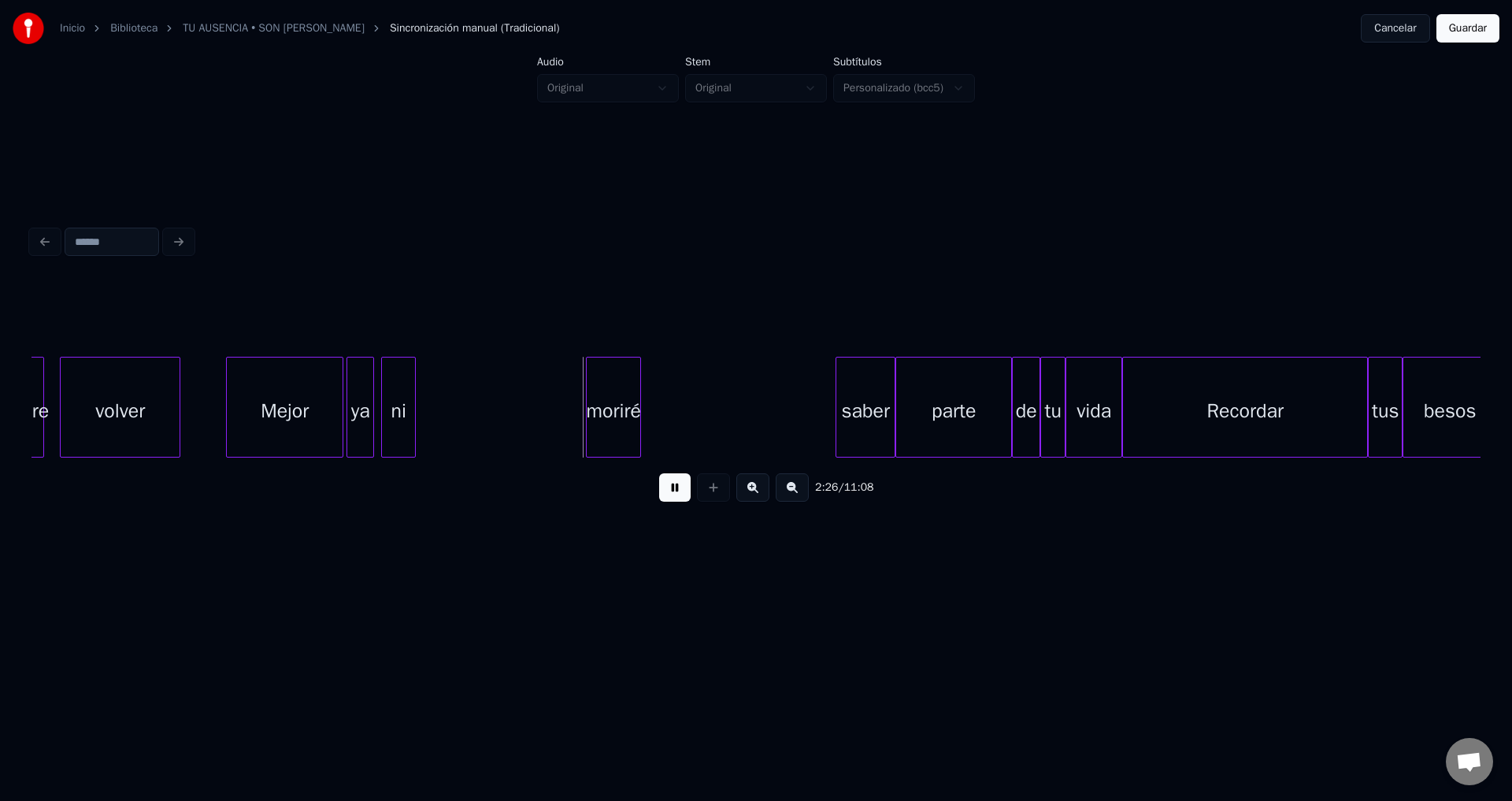 click at bounding box center [675, 488] 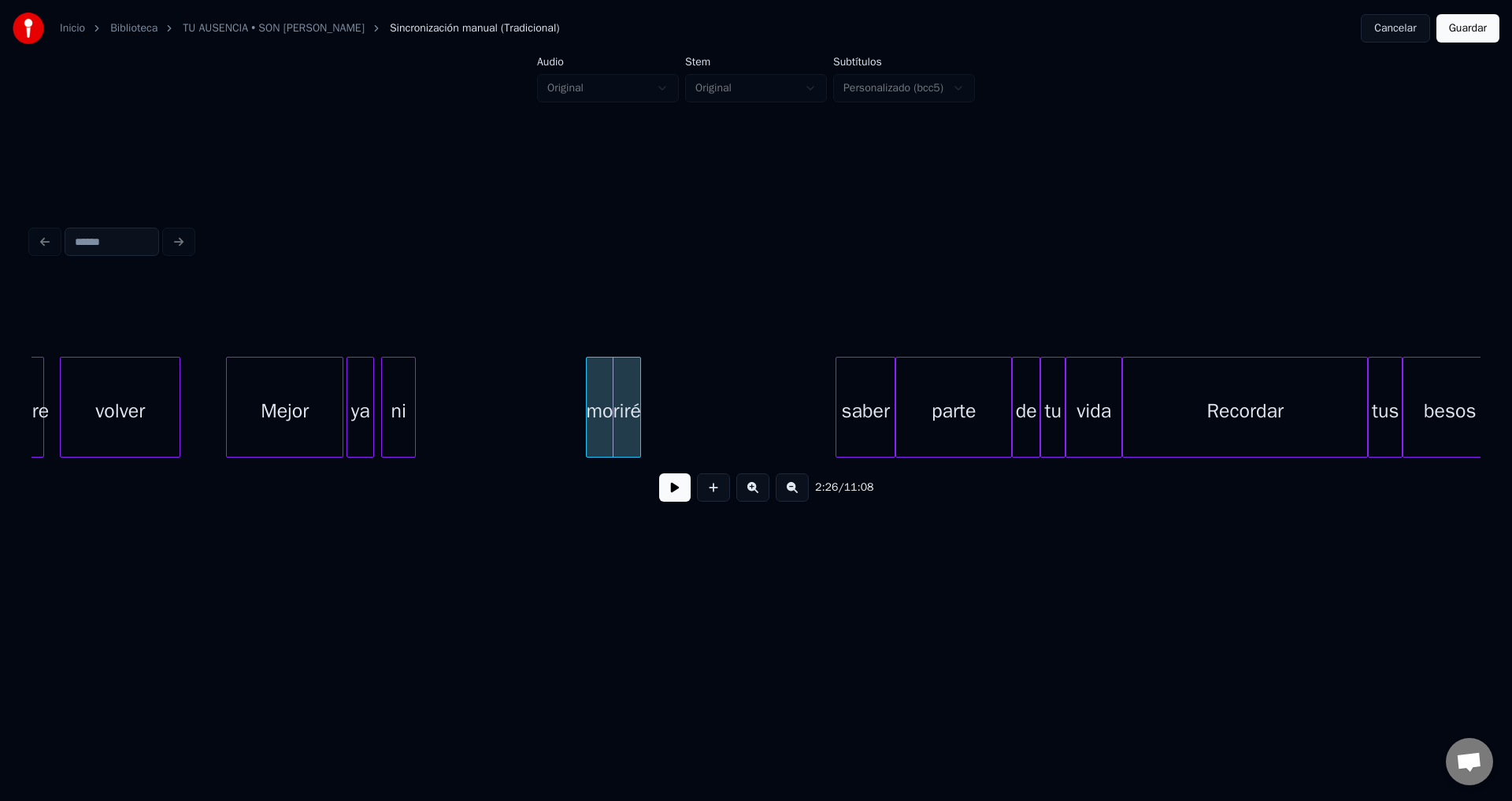 click on "moriré" at bounding box center [613, 411] 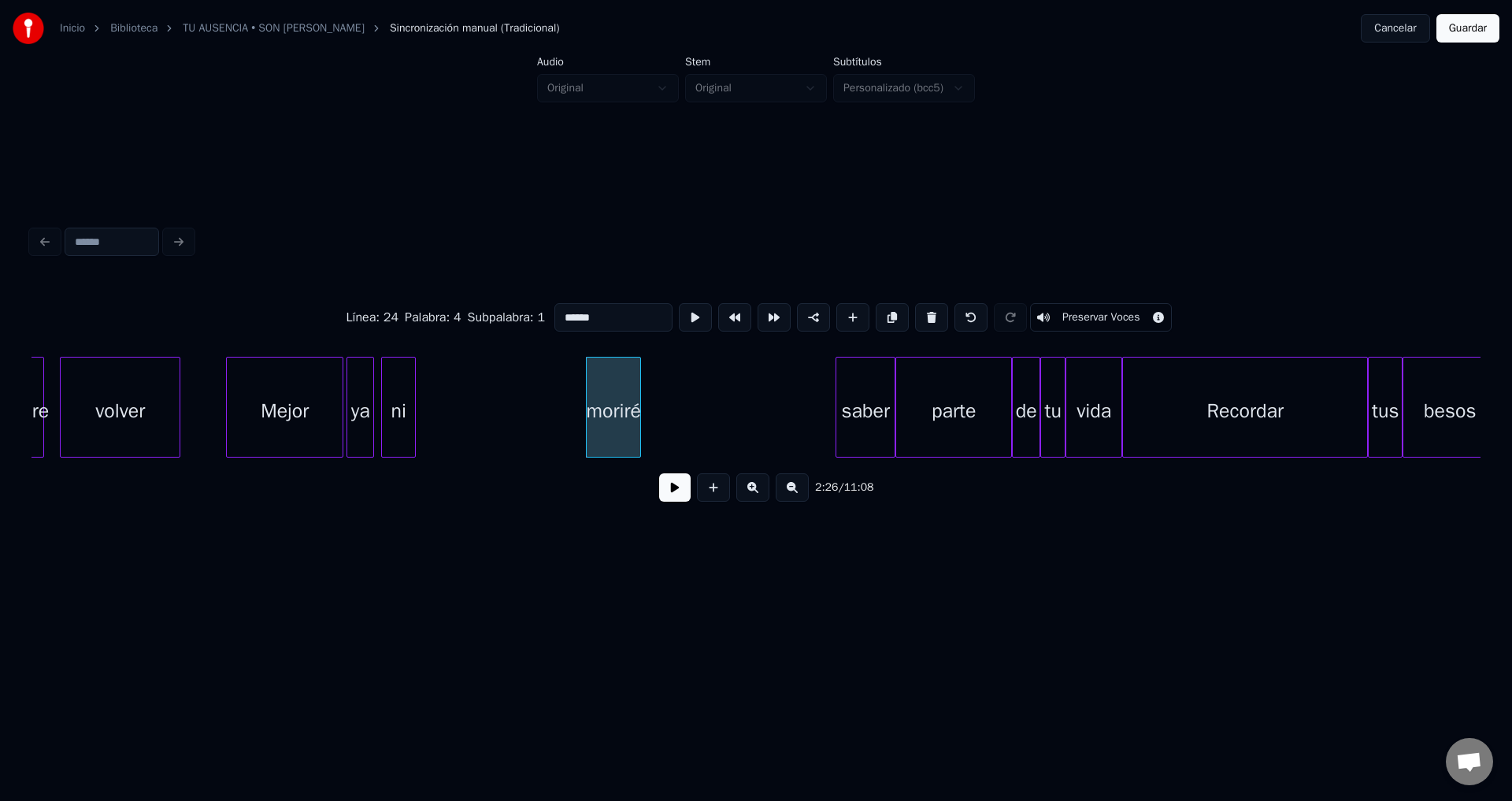 drag, startPoint x: 623, startPoint y: 305, endPoint x: 391, endPoint y: 300, distance: 232.054 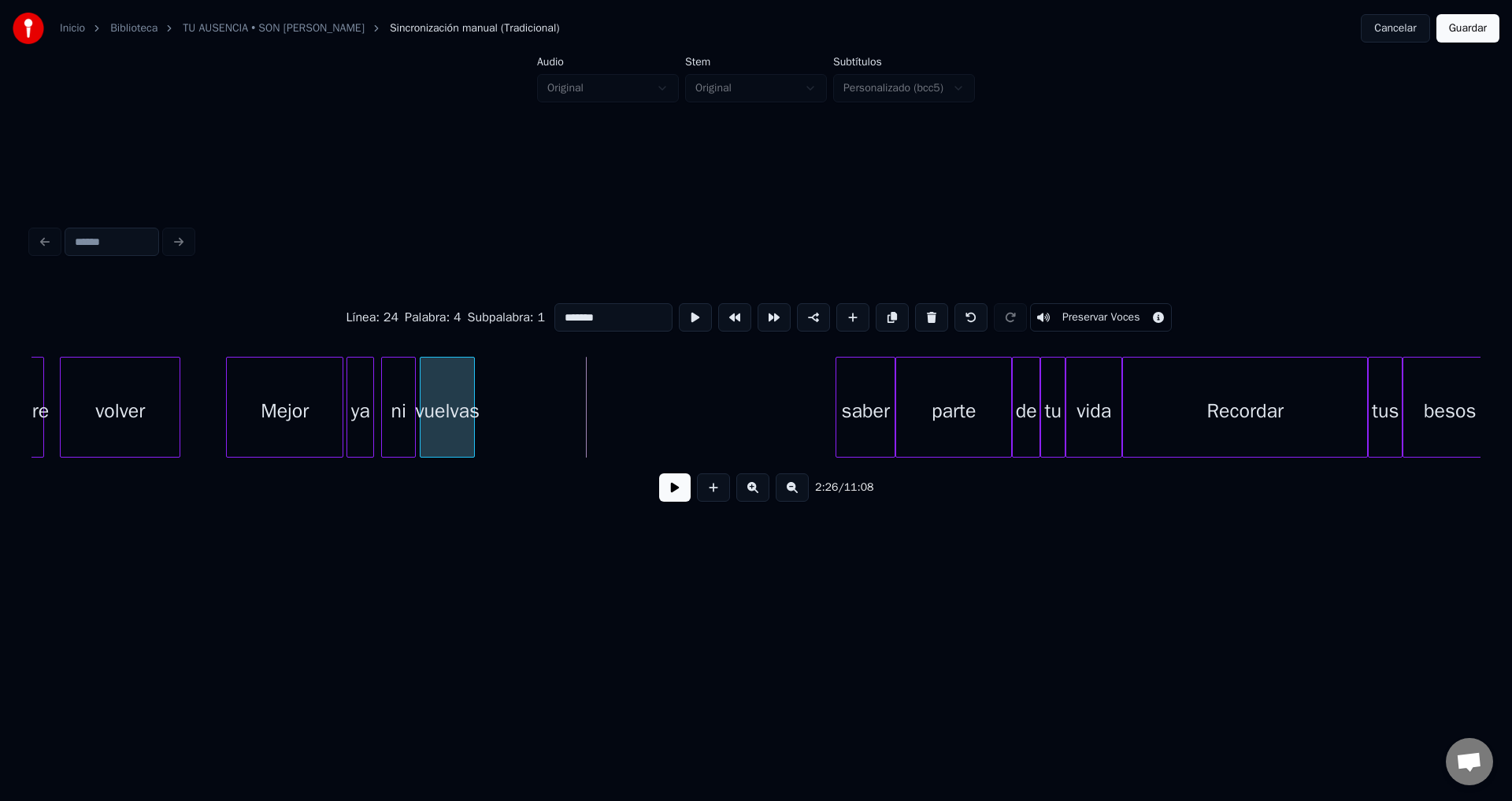 click on "vuelvas" at bounding box center (447, 411) 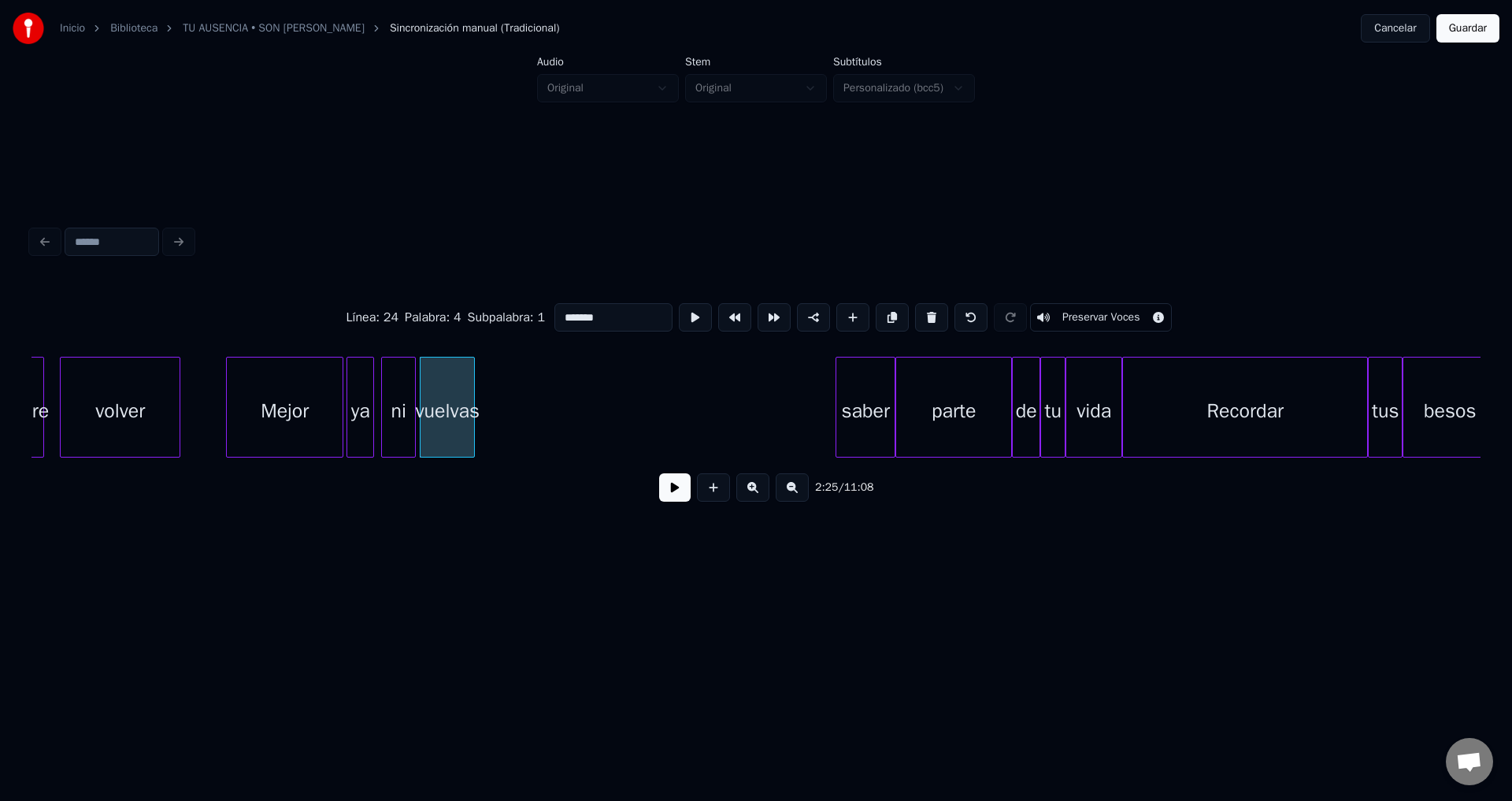 type on "*******" 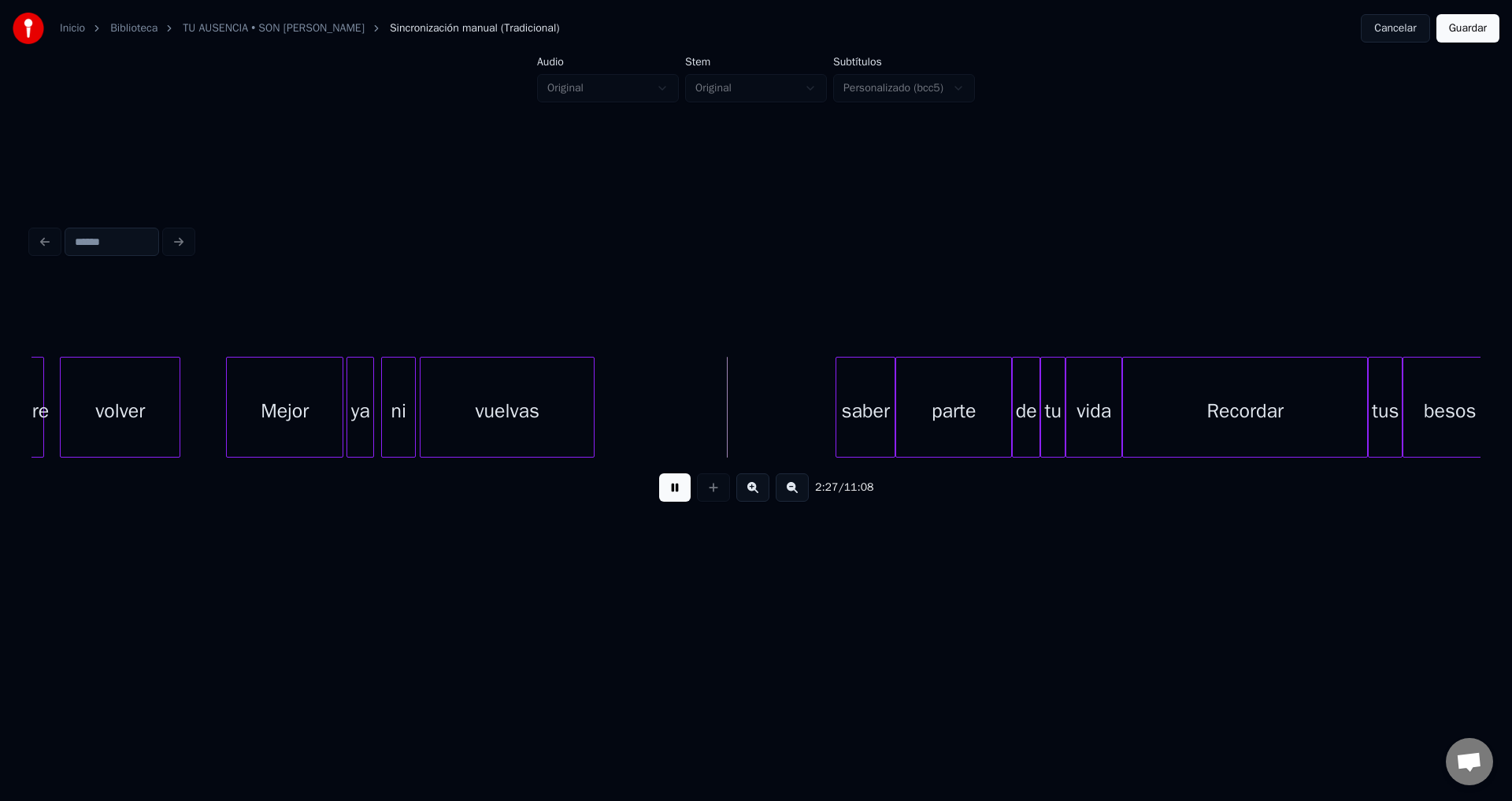 click at bounding box center (591, 407) 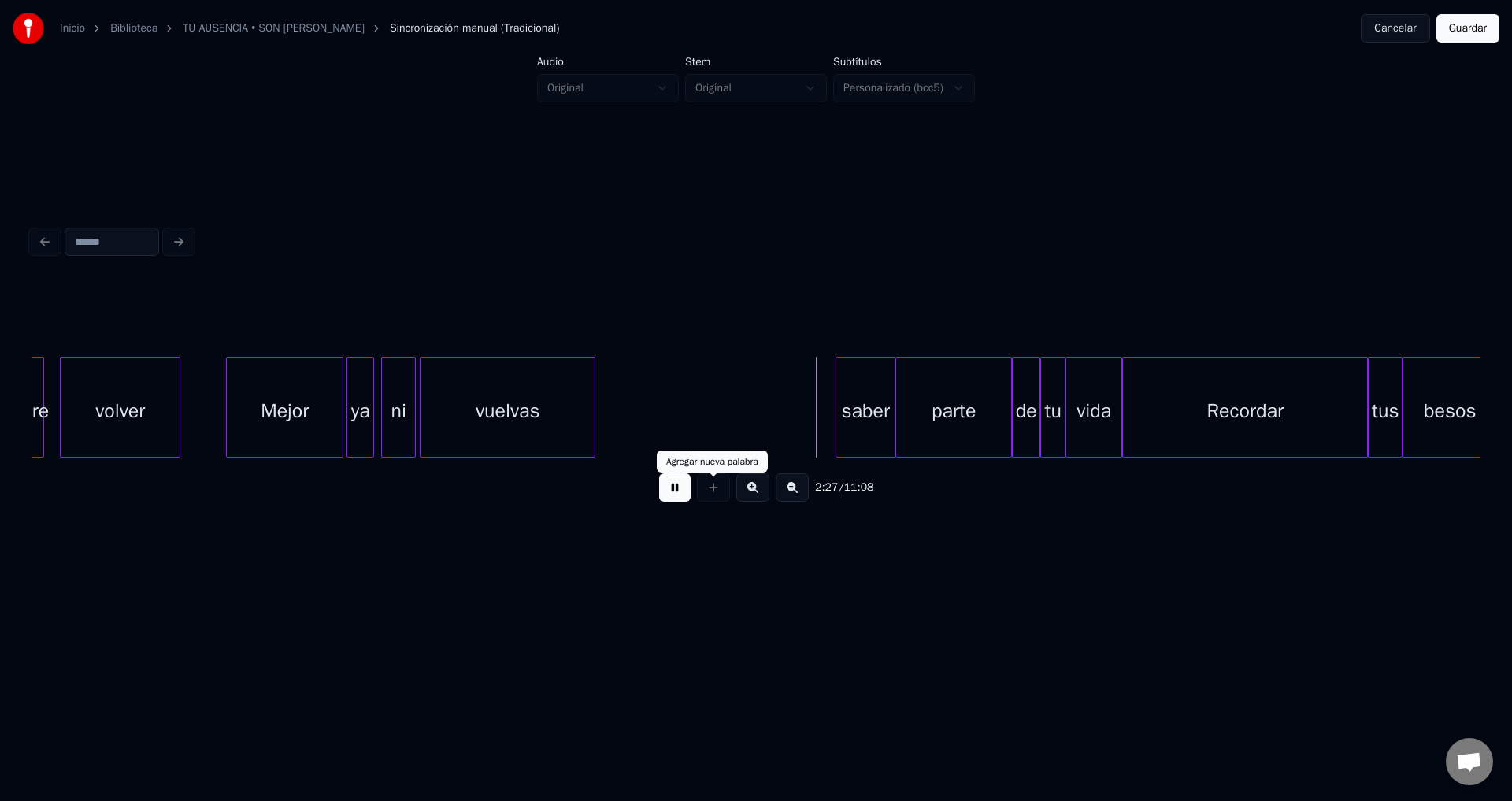 click at bounding box center [713, 488] 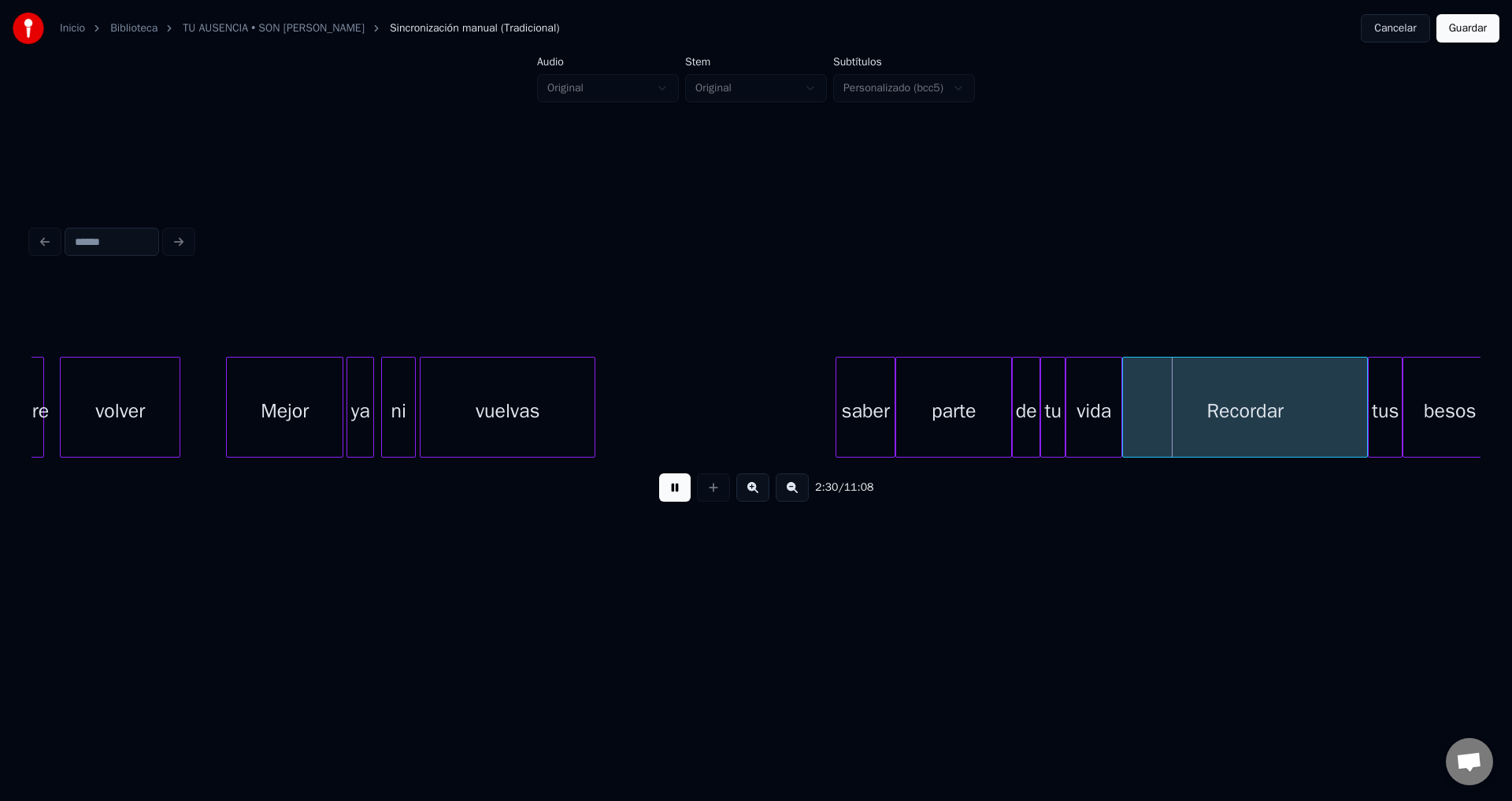 click at bounding box center (753, 488) 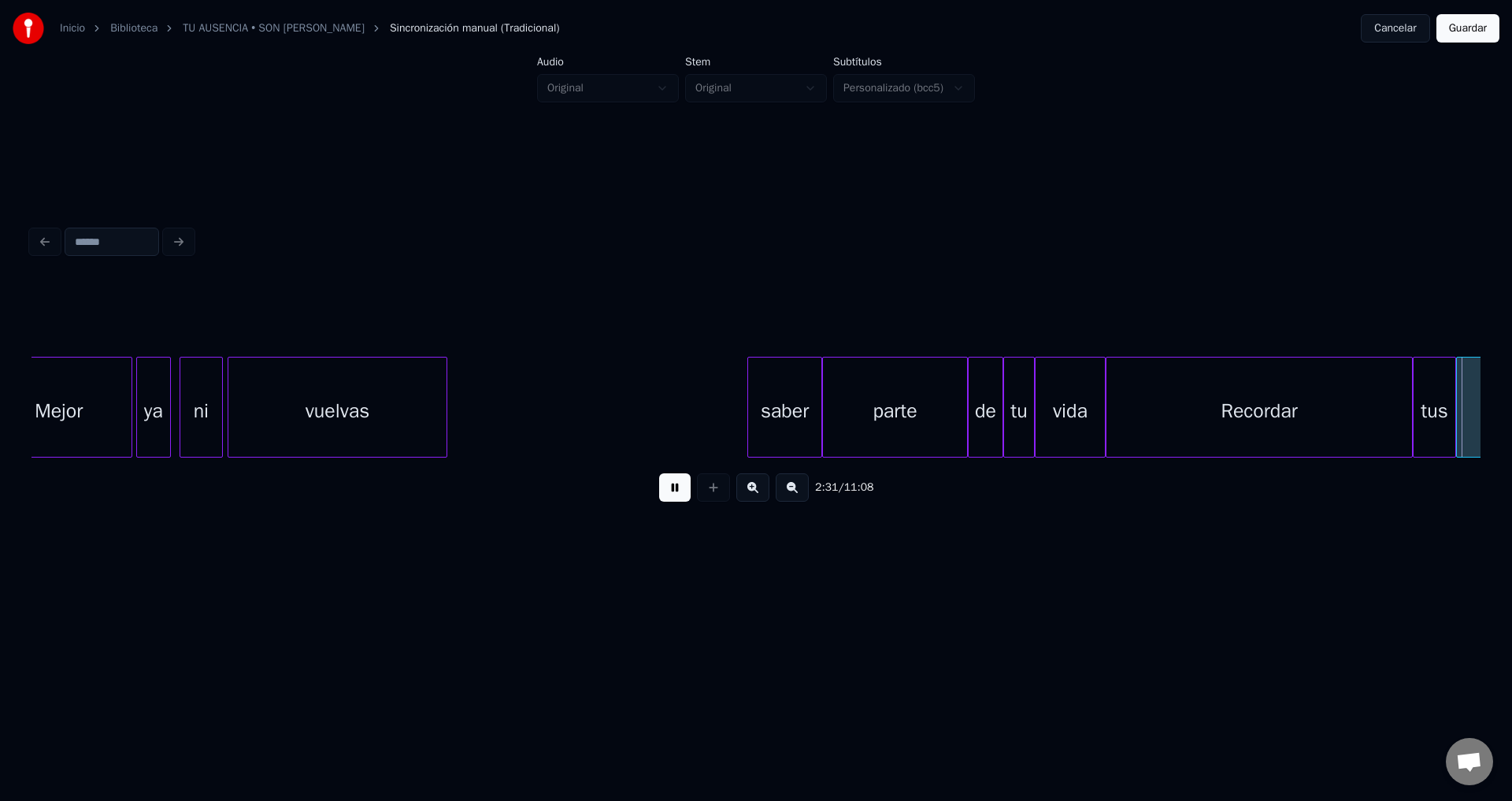 scroll, scrollTop: 0, scrollLeft: 29877, axis: horizontal 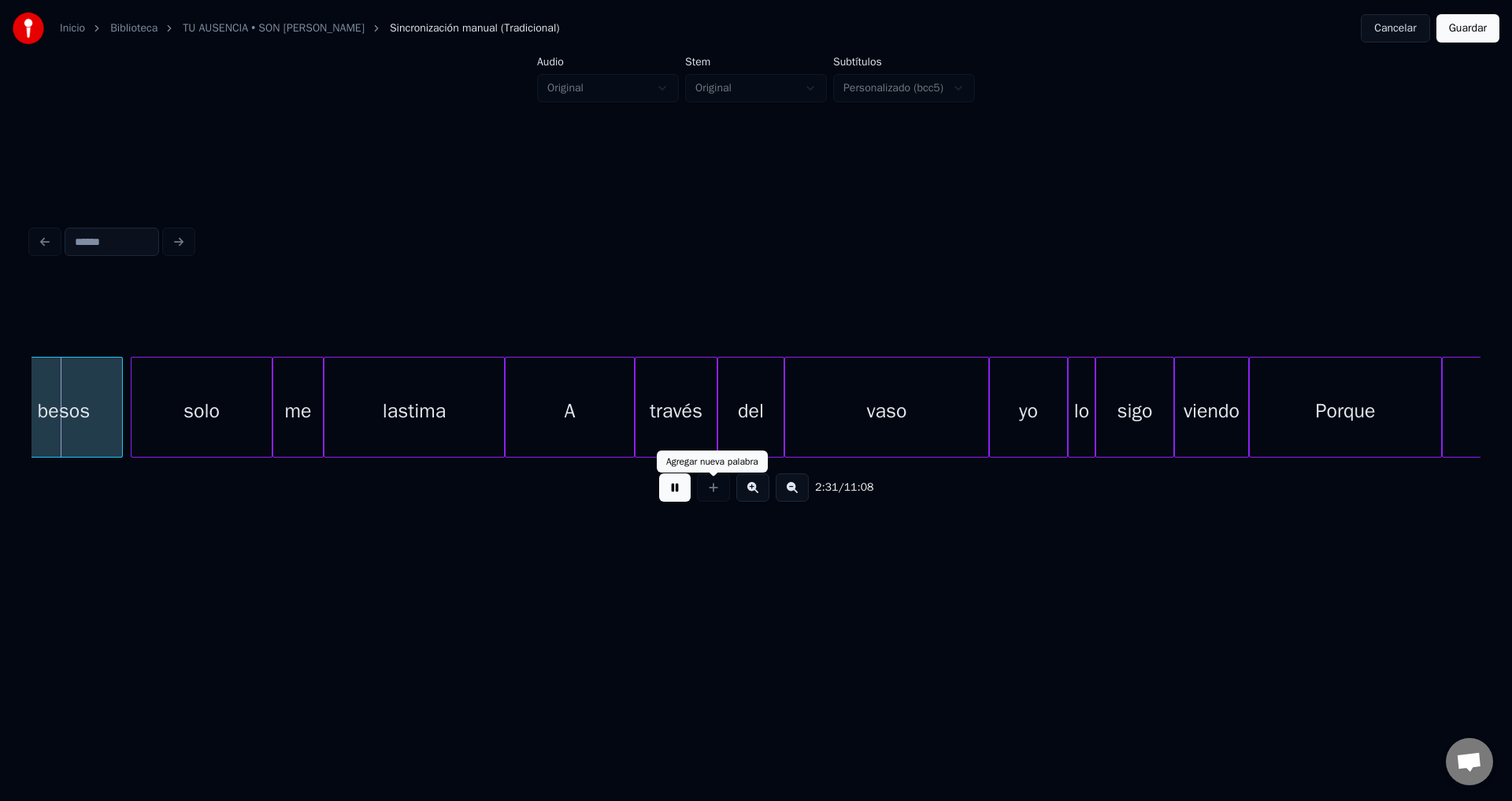 click at bounding box center [675, 488] 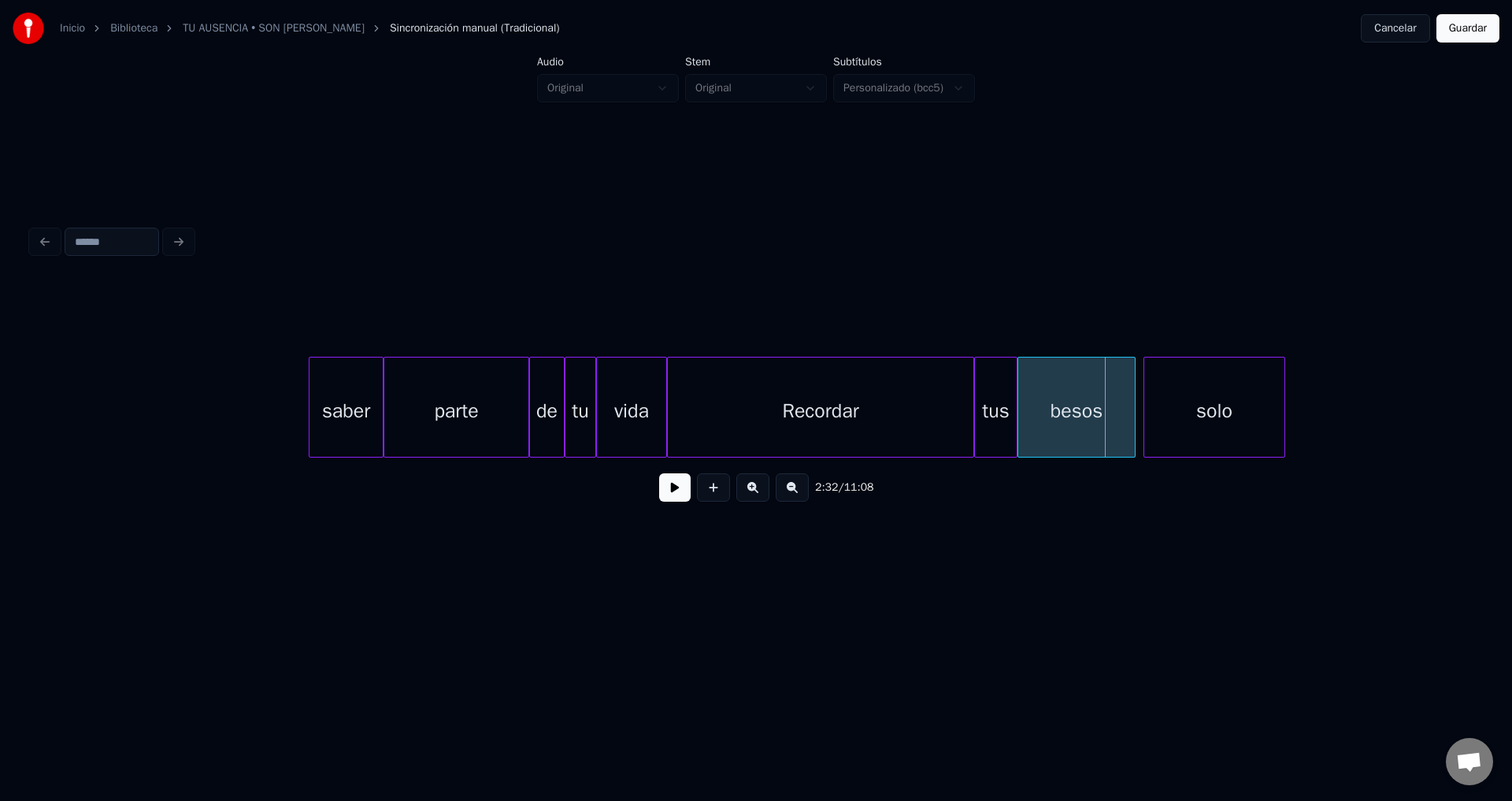 scroll, scrollTop: 0, scrollLeft: 28426, axis: horizontal 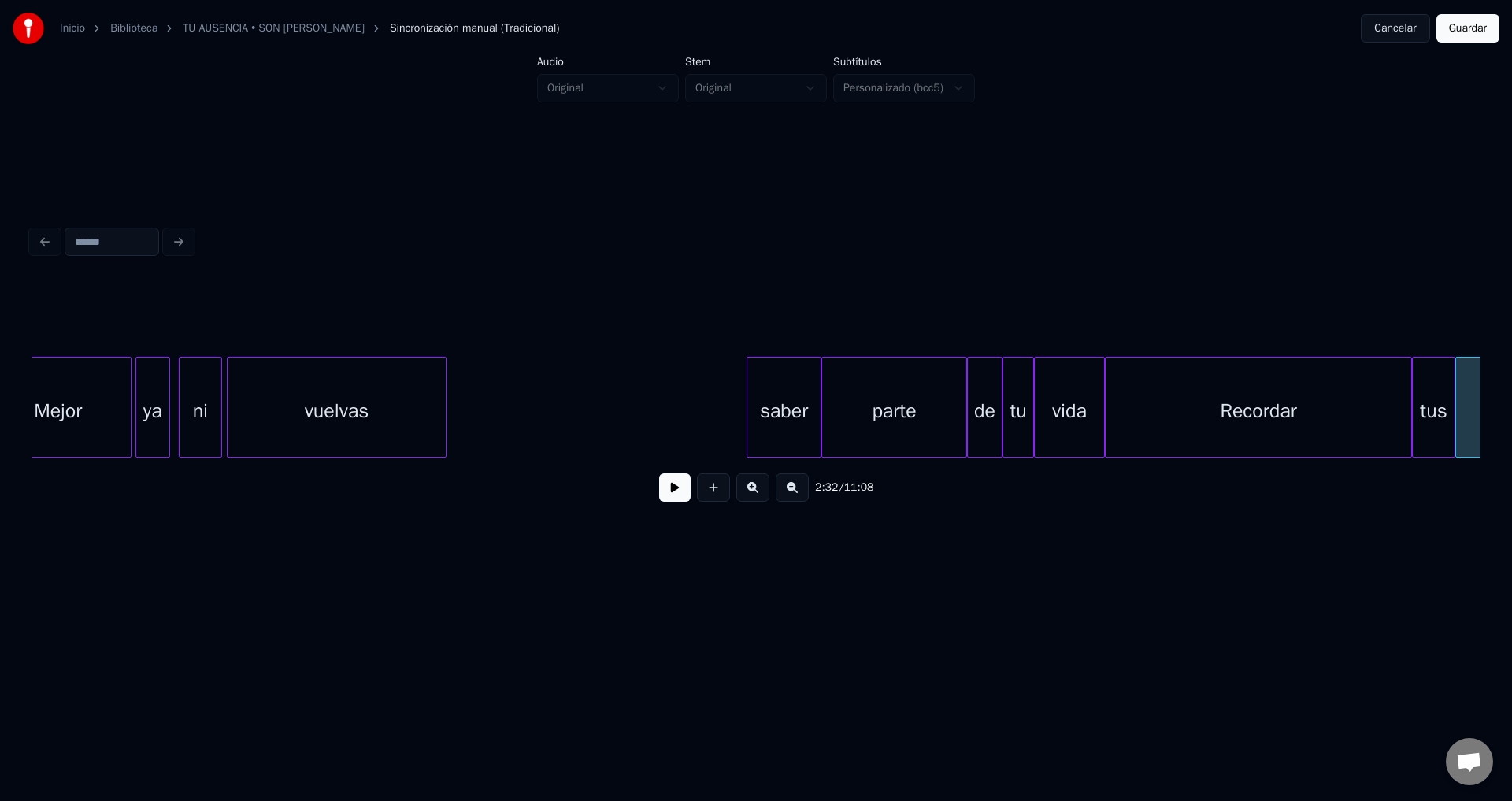 click on "besos Recordar tus de tu vida parte saber vuelvas ni Mejor ya" at bounding box center (37420, 407) 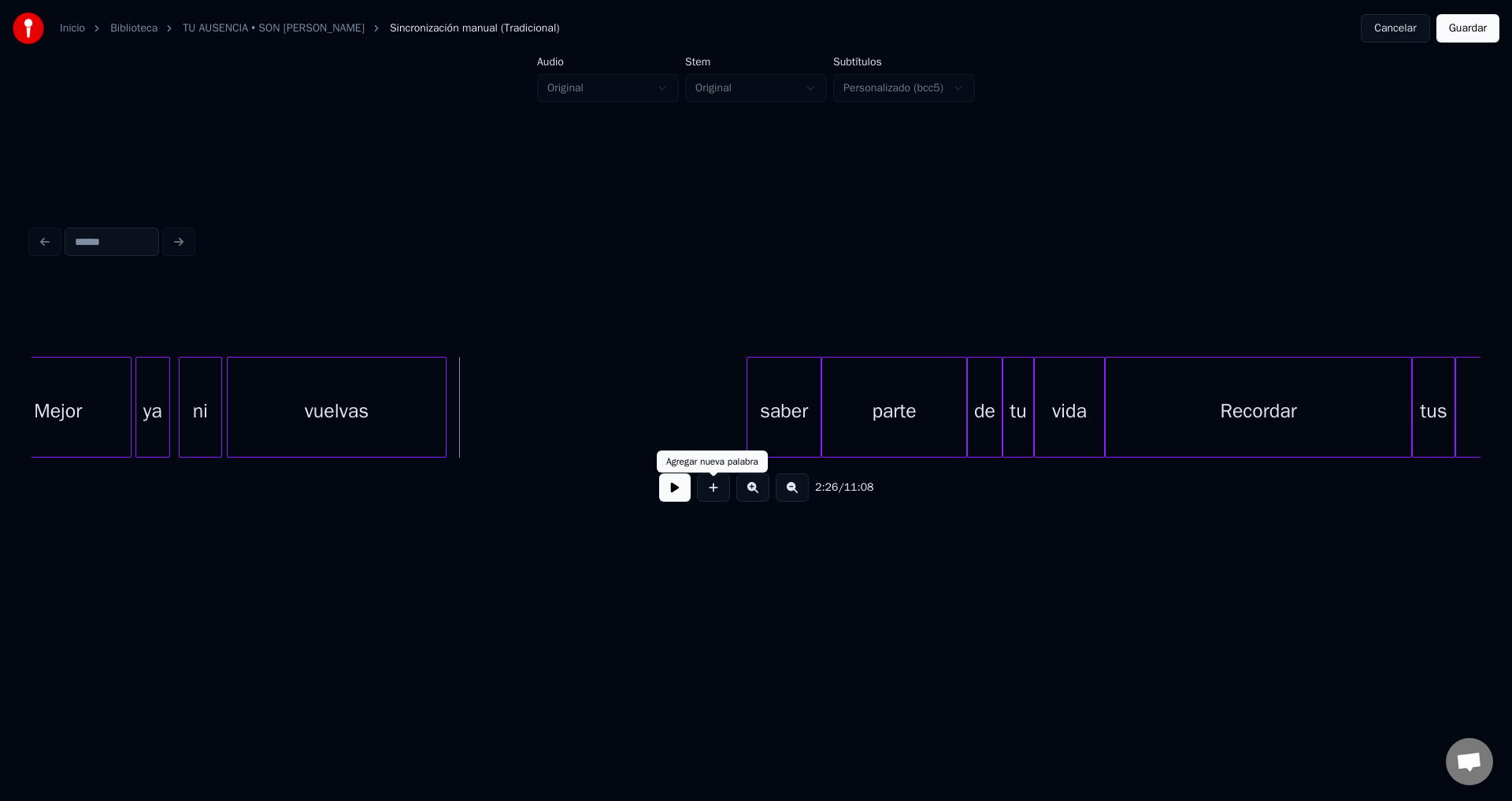 click at bounding box center (713, 488) 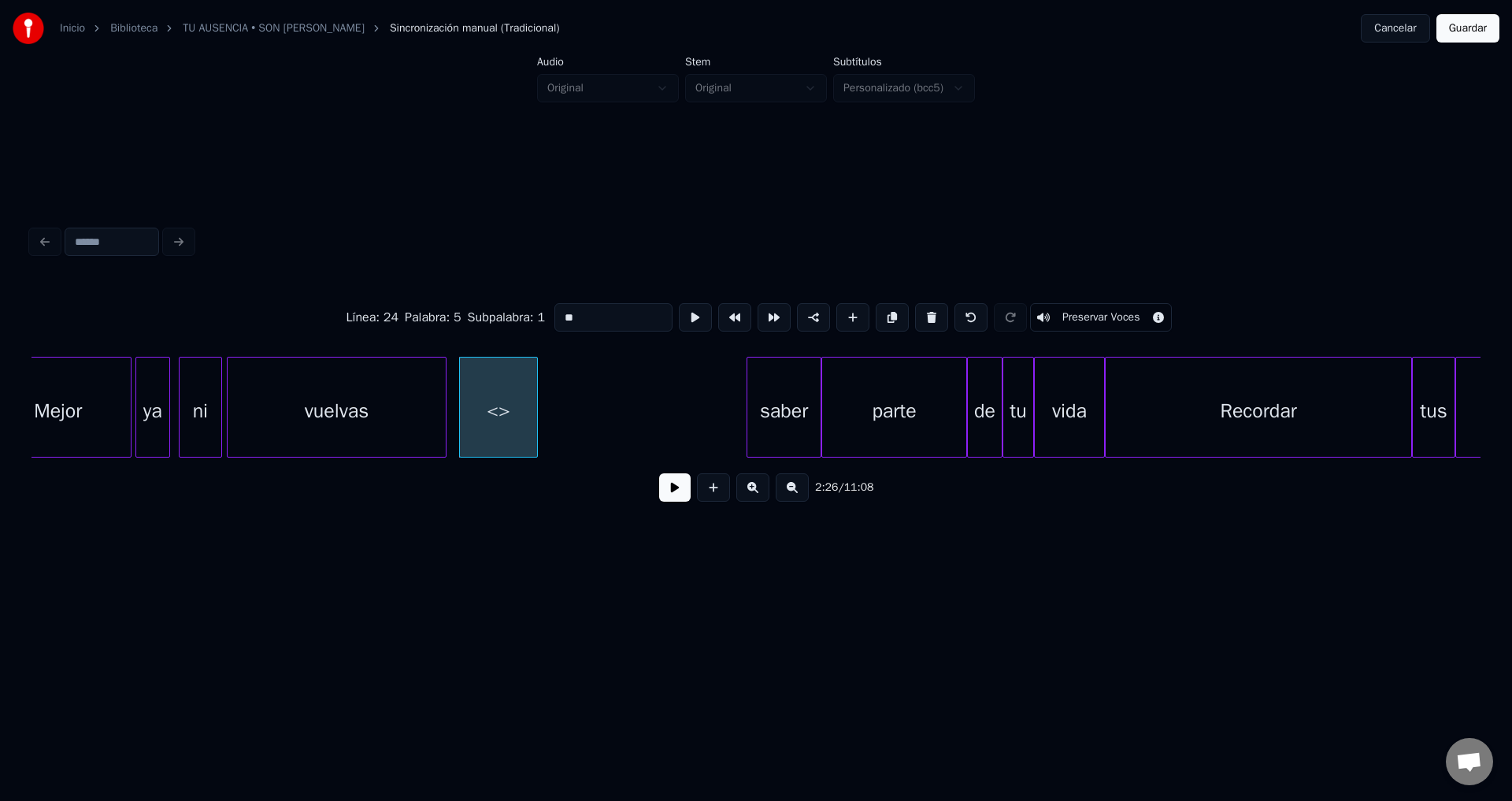 click on "vuelvas" at bounding box center (336, 411) 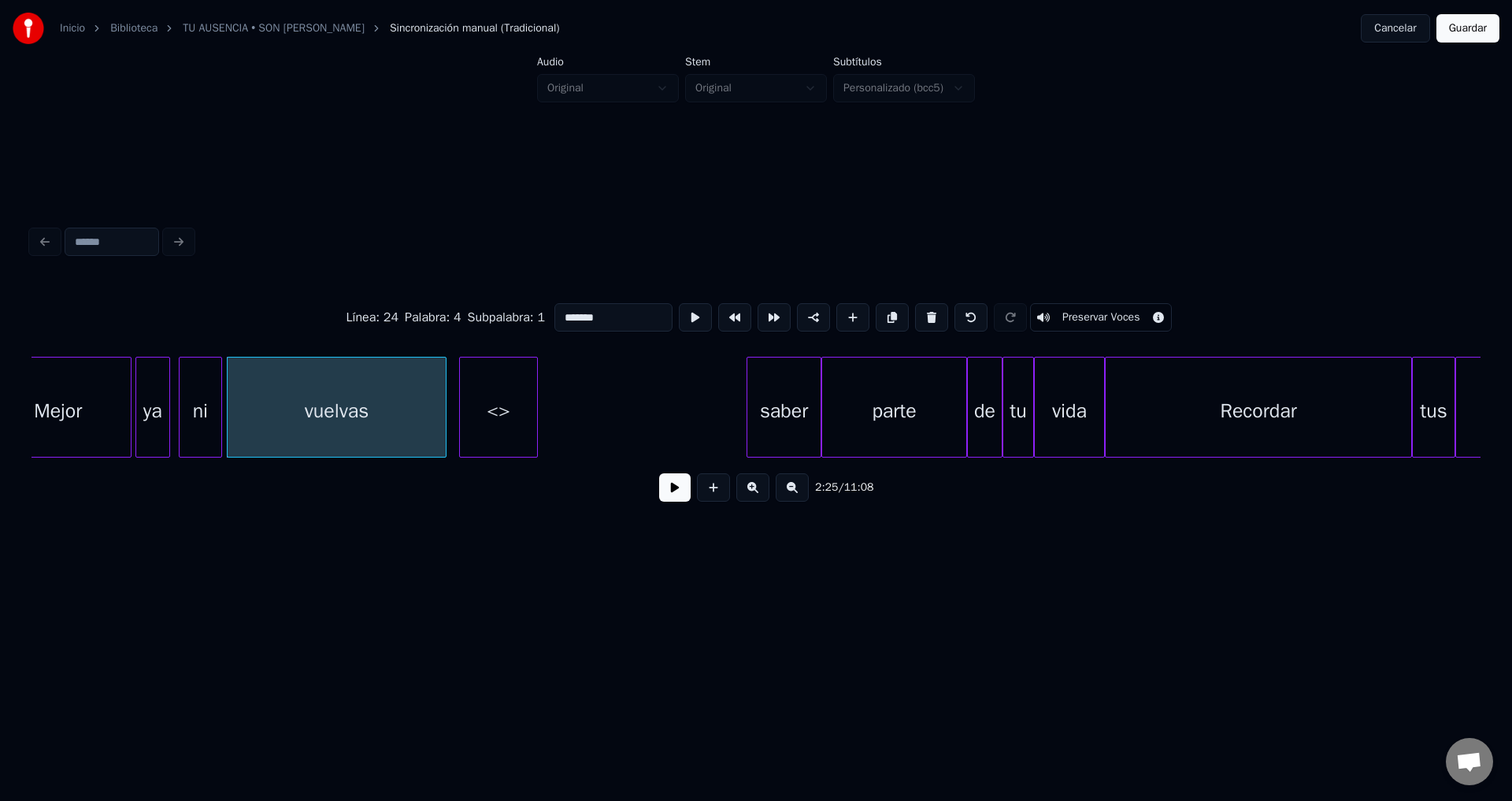 click at bounding box center [675, 488] 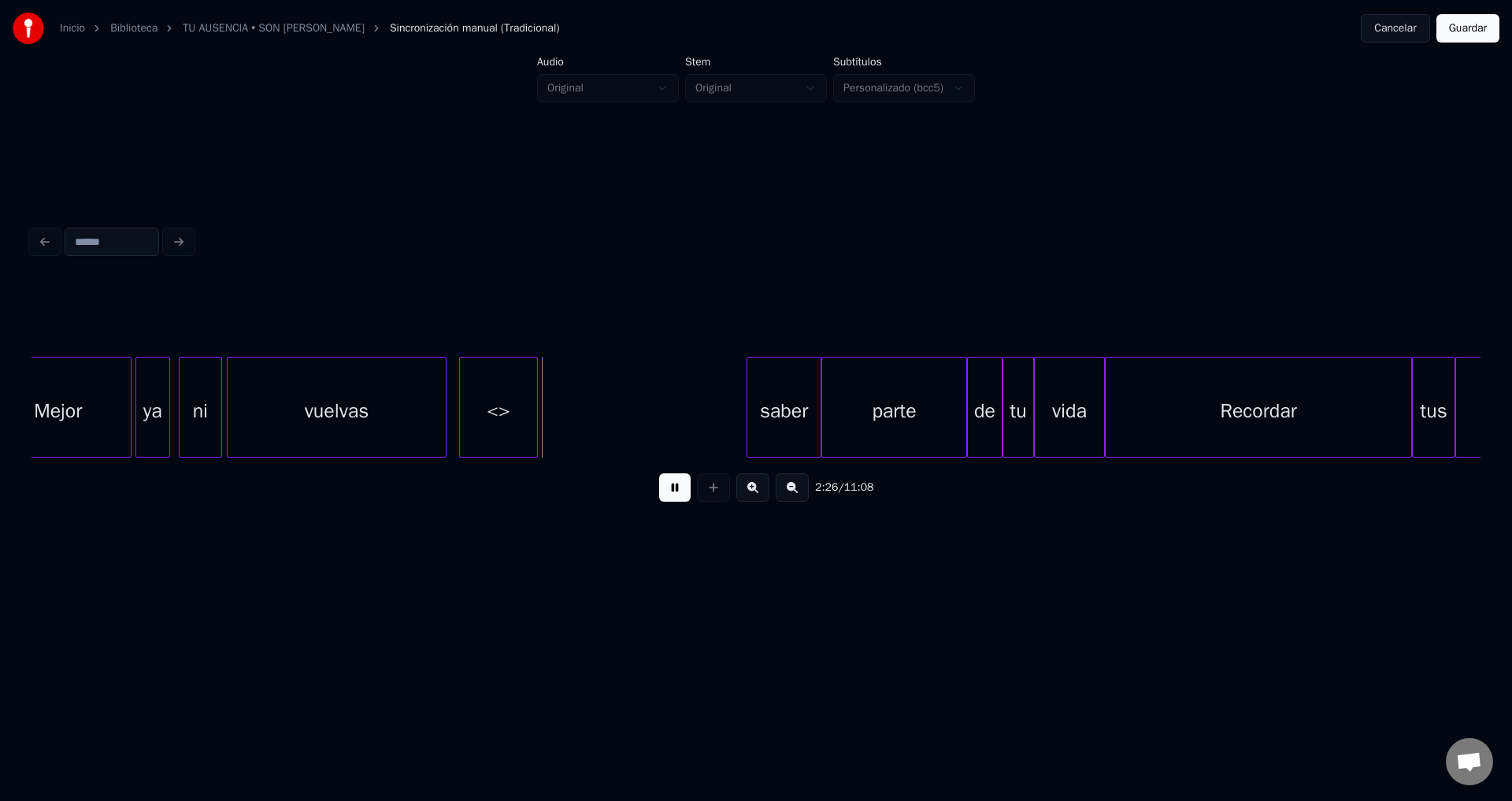click at bounding box center [675, 488] 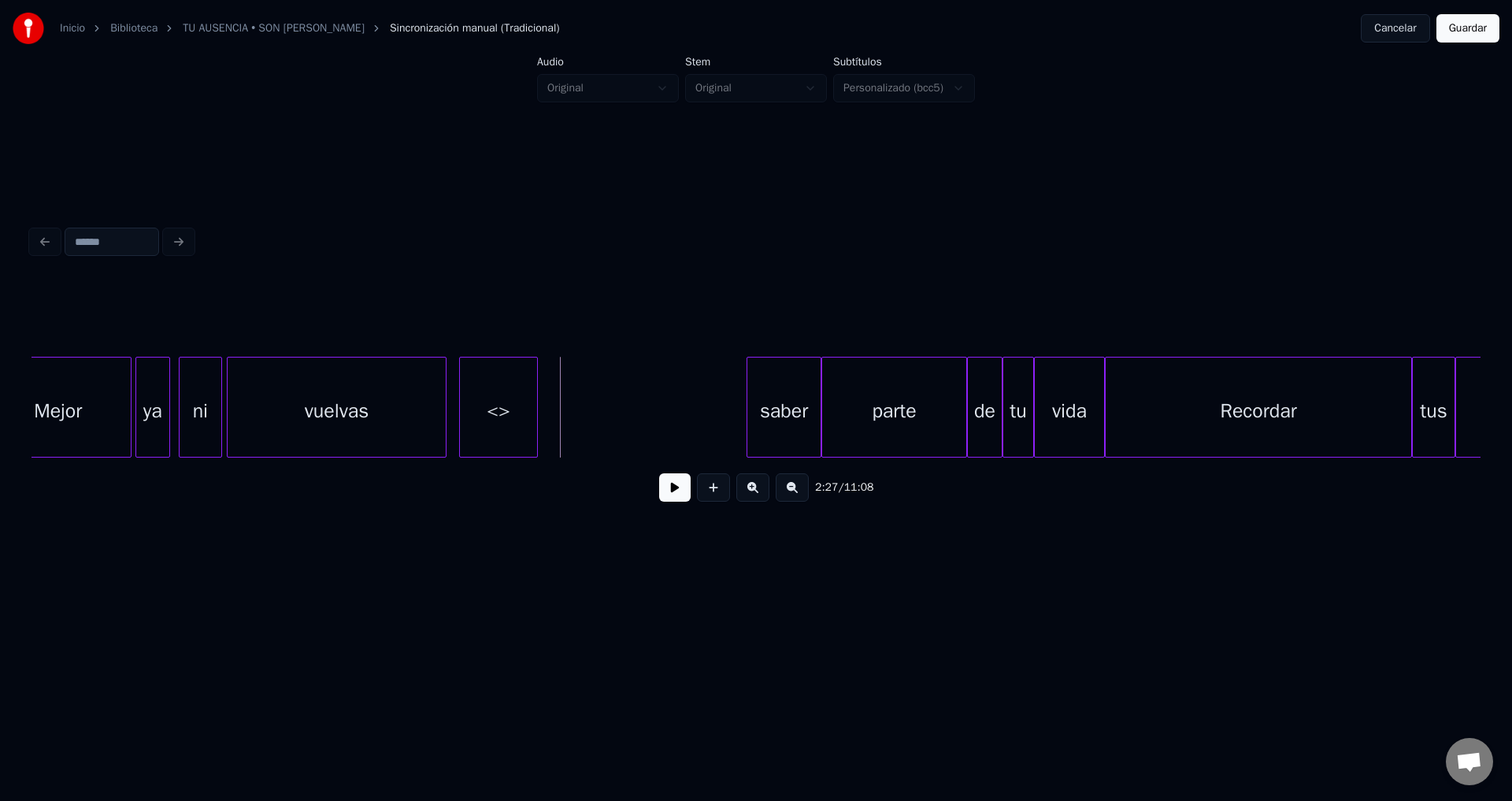 click on "<>" at bounding box center [498, 411] 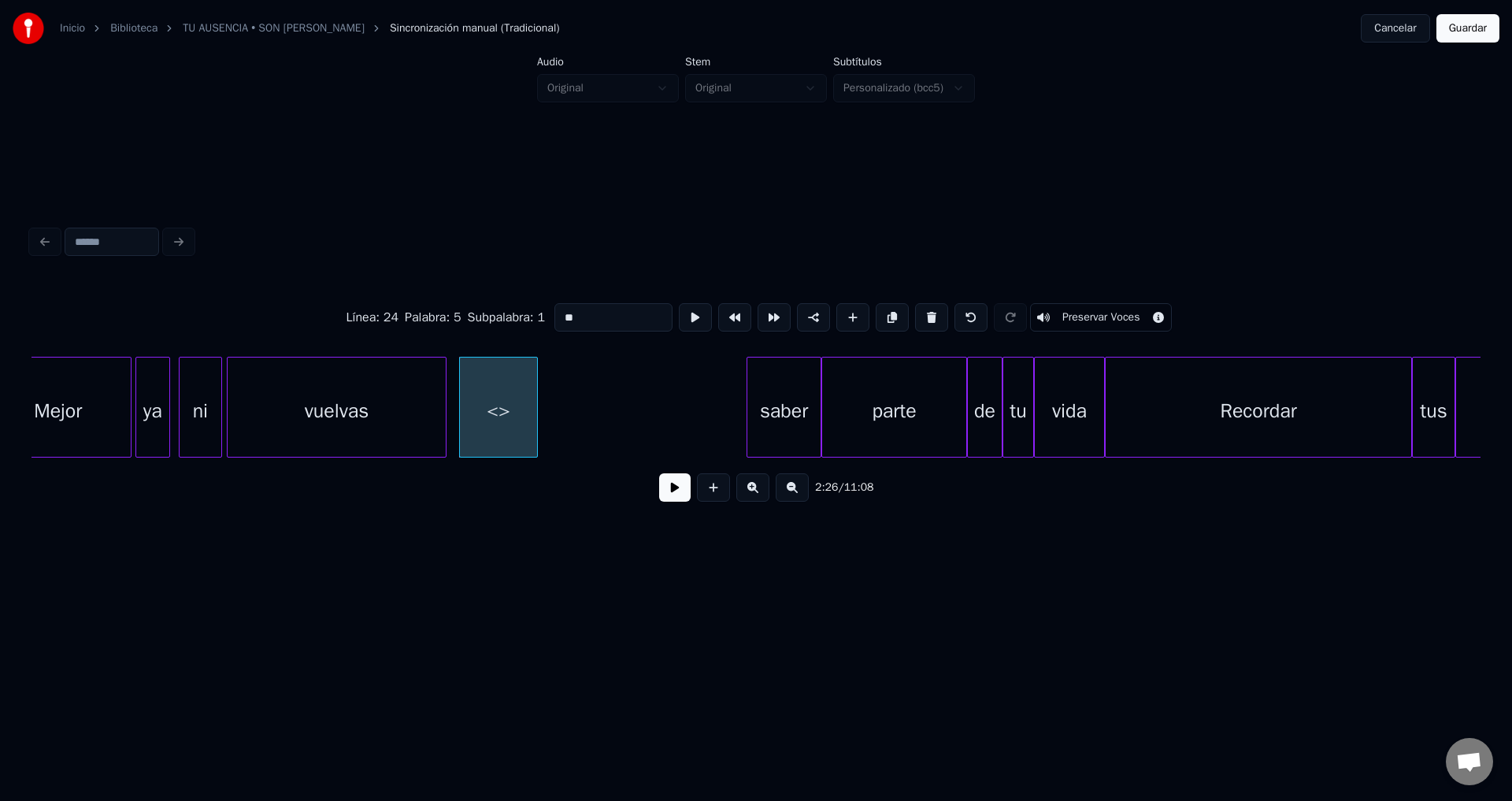 drag, startPoint x: 606, startPoint y: 317, endPoint x: 434, endPoint y: 306, distance: 172.35139 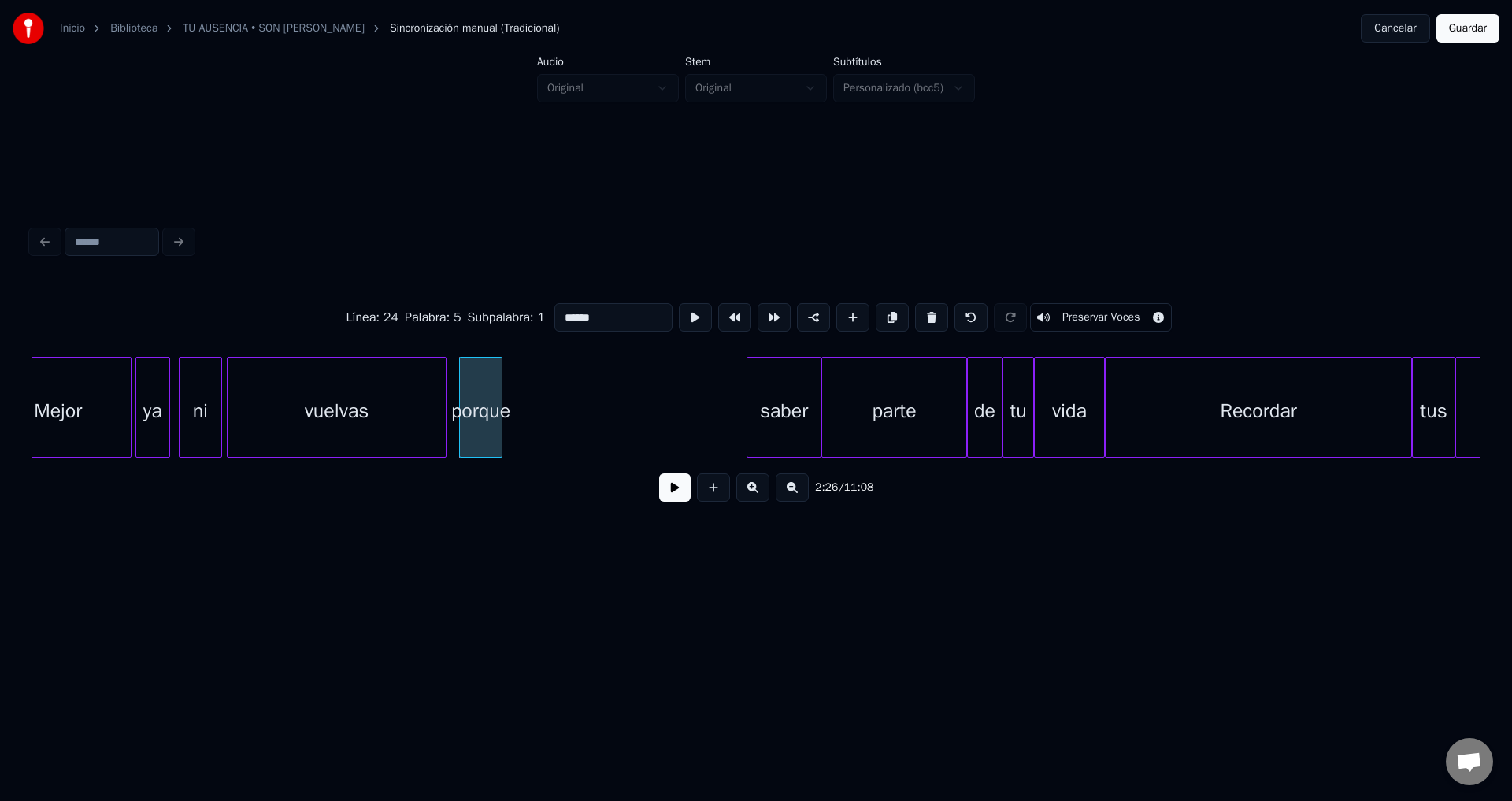 click at bounding box center (499, 407) 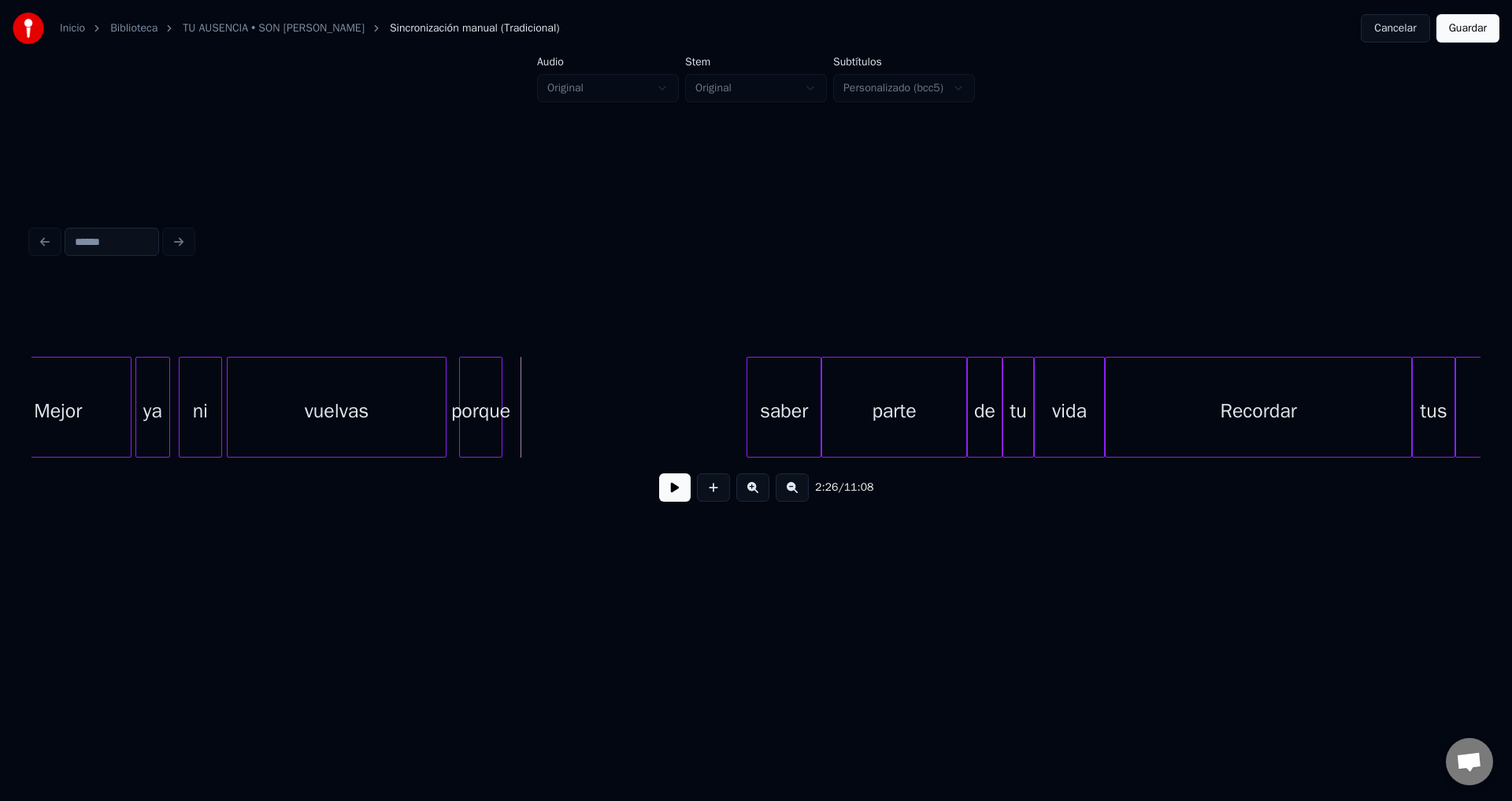 click at bounding box center [675, 488] 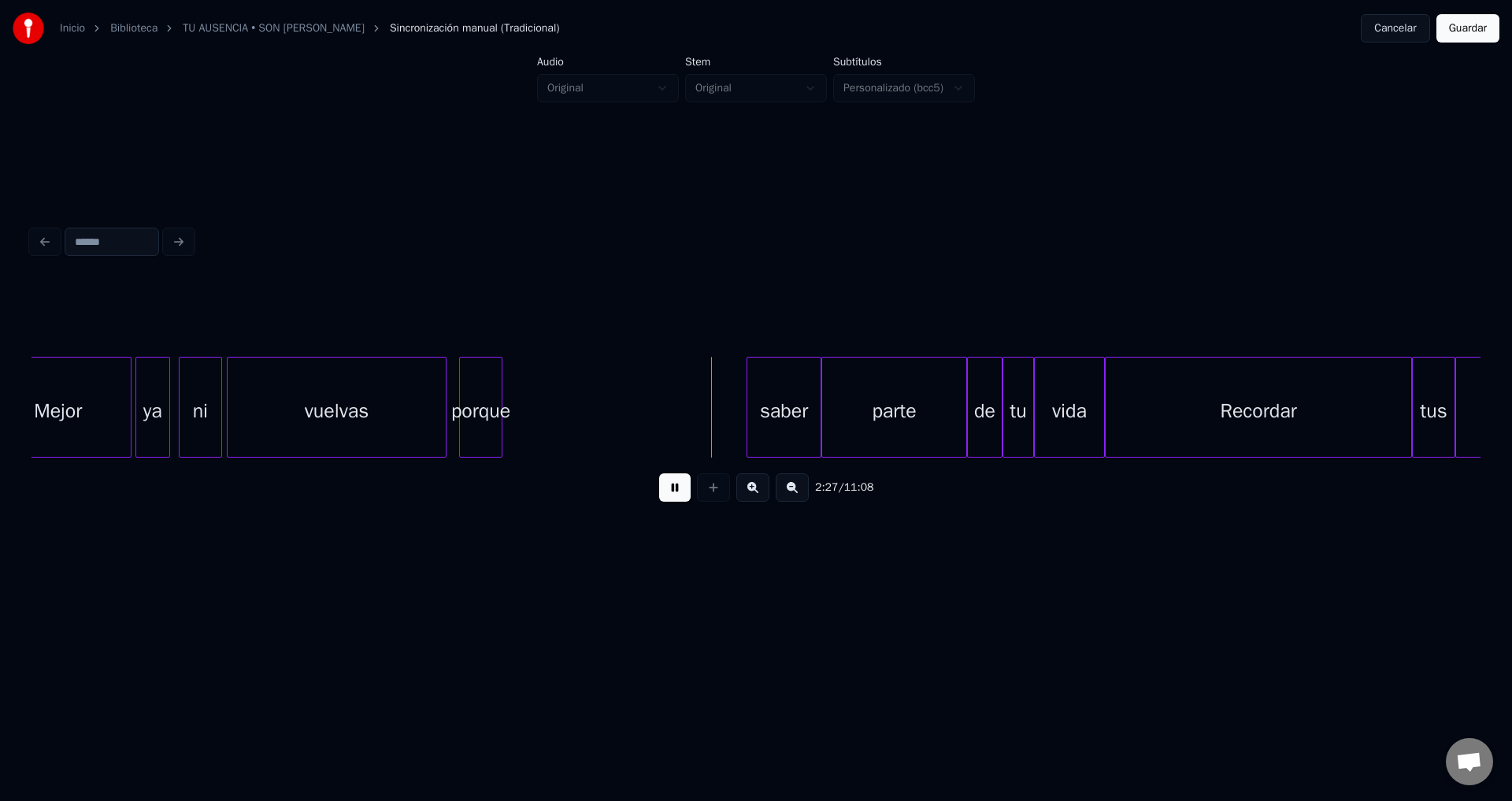 click at bounding box center [675, 488] 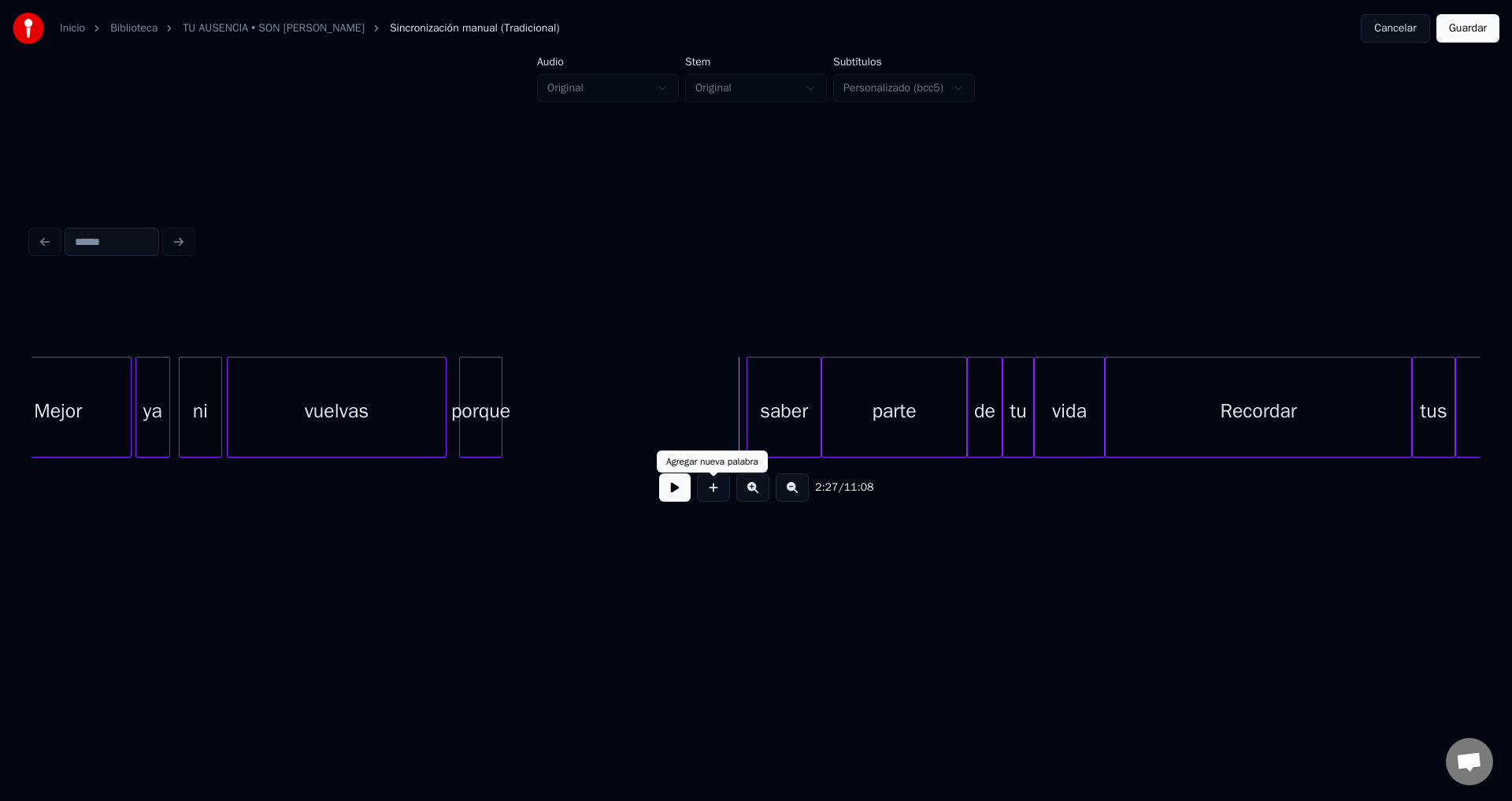 click at bounding box center [713, 488] 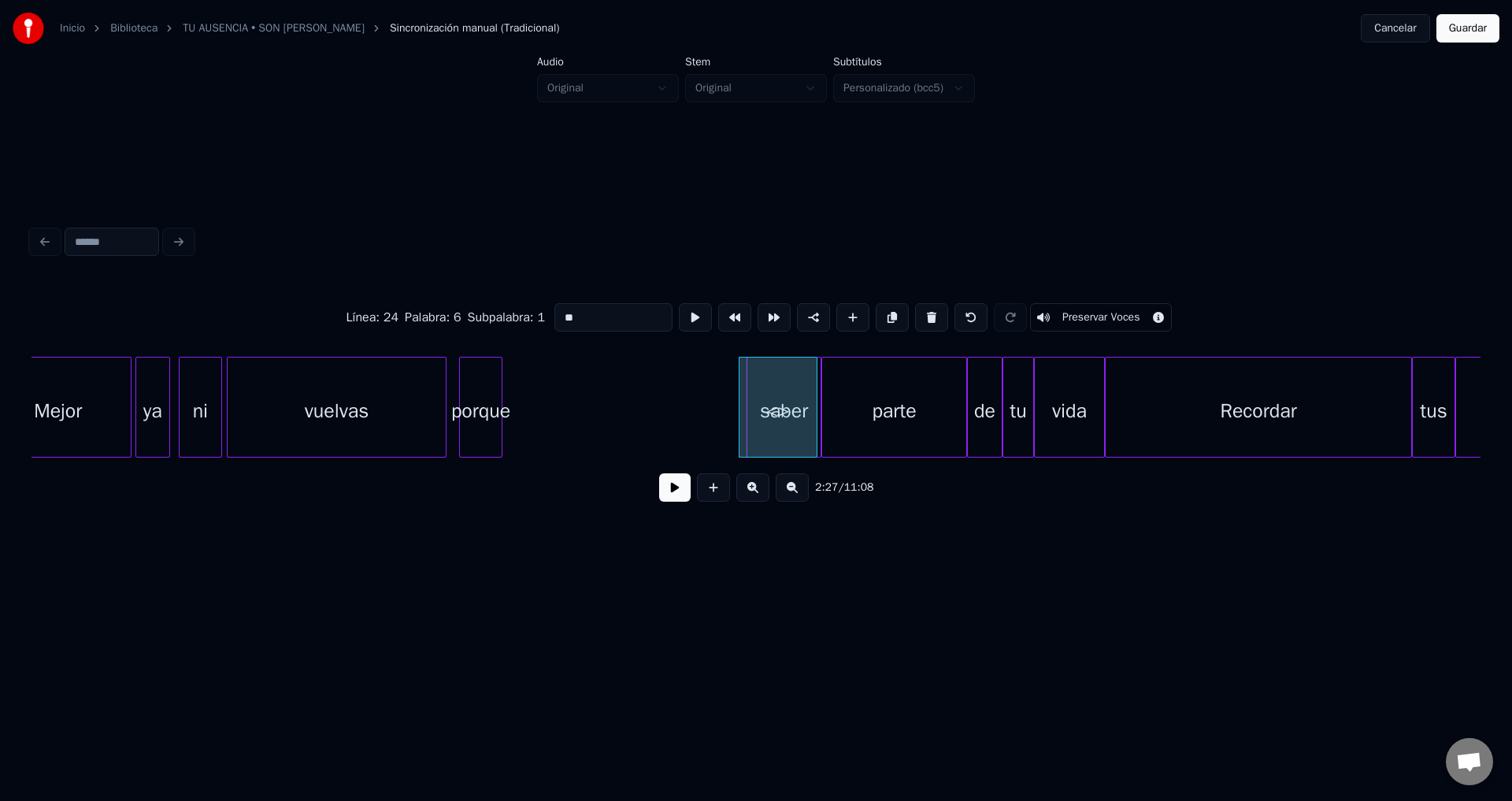 drag, startPoint x: 588, startPoint y: 310, endPoint x: 457, endPoint y: 306, distance: 131.06105 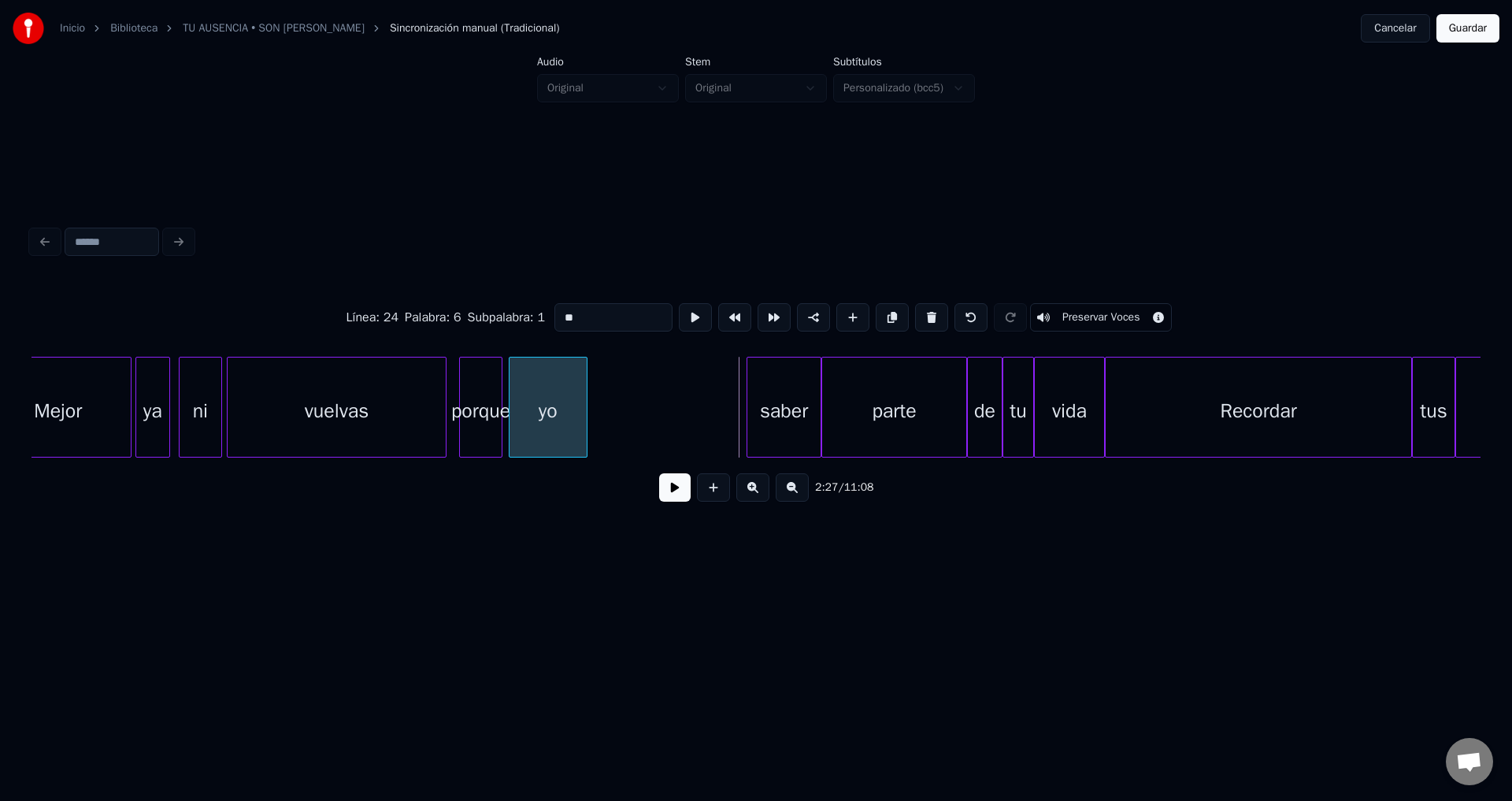 click on "yo" at bounding box center [548, 411] 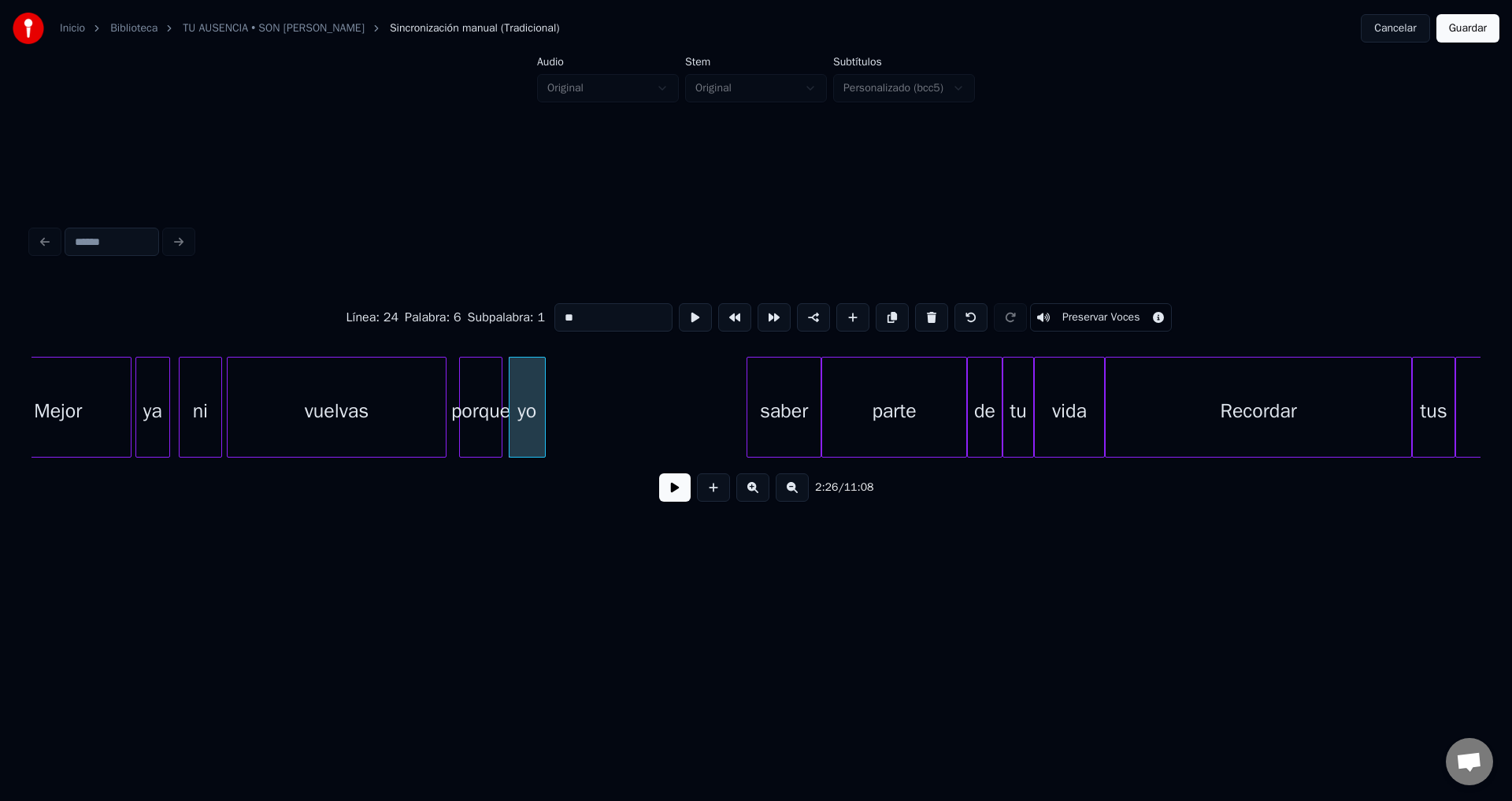 click at bounding box center (543, 407) 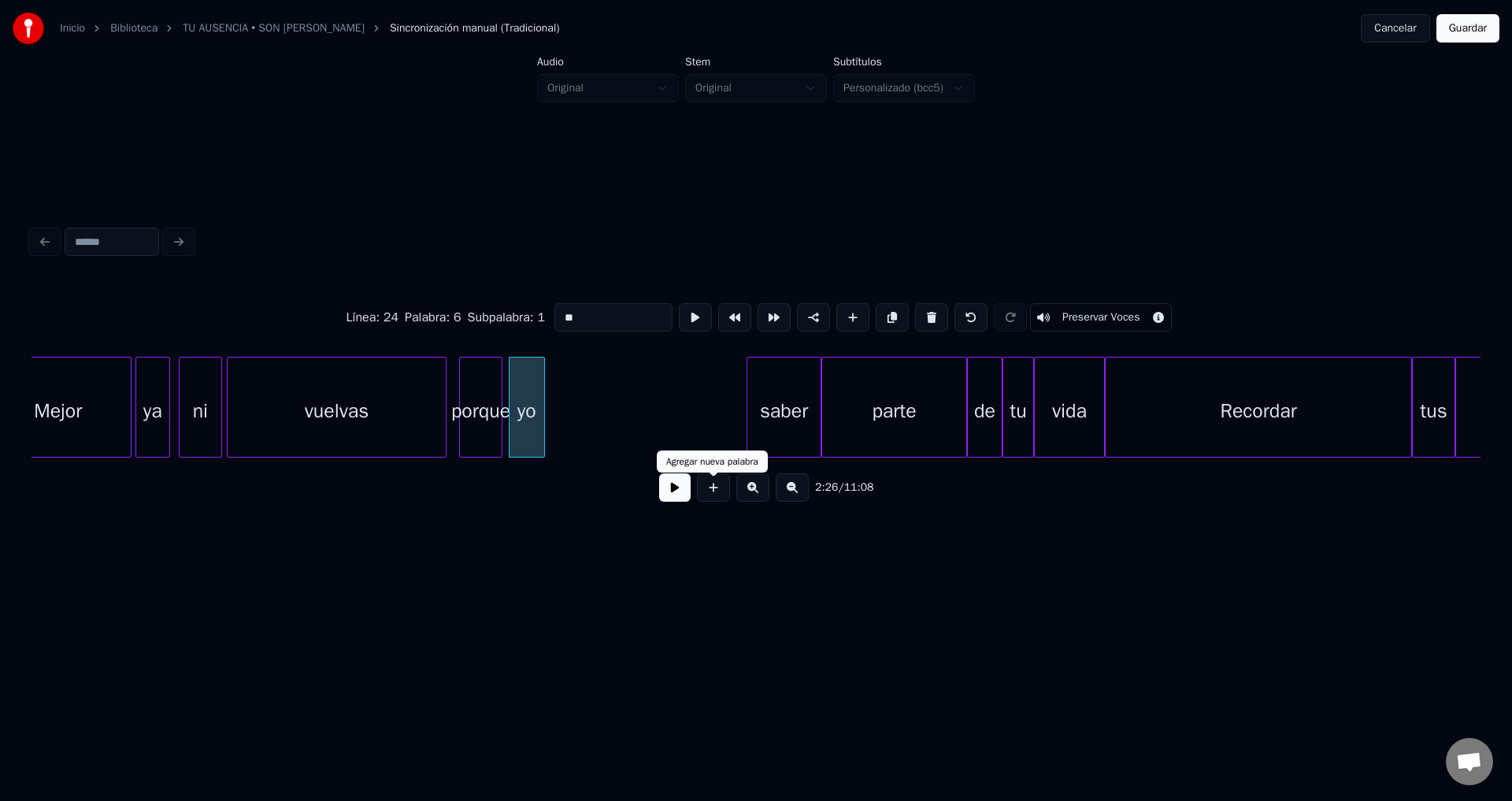 click at bounding box center (713, 488) 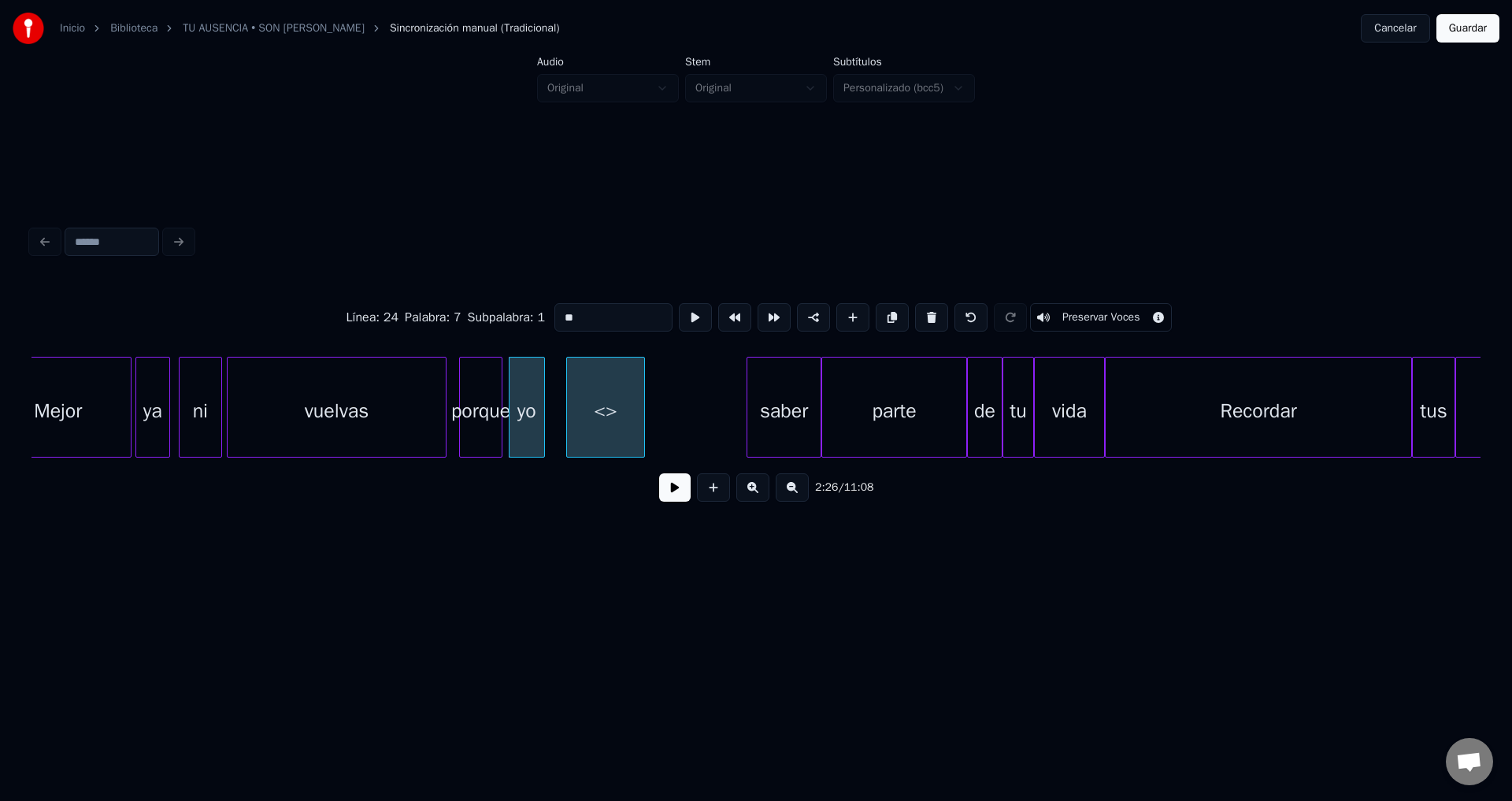 click on "<>" at bounding box center (606, 411) 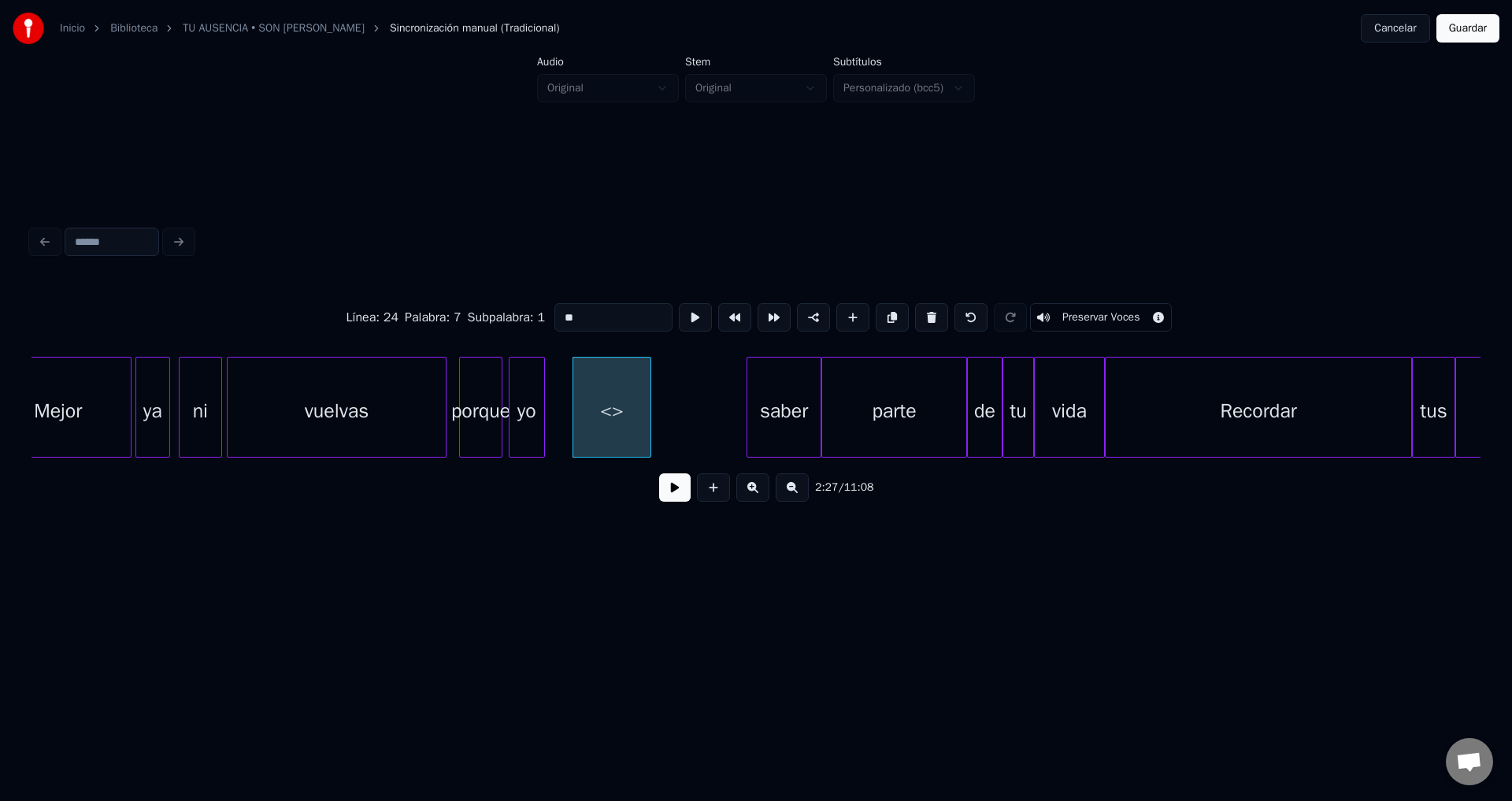 click on "<>" at bounding box center [612, 411] 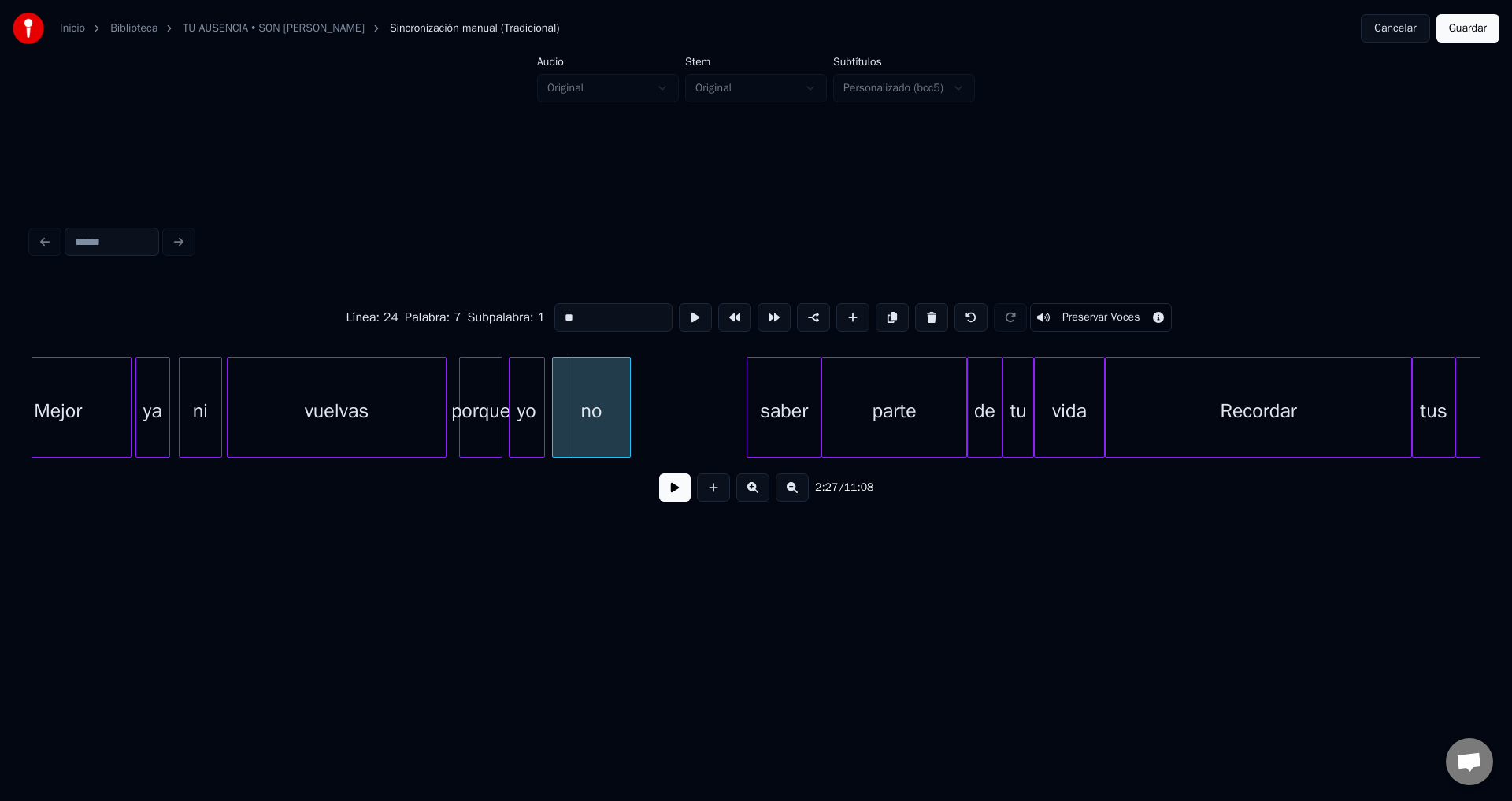 click on "no" at bounding box center [591, 411] 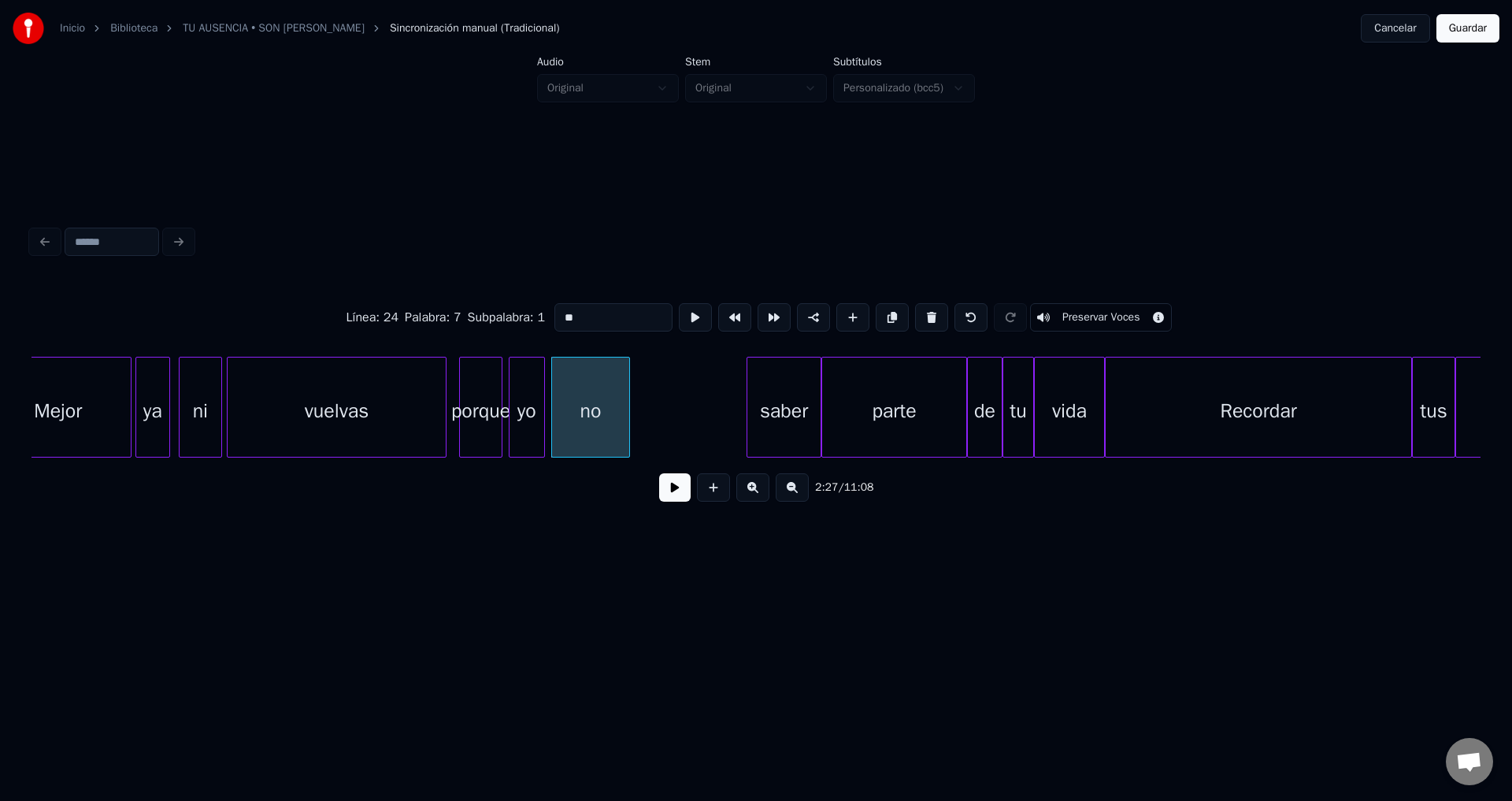 type on "**" 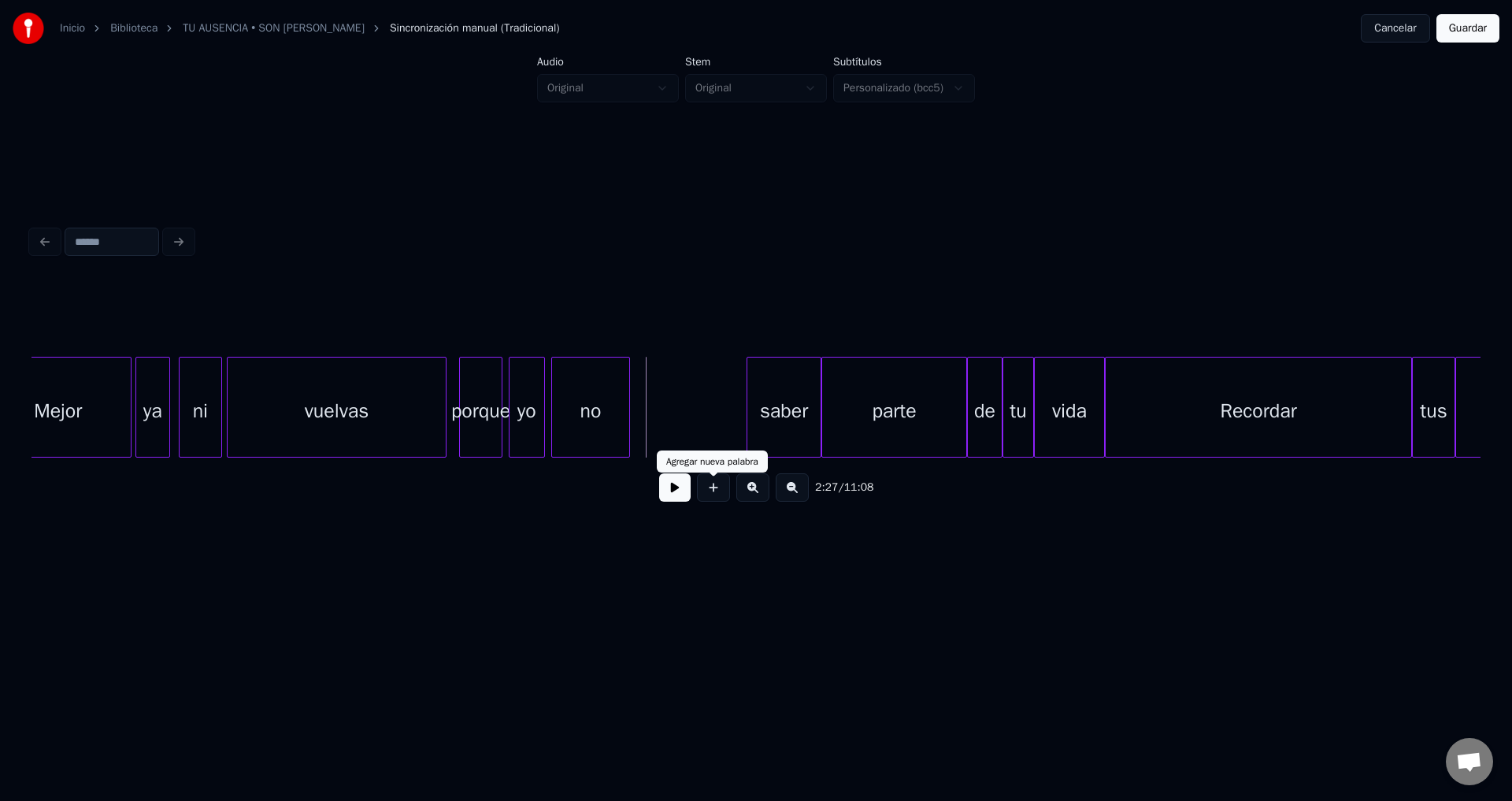 click at bounding box center [713, 488] 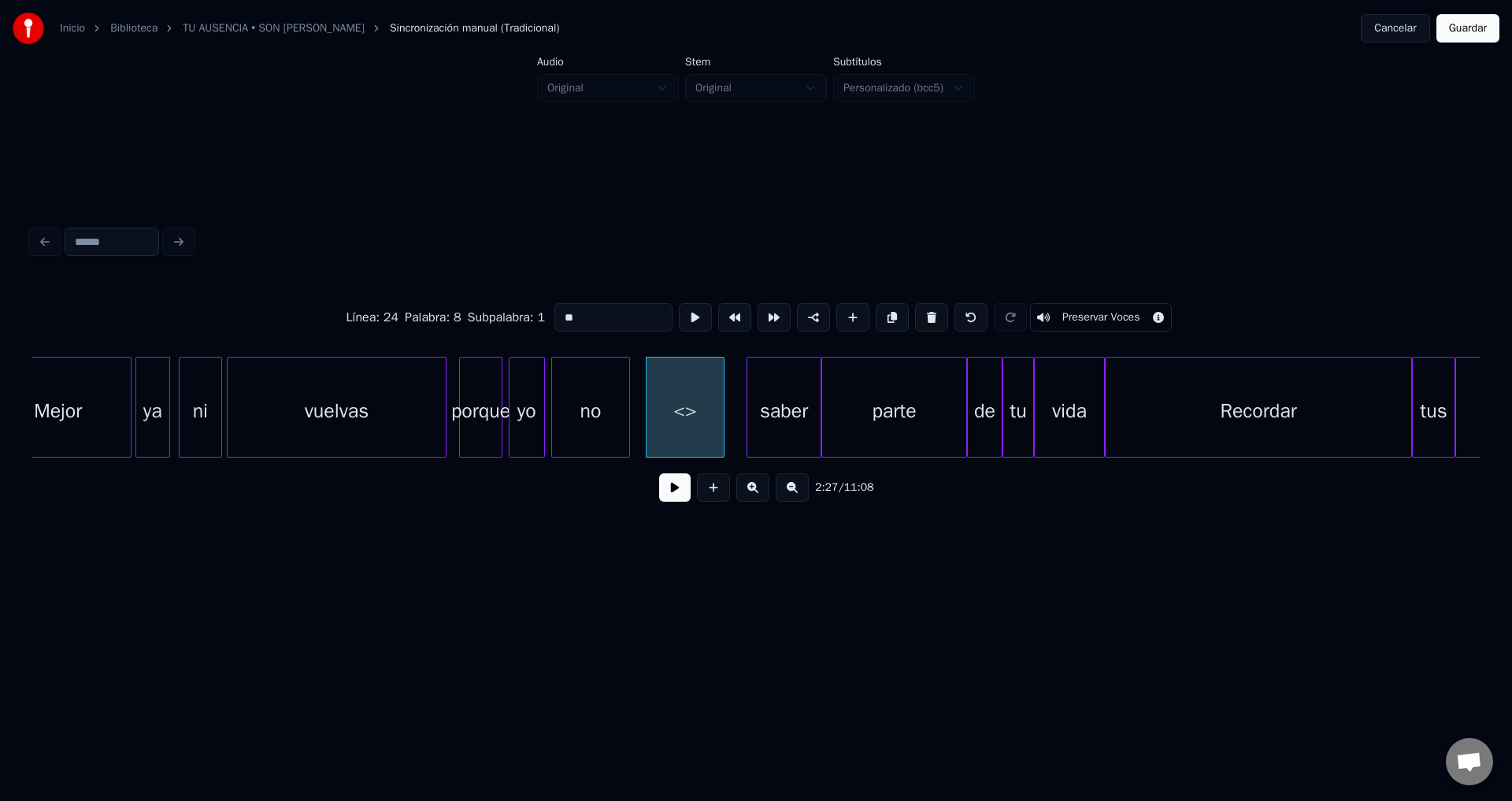 drag, startPoint x: 461, startPoint y: 298, endPoint x: 441, endPoint y: 300, distance: 20.099751 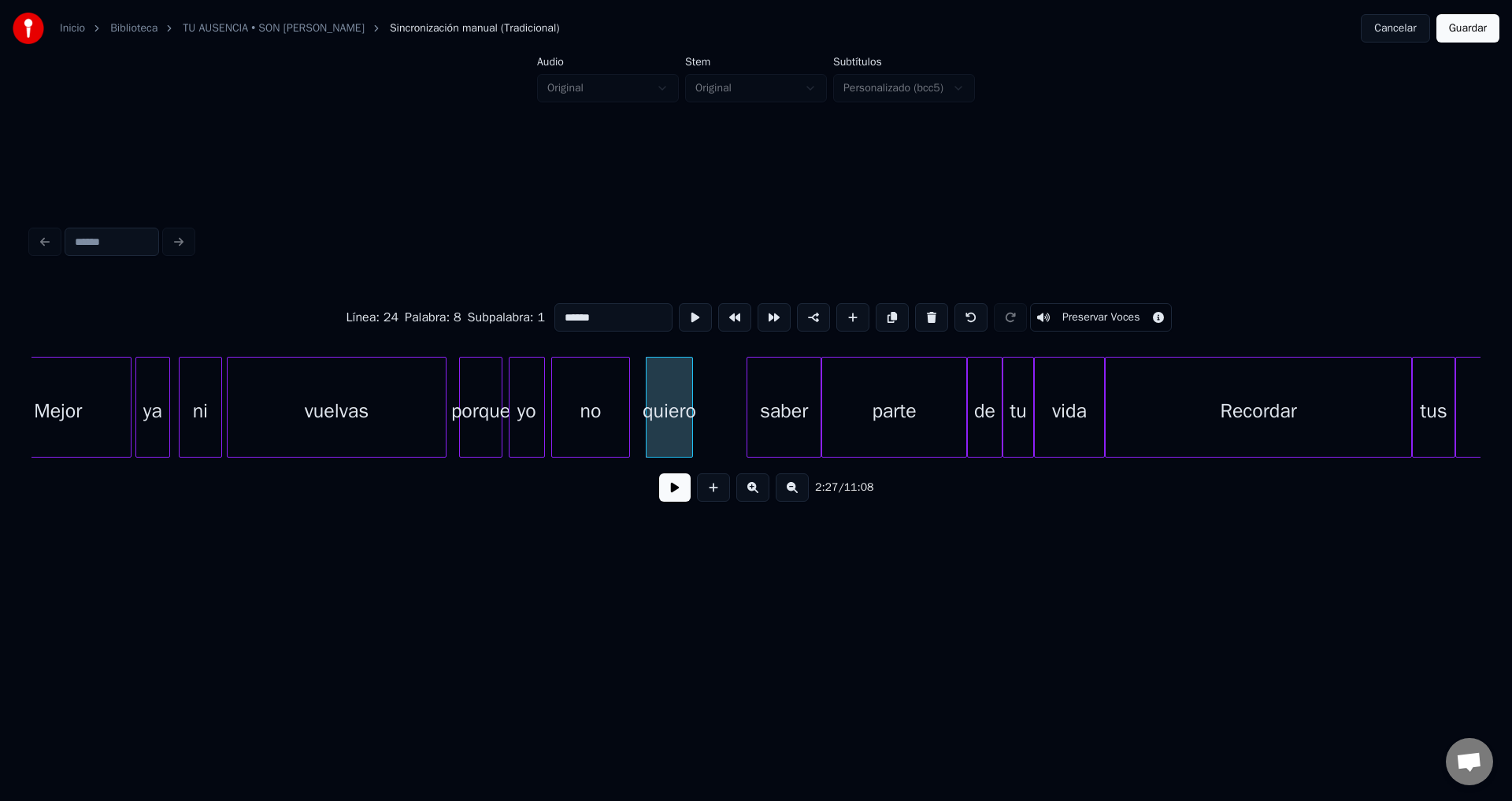 click at bounding box center (690, 407) 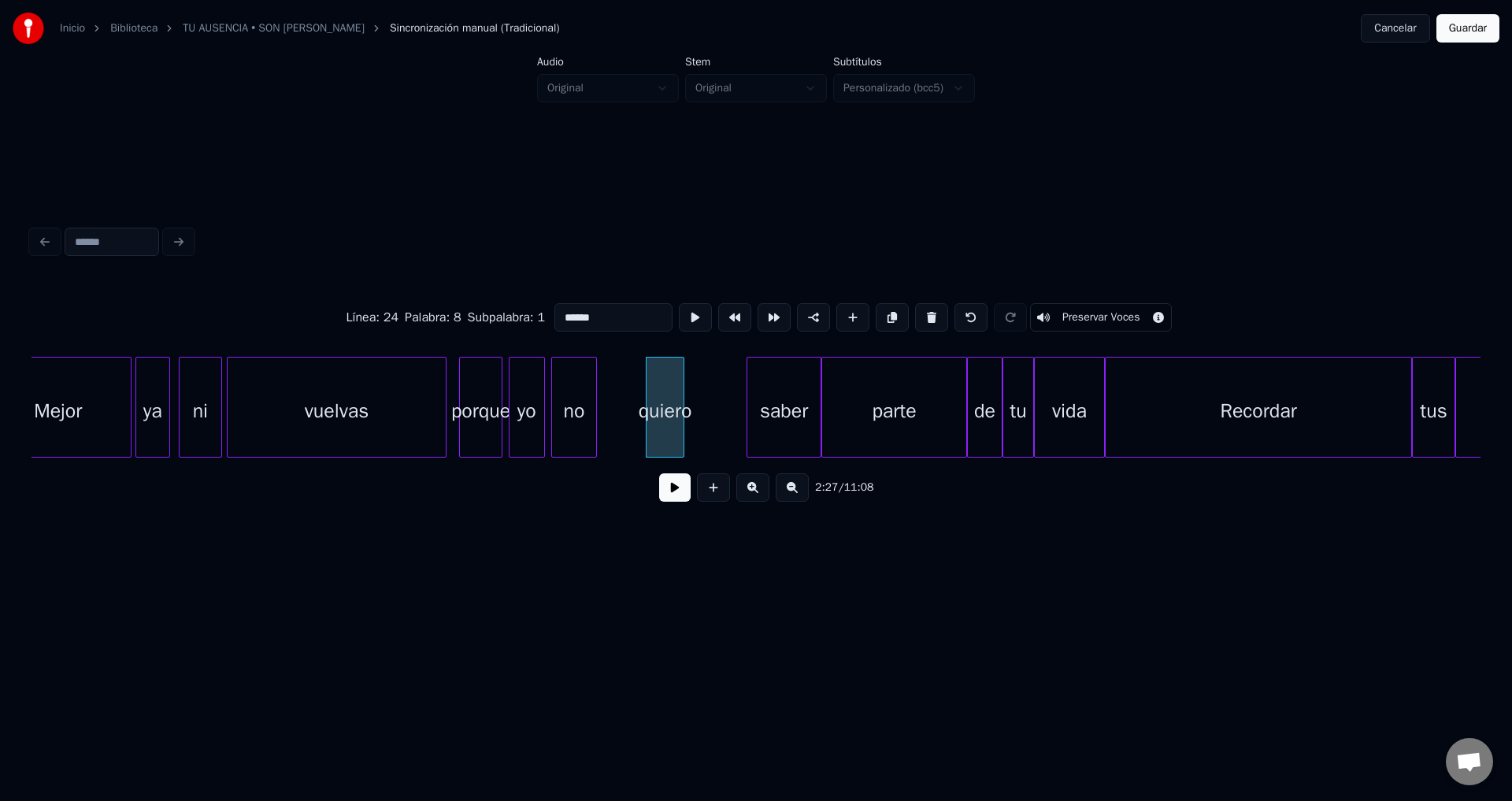 click at bounding box center [594, 407] 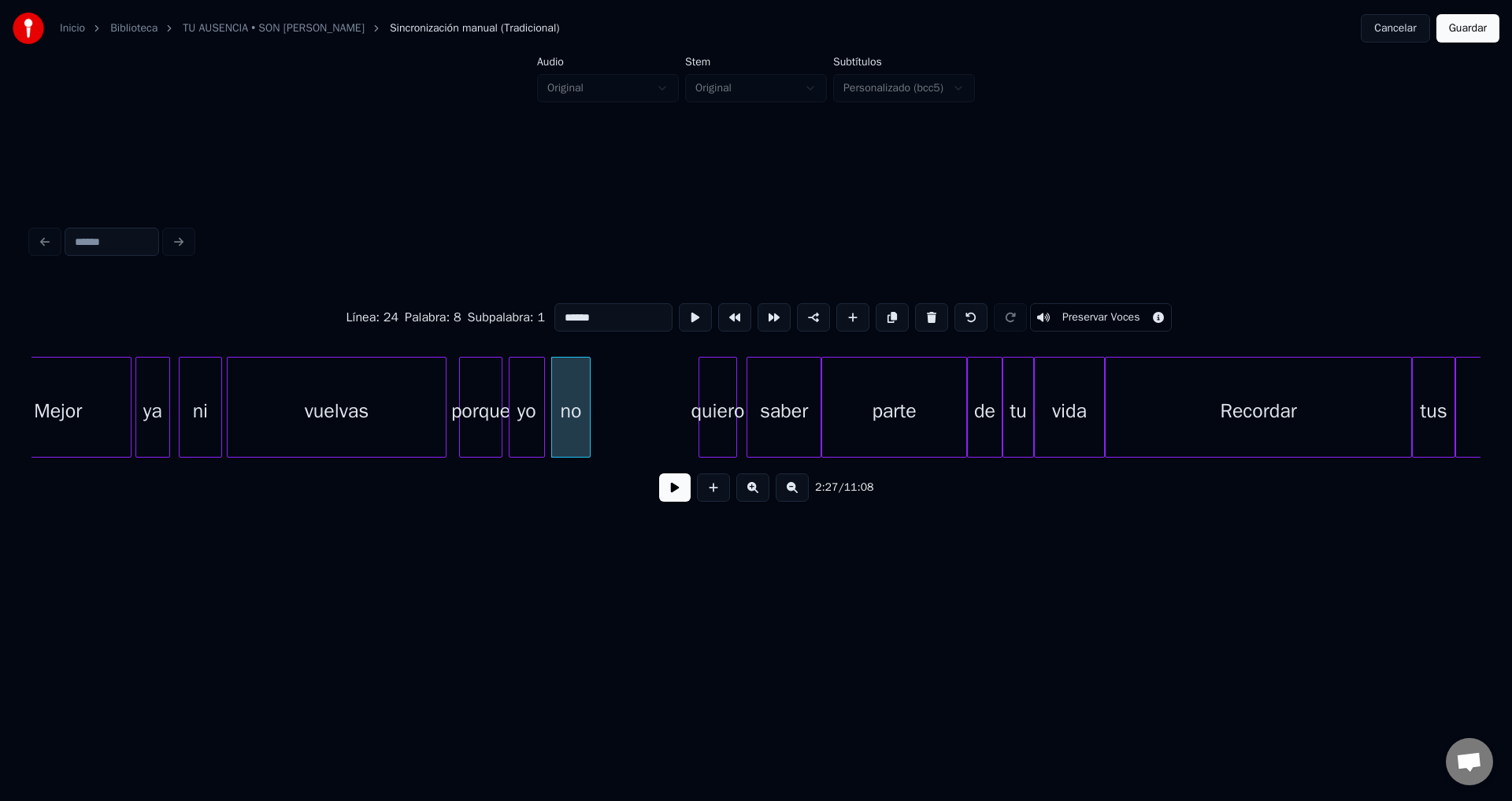 click on "quiero" at bounding box center [717, 411] 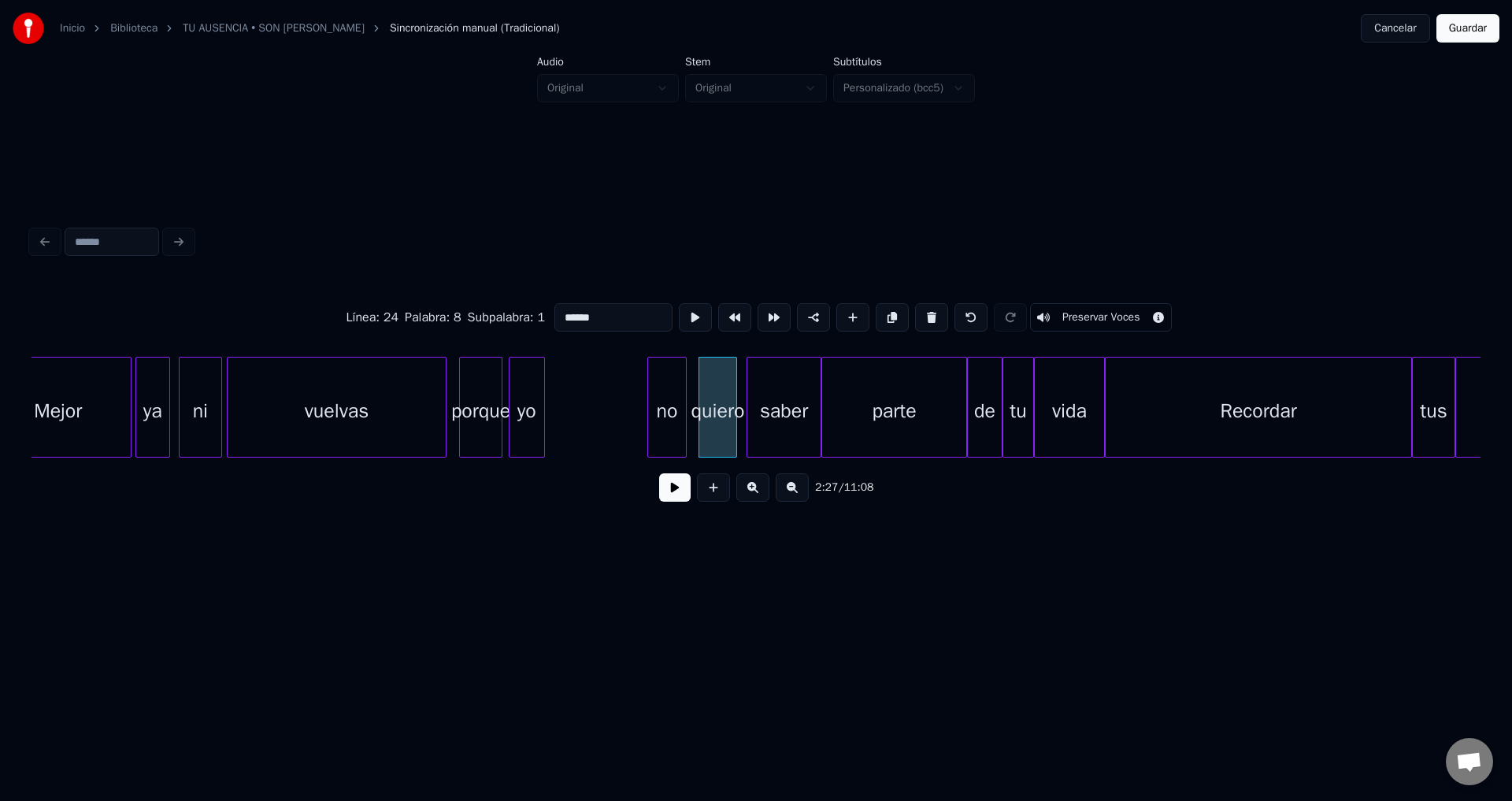 click on "no" at bounding box center [667, 411] 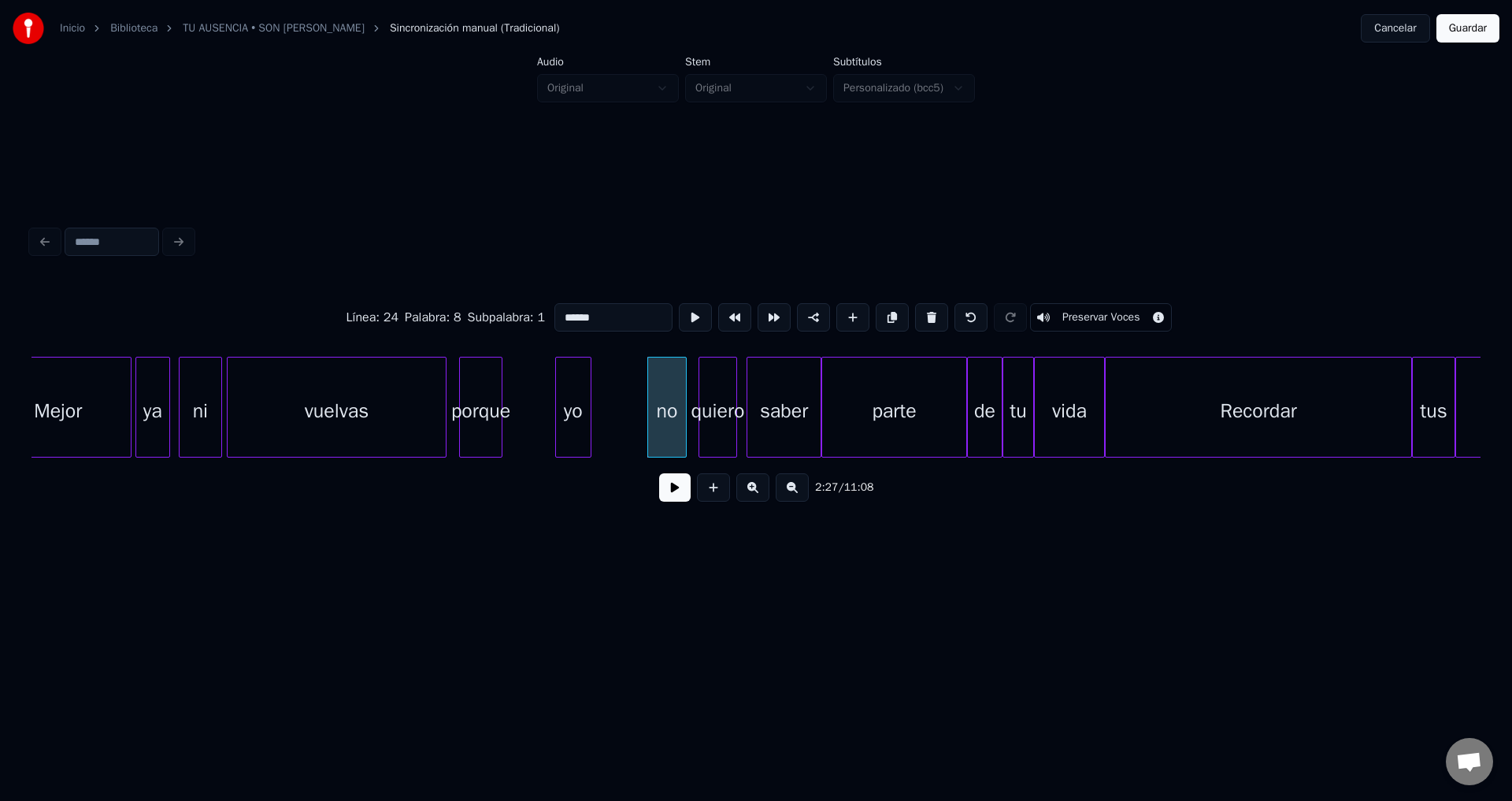 click on "yo" at bounding box center [573, 411] 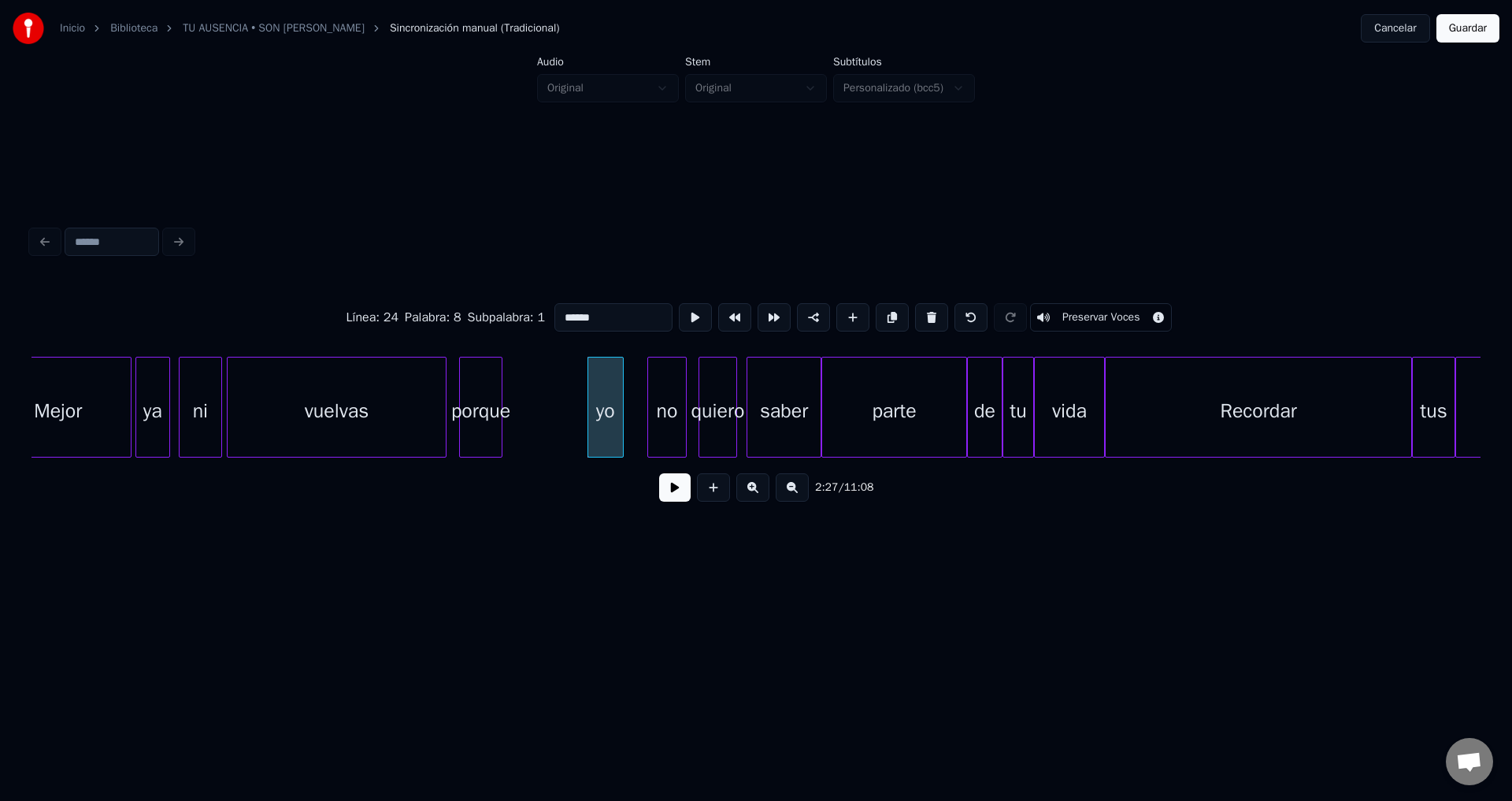 click on "vuelvas" at bounding box center [336, 411] 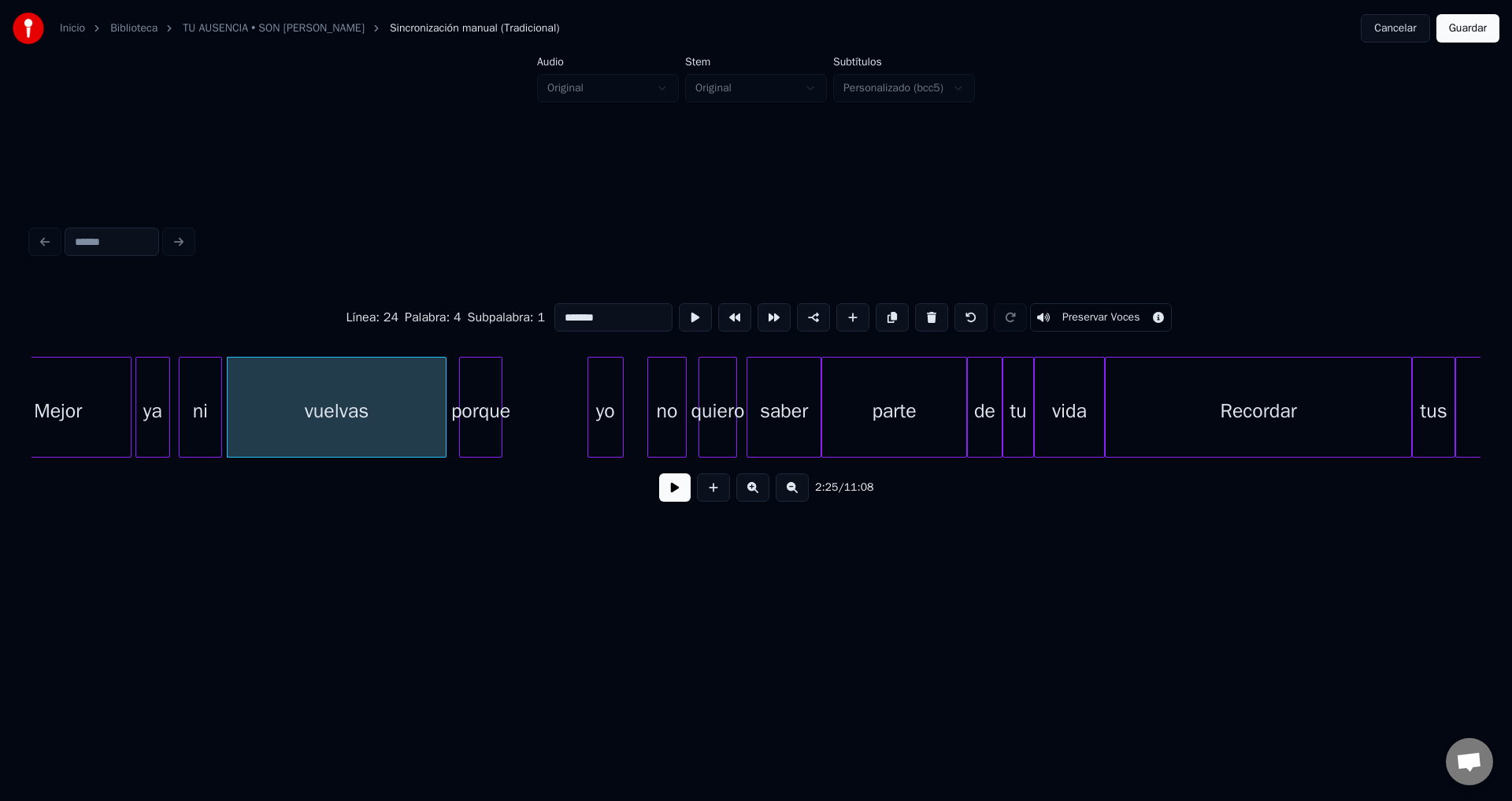 type on "*******" 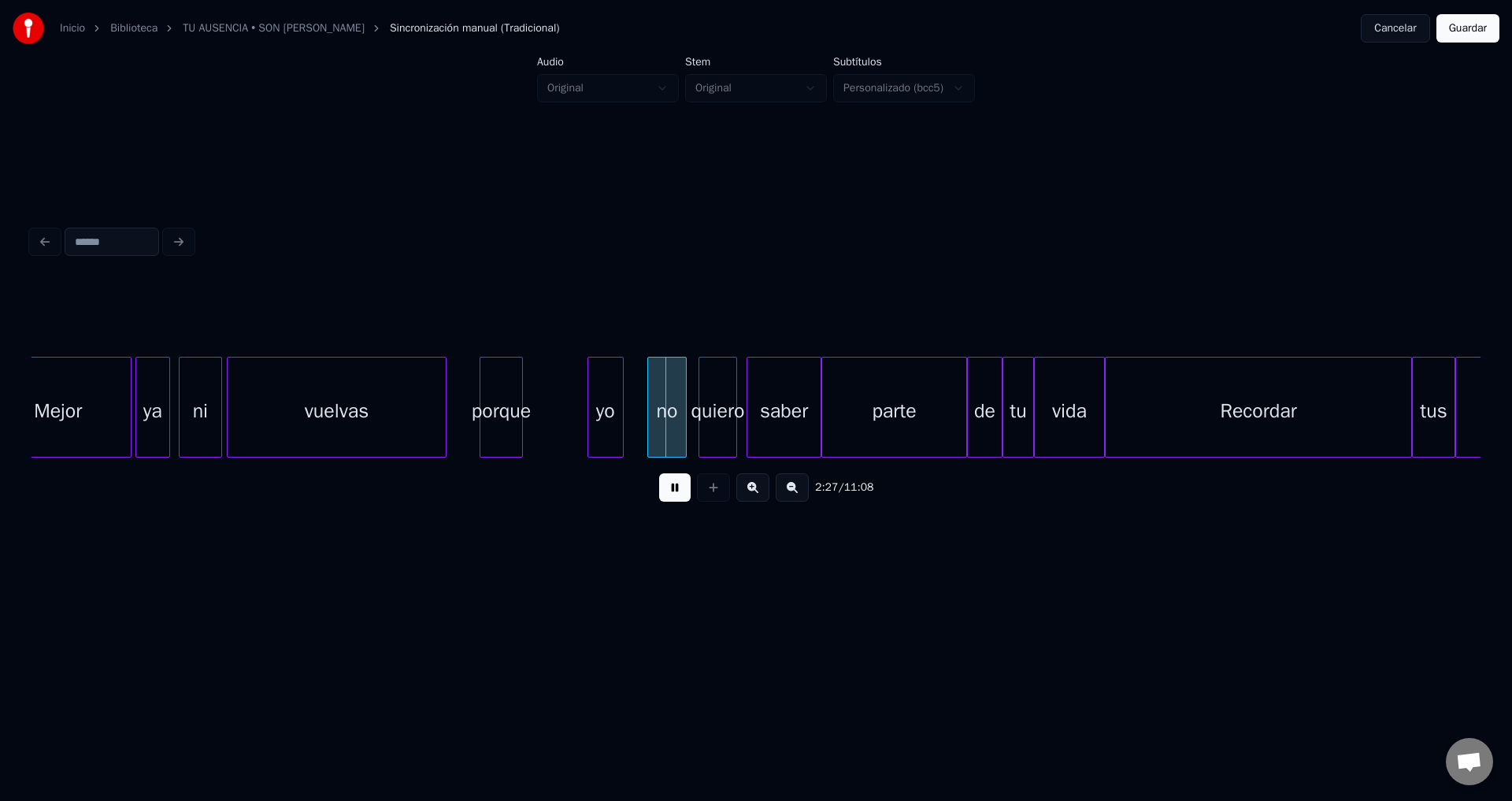 click on "porque" at bounding box center (501, 411) 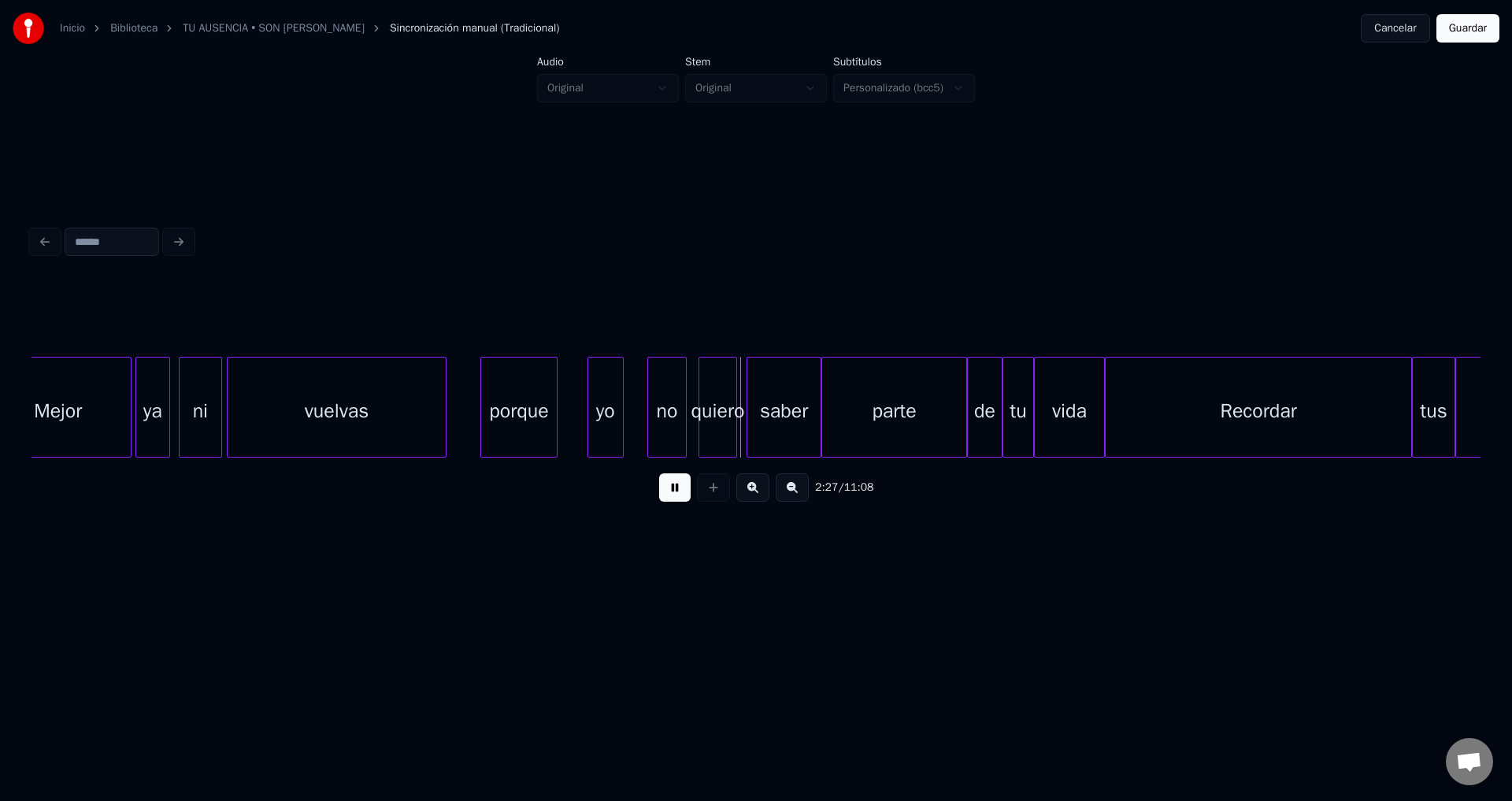 click at bounding box center [554, 407] 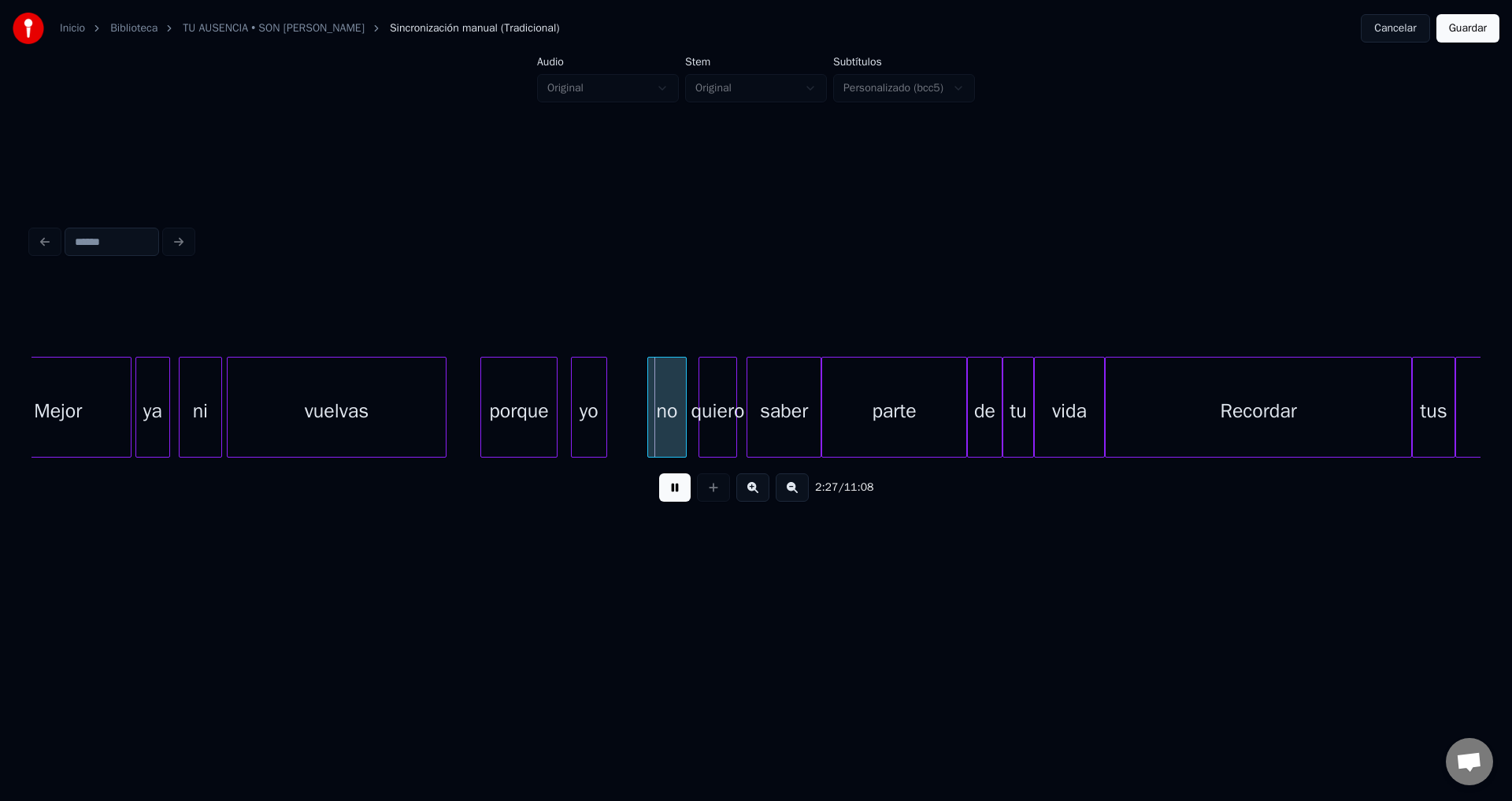click on "yo" at bounding box center (589, 411) 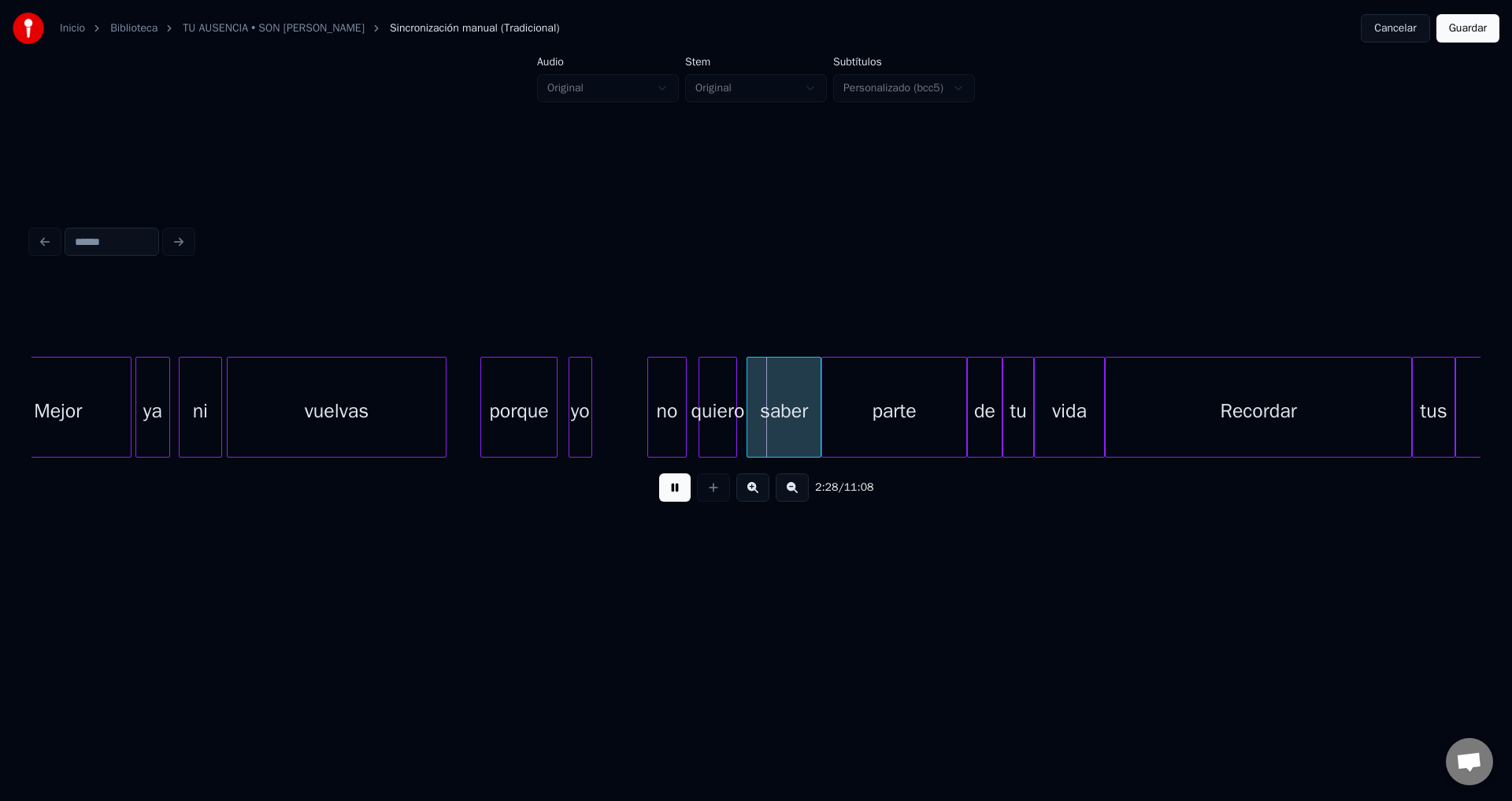 click at bounding box center [589, 407] 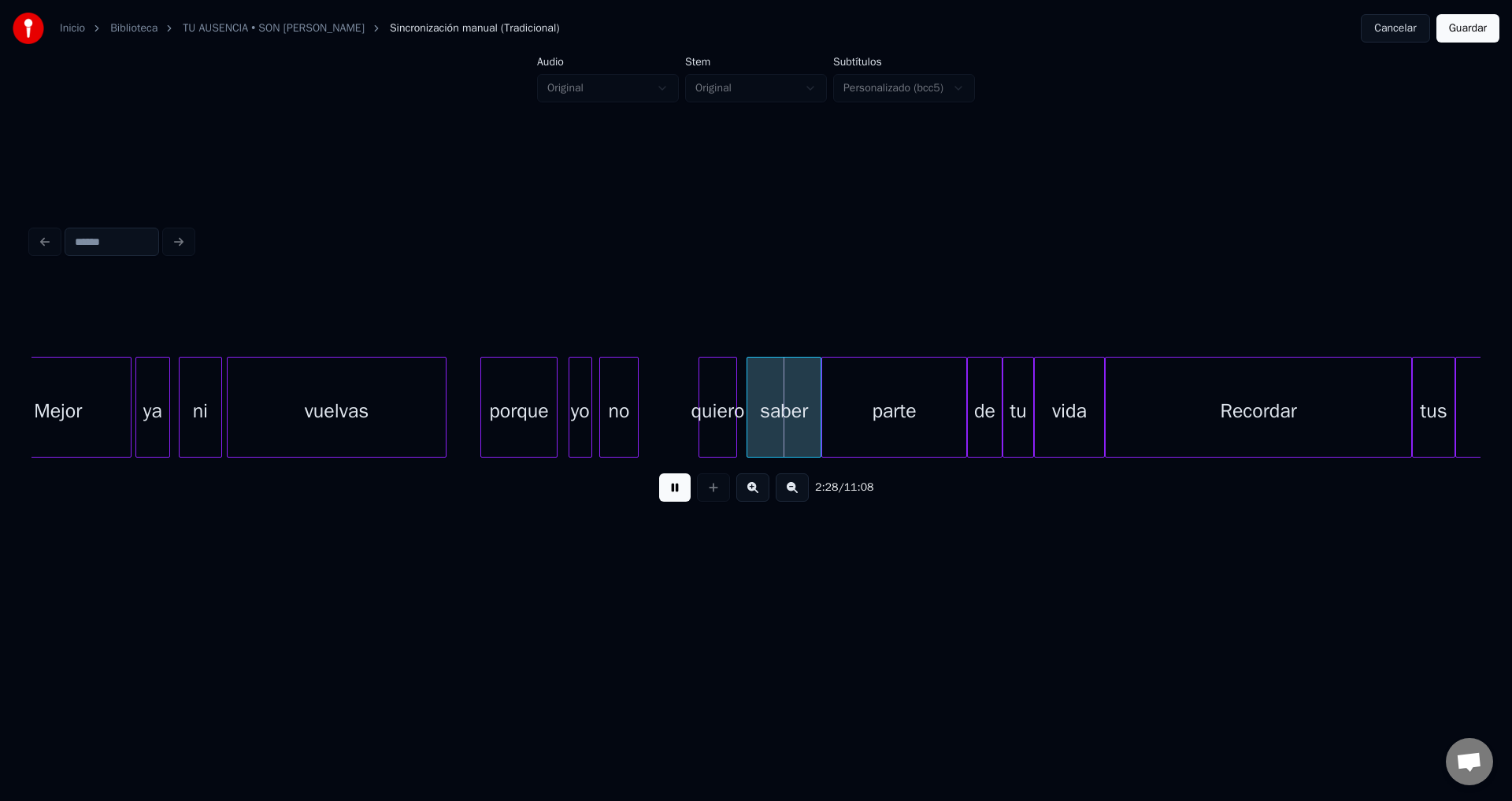 click on "no" at bounding box center [619, 411] 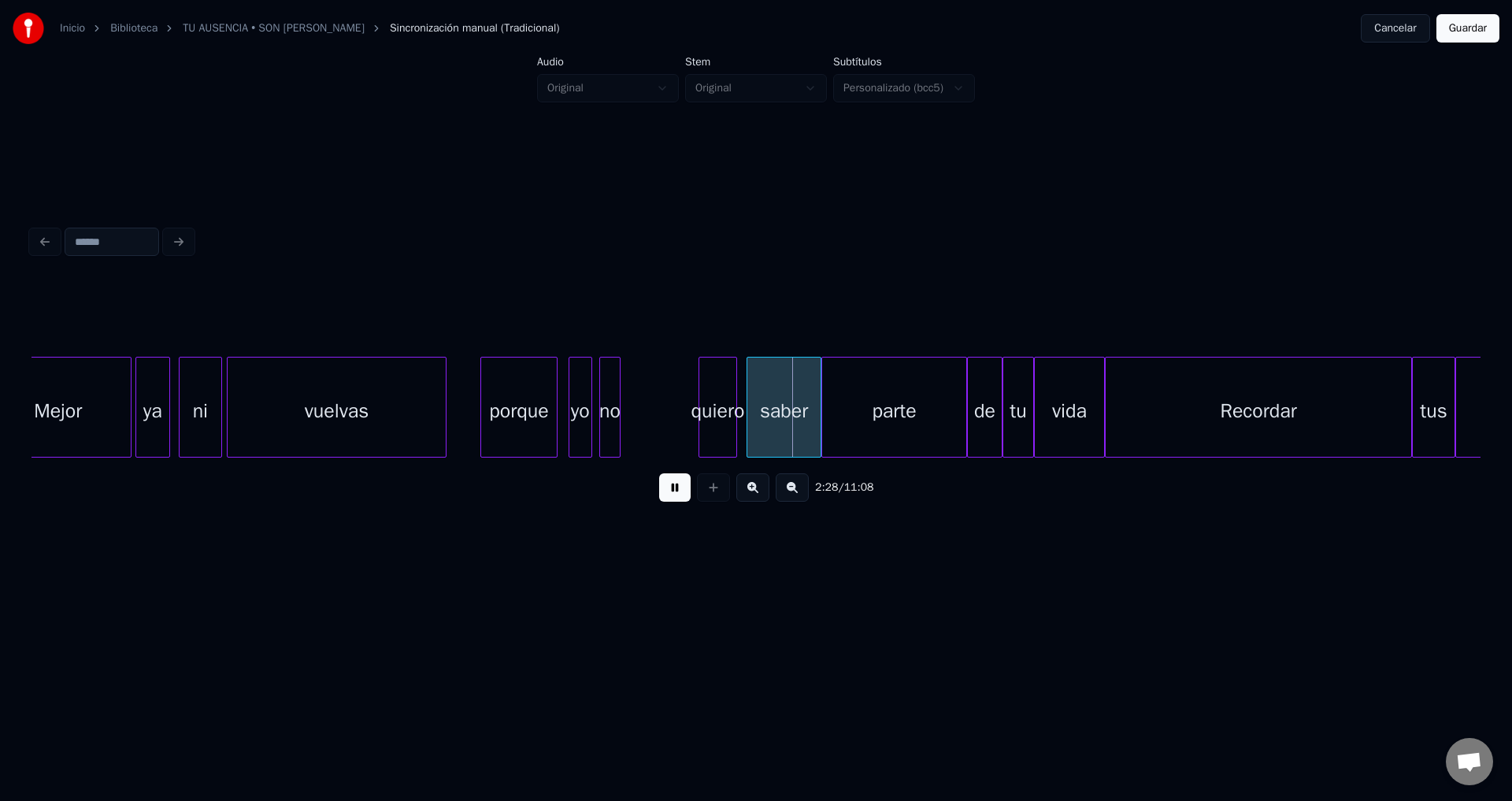 click at bounding box center (617, 407) 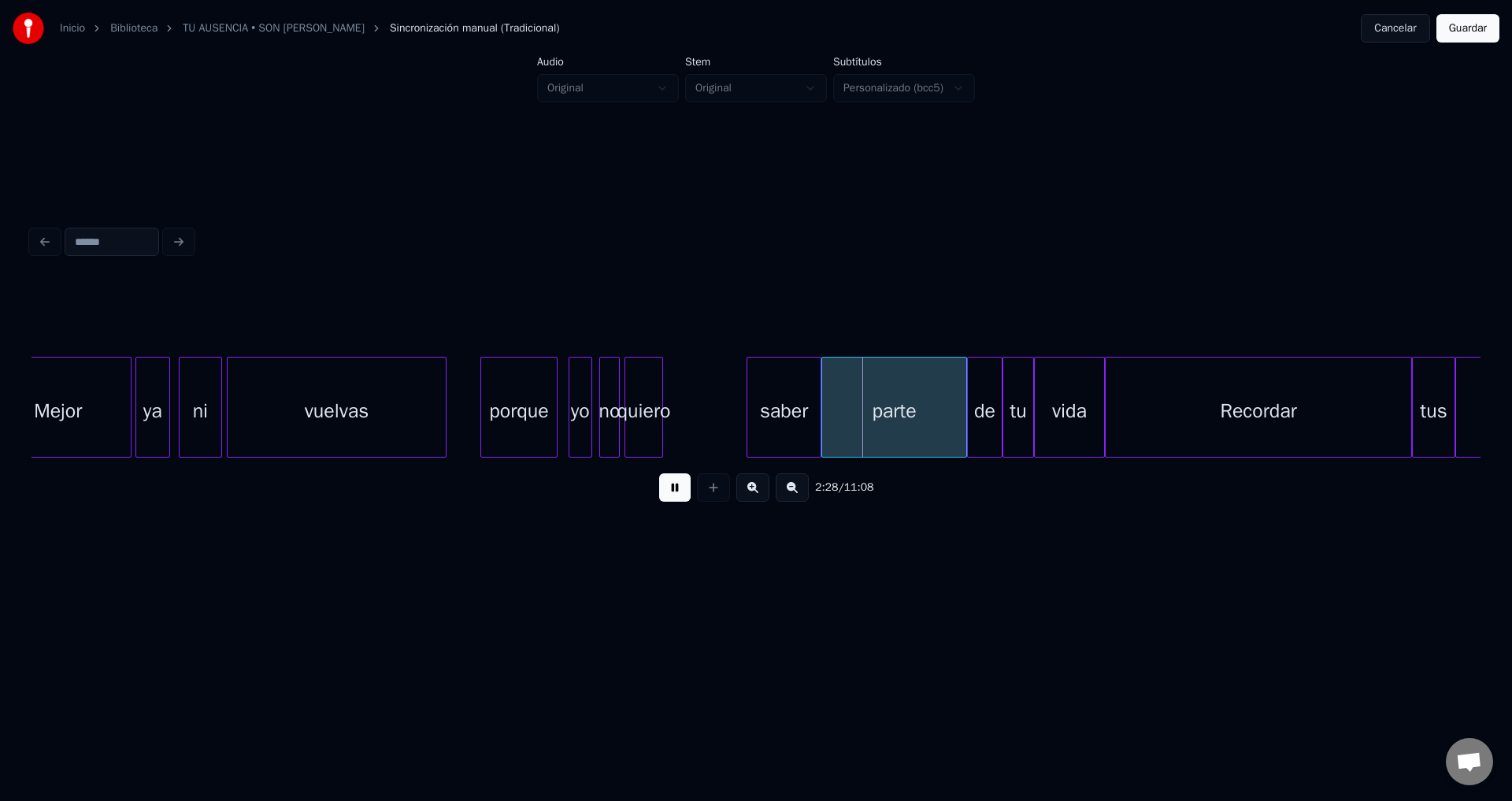 click on "quiero" at bounding box center [643, 411] 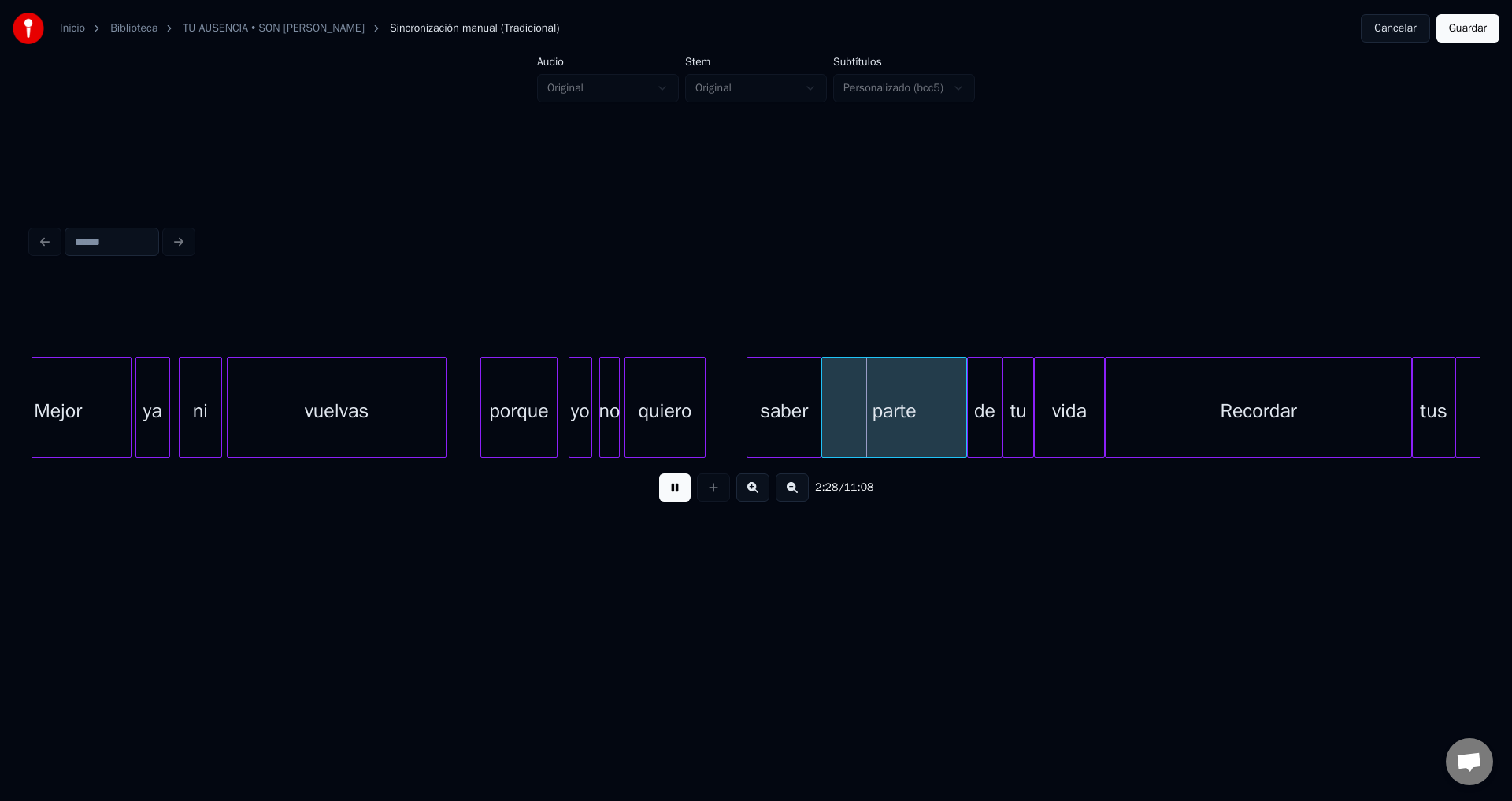 click at bounding box center [702, 407] 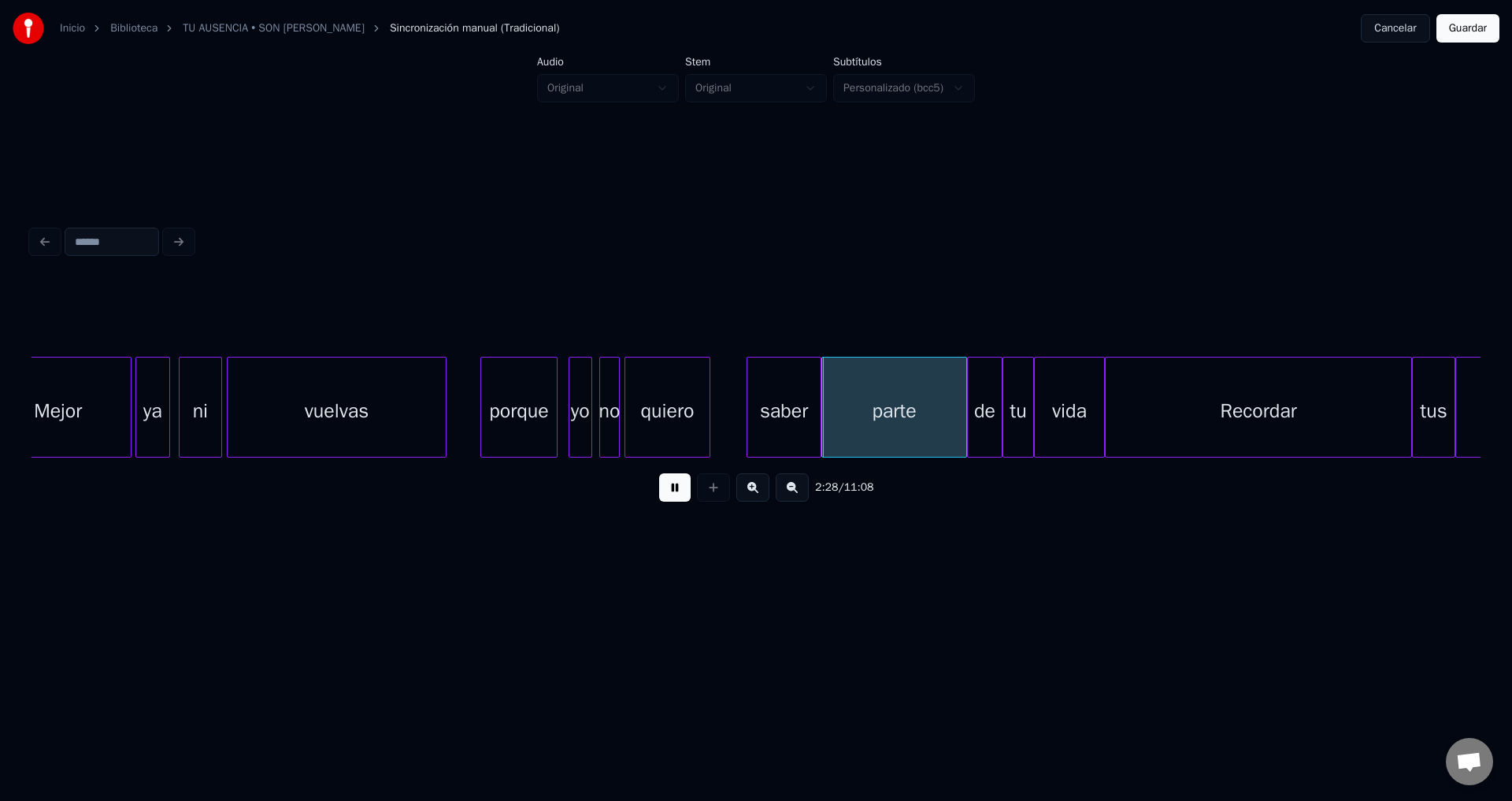 click at bounding box center [675, 488] 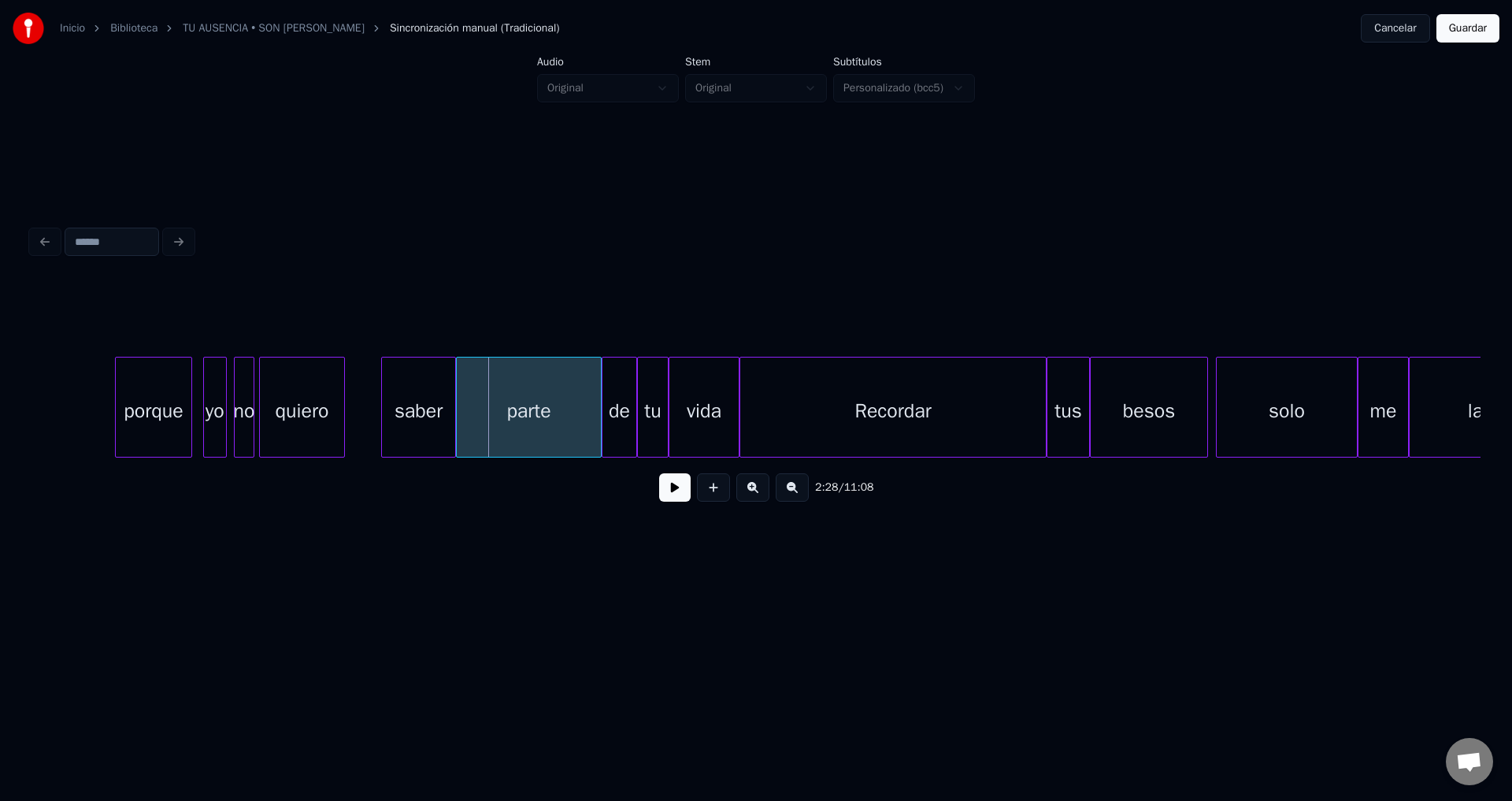 scroll, scrollTop: 0, scrollLeft: 28864, axis: horizontal 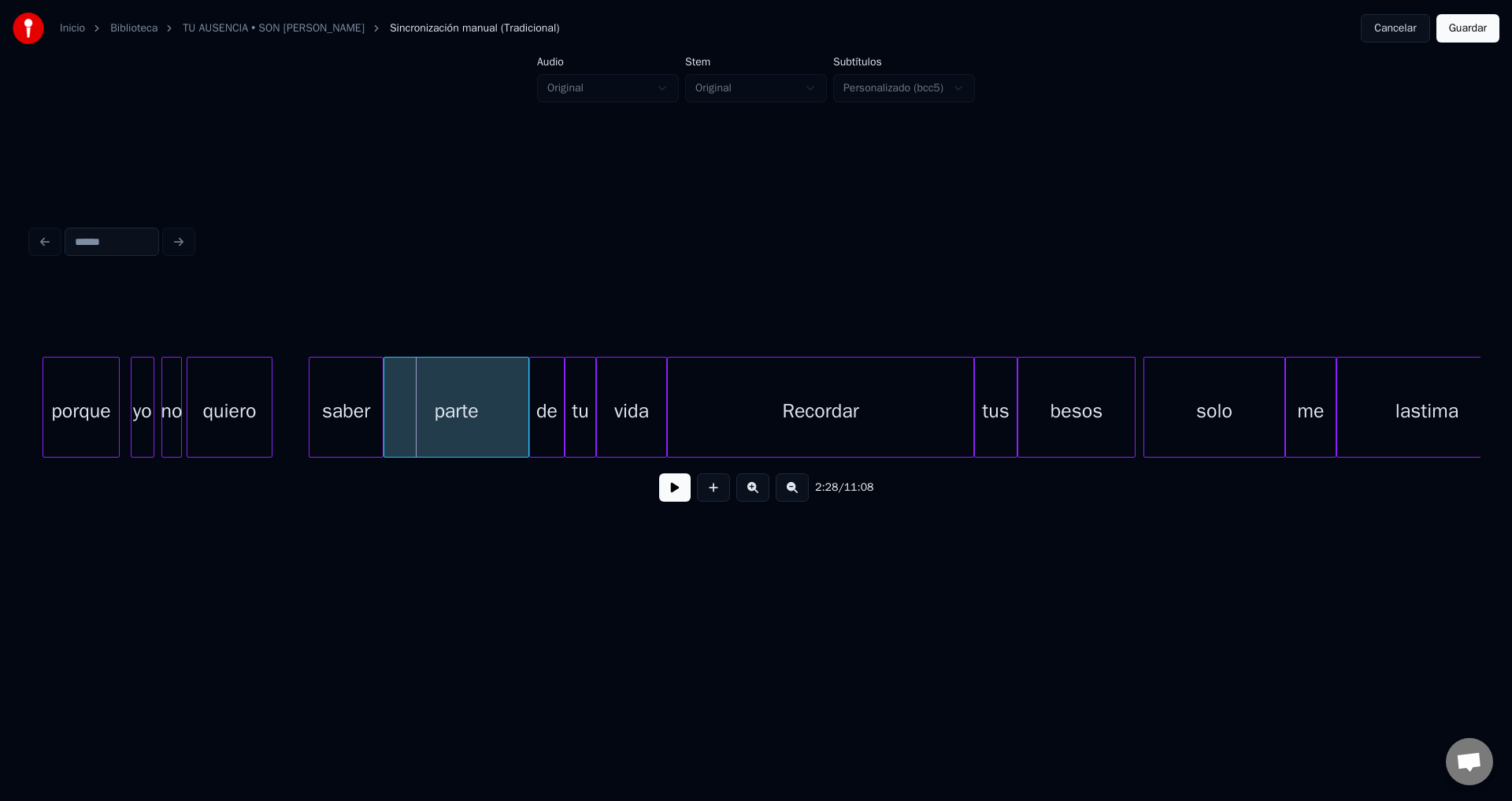 click on "lastima" at bounding box center (1427, 411) 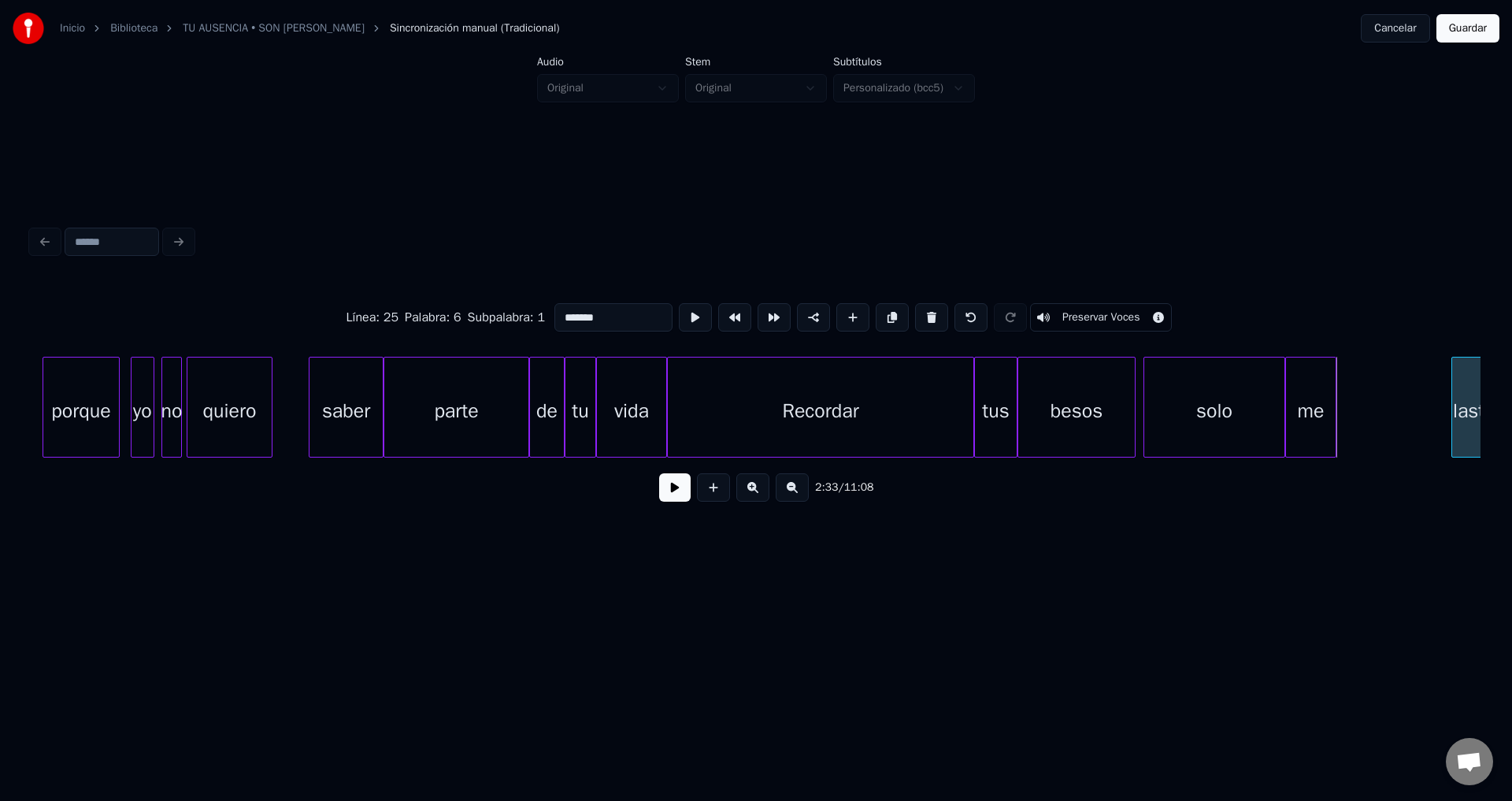 click at bounding box center [1455, 407] 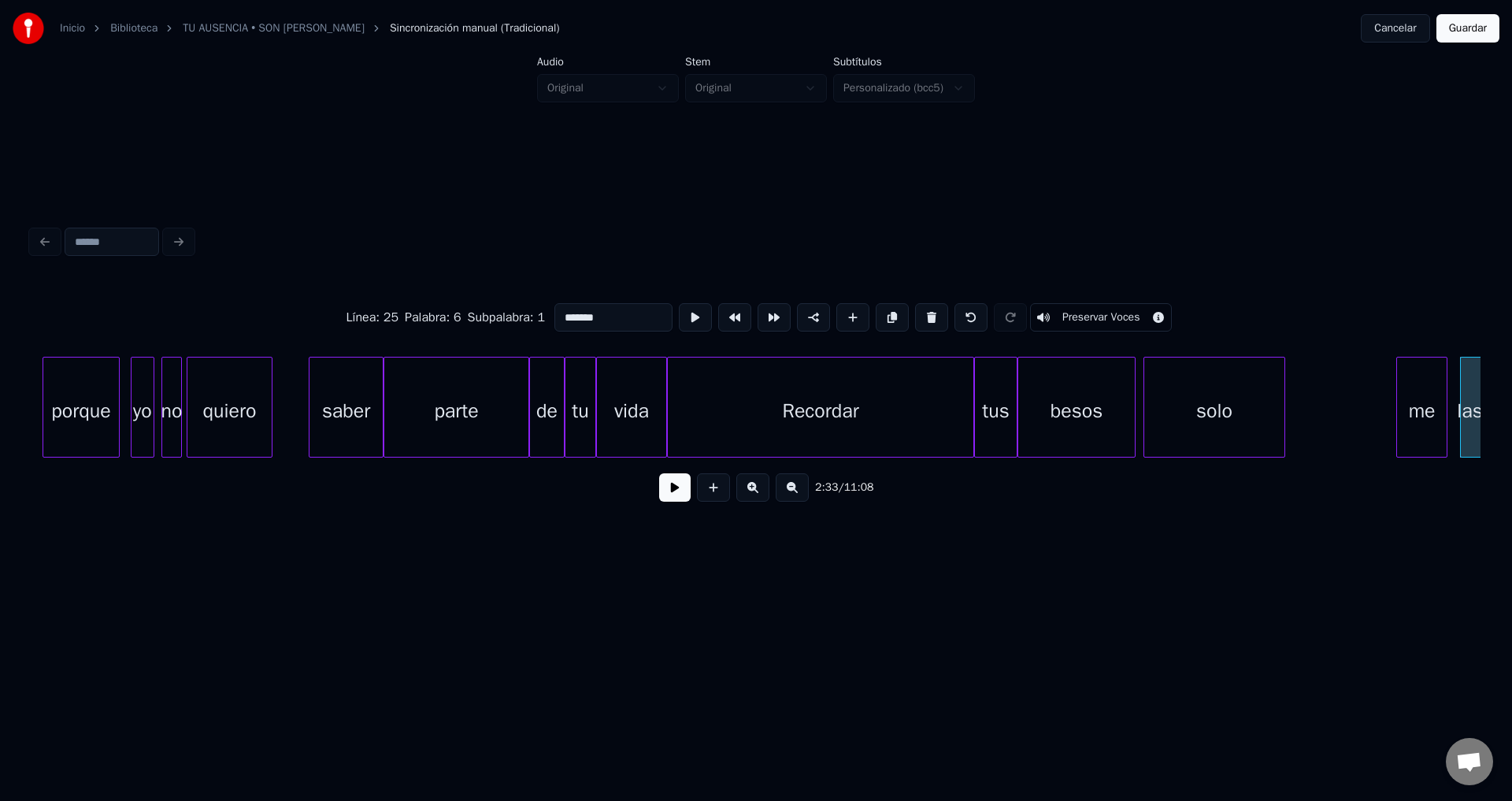 click on "me" at bounding box center [1421, 411] 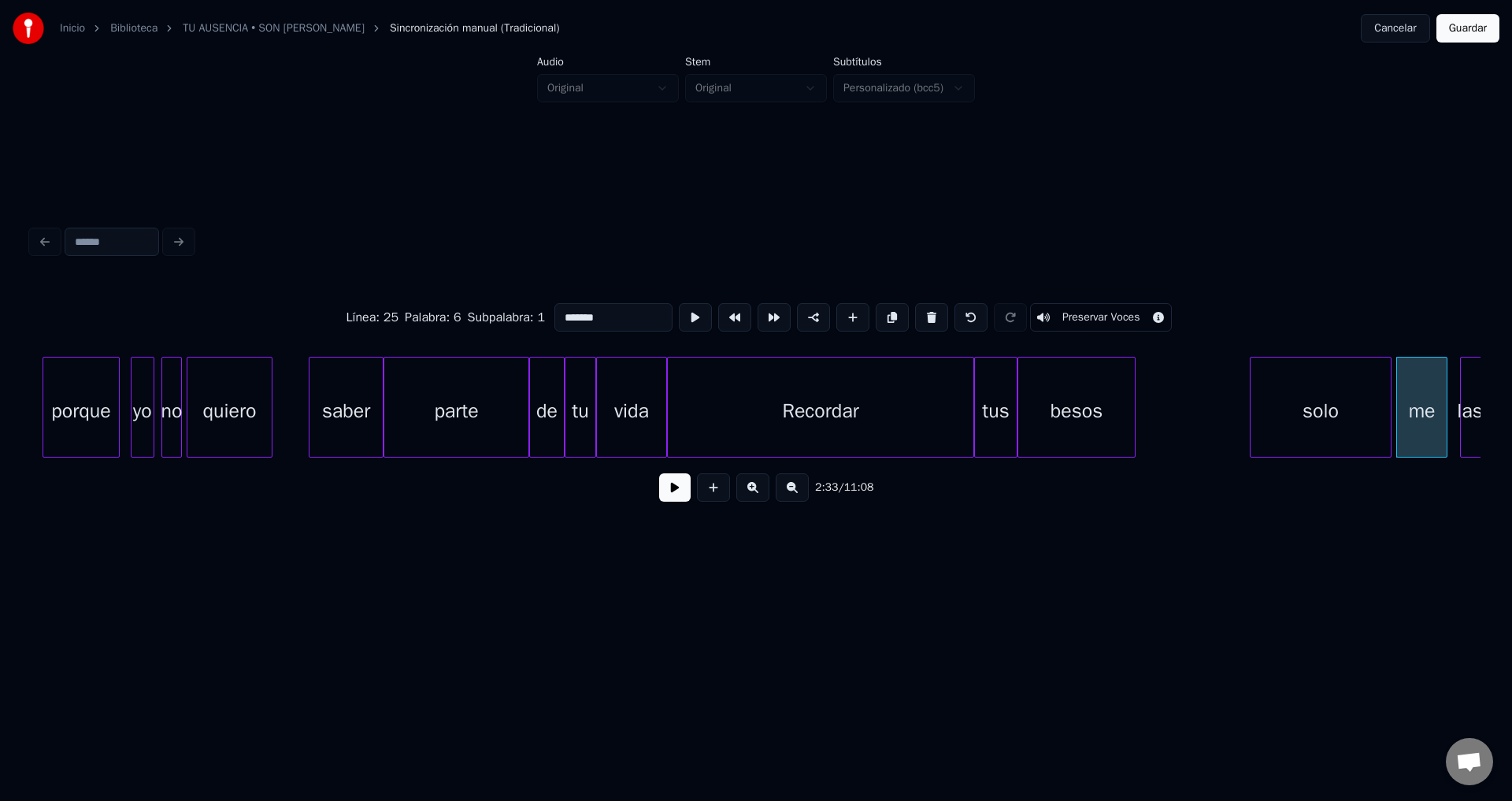click on "solo" at bounding box center [1321, 411] 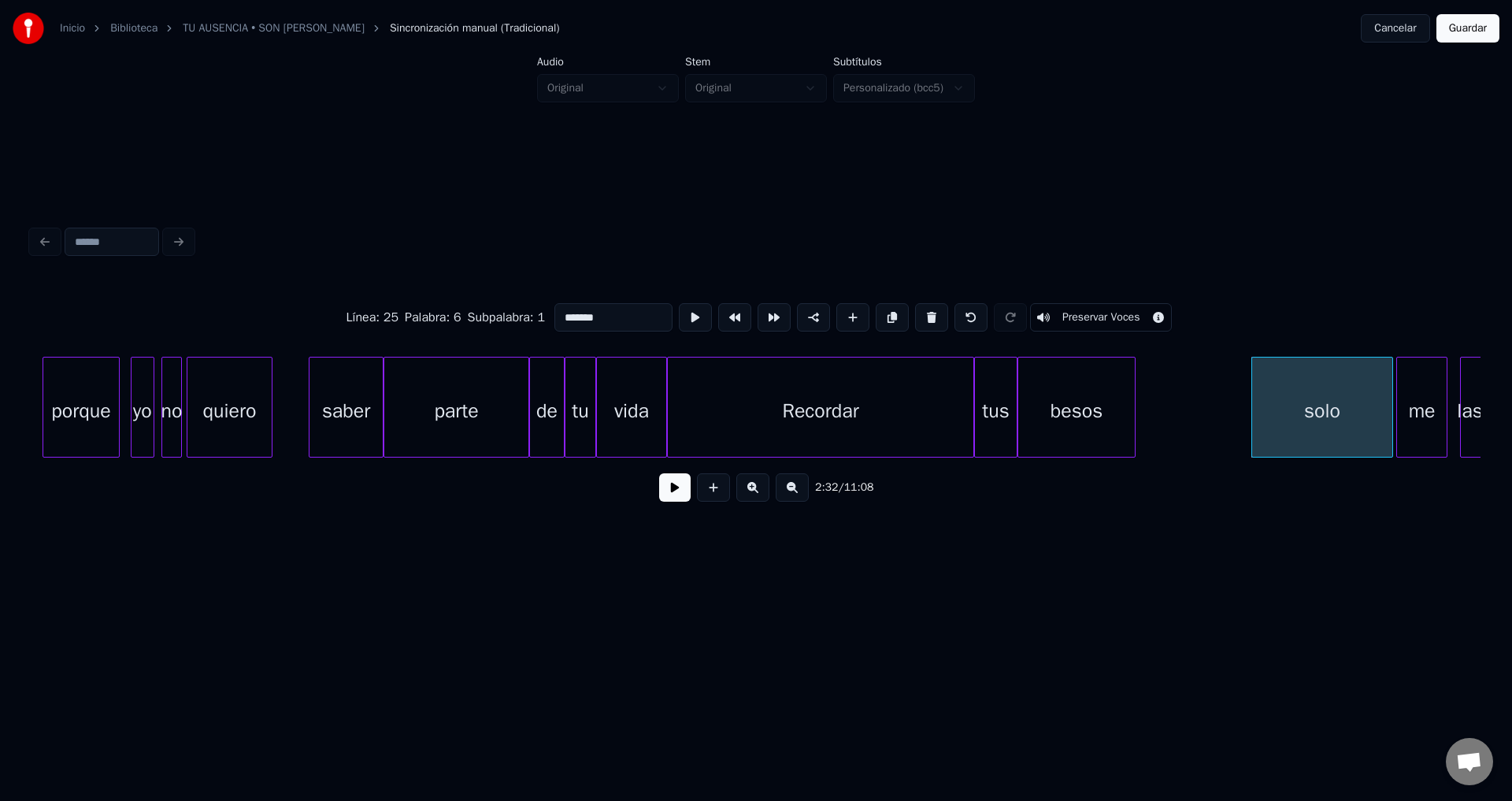 click on "solo" at bounding box center (1322, 407) 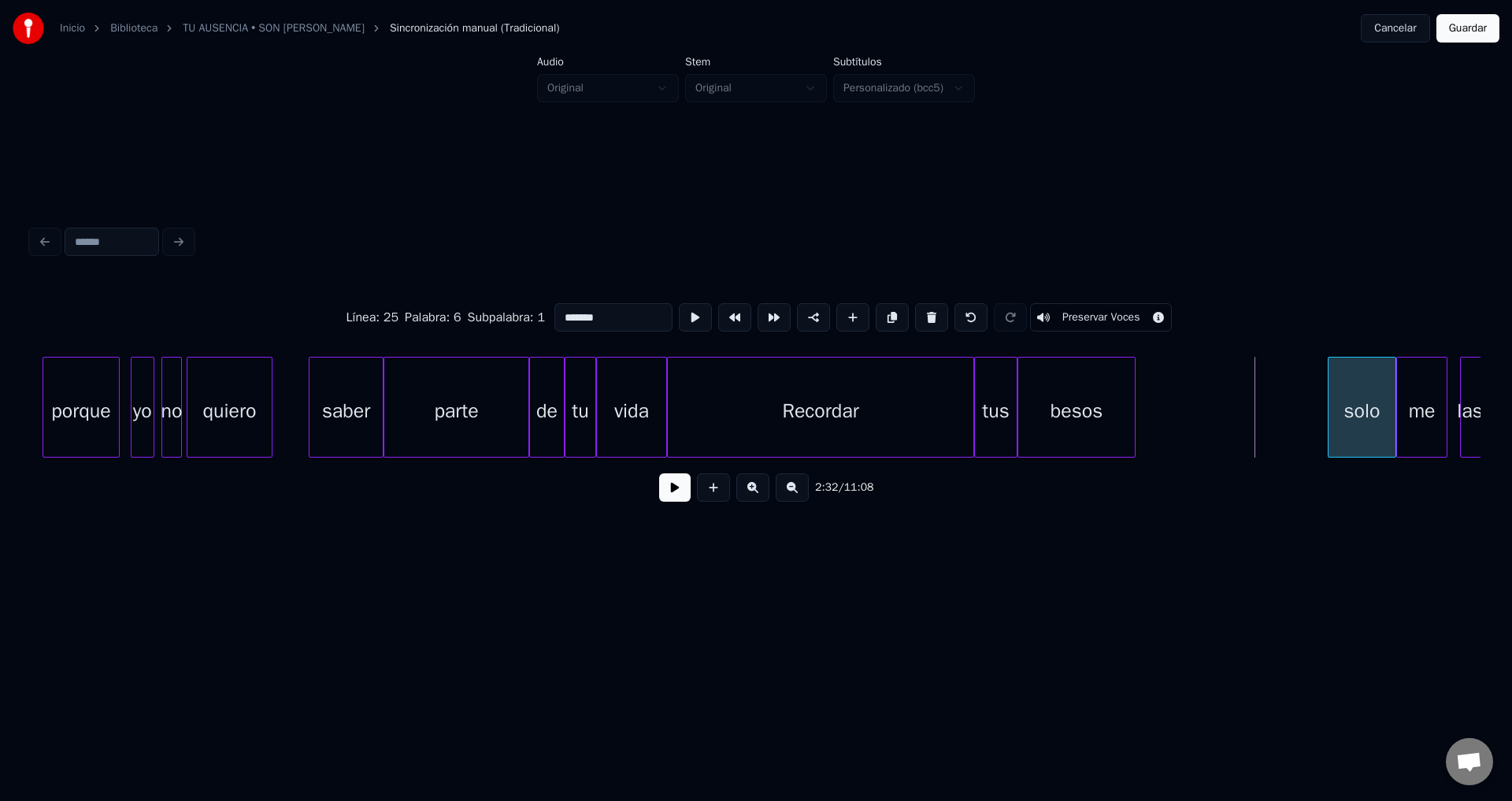 click at bounding box center (1331, 407) 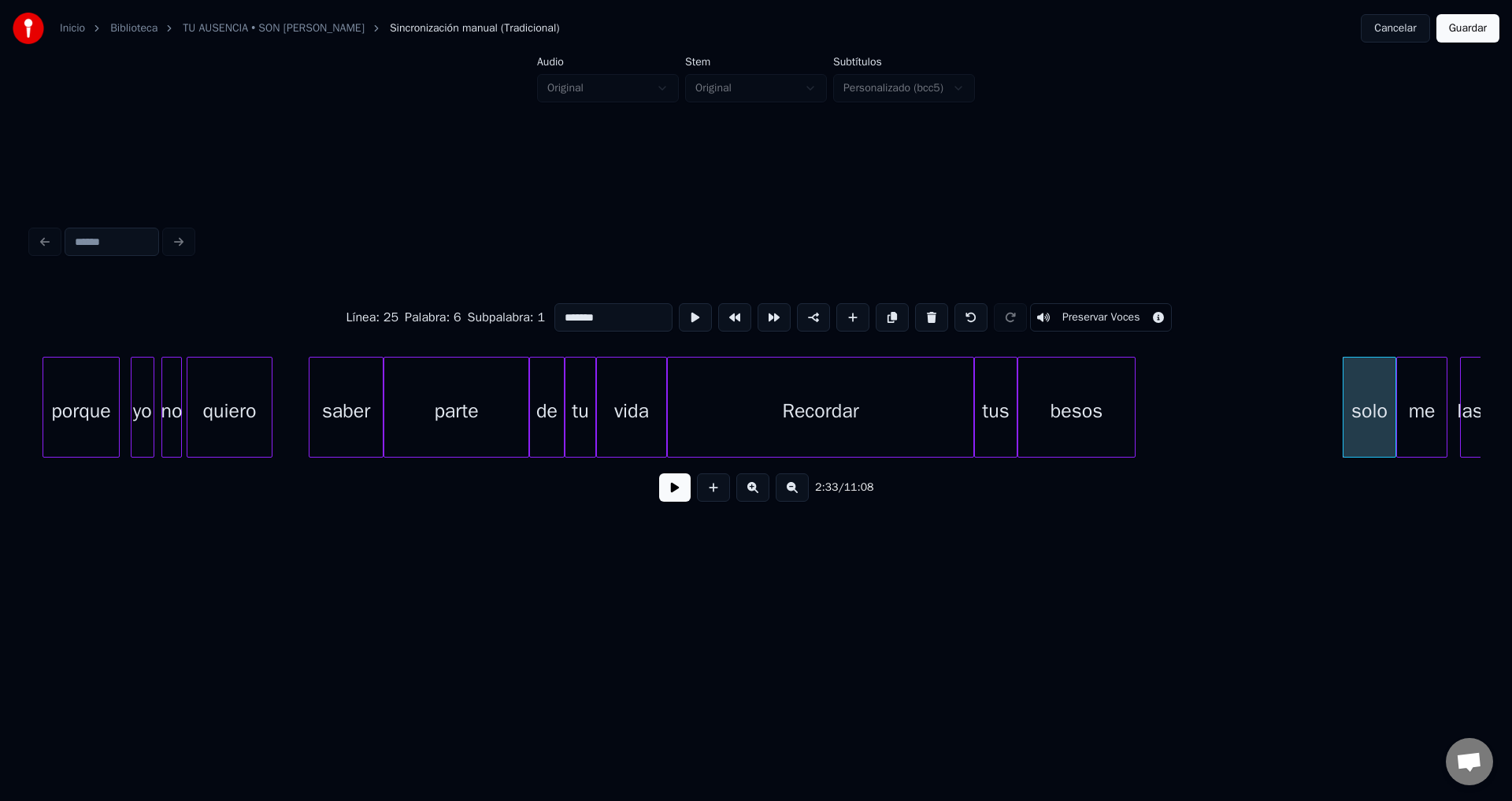 click on "solo" at bounding box center [1369, 411] 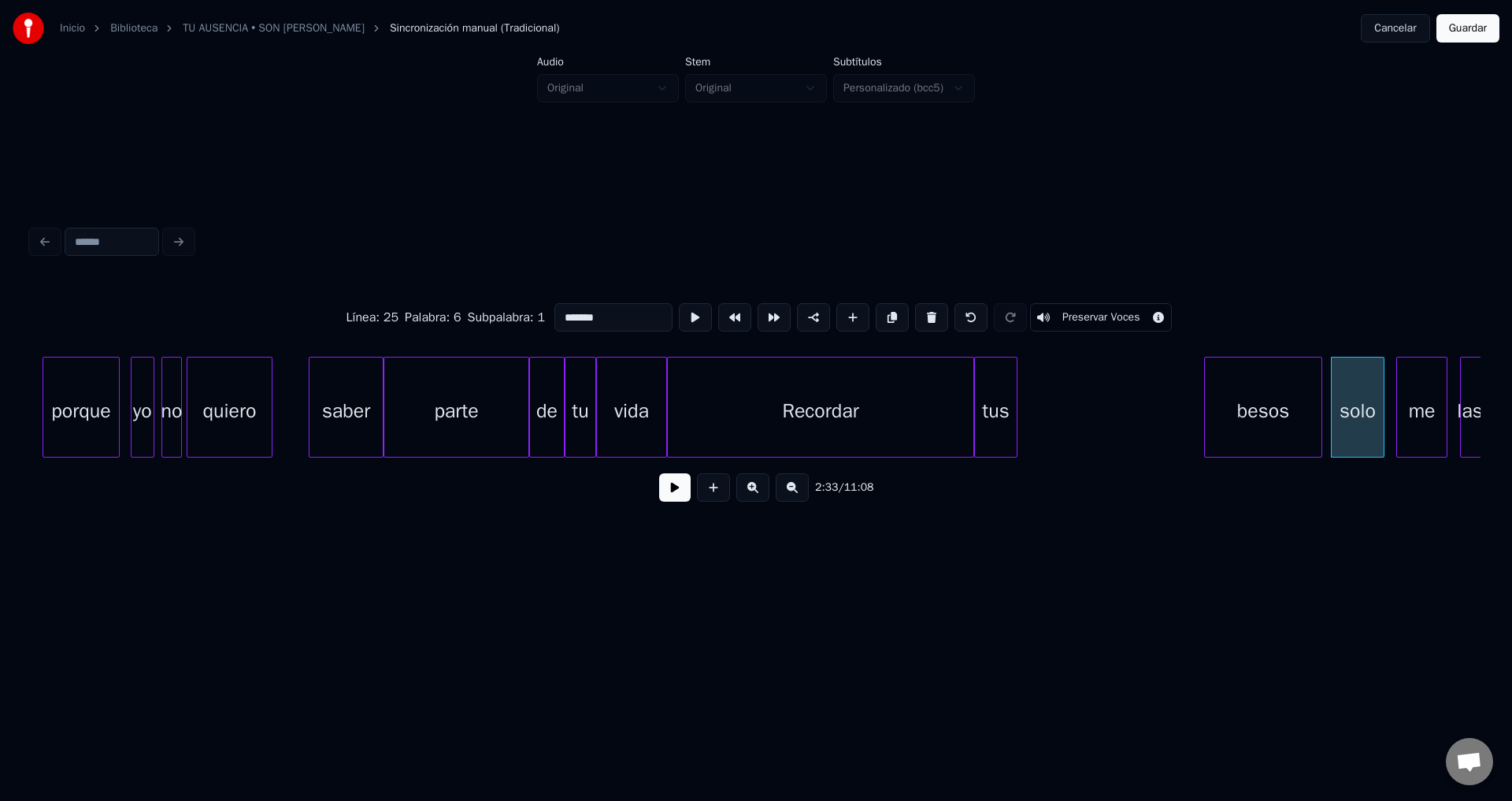 click on "besos" at bounding box center [1263, 411] 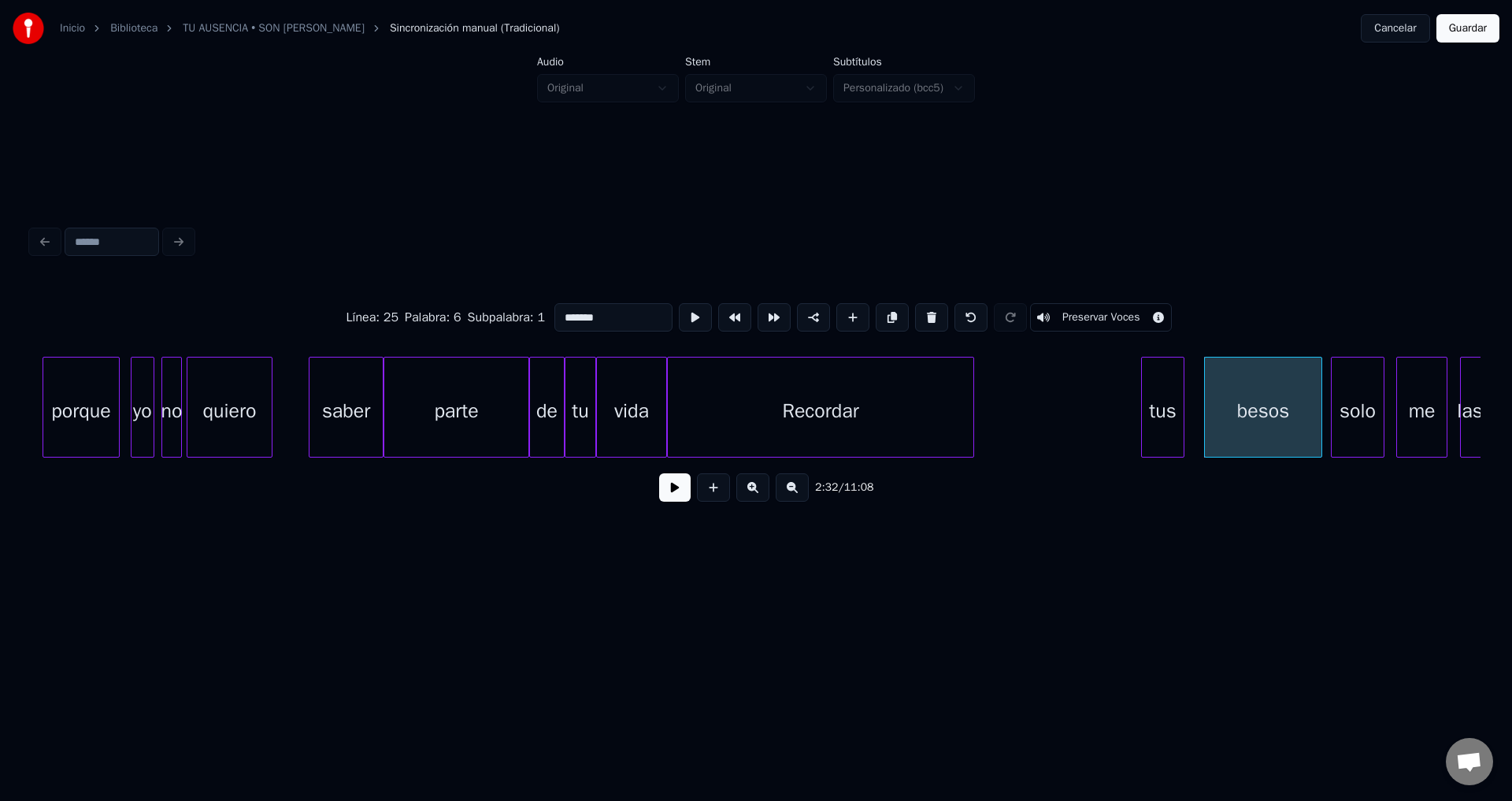 click on "tus" at bounding box center [1162, 411] 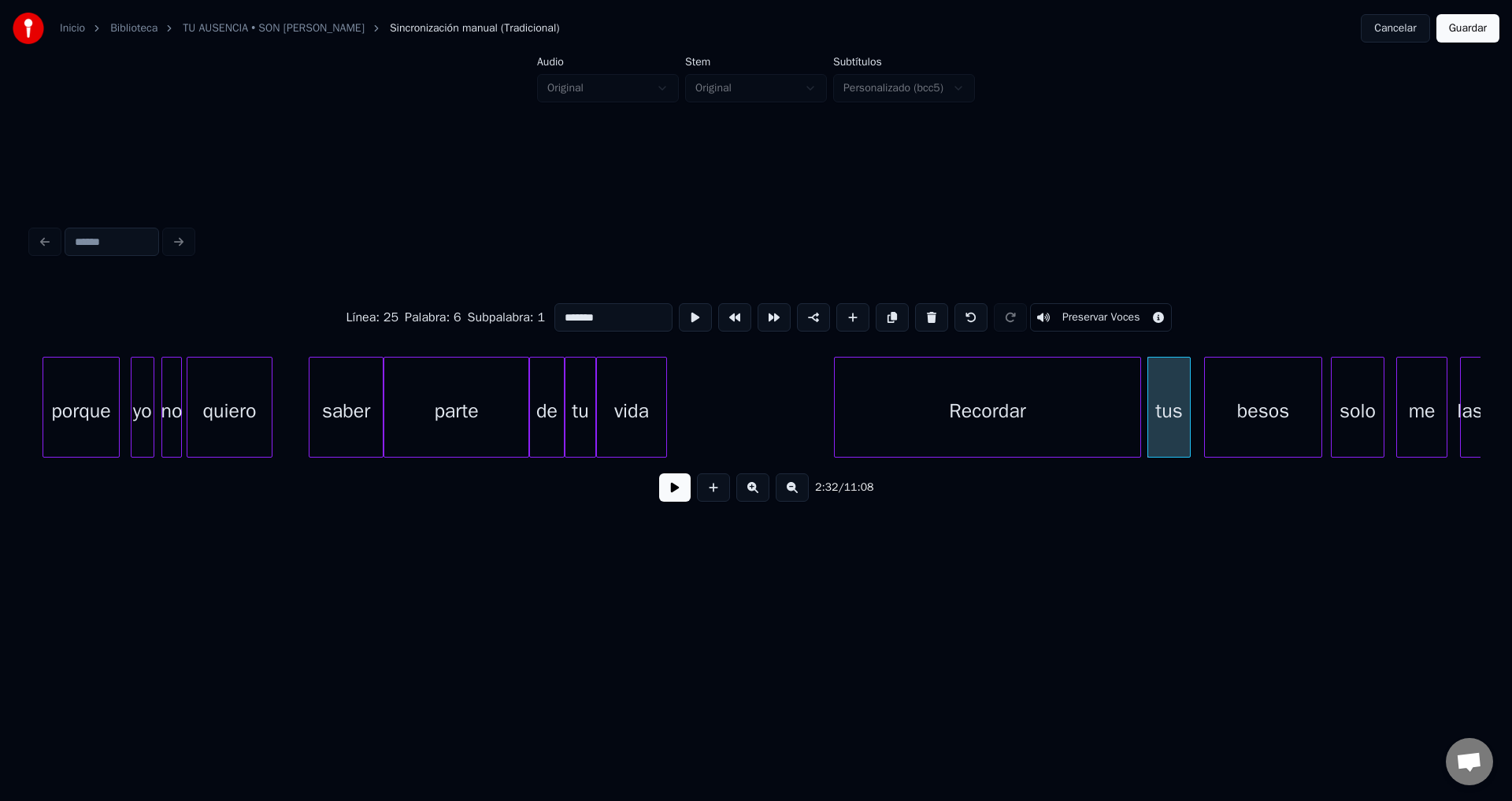 click on "Recordar" at bounding box center [988, 411] 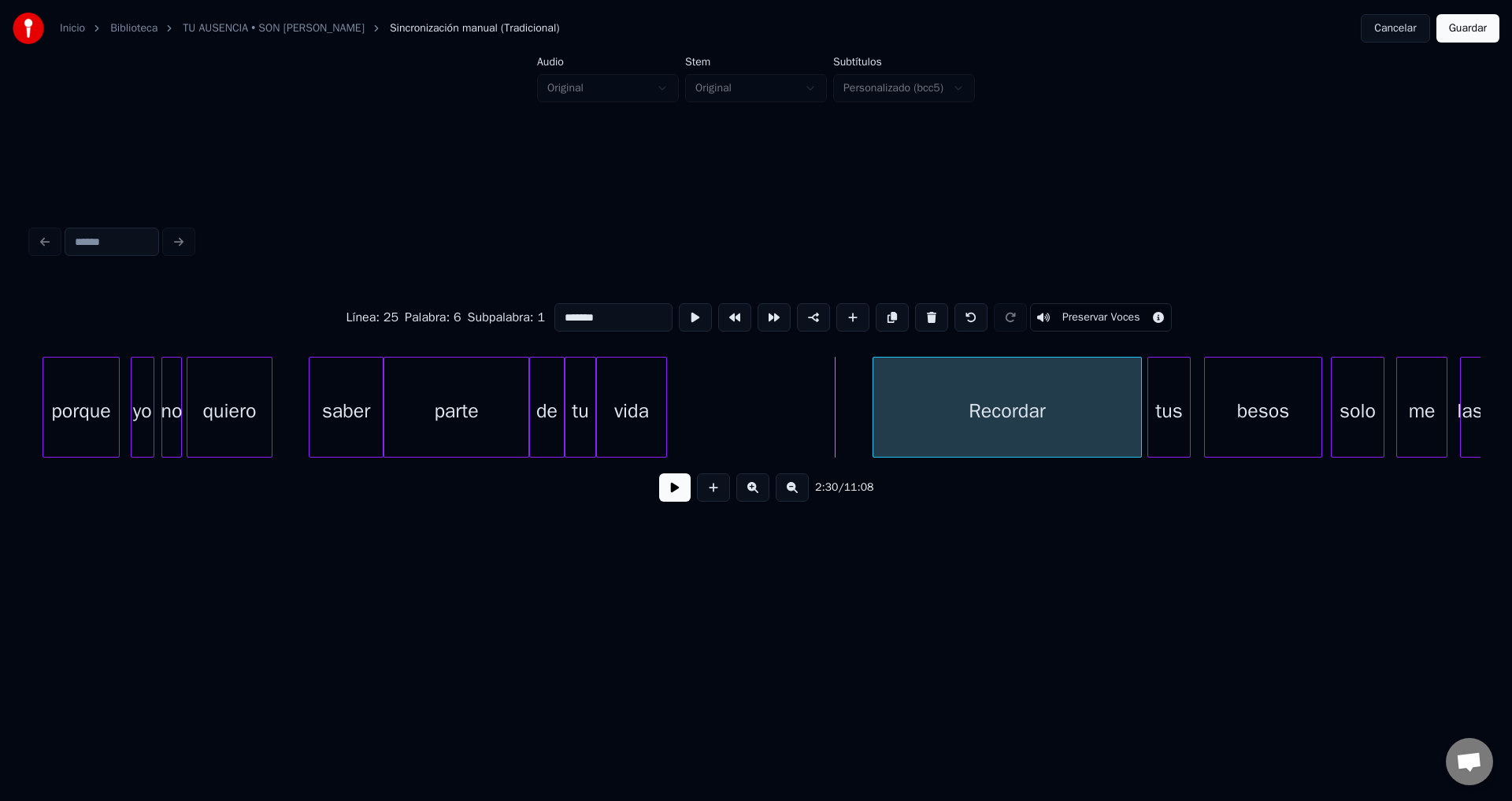 click at bounding box center [876, 407] 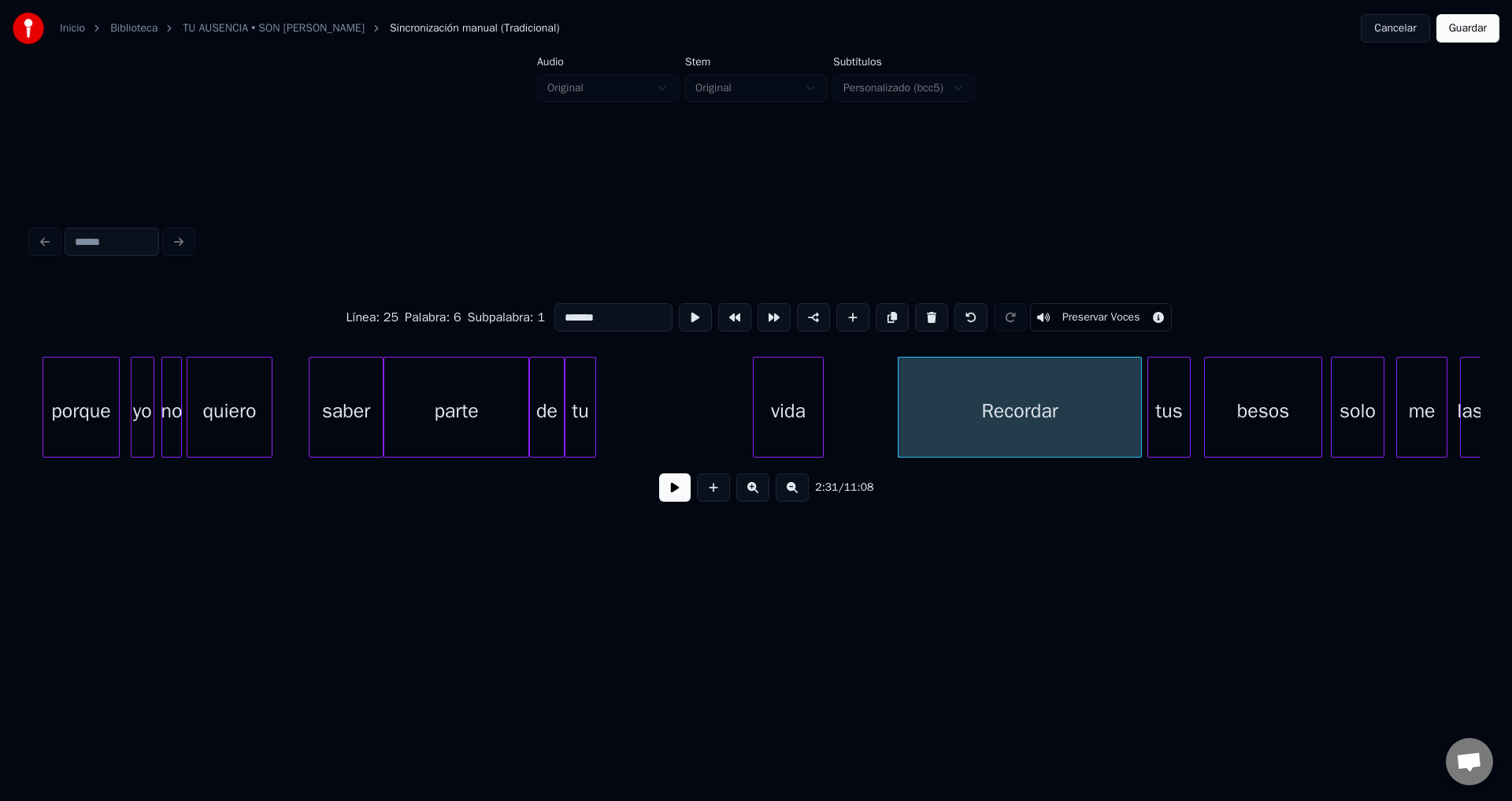 click on "vida" at bounding box center [788, 411] 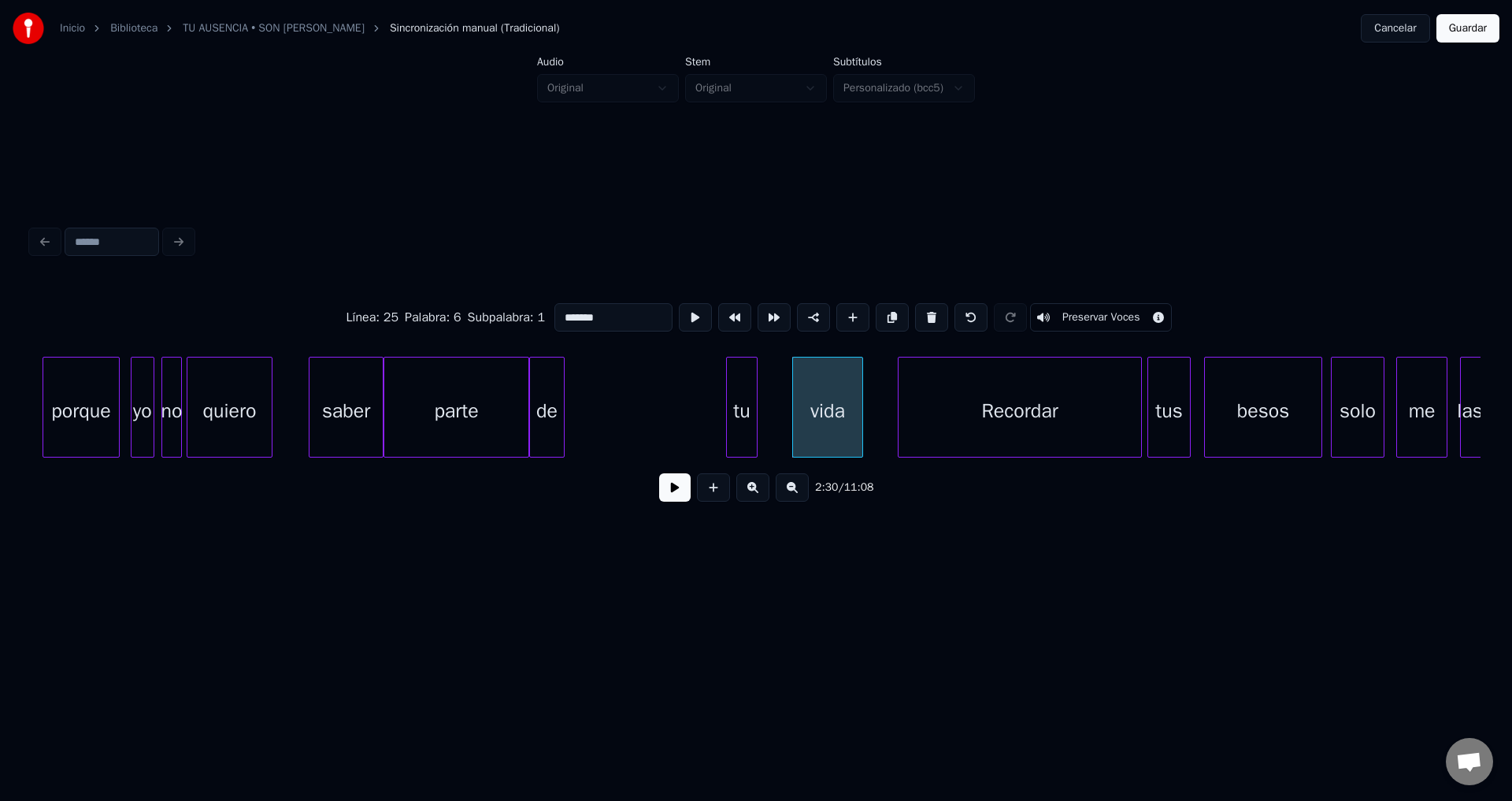 click on "tu" at bounding box center (742, 411) 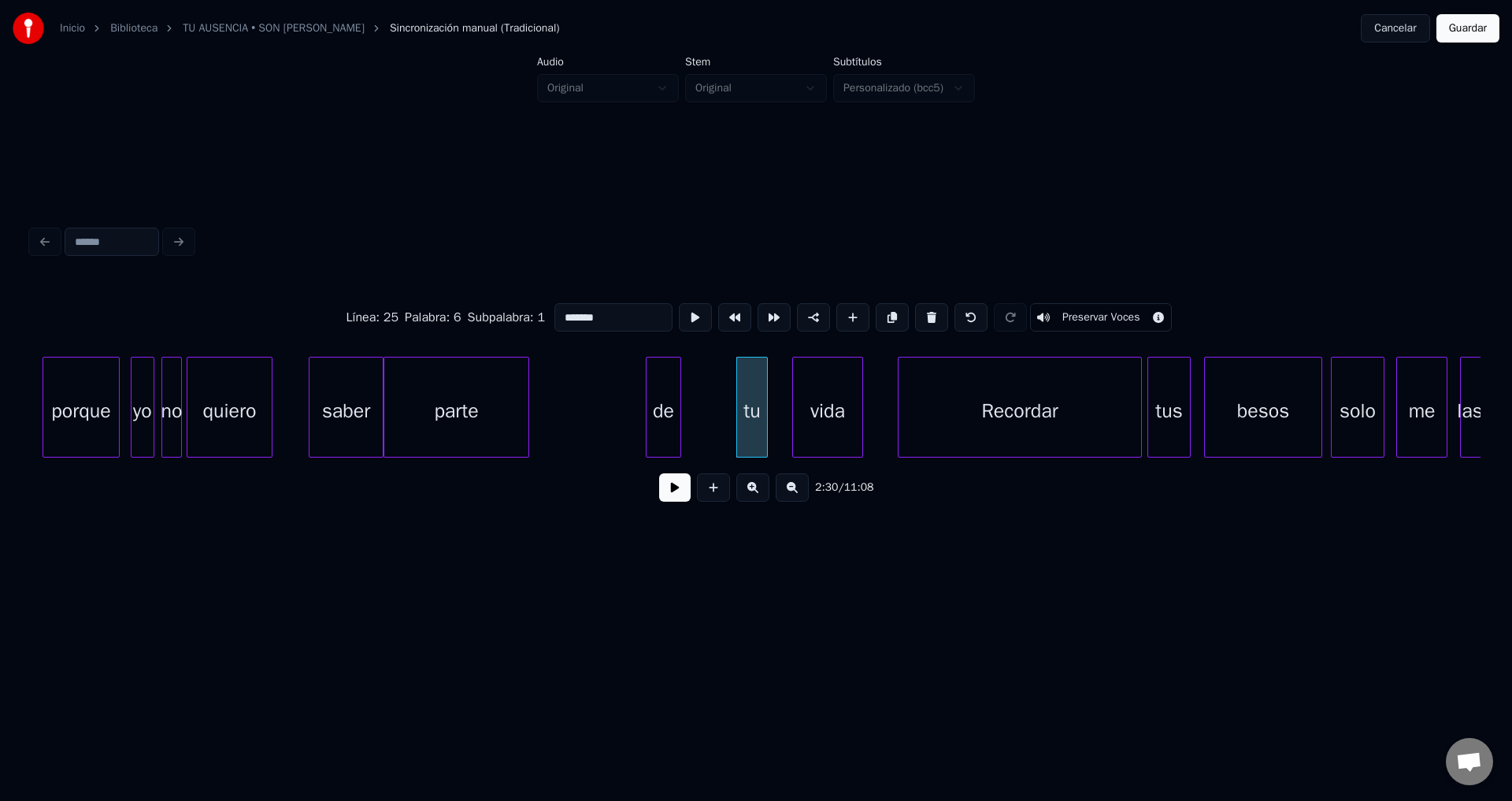 click on "de" at bounding box center (663, 411) 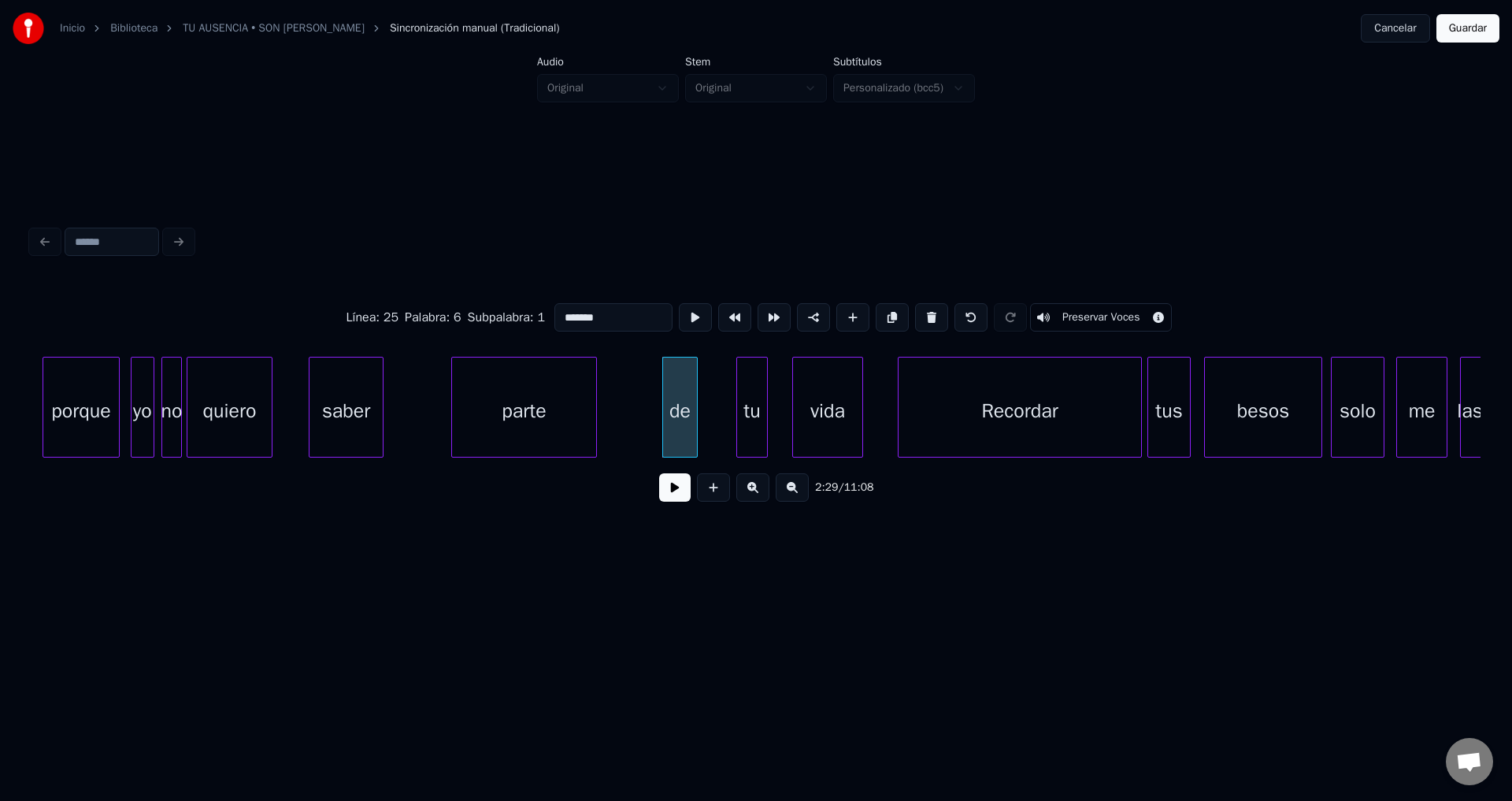 click on "parte" at bounding box center [524, 411] 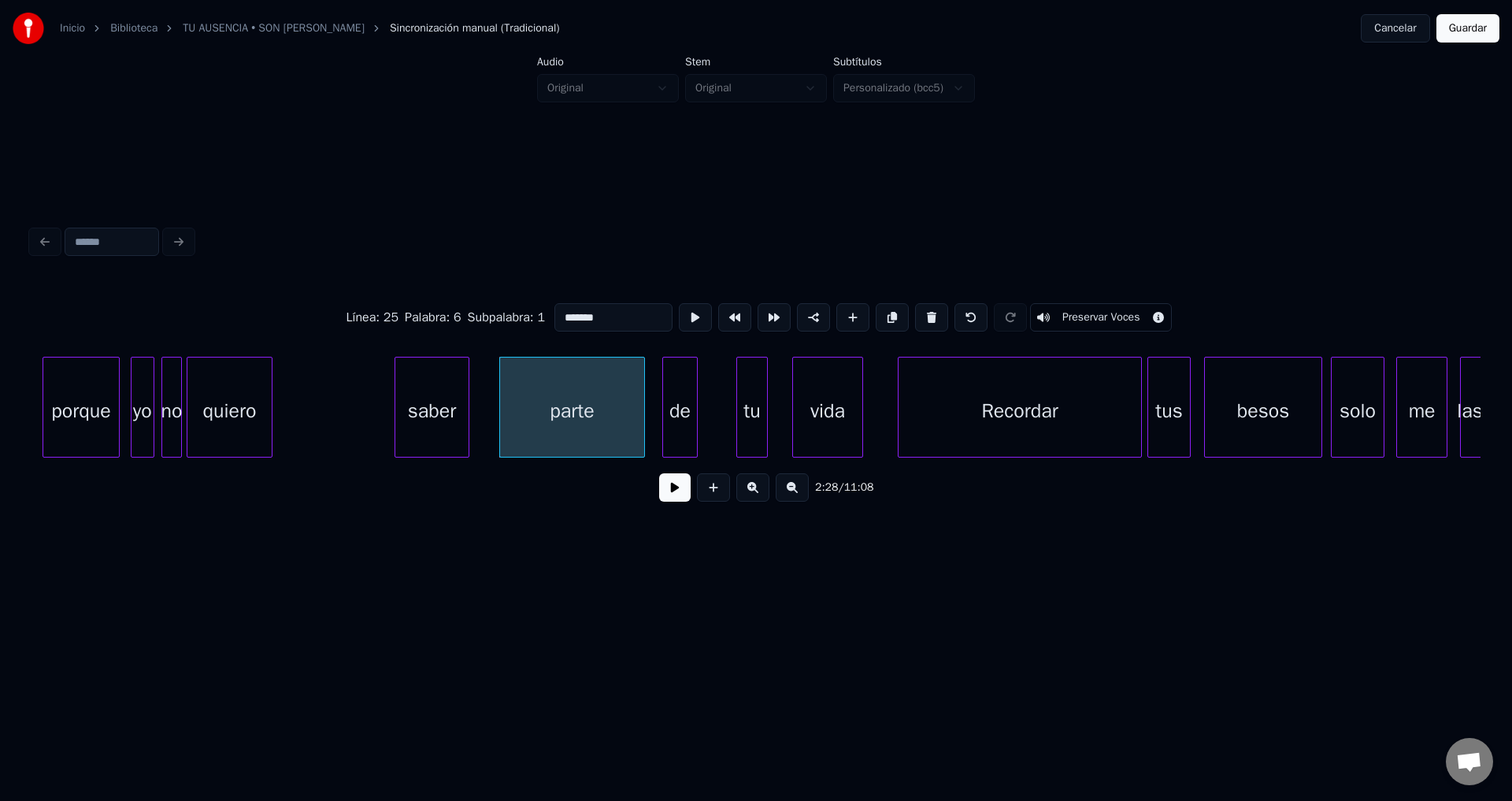 click on "saber" at bounding box center (432, 411) 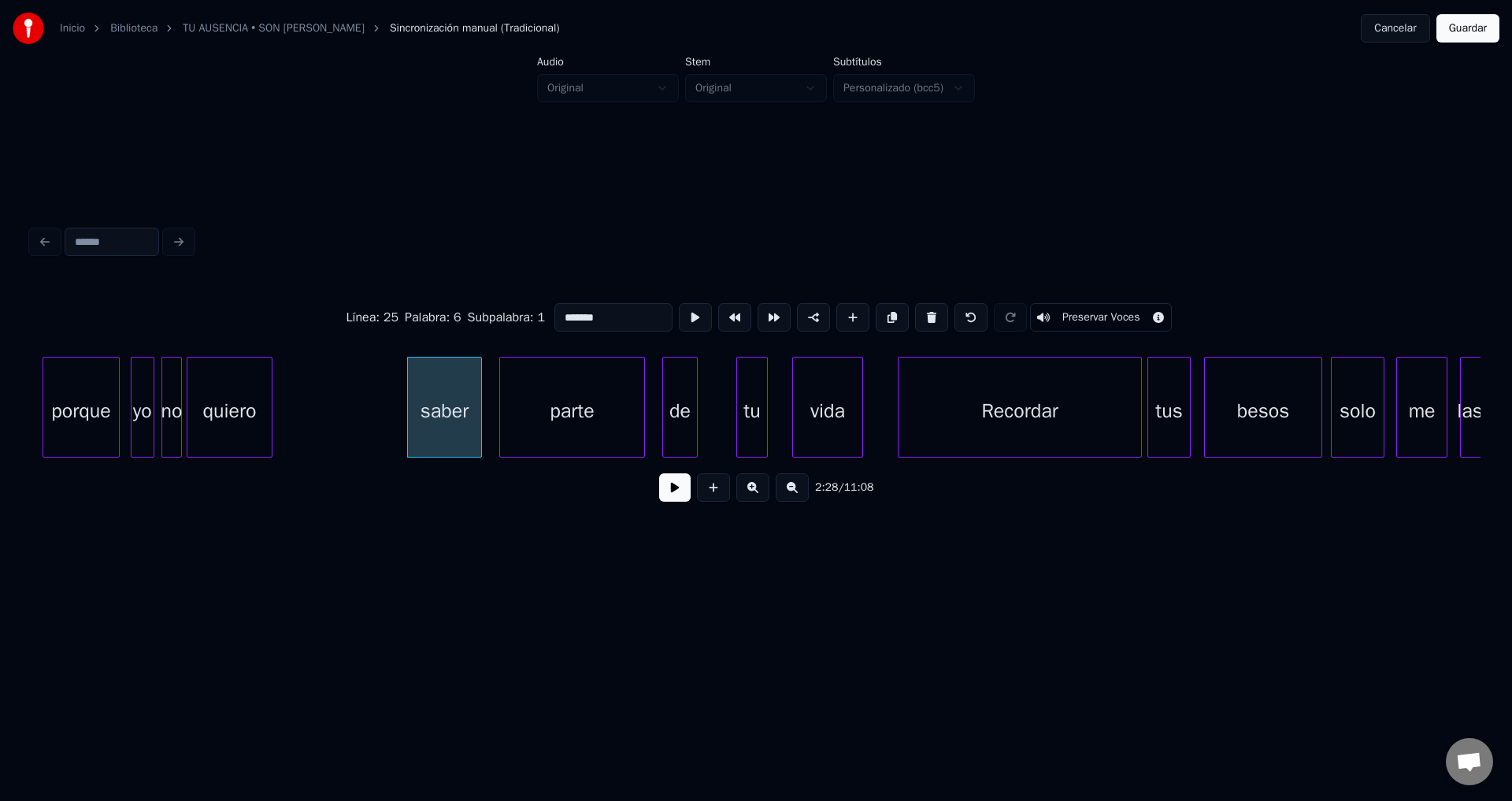 click on "no" at bounding box center (172, 411) 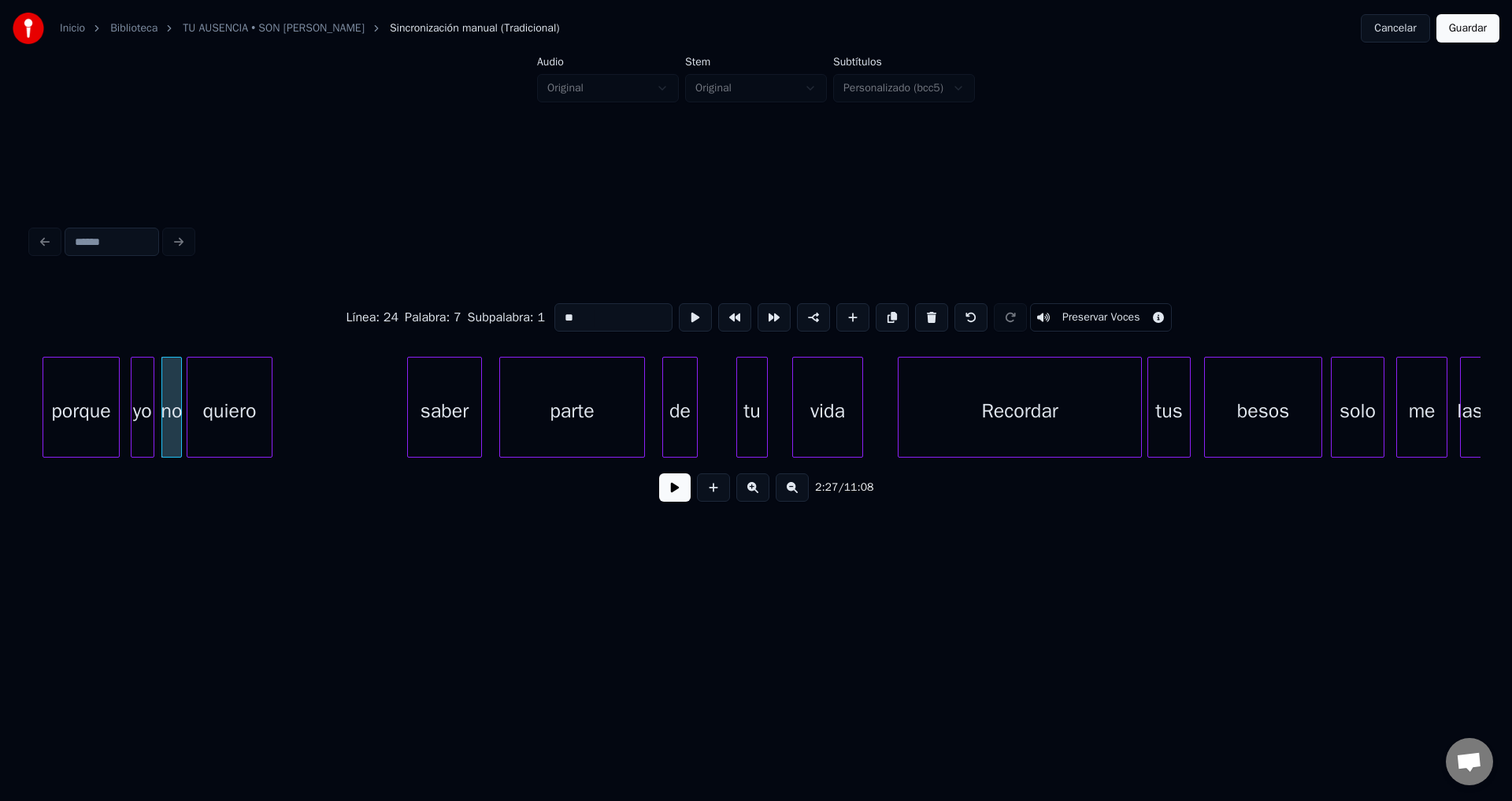 click at bounding box center (675, 488) 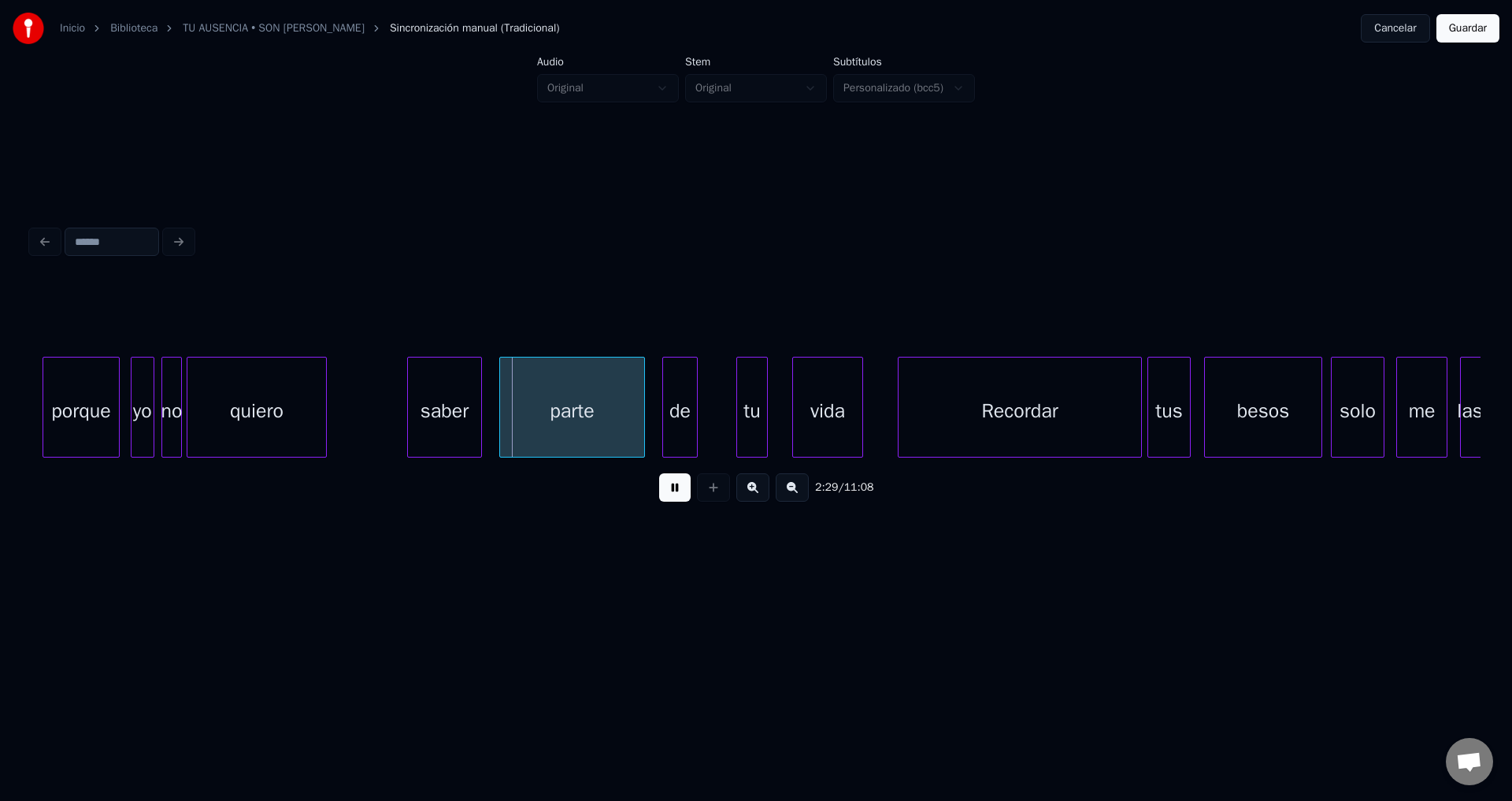 click at bounding box center (324, 407) 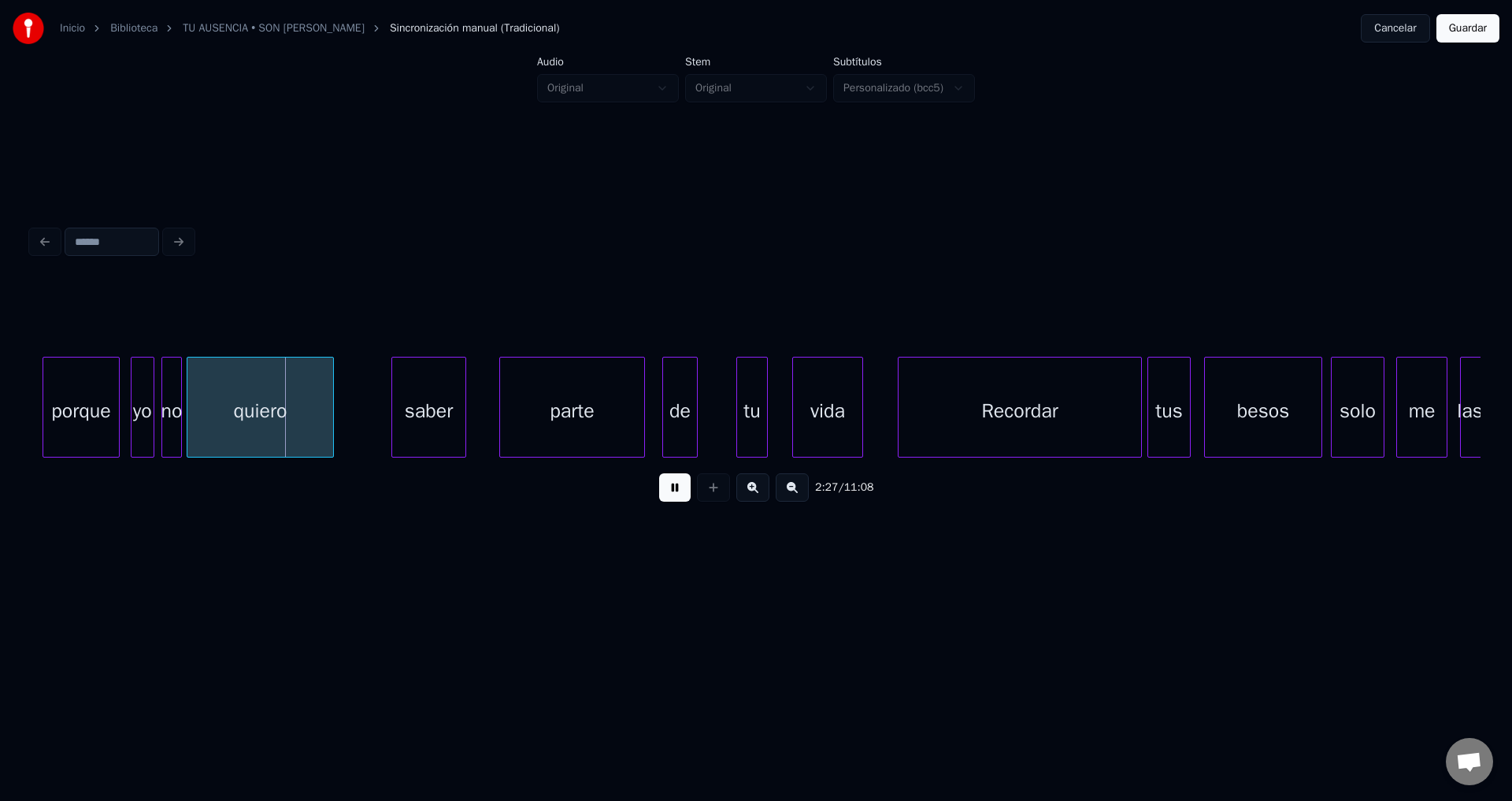 click on "saber" at bounding box center [428, 411] 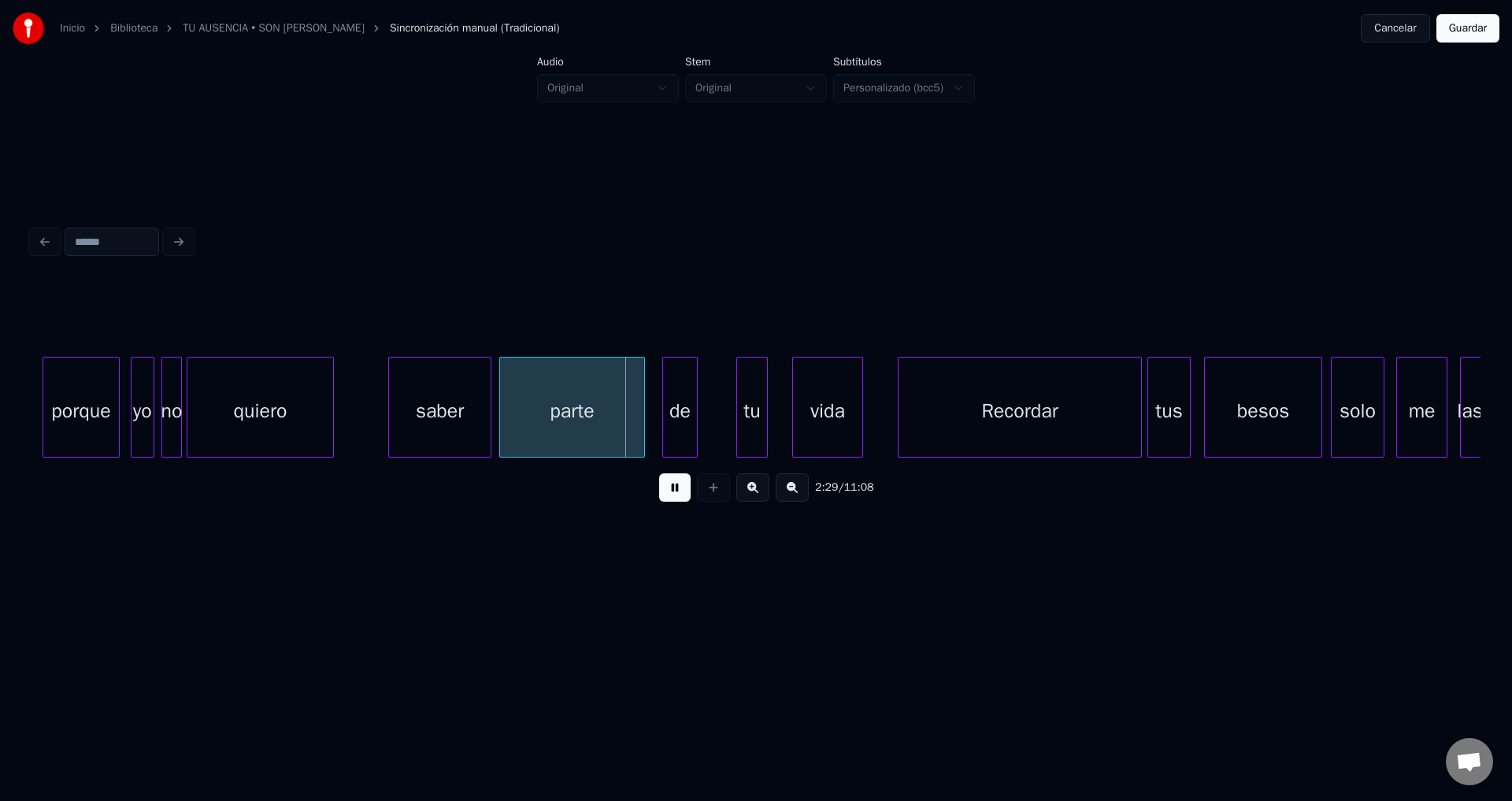 click at bounding box center (488, 407) 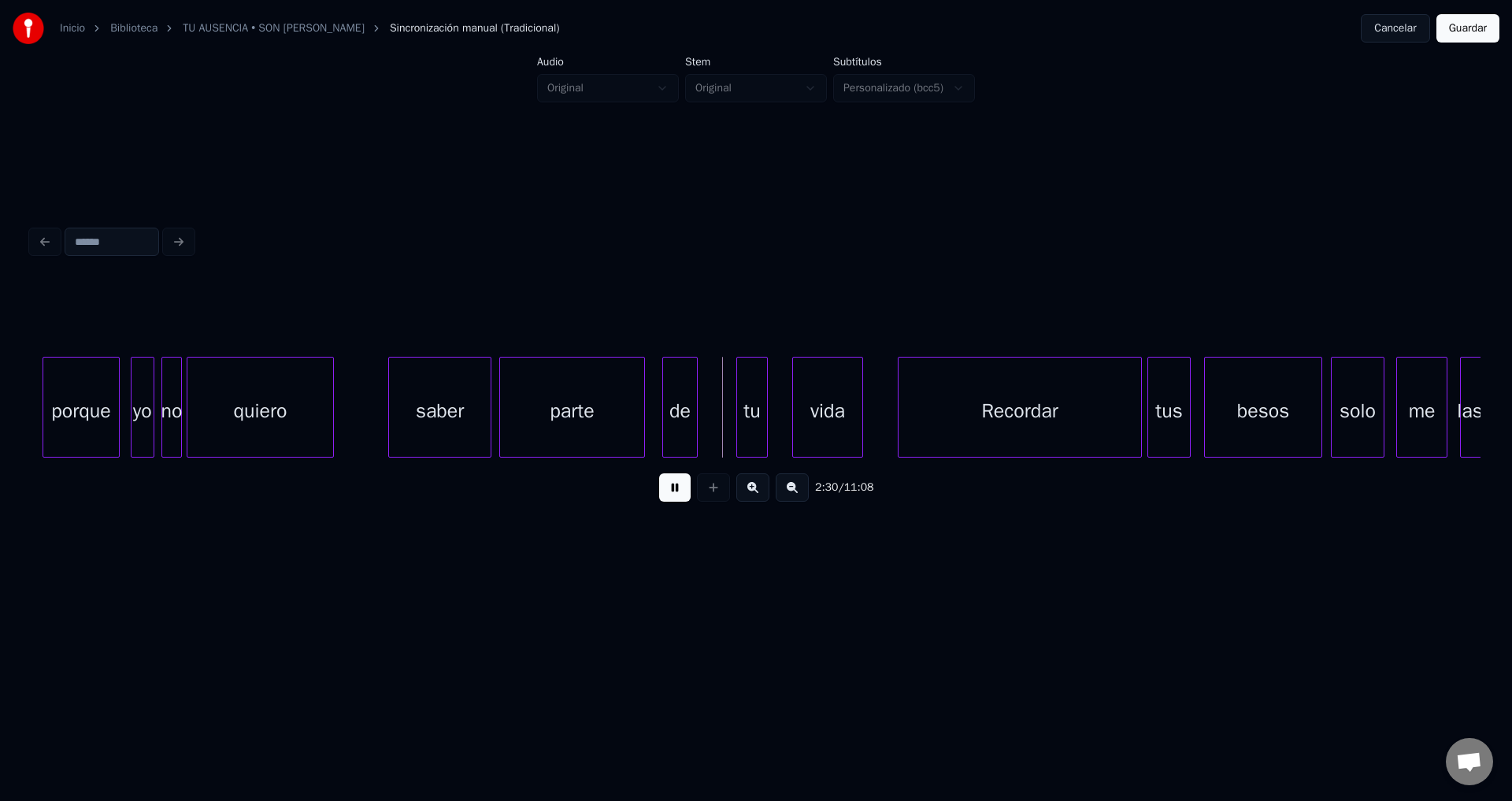 click on "parte" at bounding box center [572, 411] 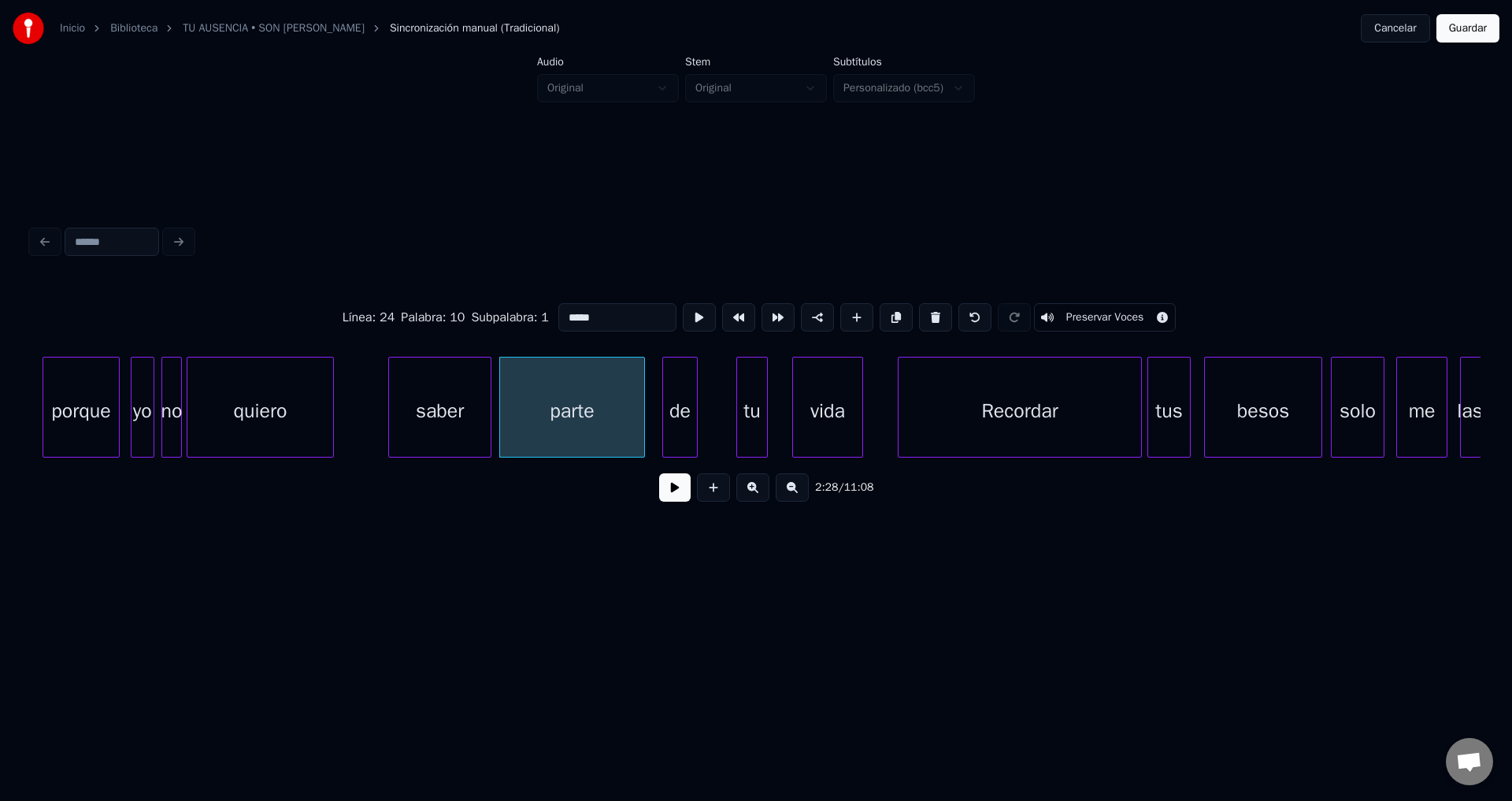 click on "parte" at bounding box center [572, 411] 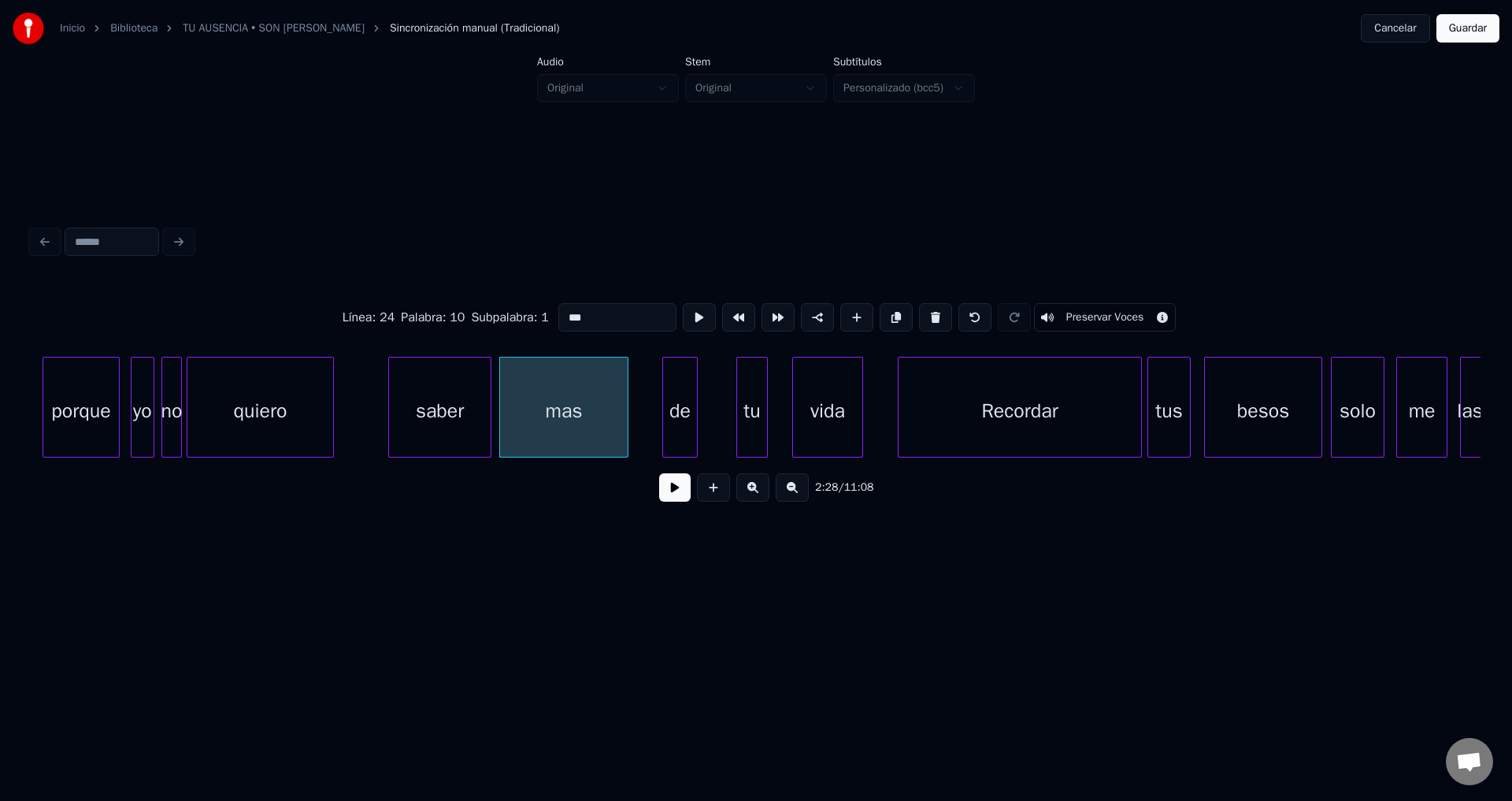 click at bounding box center [625, 407] 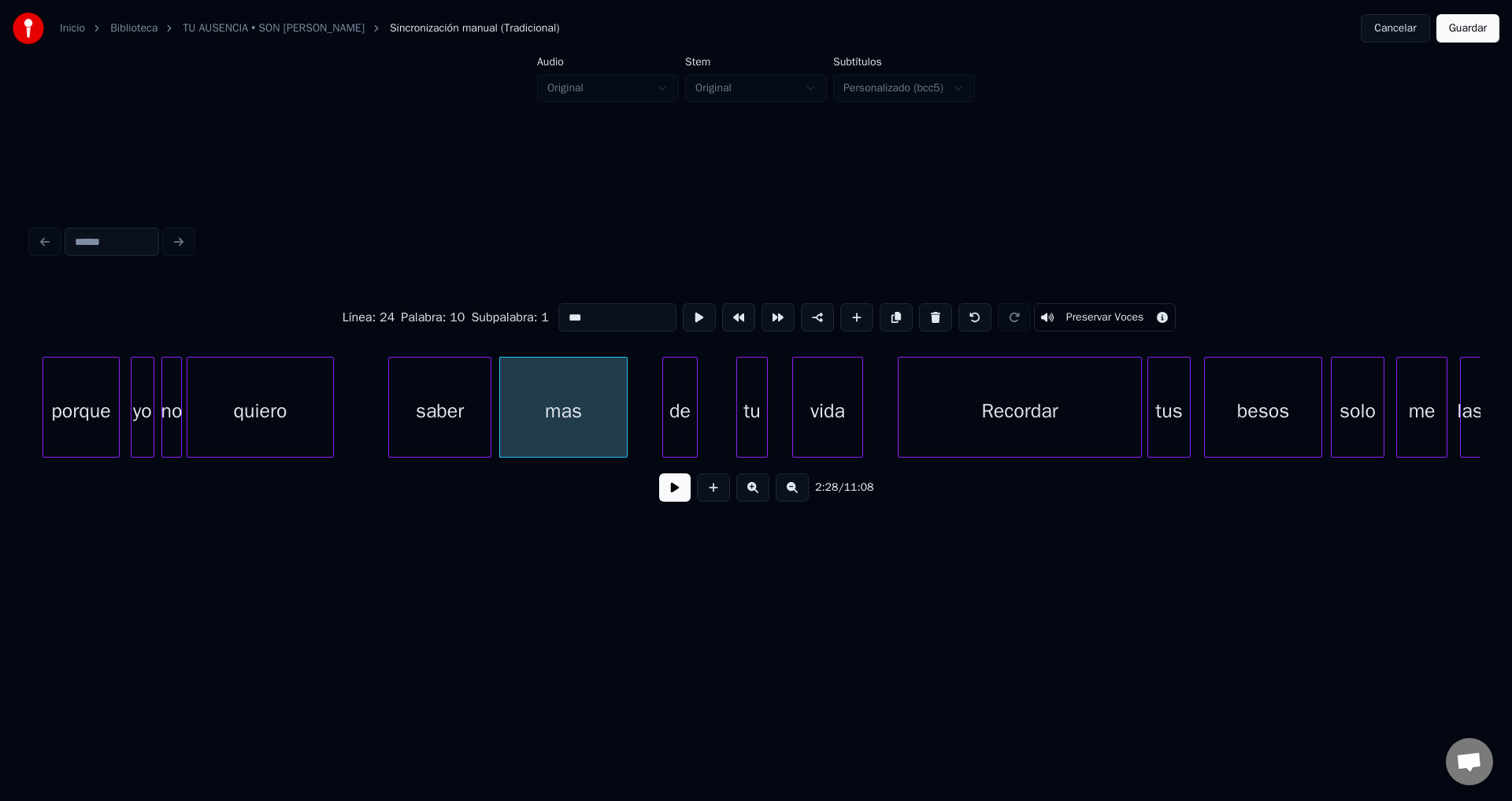 click on "saber" at bounding box center (439, 411) 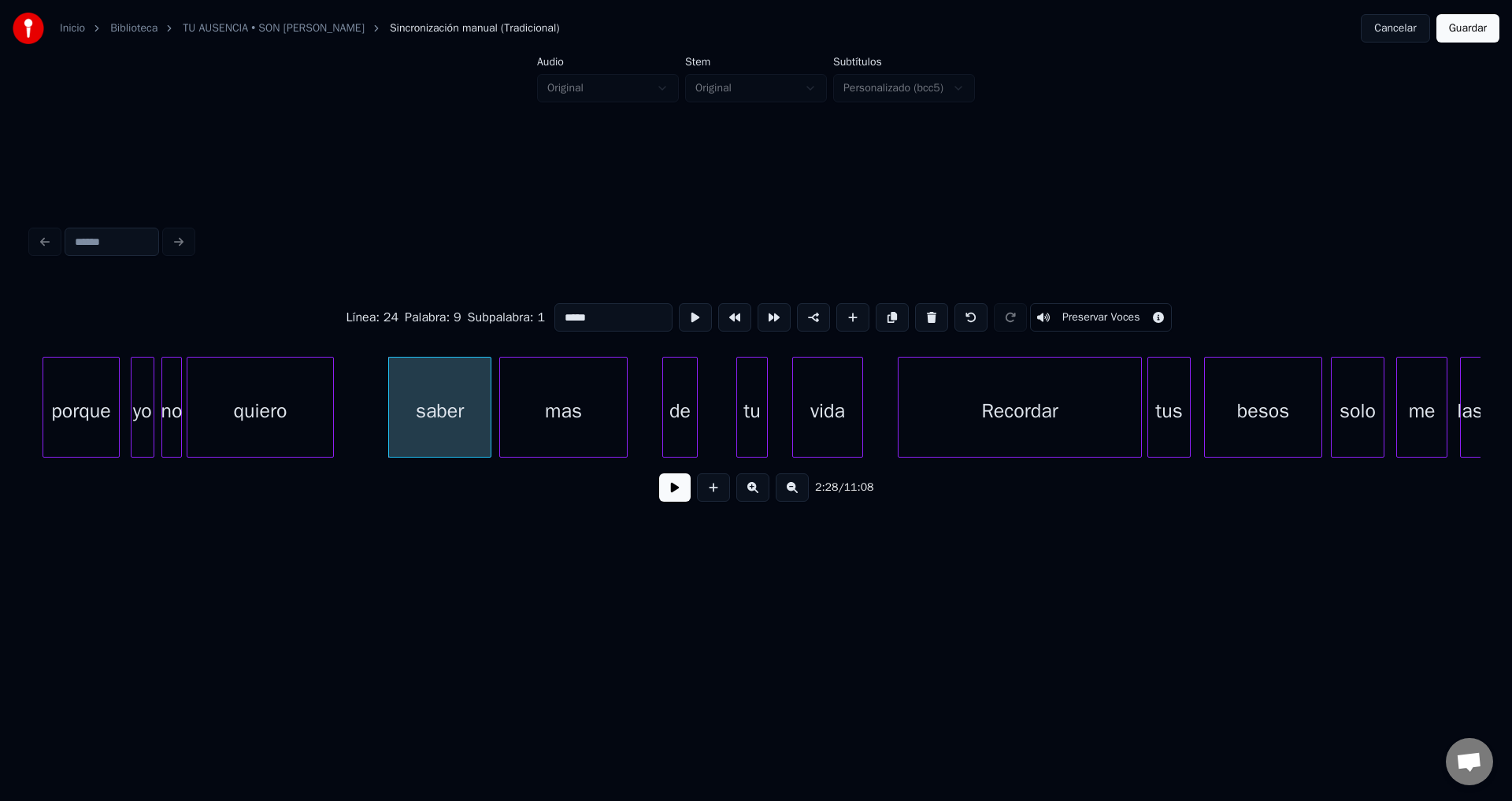 type on "*****" 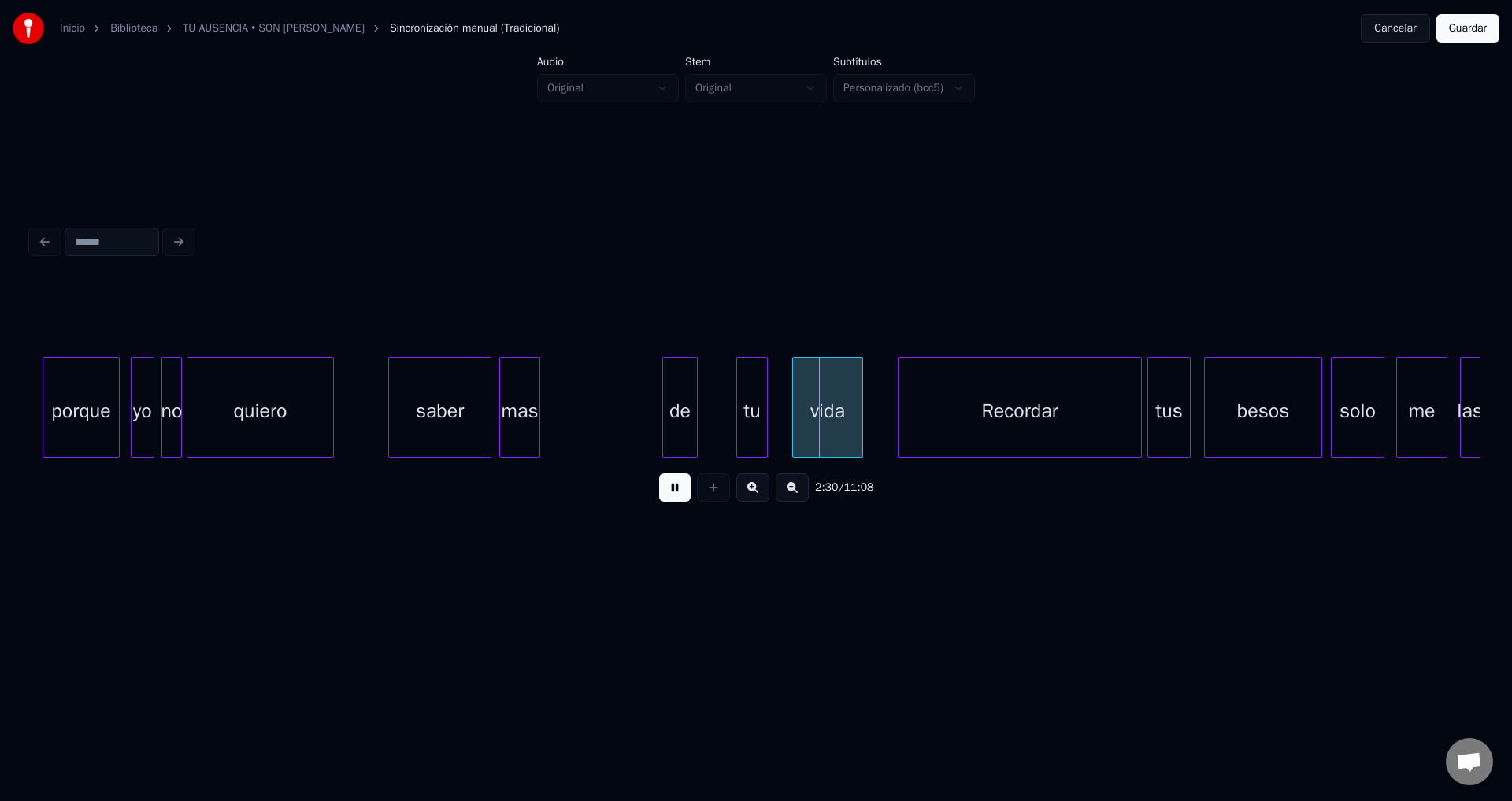 click at bounding box center [537, 407] 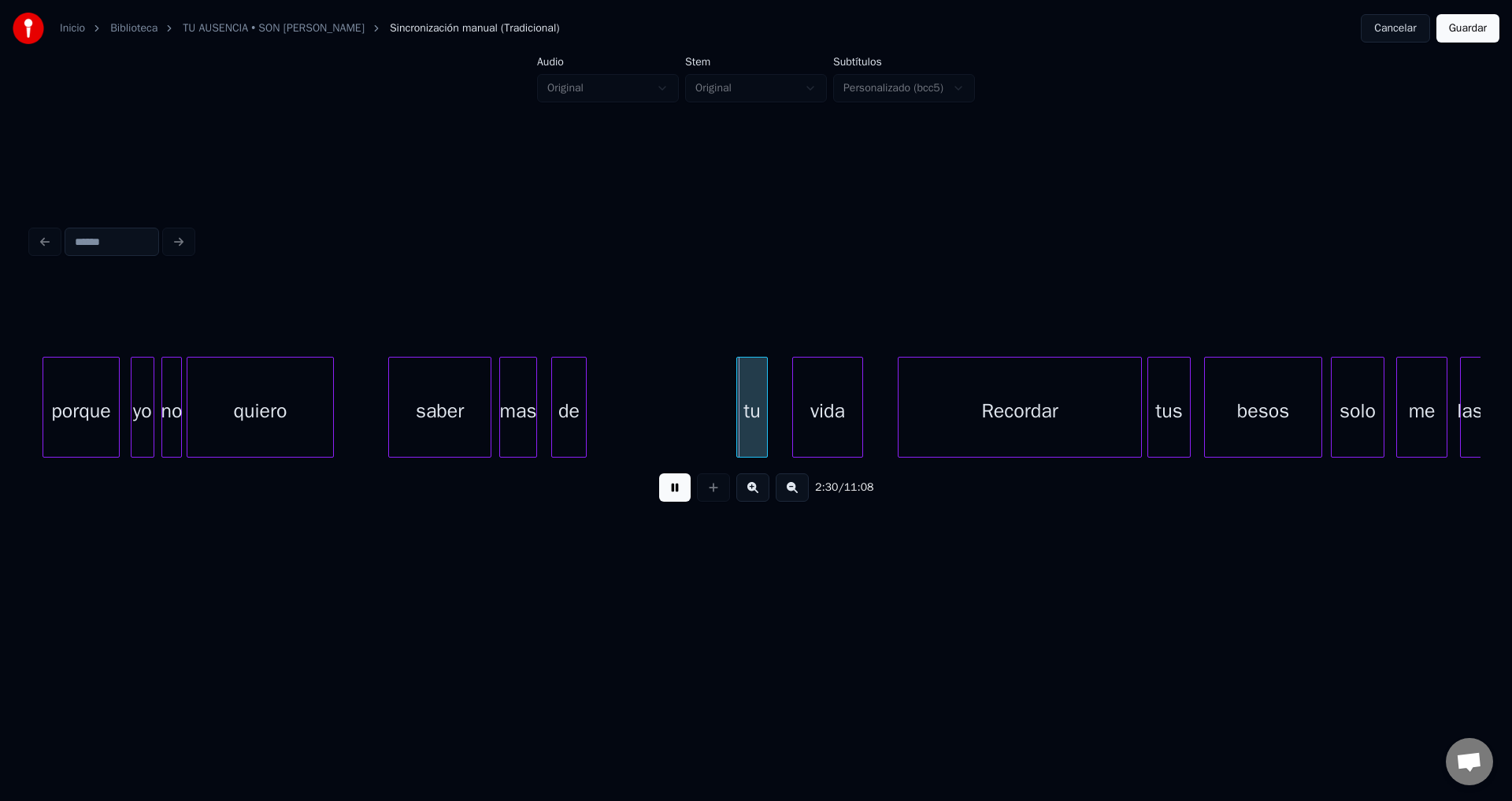 click on "de" at bounding box center (569, 411) 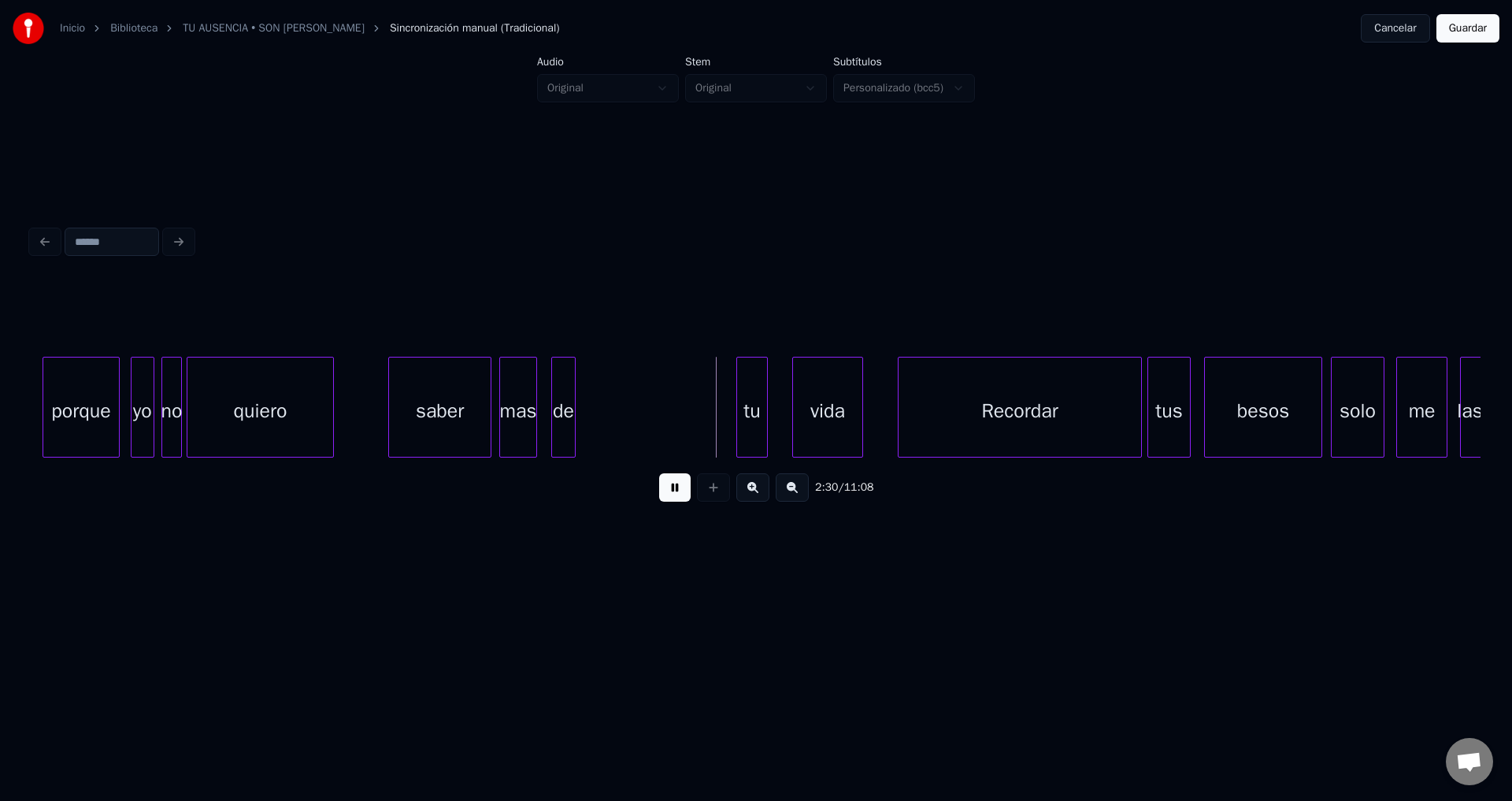 click at bounding box center [573, 407] 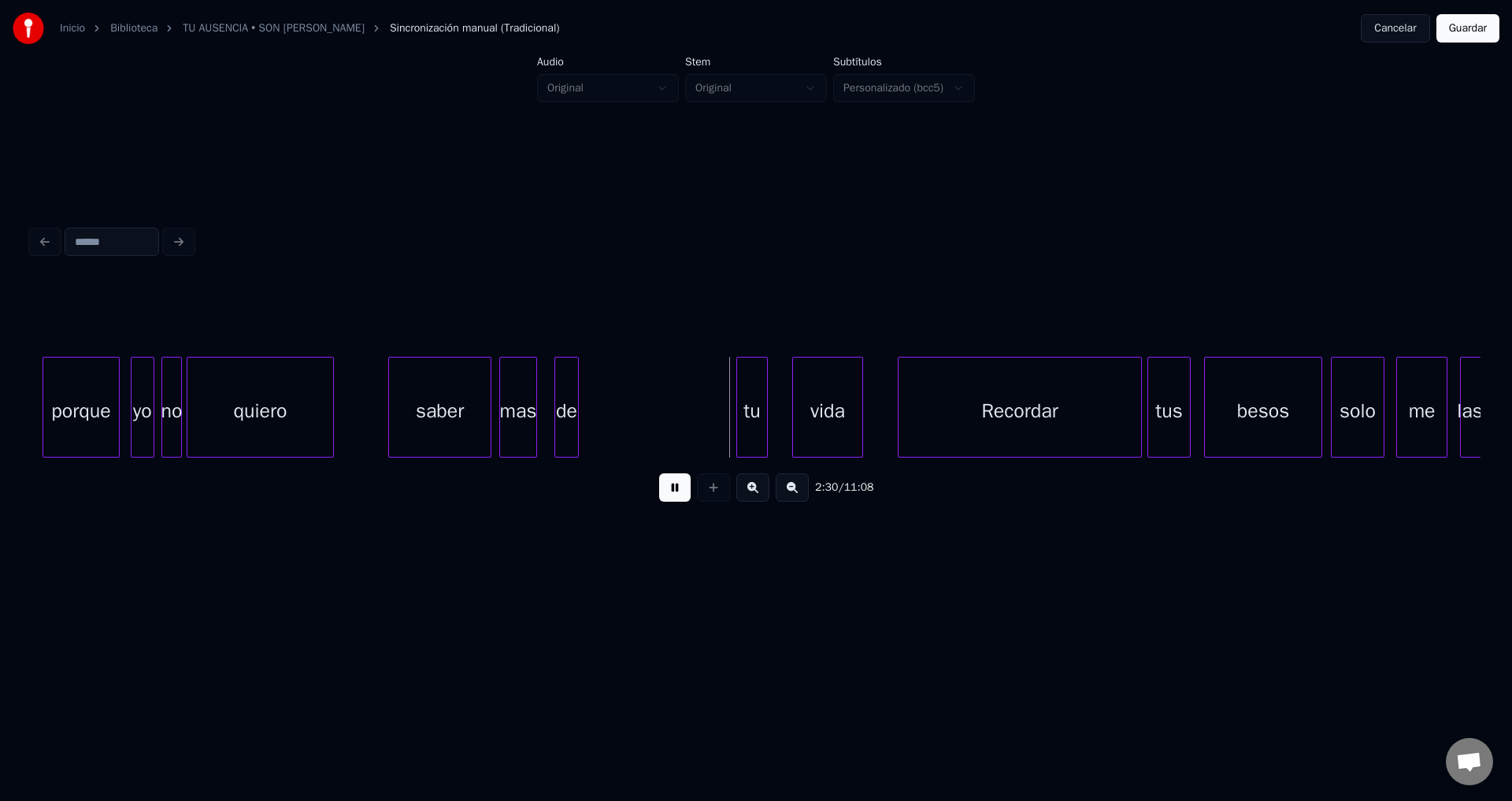 click on "de" at bounding box center [566, 411] 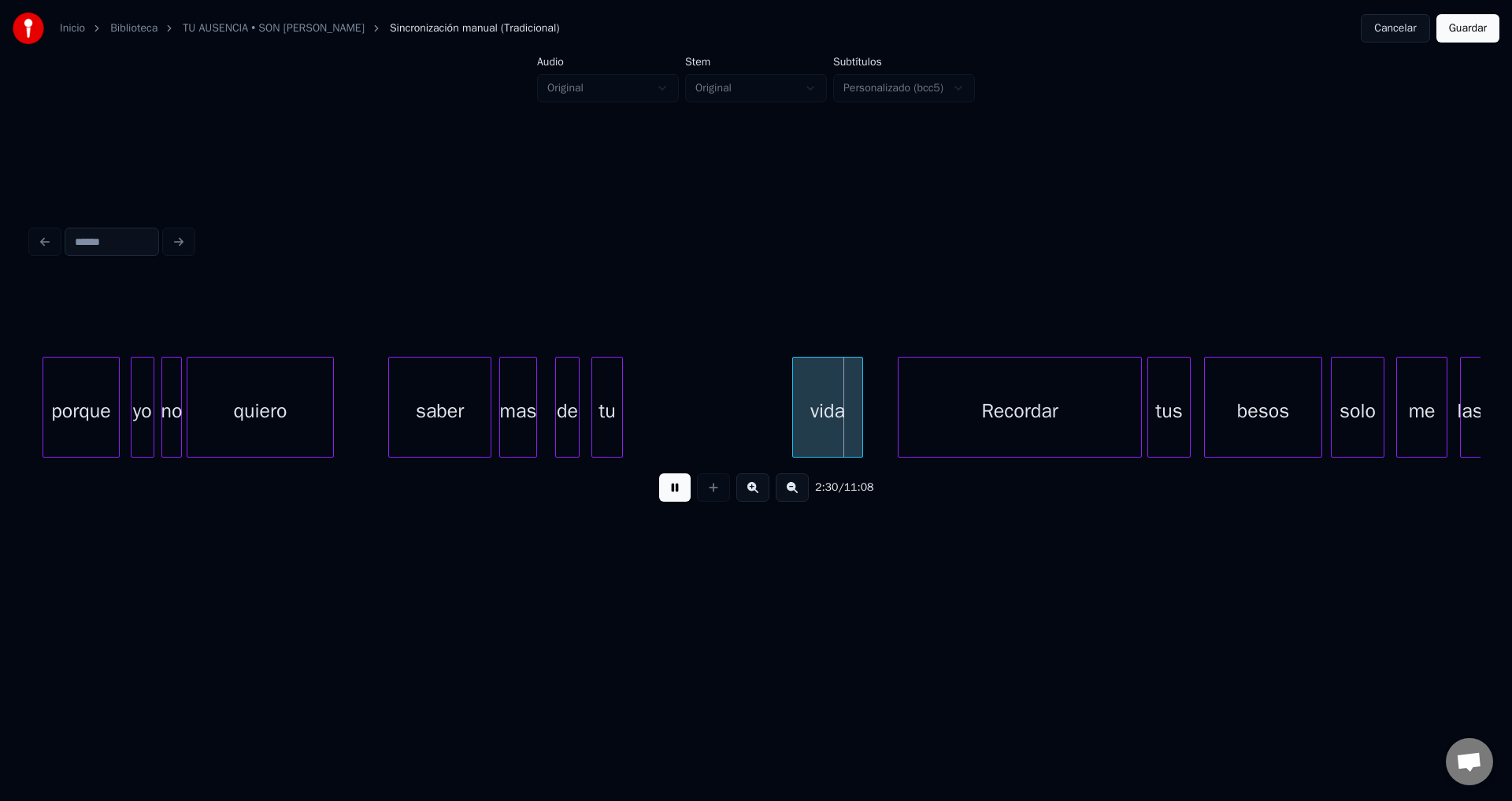 click on "tu" at bounding box center [607, 411] 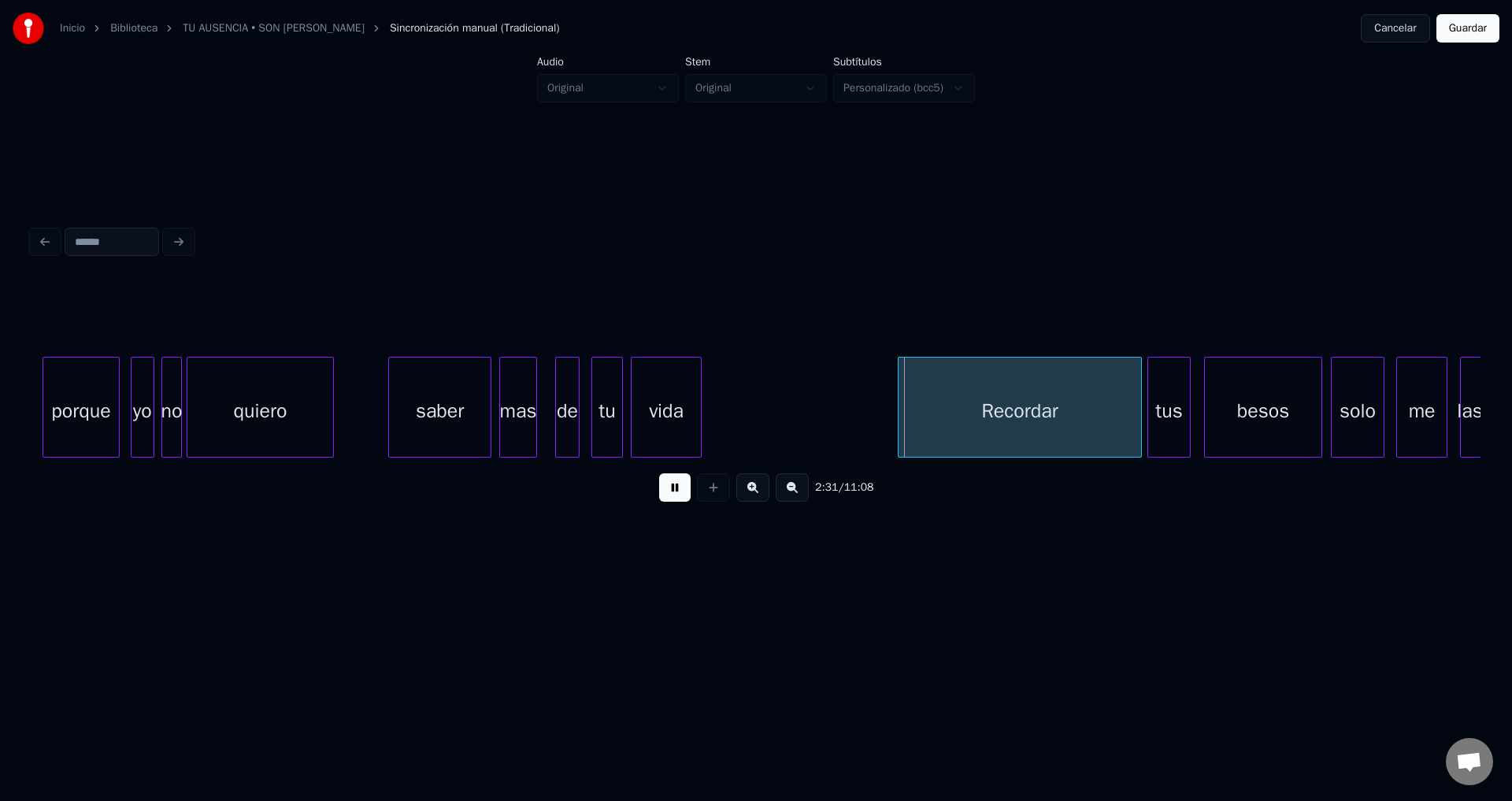 click on "vida" at bounding box center (666, 411) 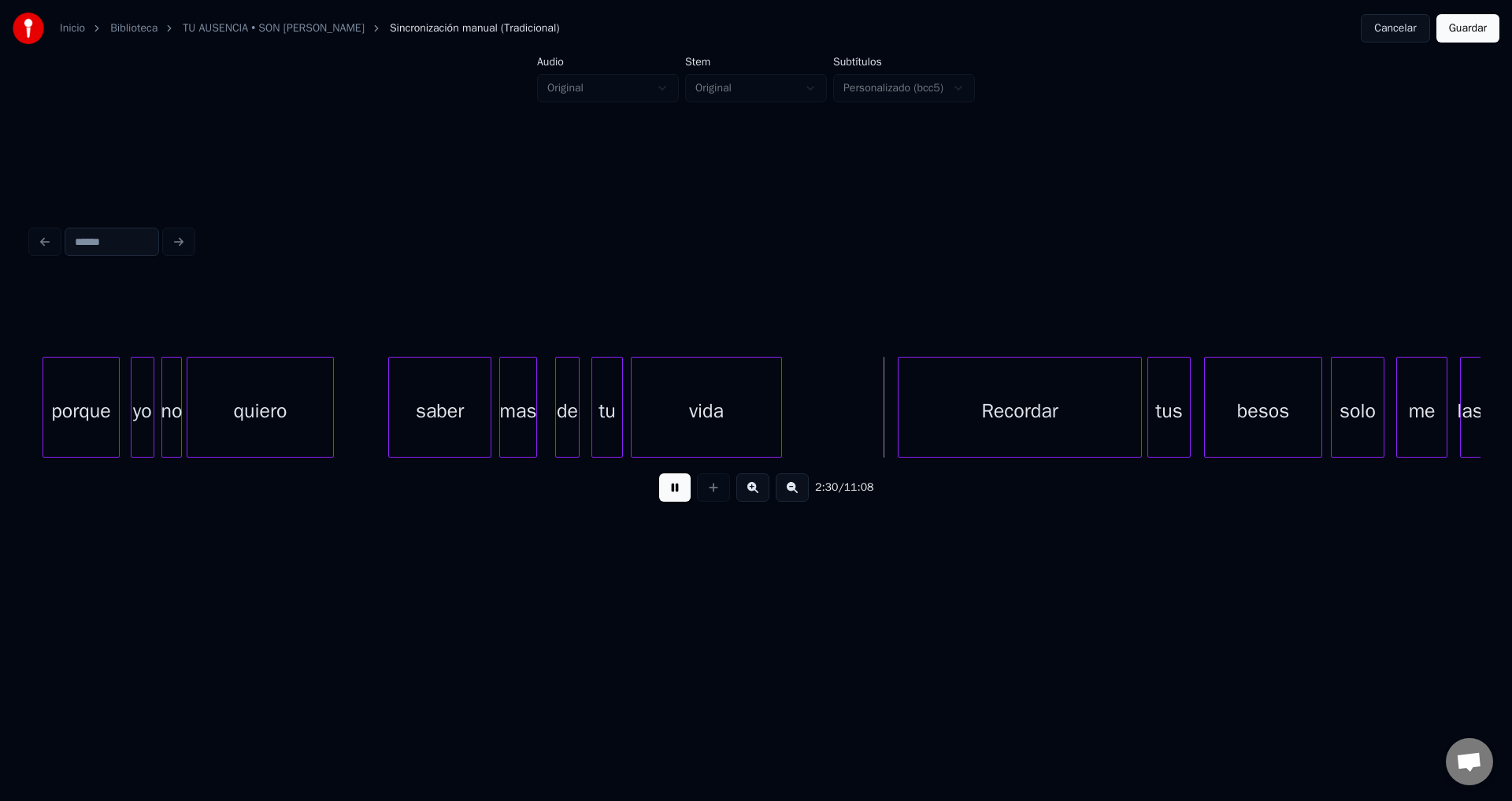 click at bounding box center (779, 407) 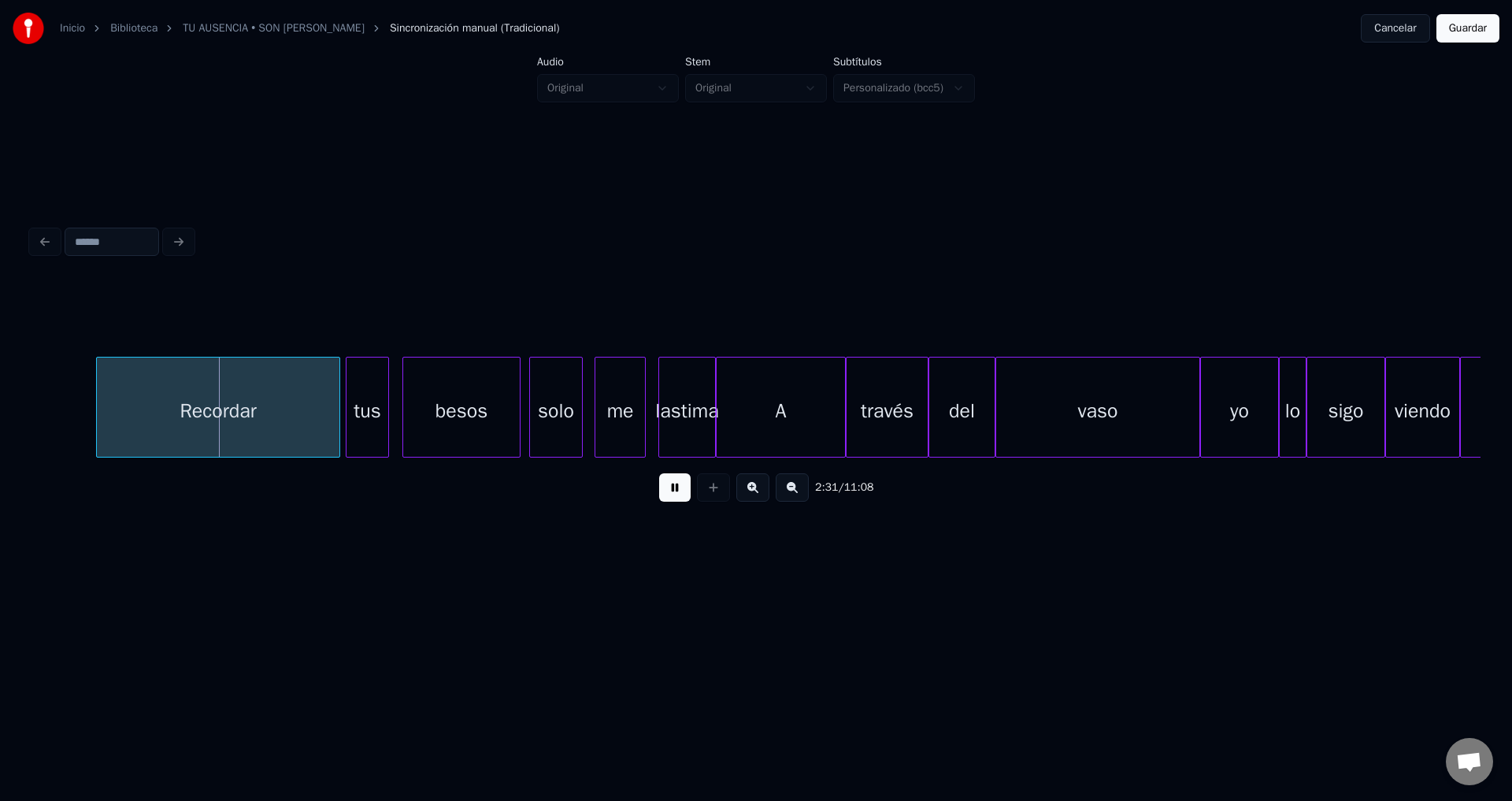 scroll, scrollTop: 0, scrollLeft: 29375, axis: horizontal 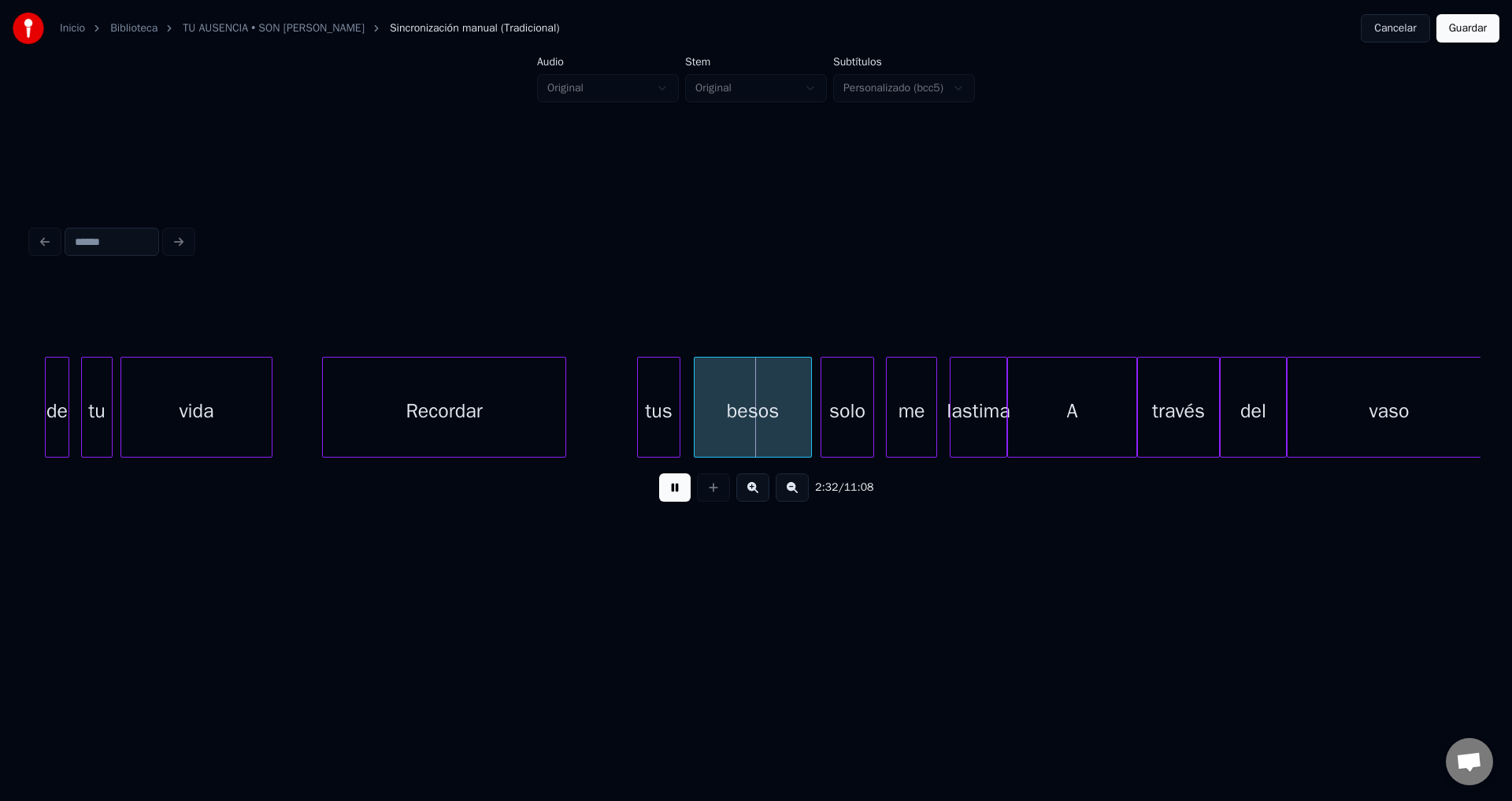 click on "Recordar" at bounding box center [444, 411] 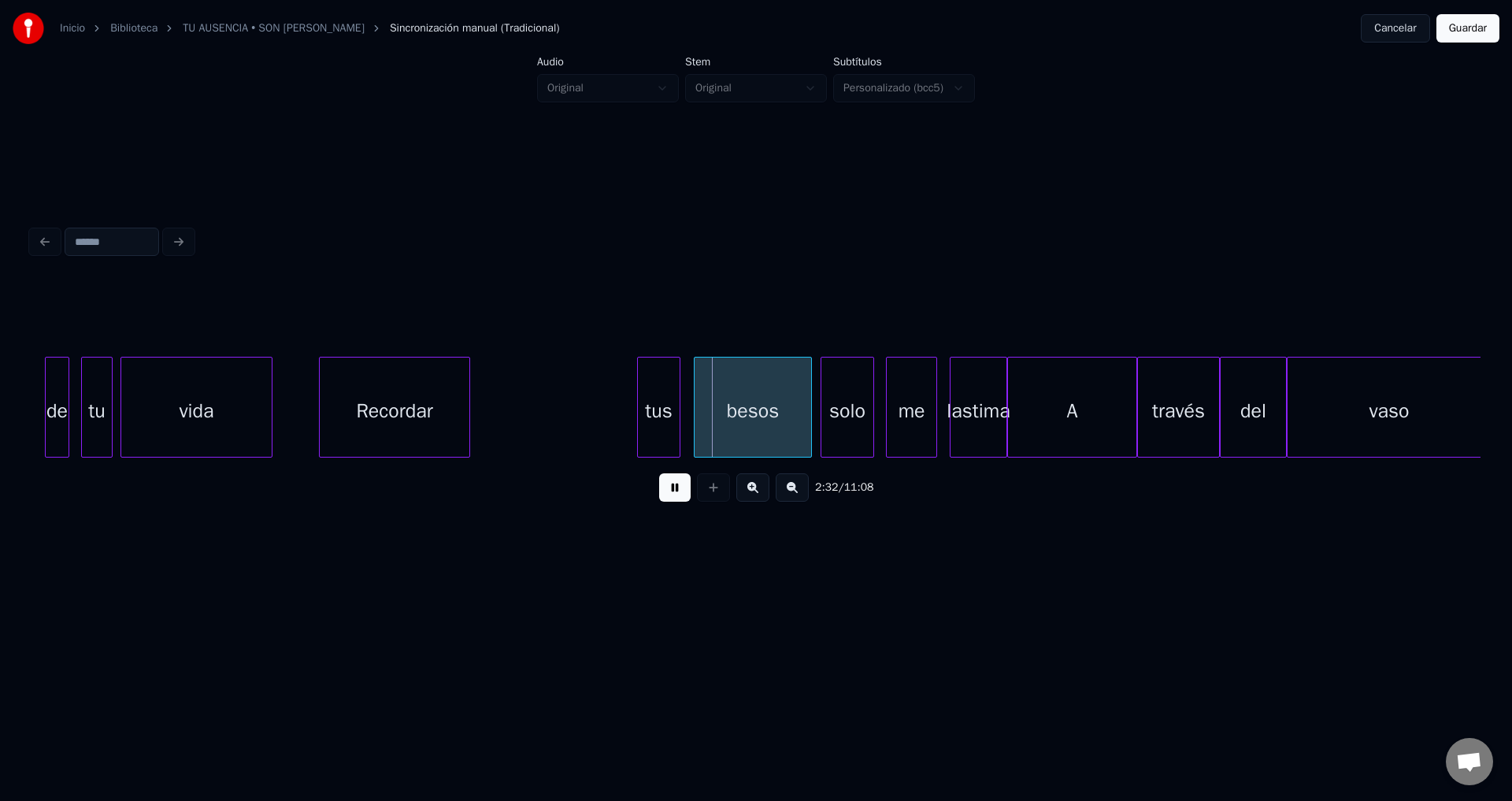 click at bounding box center [467, 407] 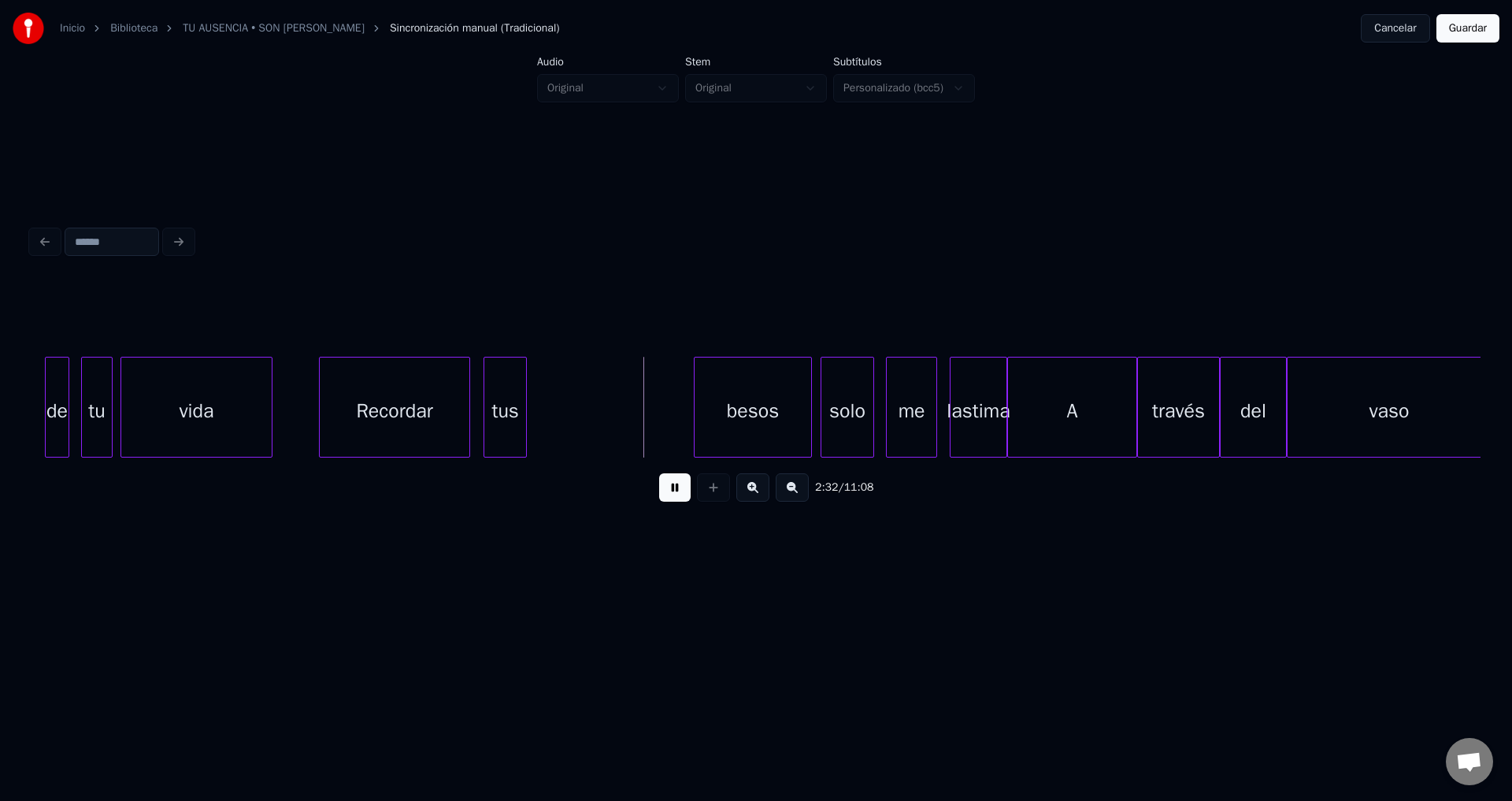 click on "tus" at bounding box center [505, 411] 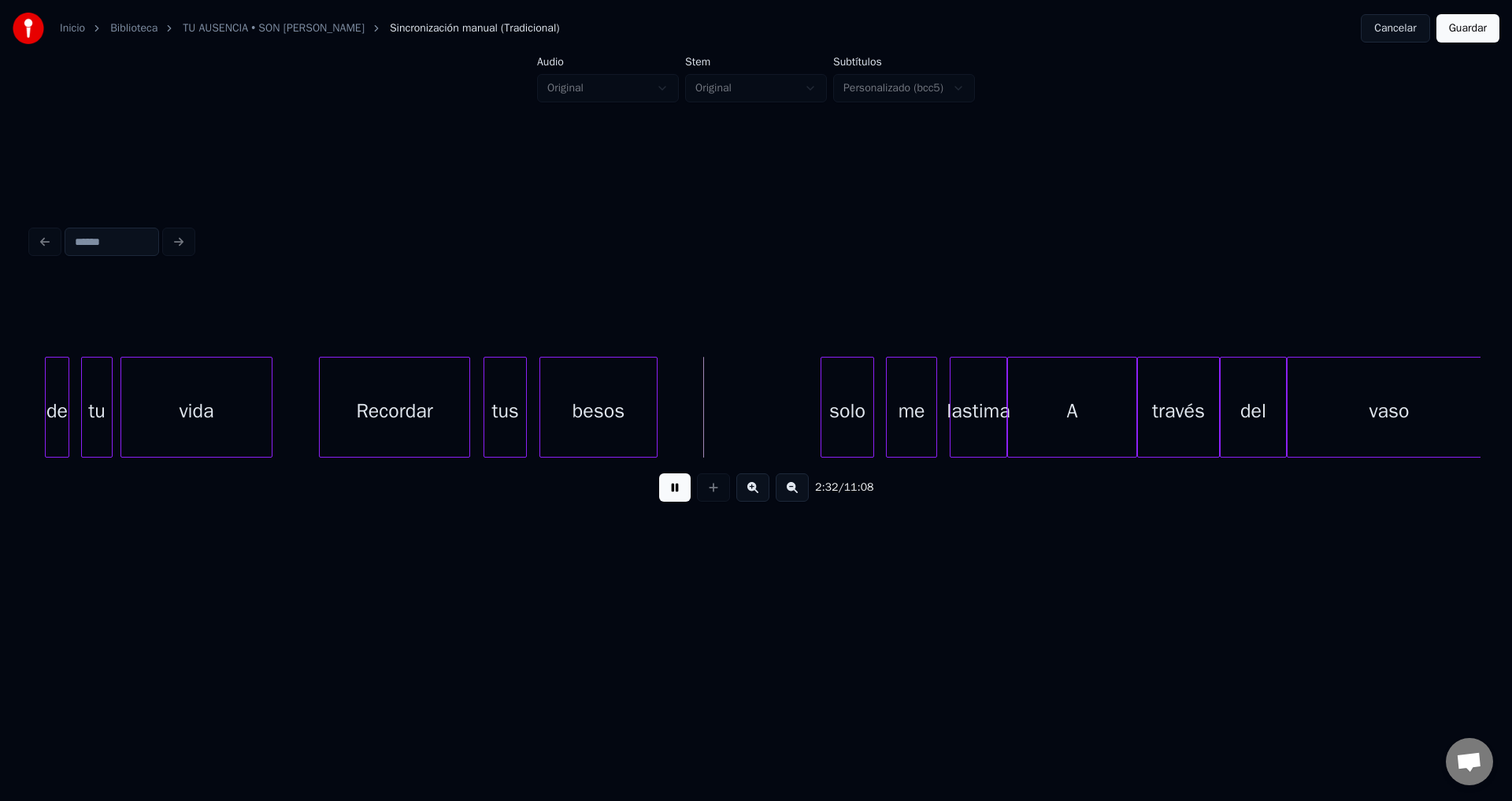click on "besos" at bounding box center [598, 411] 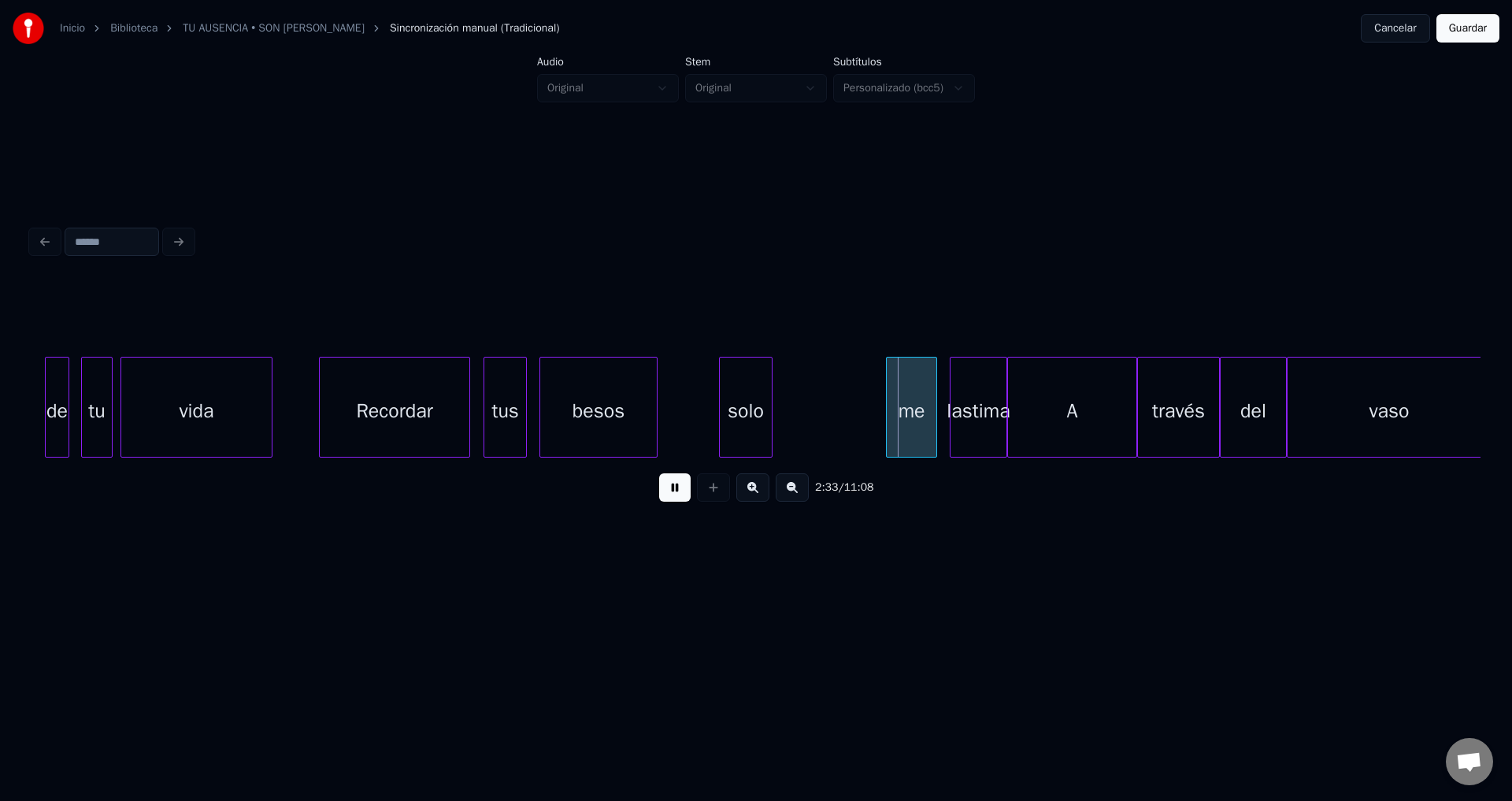 click on "solo" at bounding box center (746, 411) 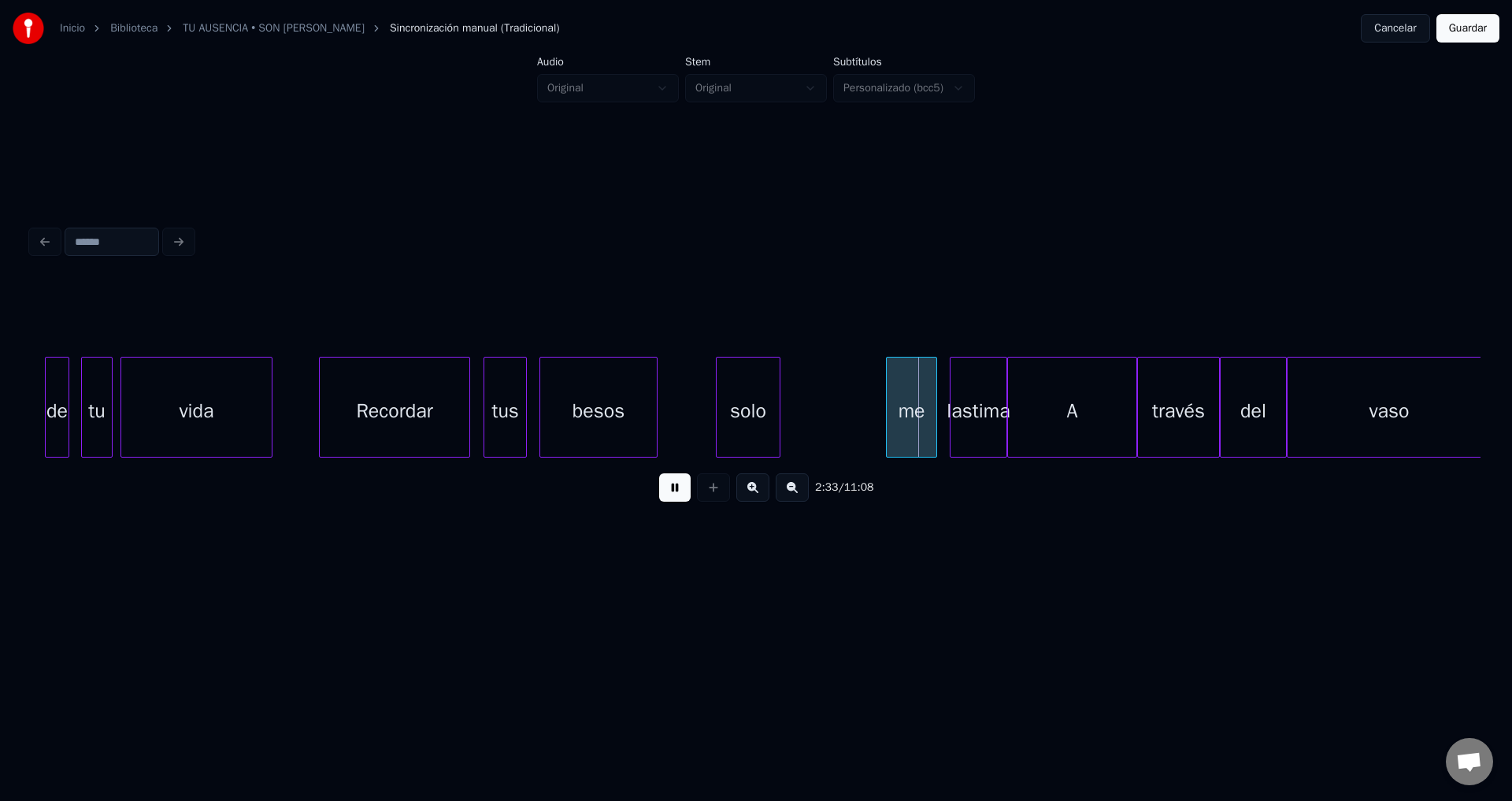 click at bounding box center (777, 407) 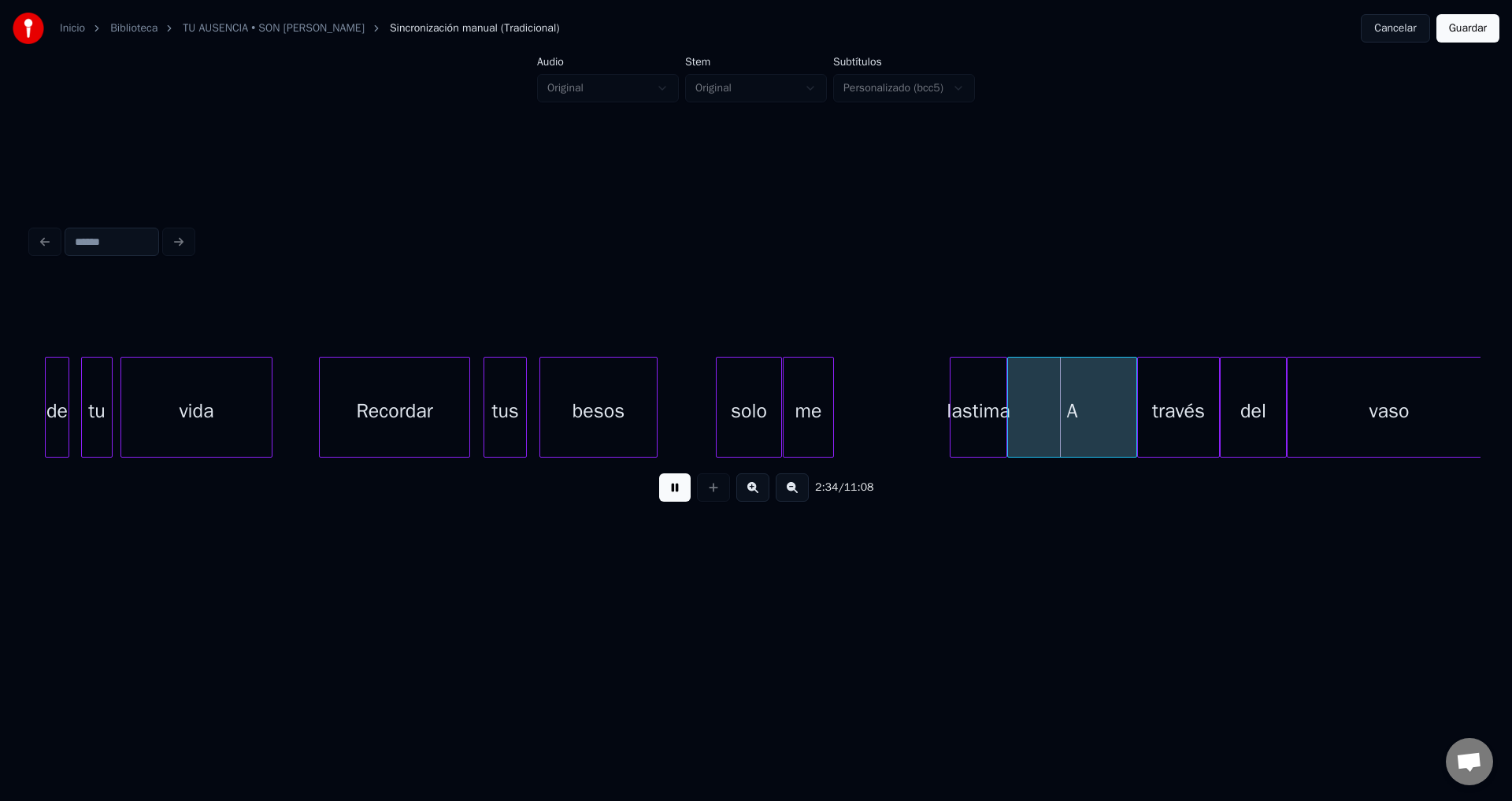 click on "me" at bounding box center [808, 411] 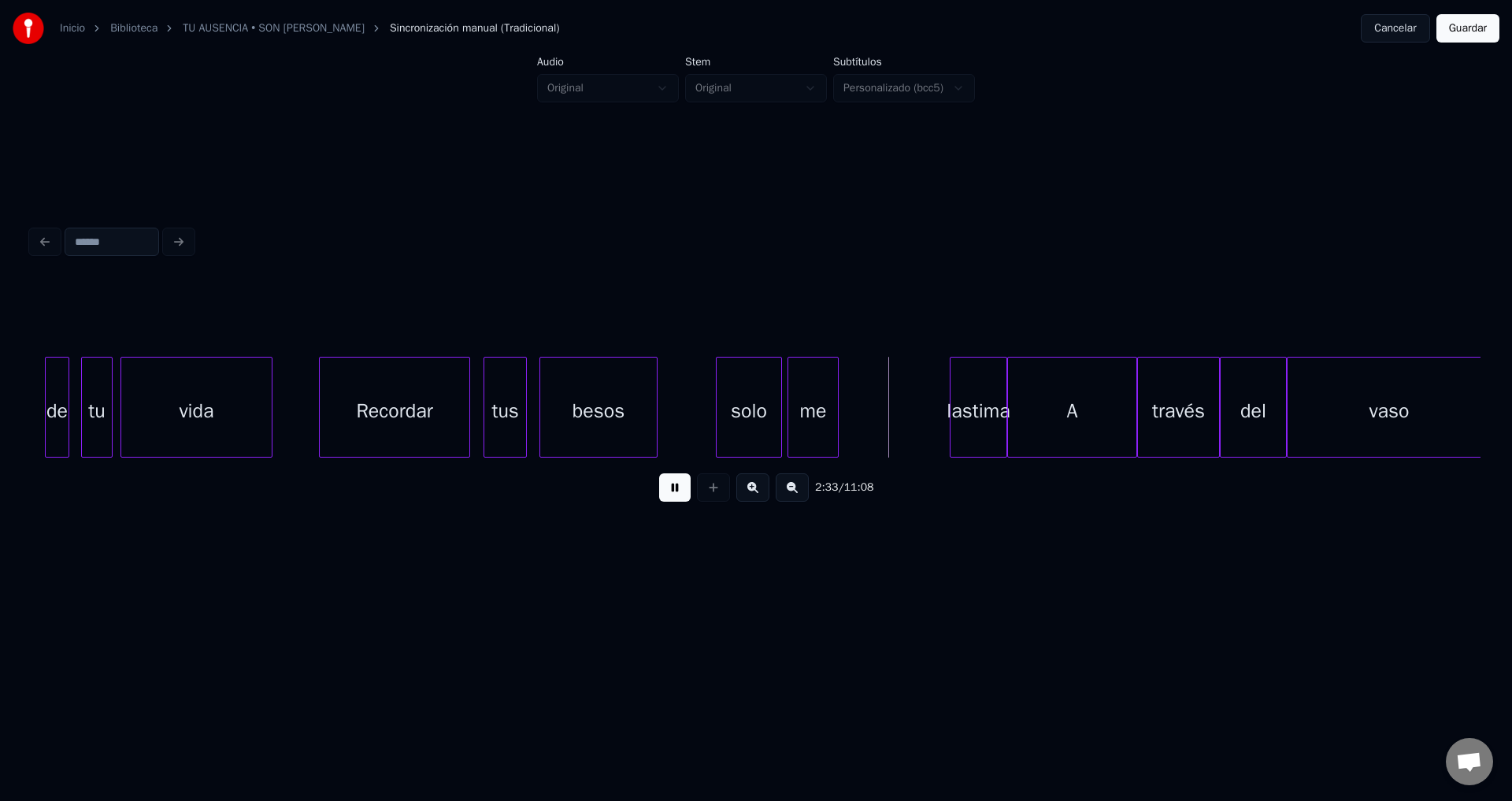 click on "me" at bounding box center (813, 411) 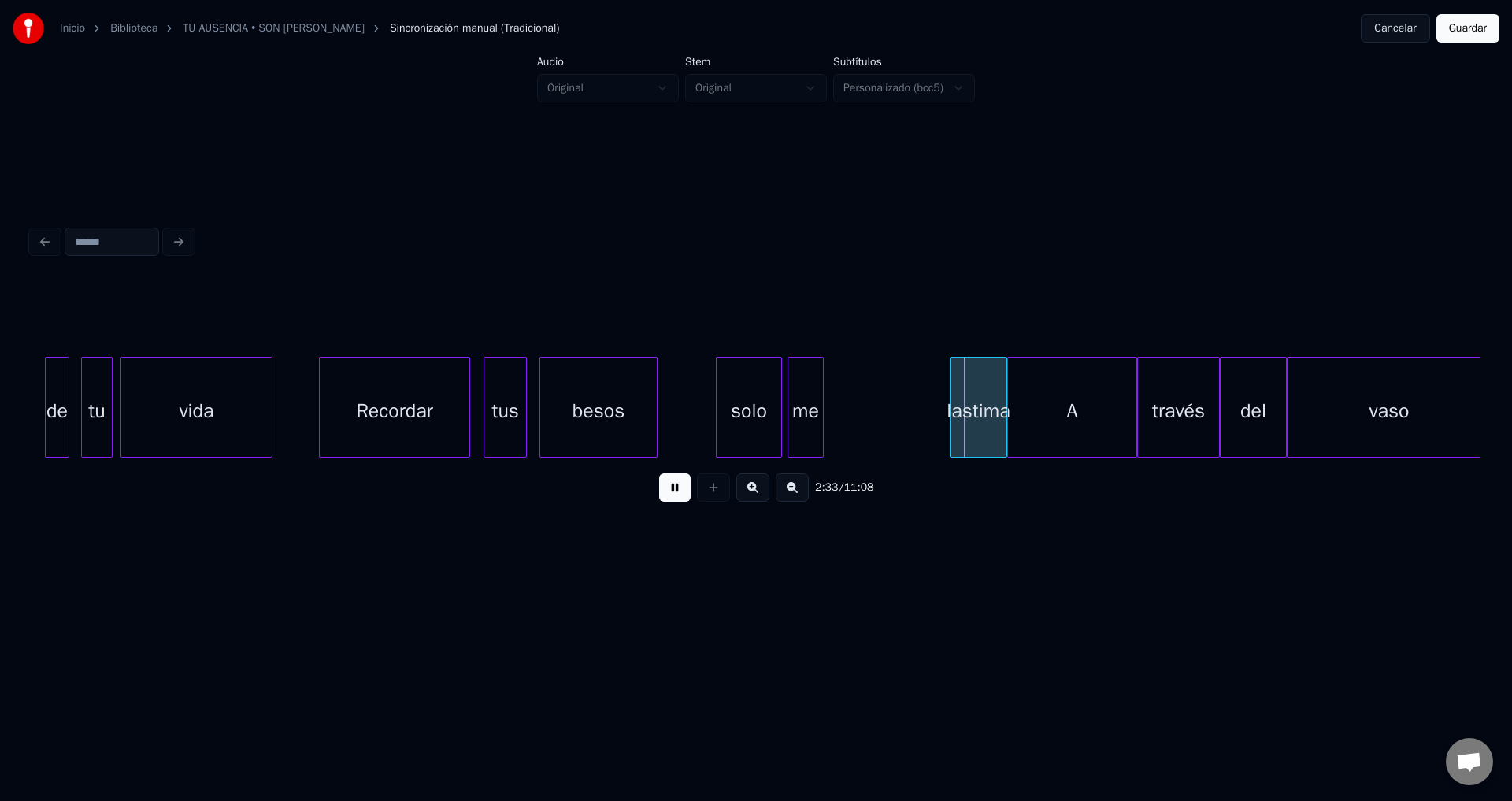 click at bounding box center (821, 407) 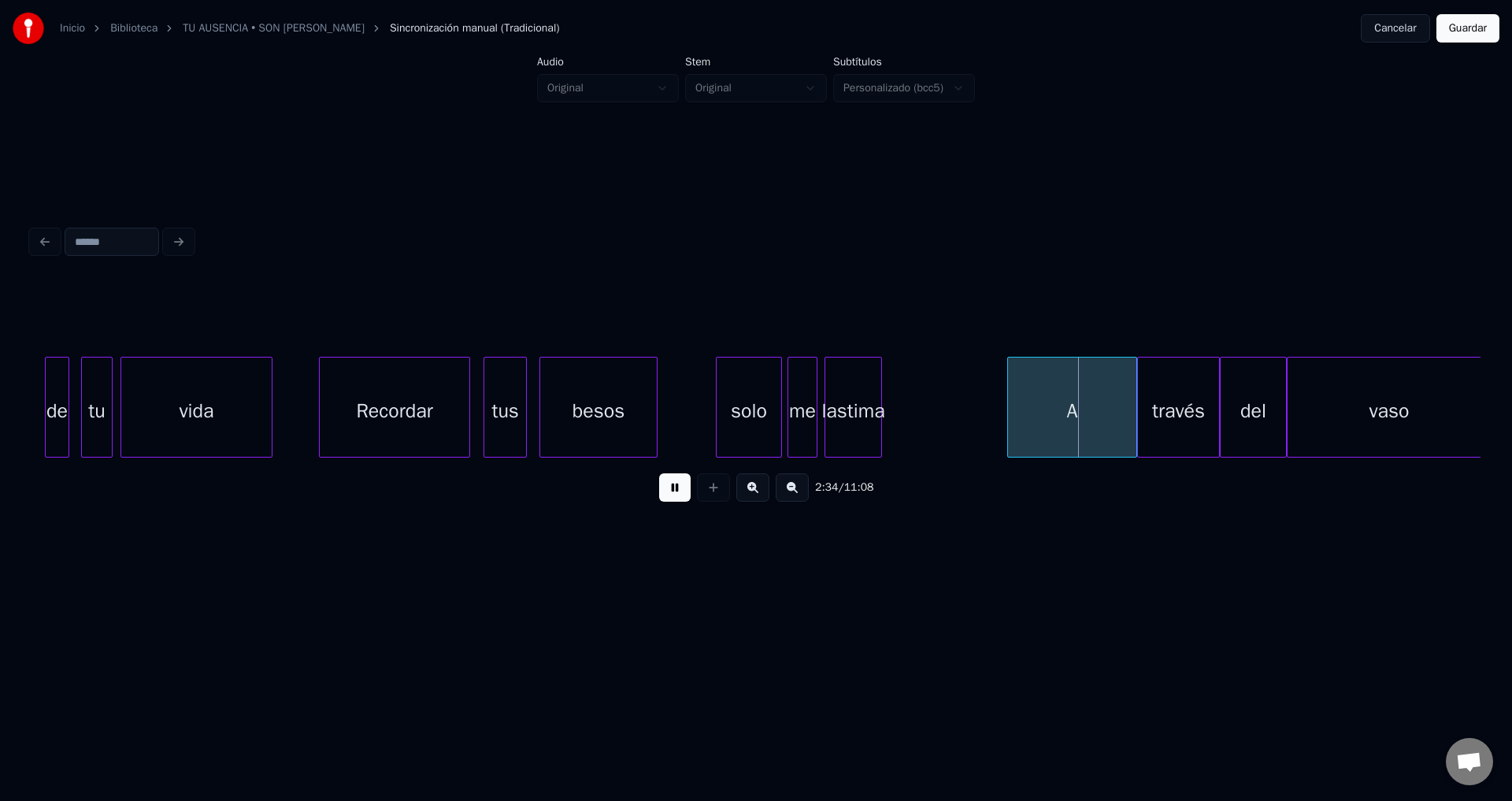 click on "lastima" at bounding box center (853, 411) 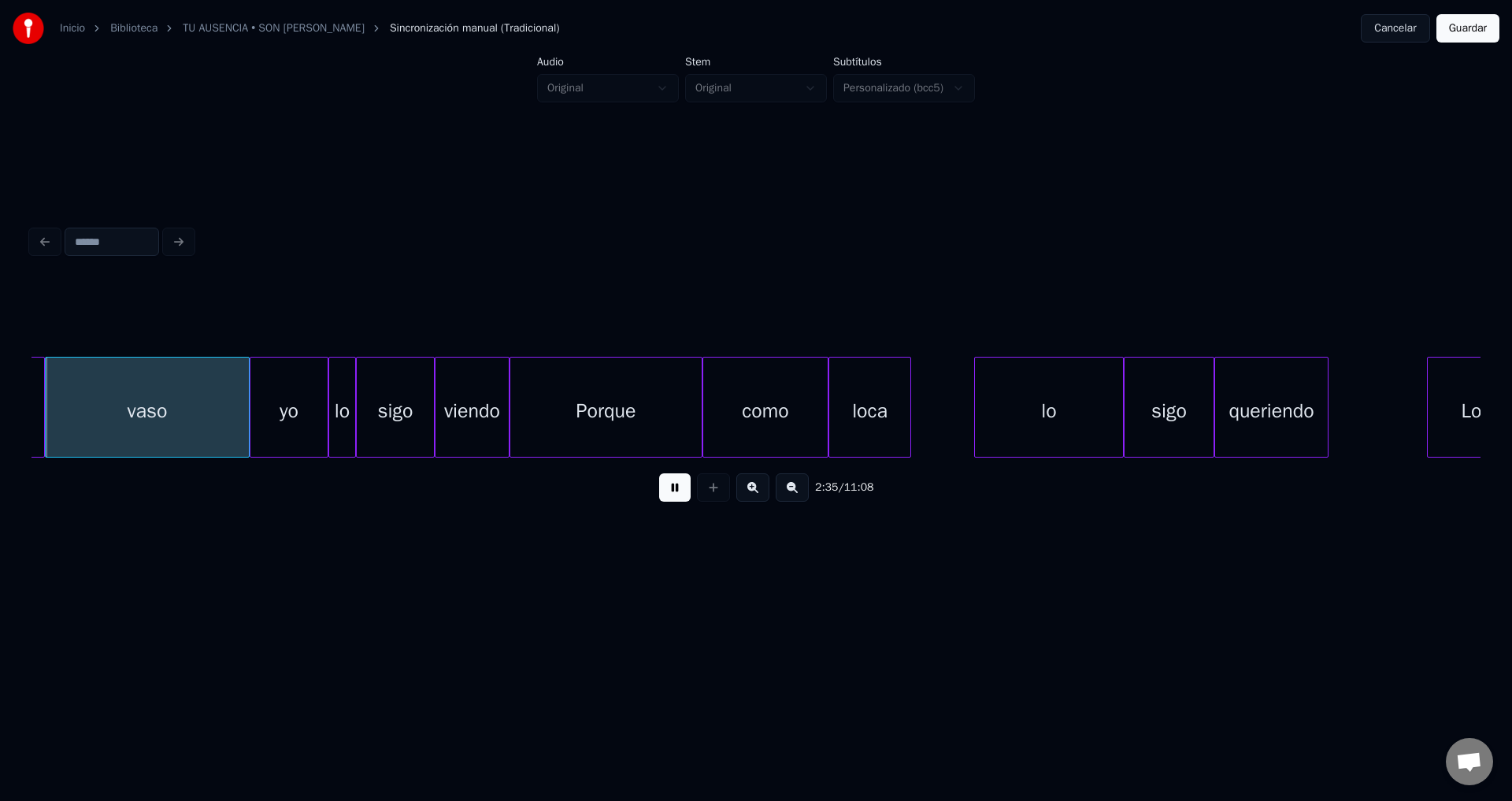 scroll, scrollTop: 0, scrollLeft: 30622, axis: horizontal 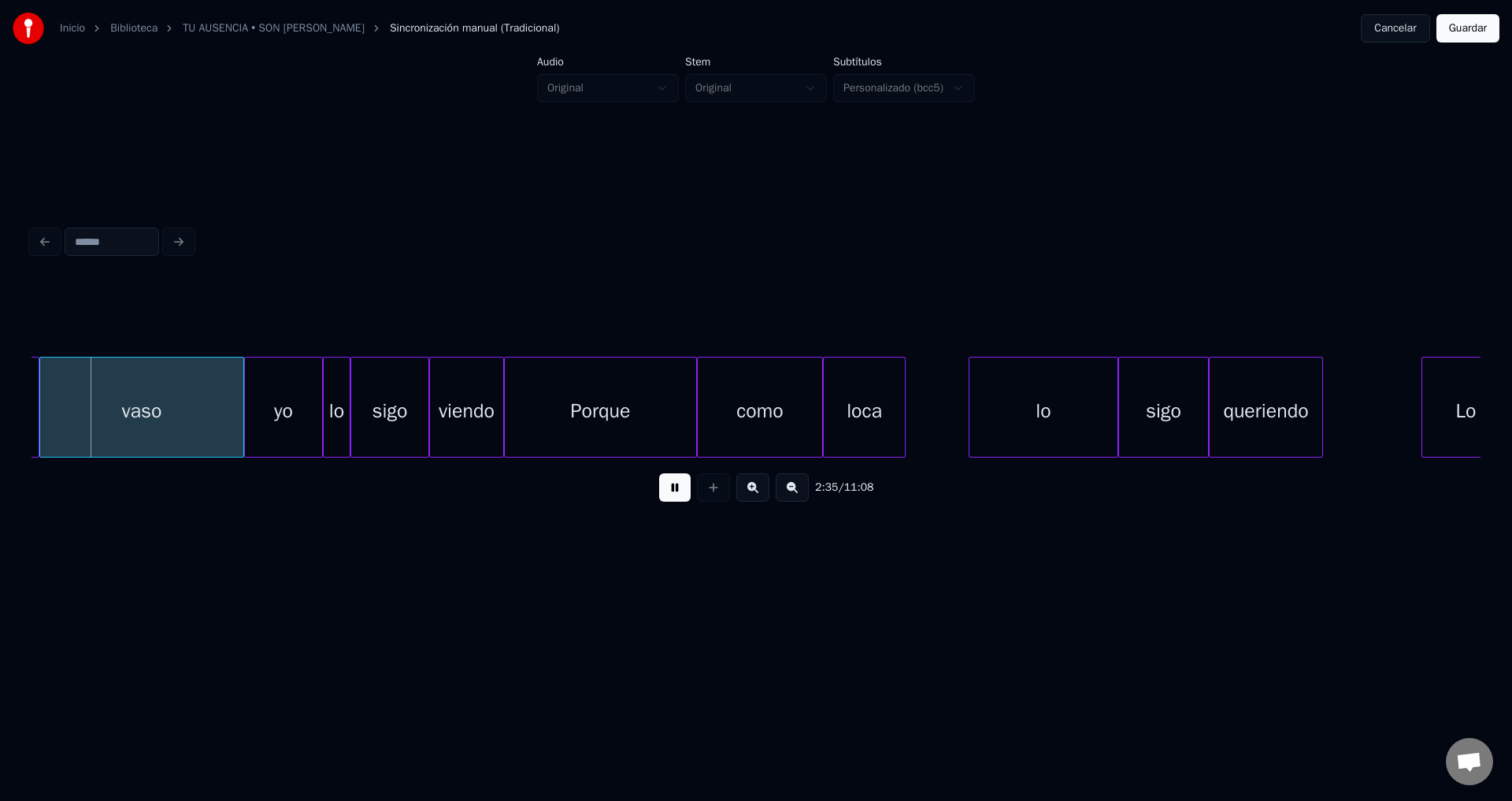 click at bounding box center (675, 488) 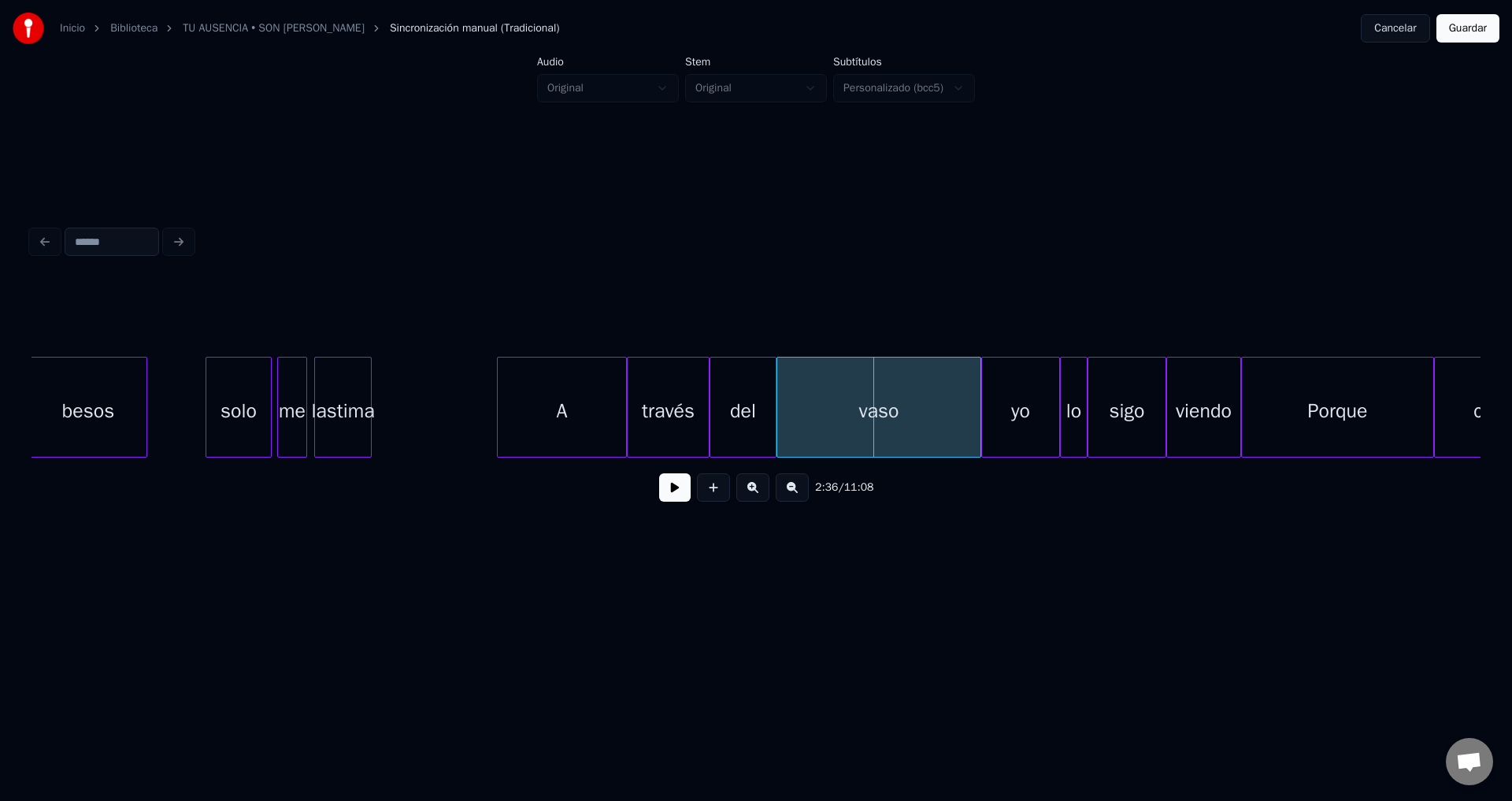 scroll, scrollTop: 0, scrollLeft: 30031, axis: horizontal 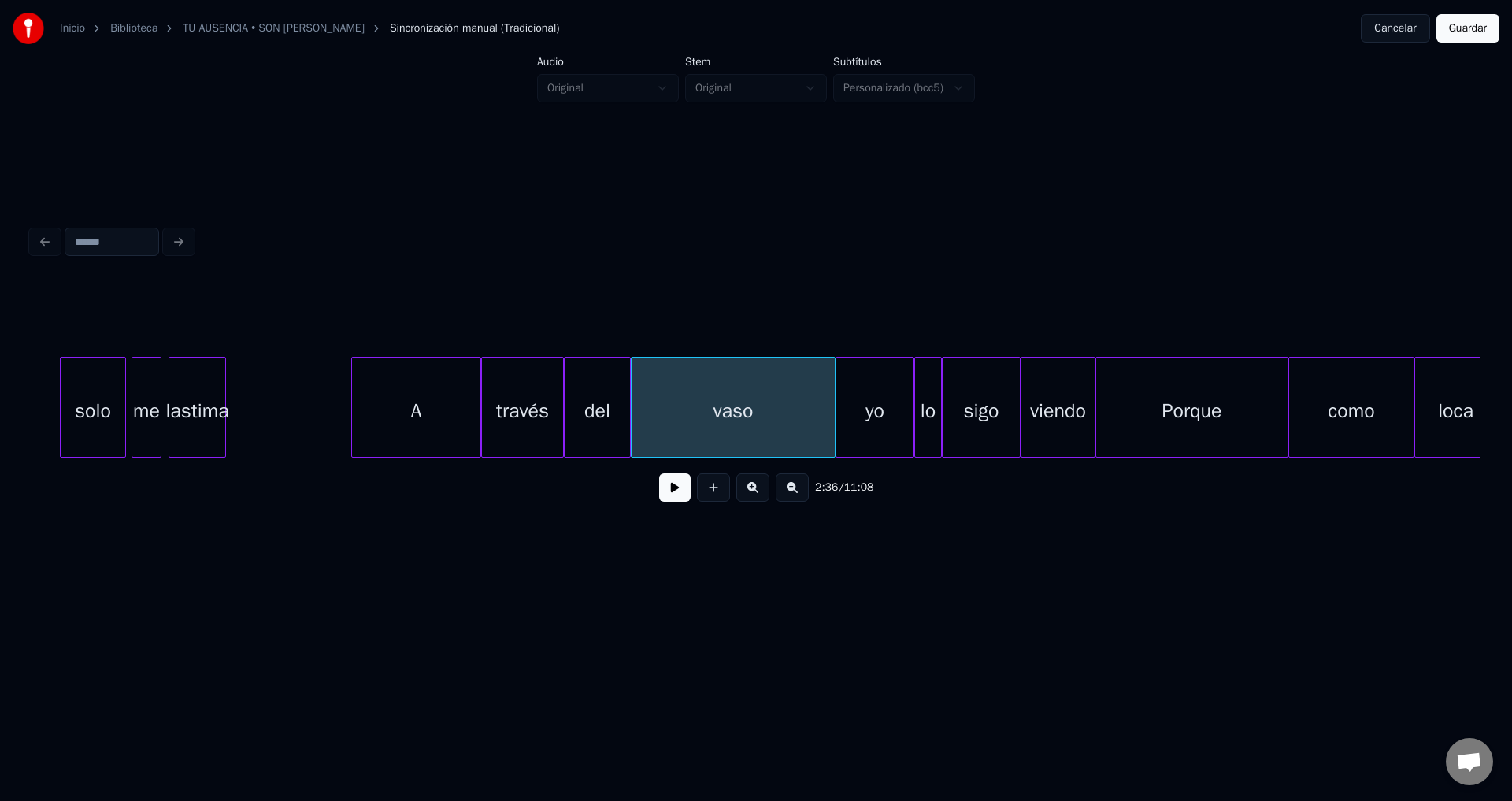 click on "solo" at bounding box center (93, 411) 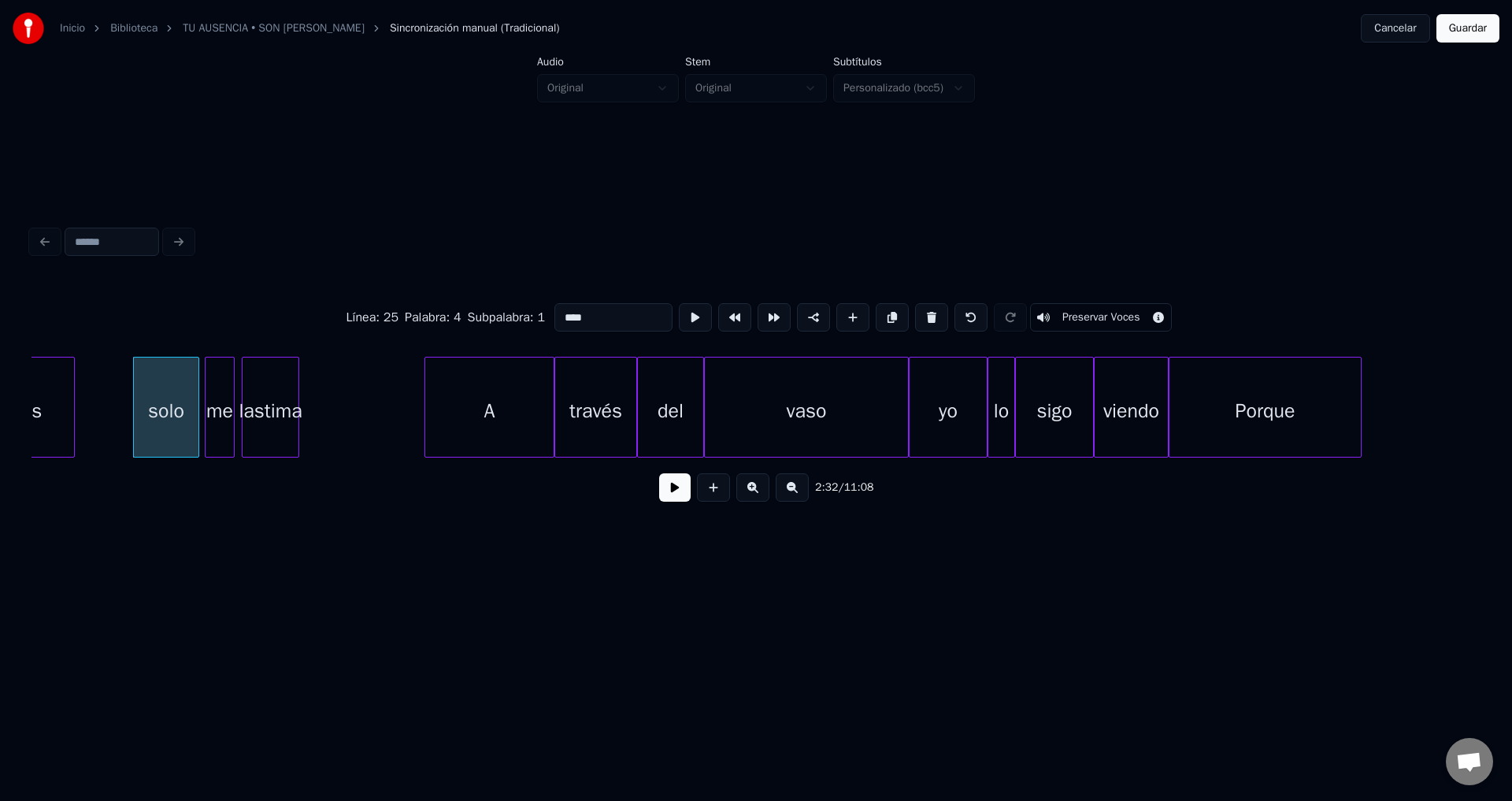 scroll, scrollTop: 0, scrollLeft: 29812, axis: horizontal 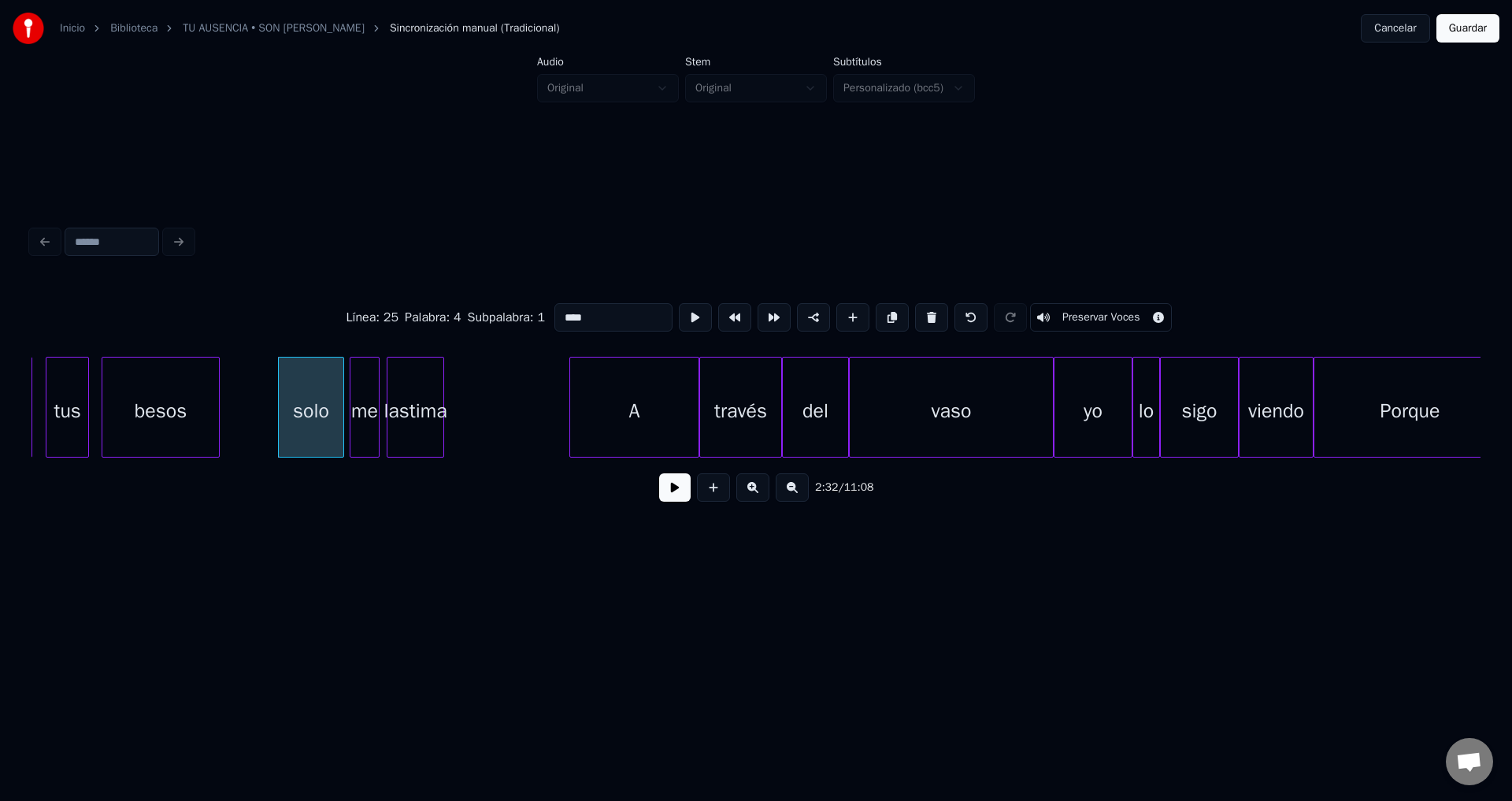 click on "Porque" at bounding box center [1410, 411] 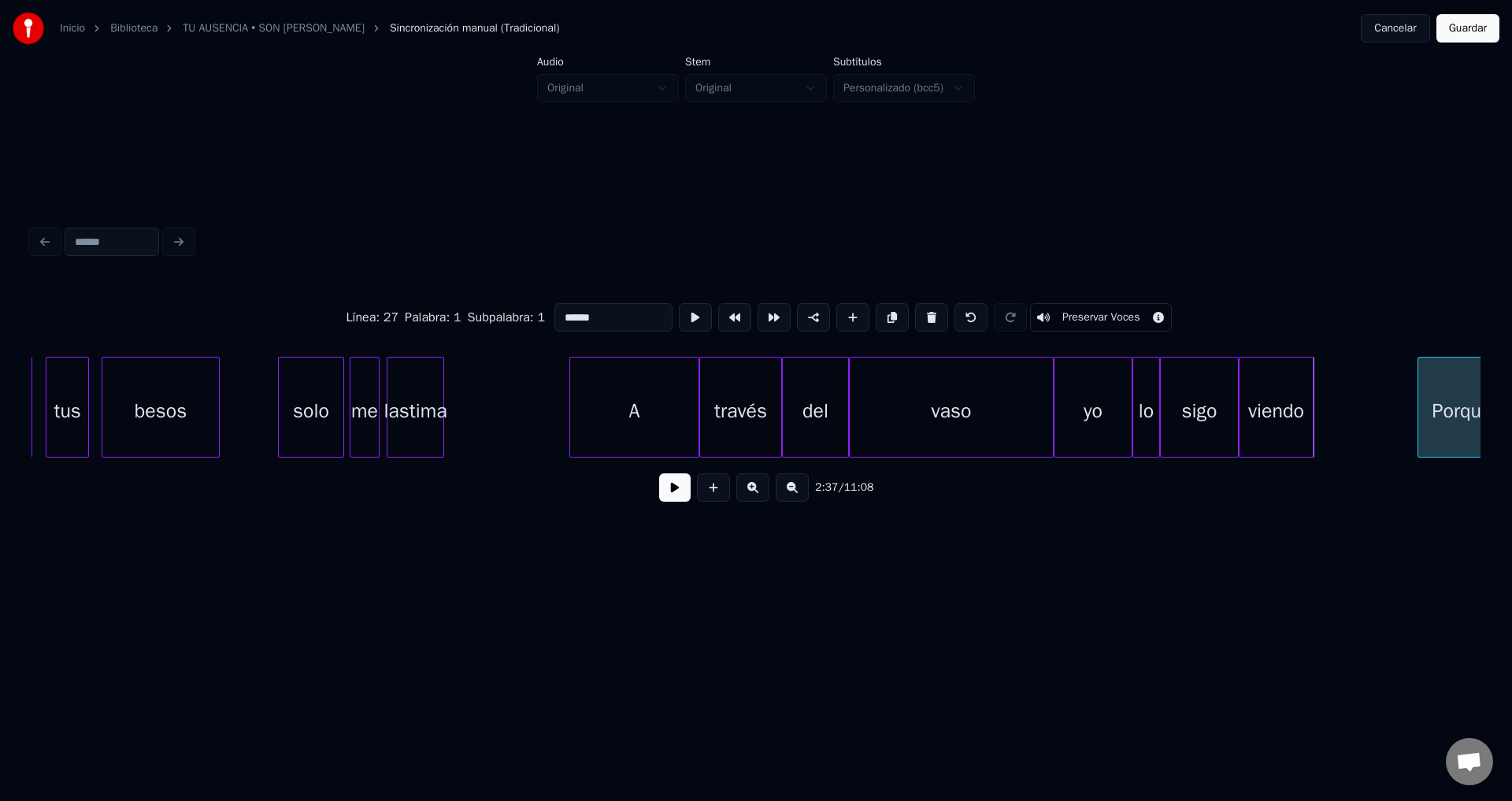 click at bounding box center (1421, 407) 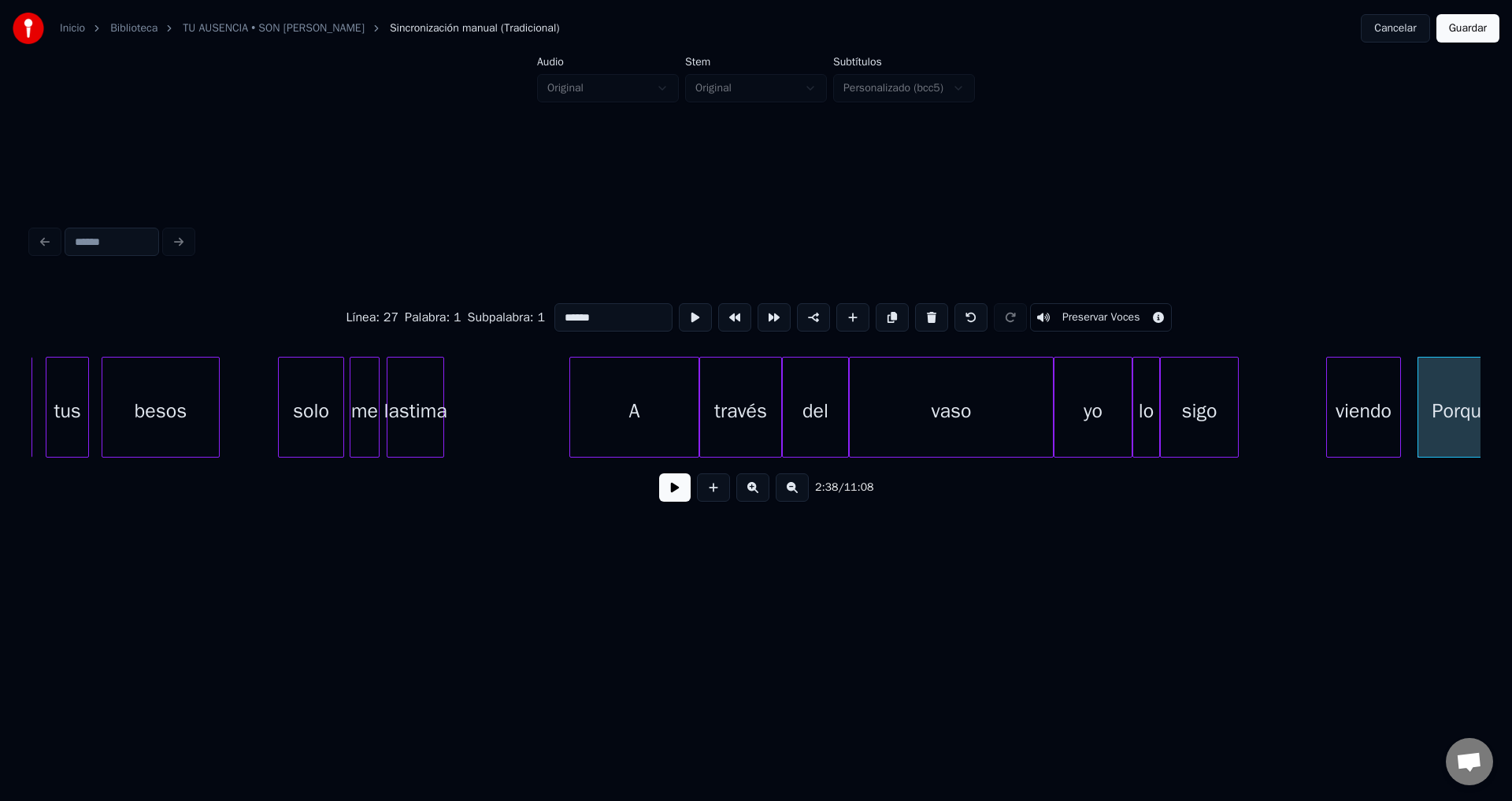 click on "viendo" at bounding box center (1363, 411) 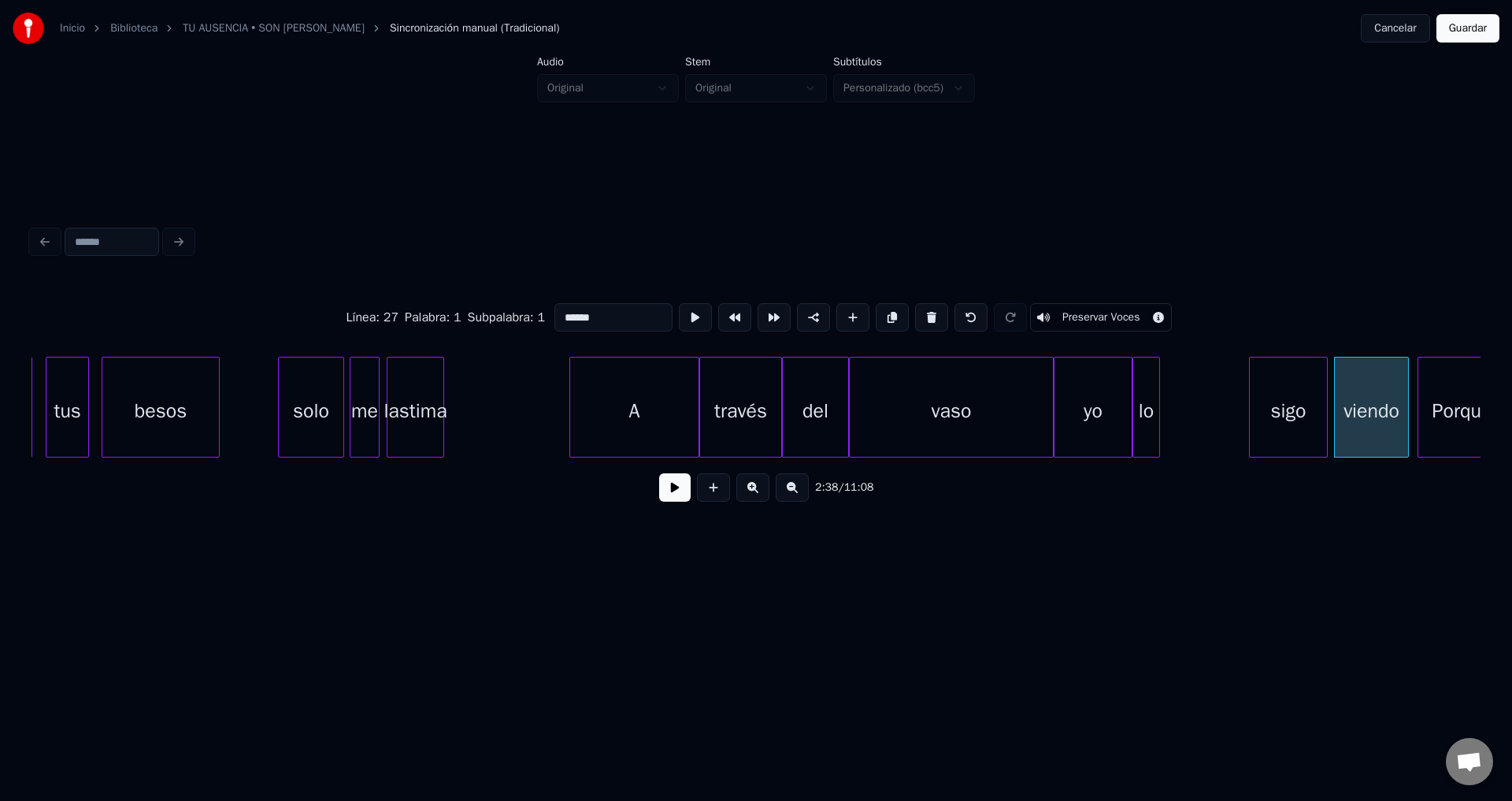 click on "sigo" at bounding box center (1288, 411) 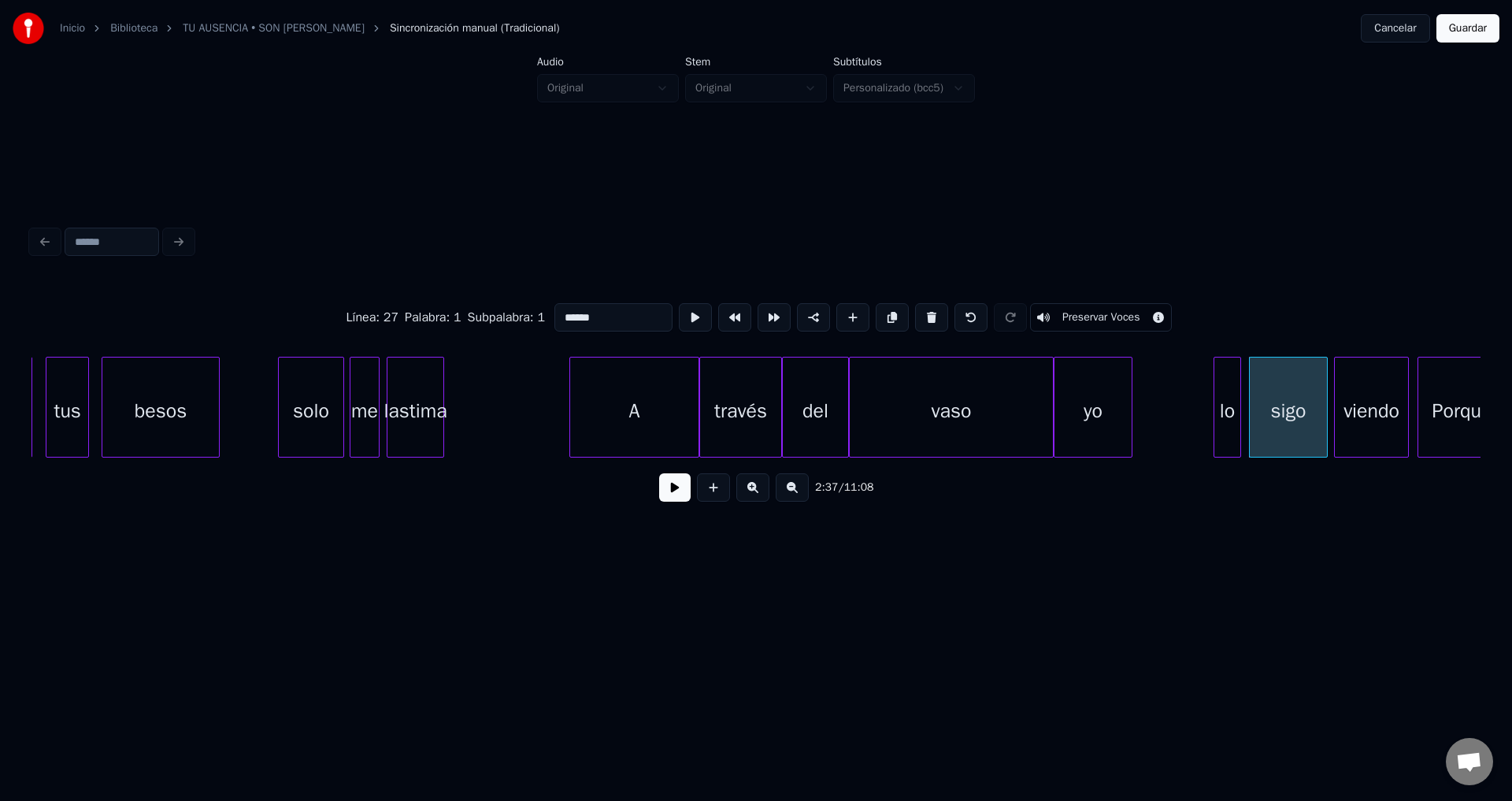 click on "lo" at bounding box center [1227, 411] 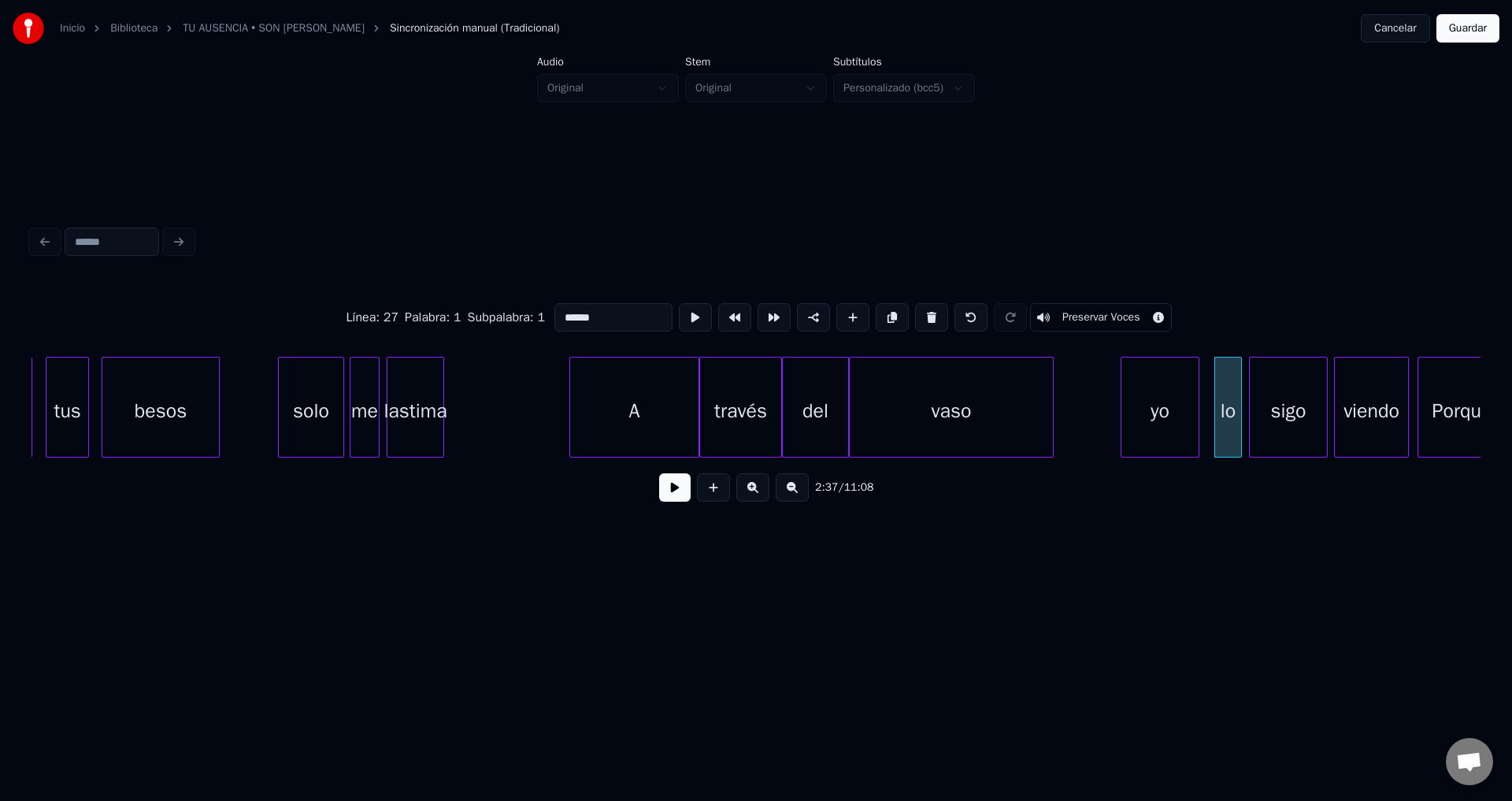 click on "yo" at bounding box center [1160, 411] 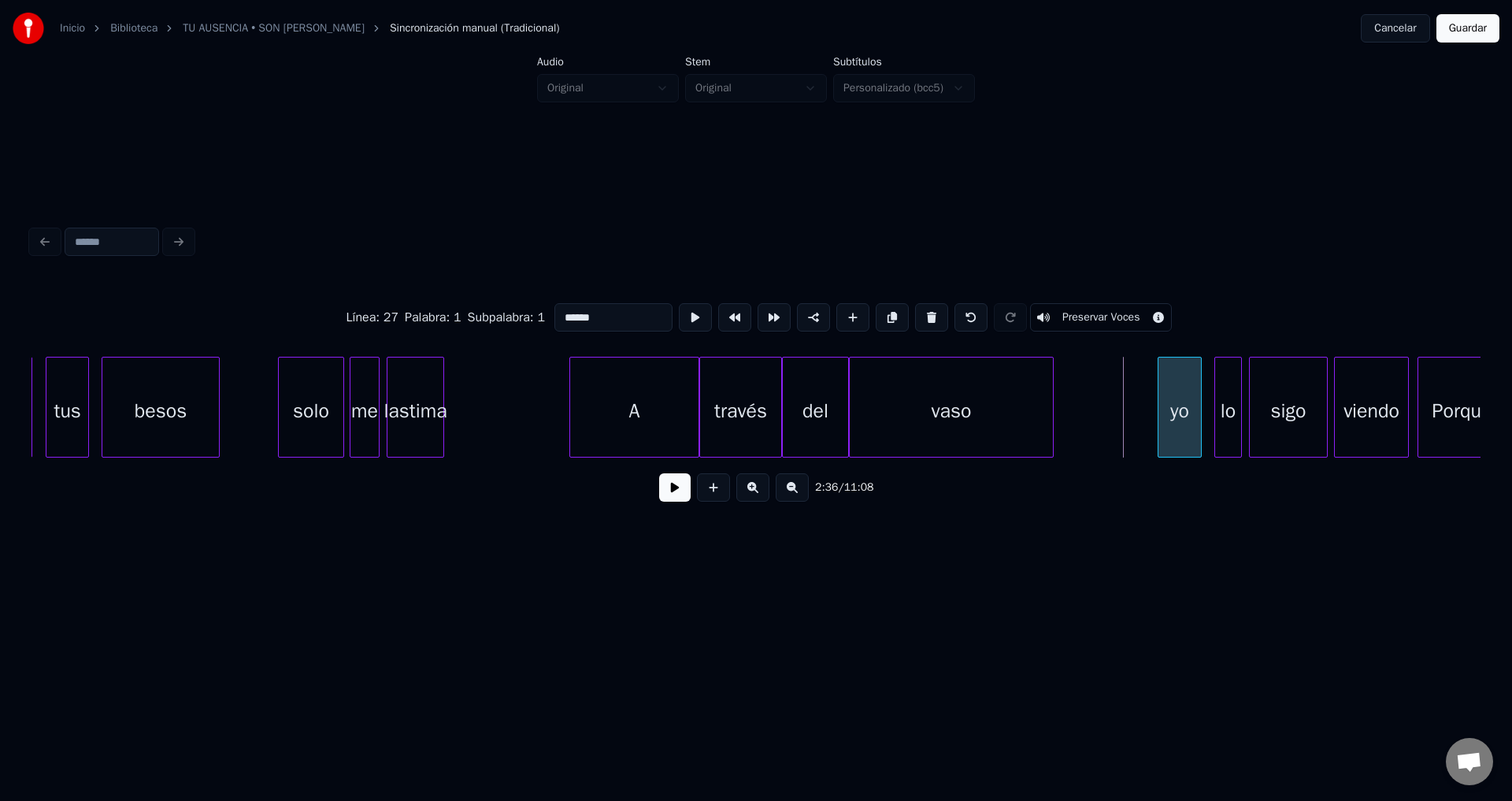click at bounding box center [1161, 407] 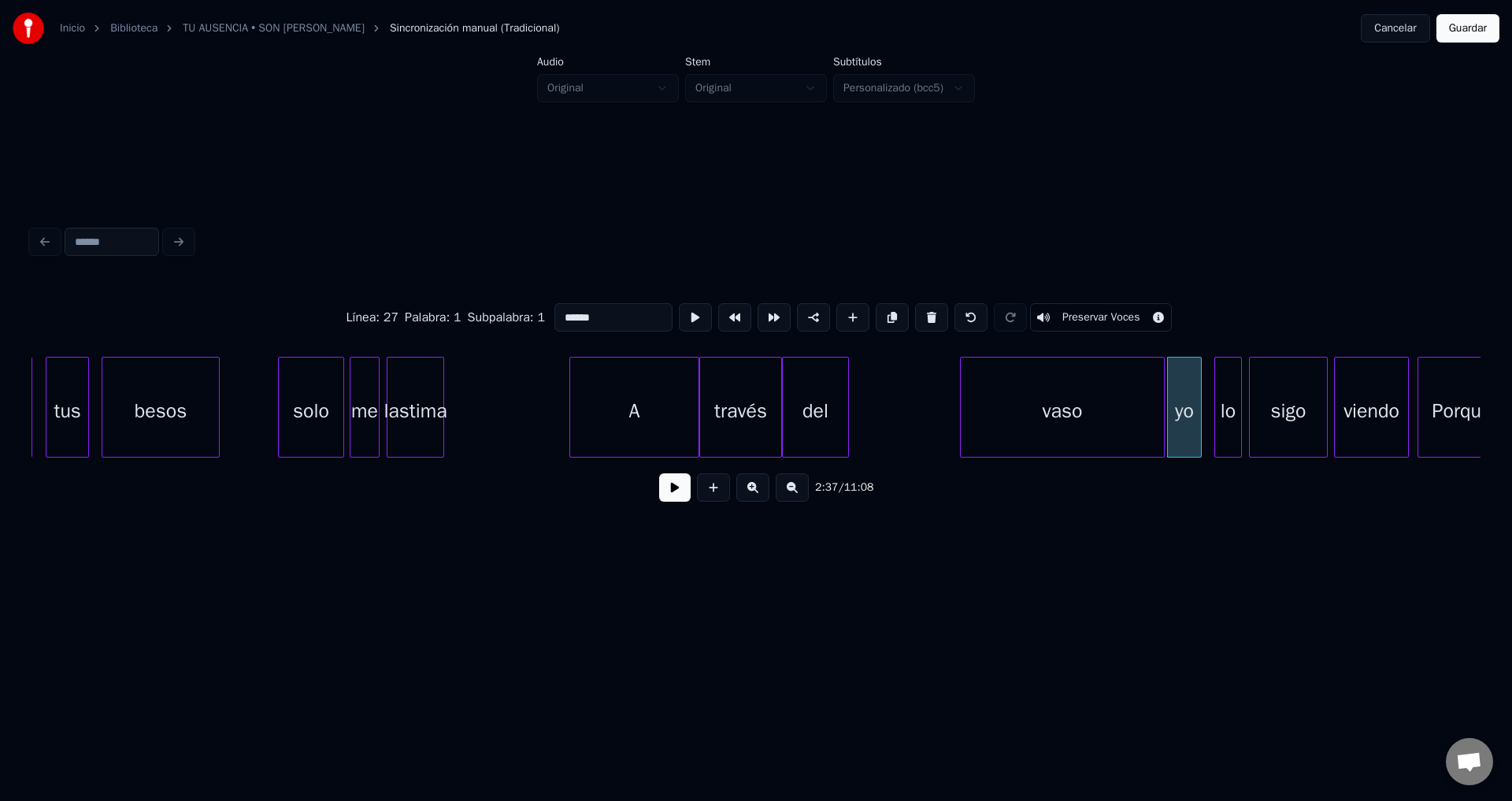 click on "vaso" at bounding box center (1062, 411) 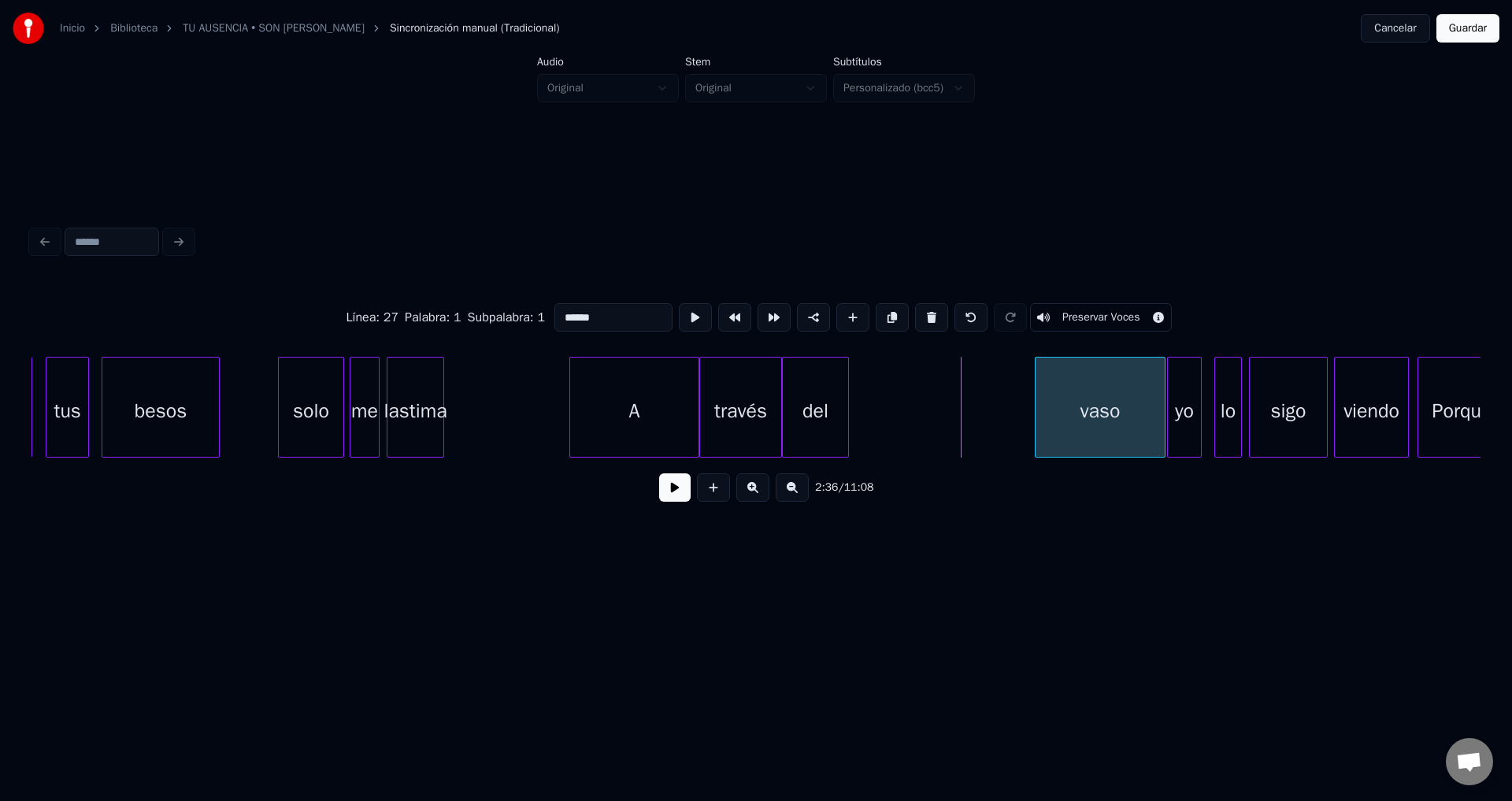 click at bounding box center (1038, 407) 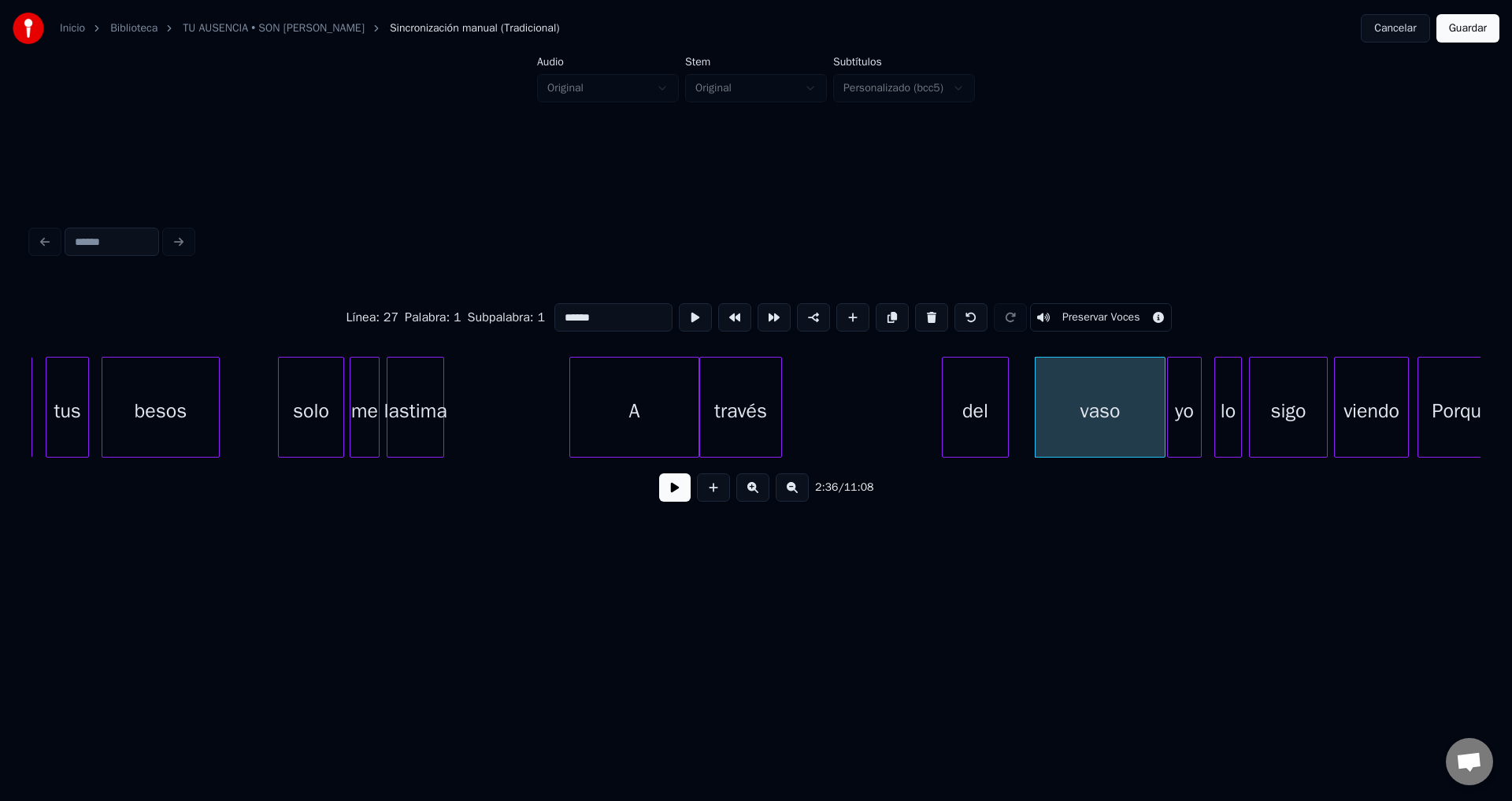 click on "del" at bounding box center [975, 411] 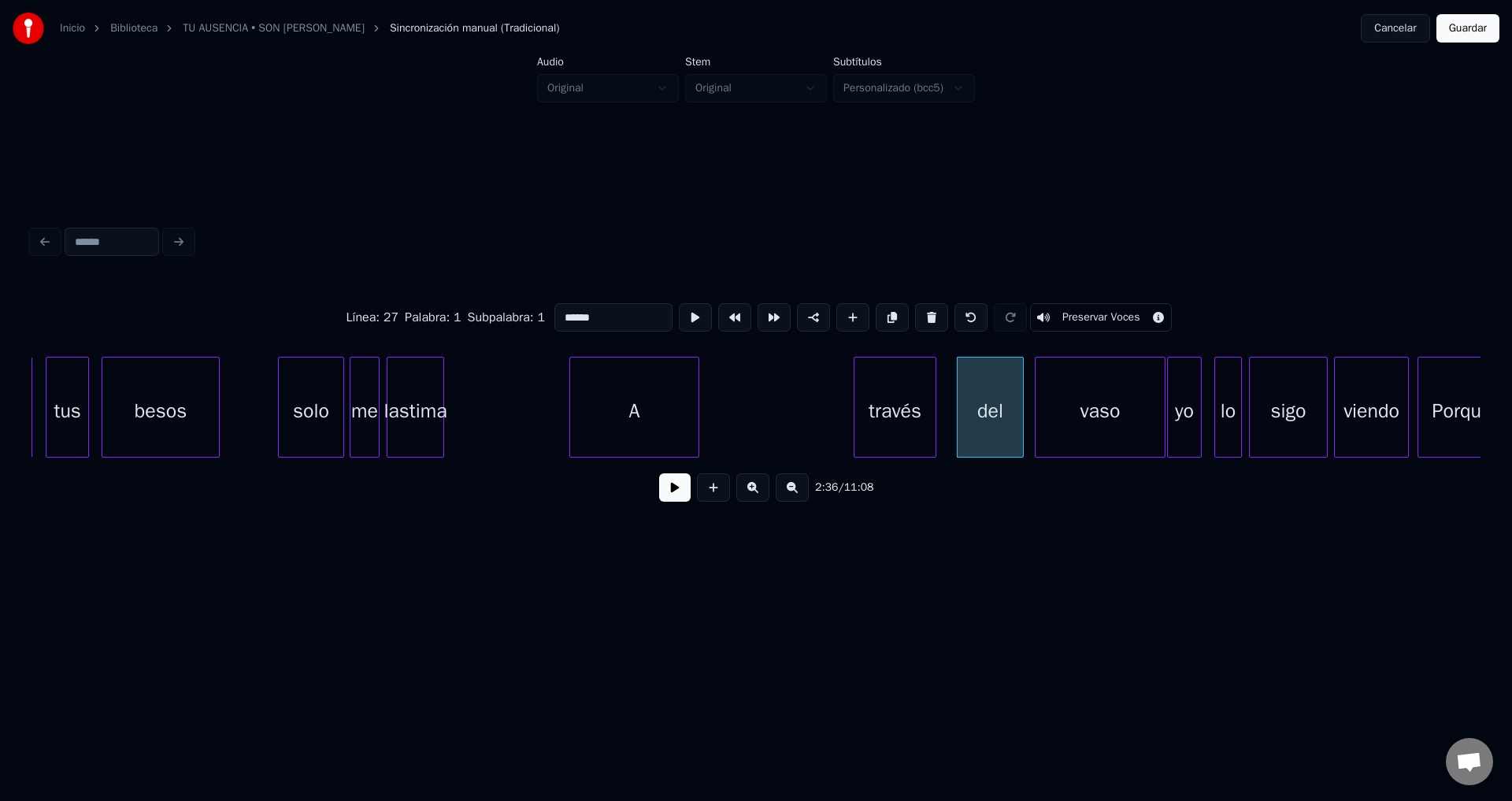 click on "través" at bounding box center [895, 411] 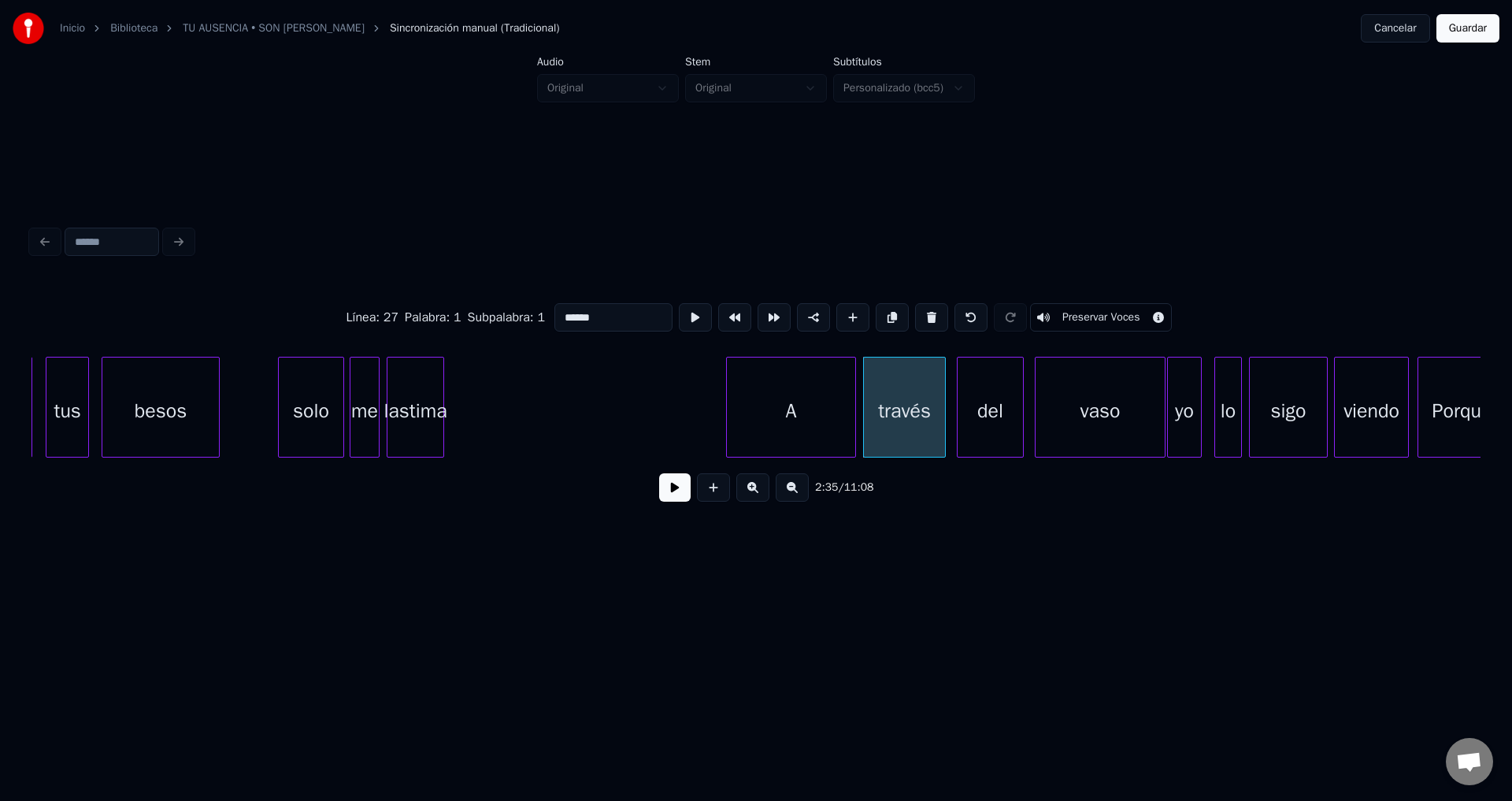 click on "A" at bounding box center (791, 411) 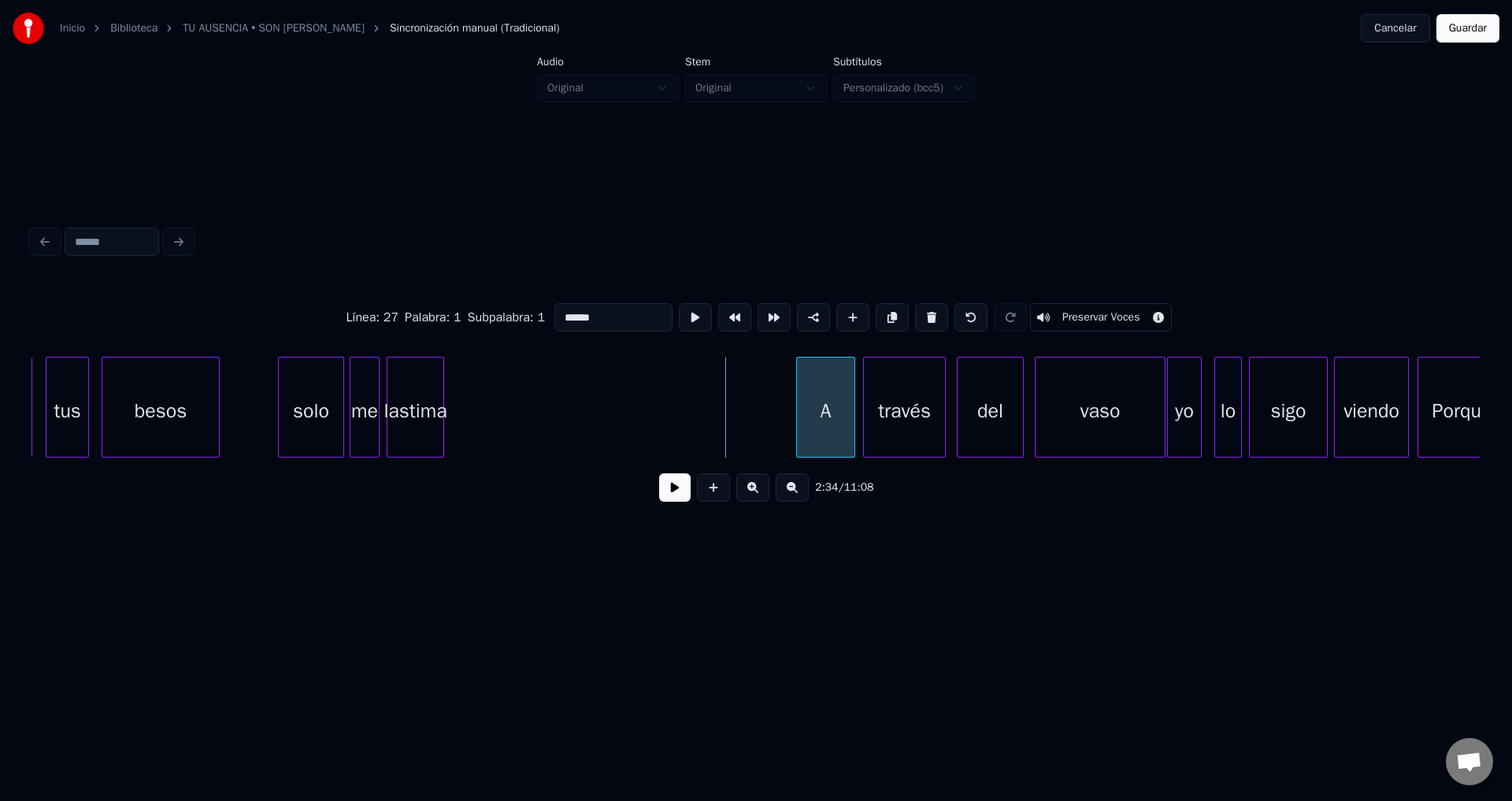 click at bounding box center (799, 407) 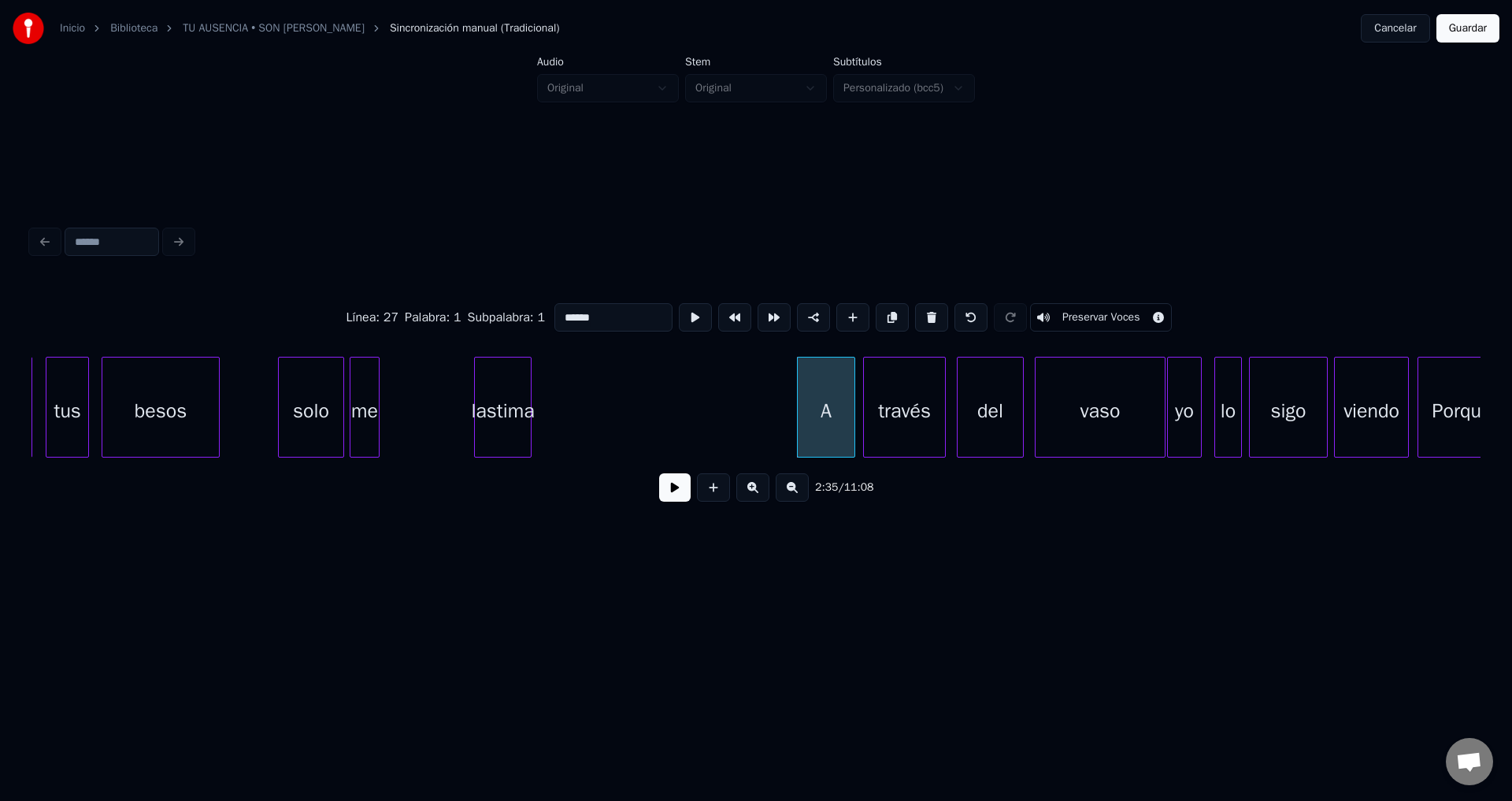 click on "lastima" at bounding box center (502, 411) 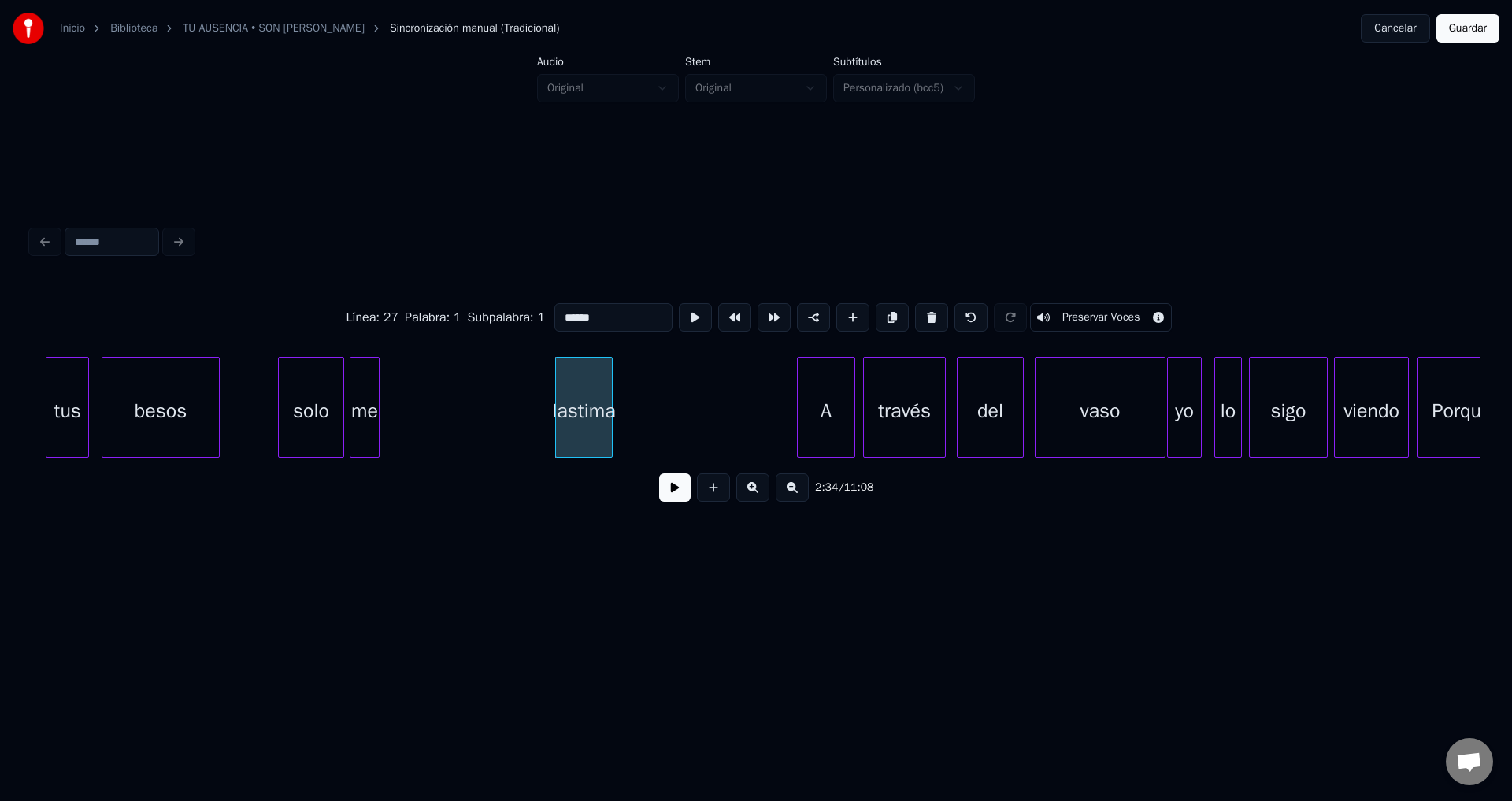 click on "me" at bounding box center (365, 411) 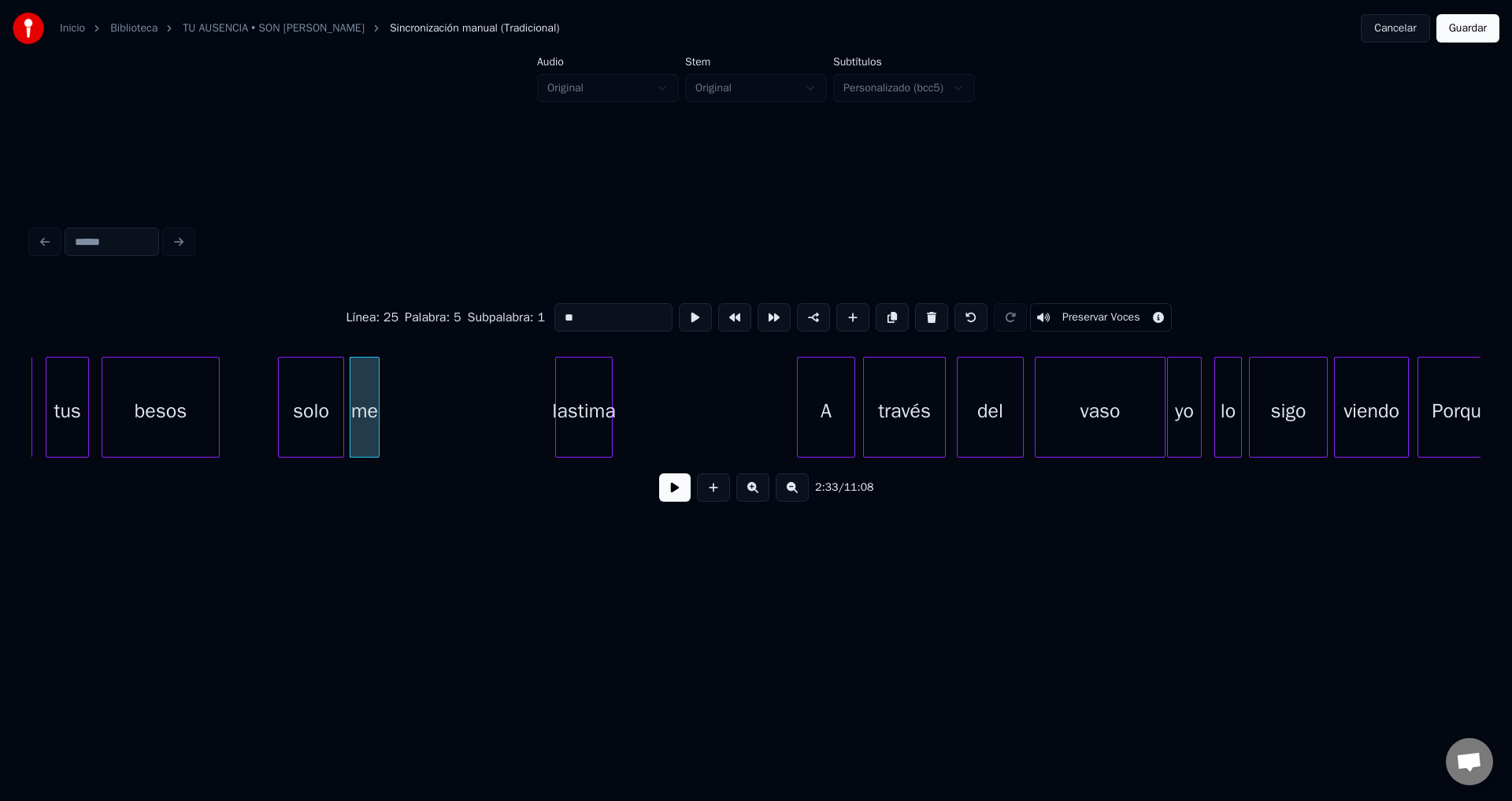 click at bounding box center [675, 488] 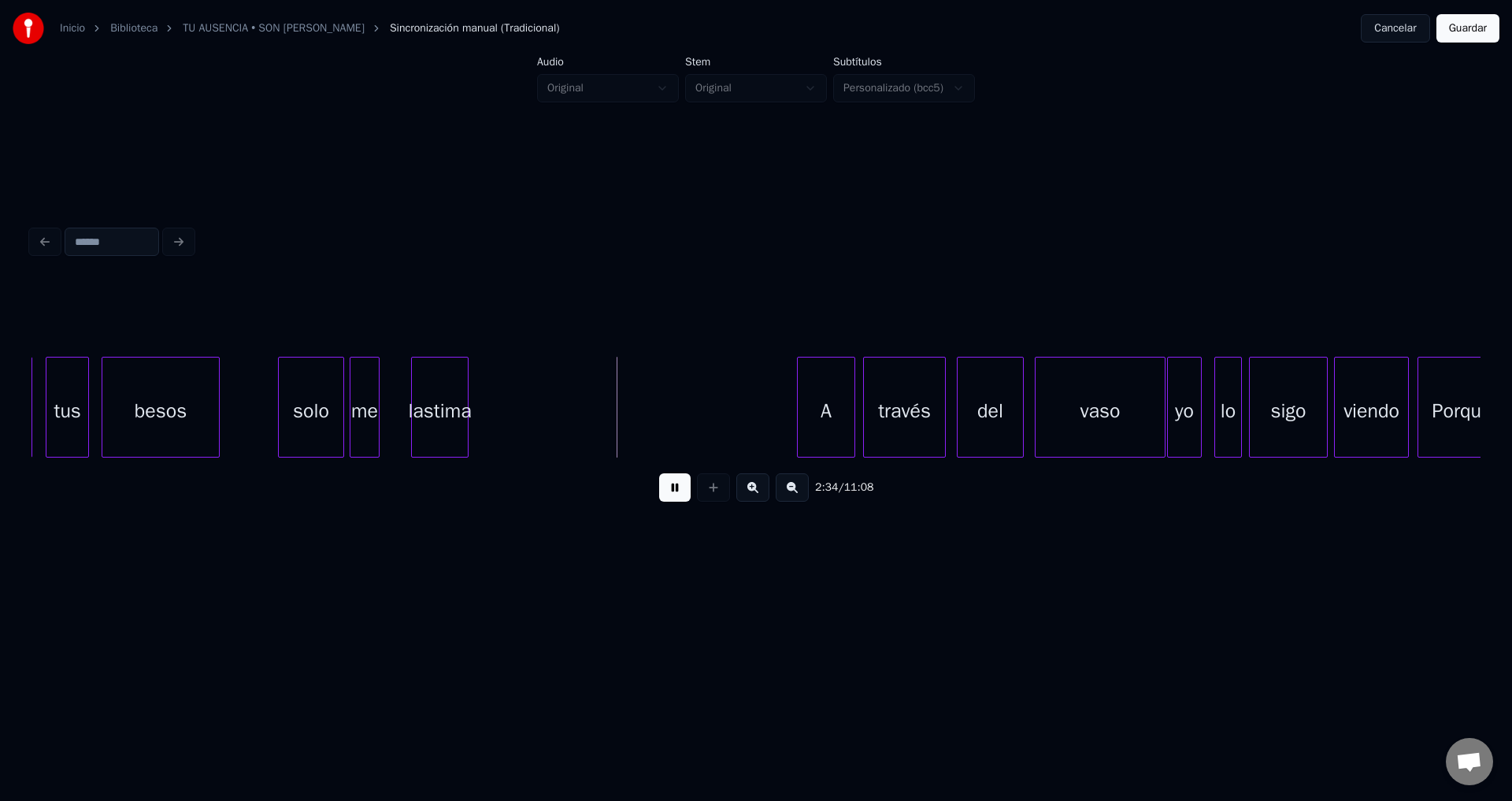 click on "lastima" at bounding box center [439, 411] 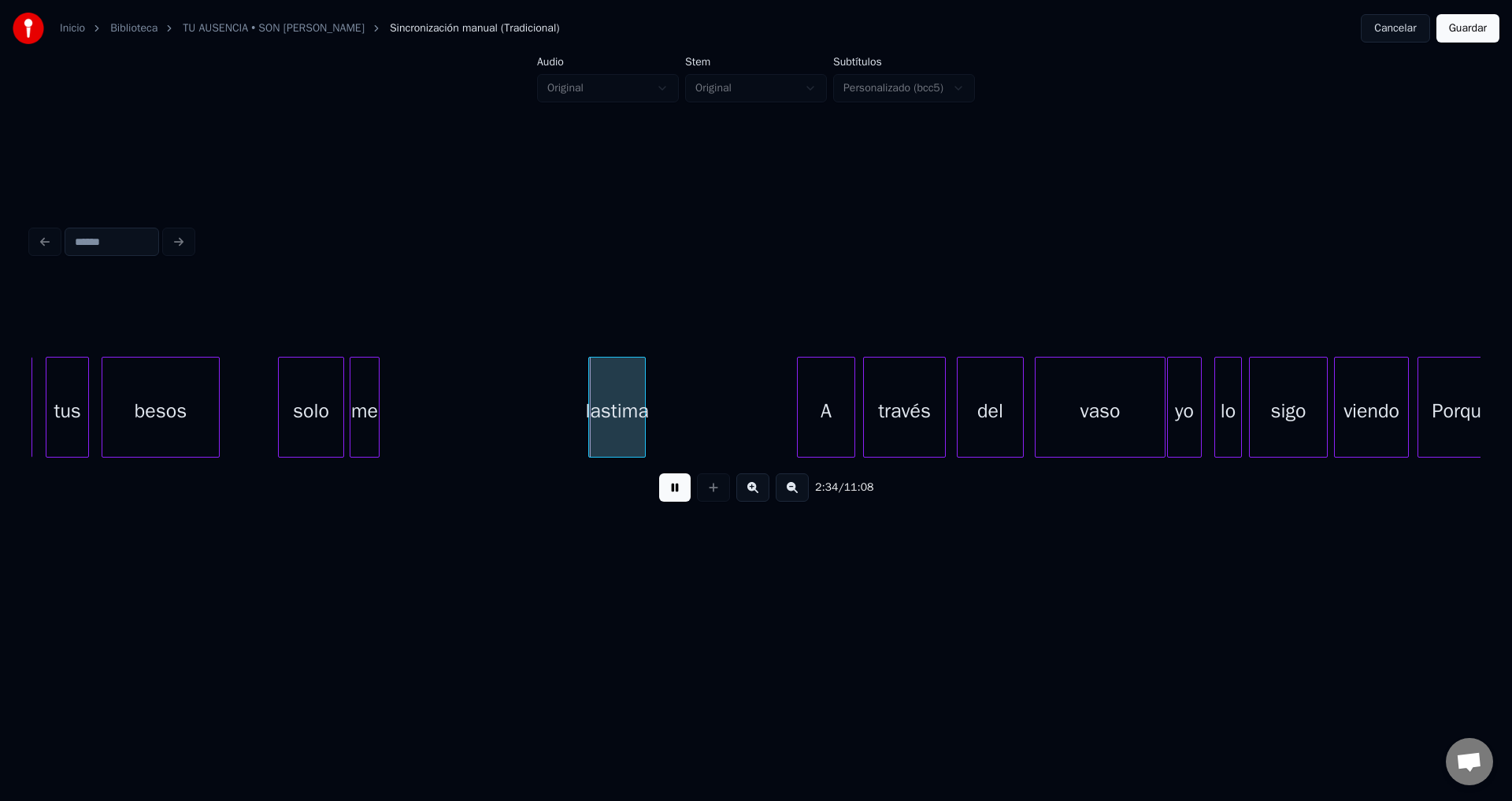 click on "lastima" at bounding box center (617, 411) 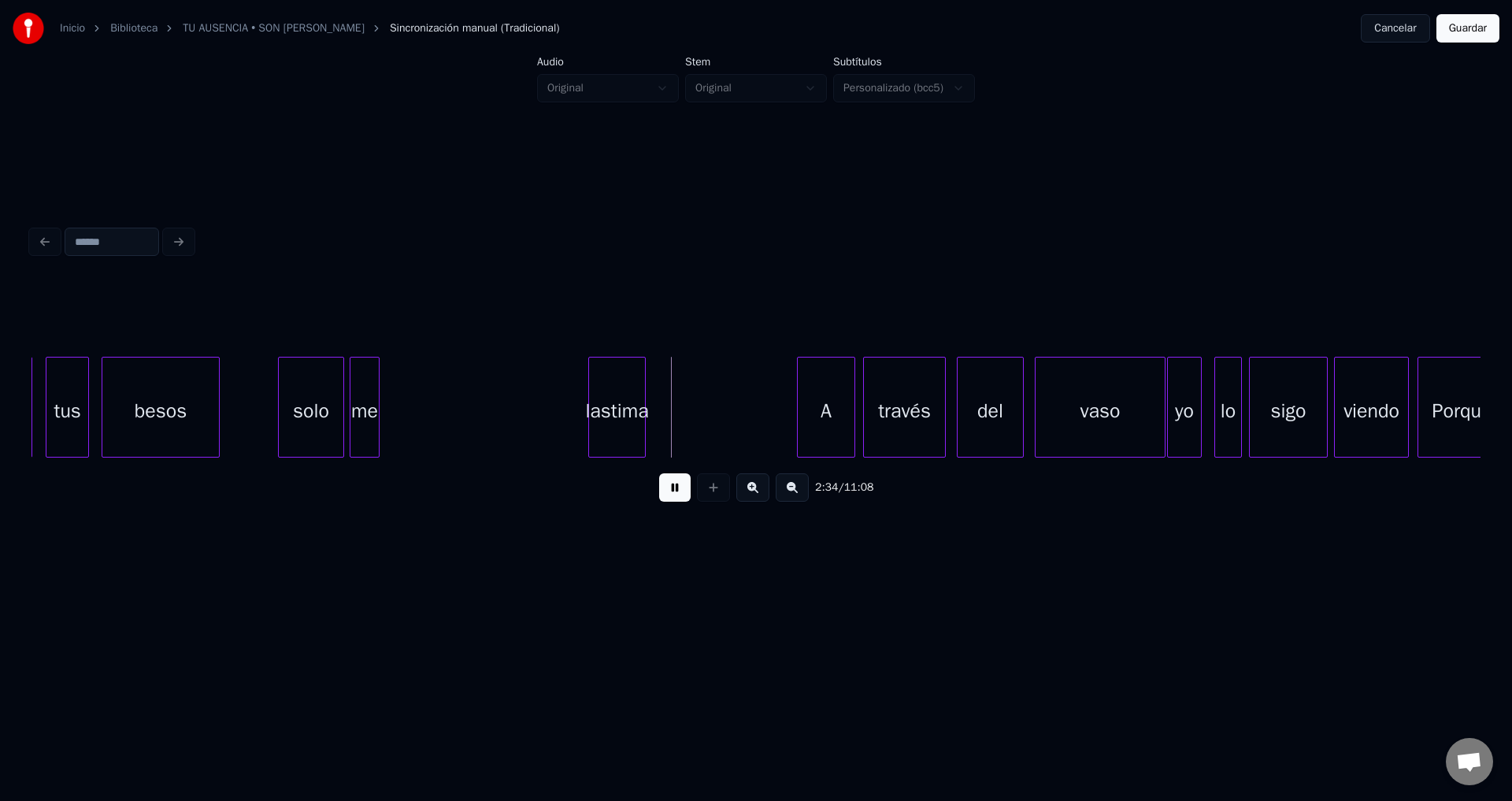 click on "me" at bounding box center [365, 411] 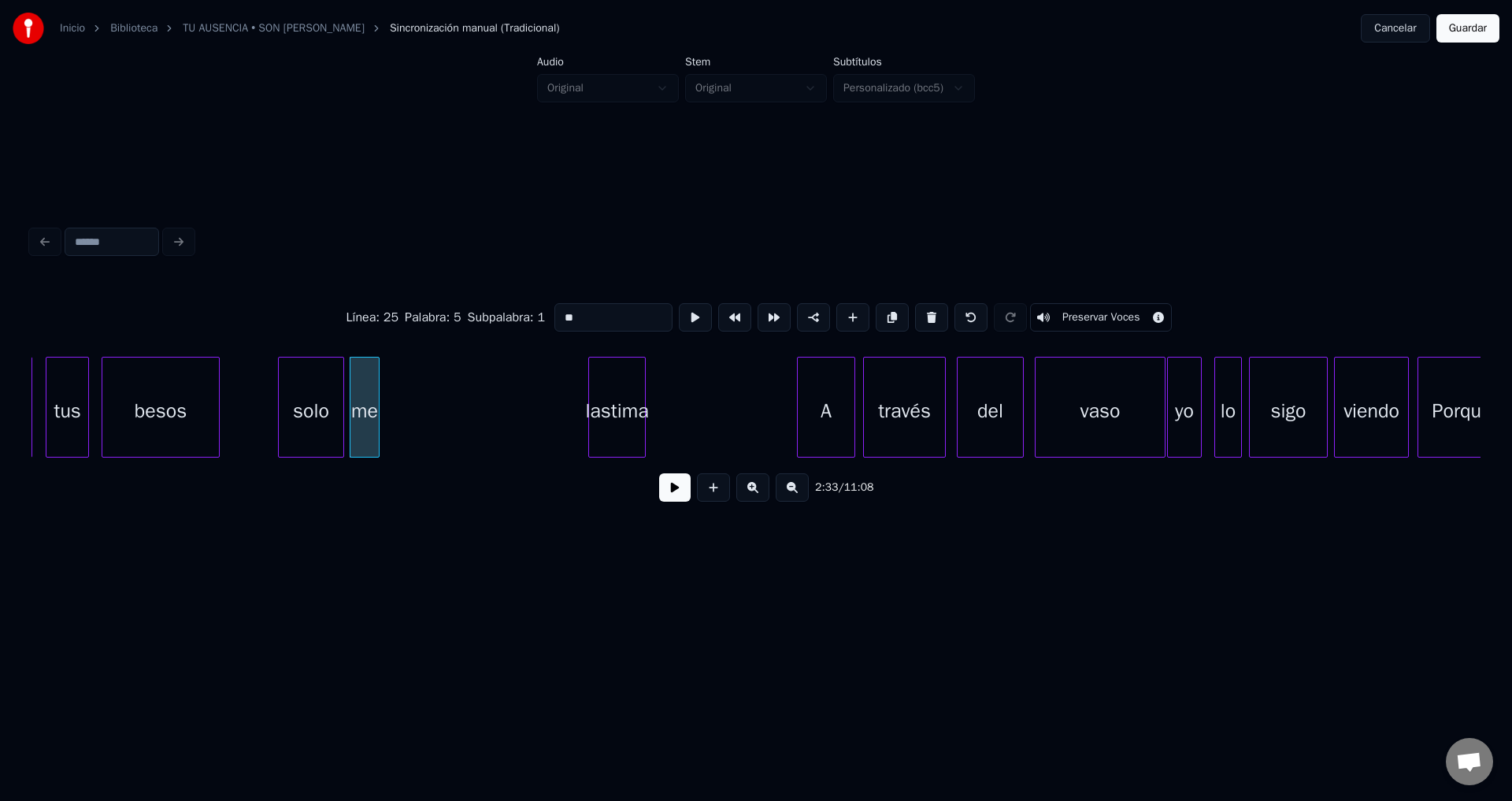 click on "solo" at bounding box center (311, 411) 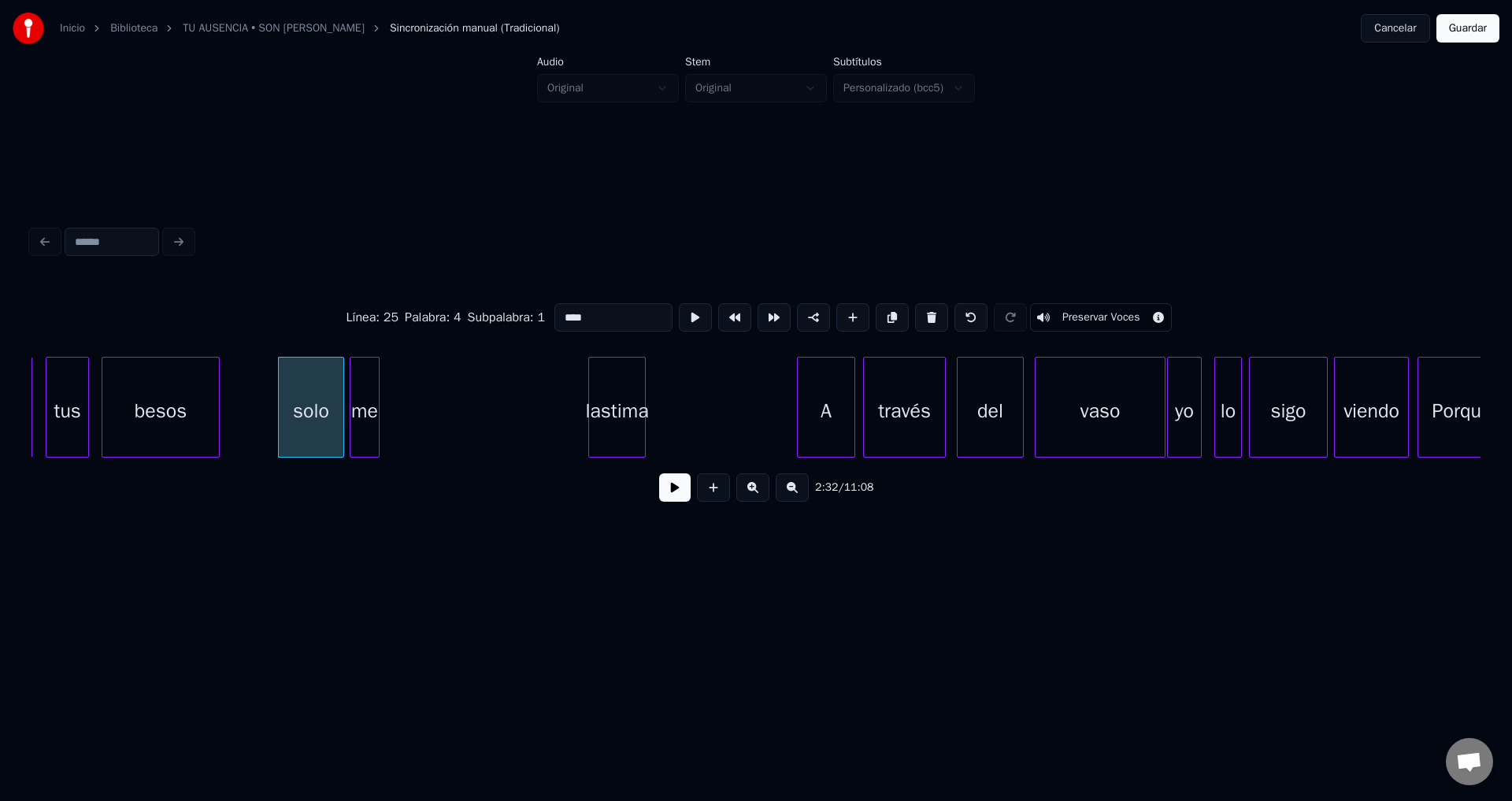 click at bounding box center (675, 488) 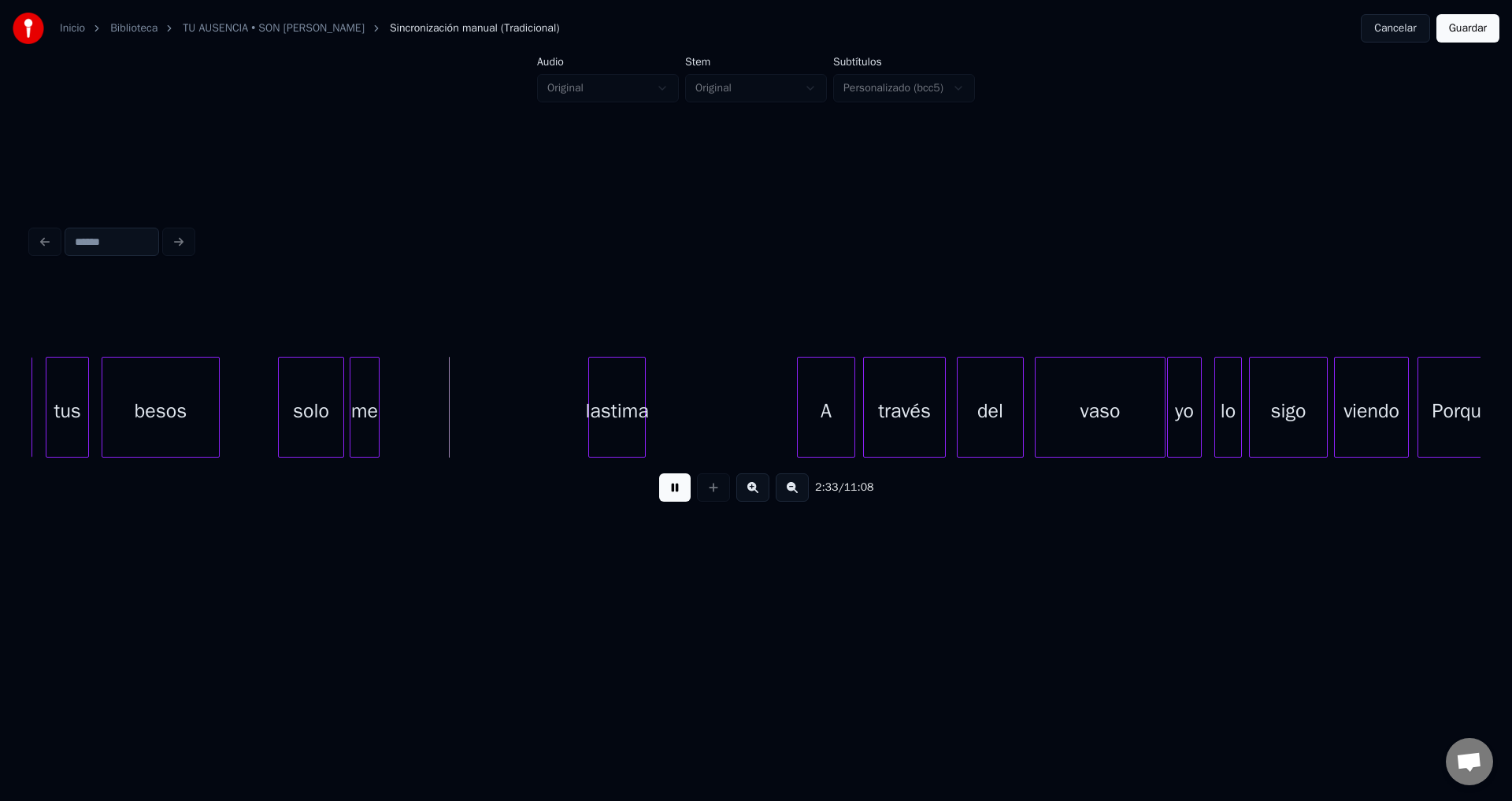 click at bounding box center [675, 488] 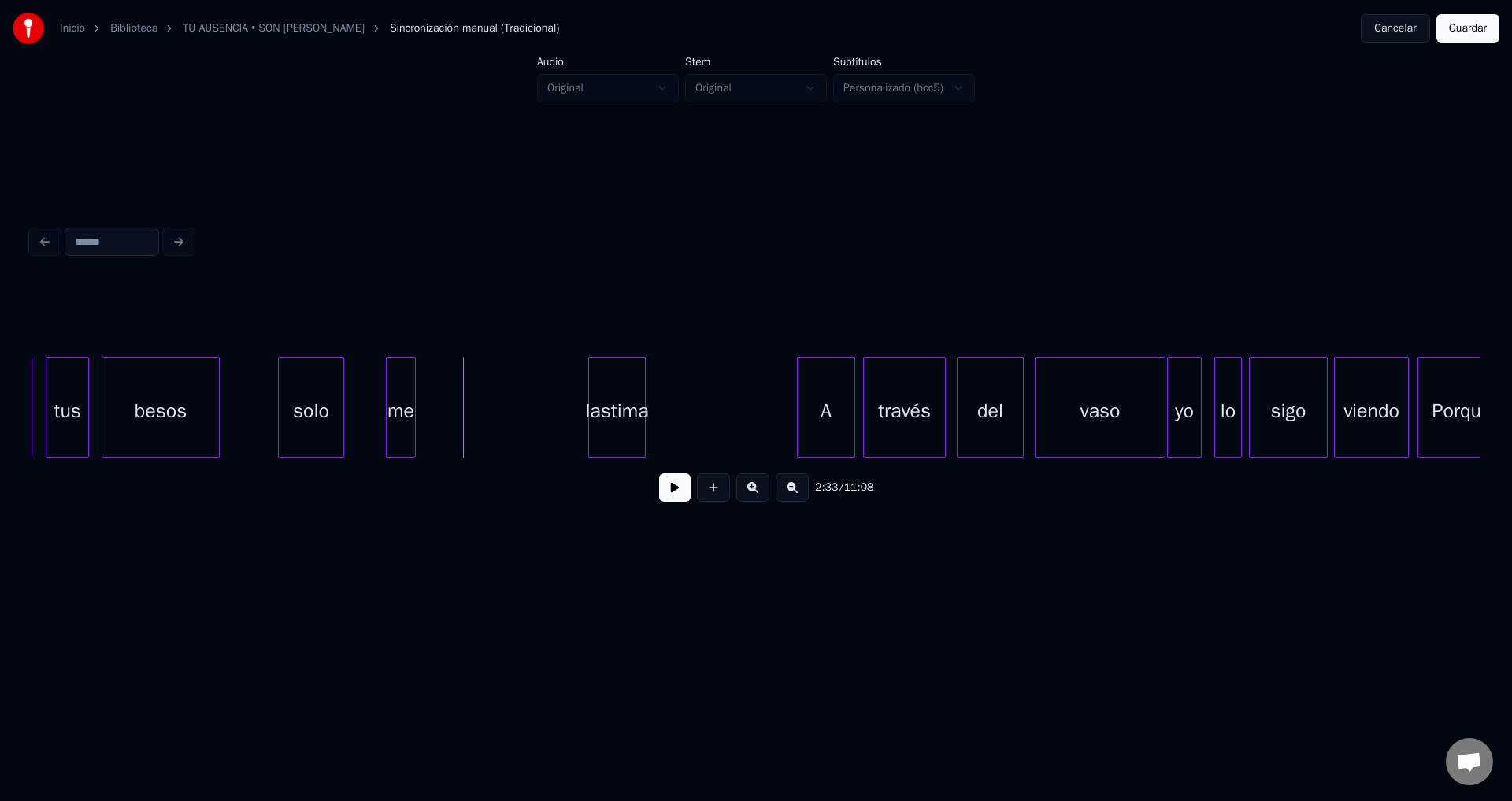 click on "me" at bounding box center [401, 411] 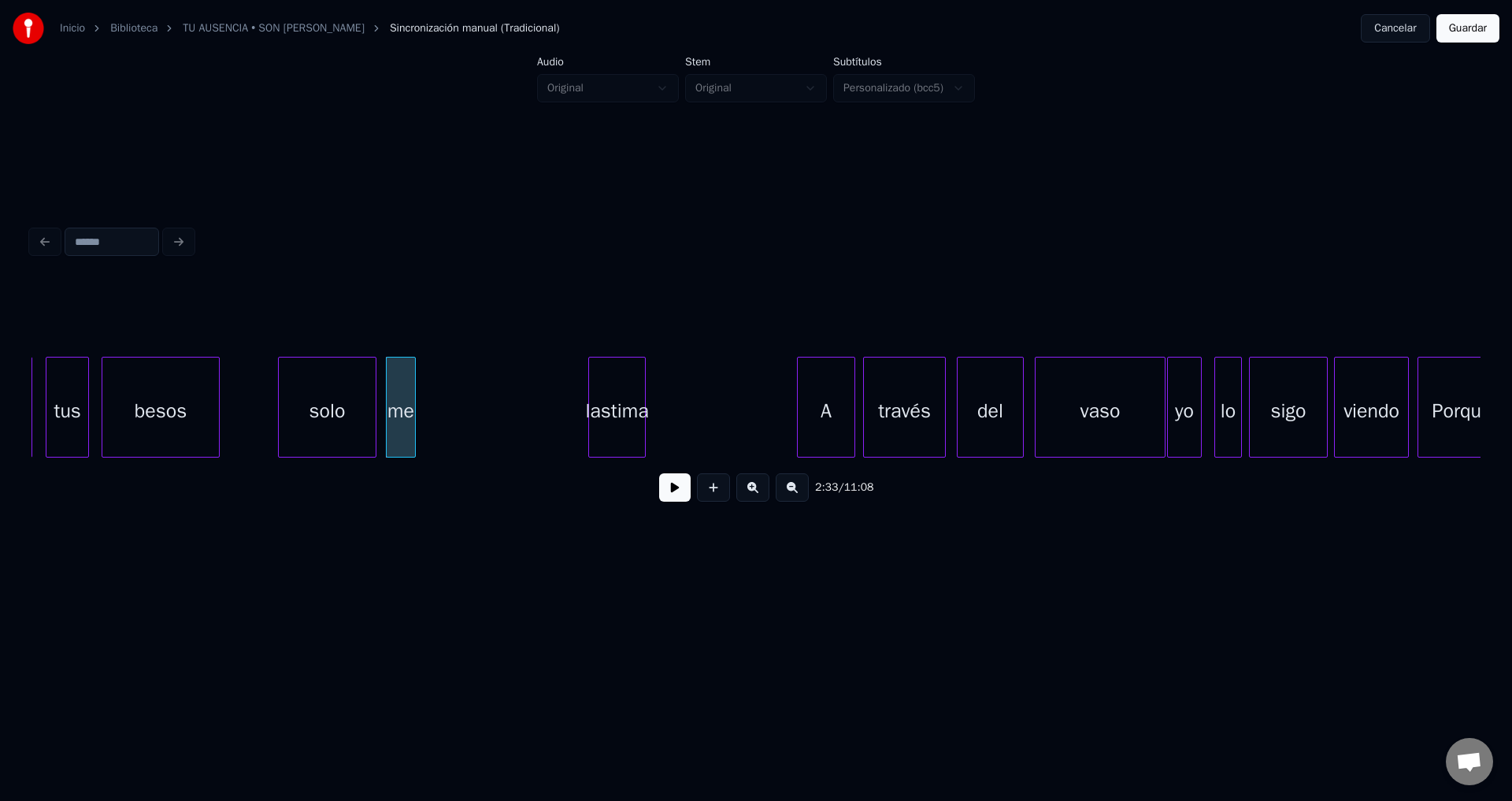 click at bounding box center [373, 407] 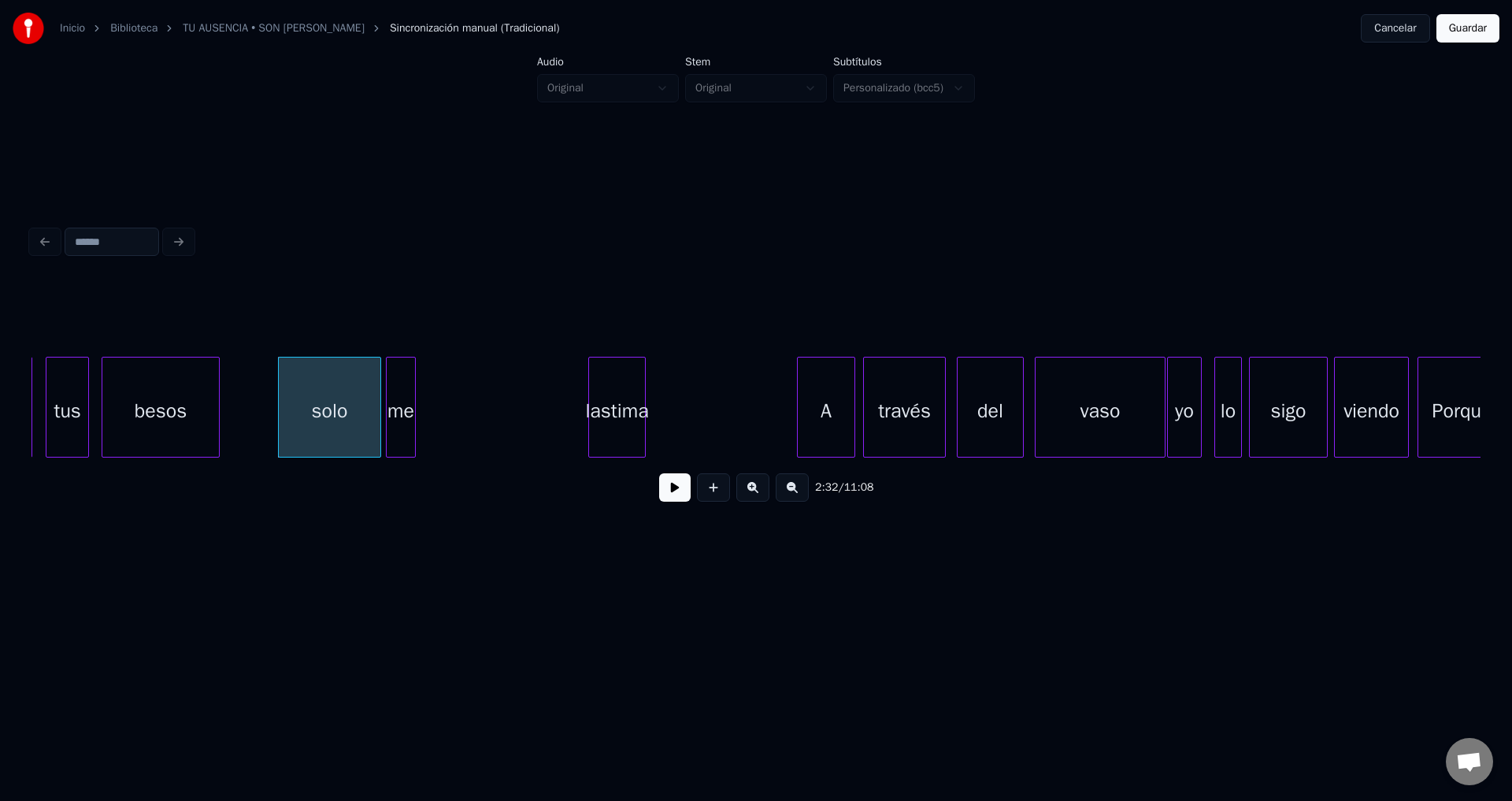 click on "me" at bounding box center [401, 411] 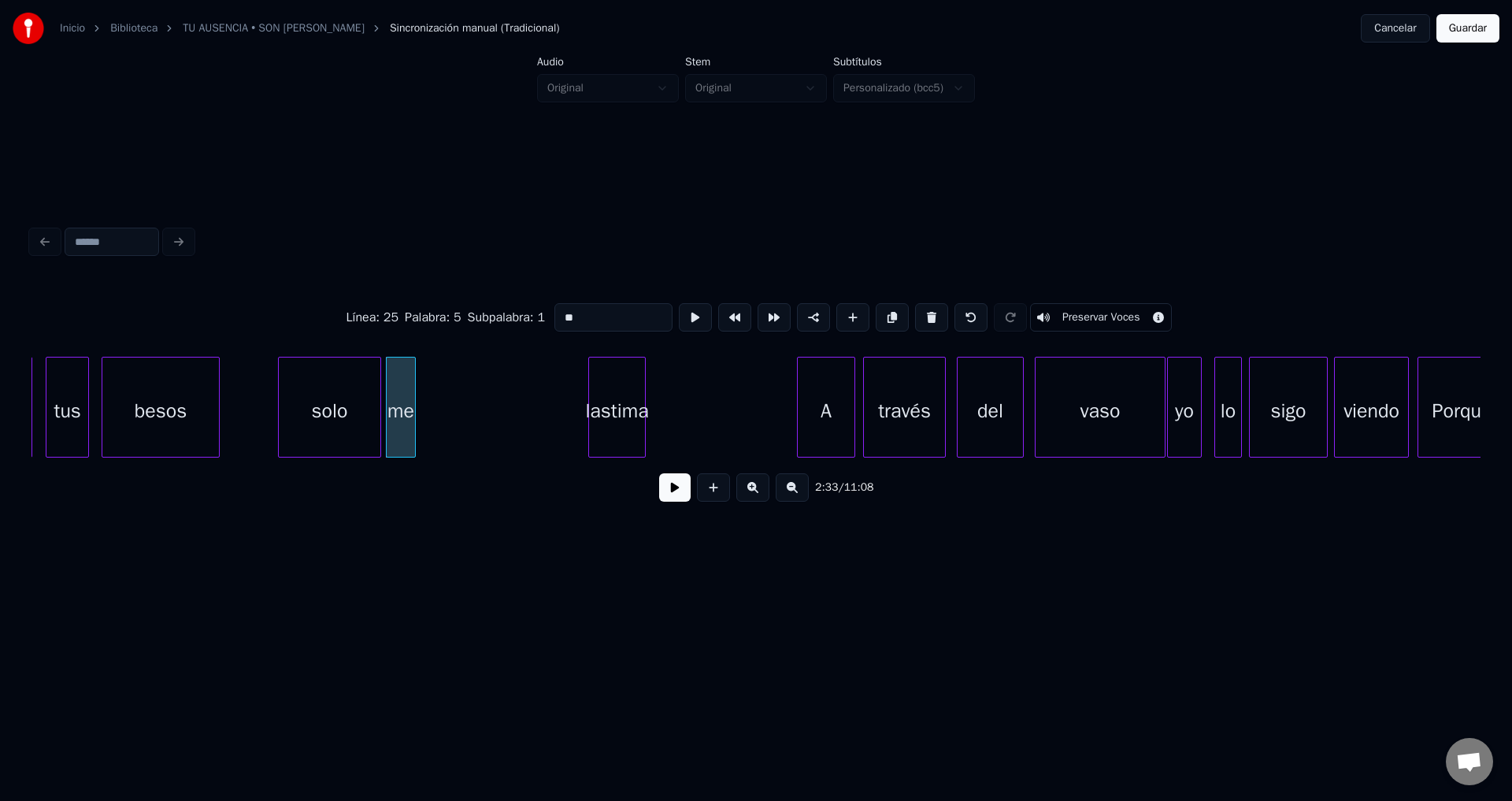 drag, startPoint x: 669, startPoint y: 502, endPoint x: 561, endPoint y: 452, distance: 119.0126 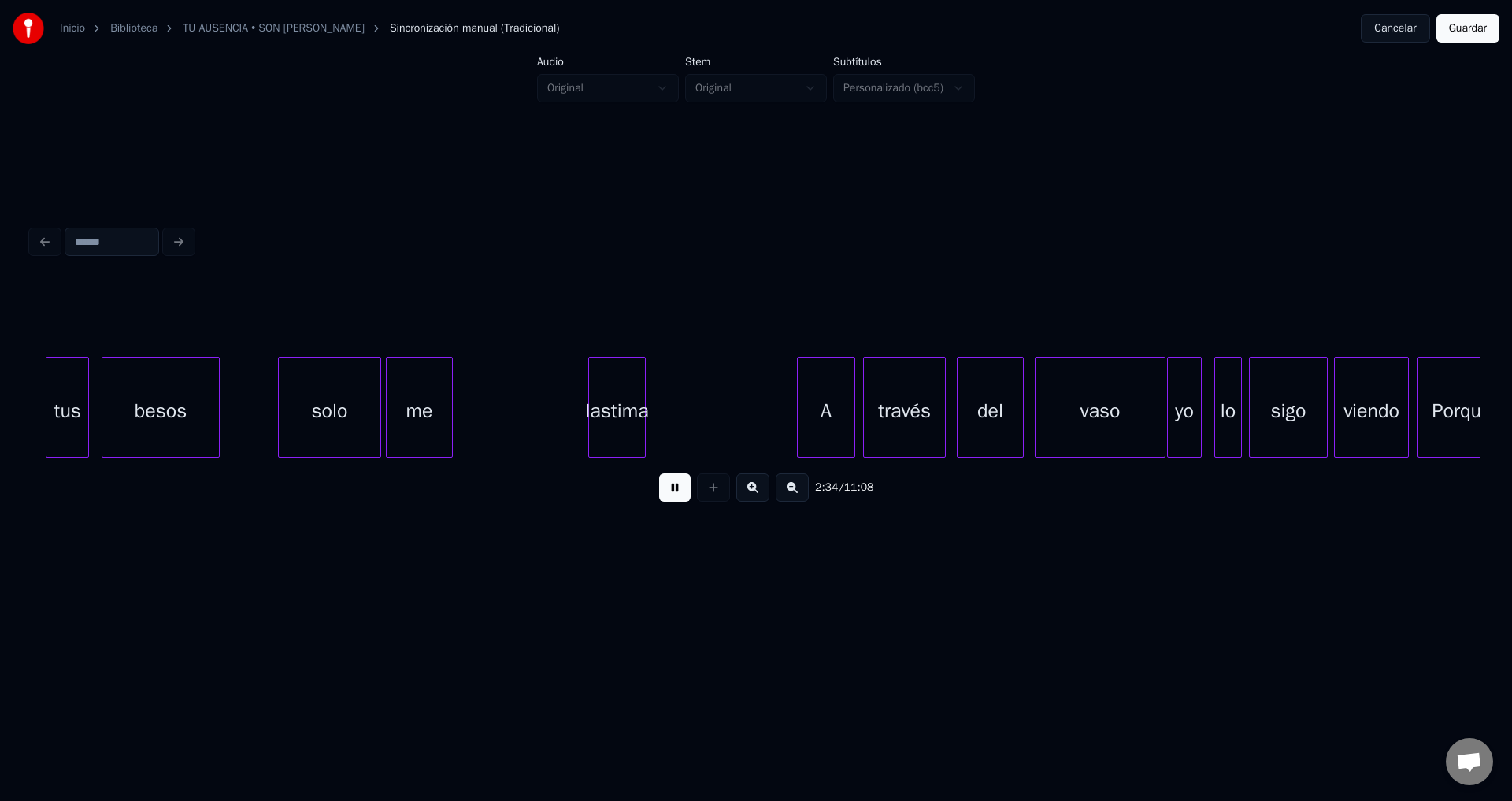 click at bounding box center [450, 407] 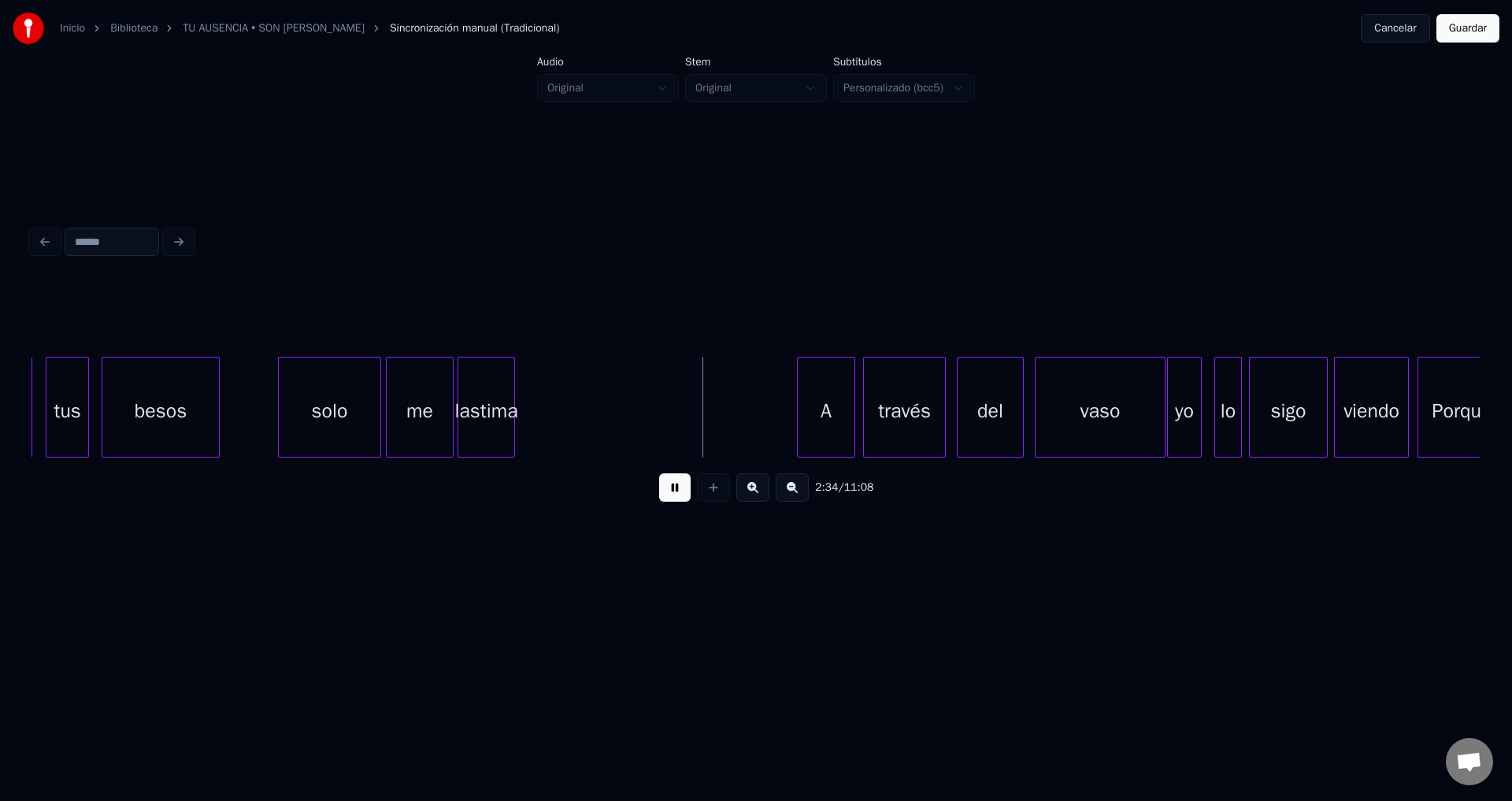 click on "lastima" at bounding box center [486, 411] 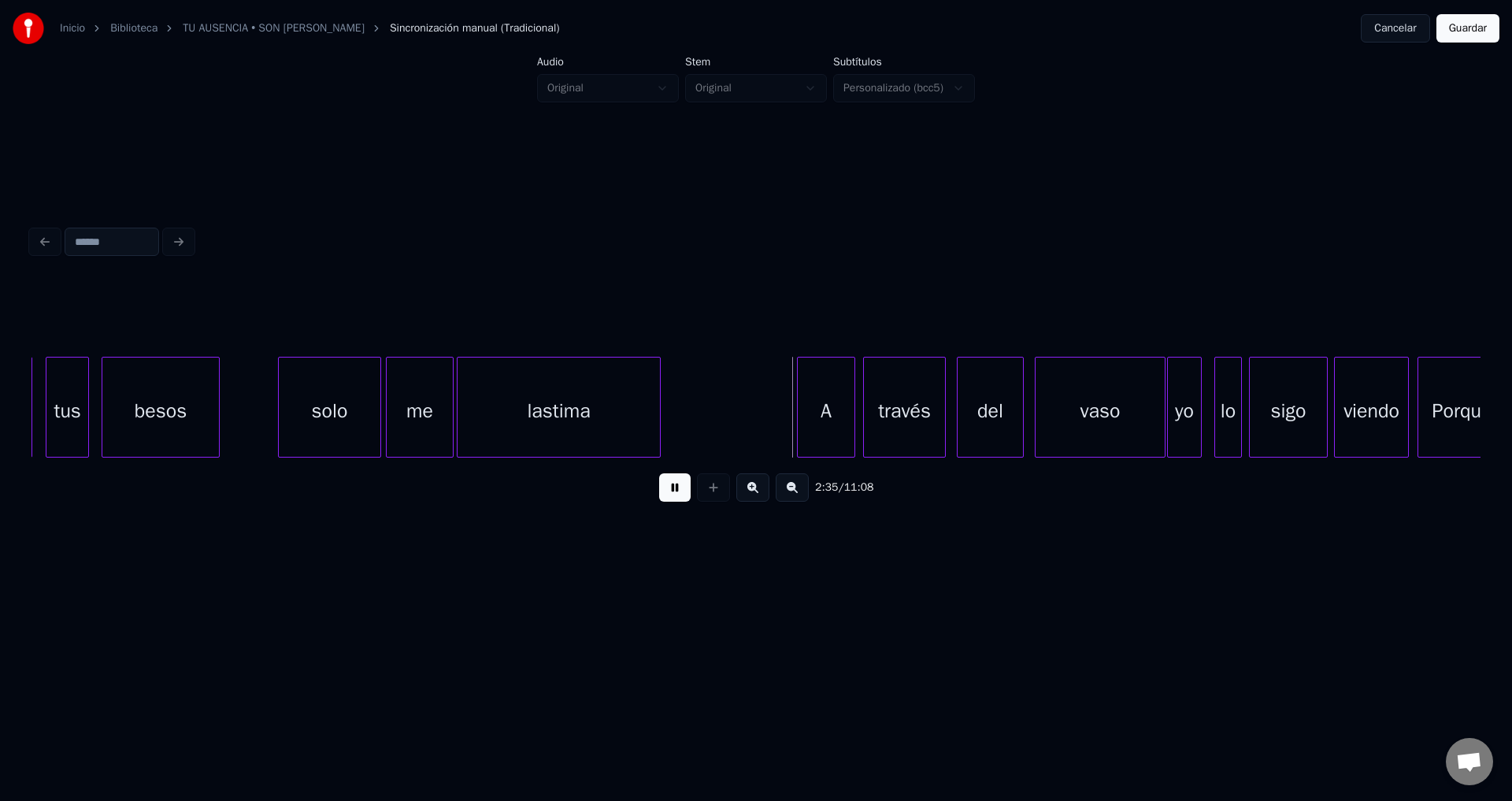 click at bounding box center [658, 407] 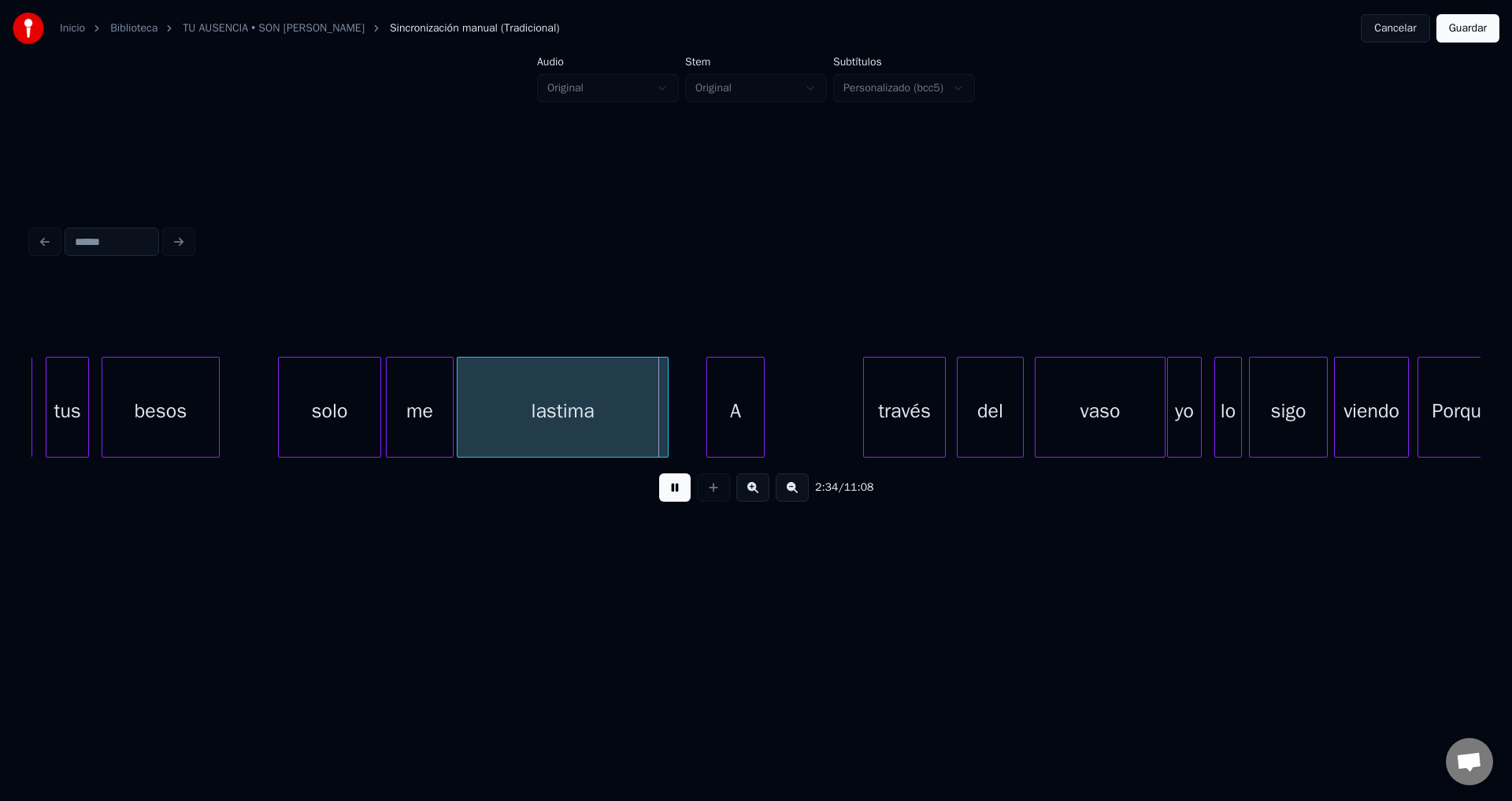 click on "A" at bounding box center (736, 411) 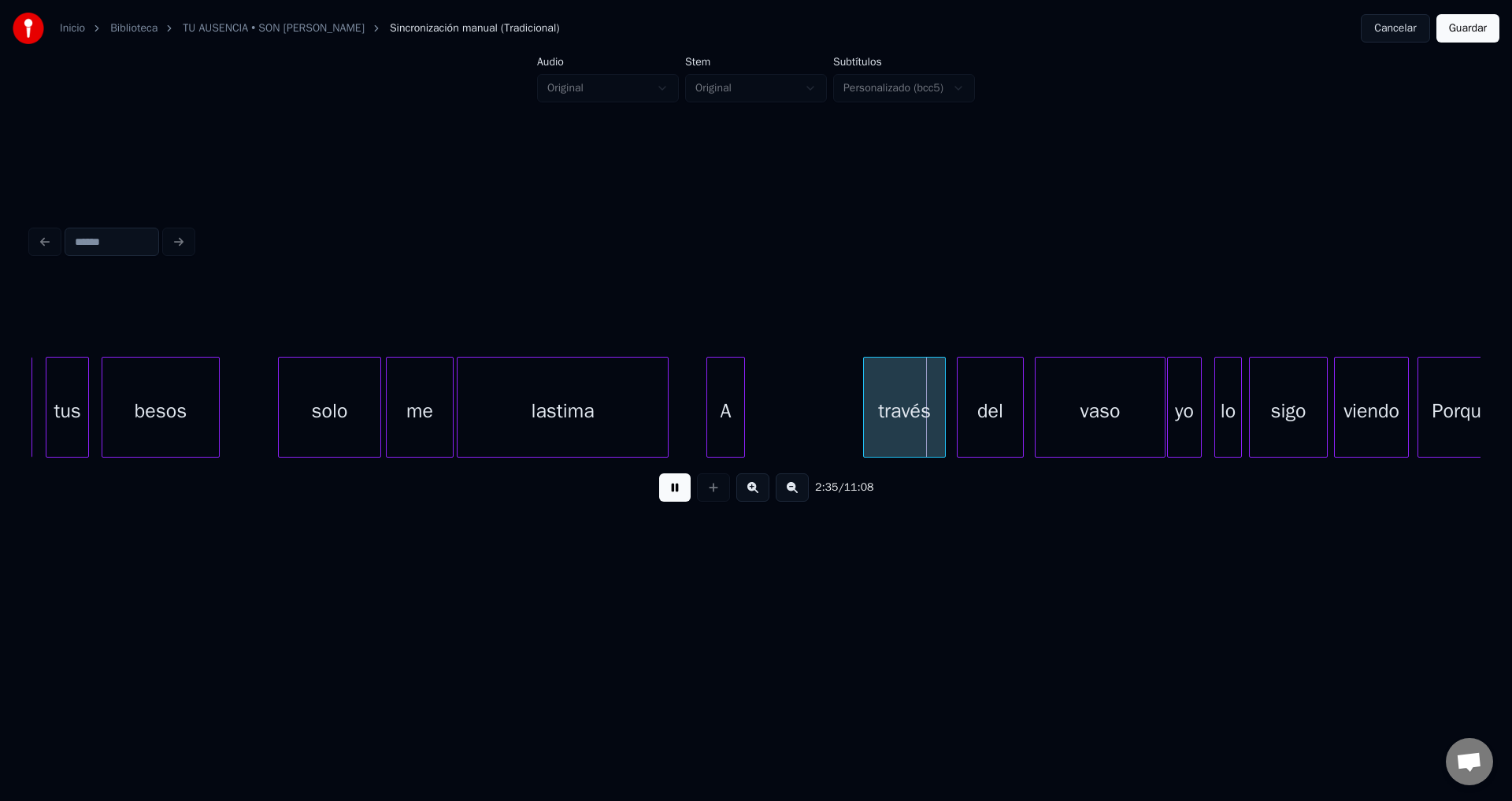 click at bounding box center (742, 407) 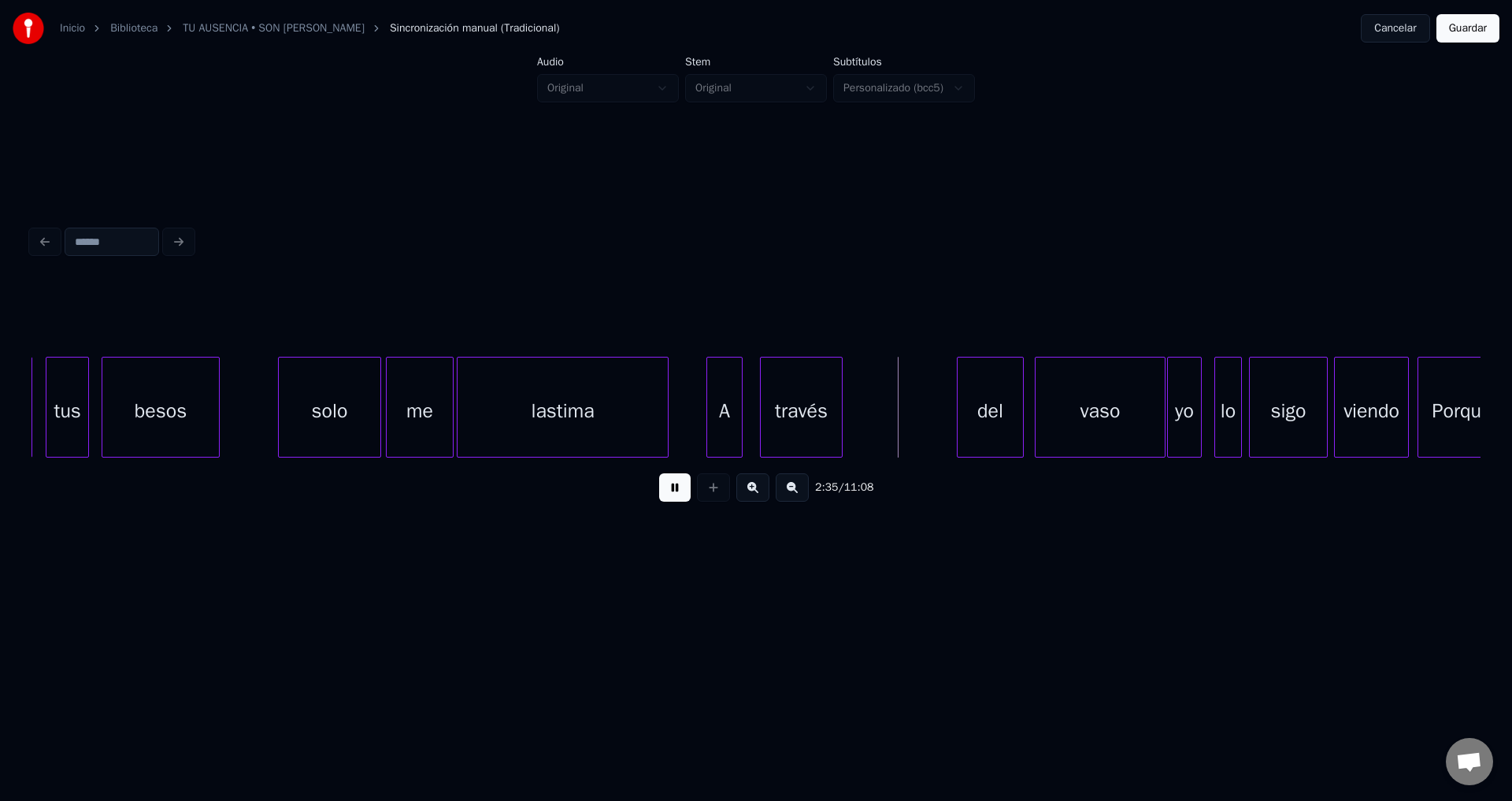 click on "través" at bounding box center [801, 411] 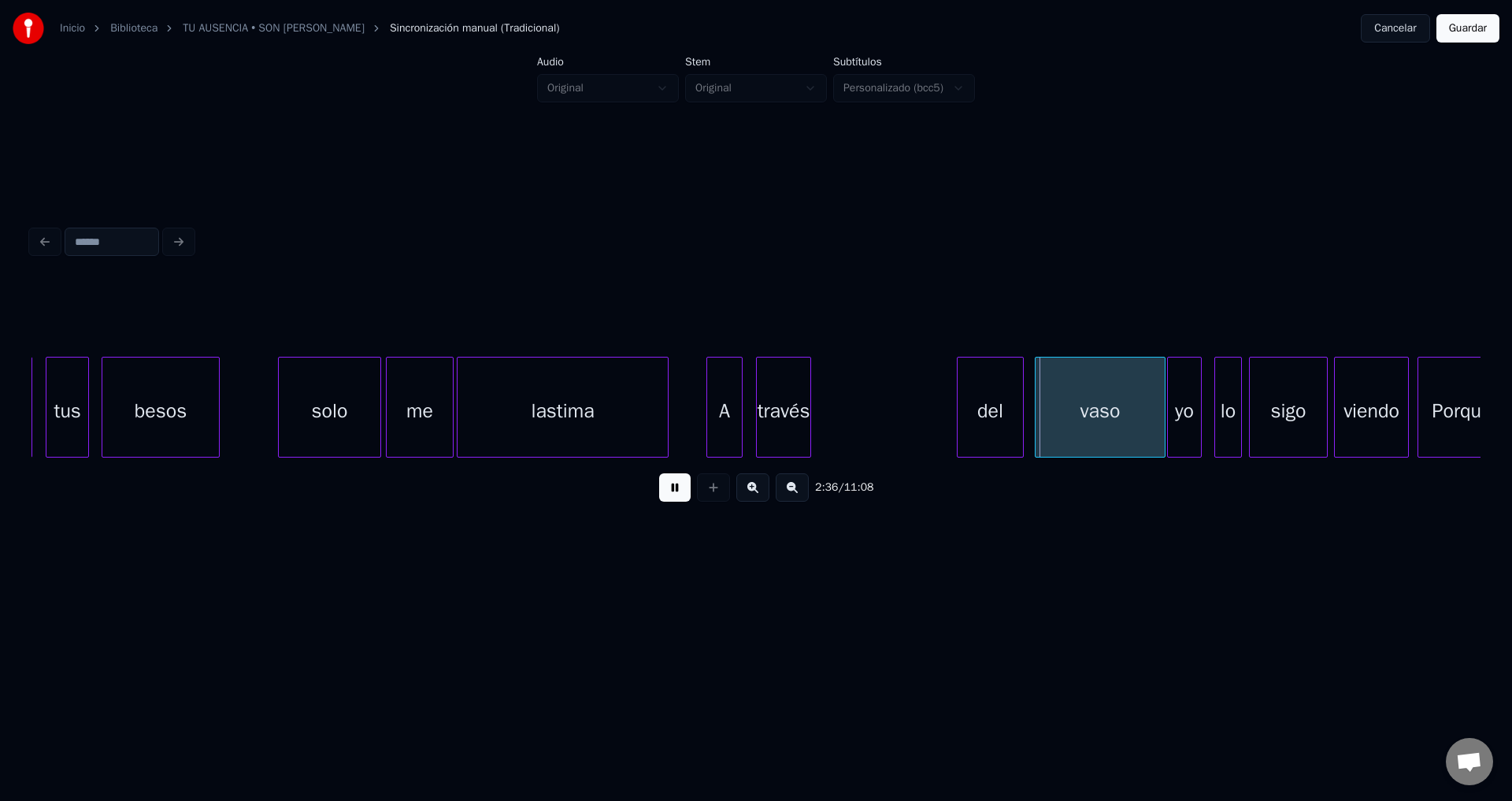 click at bounding box center [808, 407] 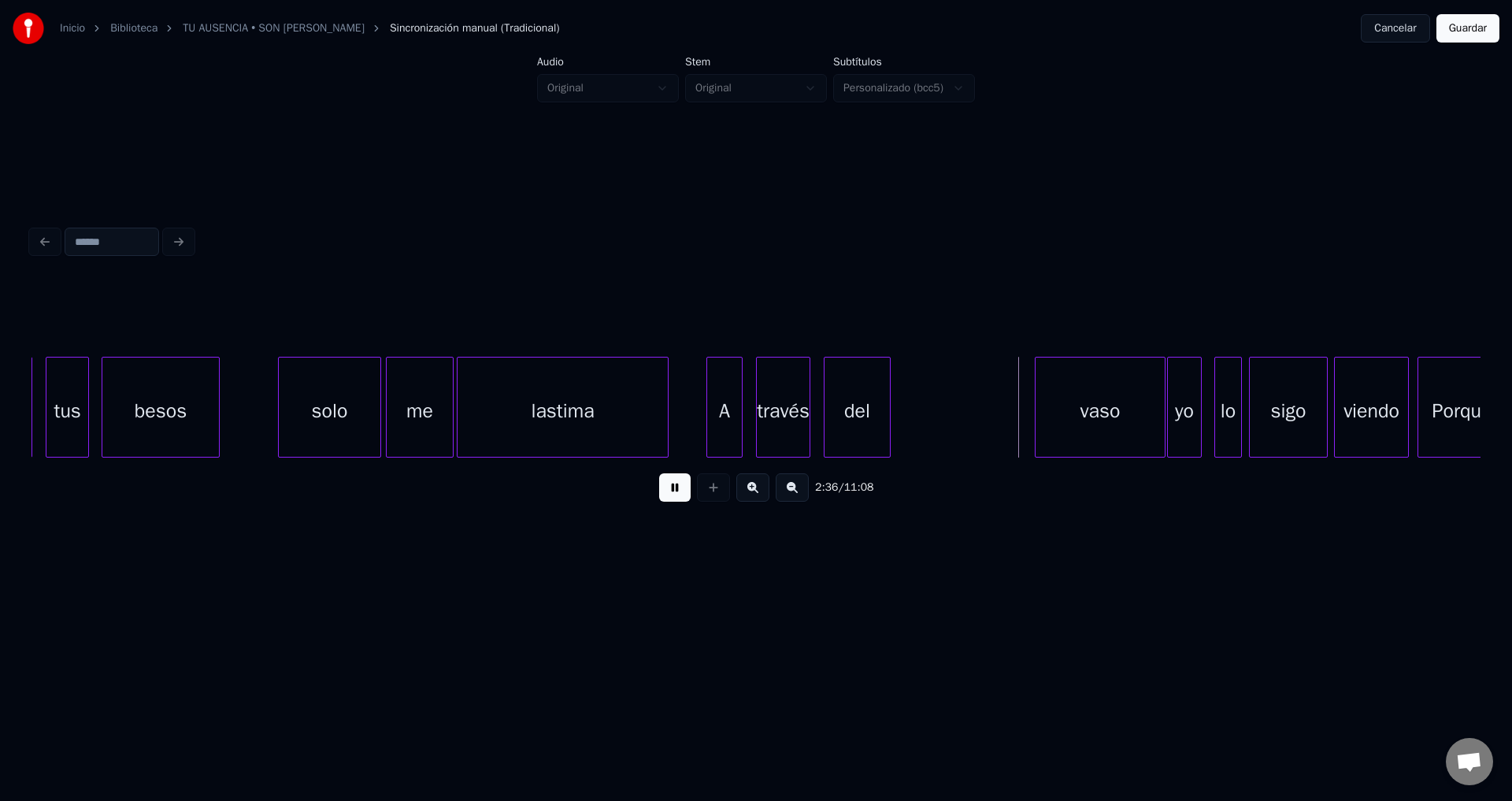 click on "del" at bounding box center (857, 411) 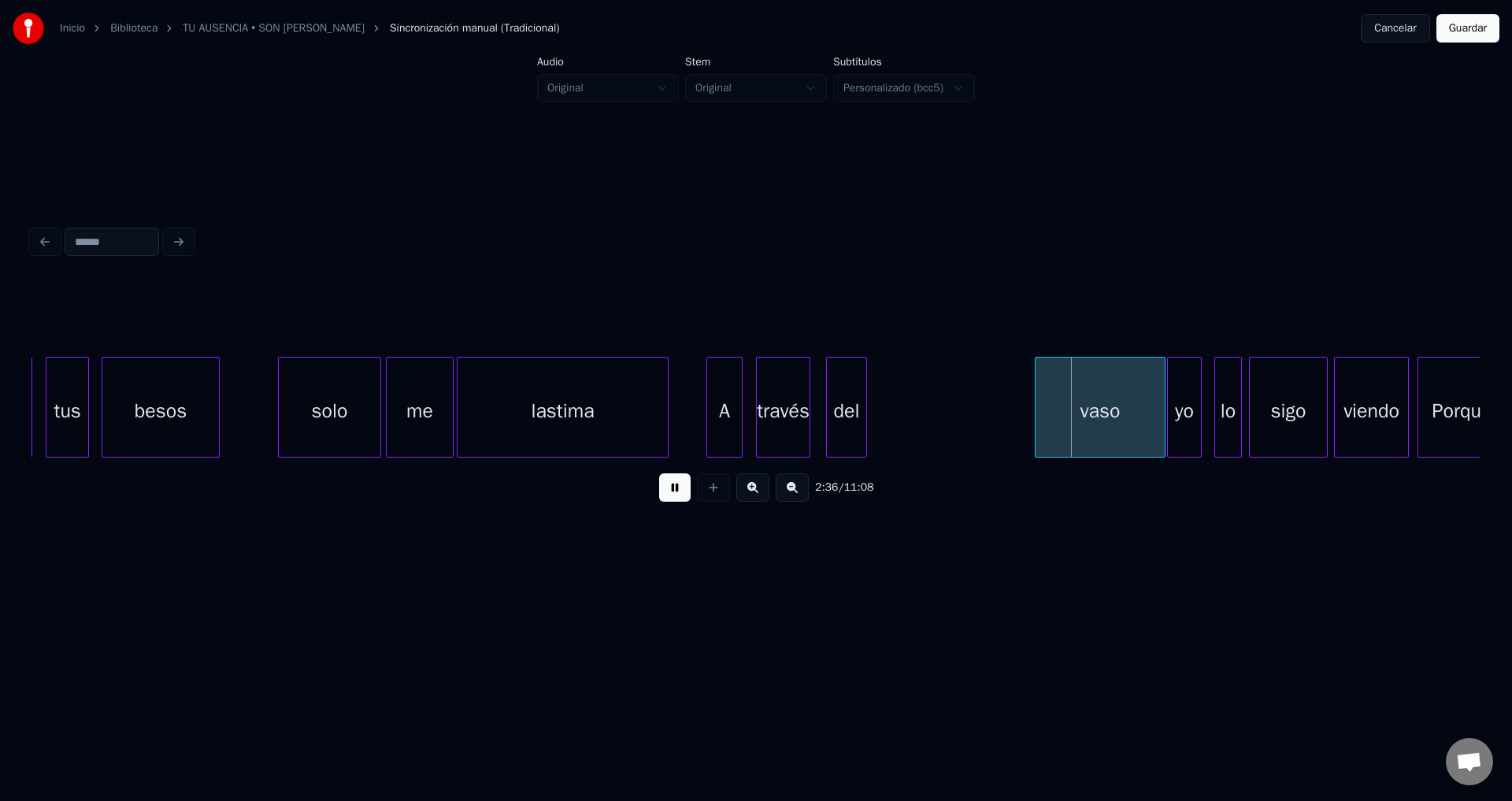 click at bounding box center (864, 407) 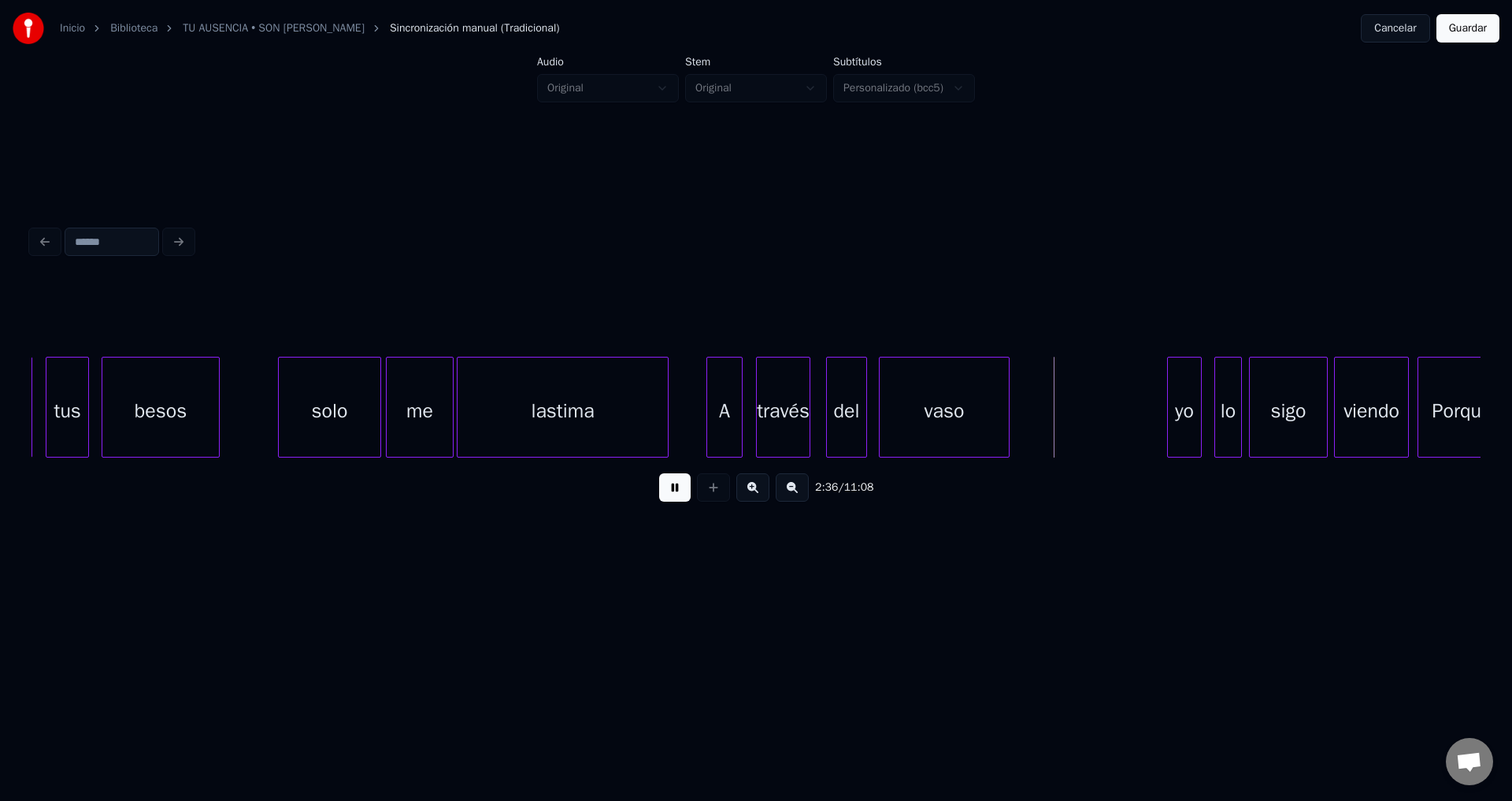 click on "vaso" at bounding box center [944, 411] 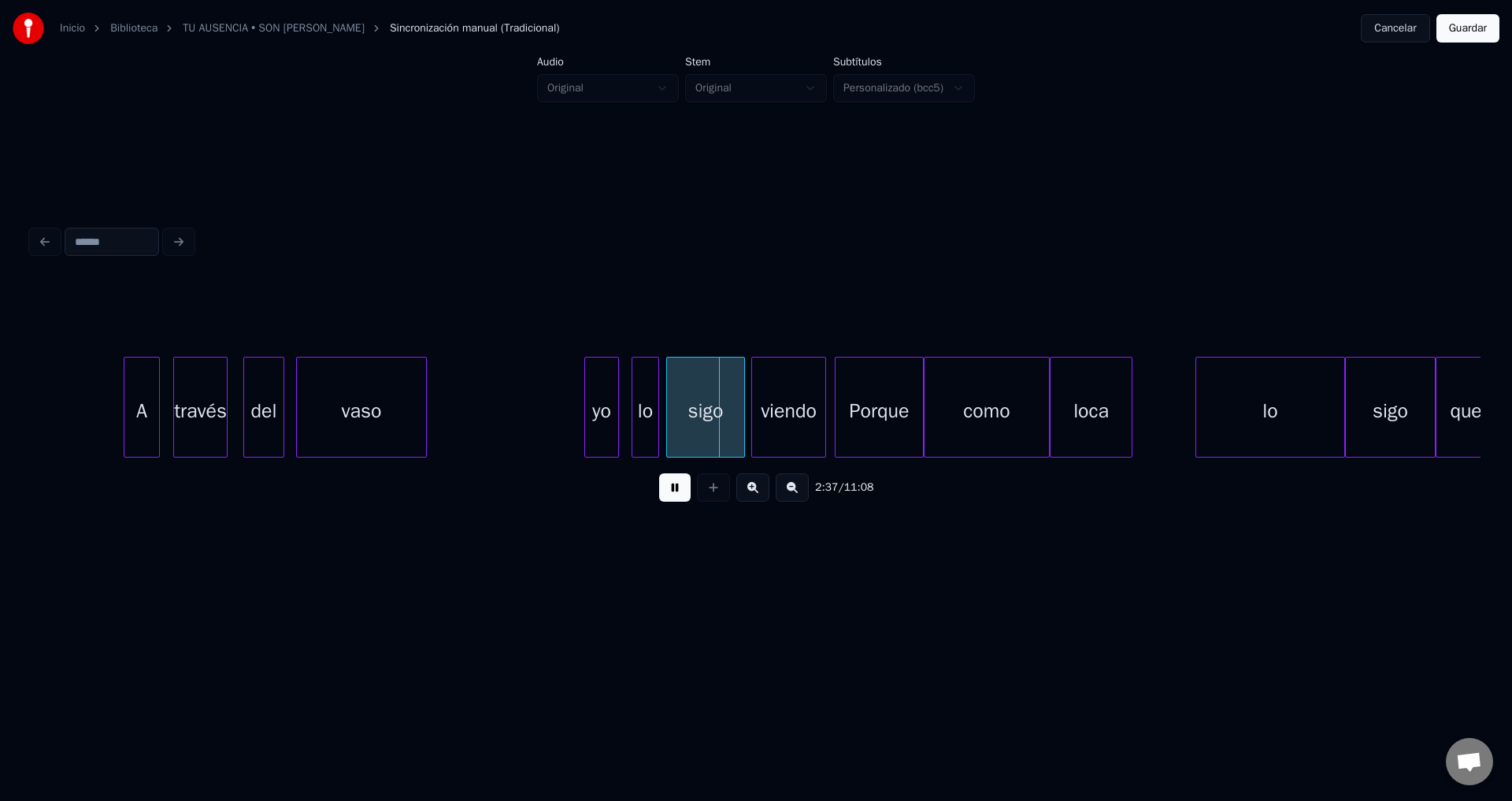 scroll, scrollTop: 0, scrollLeft: 30541, axis: horizontal 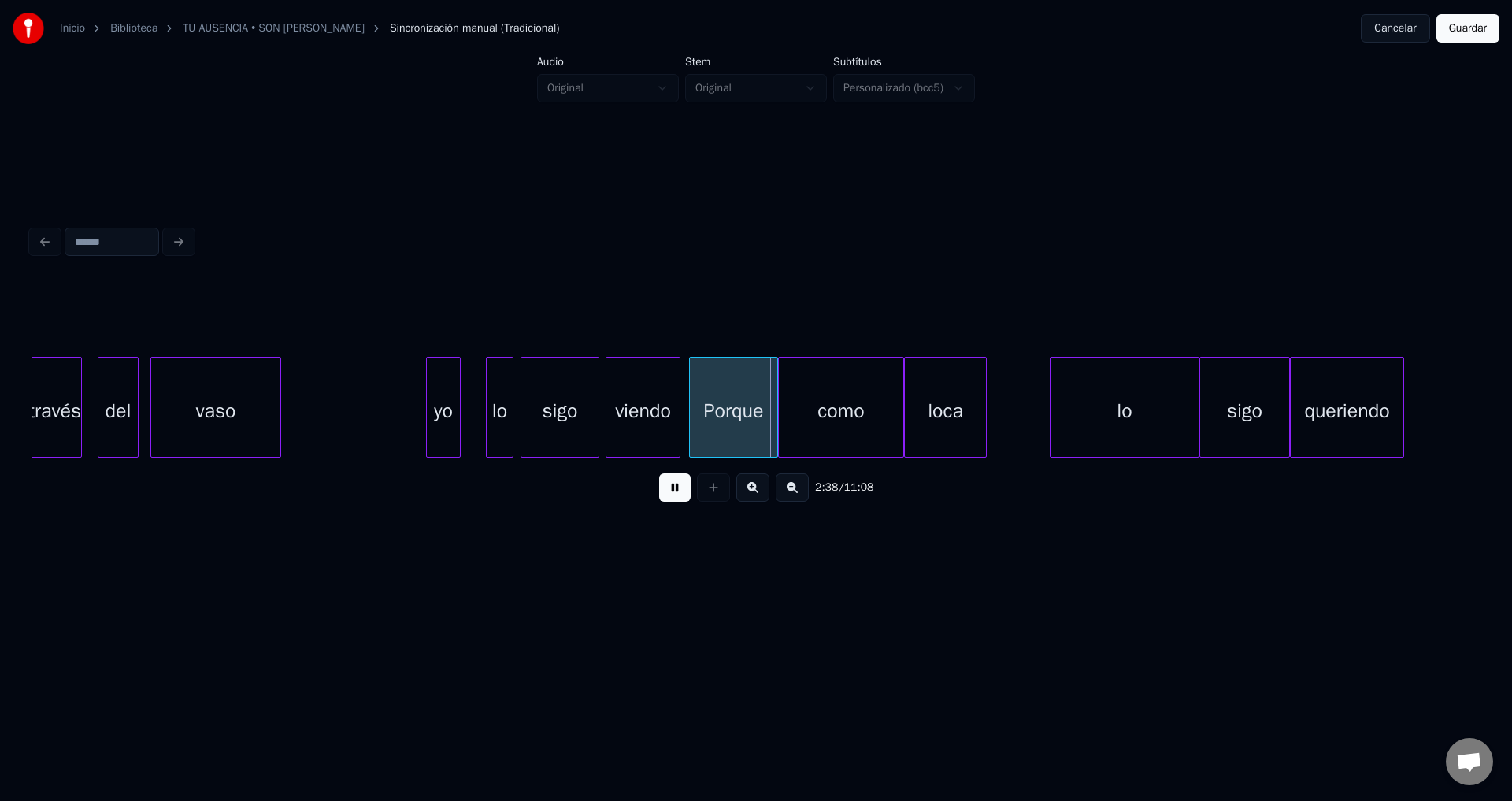 click on "yo" at bounding box center [443, 411] 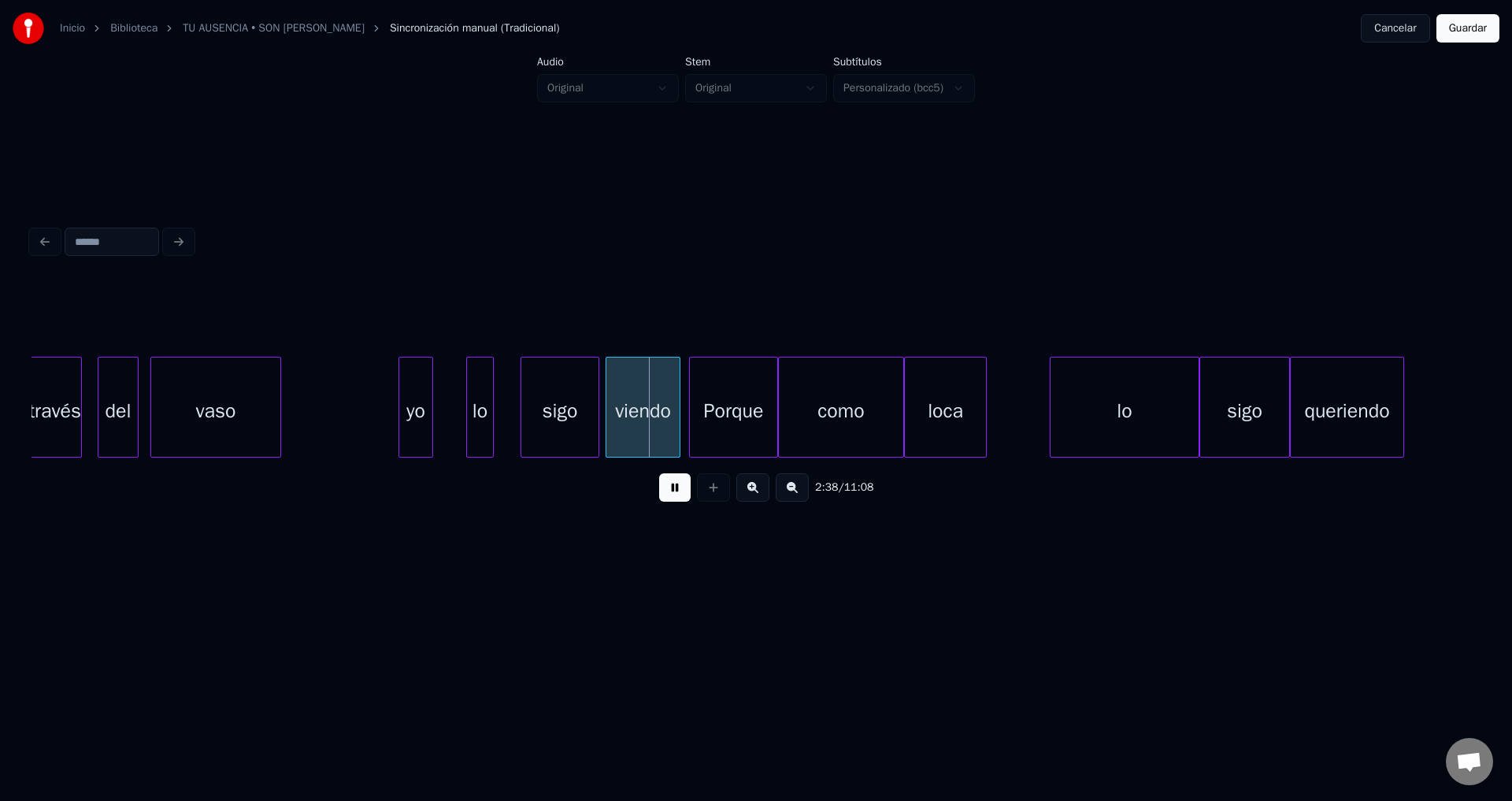 click on "lo" at bounding box center [480, 411] 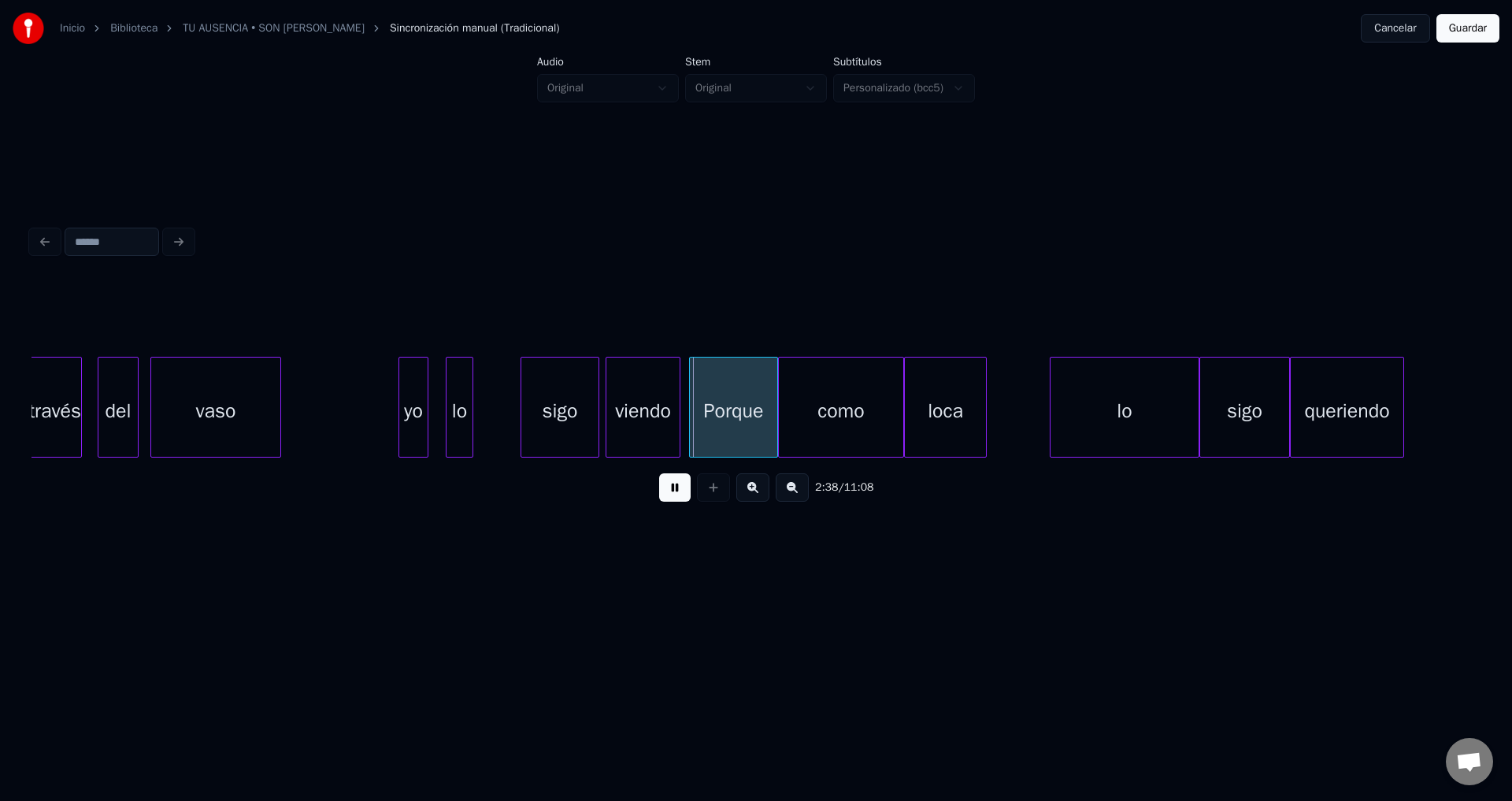 click at bounding box center [425, 407] 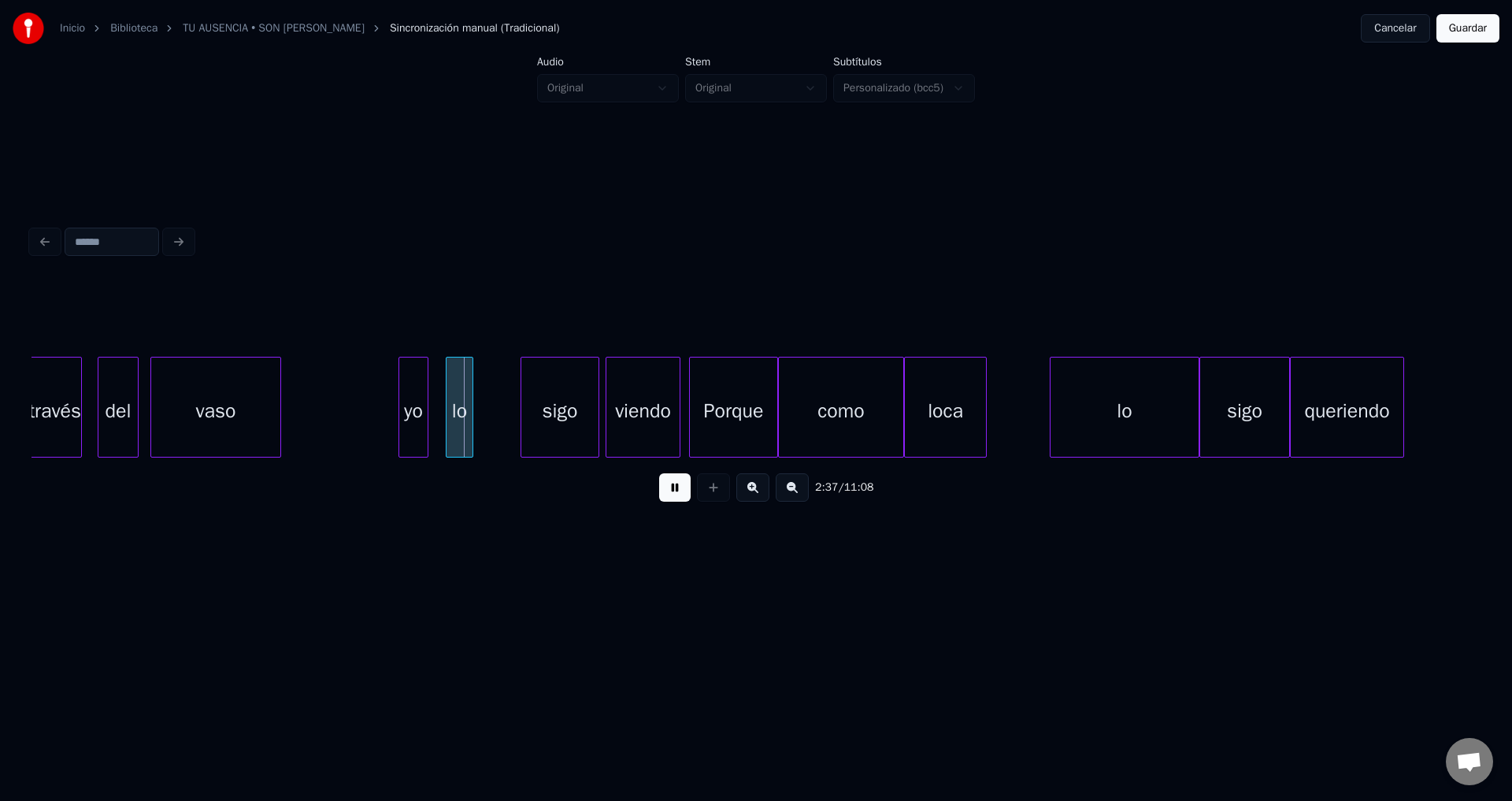 click on "yo" at bounding box center (413, 411) 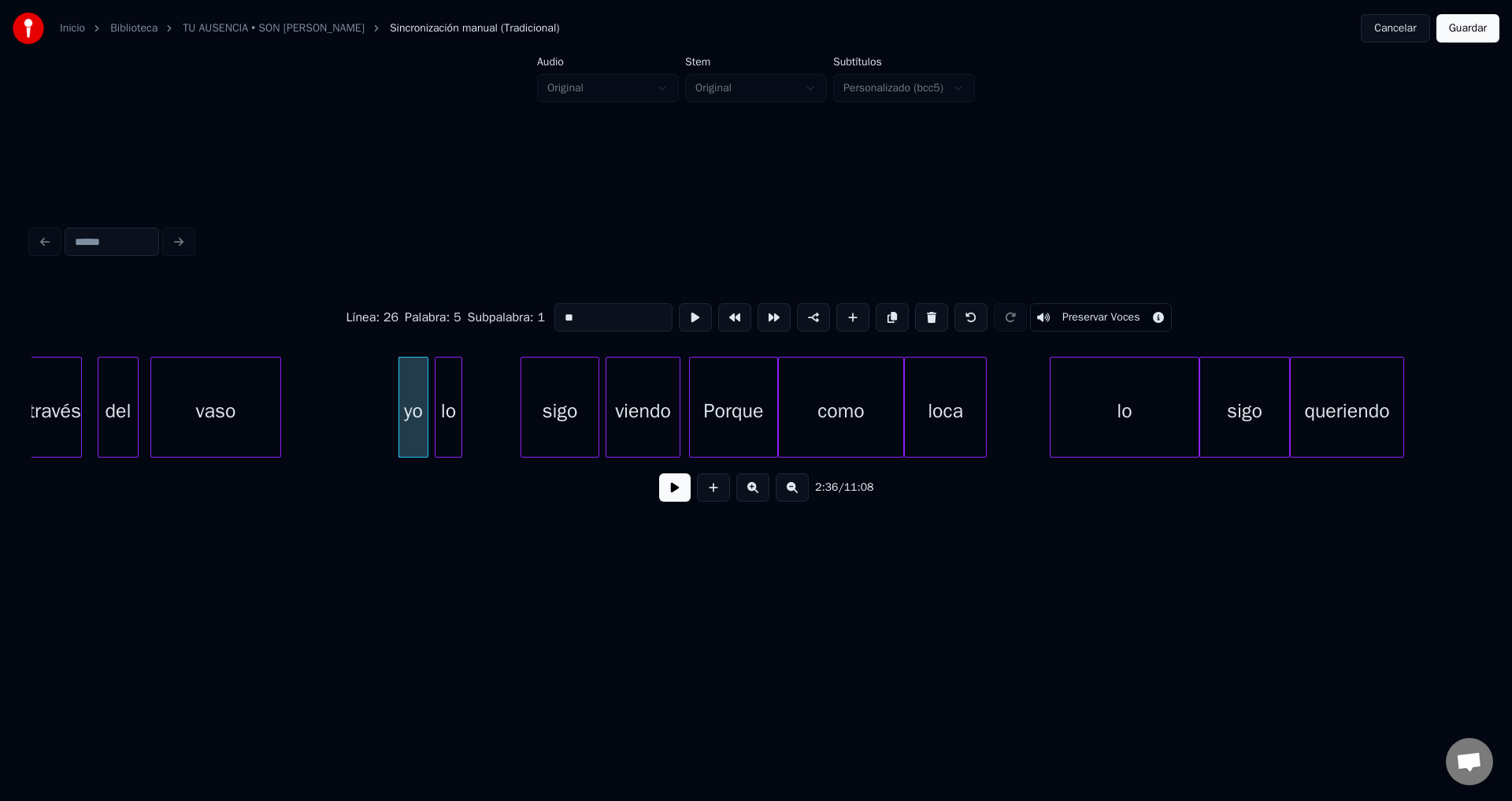 click on "lo" at bounding box center [448, 411] 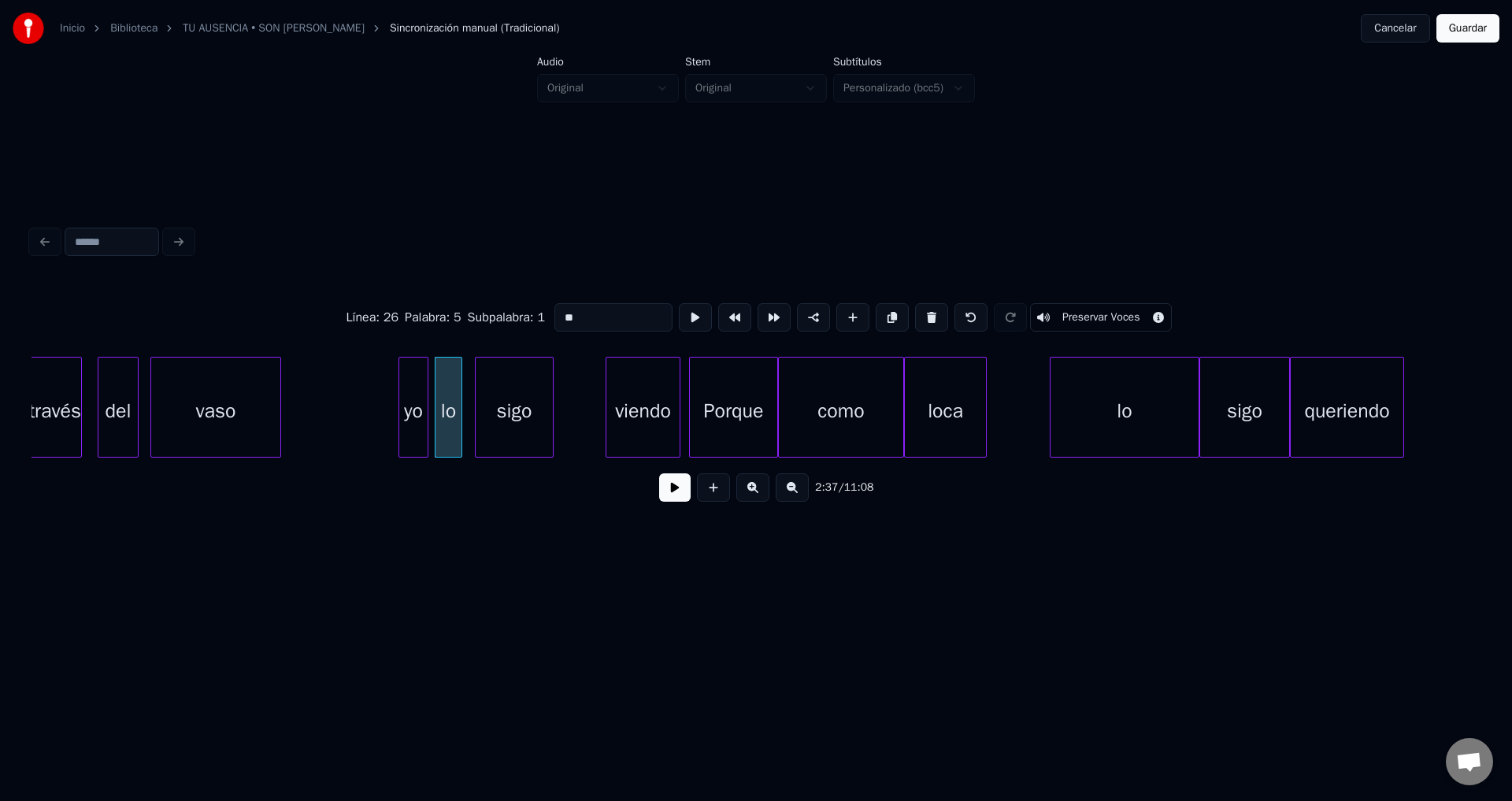 click on "sigo" at bounding box center [514, 411] 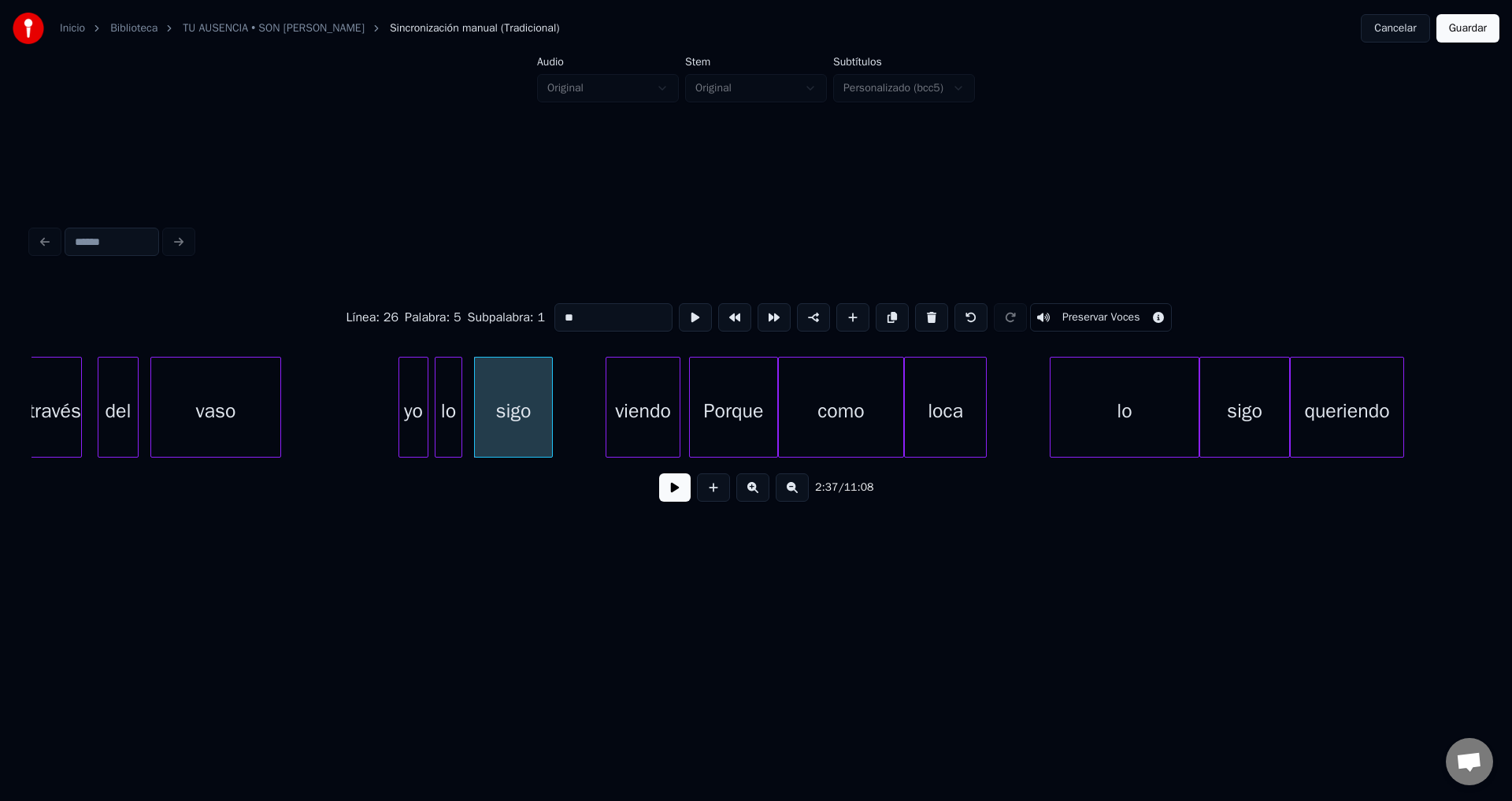 click on "2:37  /  11:08" at bounding box center (756, 488) 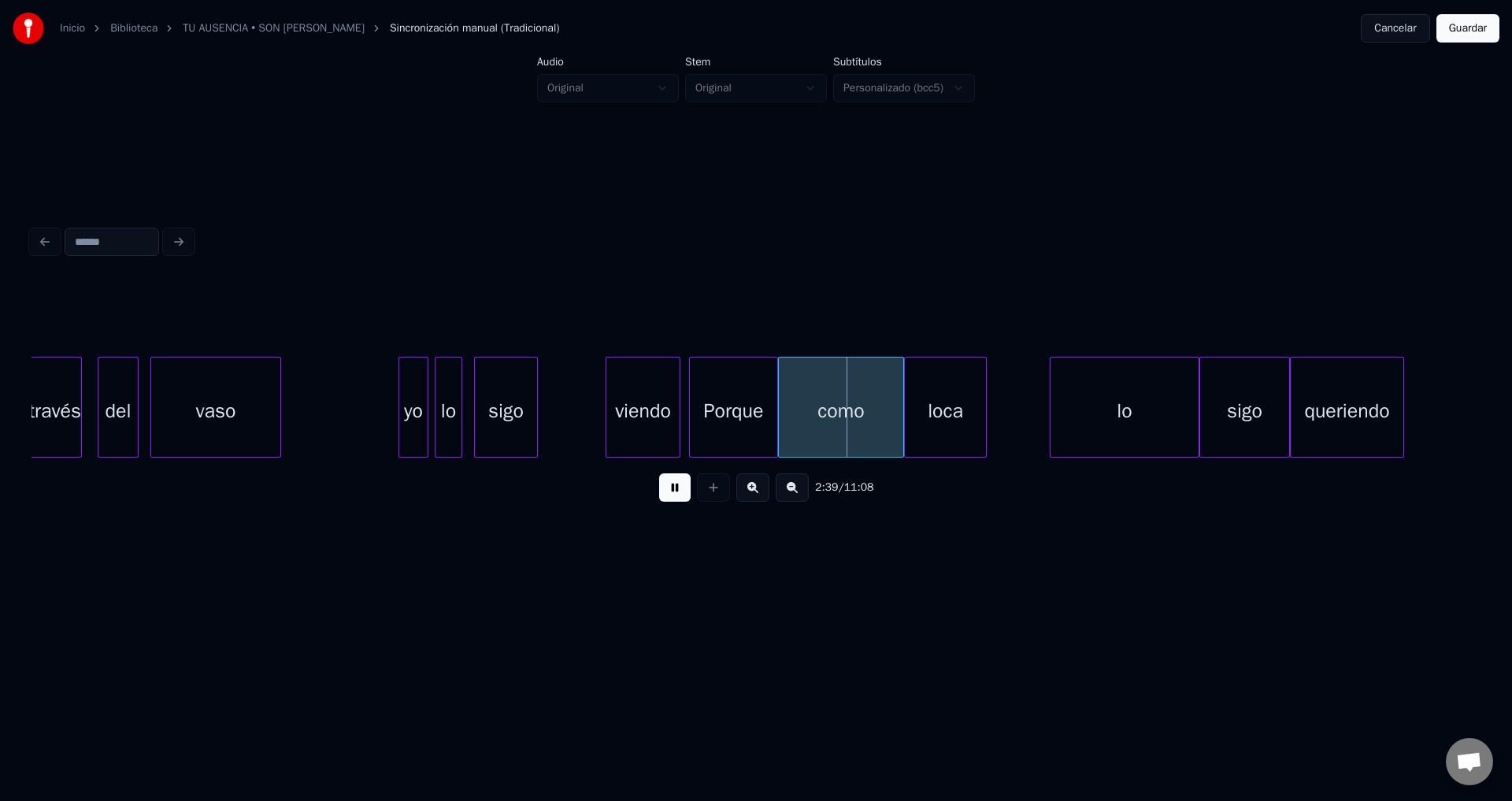 click at bounding box center (535, 407) 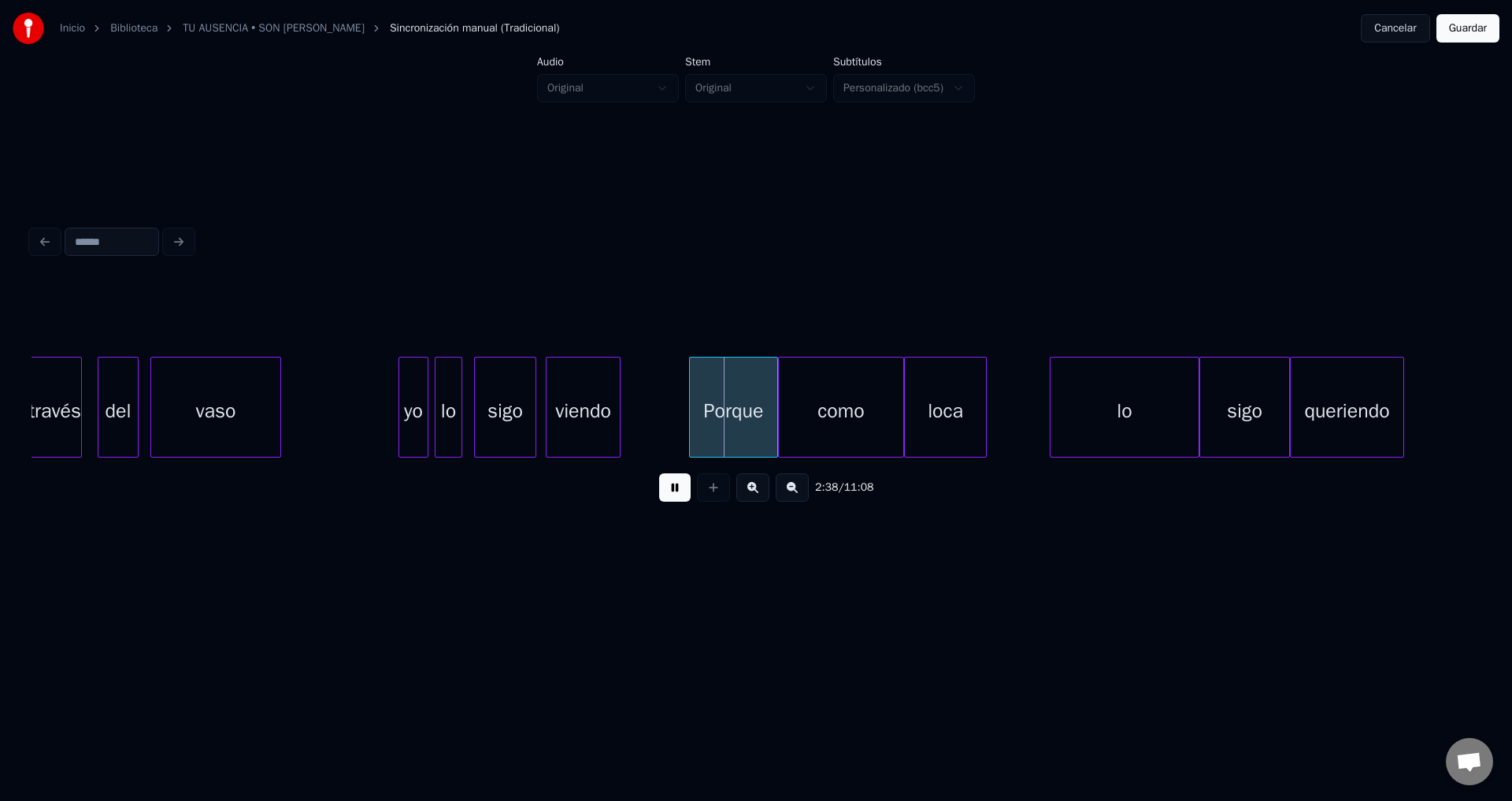 click on "viendo" at bounding box center [583, 411] 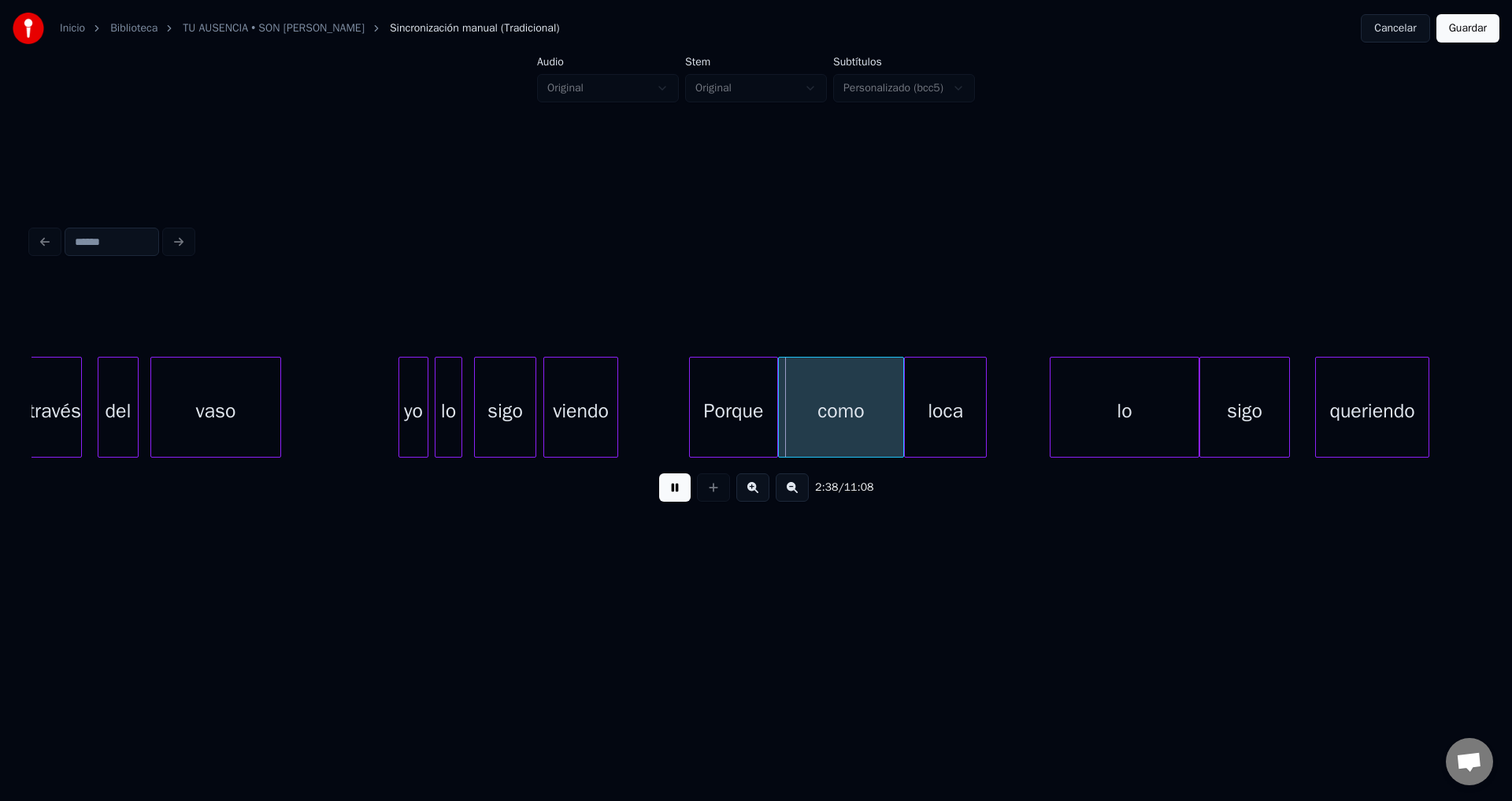 click on "queriendo" at bounding box center (1372, 411) 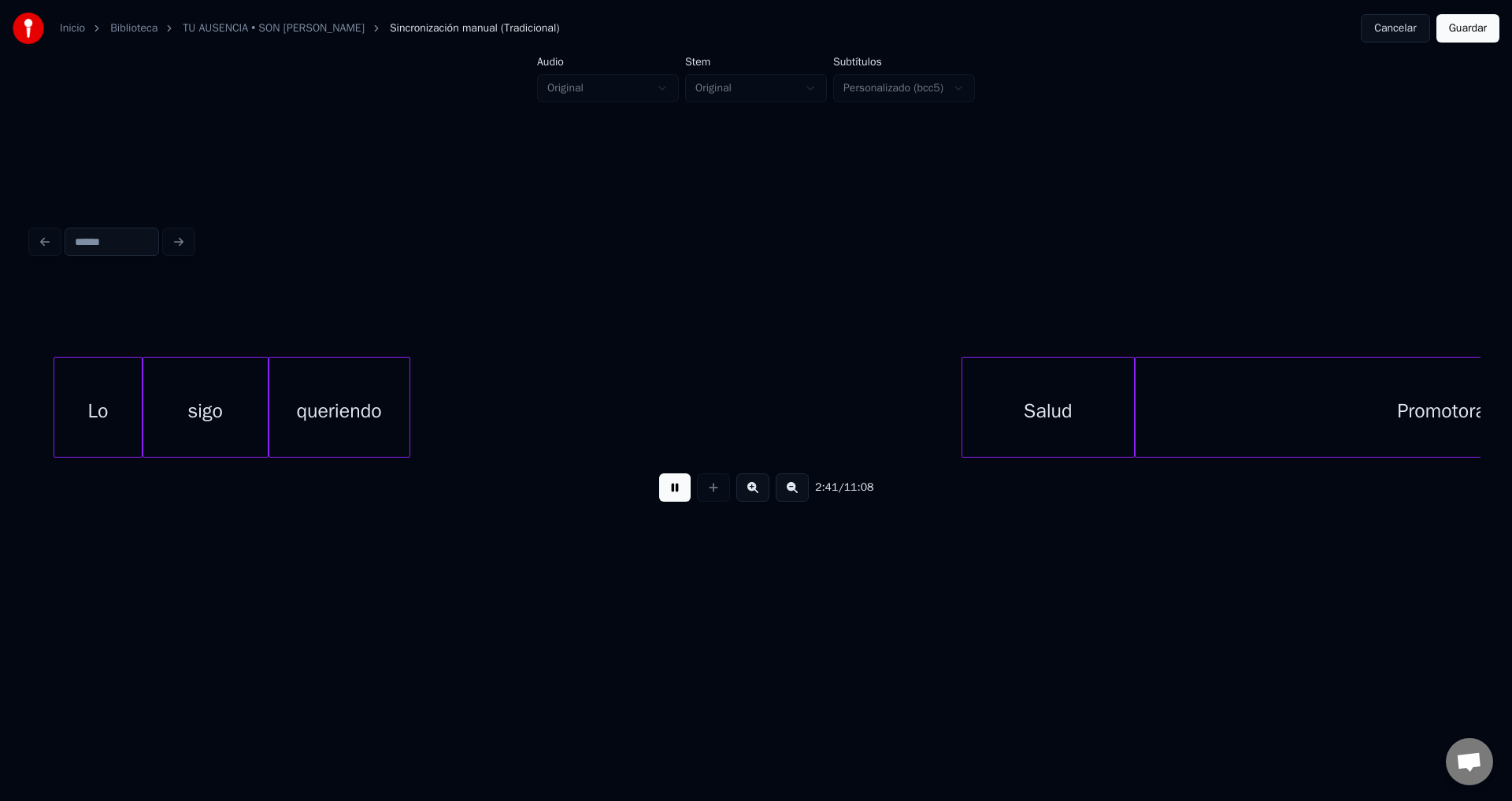 scroll, scrollTop: 0, scrollLeft: 31826, axis: horizontal 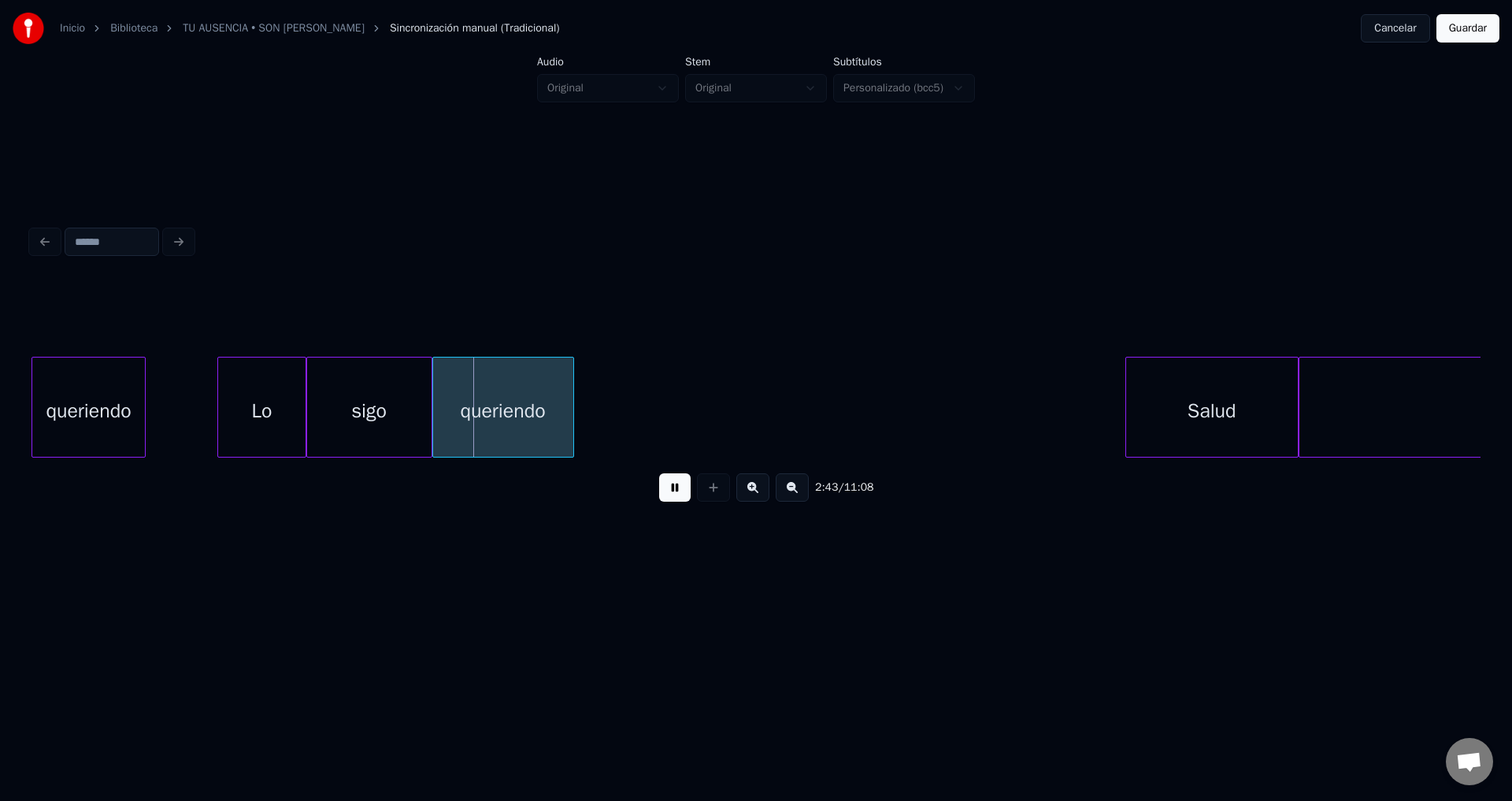 click at bounding box center (675, 488) 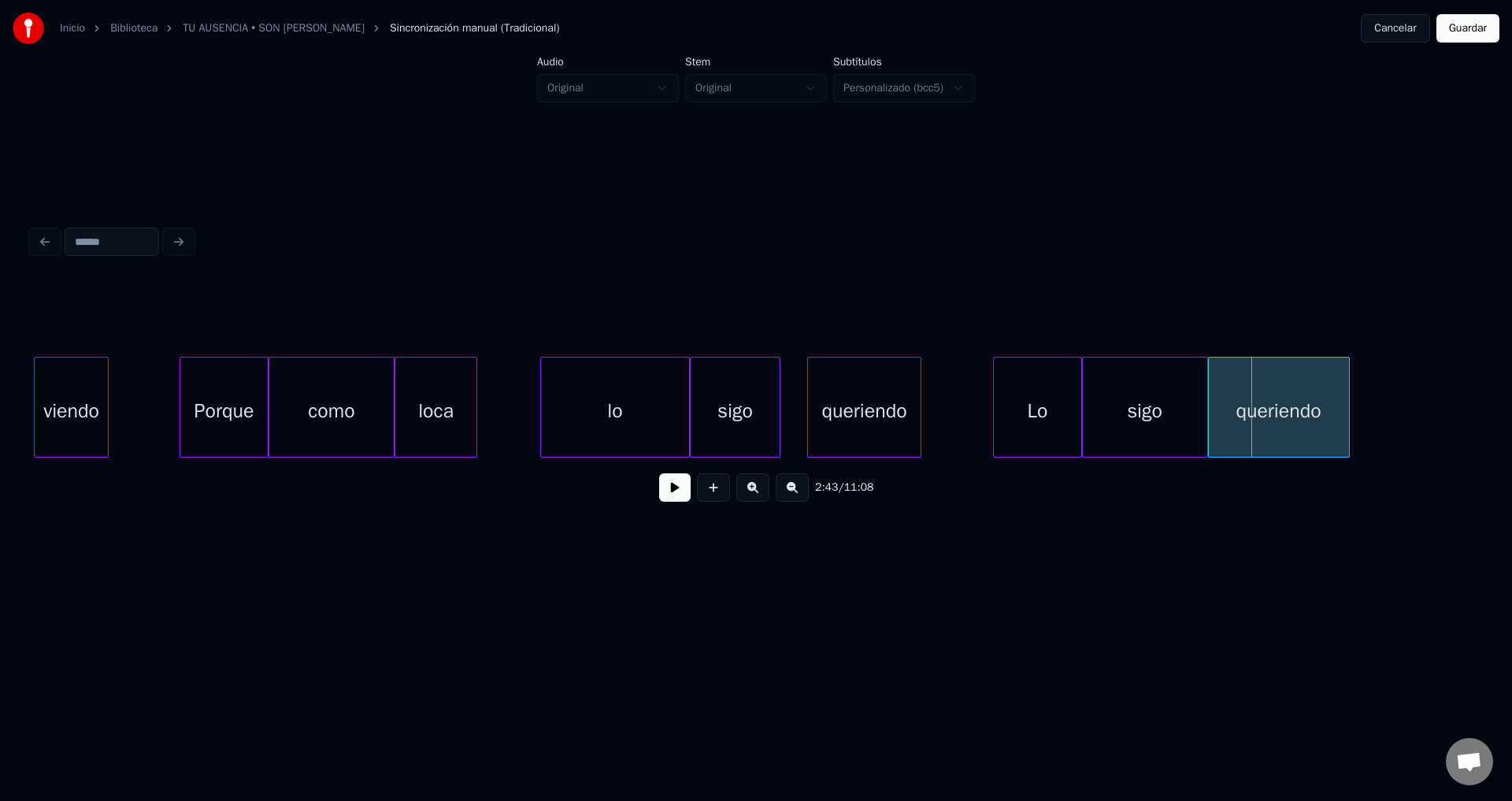 scroll, scrollTop: 0, scrollLeft: 31124, axis: horizontal 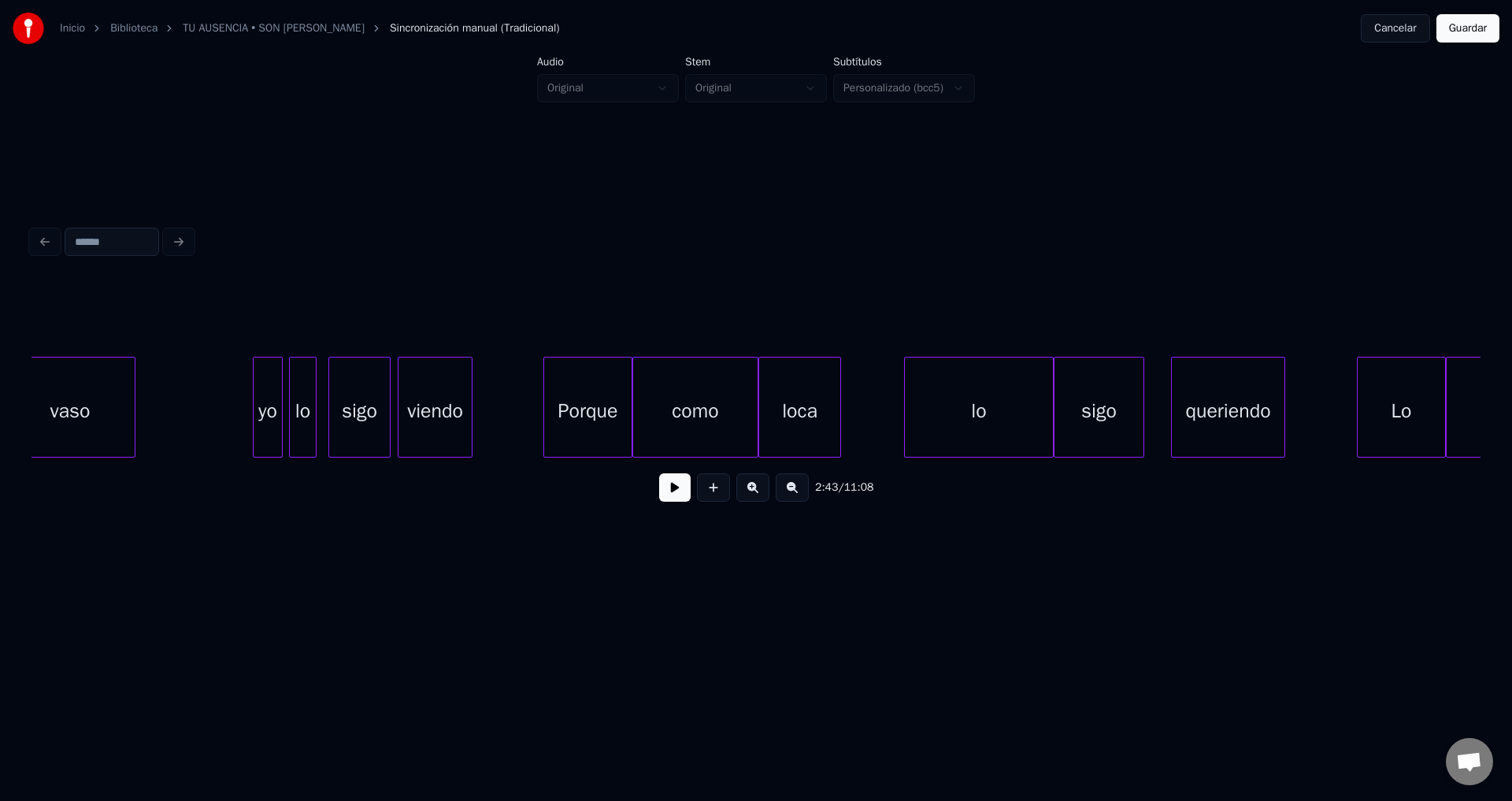 click on "viendo" at bounding box center (435, 411) 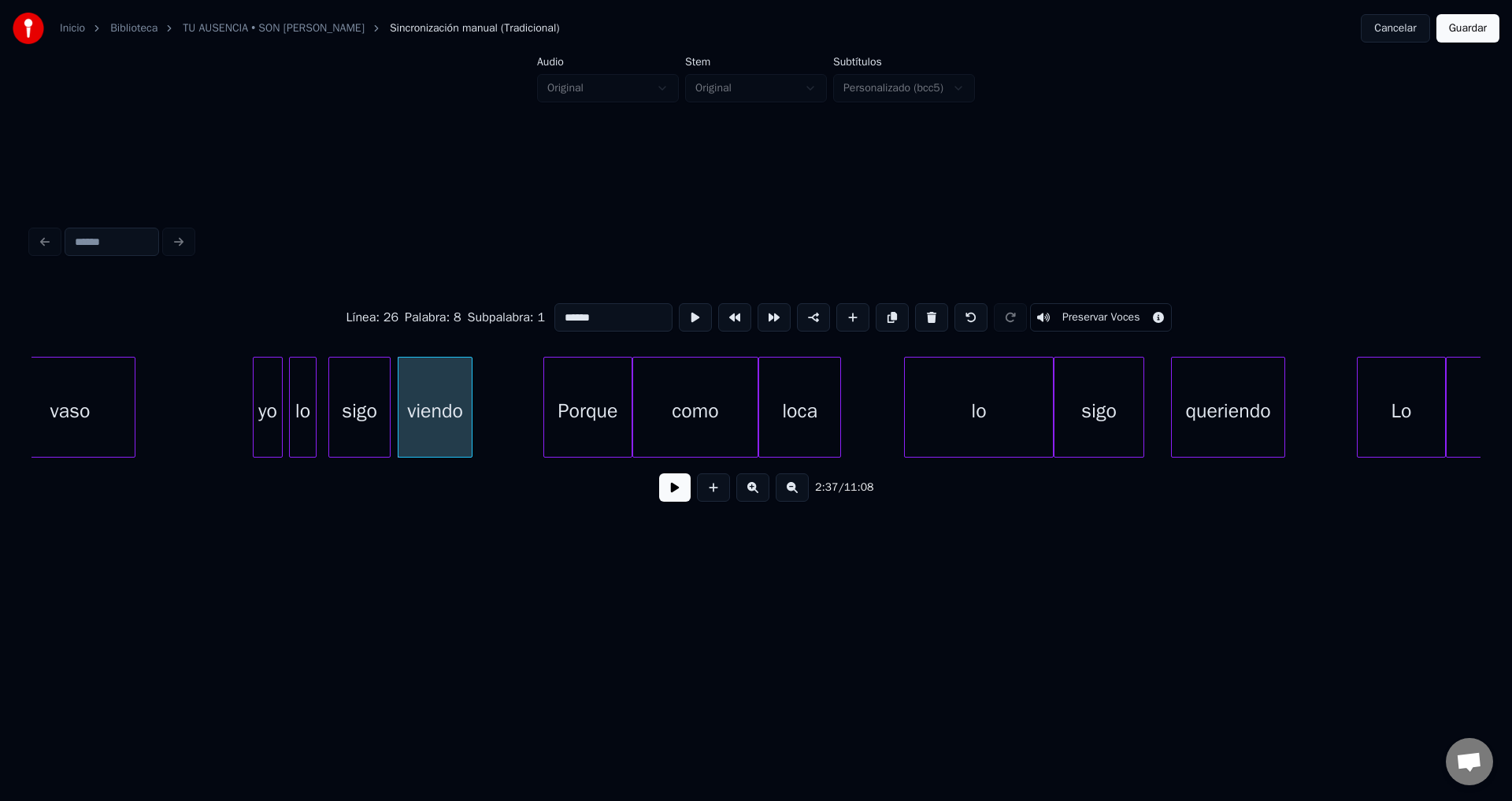 click at bounding box center [675, 488] 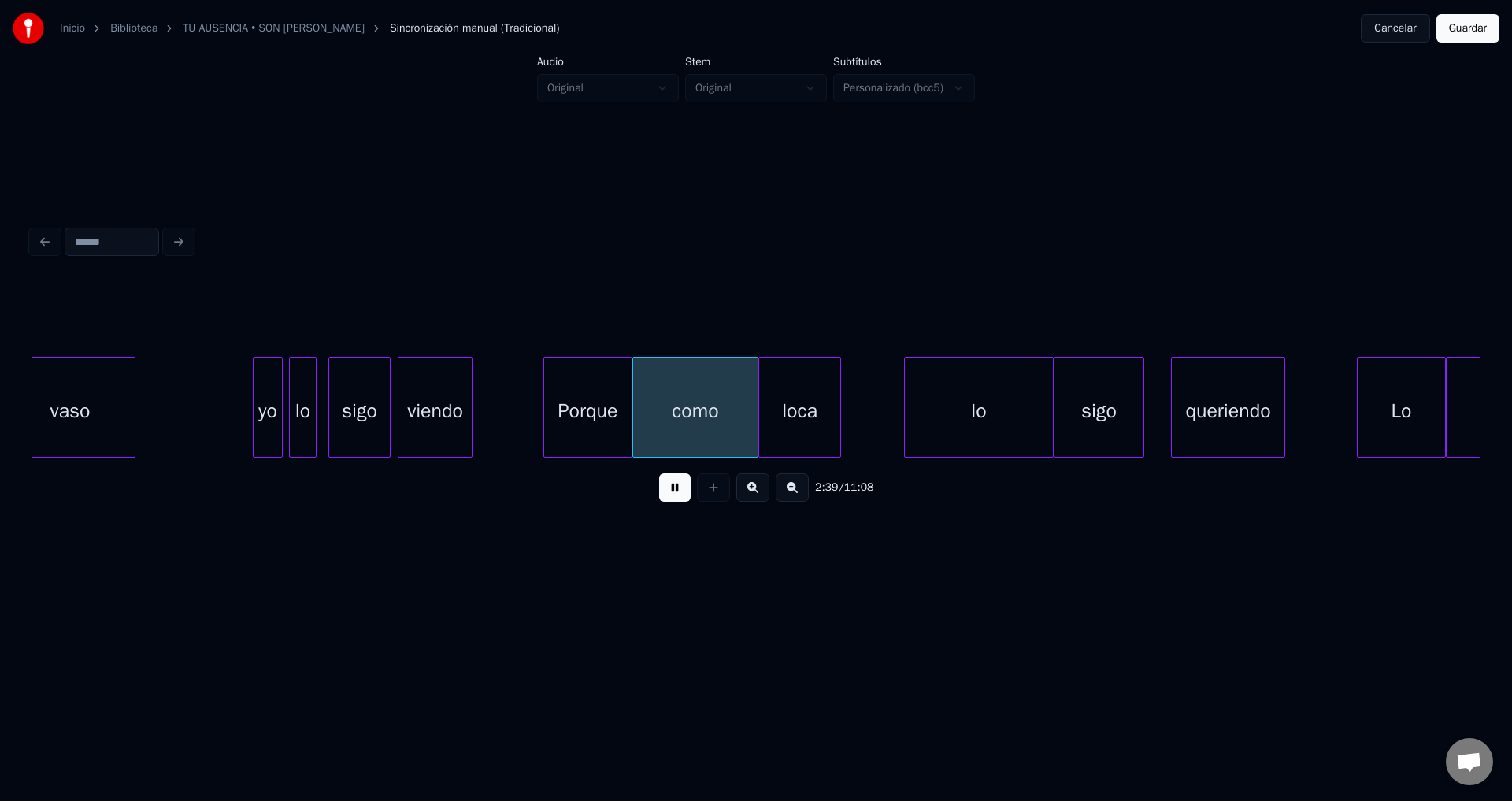 click at bounding box center [675, 488] 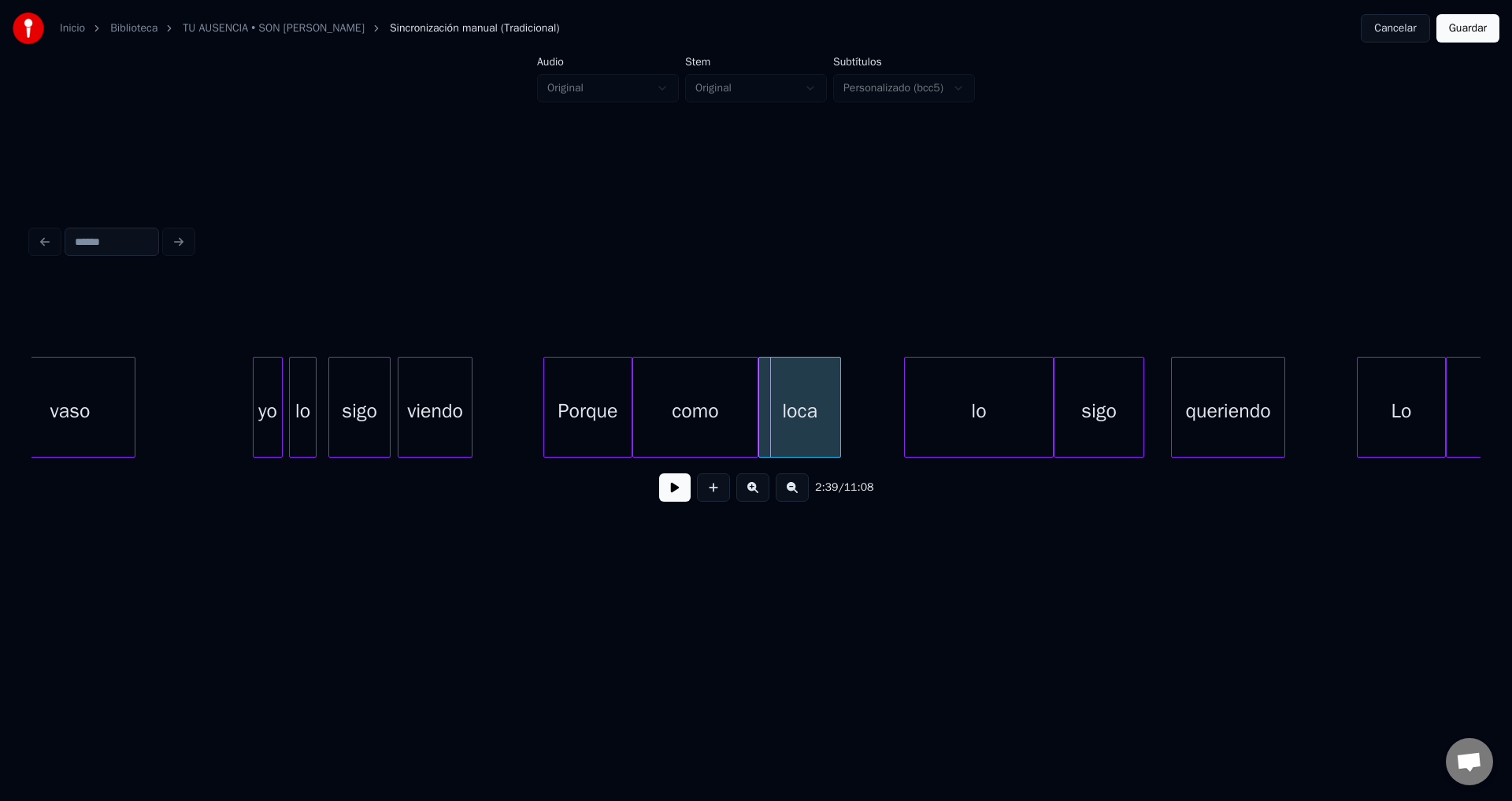 click on "viendo" at bounding box center (435, 411) 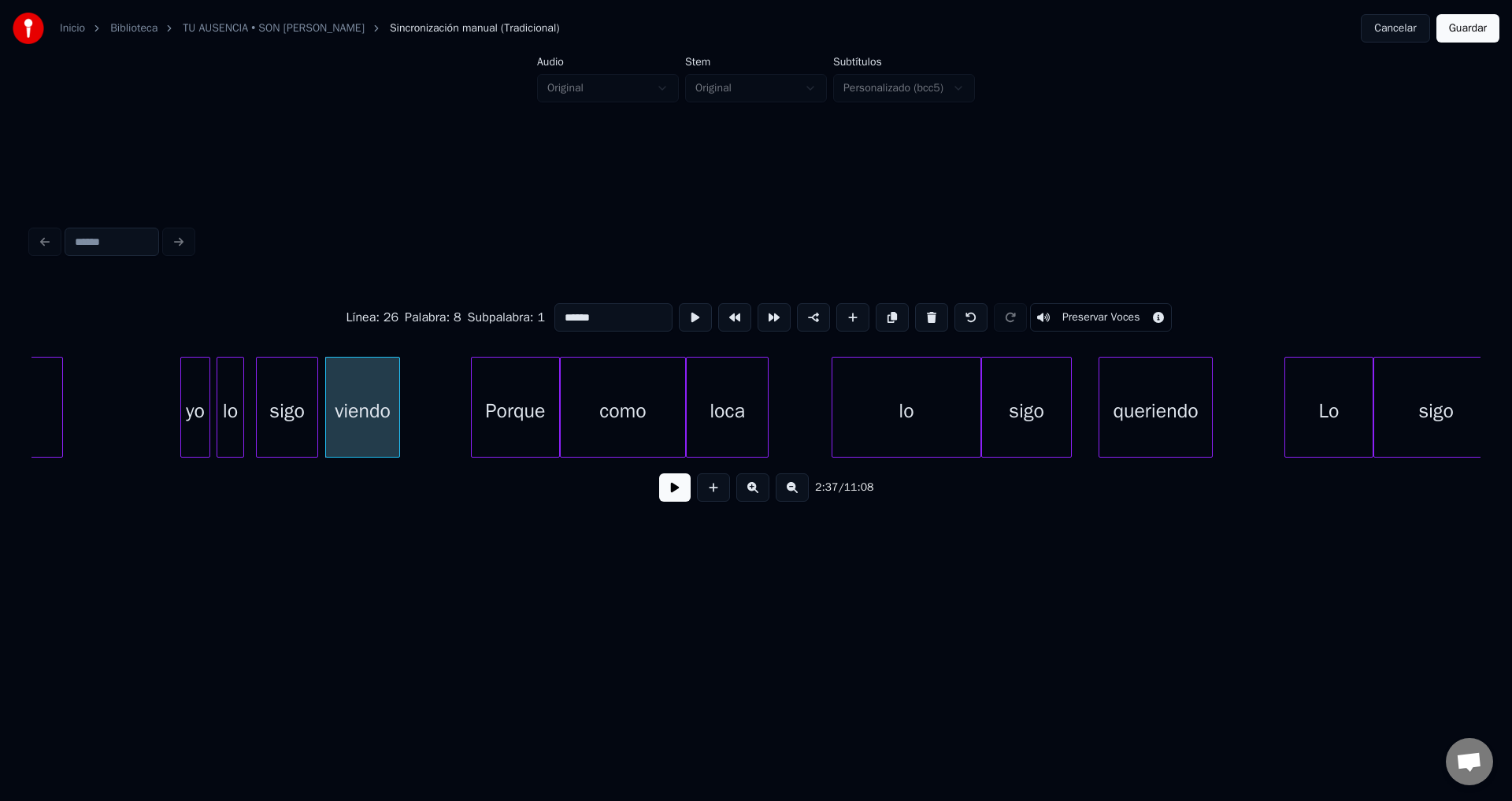 scroll, scrollTop: 0, scrollLeft: 30905, axis: horizontal 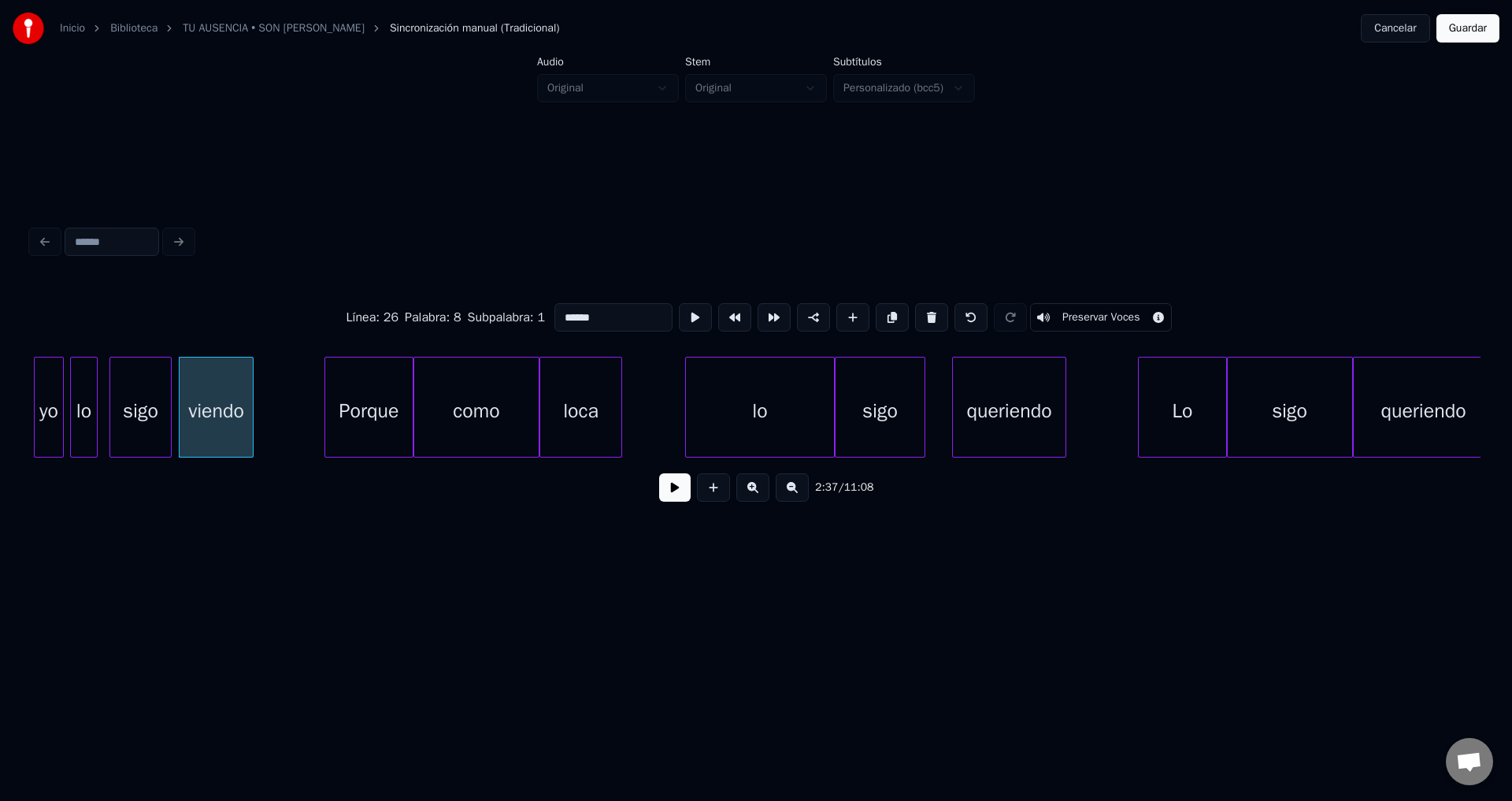 click on "queriendo" at bounding box center (1009, 411) 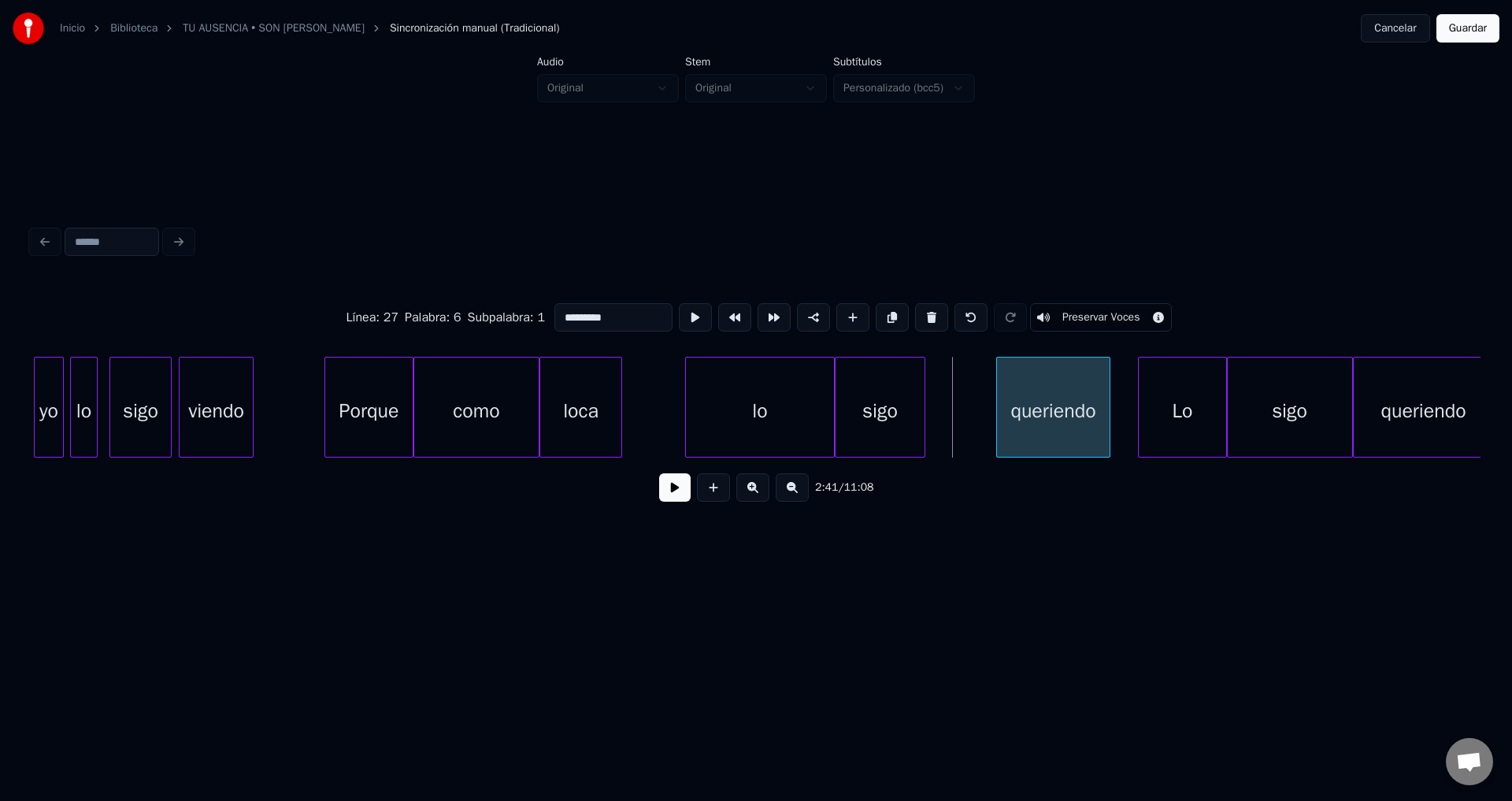 click on "queriendo" at bounding box center [1053, 411] 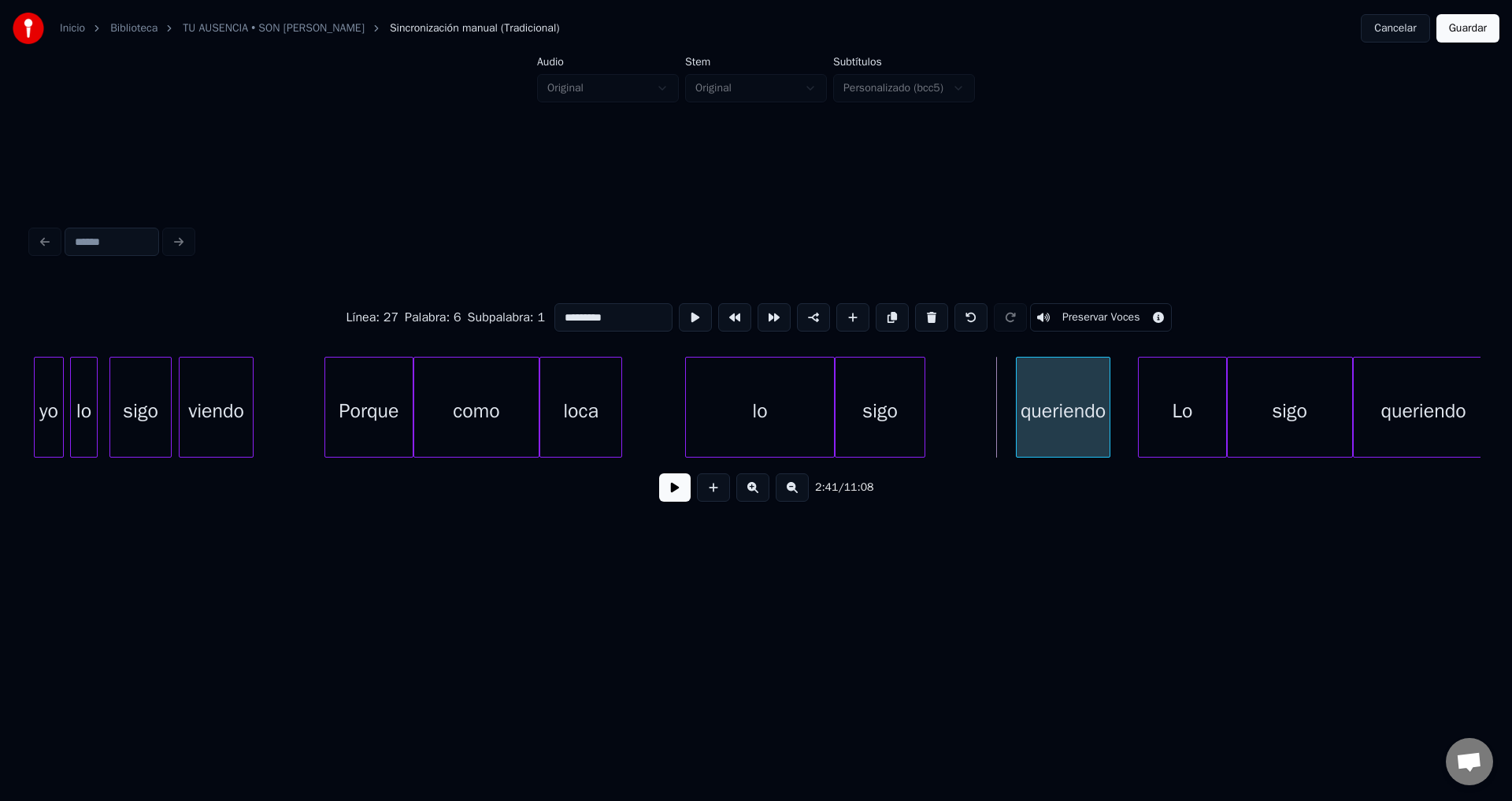 click at bounding box center [1019, 407] 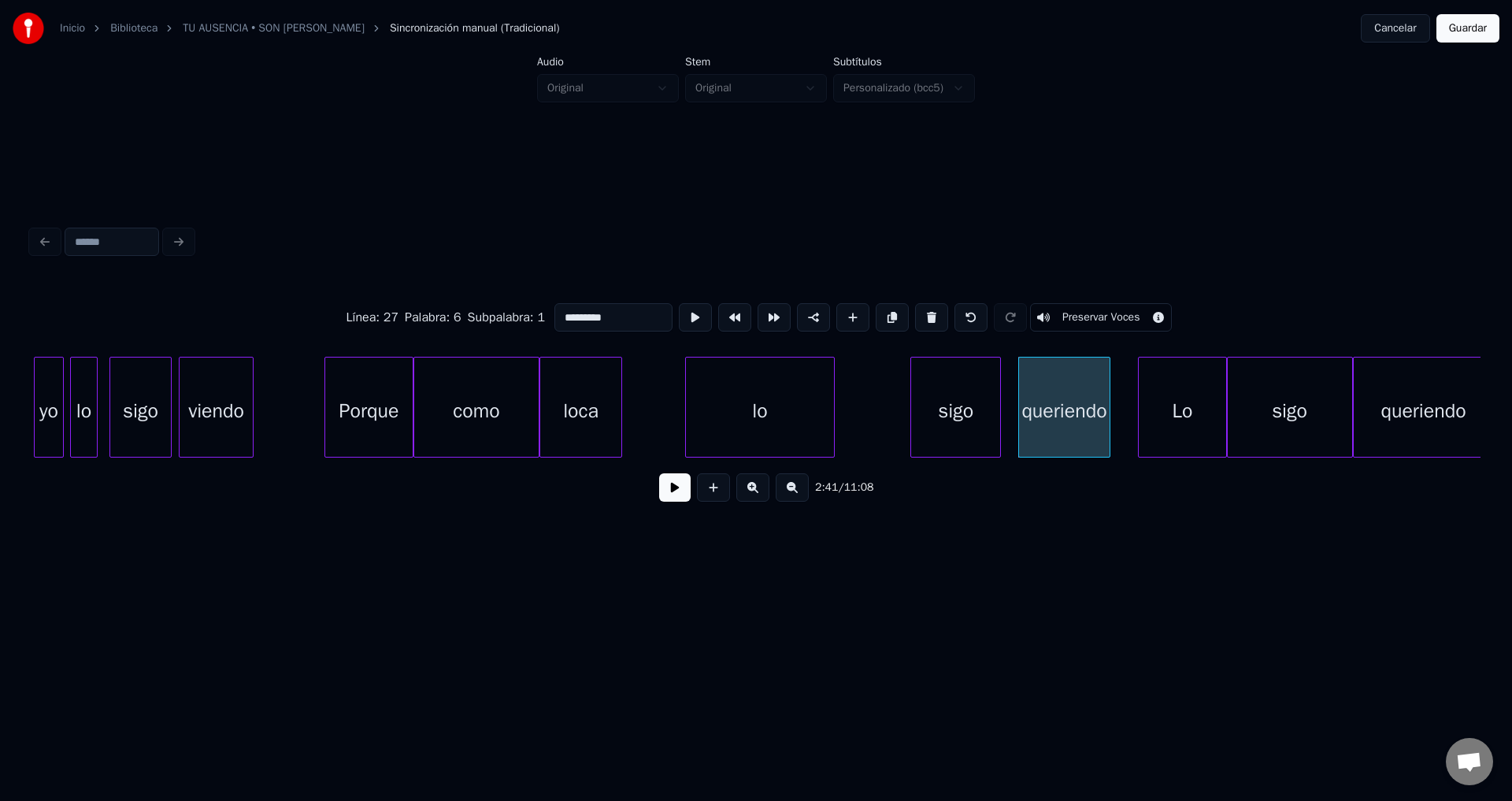 click on "sigo" at bounding box center [955, 411] 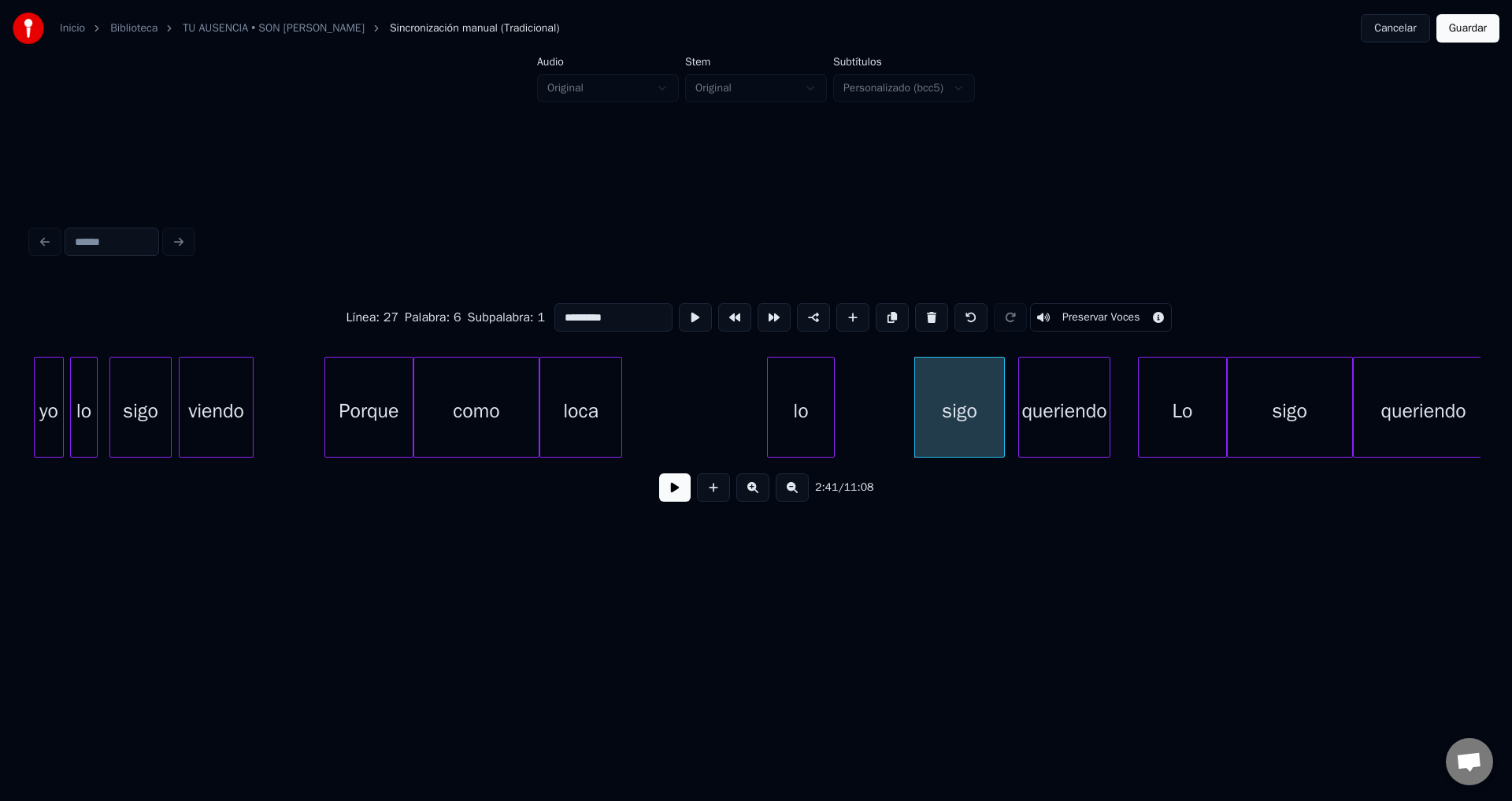 click at bounding box center [770, 407] 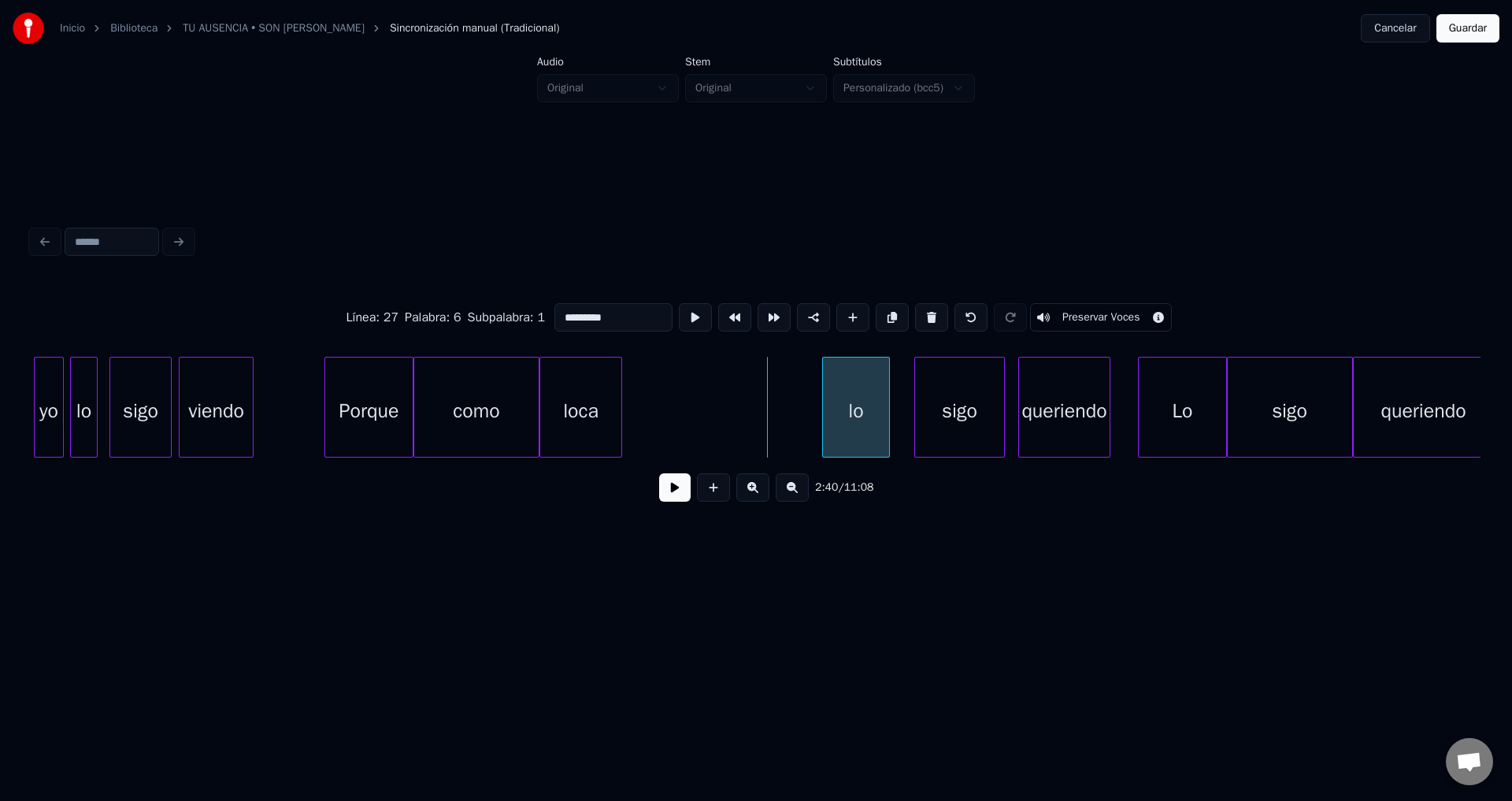 click on "lo" at bounding box center [856, 411] 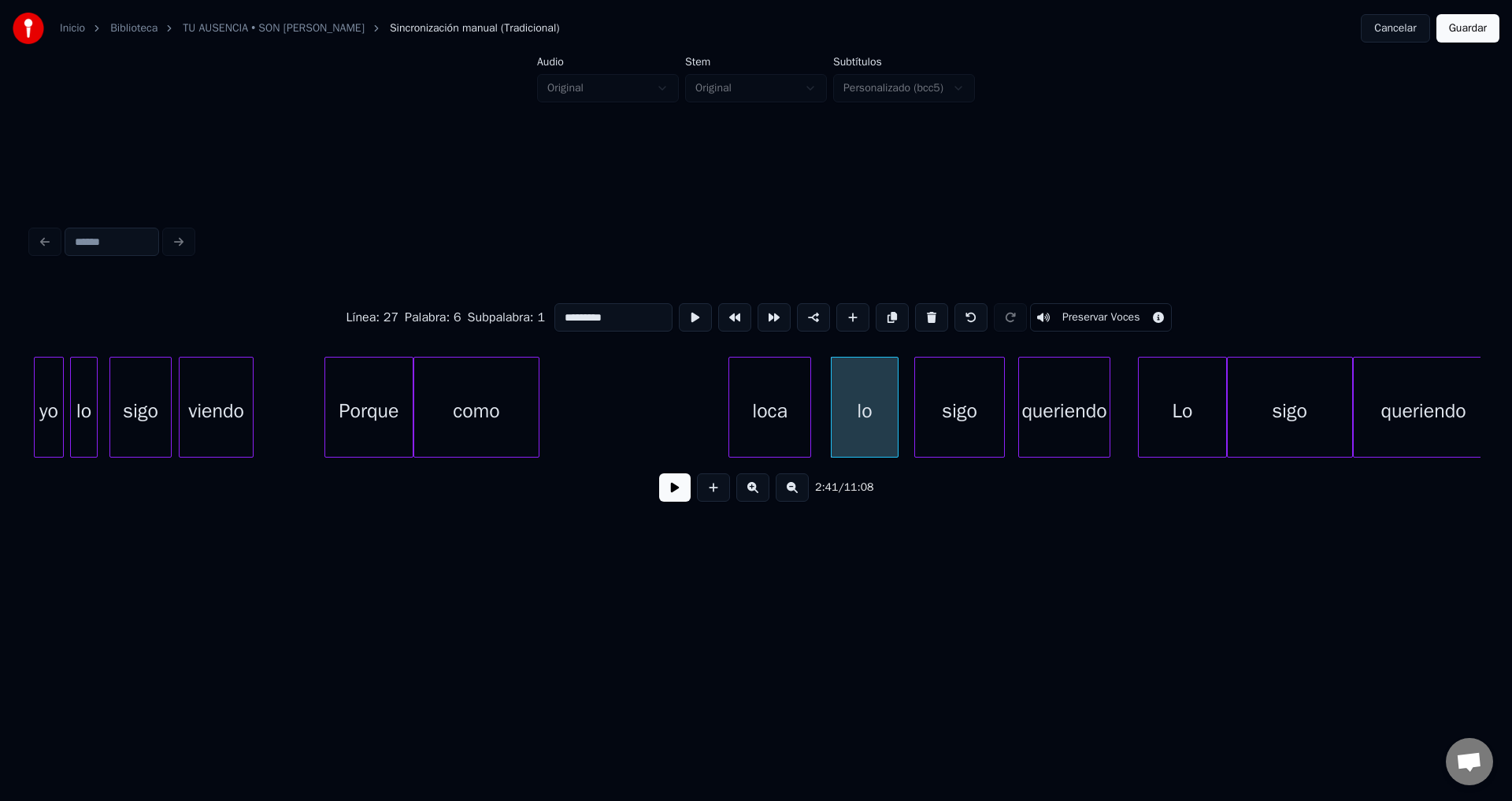 click on "loca" at bounding box center [769, 411] 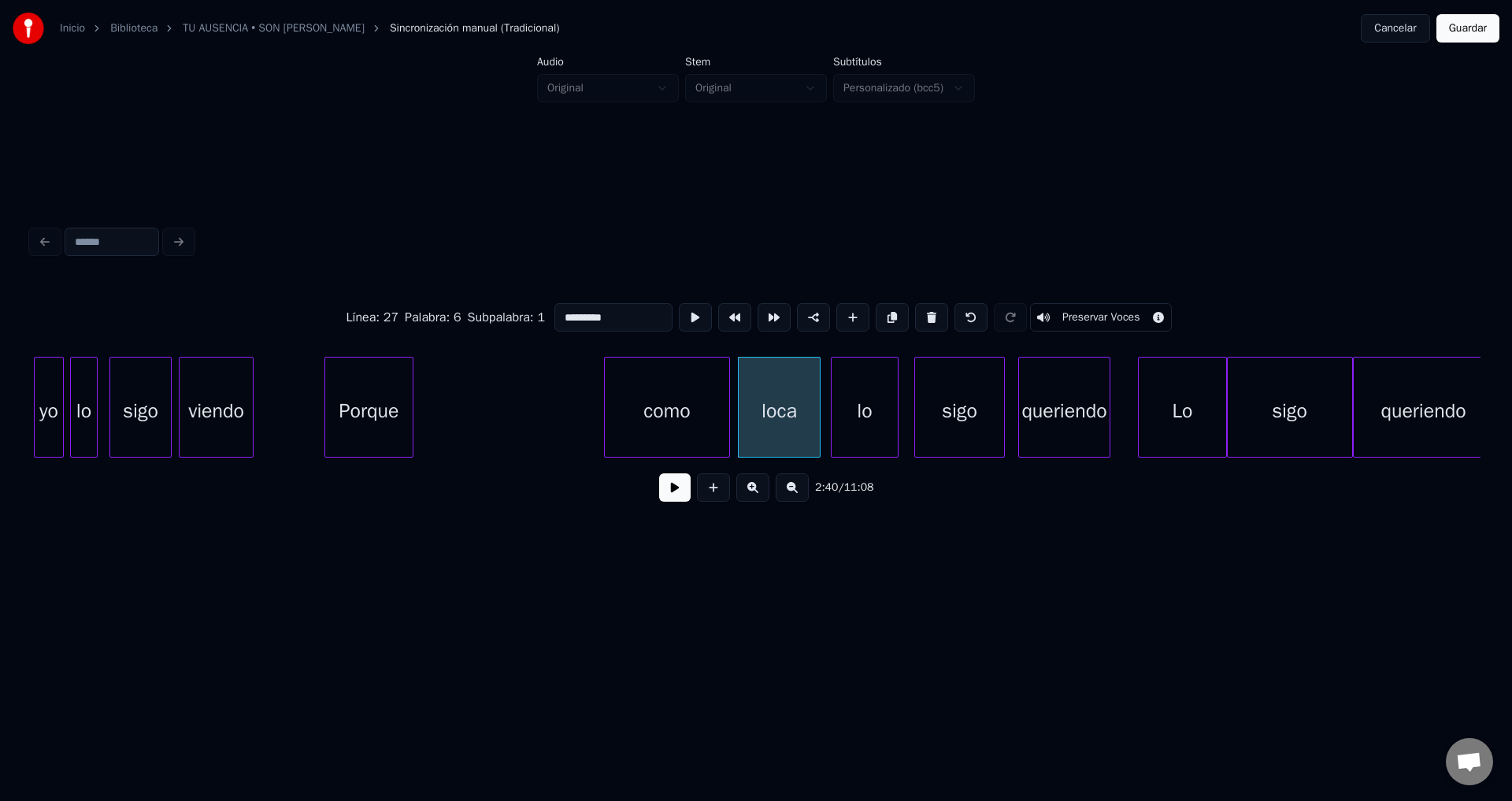 click on "como" at bounding box center [667, 411] 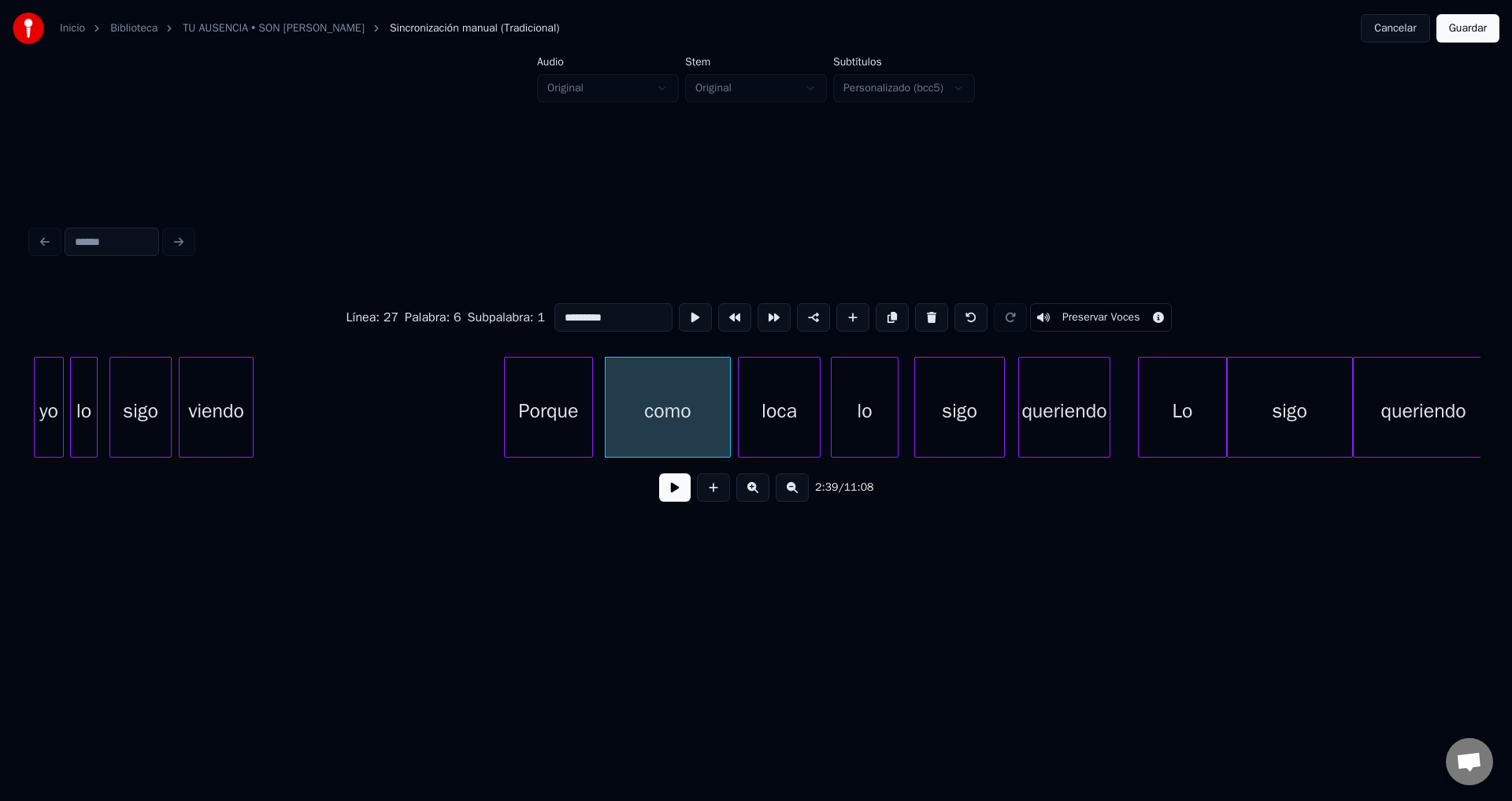 click on "Porque" at bounding box center [548, 411] 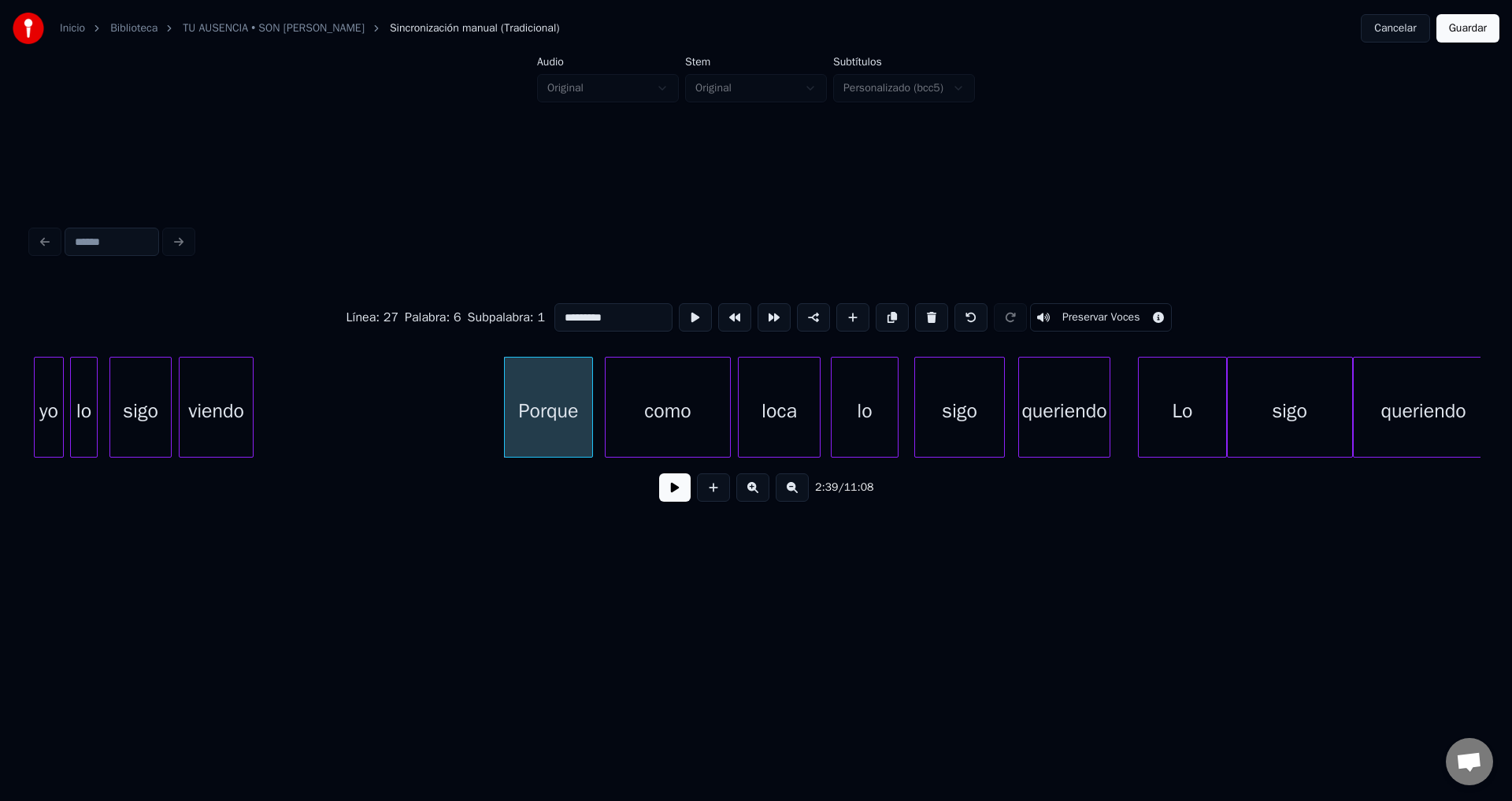 scroll, scrollTop: 0, scrollLeft: 30831, axis: horizontal 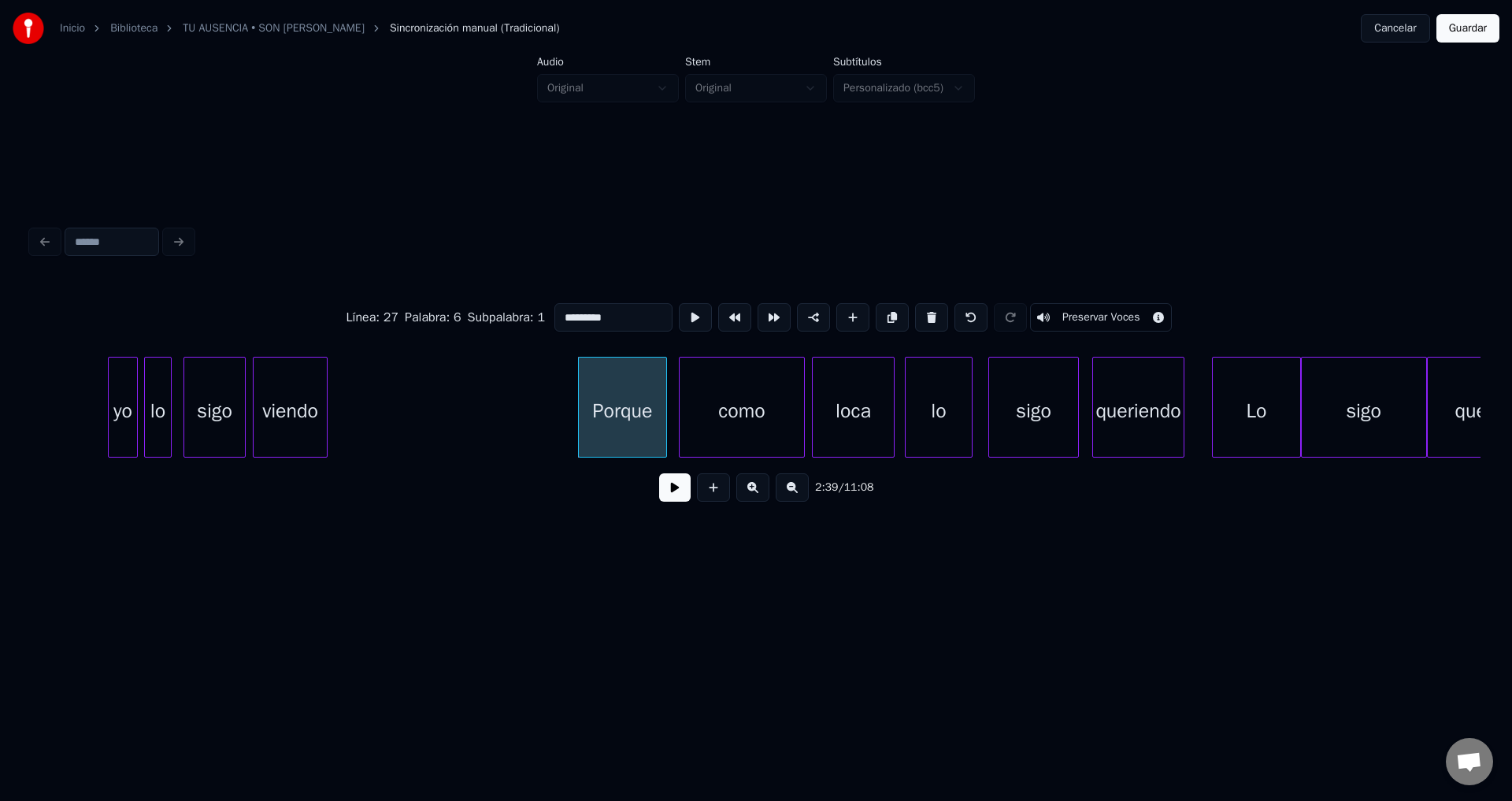 click on "yo" at bounding box center [123, 411] 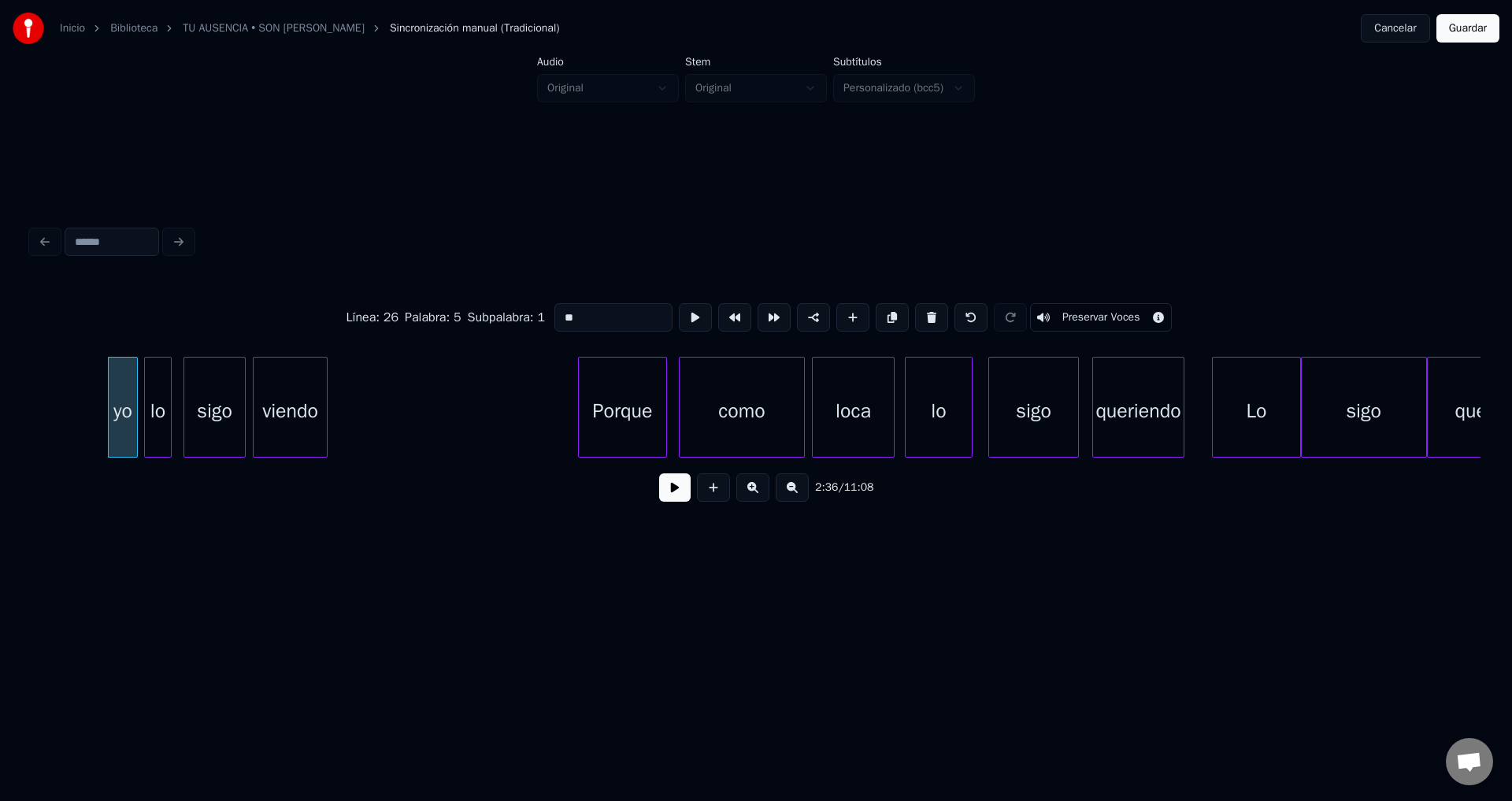 click at bounding box center (675, 488) 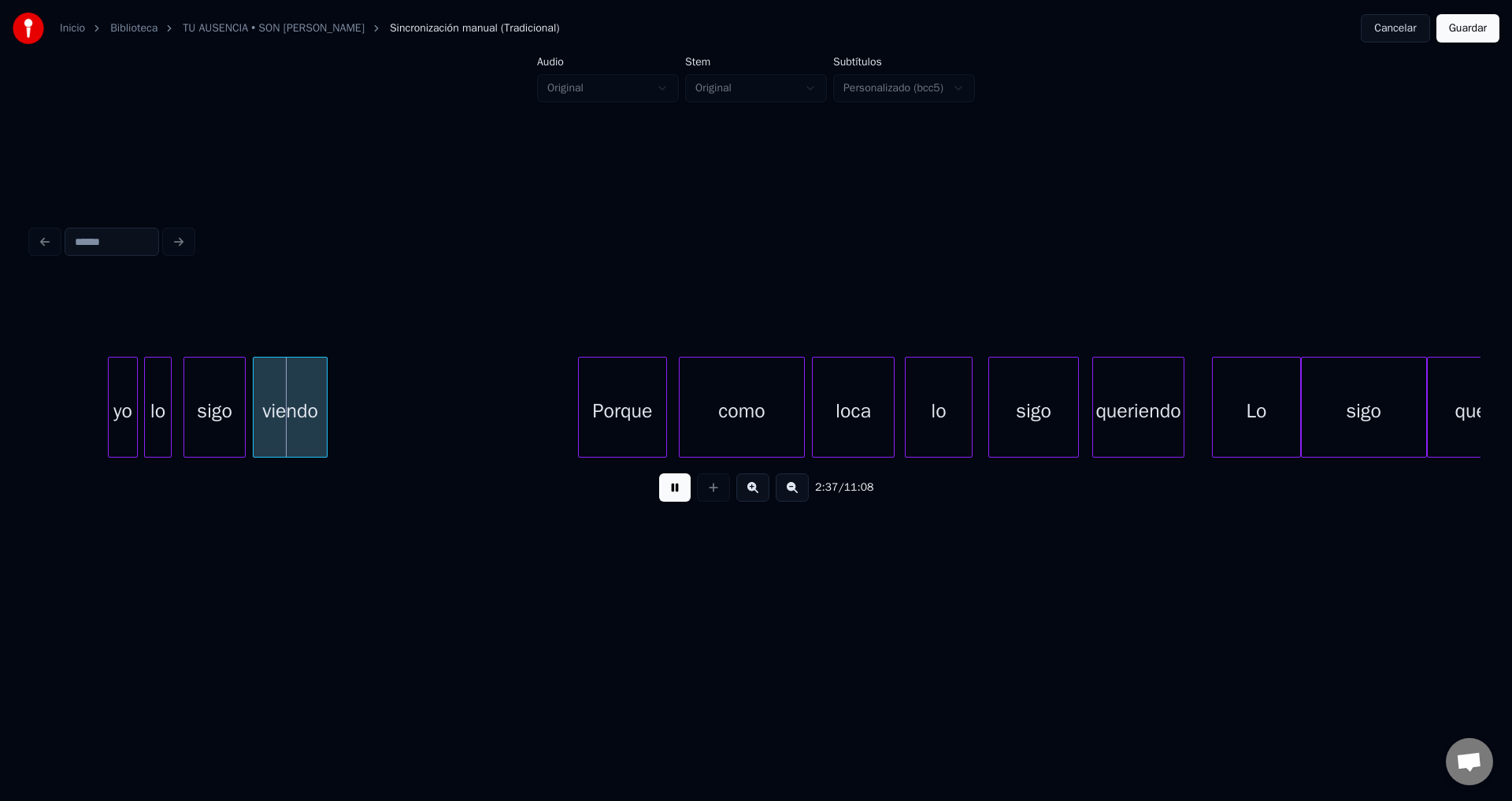 click at bounding box center [675, 488] 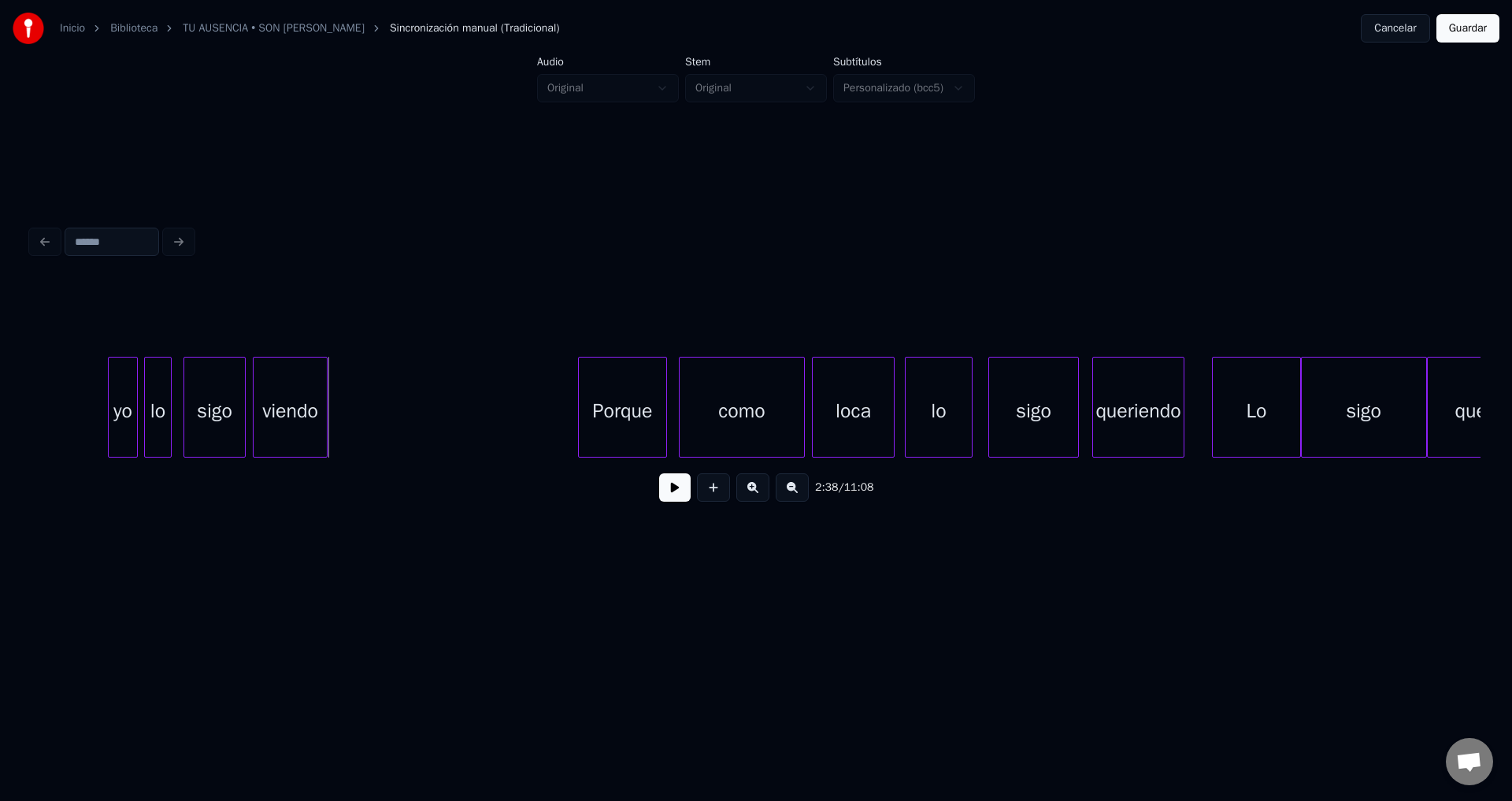 click on "sigo" at bounding box center (214, 411) 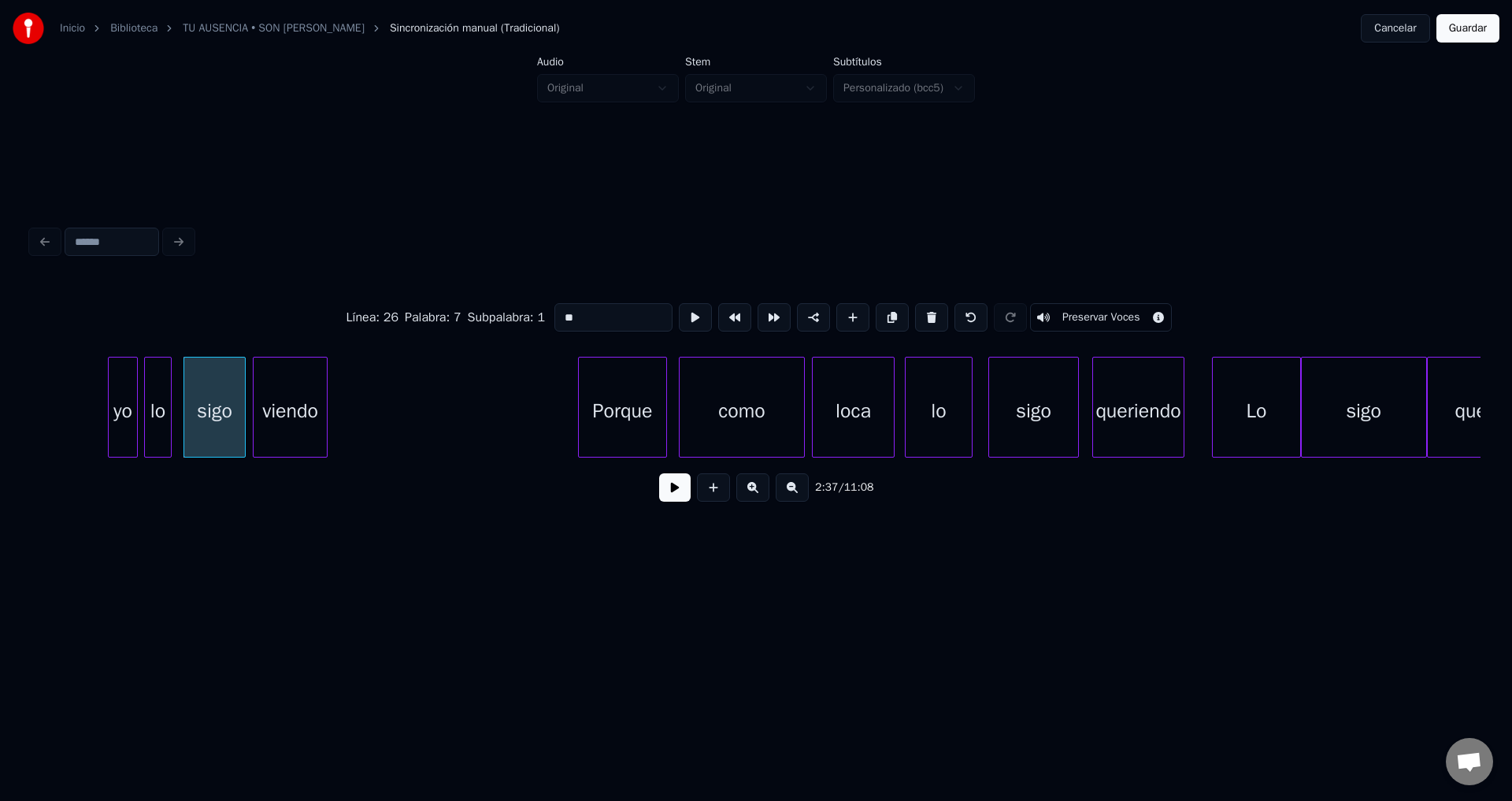 type on "****" 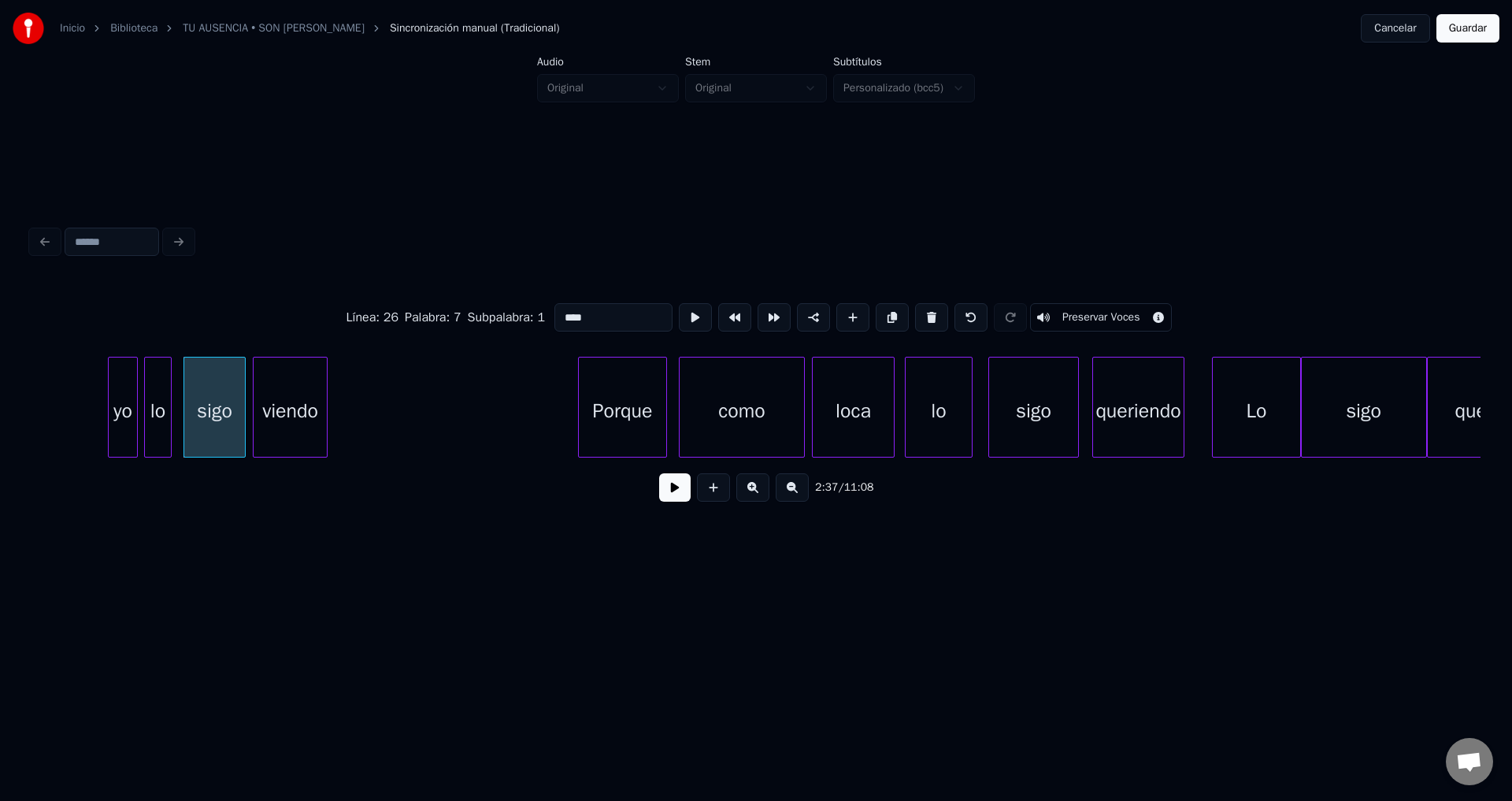 click at bounding box center [675, 488] 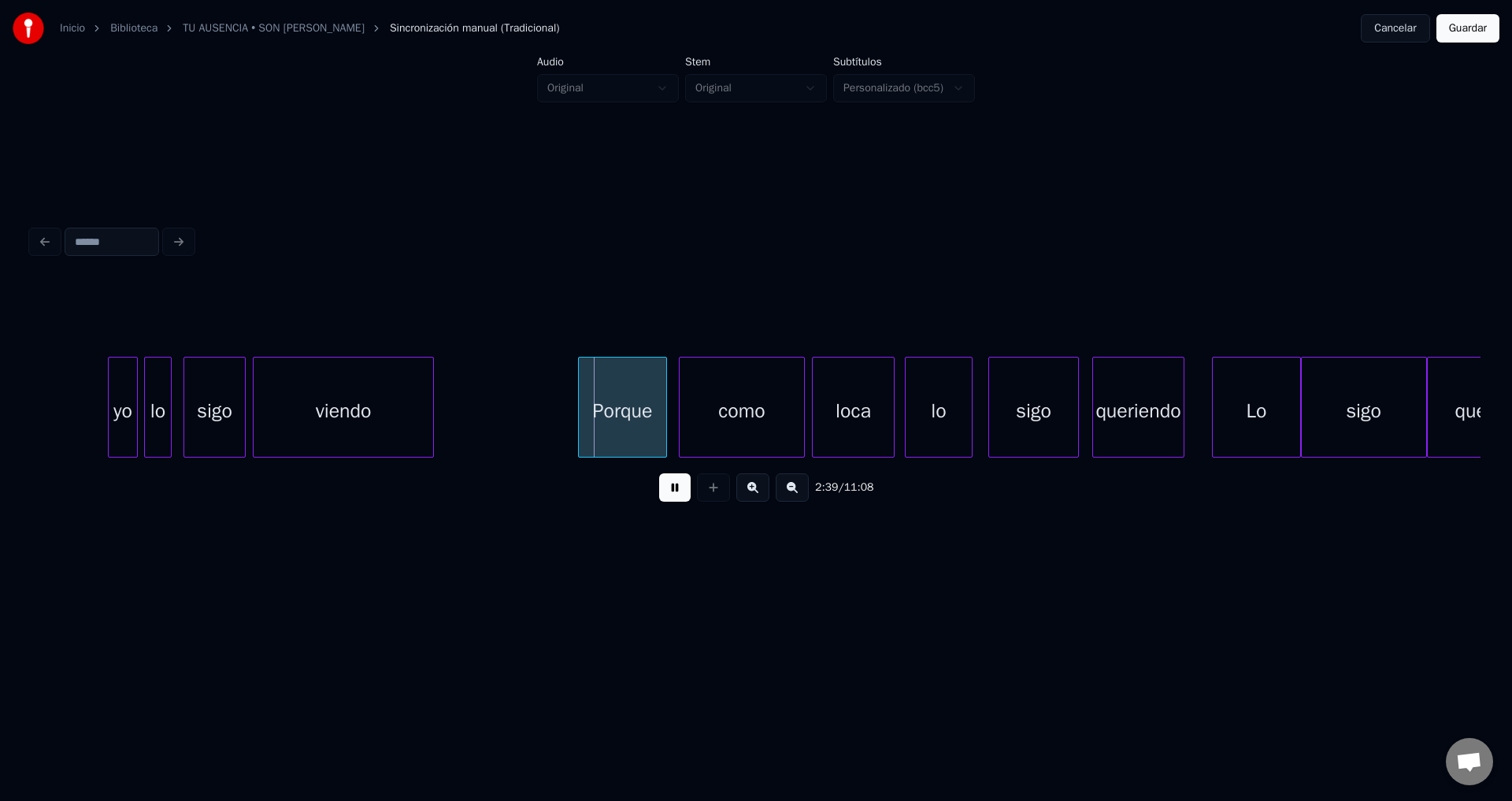 click at bounding box center [431, 407] 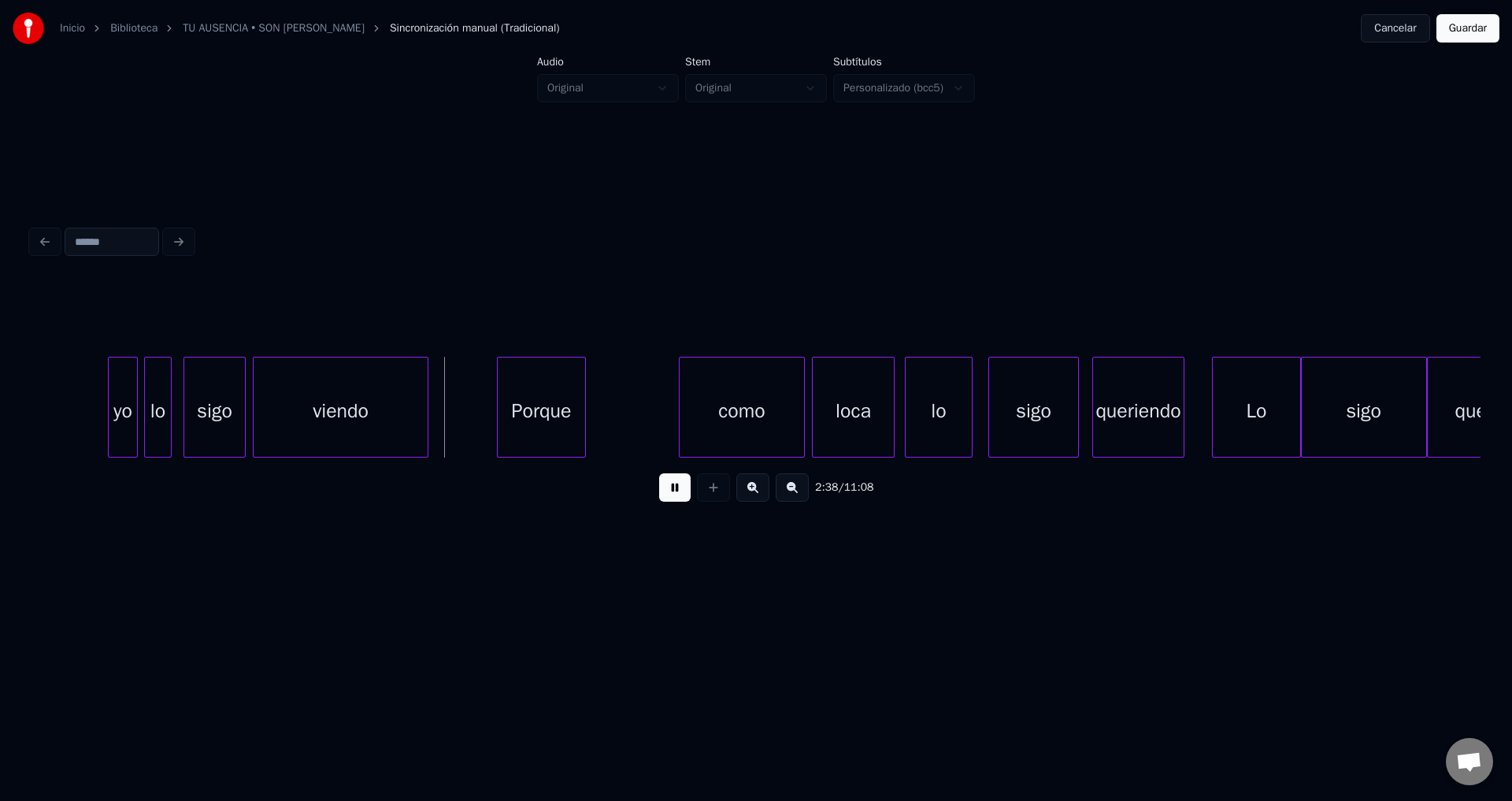 click on "Porque" at bounding box center (541, 411) 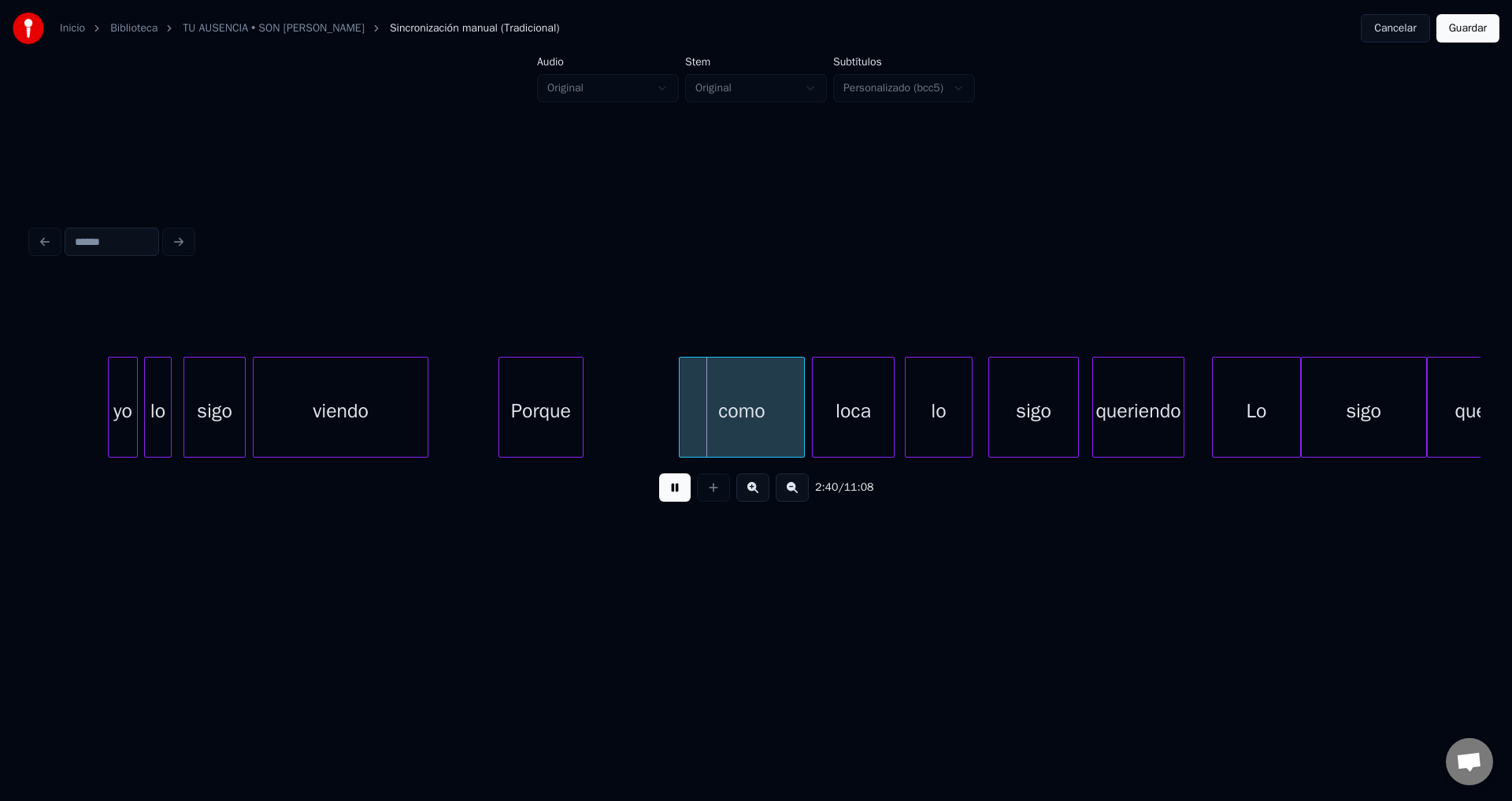 click at bounding box center [580, 407] 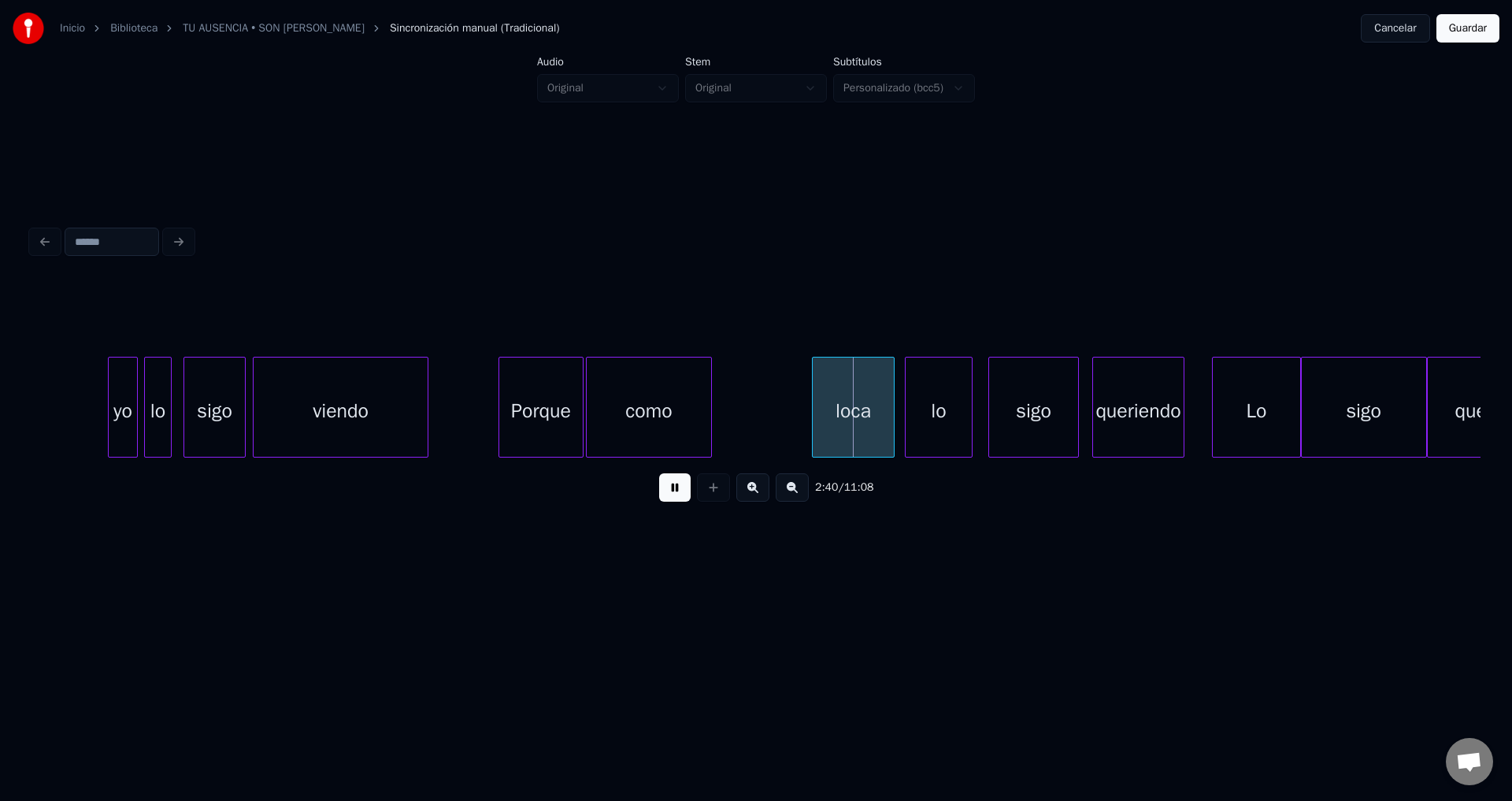 click on "como" at bounding box center [649, 411] 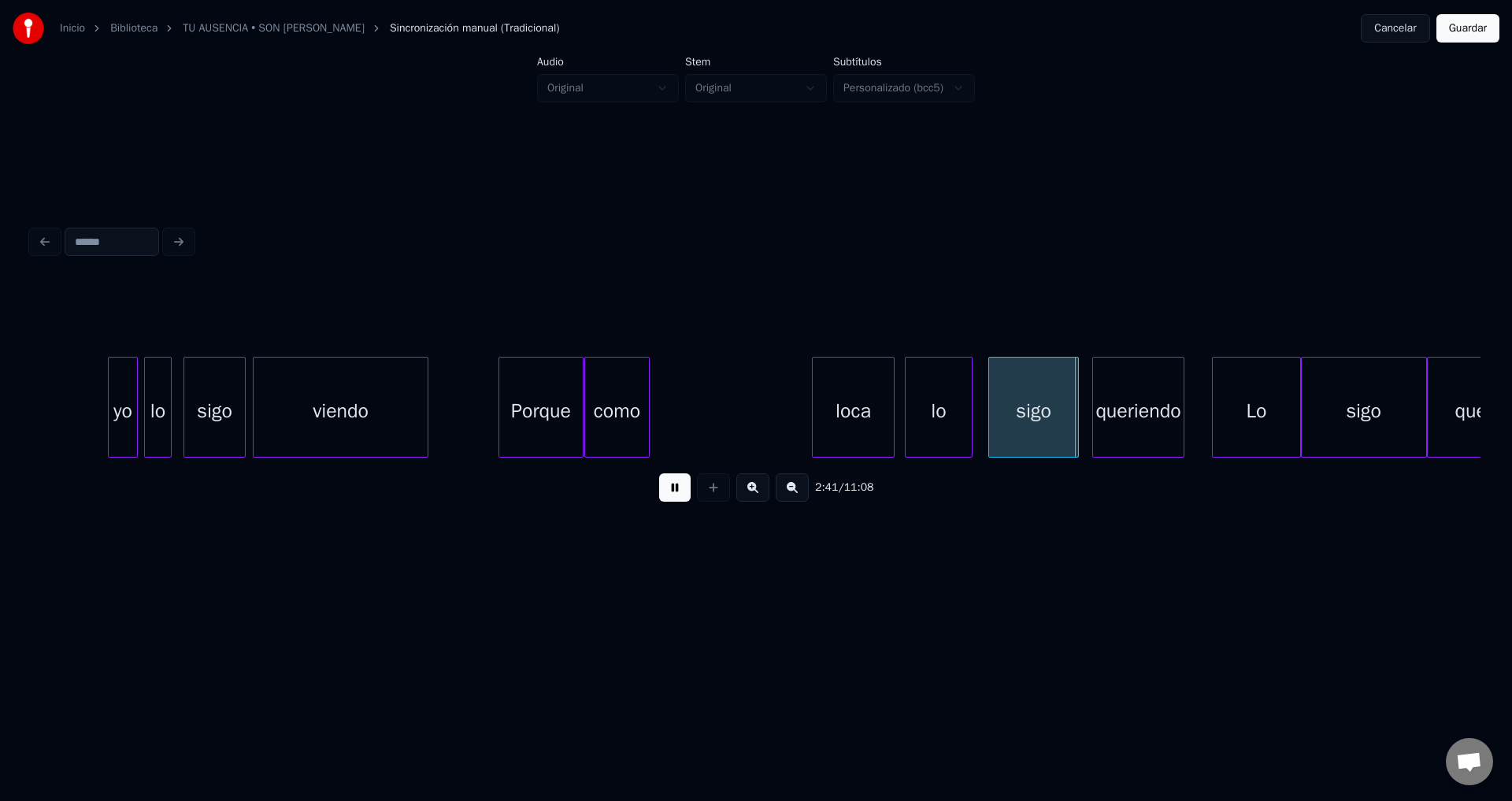 click at bounding box center [647, 407] 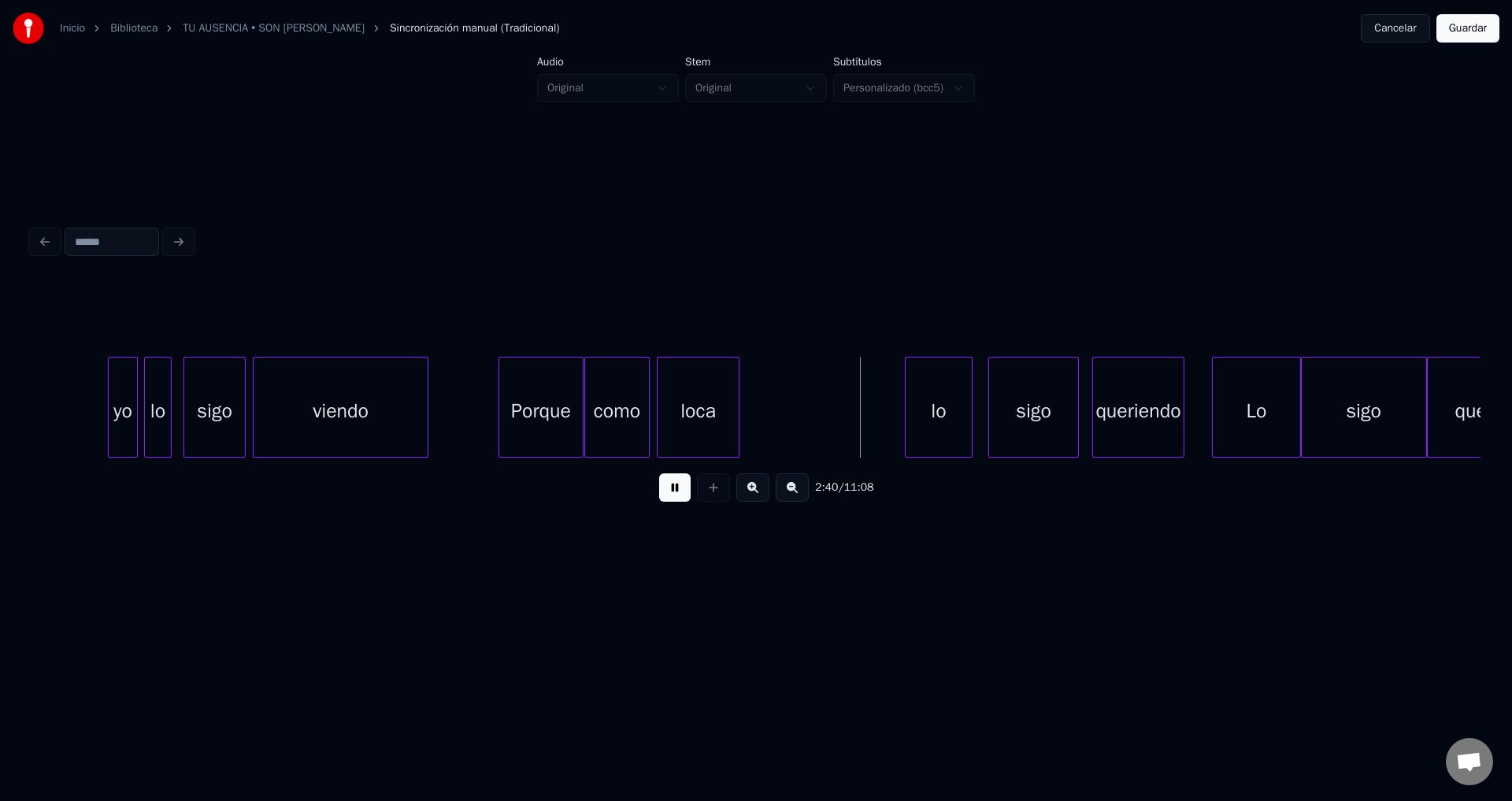 click on "loca" at bounding box center (698, 411) 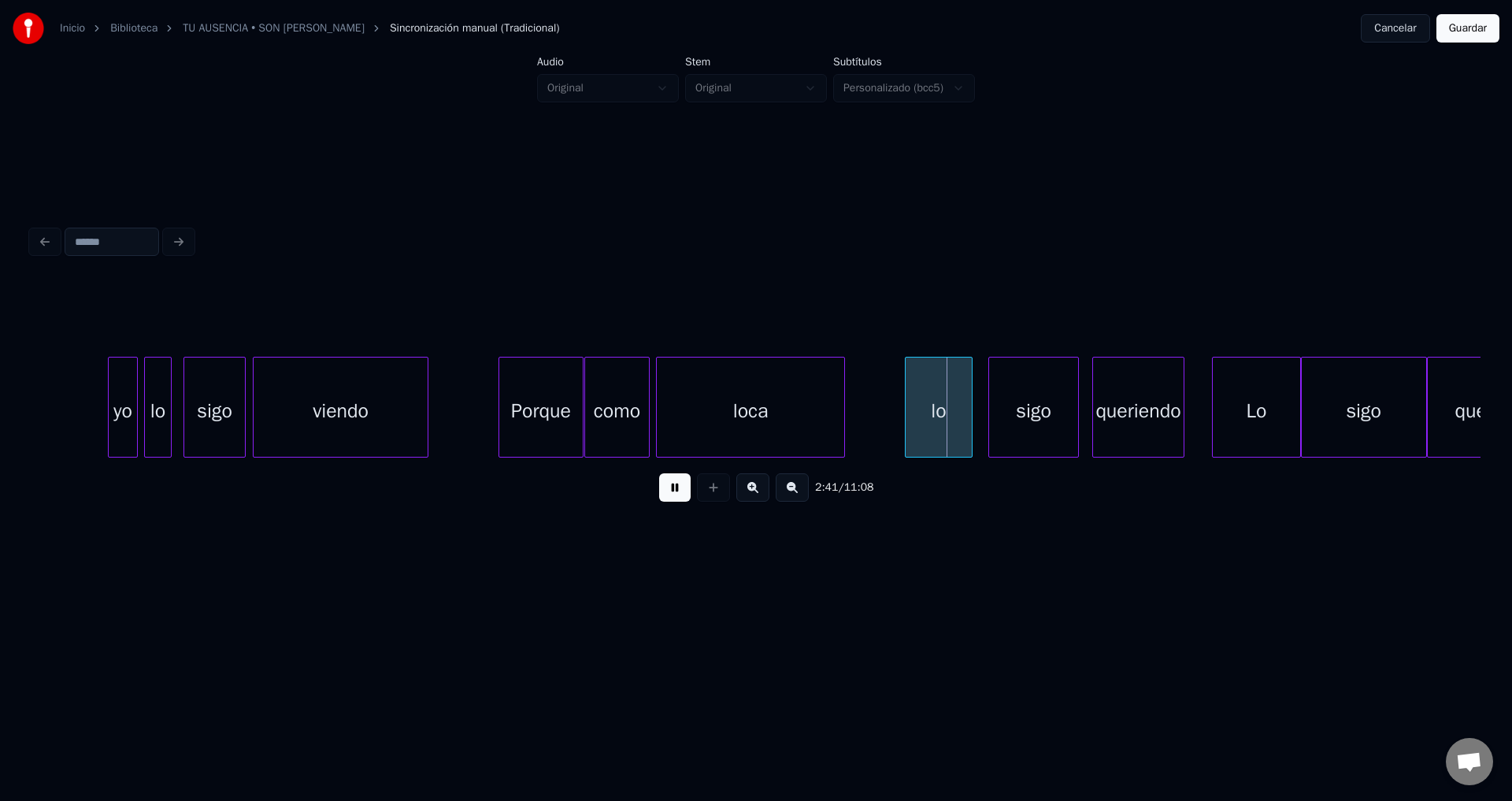 click at bounding box center (842, 407) 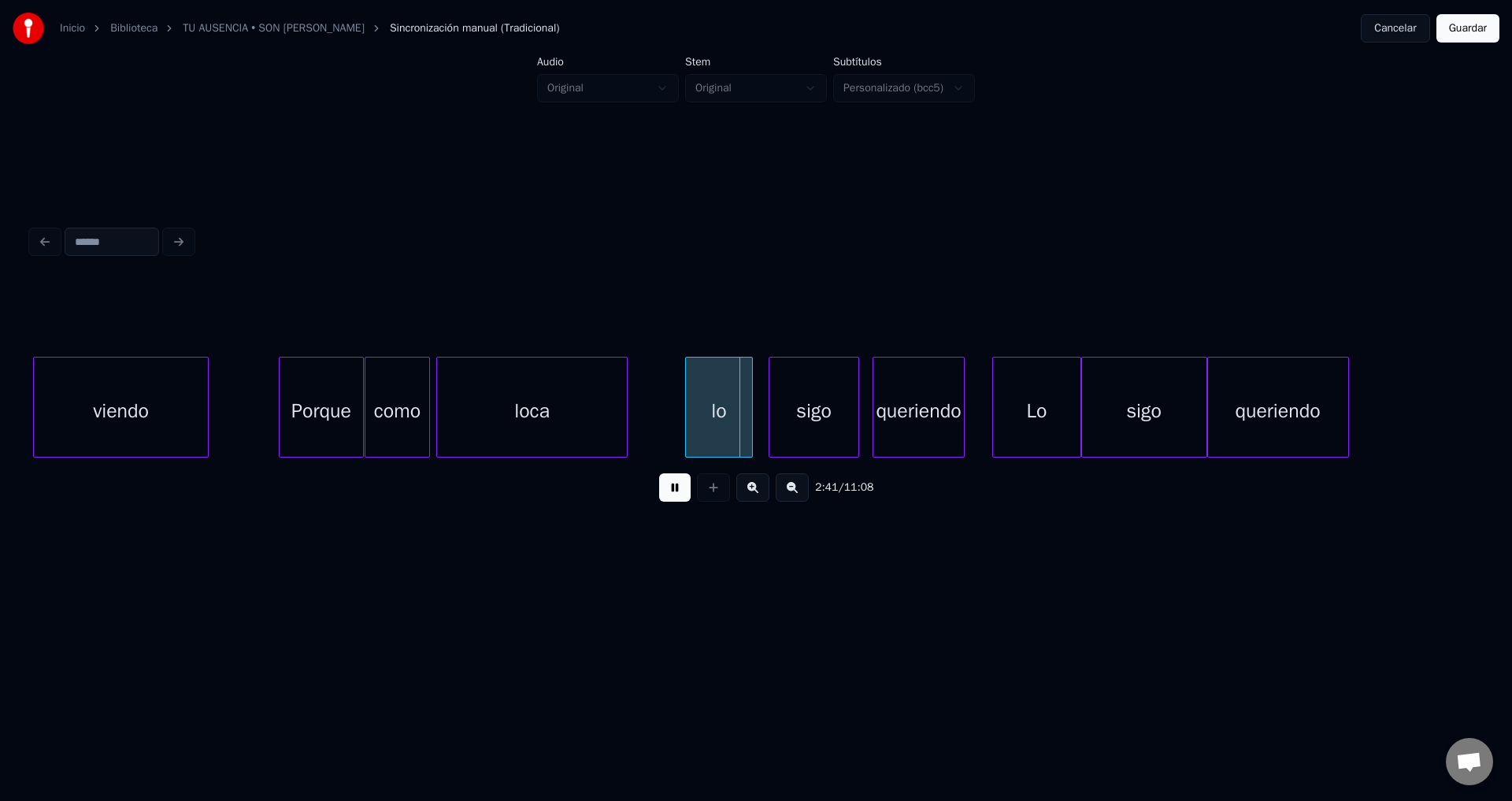 scroll, scrollTop: 0, scrollLeft: 31124, axis: horizontal 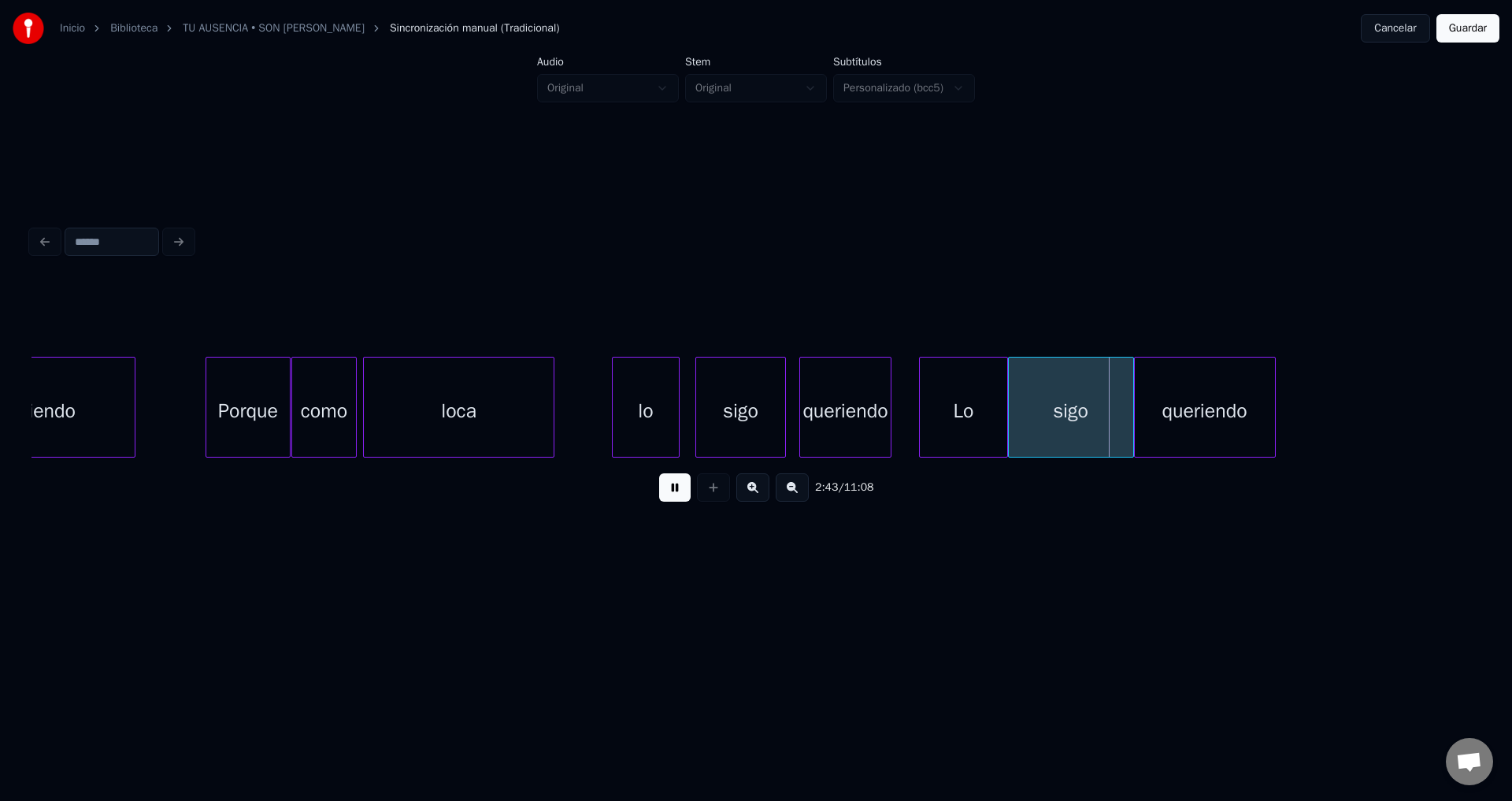 click at bounding box center (675, 488) 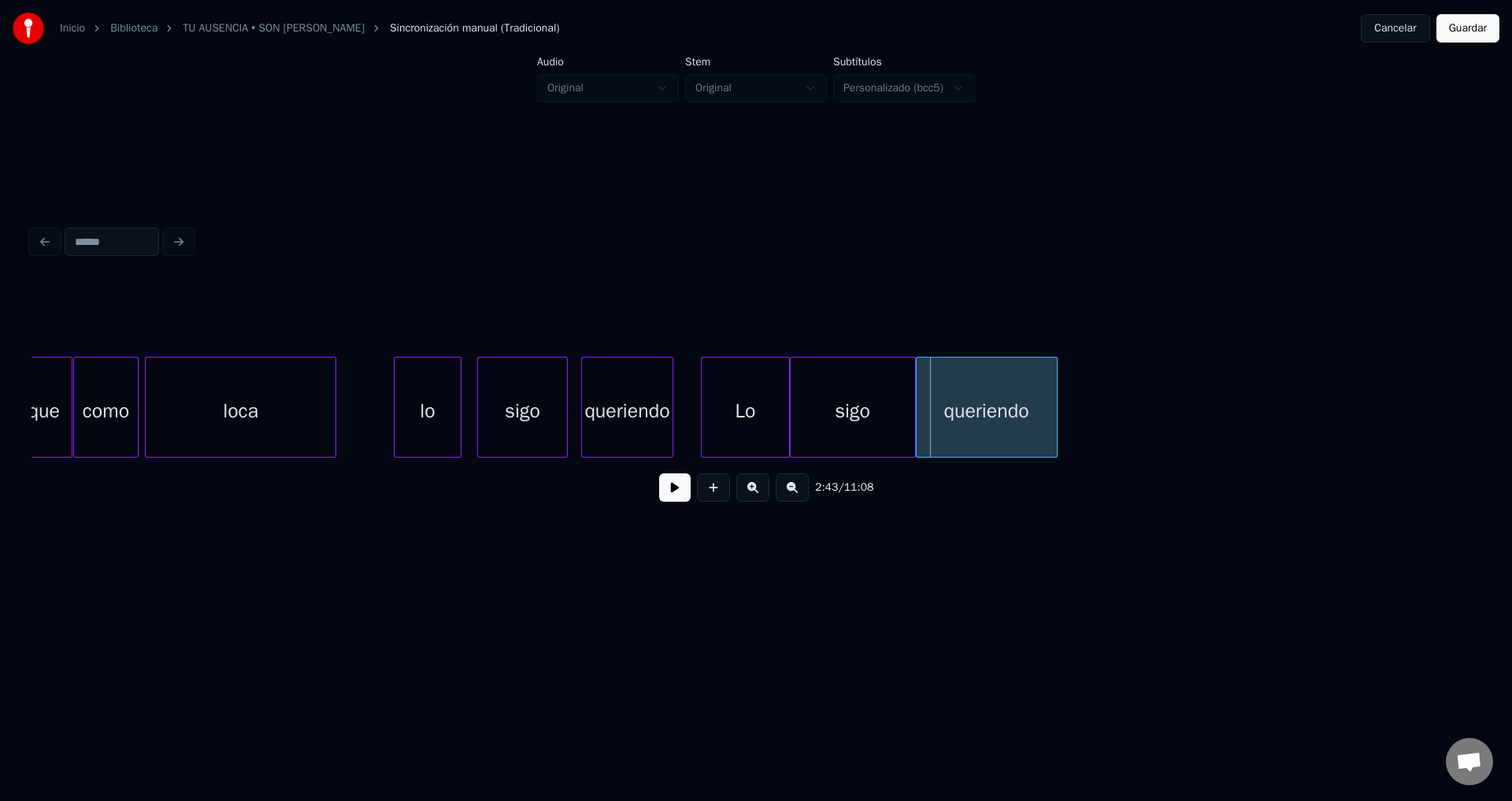 scroll, scrollTop: 0, scrollLeft: 31416, axis: horizontal 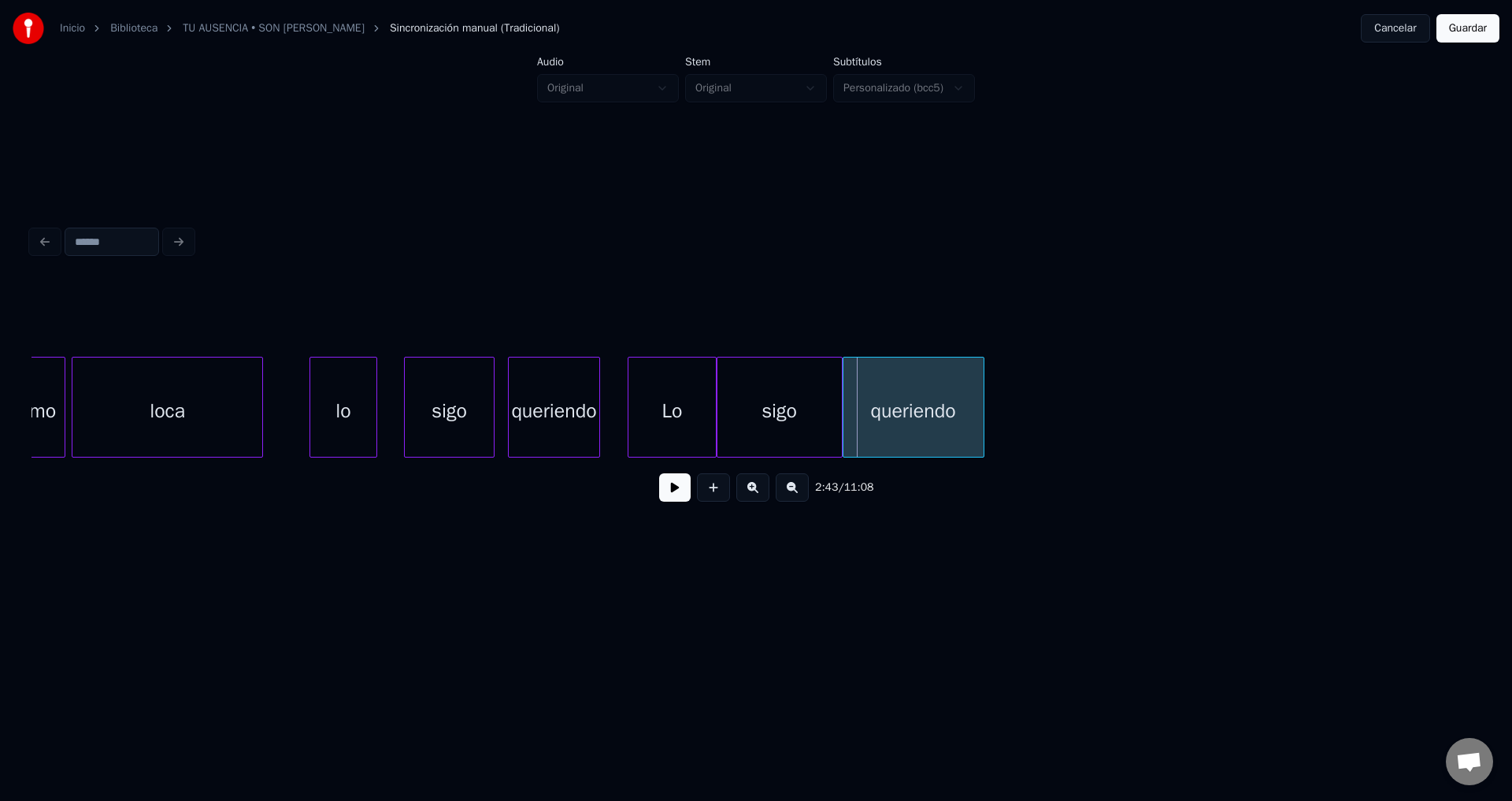 click on "lo" at bounding box center (343, 411) 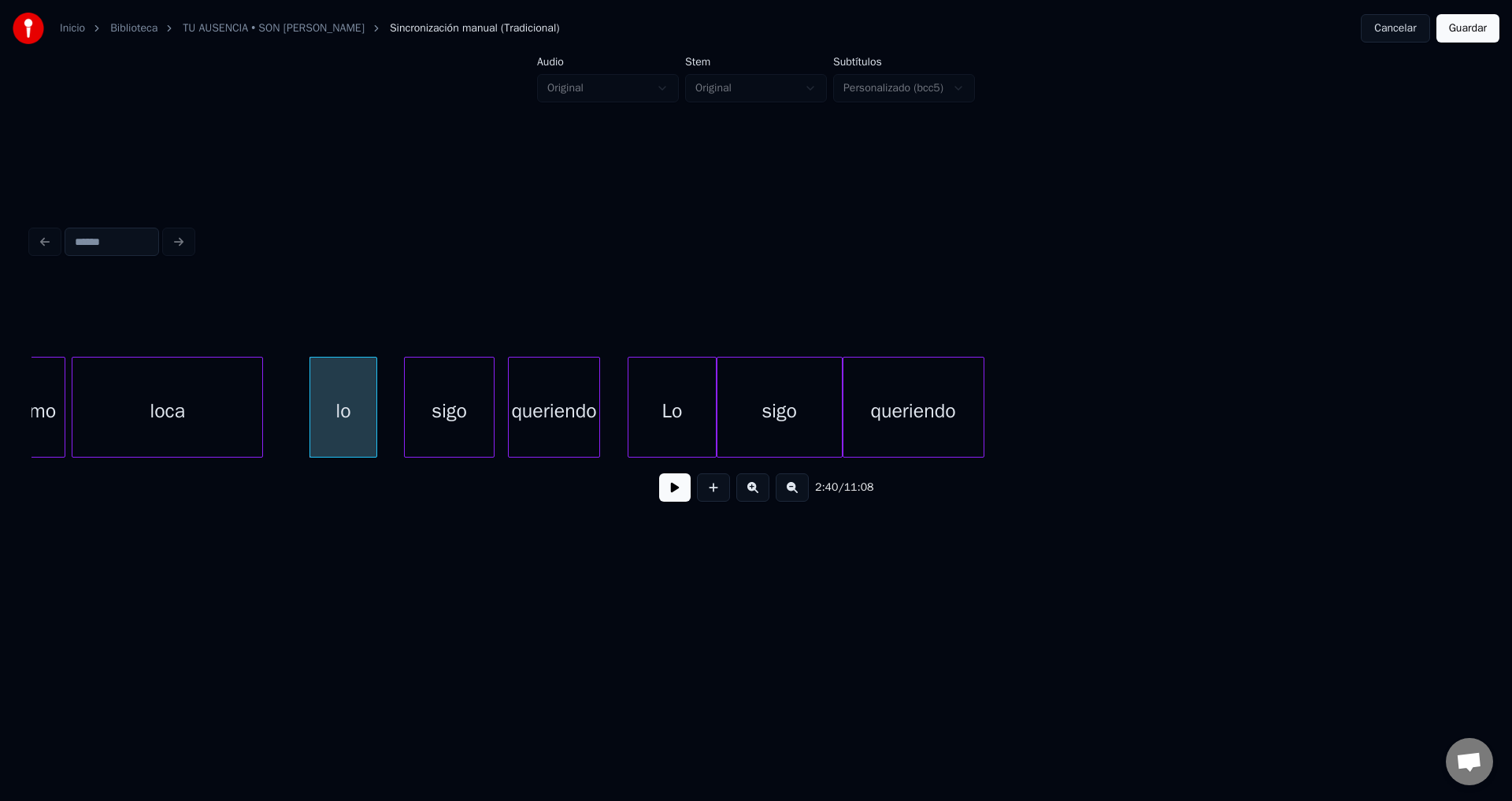 click at bounding box center (675, 488) 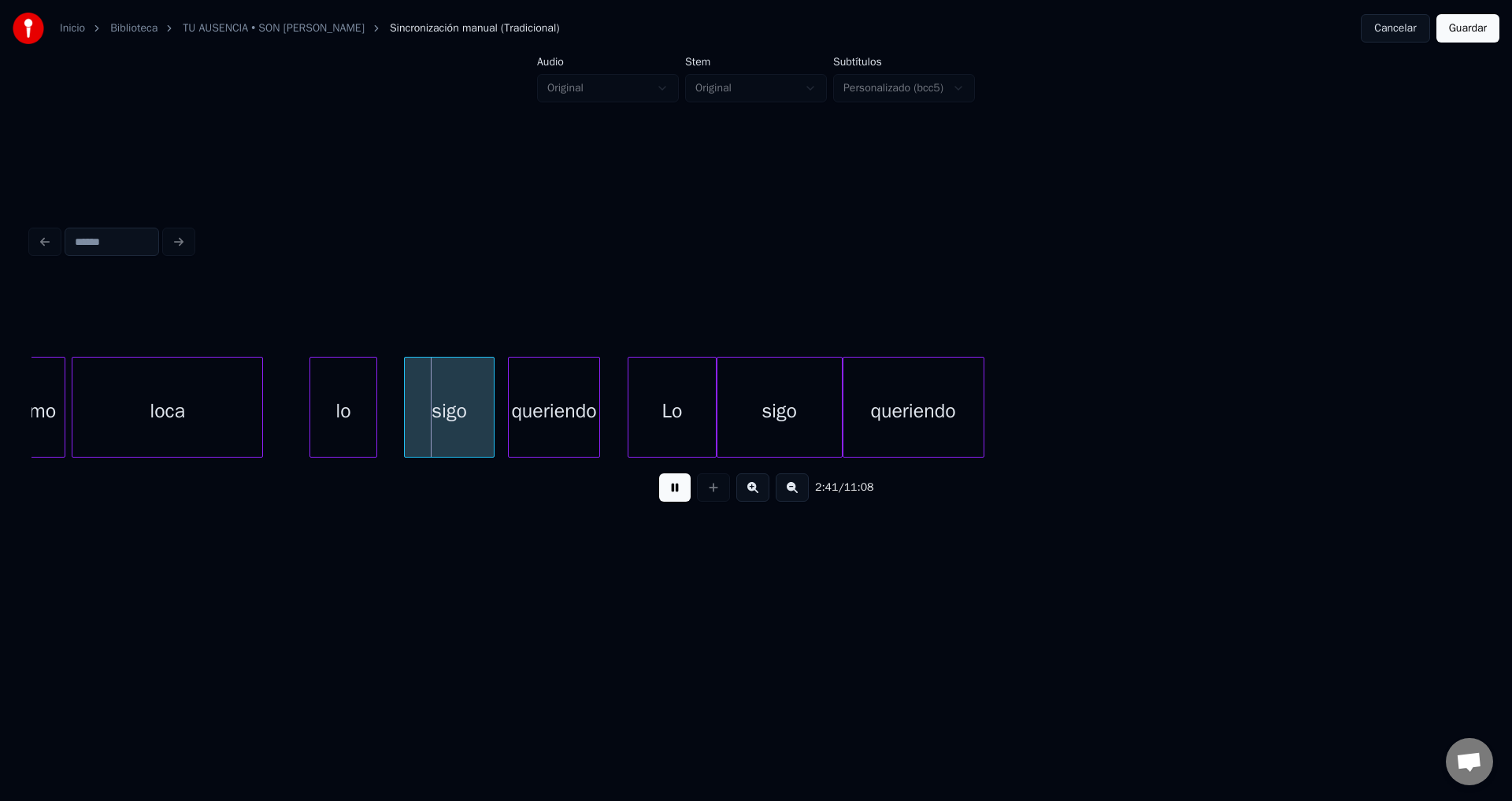 click at bounding box center [675, 488] 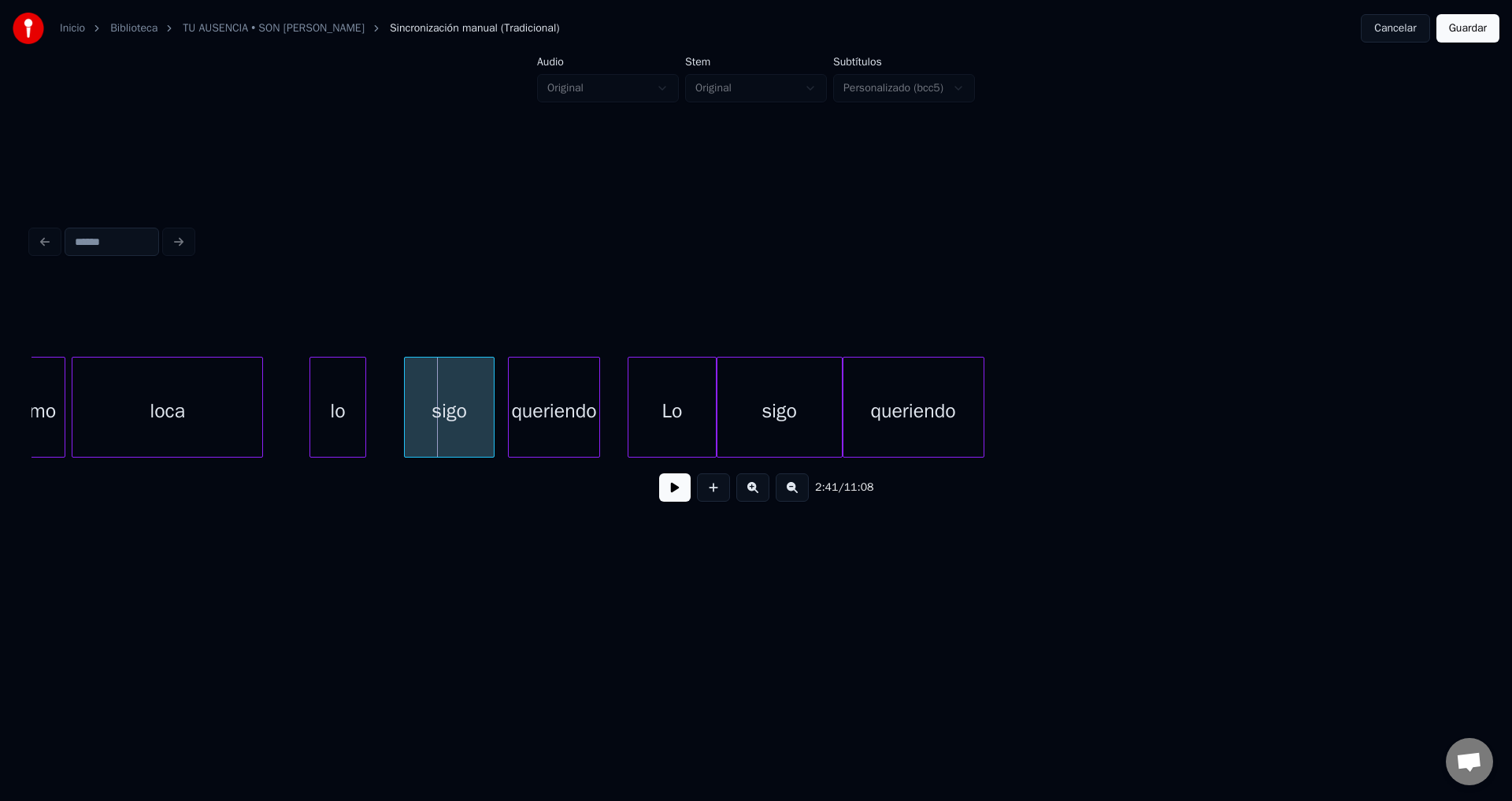 click at bounding box center [363, 407] 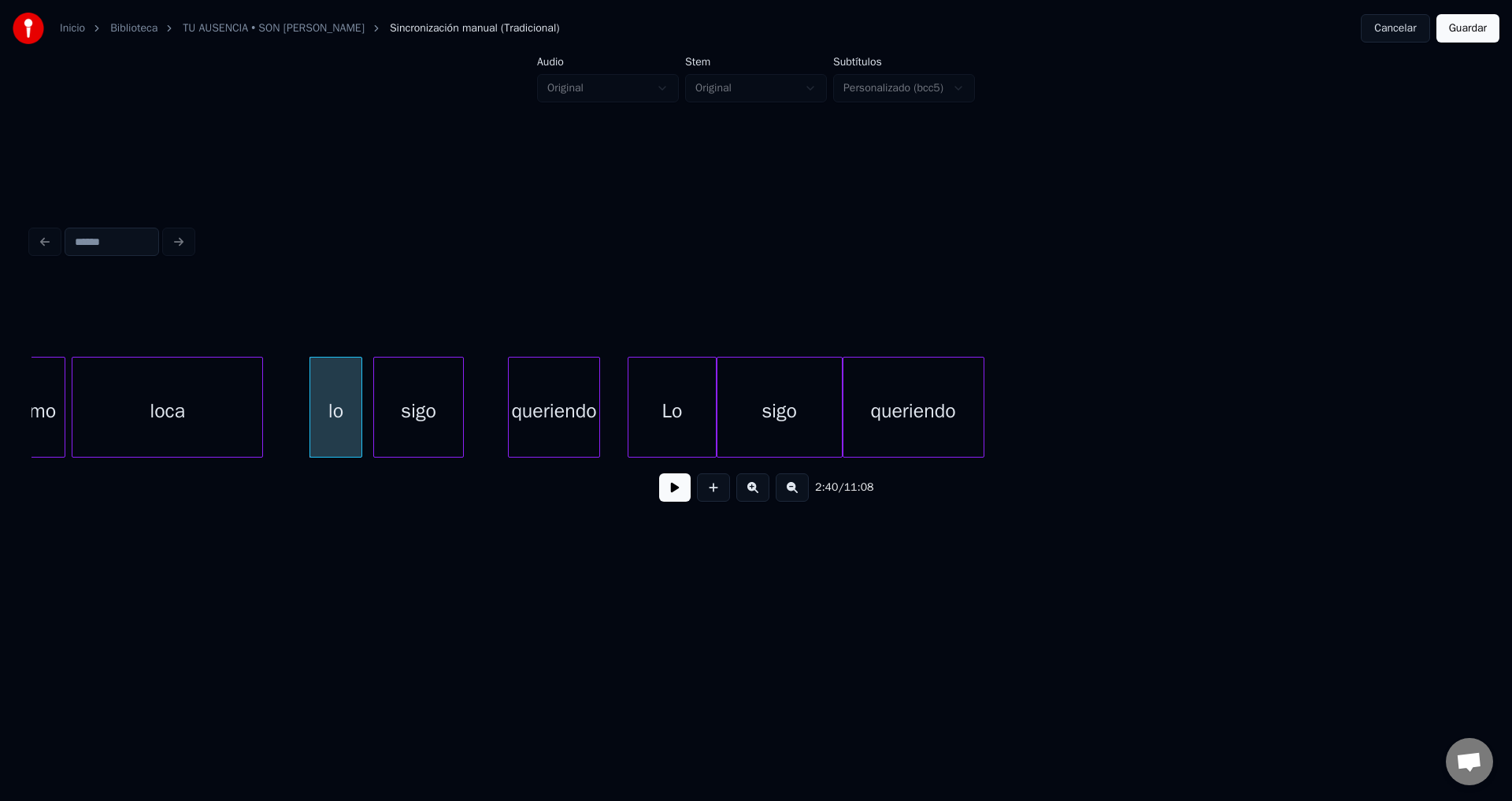 click on "sigo" at bounding box center [418, 411] 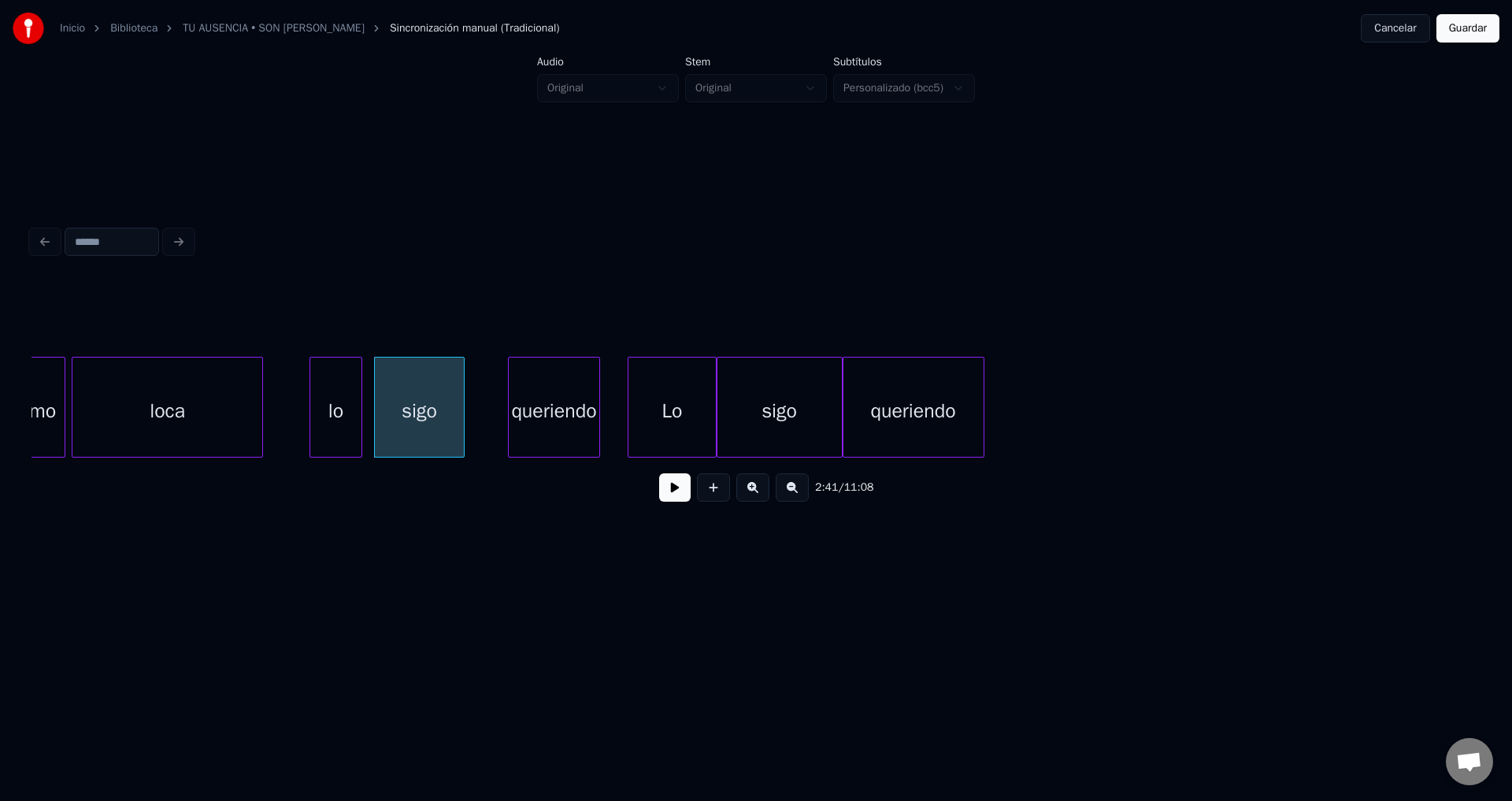 click at bounding box center [675, 488] 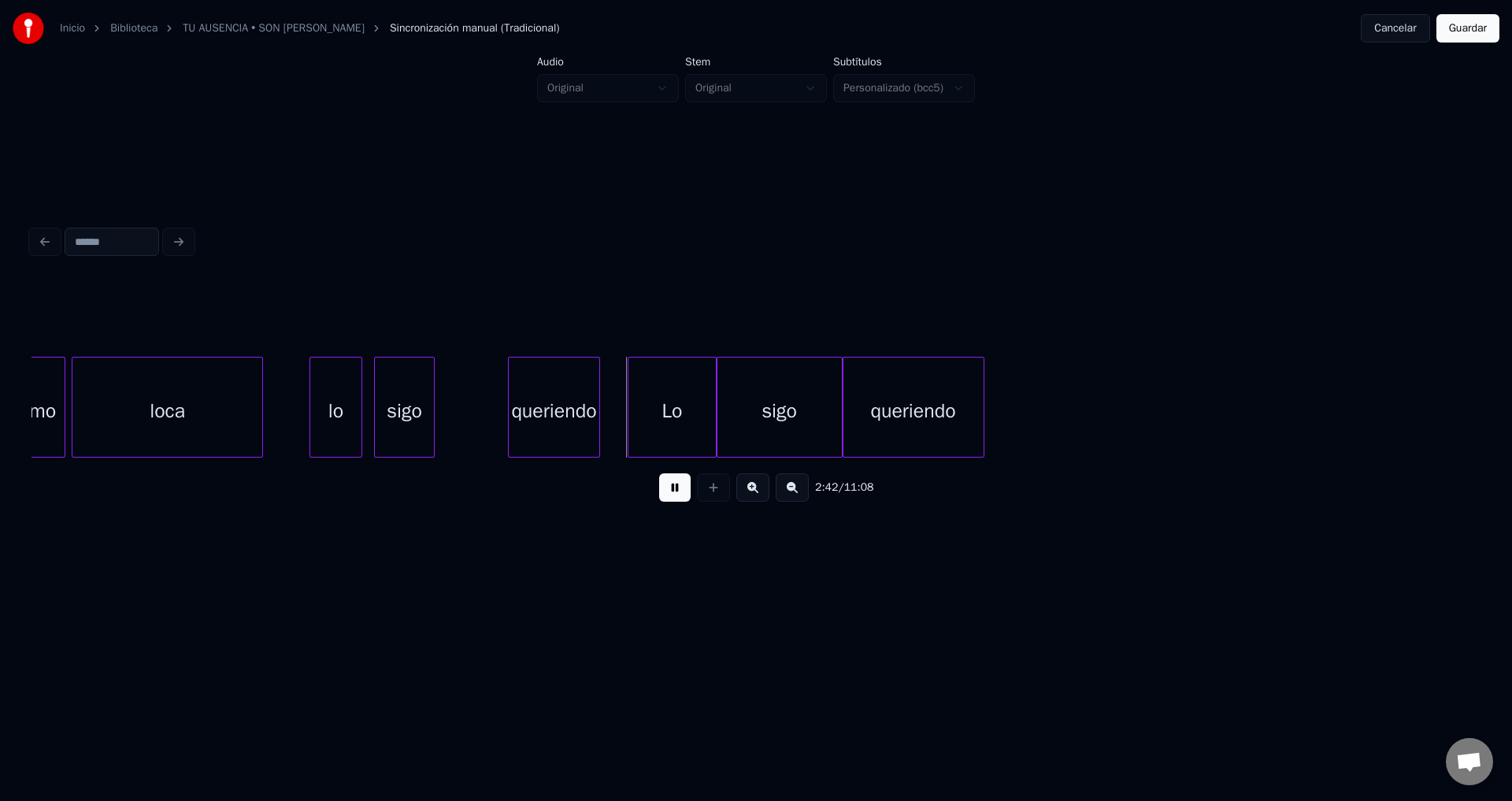 click at bounding box center (432, 407) 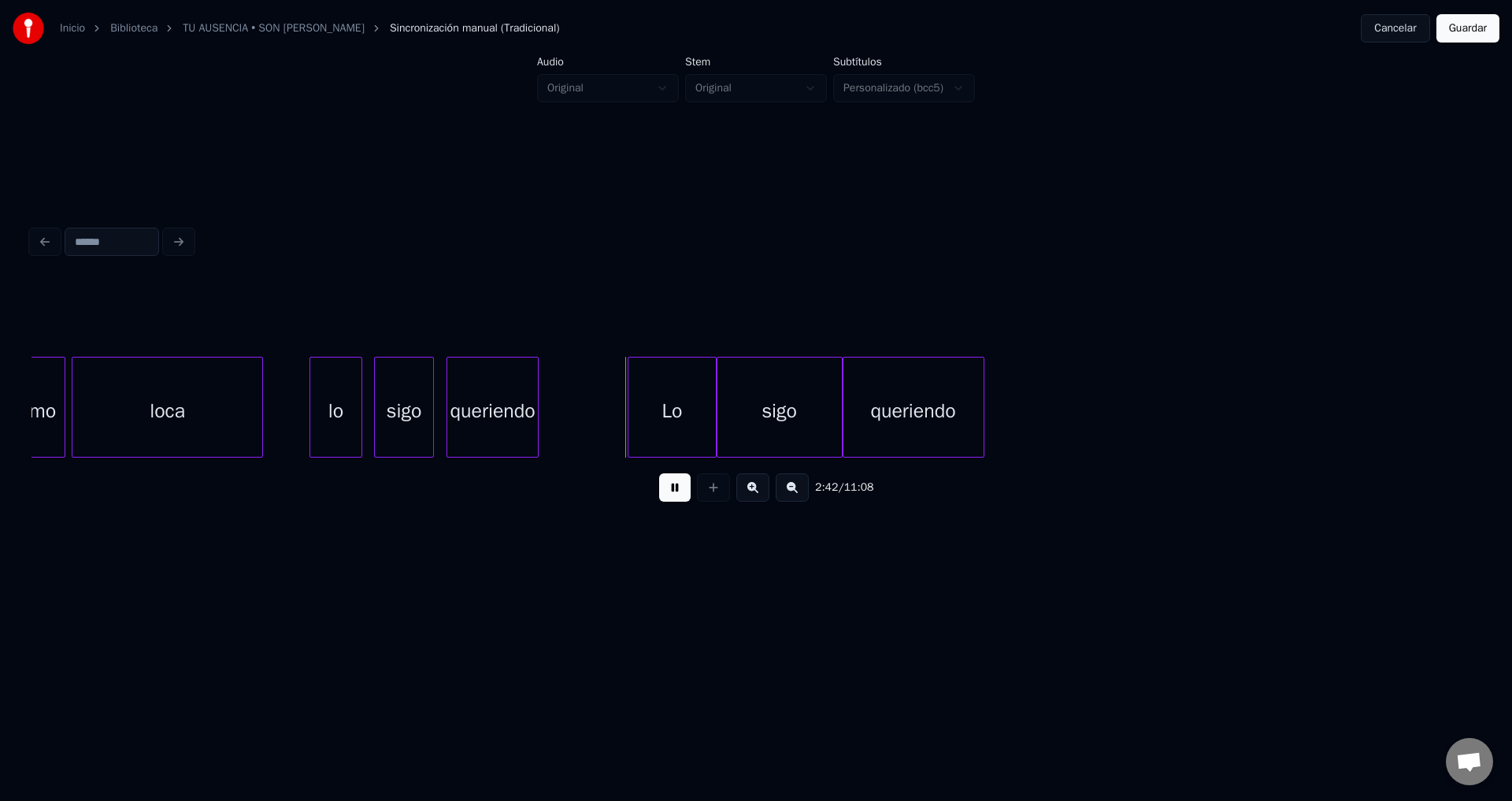 click on "queriendo" at bounding box center (492, 411) 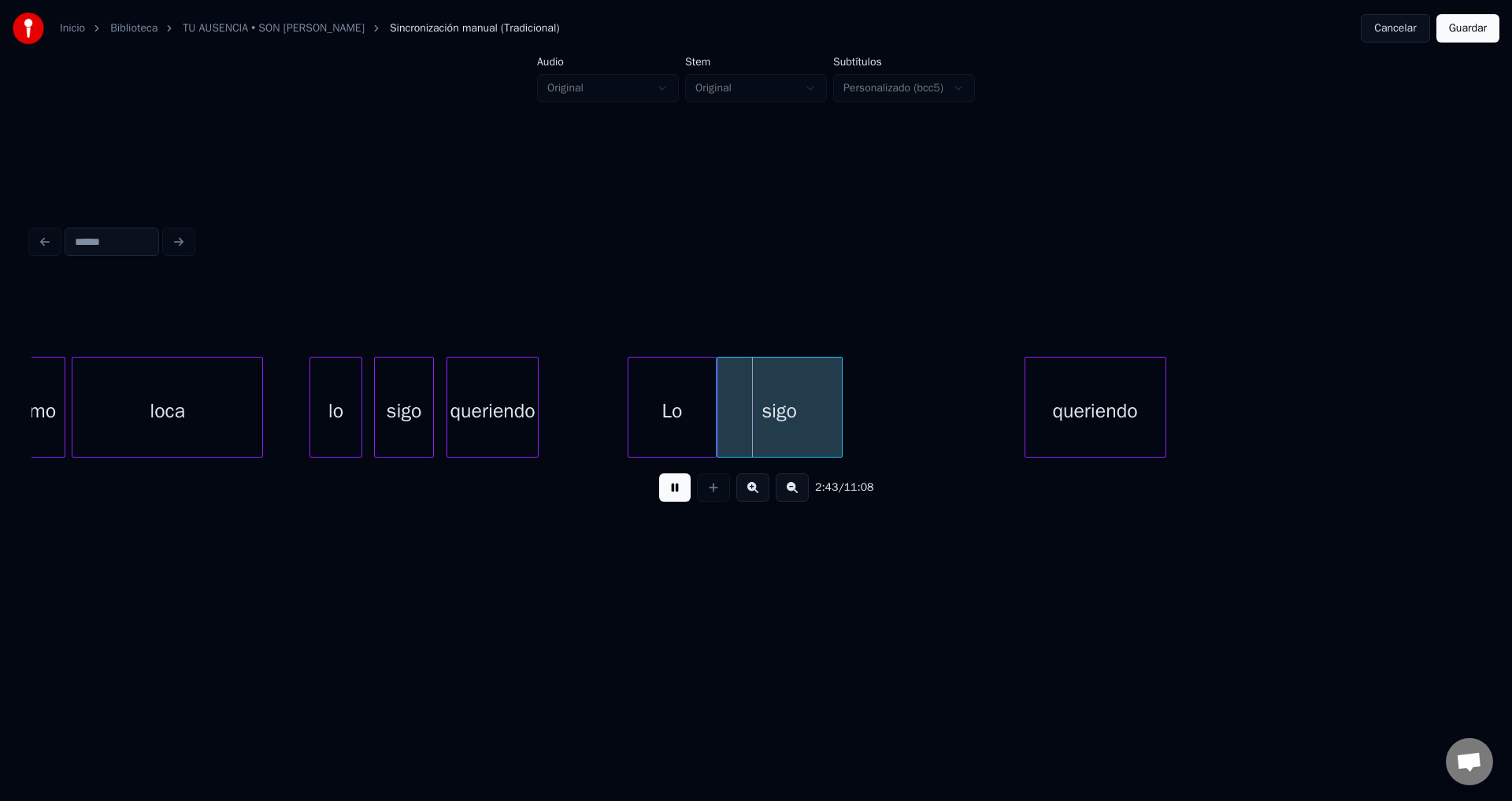 click on "queriendo" at bounding box center (1095, 411) 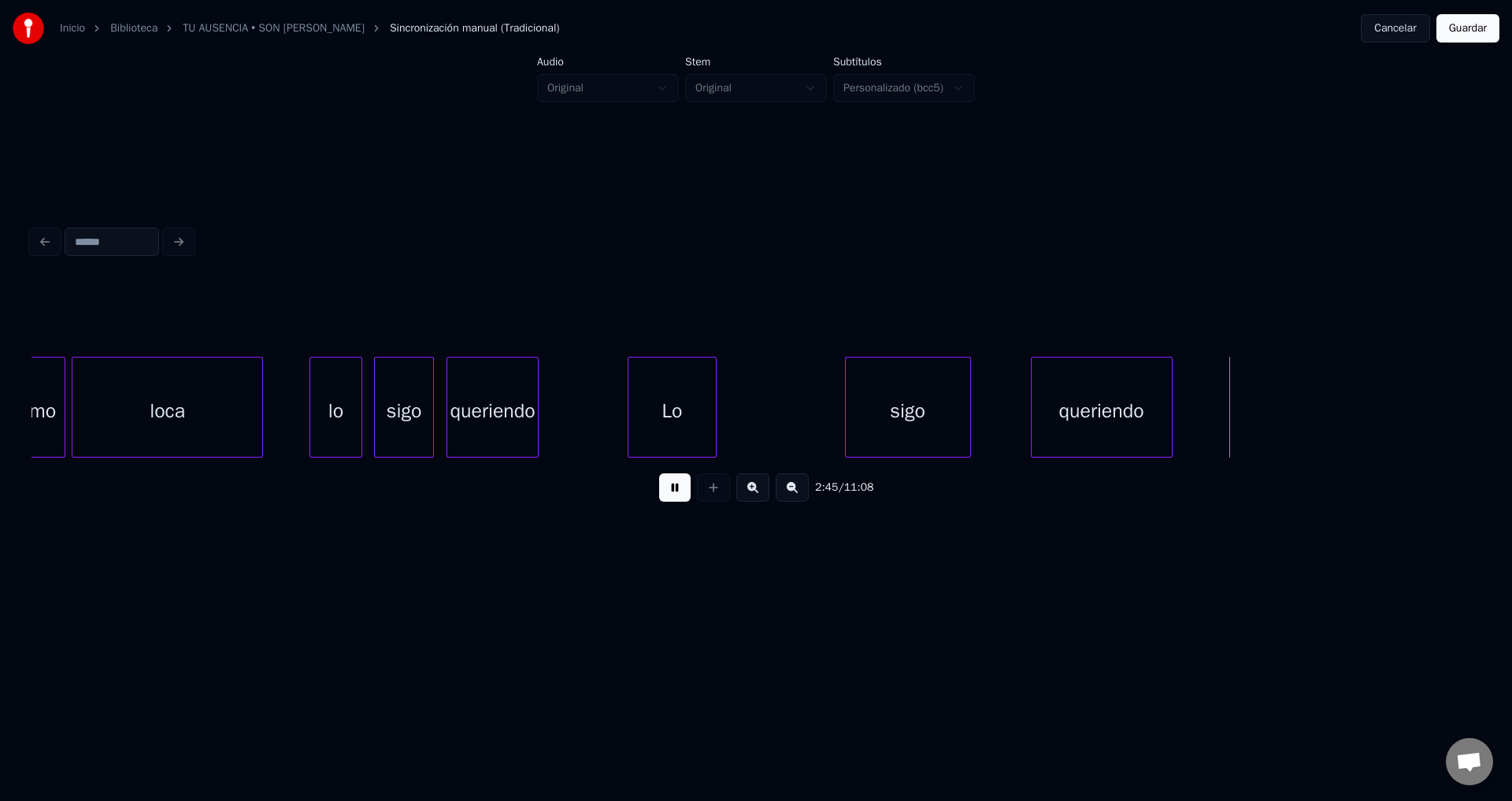 click on "sigo" at bounding box center (908, 411) 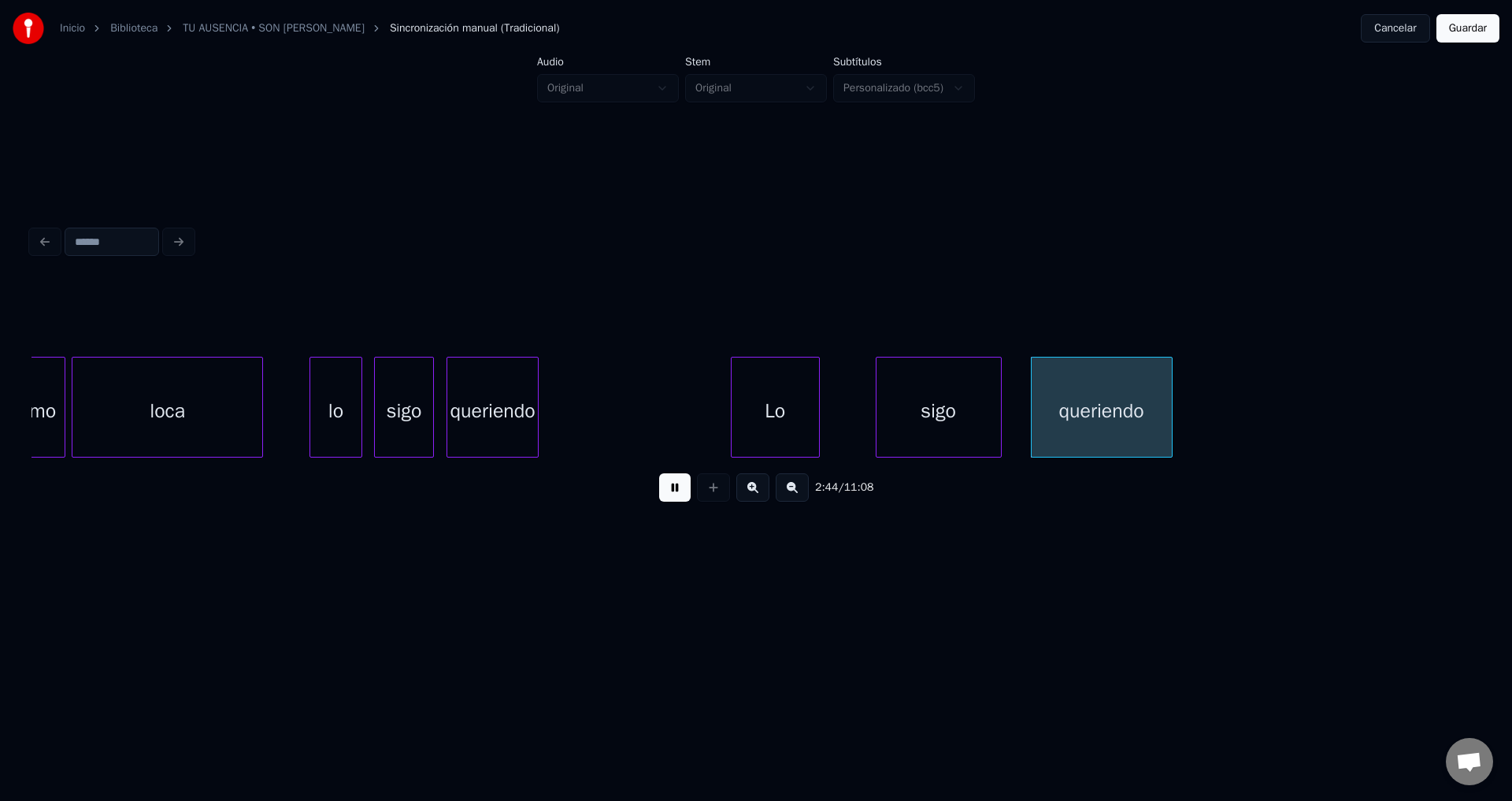 click on "Lo" at bounding box center (775, 411) 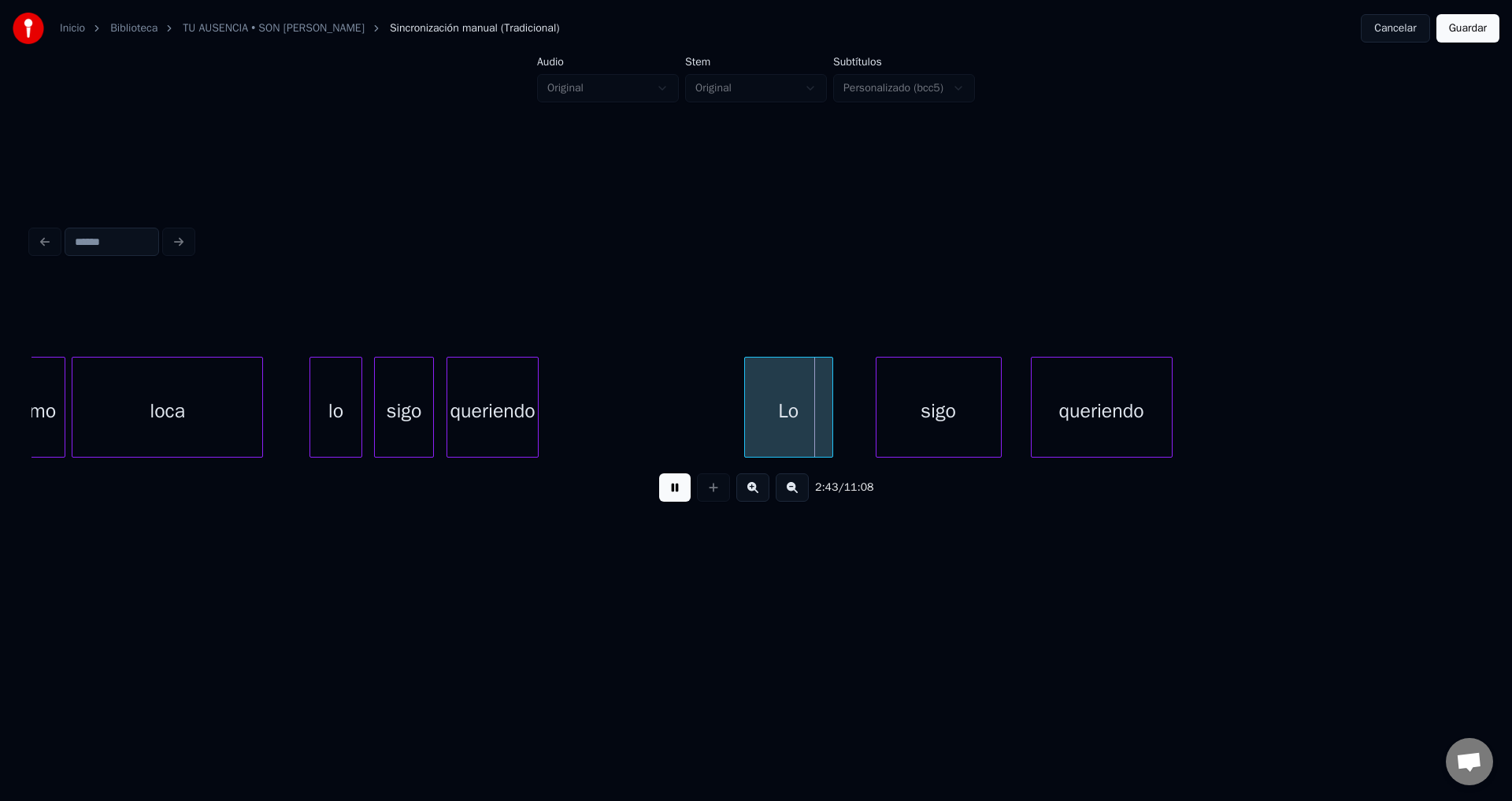 click on "queriendo" at bounding box center (492, 411) 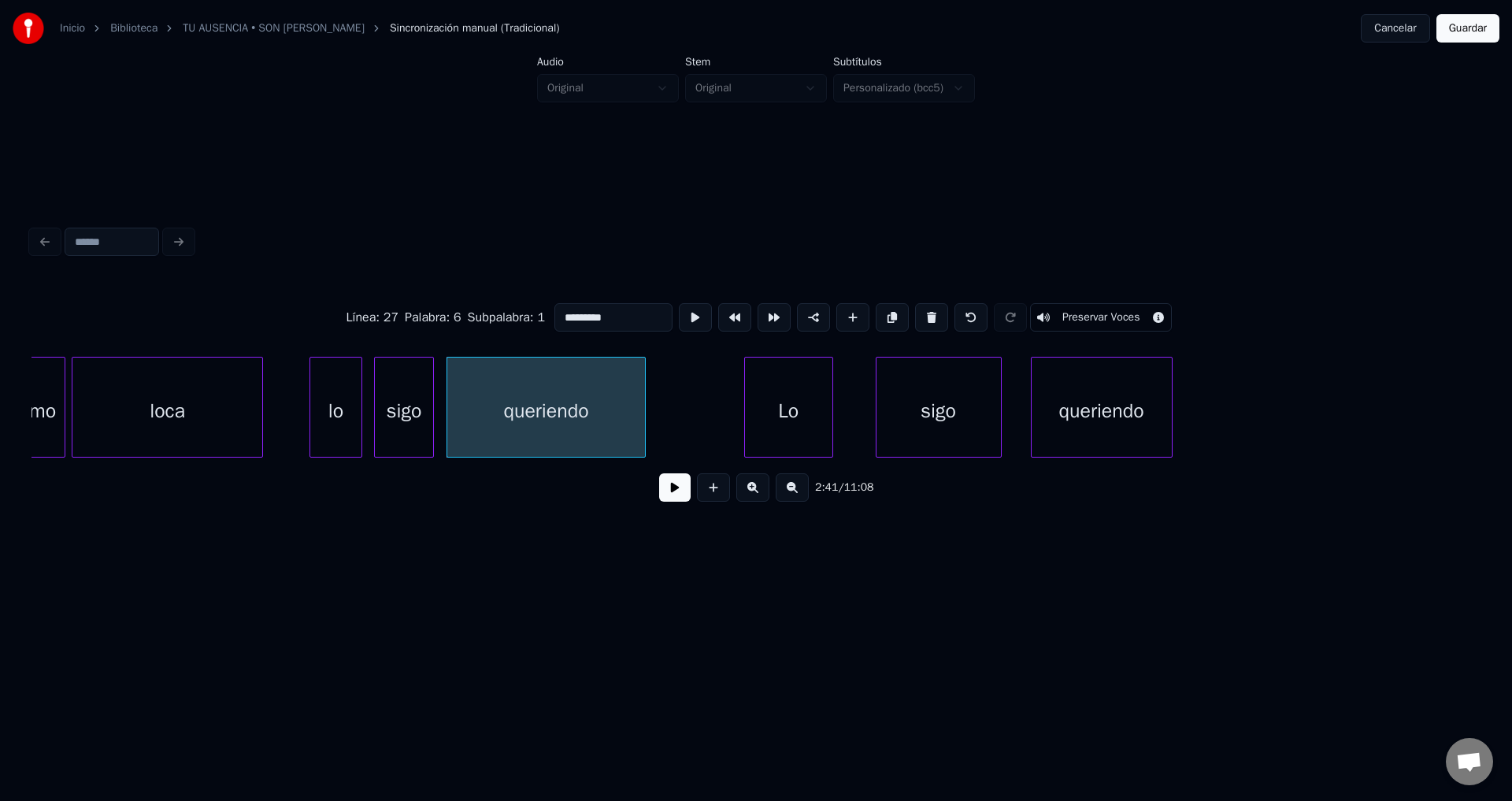 click at bounding box center [643, 407] 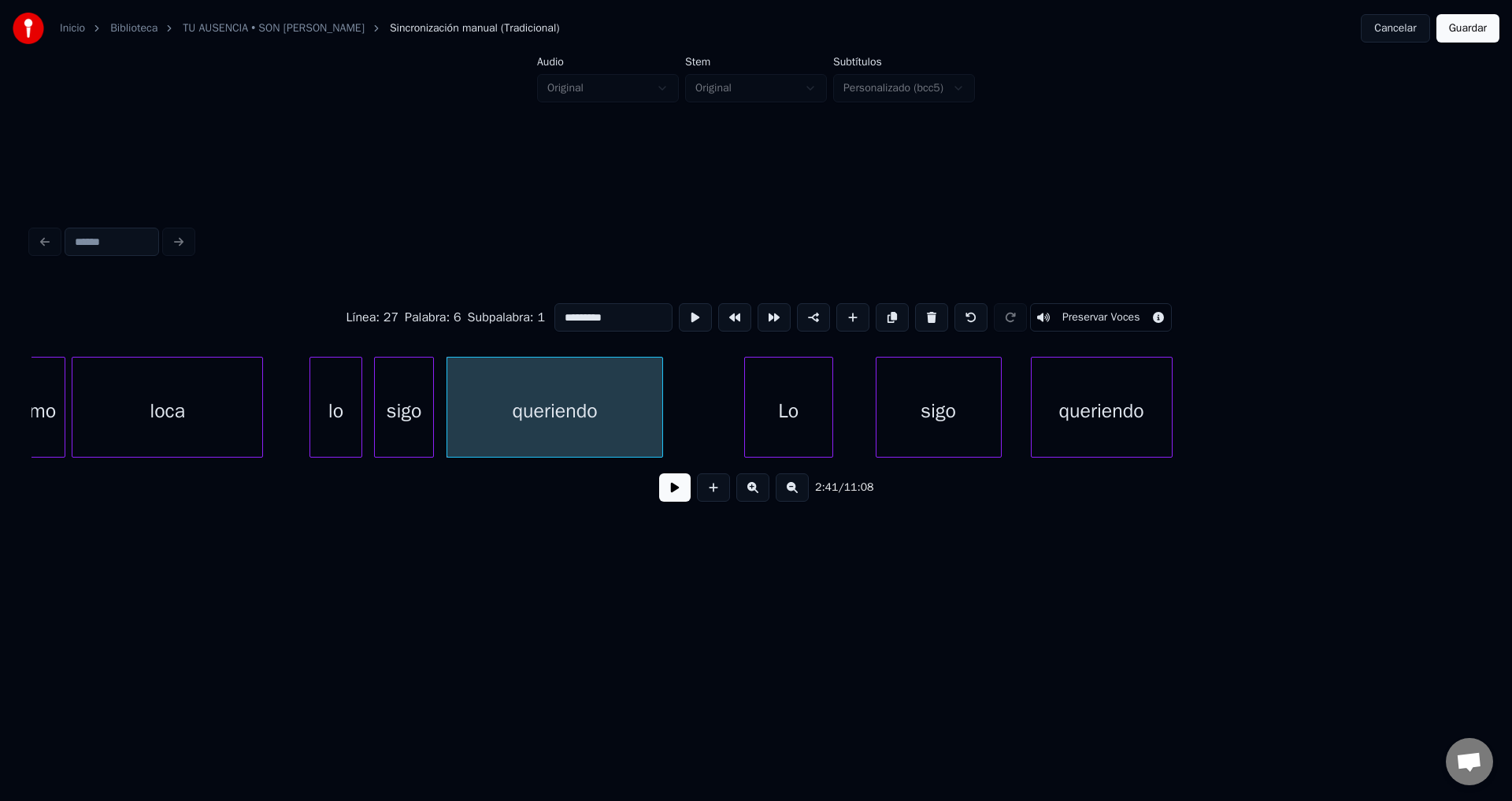 click at bounding box center [675, 488] 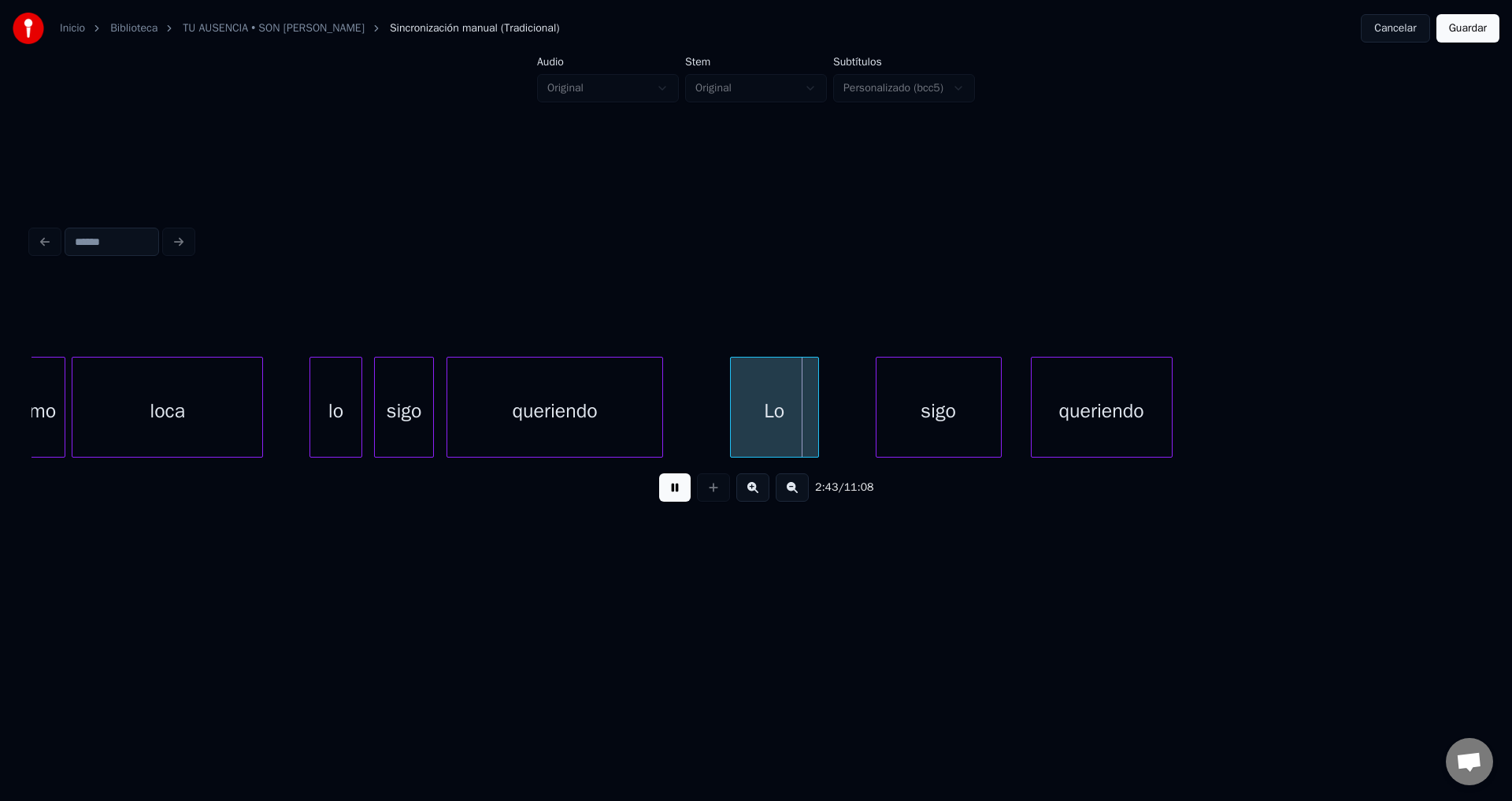 click on "Lo" at bounding box center [774, 411] 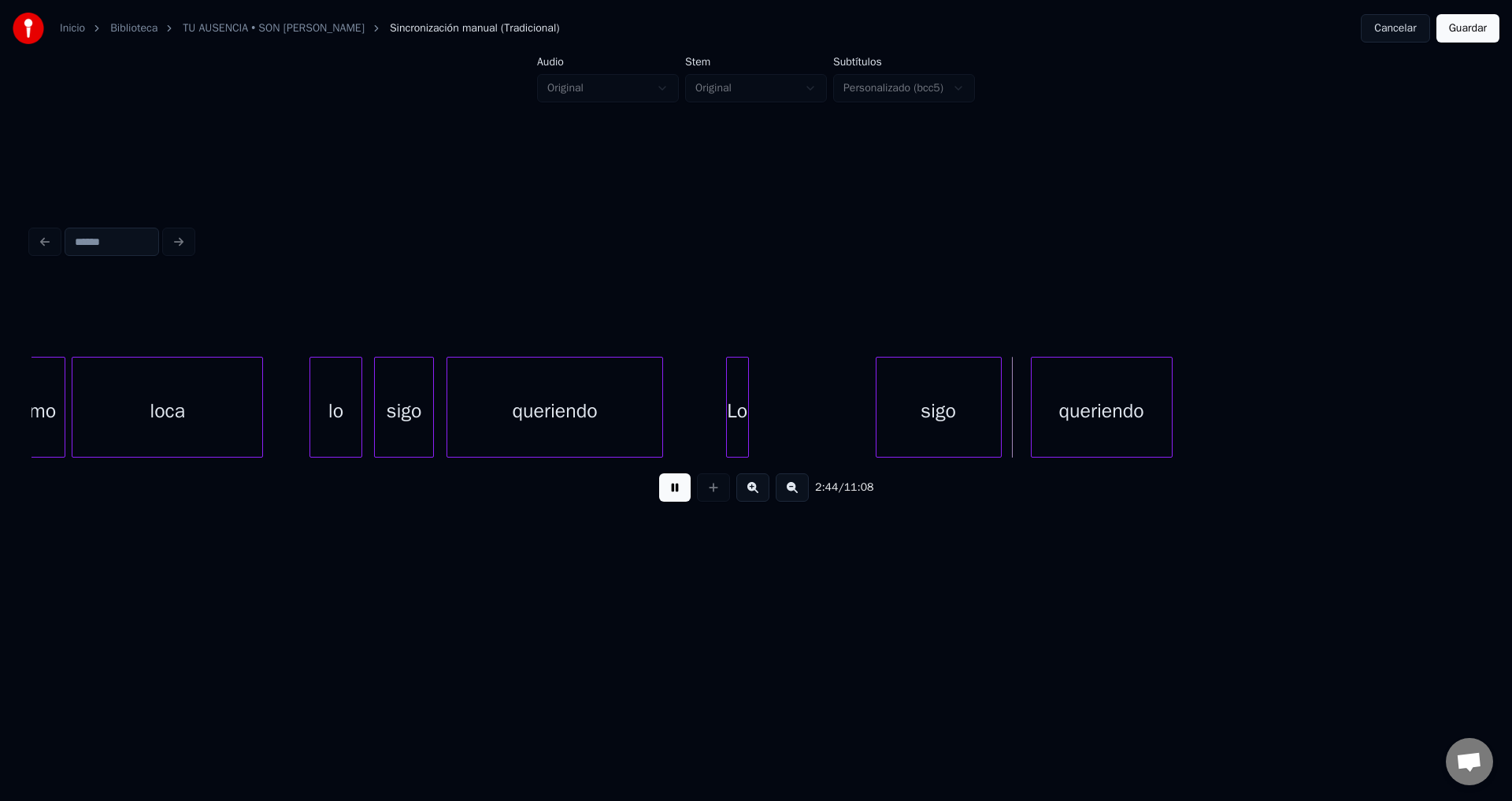 click at bounding box center (746, 407) 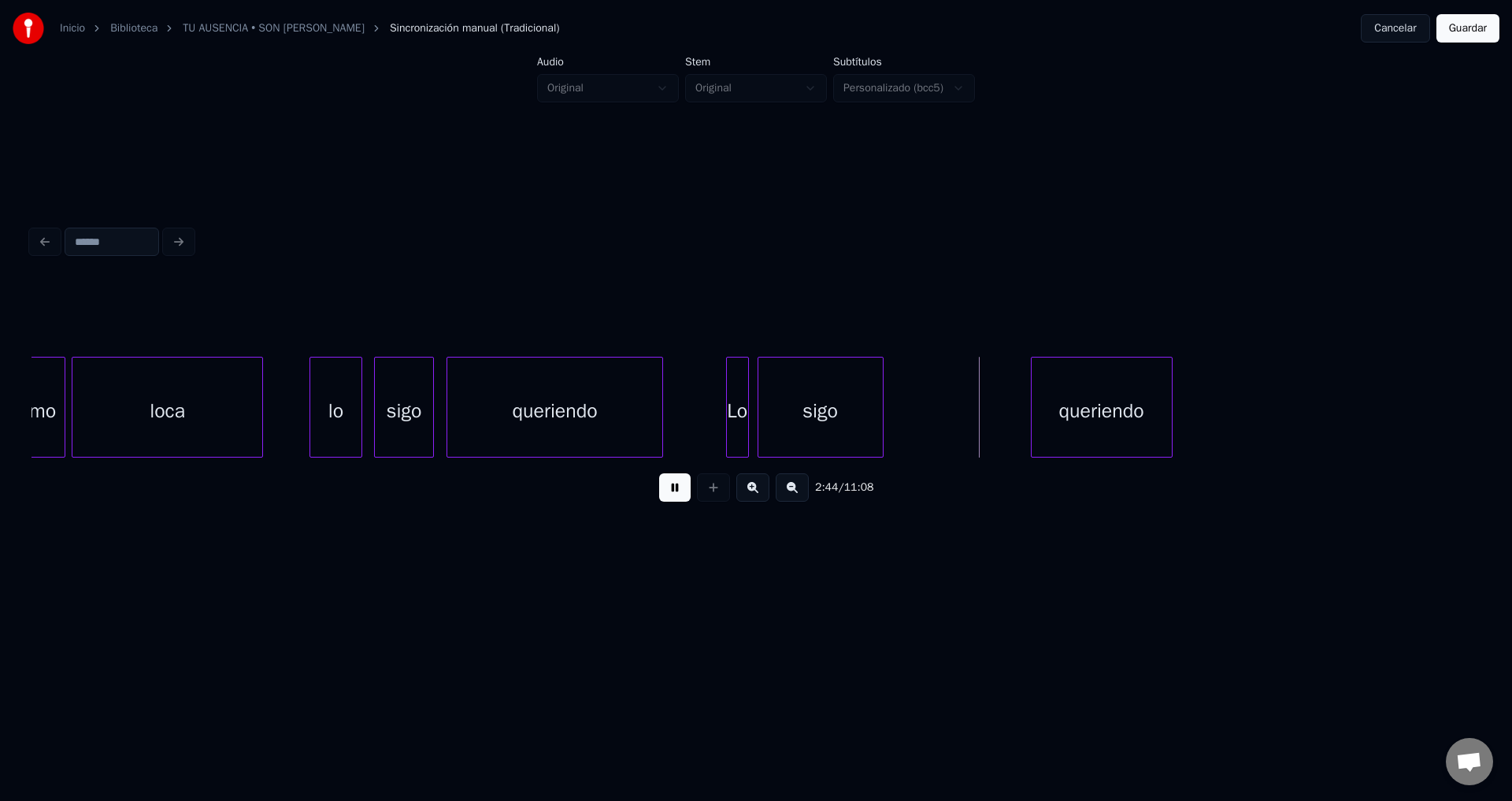 click on "sigo" at bounding box center [821, 411] 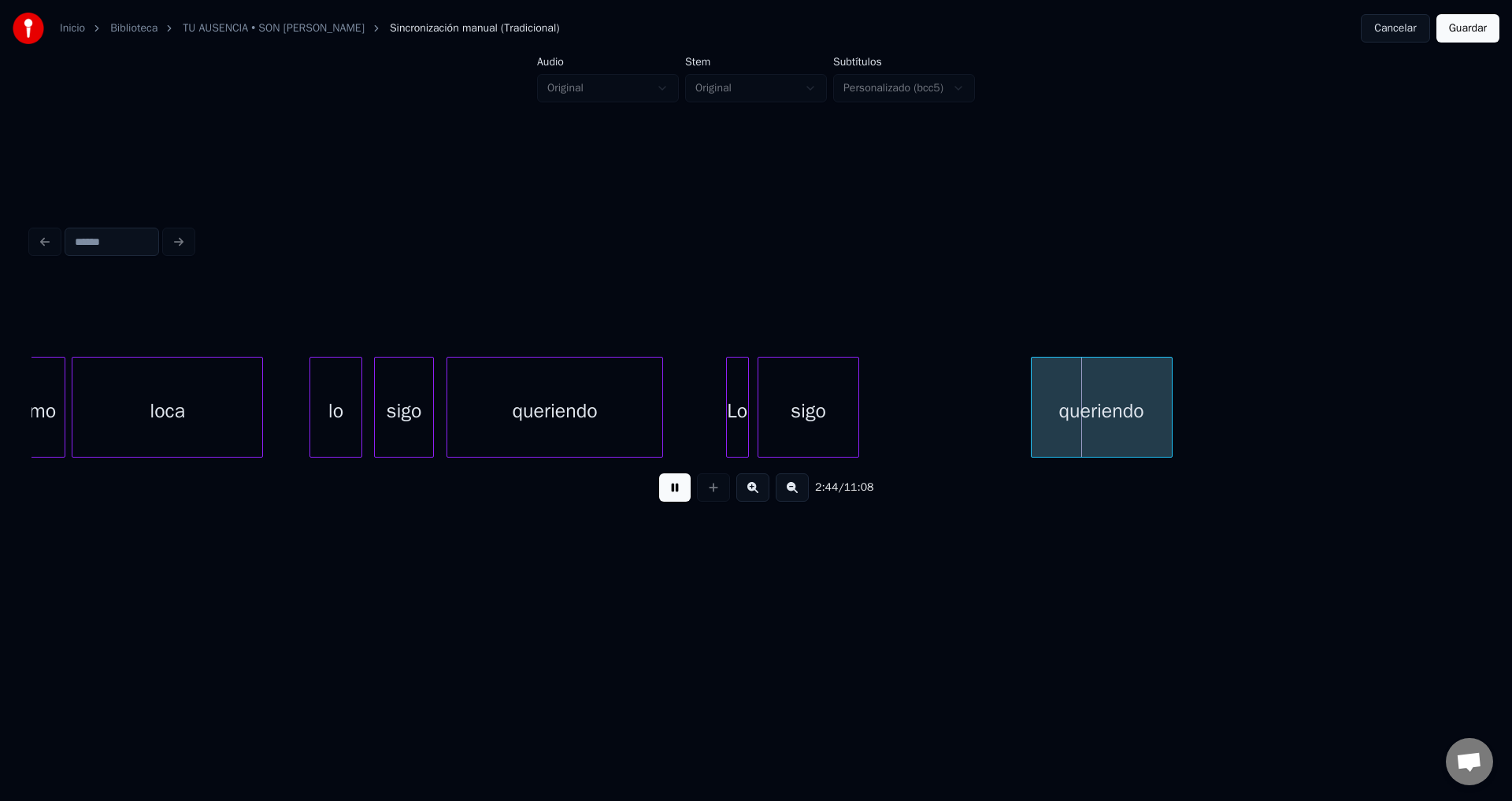 click at bounding box center (856, 407) 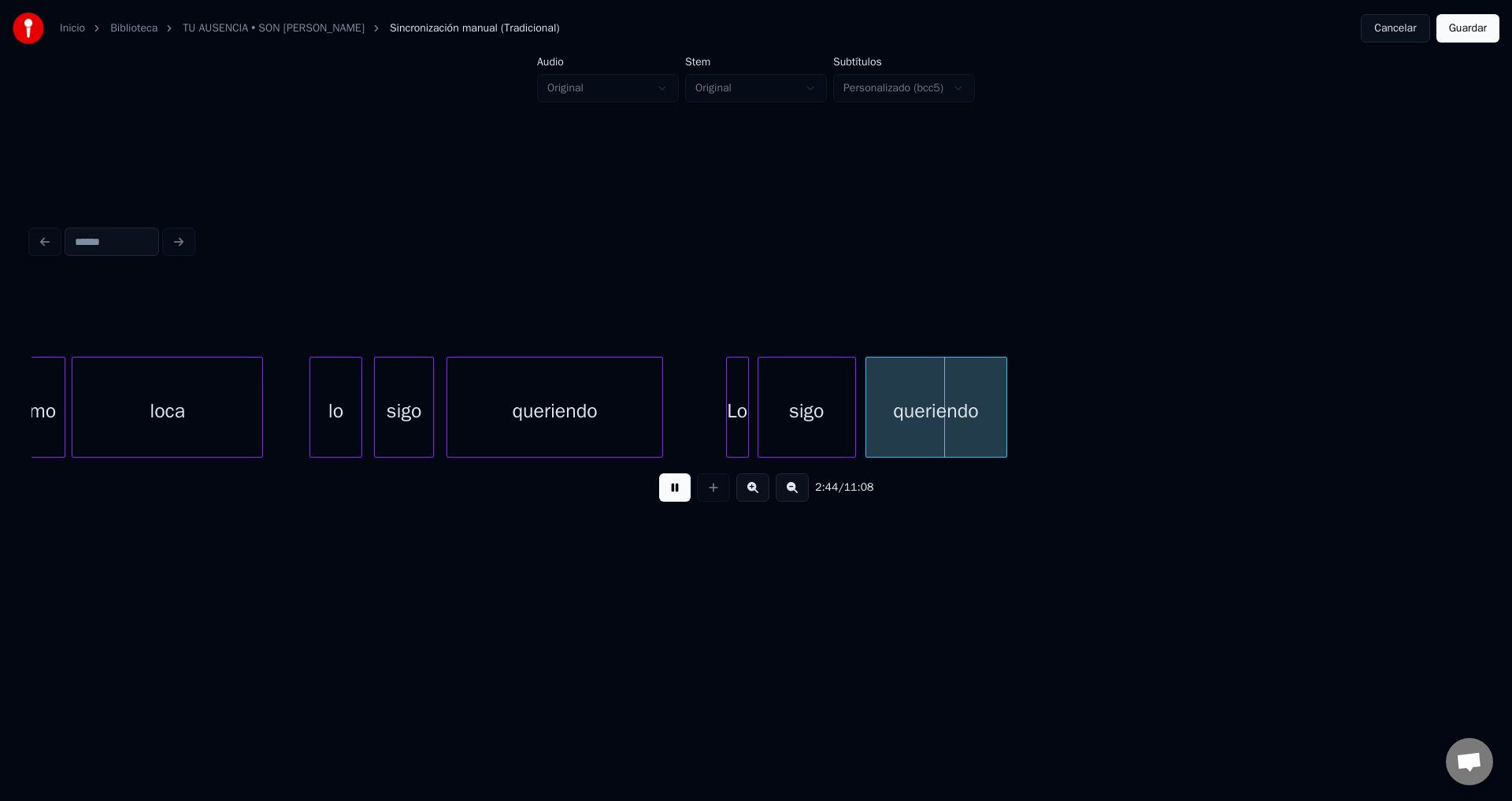 click on "queriendo" at bounding box center [936, 411] 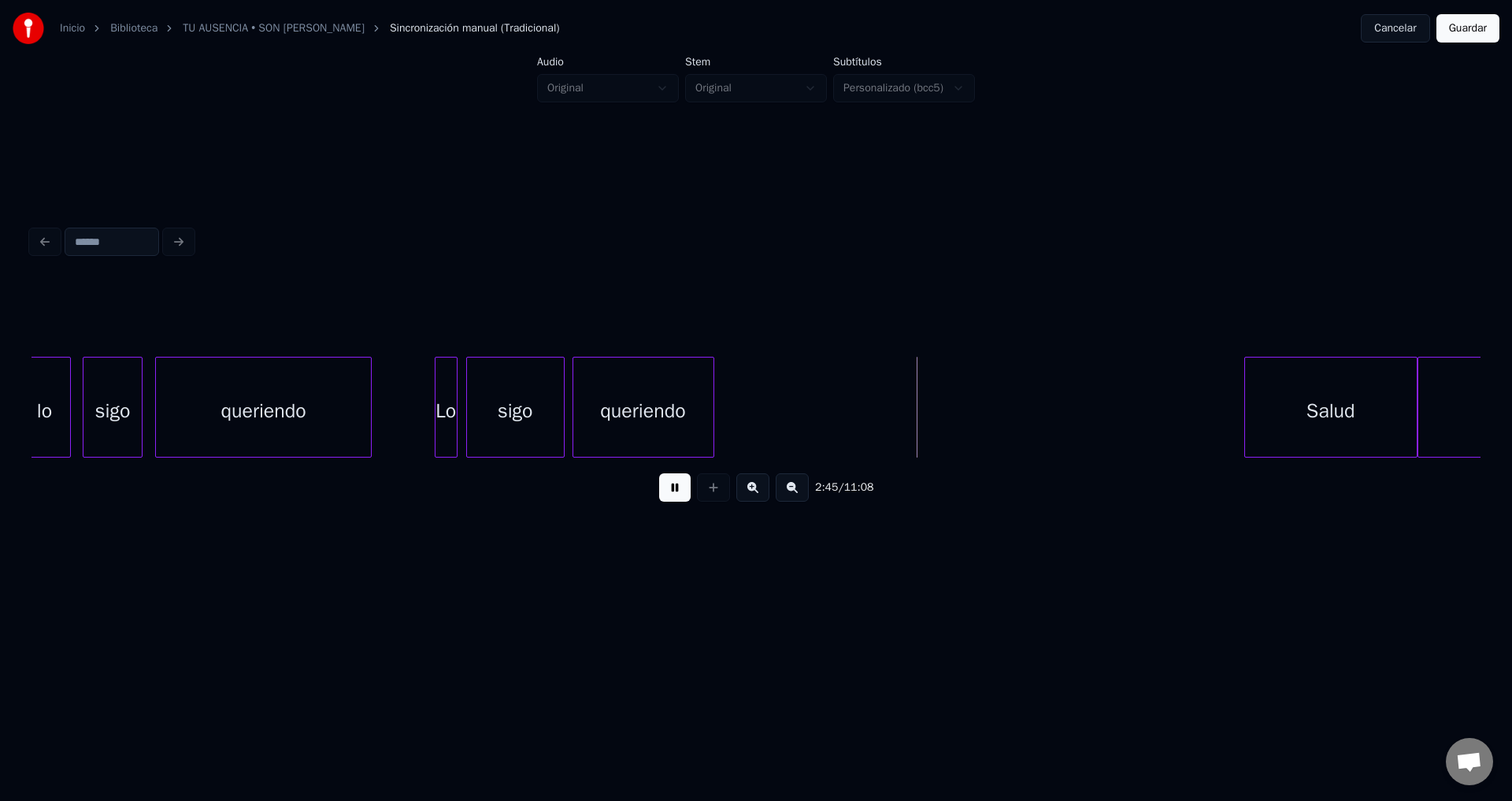 scroll, scrollTop: 0, scrollLeft: 31780, axis: horizontal 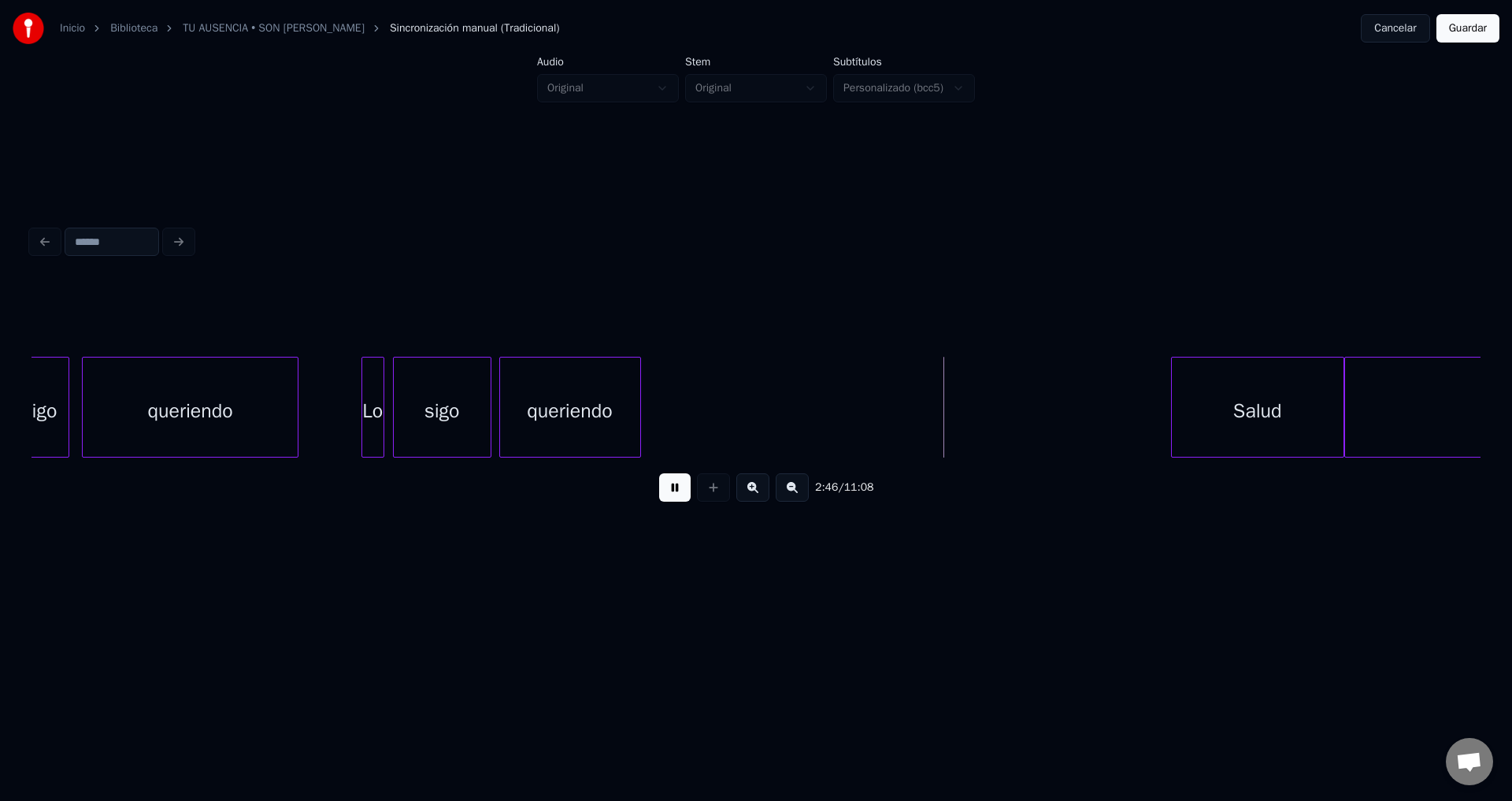 click on "queriendo" at bounding box center [570, 411] 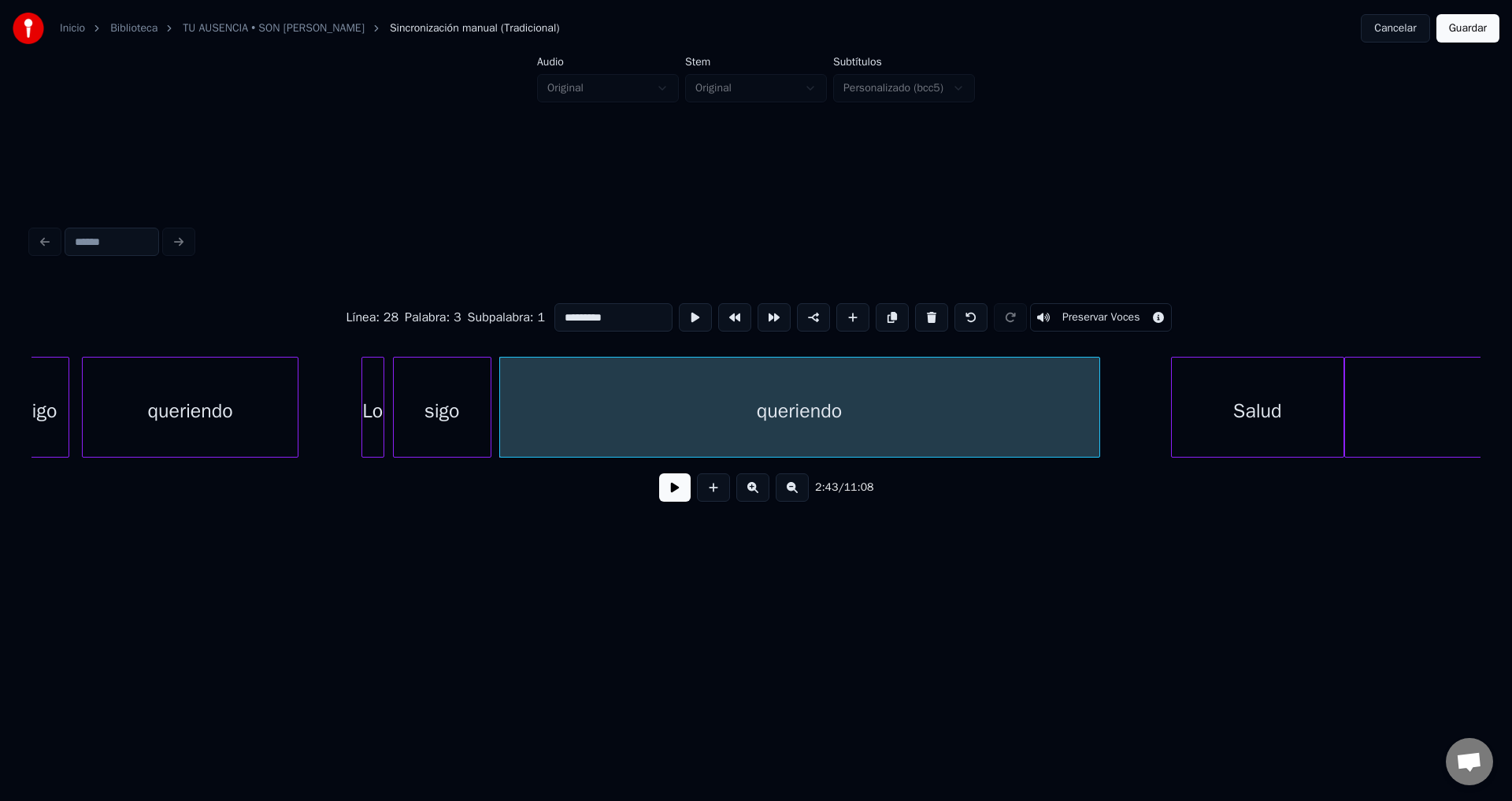 click at bounding box center [1097, 407] 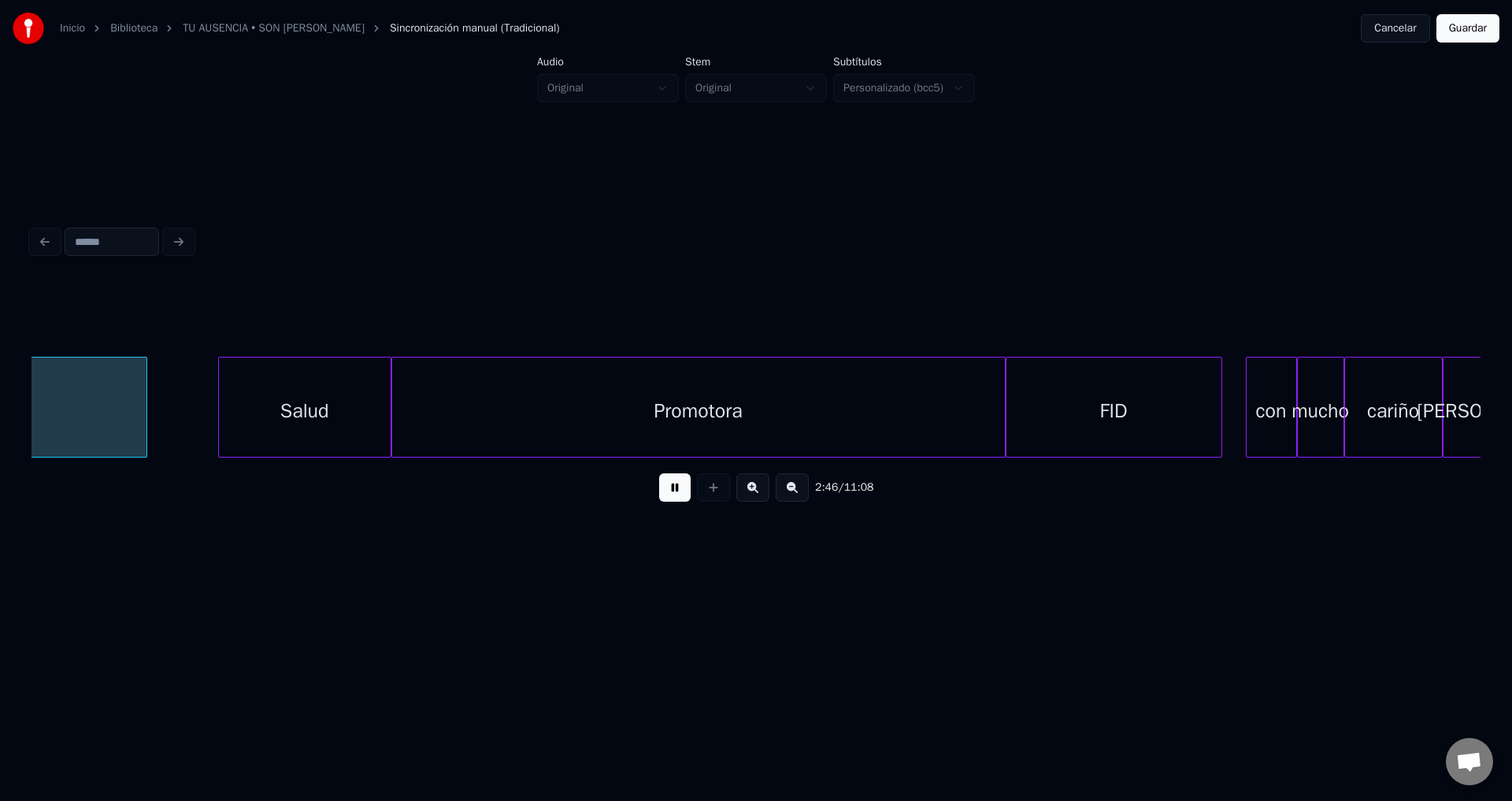 scroll, scrollTop: 0, scrollLeft: 32753, axis: horizontal 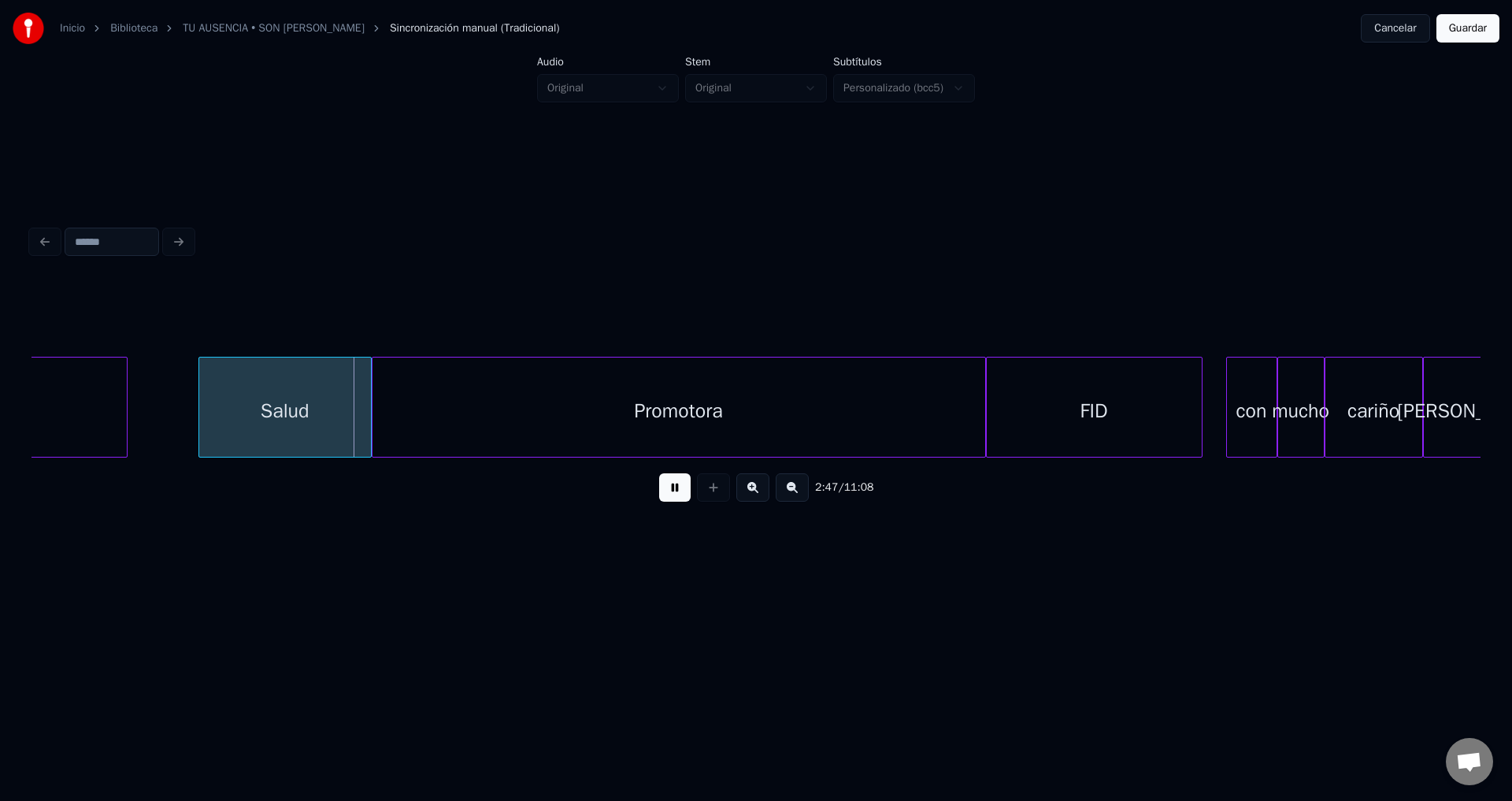 click on "Salud" at bounding box center [285, 411] 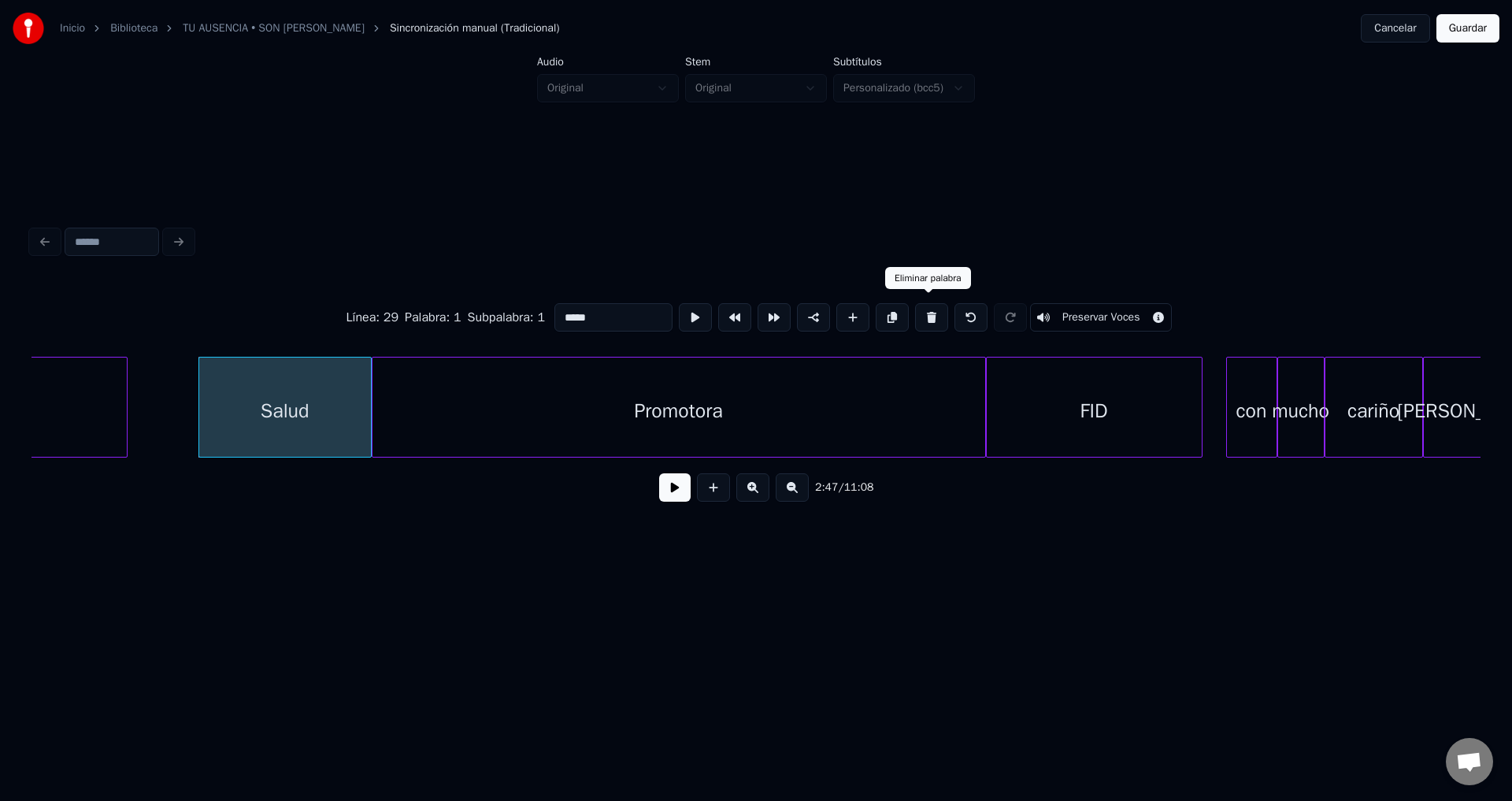 click at bounding box center (932, 317) 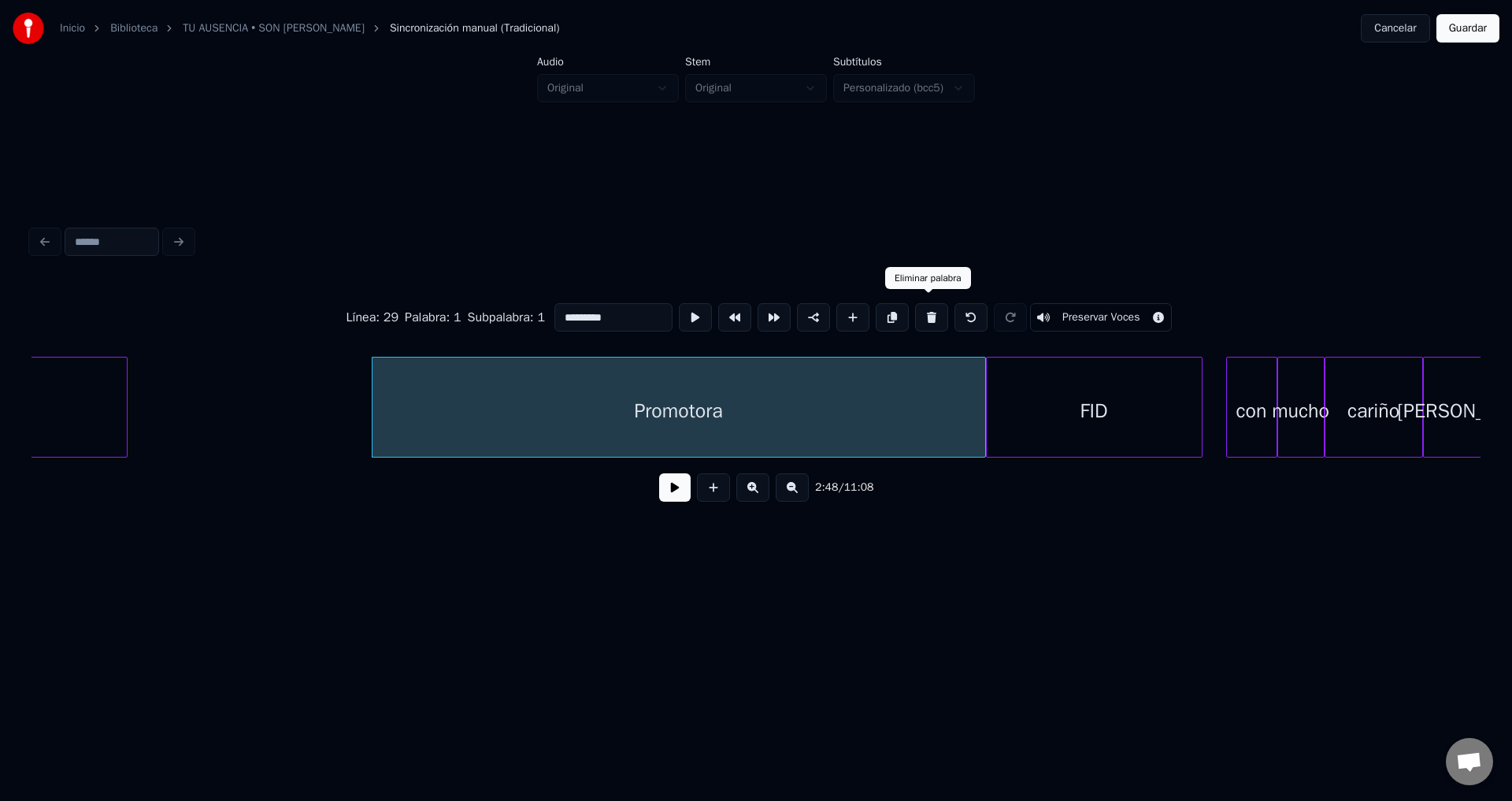 click at bounding box center [932, 317] 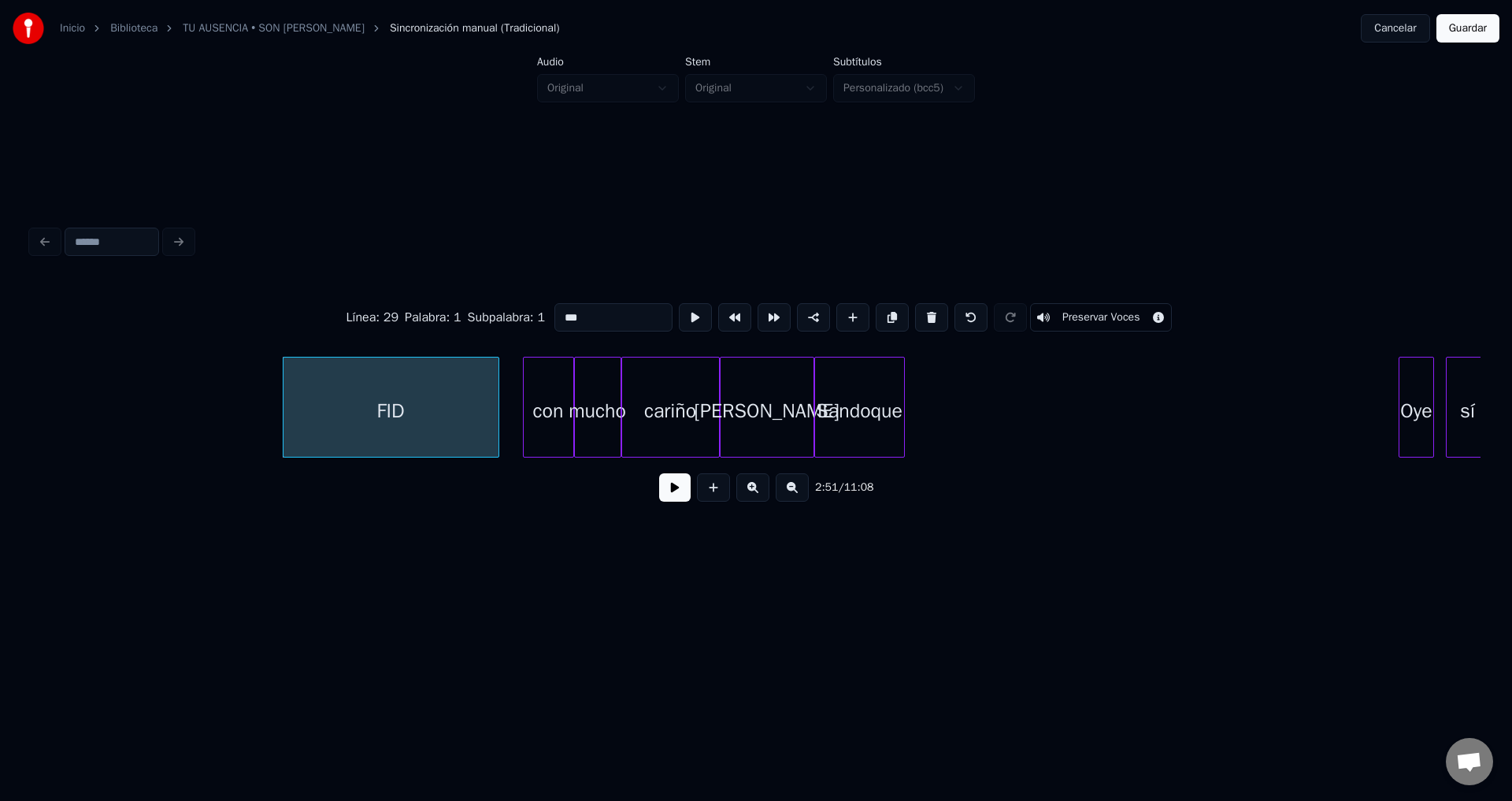 scroll, scrollTop: 0, scrollLeft: 33602, axis: horizontal 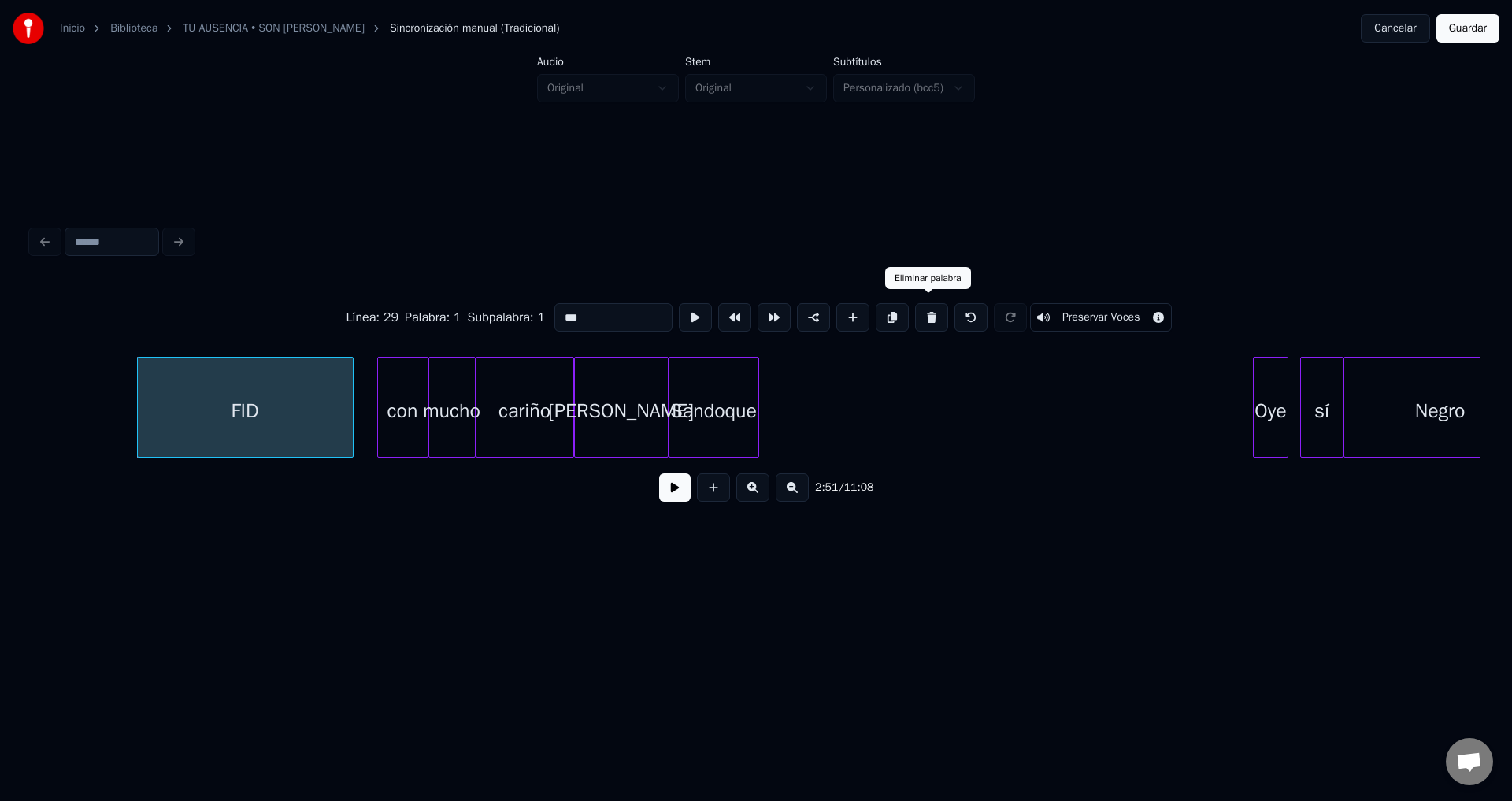 click at bounding box center [932, 317] 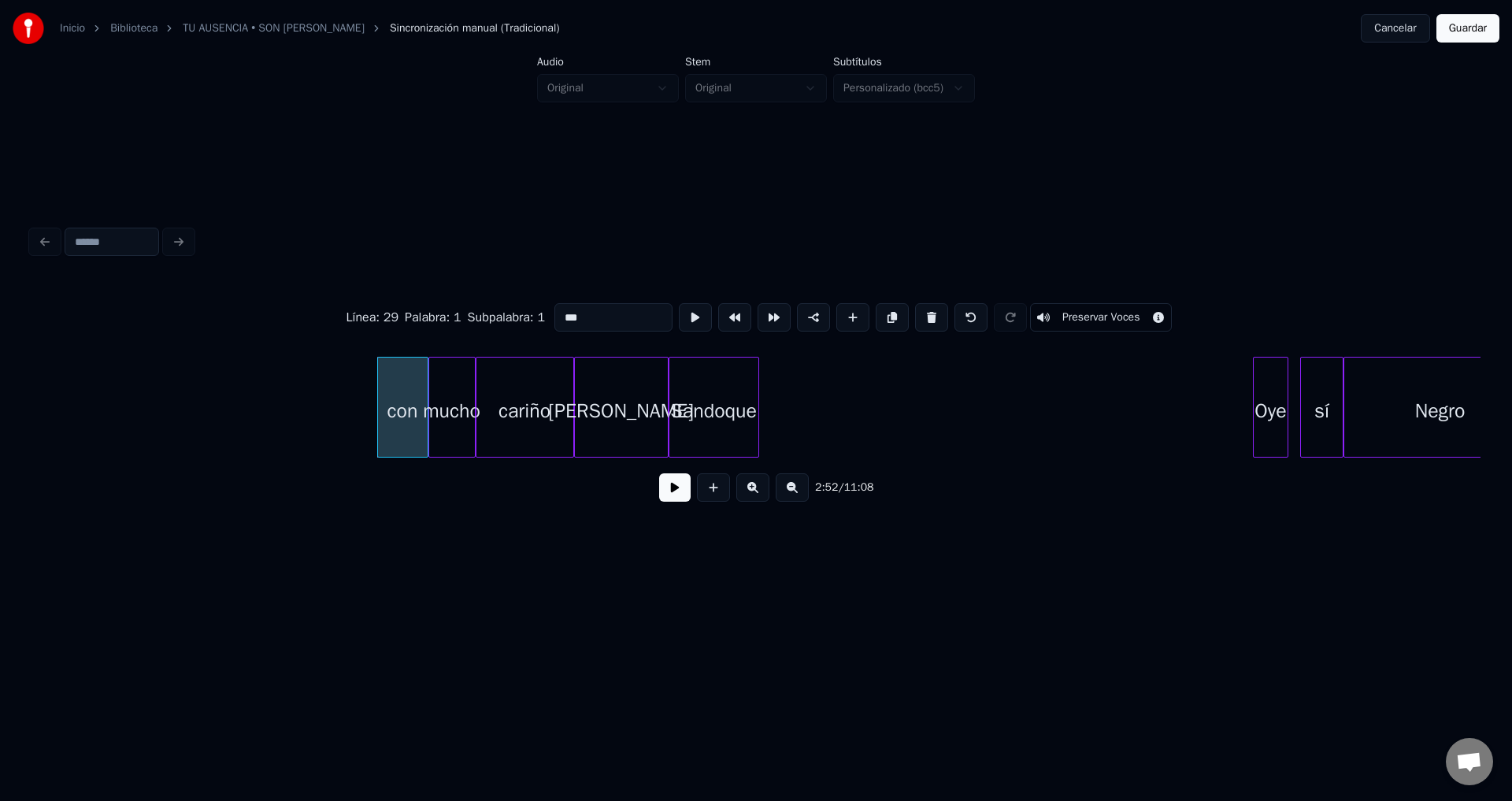 click at bounding box center (932, 317) 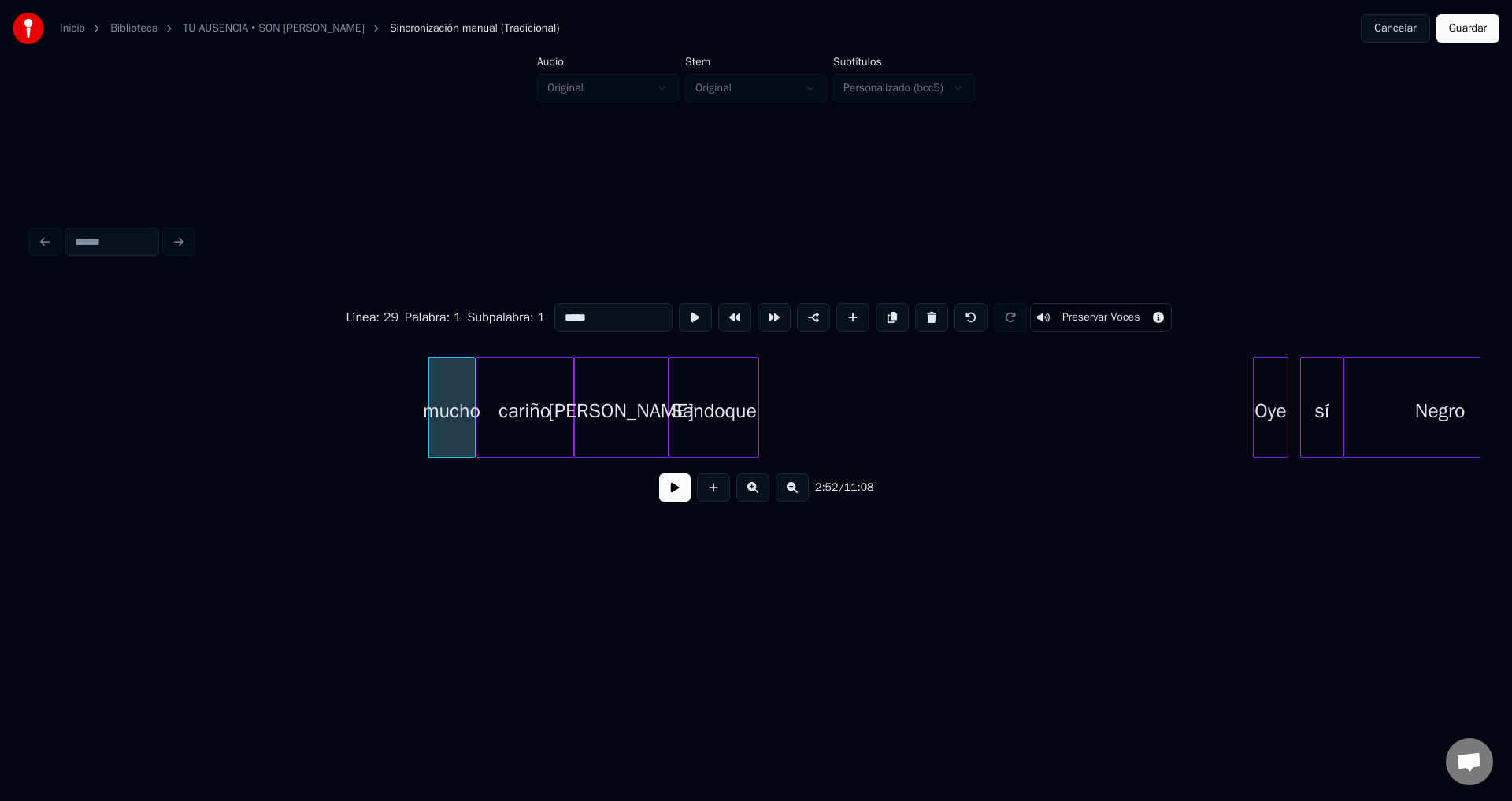 click at bounding box center [932, 317] 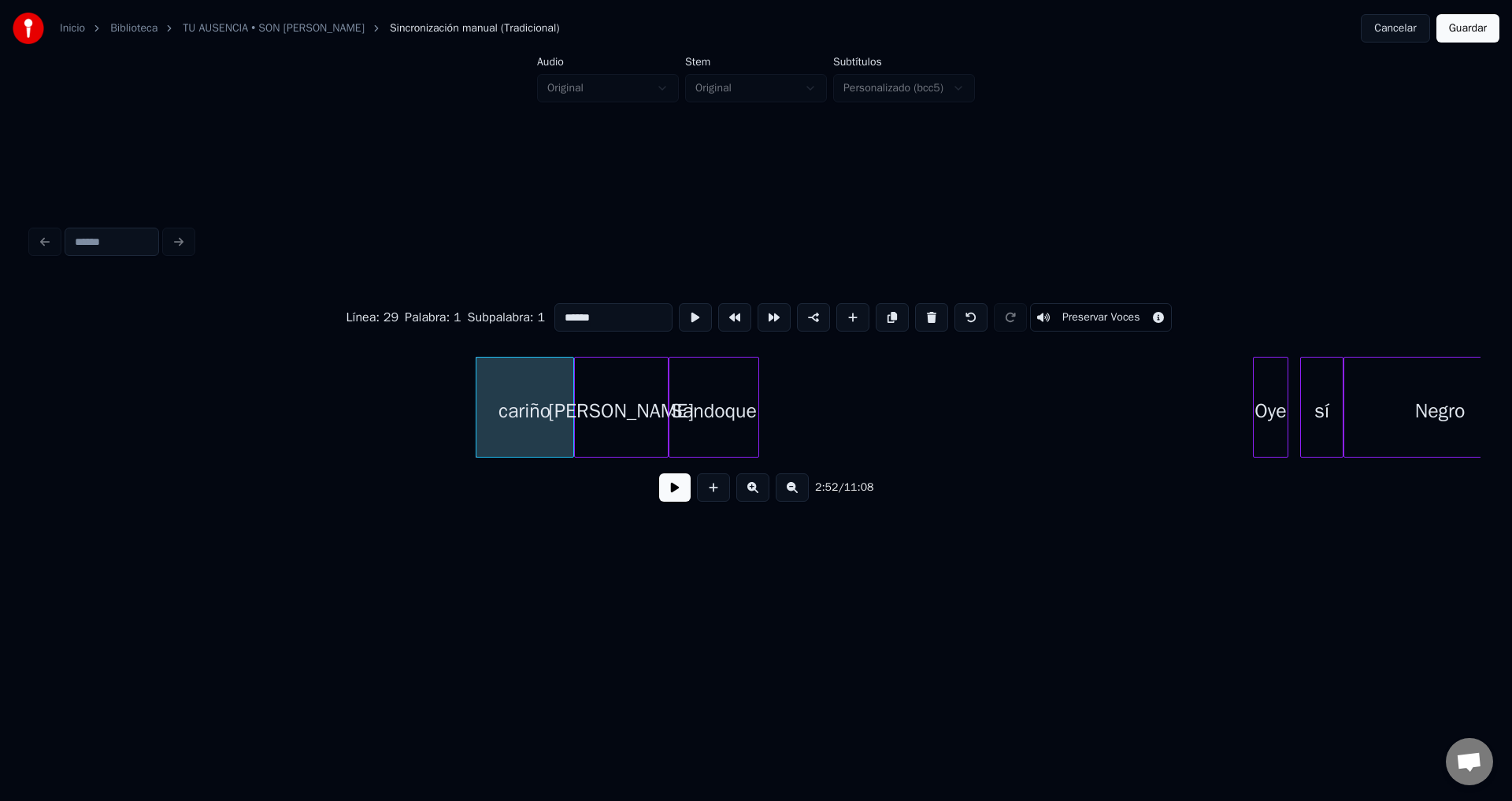 click at bounding box center (932, 317) 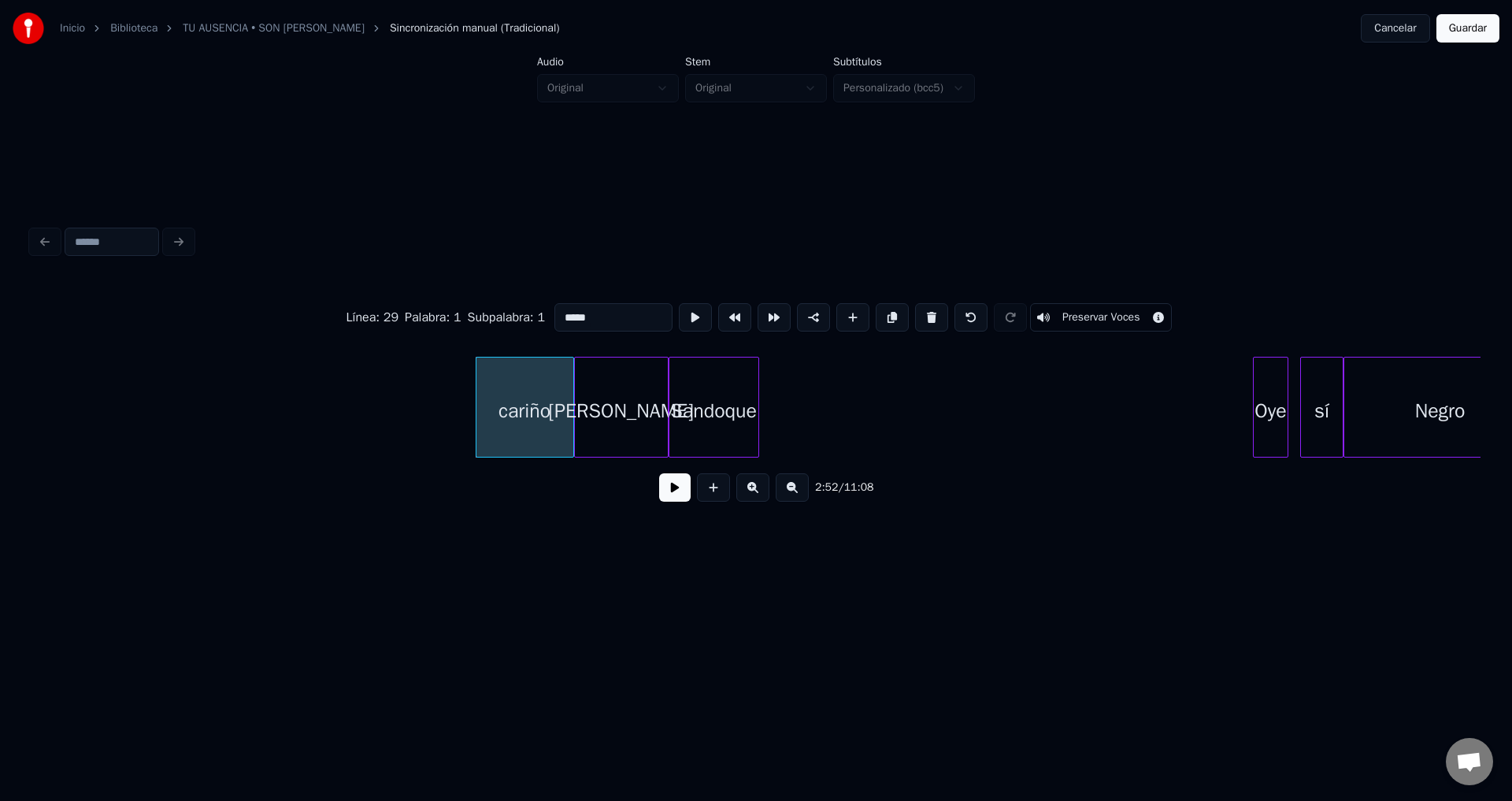 click at bounding box center (932, 317) 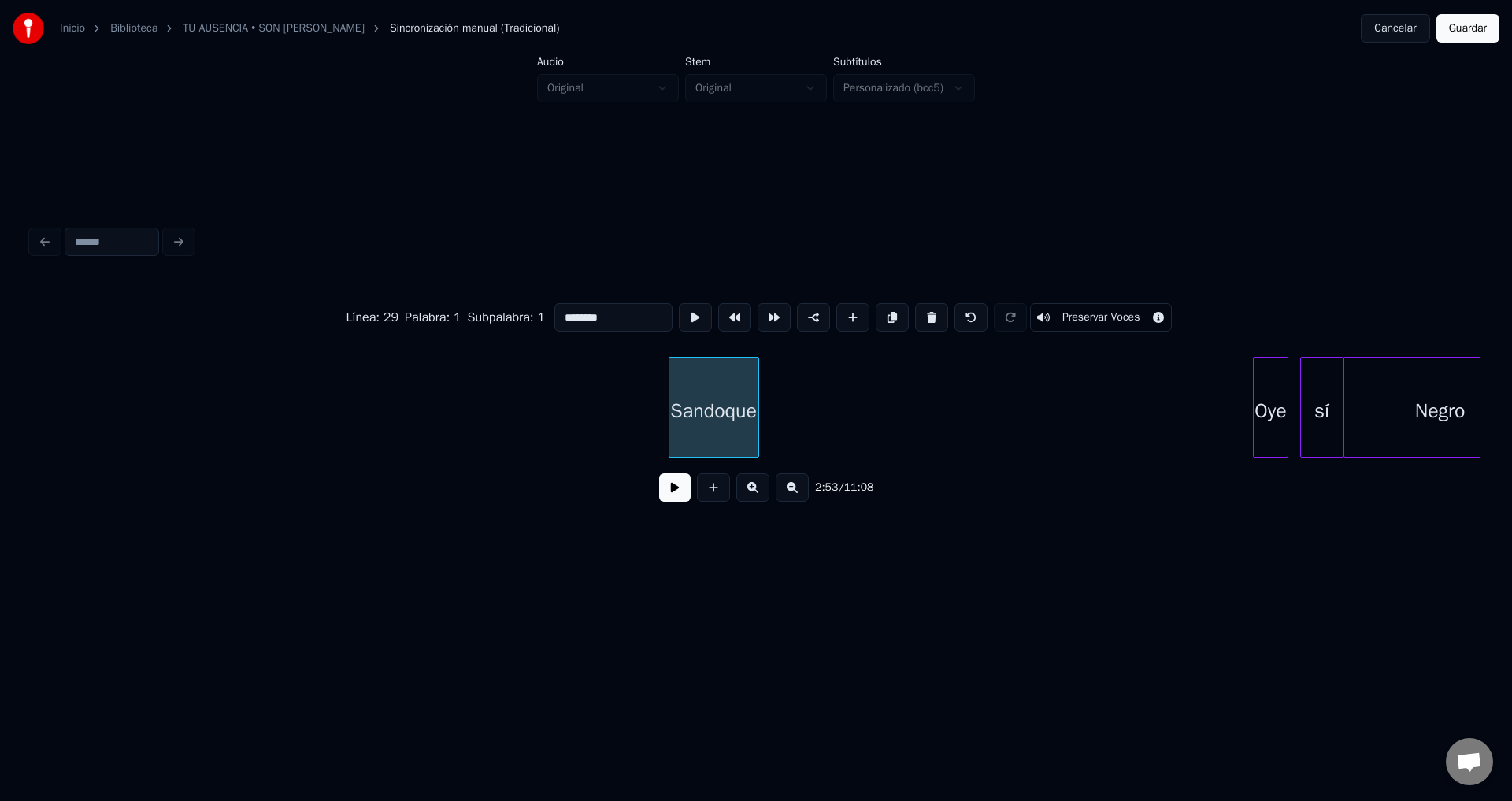 click at bounding box center (932, 317) 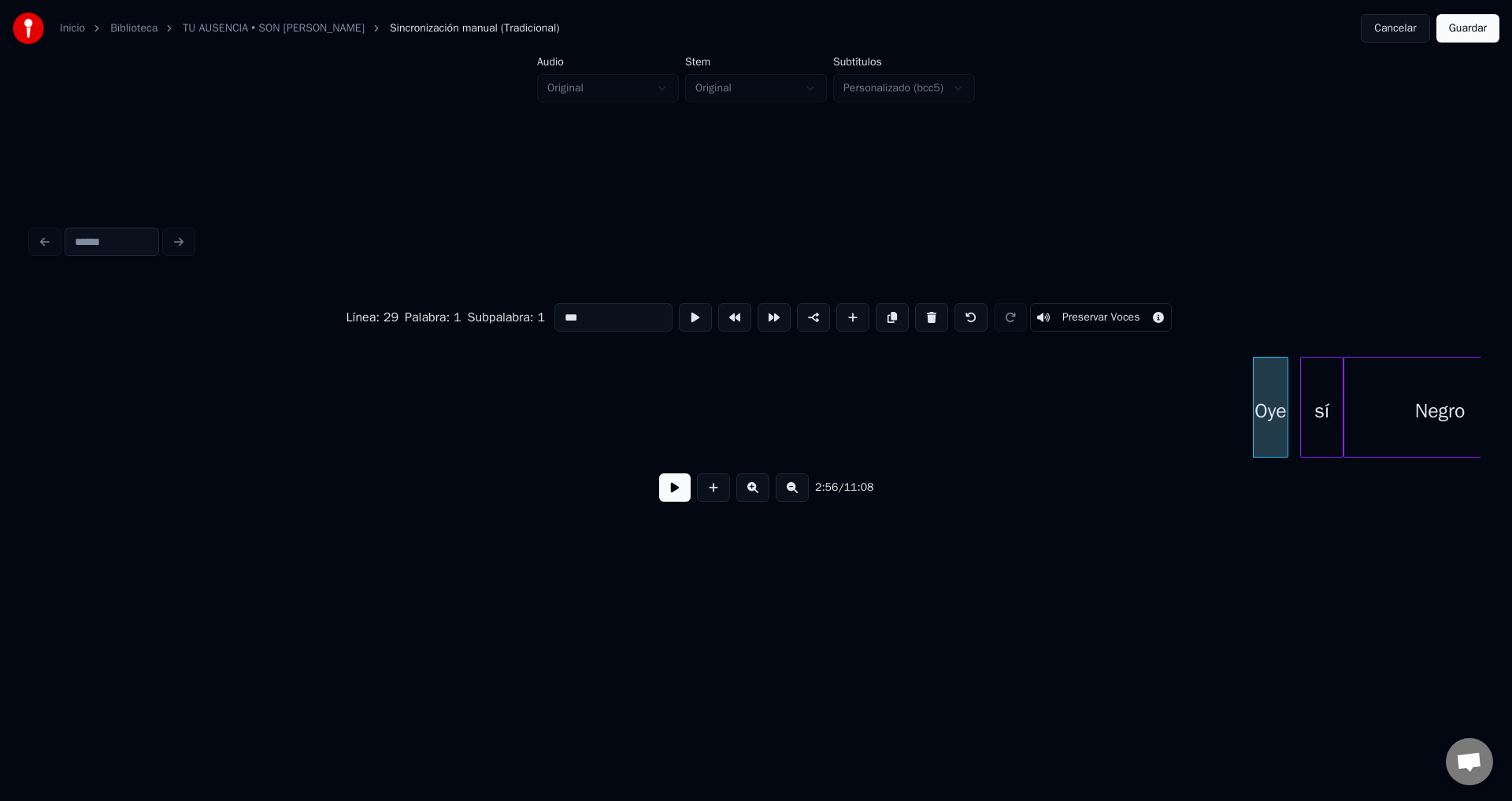 click at bounding box center [675, 488] 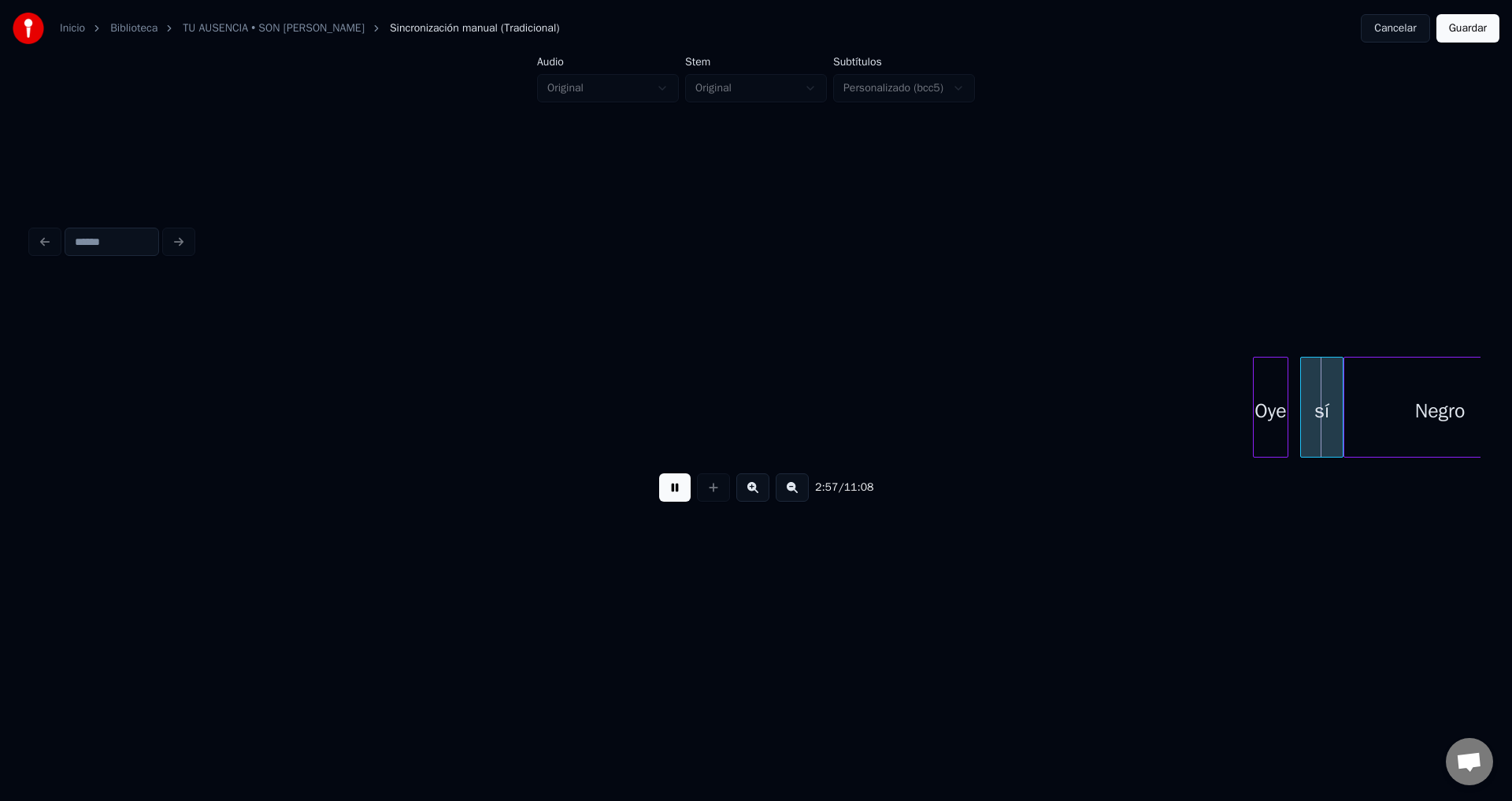 click at bounding box center (675, 488) 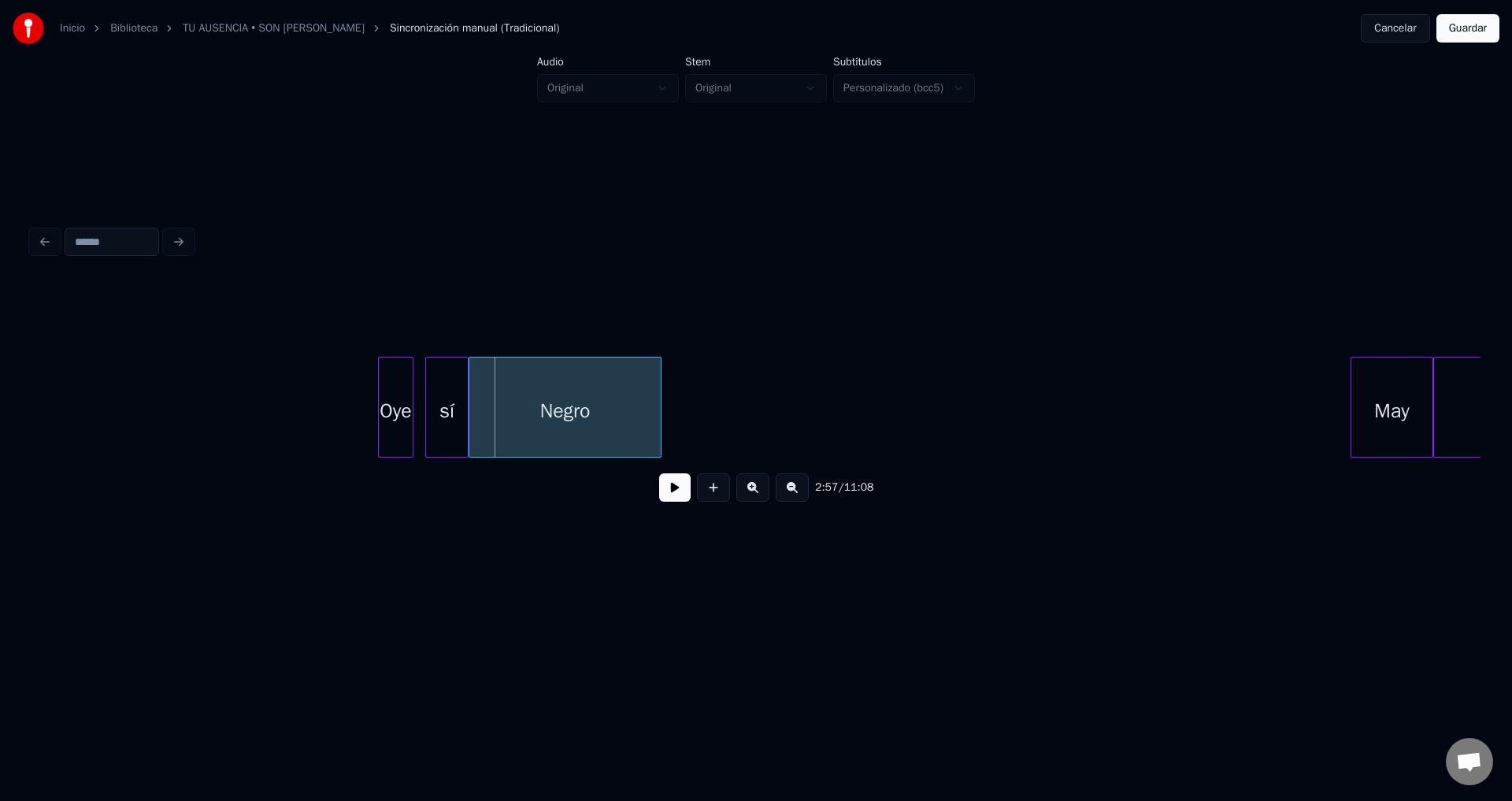 scroll, scrollTop: 0, scrollLeft: 34622, axis: horizontal 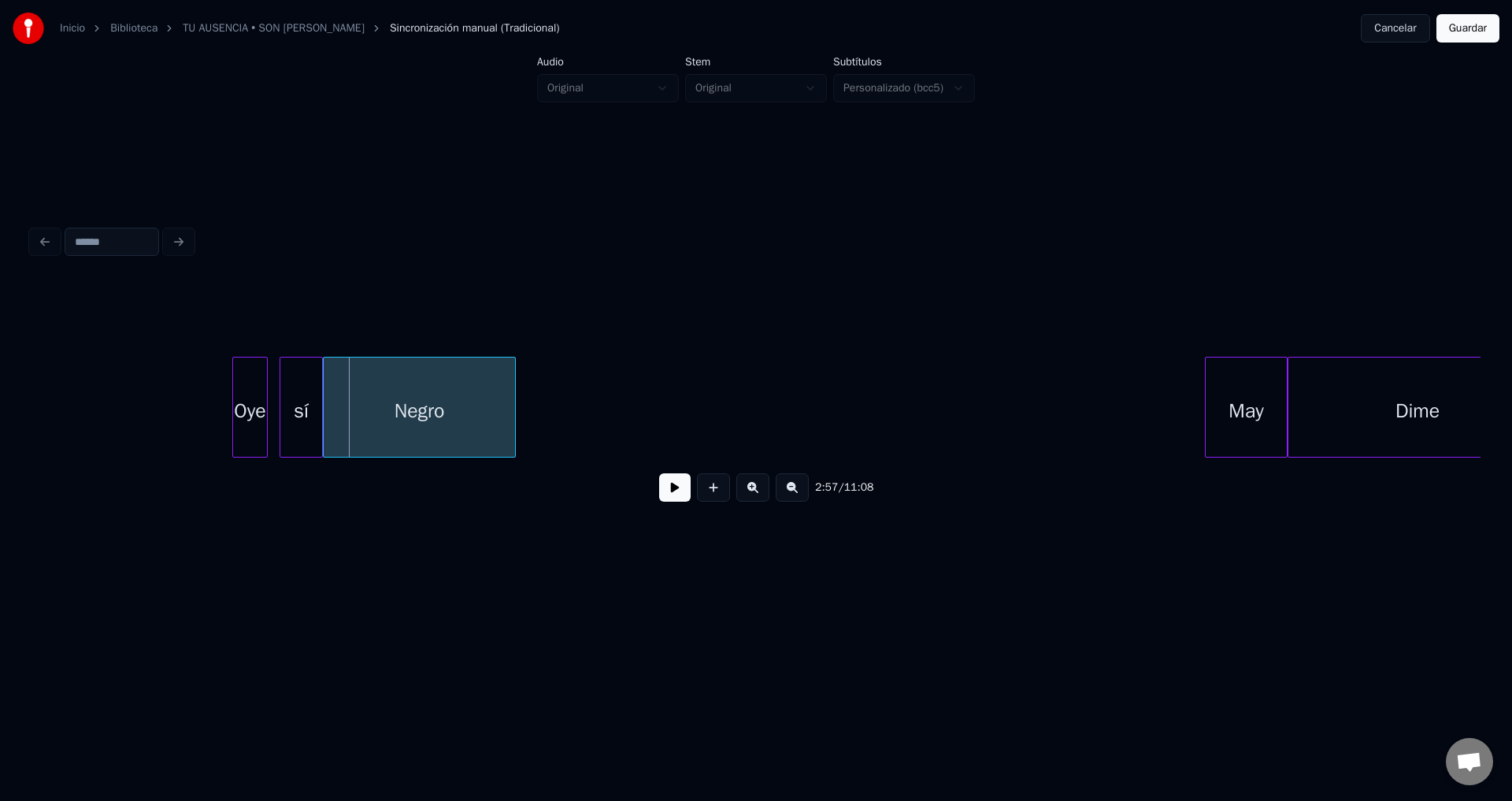 click on "Oye" at bounding box center (250, 411) 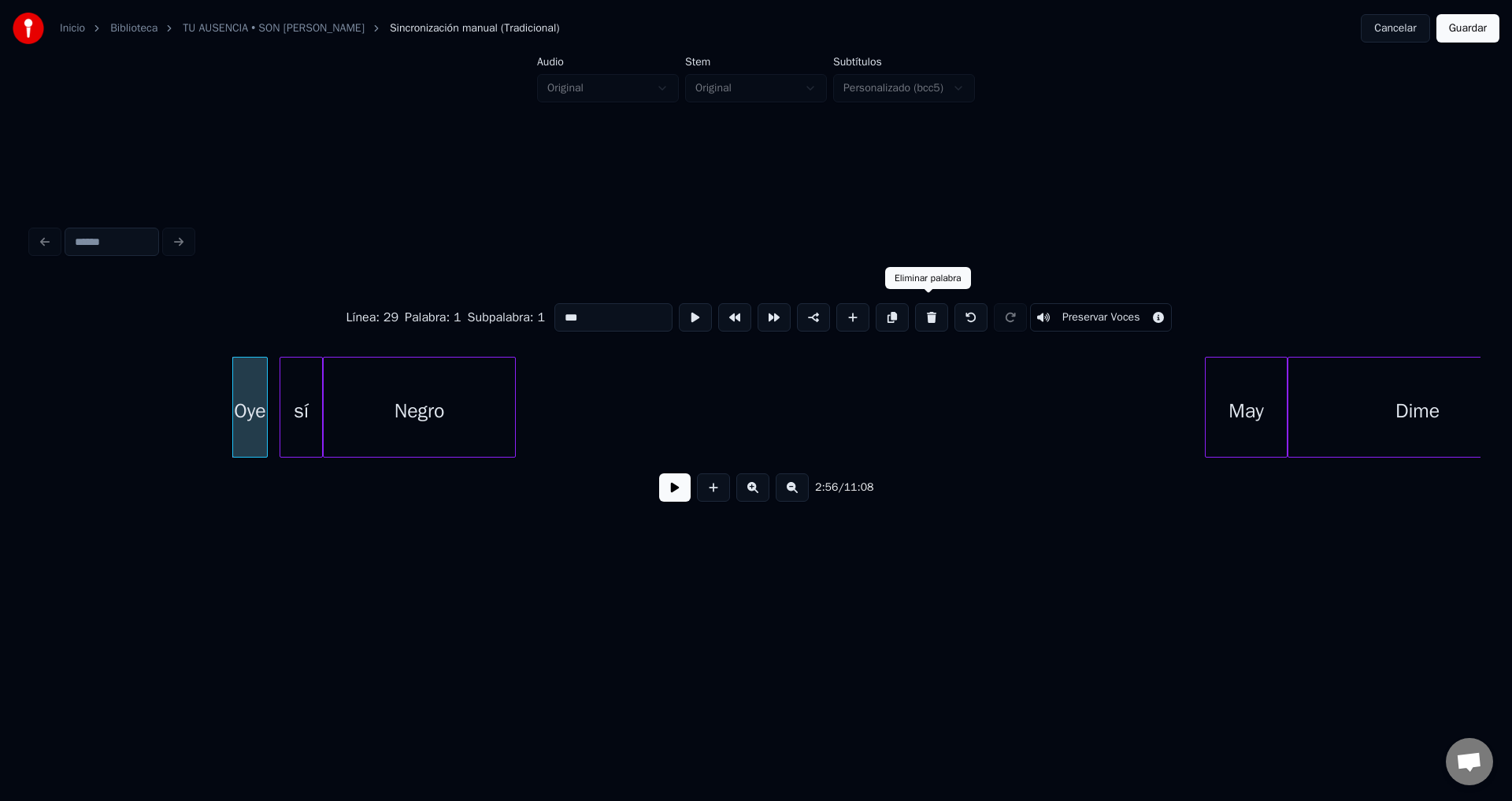 click at bounding box center [932, 317] 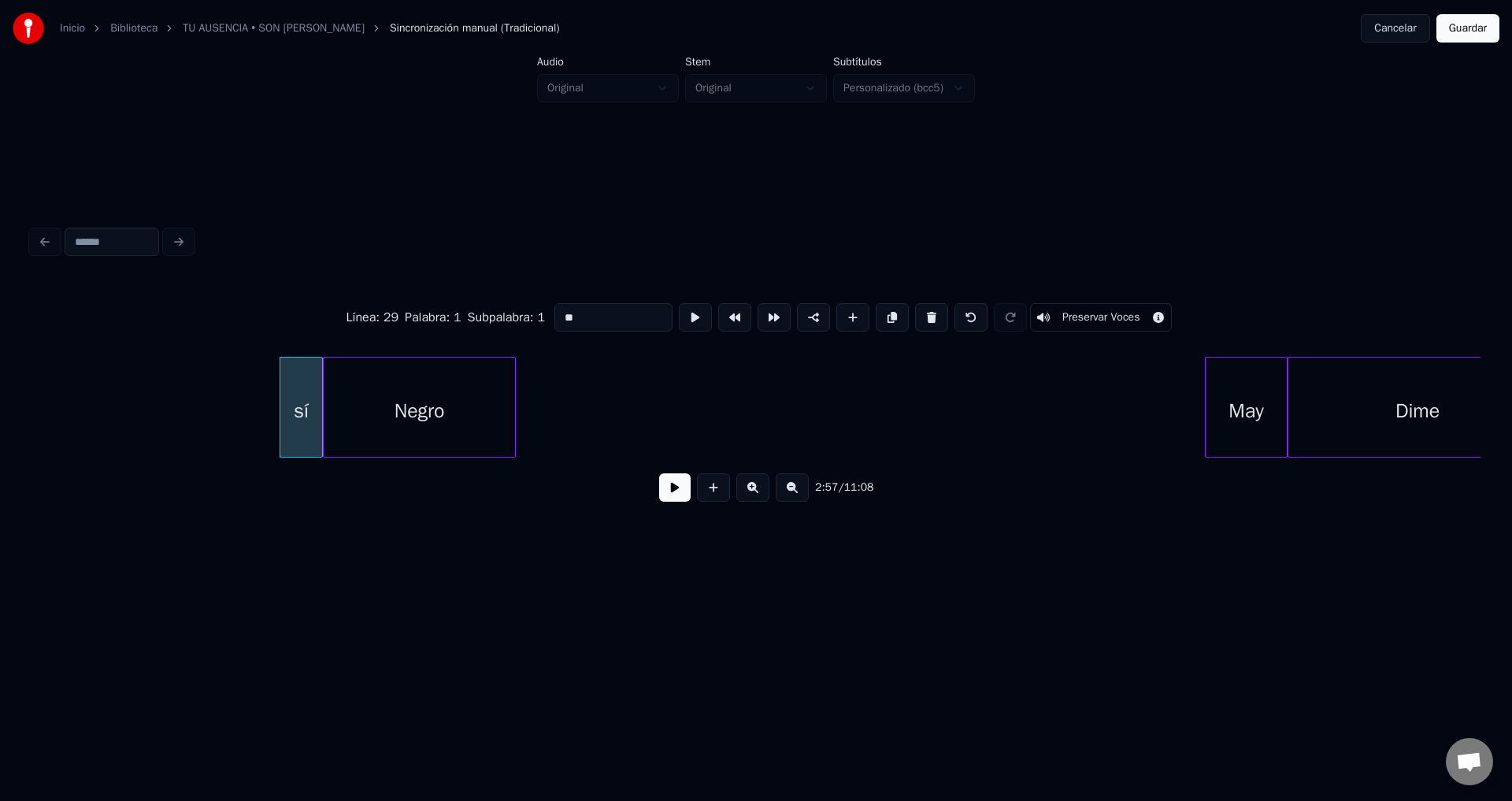 click at bounding box center (932, 317) 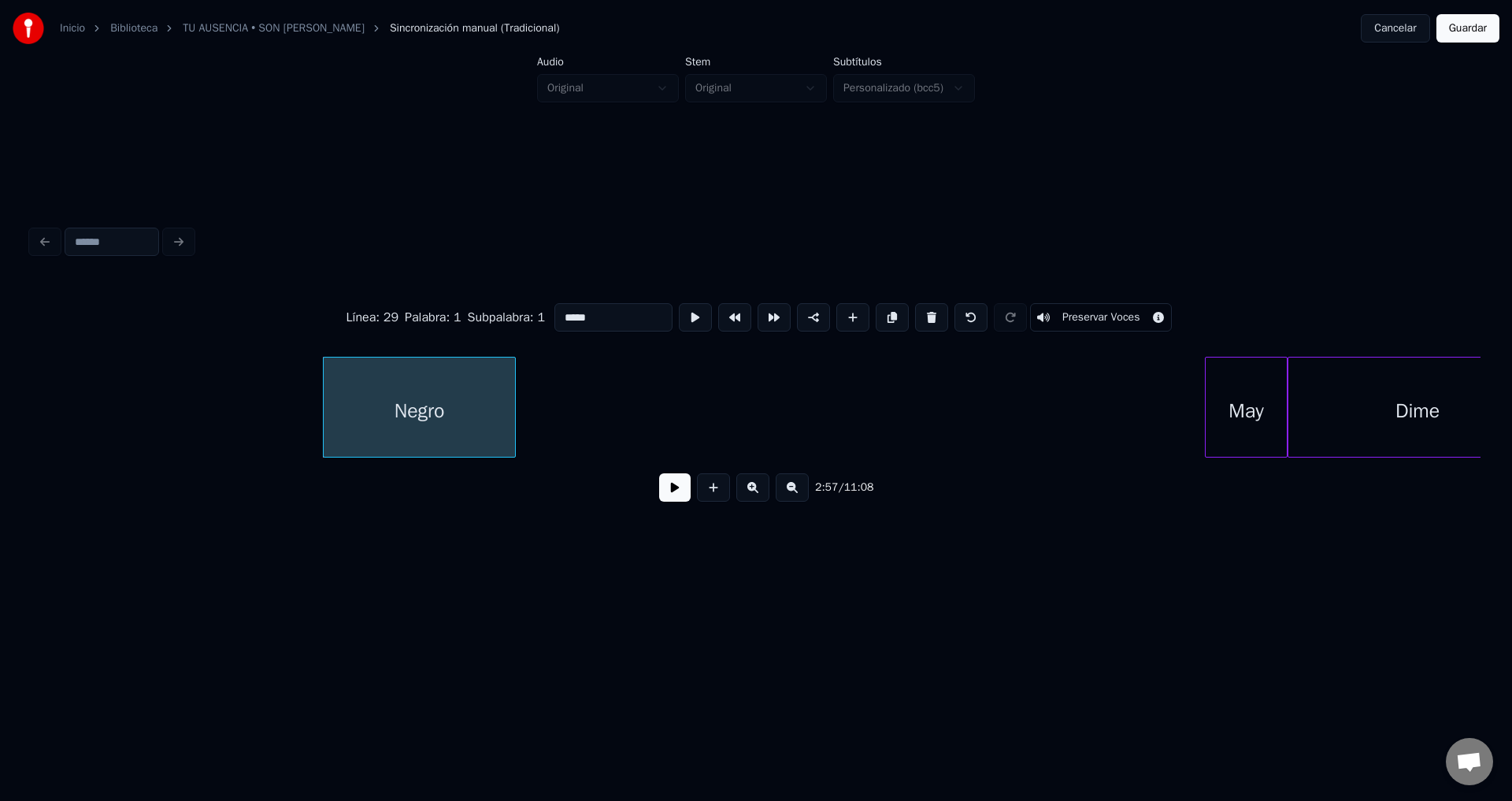 click at bounding box center [932, 317] 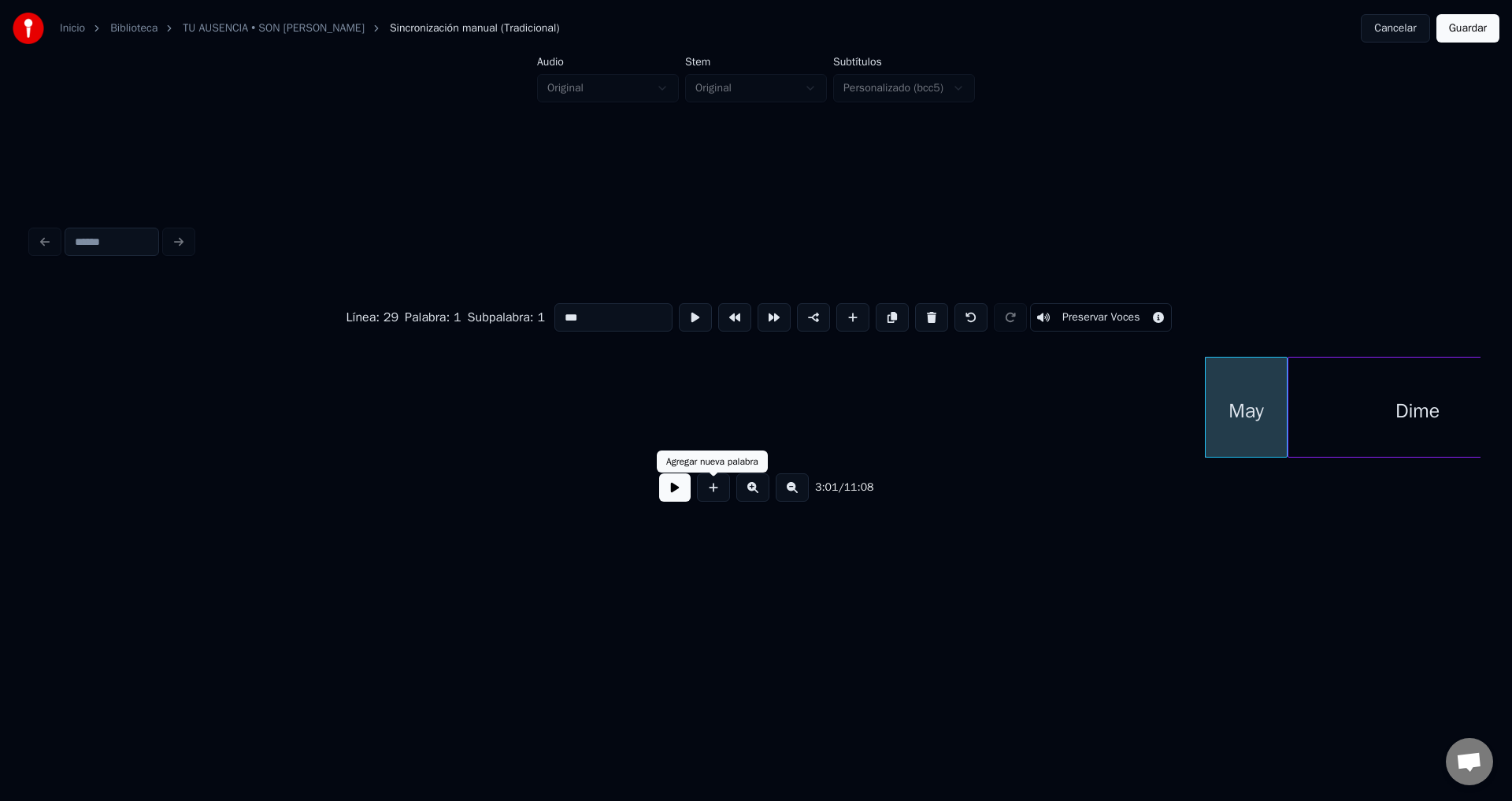 click at bounding box center [675, 488] 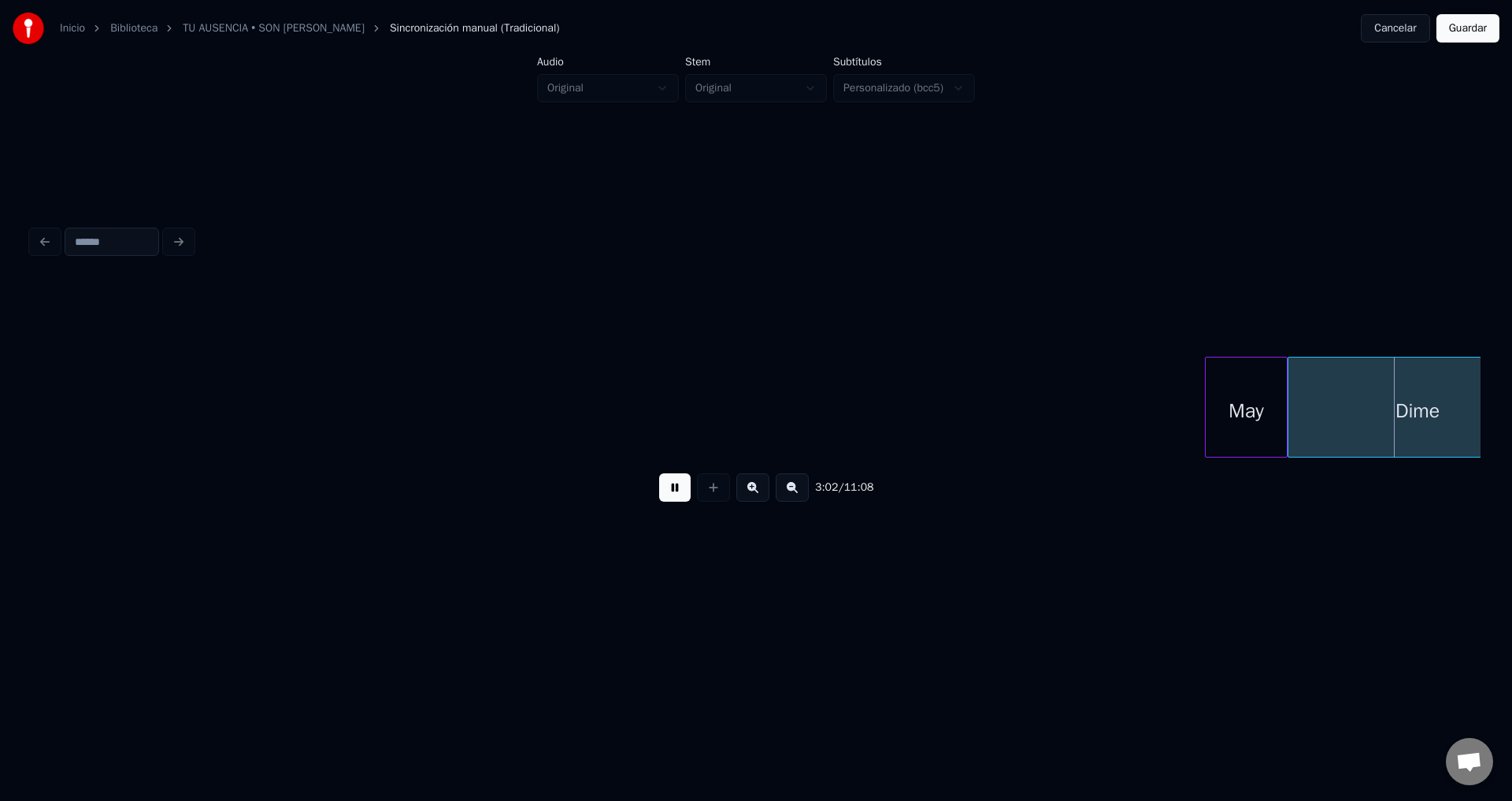 click at bounding box center [675, 488] 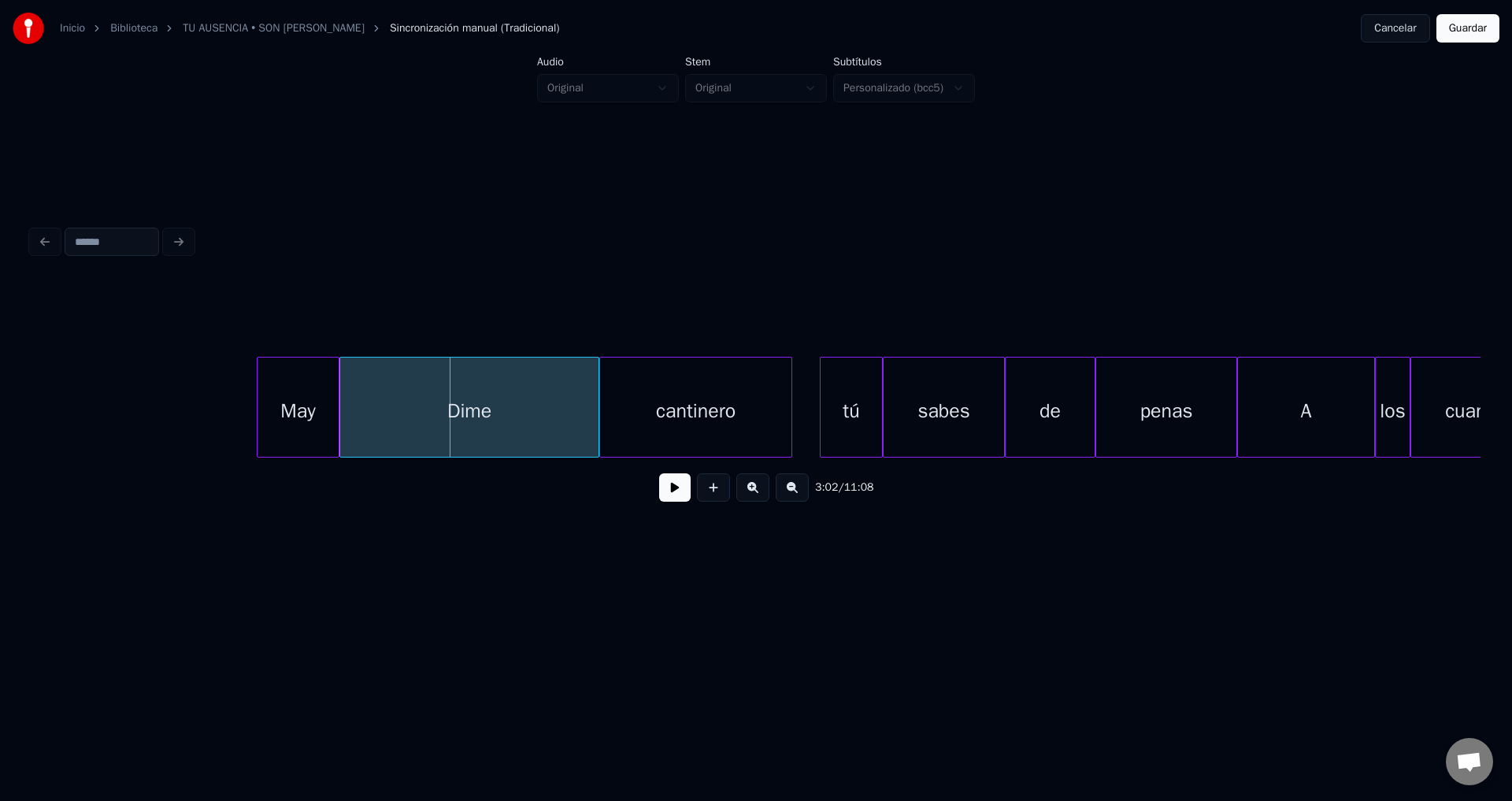 scroll, scrollTop: 0, scrollLeft: 35643, axis: horizontal 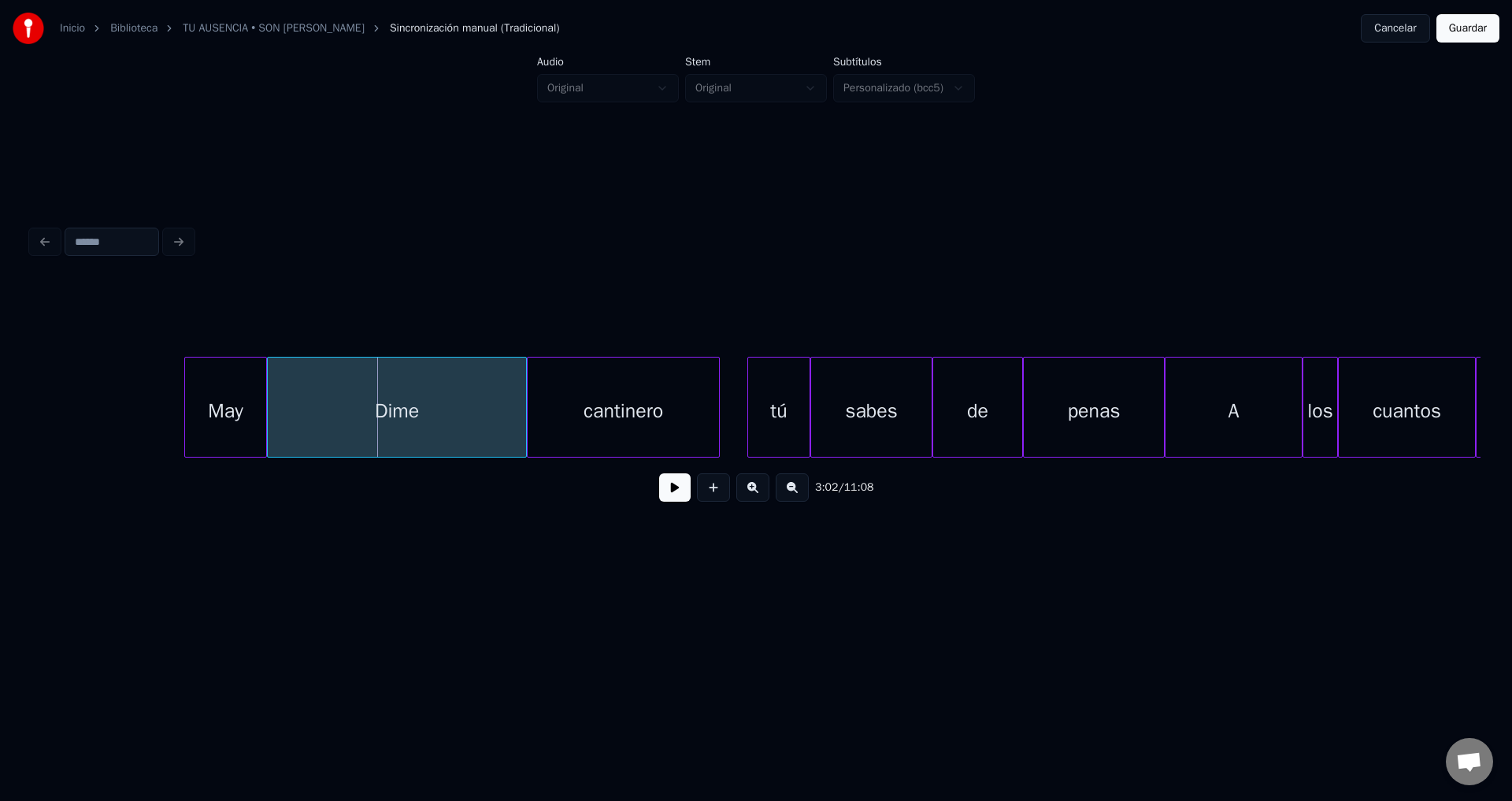 click on "May" at bounding box center [225, 411] 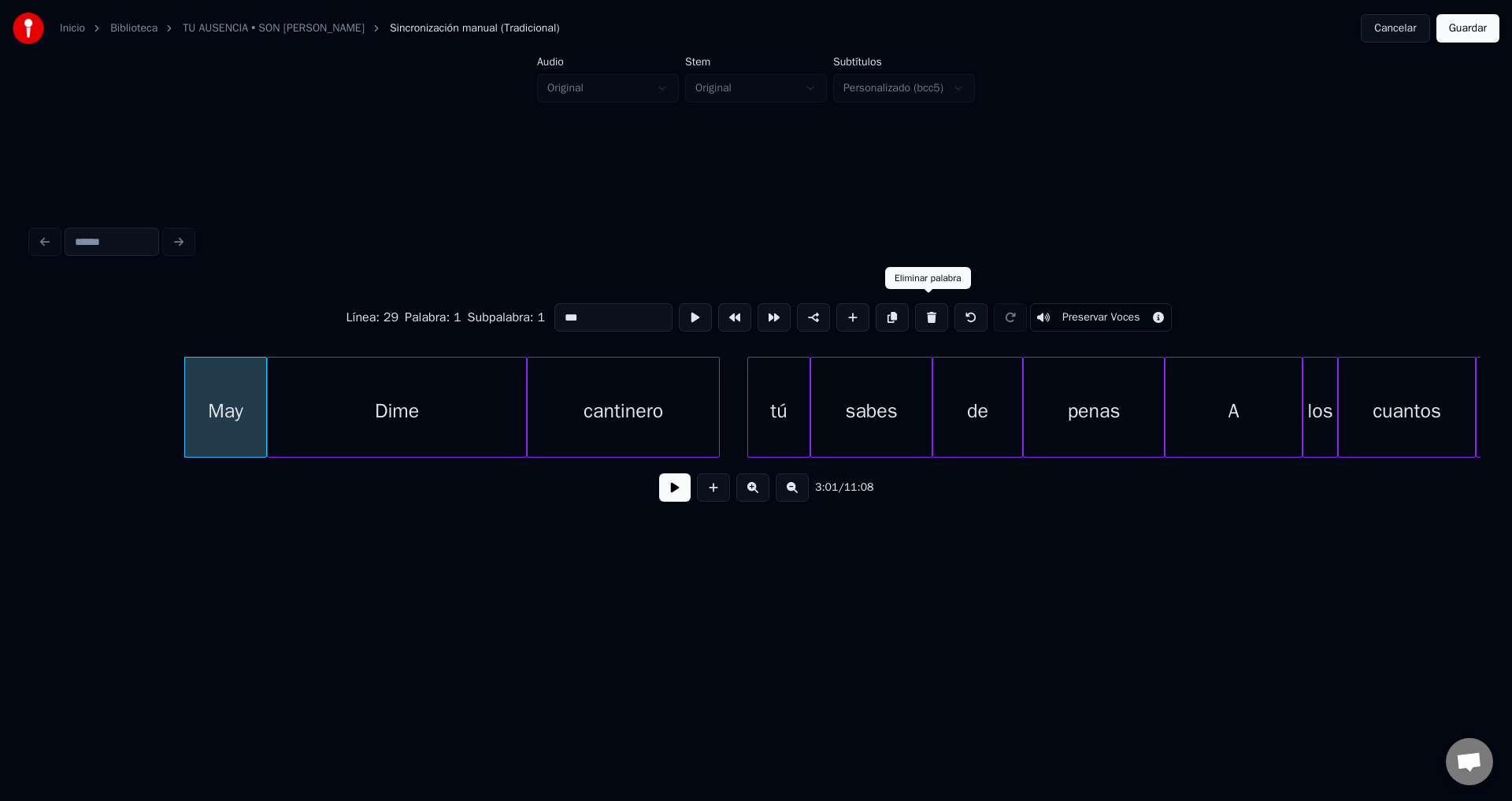 click at bounding box center (932, 317) 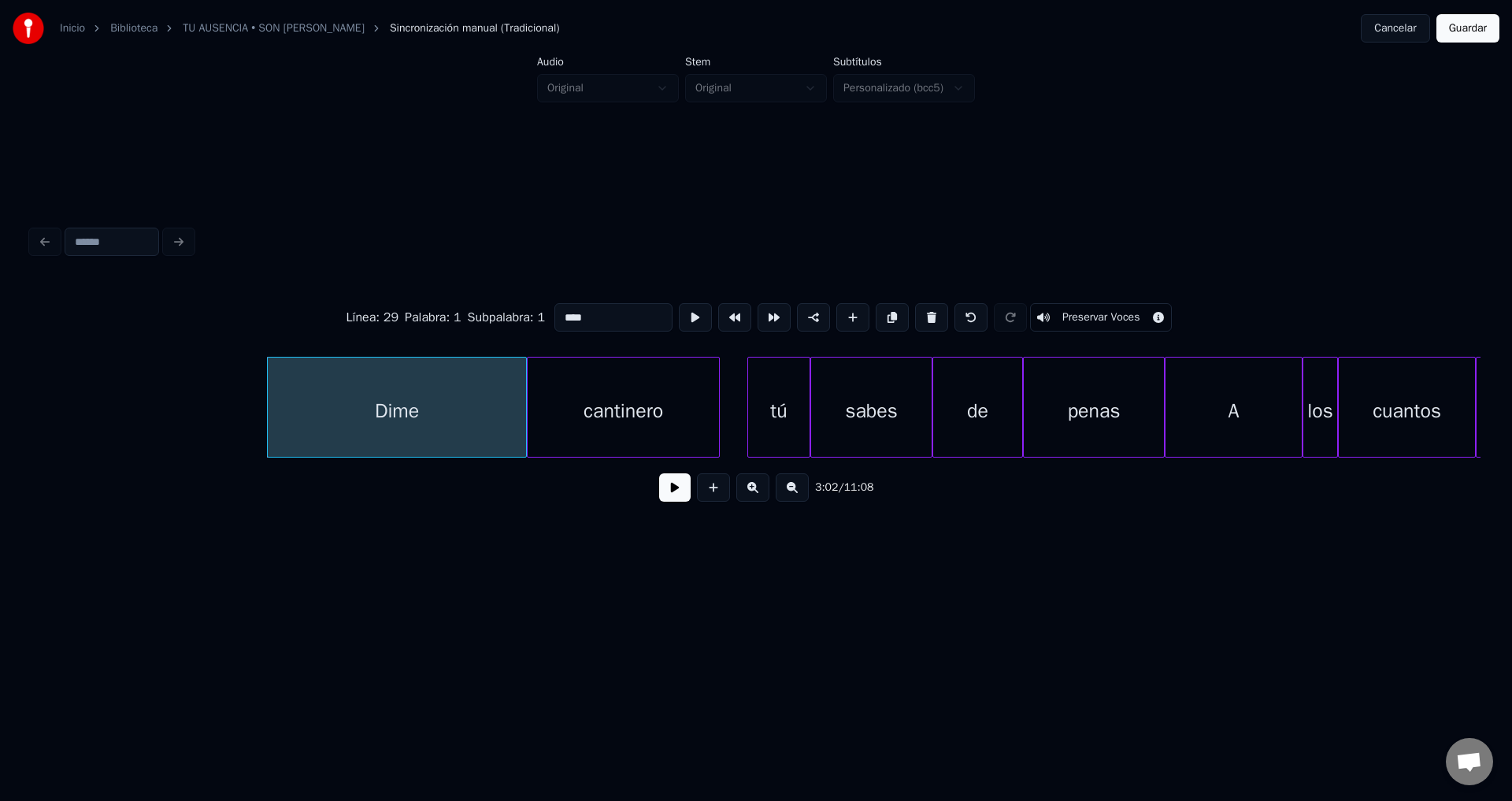 click at bounding box center (932, 317) 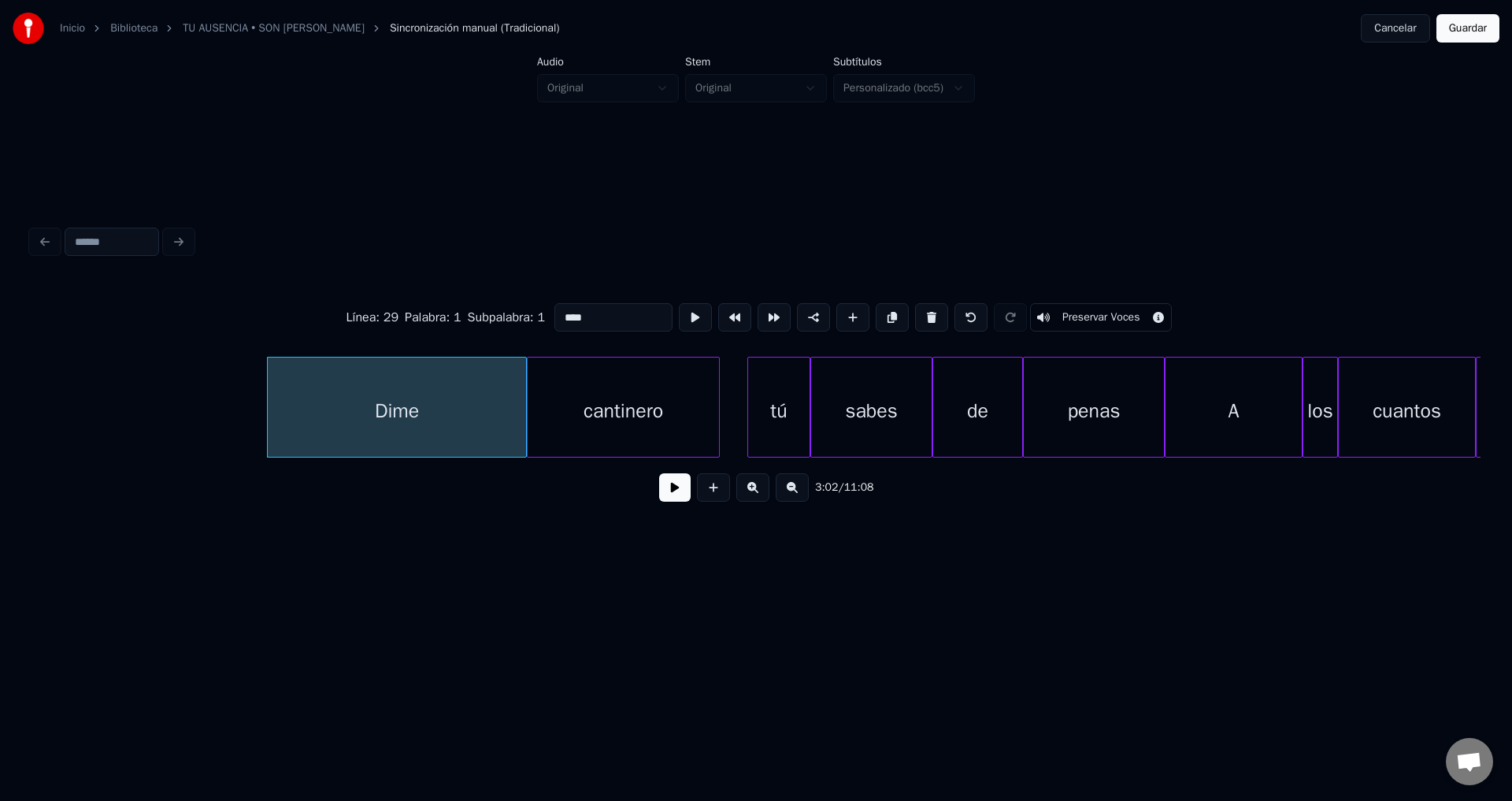 type on "*********" 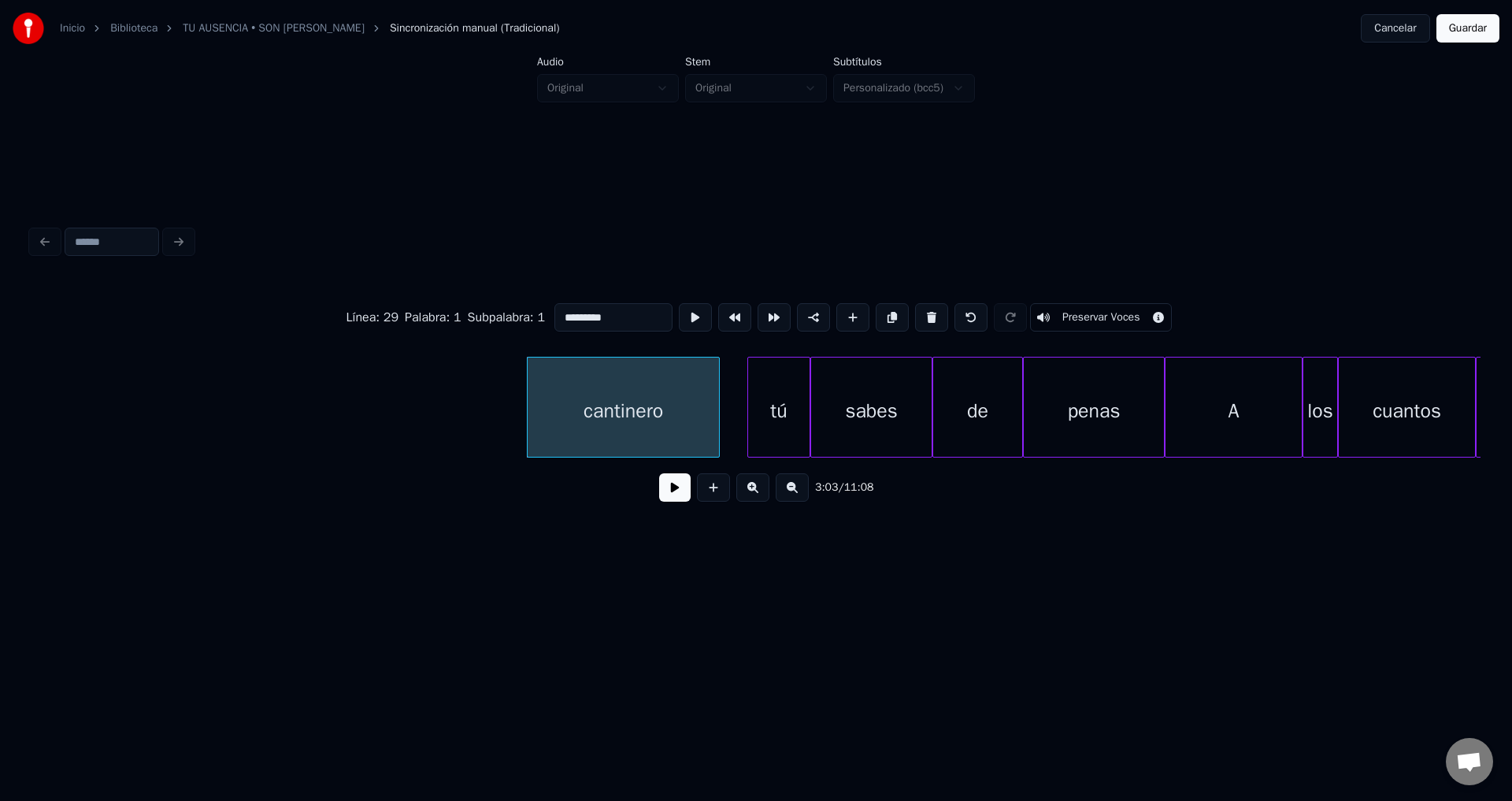 click at bounding box center (675, 488) 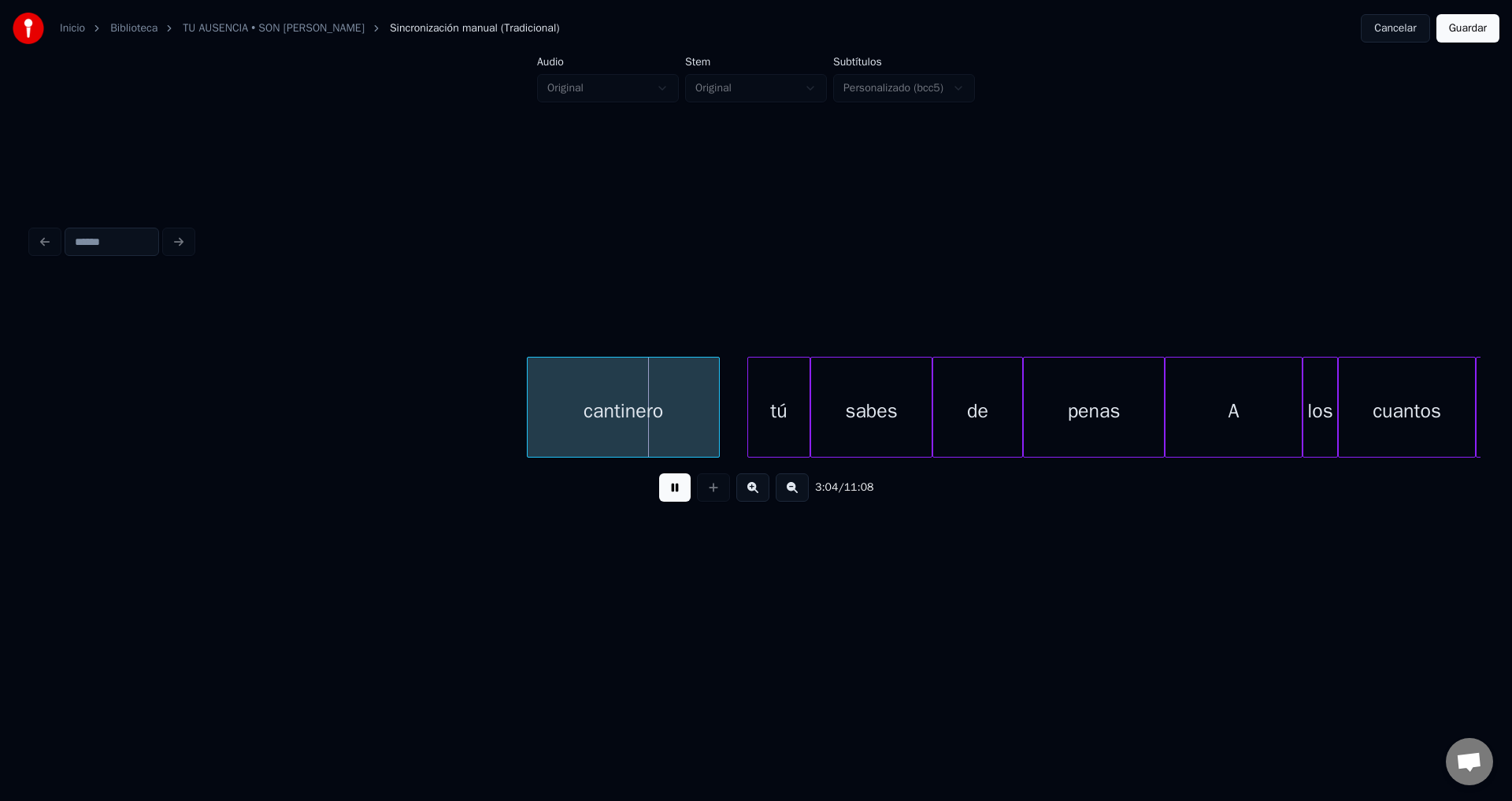 click at bounding box center (675, 488) 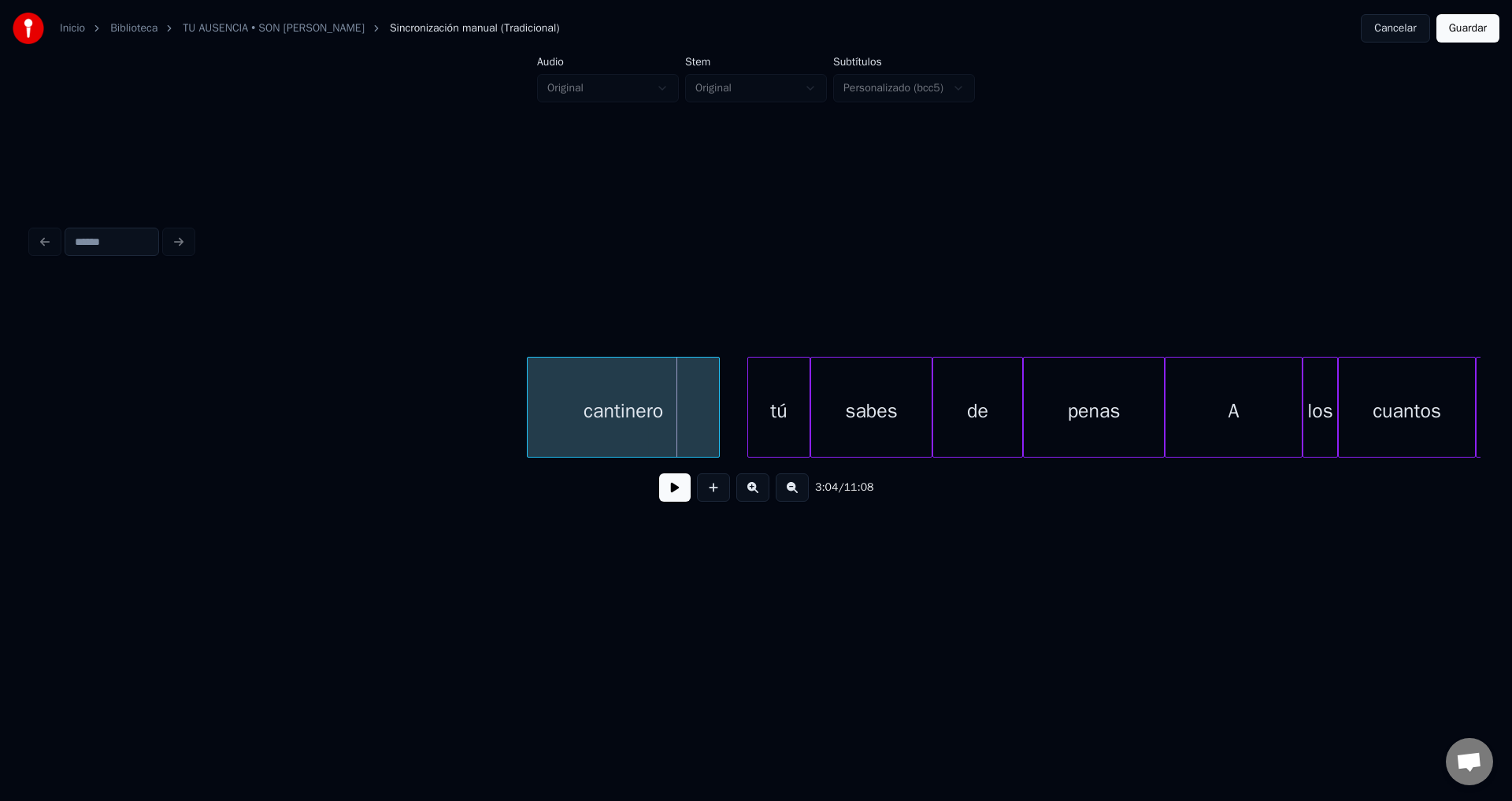 click on "cantinero tú sabes [PERSON_NAME] A los cuantos tragos" at bounding box center (30203, 407) 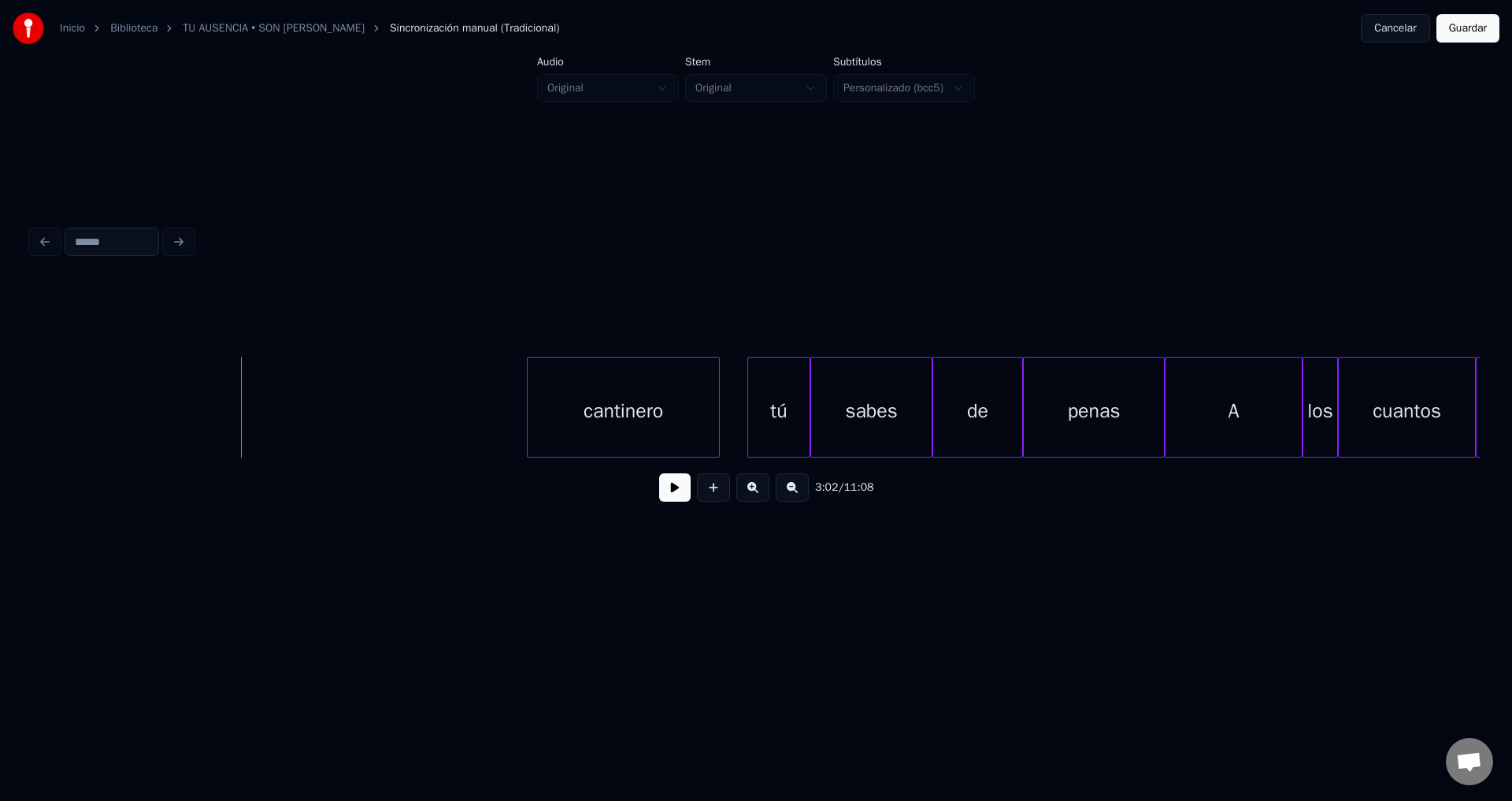 click at bounding box center (675, 488) 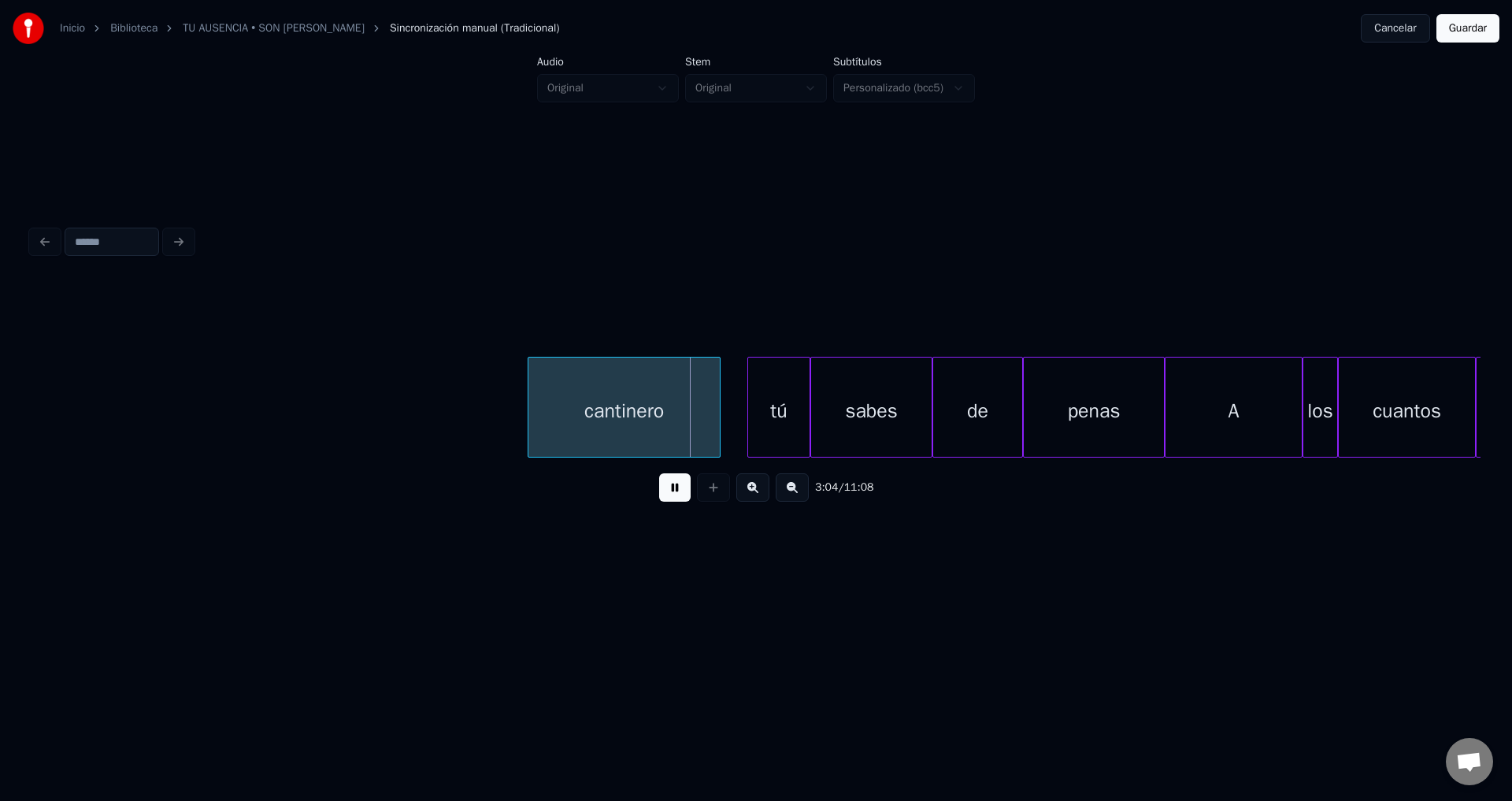 click on "cantinero" at bounding box center (624, 411) 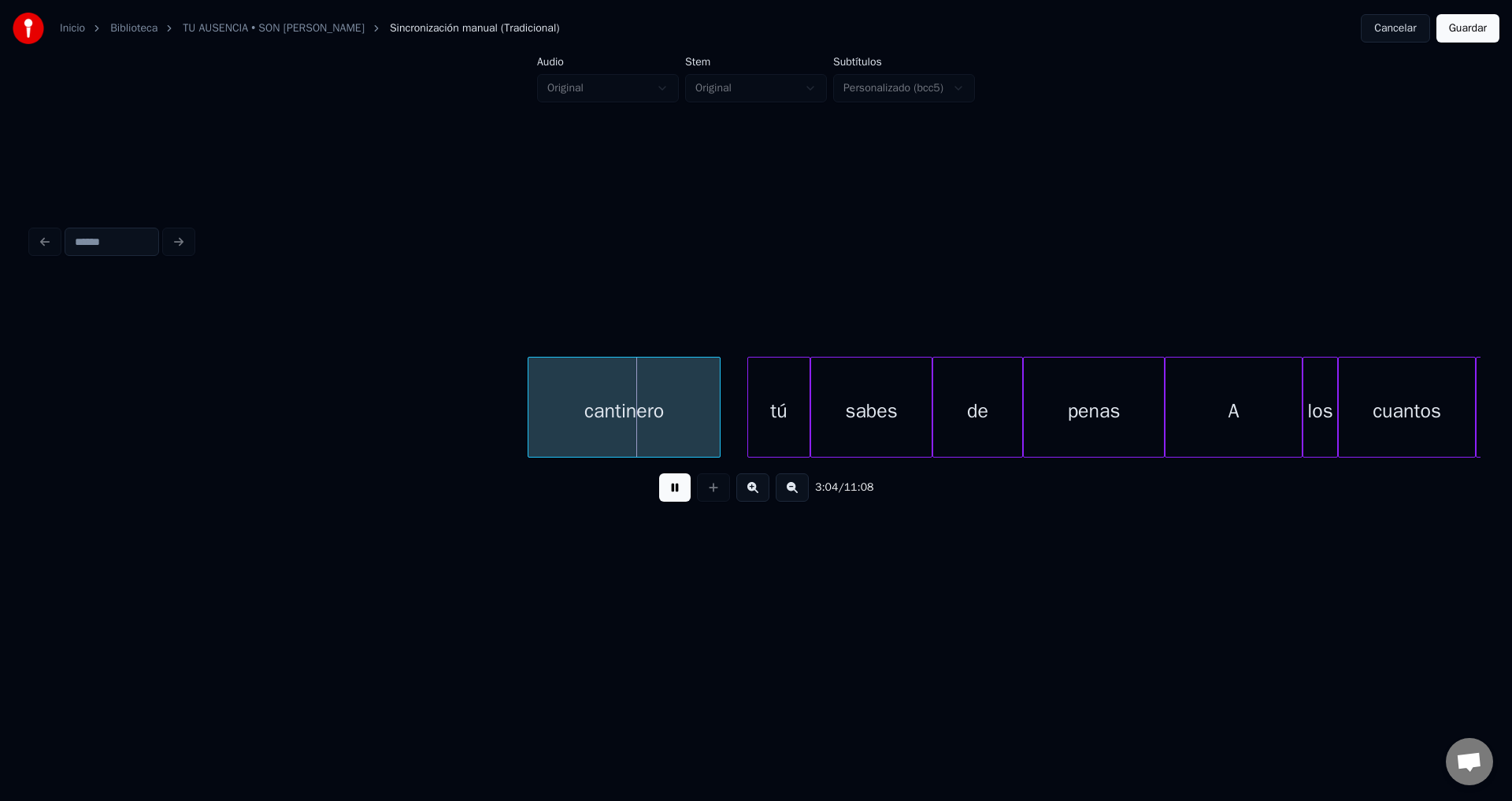 click at bounding box center (675, 488) 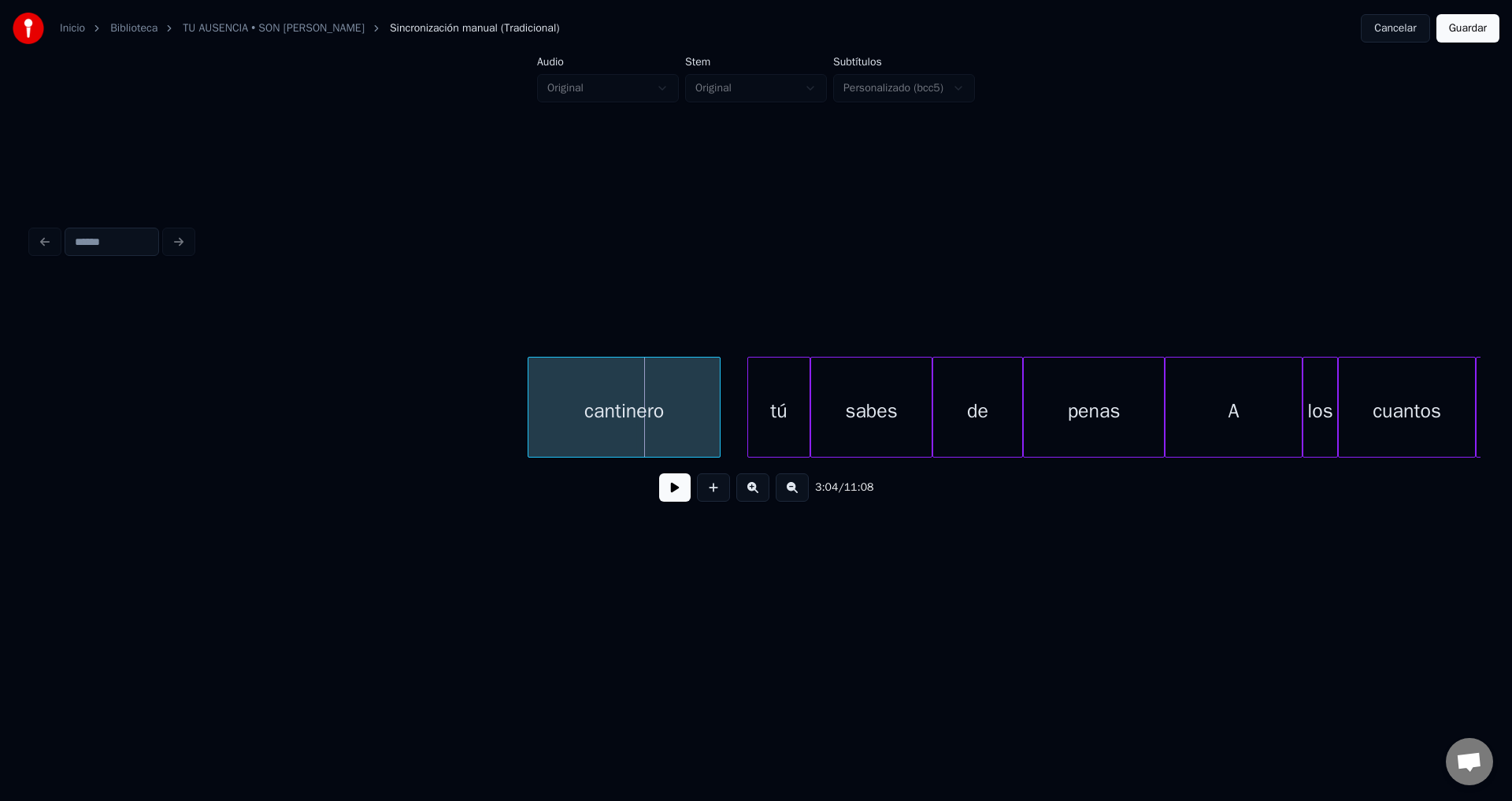 click on "cantinero tú sabes [PERSON_NAME] A los cuantos tragos" at bounding box center [30203, 407] 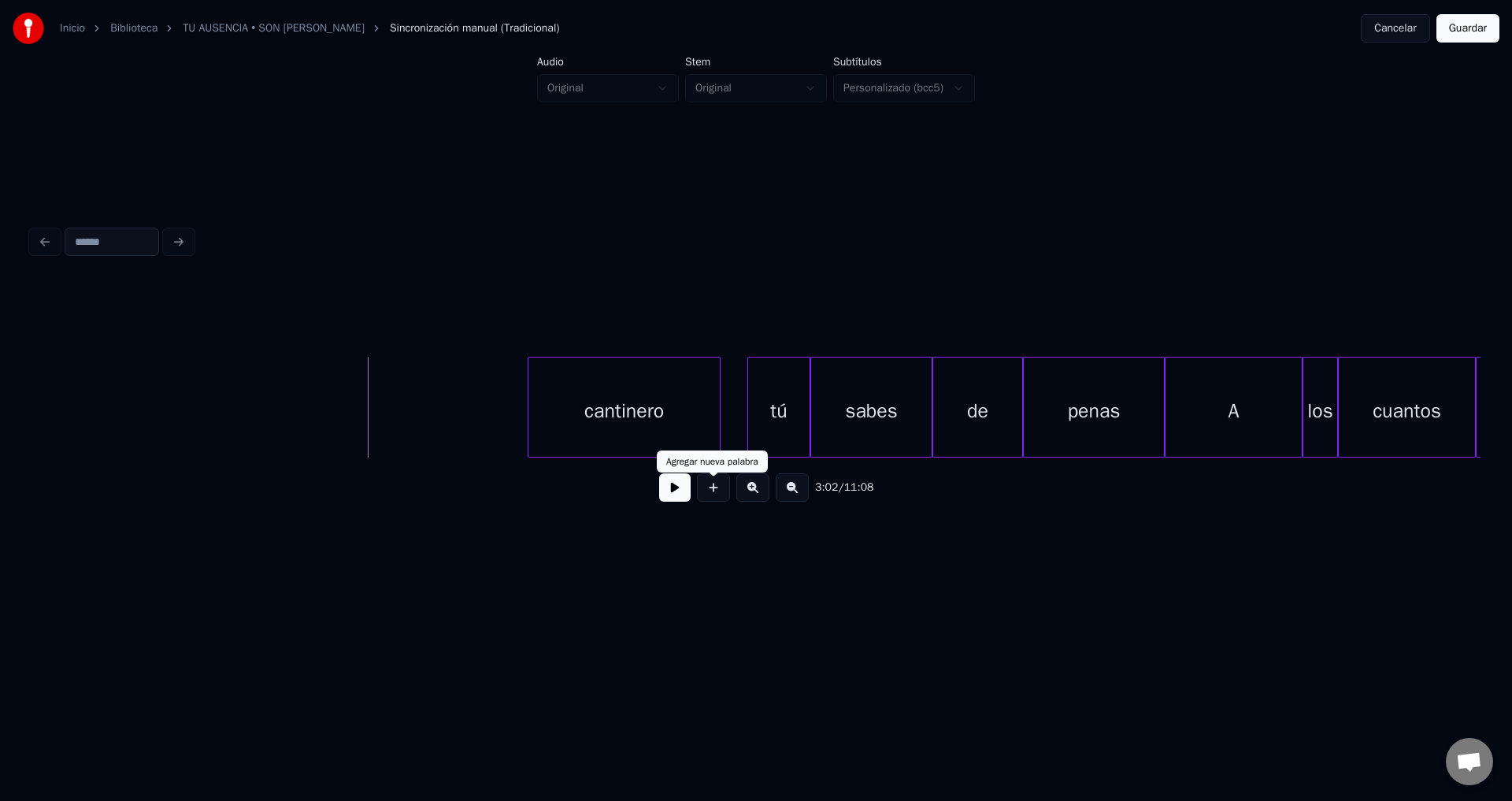 click at bounding box center [713, 488] 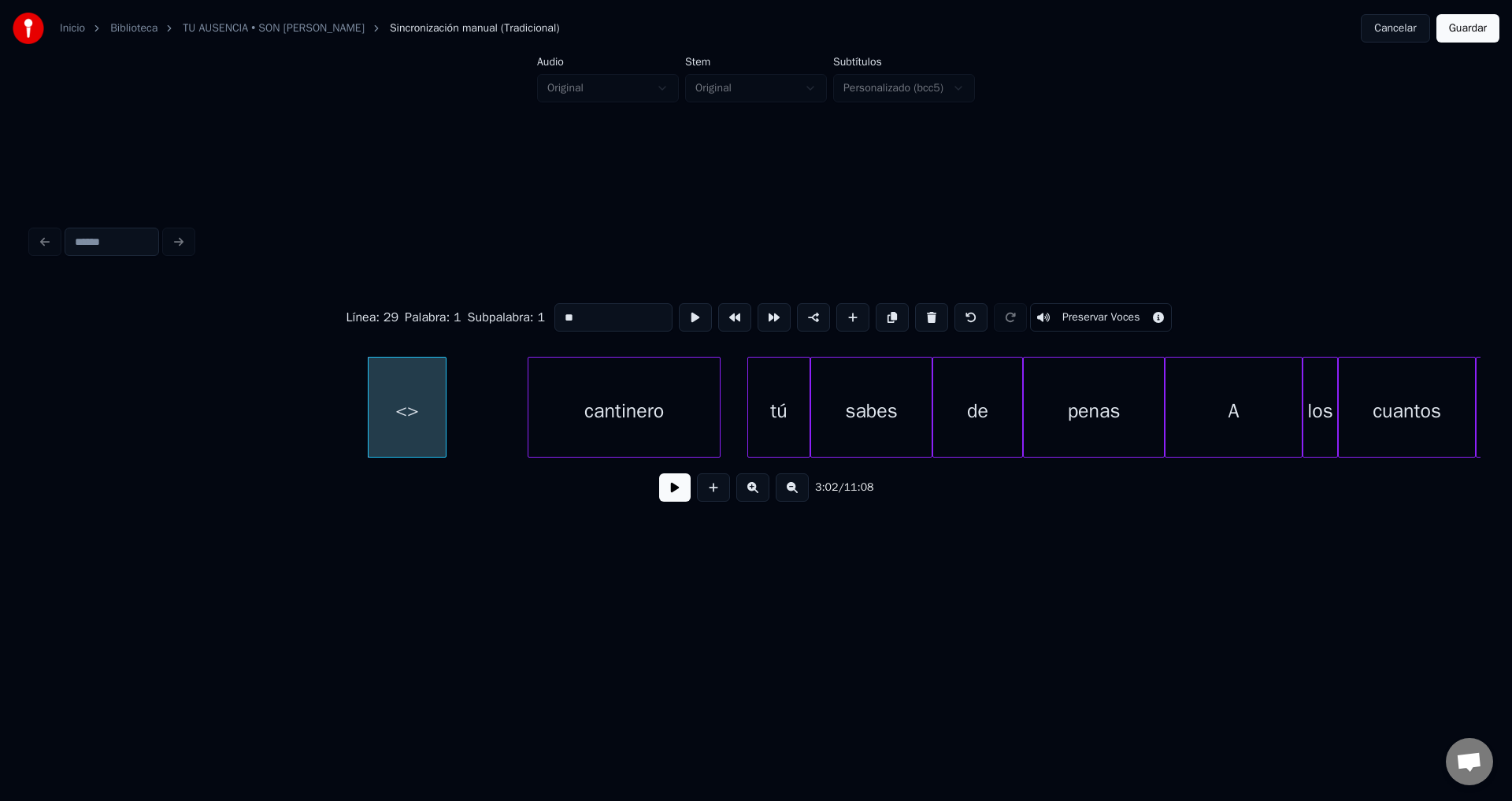 drag, startPoint x: 636, startPoint y: 312, endPoint x: 332, endPoint y: 306, distance: 304.0592 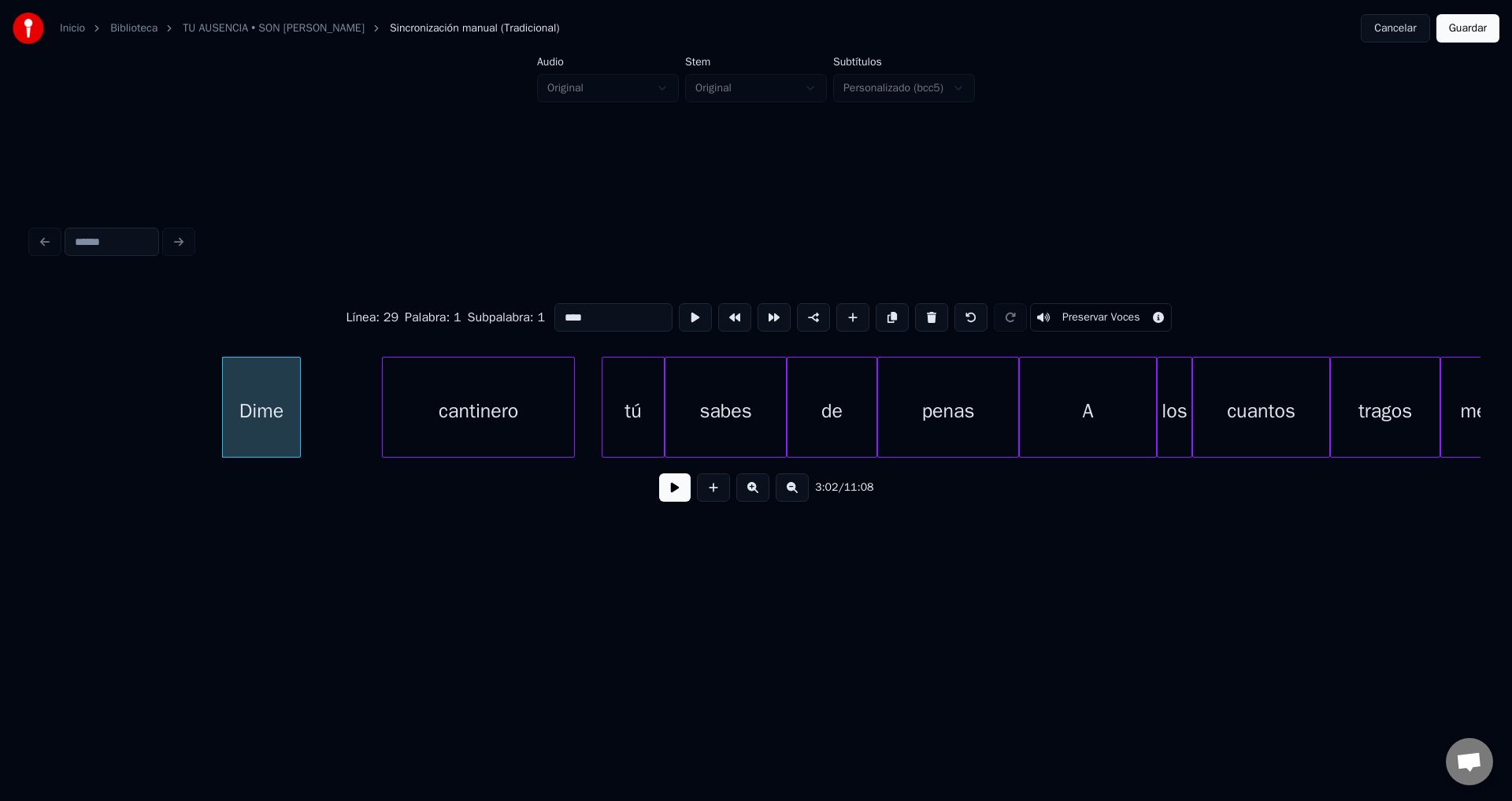 scroll, scrollTop: 0, scrollLeft: 35862, axis: horizontal 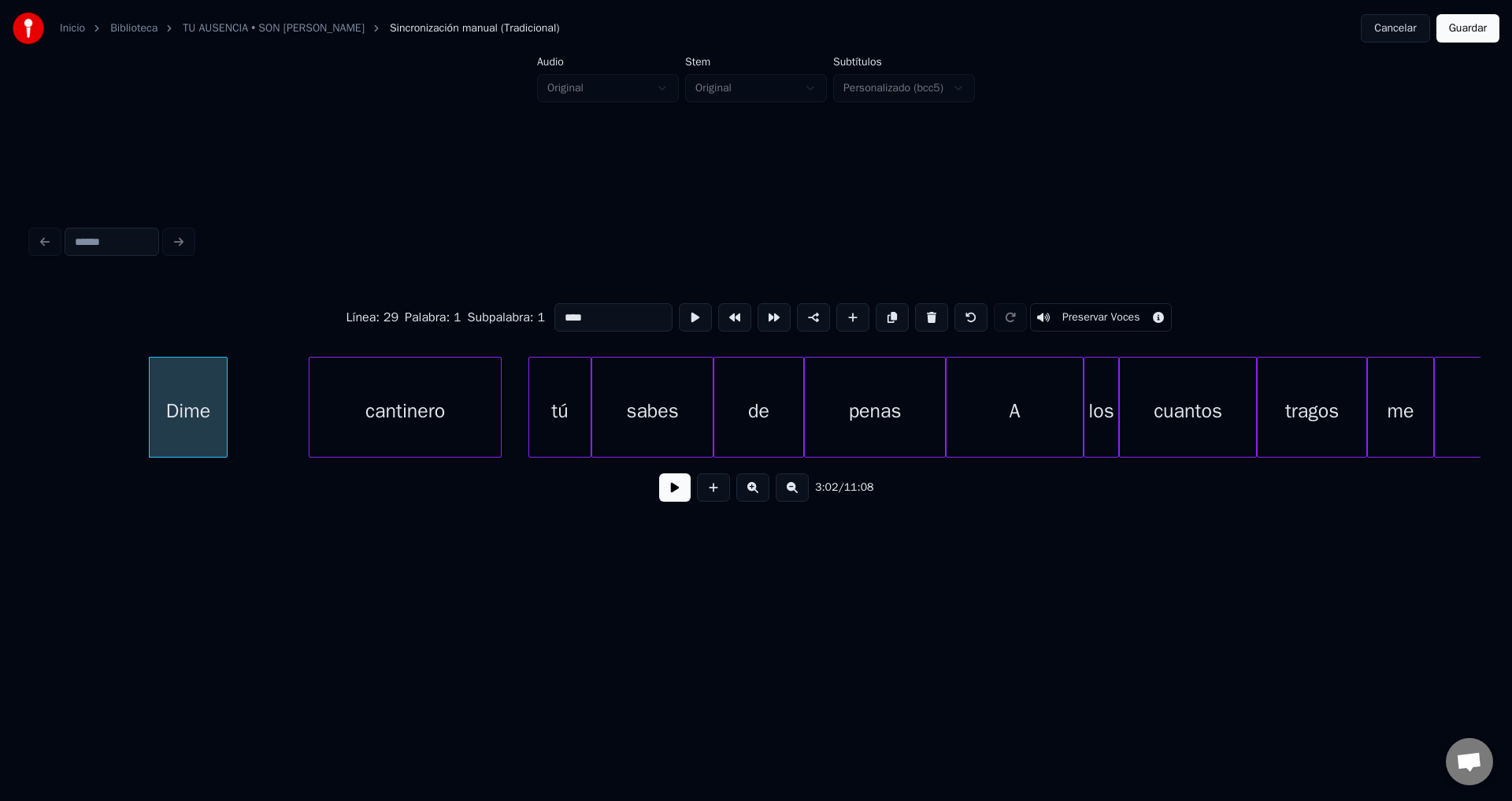 click on "A" at bounding box center (1014, 411) 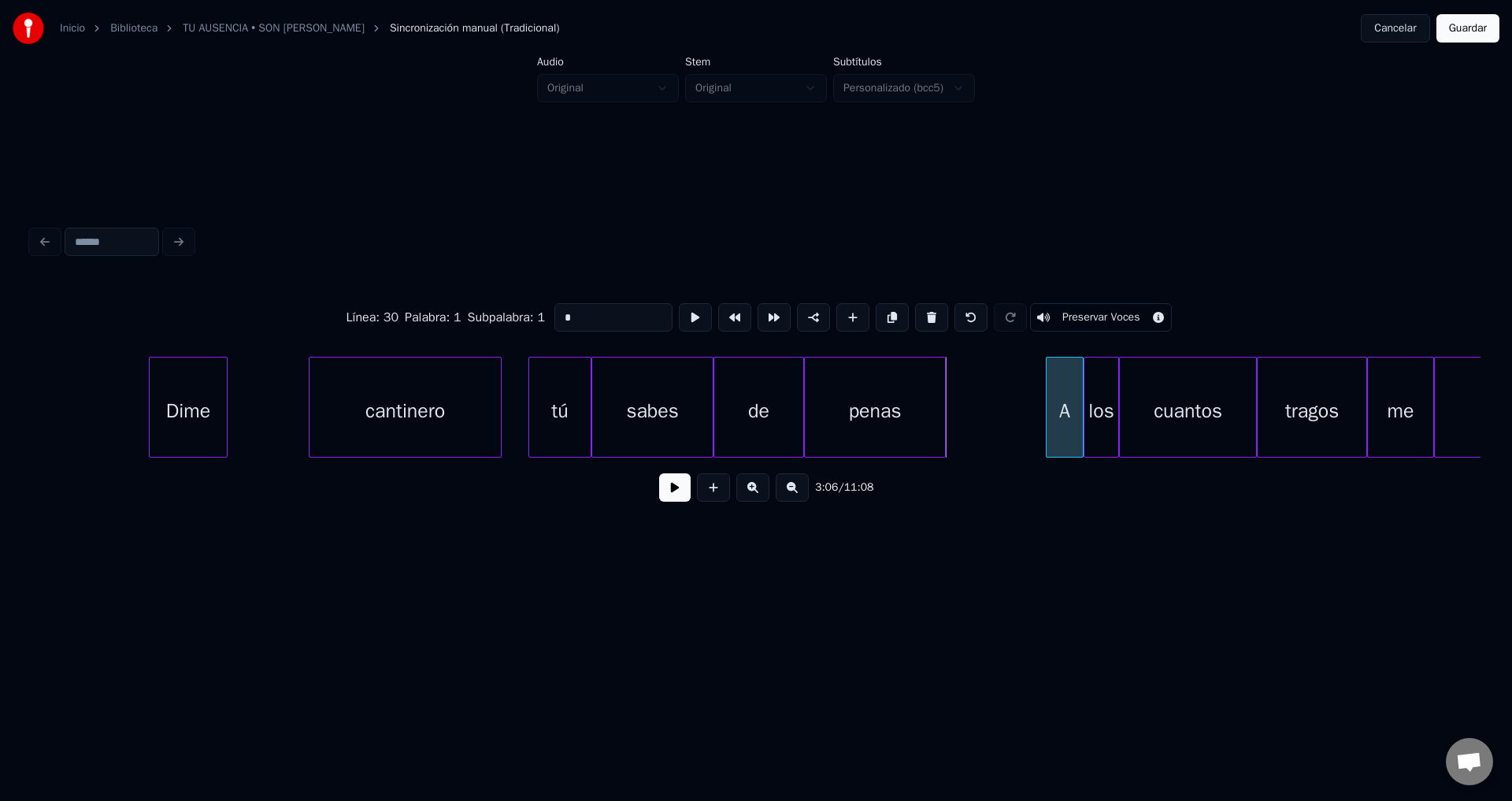 click at bounding box center (1049, 407) 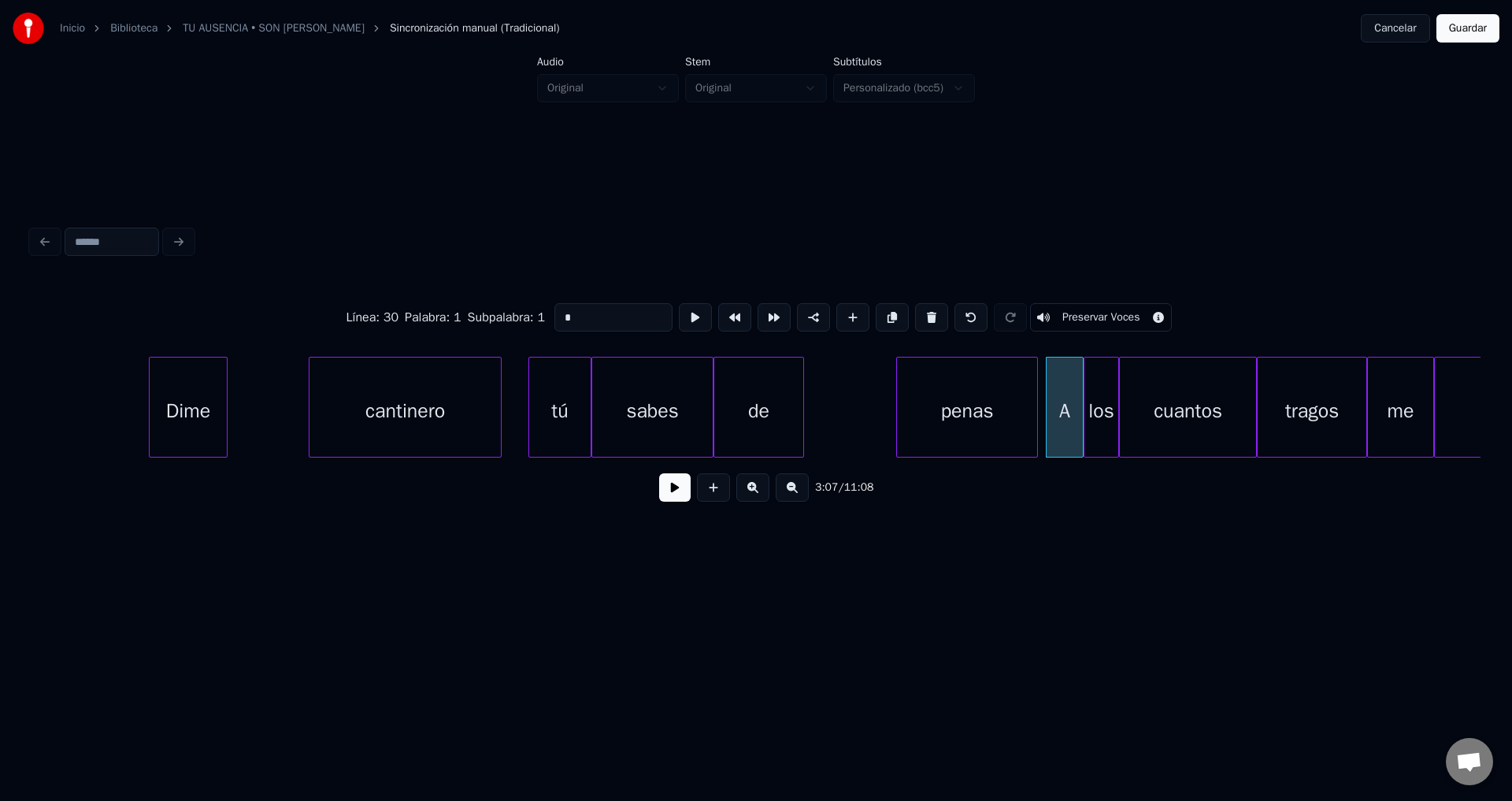 click on "penas" at bounding box center [967, 411] 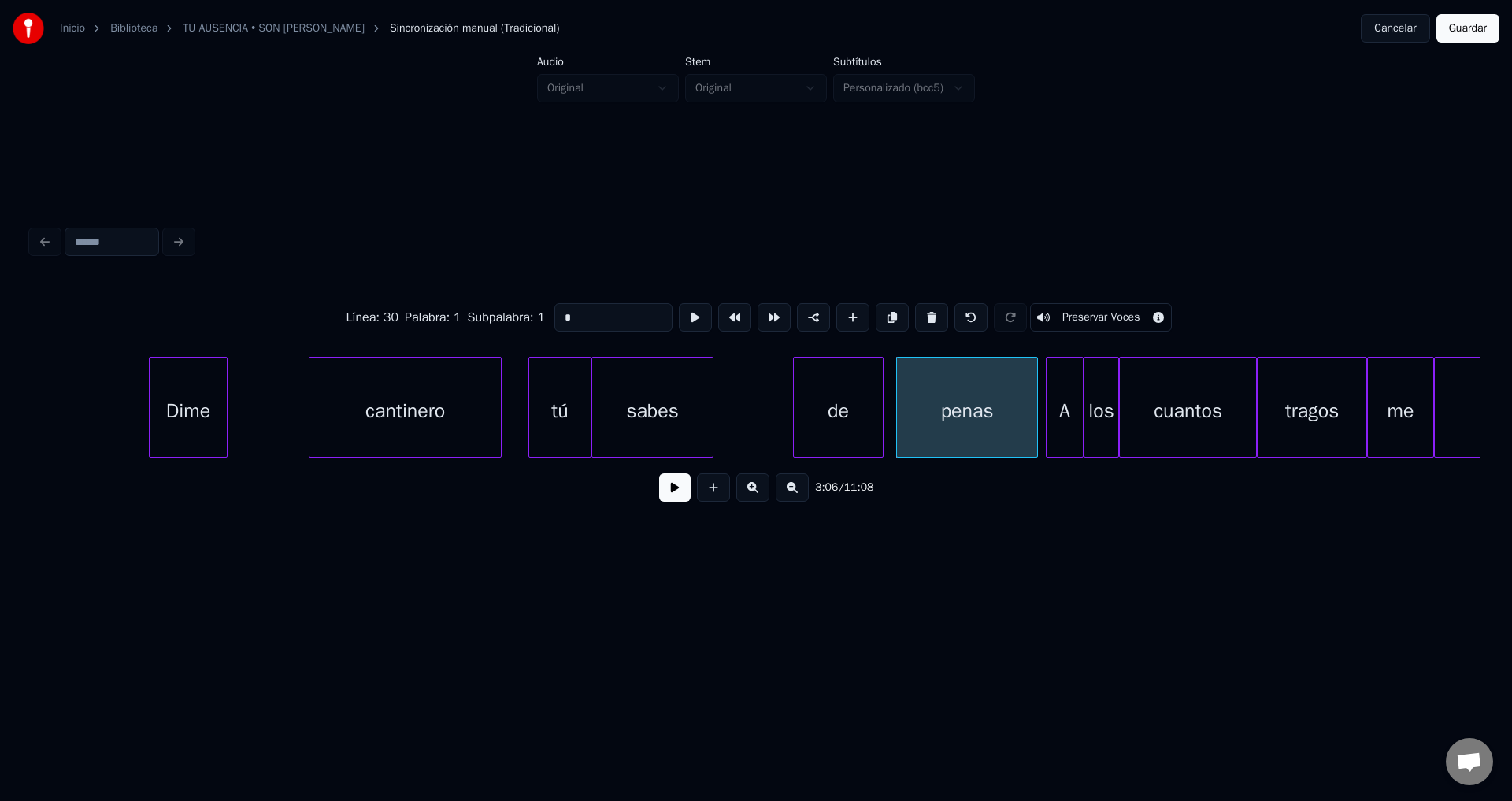 click on "de" at bounding box center (838, 411) 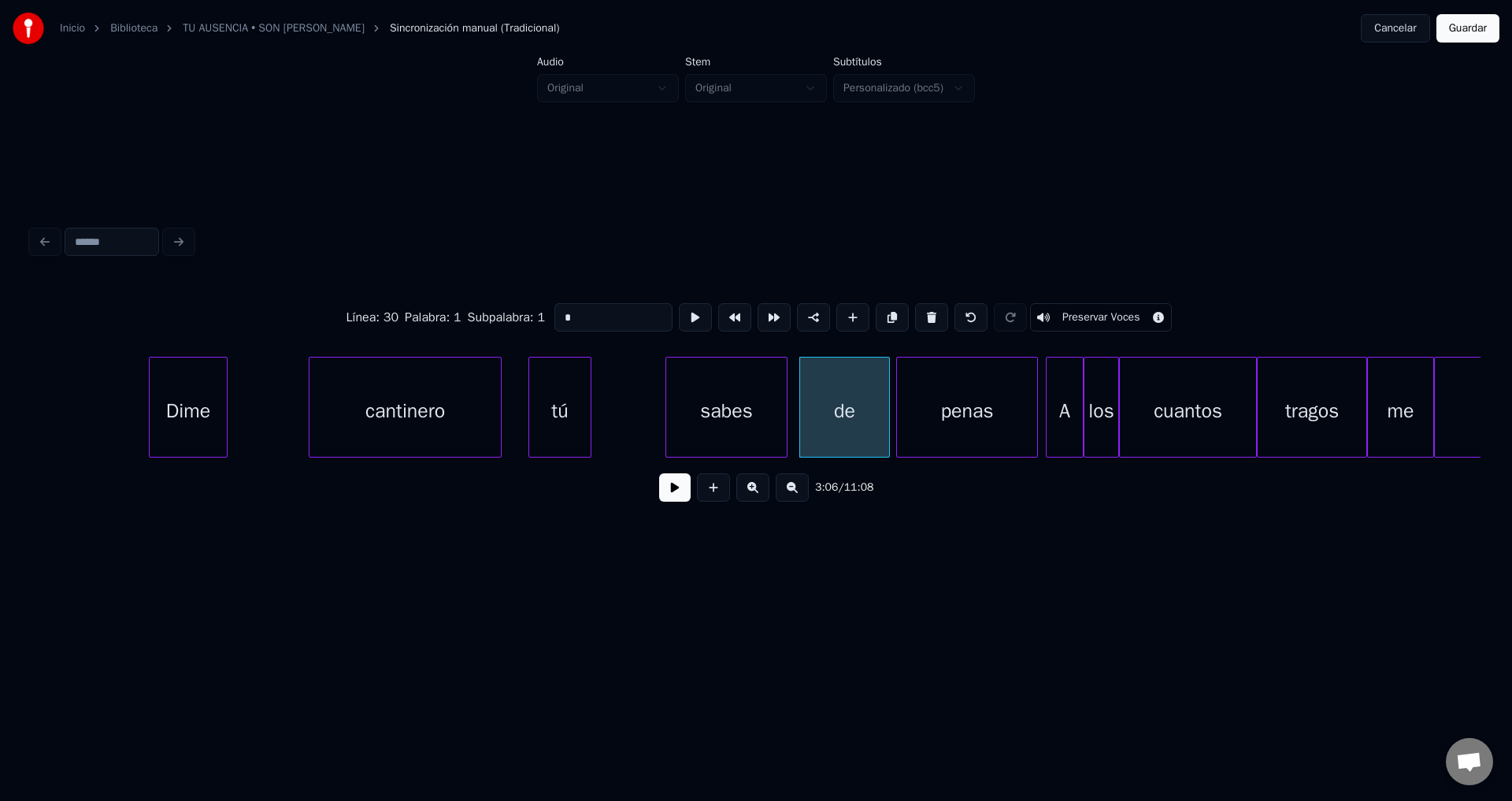click on "sabes" at bounding box center [726, 411] 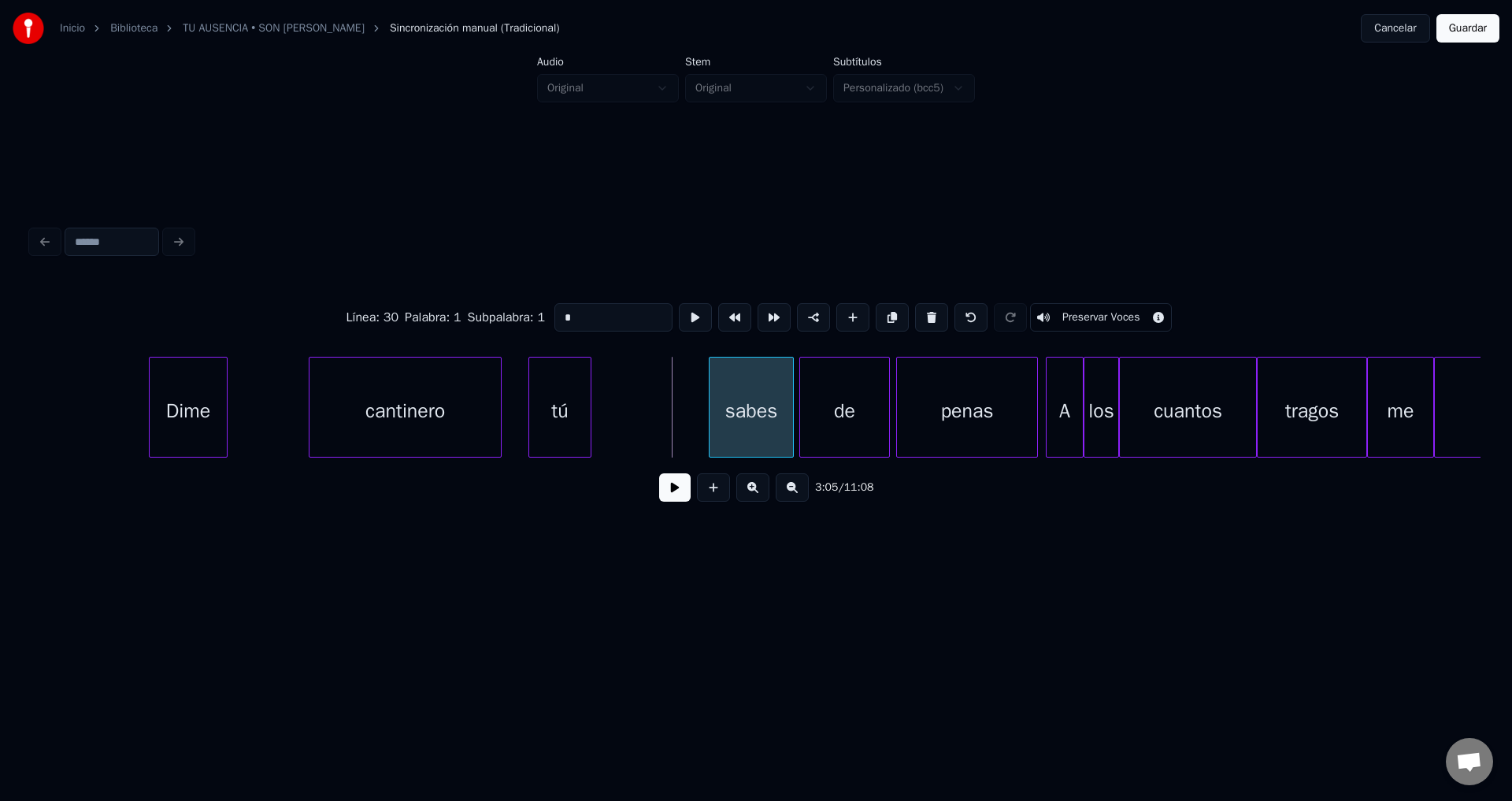 click at bounding box center (712, 407) 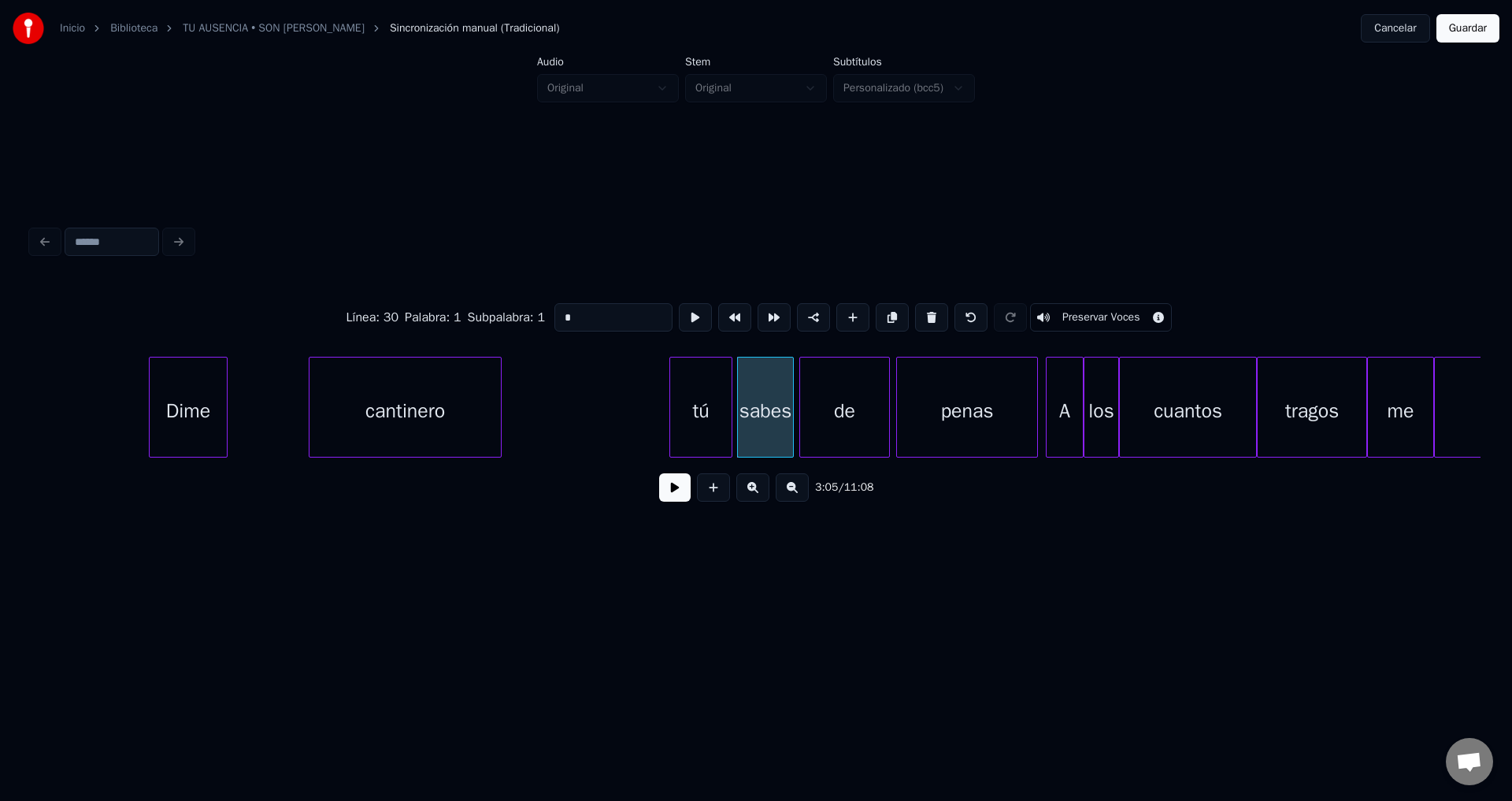 click on "tú" at bounding box center (701, 411) 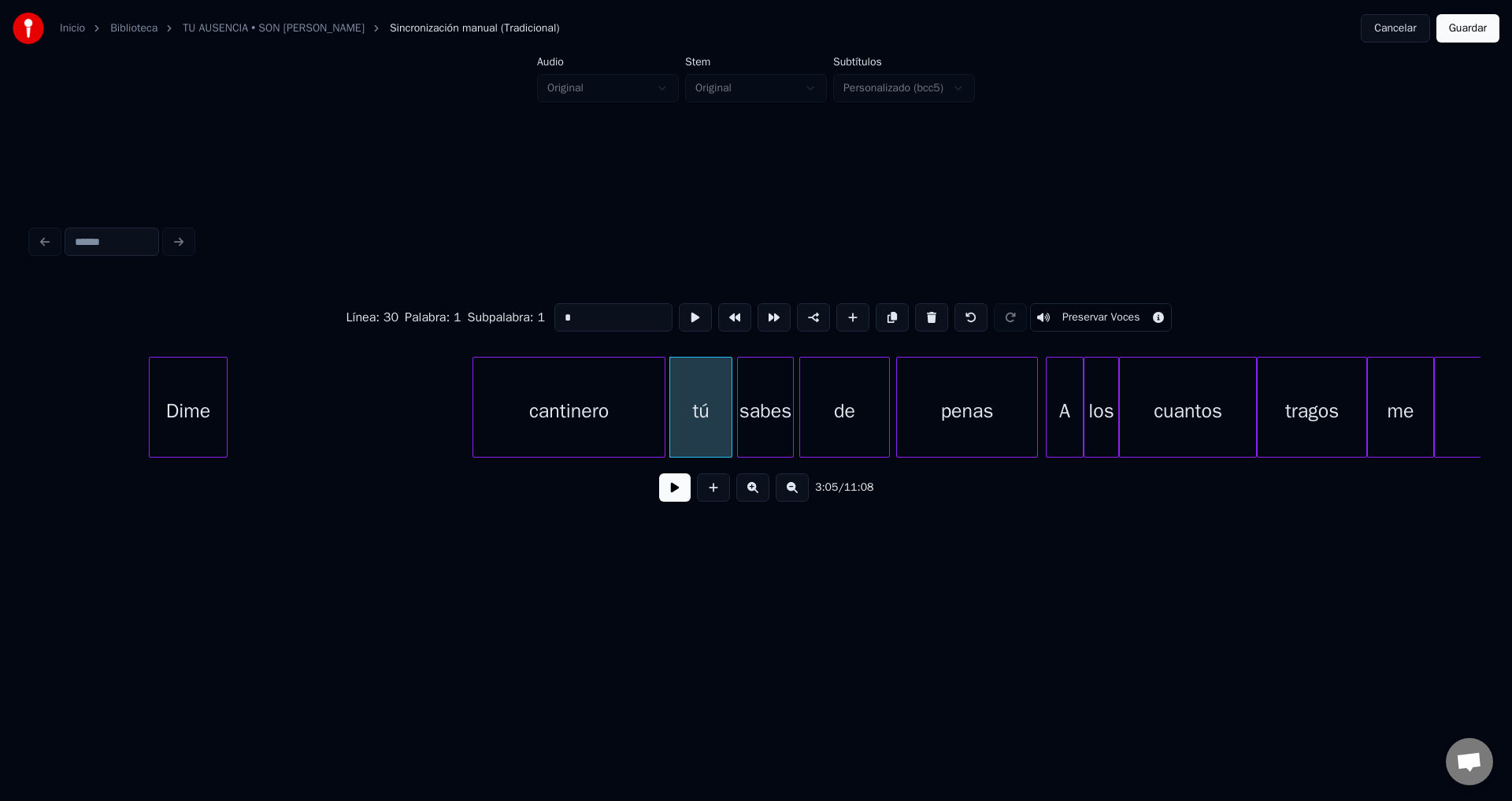 click on "cantinero" at bounding box center (569, 411) 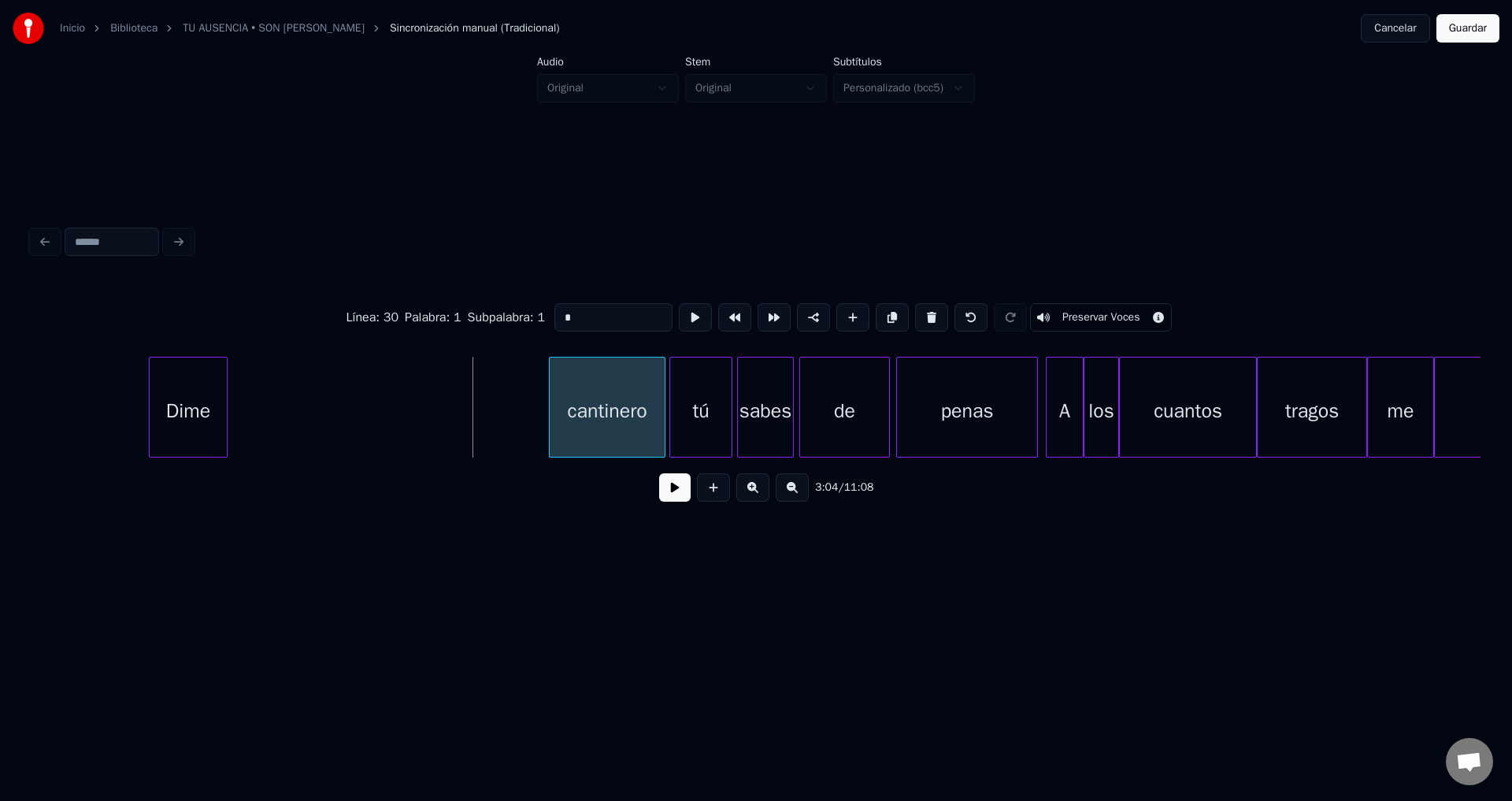 click at bounding box center (552, 407) 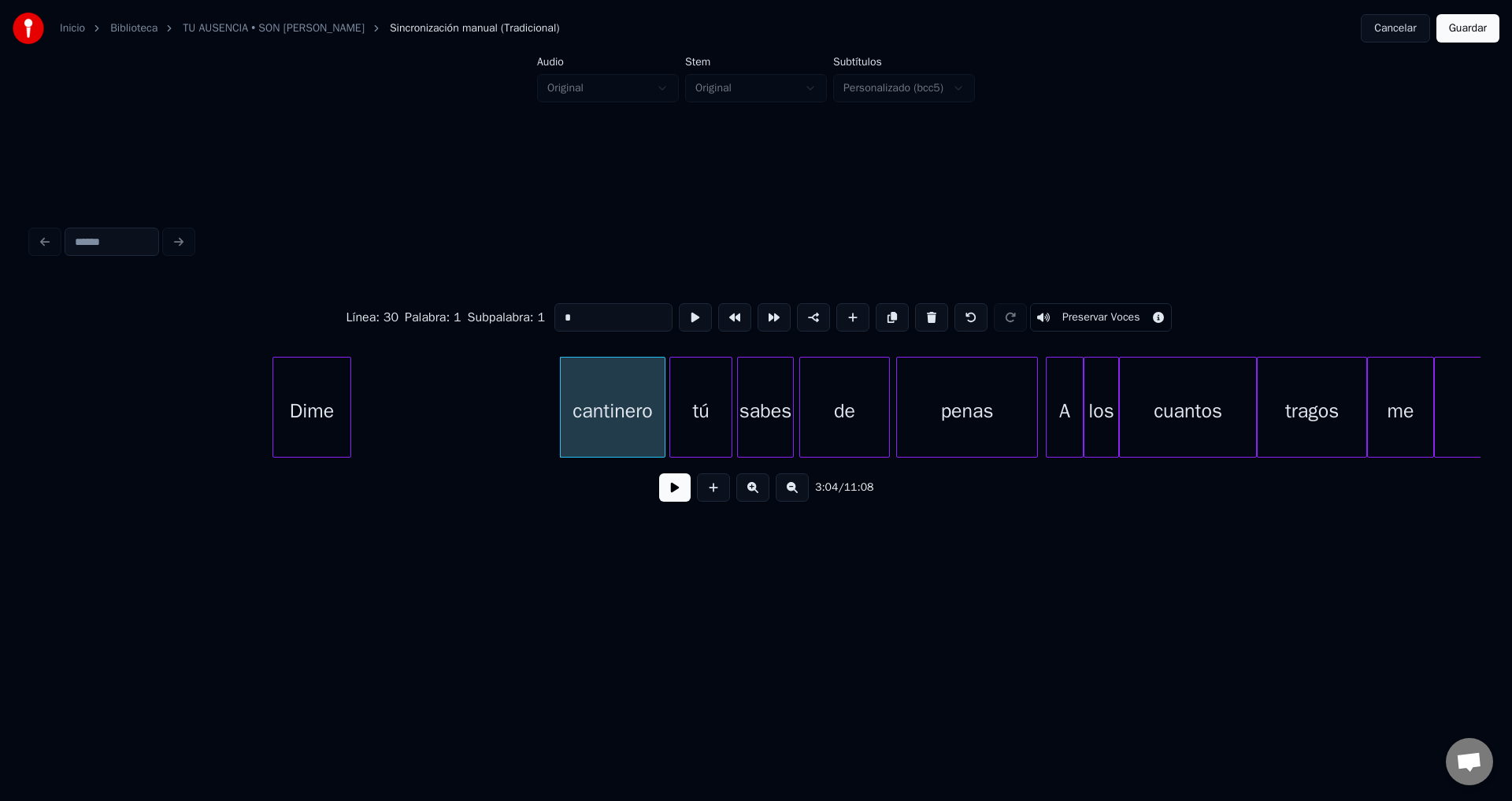click on "Dime" at bounding box center [312, 411] 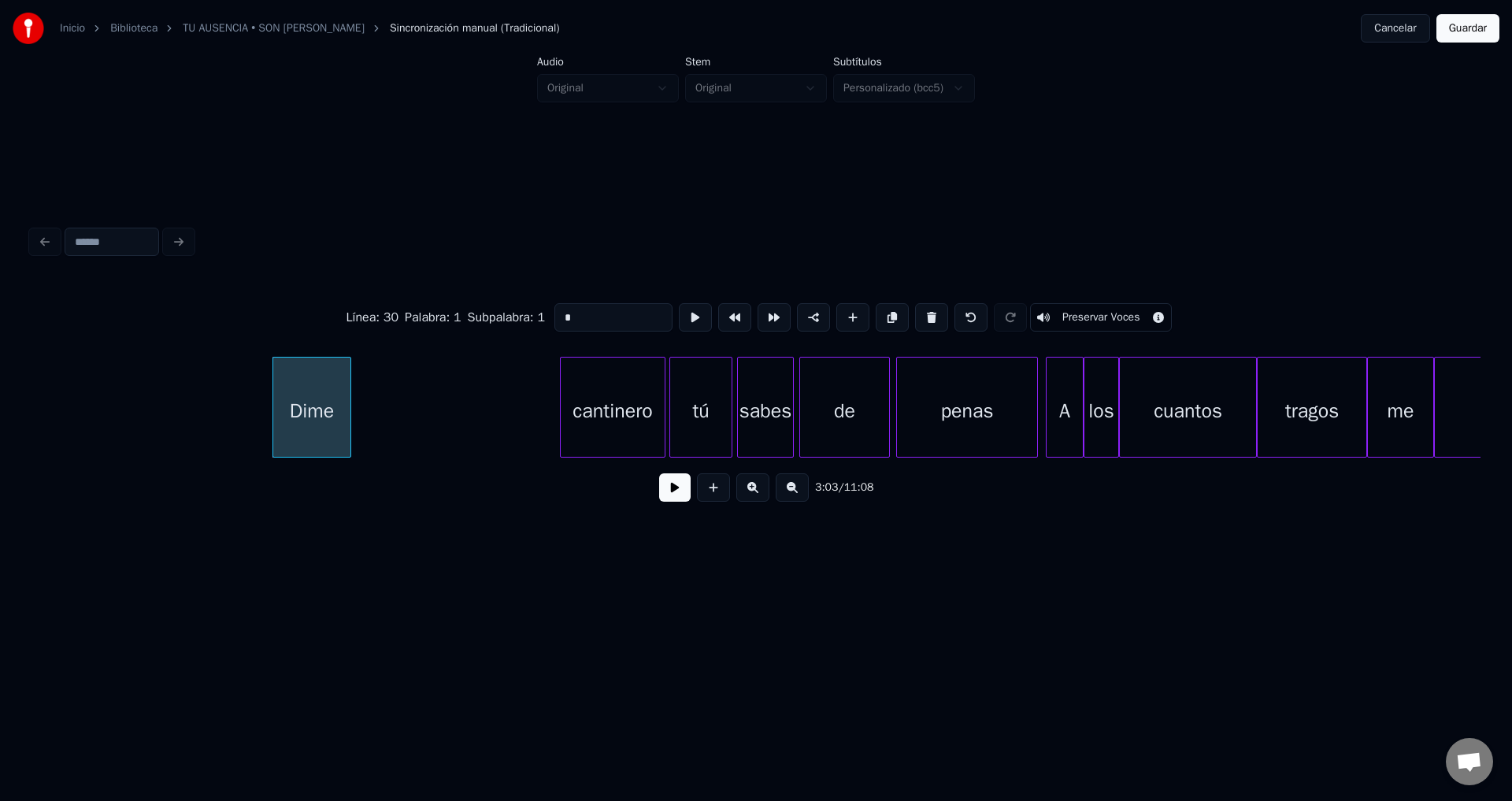 type on "*" 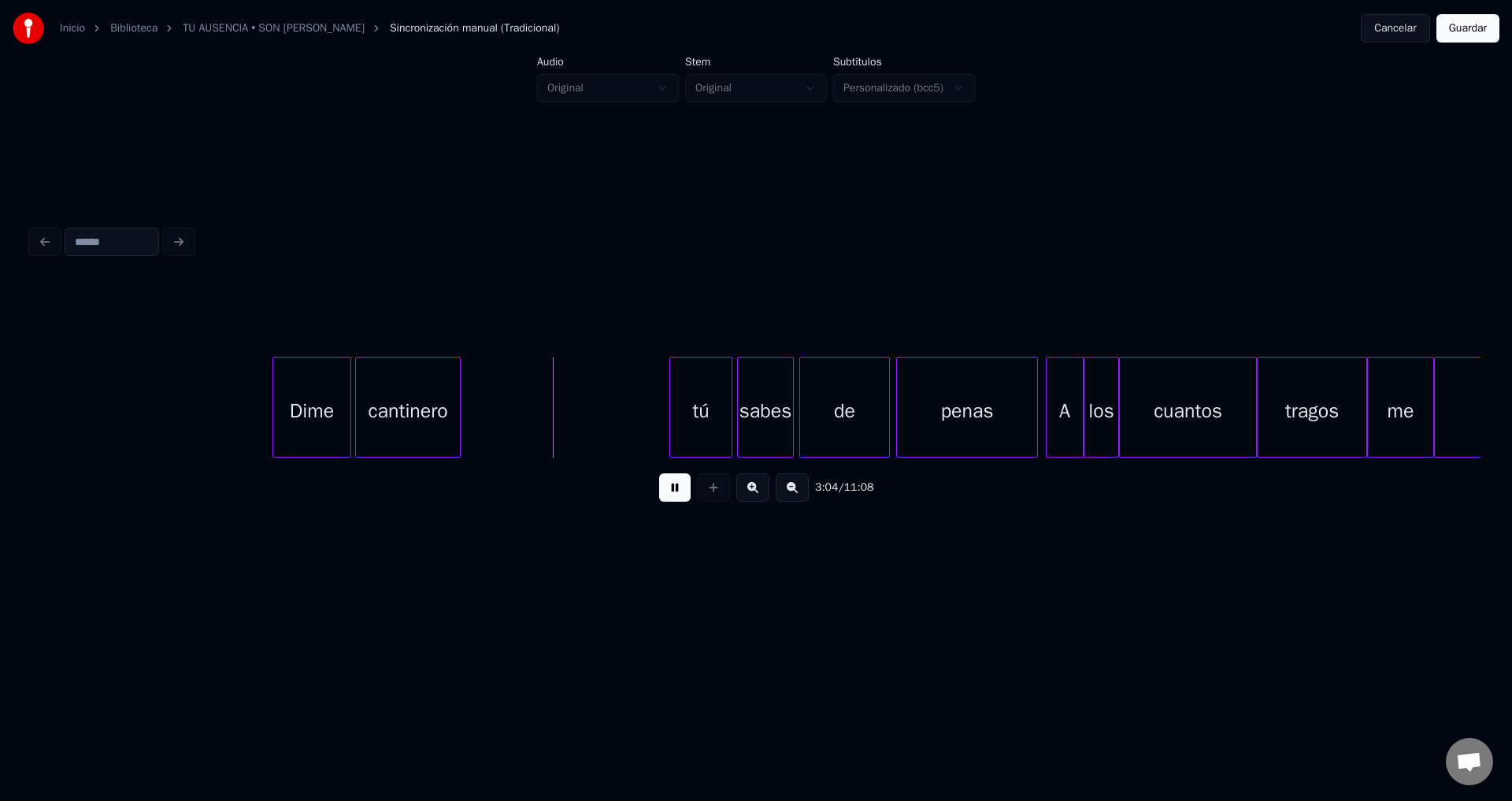 click on "cantinero" at bounding box center [408, 411] 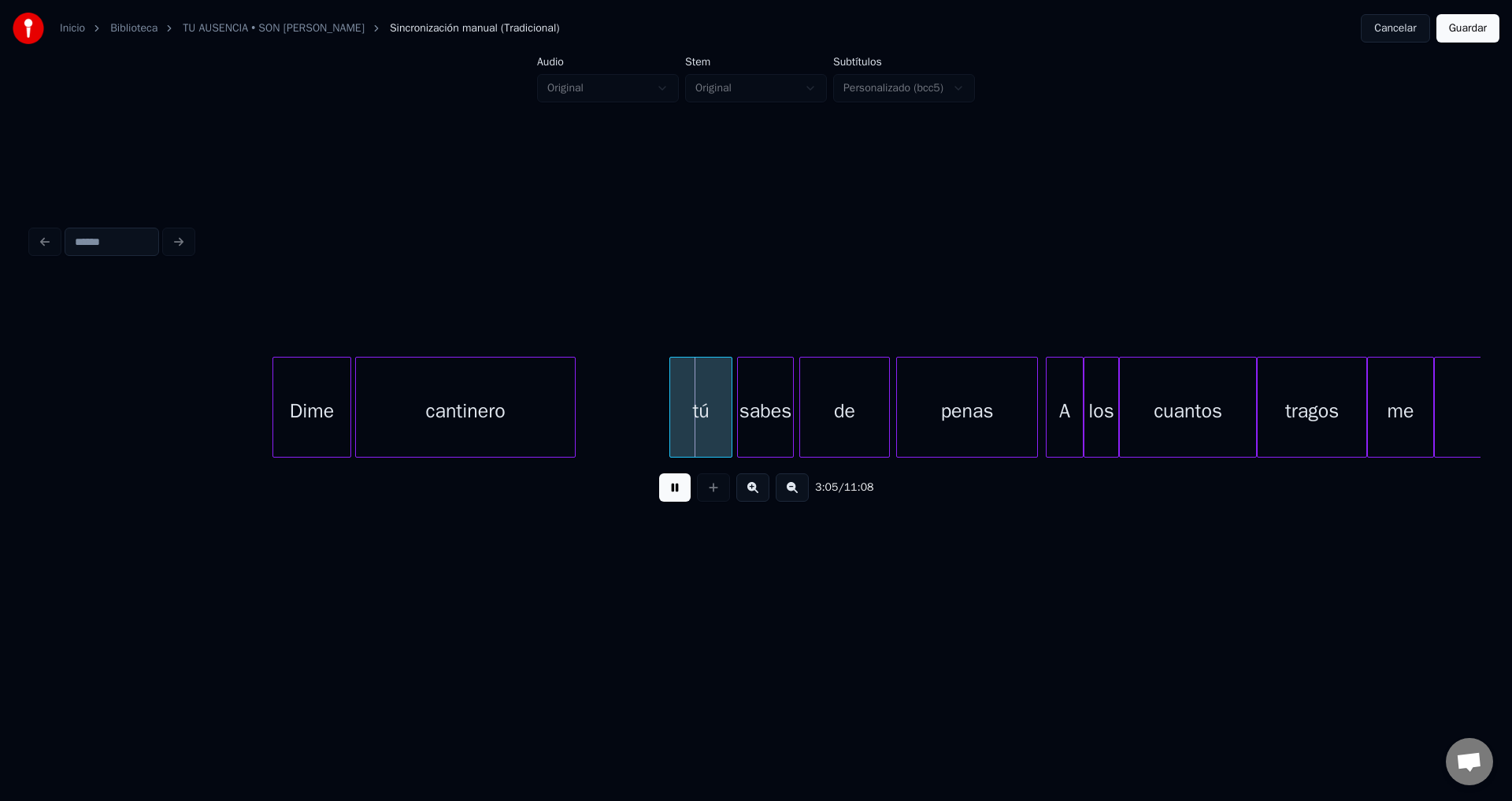 click at bounding box center [573, 407] 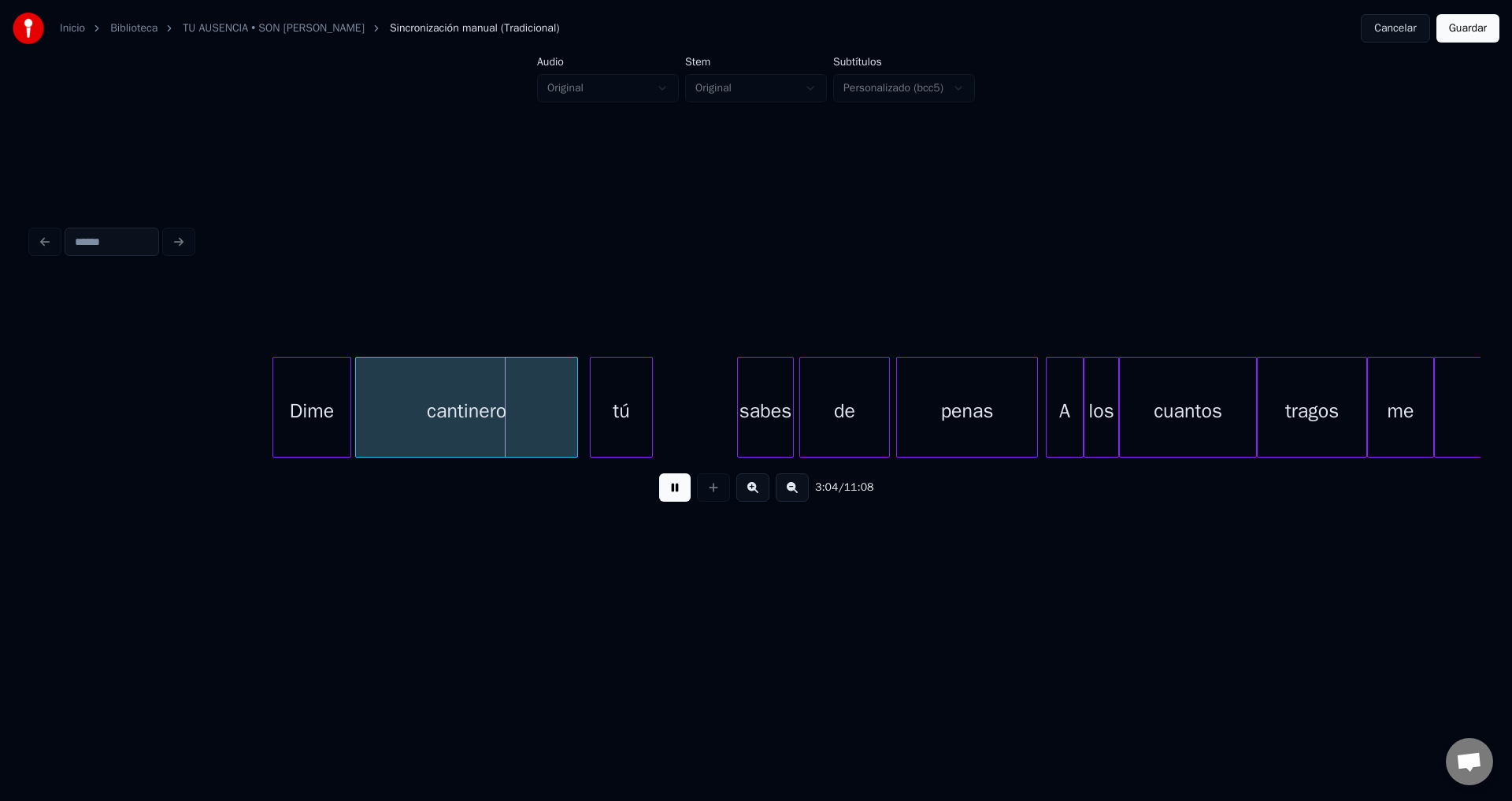 click on "tú" at bounding box center [621, 411] 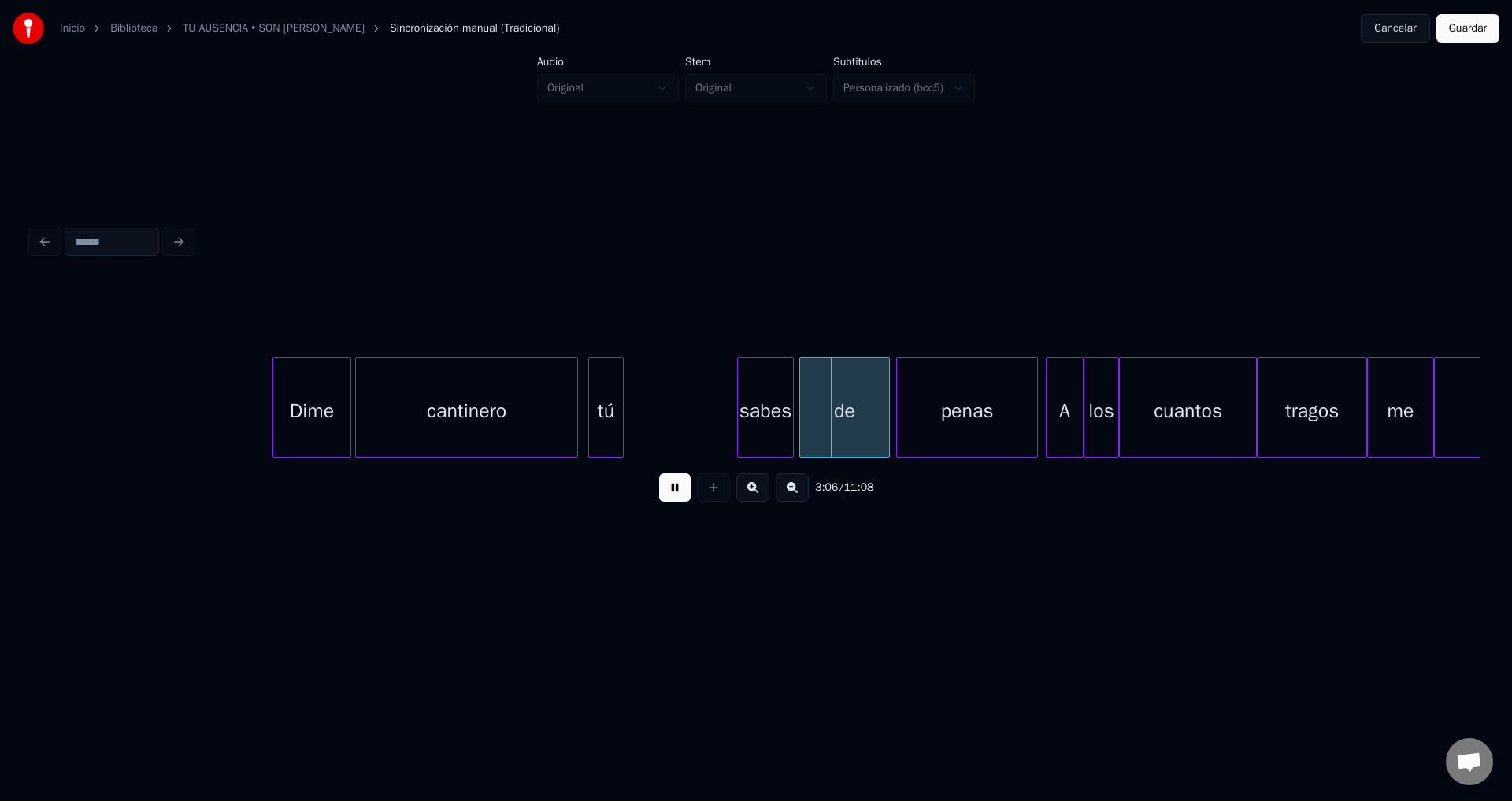click at bounding box center (621, 407) 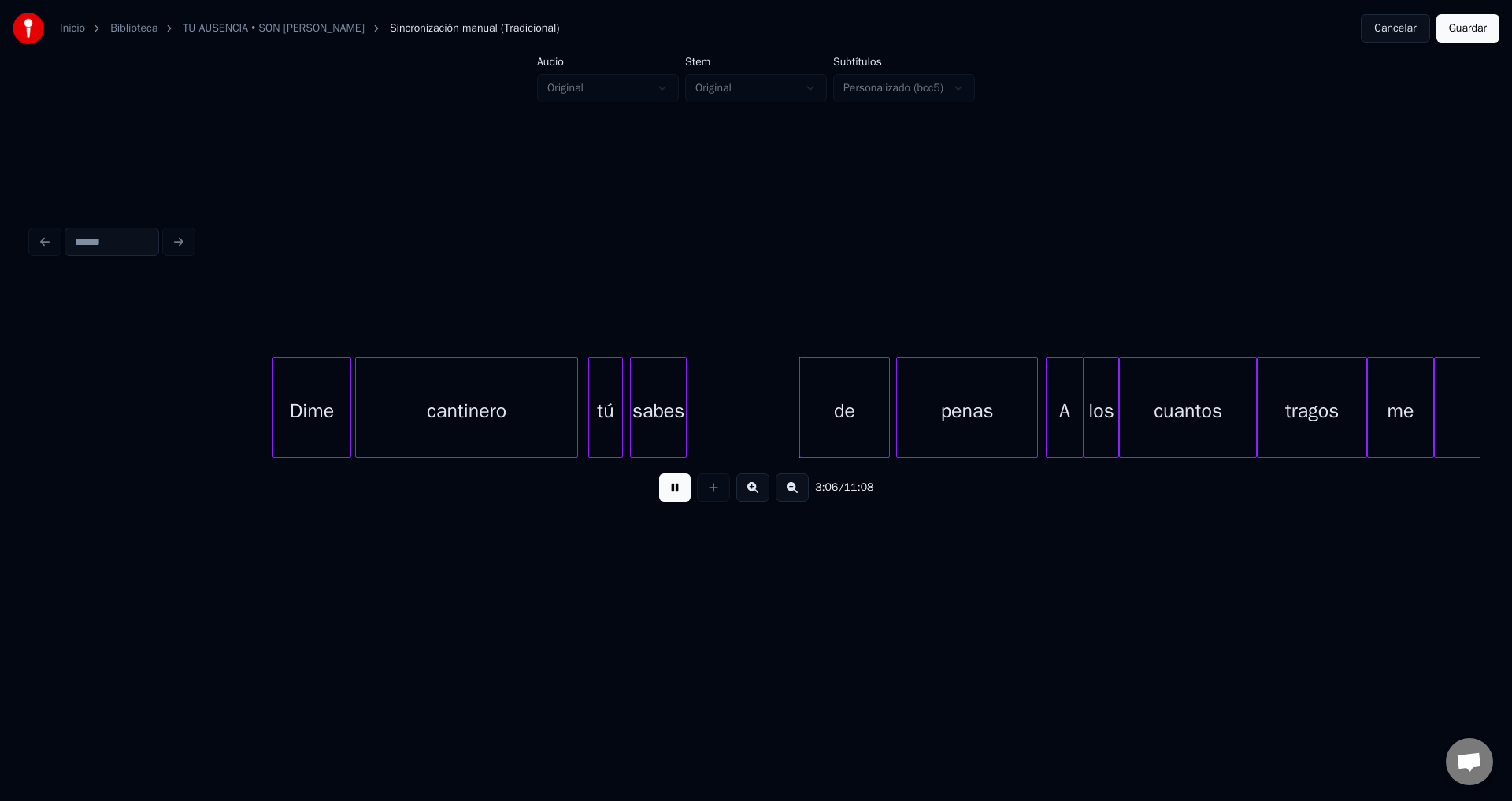 click on "sabes" at bounding box center (658, 411) 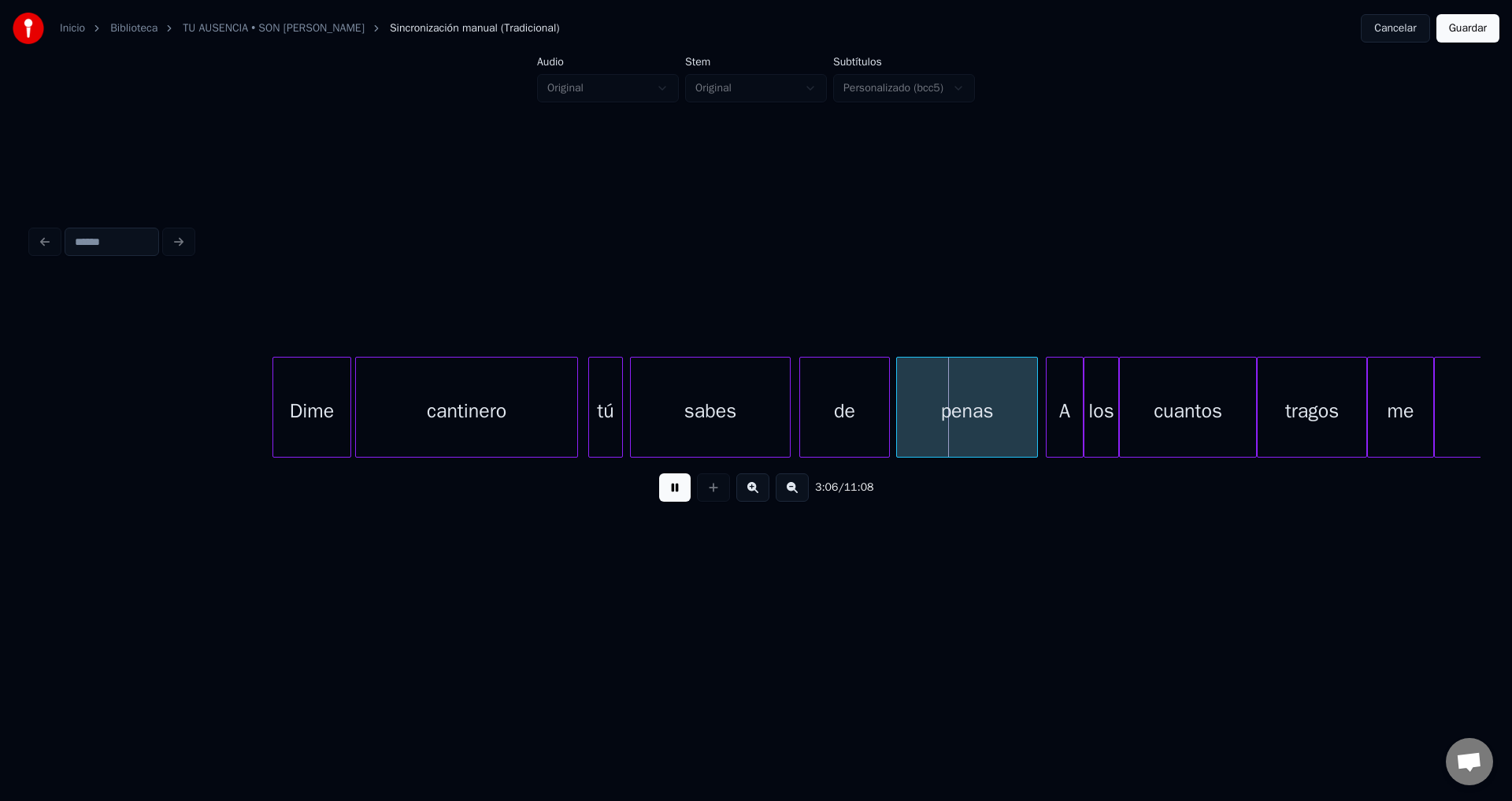 click at bounding box center [788, 407] 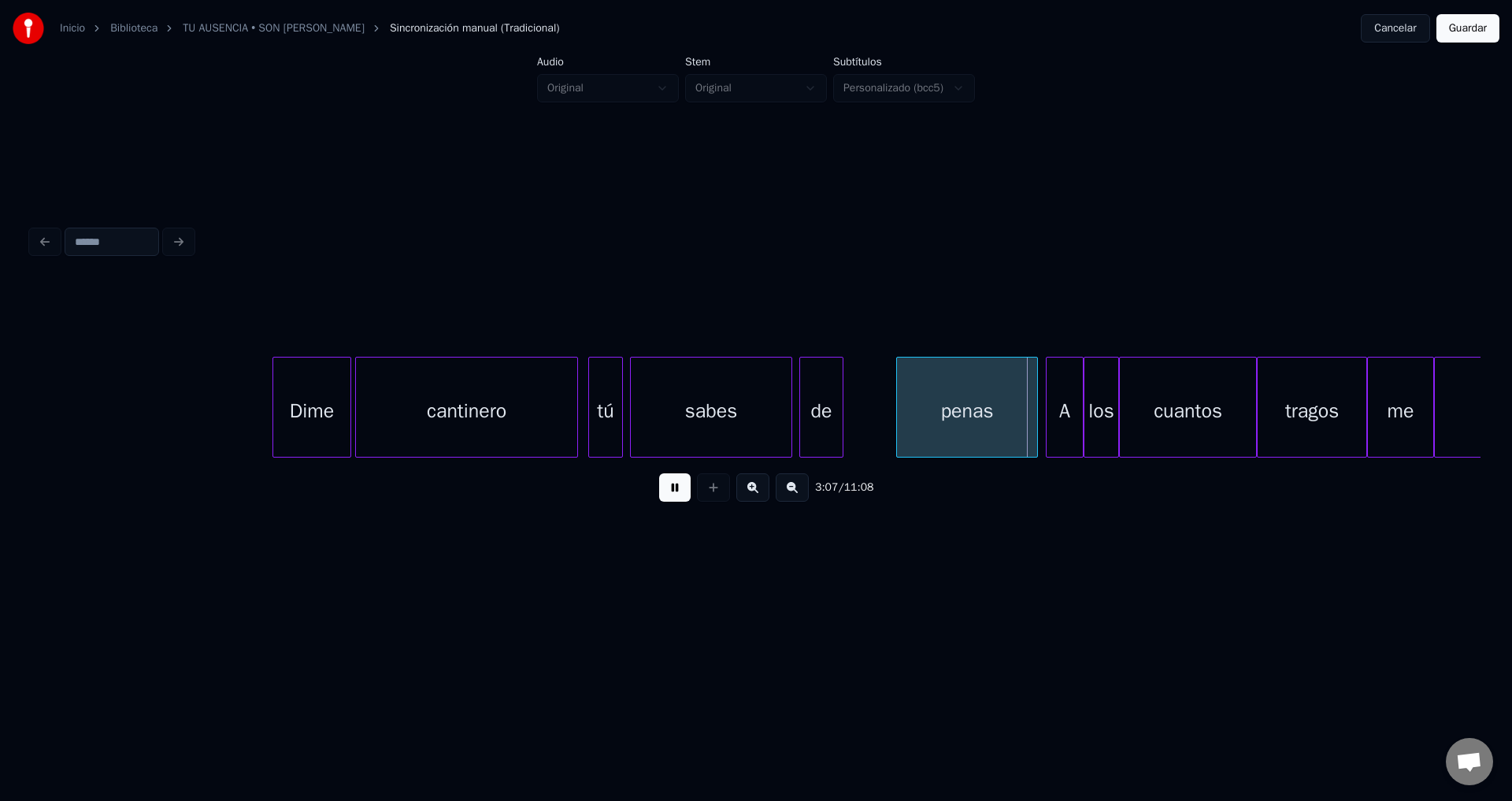 click at bounding box center [840, 407] 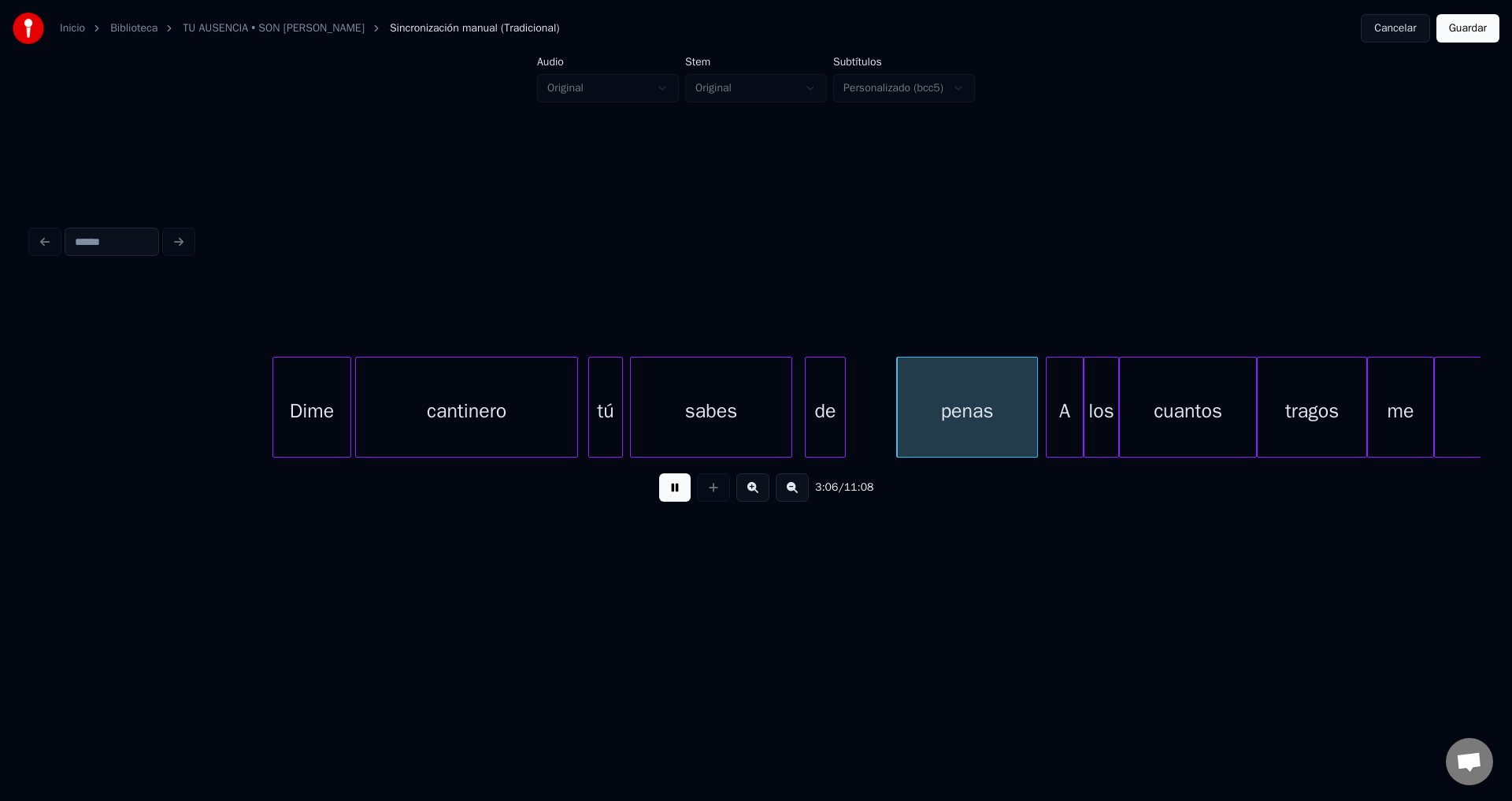 click on "de" at bounding box center (825, 411) 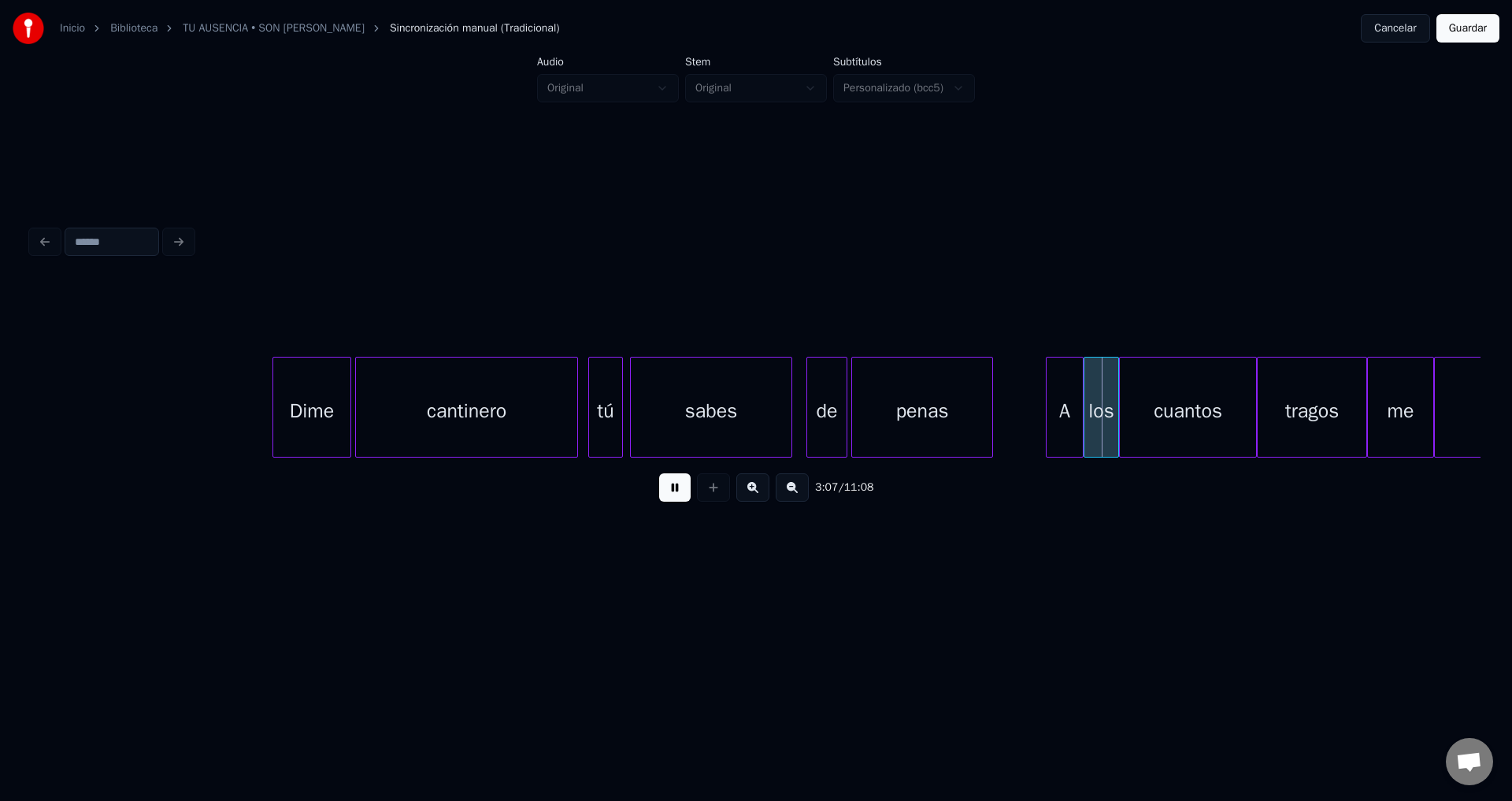 click on "penas" at bounding box center (922, 411) 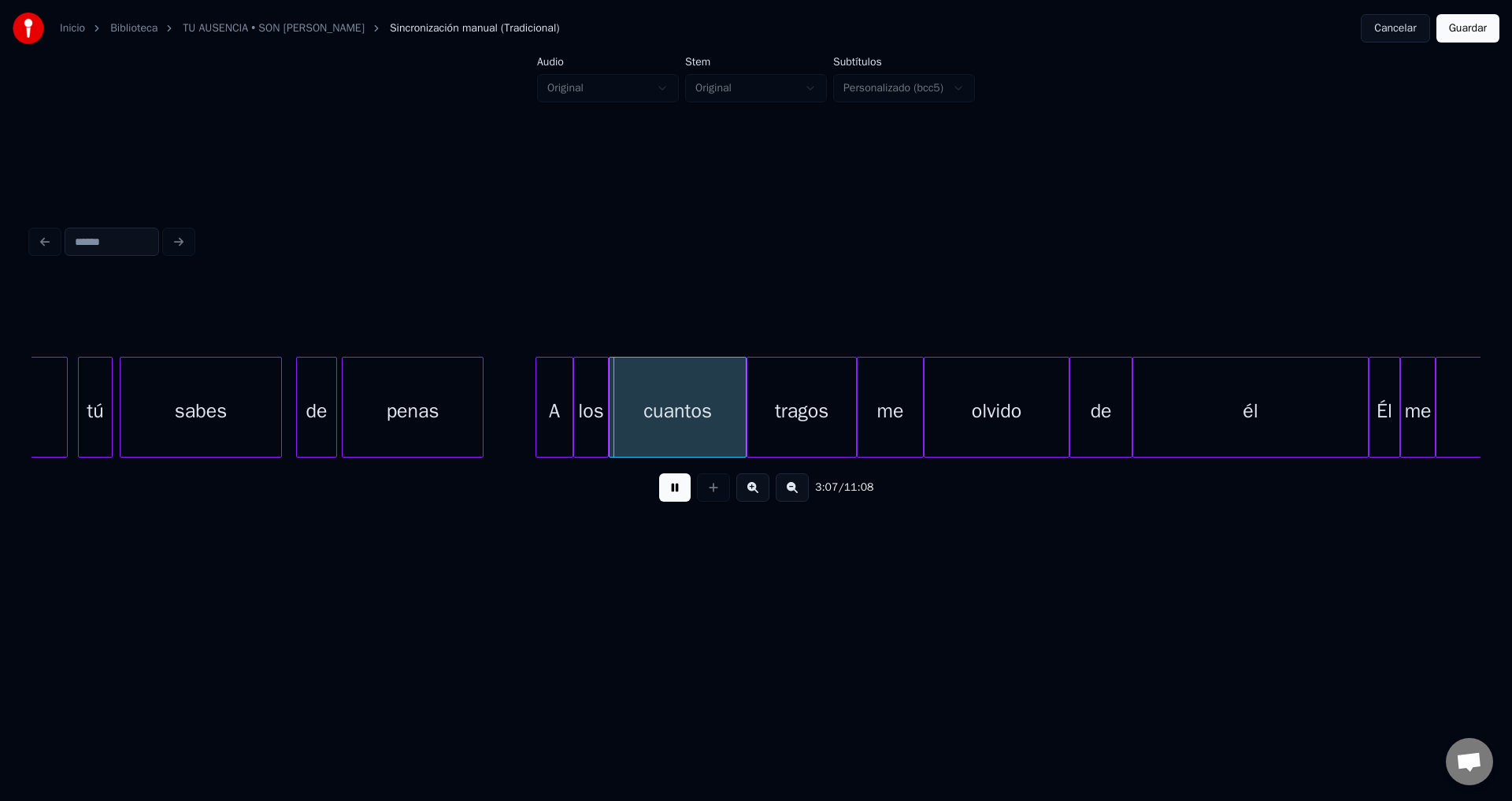 scroll, scrollTop: 0, scrollLeft: 36590, axis: horizontal 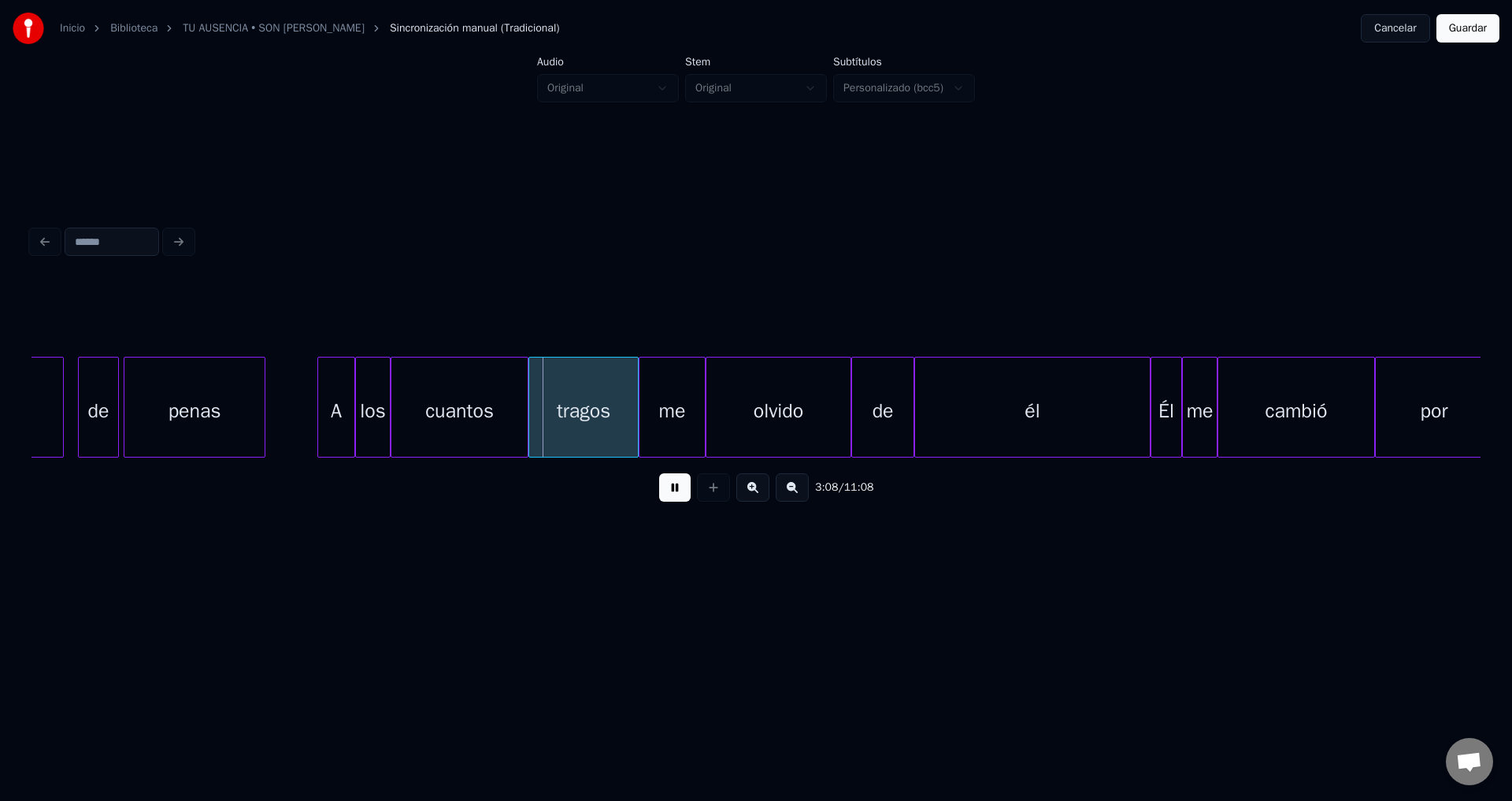 click at bounding box center (675, 488) 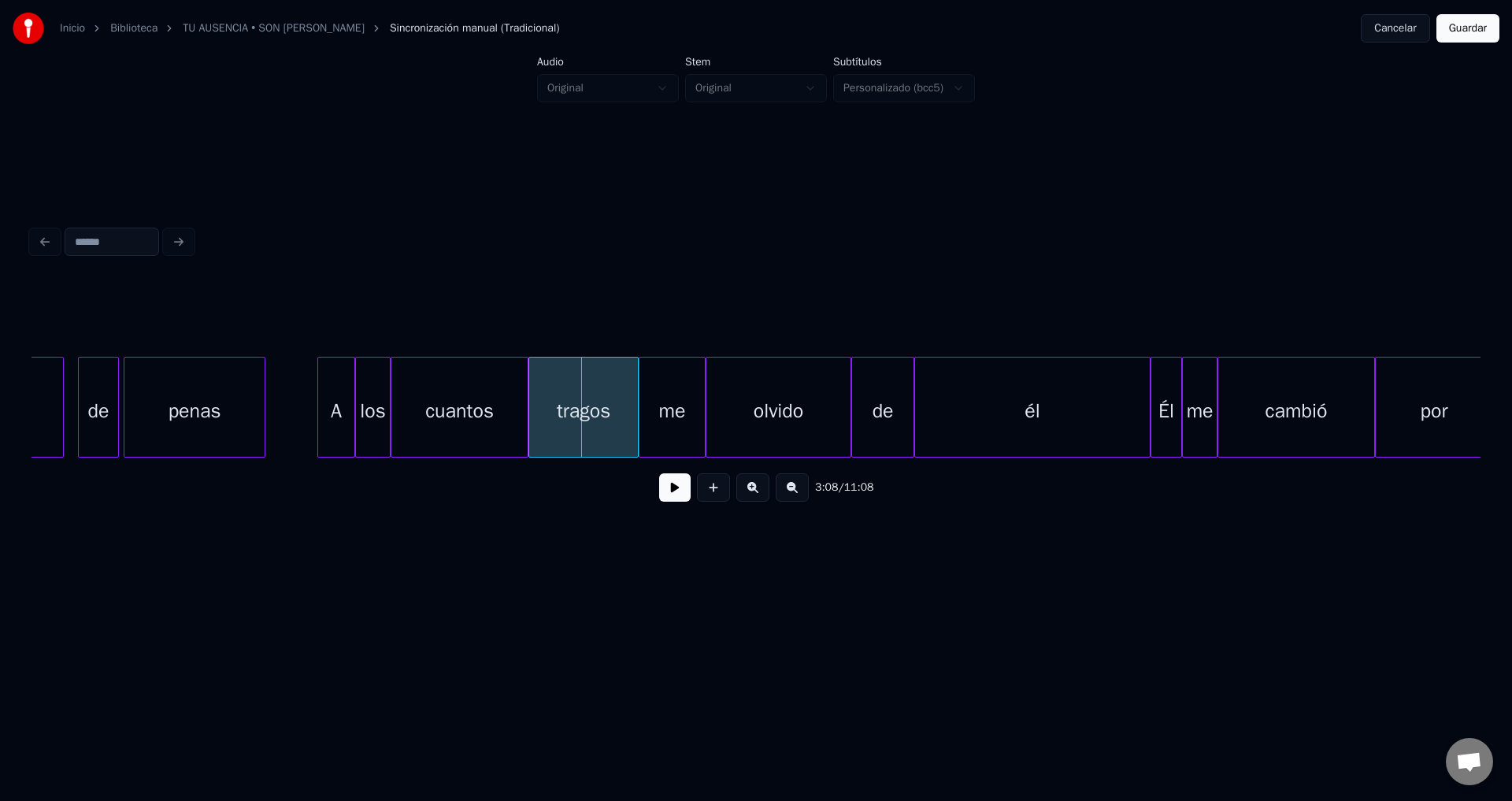 click on "penas" at bounding box center [195, 411] 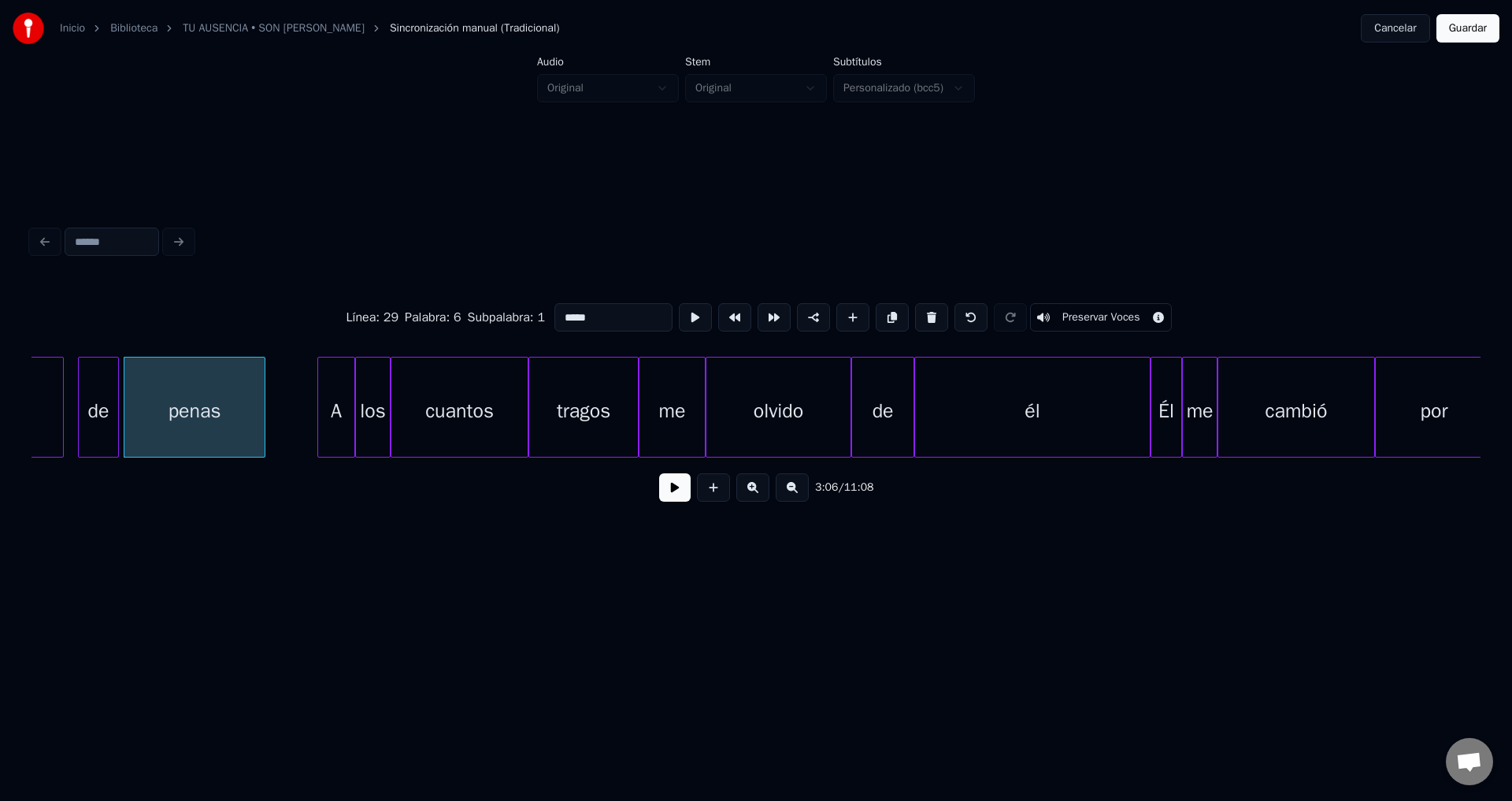 click on "por" at bounding box center [1434, 411] 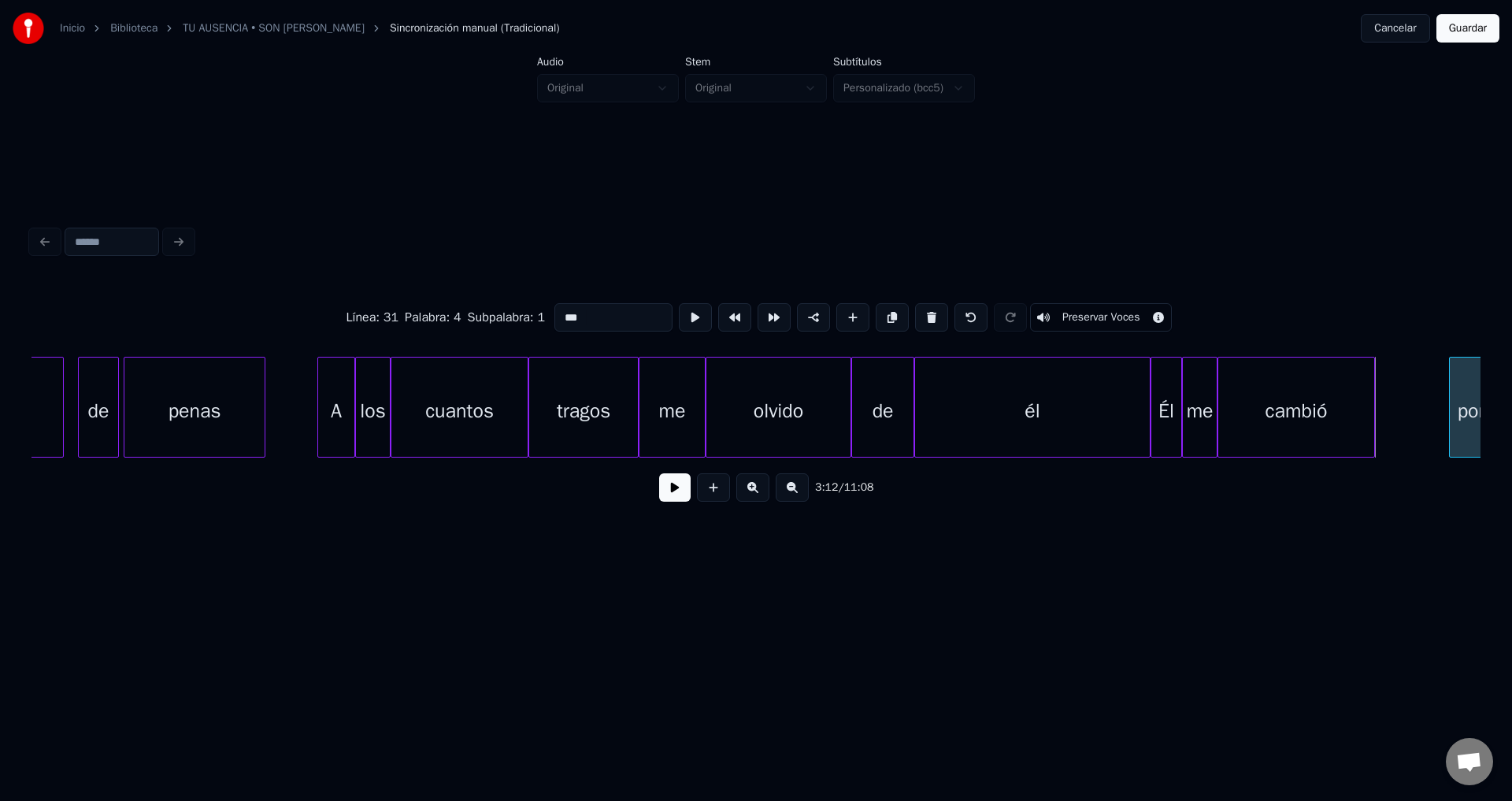 click at bounding box center (1452, 407) 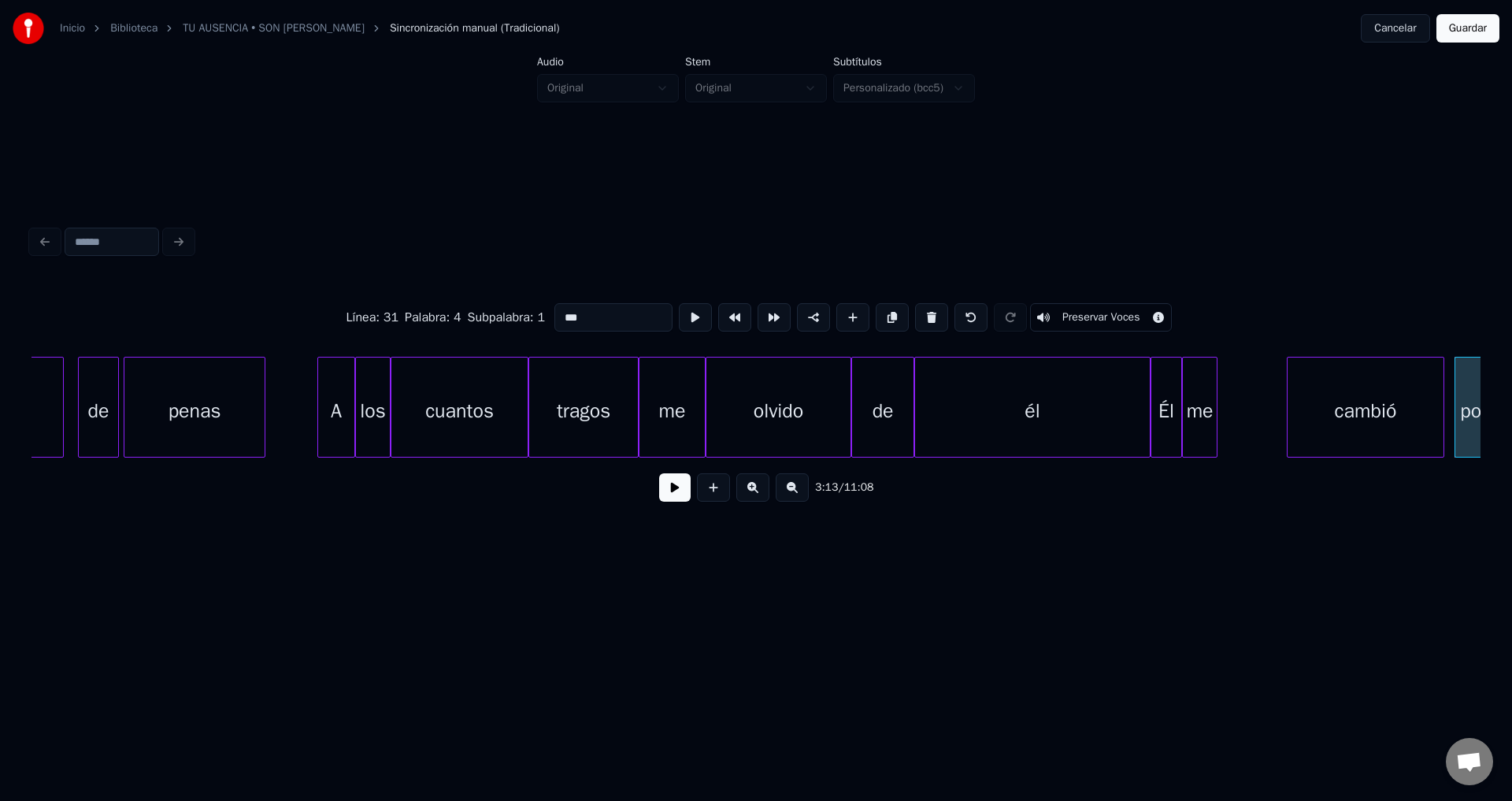 click on "cambió" at bounding box center (1366, 411) 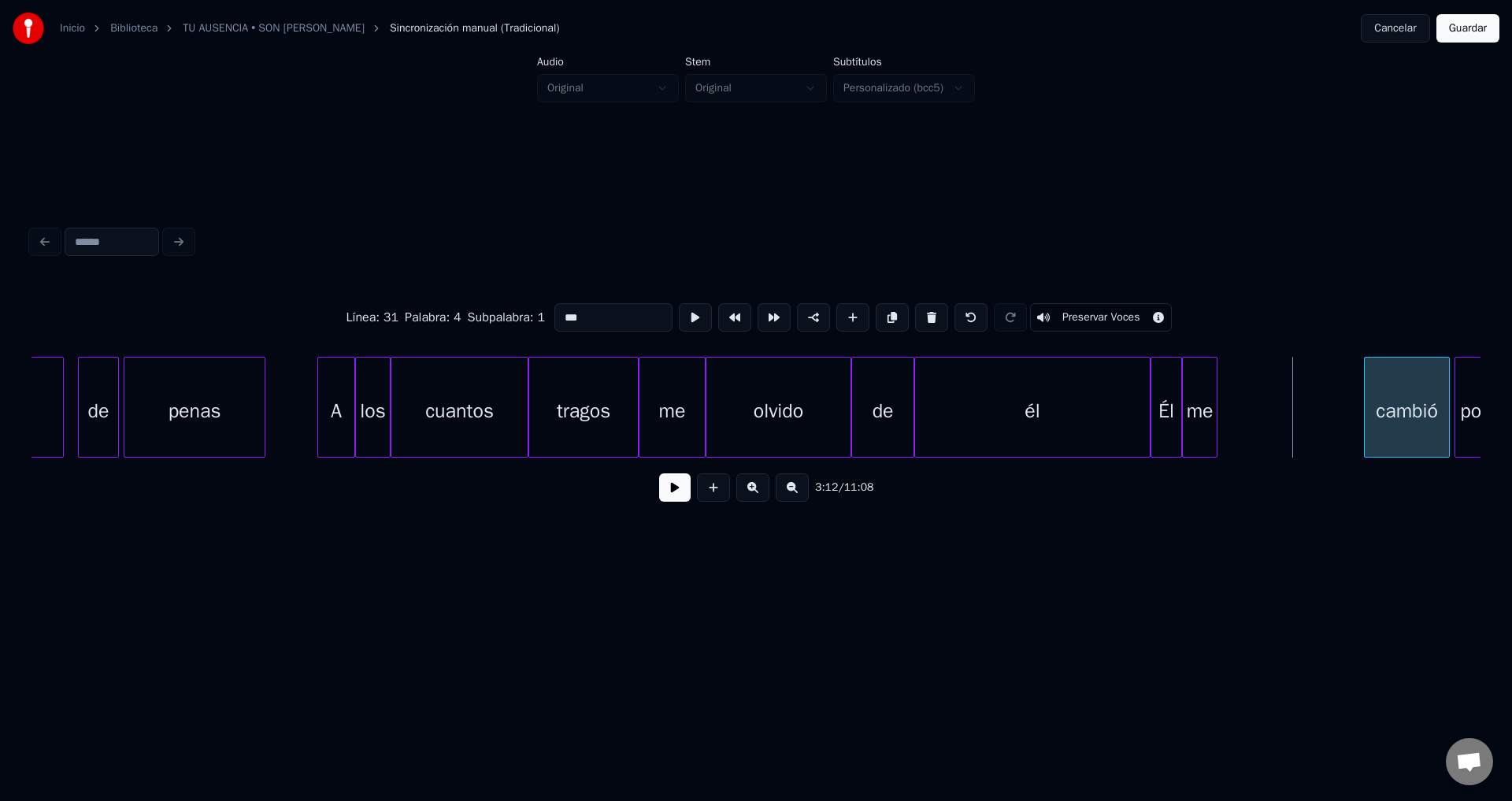 click at bounding box center (1367, 407) 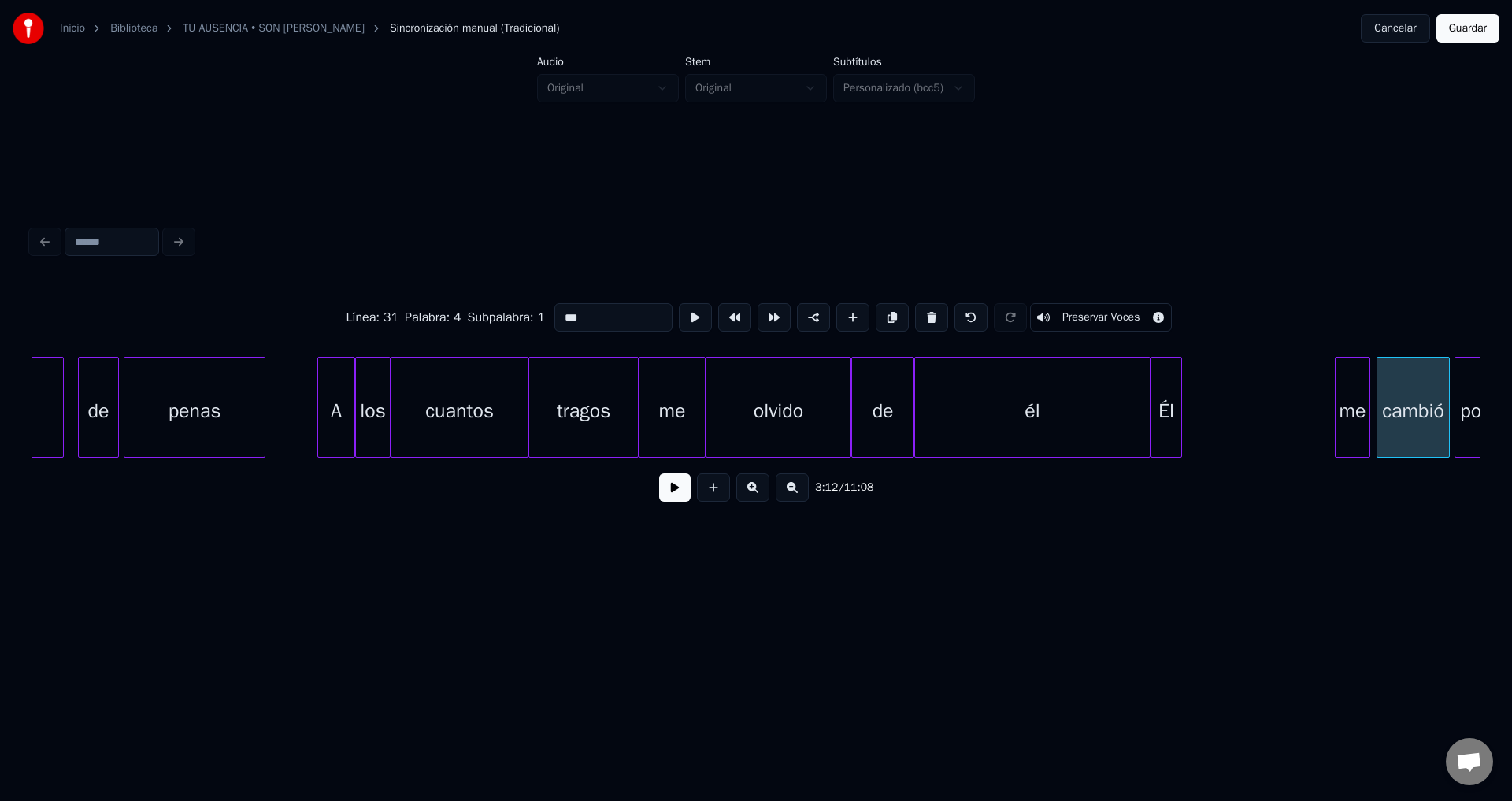 click on "me" at bounding box center (1352, 411) 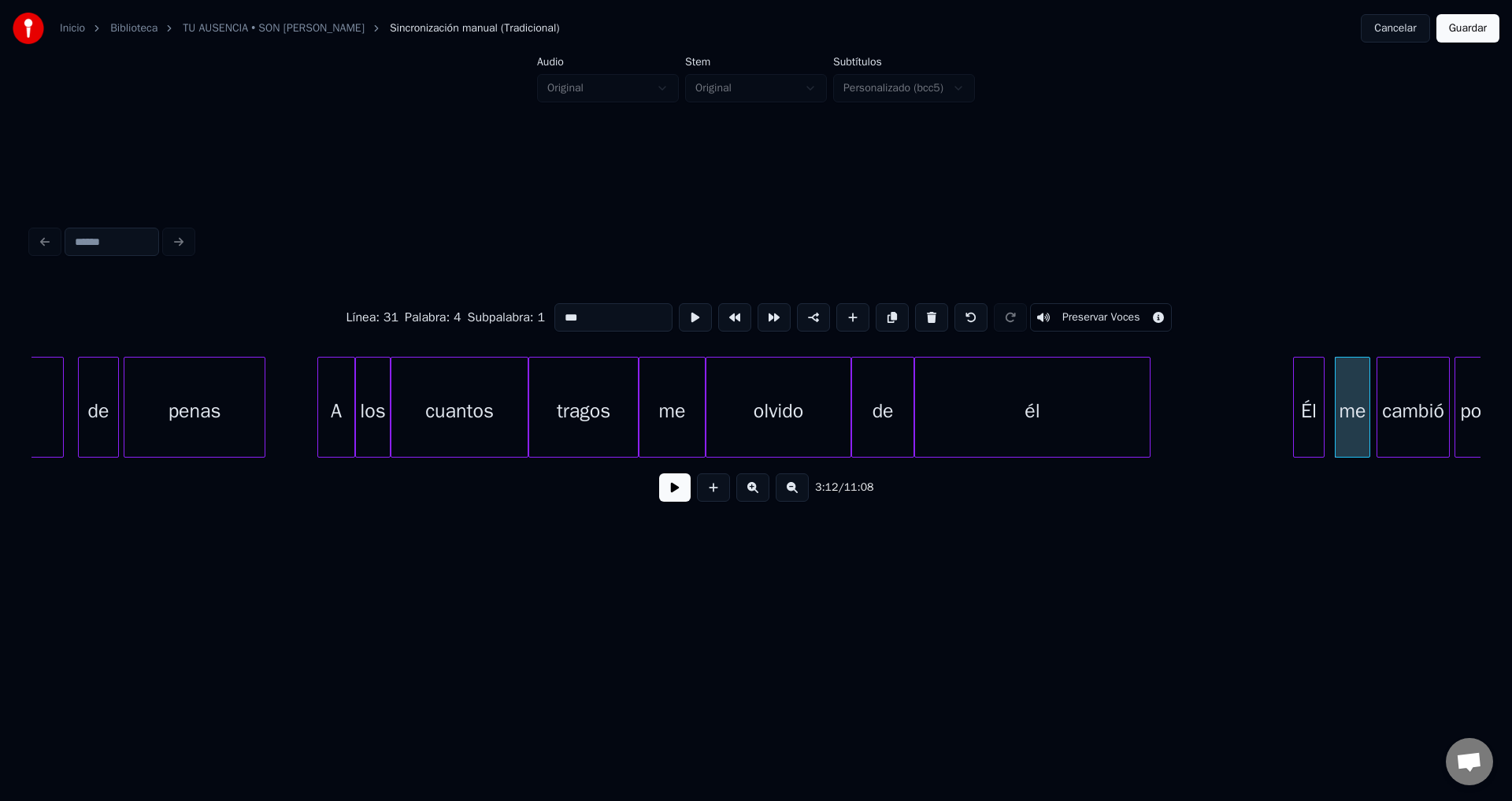 click on "Él" at bounding box center (1309, 411) 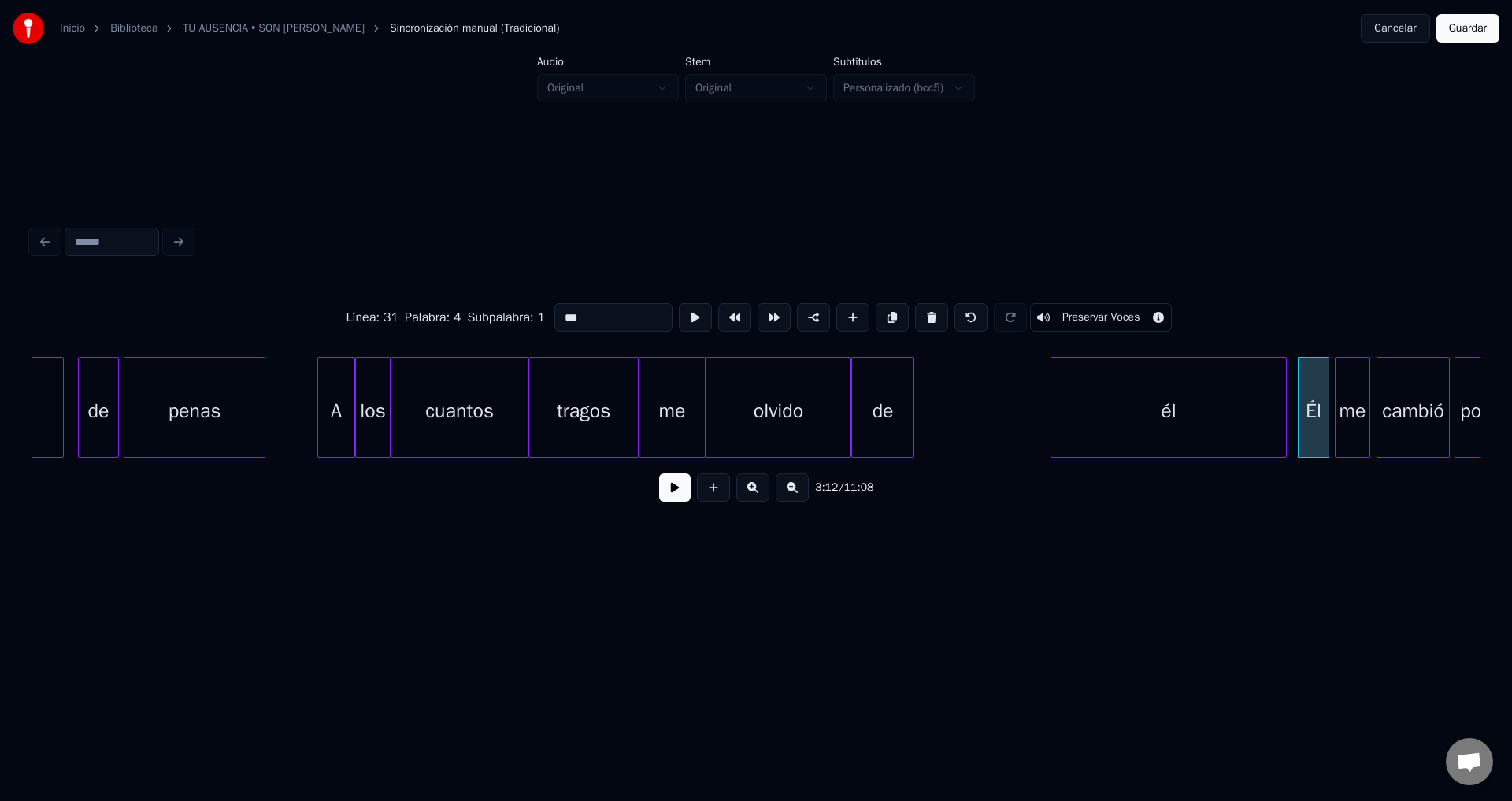 click on "él" at bounding box center (1169, 411) 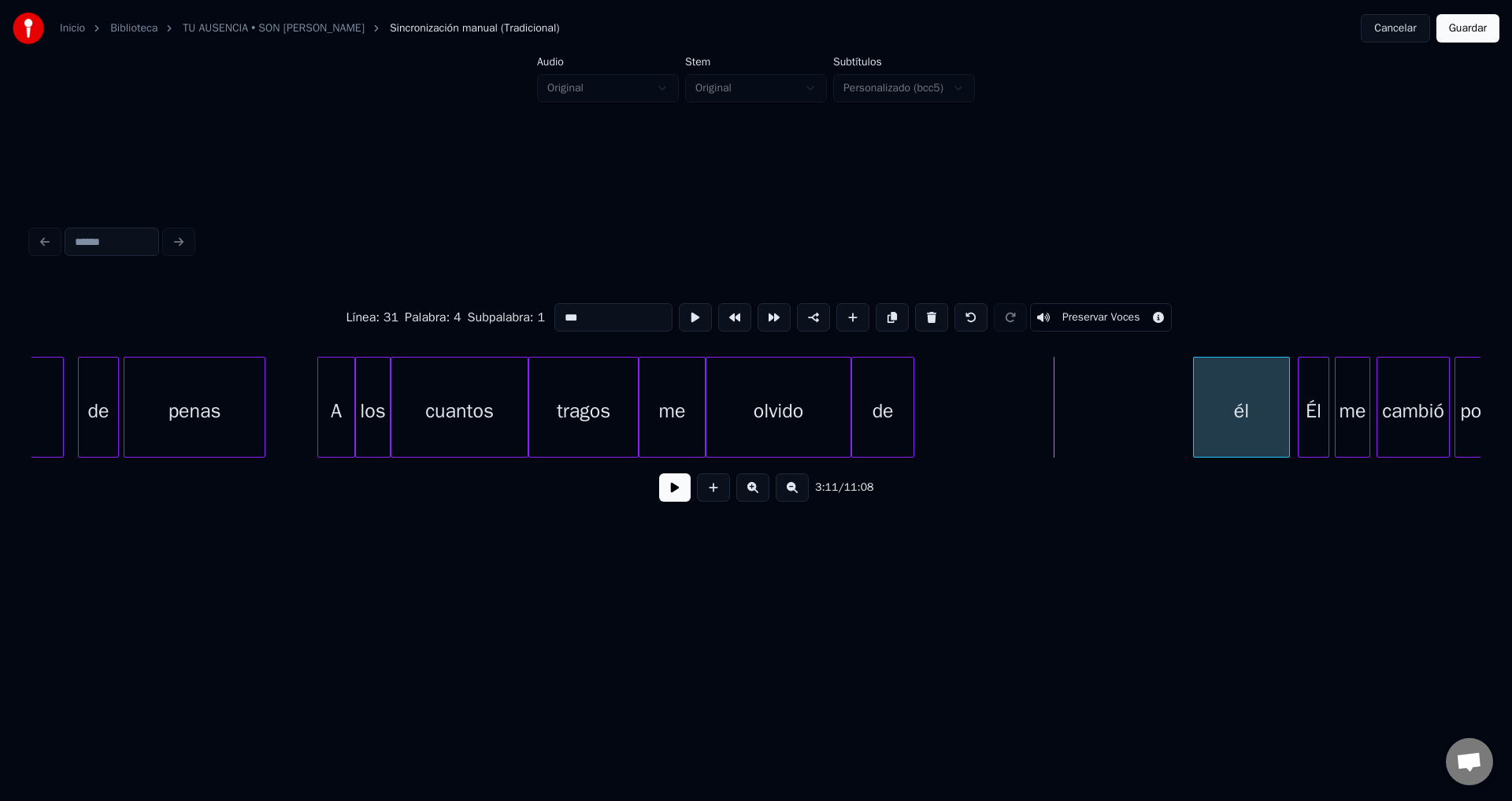 click at bounding box center [1196, 407] 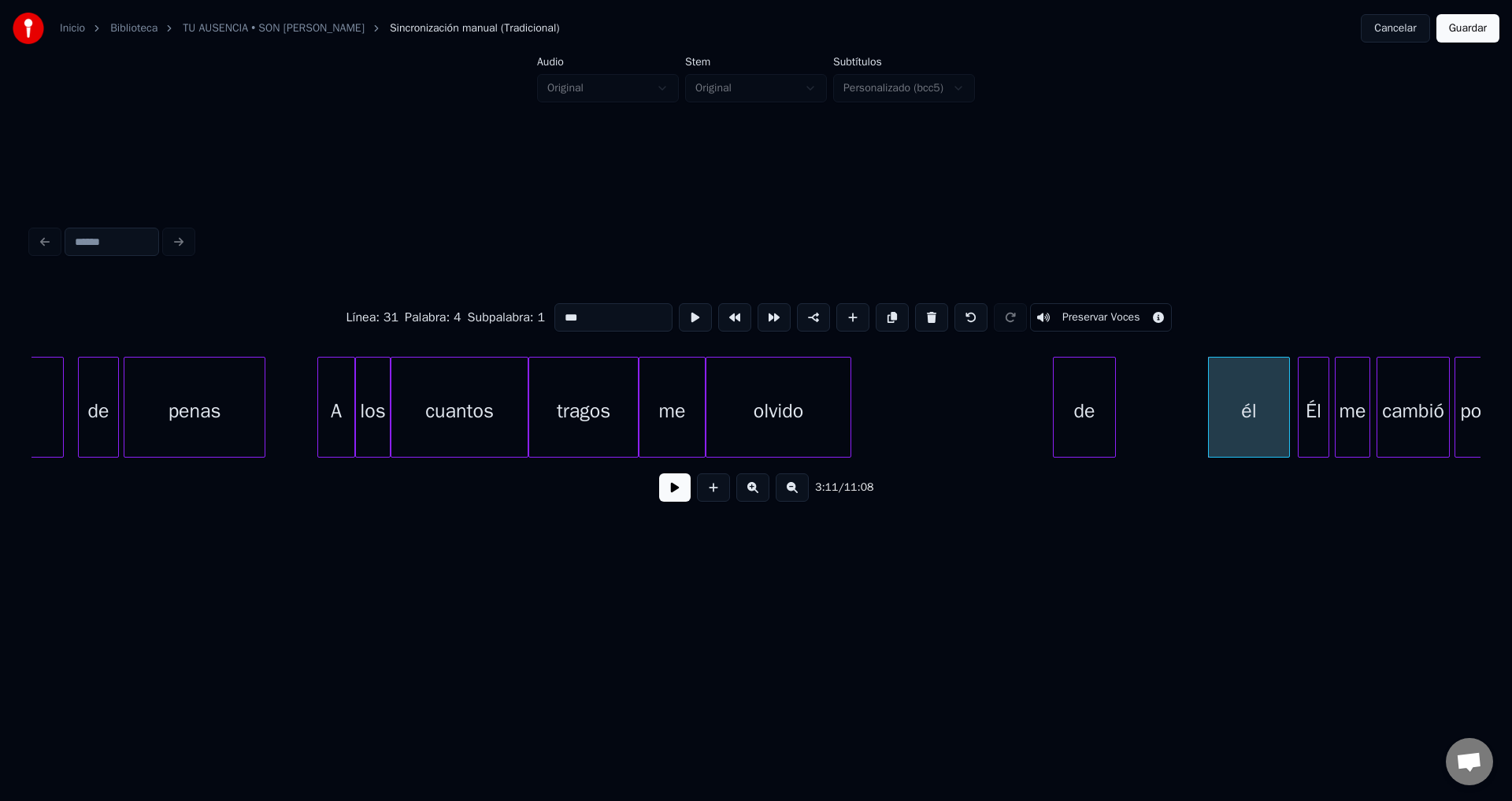 click on "de" at bounding box center [1084, 411] 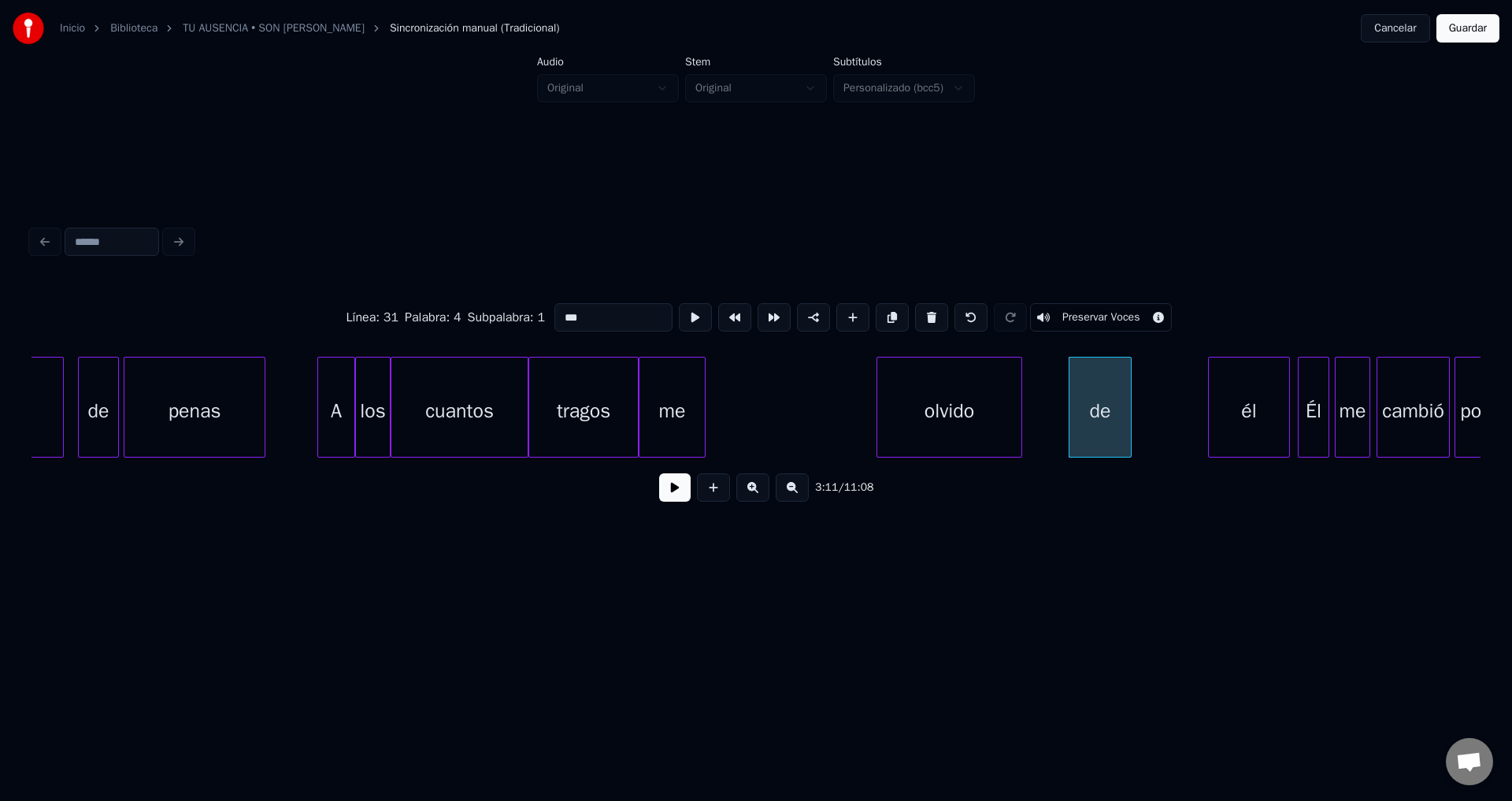 click on "olvido" at bounding box center [949, 411] 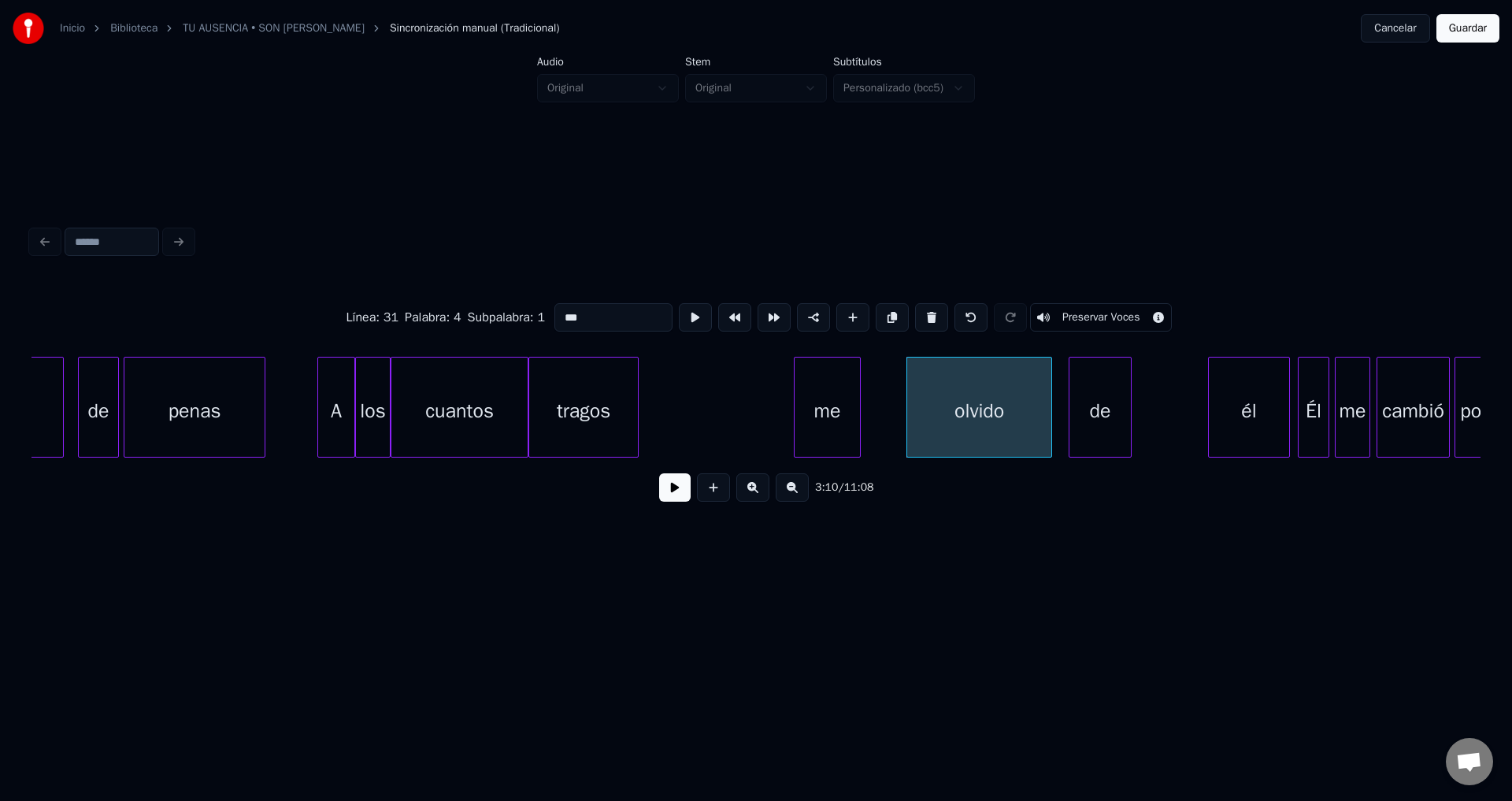click on "me" at bounding box center [827, 411] 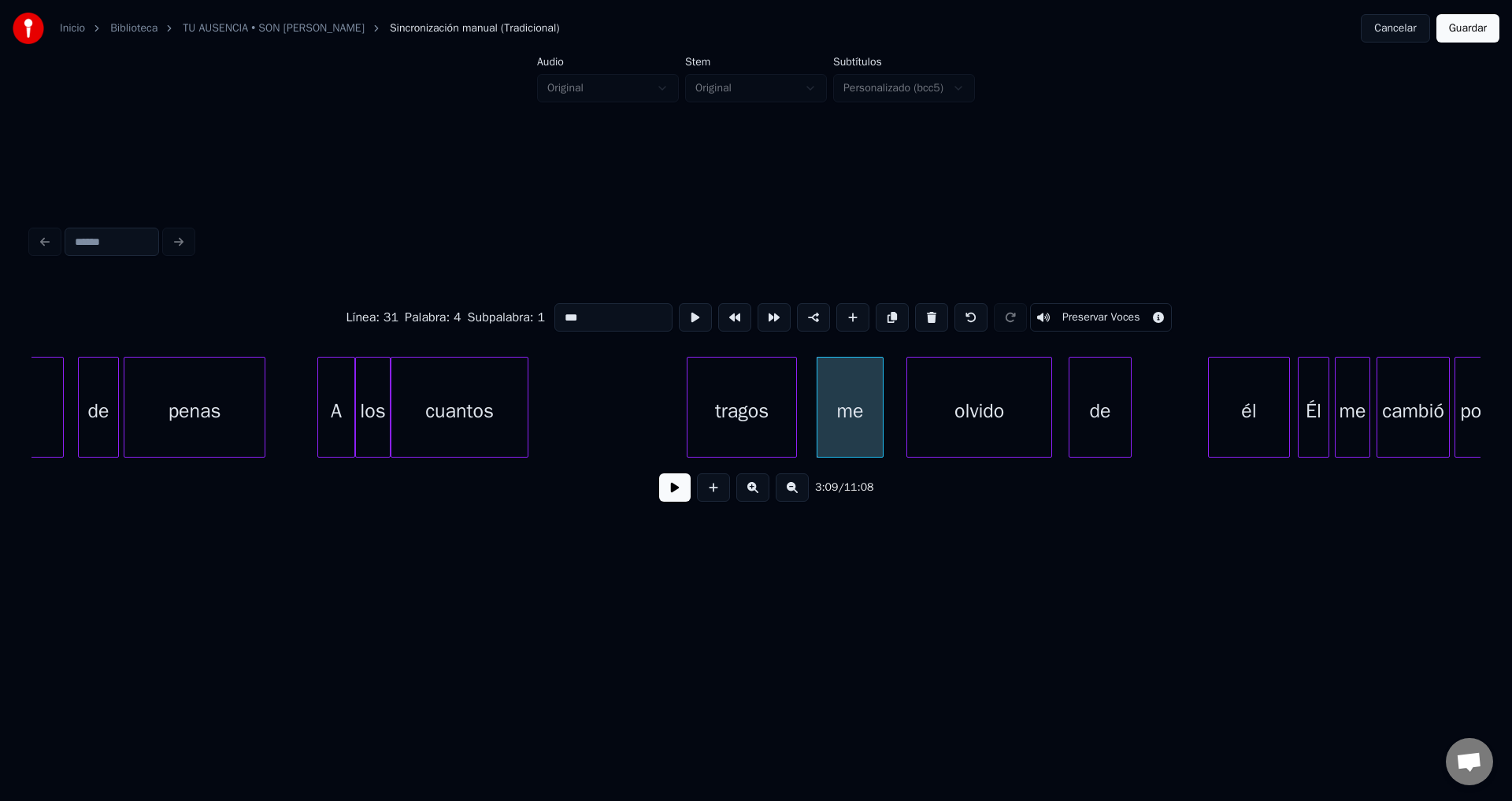 click on "tragos" at bounding box center [742, 411] 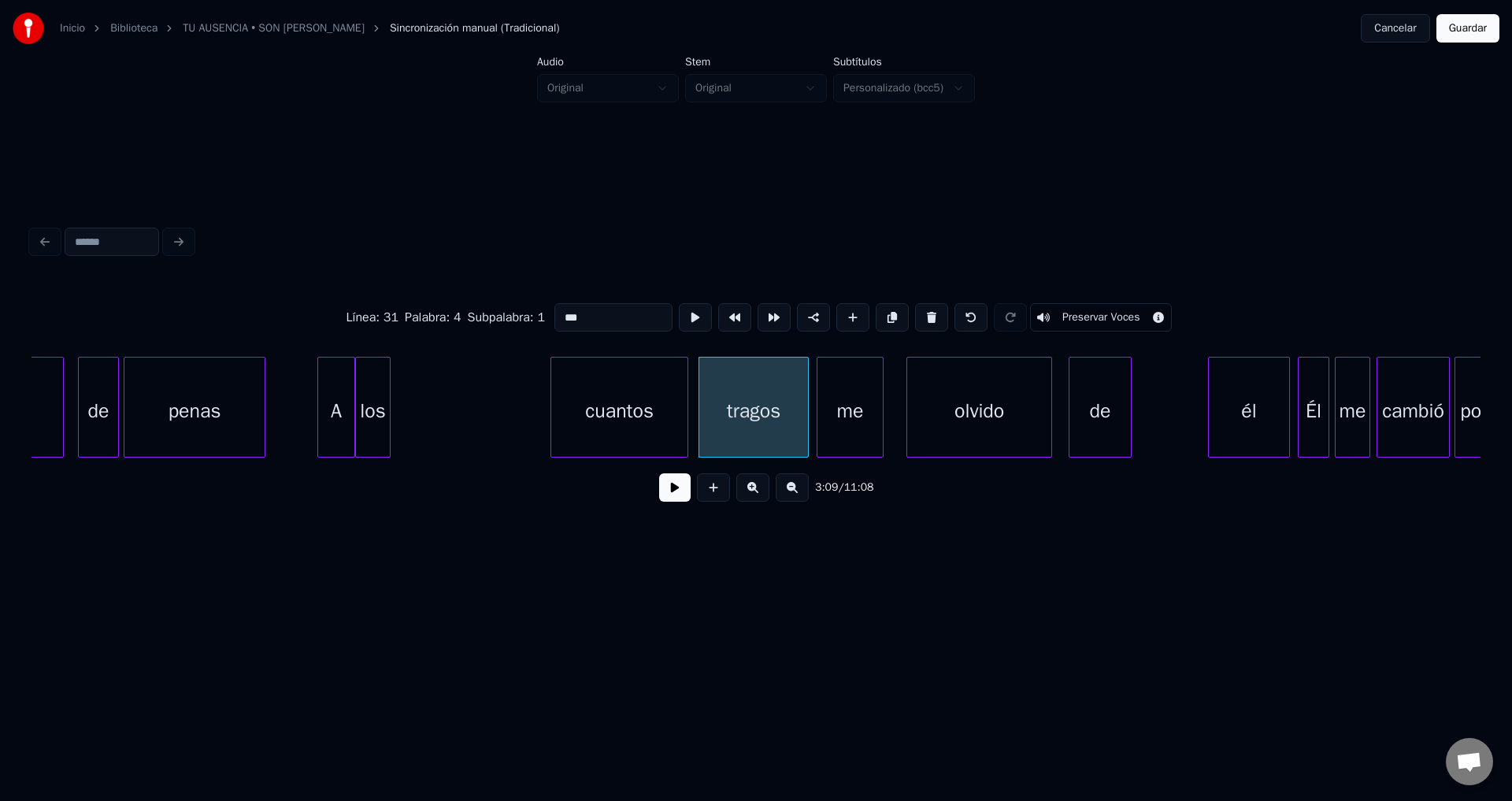 click on "cuantos" at bounding box center (619, 411) 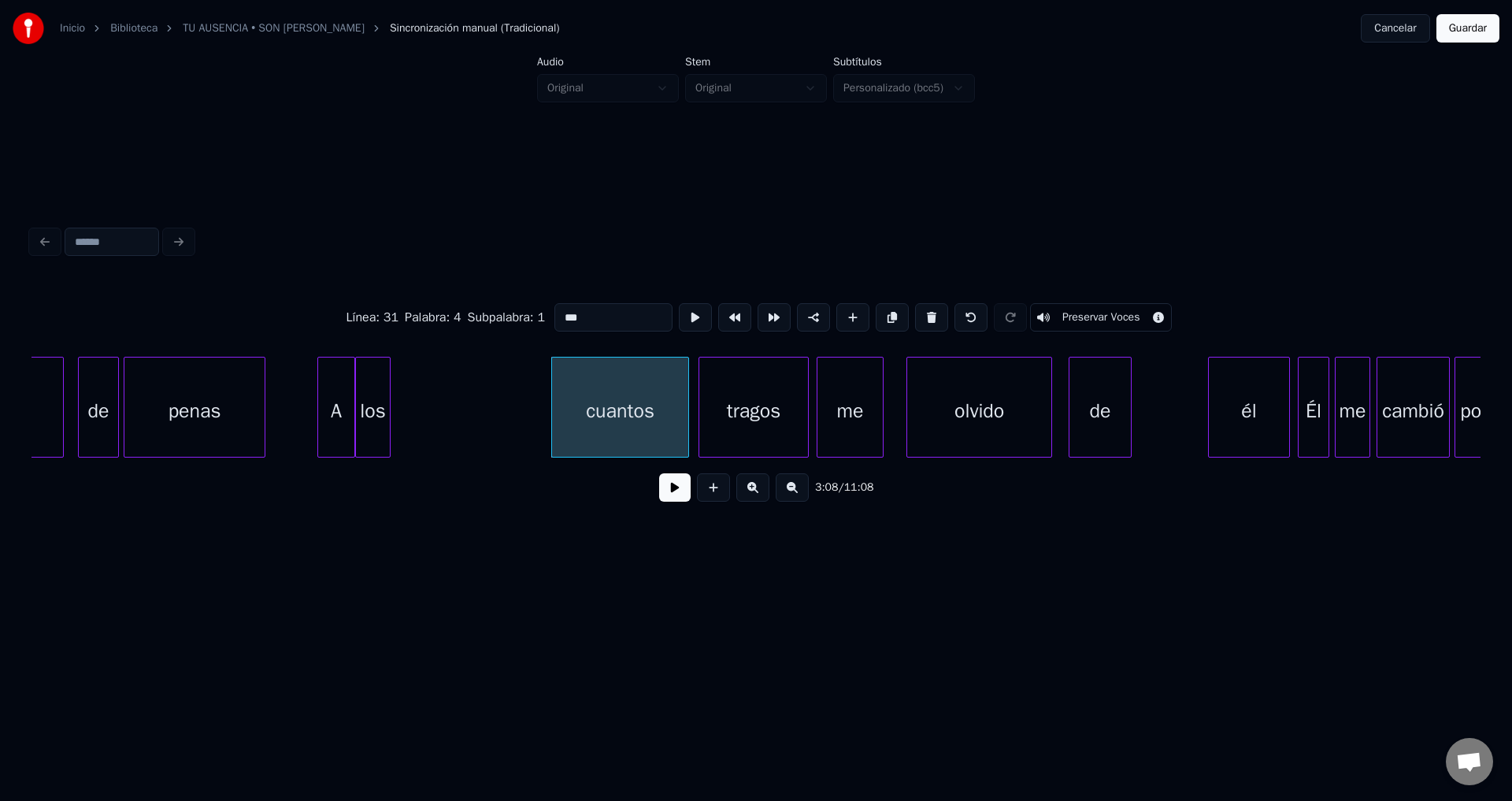click on "penas" at bounding box center (195, 411) 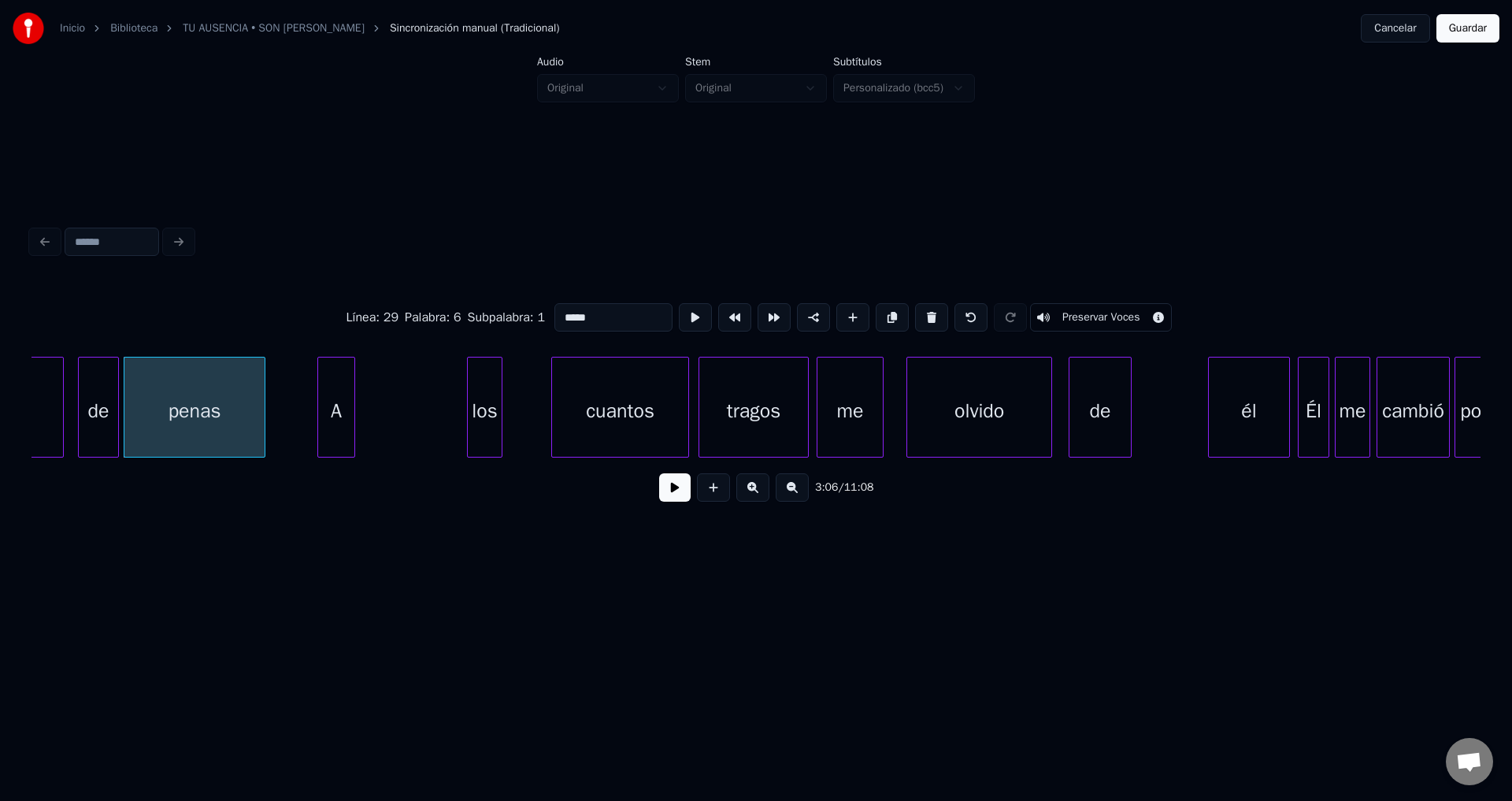 click on "los" at bounding box center (484, 411) 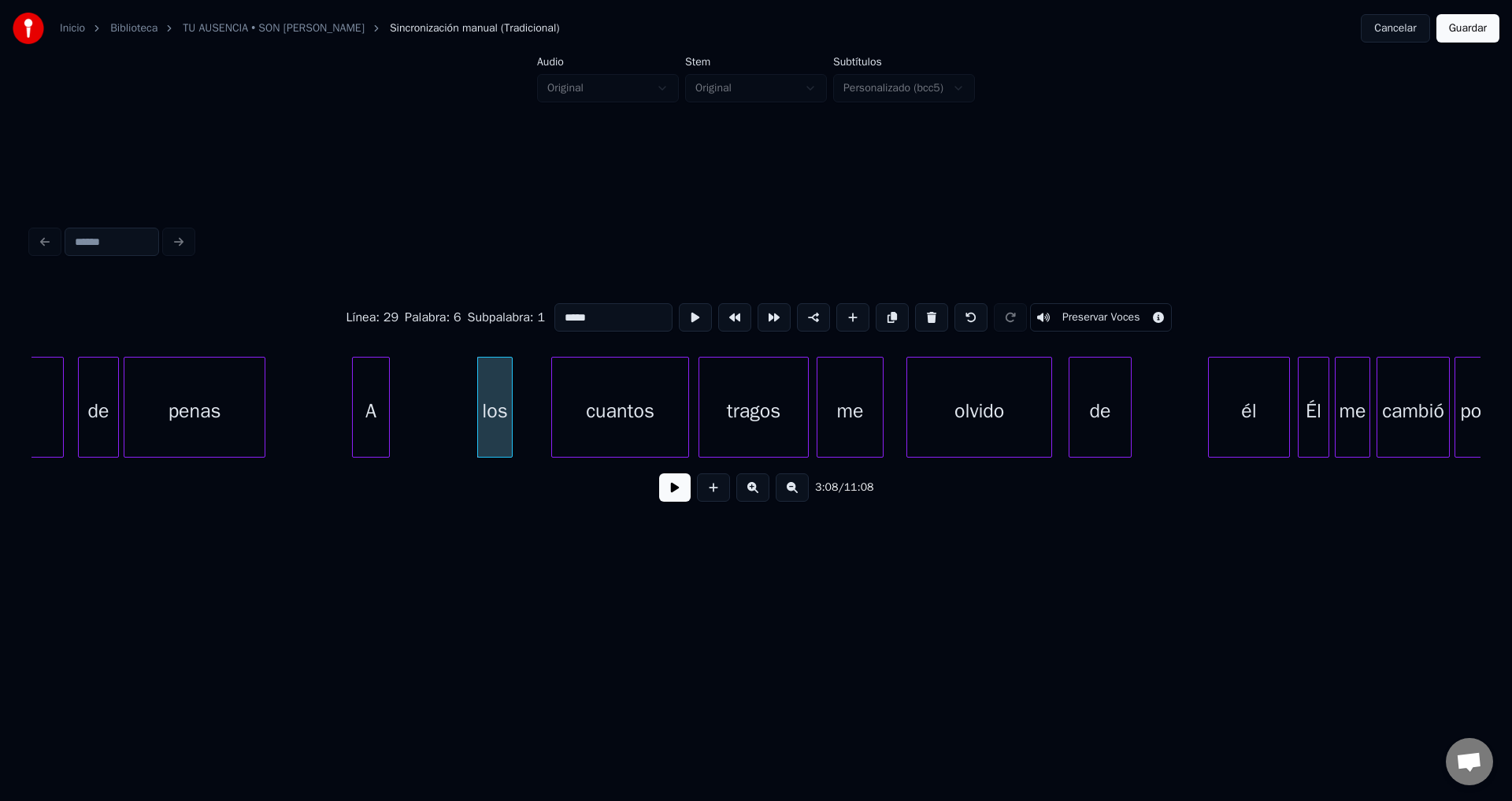 click on "A" at bounding box center (371, 411) 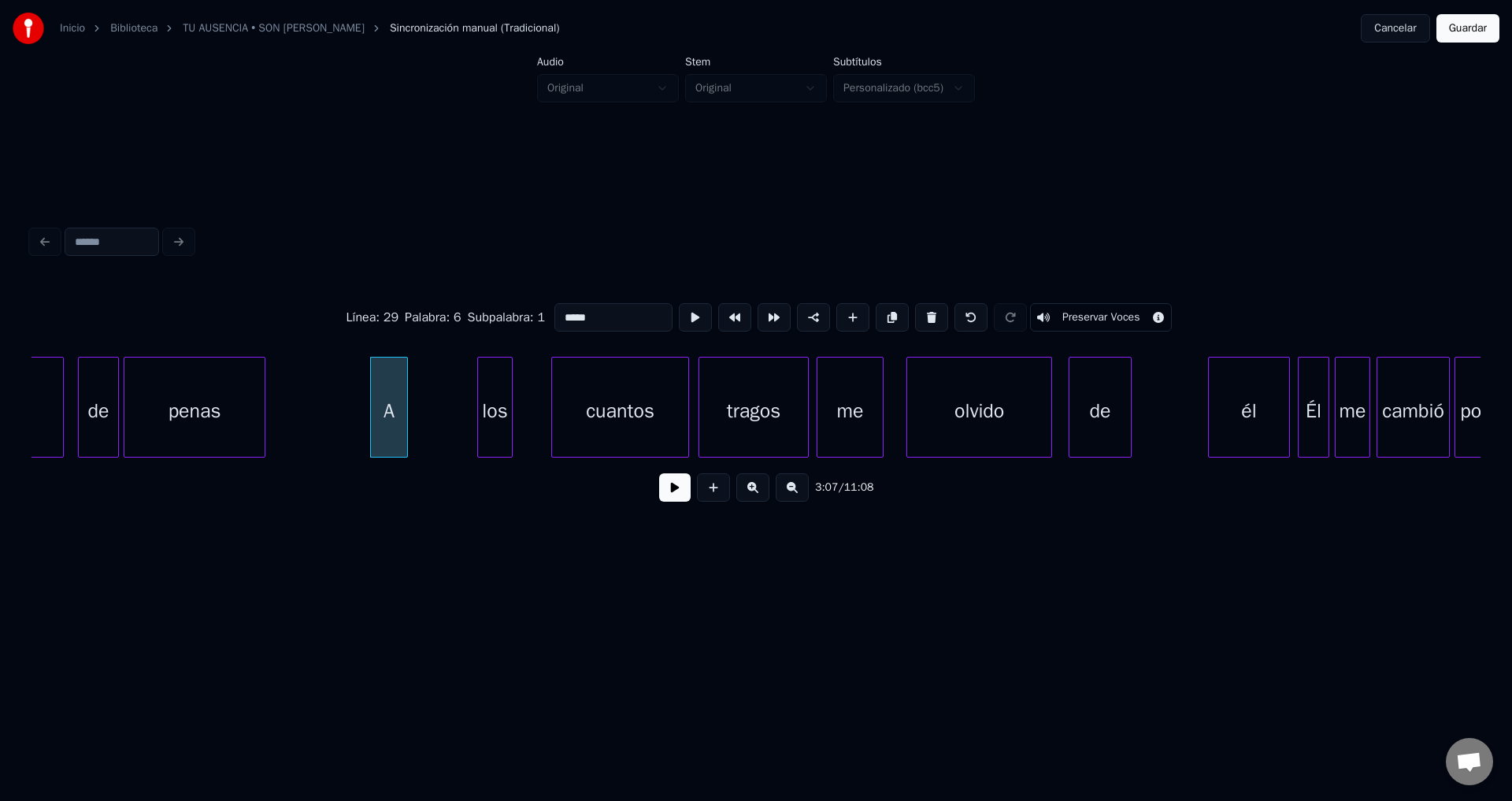 click on "penas" at bounding box center (195, 411) 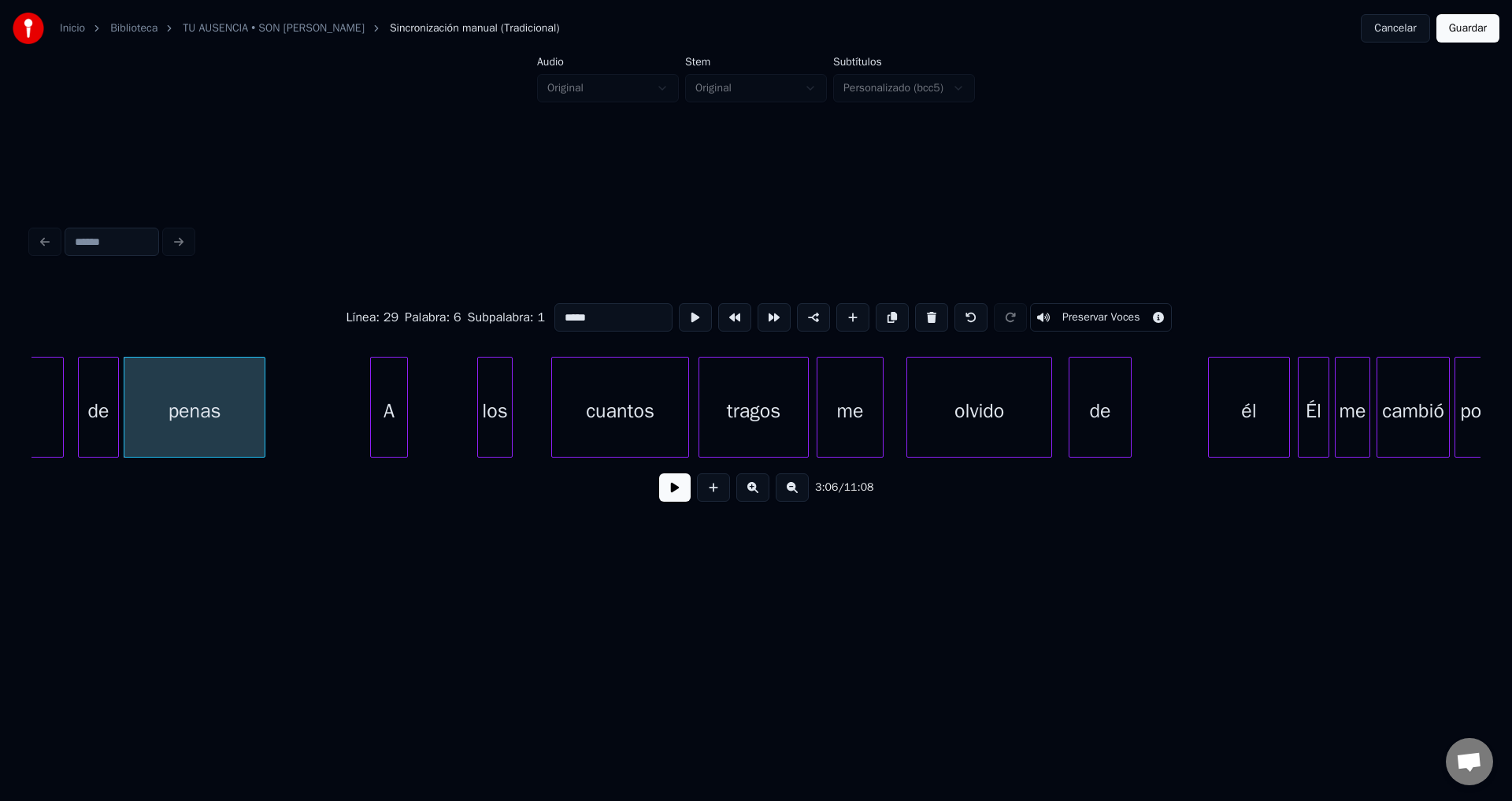 click at bounding box center (675, 488) 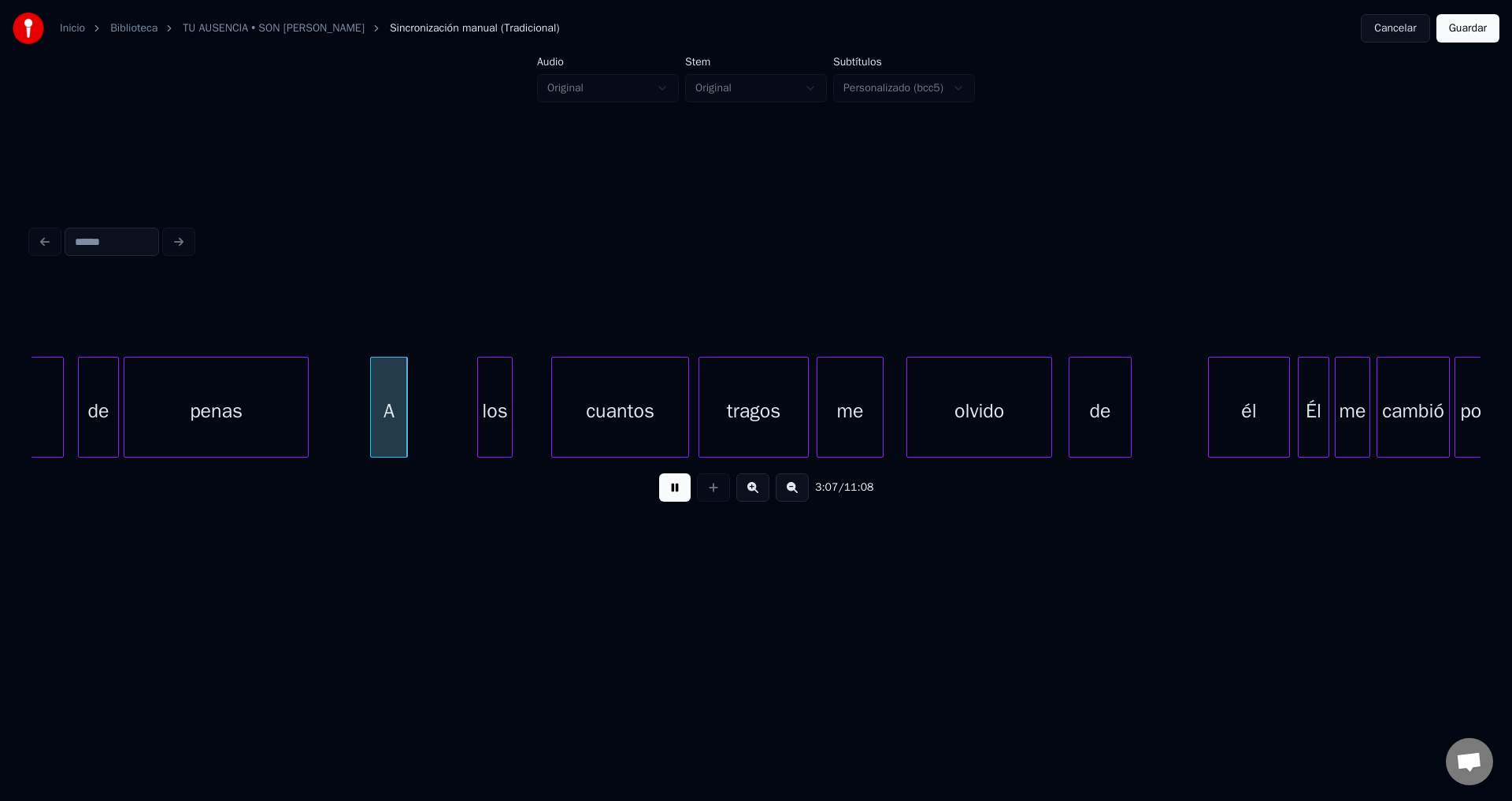 click at bounding box center (306, 407) 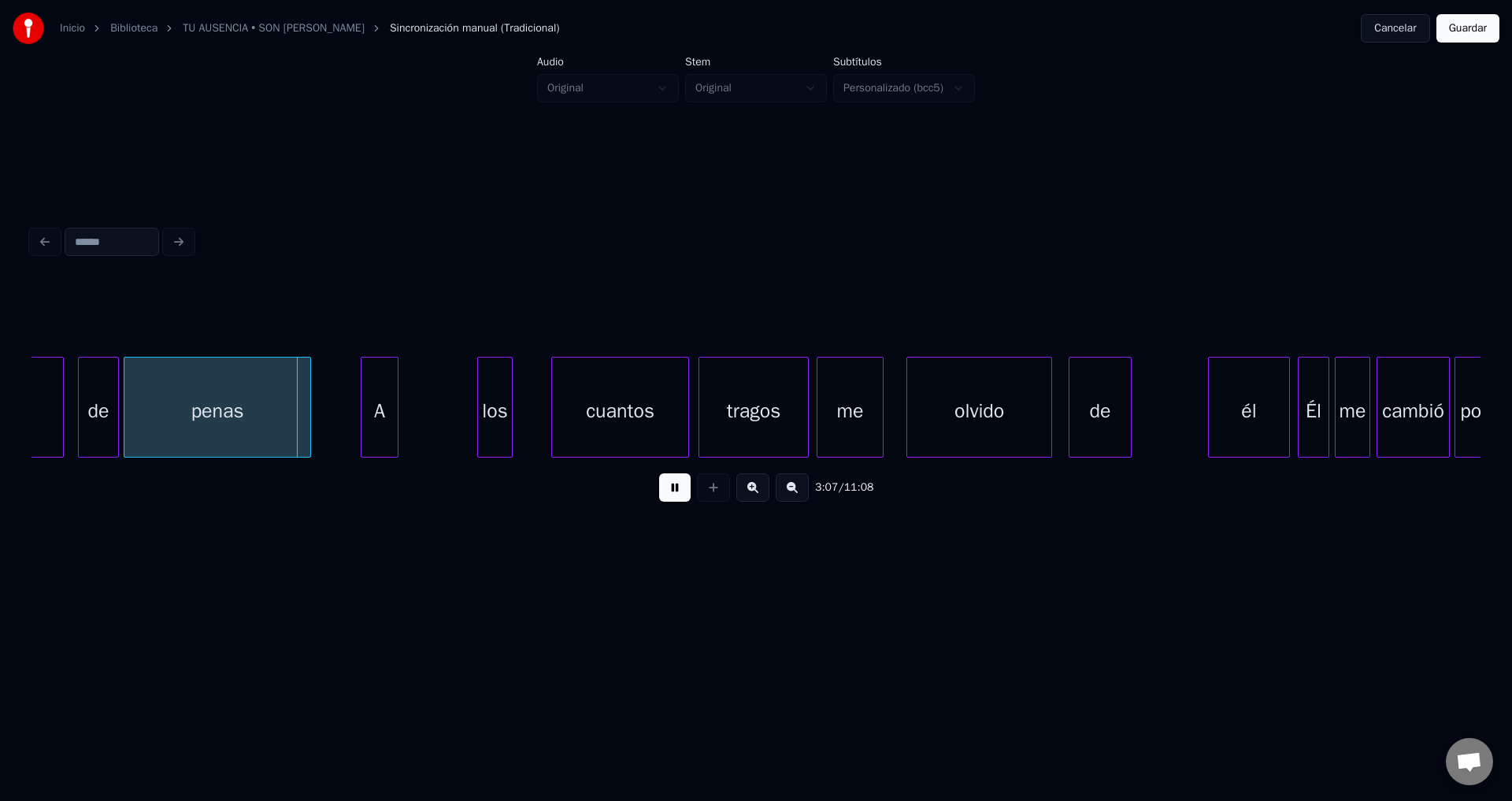 click on "A" at bounding box center [380, 411] 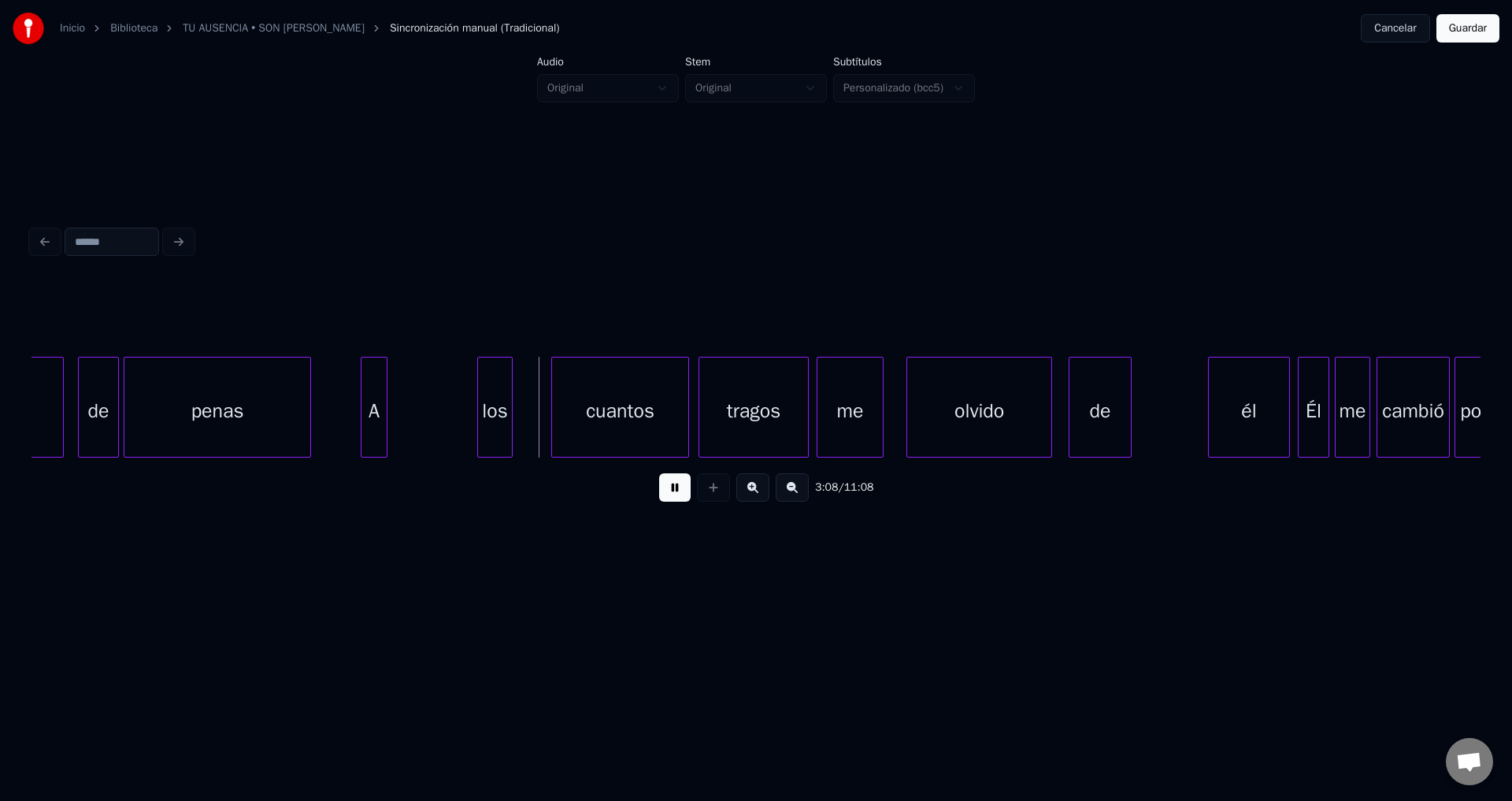 click at bounding box center (384, 407) 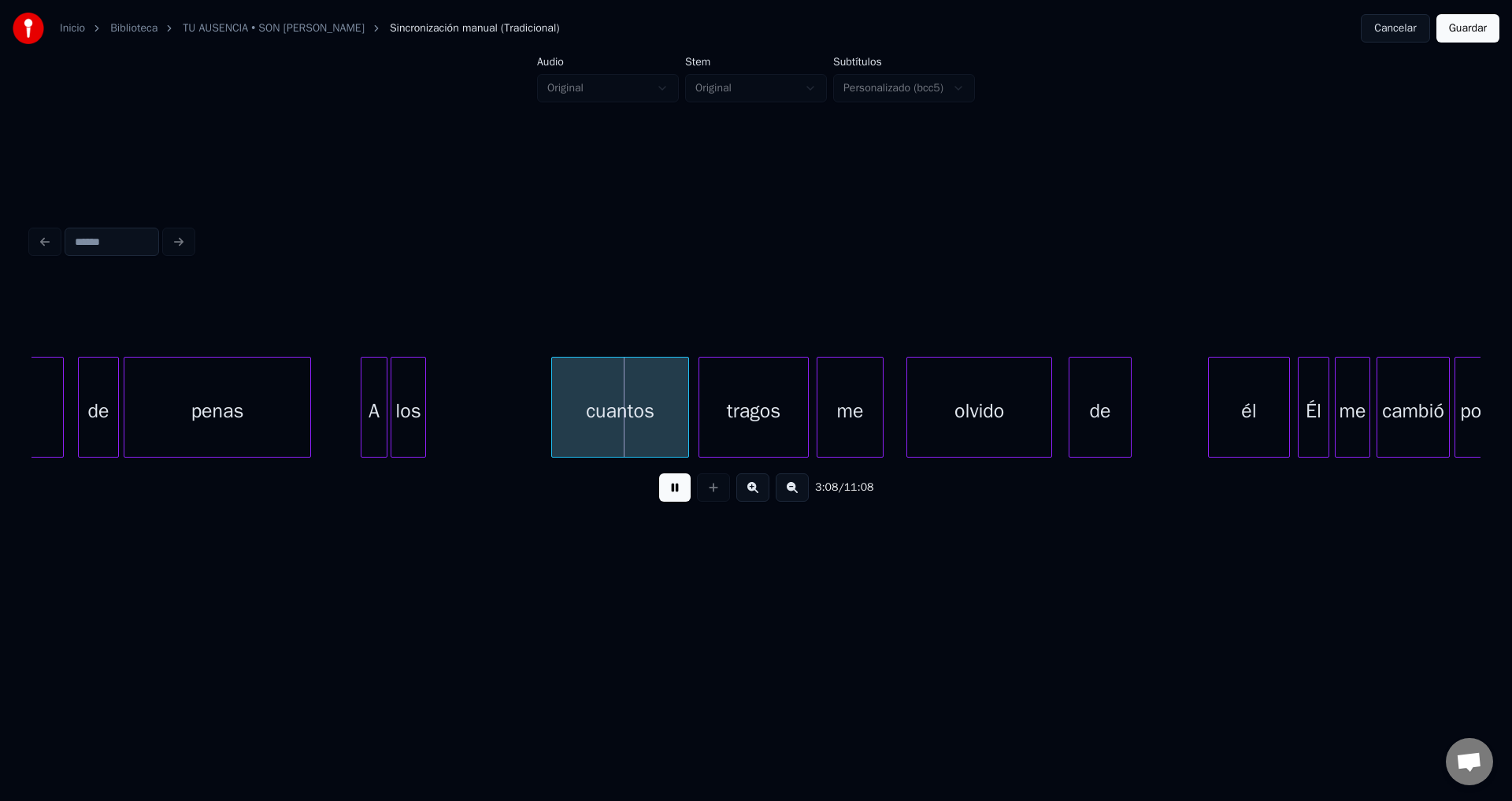 click on "los" at bounding box center [408, 411] 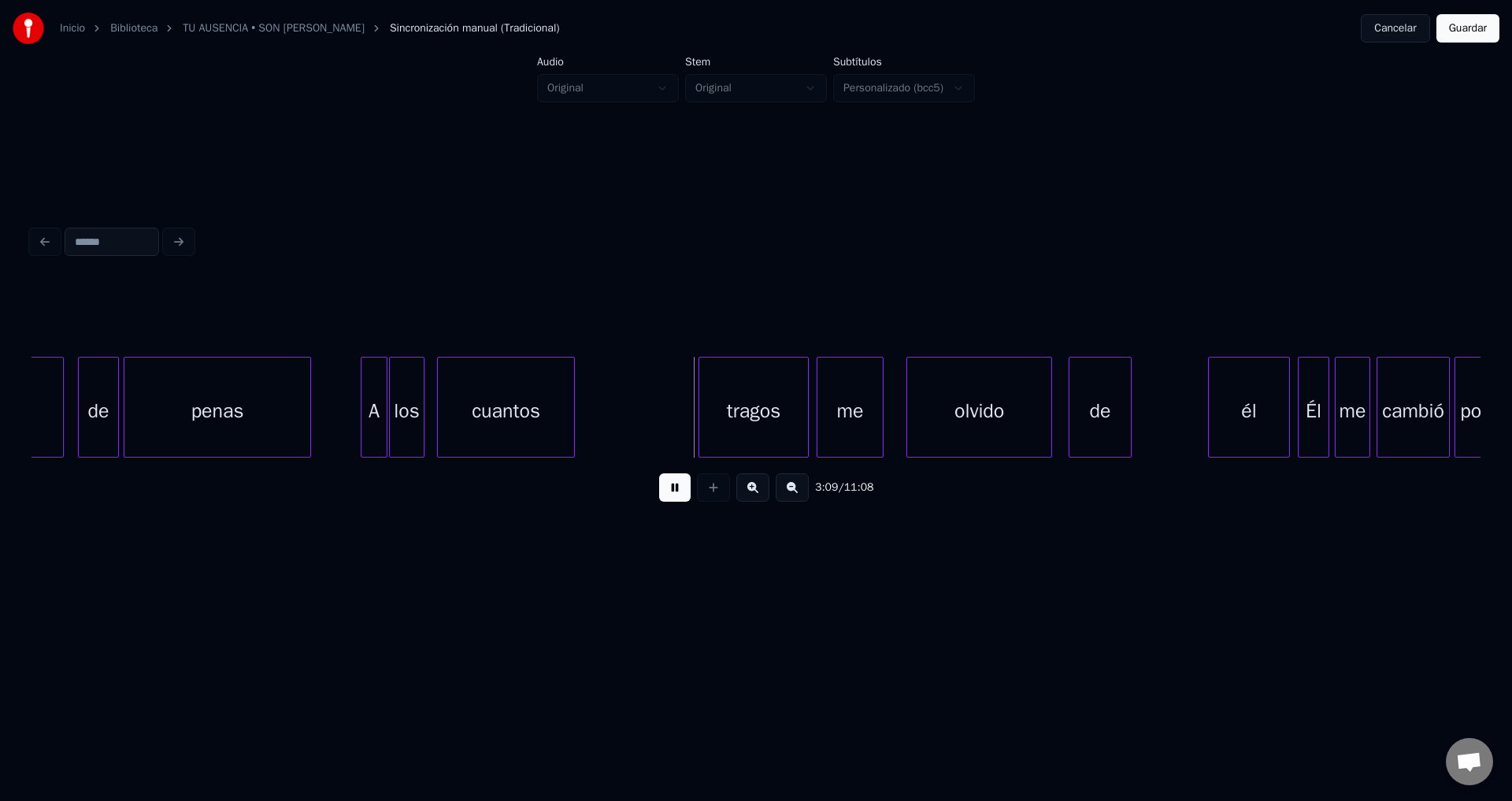 click on "cuantos" at bounding box center [506, 411] 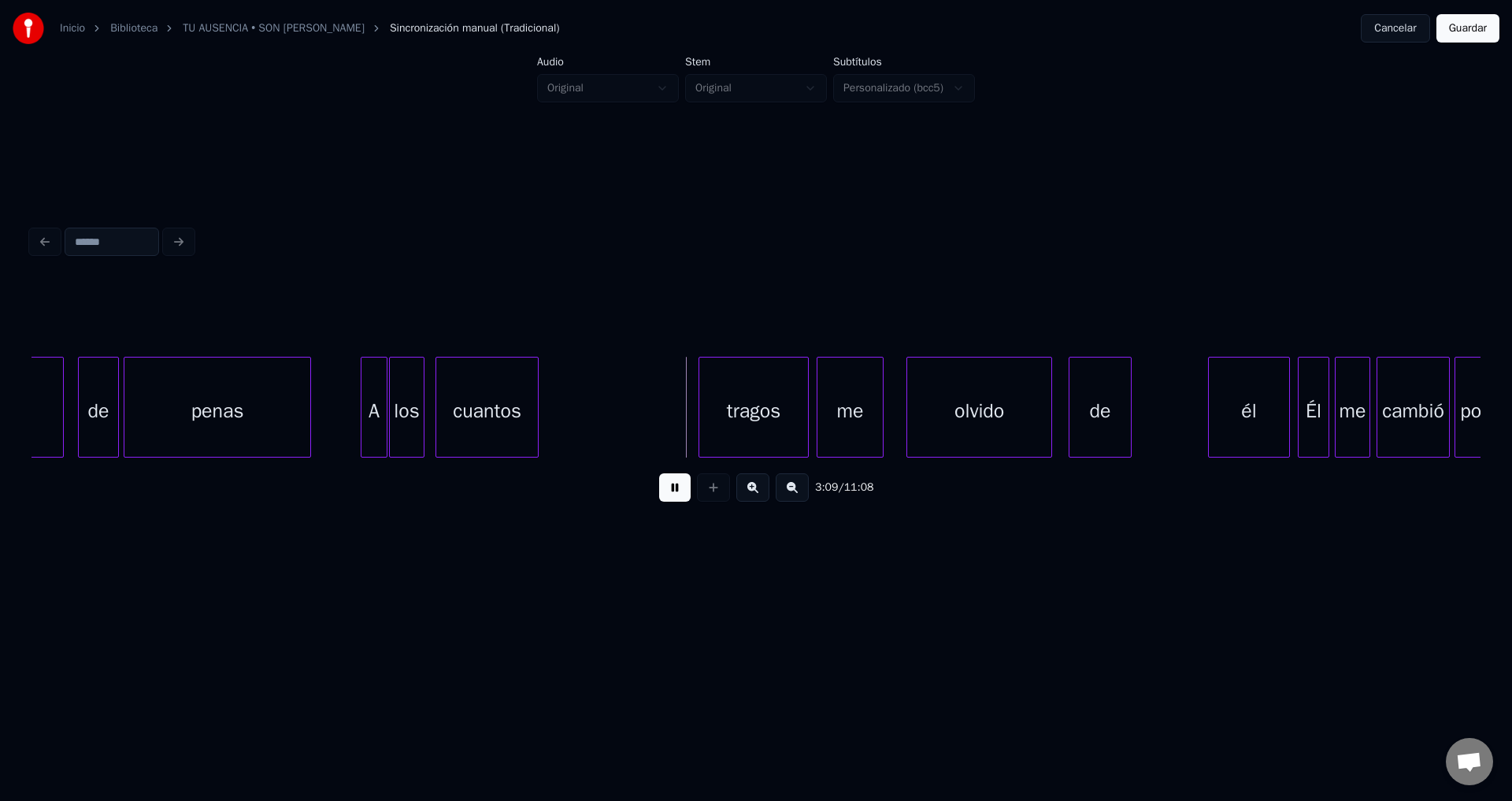 click at bounding box center (536, 407) 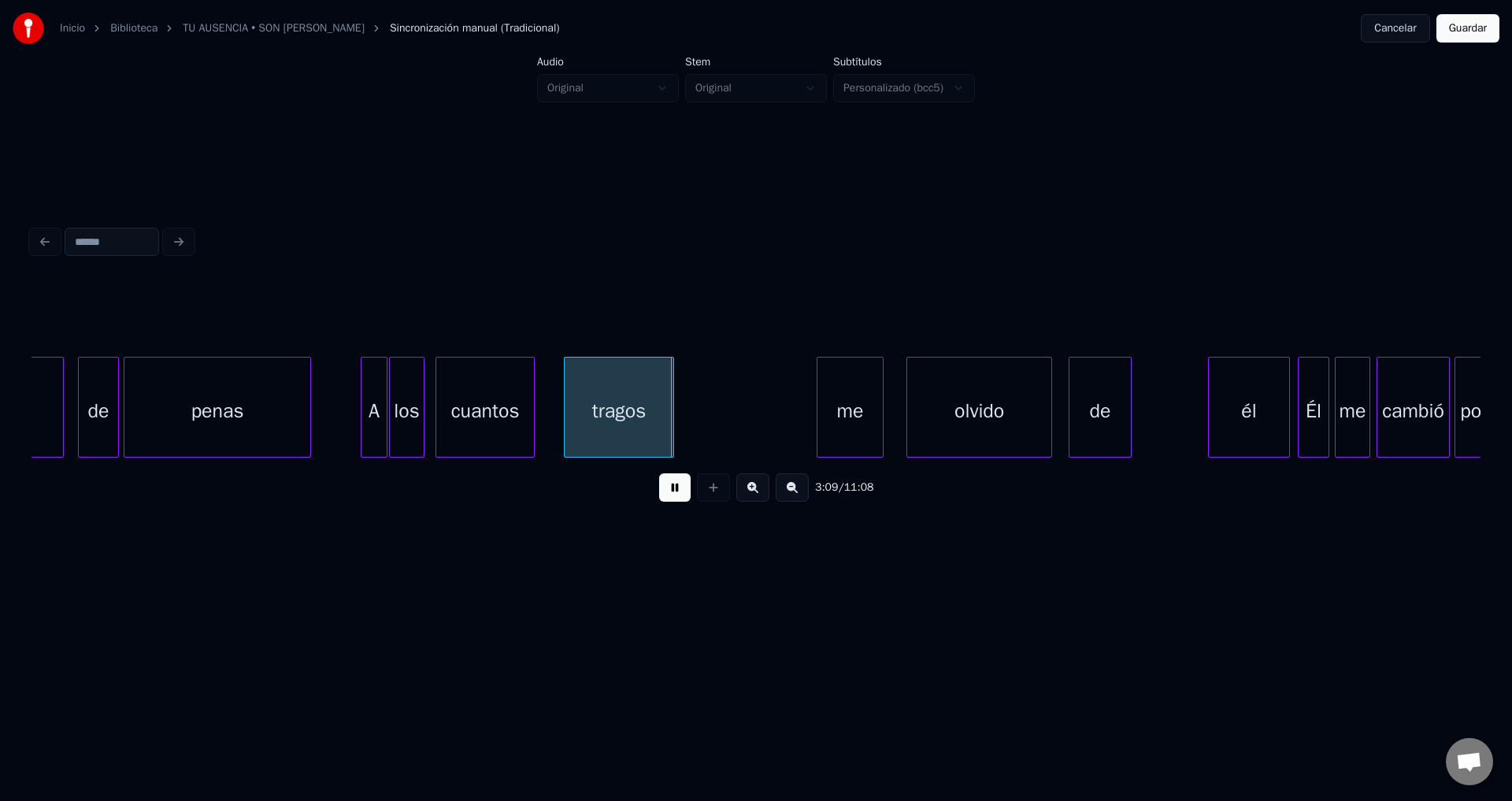 click on "tragos" at bounding box center (619, 411) 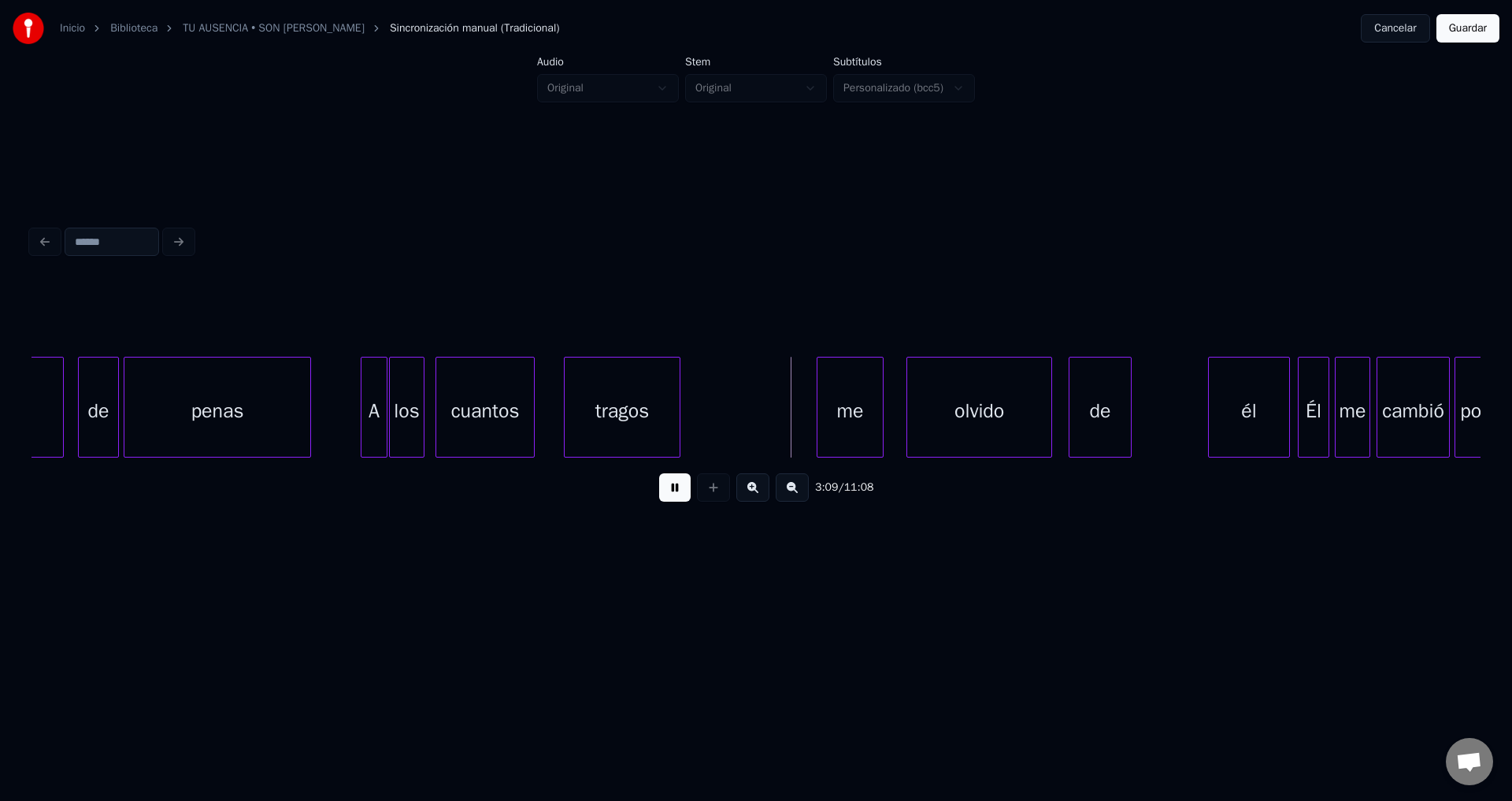 click at bounding box center [677, 407] 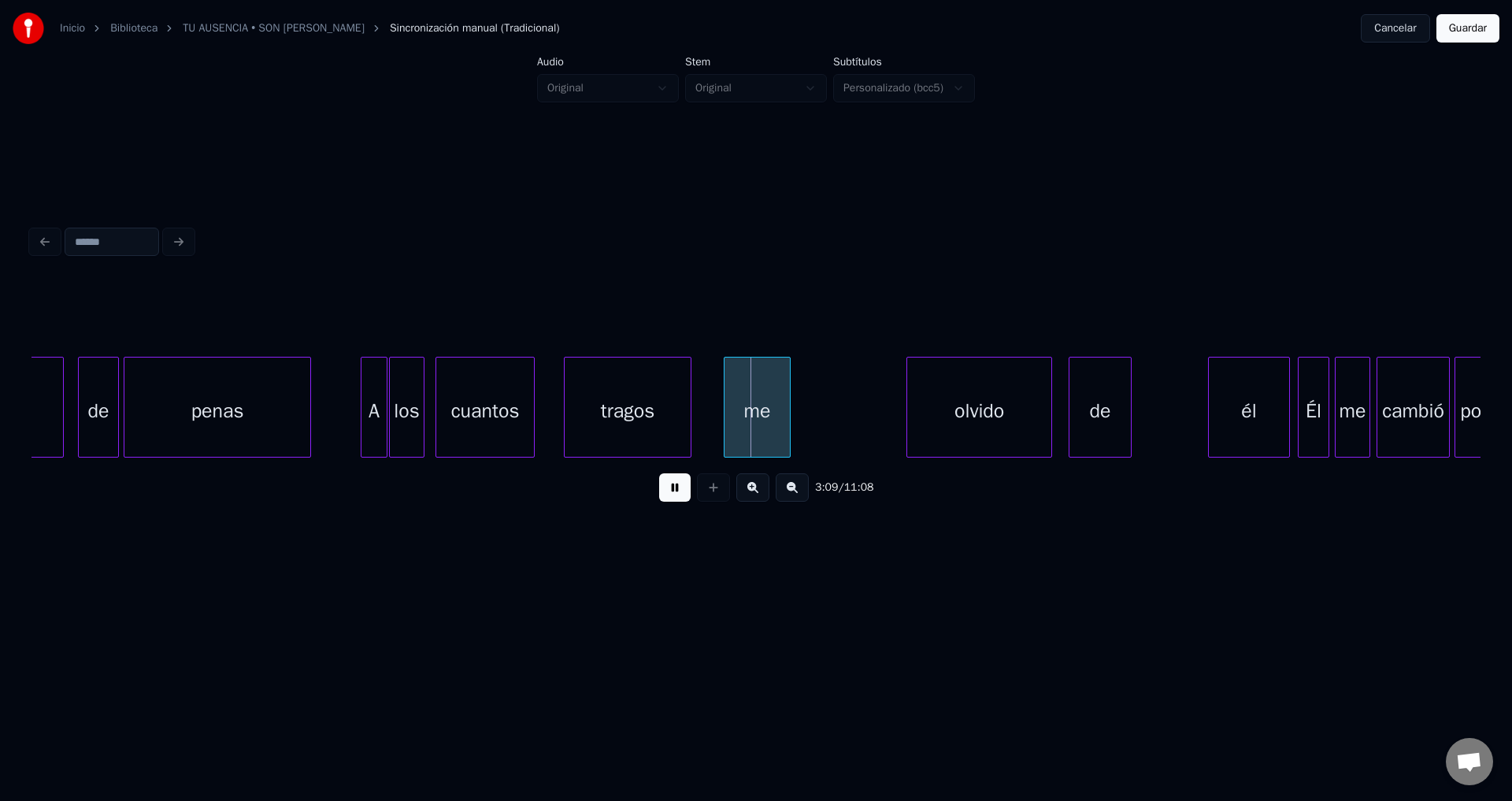 click on "me" at bounding box center (757, 411) 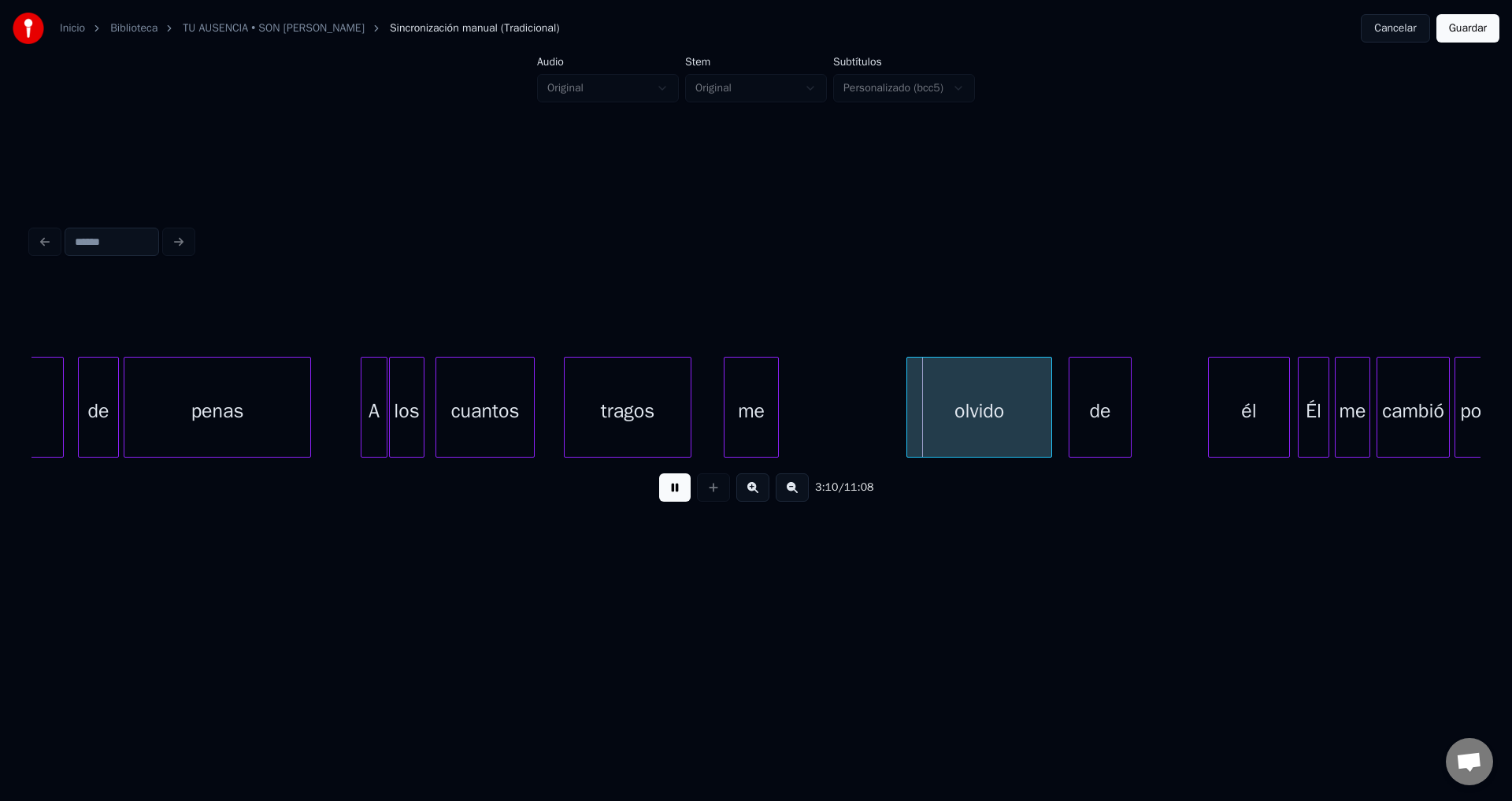 click at bounding box center [776, 407] 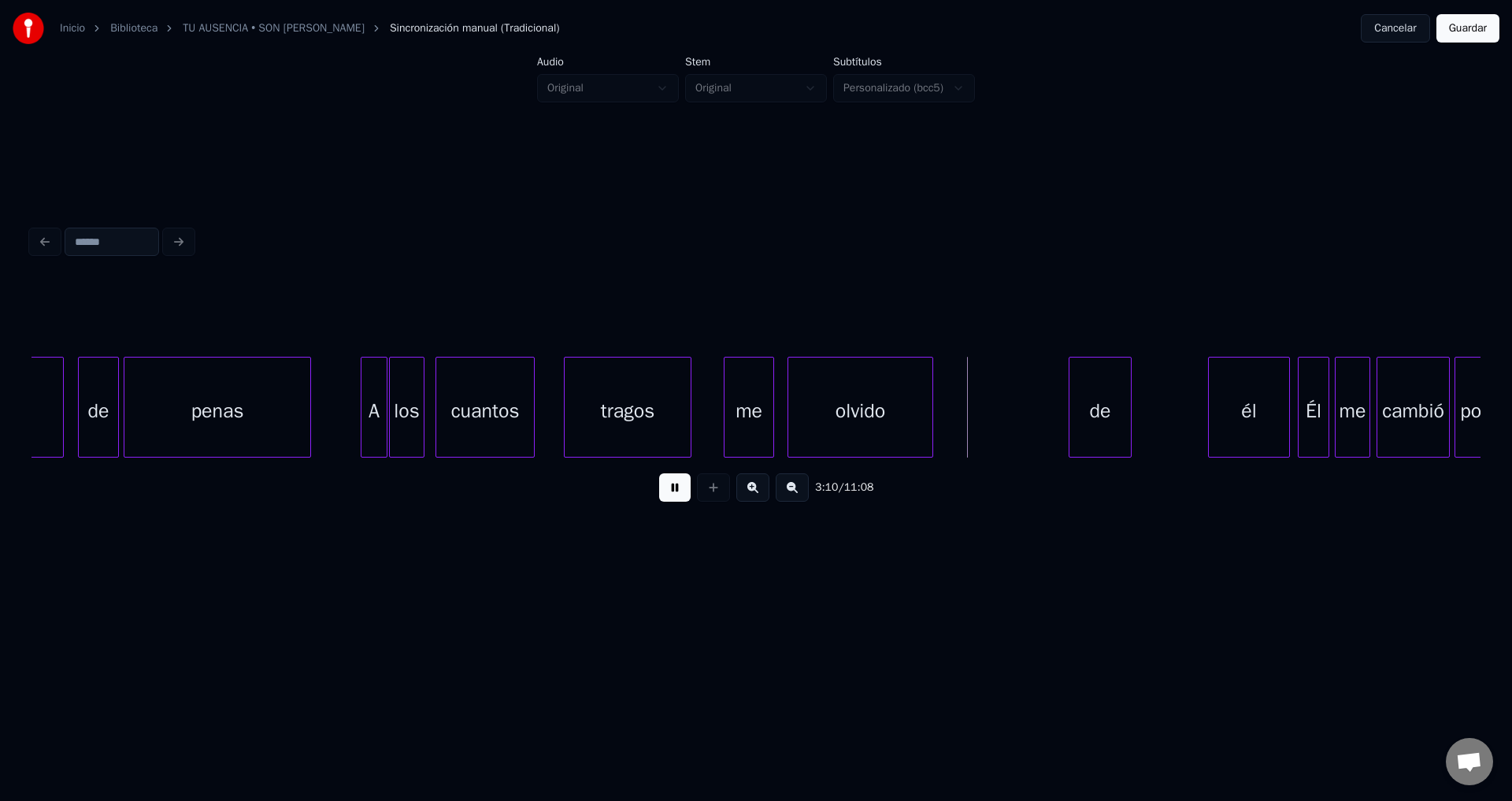 click on "olvido" at bounding box center (860, 411) 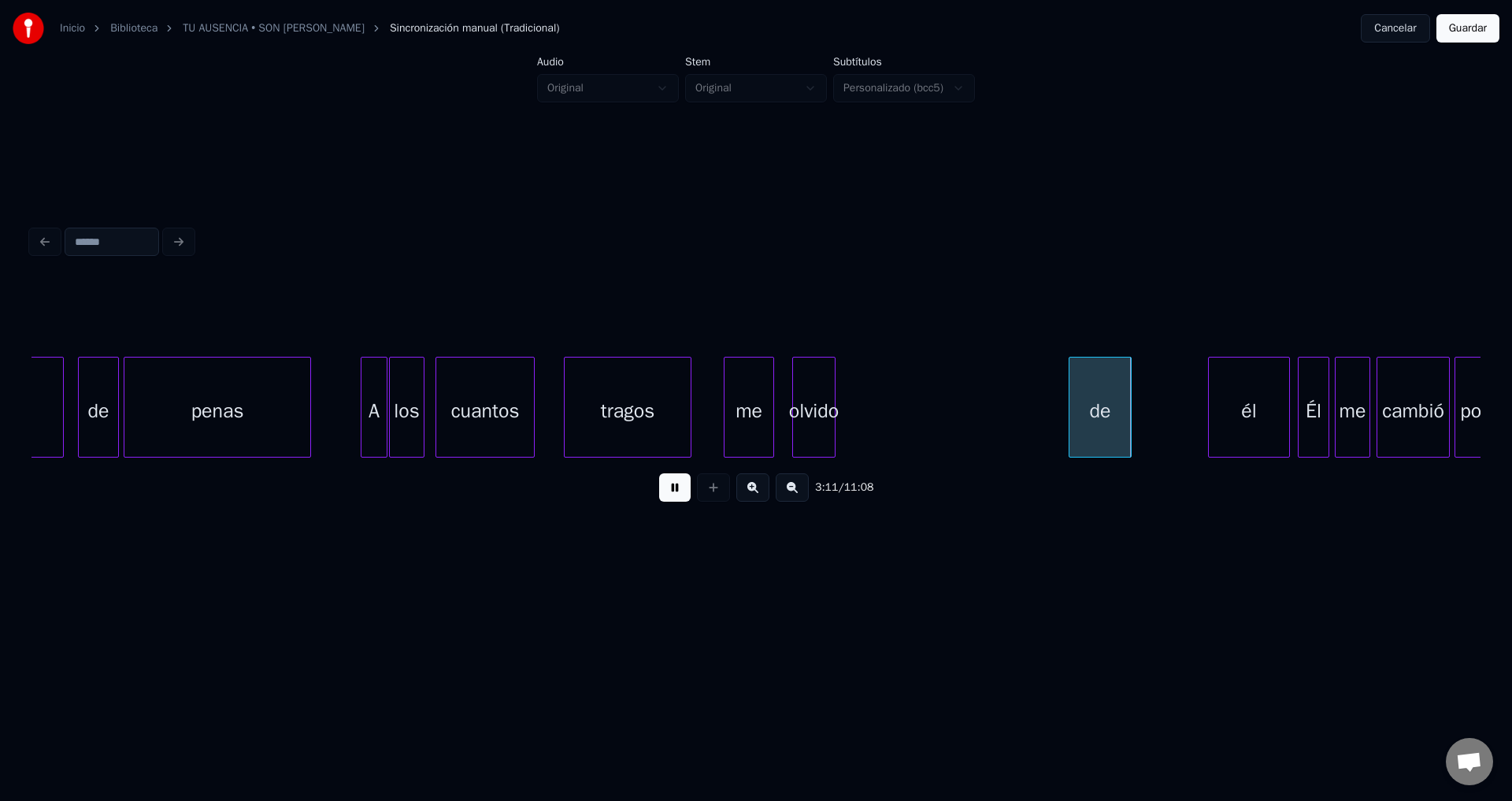 click at bounding box center [832, 407] 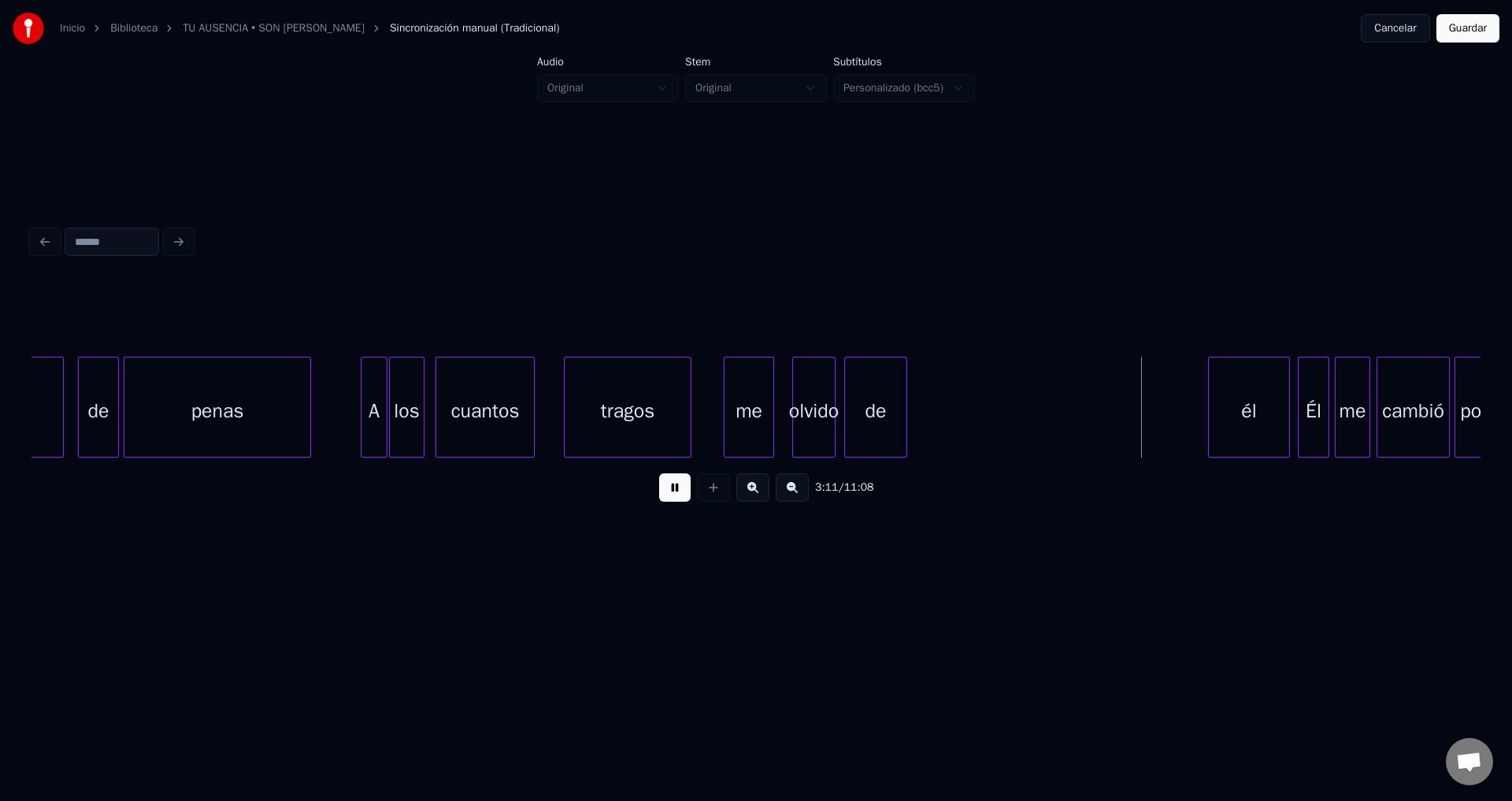 click on "de" at bounding box center (876, 411) 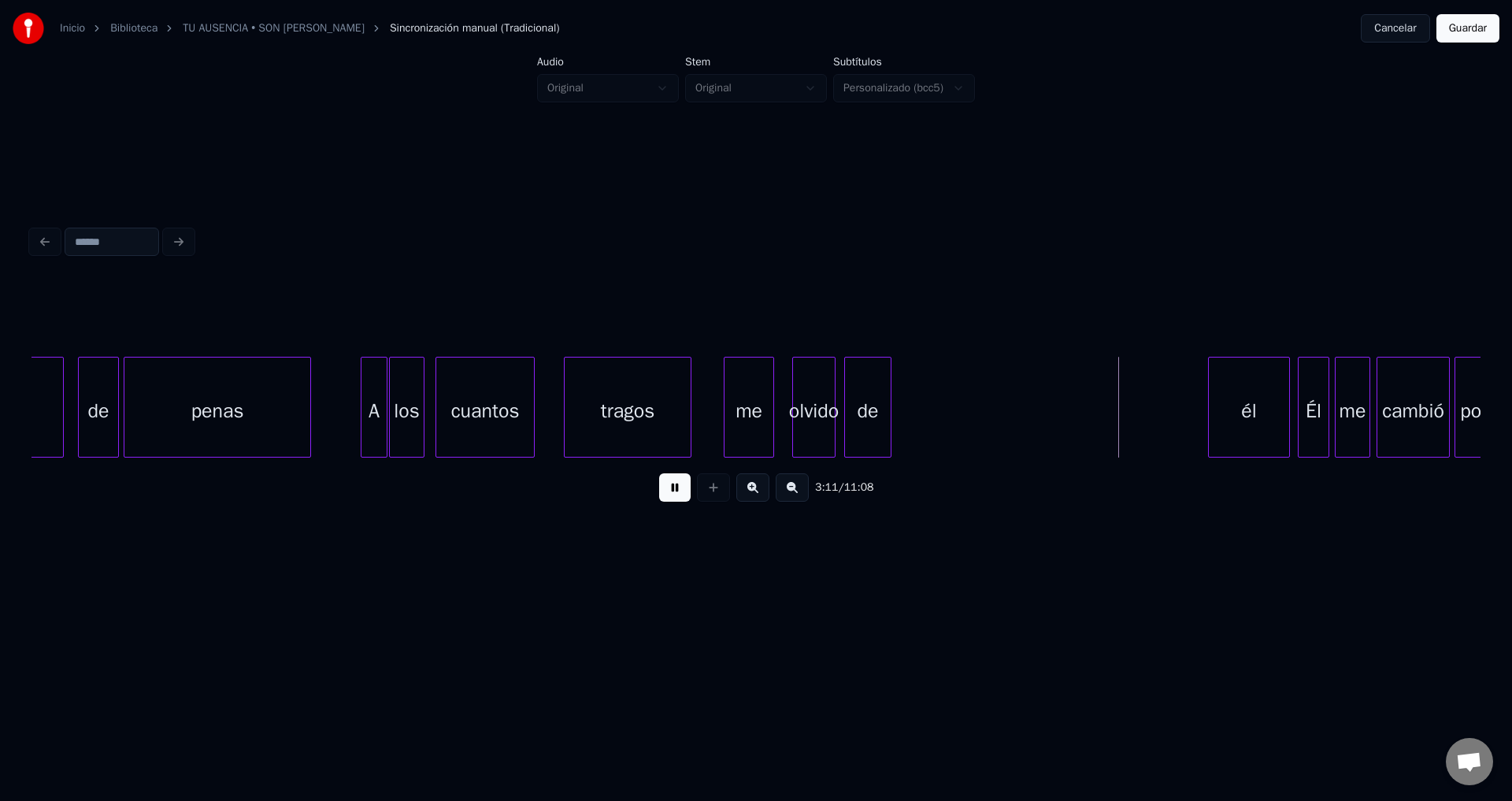click at bounding box center [888, 407] 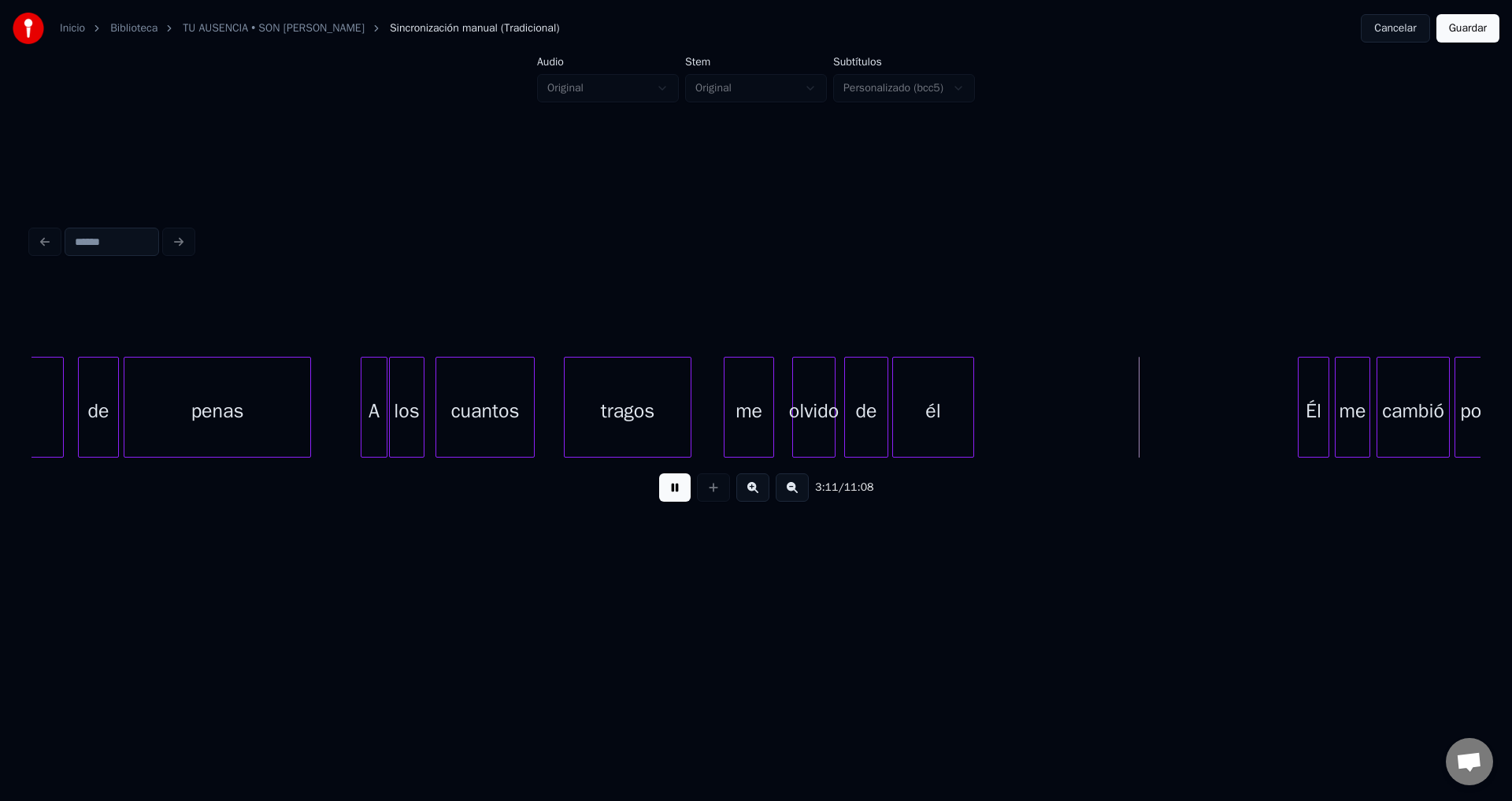 click on "él" at bounding box center [933, 411] 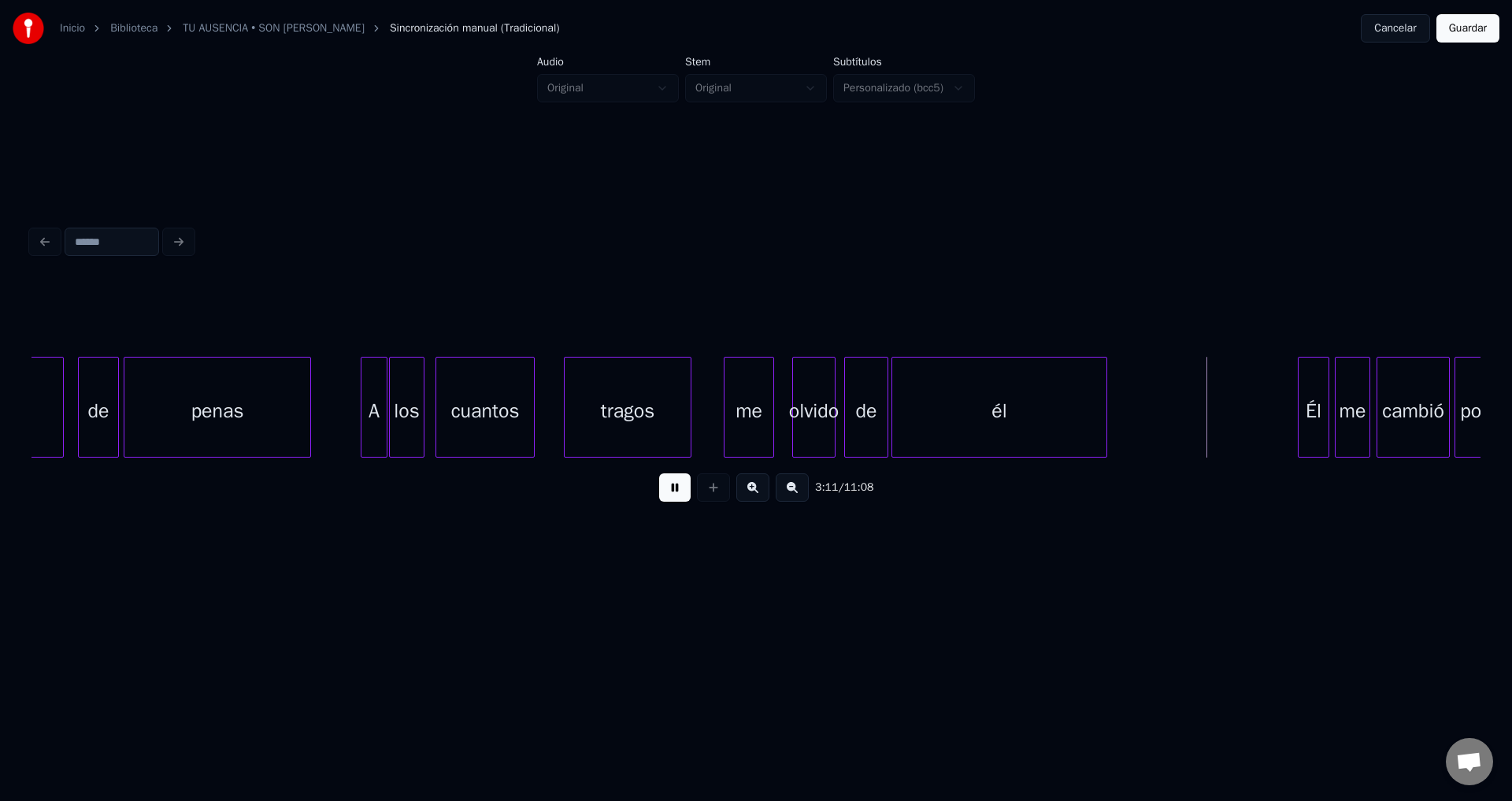 click at bounding box center (1104, 407) 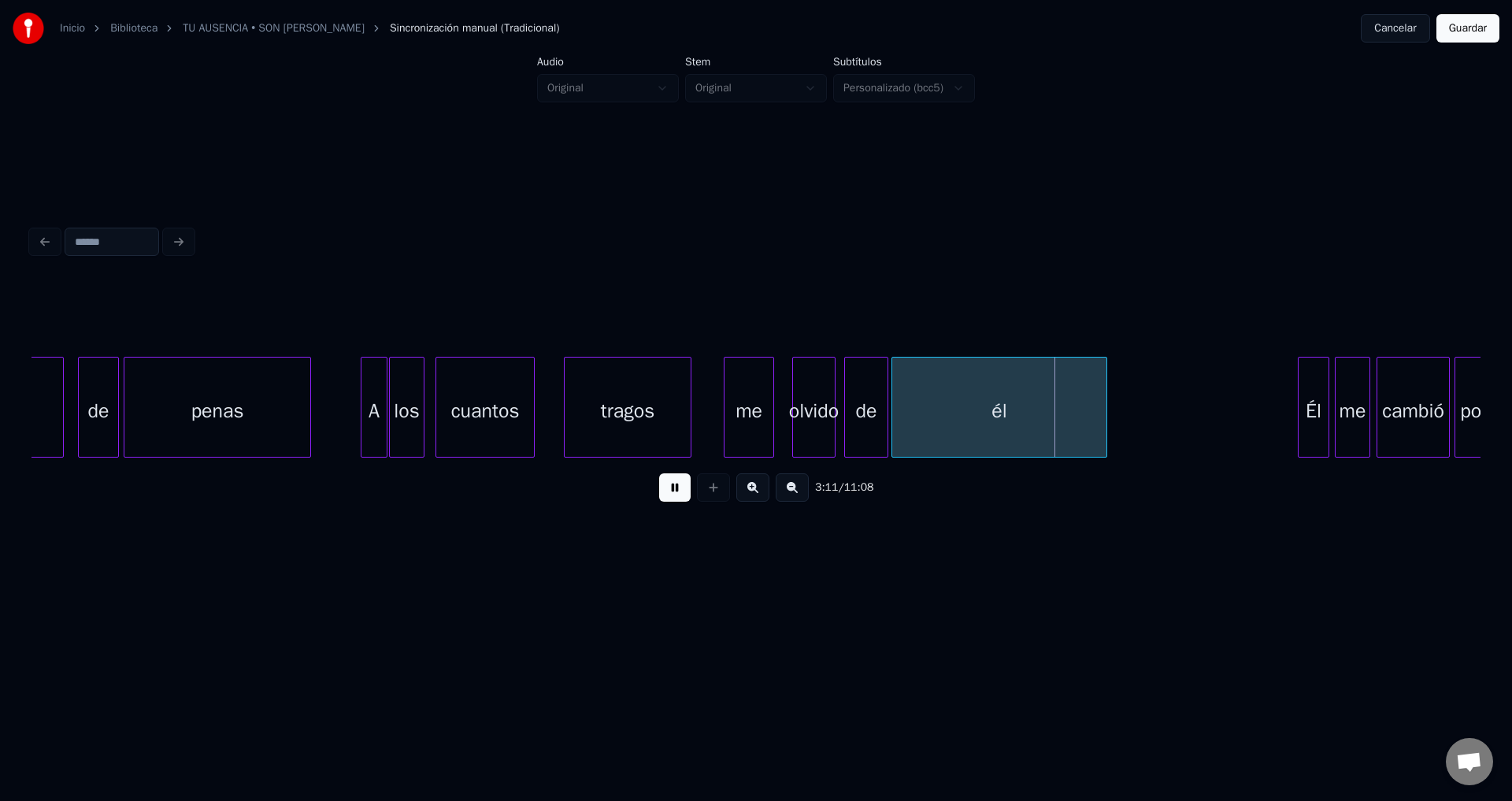 click at bounding box center (675, 488) 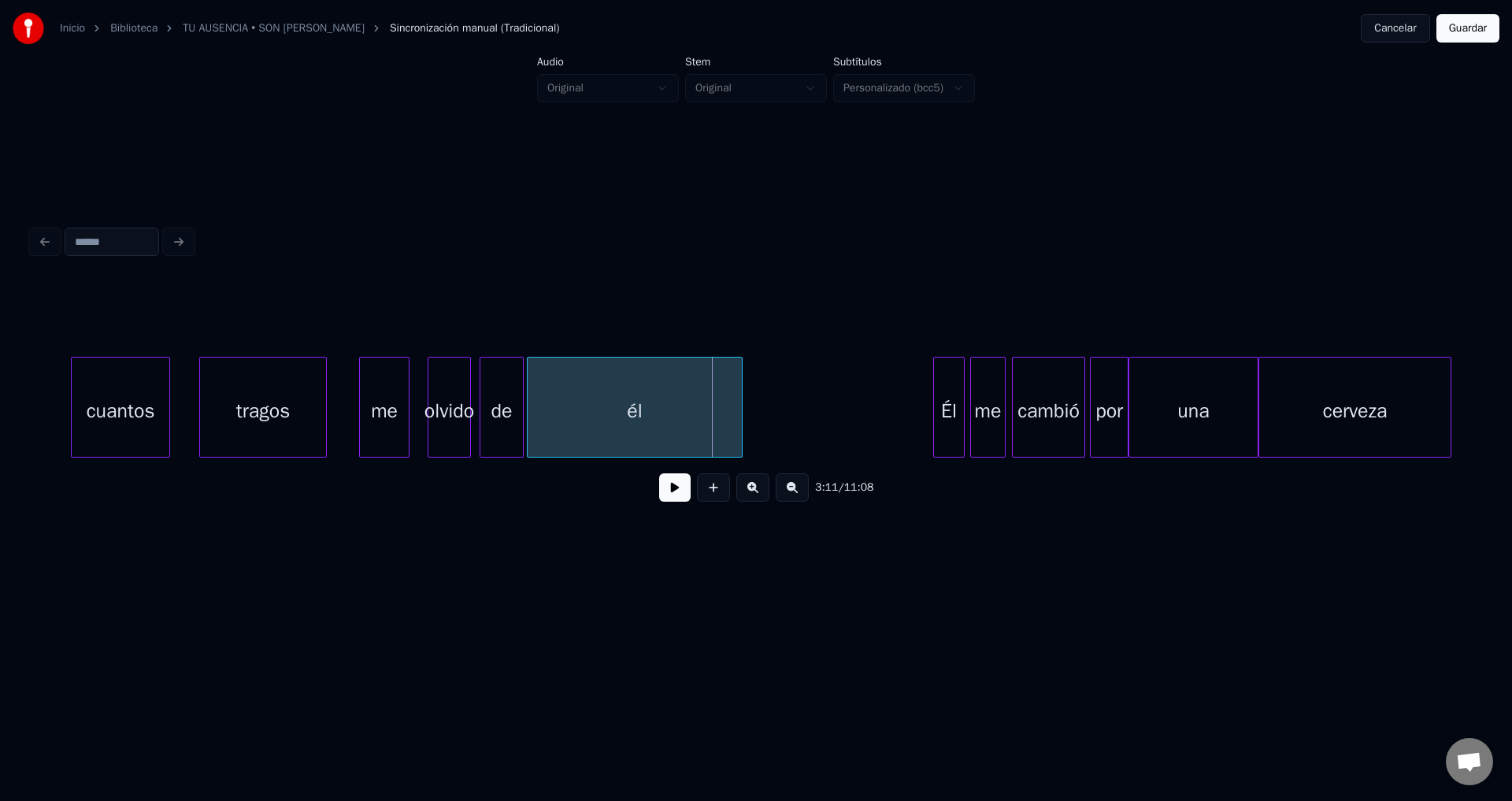 scroll, scrollTop: 0, scrollLeft: 37247, axis: horizontal 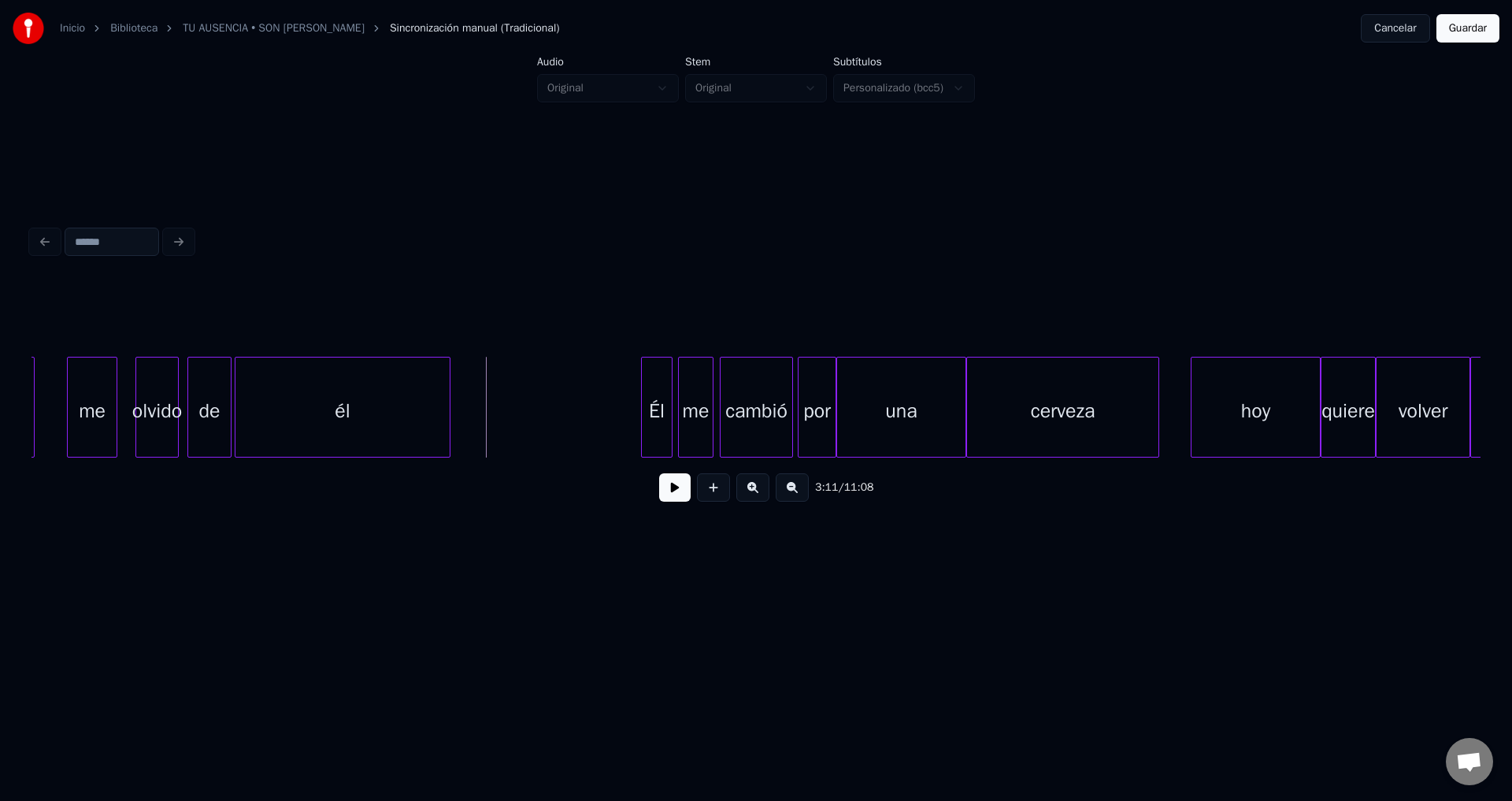 click on "3:11  /  11:08" at bounding box center (756, 488) 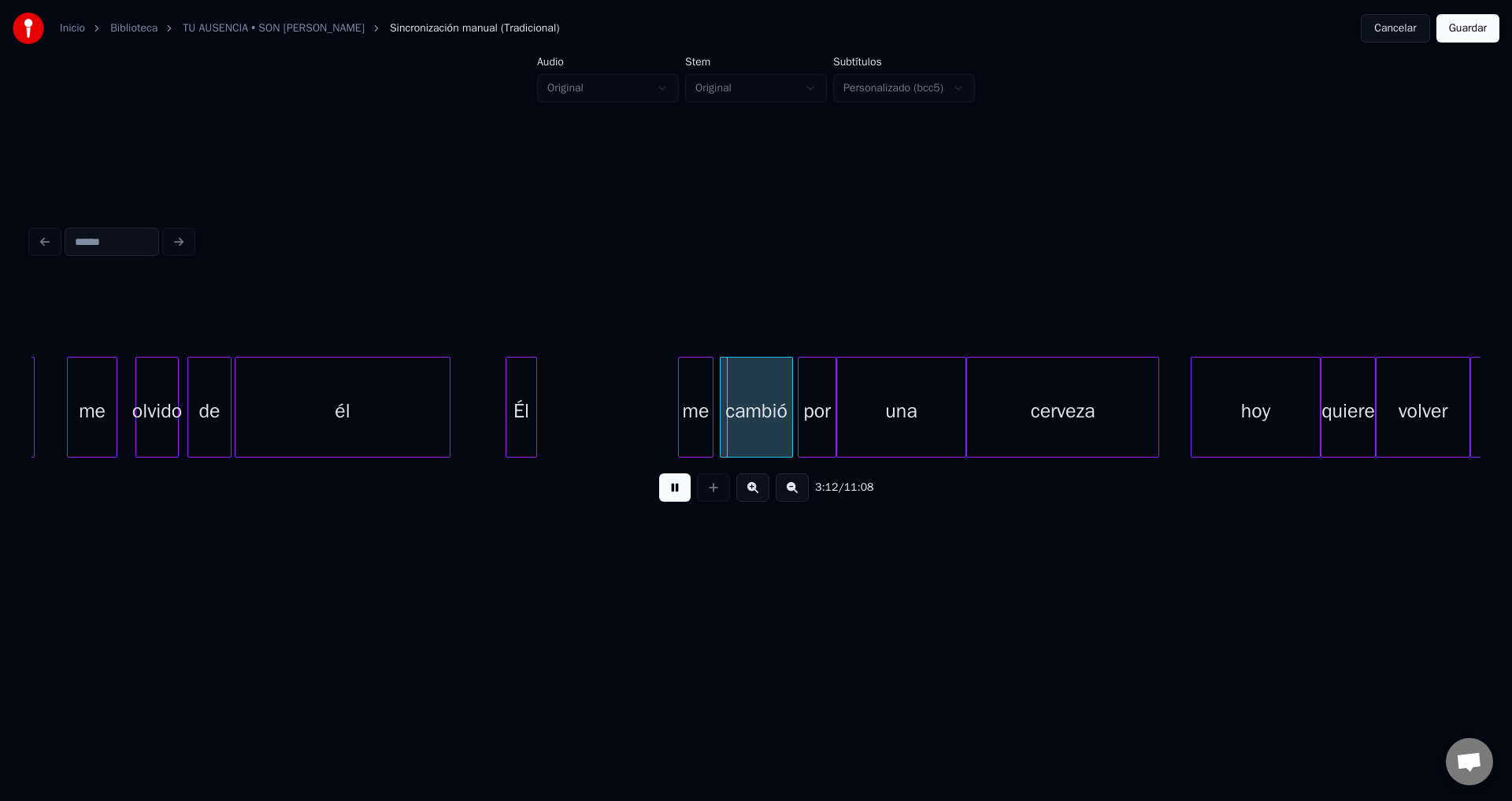click on "Él" at bounding box center [521, 411] 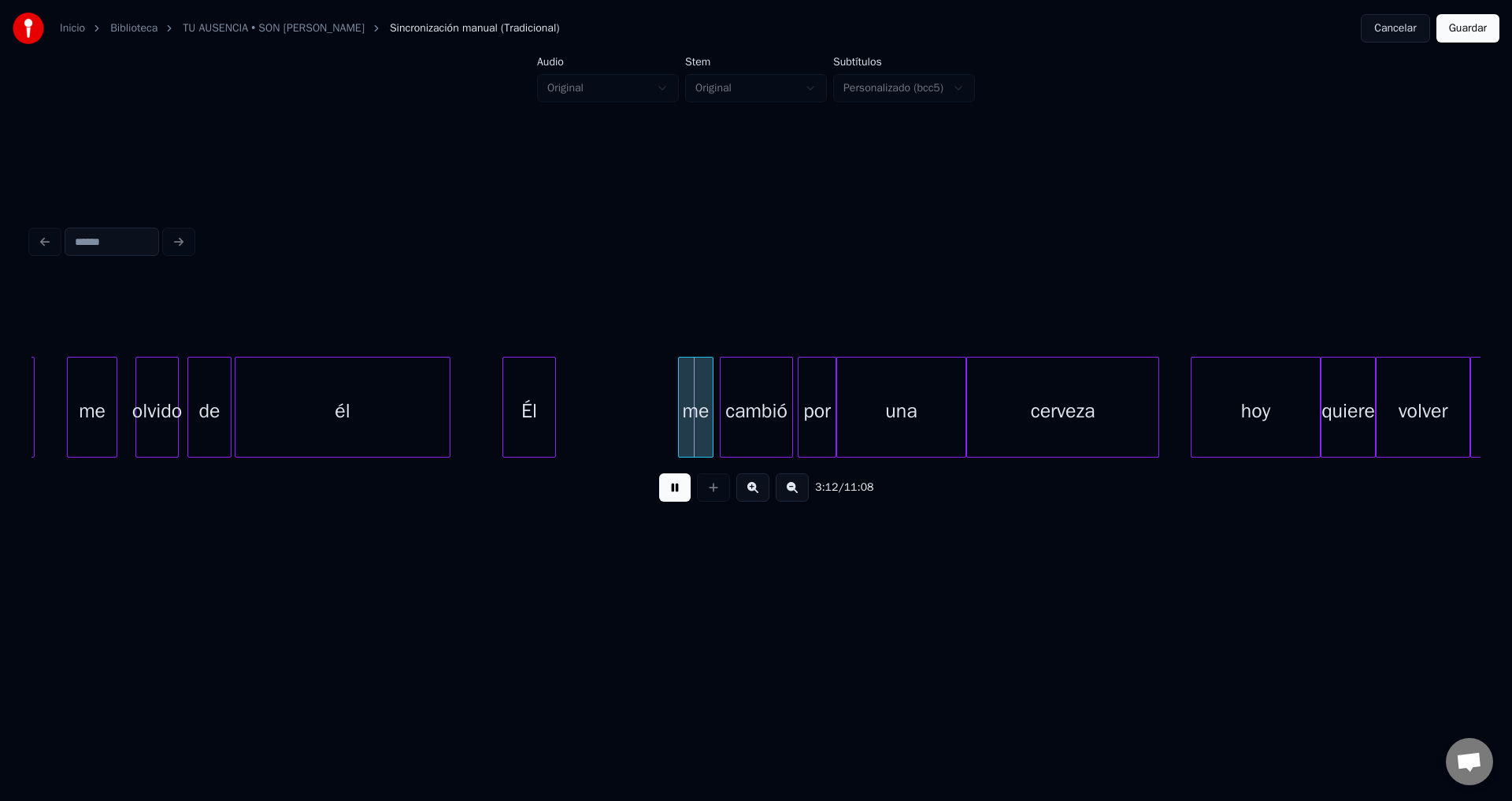 click at bounding box center (553, 407) 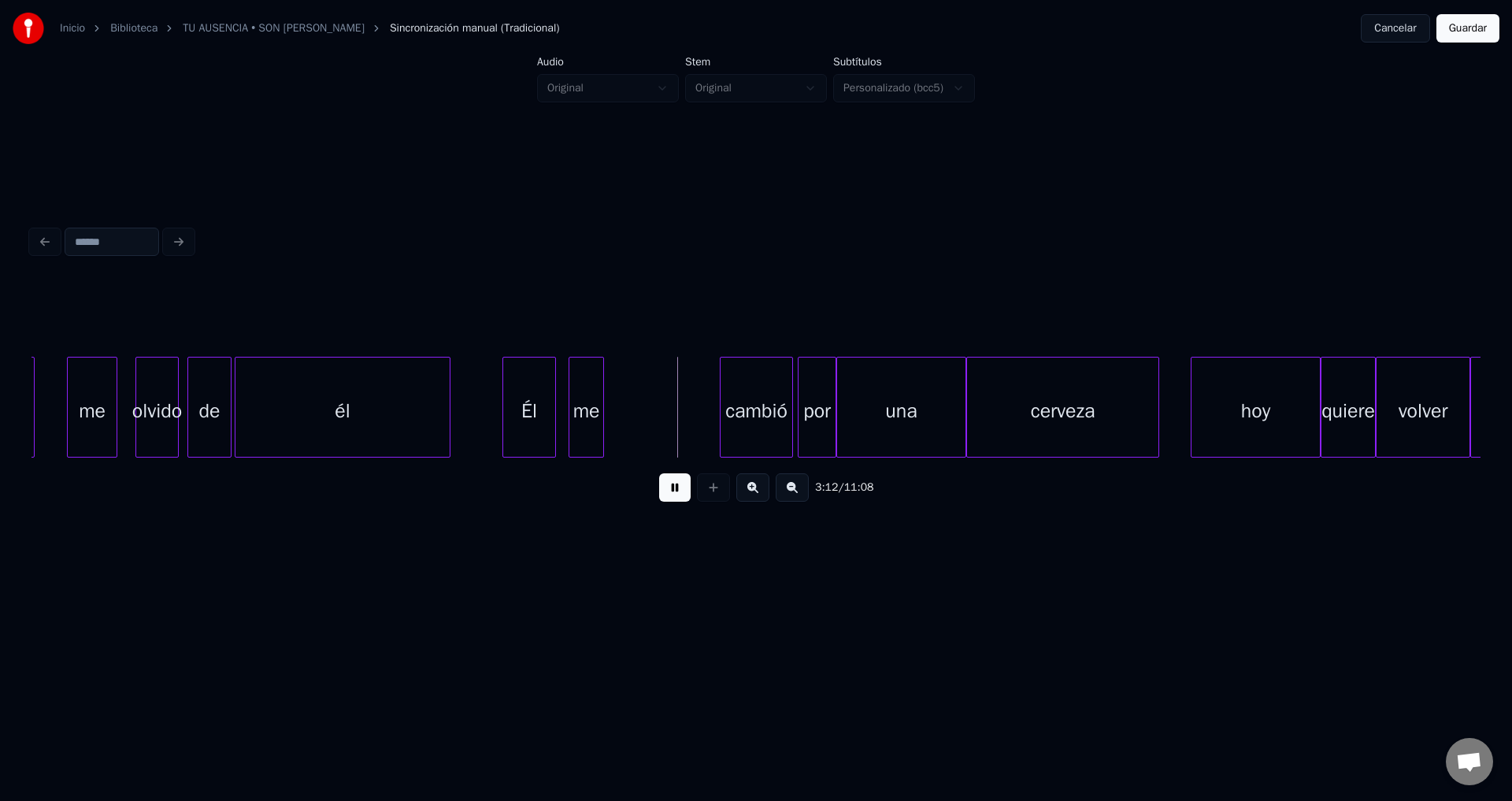 click on "me" at bounding box center (586, 411) 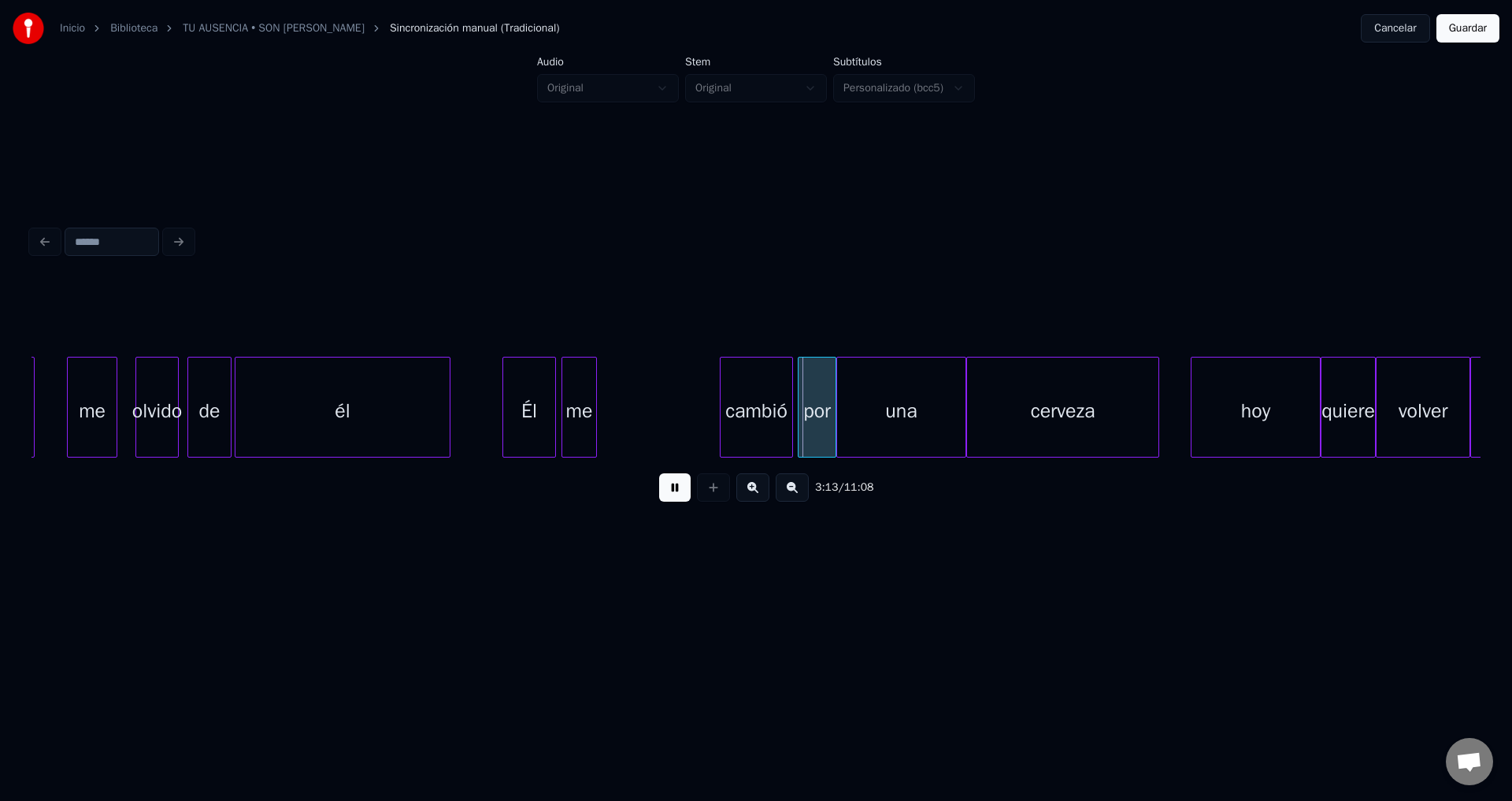 click on "me" at bounding box center (579, 411) 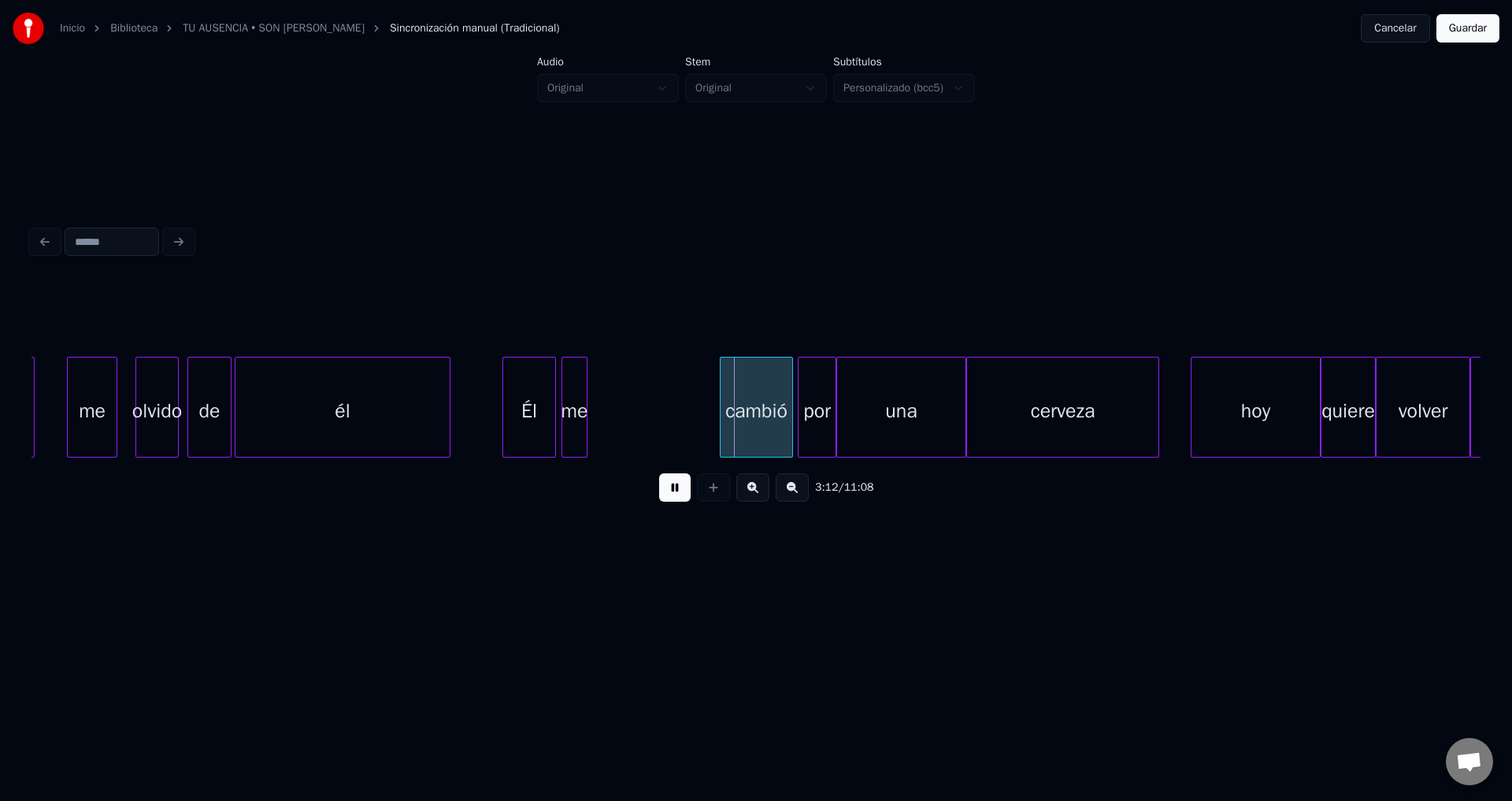click at bounding box center [584, 407] 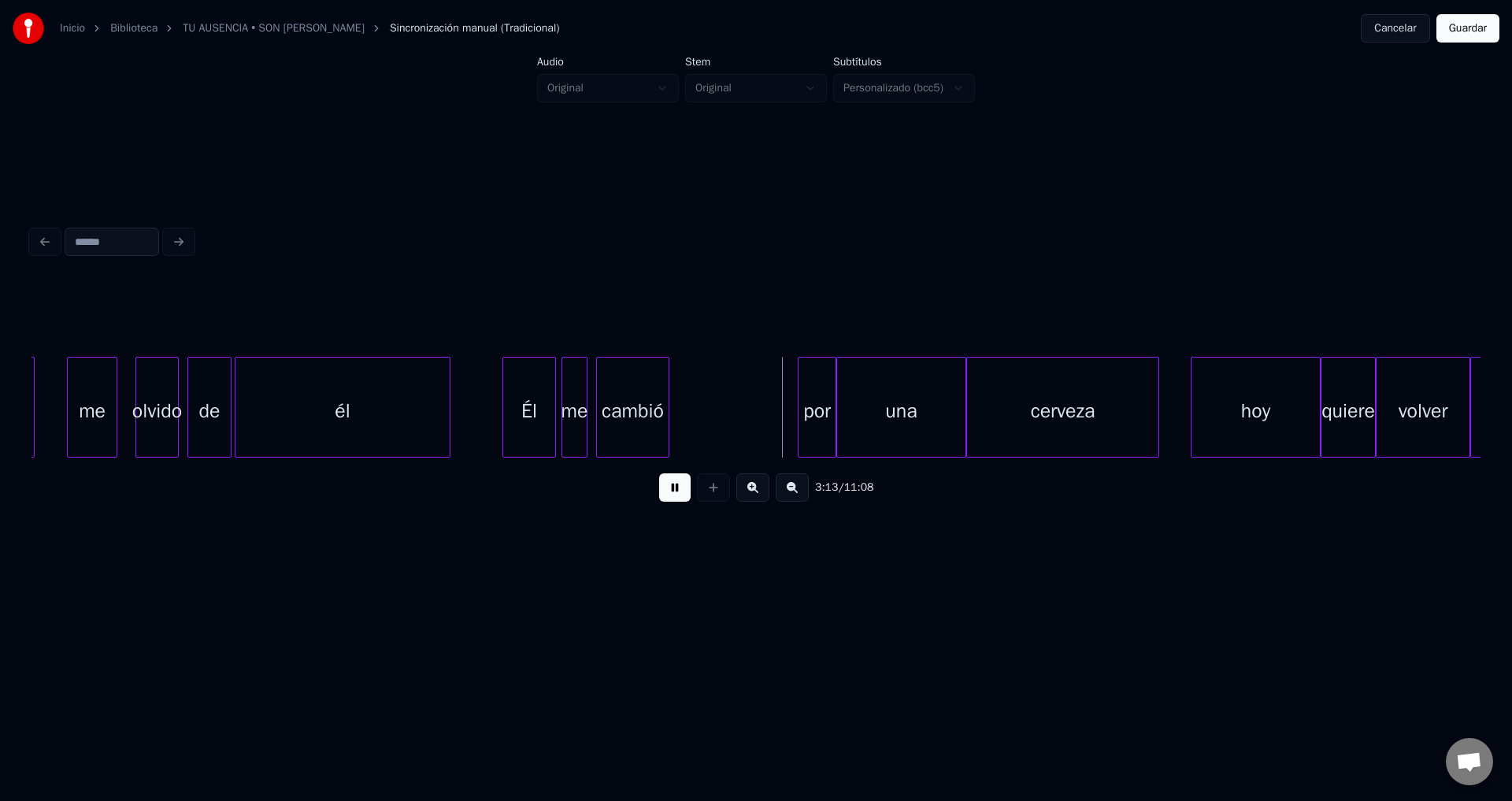 click on "cambió" at bounding box center [632, 411] 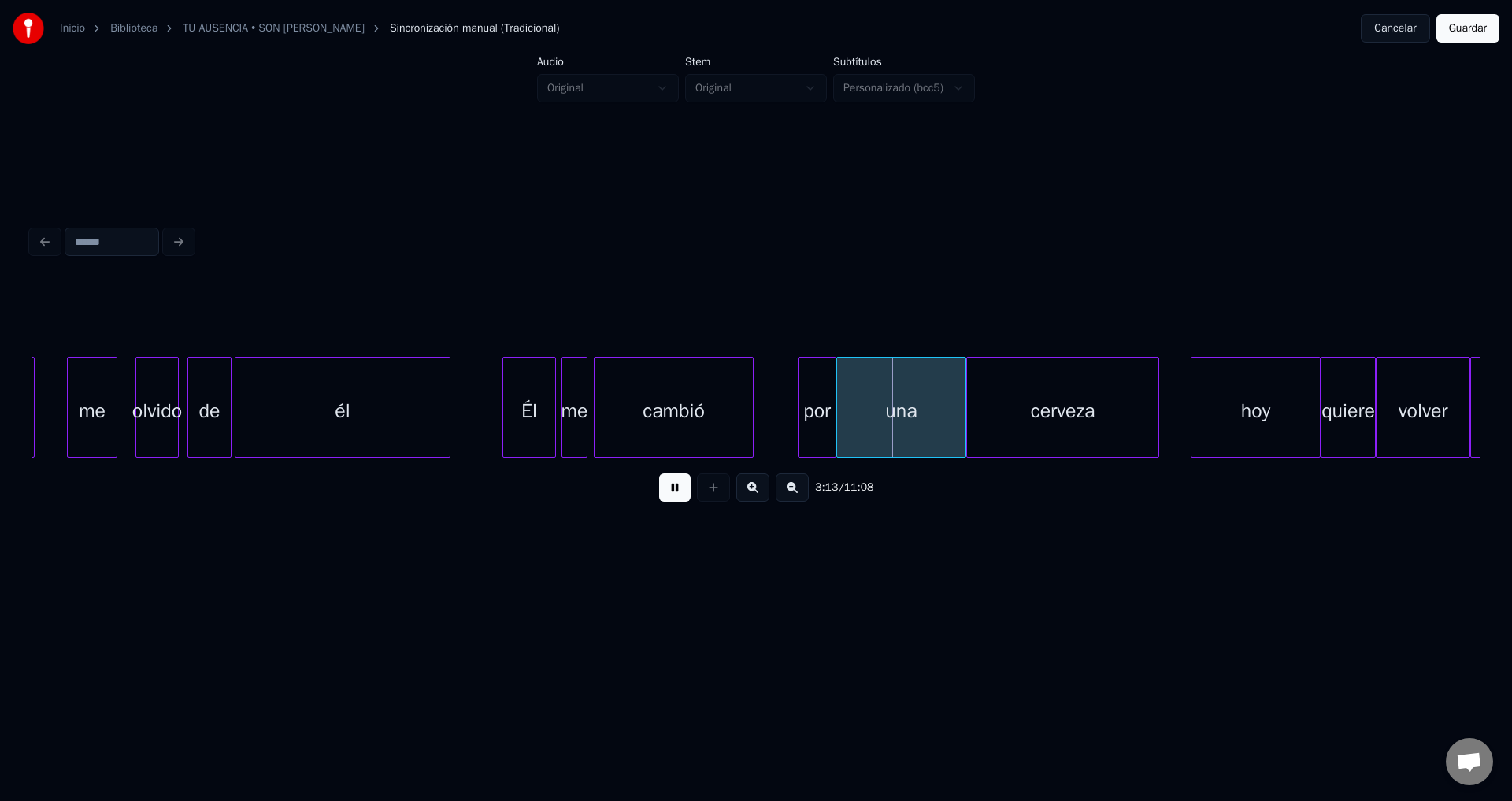 click at bounding box center (750, 407) 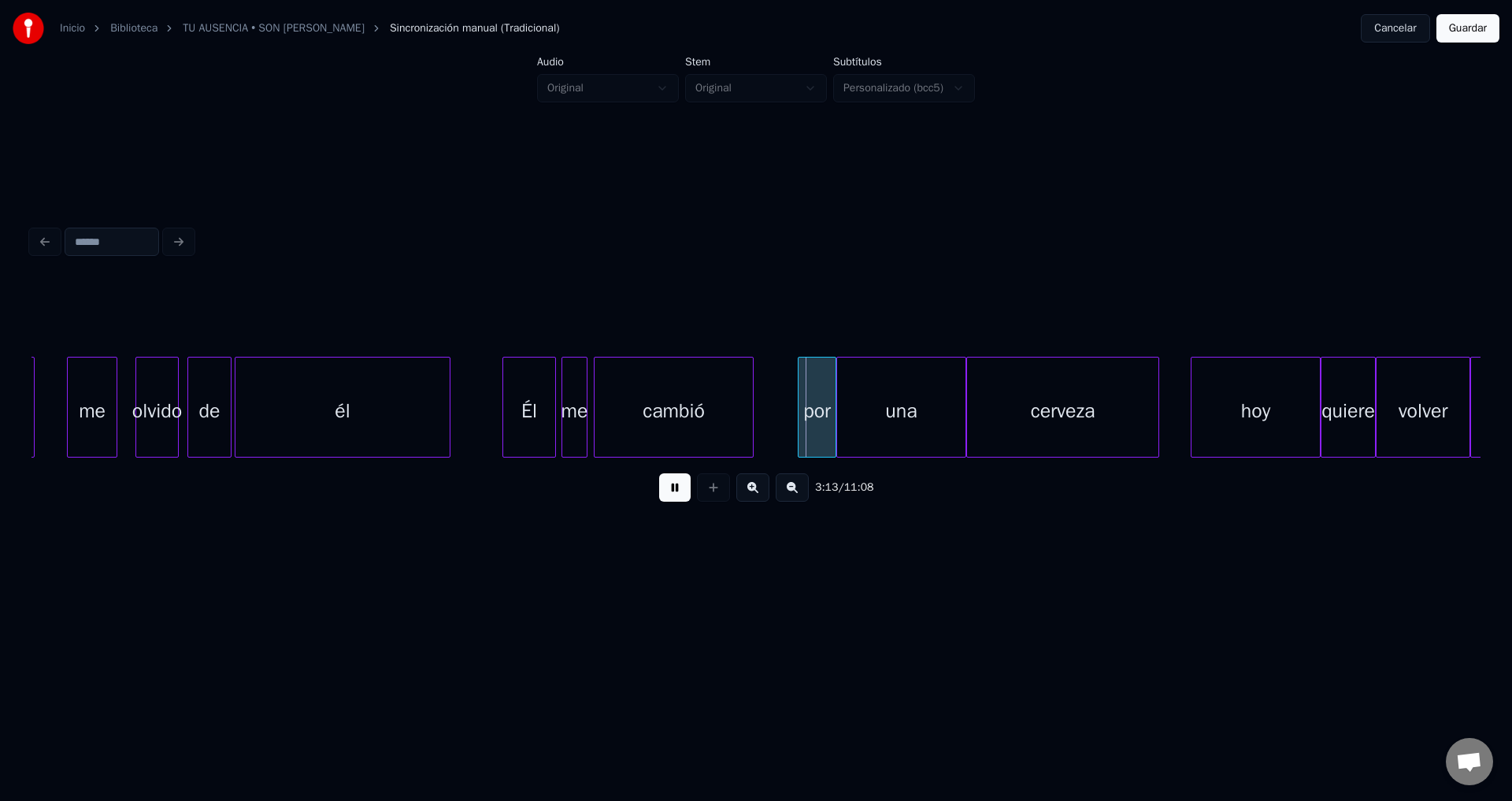 click at bounding box center [675, 488] 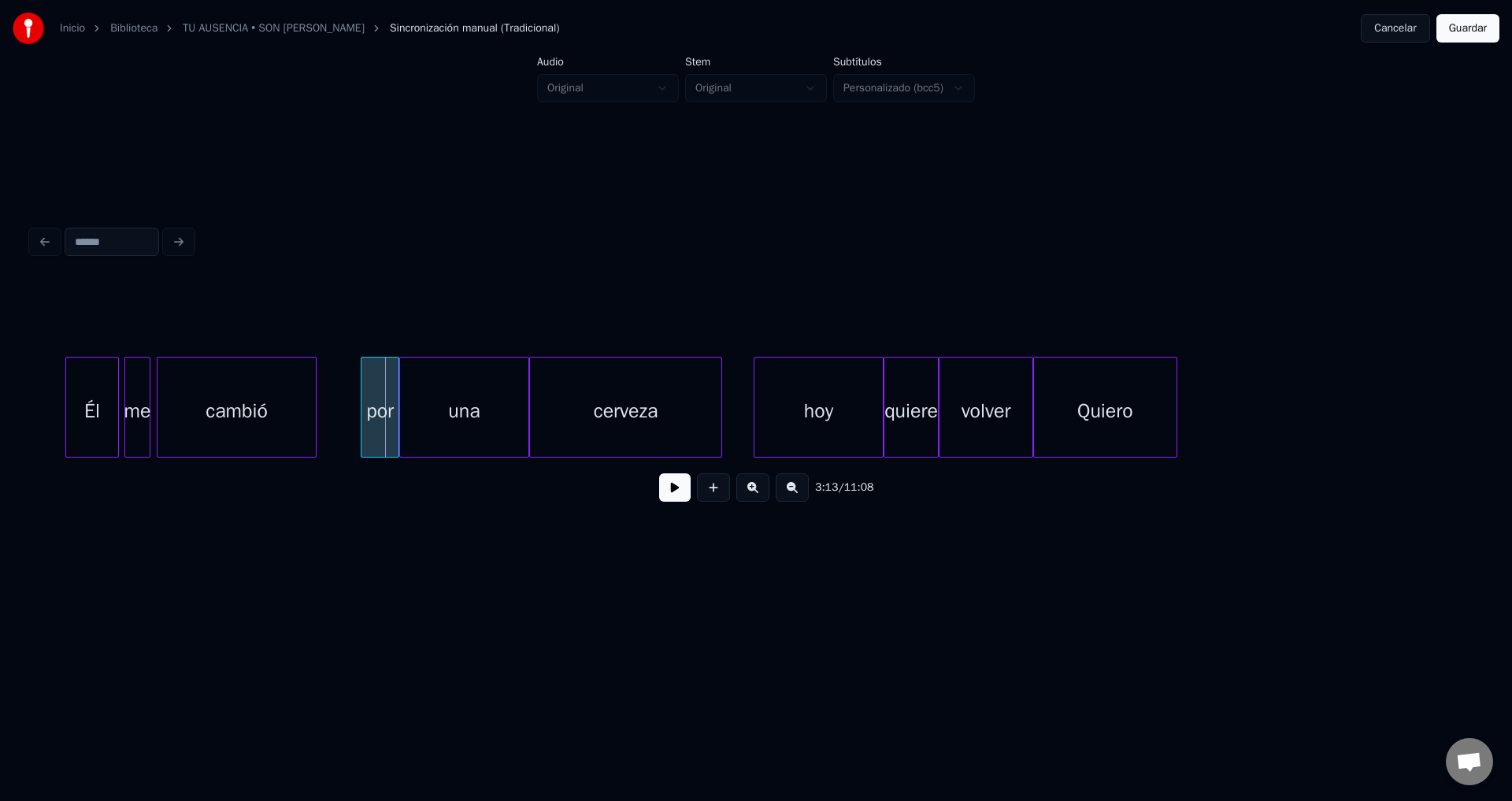 scroll, scrollTop: 0, scrollLeft: 37757, axis: horizontal 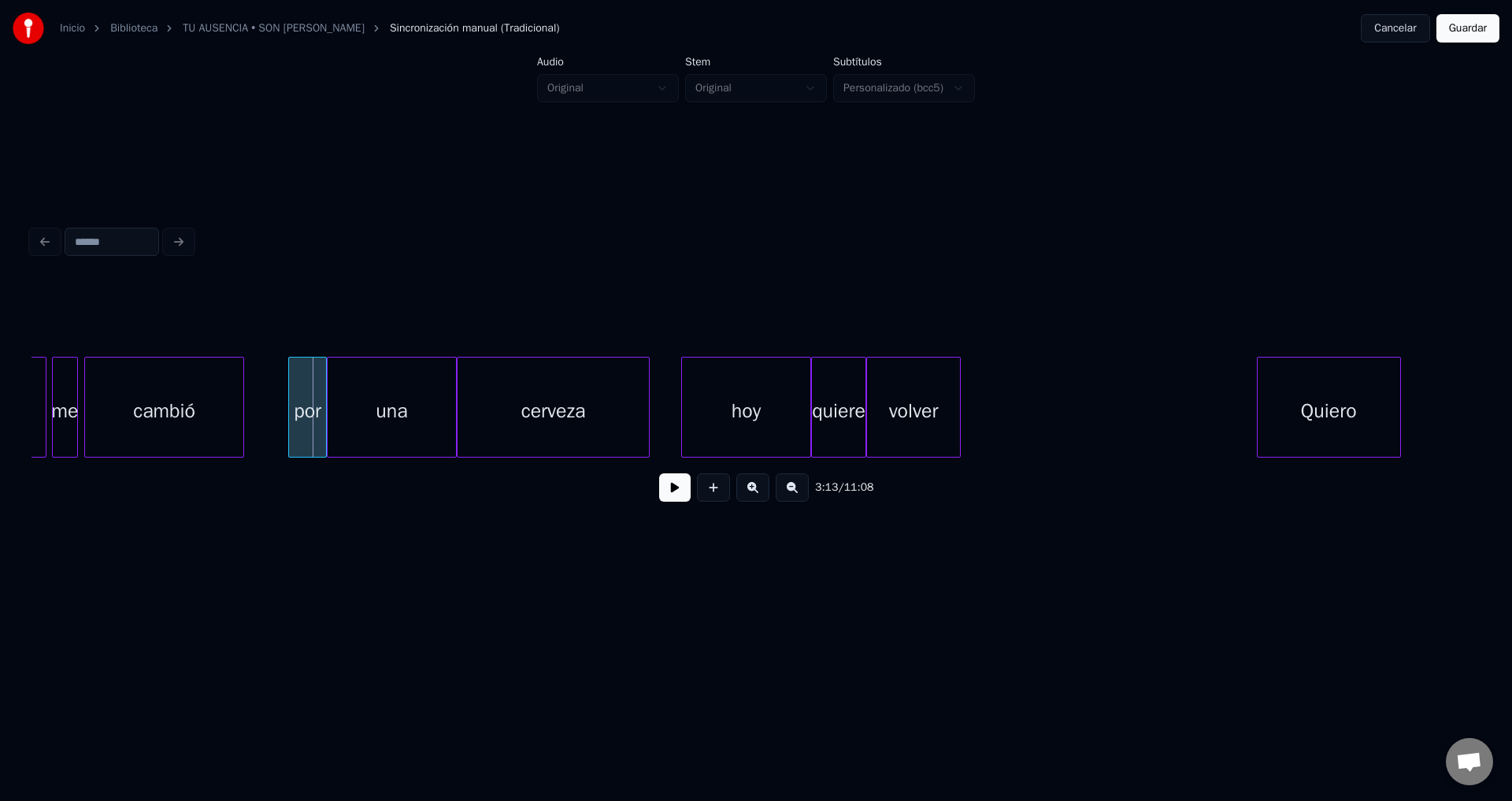 click on "Quiero" at bounding box center [1329, 411] 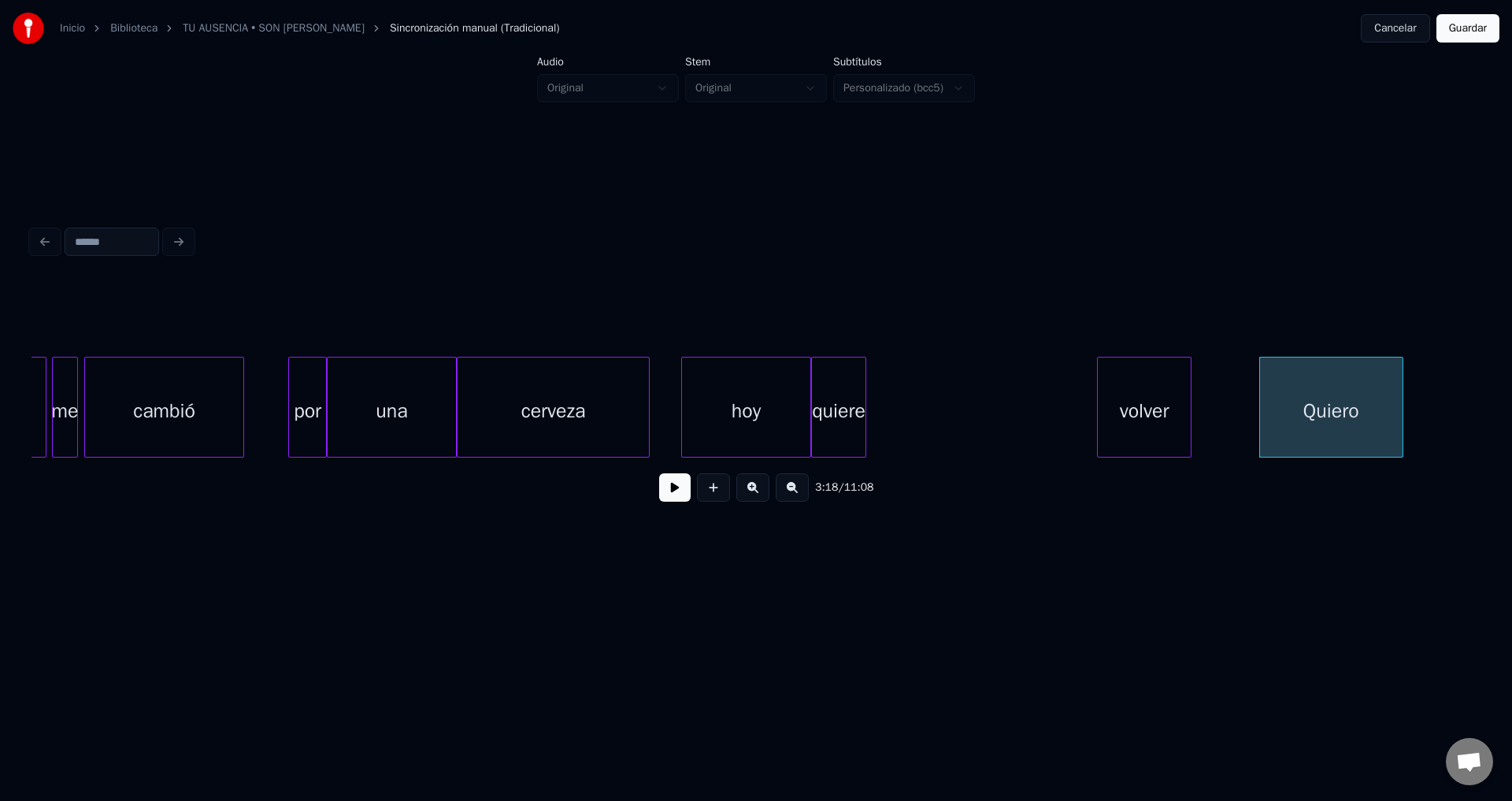 click on "volver" at bounding box center (1144, 411) 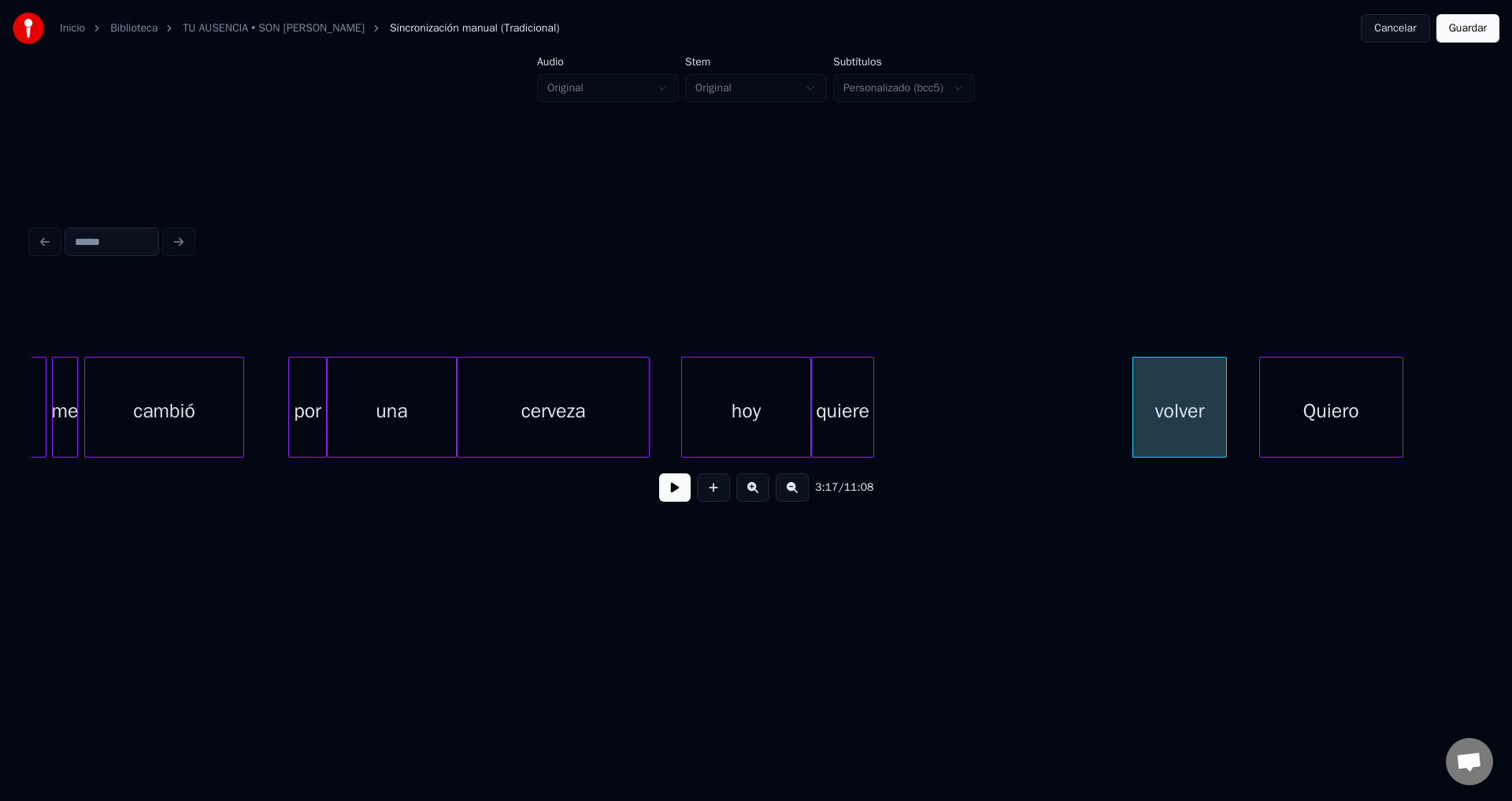 click at bounding box center (871, 407) 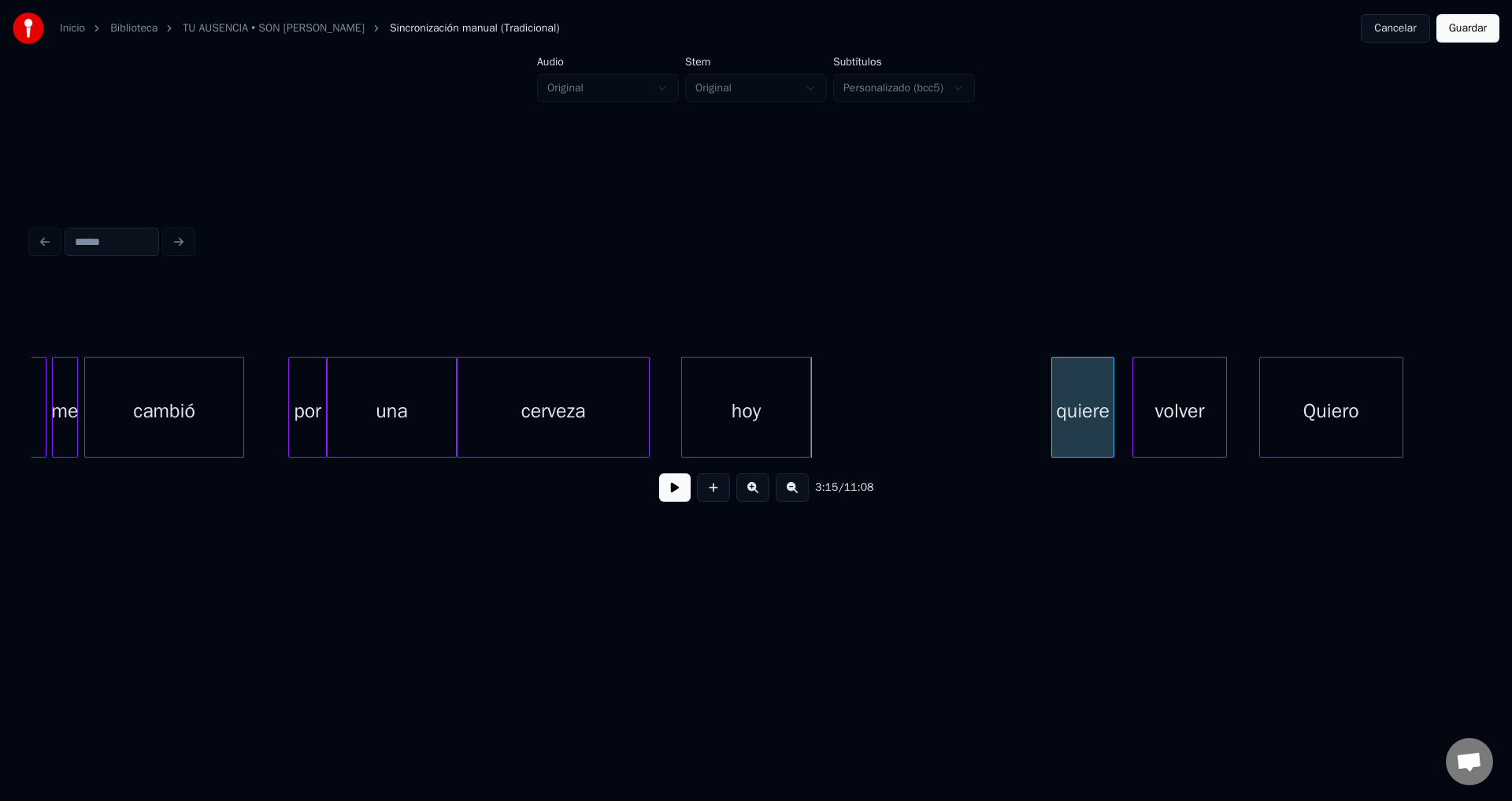 click on "quiere" at bounding box center [1083, 411] 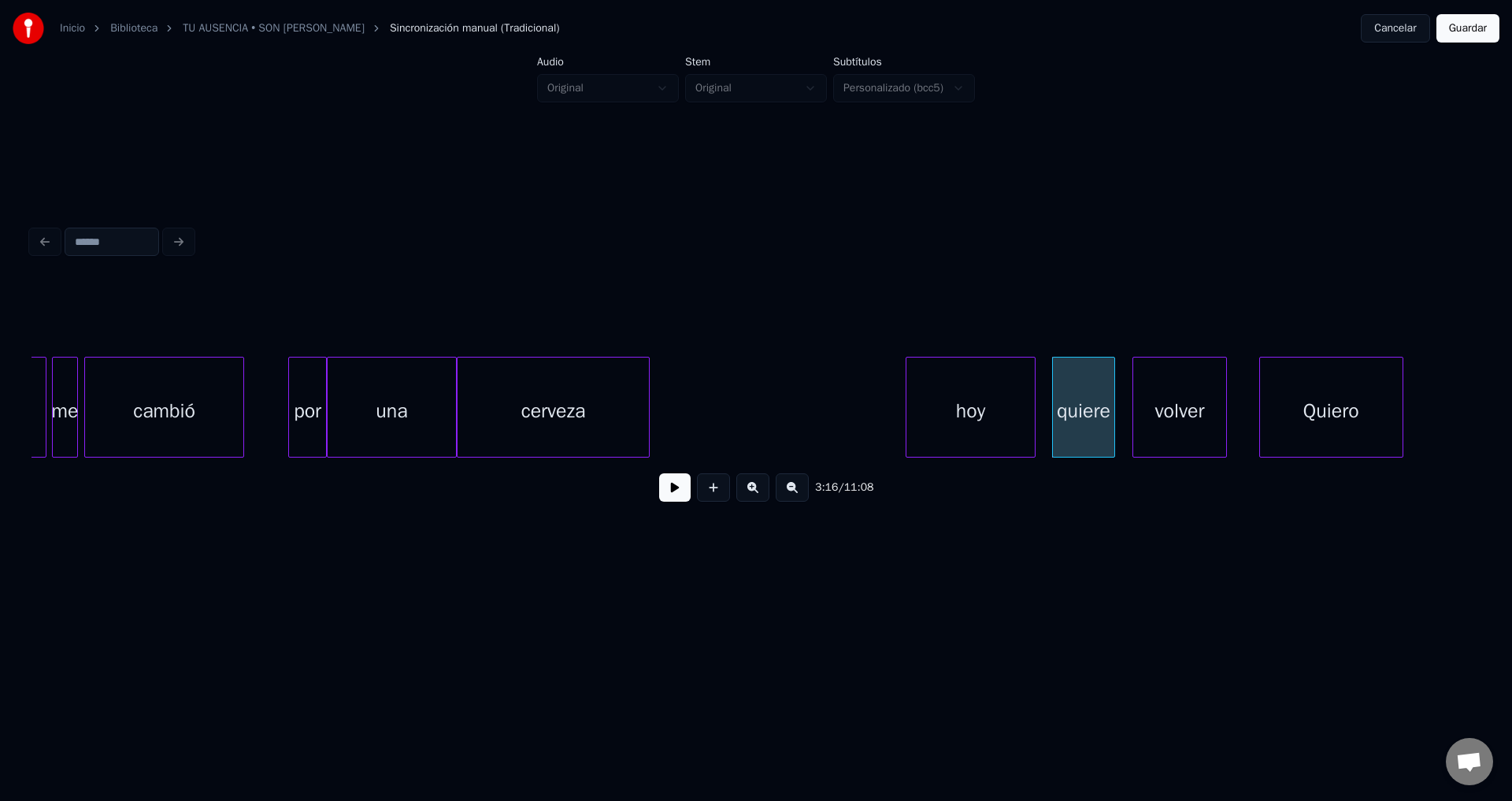 click on "hoy" at bounding box center (970, 411) 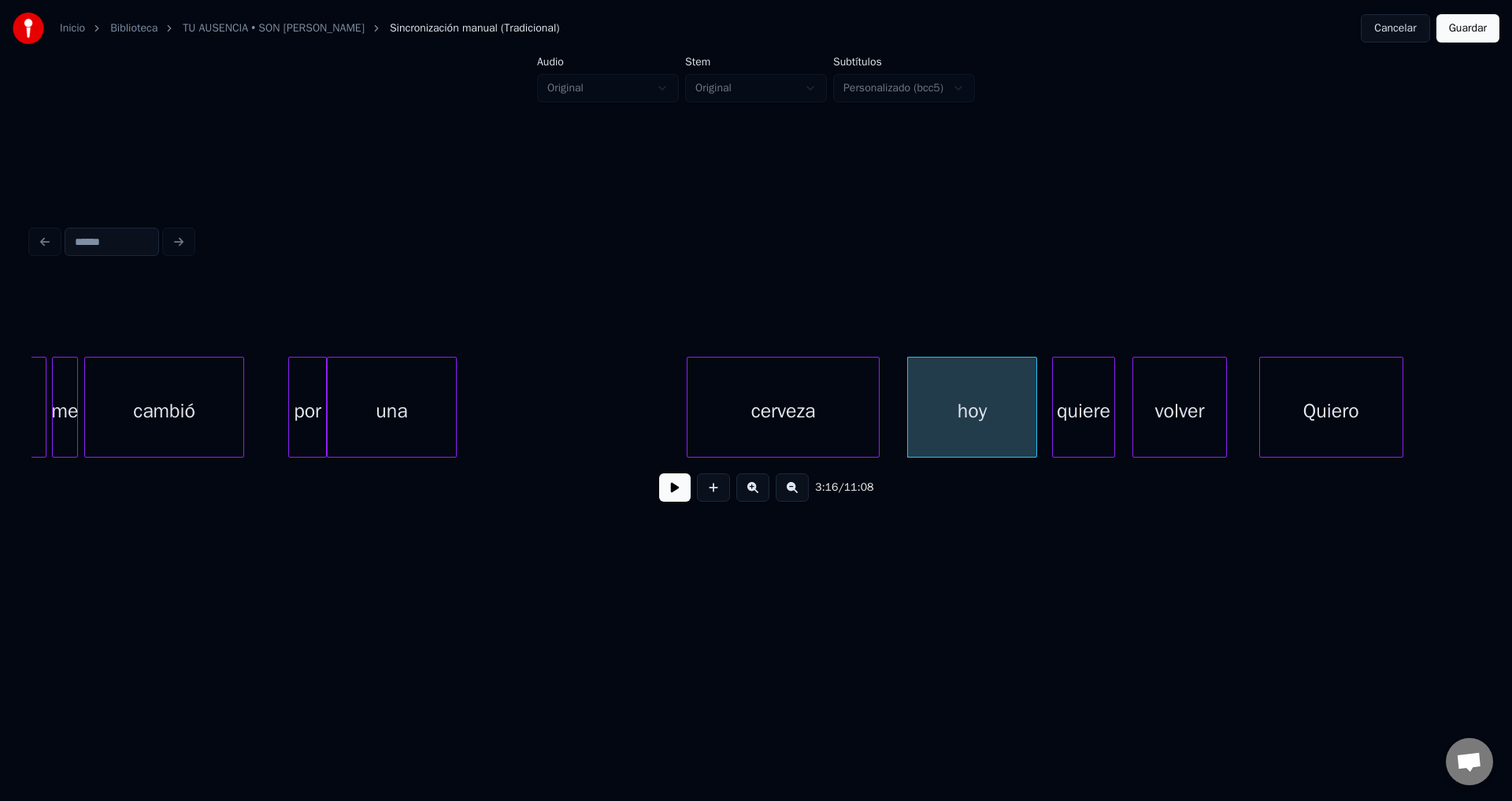 click on "cerveza" at bounding box center (783, 411) 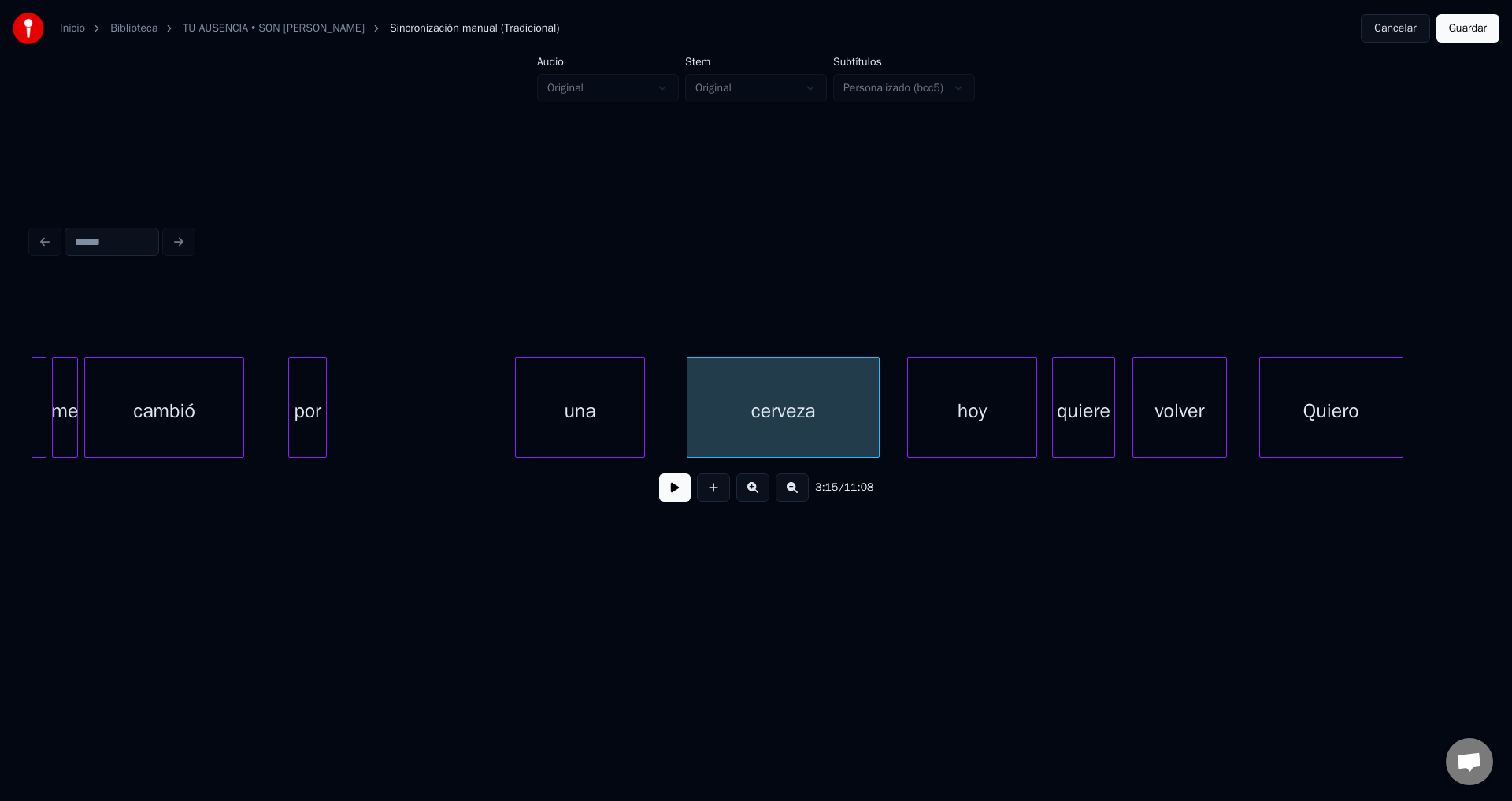 click on "una" at bounding box center [580, 411] 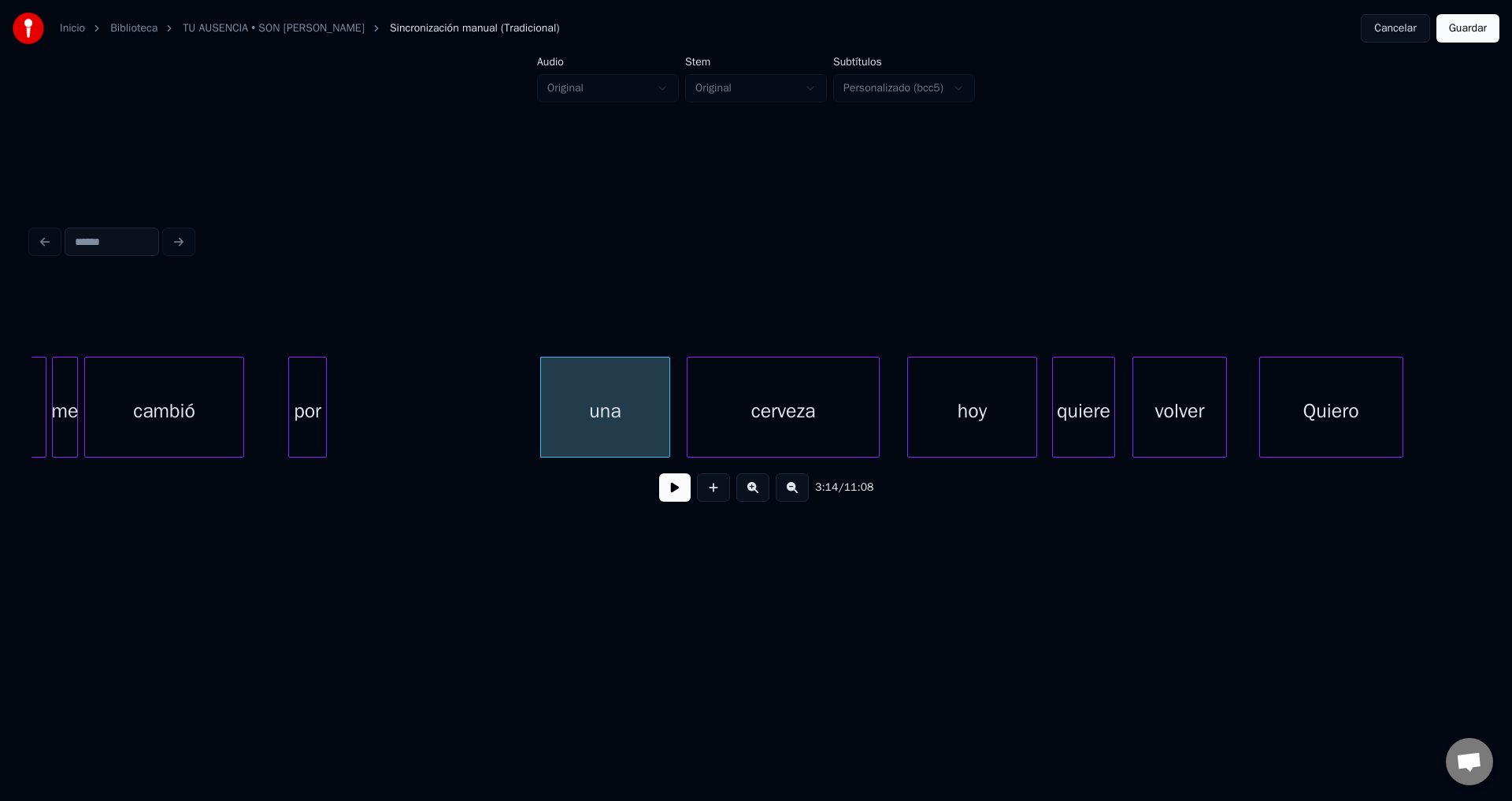 click on "cambió" at bounding box center [164, 411] 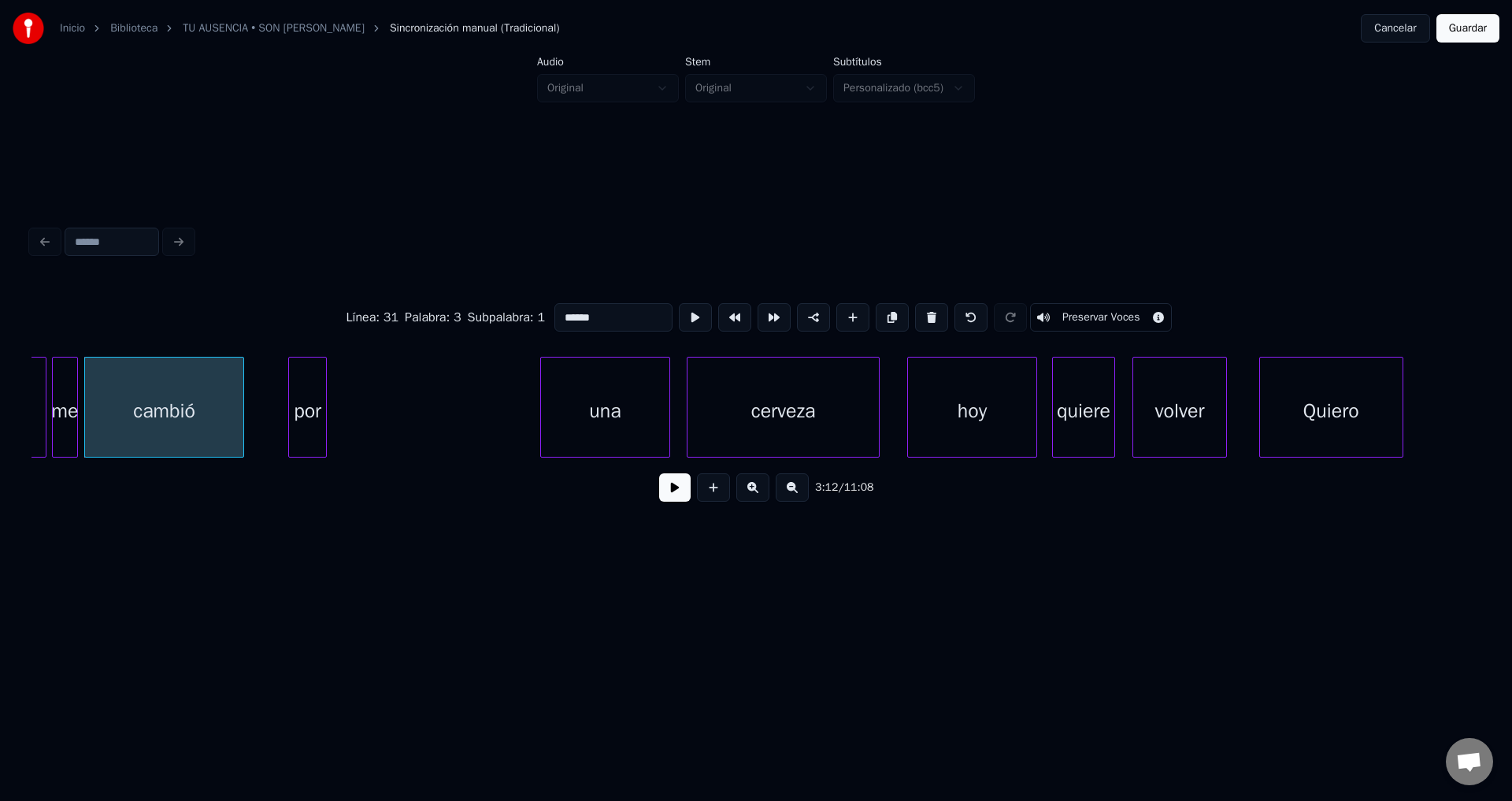 click at bounding box center (675, 488) 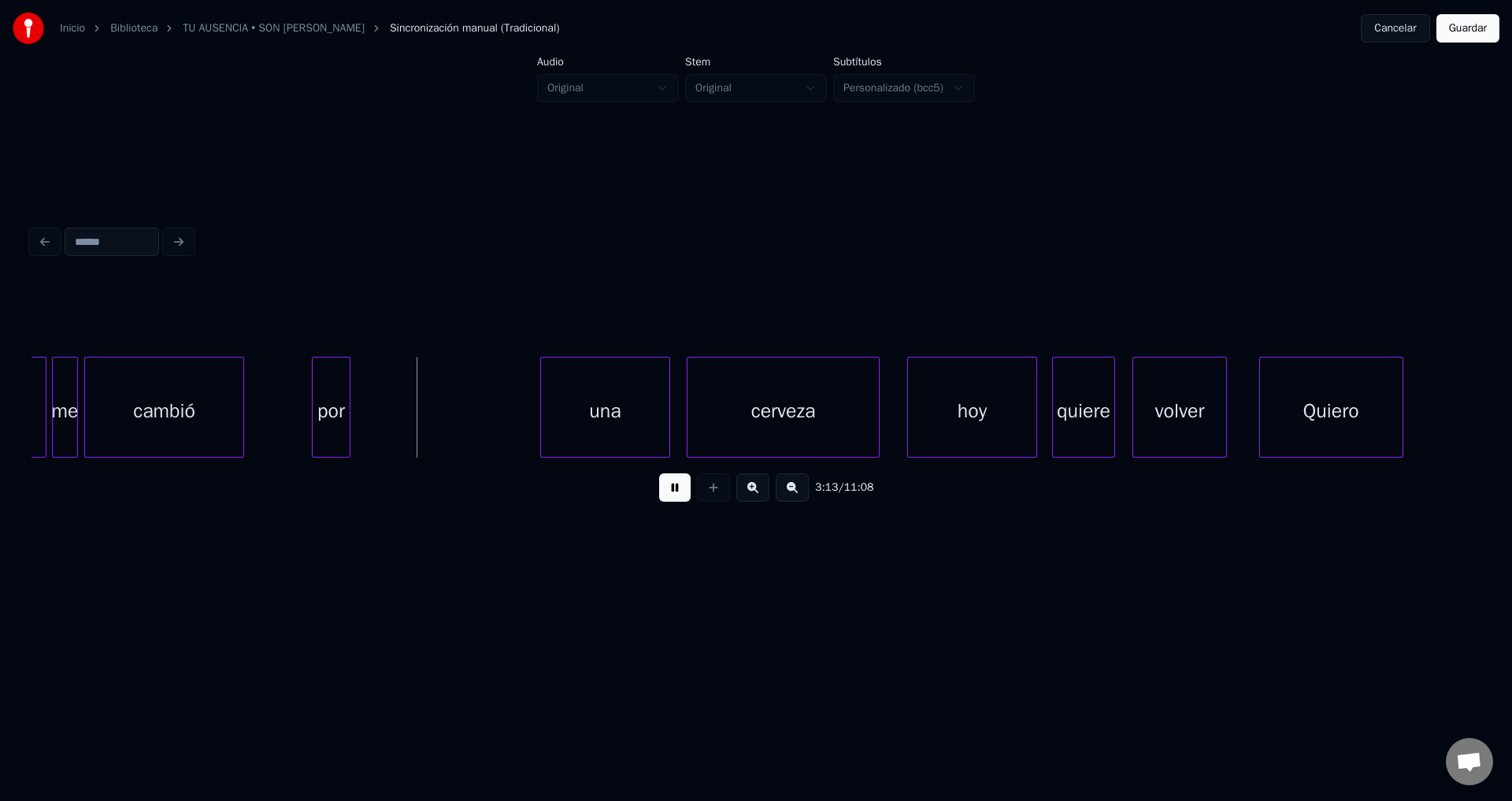 click on "por" at bounding box center [331, 411] 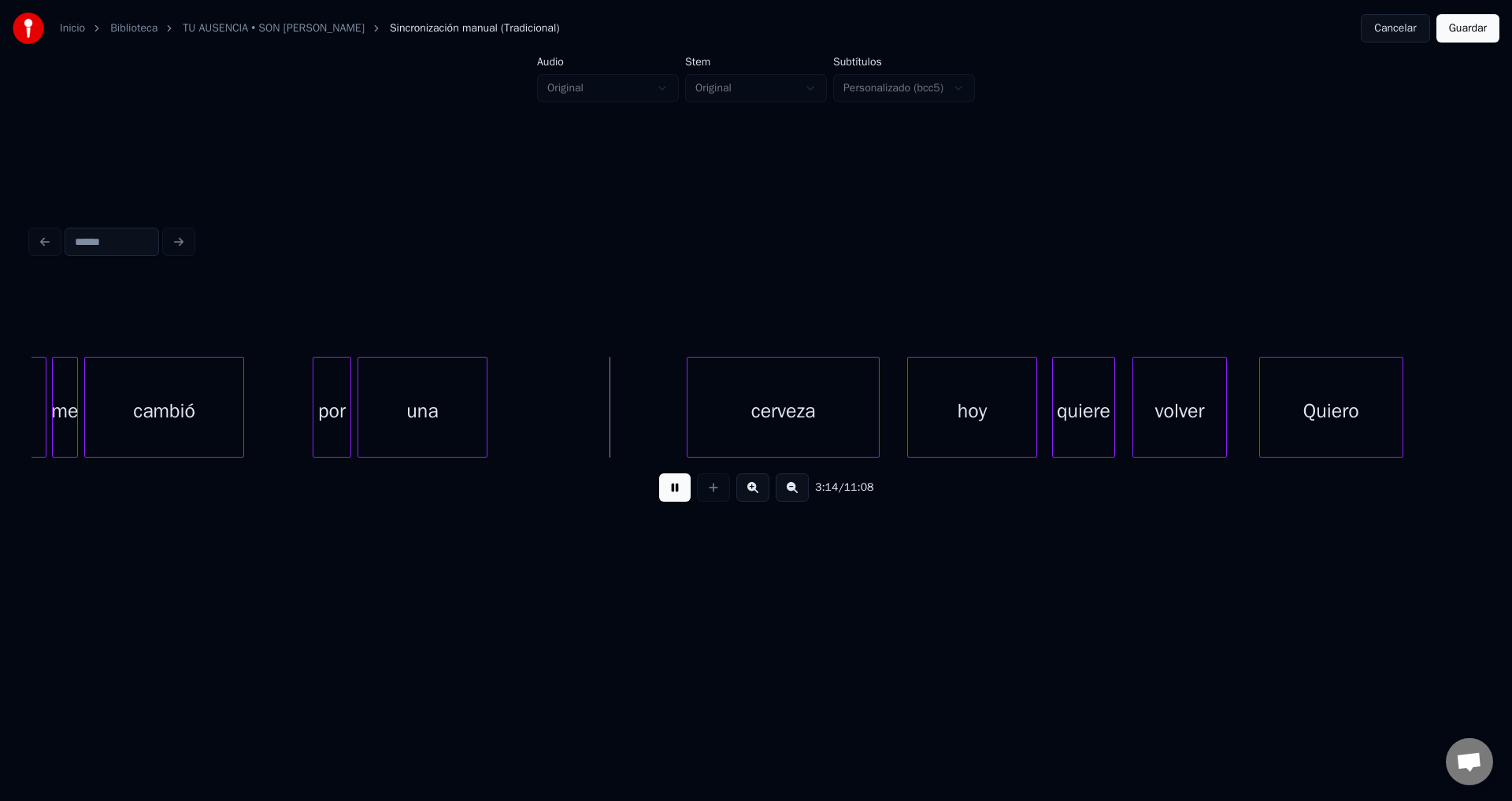 click on "una" at bounding box center [422, 411] 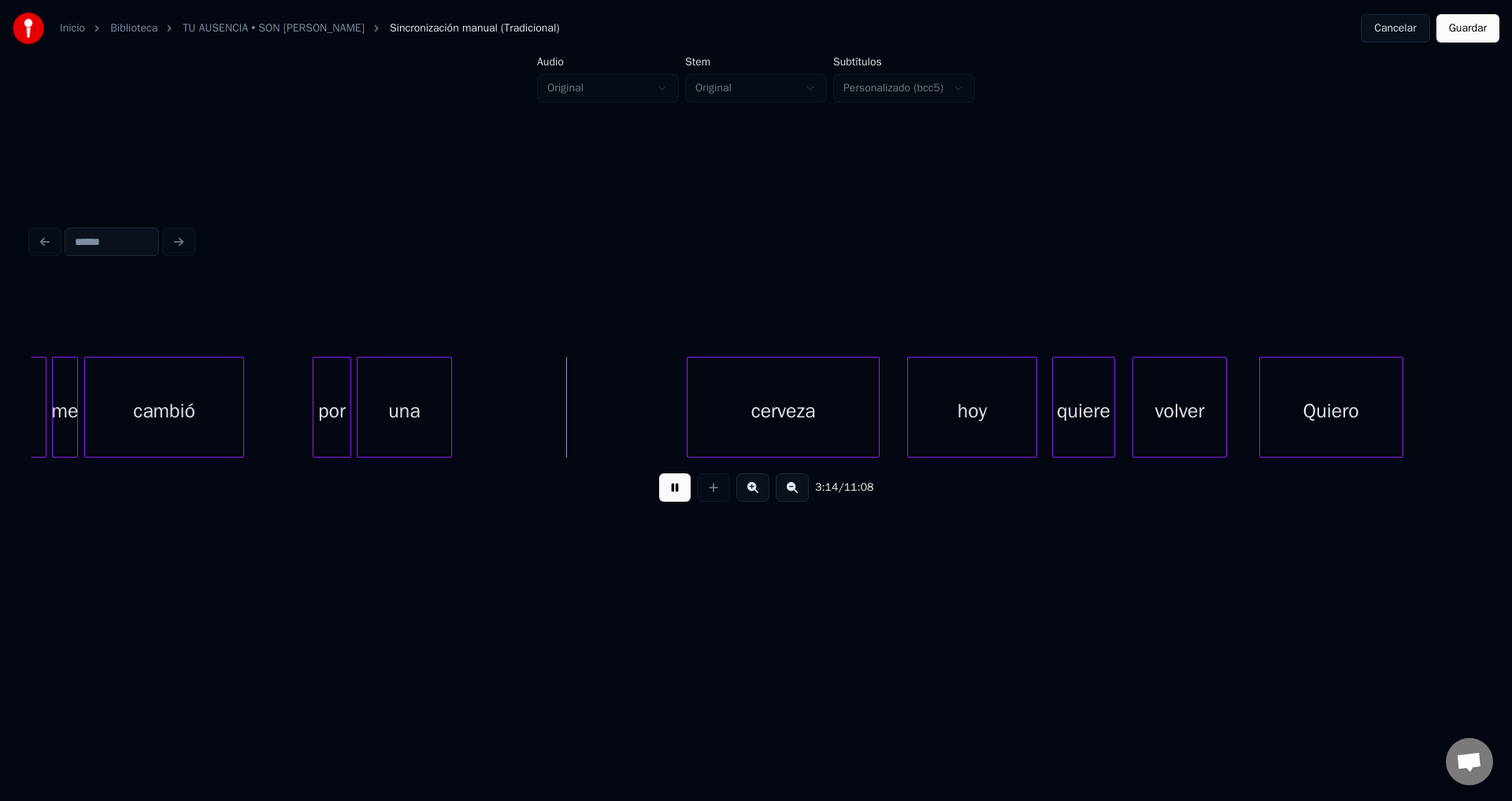 click at bounding box center (449, 407) 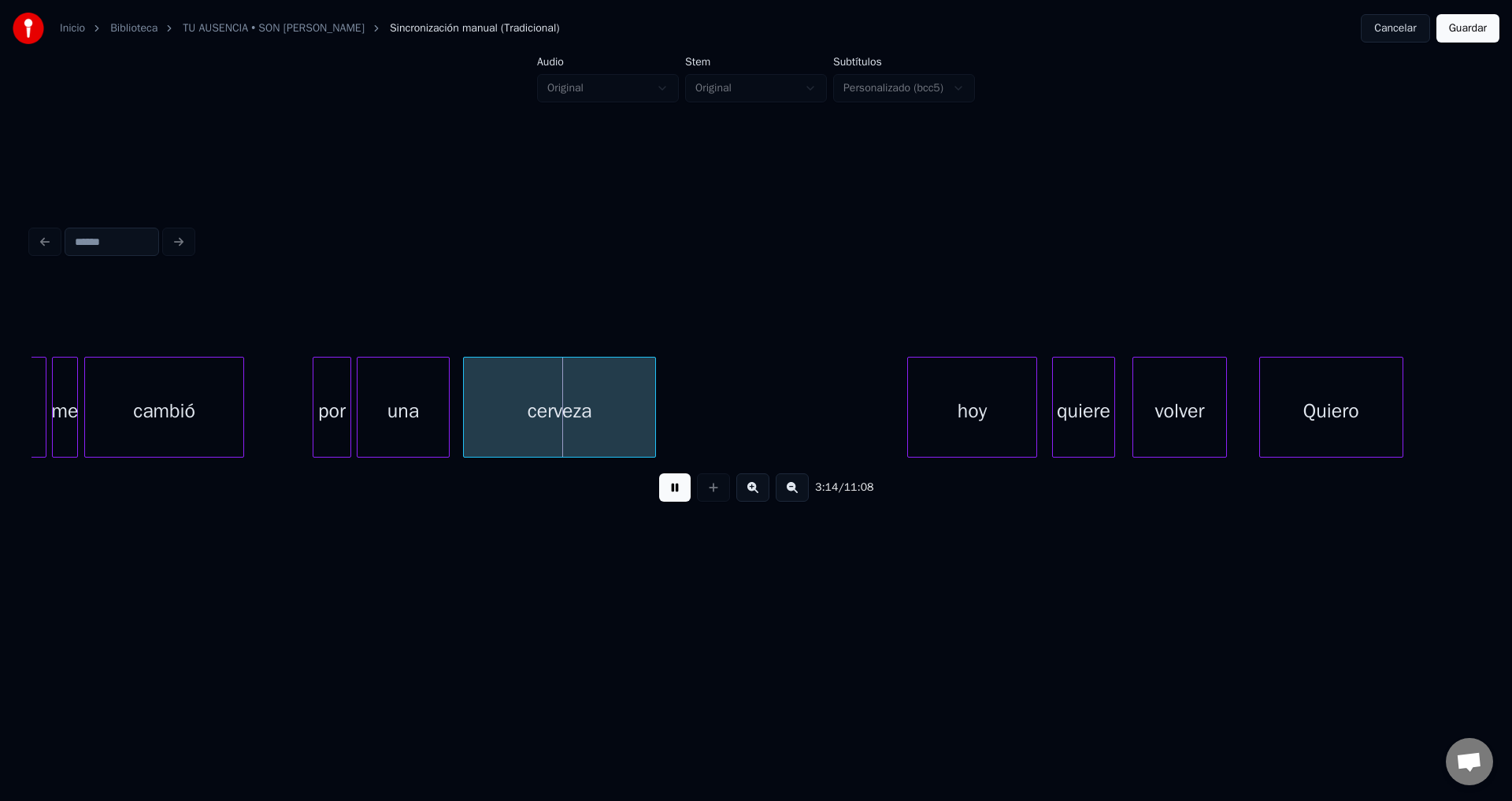 click on "cerveza" at bounding box center (559, 411) 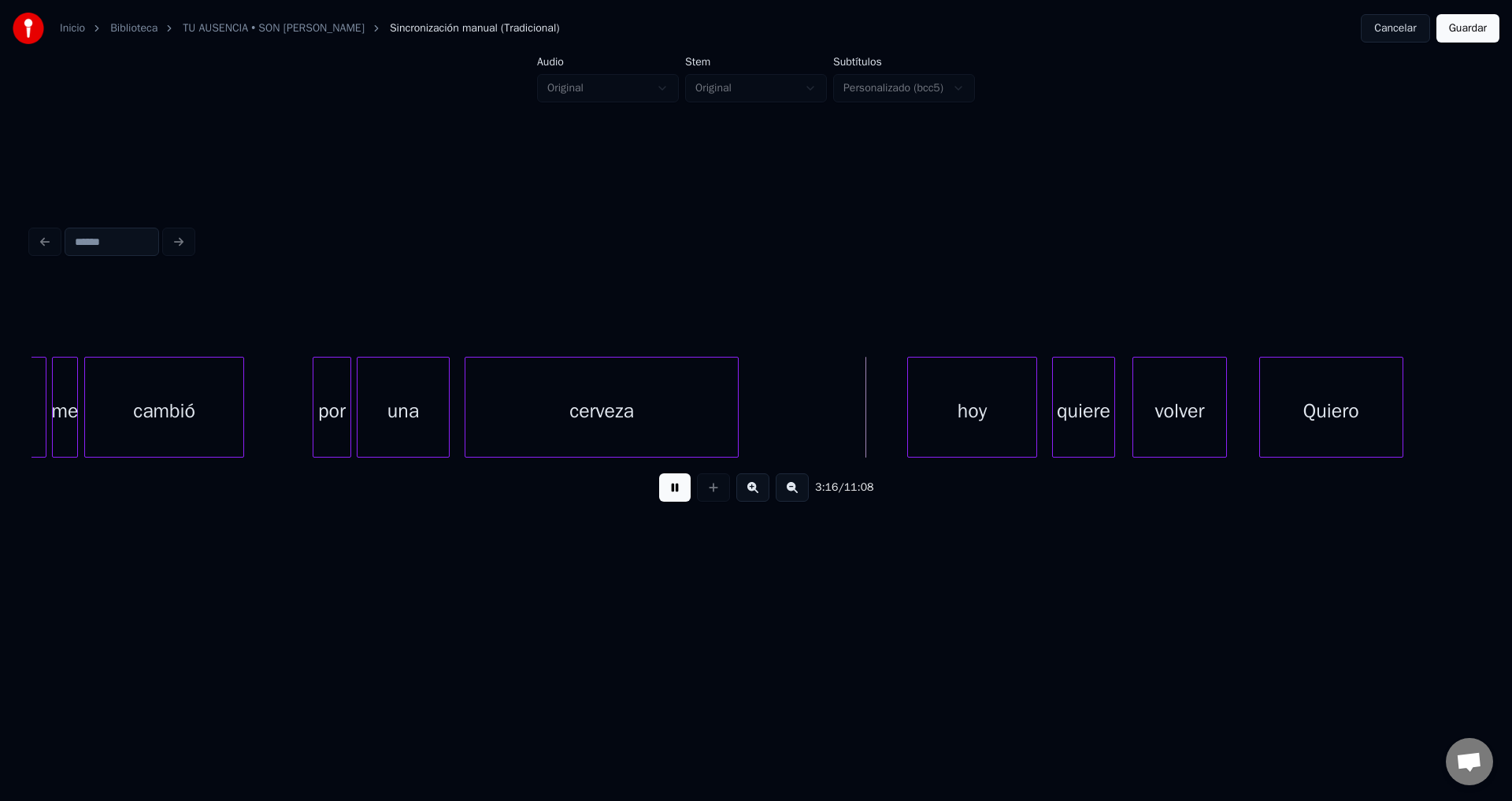 click at bounding box center [736, 407] 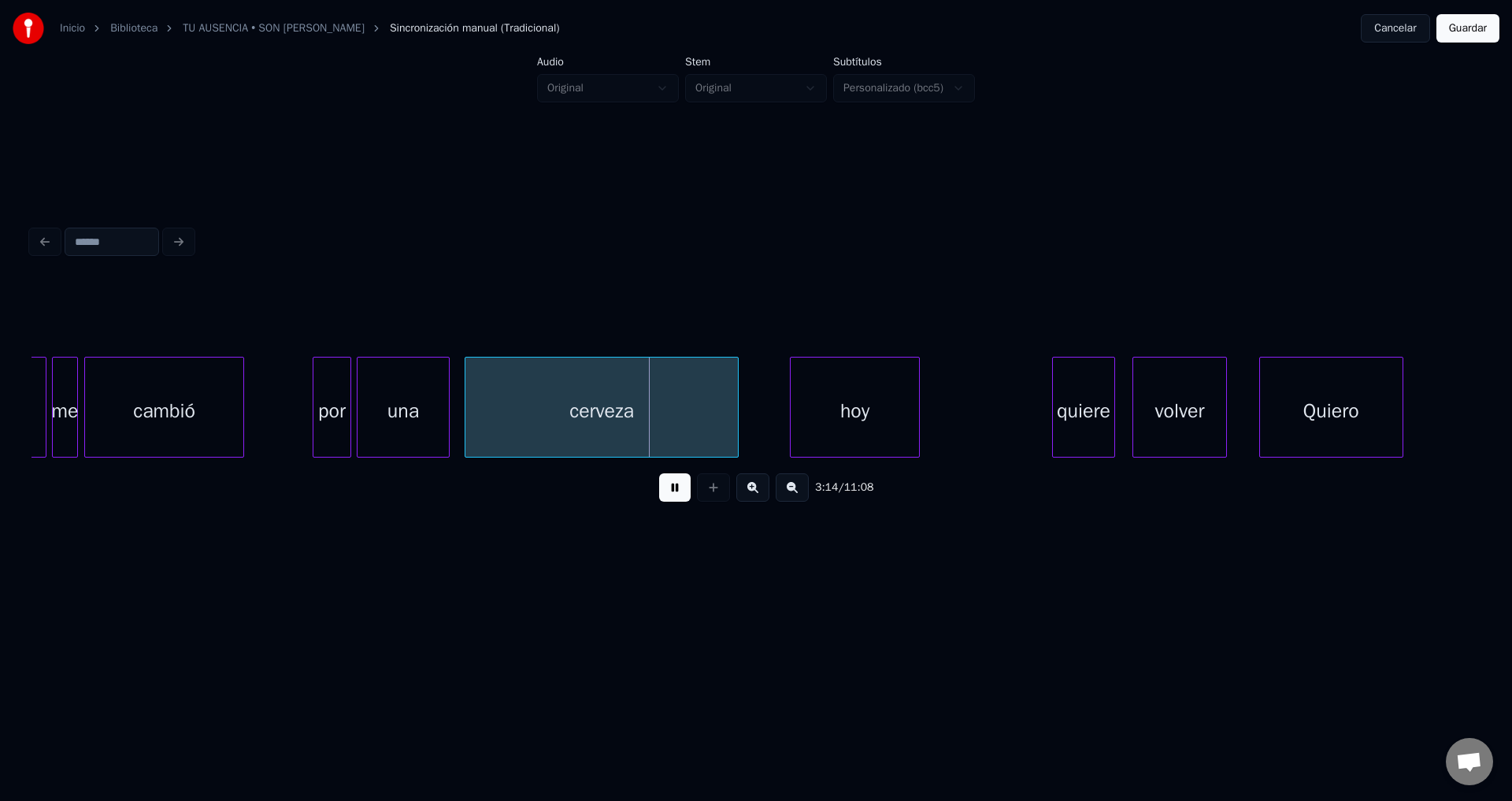 click on "hoy" at bounding box center (854, 411) 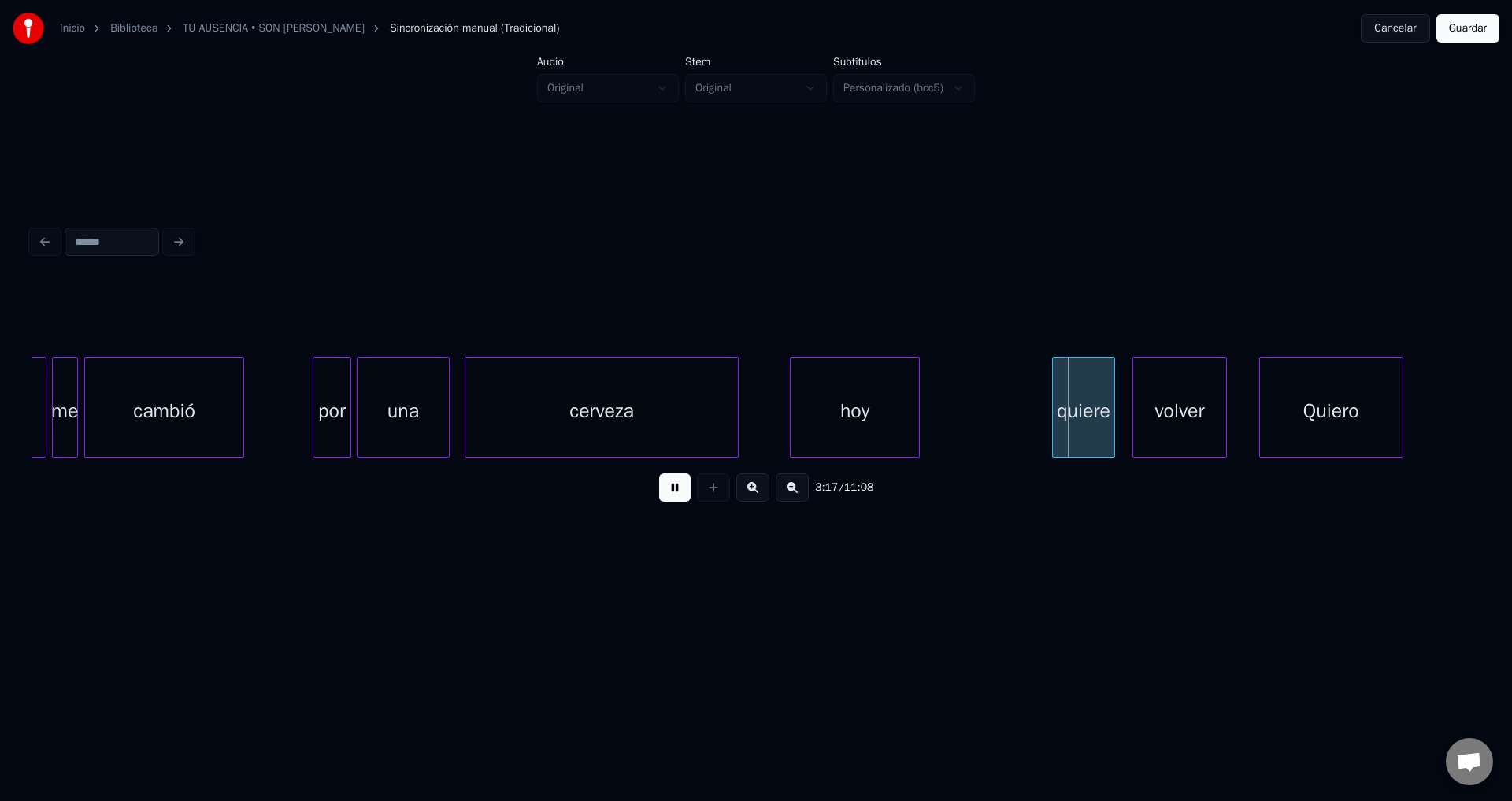 click on "cerveza" at bounding box center (602, 411) 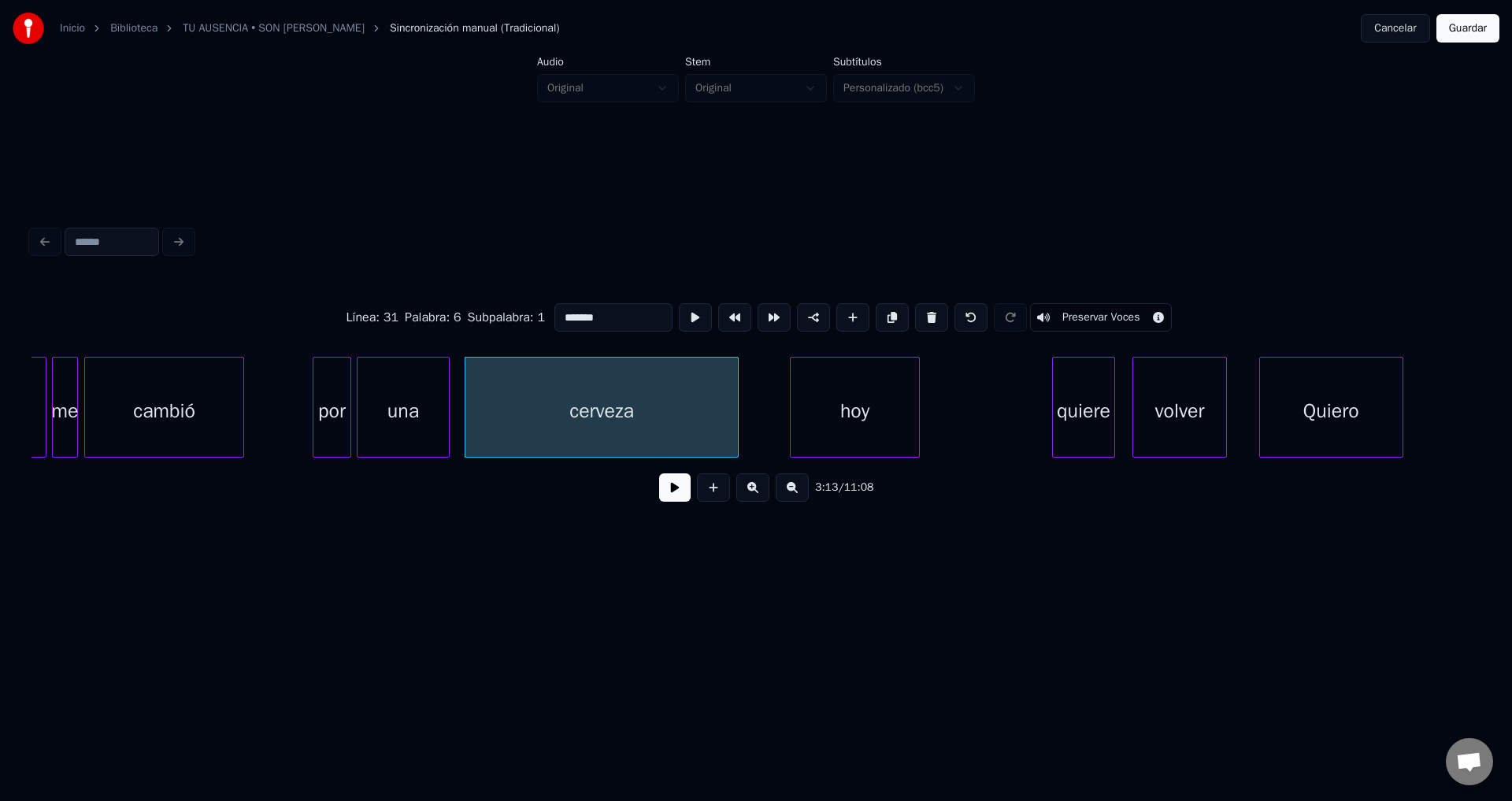 click at bounding box center (675, 488) 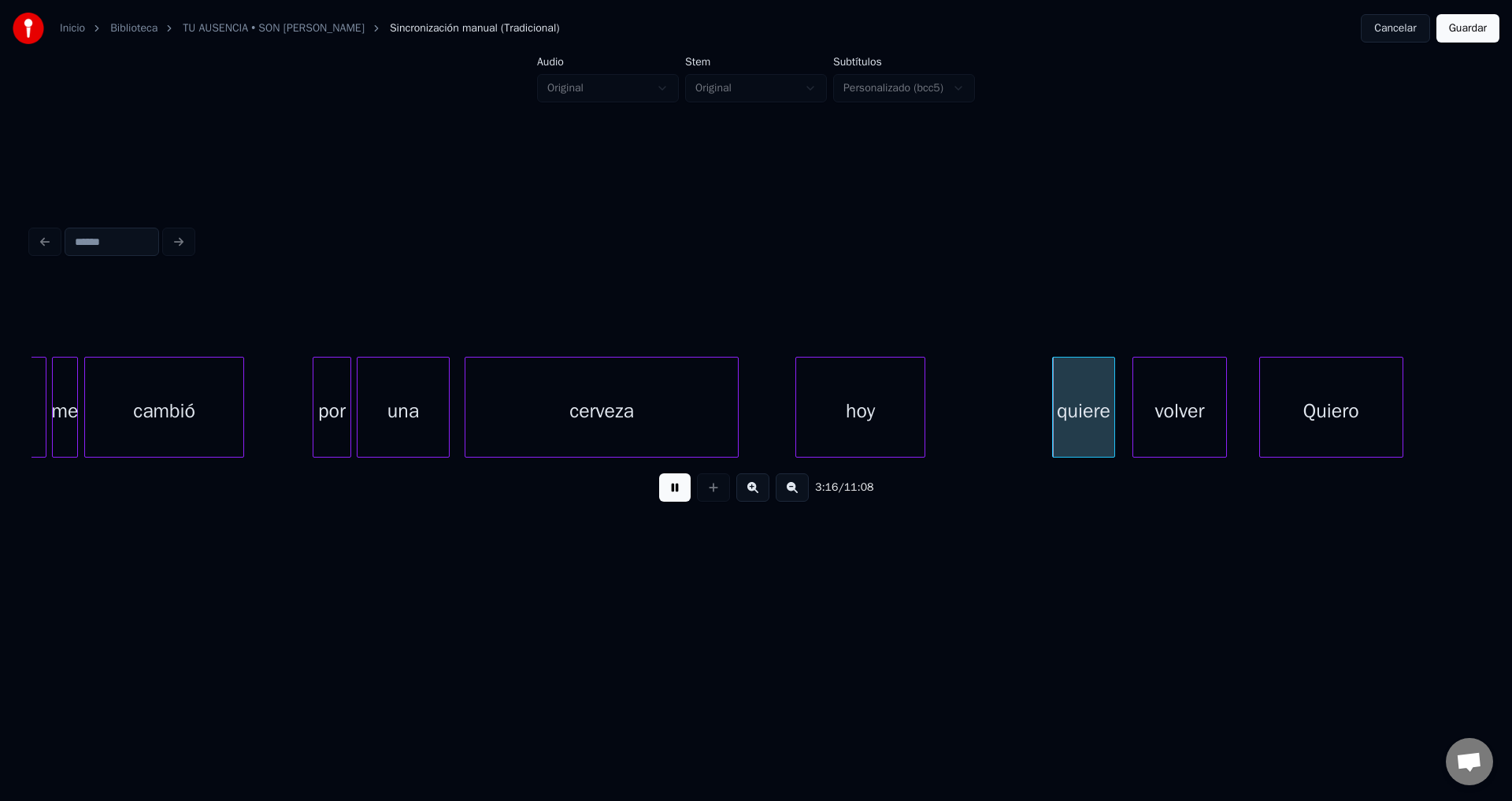 click on "hoy" at bounding box center [860, 411] 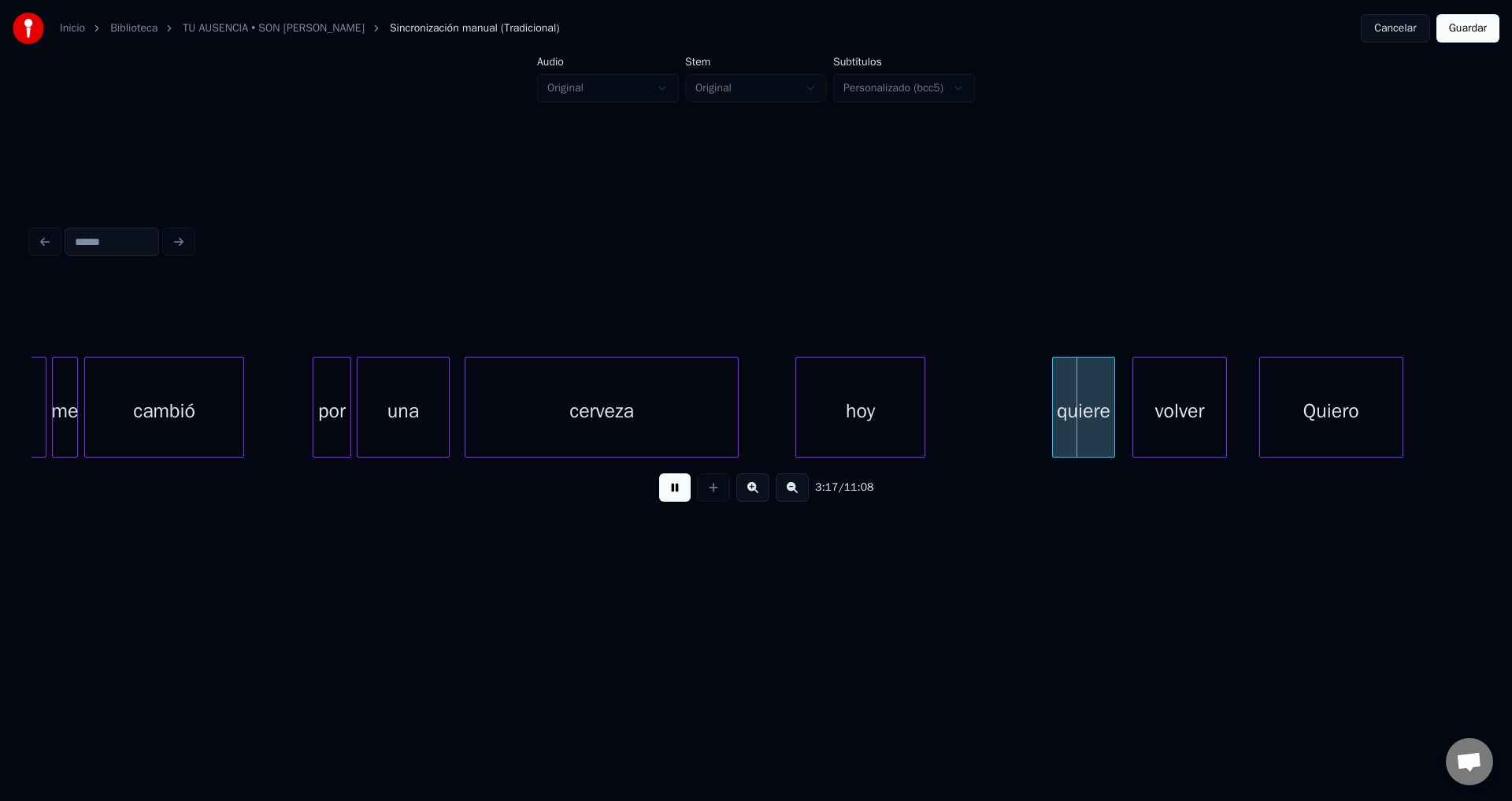 click on "hoy" at bounding box center [860, 411] 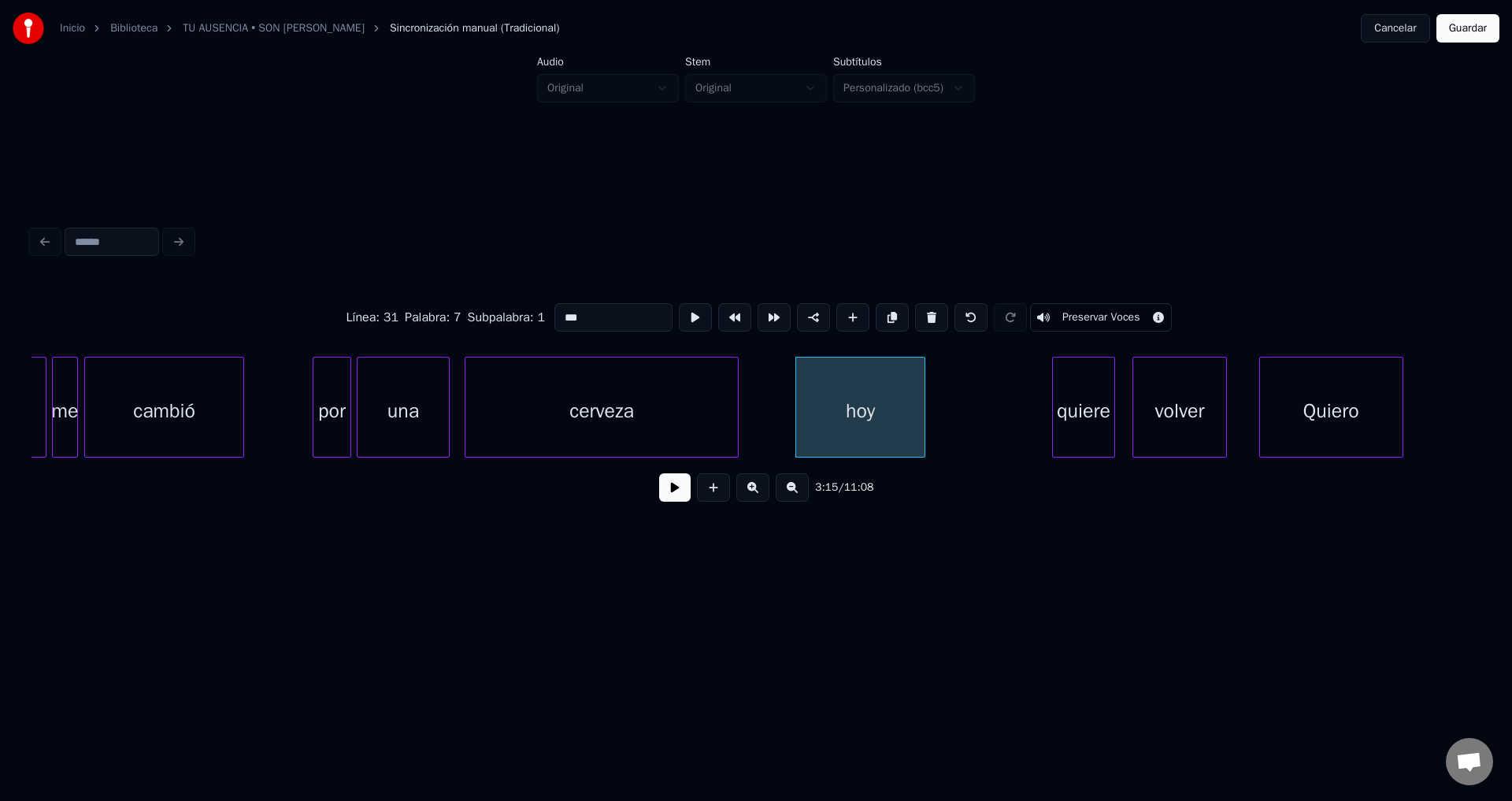 click on "hoy" at bounding box center [860, 411] 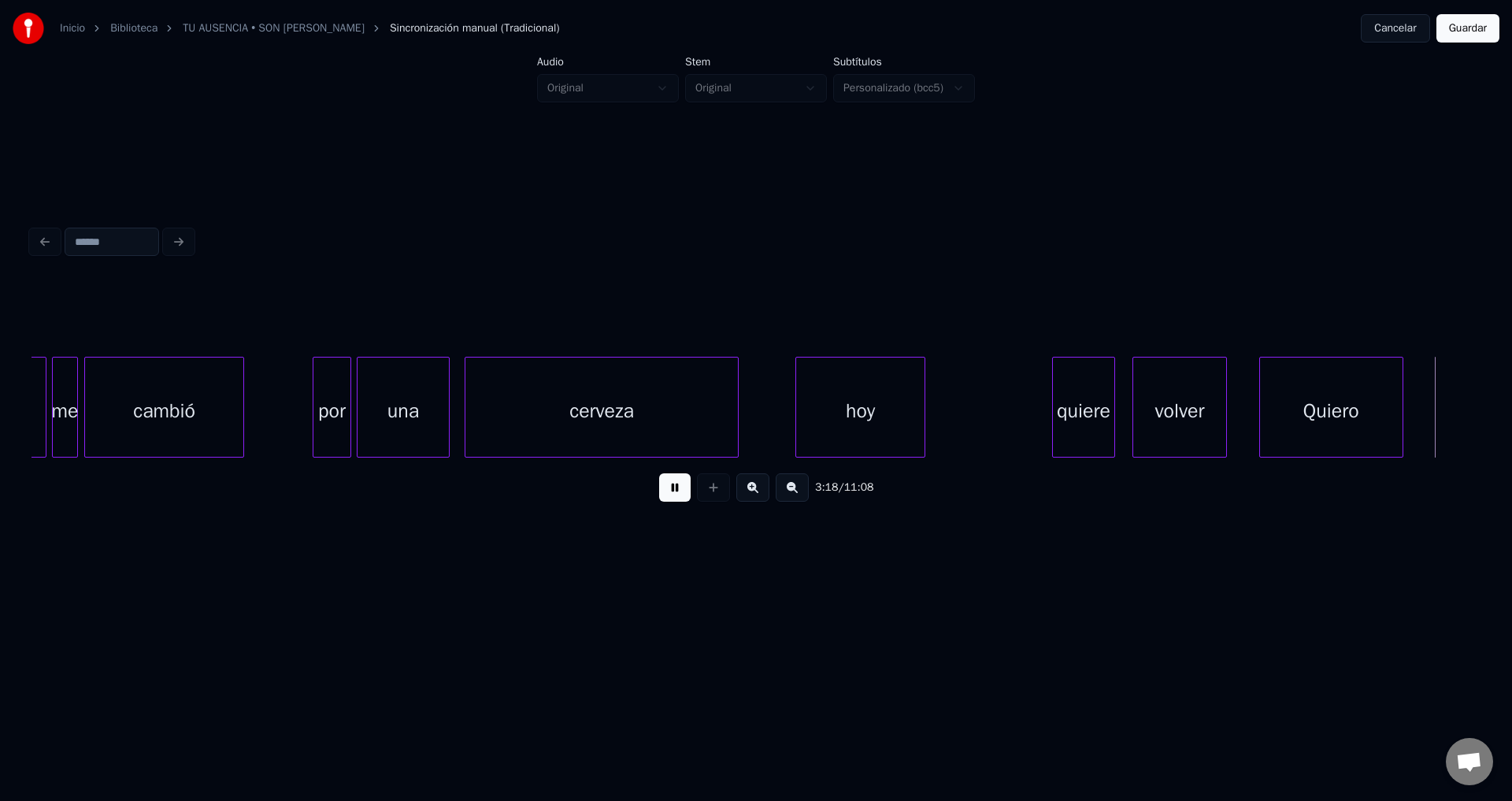 click at bounding box center (675, 488) 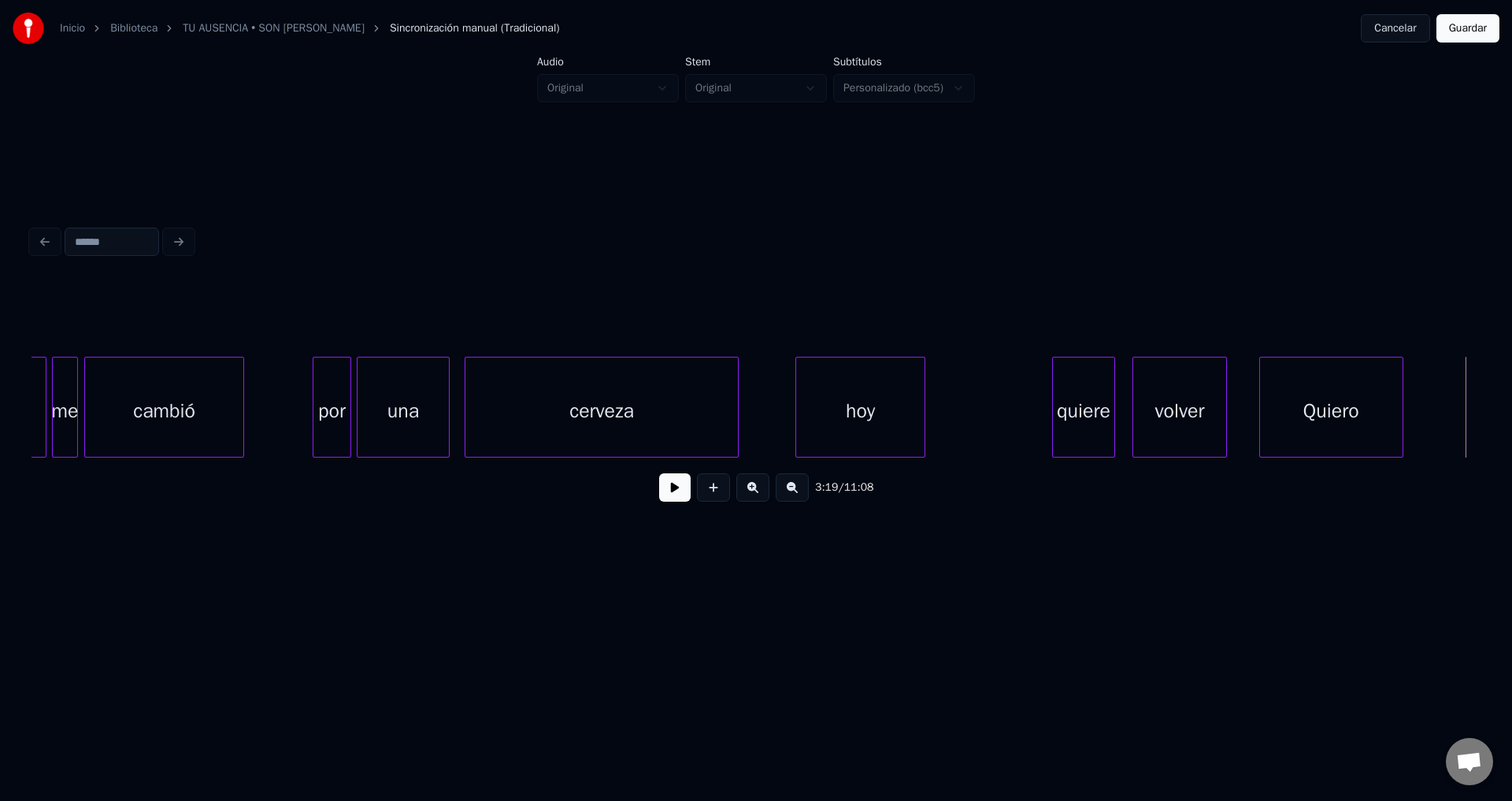 click on "3:19  /  11:08" at bounding box center [756, 368] 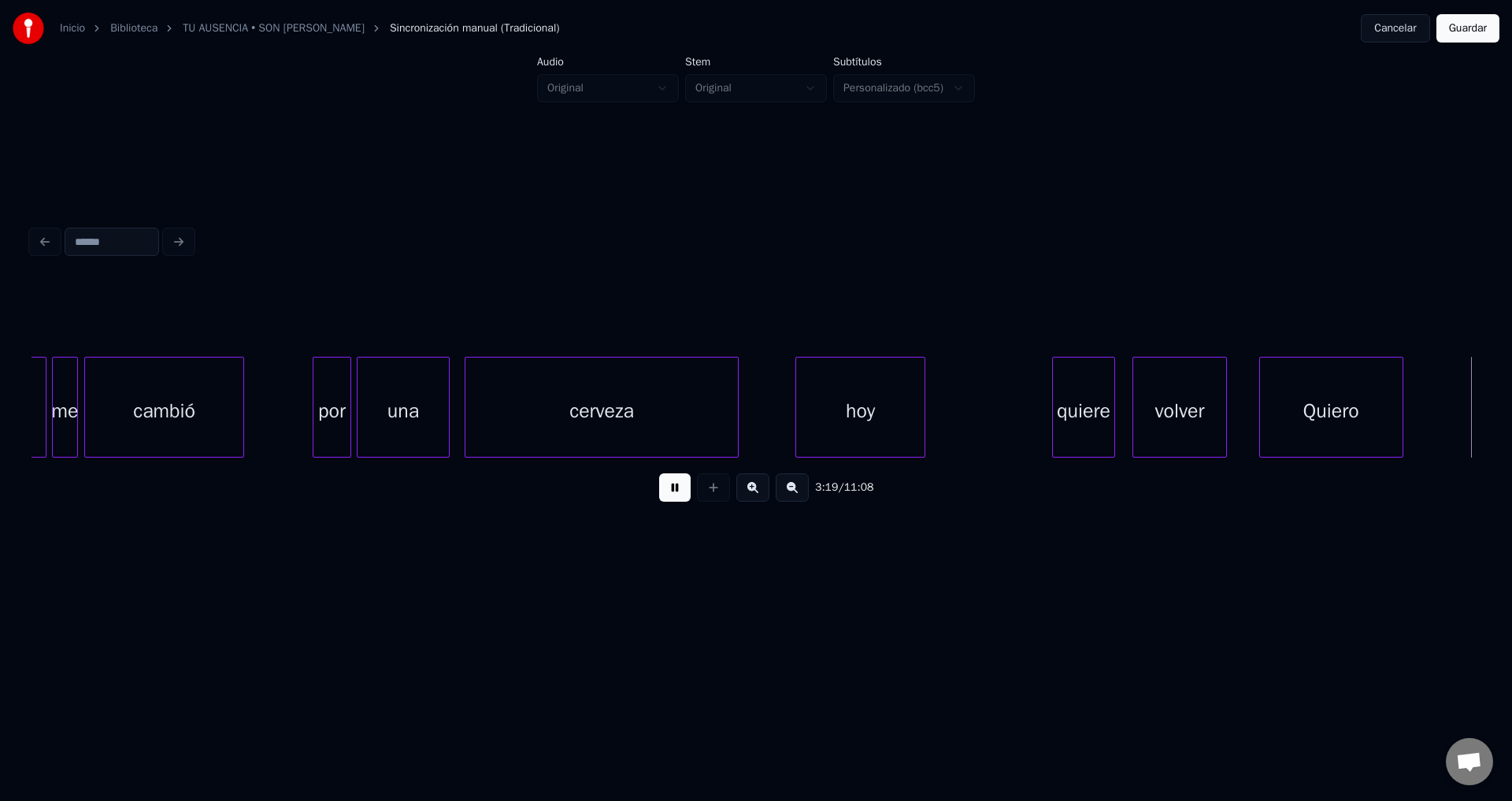 scroll, scrollTop: 0, scrollLeft: 39207, axis: horizontal 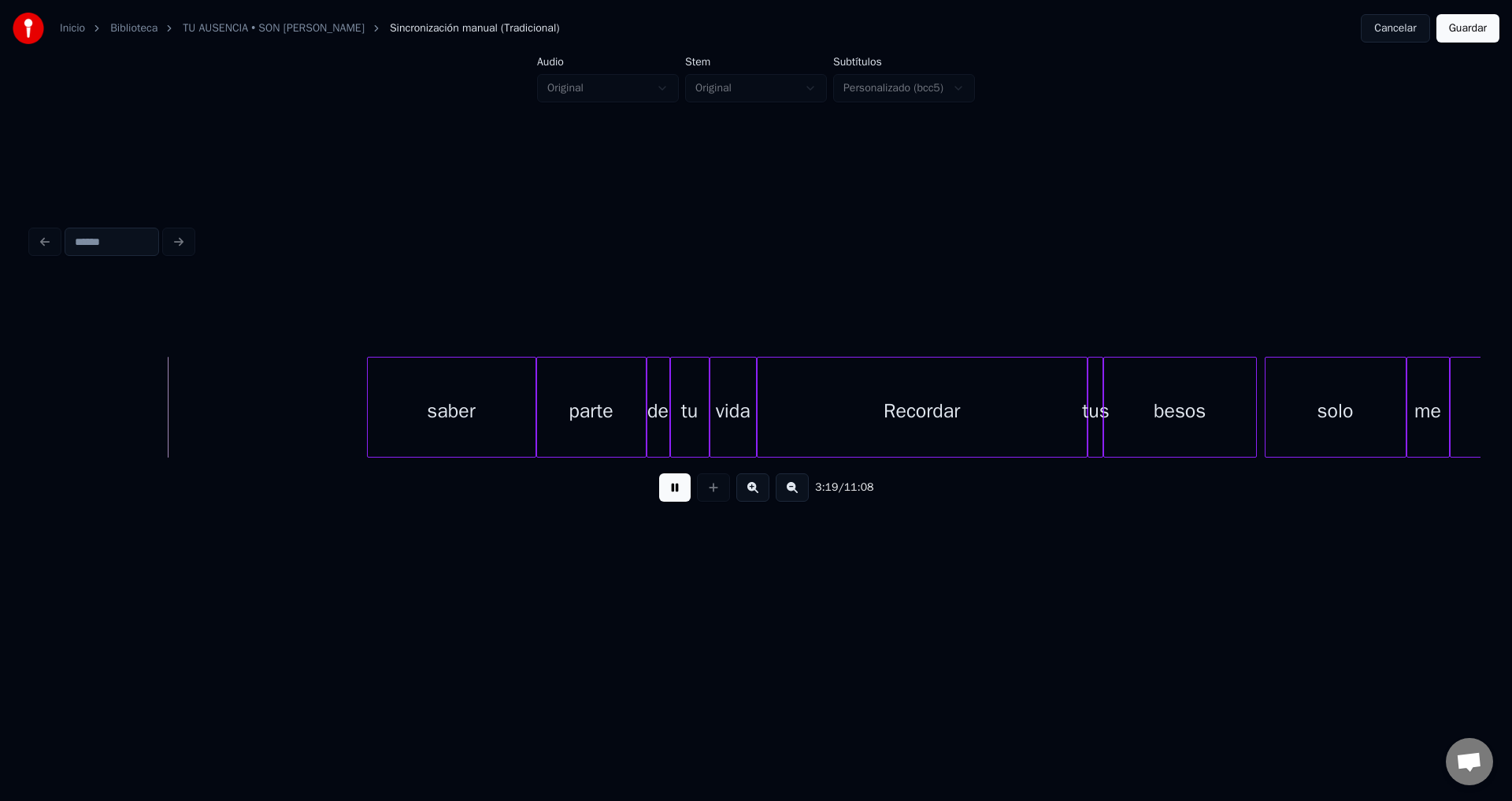 click at bounding box center [675, 488] 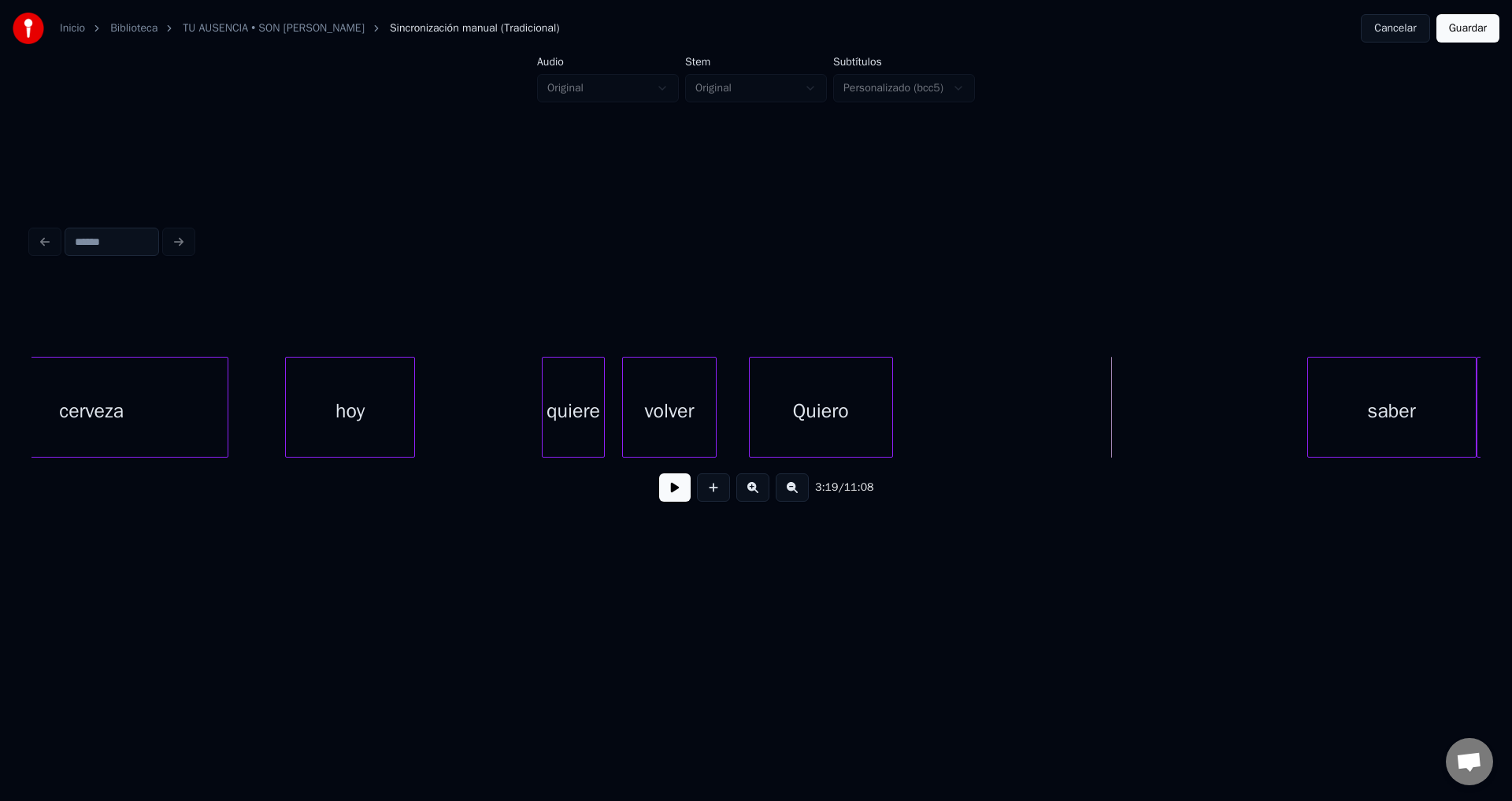 scroll, scrollTop: 0, scrollLeft: 38121, axis: horizontal 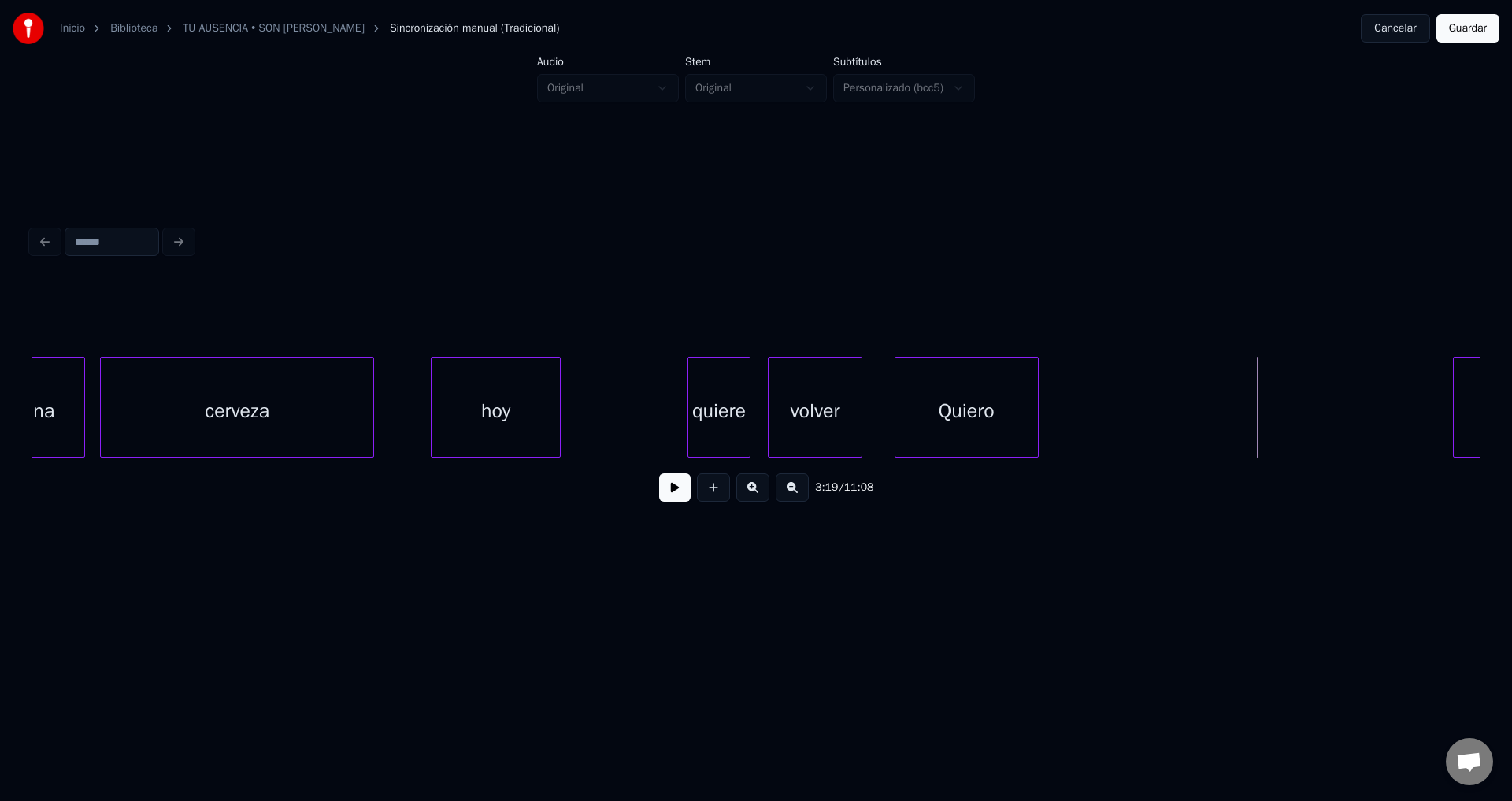 click on "cerveza" at bounding box center (237, 411) 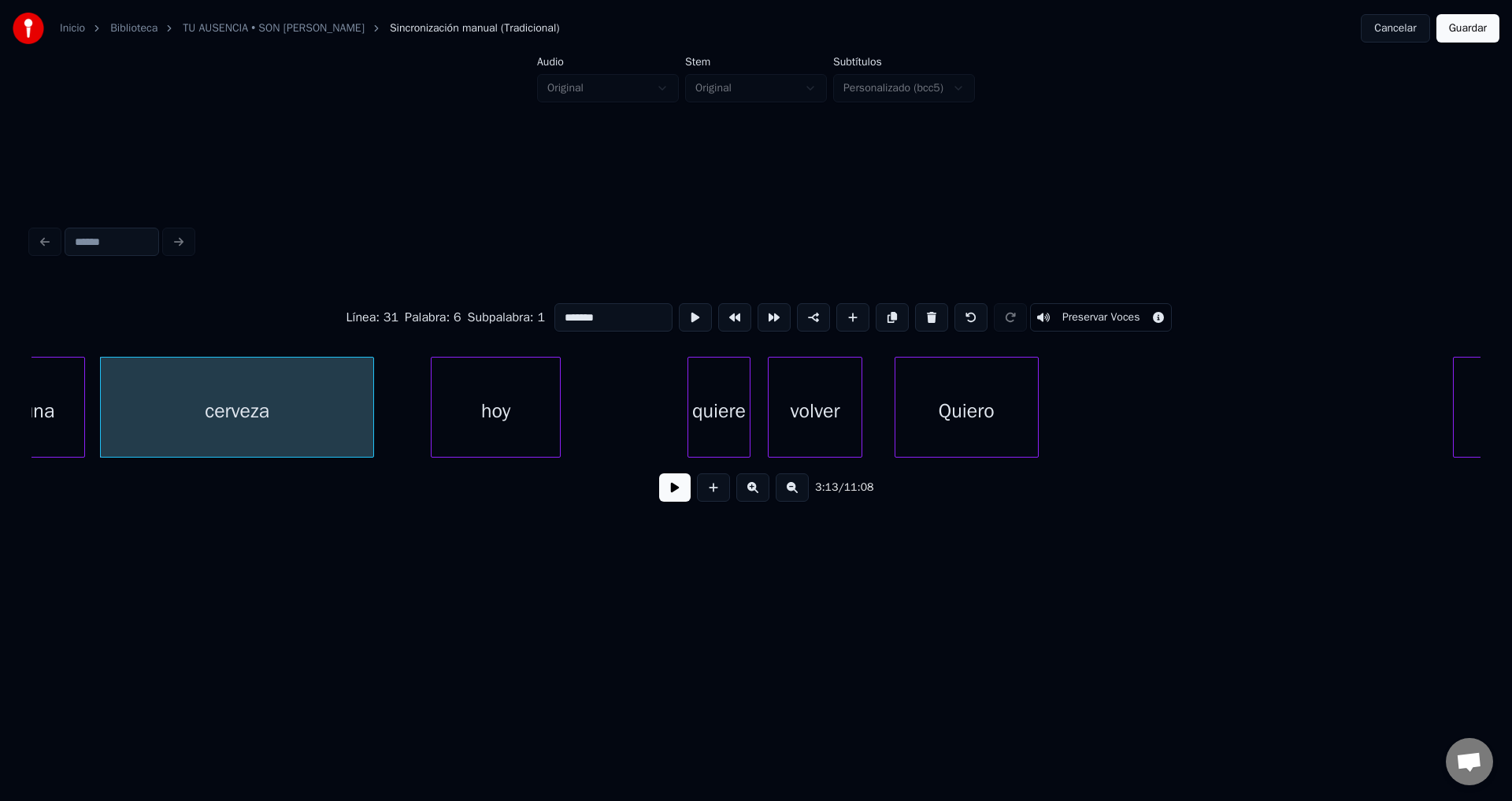 click at bounding box center [675, 488] 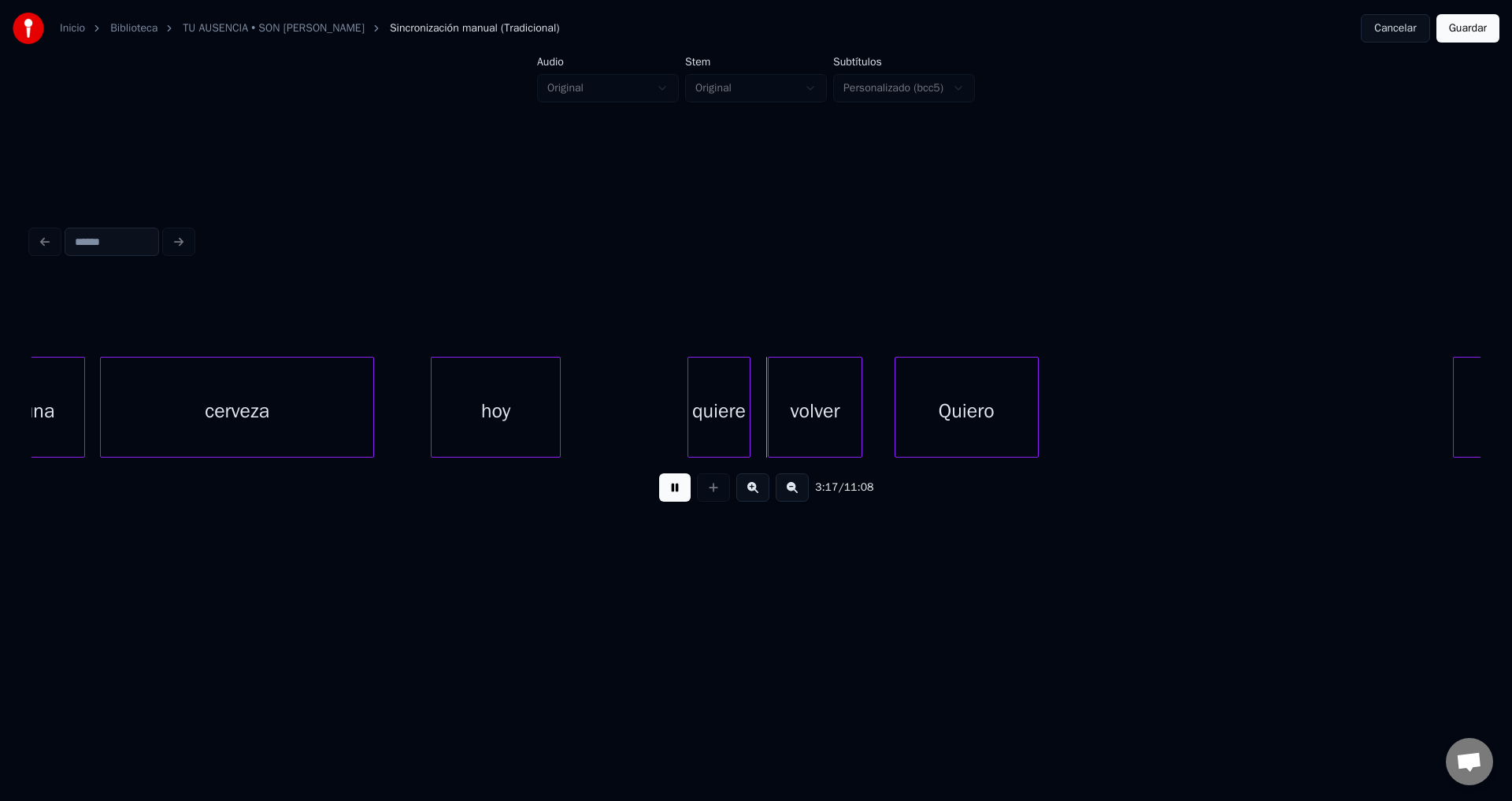 click at bounding box center [675, 488] 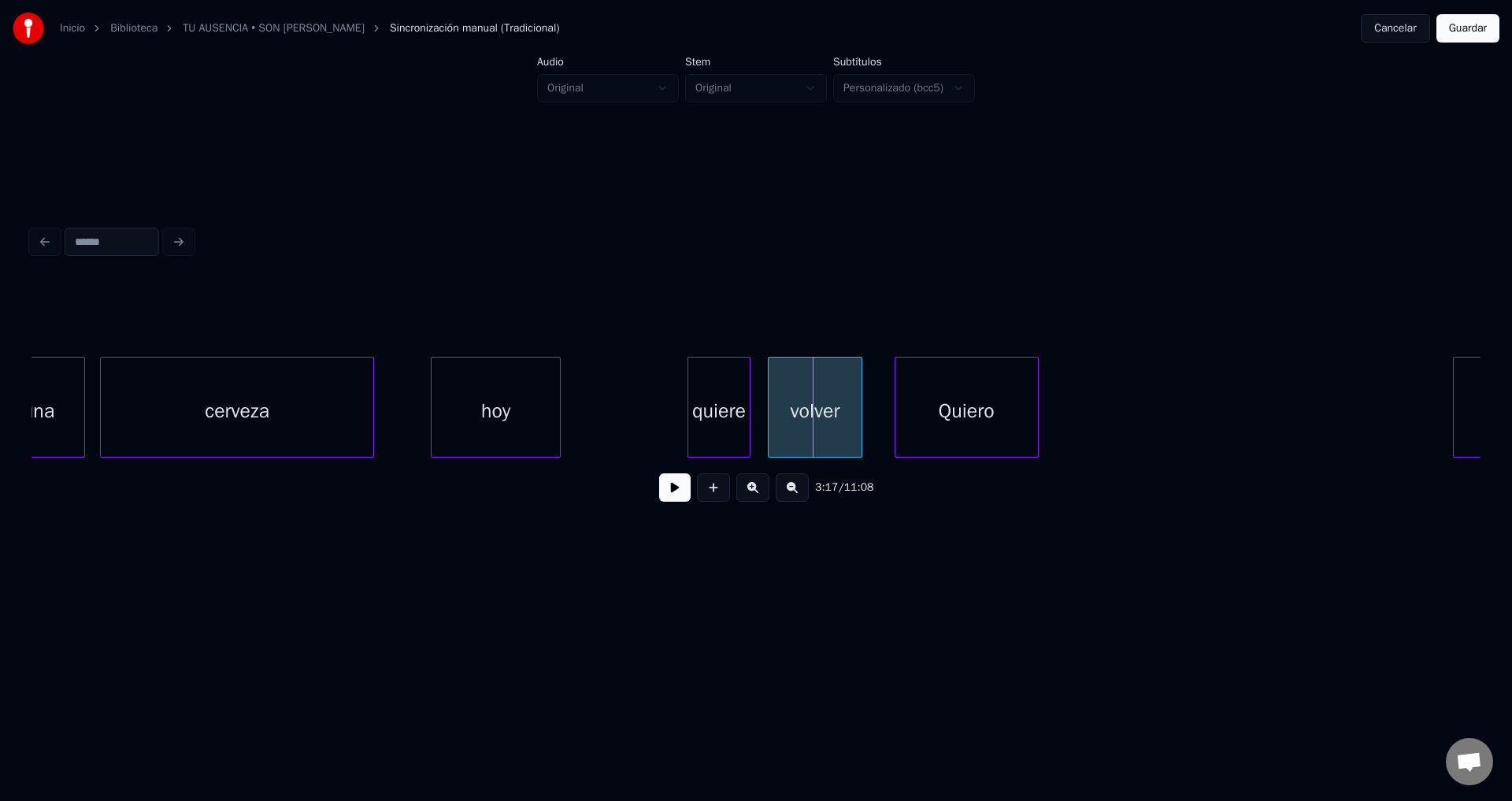 click on "hoy" at bounding box center (495, 411) 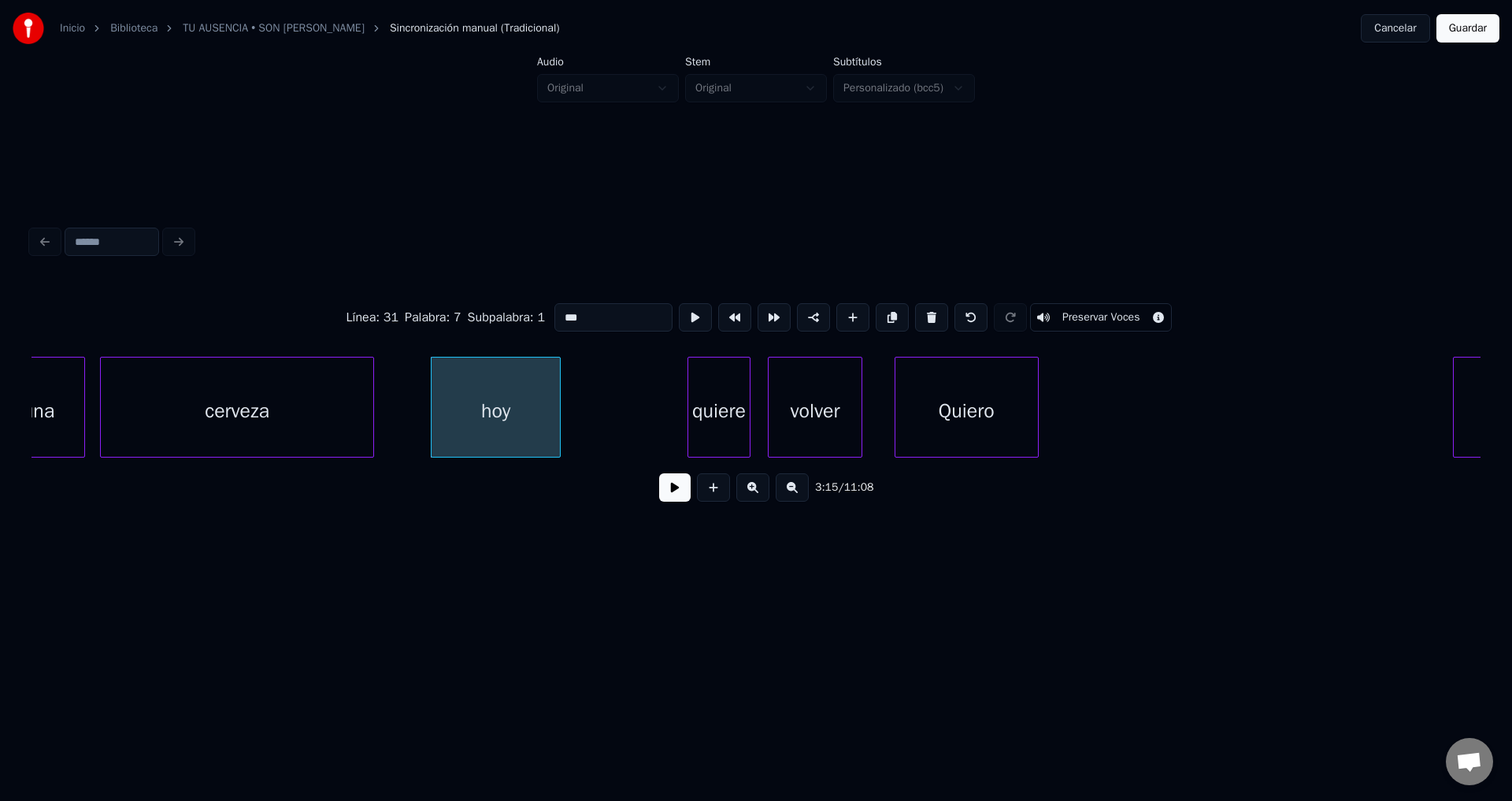 click at bounding box center [675, 488] 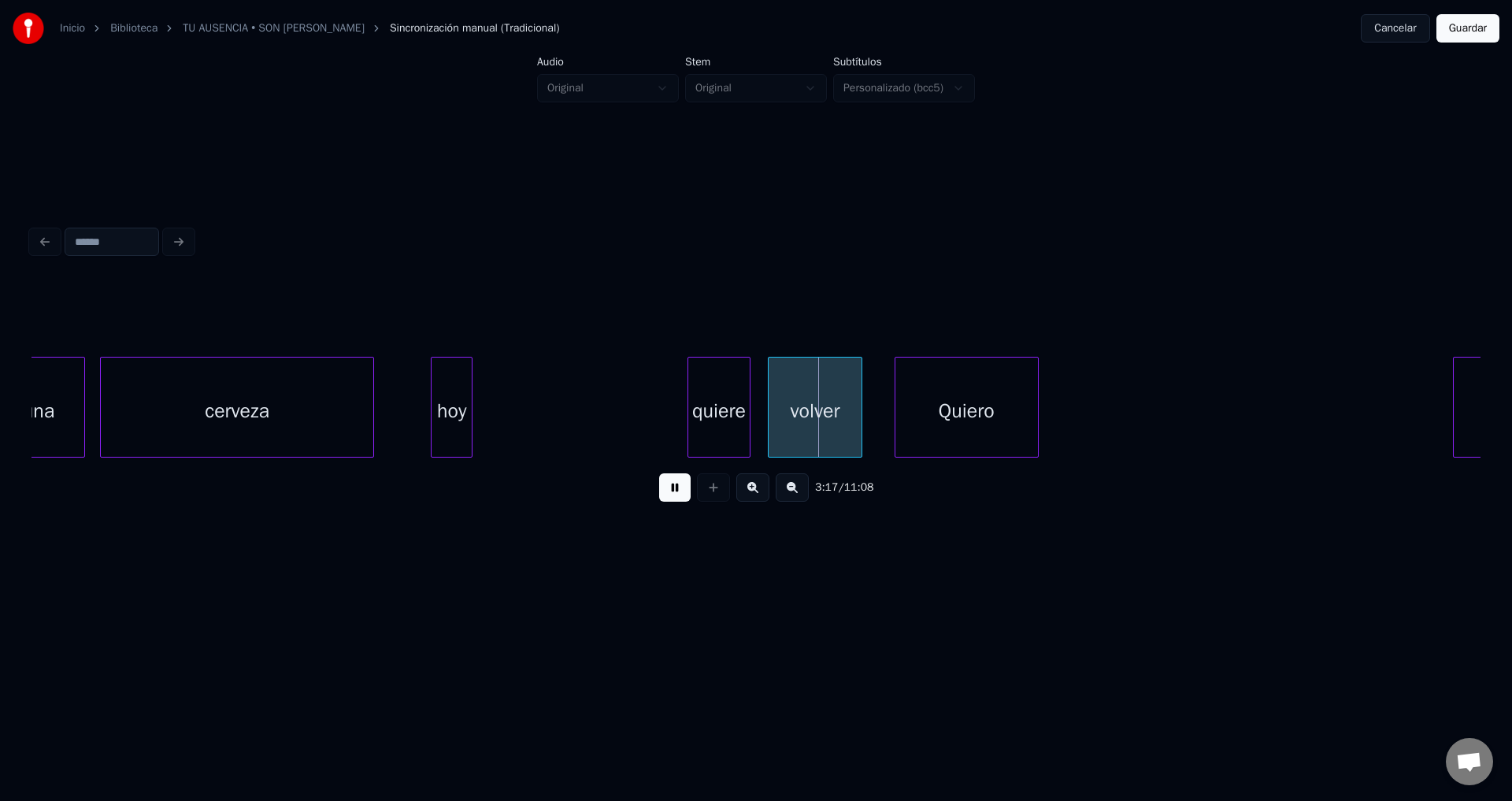click at bounding box center [469, 407] 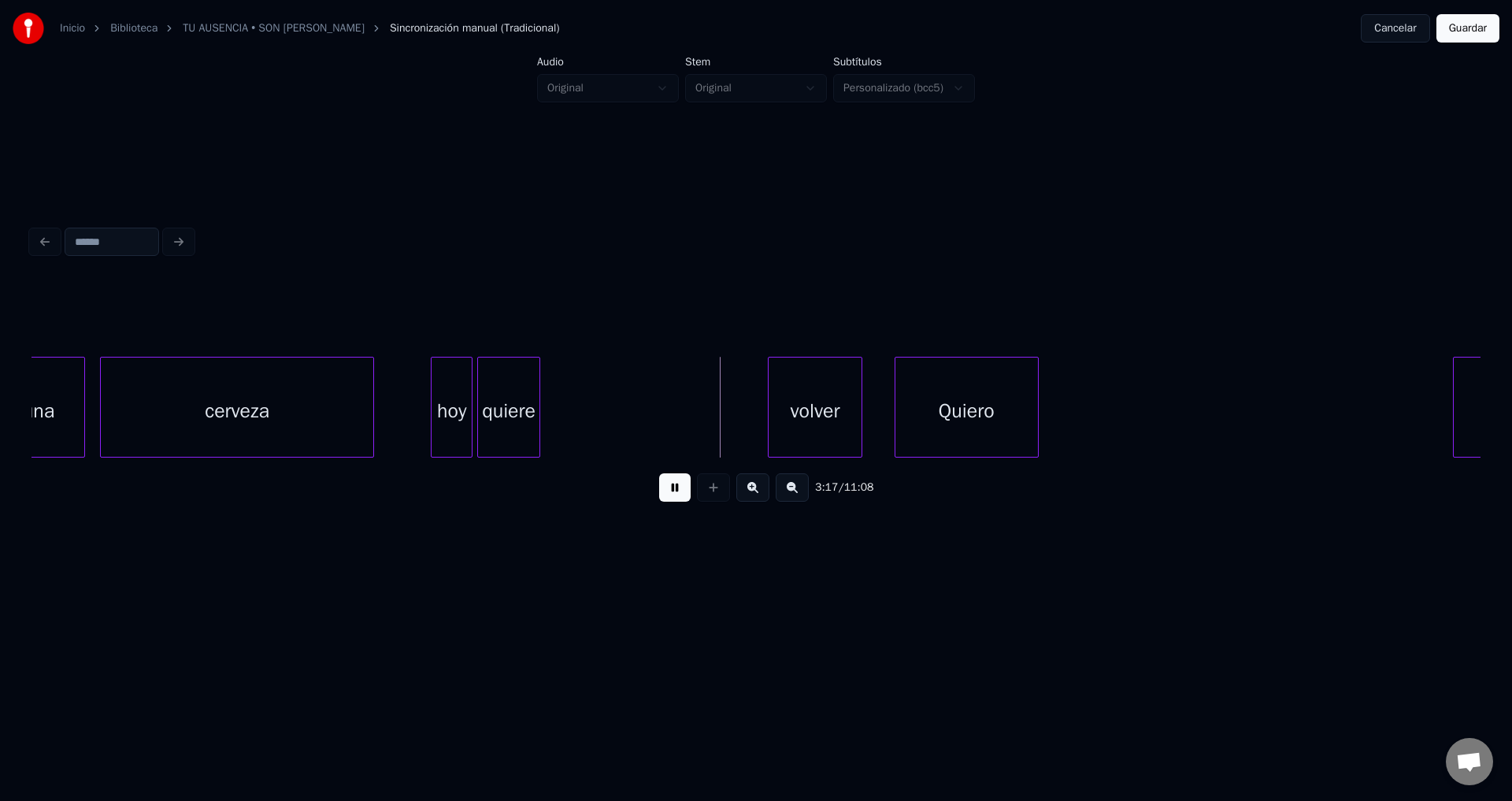 click on "quiere" at bounding box center [509, 411] 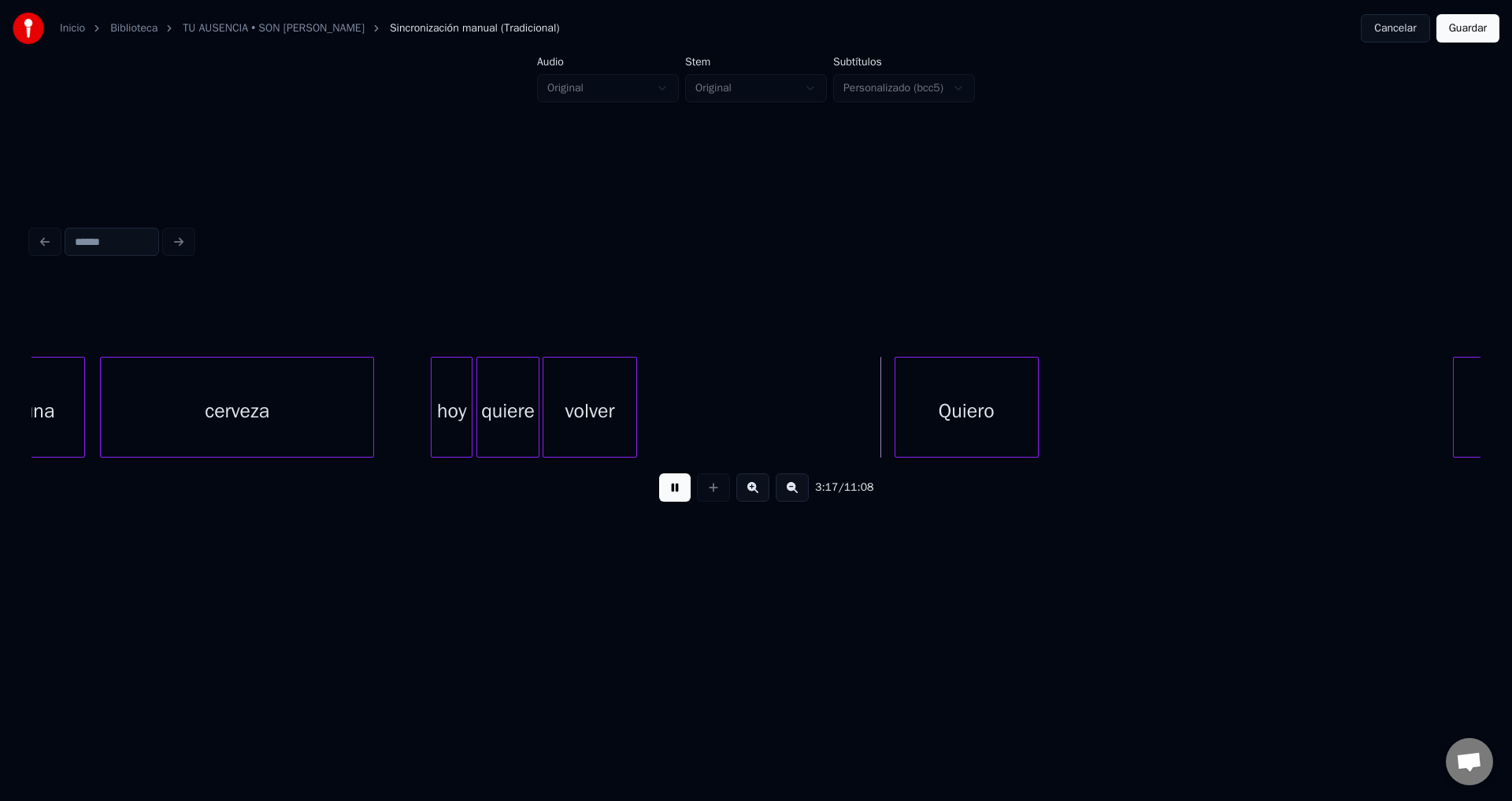 click on "volver" at bounding box center [590, 411] 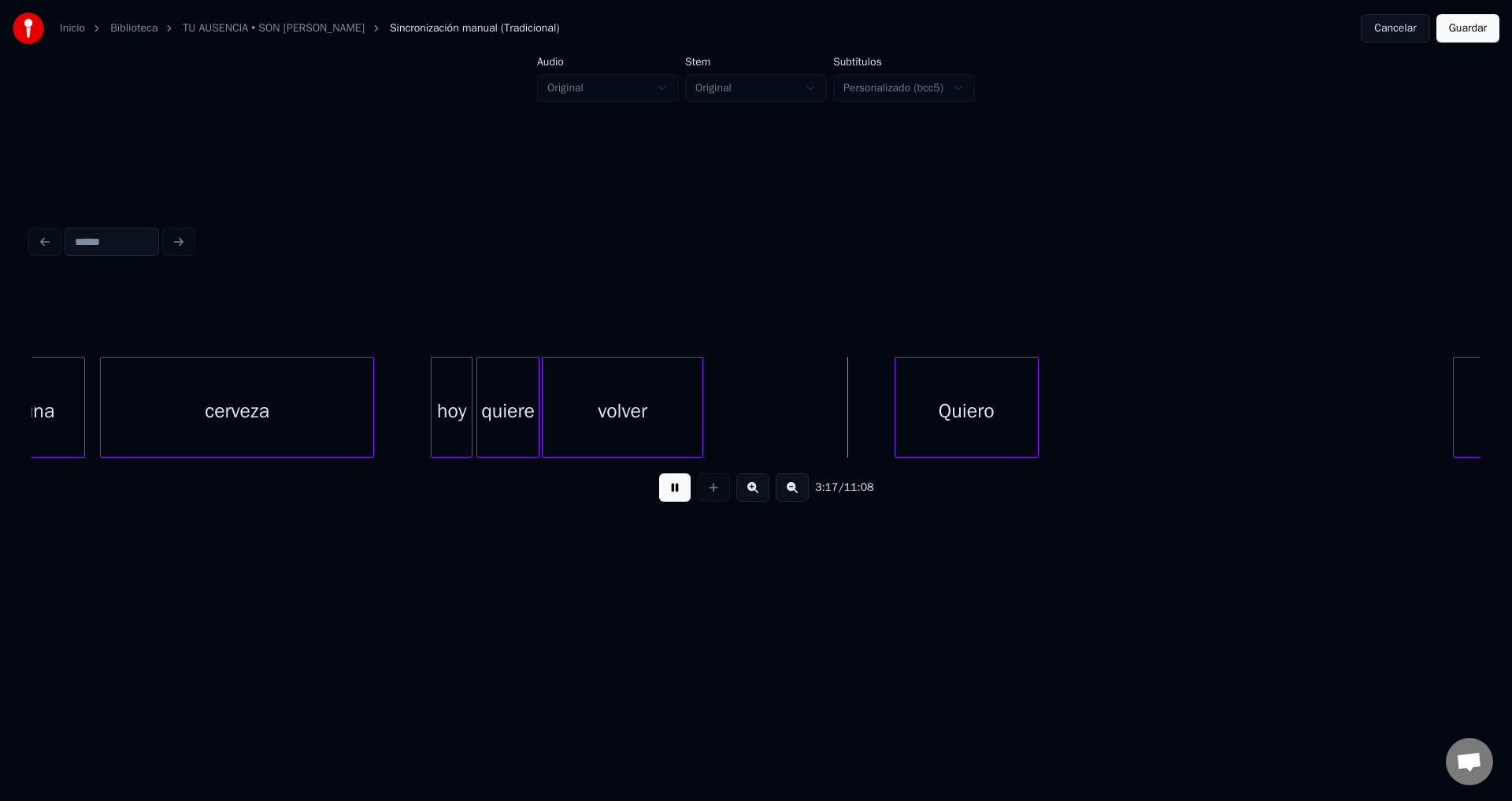click at bounding box center (700, 407) 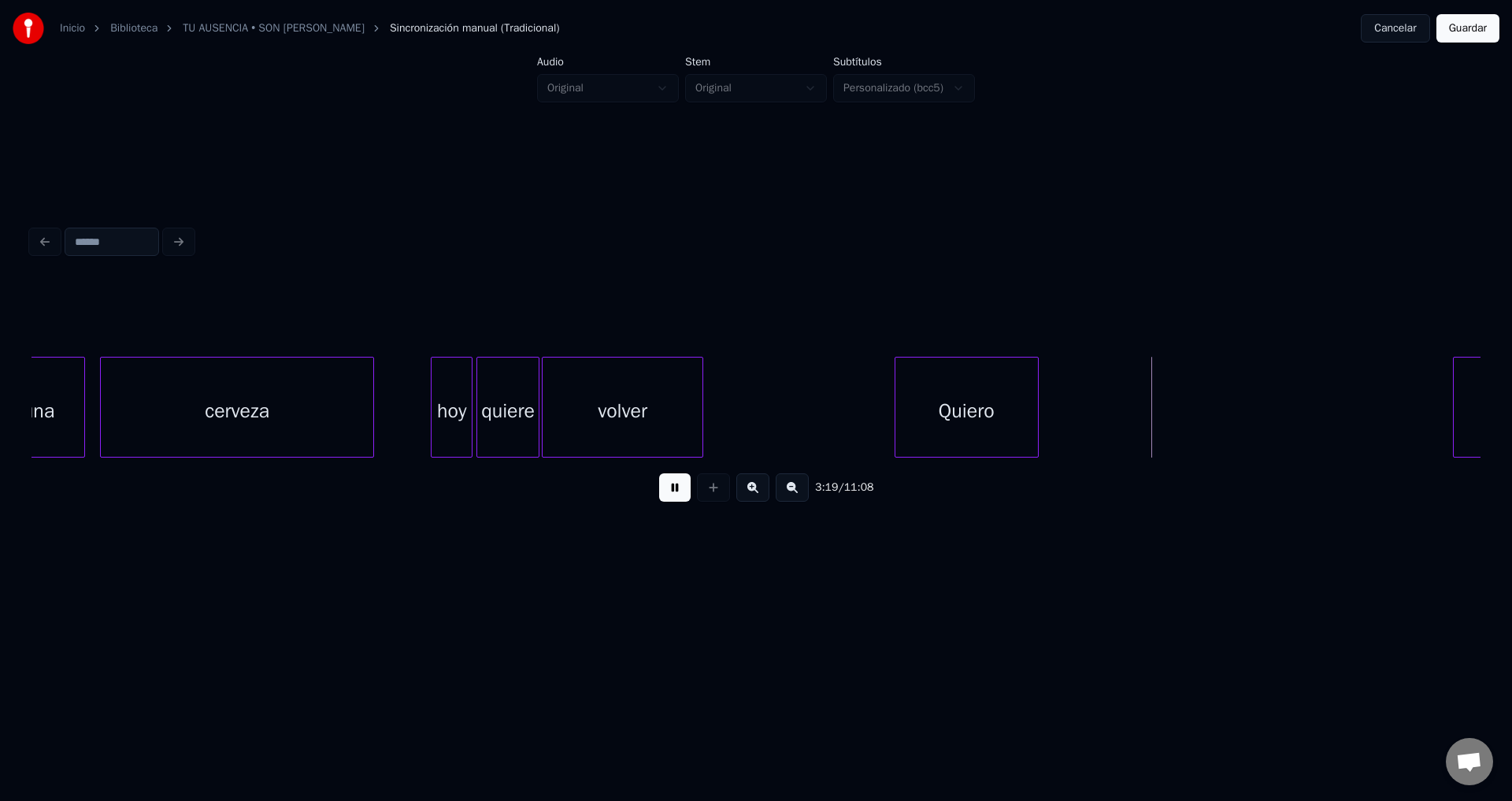 click at bounding box center (675, 488) 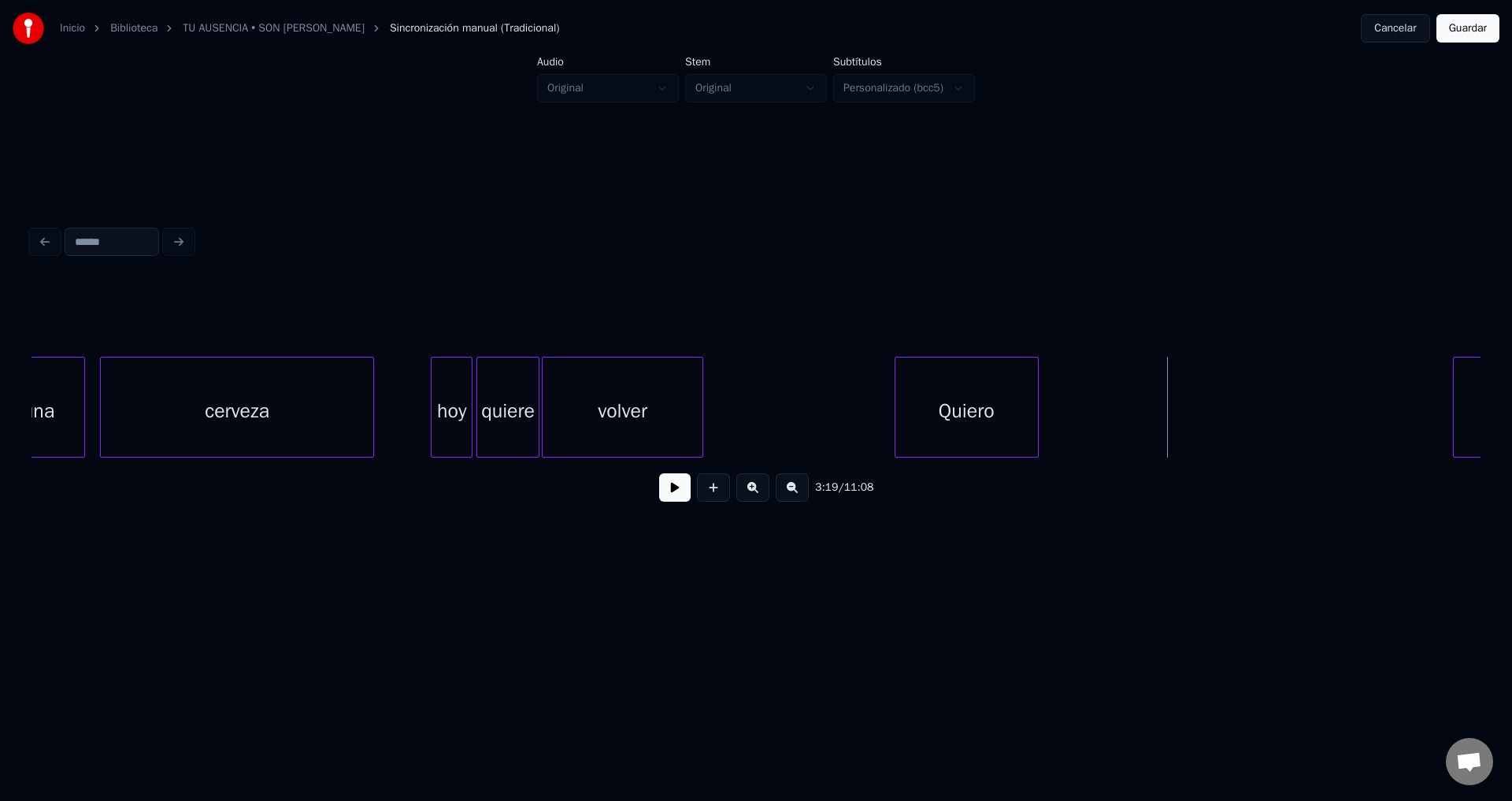 click on "saber Quiero volver quiere [DATE] cerveza una" at bounding box center (27725, 407) 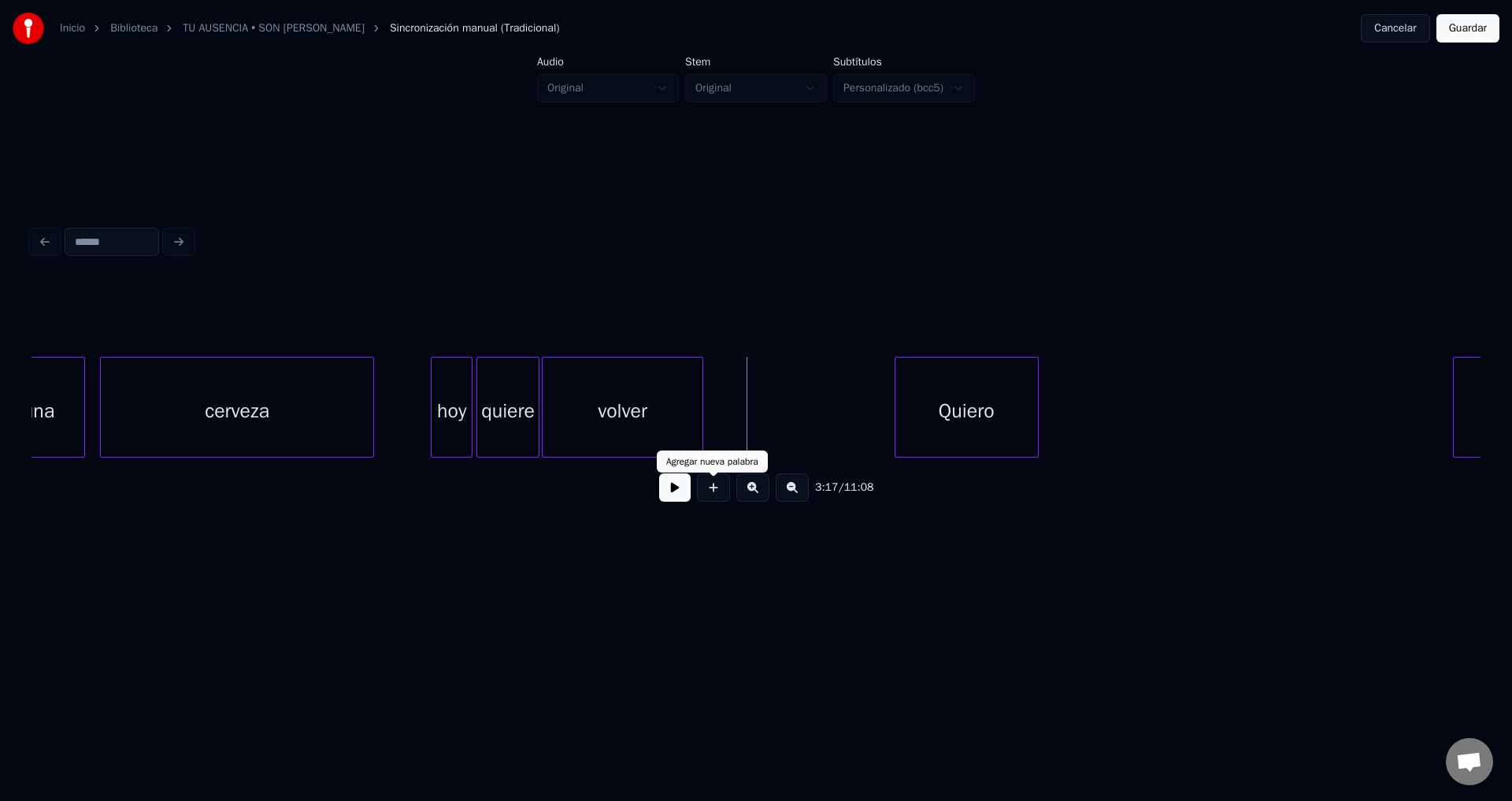 click at bounding box center [713, 488] 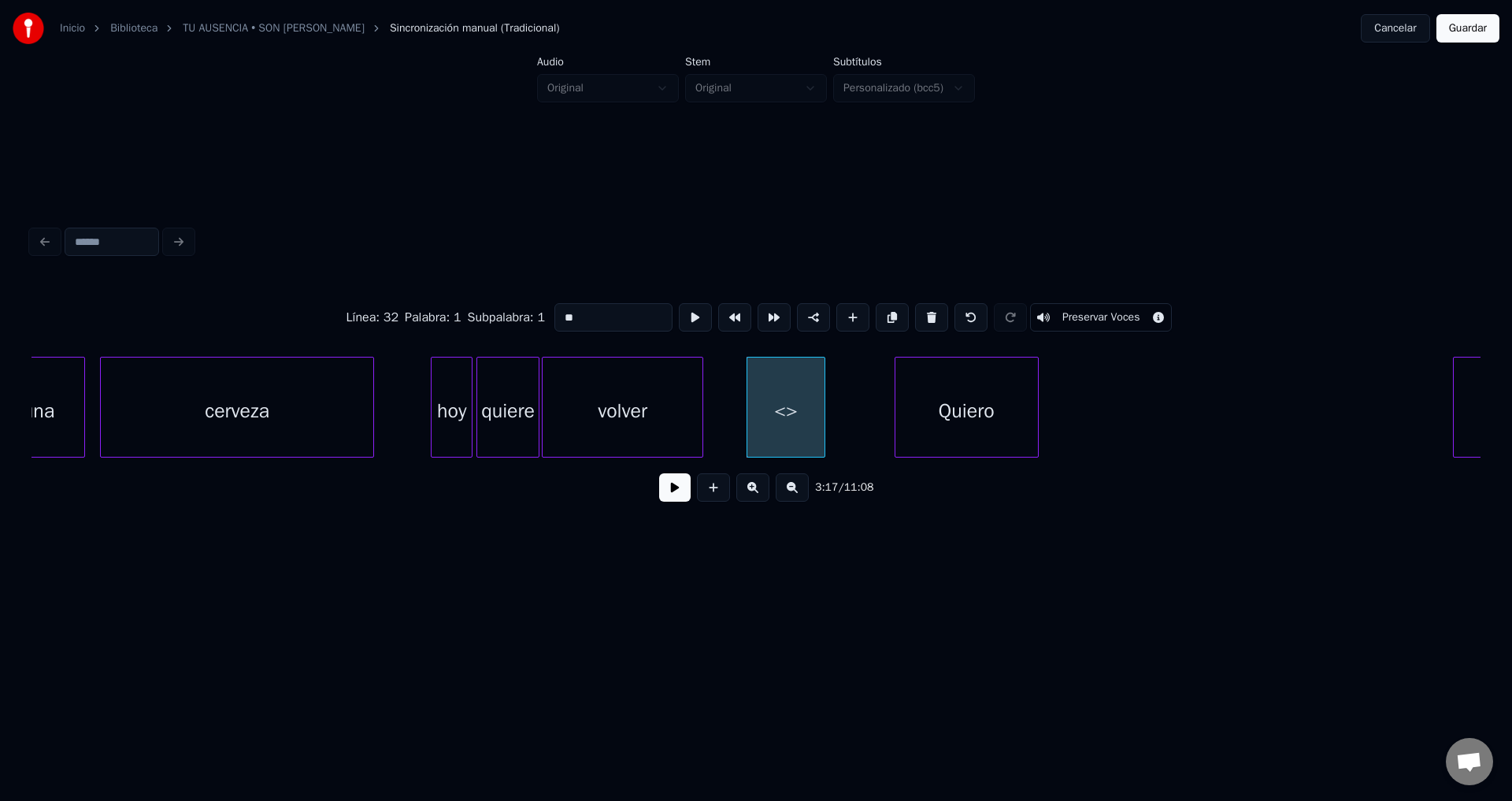 drag, startPoint x: 632, startPoint y: 321, endPoint x: 432, endPoint y: 334, distance: 200.42205 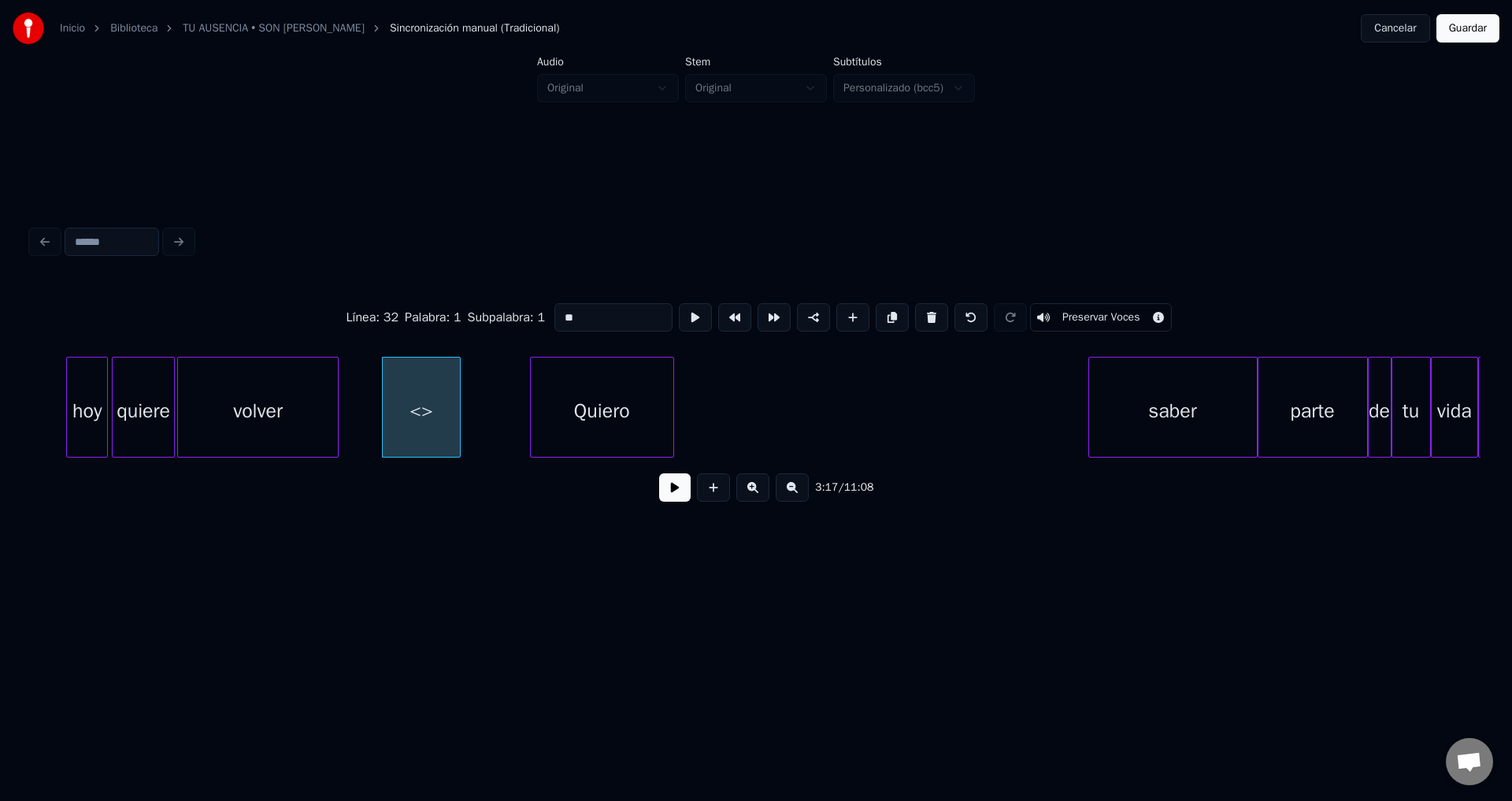 scroll, scrollTop: 0, scrollLeft: 38558, axis: horizontal 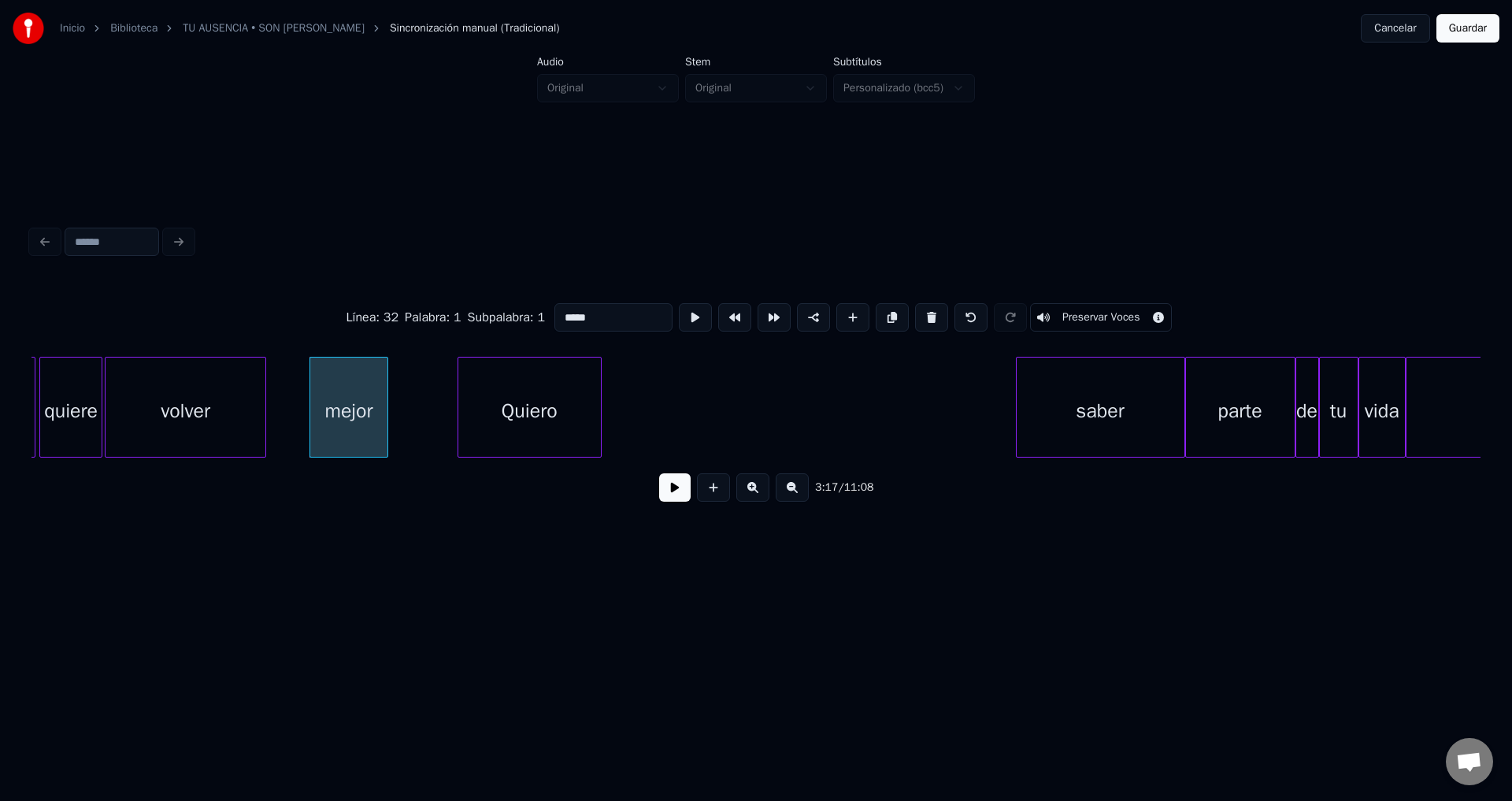 click on "Quiero" at bounding box center (529, 411) 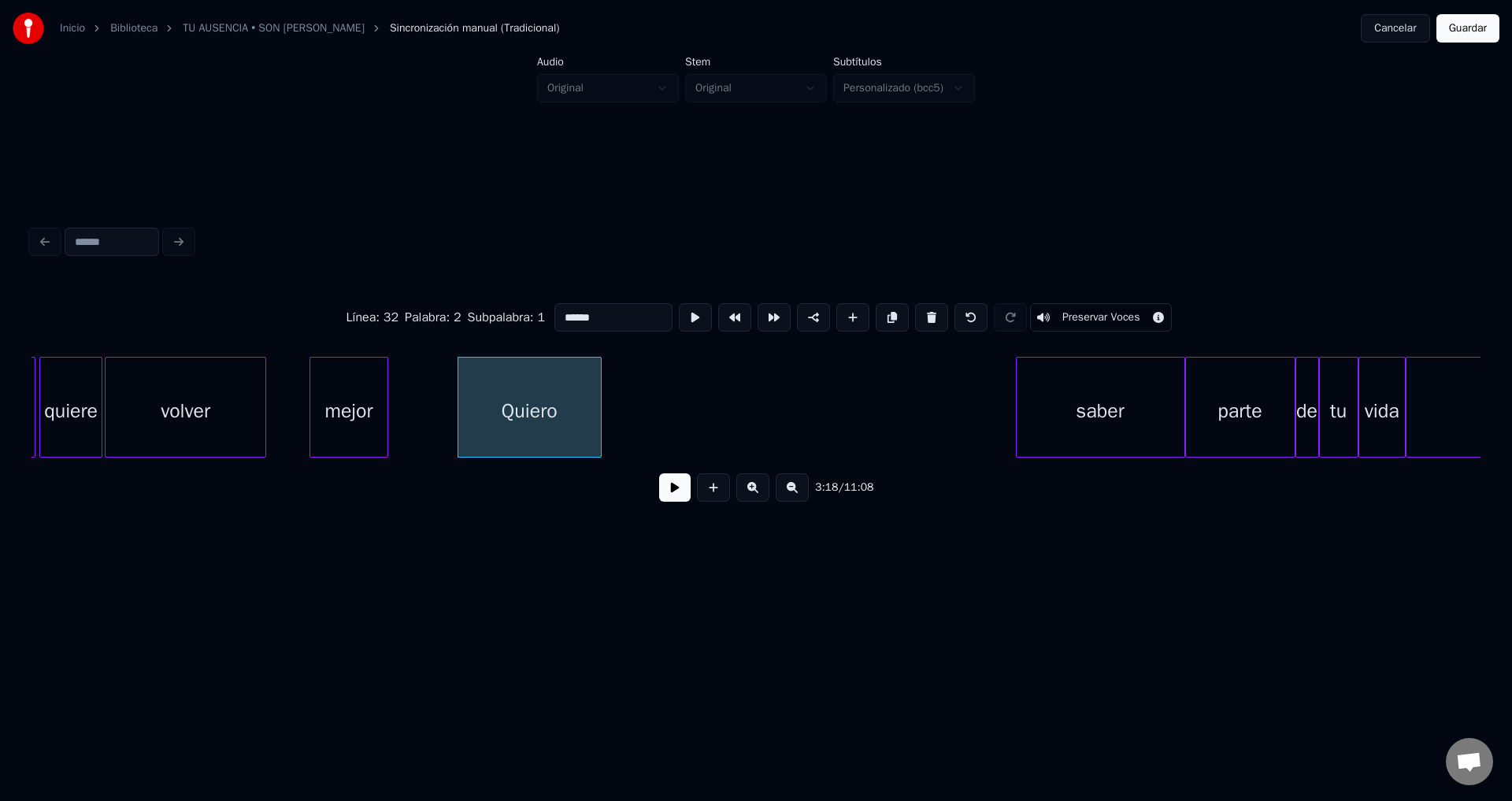 drag, startPoint x: 600, startPoint y: 310, endPoint x: 499, endPoint y: 306, distance: 101.07918 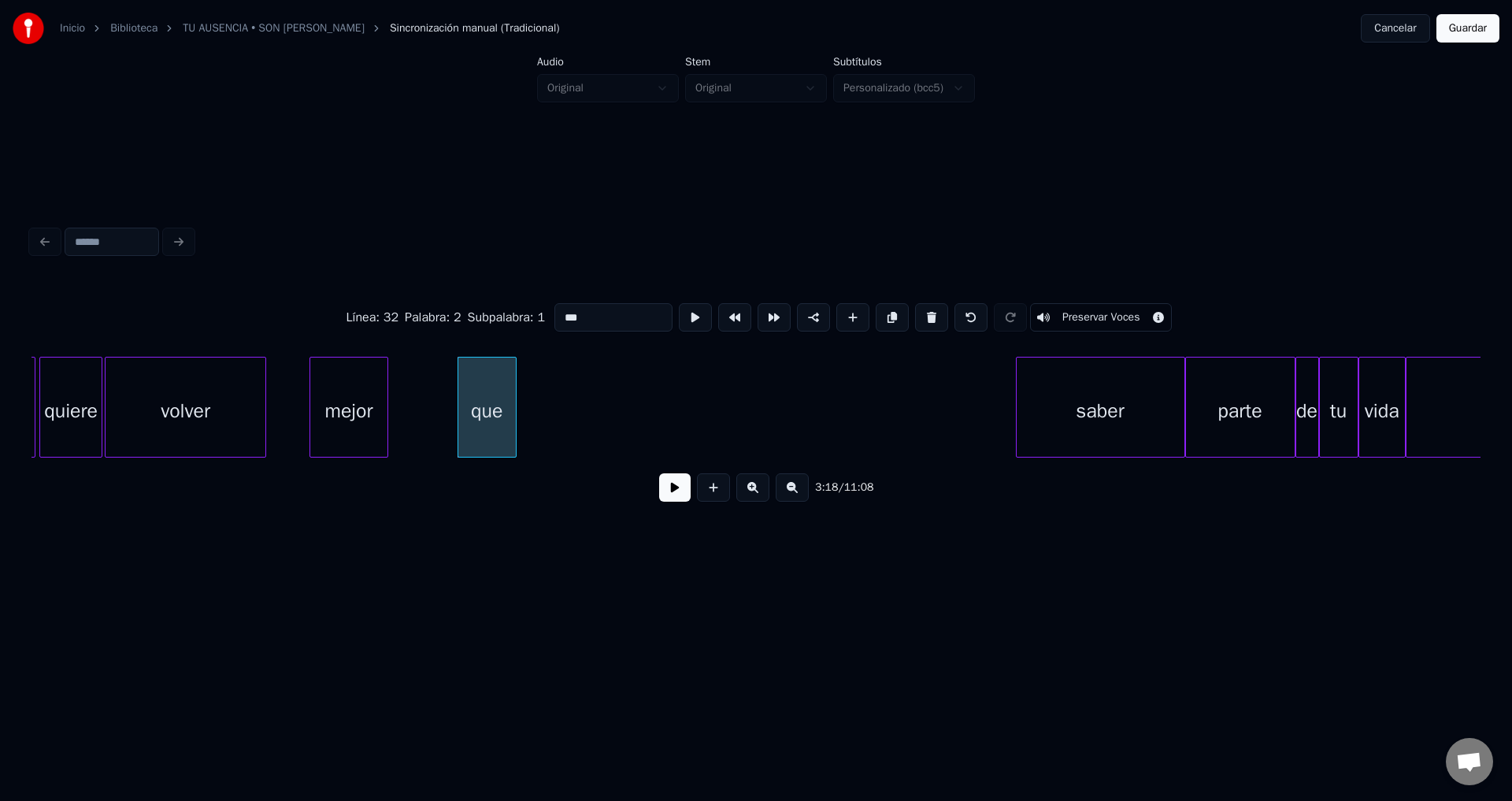 click at bounding box center (513, 407) 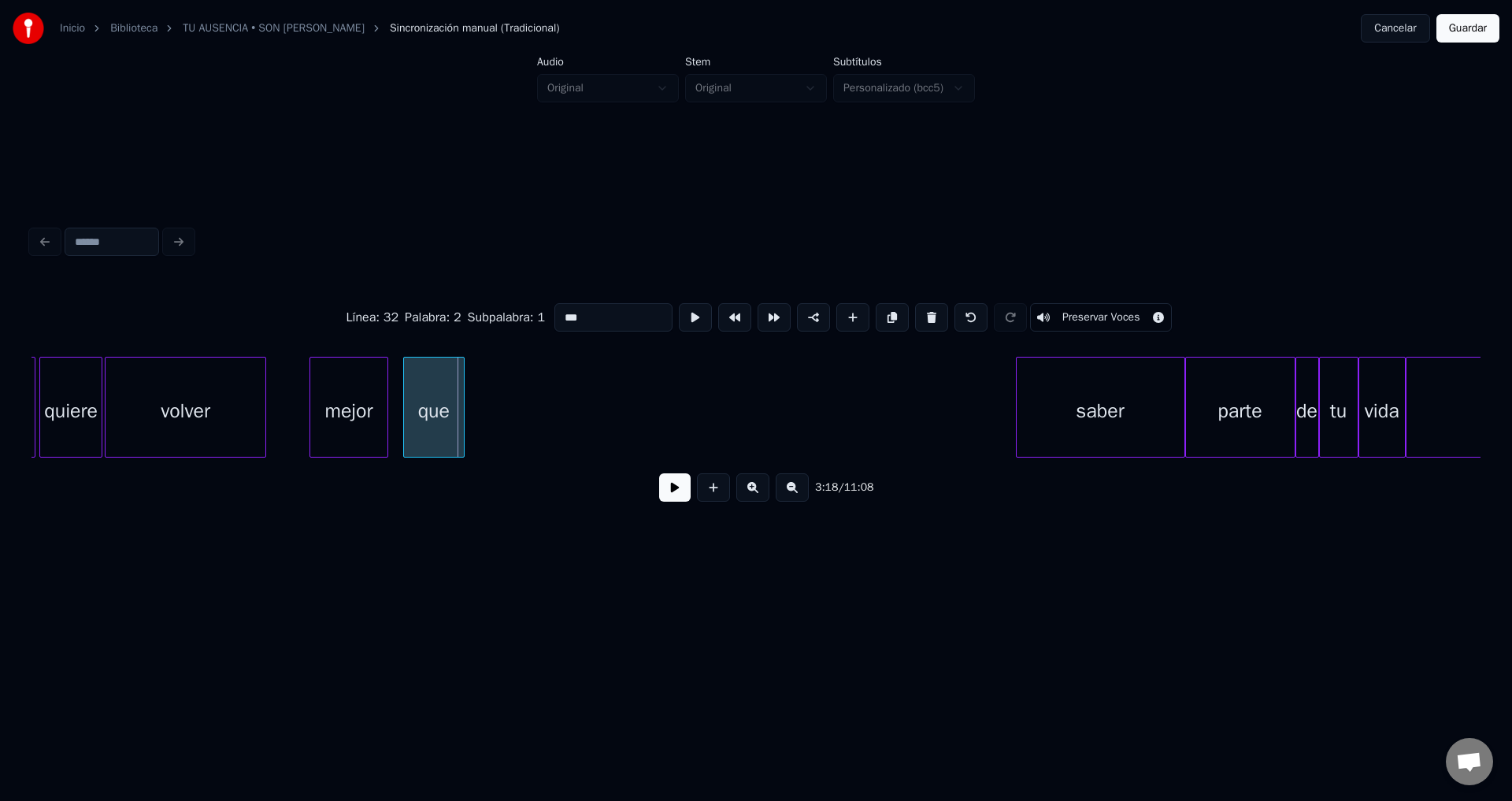 click on "que" at bounding box center (433, 411) 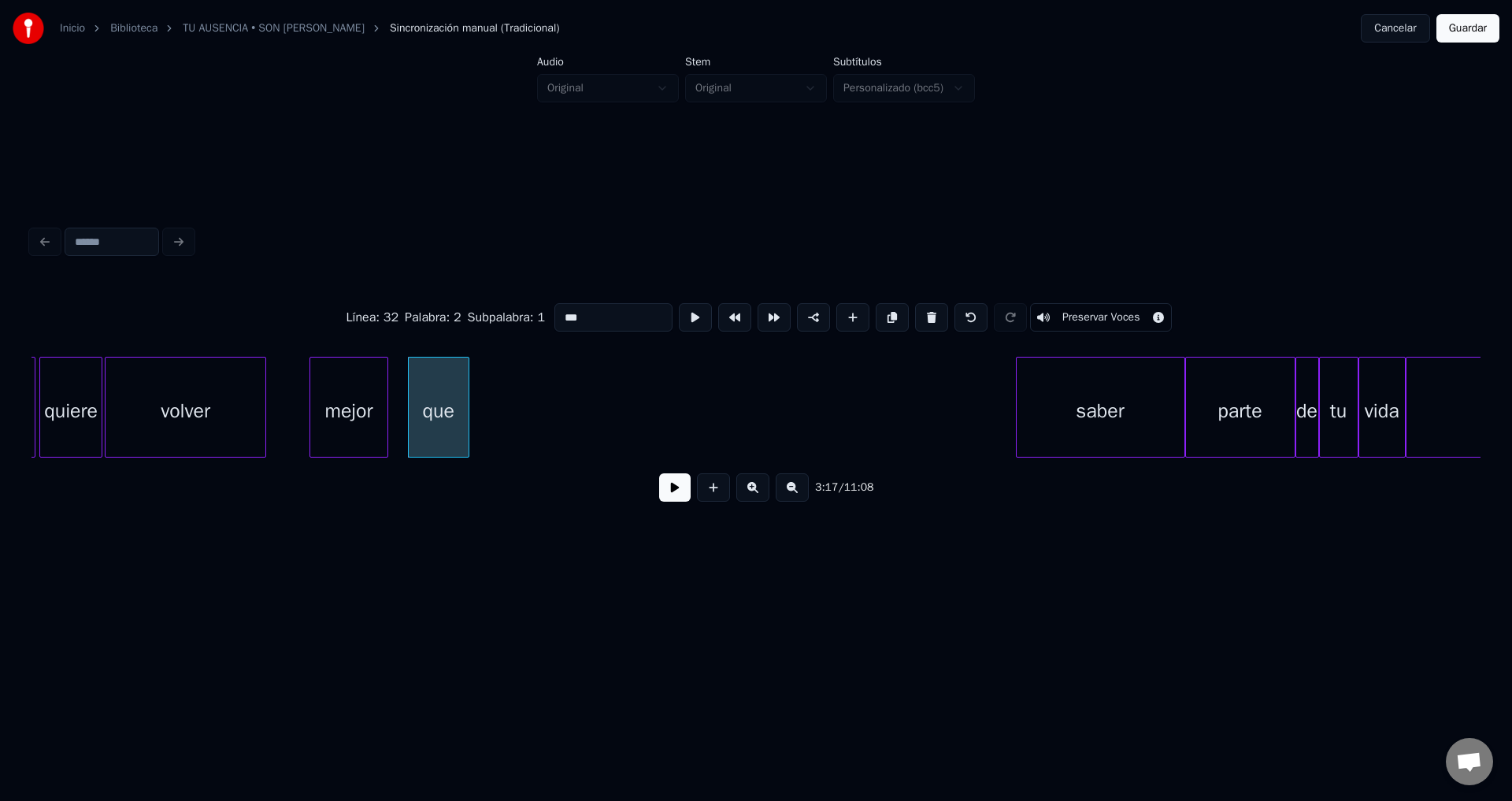type on "***" 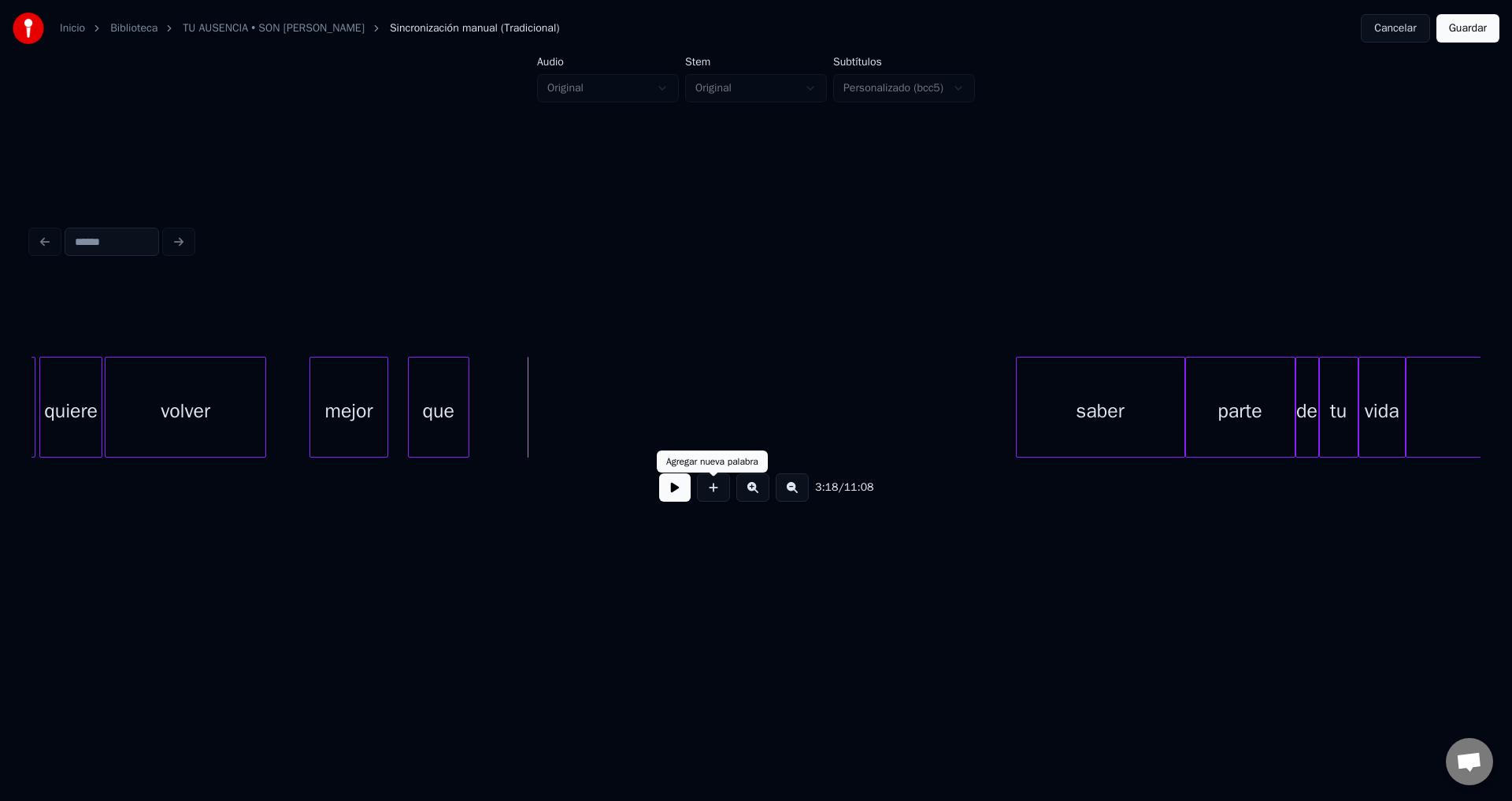 click at bounding box center (713, 488) 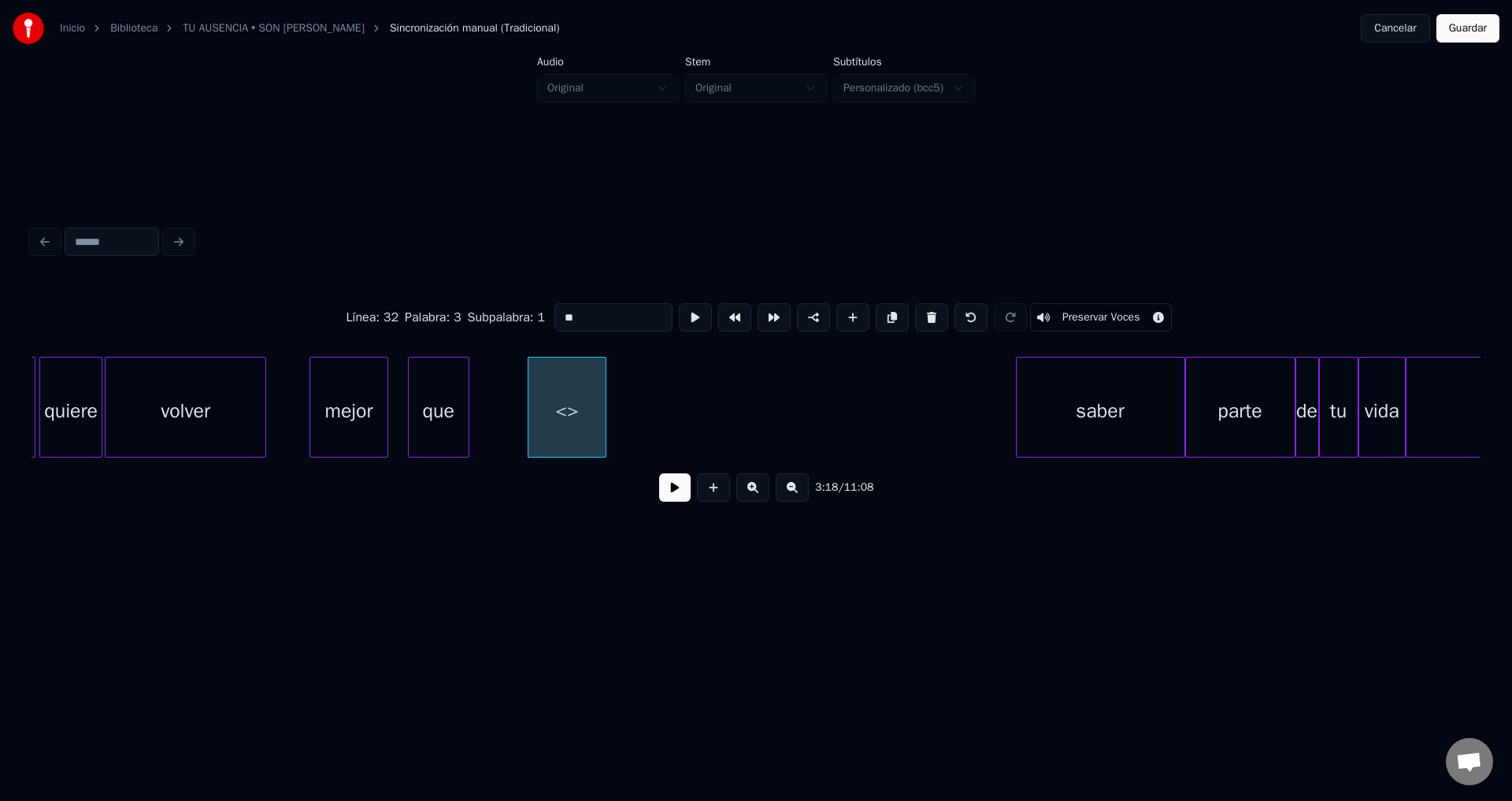 drag, startPoint x: 532, startPoint y: 307, endPoint x: 485, endPoint y: 305, distance: 47.042534 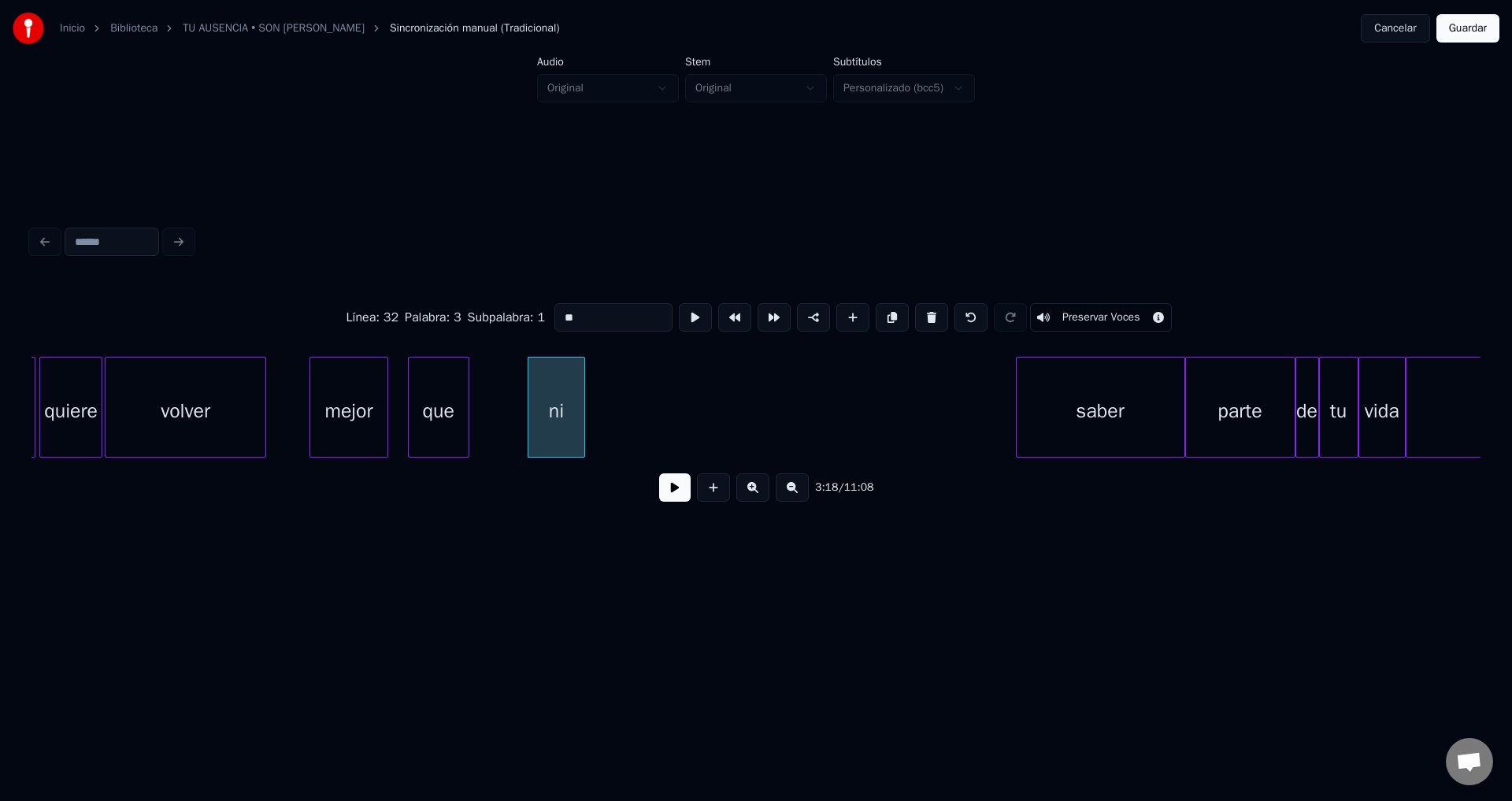 click at bounding box center (582, 407) 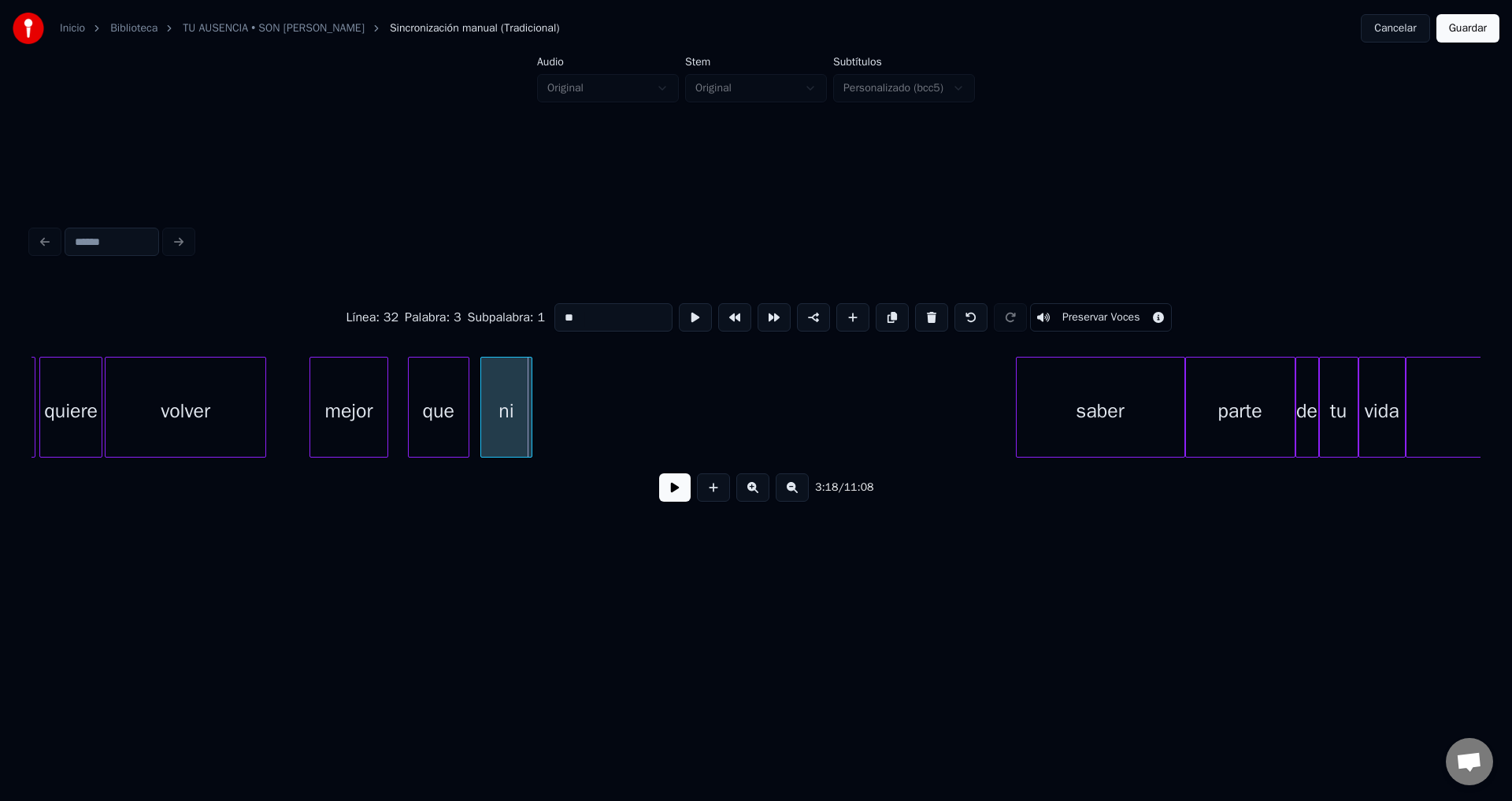 click on "ni" at bounding box center [506, 411] 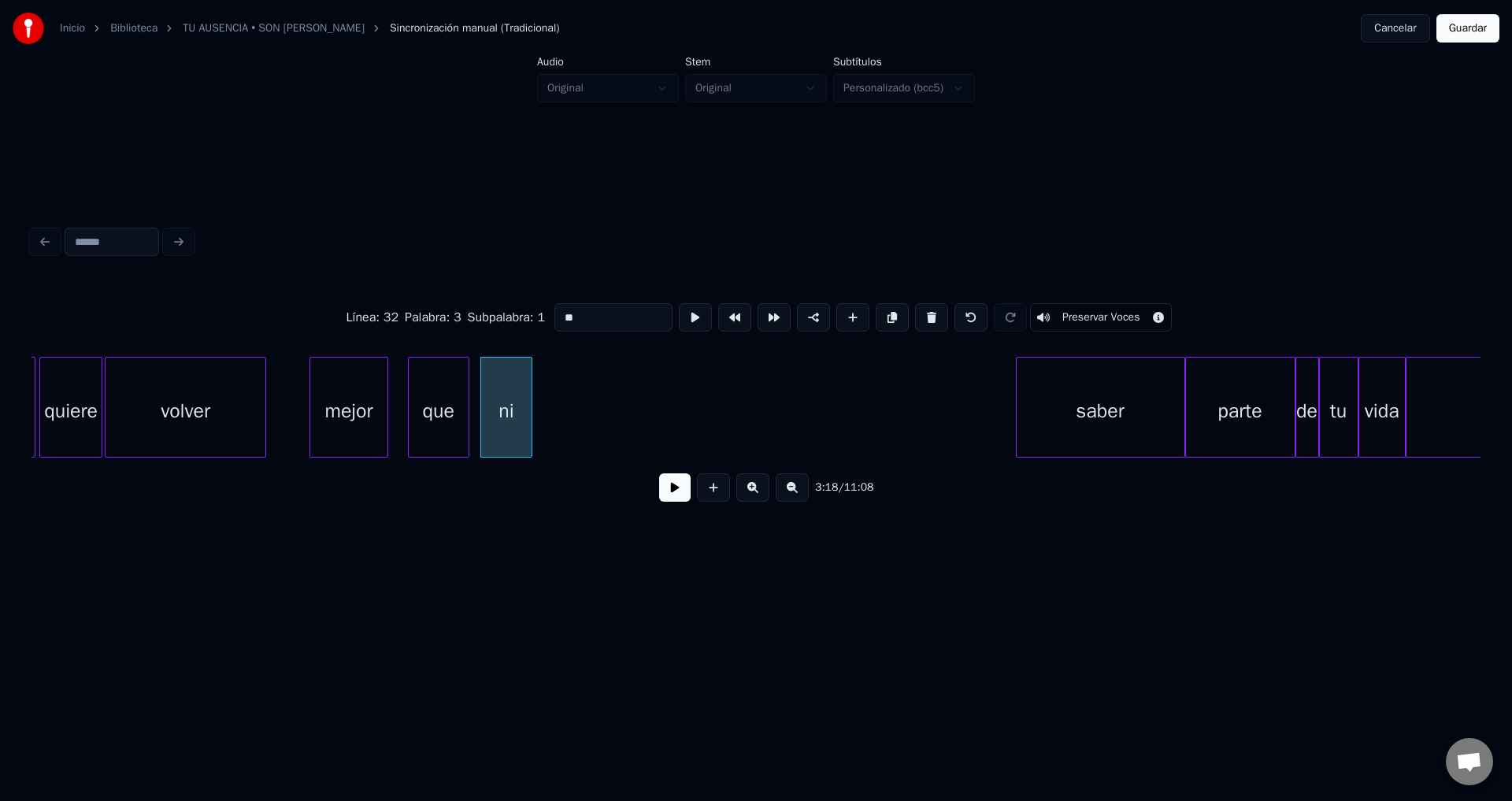 type on "**" 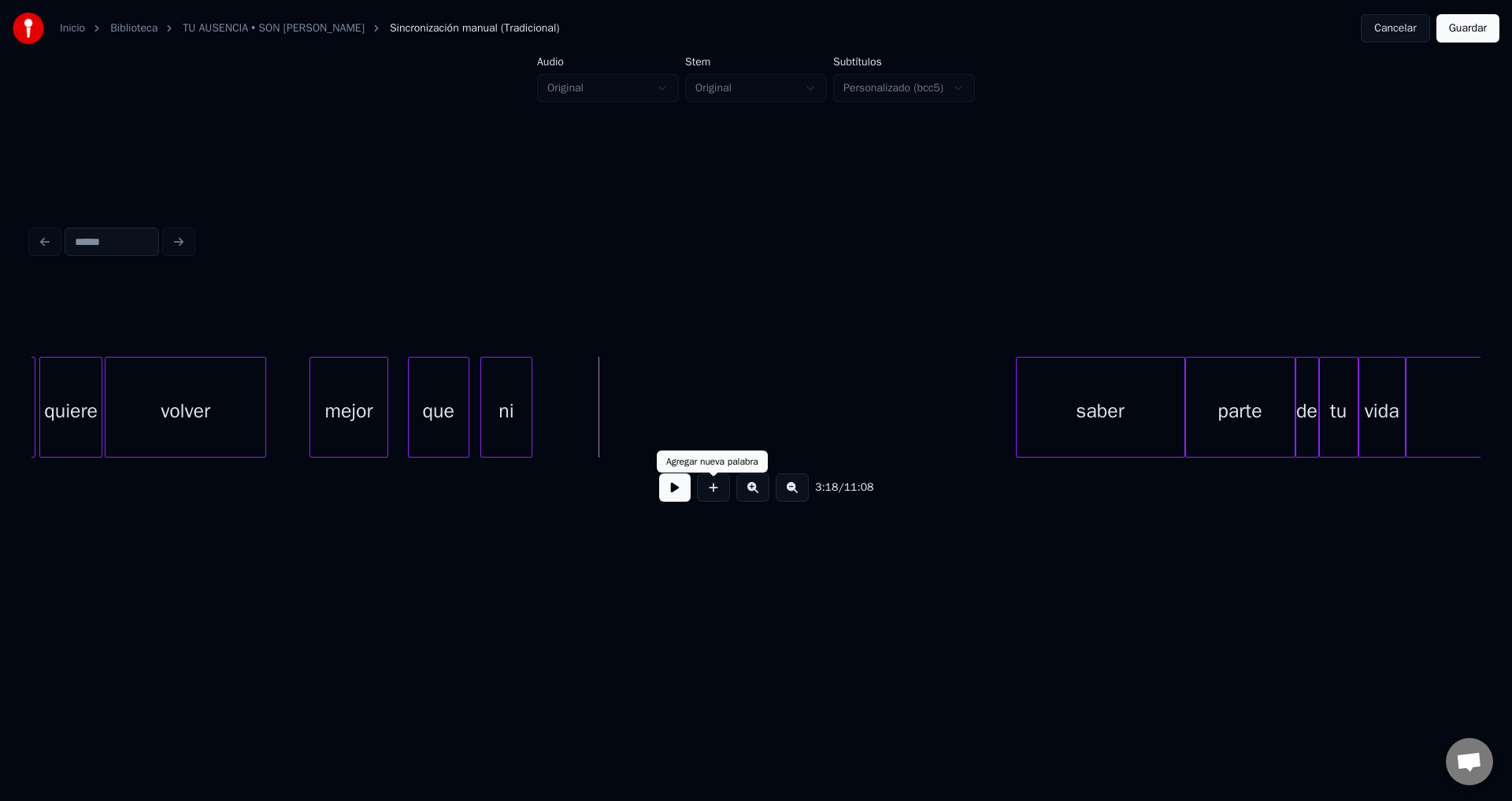 click at bounding box center [713, 488] 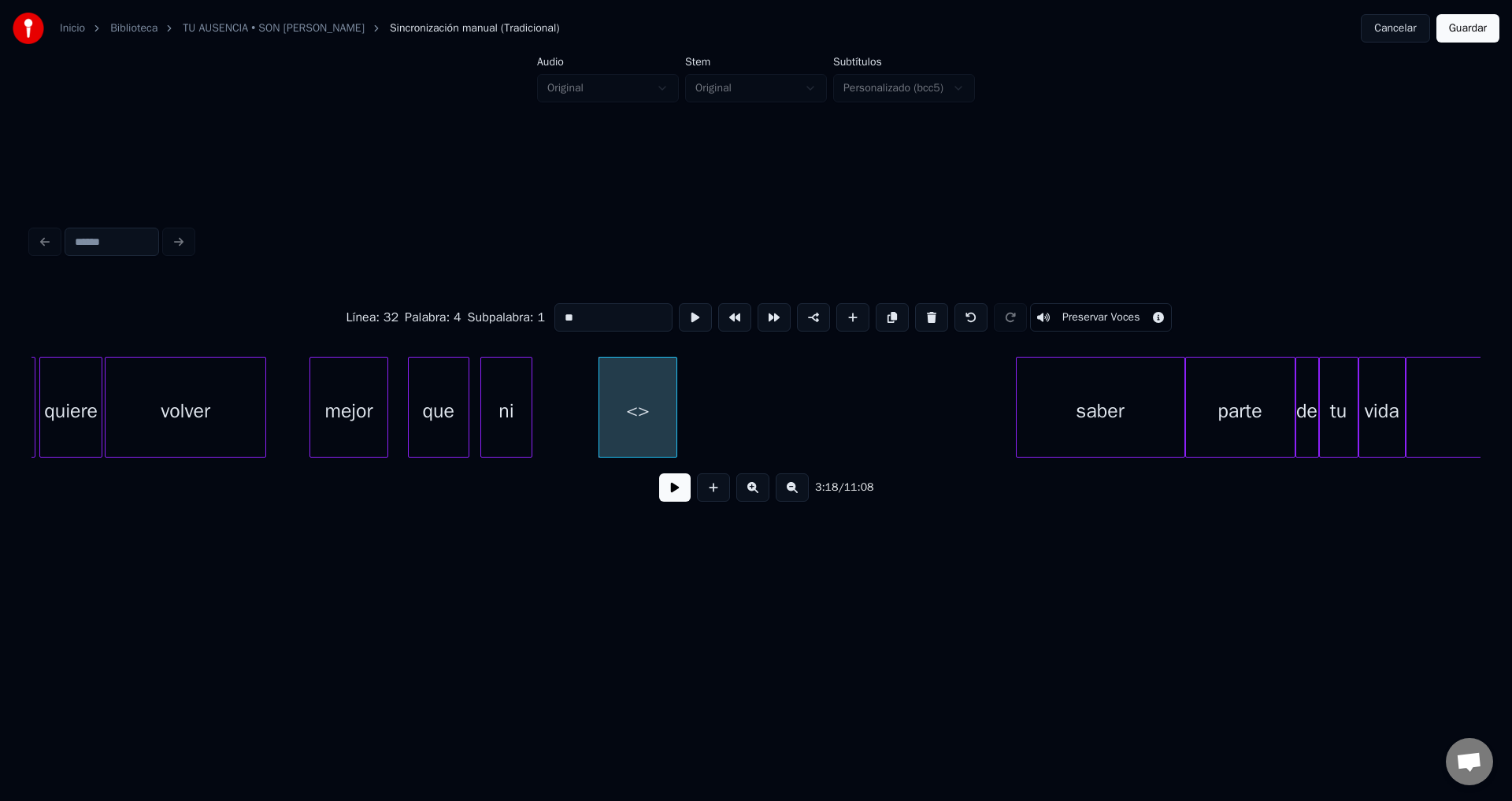 drag, startPoint x: 610, startPoint y: 317, endPoint x: 422, endPoint y: 289, distance: 190.07367 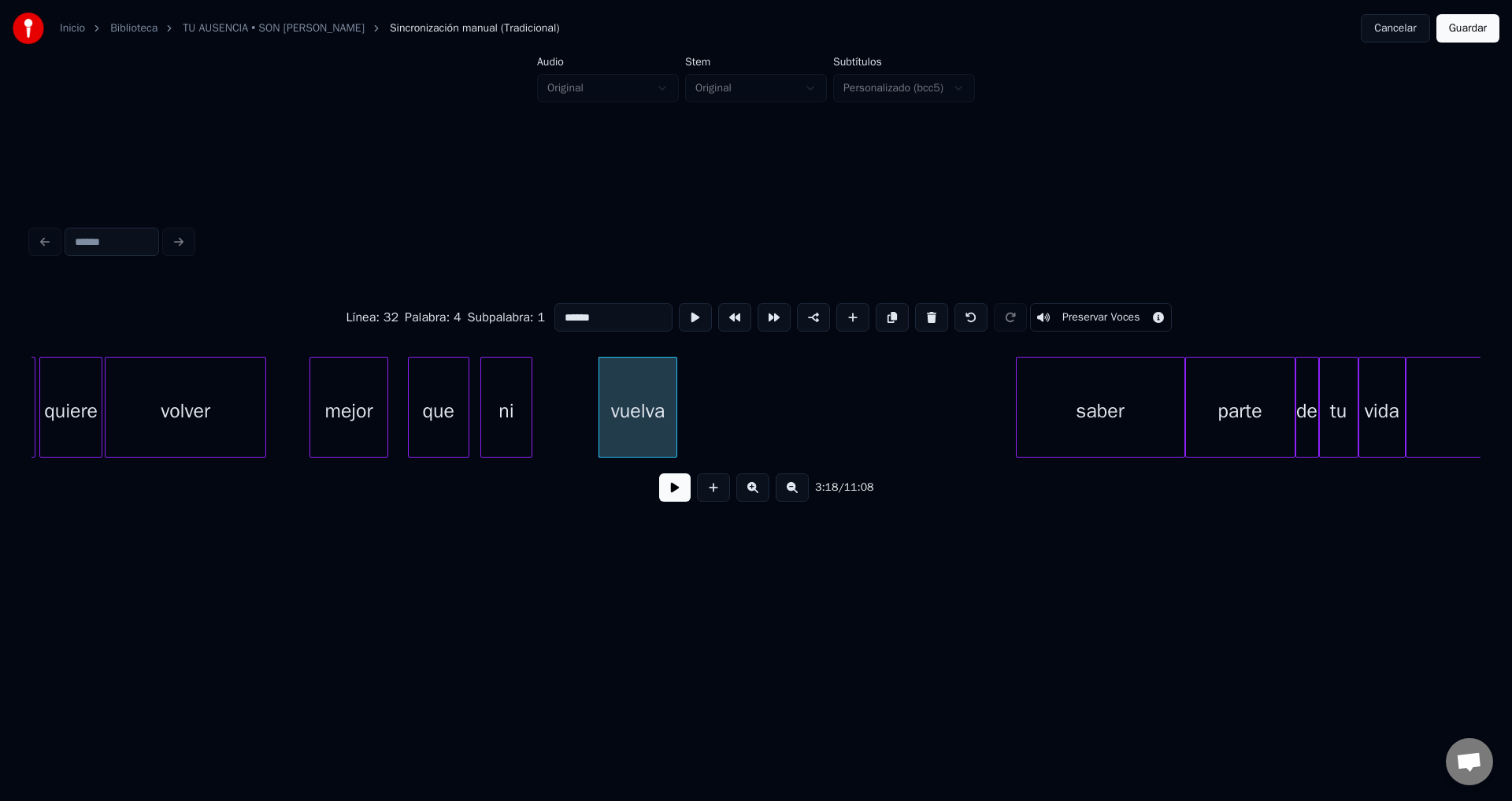 click on "mejor" at bounding box center (349, 411) 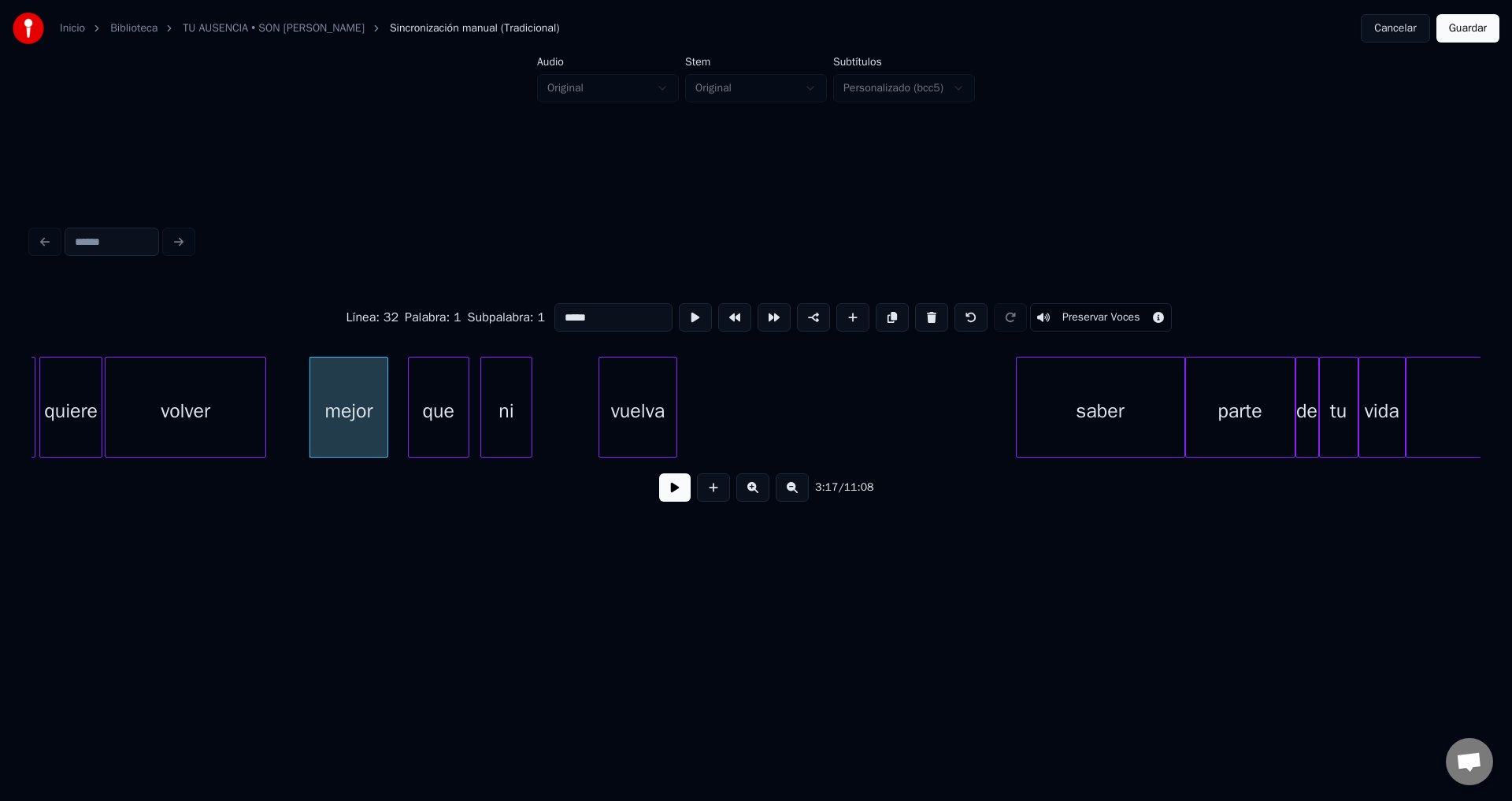 type on "*****" 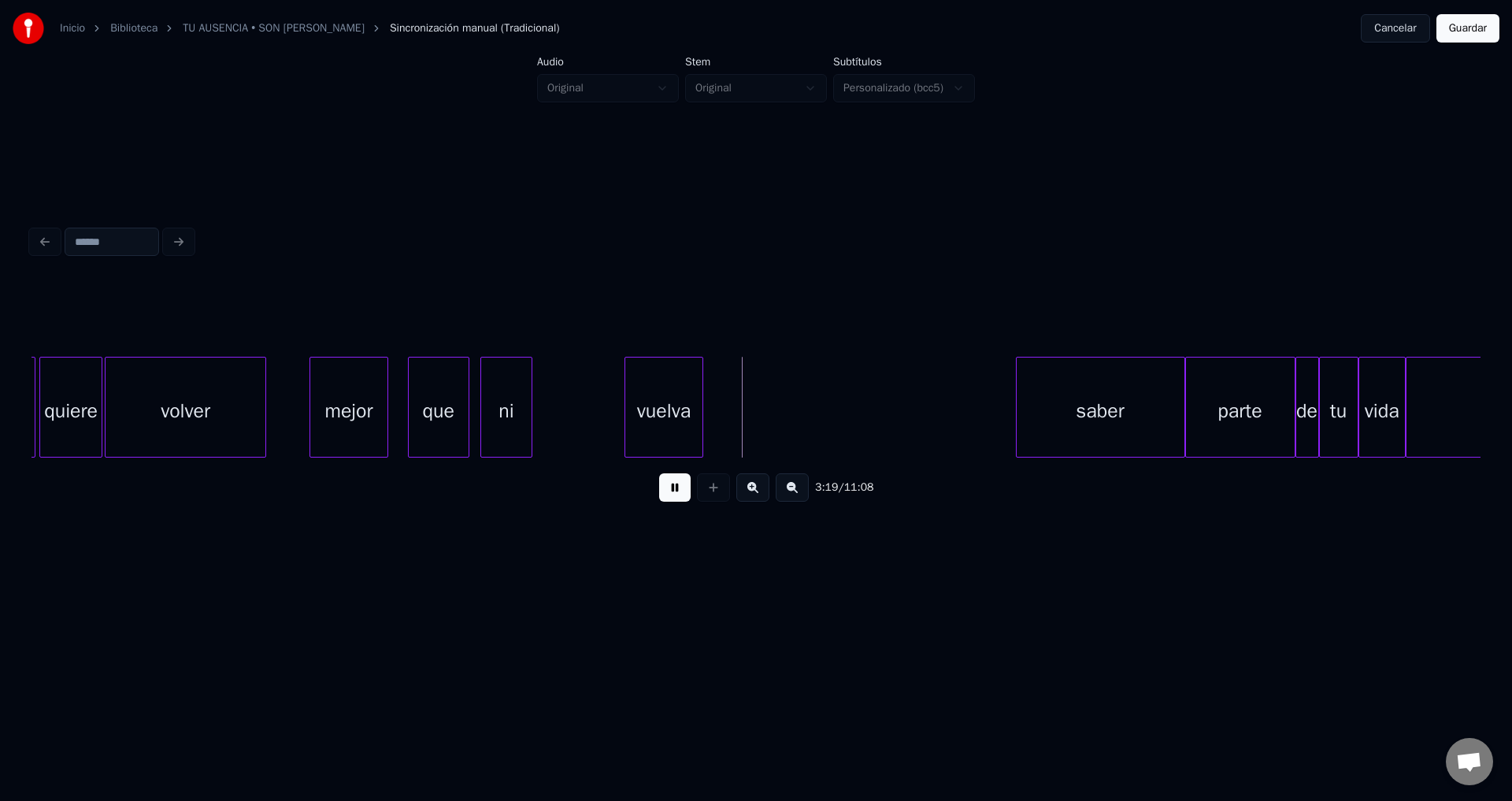 click on "vuelva" at bounding box center [664, 411] 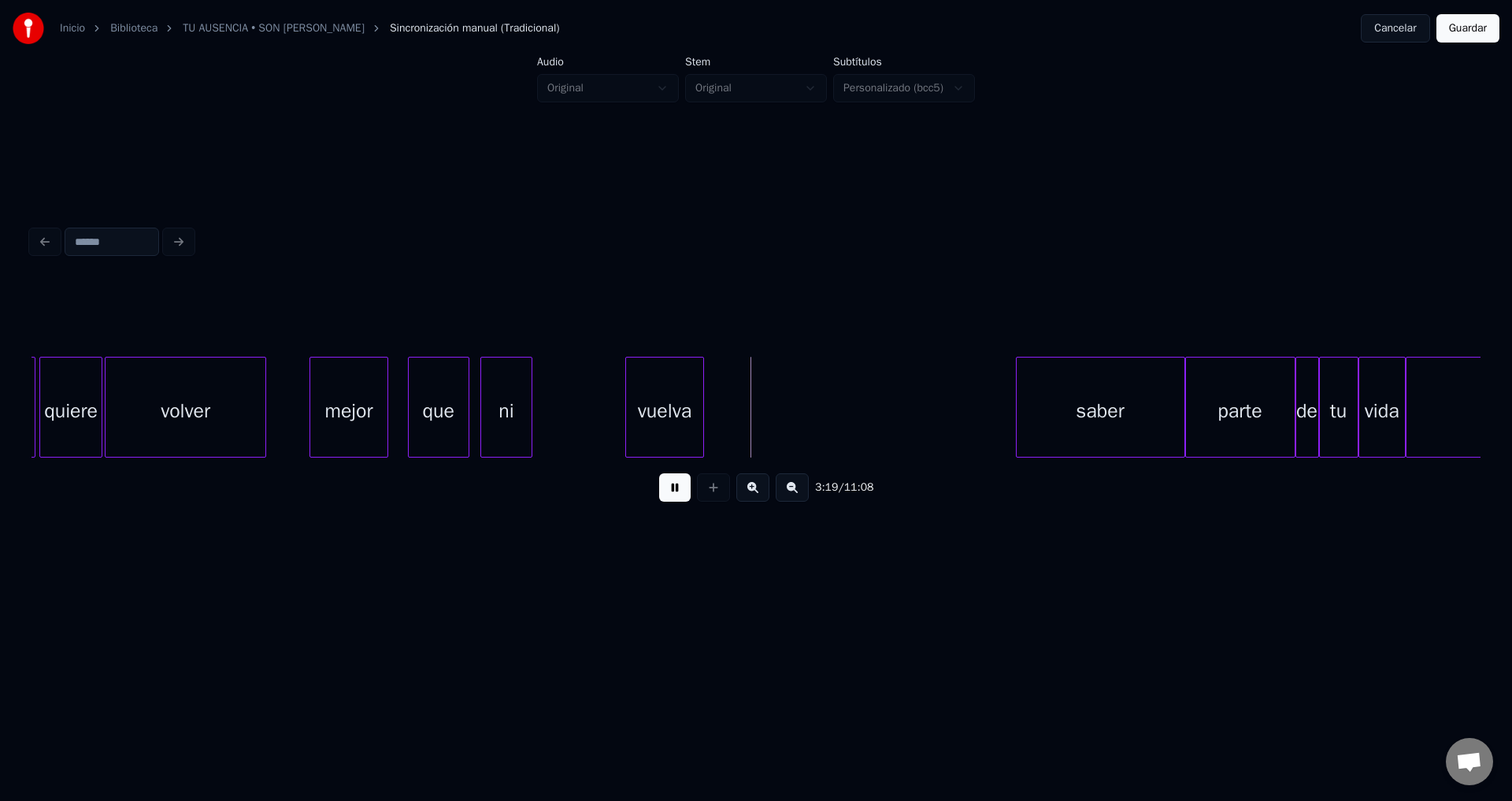 click on "ni" at bounding box center [506, 411] 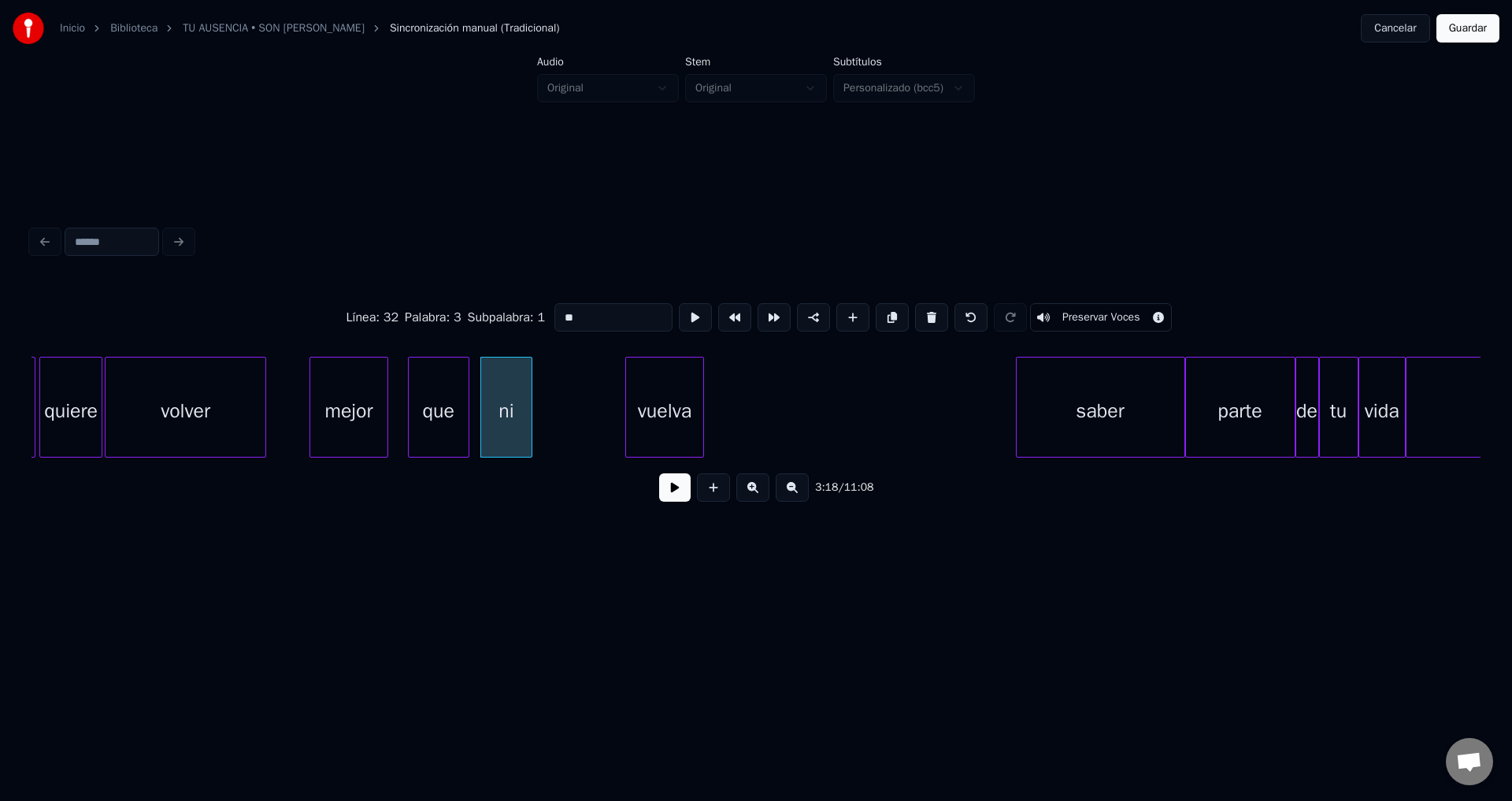 click on "que" at bounding box center (439, 411) 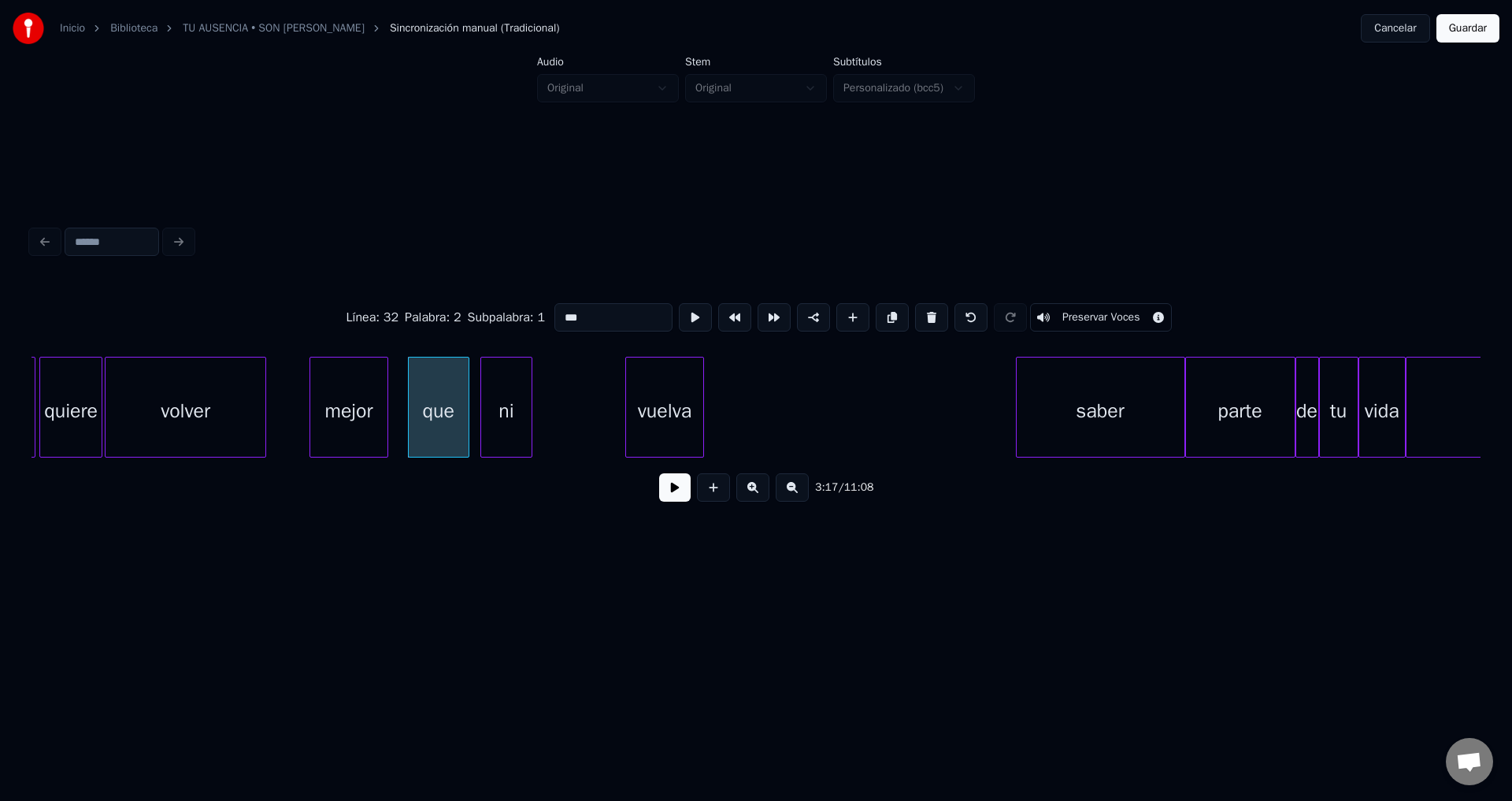 click at bounding box center [675, 488] 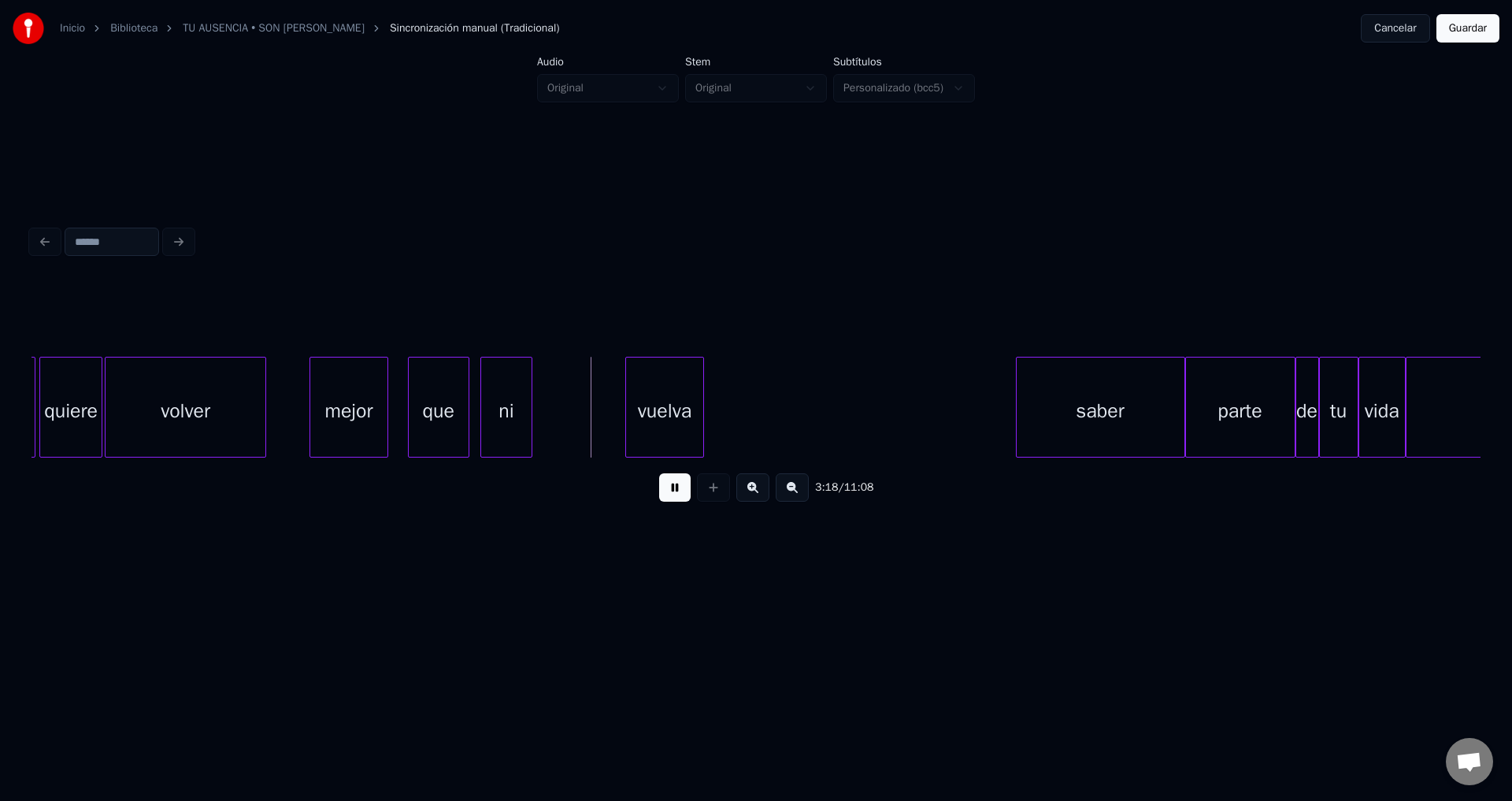 click at bounding box center (675, 488) 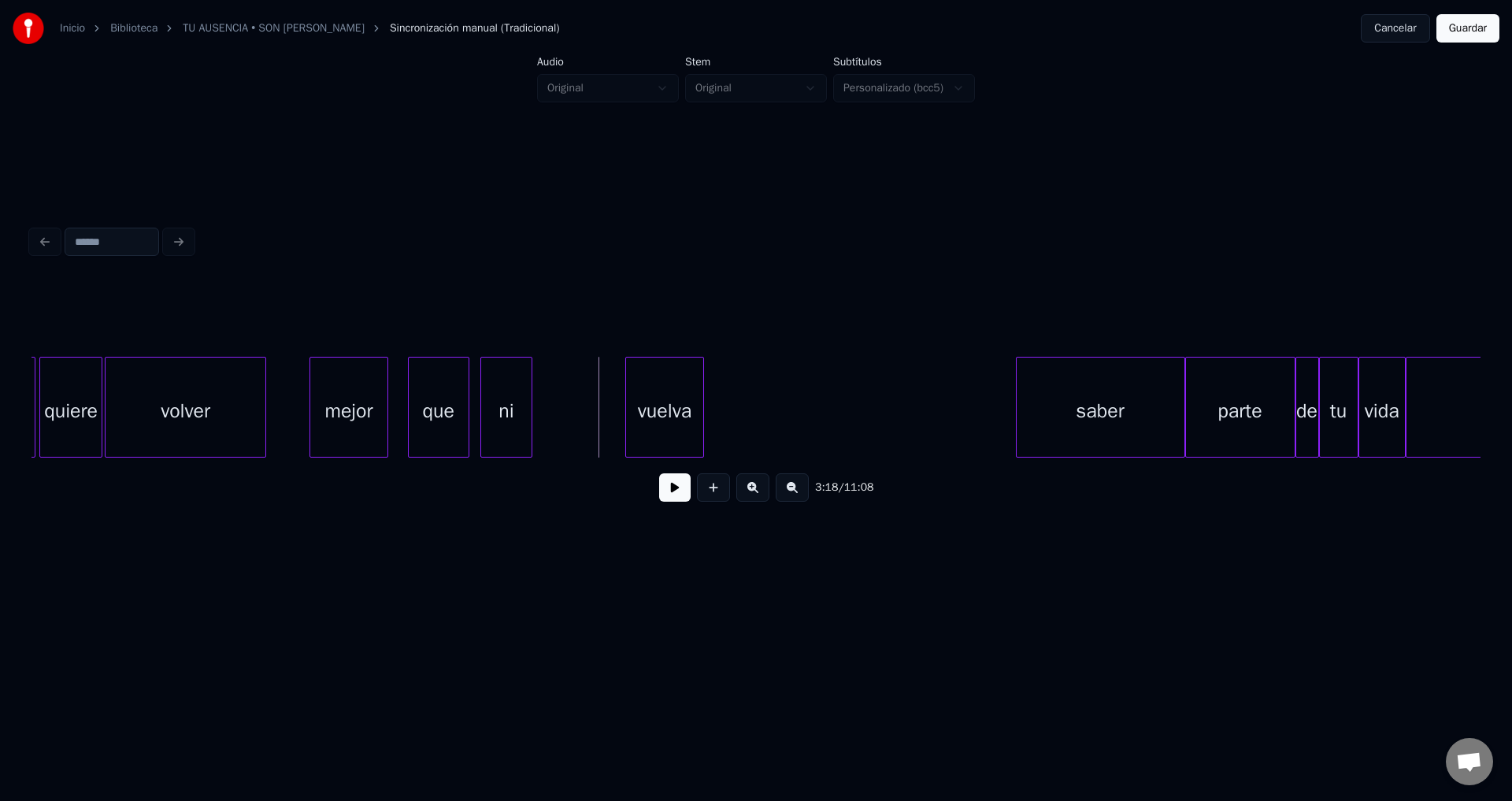 click on "ni" at bounding box center (506, 411) 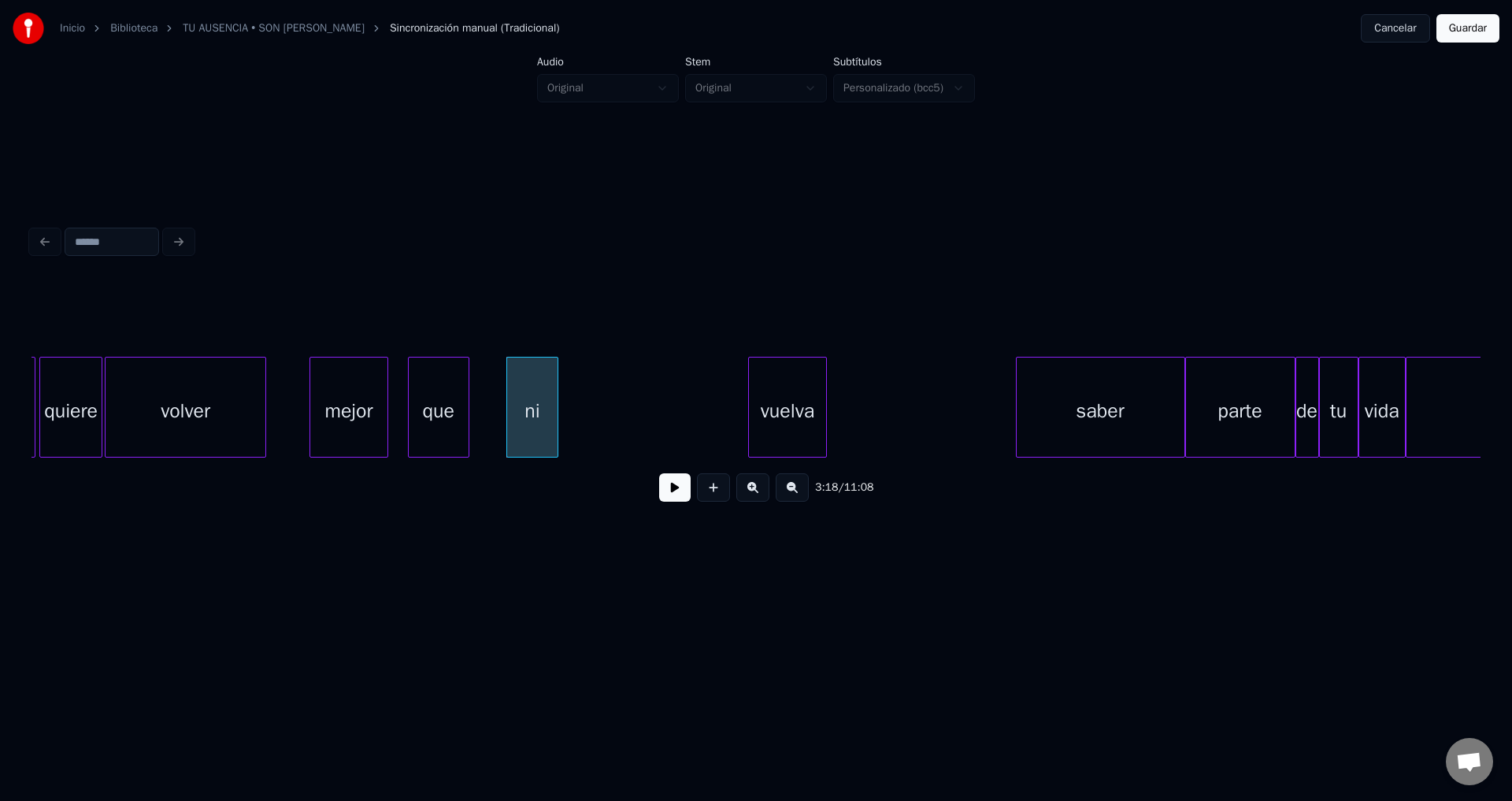 click on "vuelva" at bounding box center [788, 411] 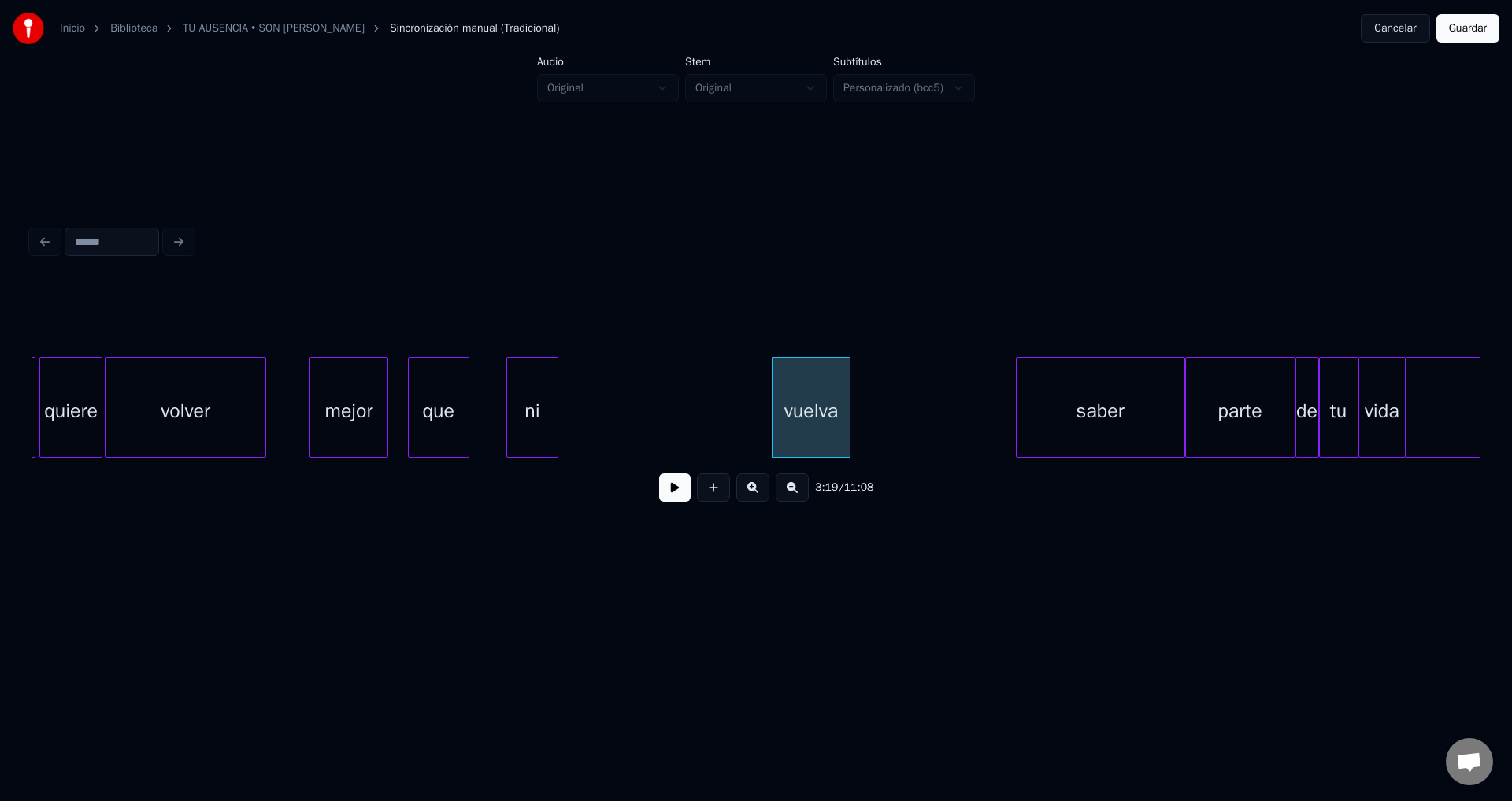 click on "ni" at bounding box center [532, 411] 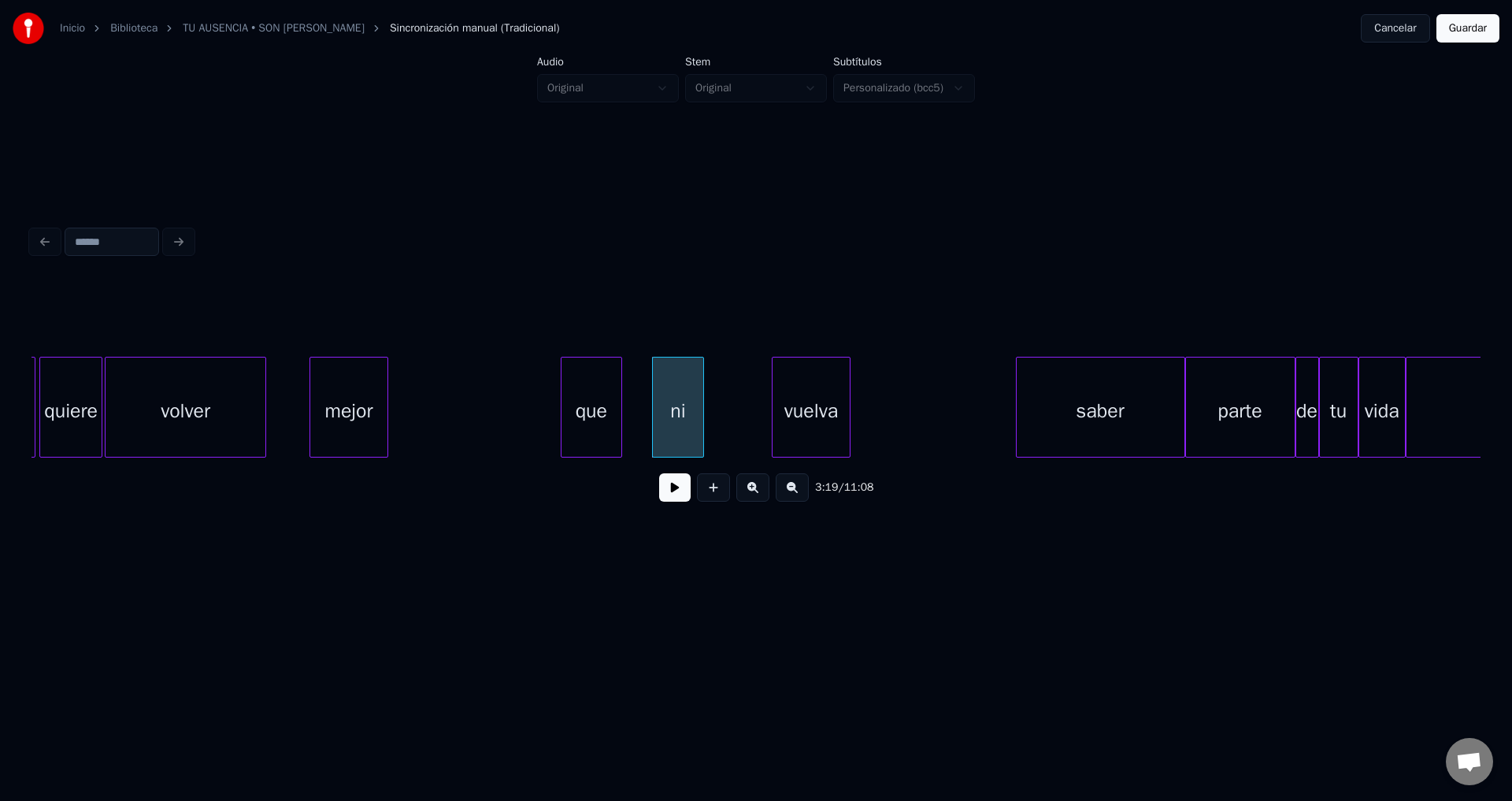 click on "que" at bounding box center (591, 411) 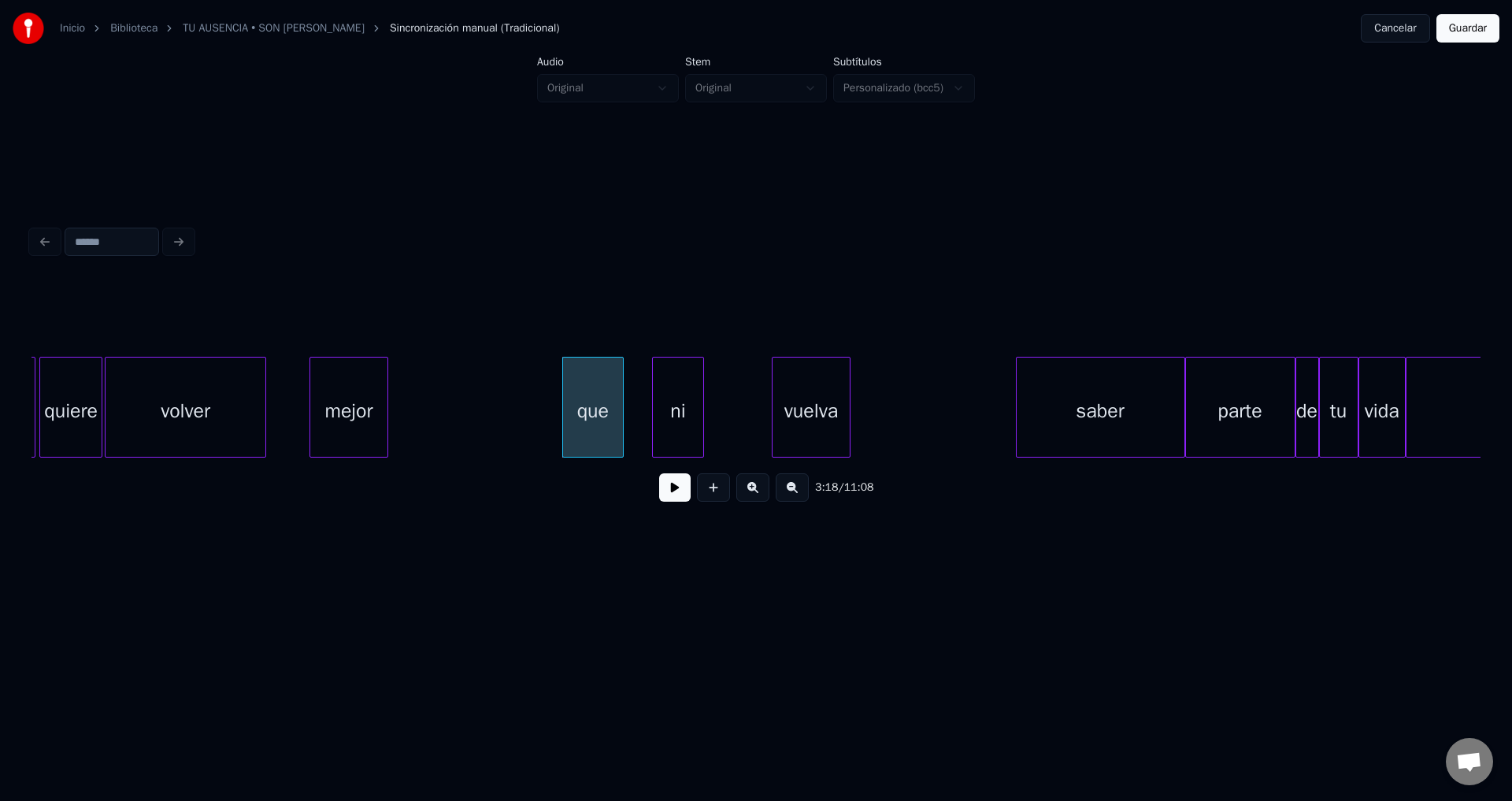 click on "mejor" at bounding box center (349, 411) 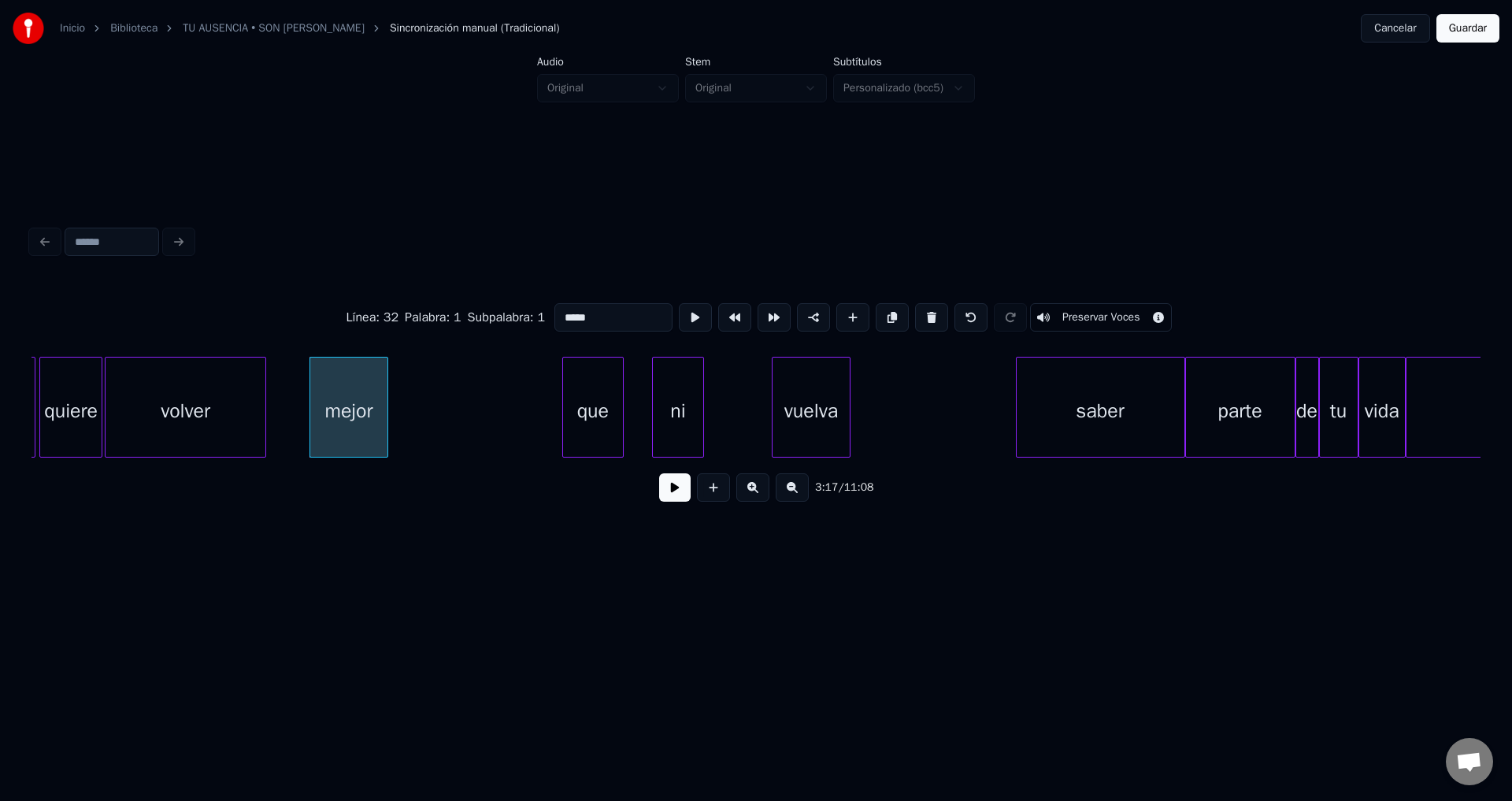 click at bounding box center [675, 488] 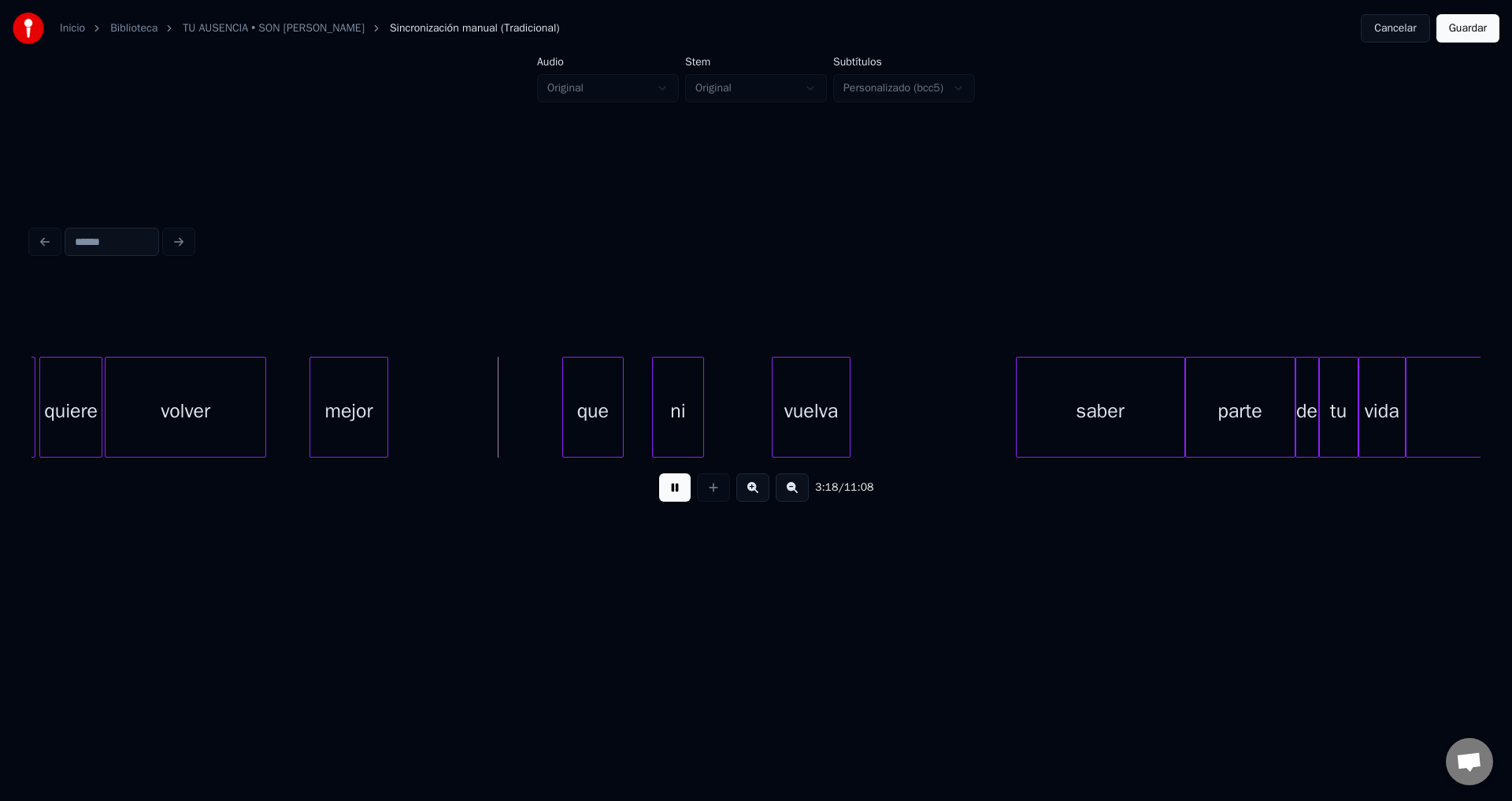 click at bounding box center (675, 488) 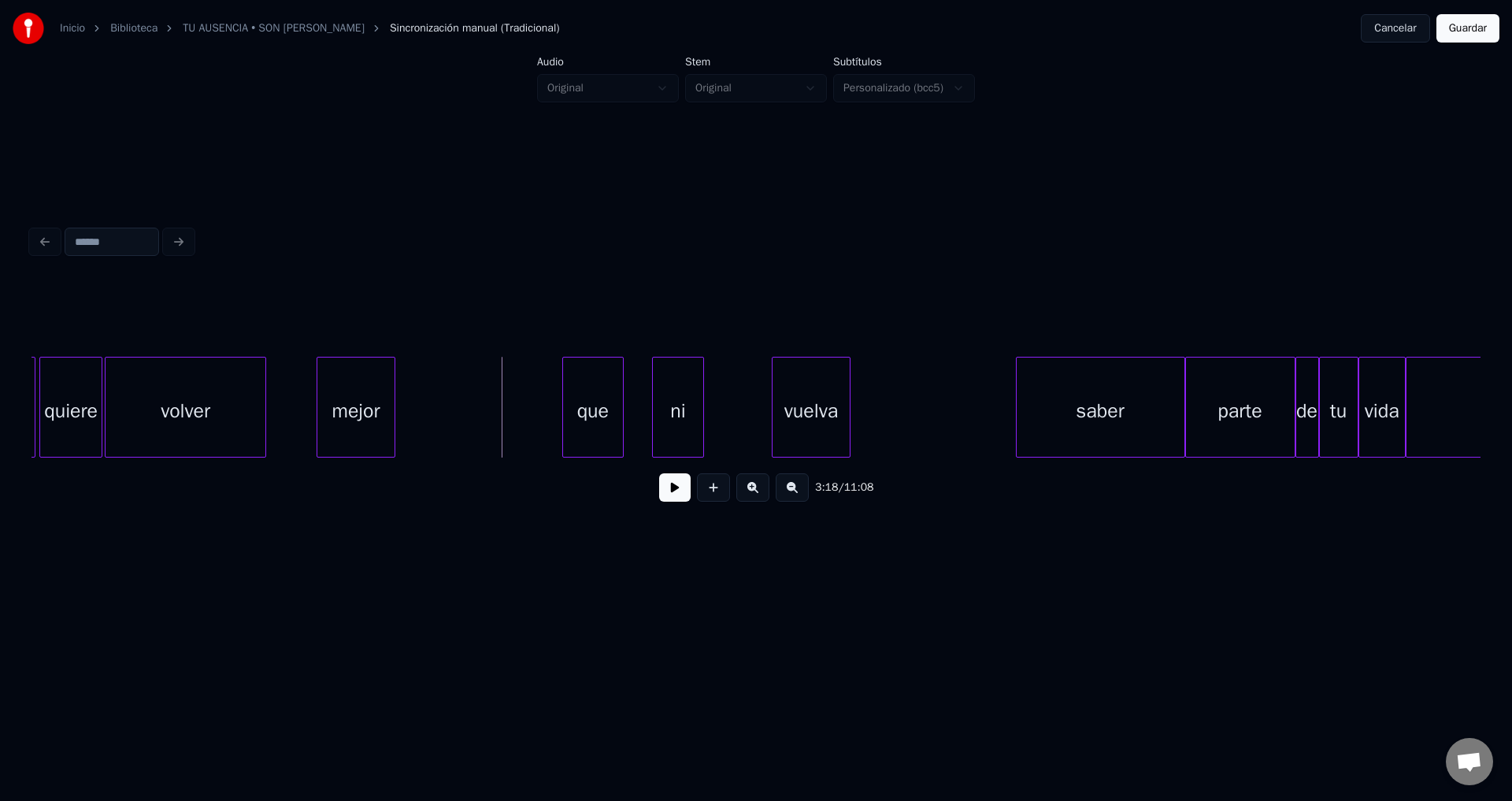 click on "mejor" at bounding box center (356, 411) 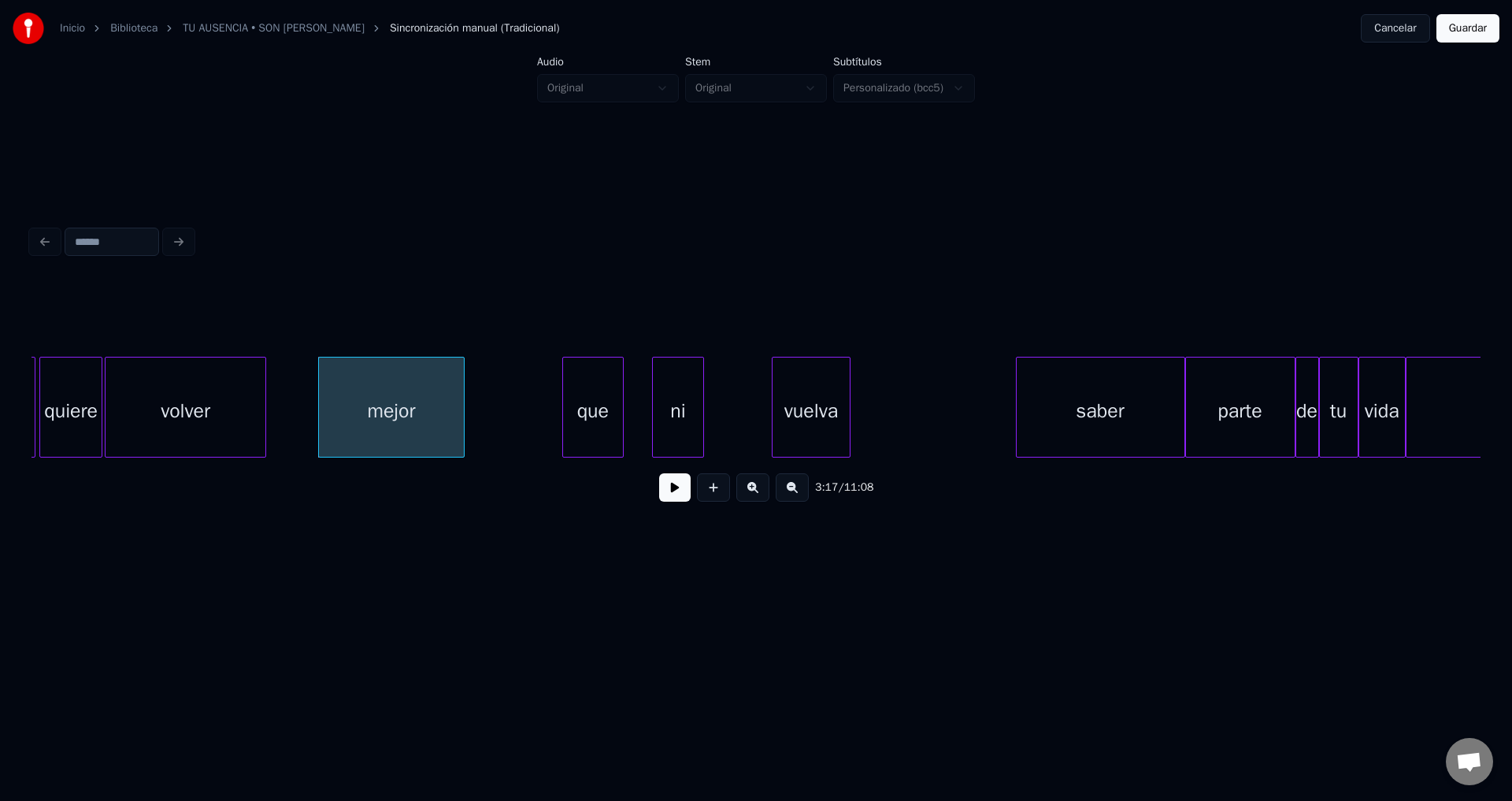 click at bounding box center [461, 407] 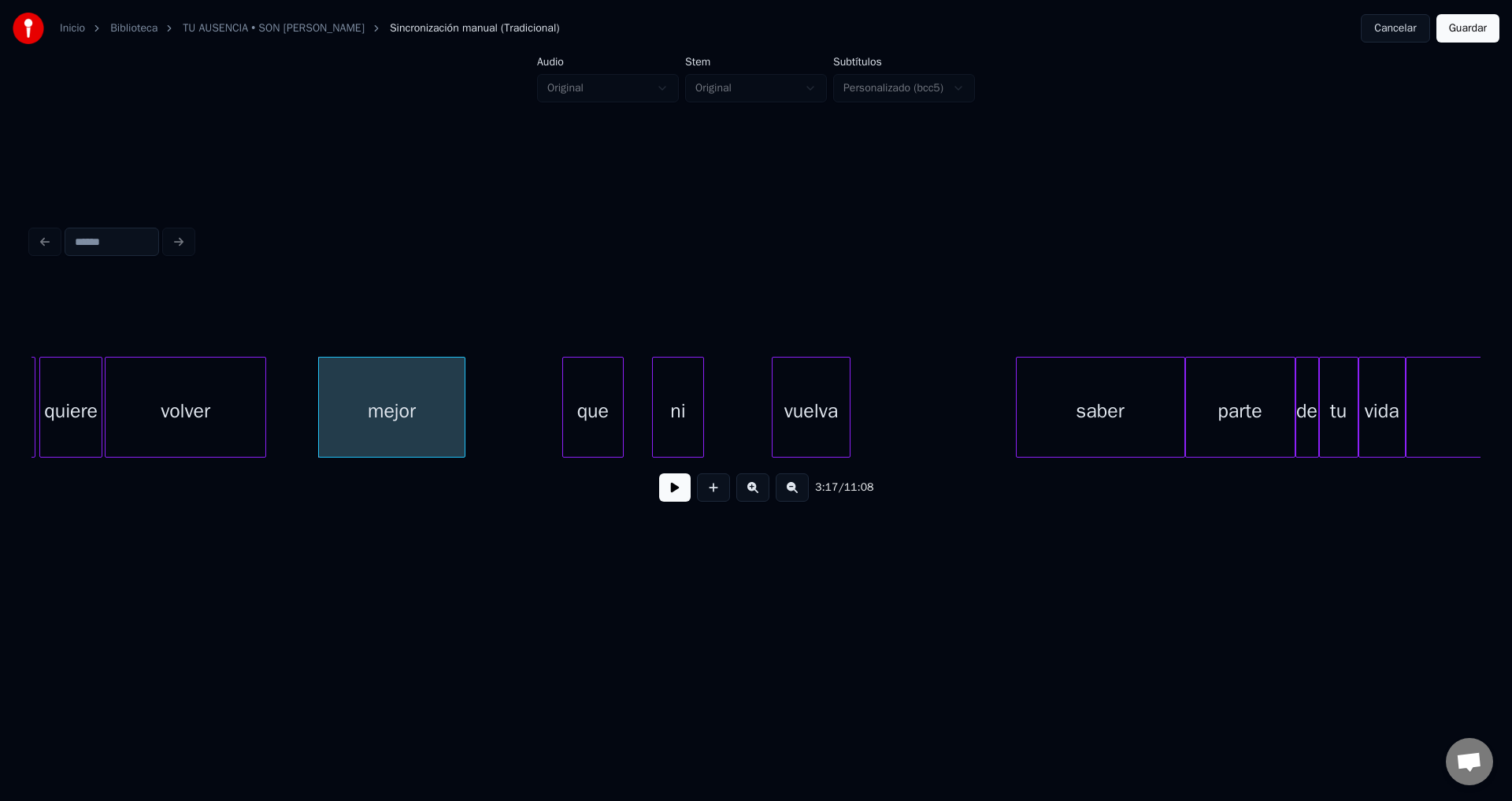 click at bounding box center [675, 488] 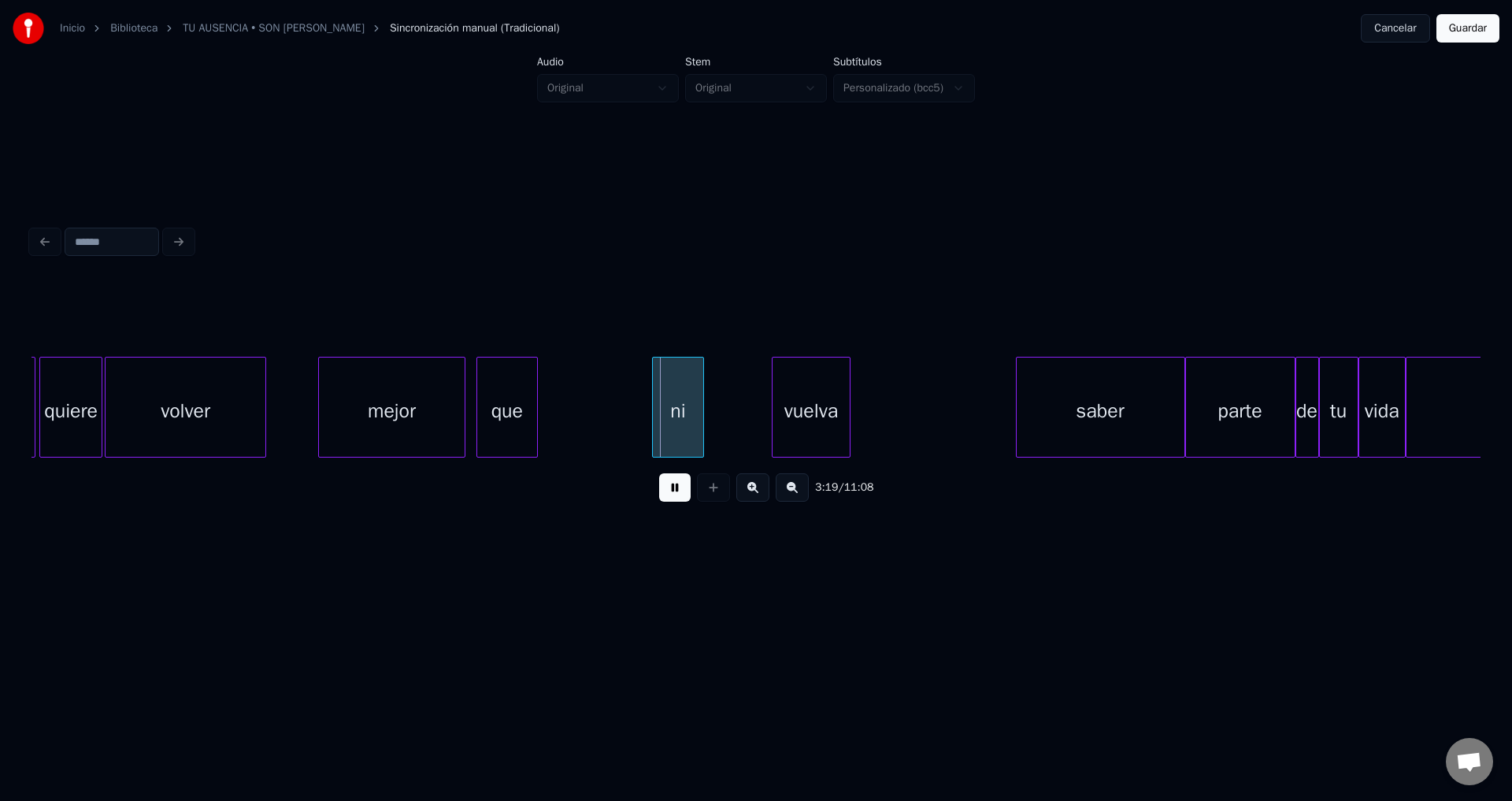 click on "que" at bounding box center (507, 411) 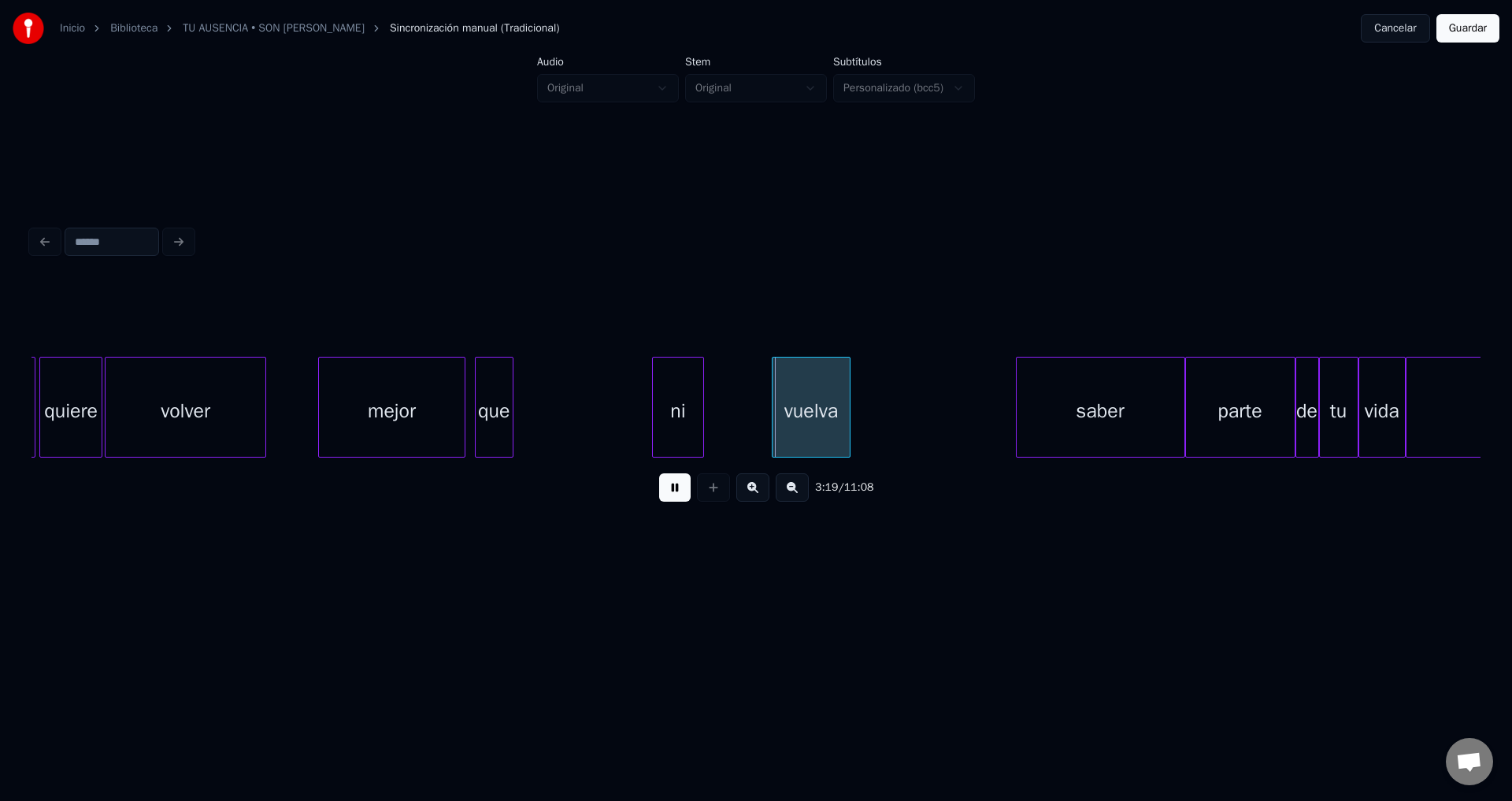 click at bounding box center [510, 407] 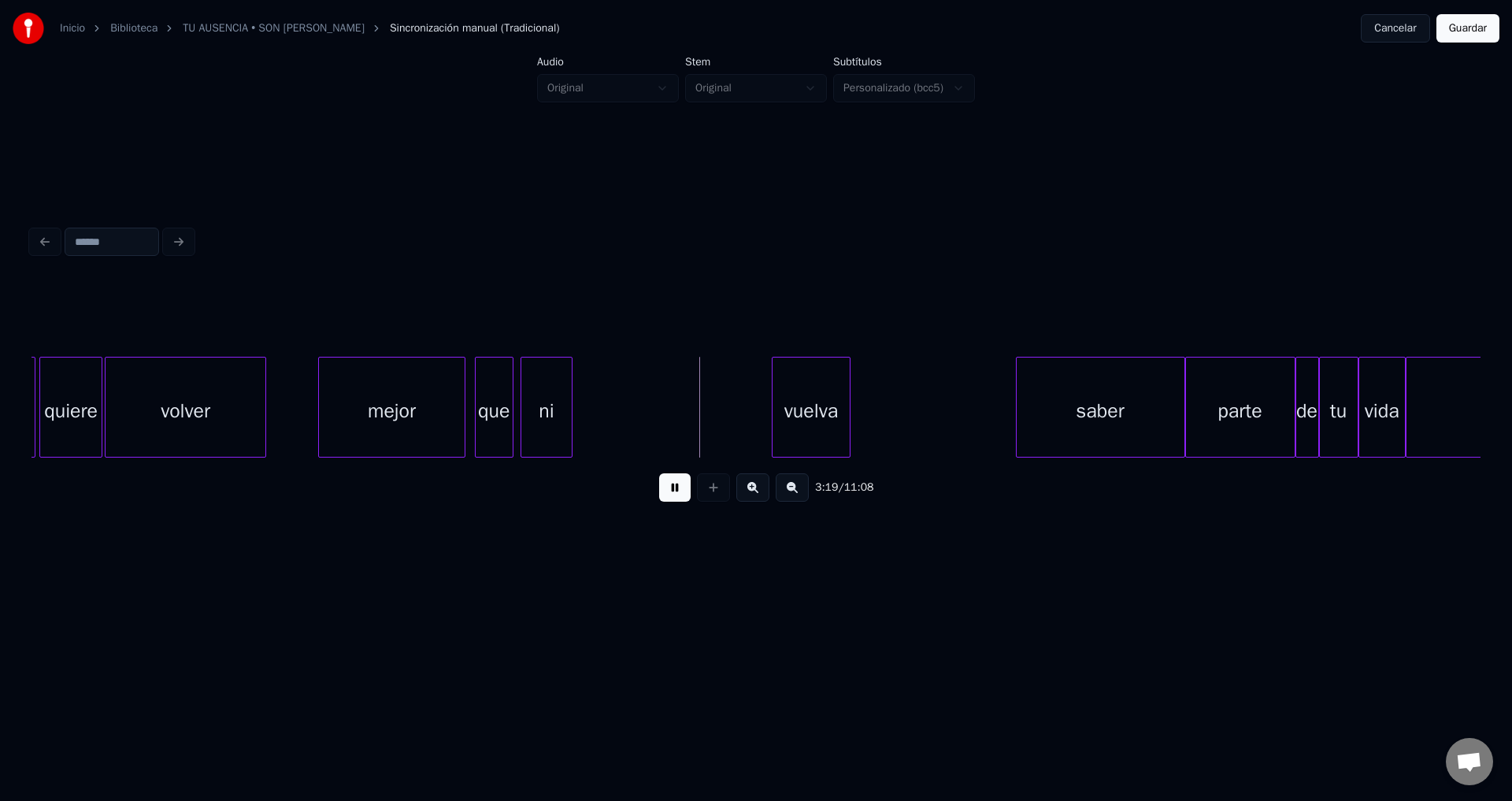 click on "ni" at bounding box center (547, 411) 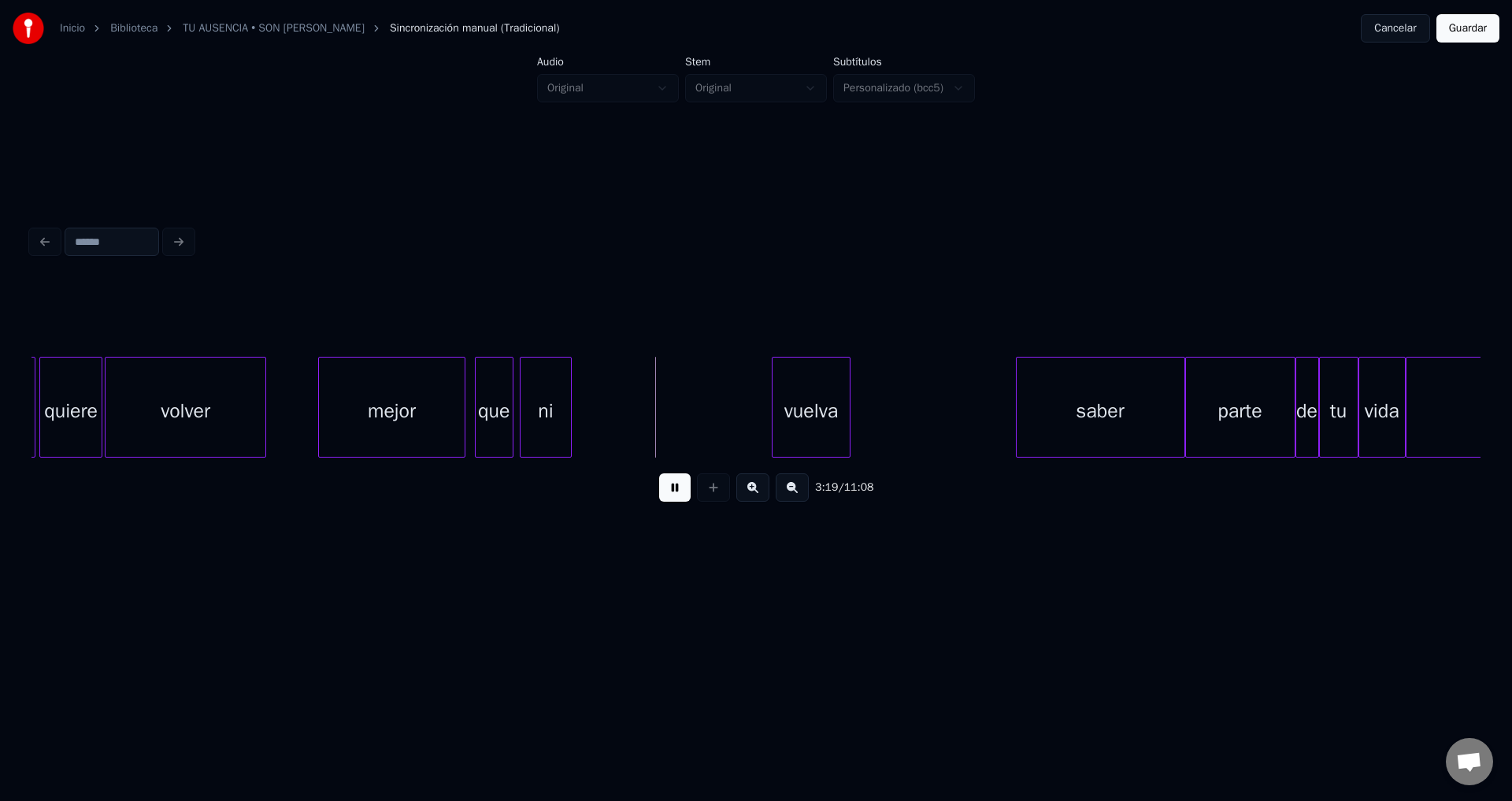 click on "ni" at bounding box center (546, 411) 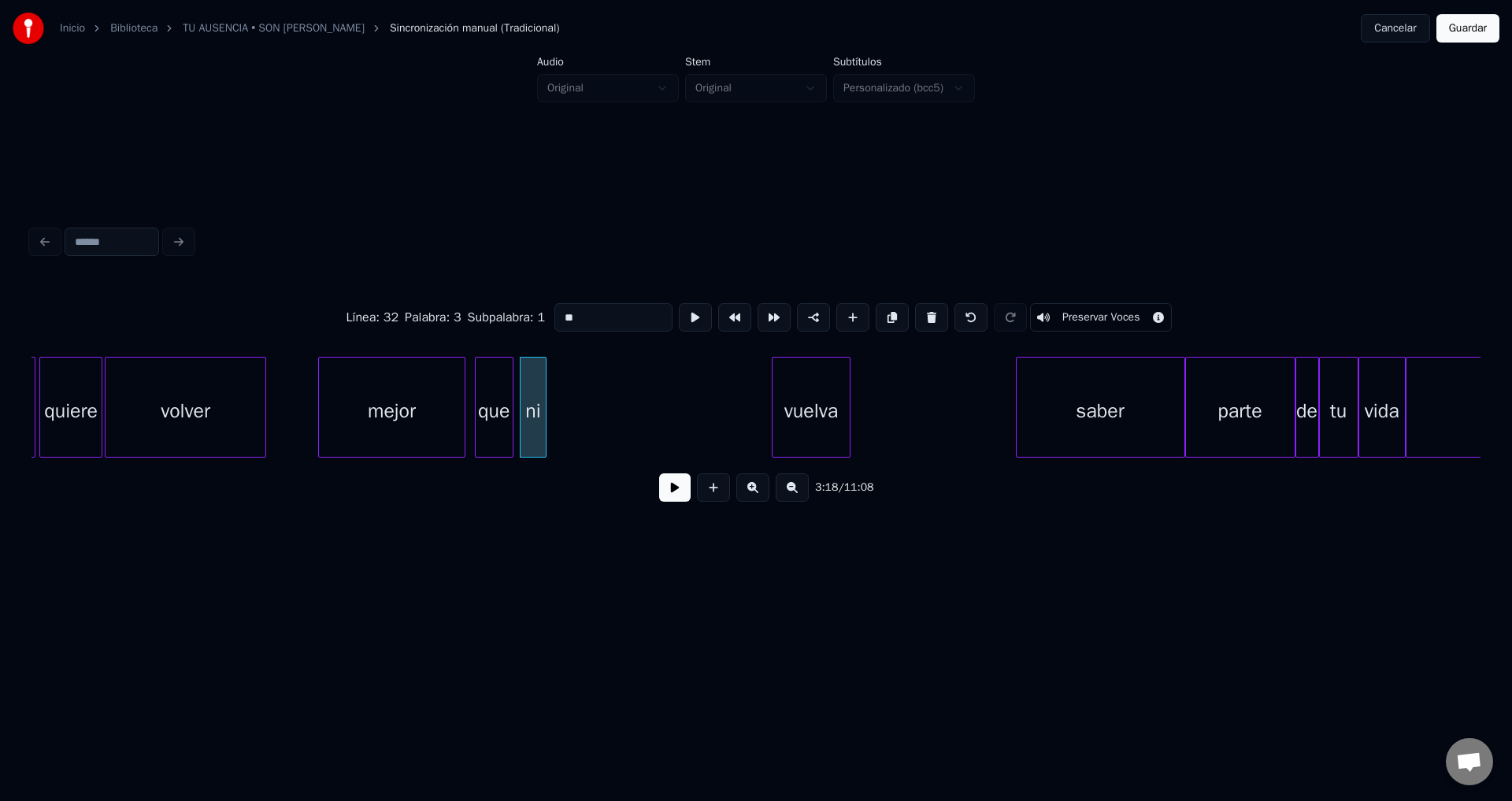 click at bounding box center (543, 407) 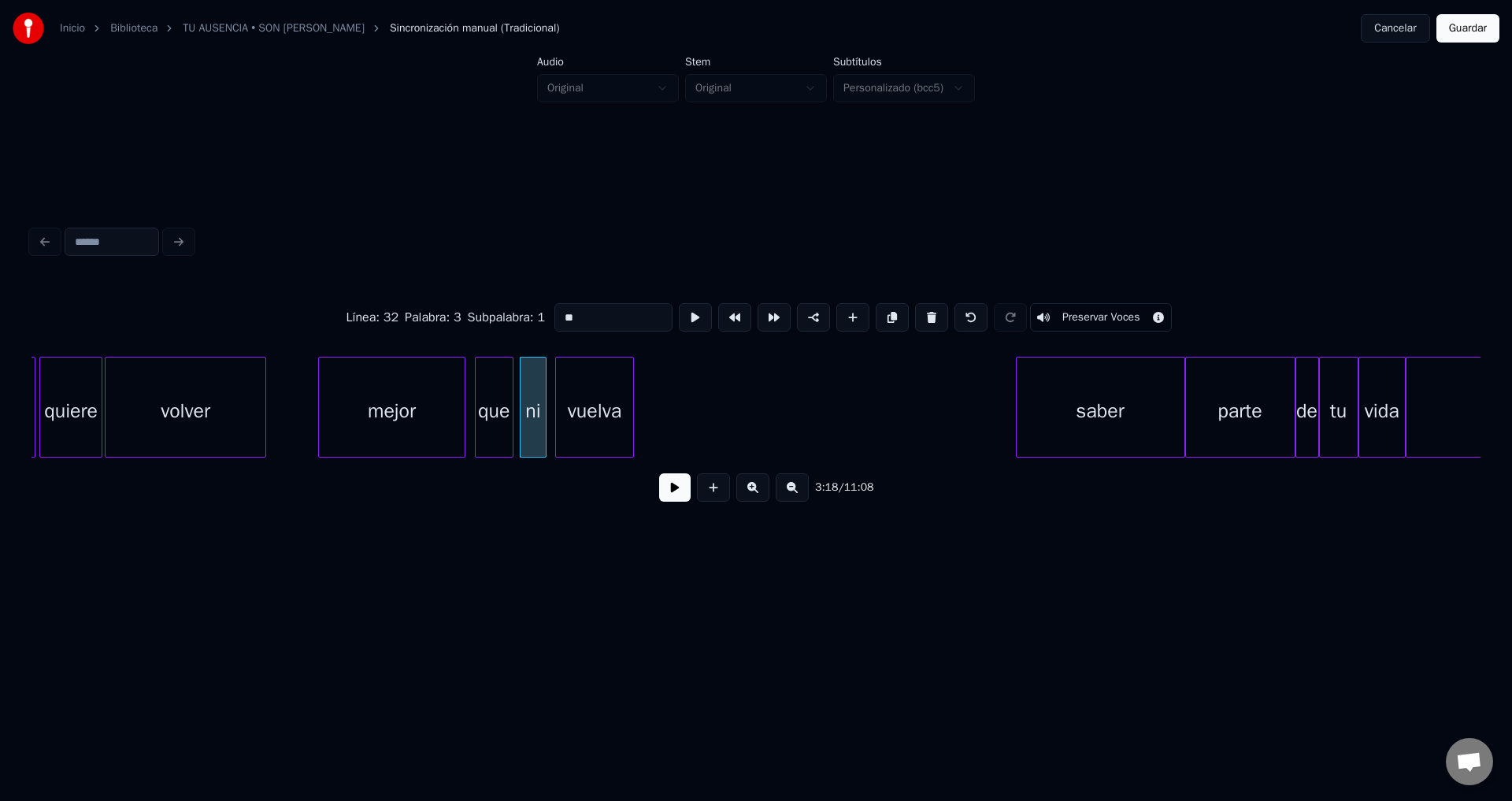 click on "vuelva" at bounding box center [595, 411] 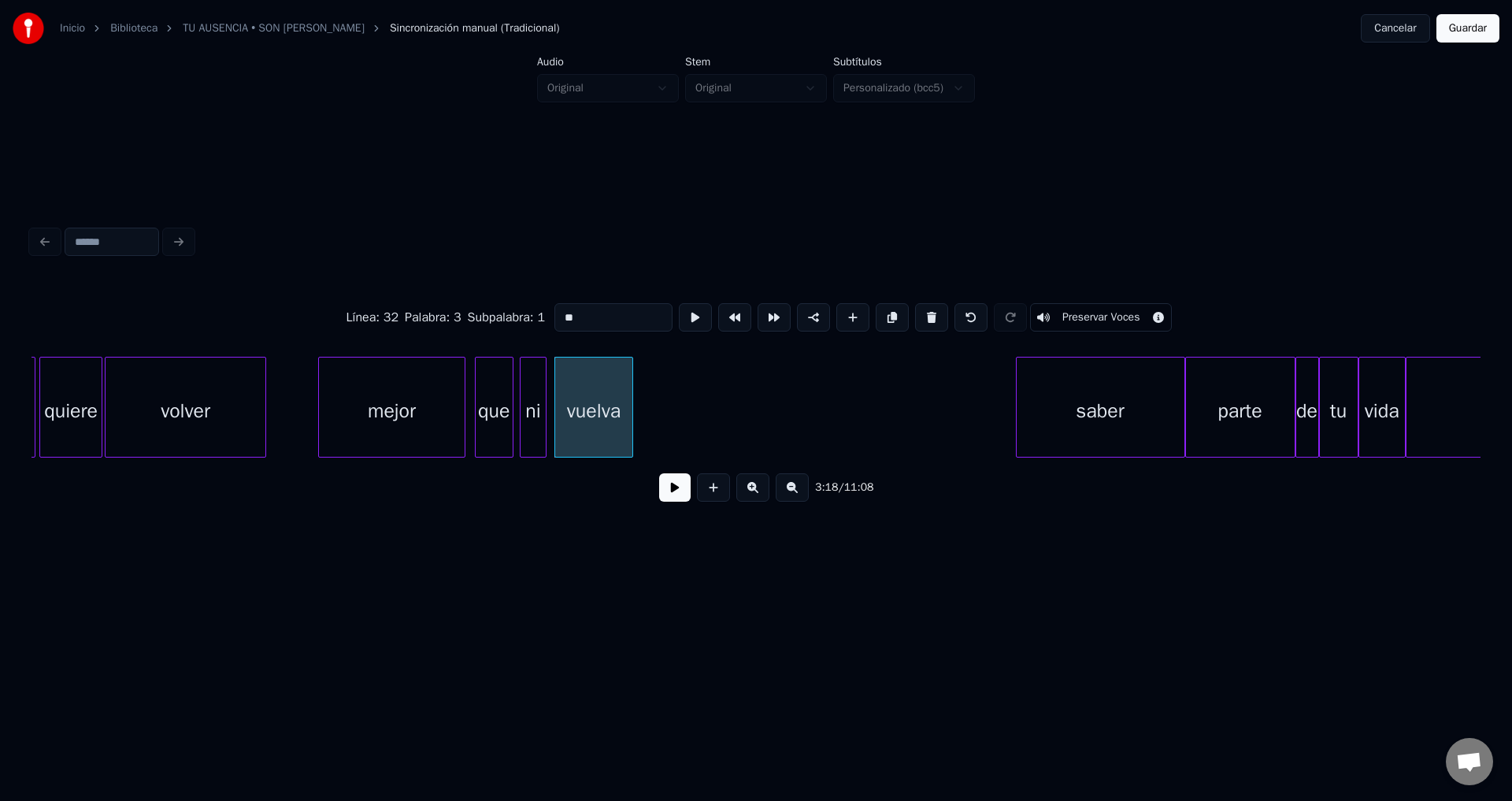 click at bounding box center (675, 488) 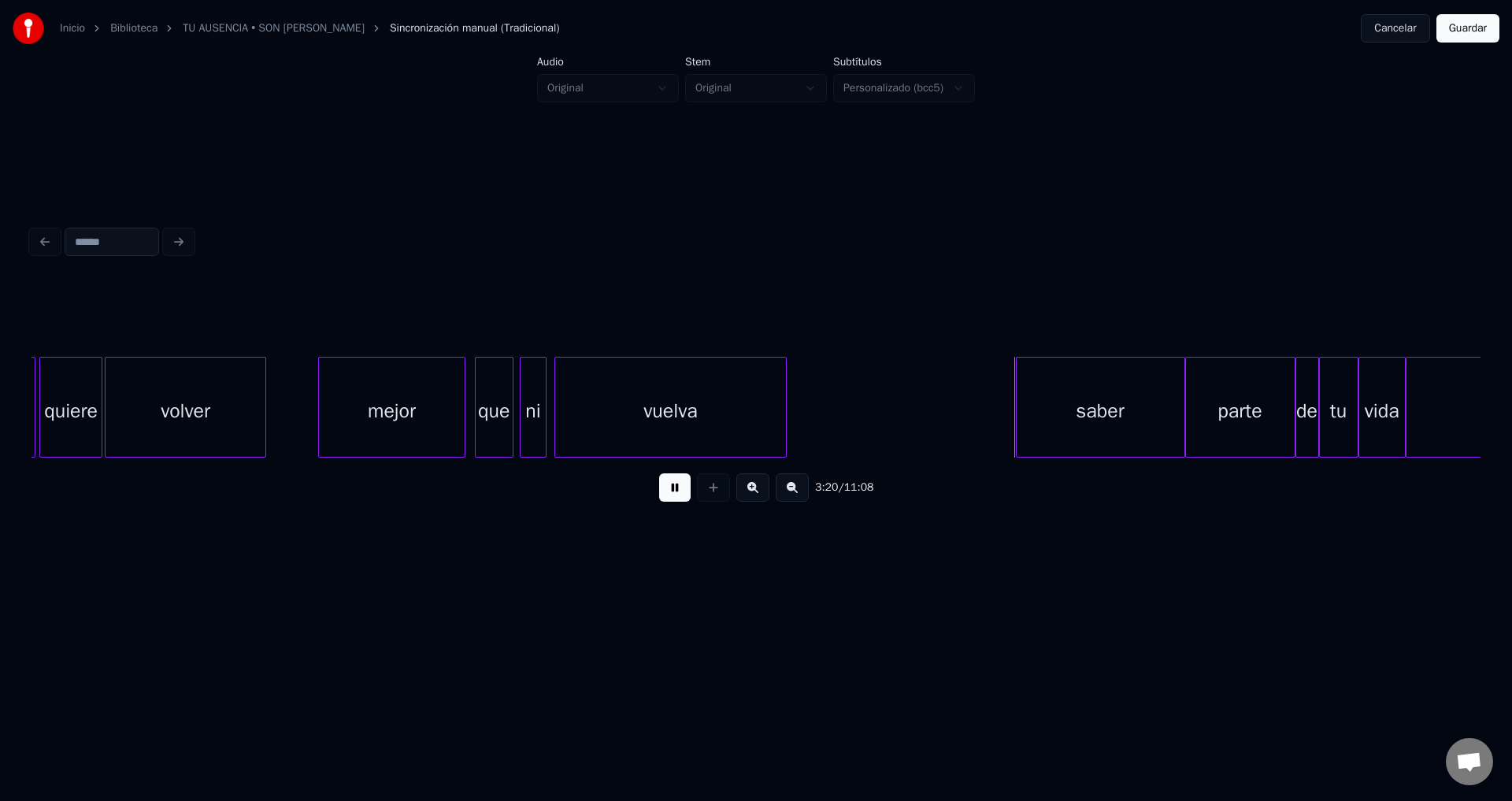 click at bounding box center (784, 407) 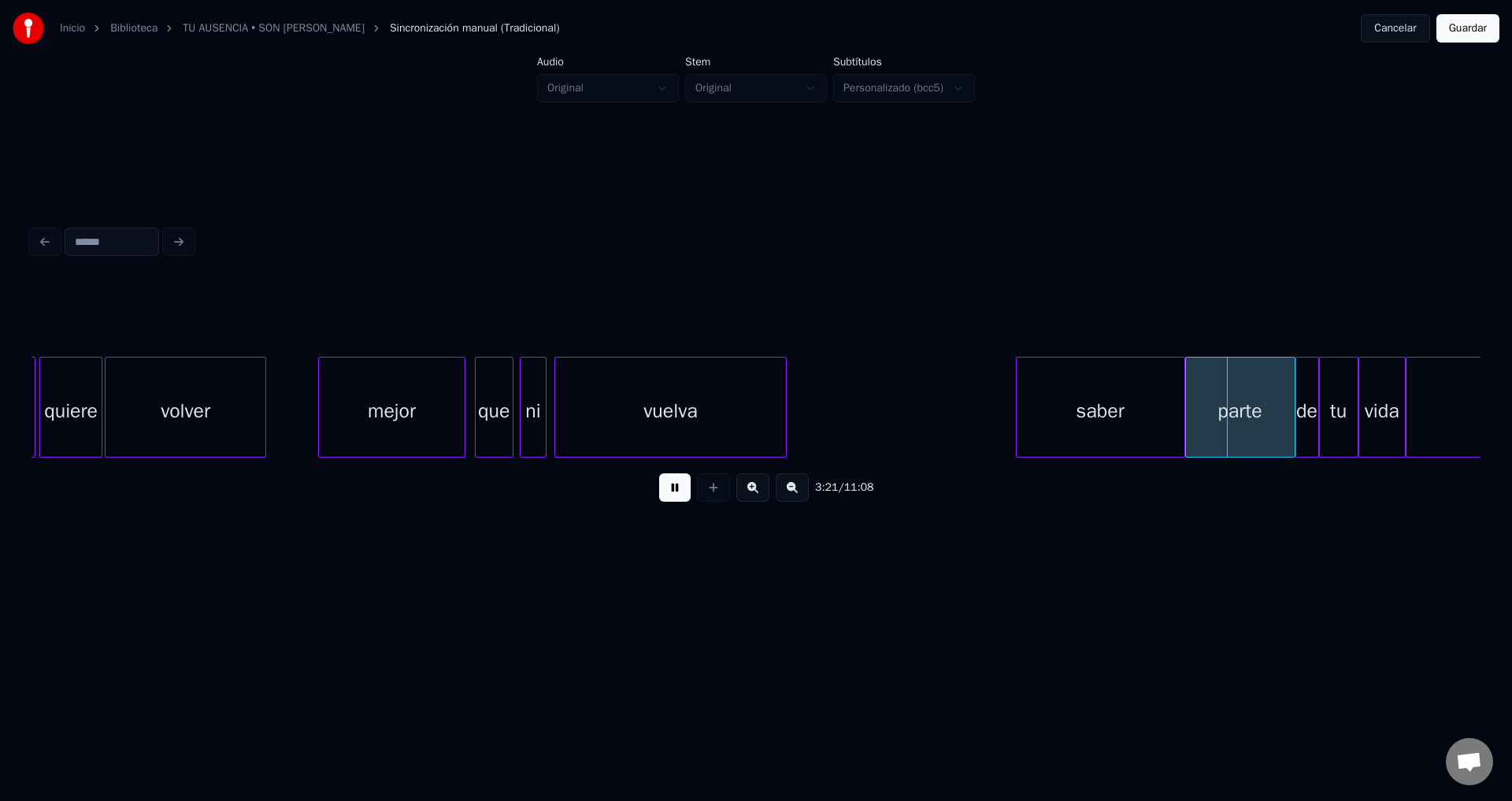 click at bounding box center [675, 488] 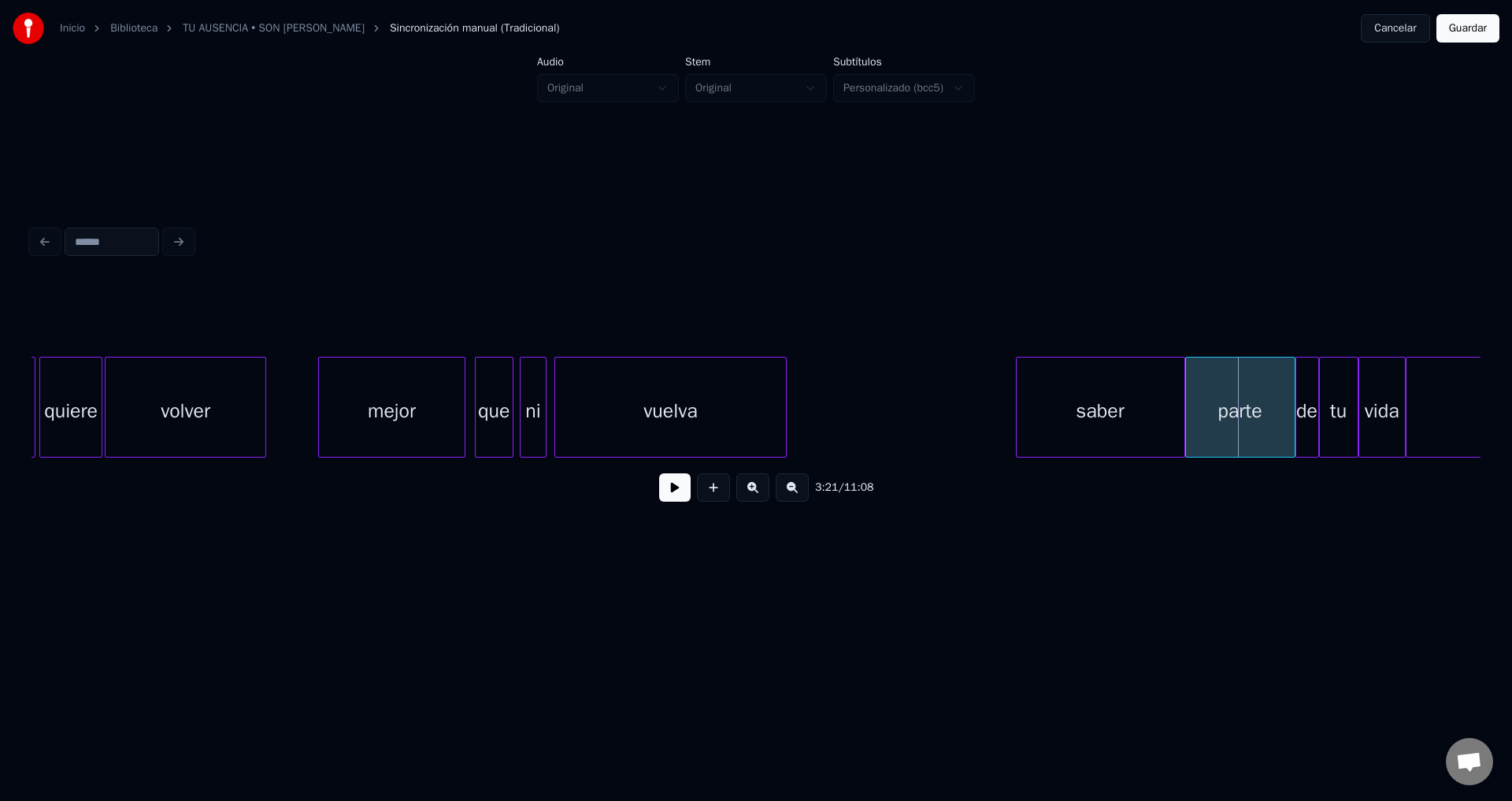click on "saber que volver quiere [DATE] mejor parte de tu vida Recordar ni vuelva" at bounding box center [27288, 407] 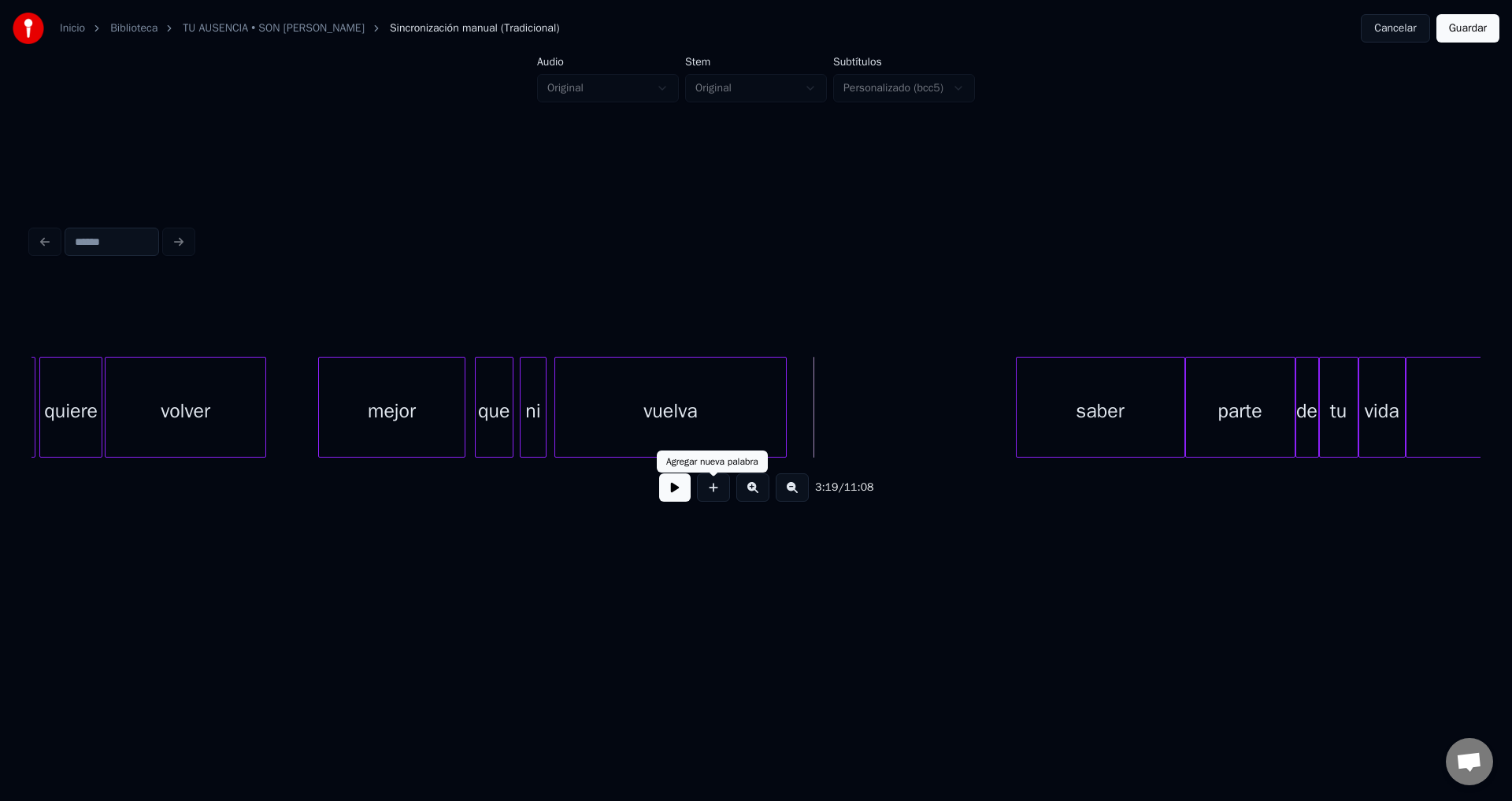 click at bounding box center (713, 488) 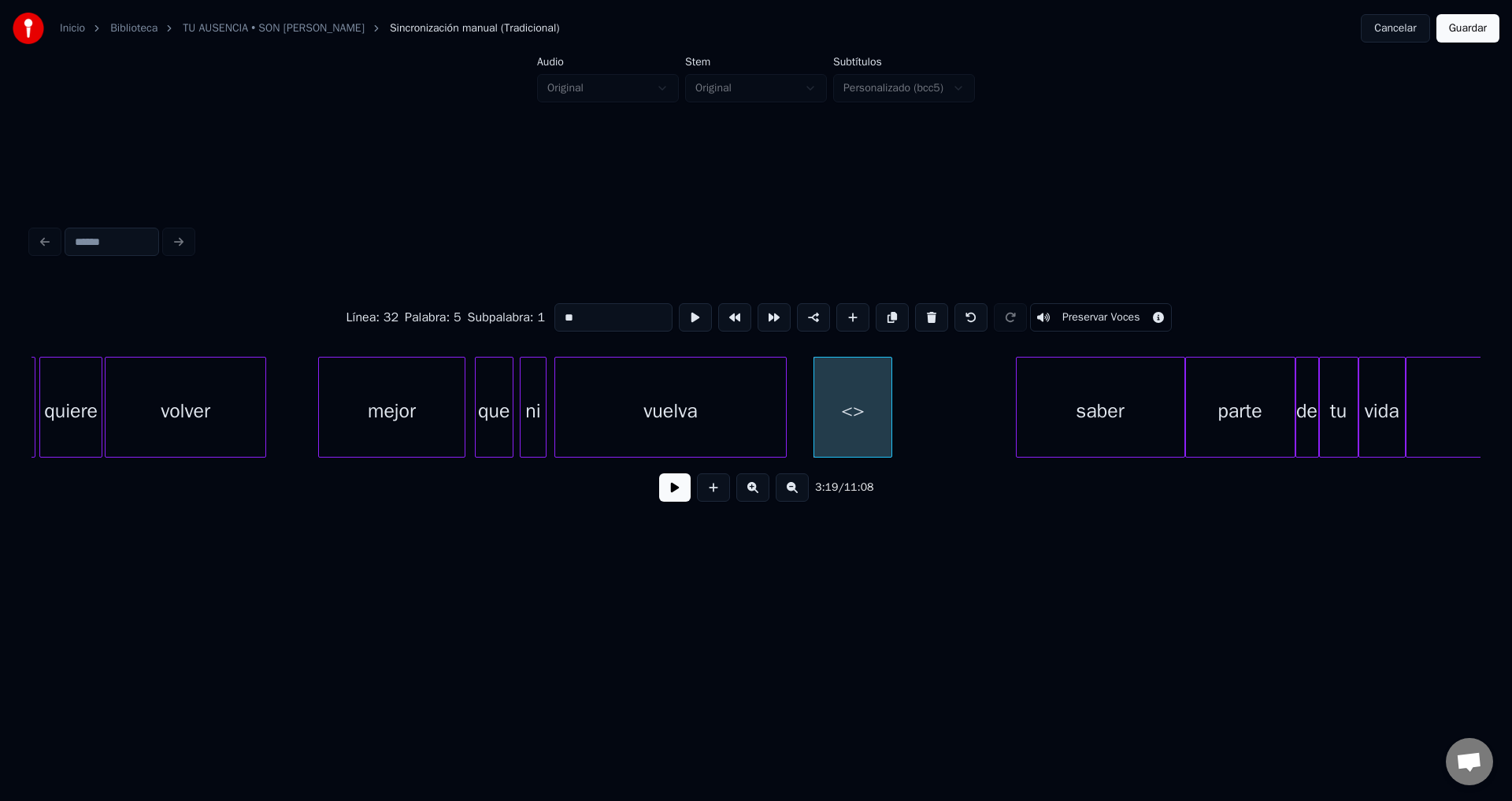 drag, startPoint x: 625, startPoint y: 313, endPoint x: 454, endPoint y: 313, distance: 171 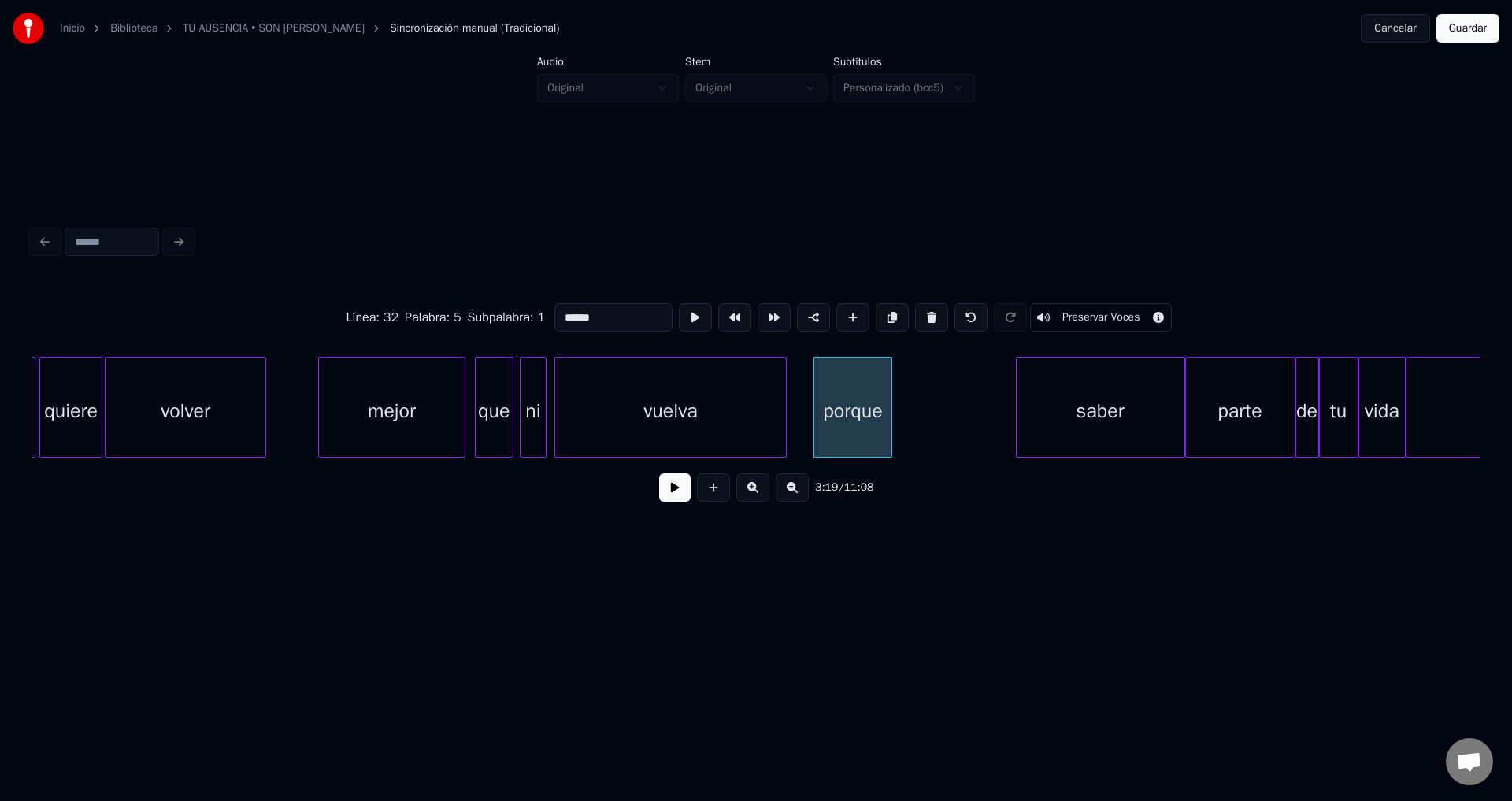click at bounding box center [889, 407] 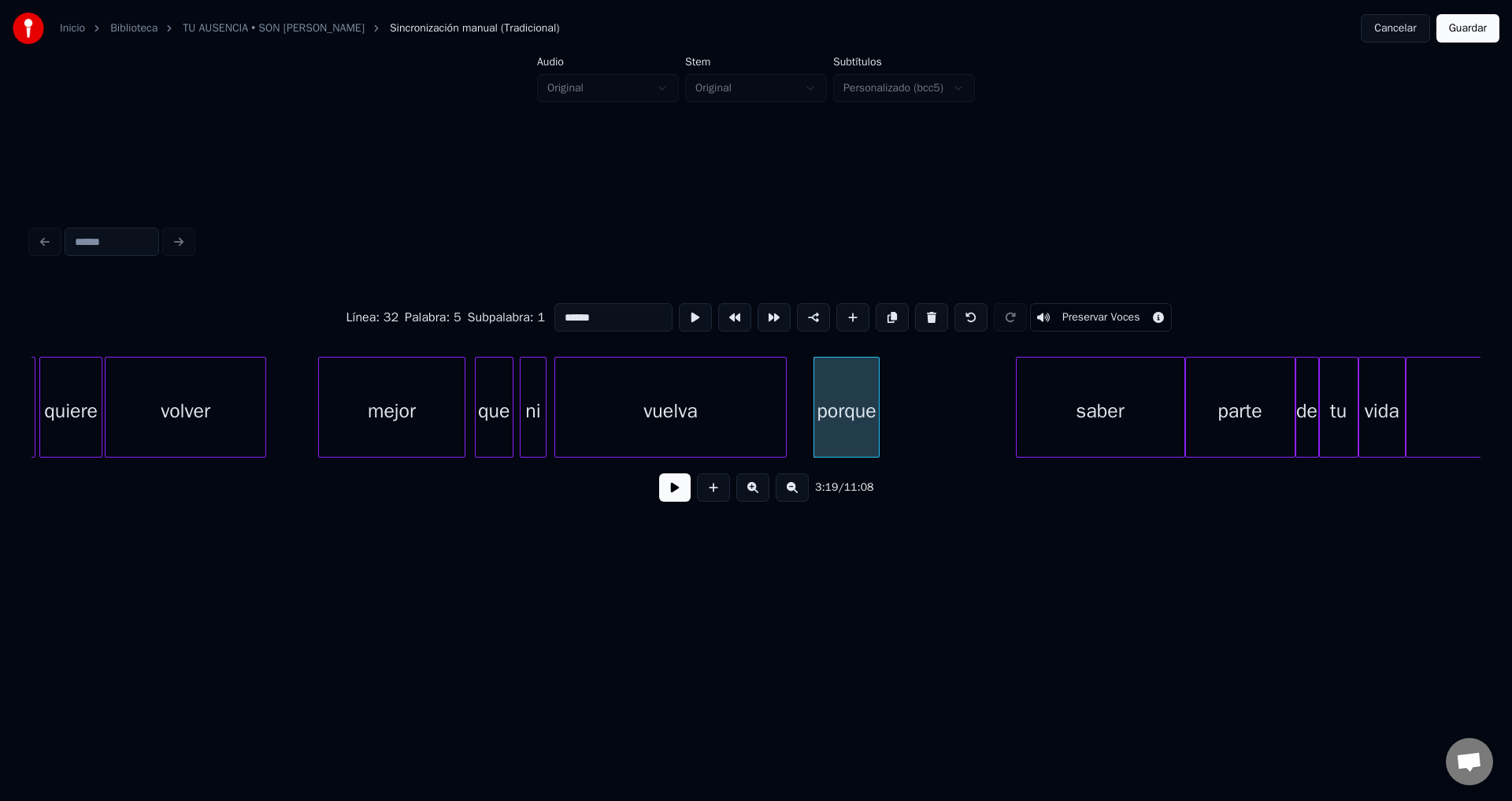 type on "******" 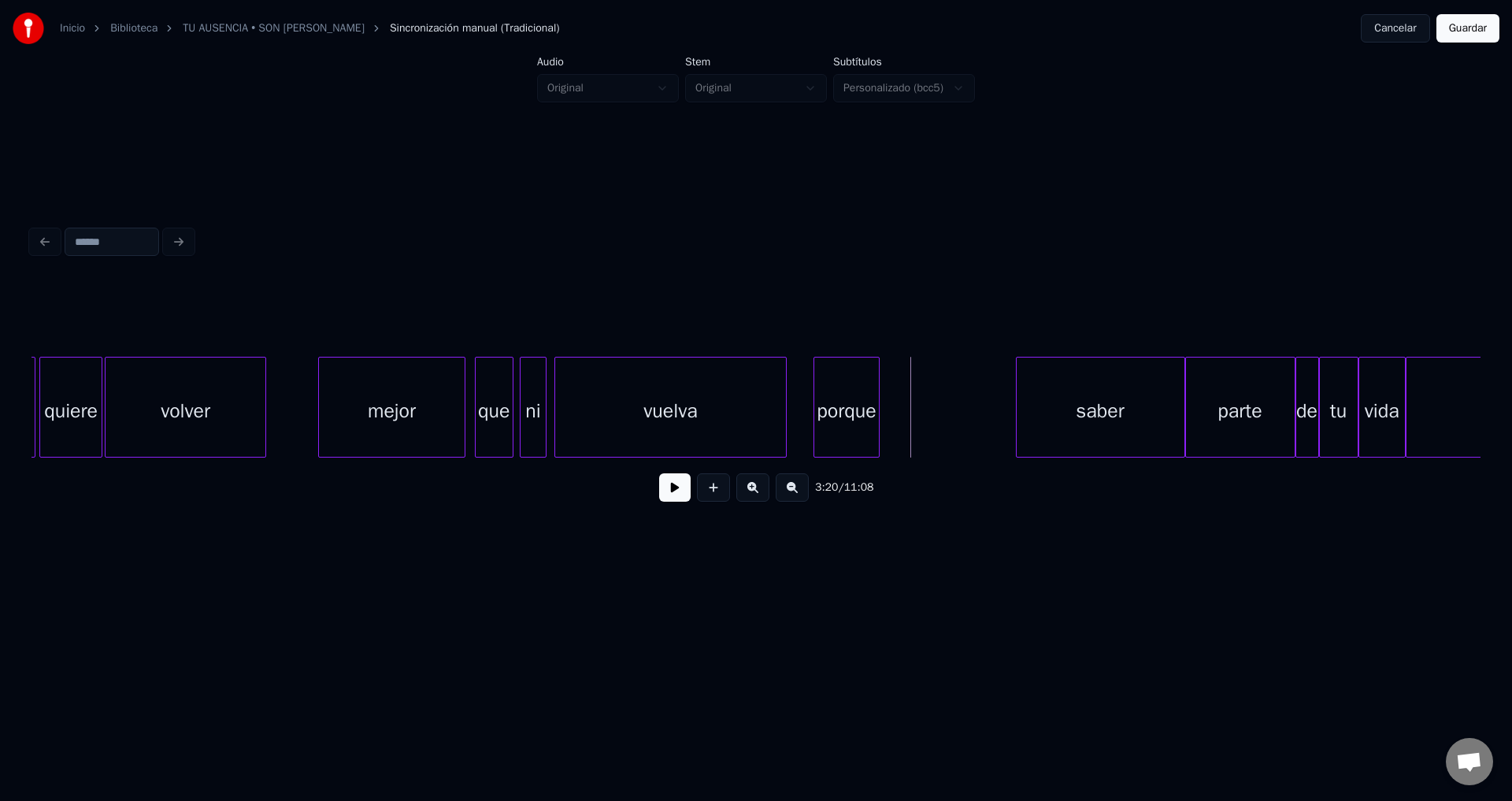 click on "saber que volver quiere [DATE] mejor parte de tu vida Recordar ni vuelva porque" at bounding box center [27288, 407] 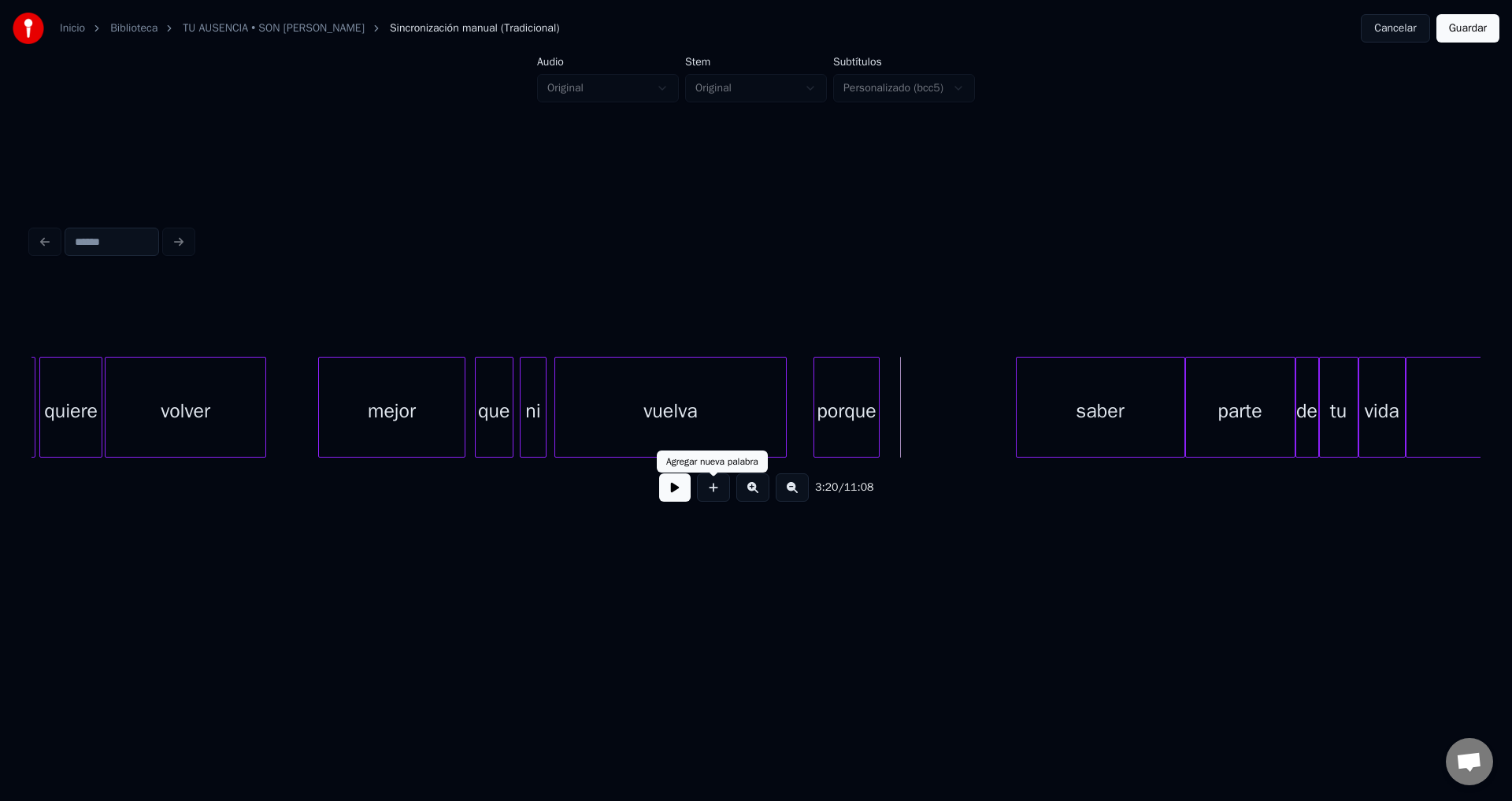 click at bounding box center (713, 488) 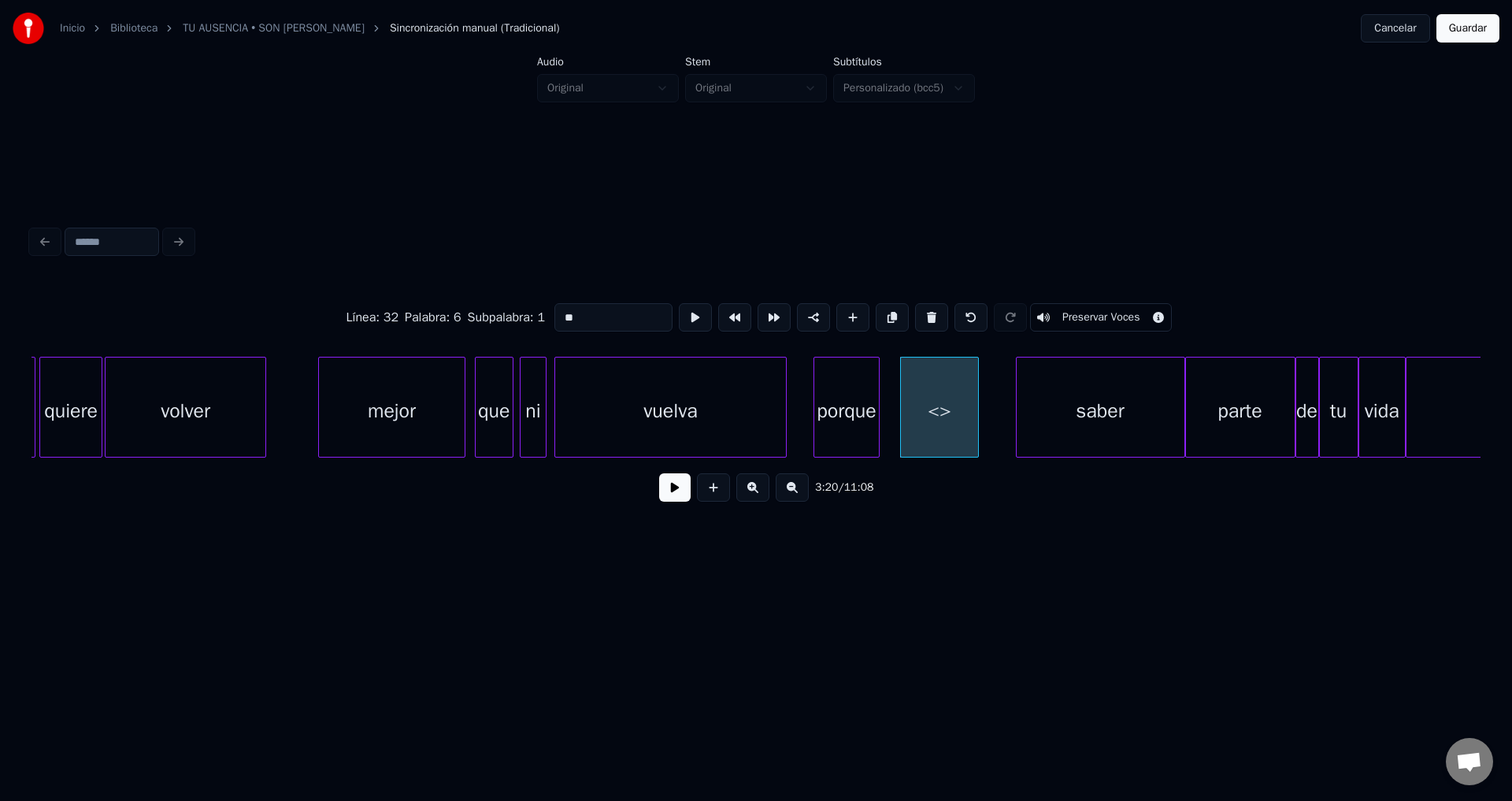 drag, startPoint x: 591, startPoint y: 317, endPoint x: 413, endPoint y: 310, distance: 178.13759 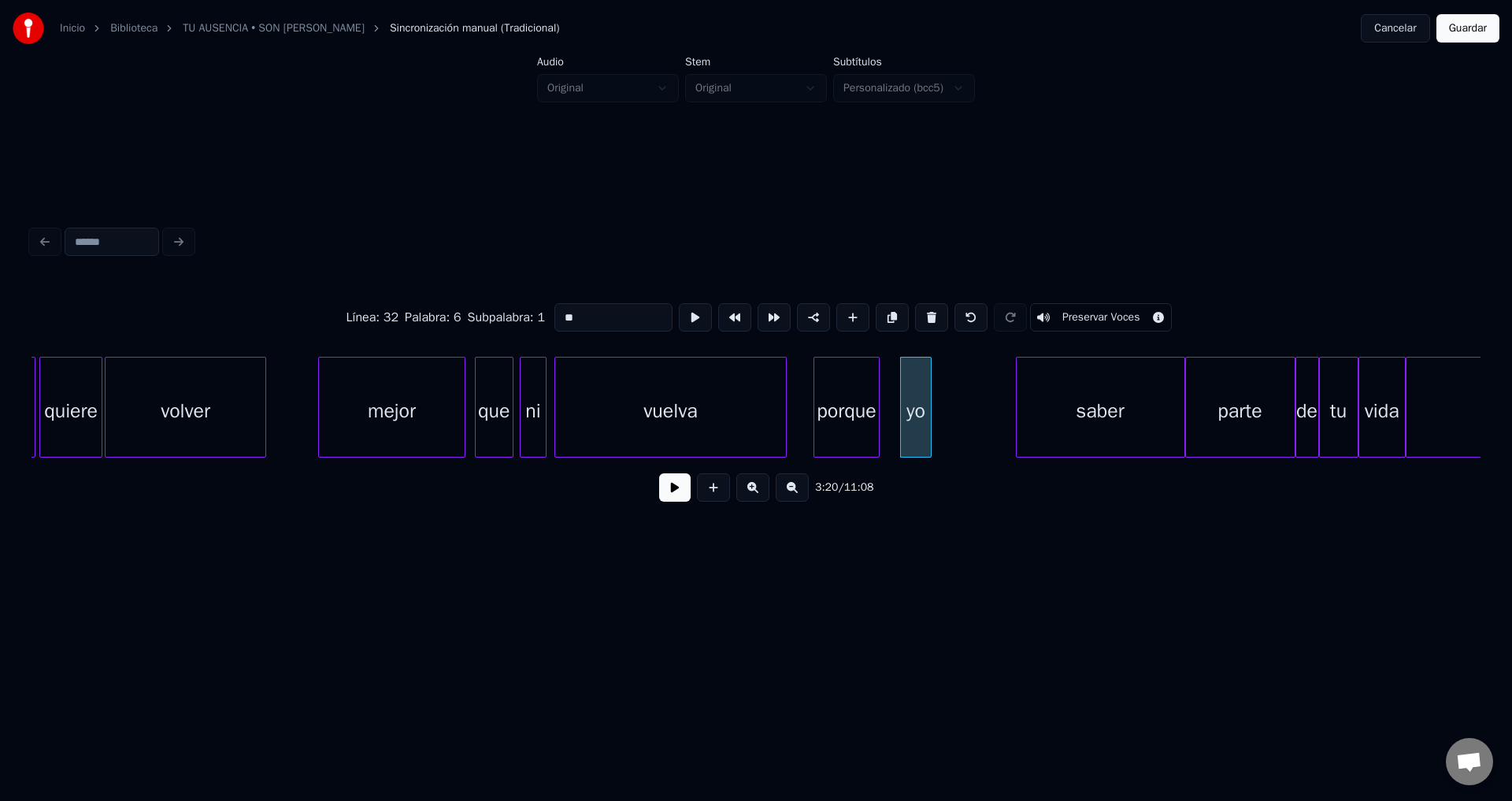 click at bounding box center [928, 407] 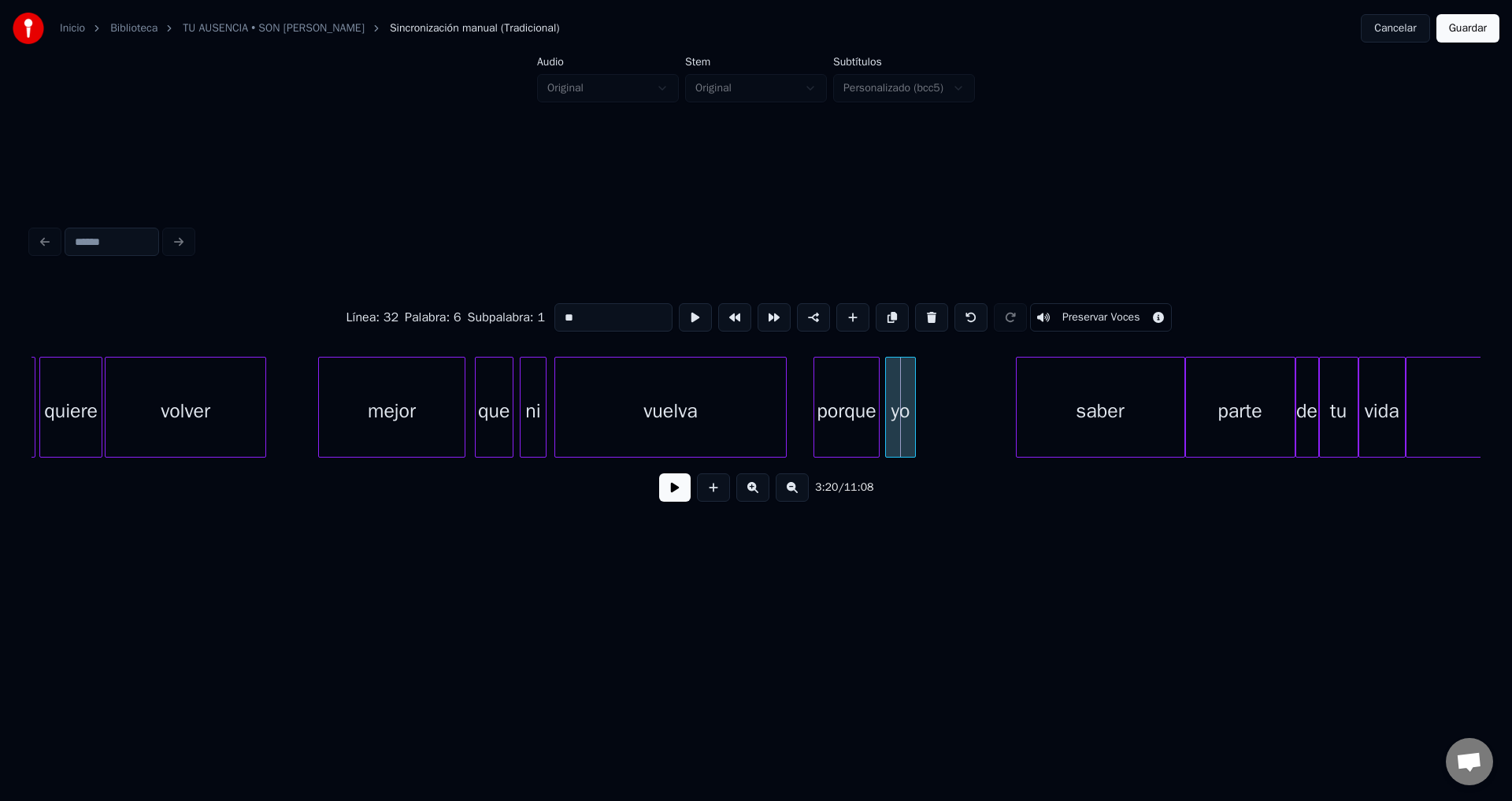 click on "yo" at bounding box center (900, 411) 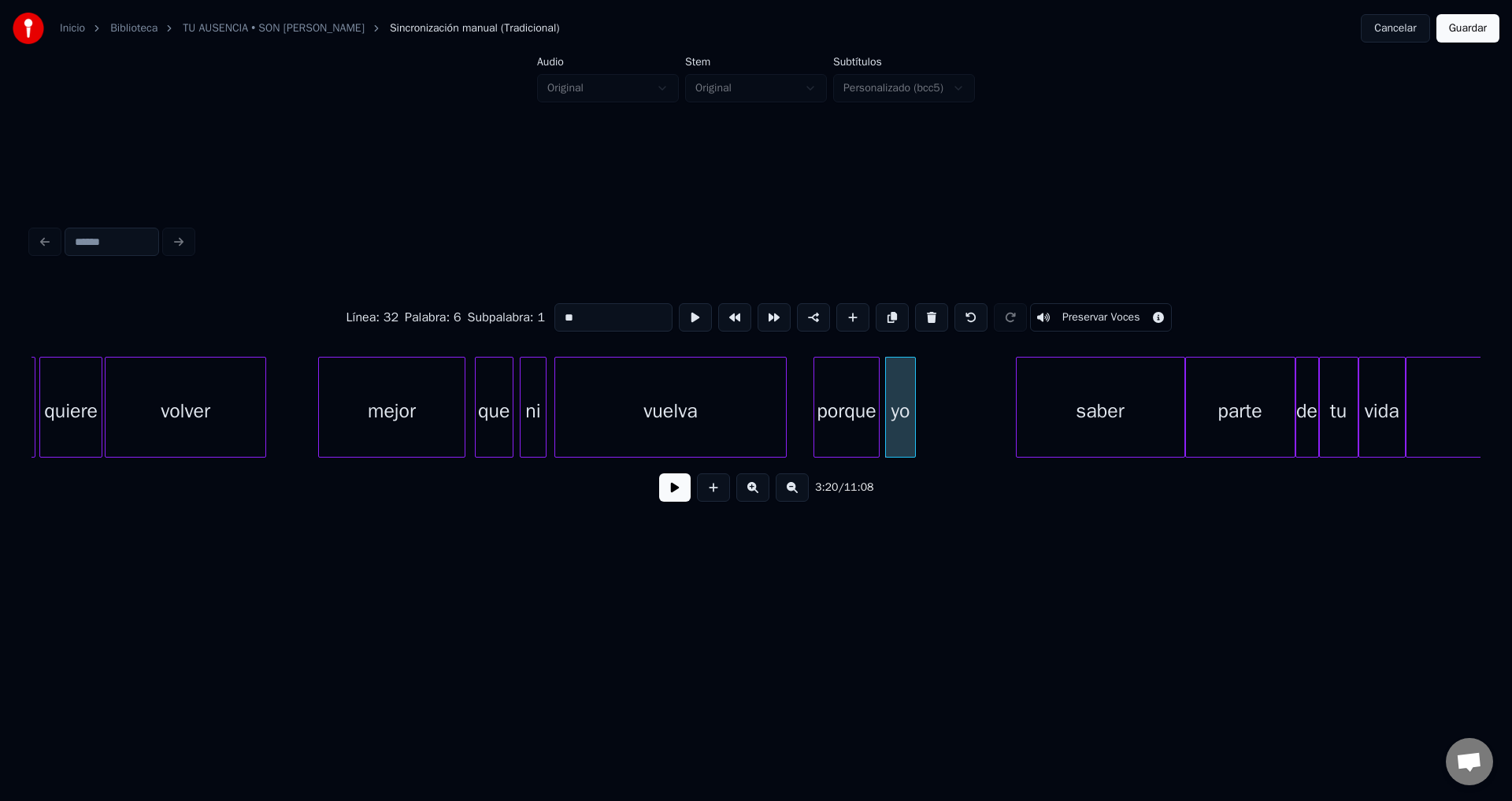 click at bounding box center [913, 407] 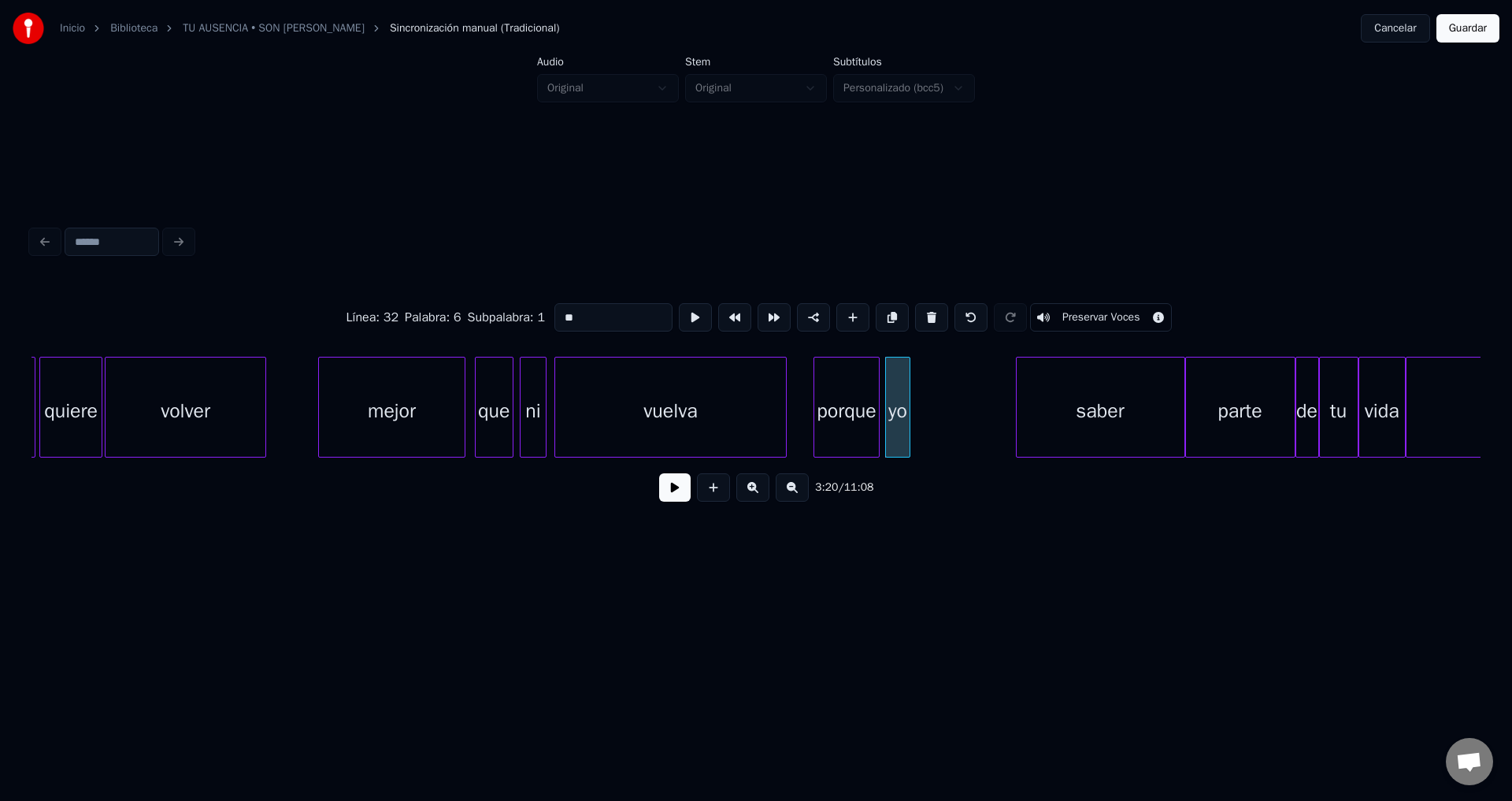 type on "**" 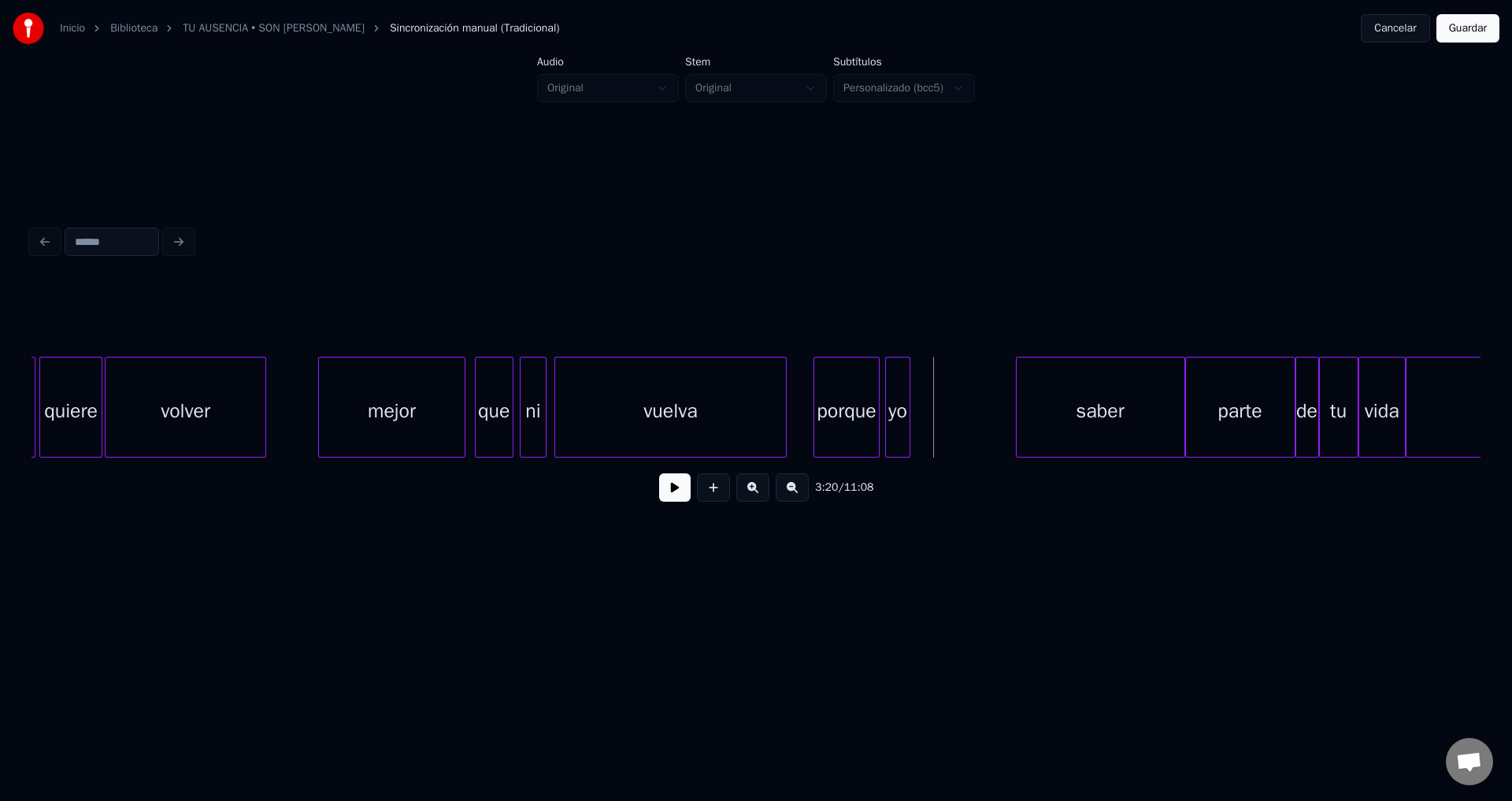click on "saber que volver quiere [DATE] mejor parte de tu vida Recordar ni vuelva porque yo" at bounding box center [27288, 407] 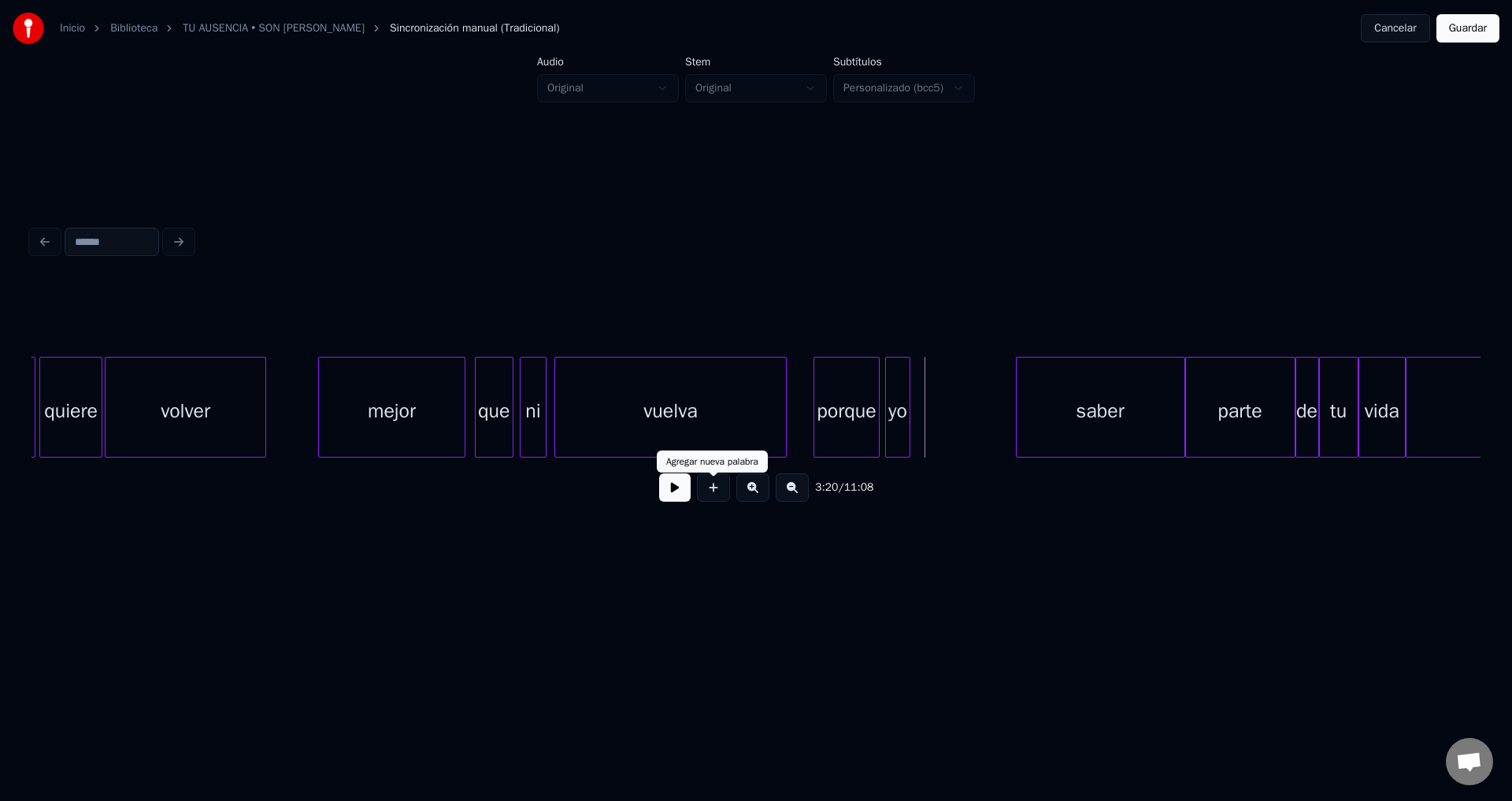 click at bounding box center [713, 488] 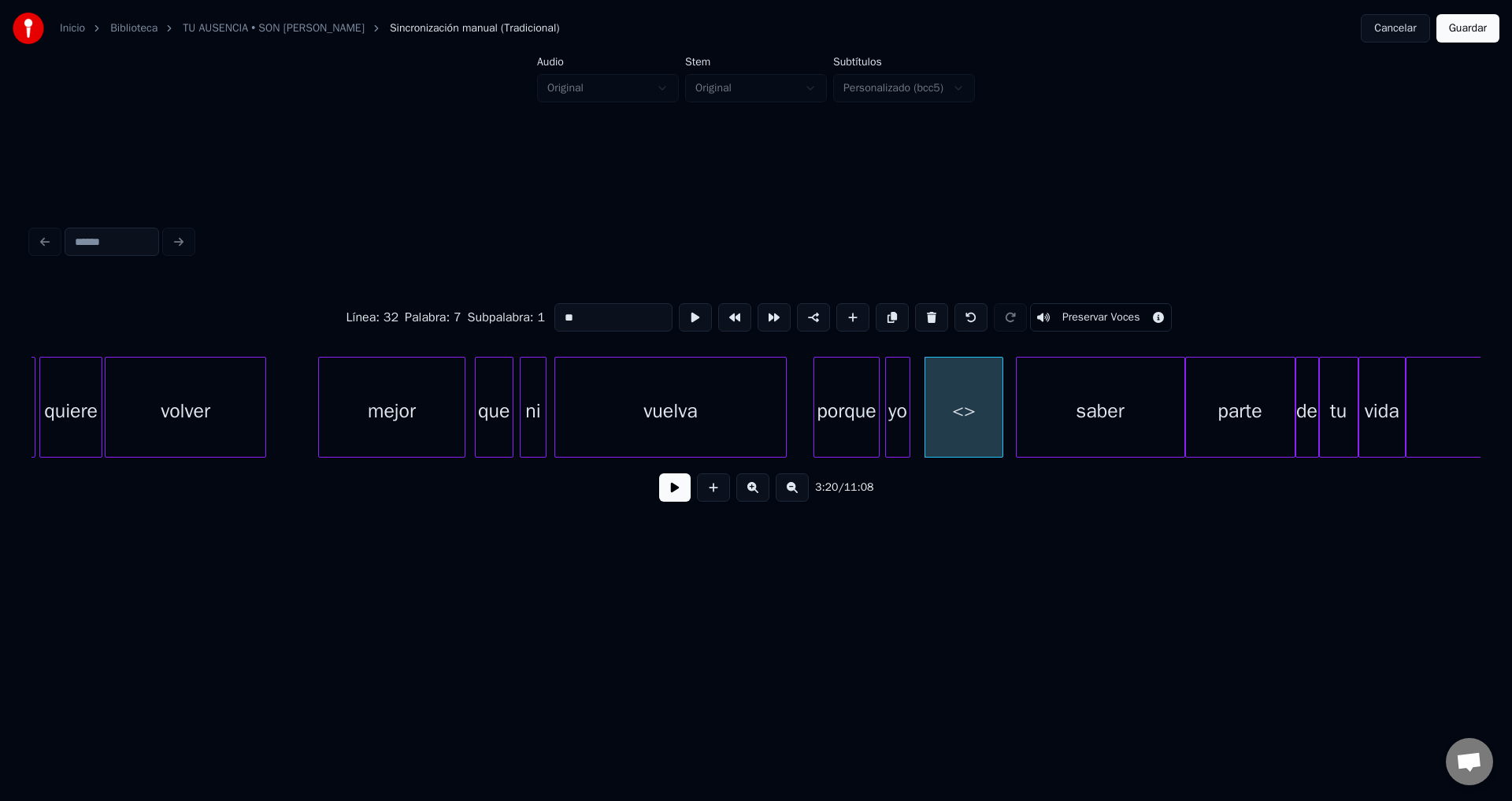 drag, startPoint x: 607, startPoint y: 311, endPoint x: 438, endPoint y: 304, distance: 169.1449 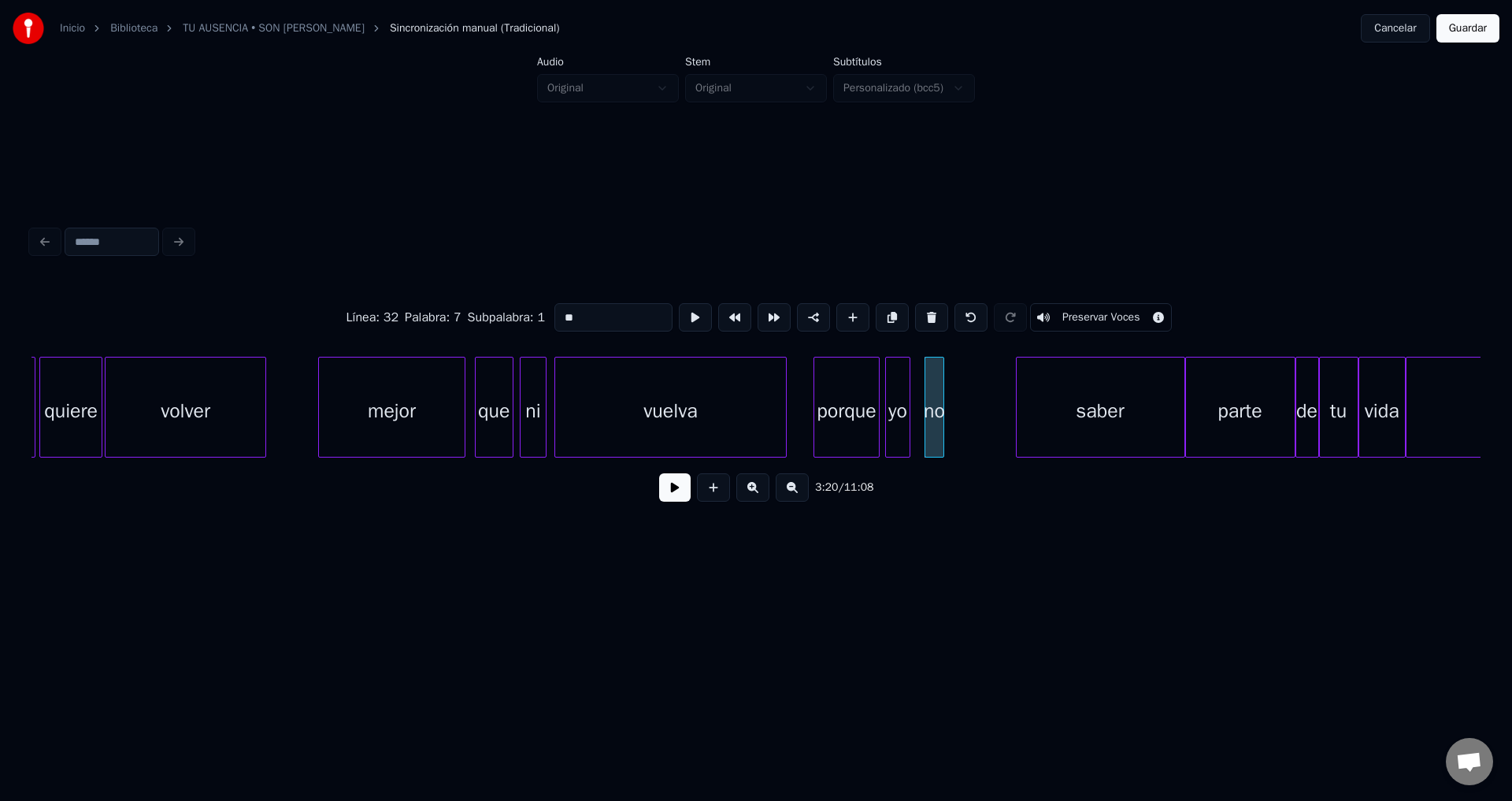 click at bounding box center [941, 407] 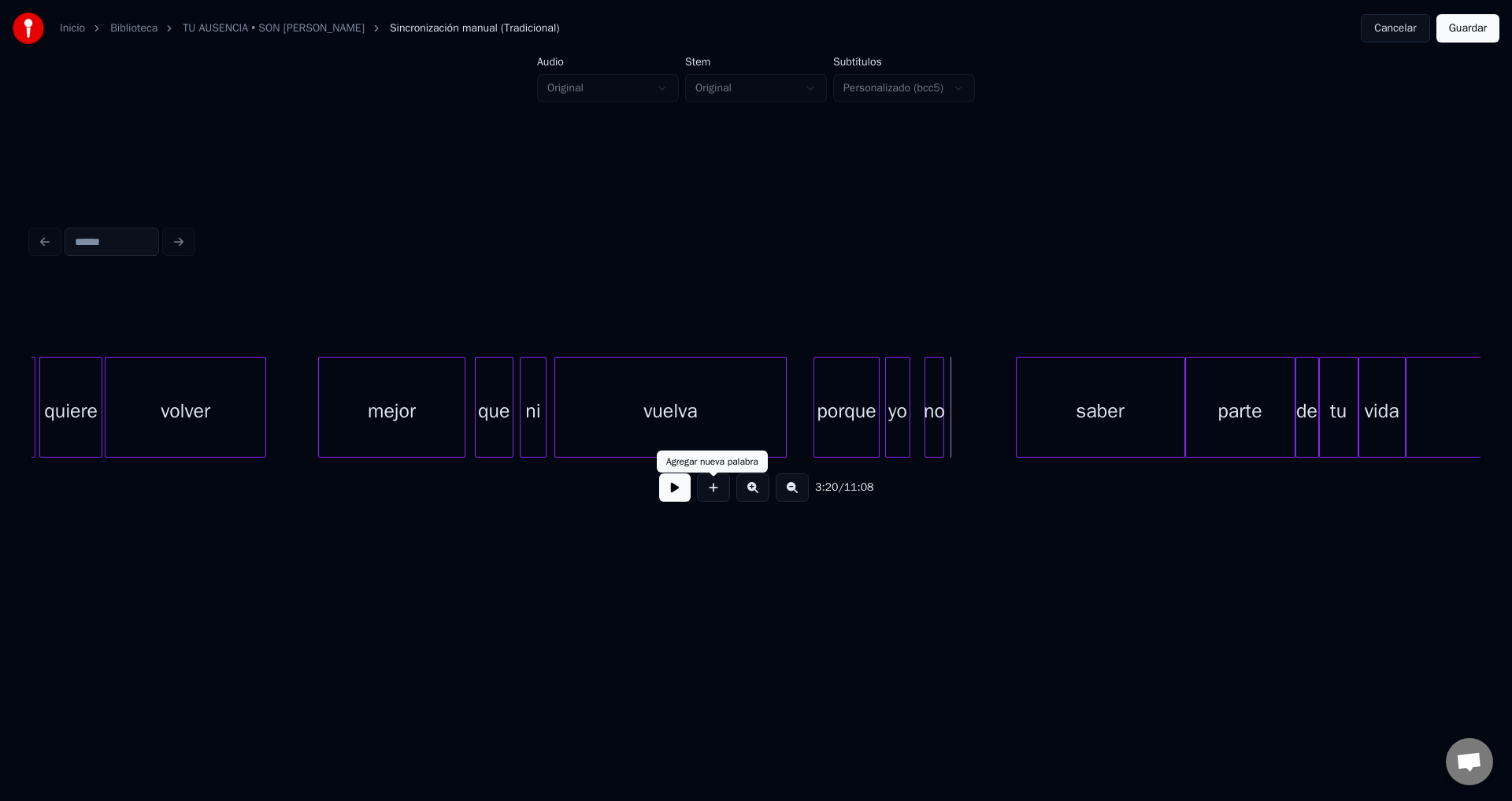 click at bounding box center [713, 488] 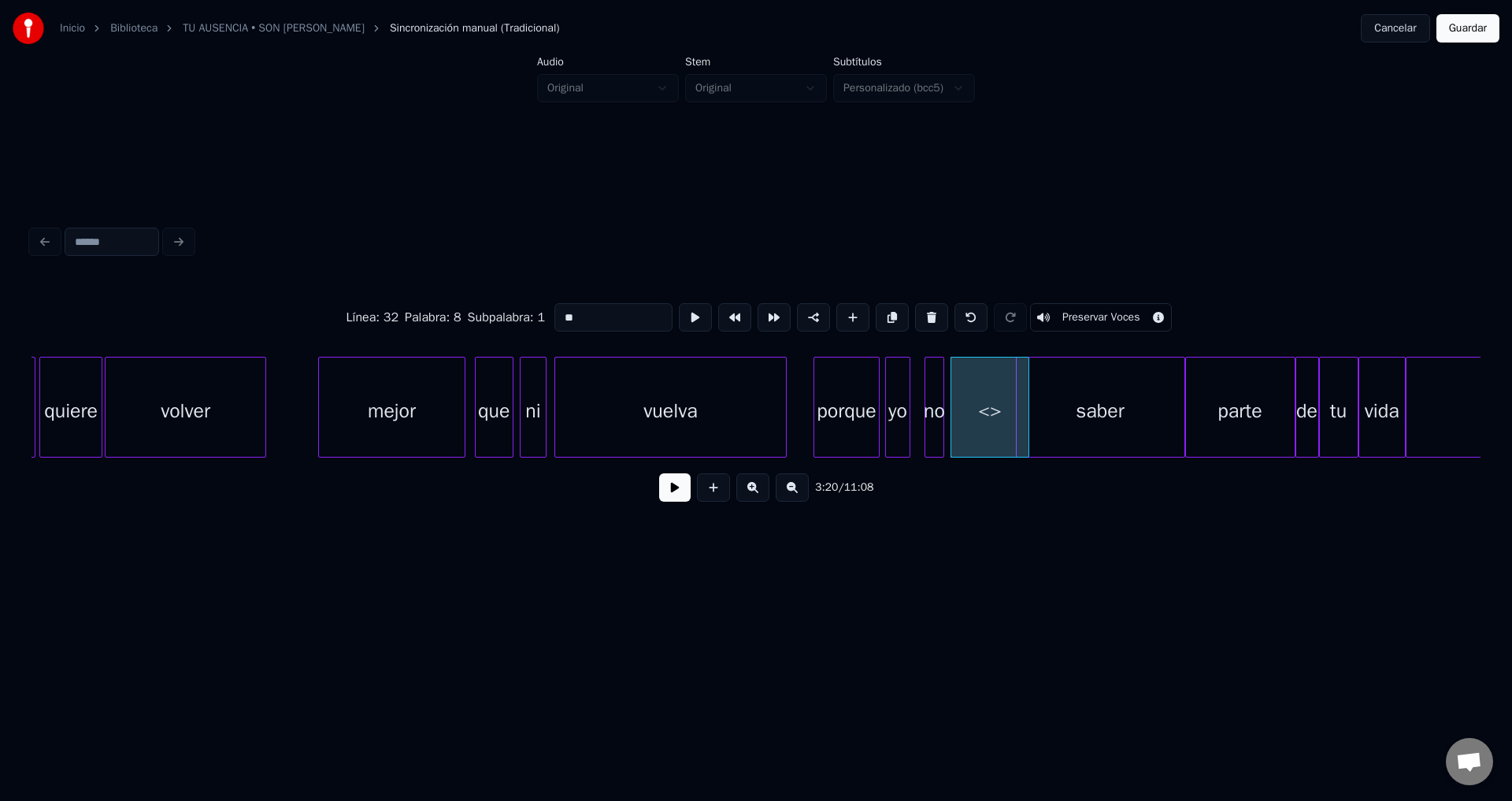 drag, startPoint x: 576, startPoint y: 319, endPoint x: 391, endPoint y: 306, distance: 185.45619 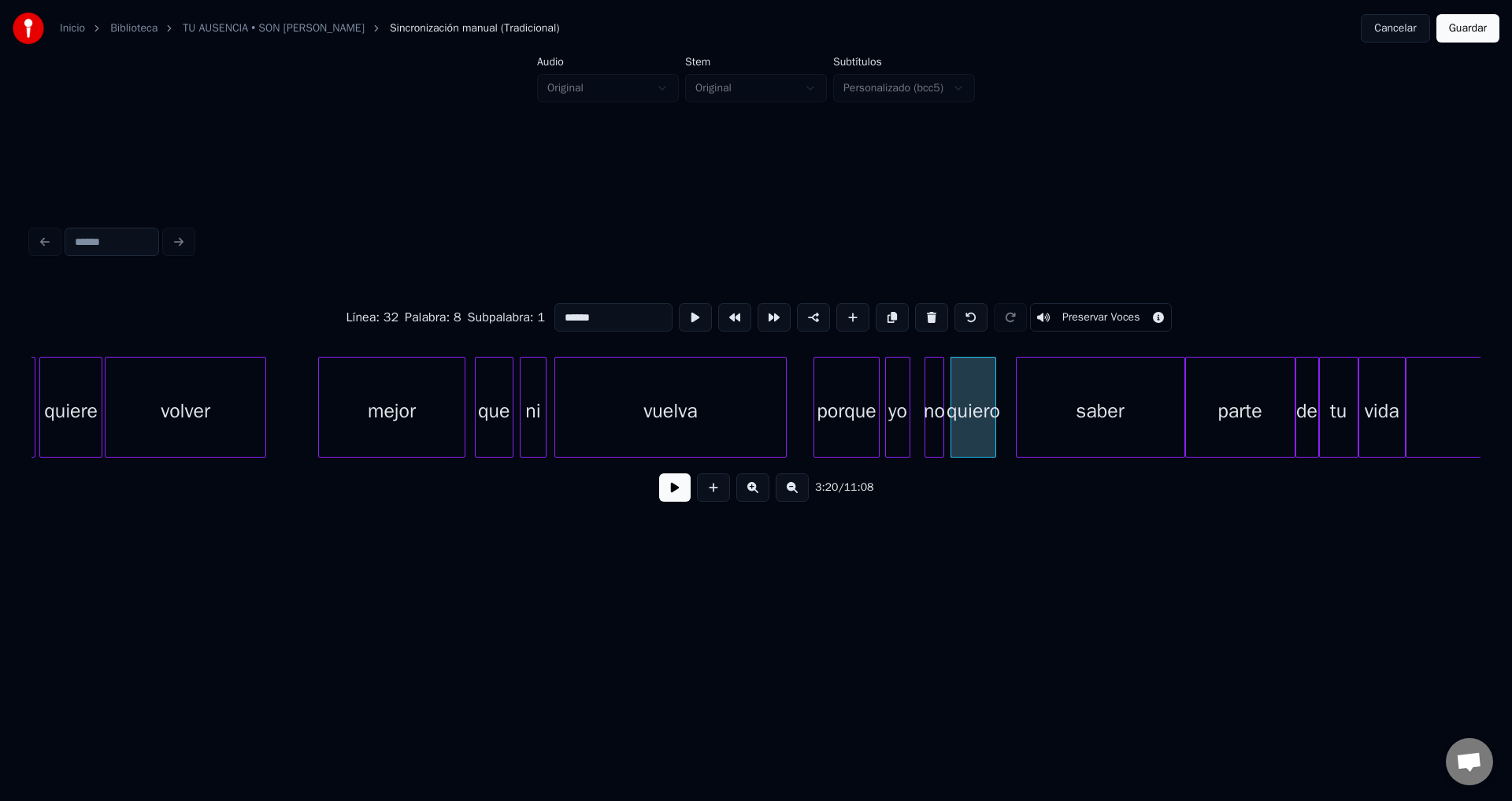 click at bounding box center [993, 407] 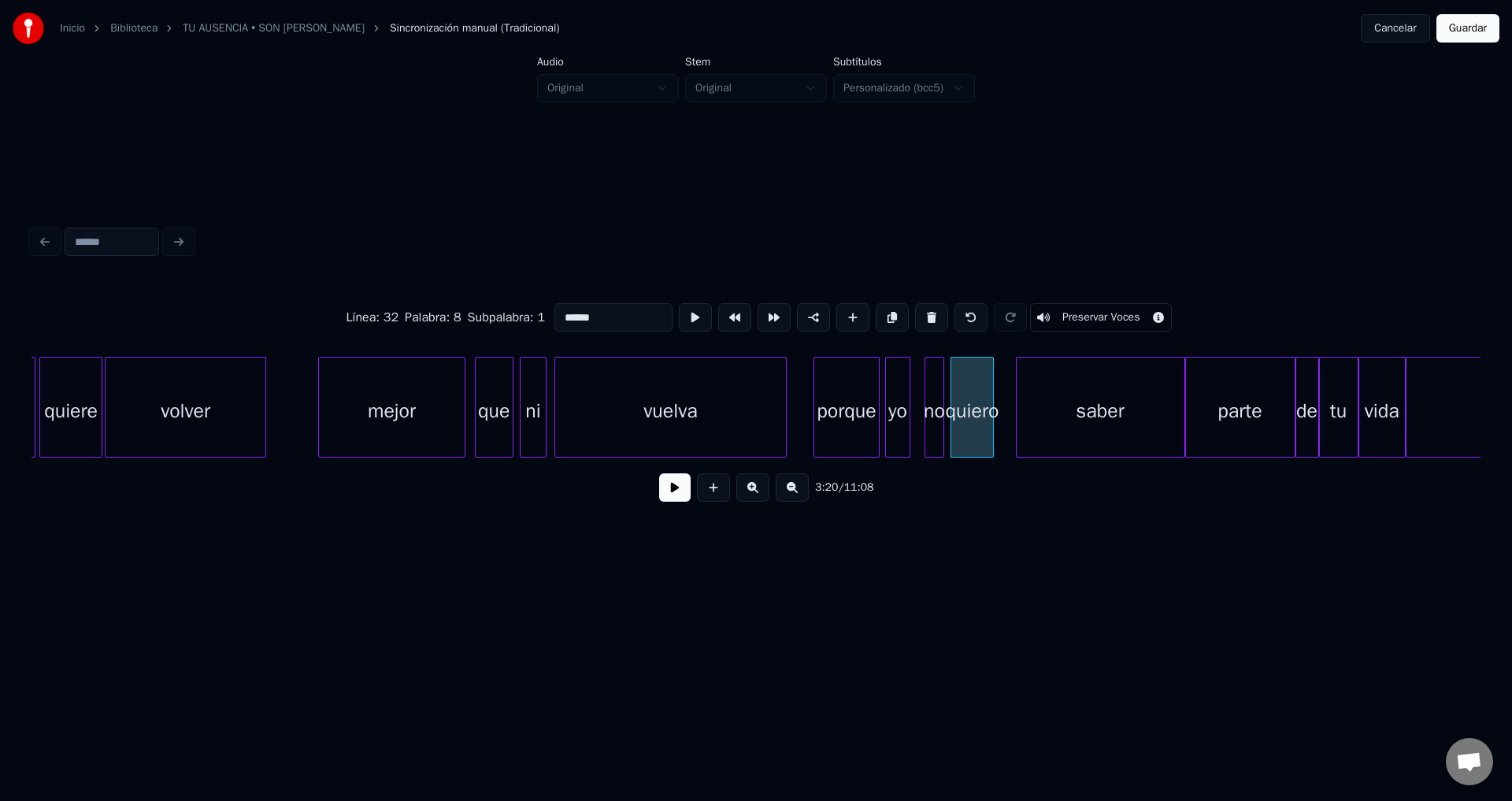 click on "vuelva" at bounding box center (670, 411) 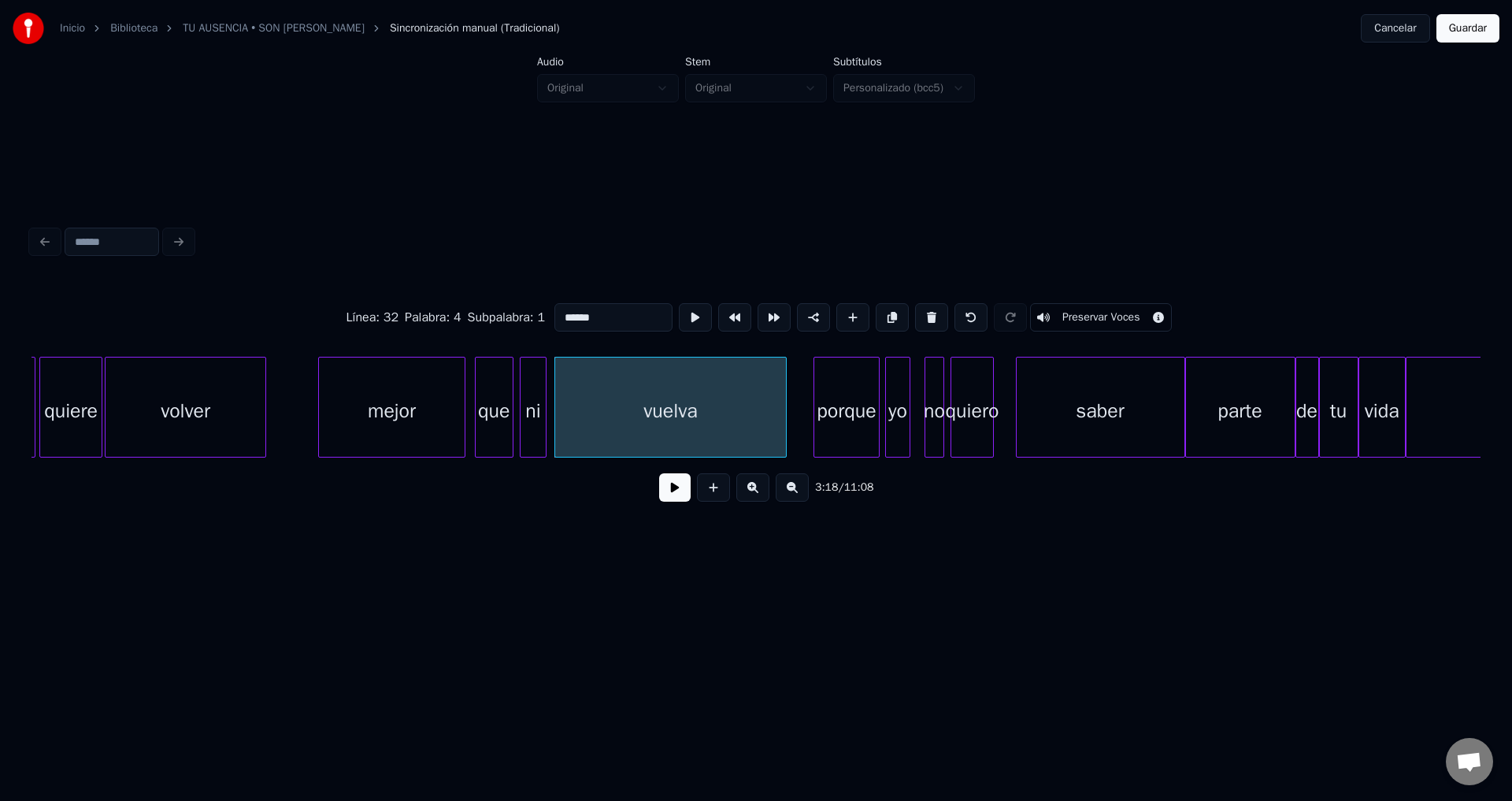 type on "******" 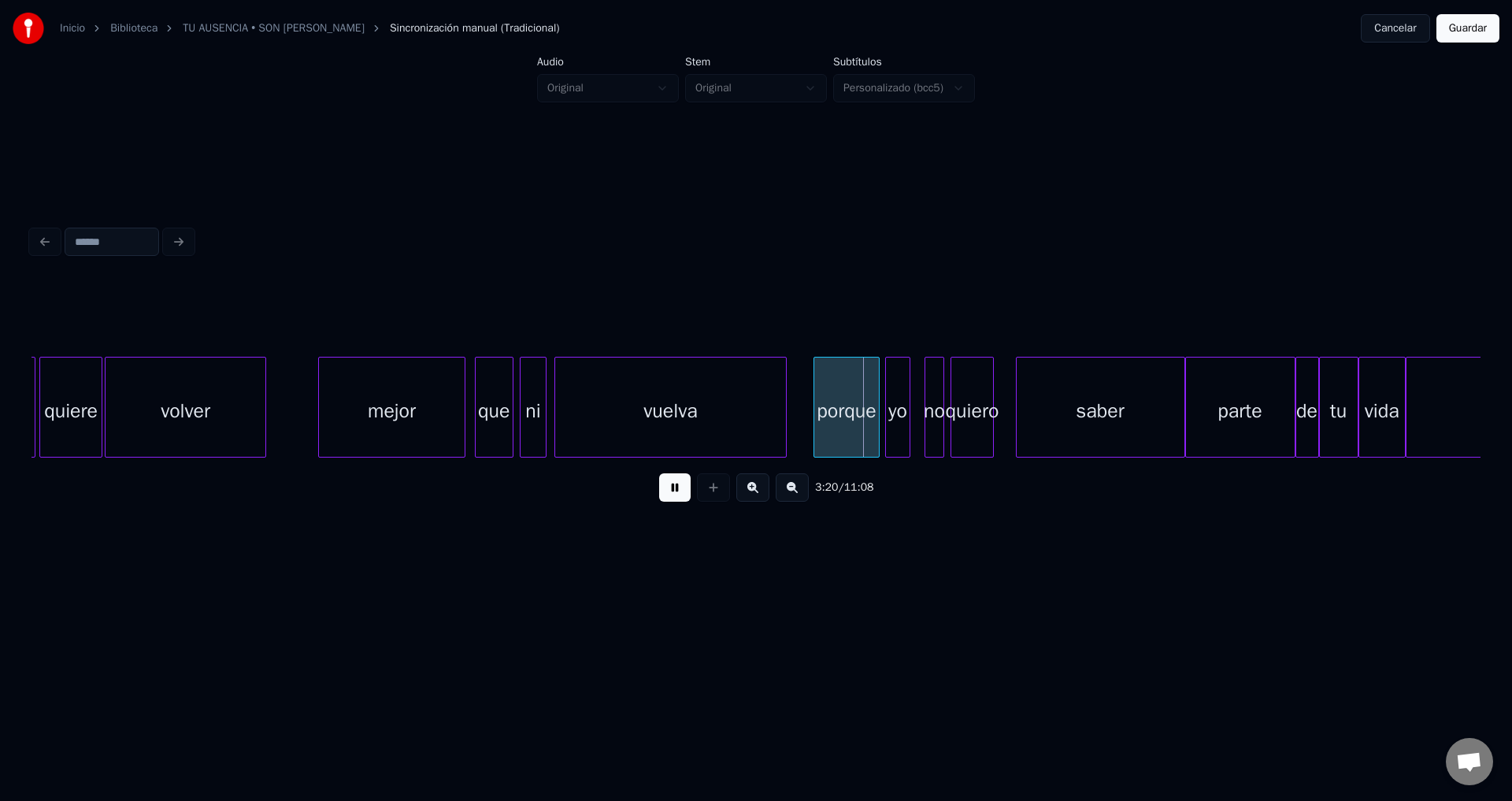 click at bounding box center (675, 488) 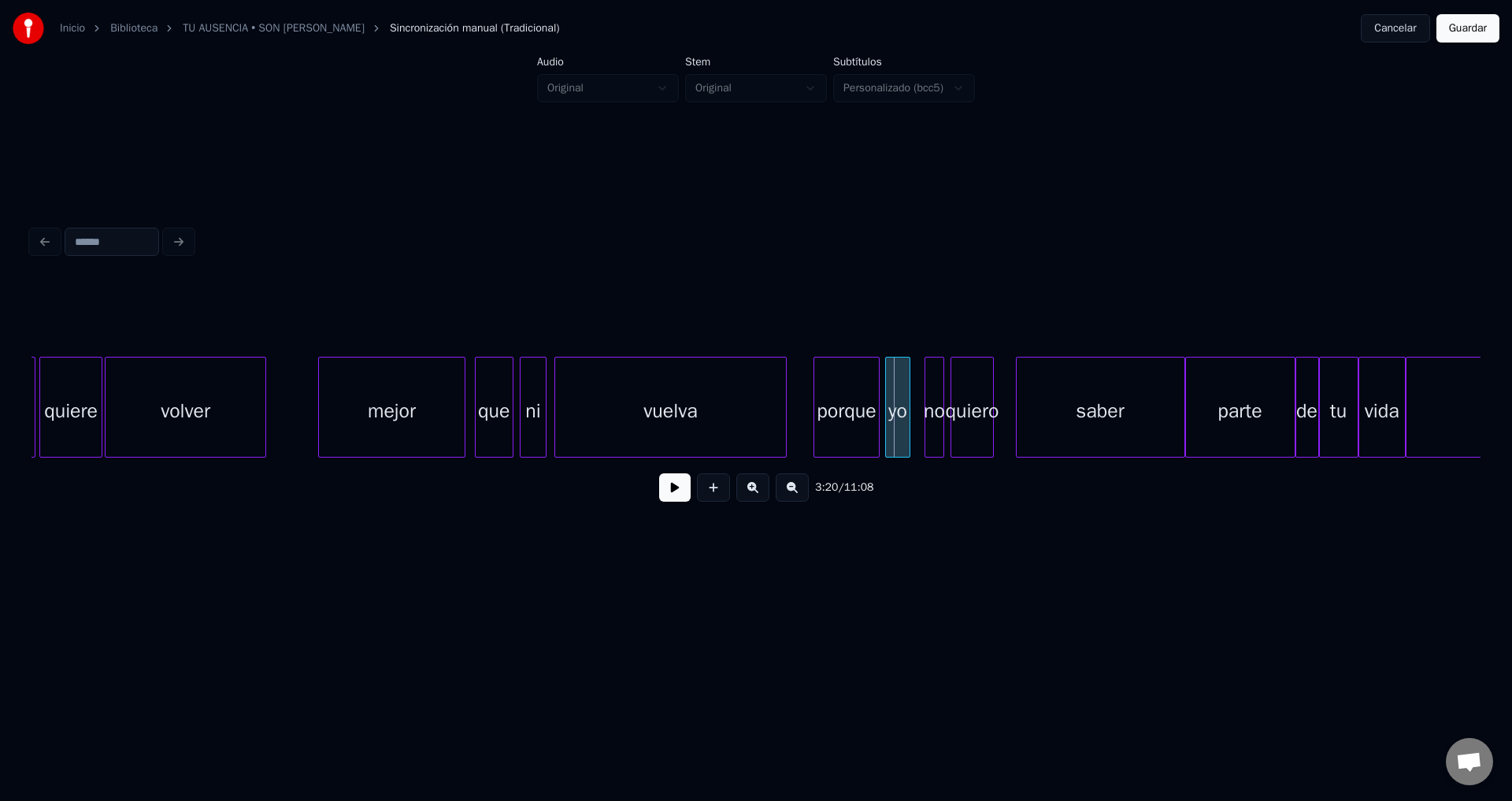 click at bounding box center (675, 488) 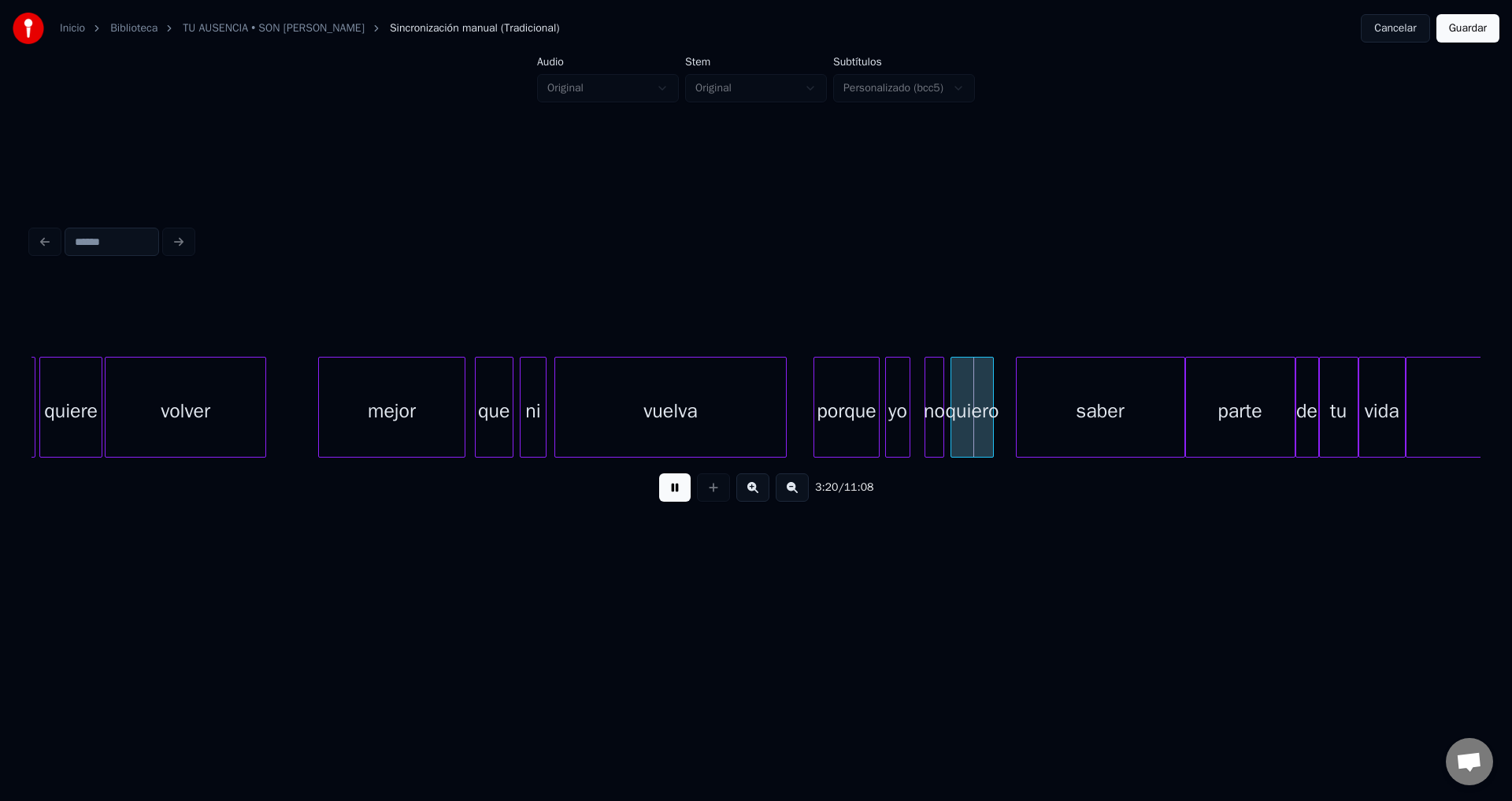 click at bounding box center (675, 488) 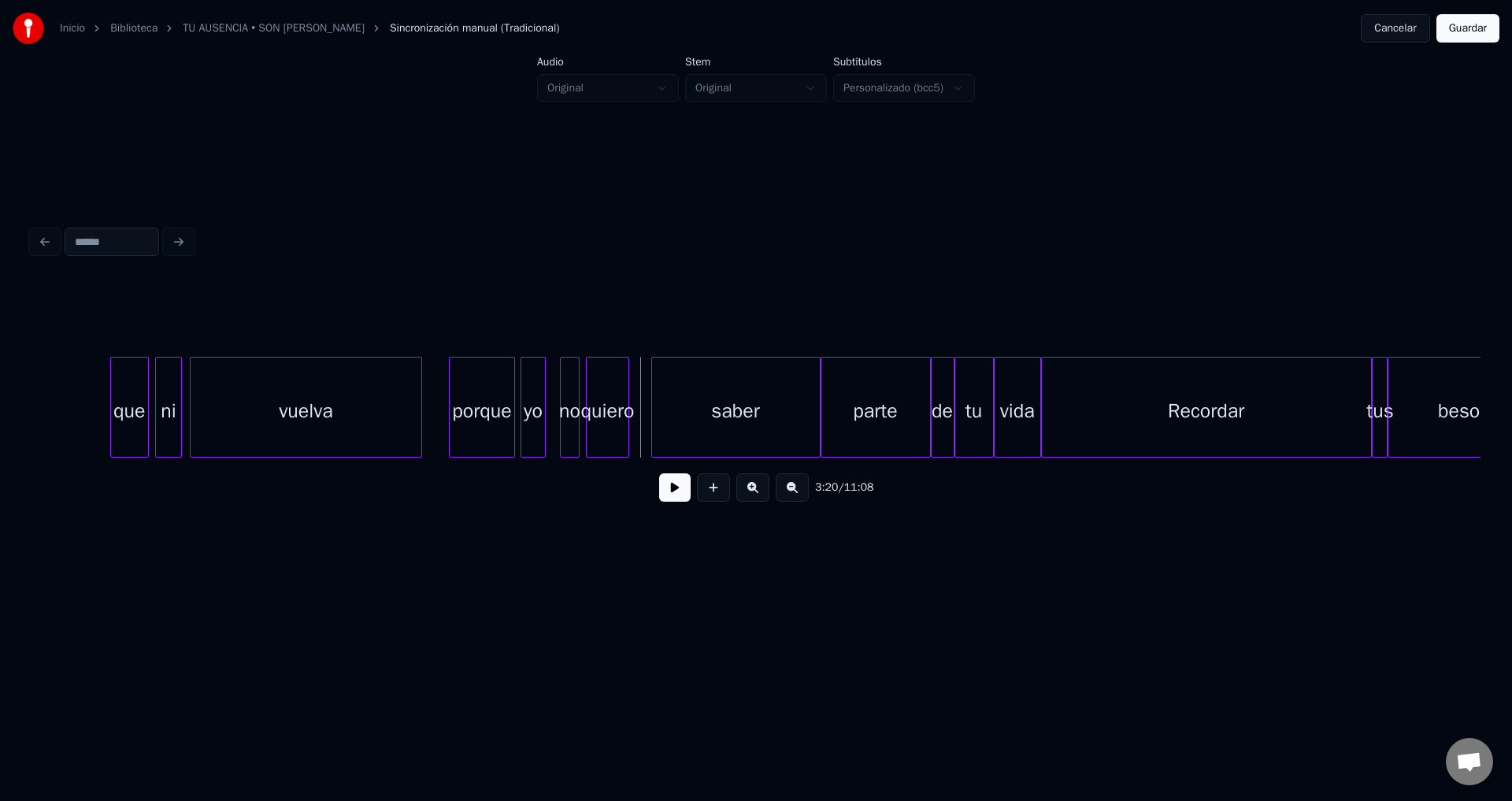 scroll, scrollTop: 0, scrollLeft: 39069, axis: horizontal 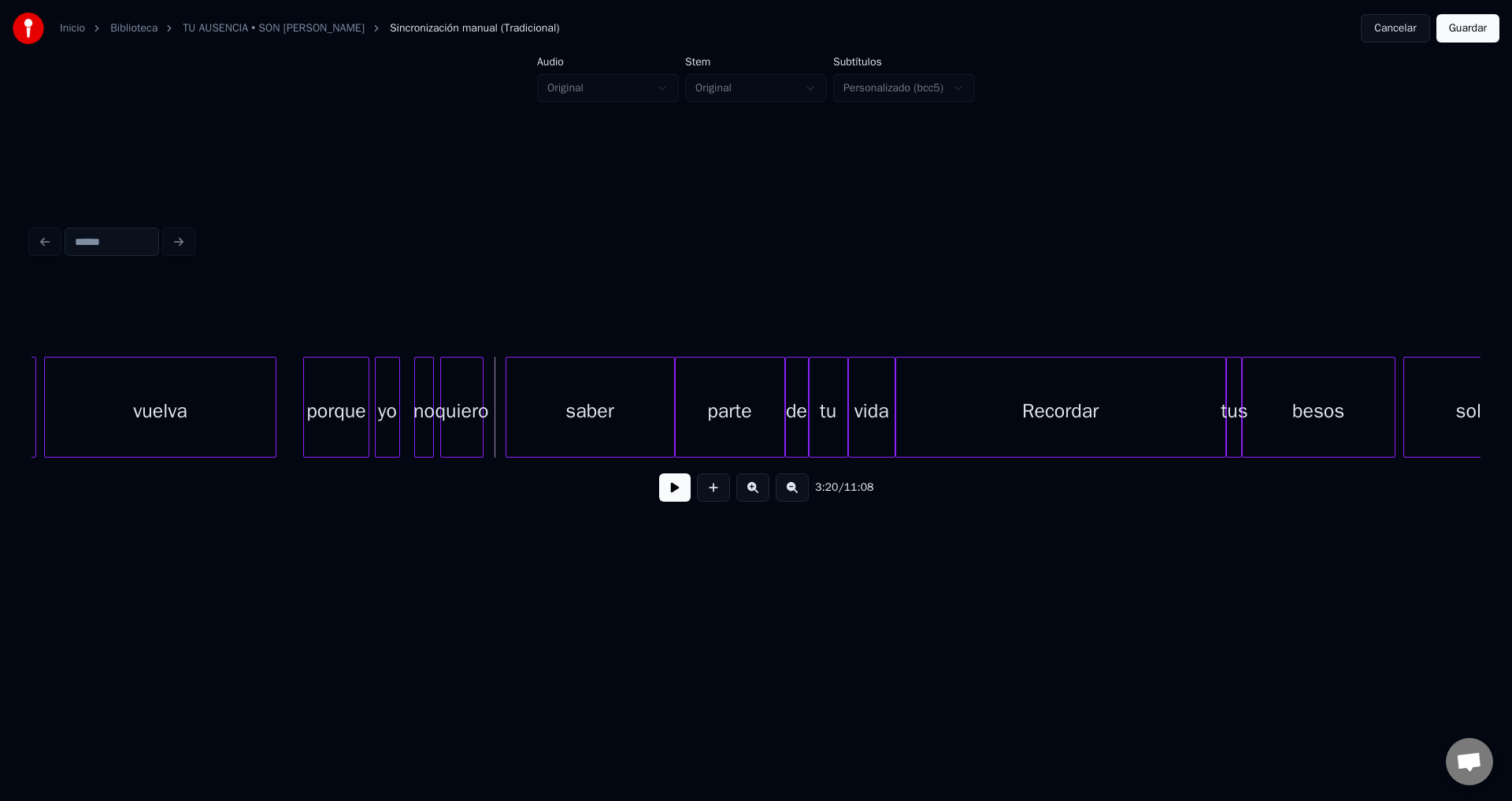 click on "Recordar" at bounding box center [1061, 411] 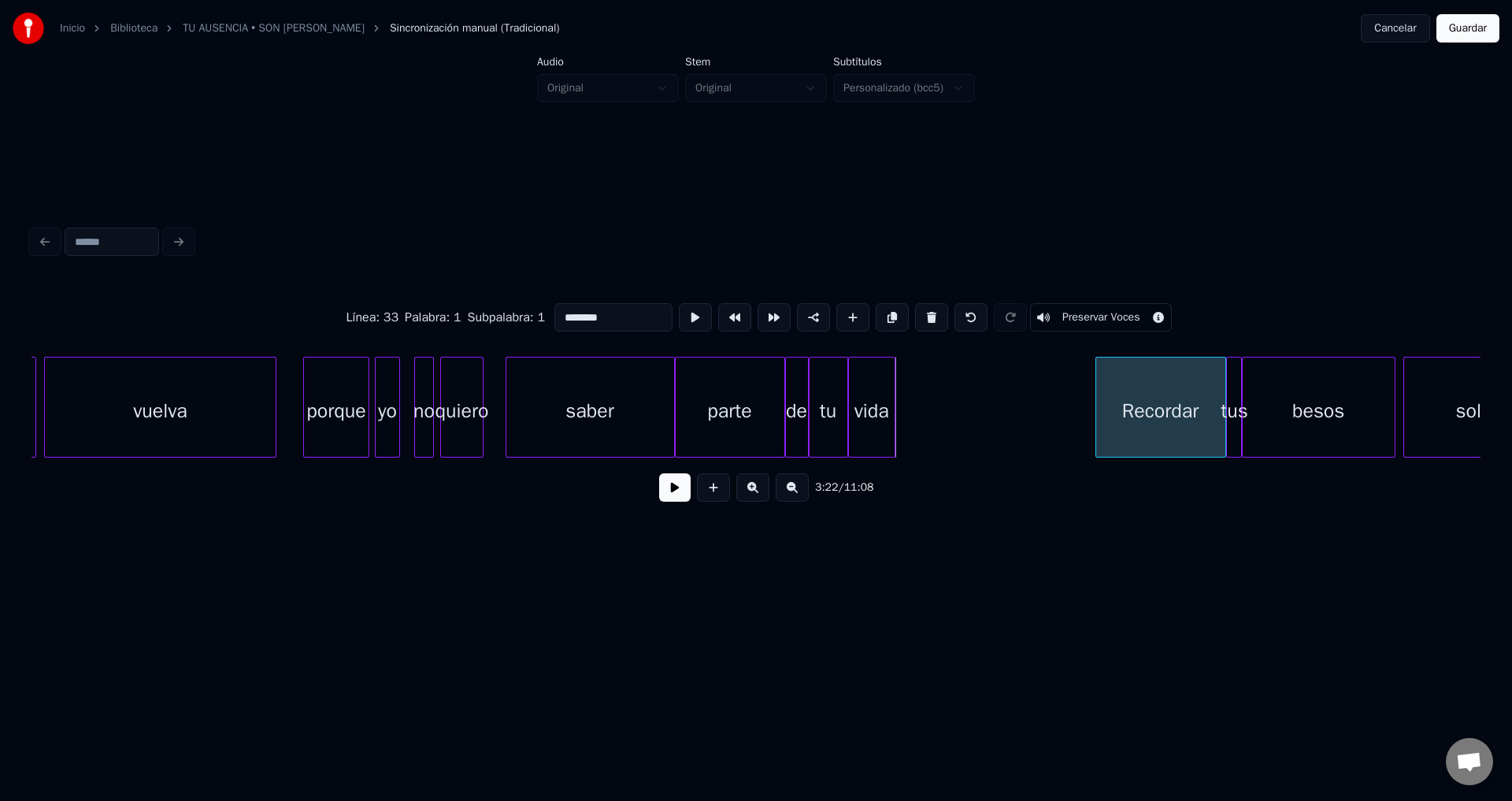 click at bounding box center [1099, 407] 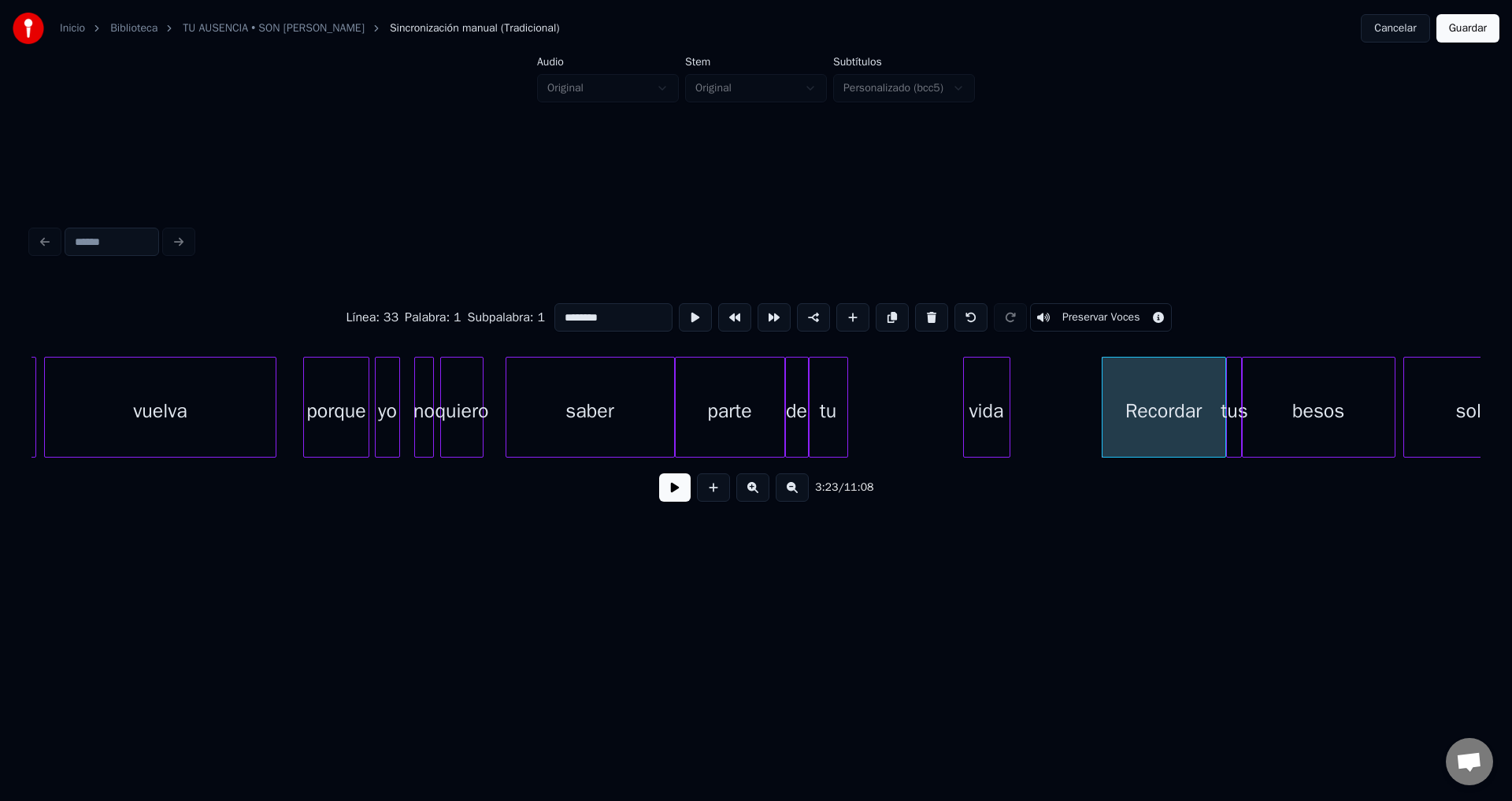 click on "vida" at bounding box center (987, 411) 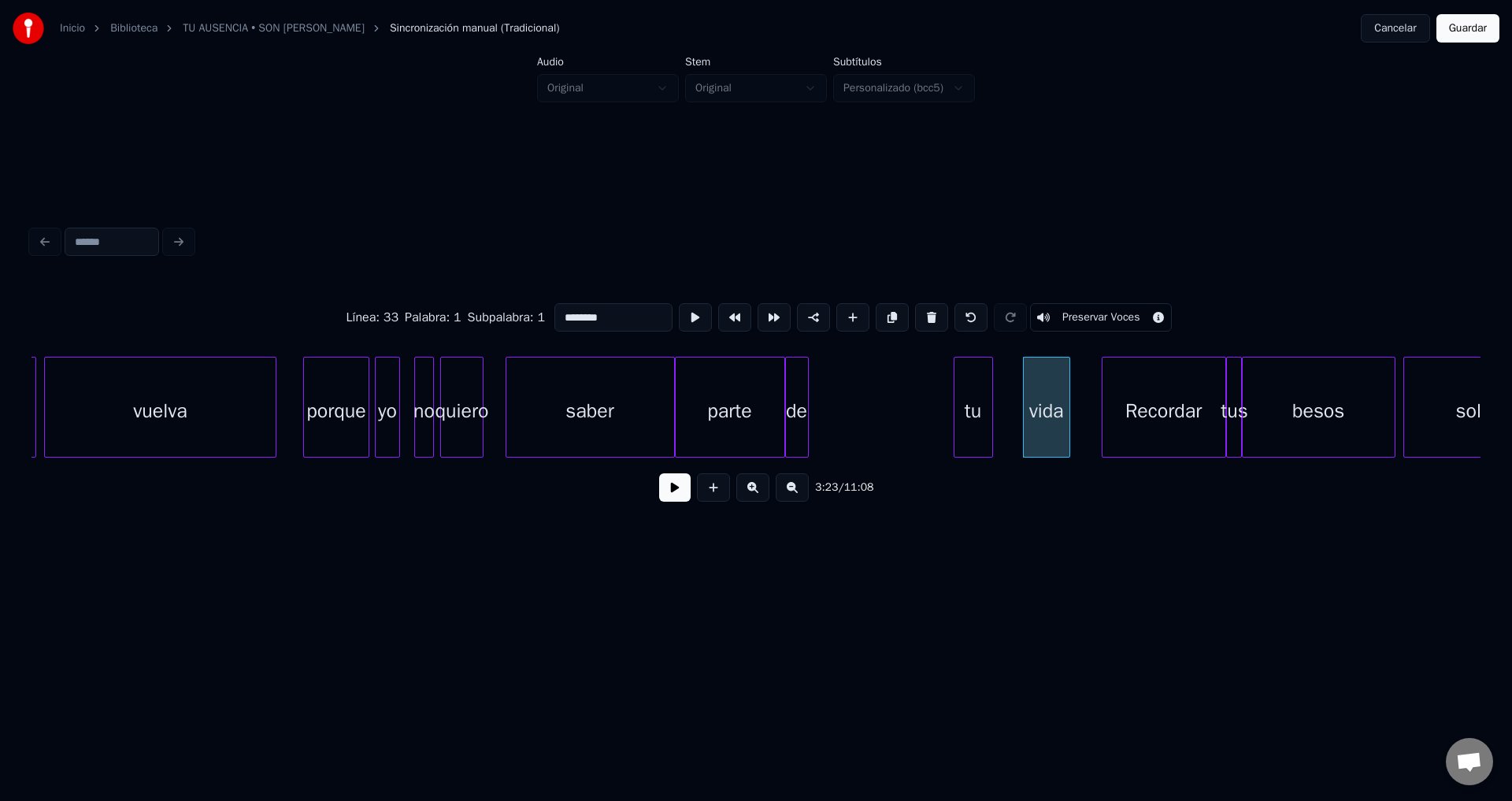 click on "tu" at bounding box center (973, 411) 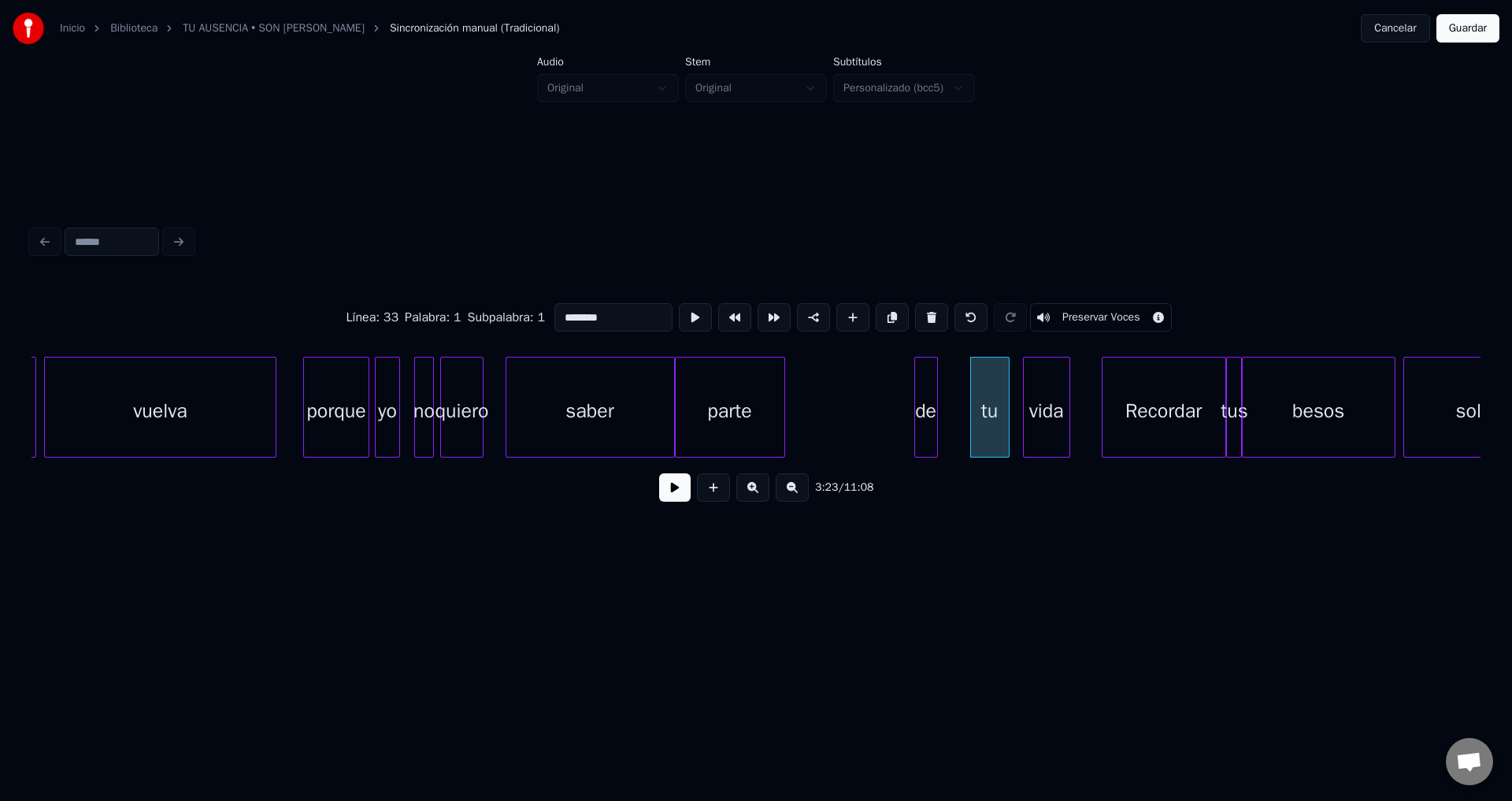 click on "de" at bounding box center [926, 411] 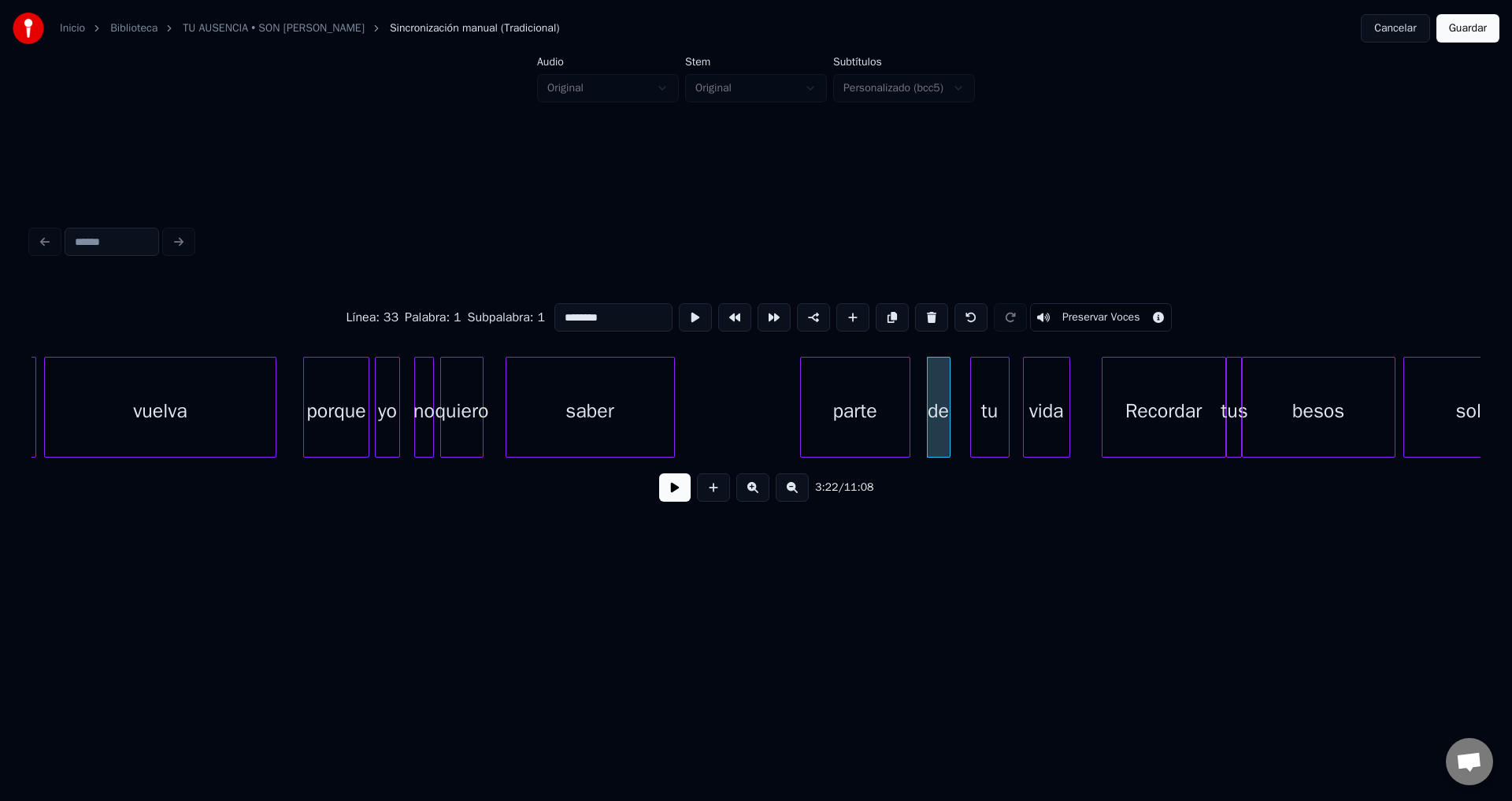 click on "parte" at bounding box center (855, 411) 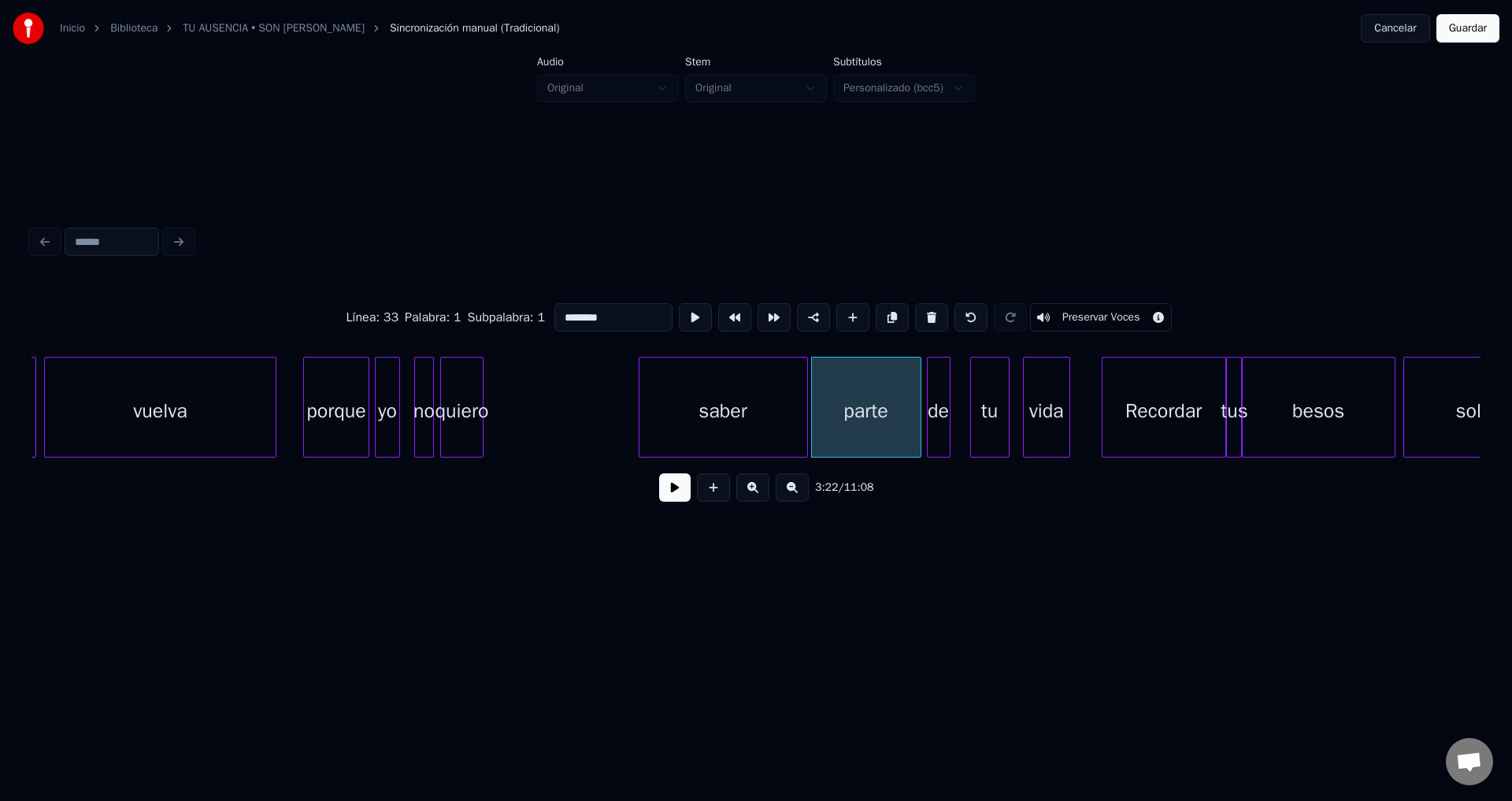 click on "saber" at bounding box center [723, 411] 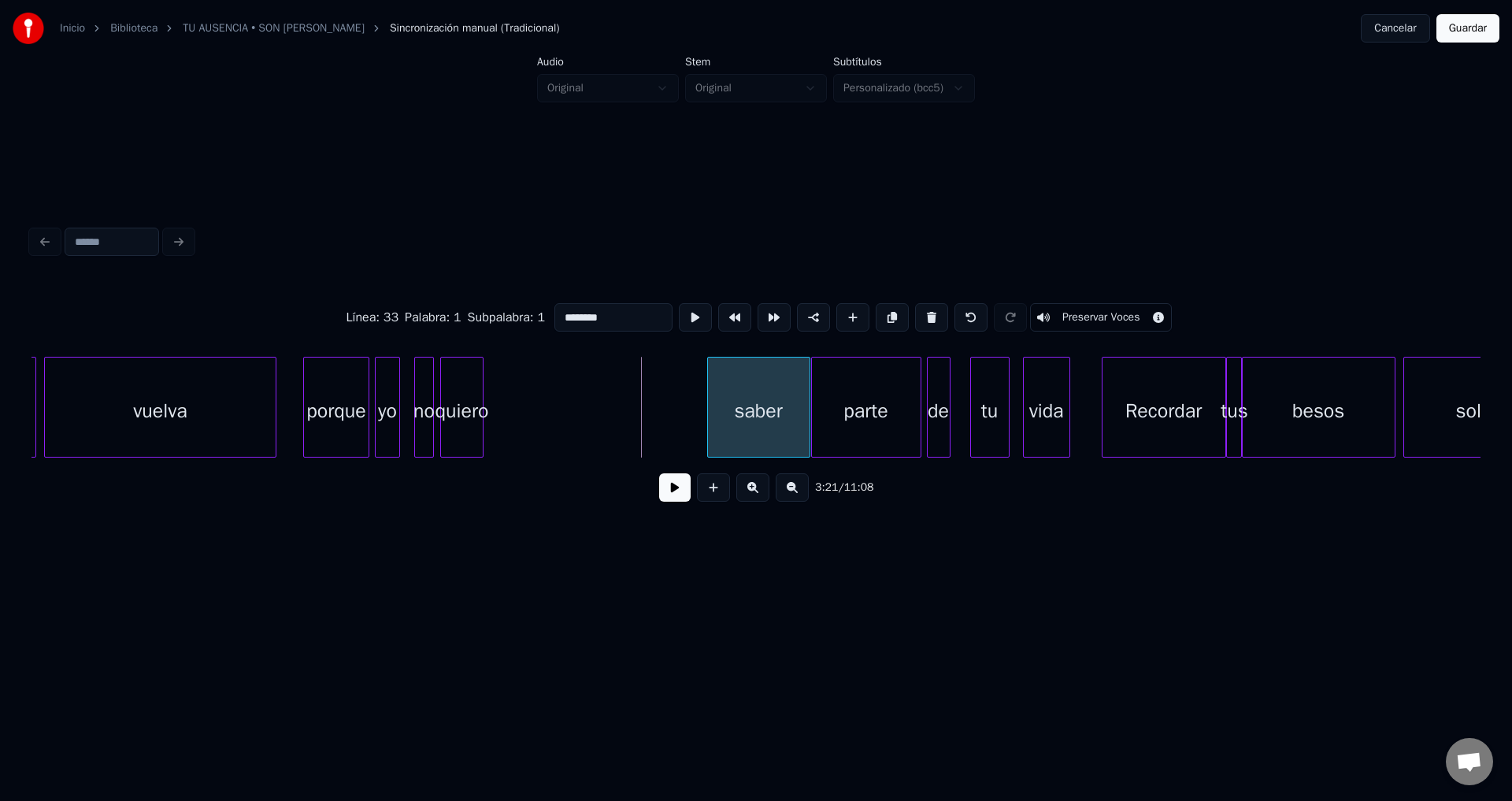 click at bounding box center [710, 407] 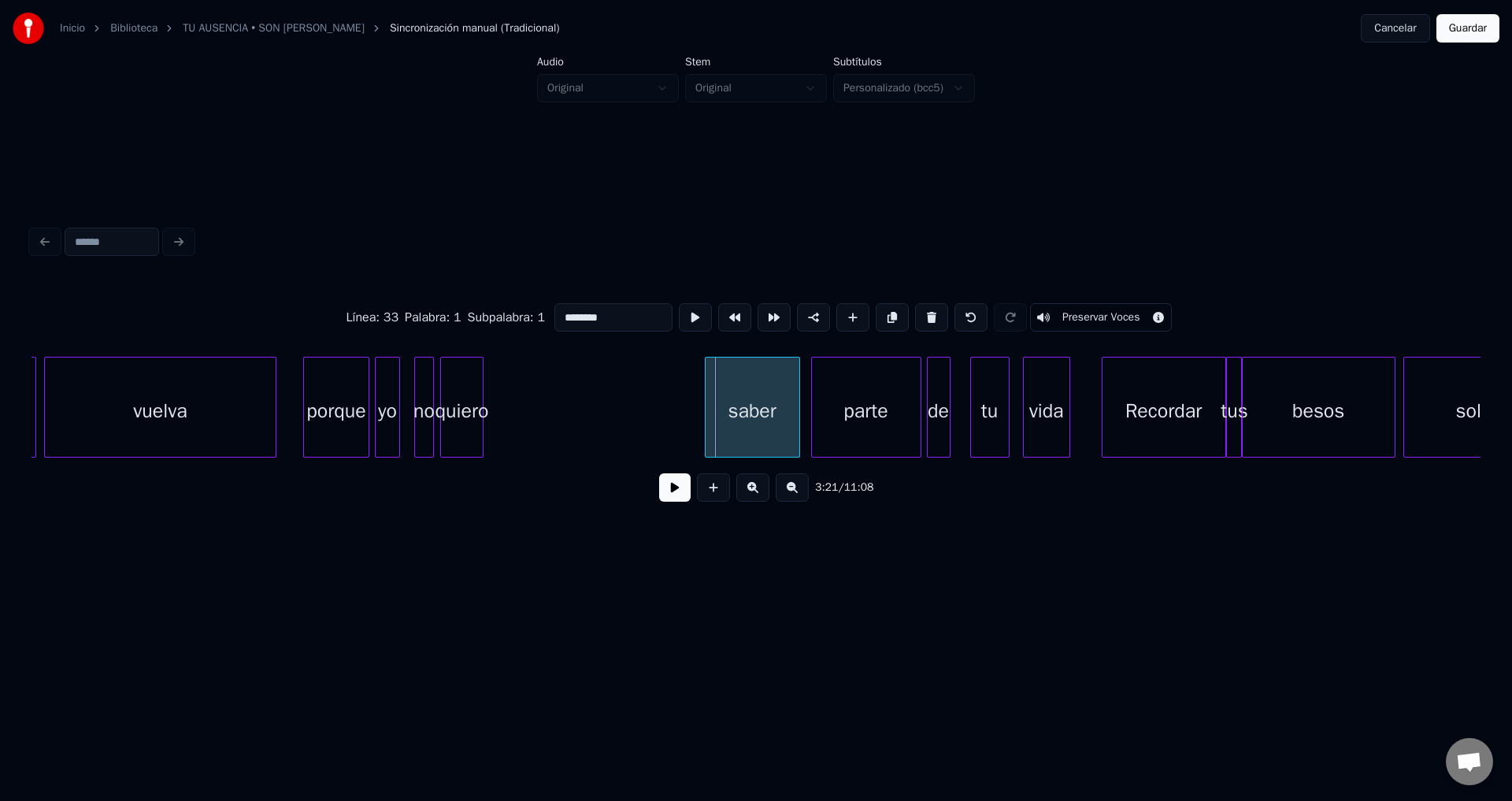 click on "saber" at bounding box center [752, 411] 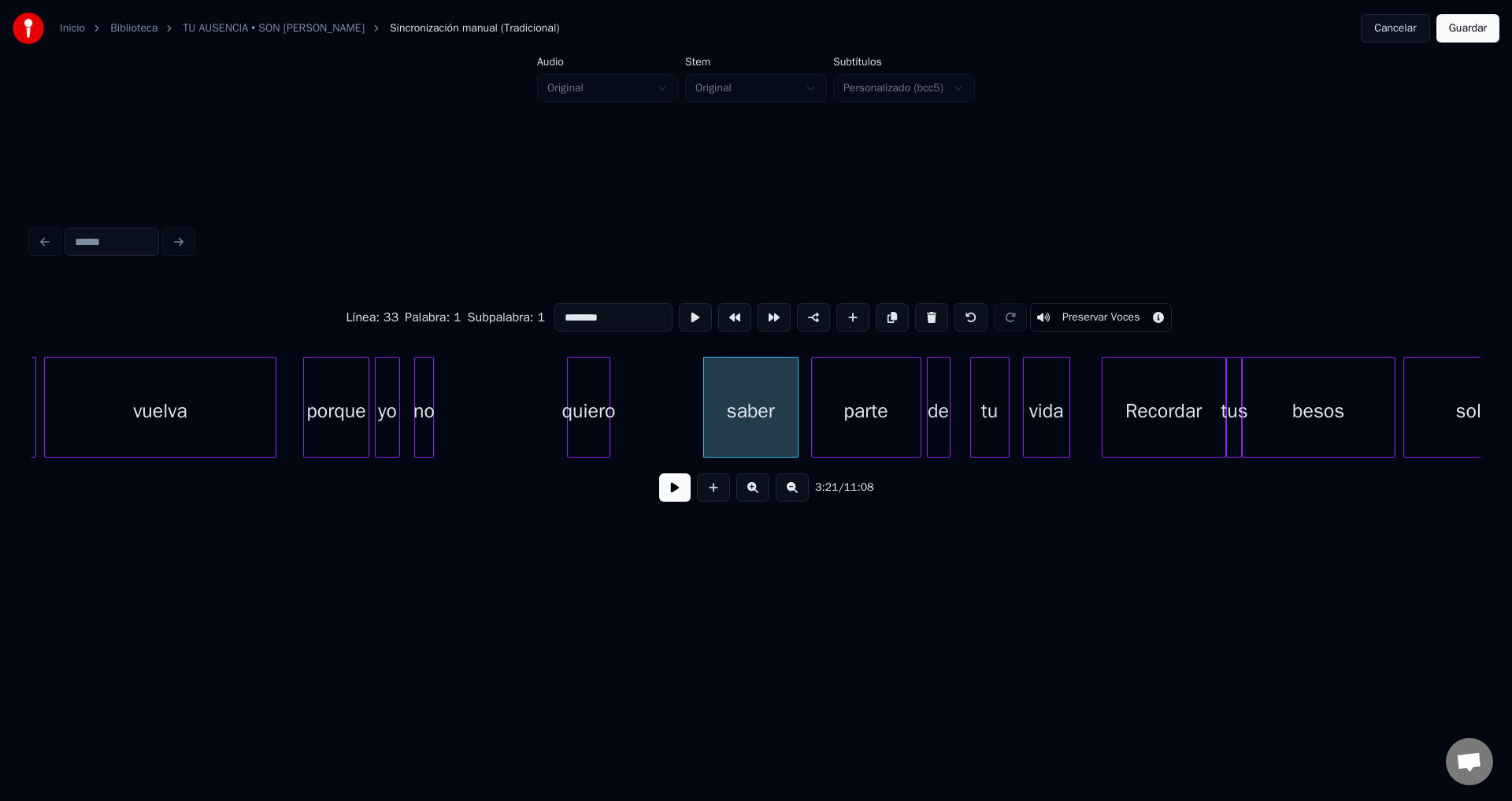 click on "quiero" at bounding box center (588, 411) 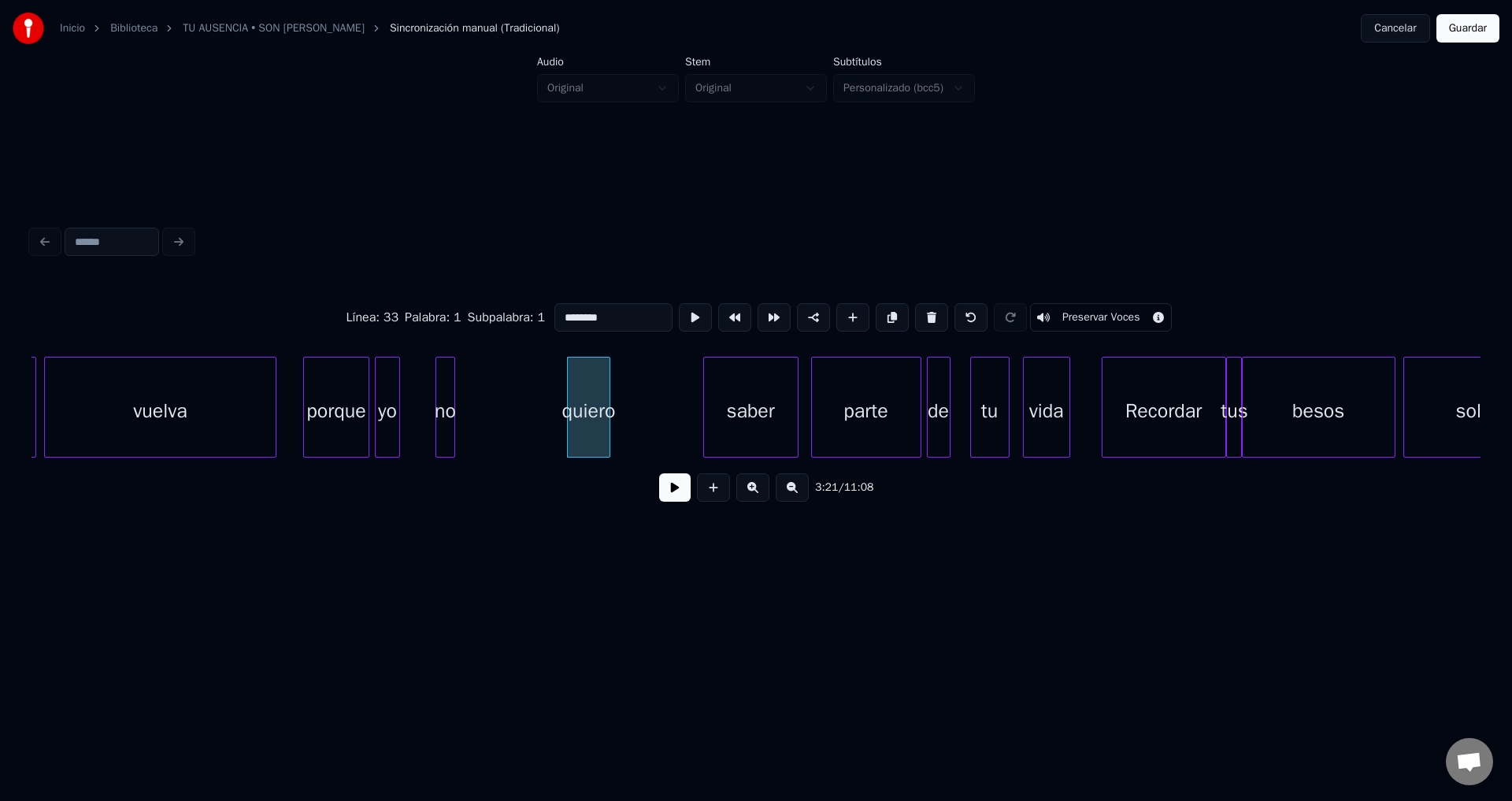 click on "no" at bounding box center (445, 411) 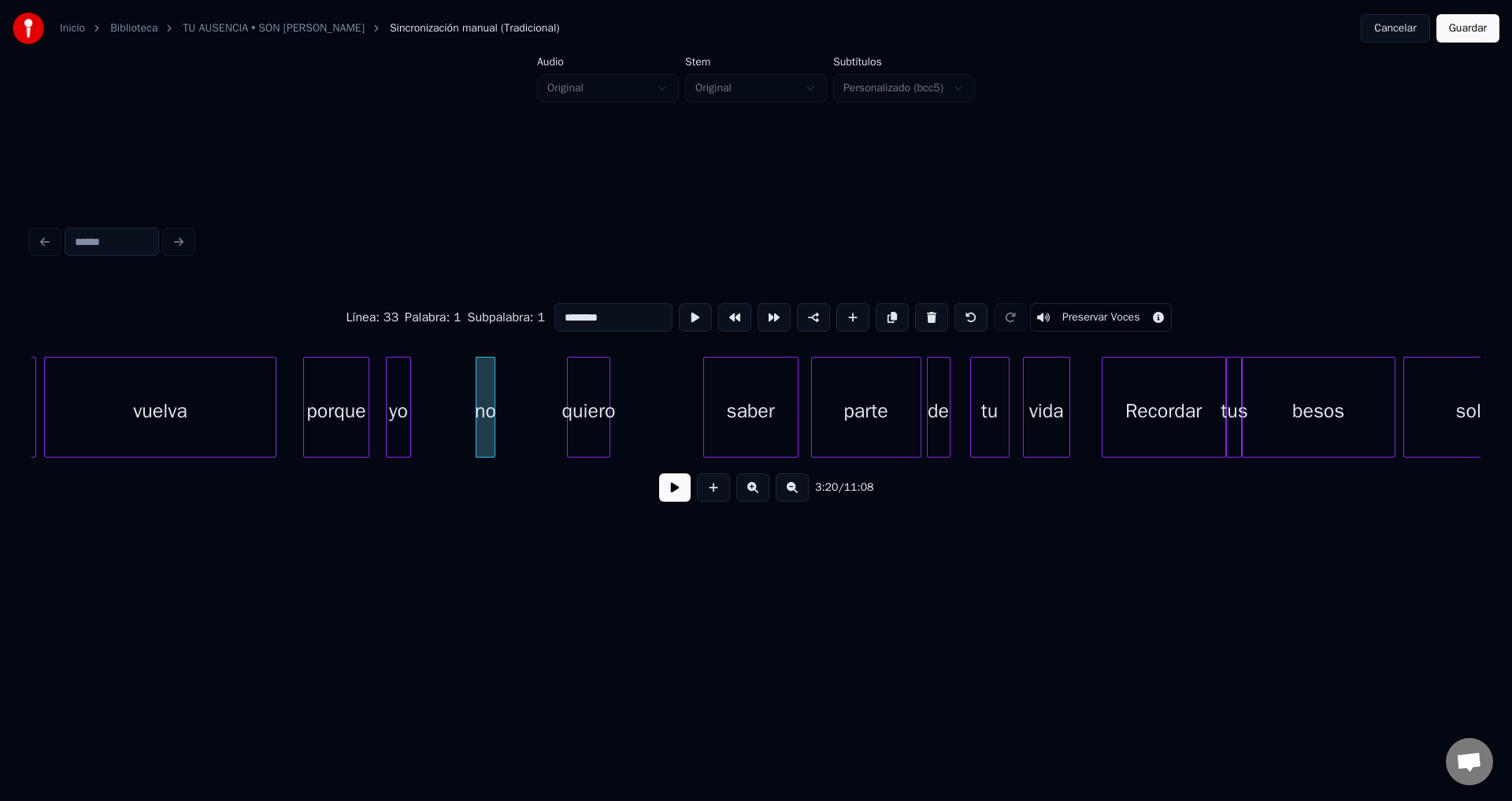 click on "yo" at bounding box center (398, 411) 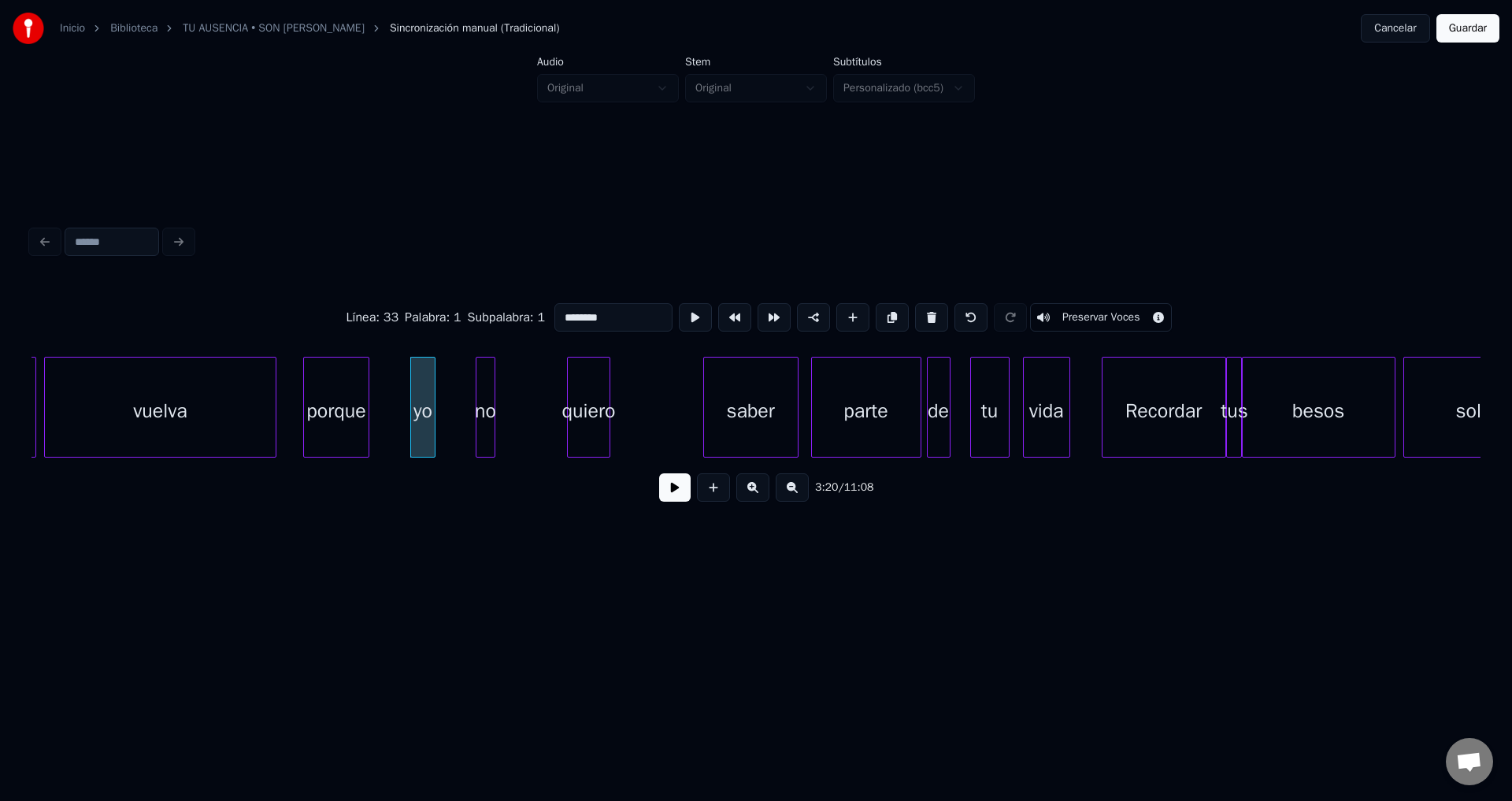 click on "porque" at bounding box center (336, 411) 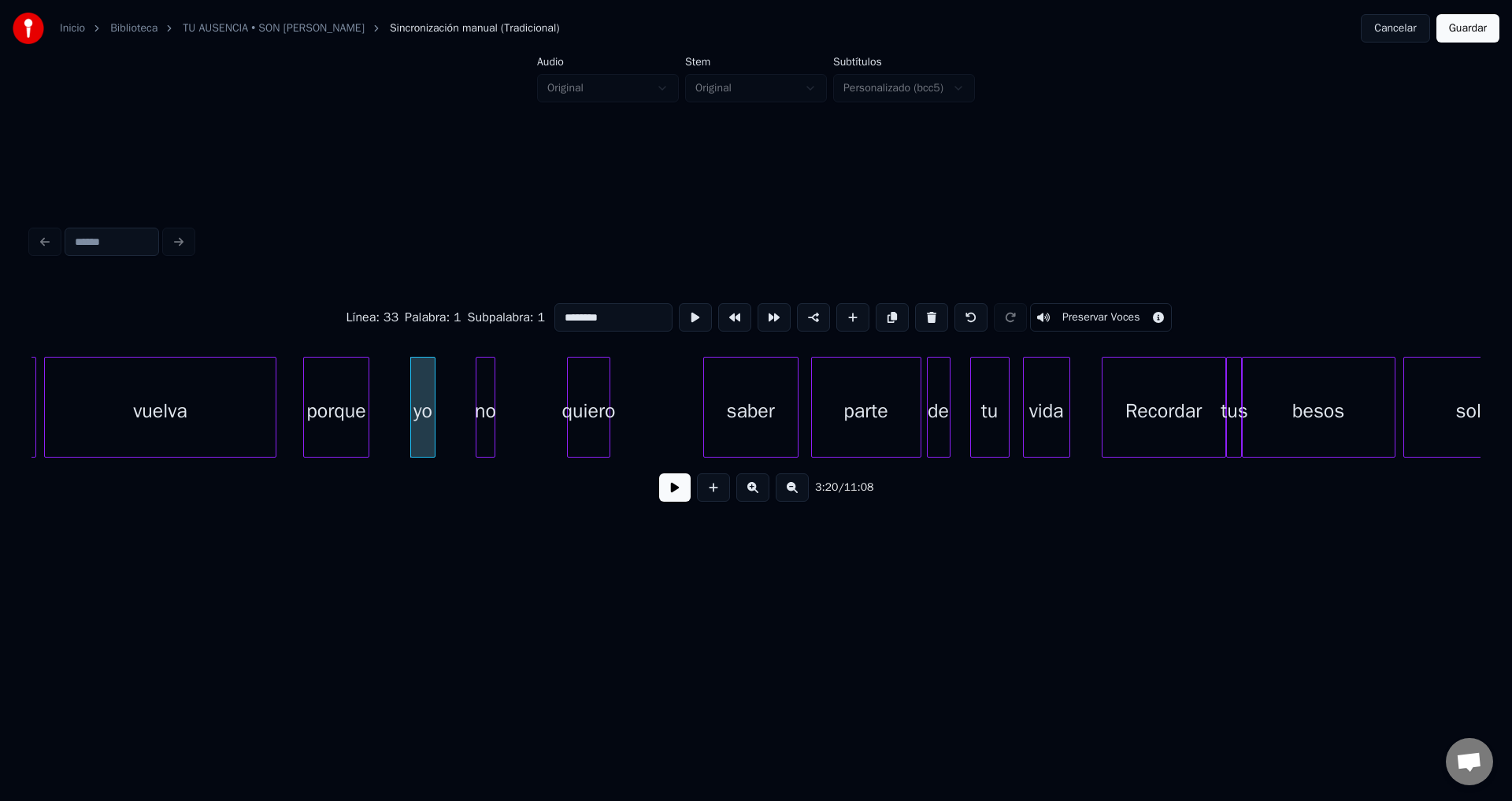 type on "******" 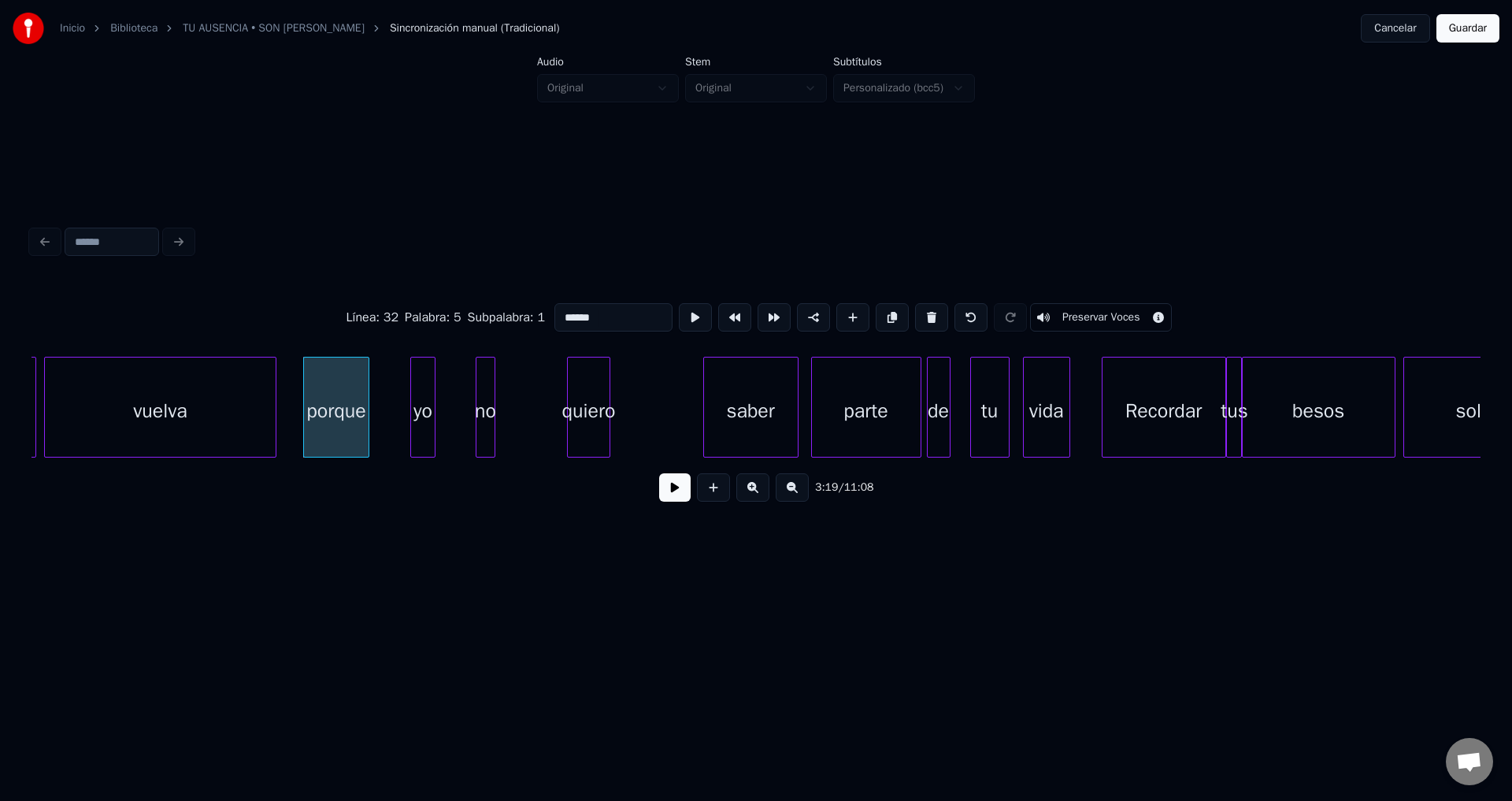 click at bounding box center (675, 488) 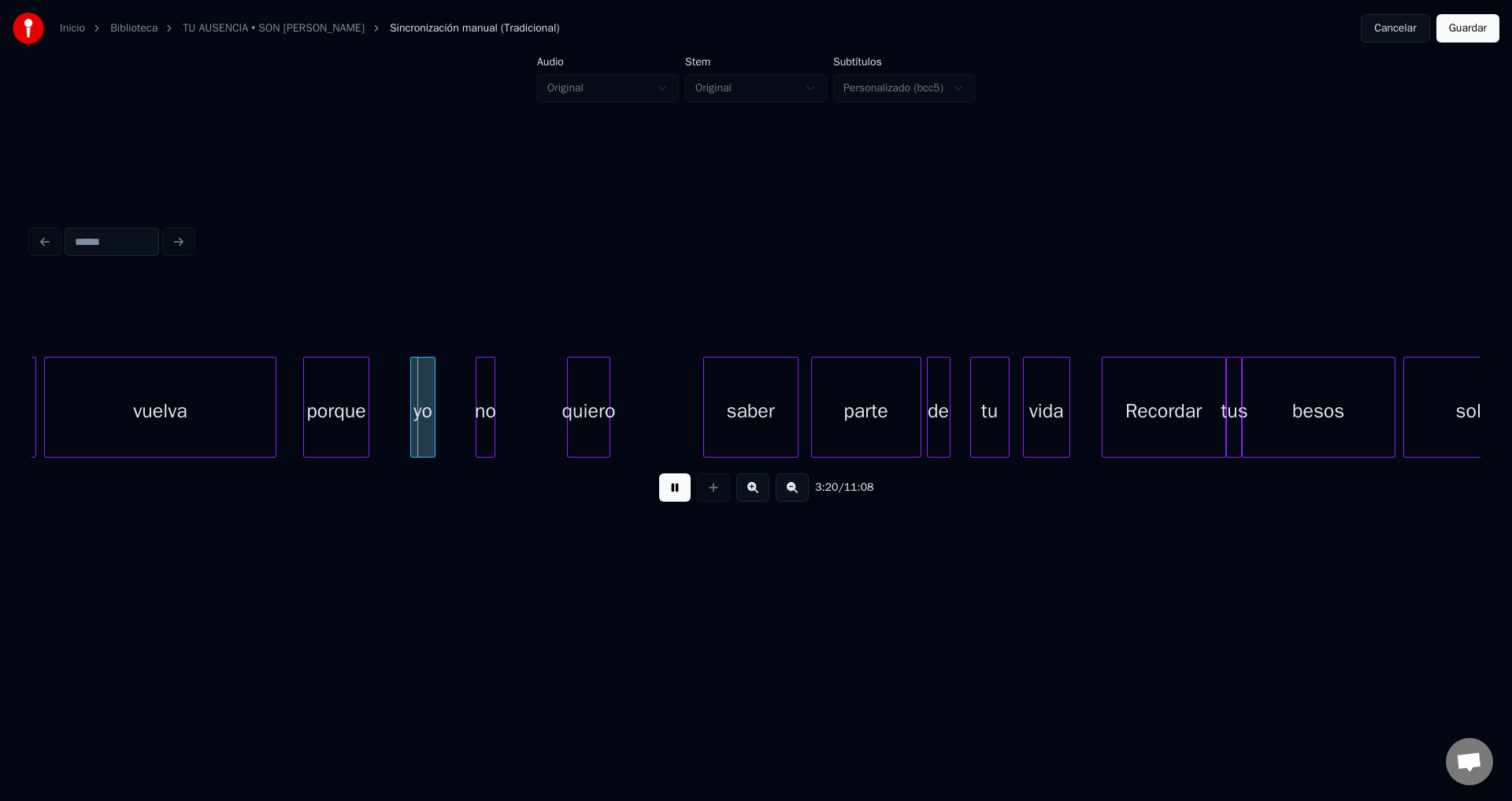 click at bounding box center [675, 488] 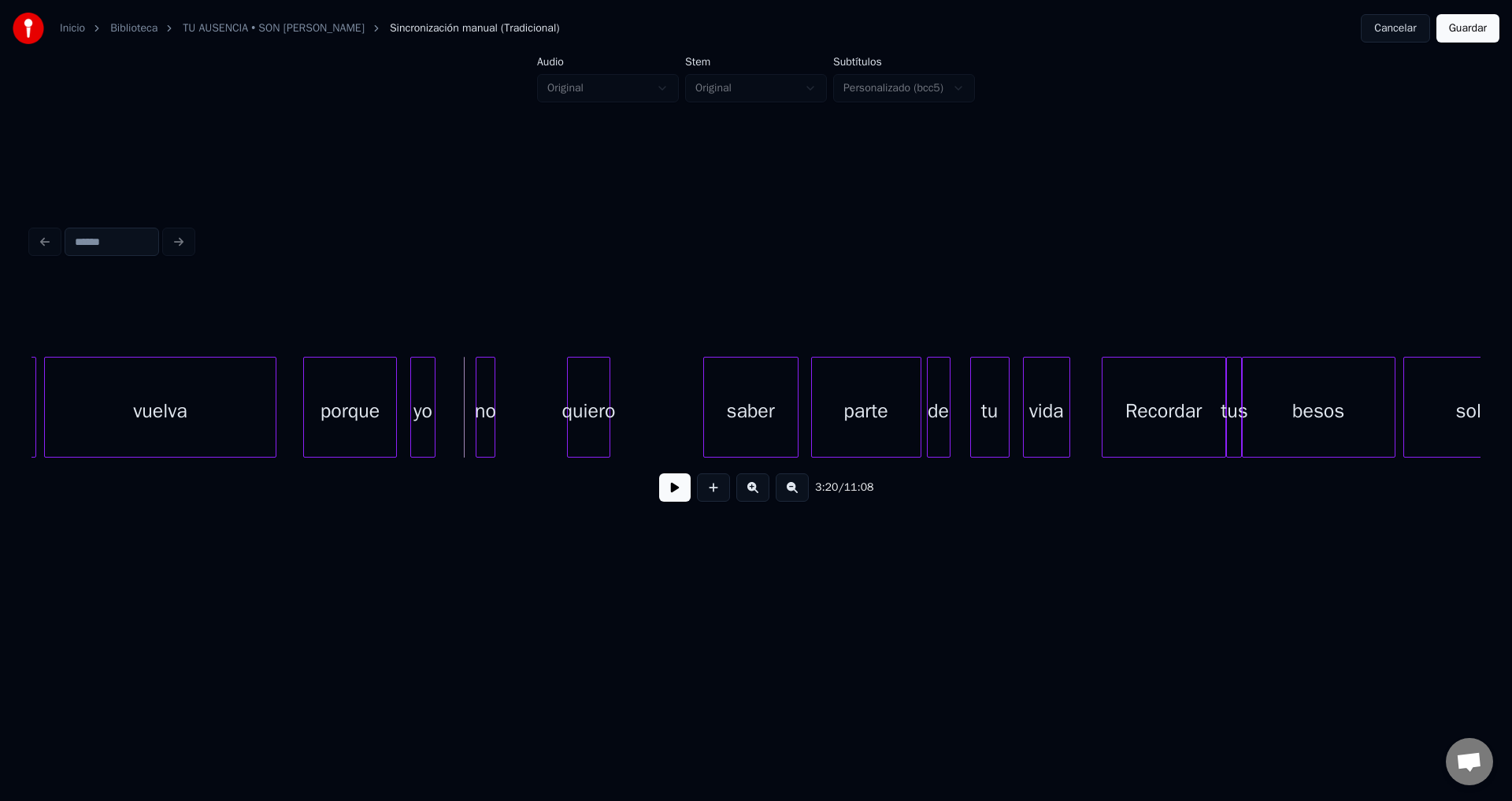 click at bounding box center (394, 407) 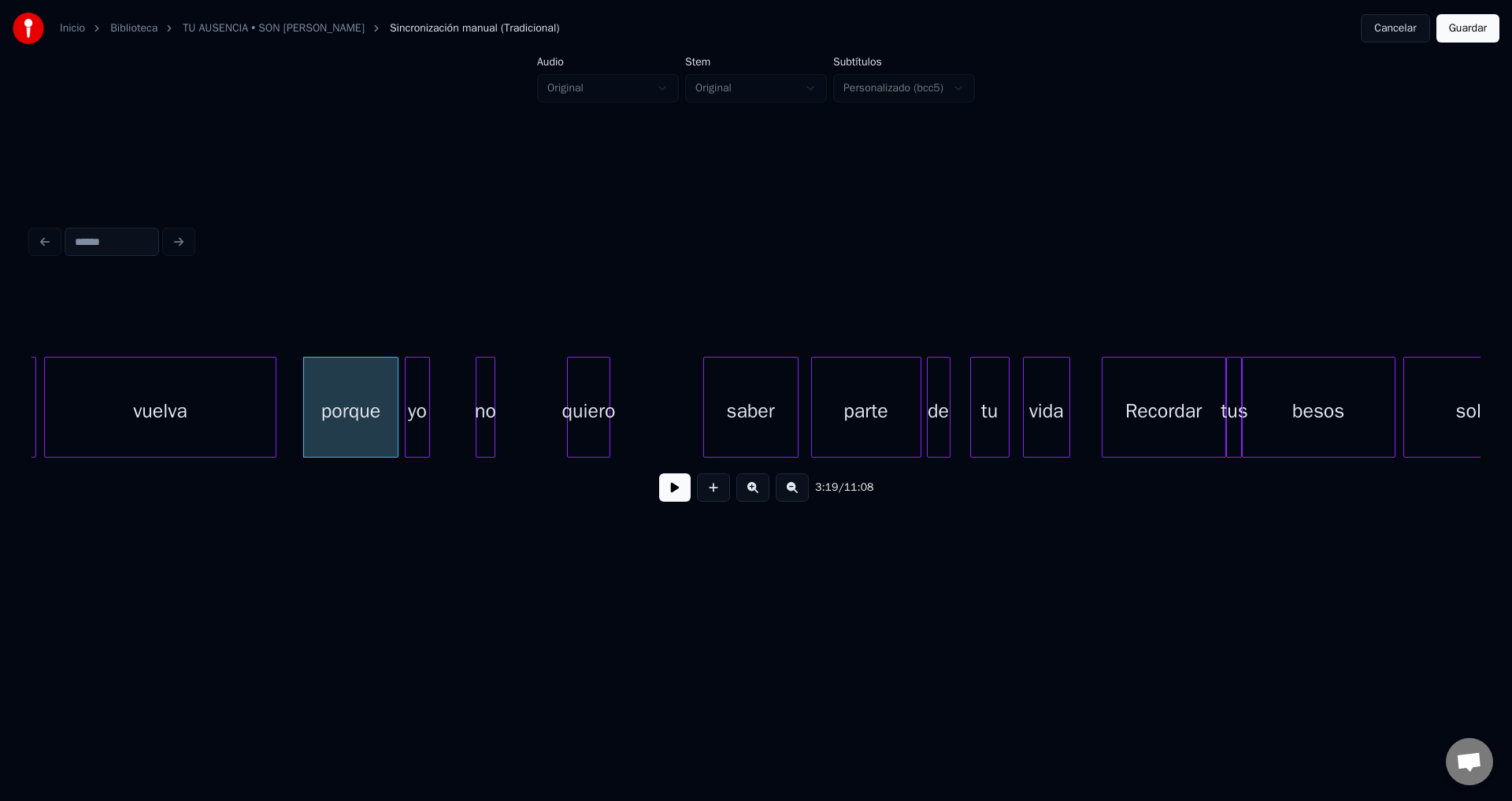 click on "yo" at bounding box center [417, 411] 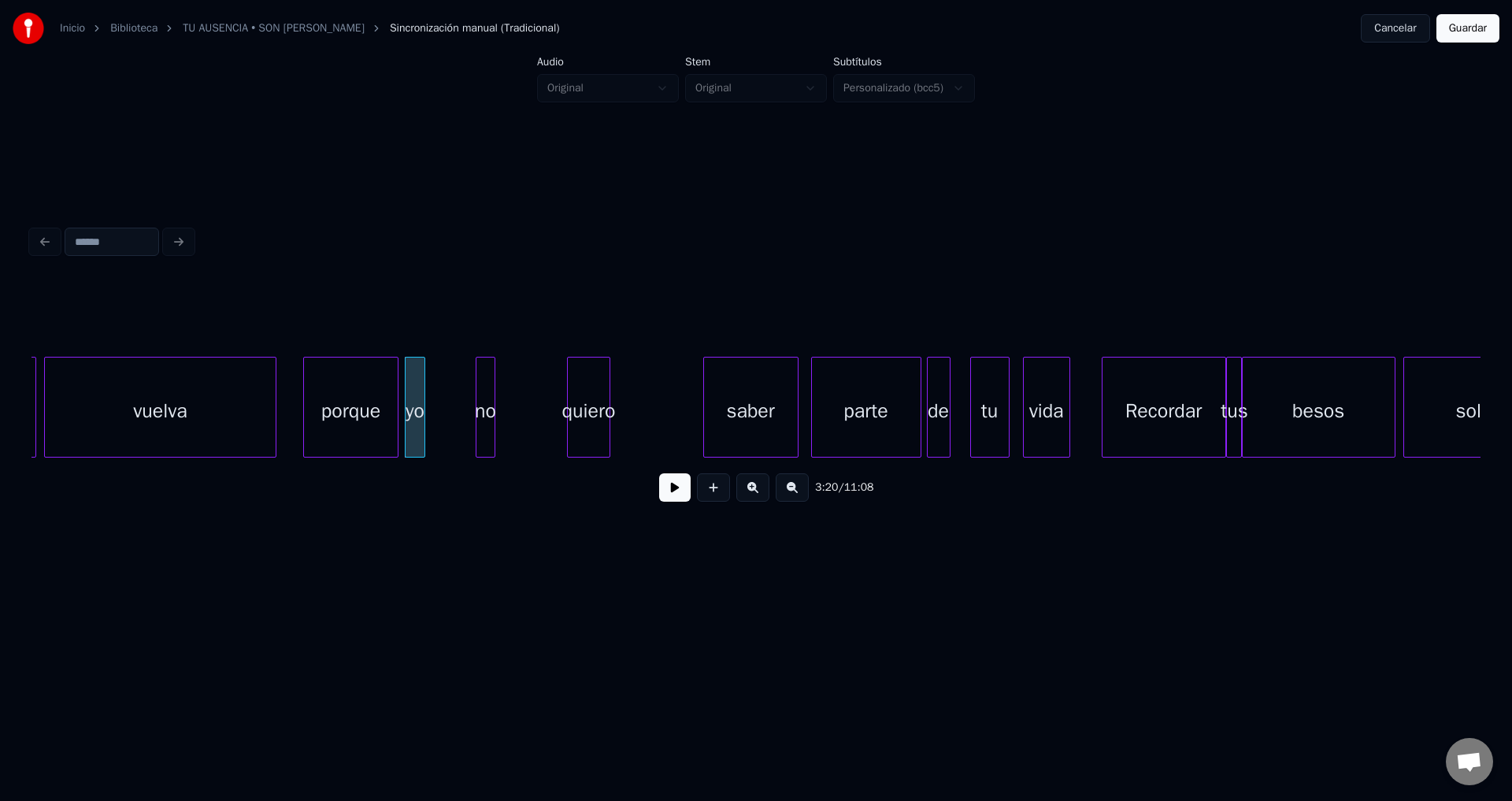 click at bounding box center (422, 407) 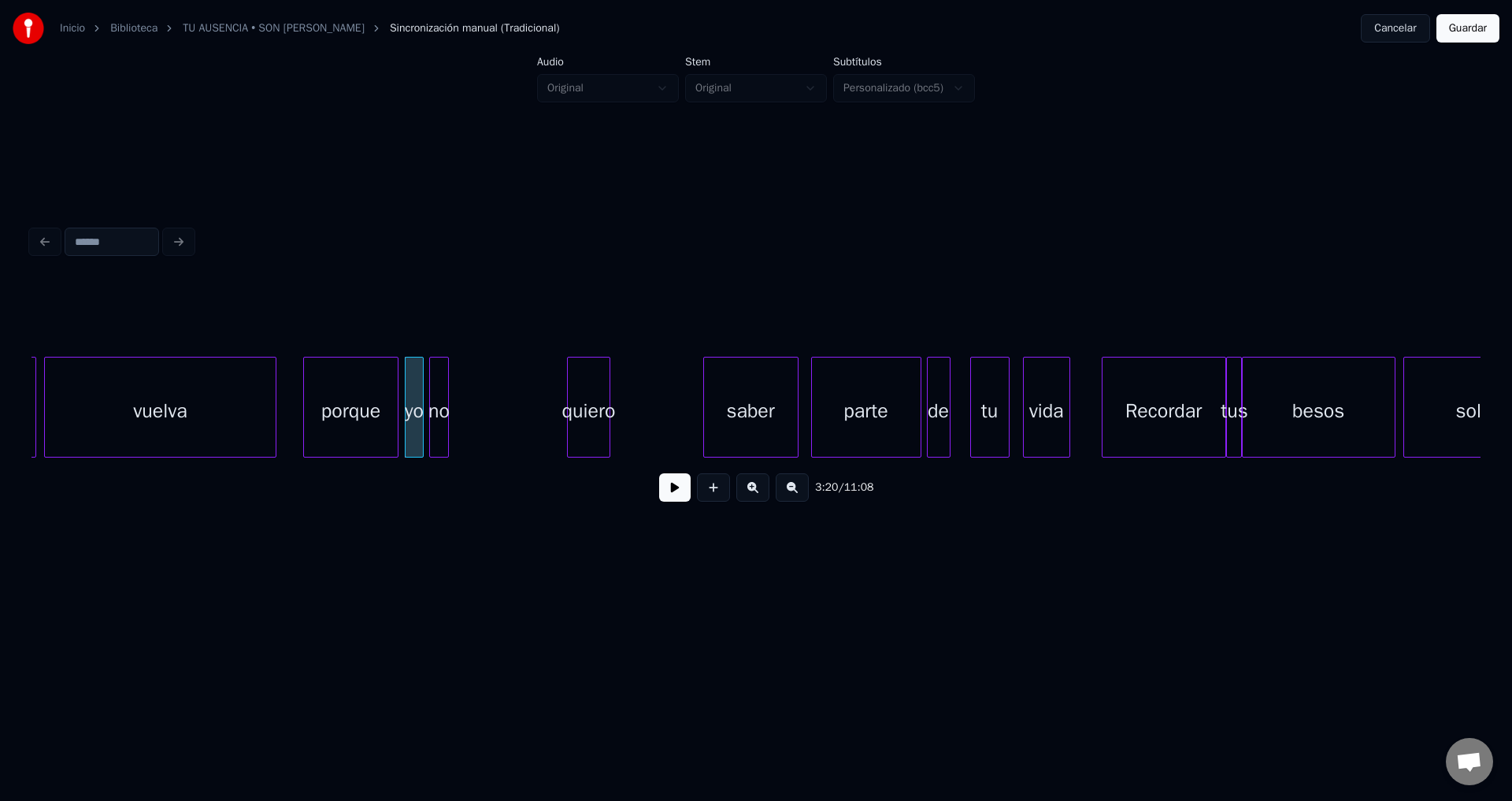 click on "no" at bounding box center [439, 411] 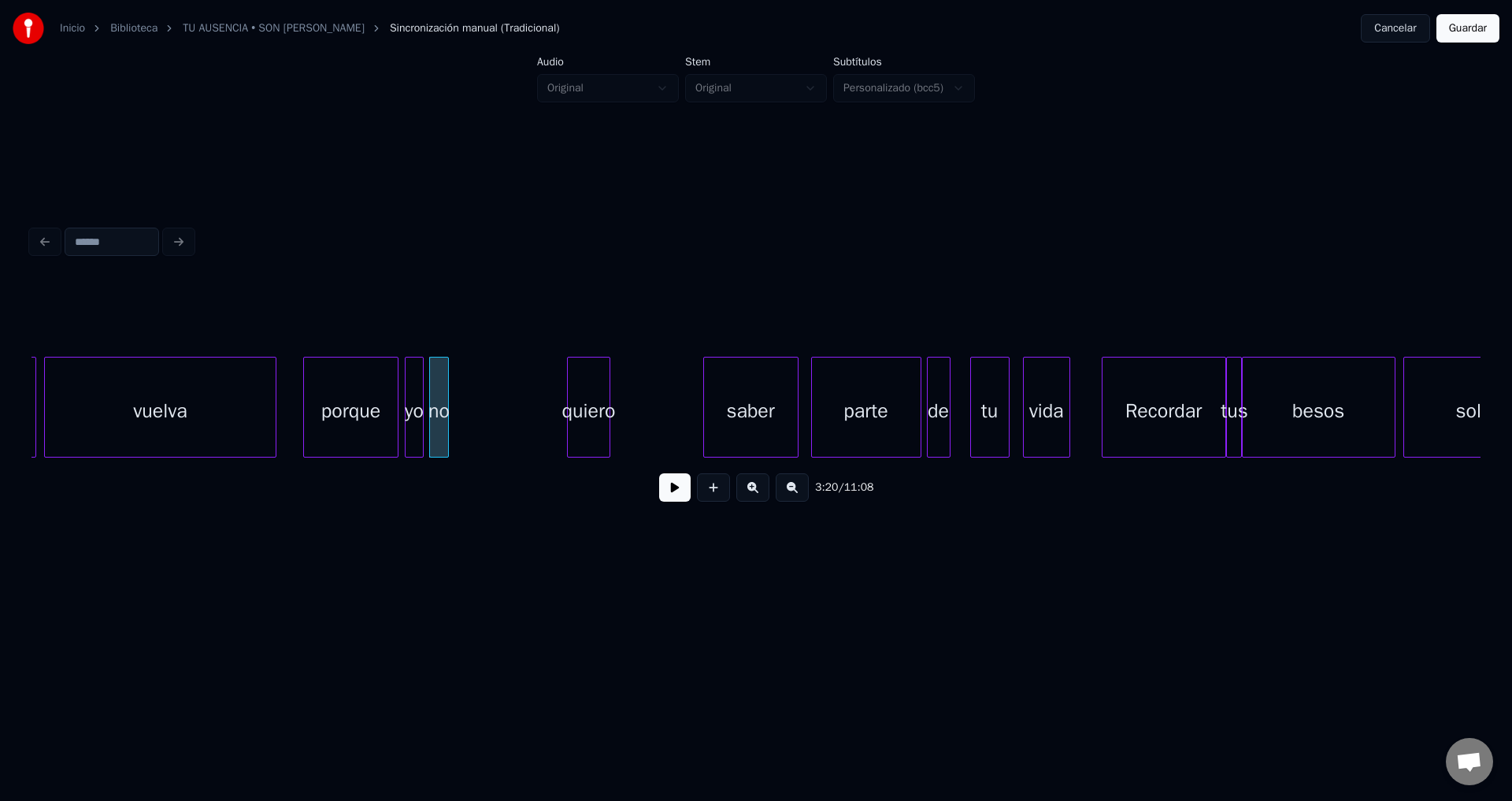 click on "yo" at bounding box center (414, 411) 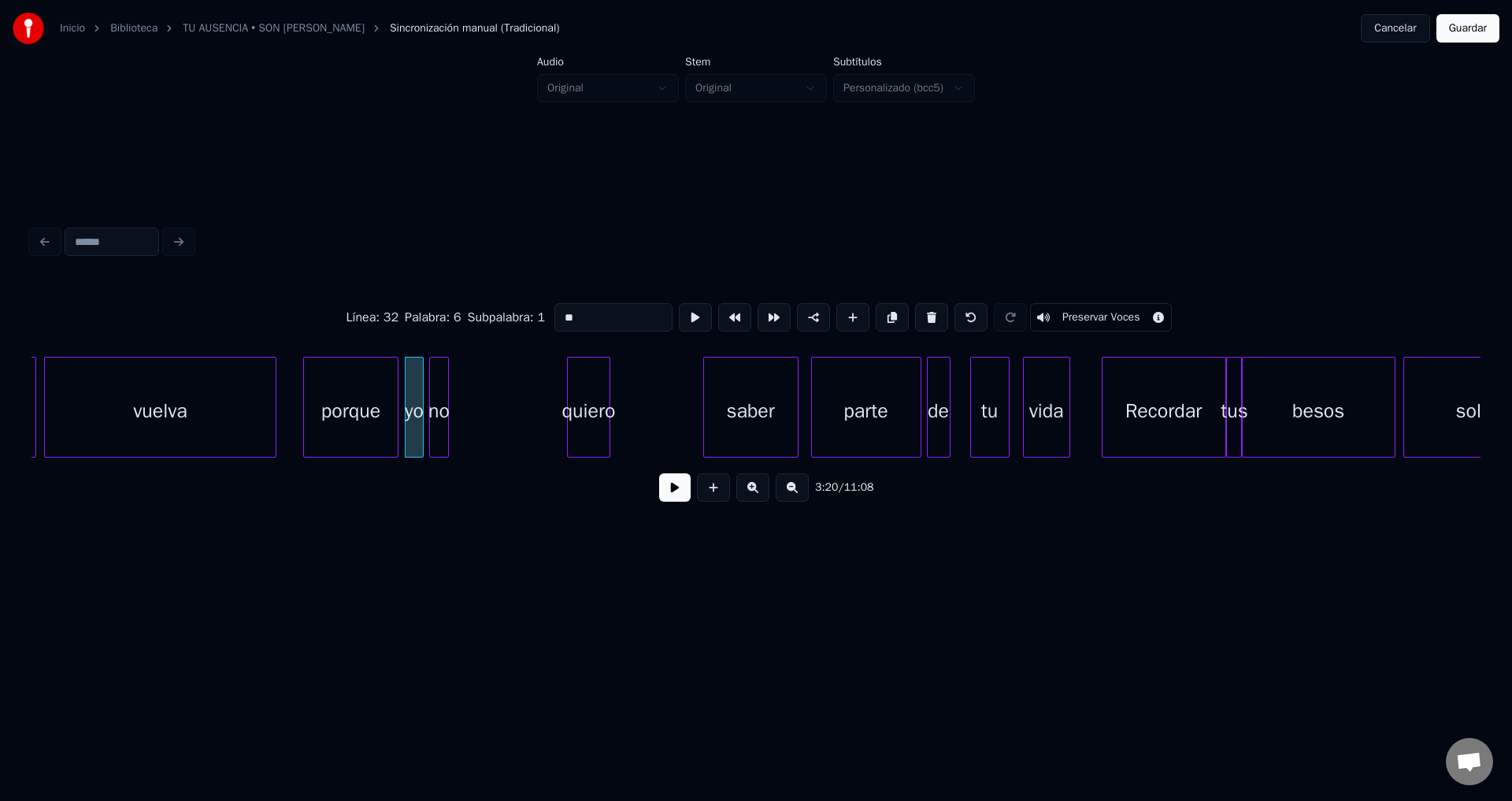 click at bounding box center [675, 488] 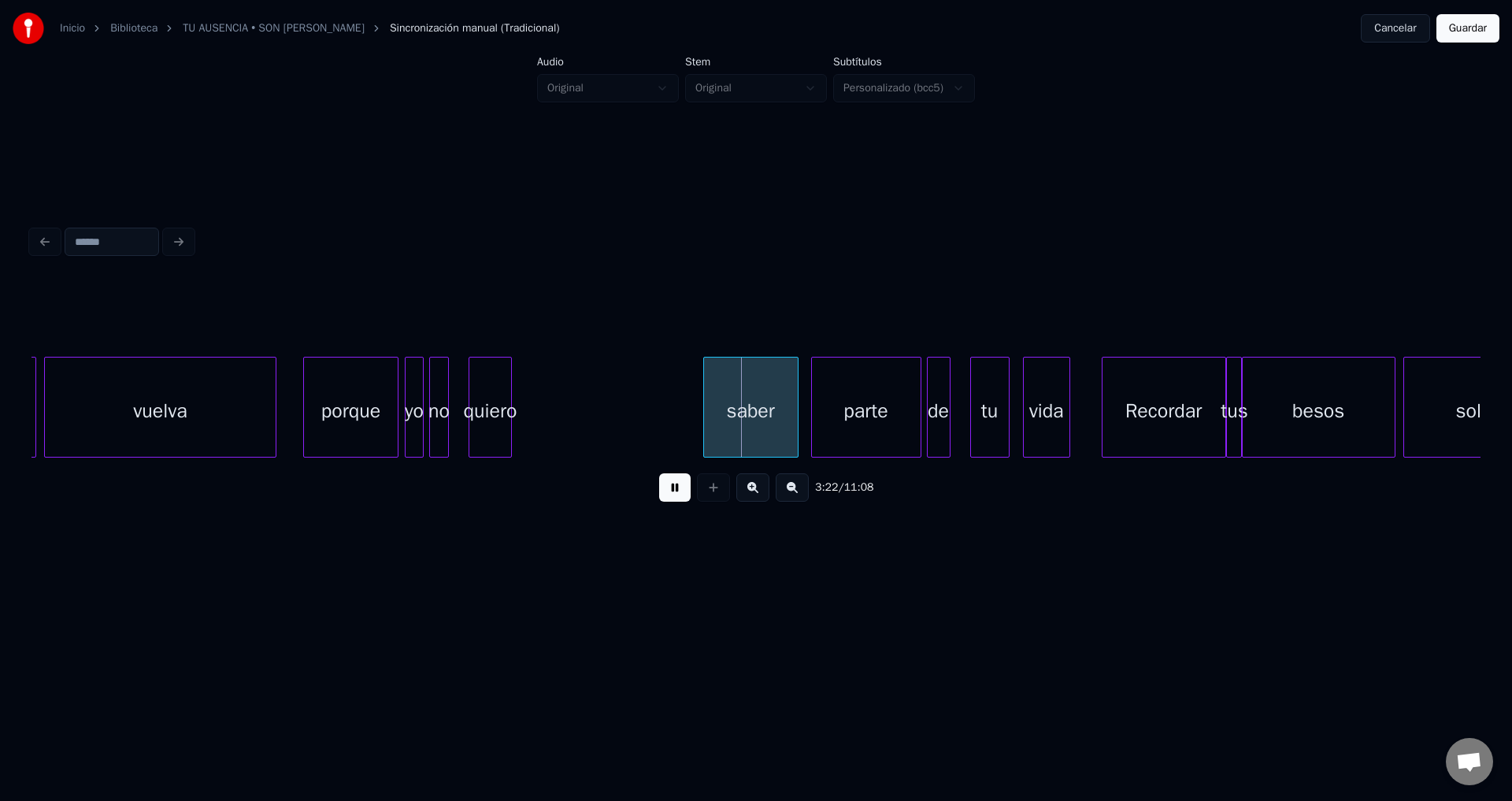 click on "quiero" at bounding box center [490, 411] 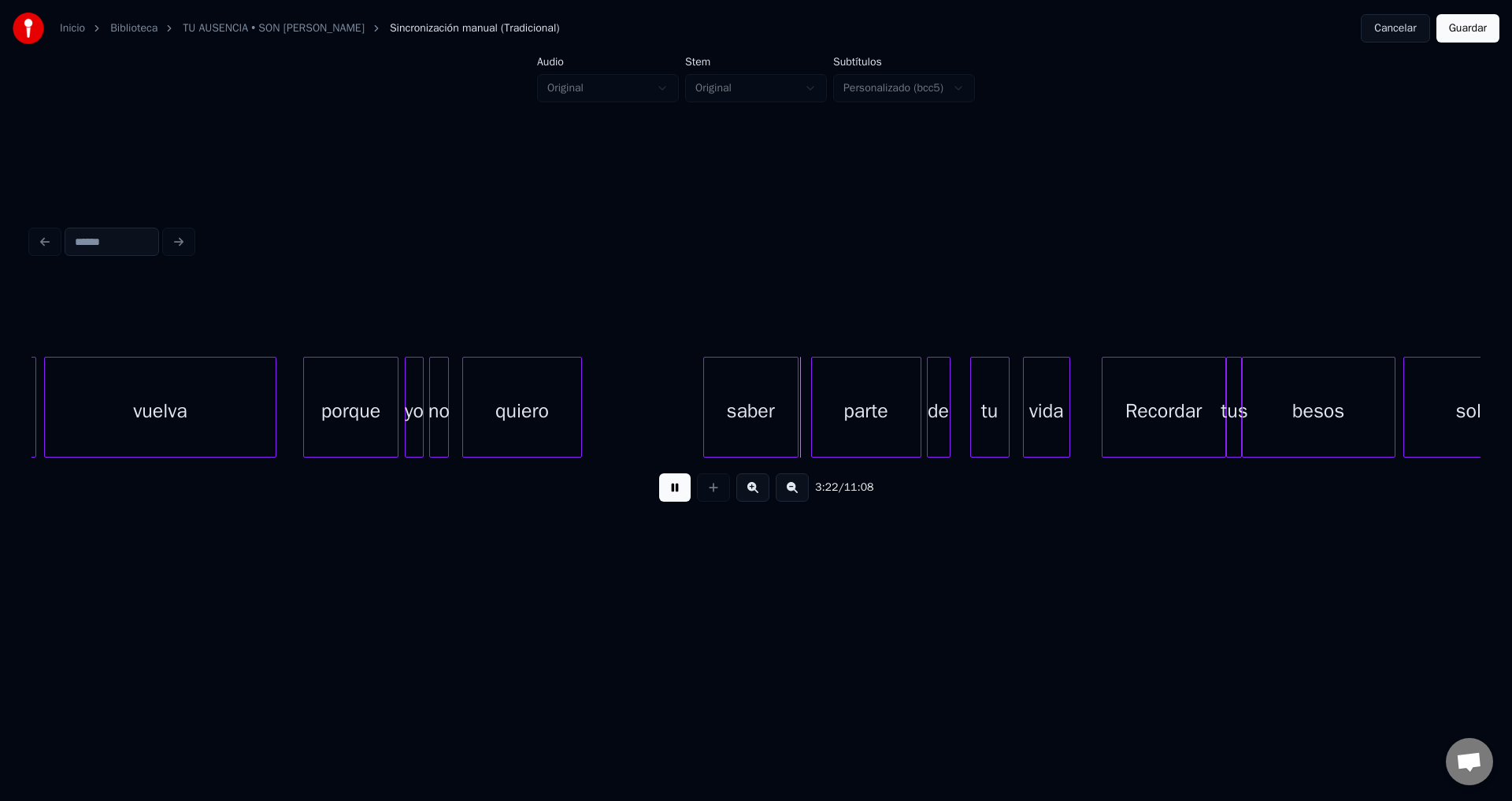click at bounding box center (579, 407) 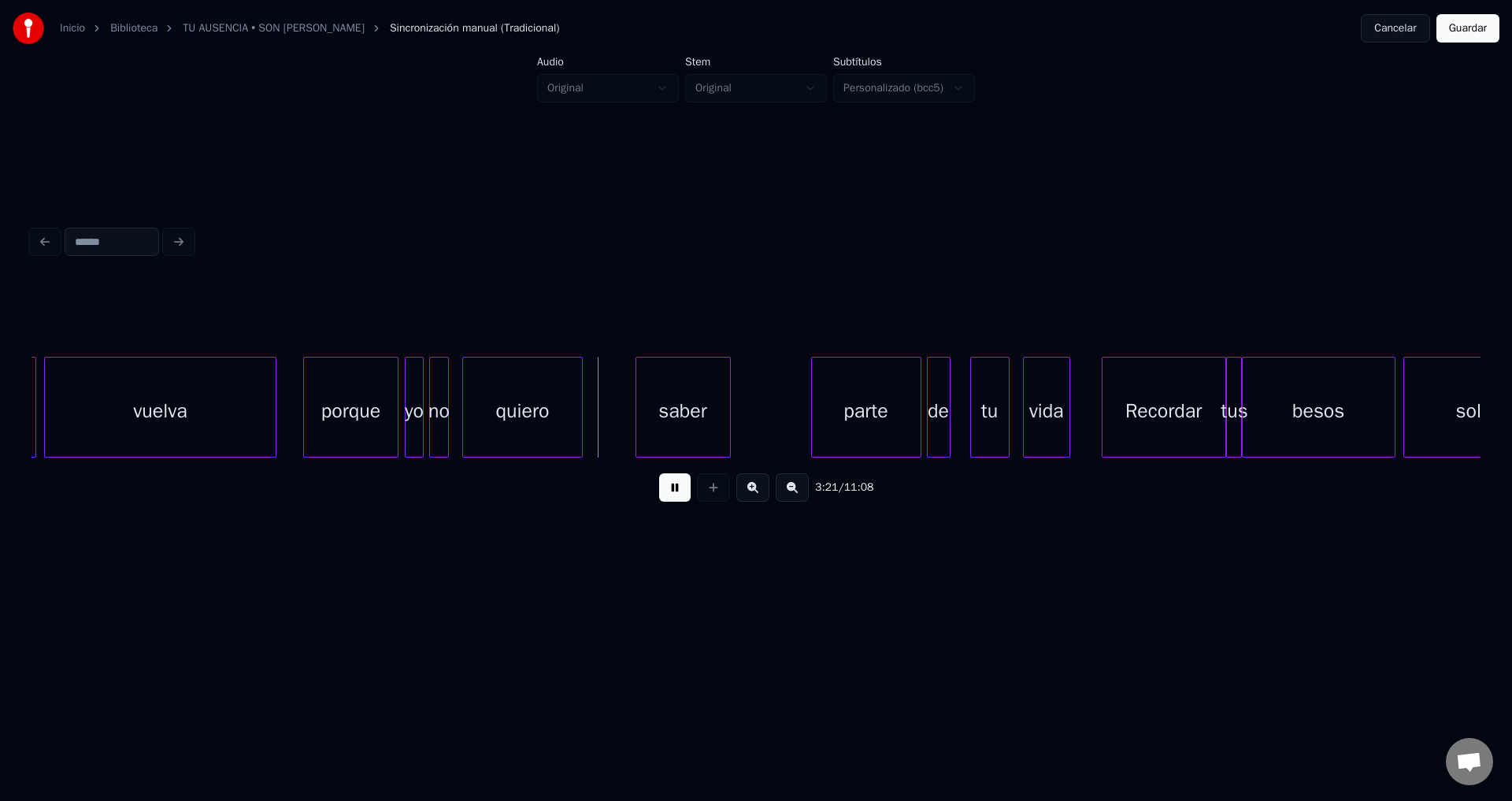 click on "saber" at bounding box center (683, 411) 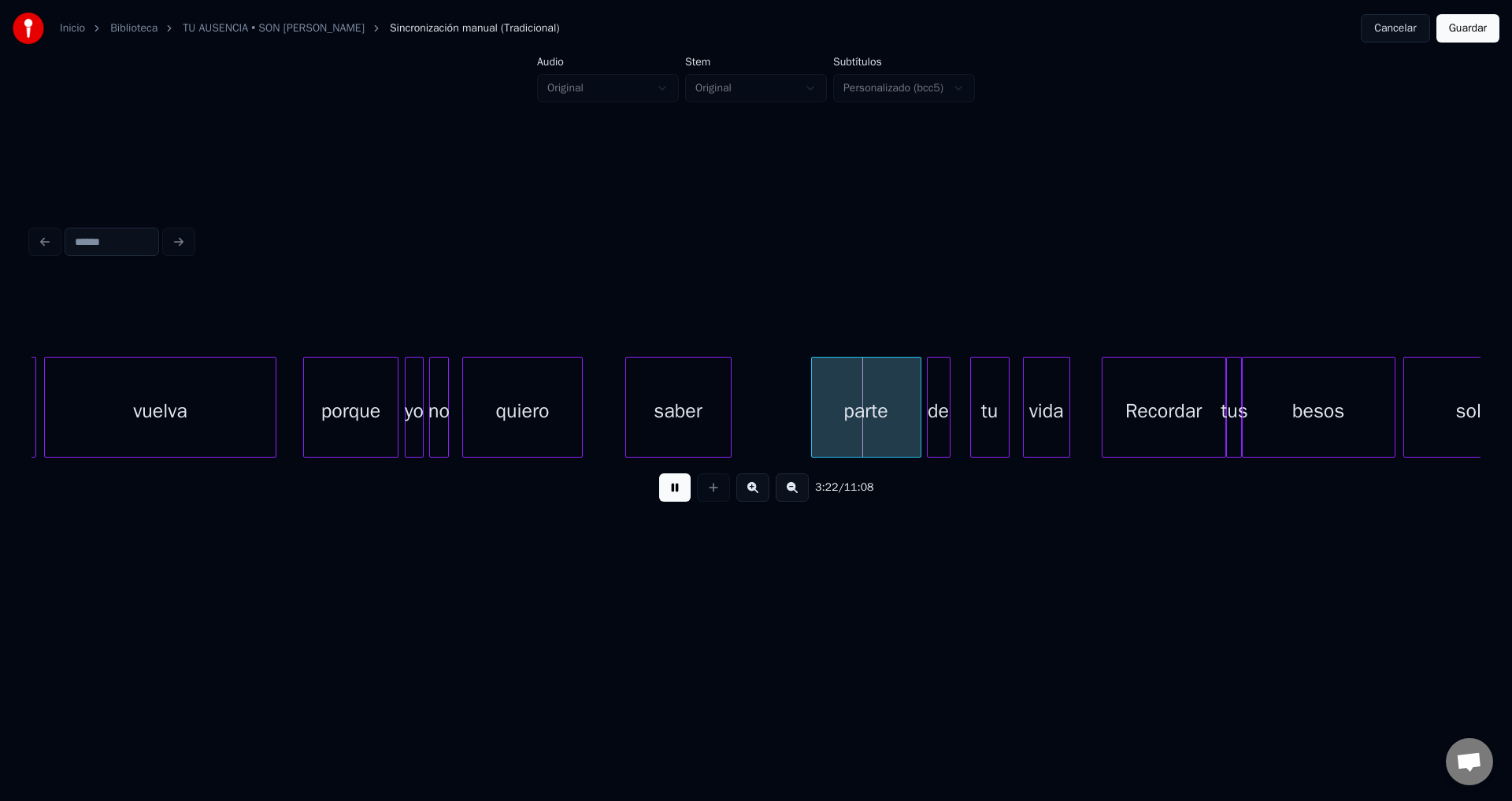 click at bounding box center (728, 407) 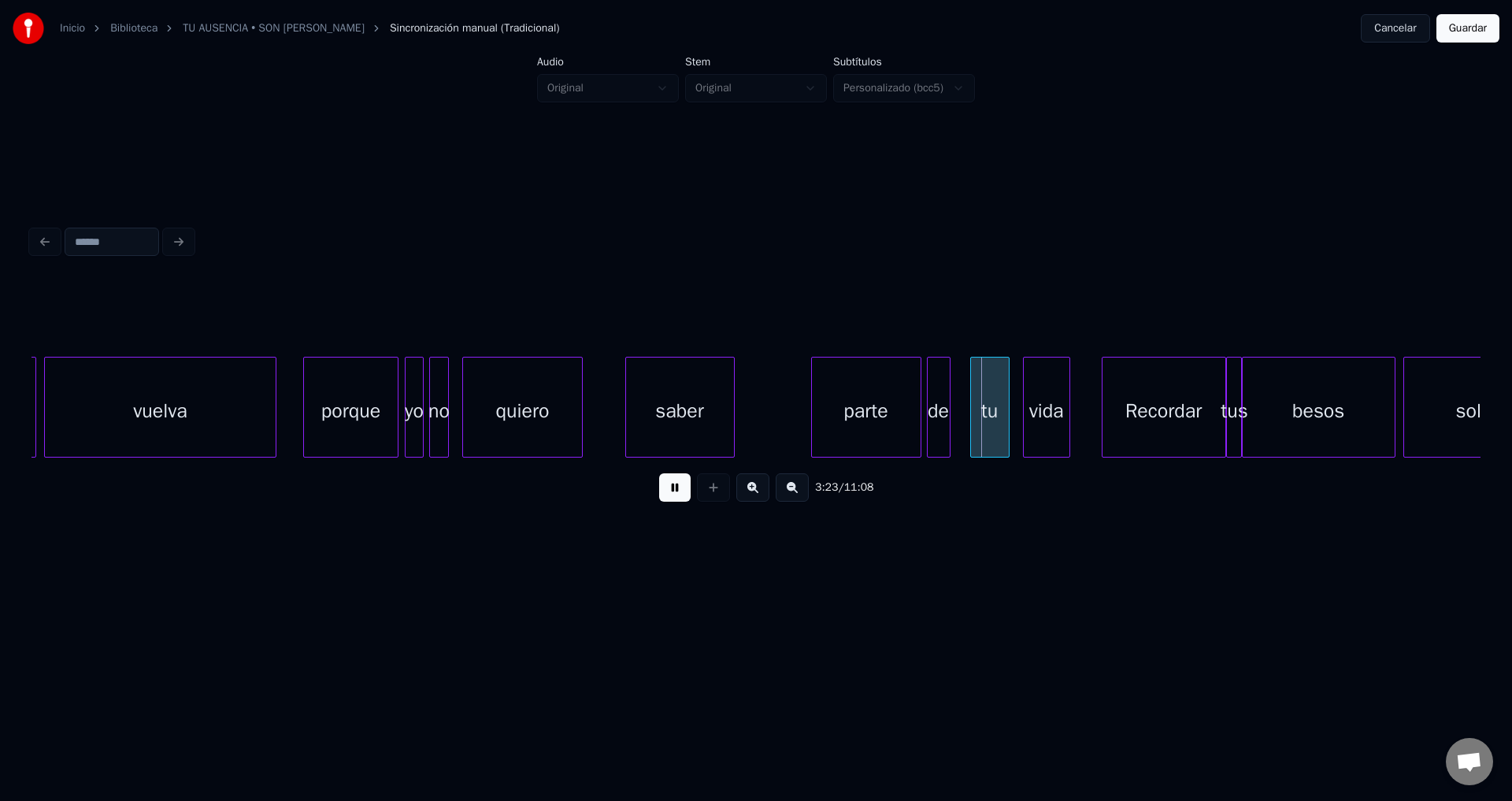 click on "parte" at bounding box center (866, 411) 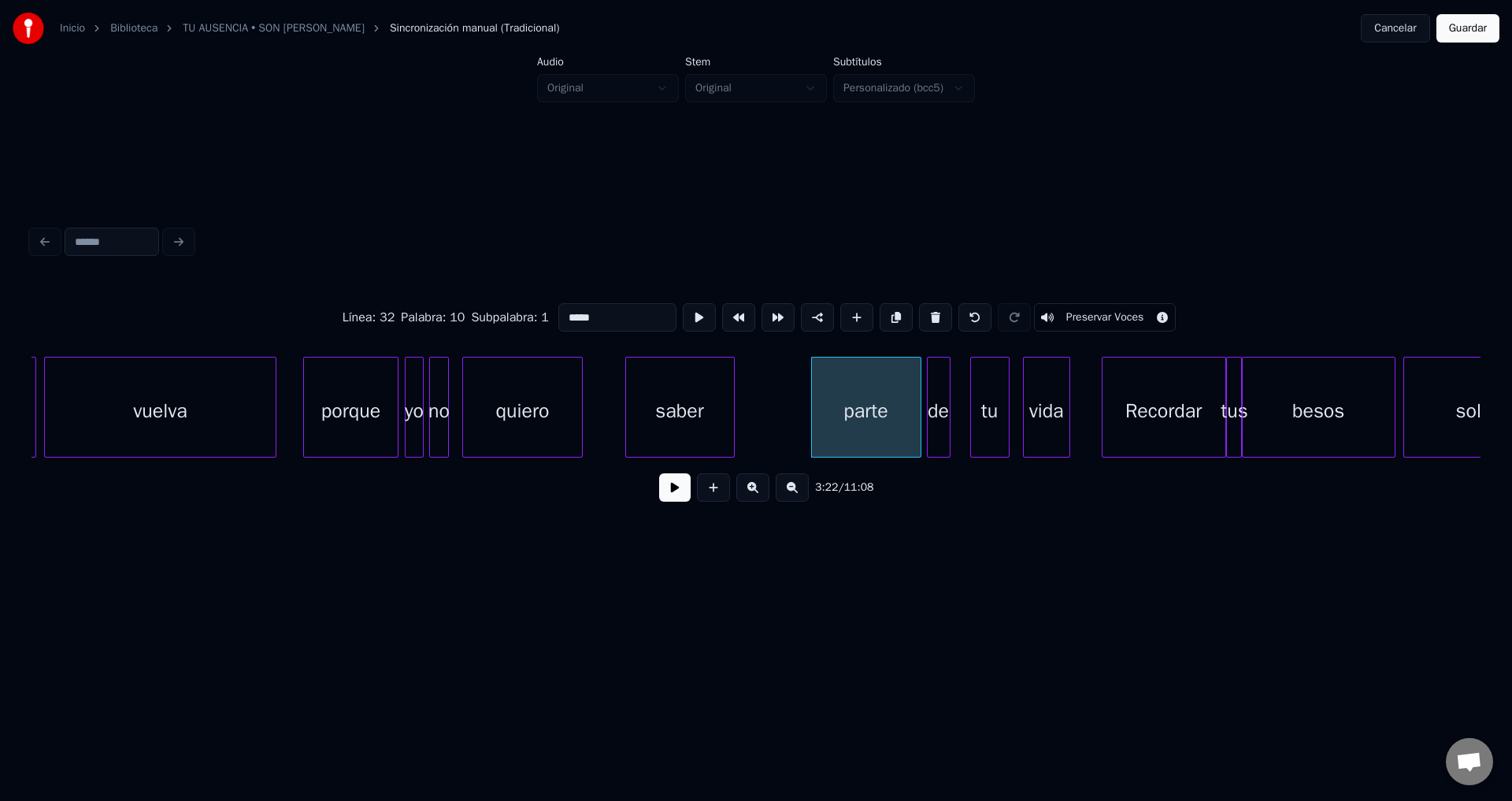 drag, startPoint x: 567, startPoint y: 319, endPoint x: 542, endPoint y: 319, distance: 25 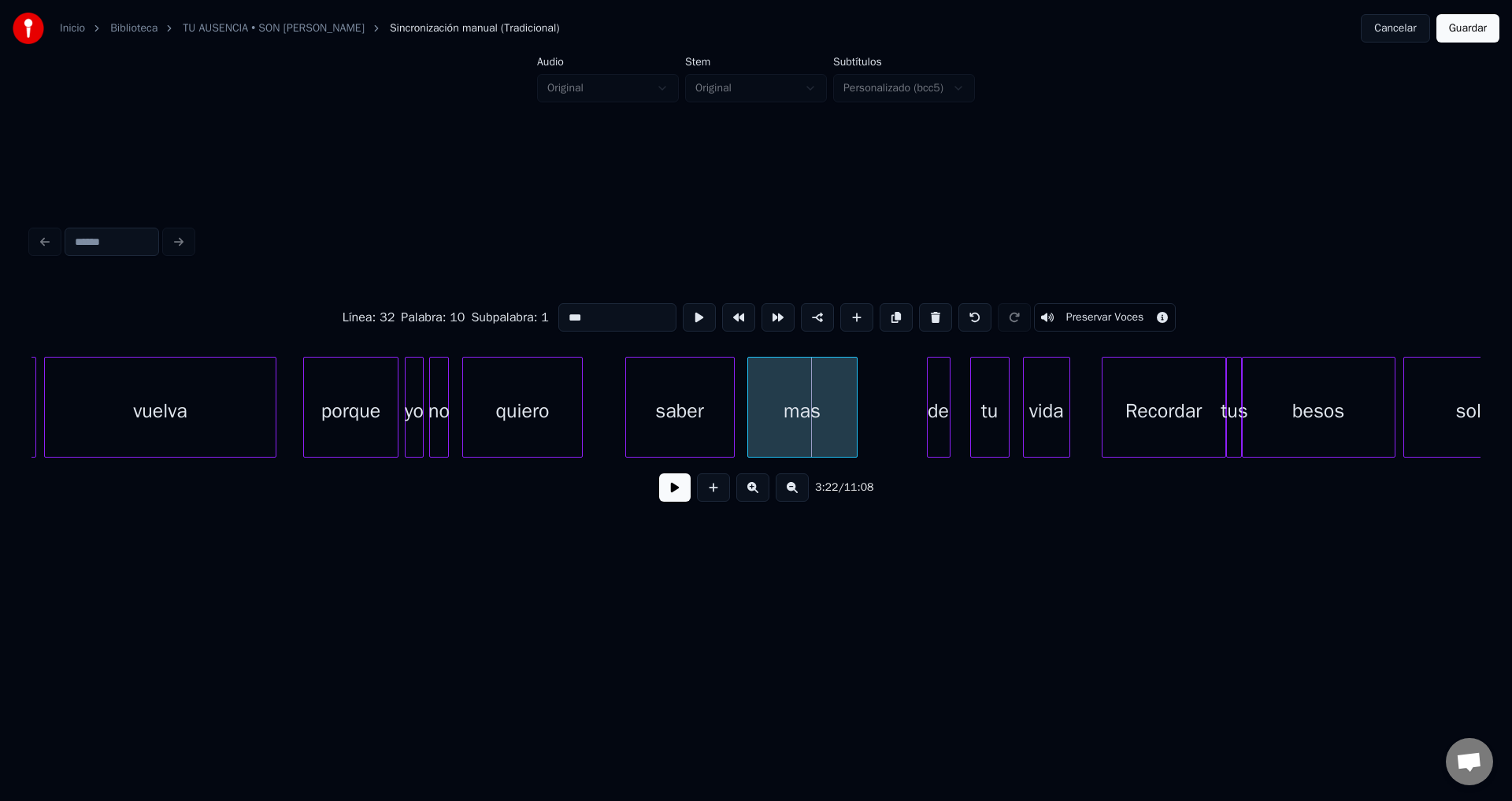 click on "mas" at bounding box center (802, 411) 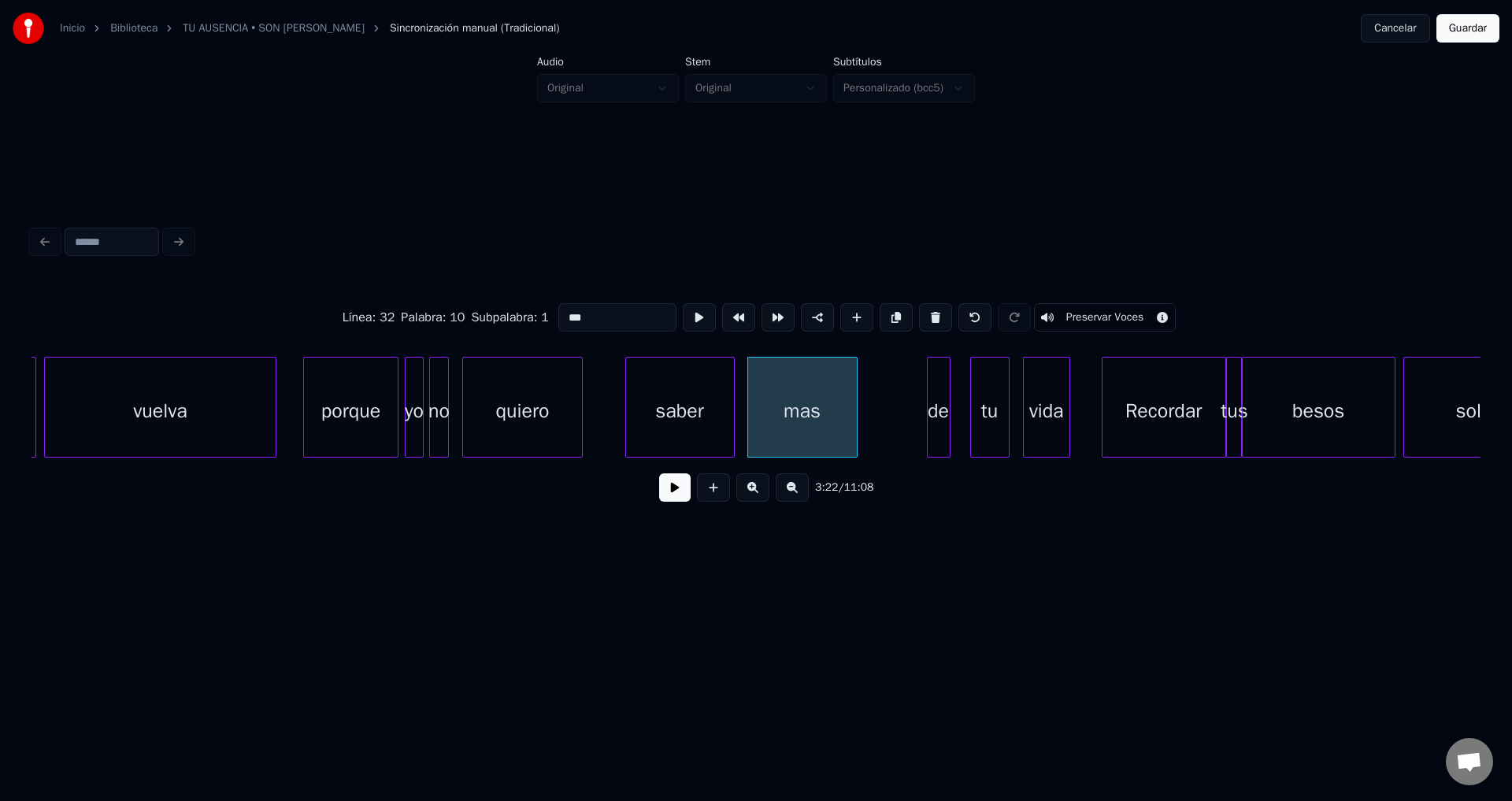 type on "***" 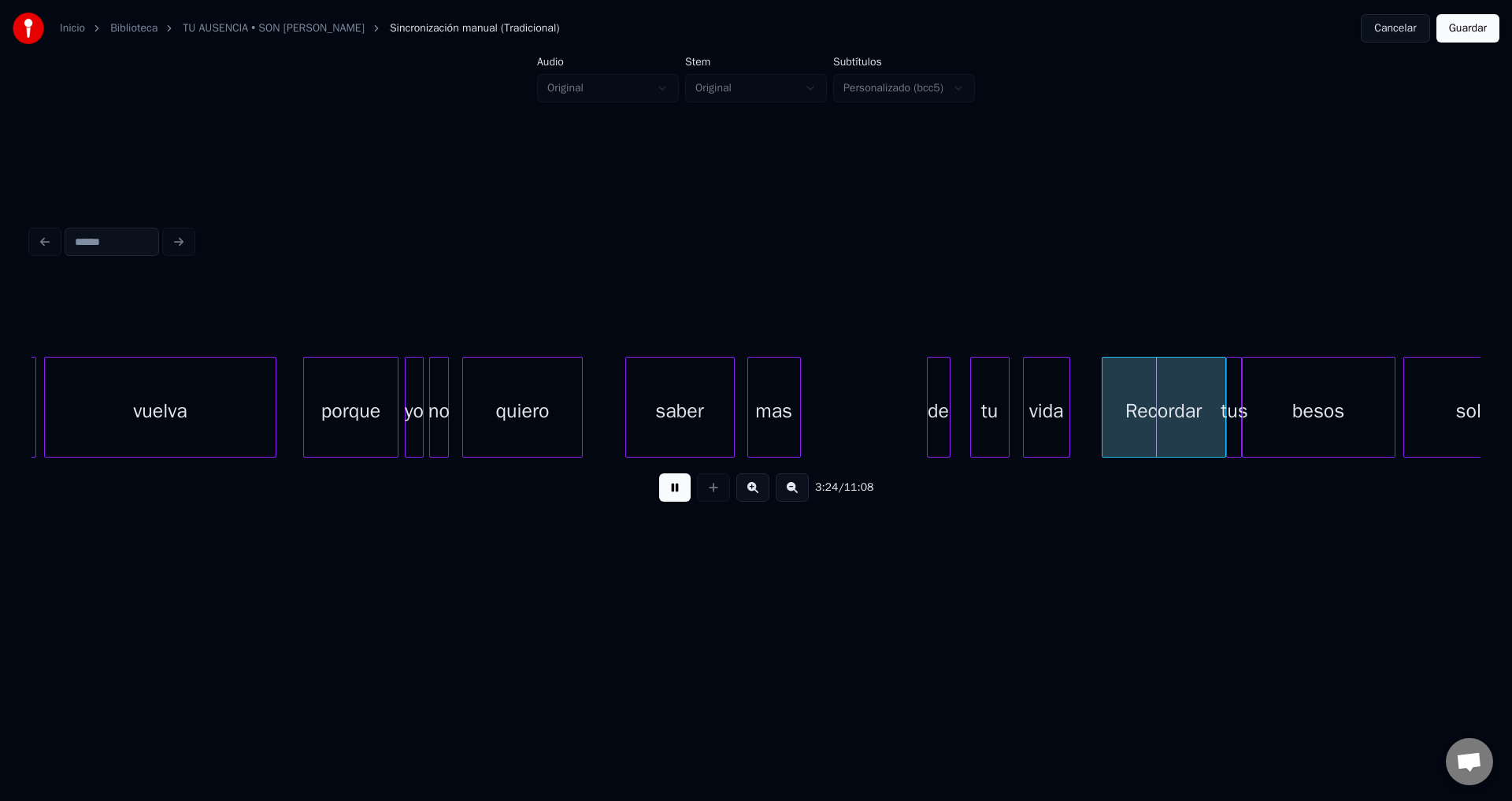 click at bounding box center [798, 407] 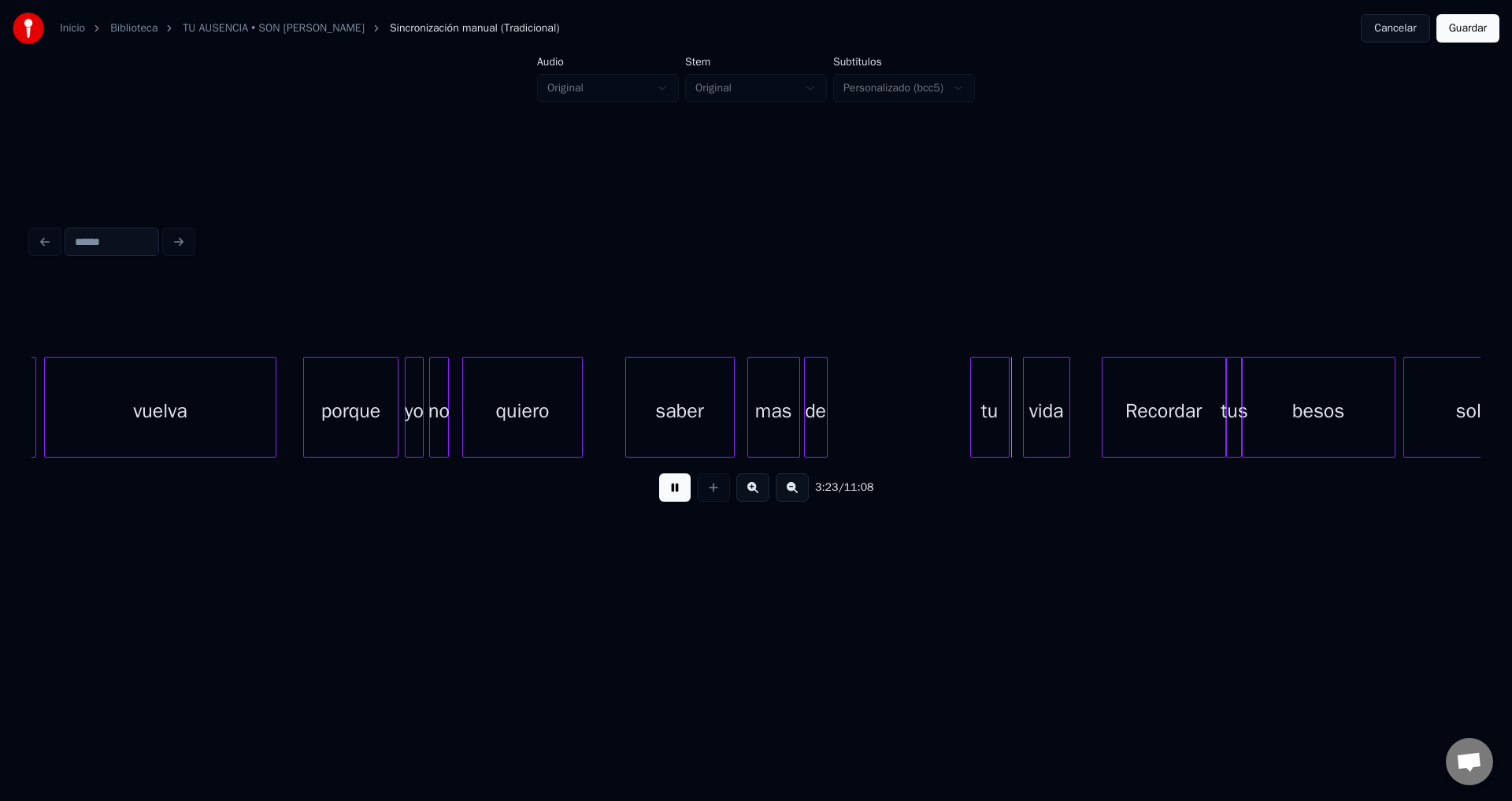 click on "de" at bounding box center [816, 411] 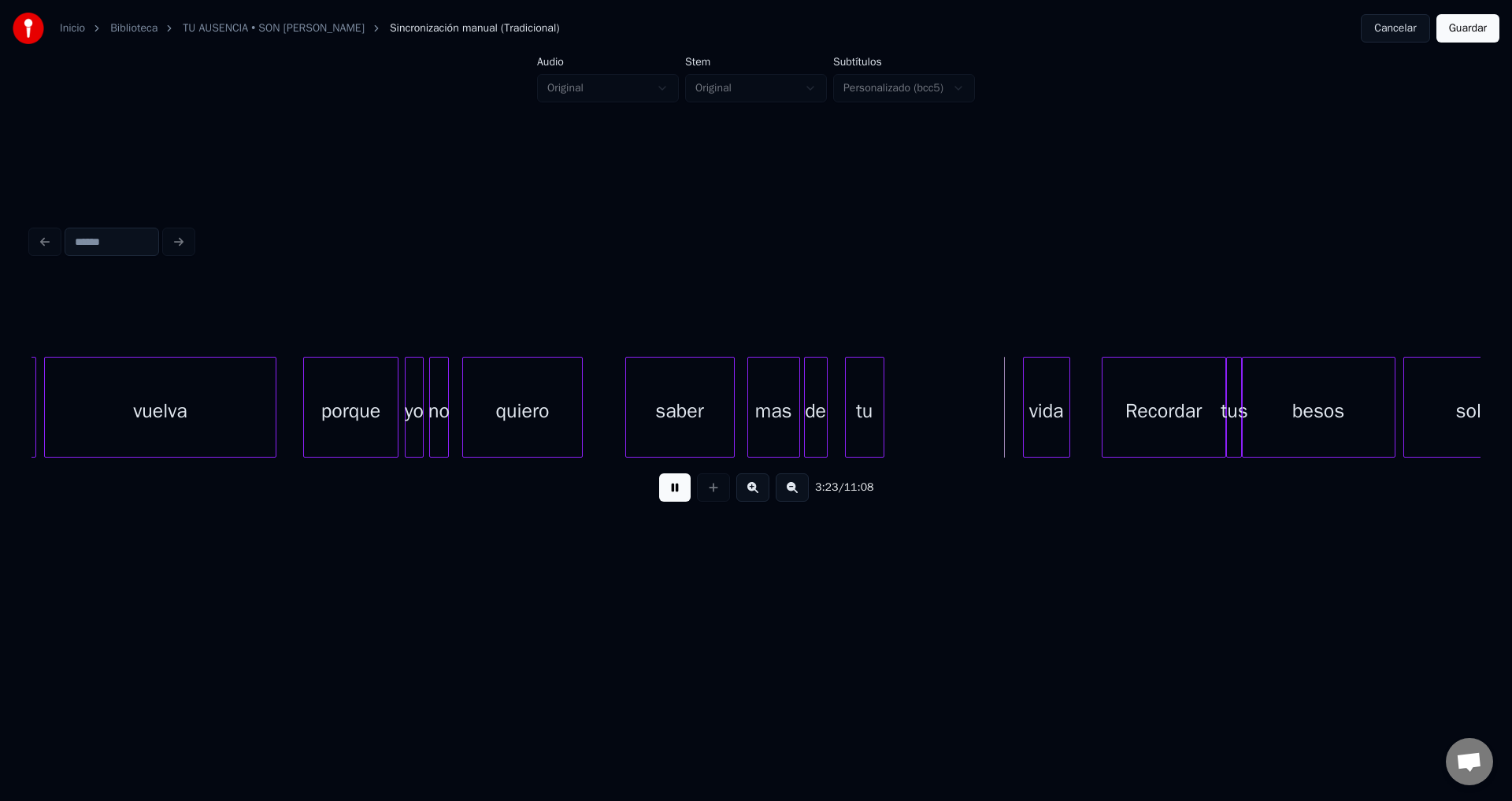 click on "tu" at bounding box center (865, 411) 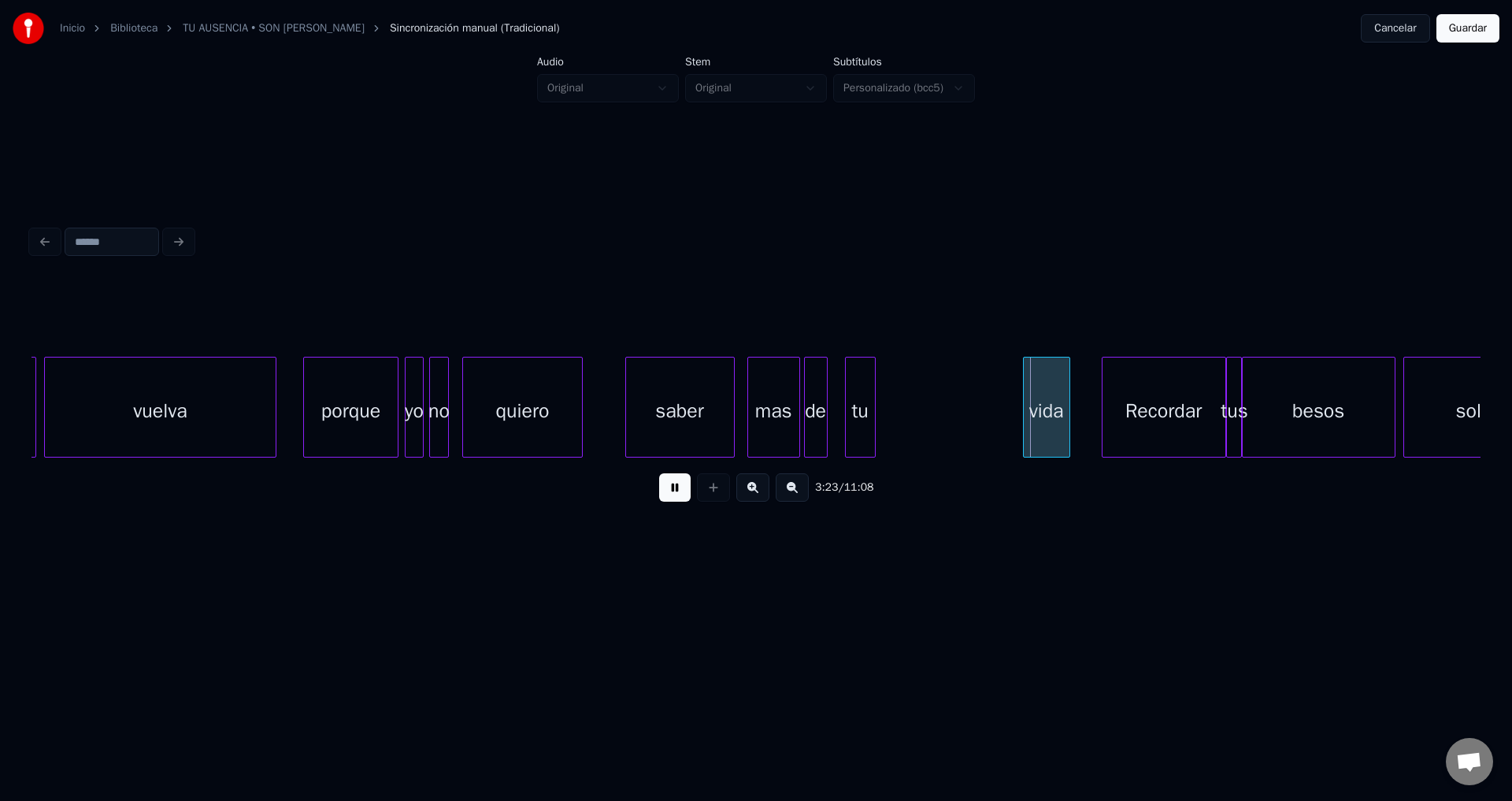 click at bounding box center [873, 407] 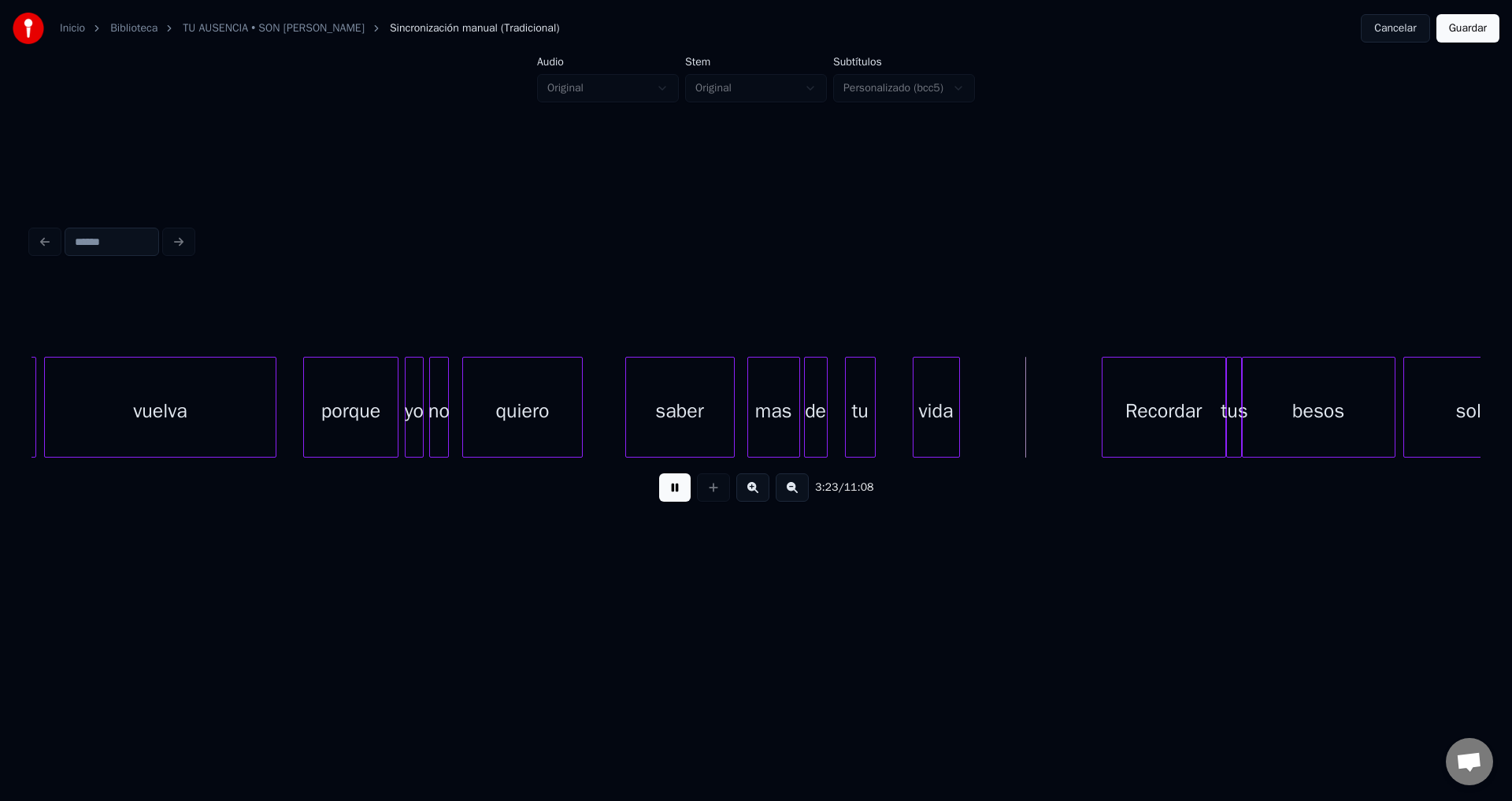 click on "vida" at bounding box center (936, 411) 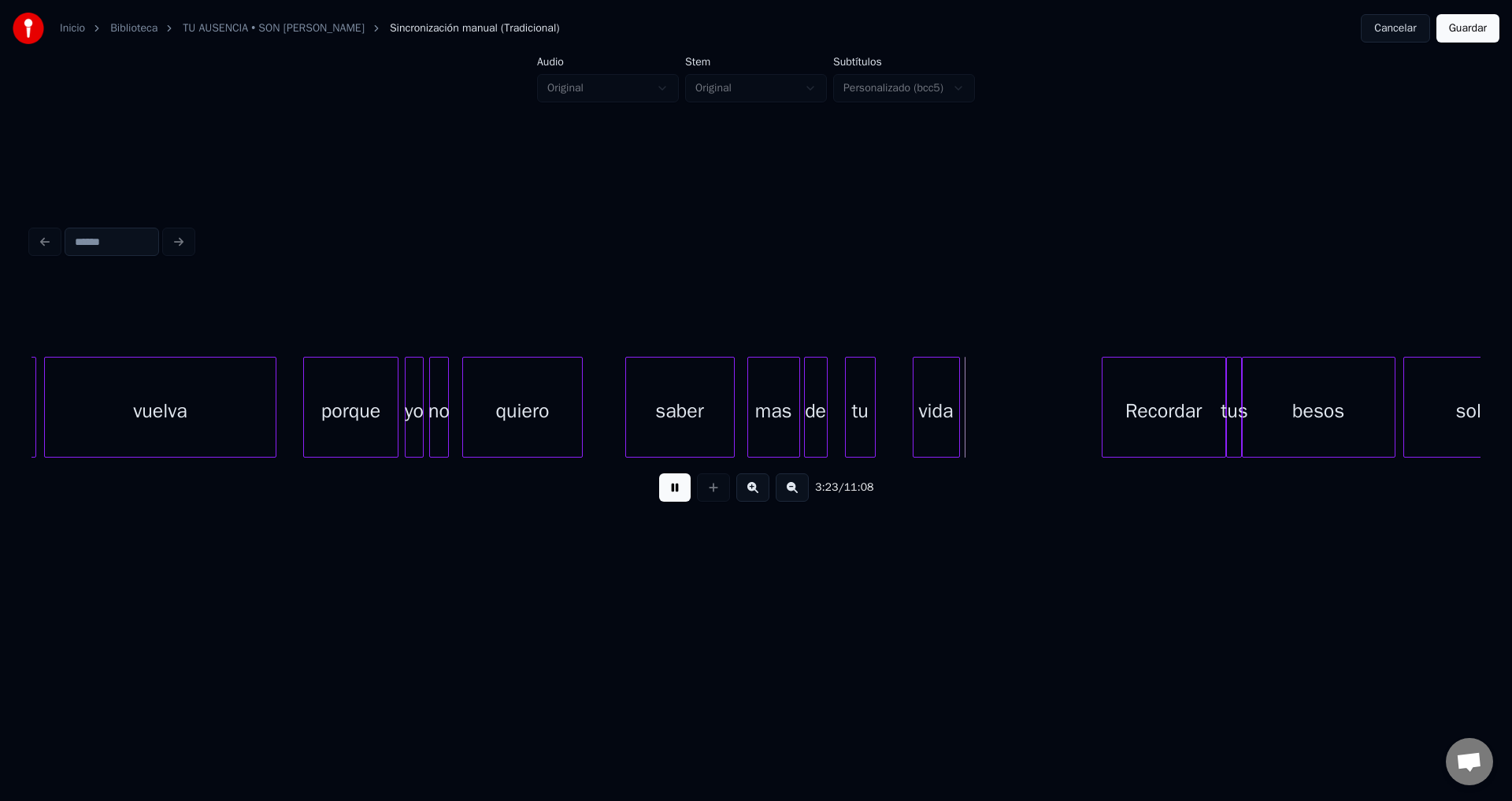 click on "tu" at bounding box center (860, 411) 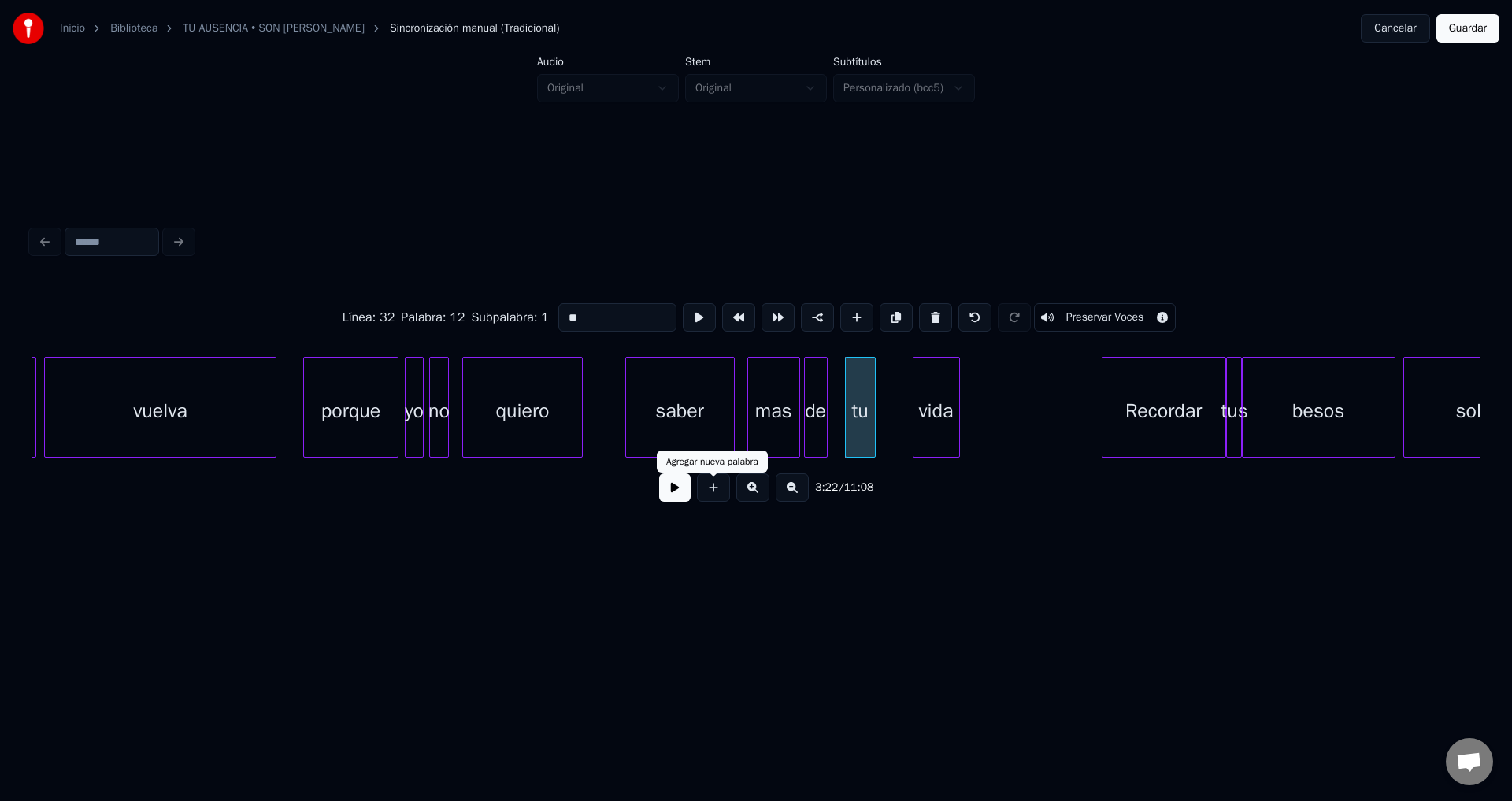 click at bounding box center [675, 488] 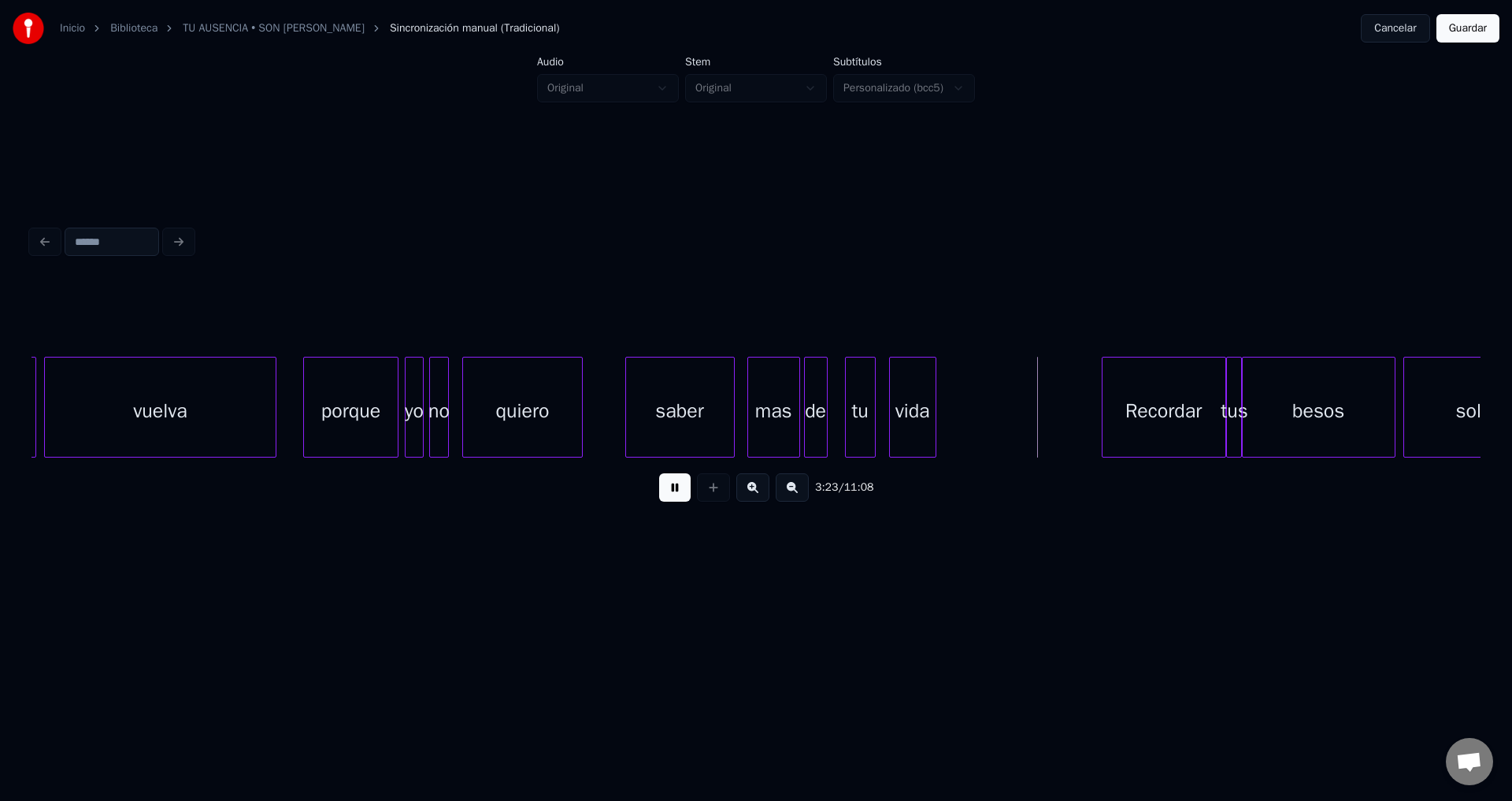click on "vida" at bounding box center (913, 411) 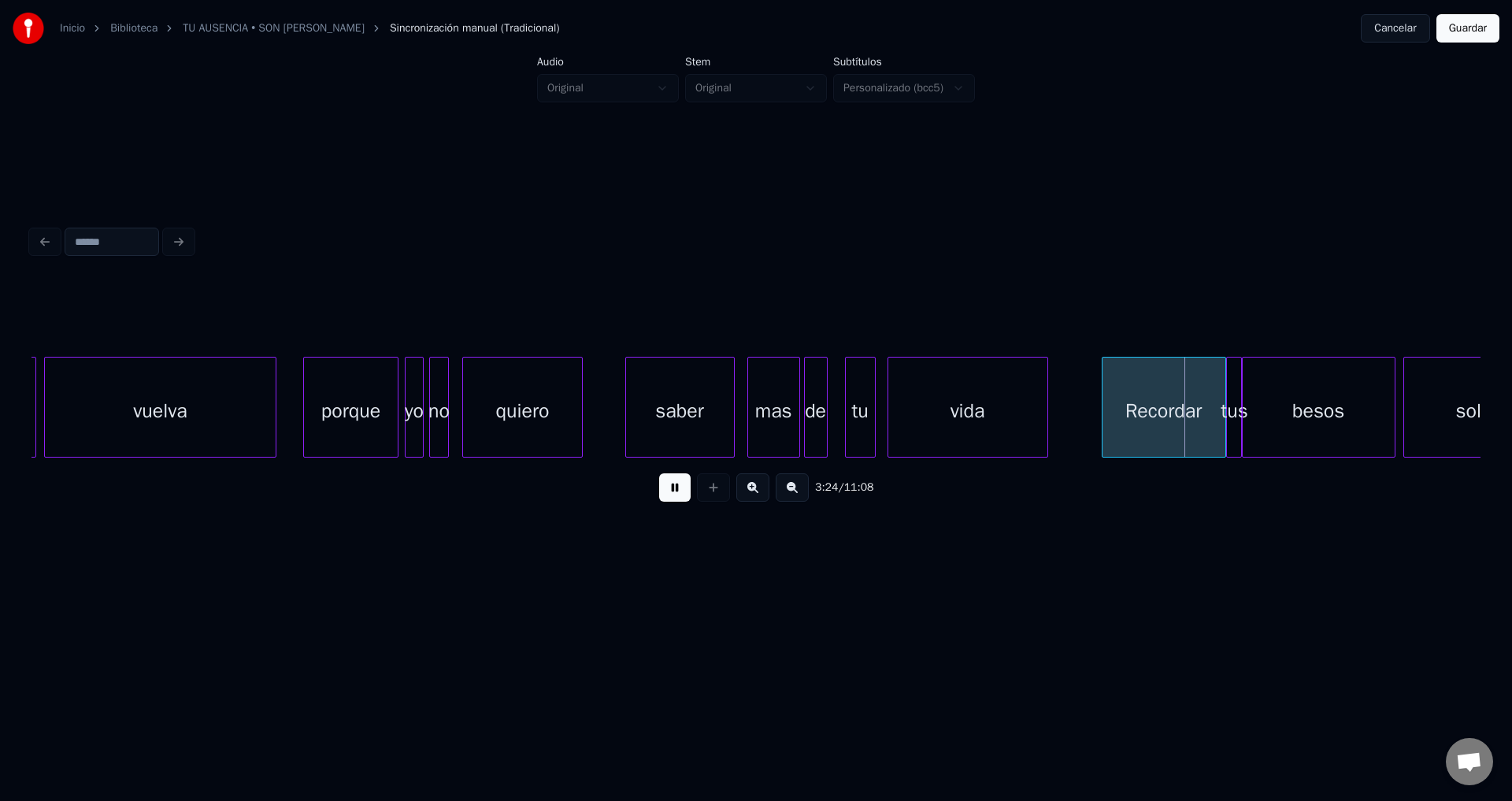 click at bounding box center [1045, 407] 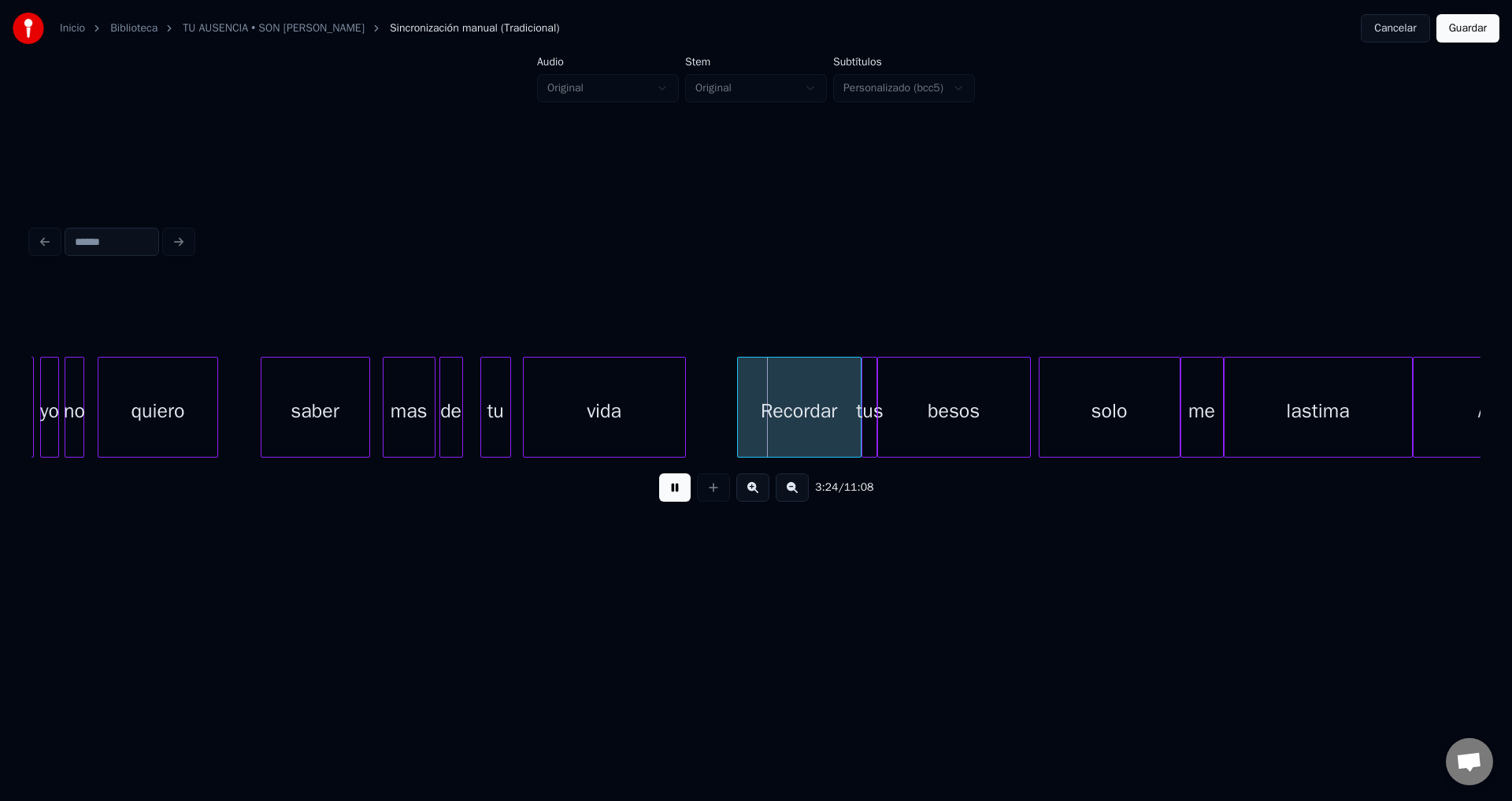 scroll, scrollTop: 0, scrollLeft: 39579, axis: horizontal 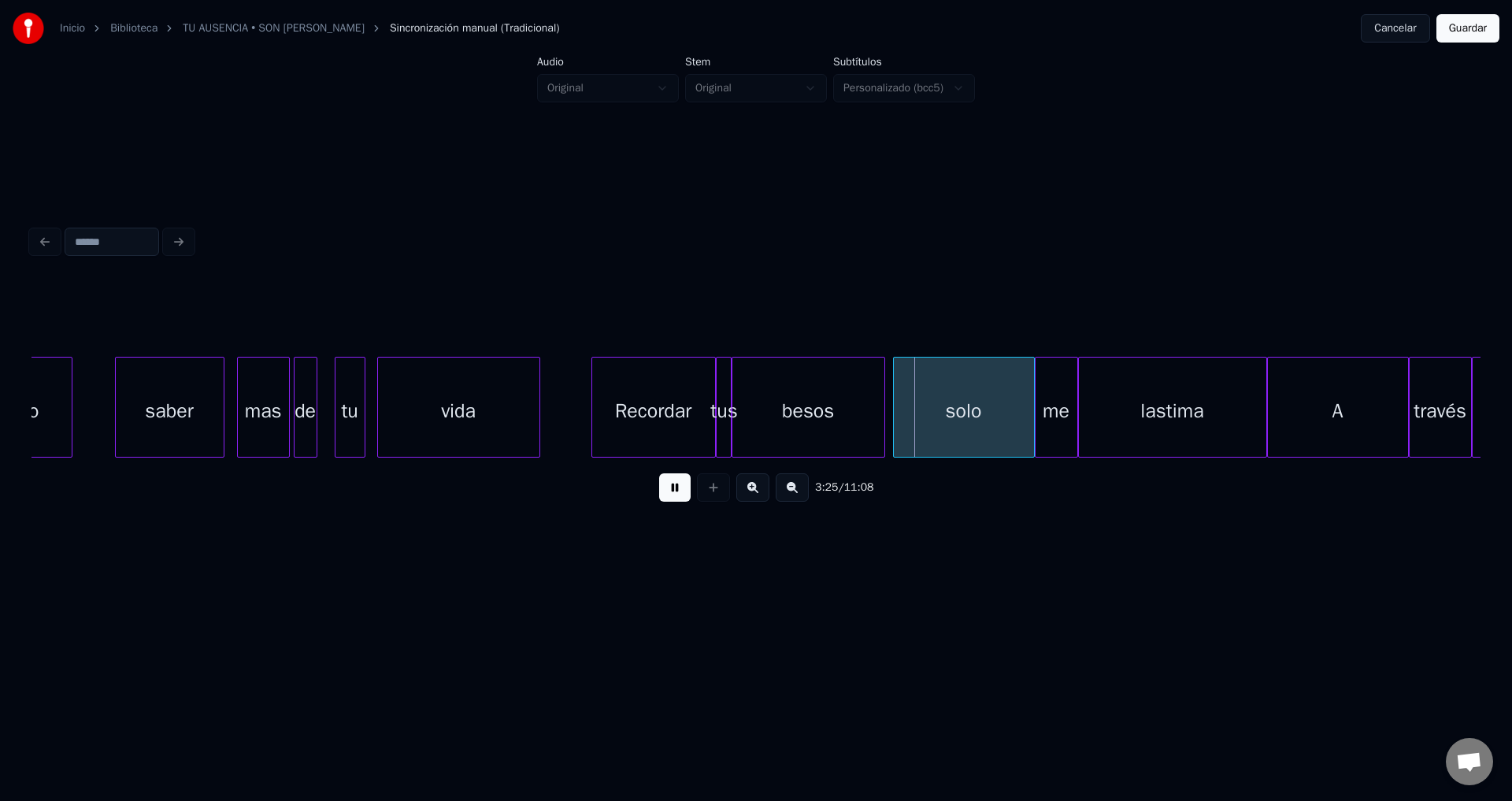 click on "besos" at bounding box center [808, 411] 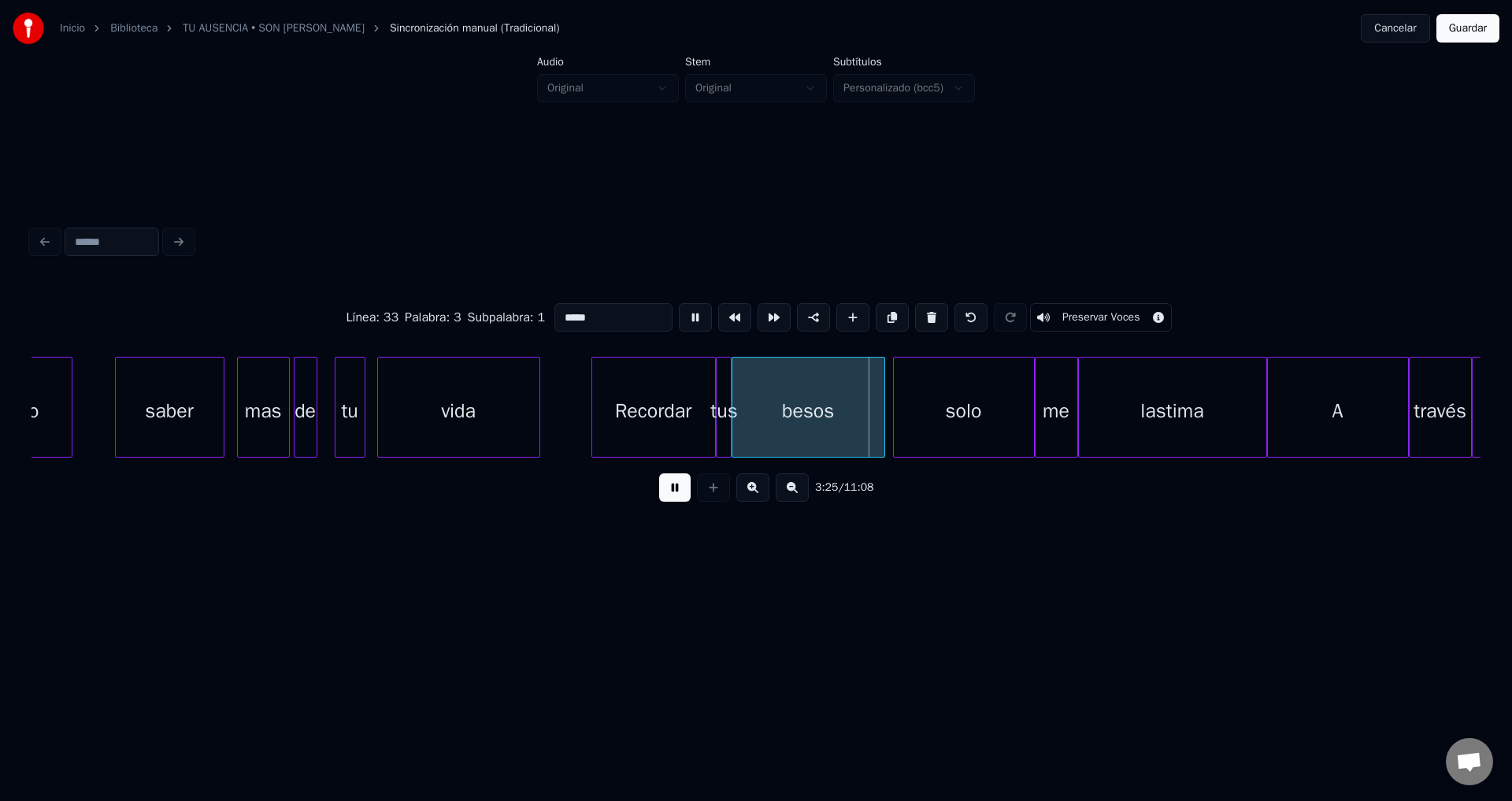 click on "Recordar" at bounding box center [654, 411] 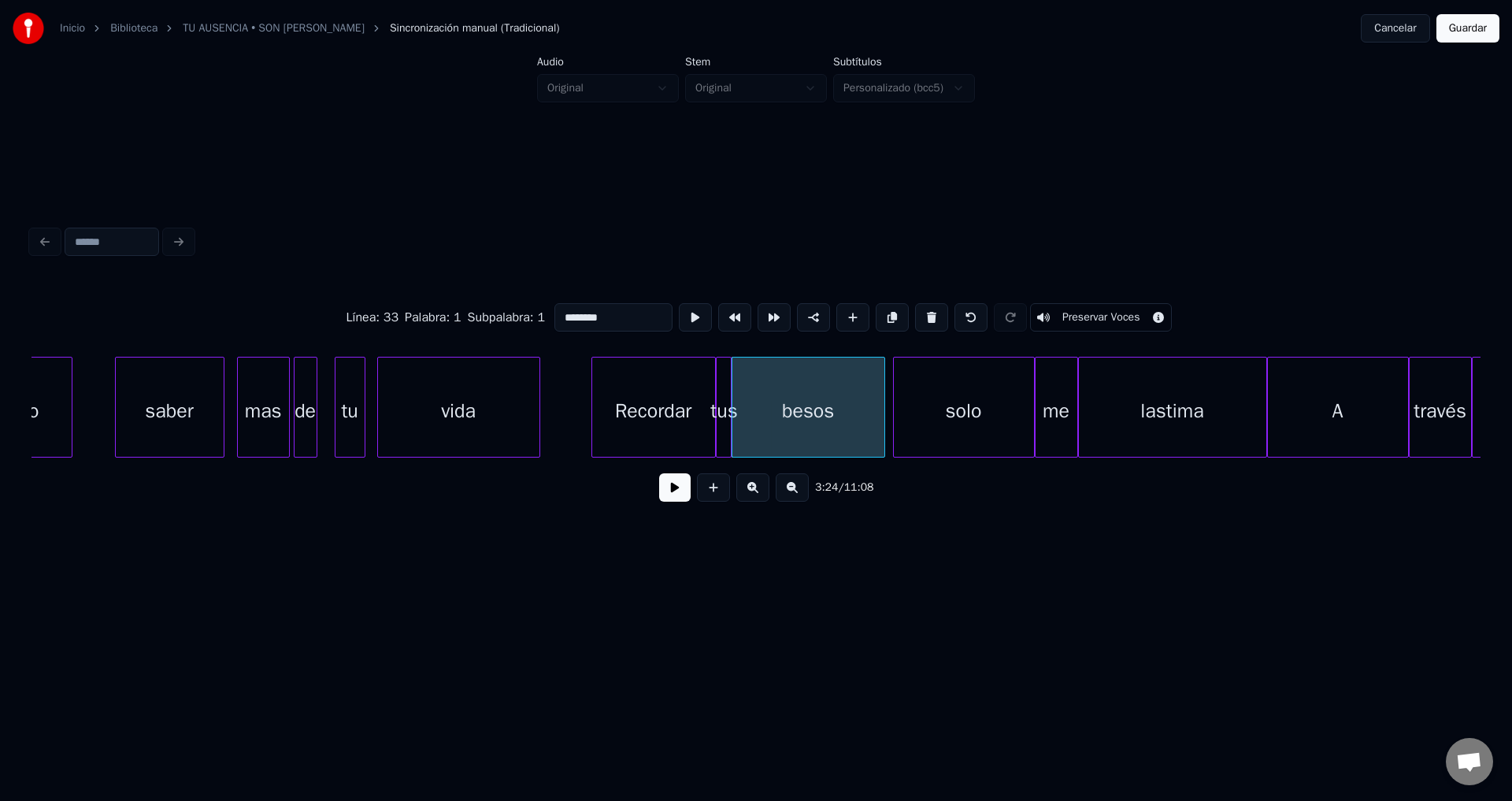 click at bounding box center (675, 488) 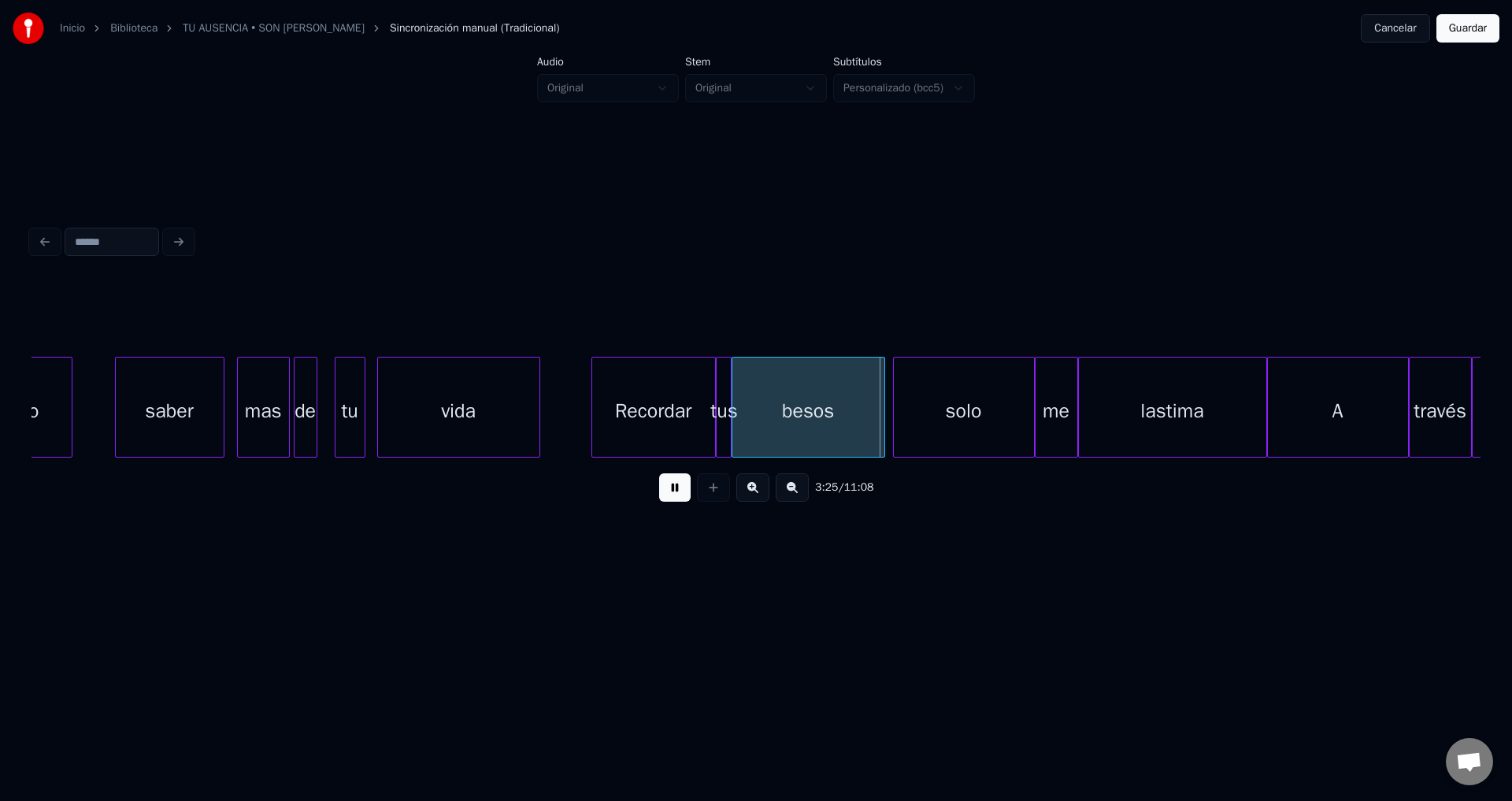 click on "Recordar" at bounding box center (654, 411) 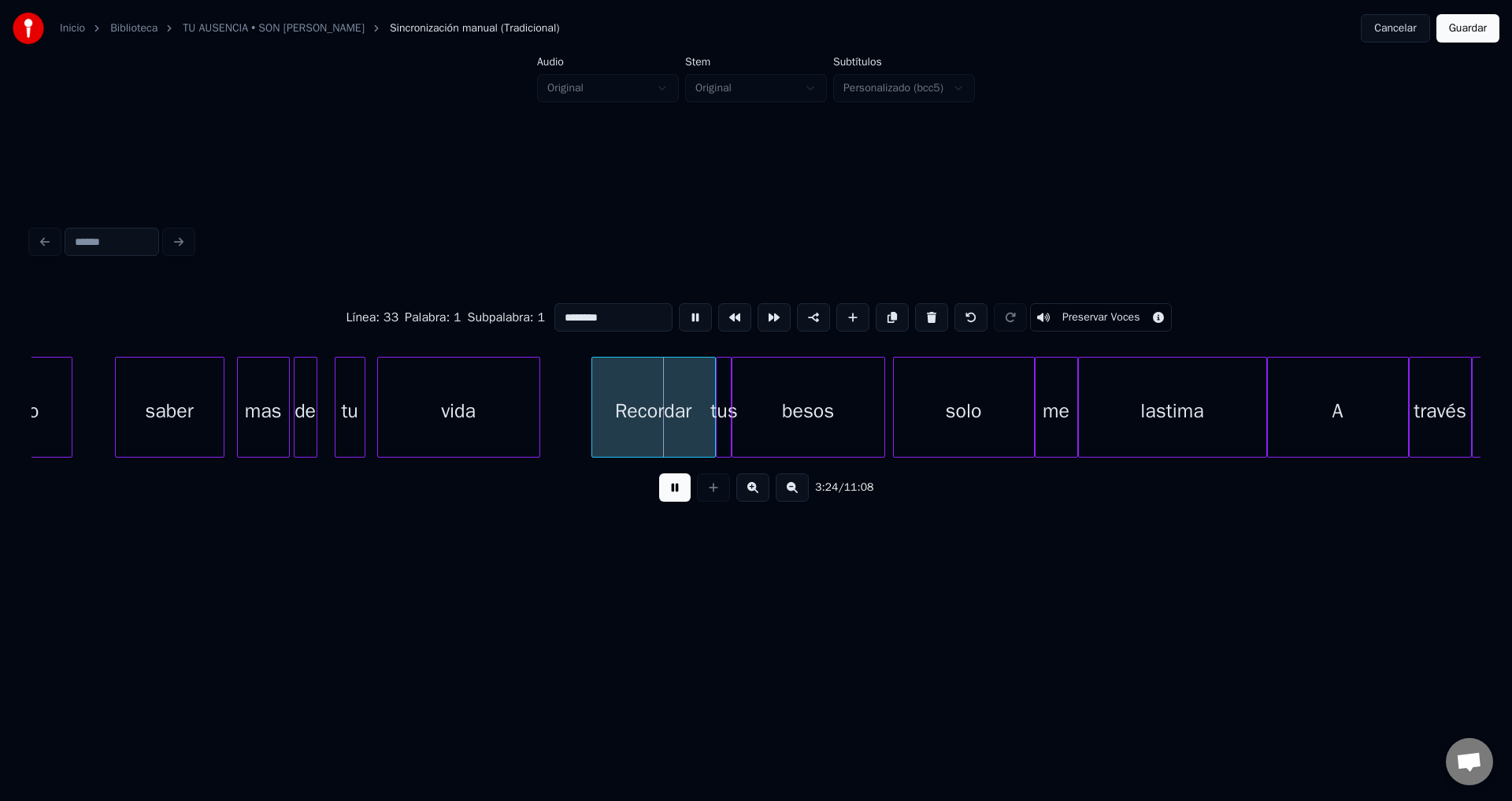 click at bounding box center [675, 488] 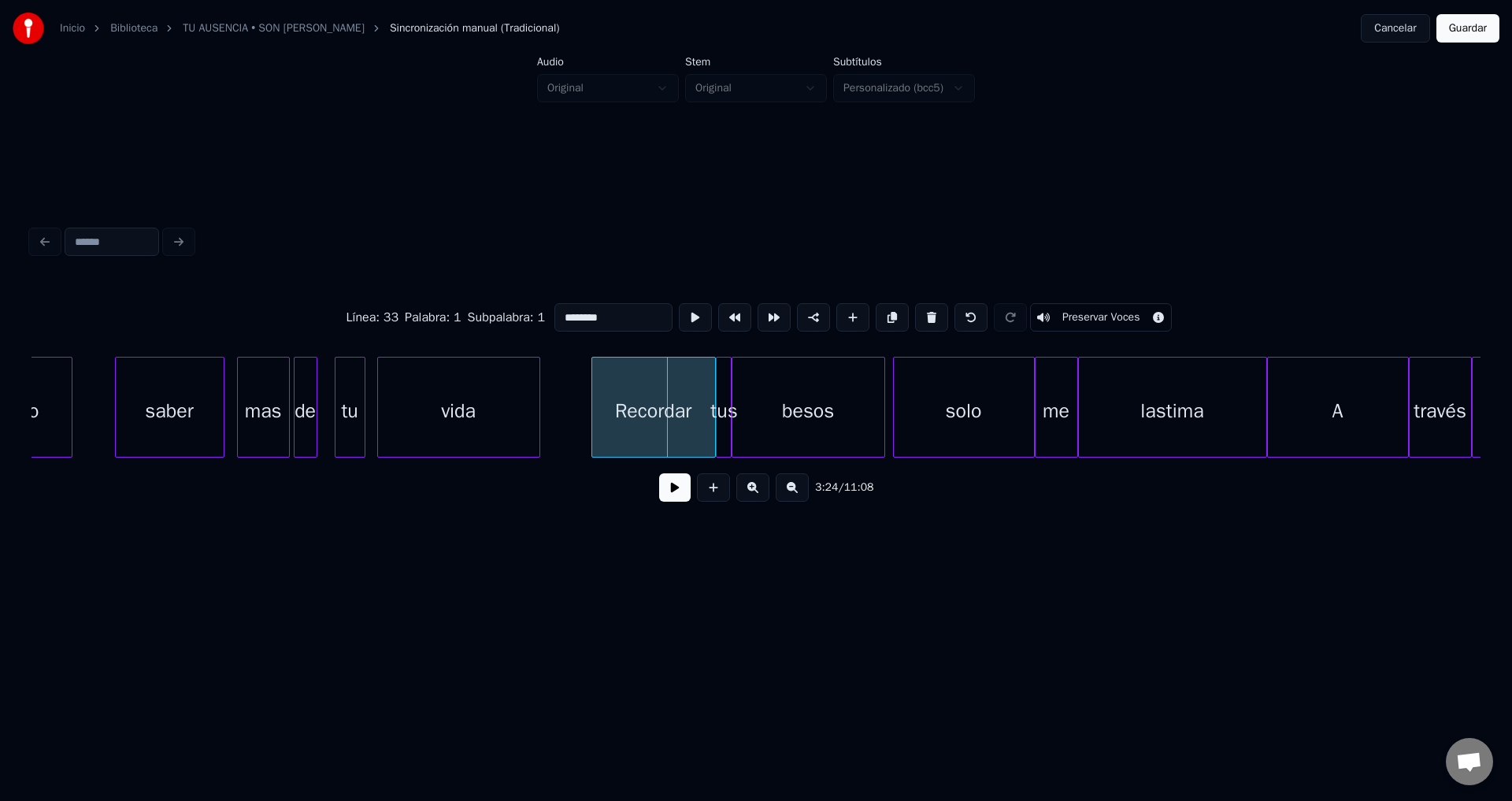 click at bounding box center (675, 488) 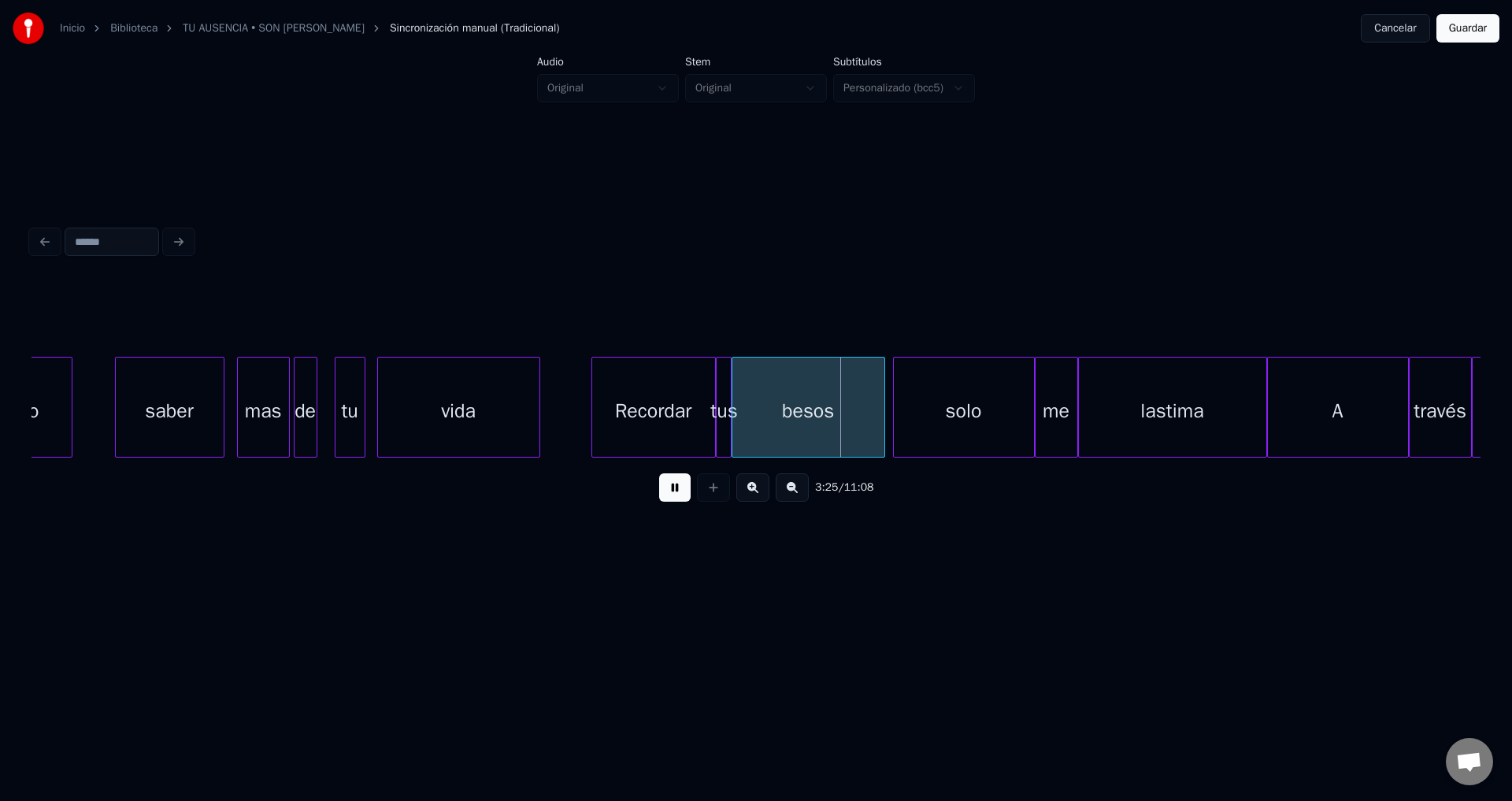 click at bounding box center [675, 488] 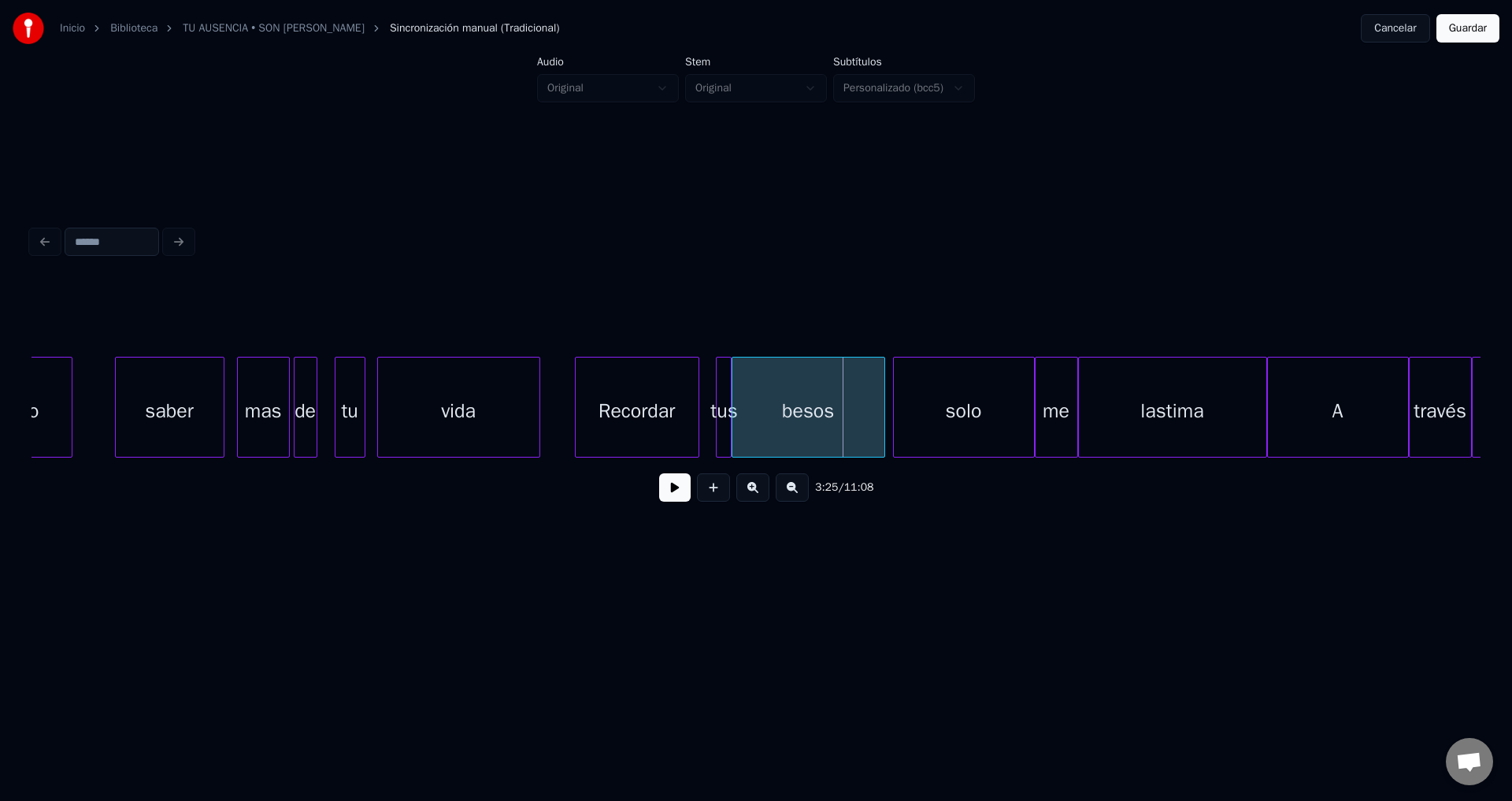 click on "Recordar" at bounding box center (637, 411) 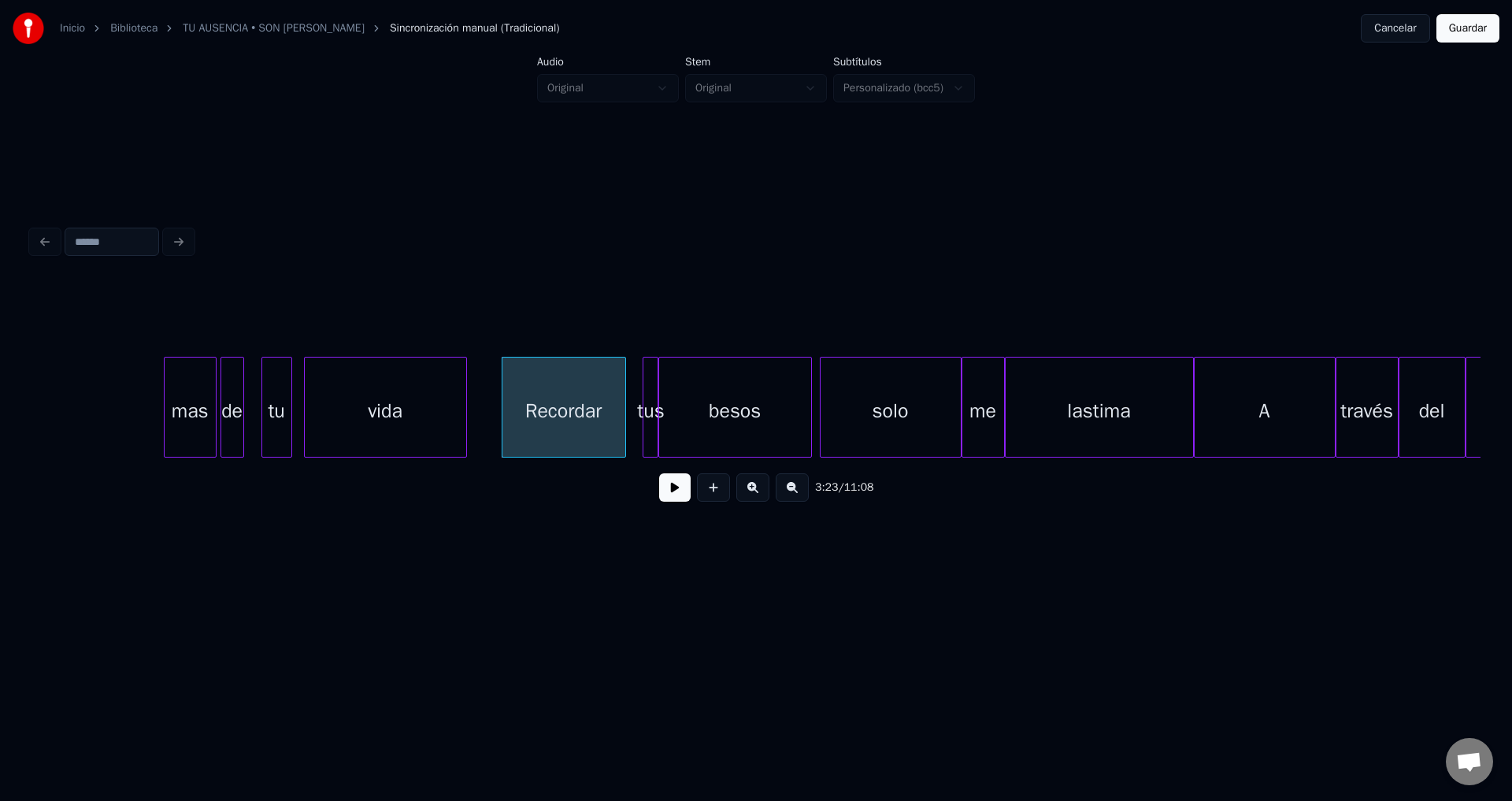 scroll, scrollTop: 0, scrollLeft: 39871, axis: horizontal 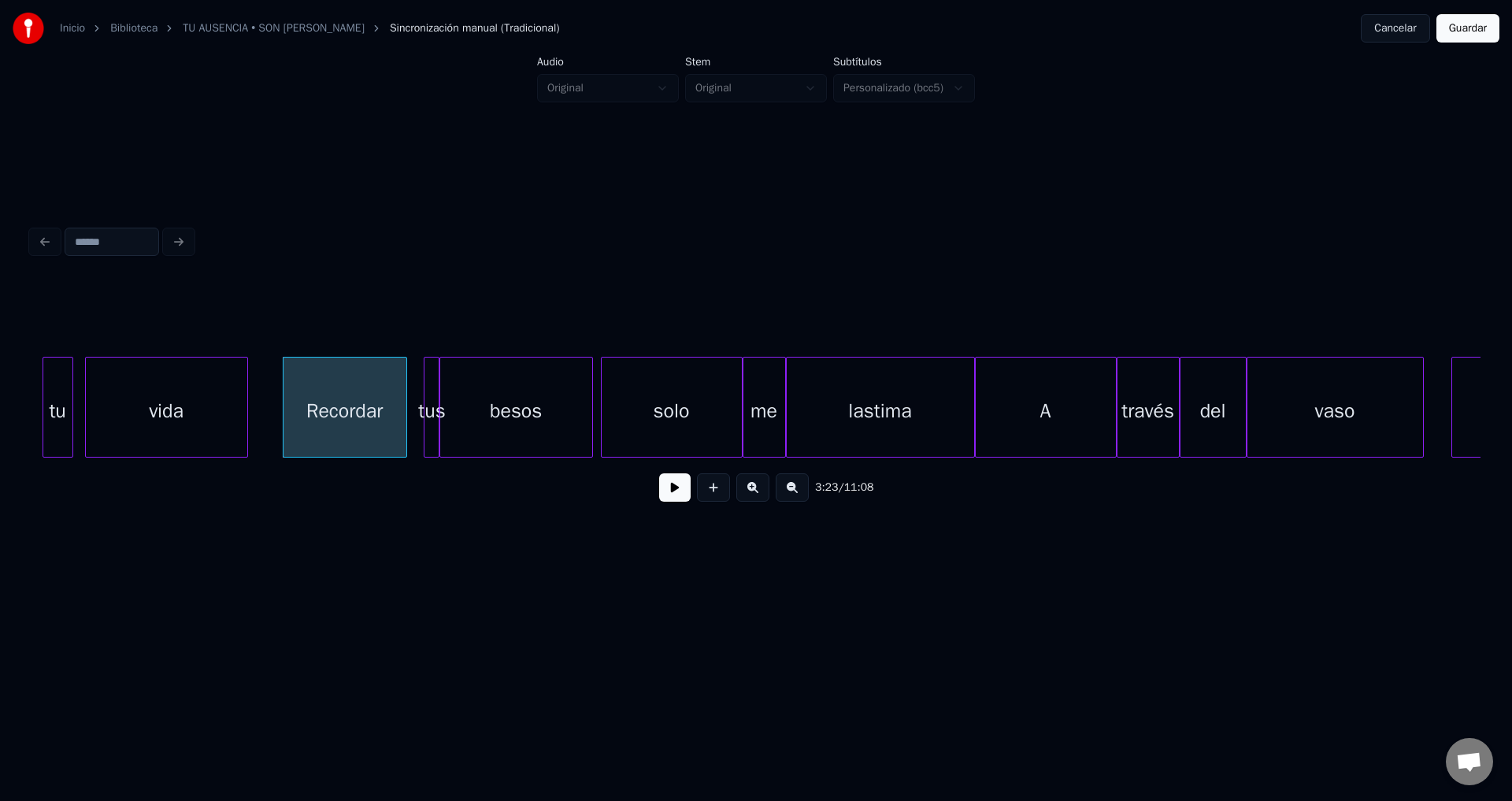 click on "vaso" at bounding box center (1335, 411) 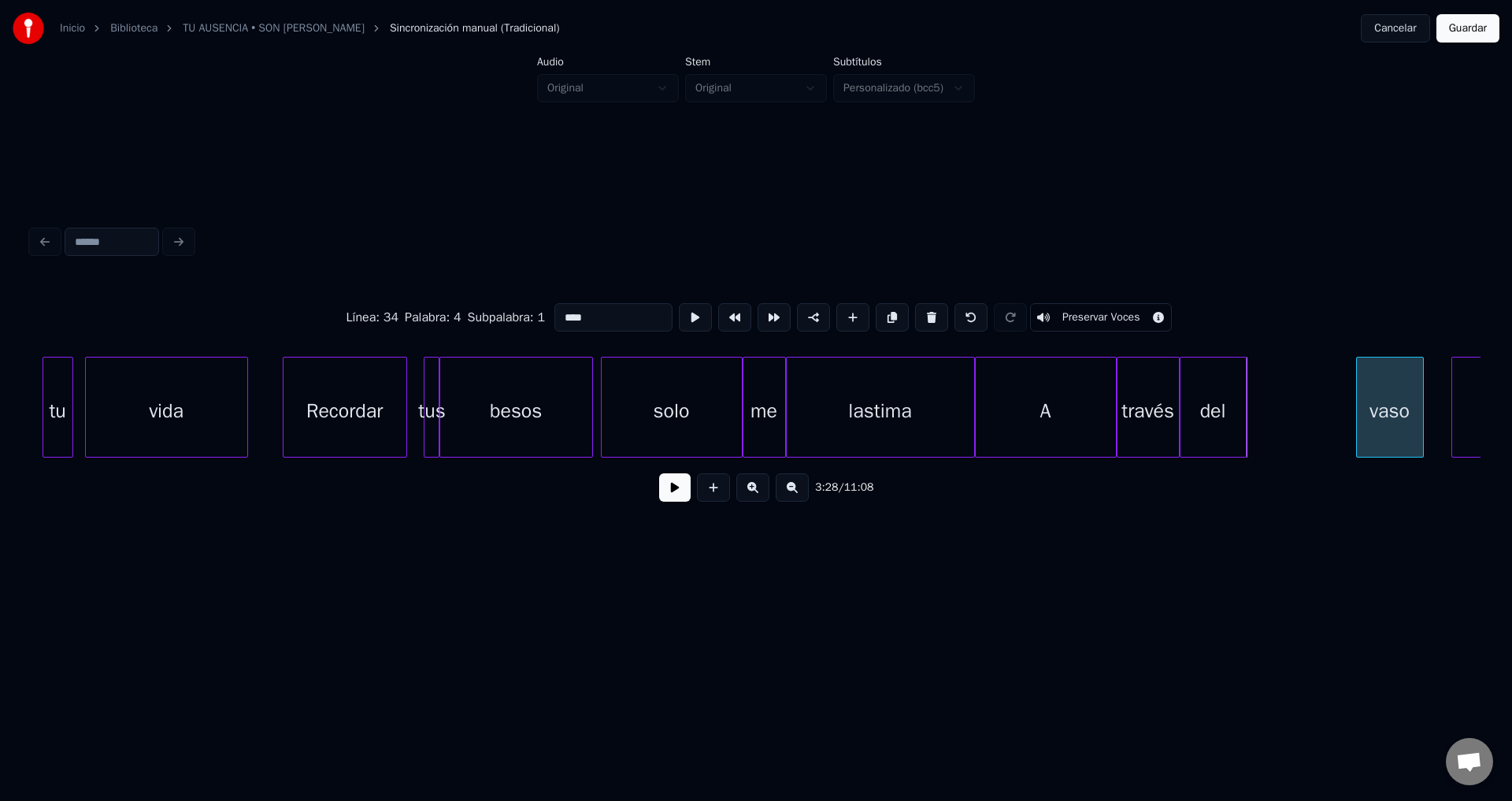 click at bounding box center (1359, 407) 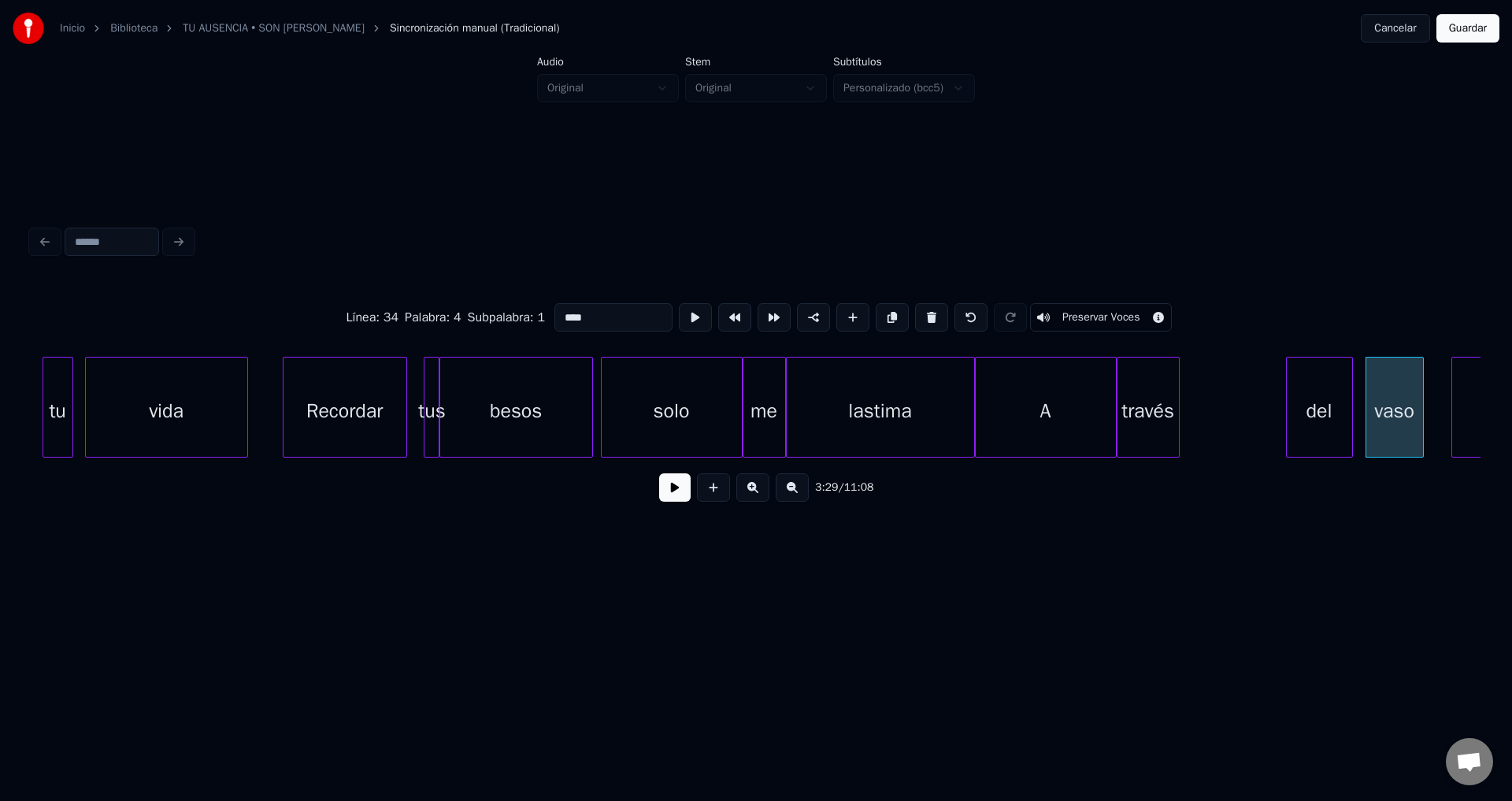 click on "del" at bounding box center [1319, 411] 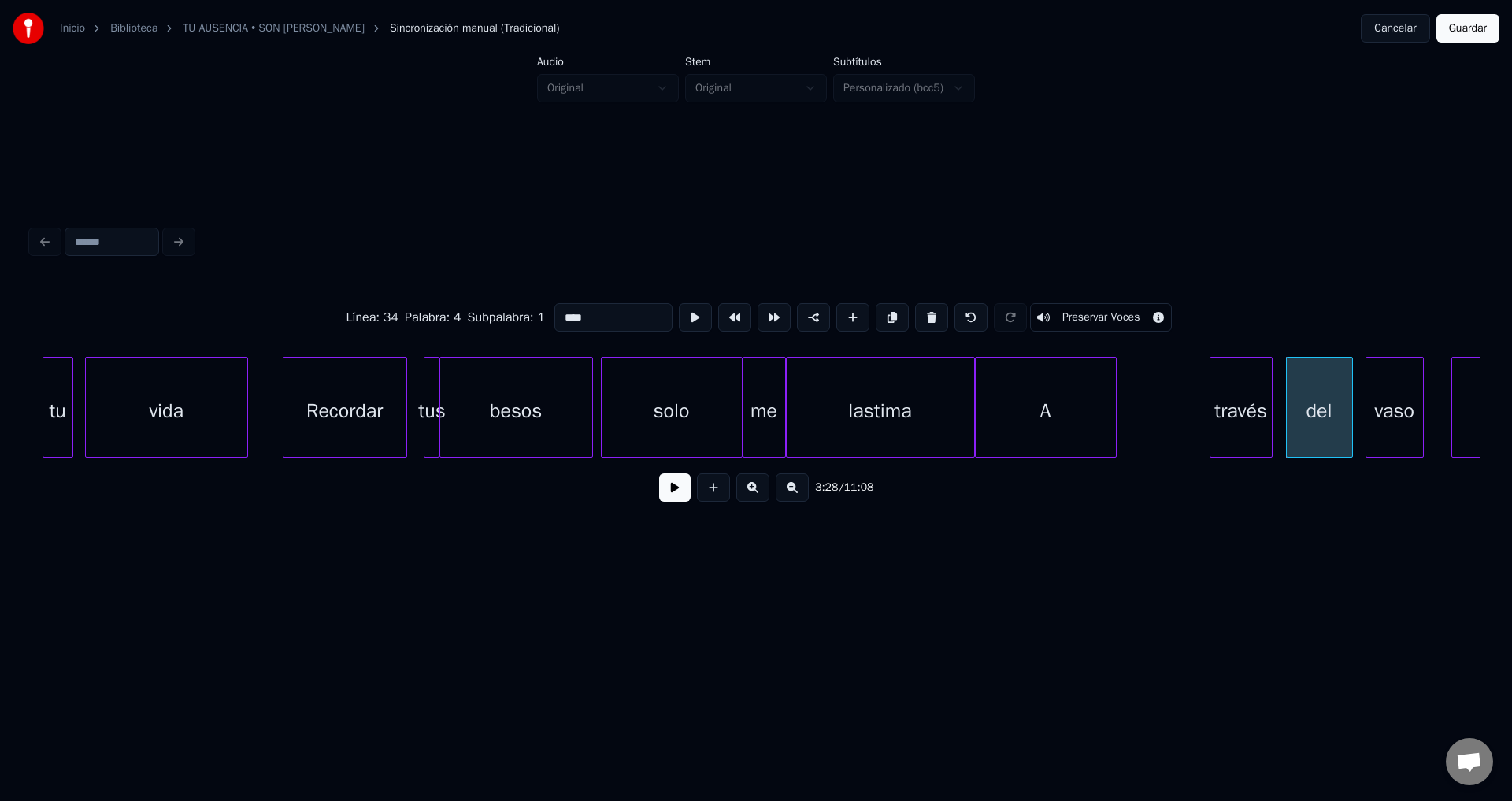 click on "través" at bounding box center (1241, 411) 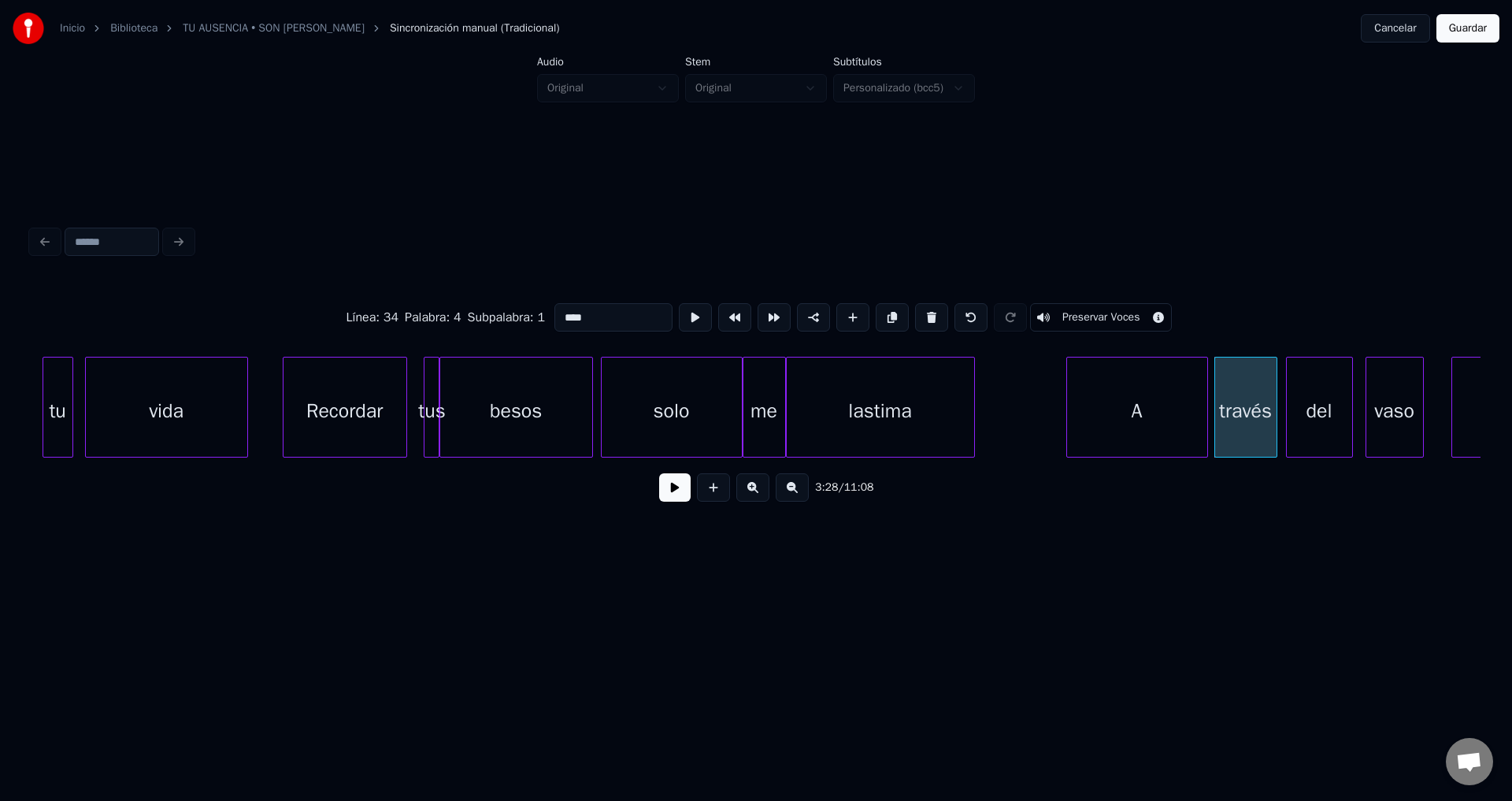 click on "A" at bounding box center [1137, 411] 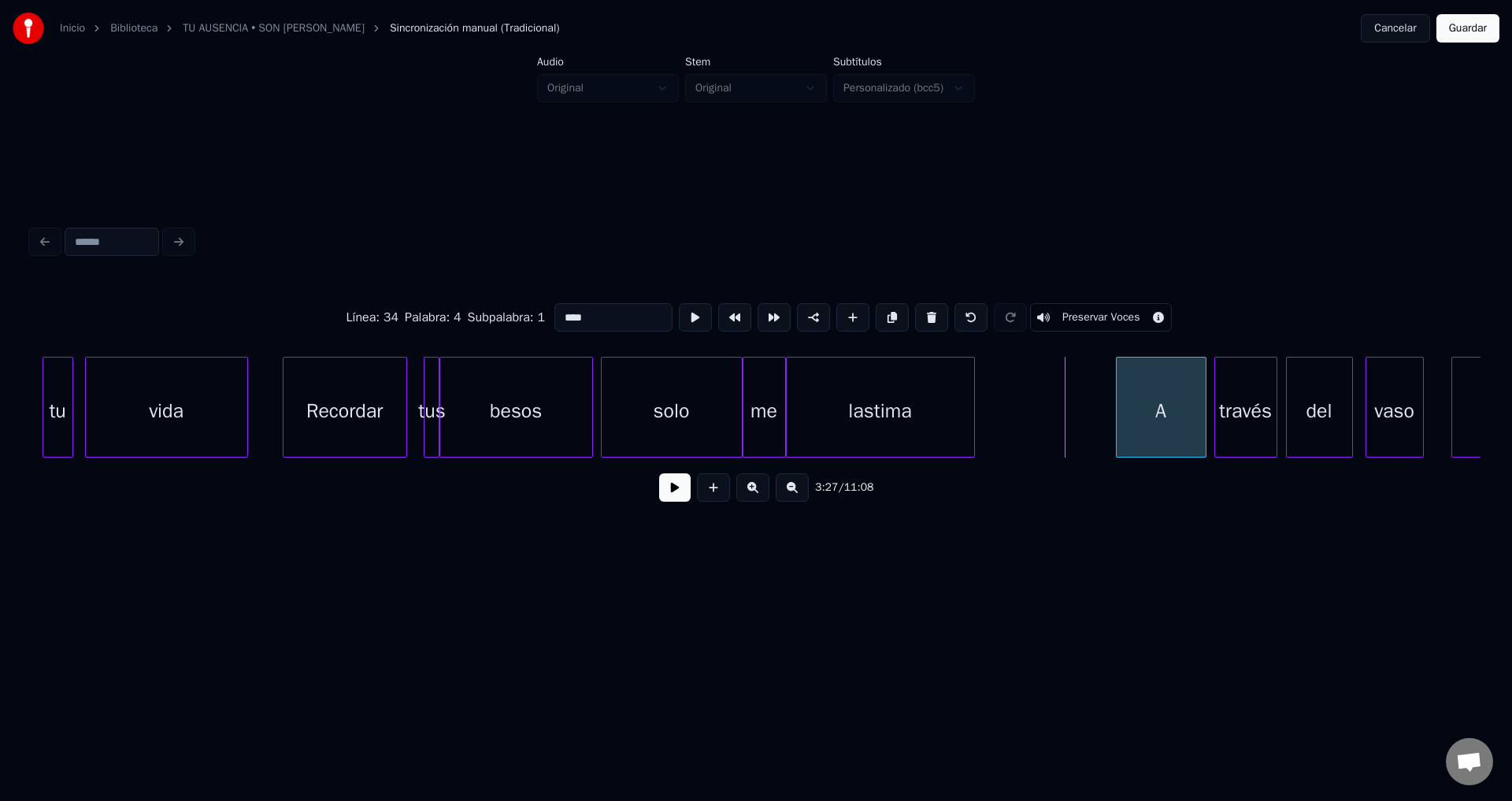 click at bounding box center (1119, 407) 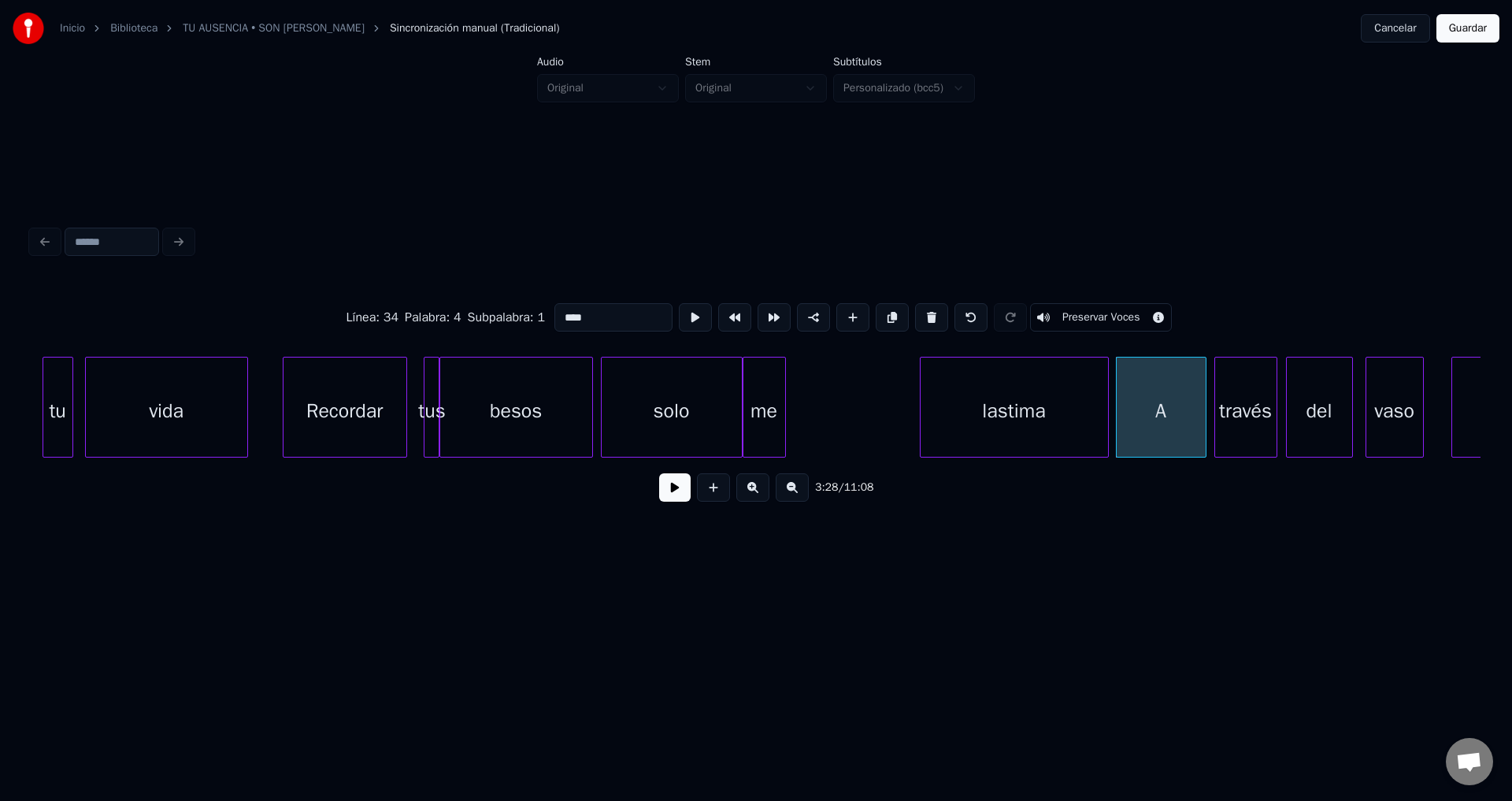 click on "lastima" at bounding box center [1014, 411] 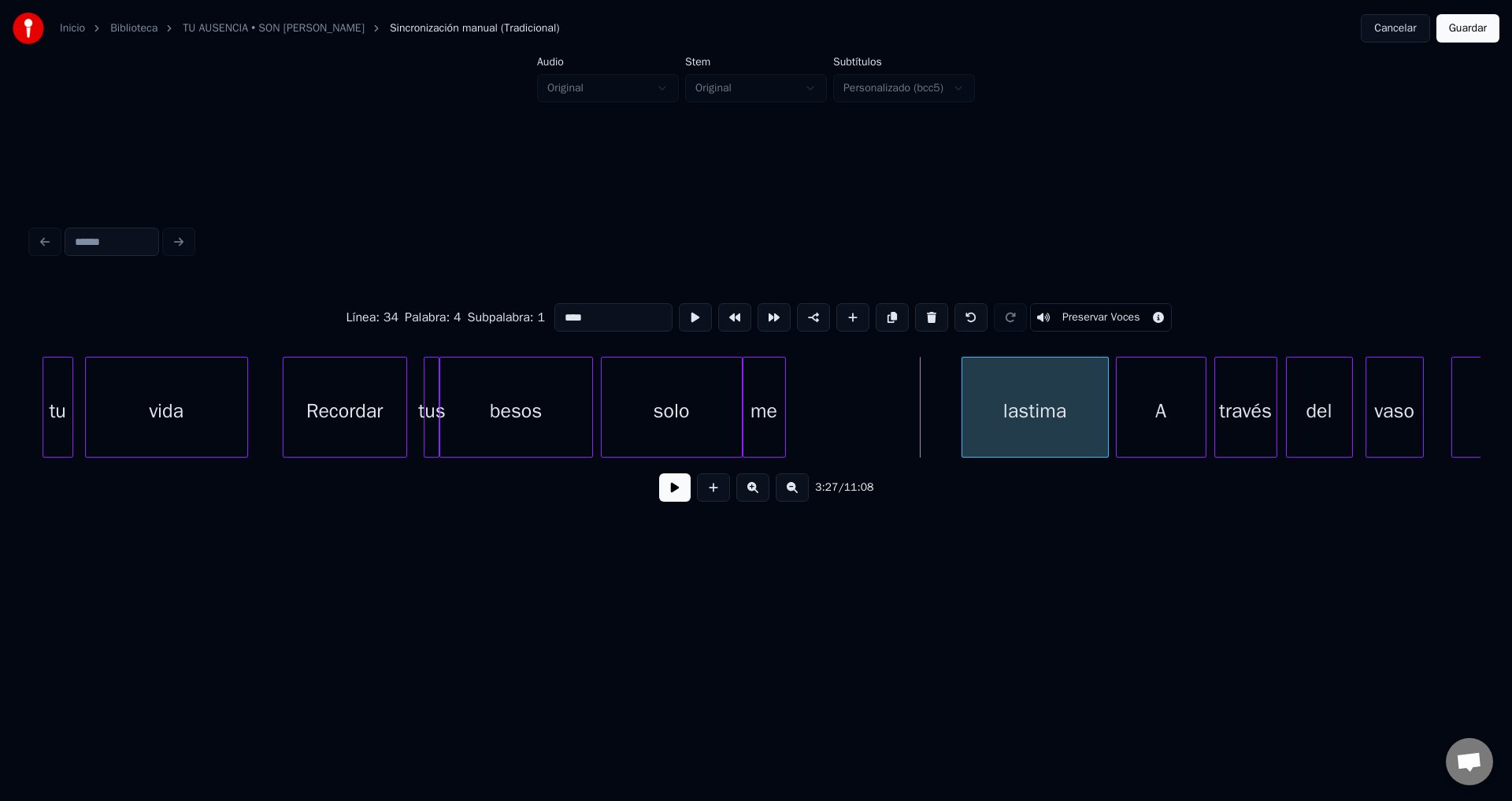 click at bounding box center (965, 407) 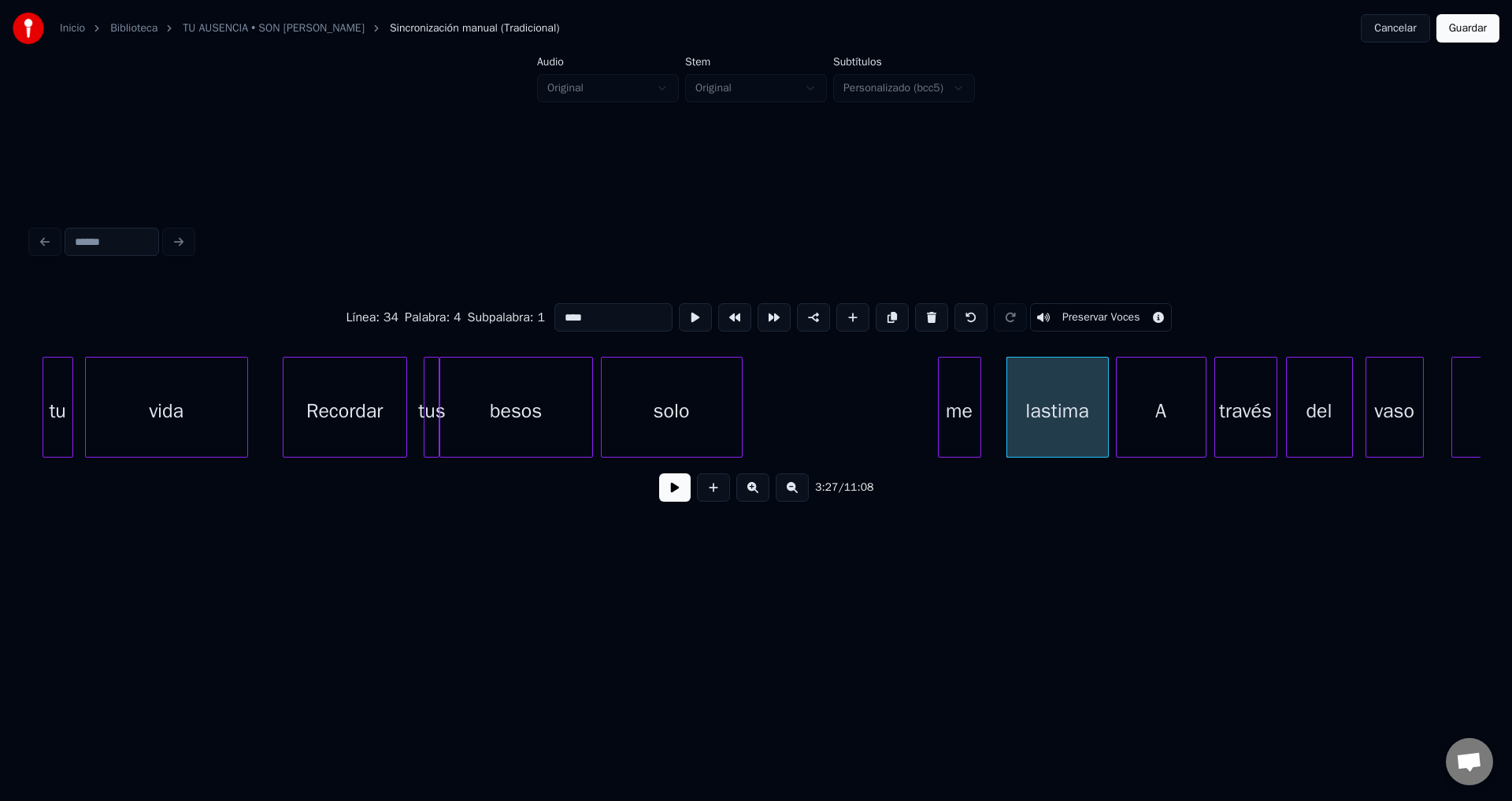 click on "me" at bounding box center (959, 411) 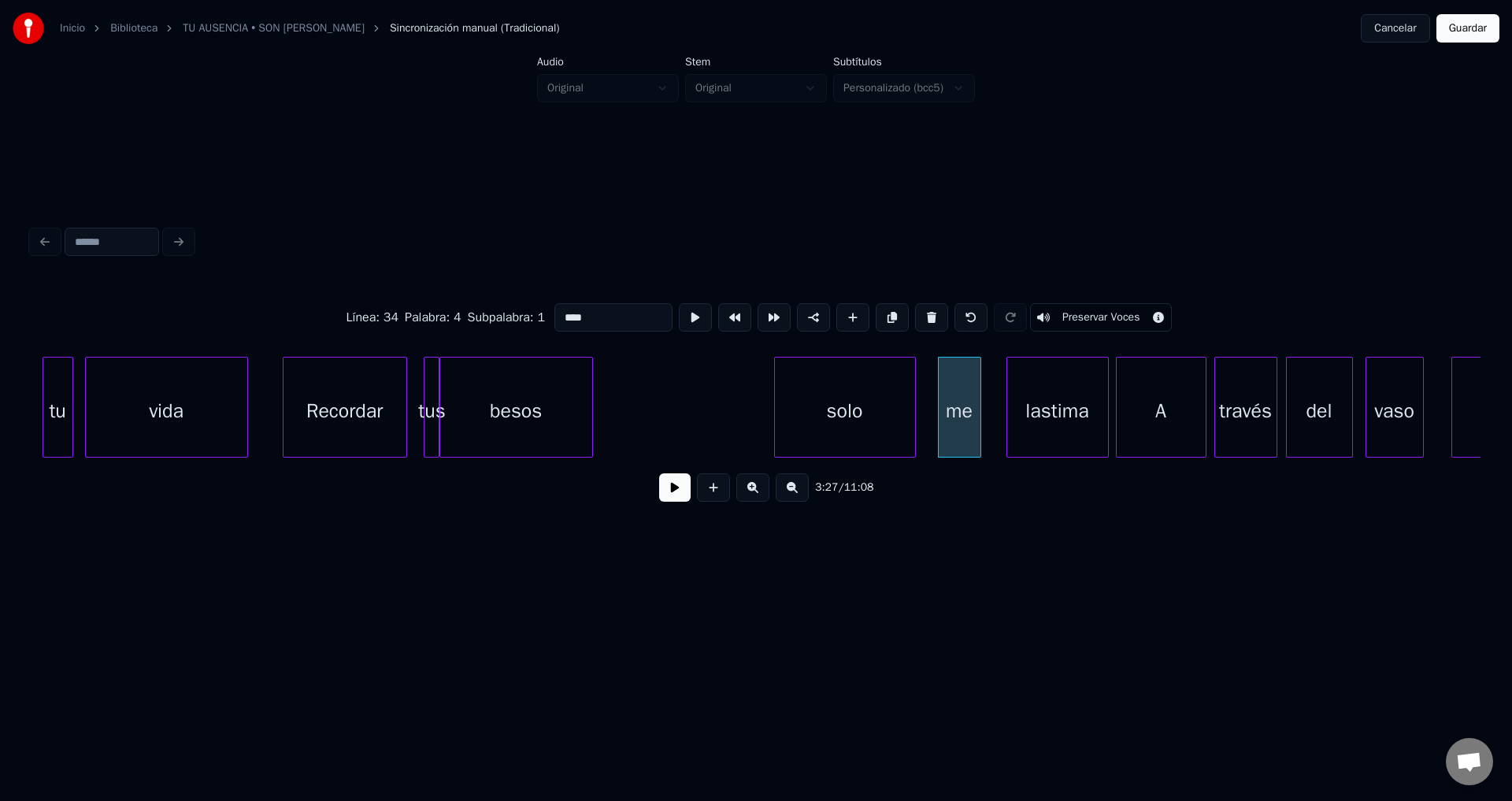 click on "solo" at bounding box center [845, 411] 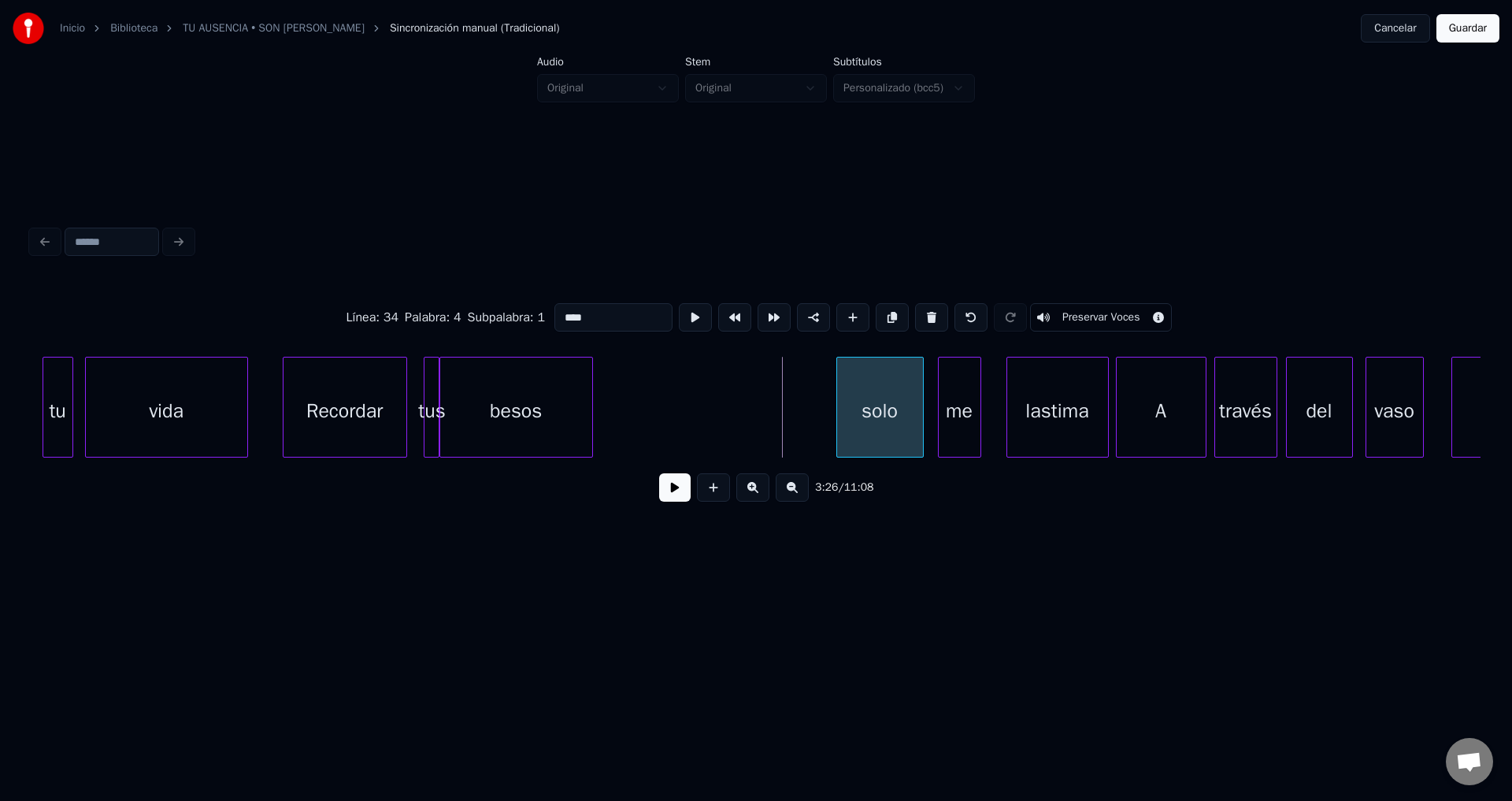 click at bounding box center (839, 407) 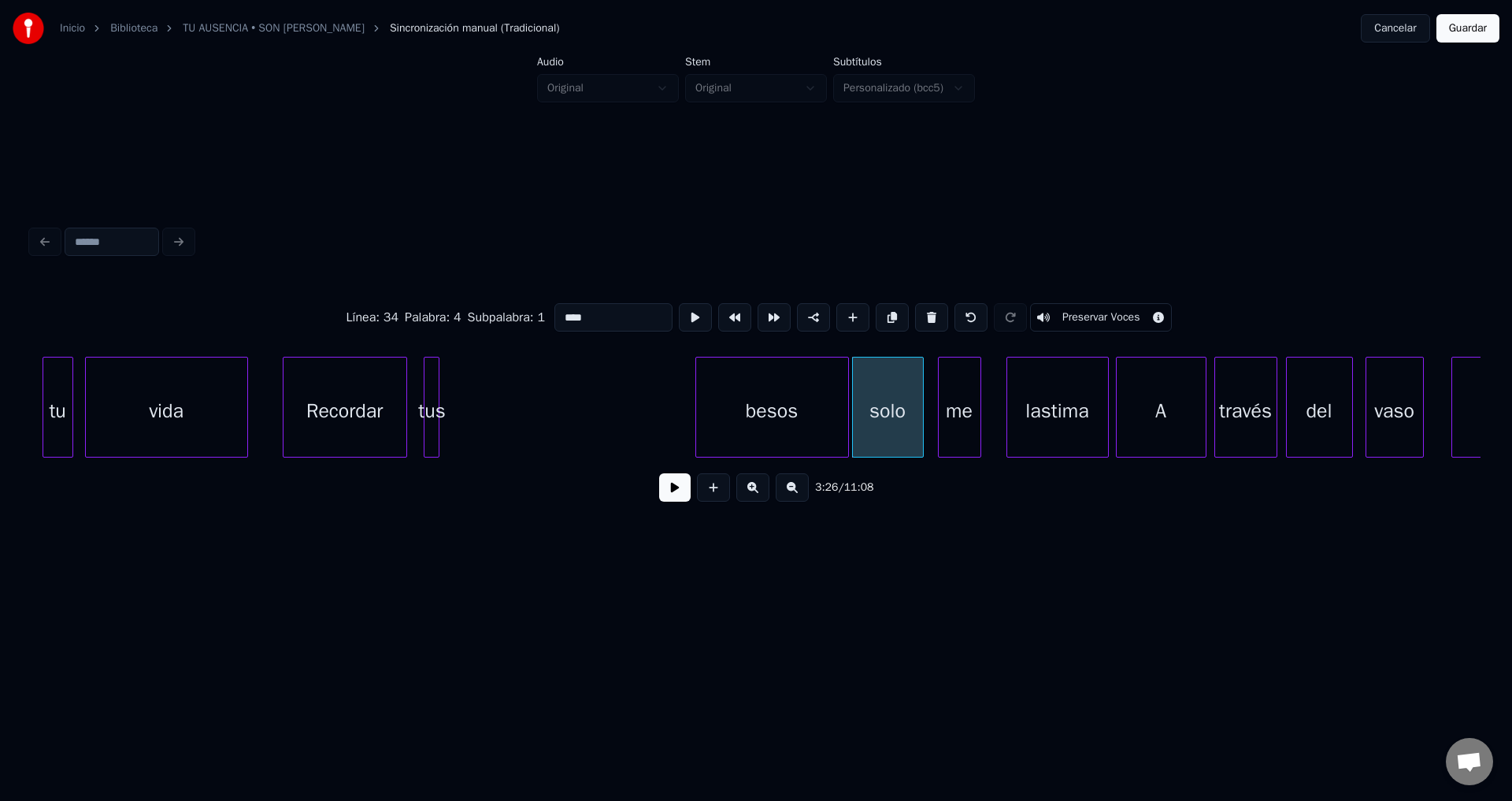 click on "besos" at bounding box center (772, 411) 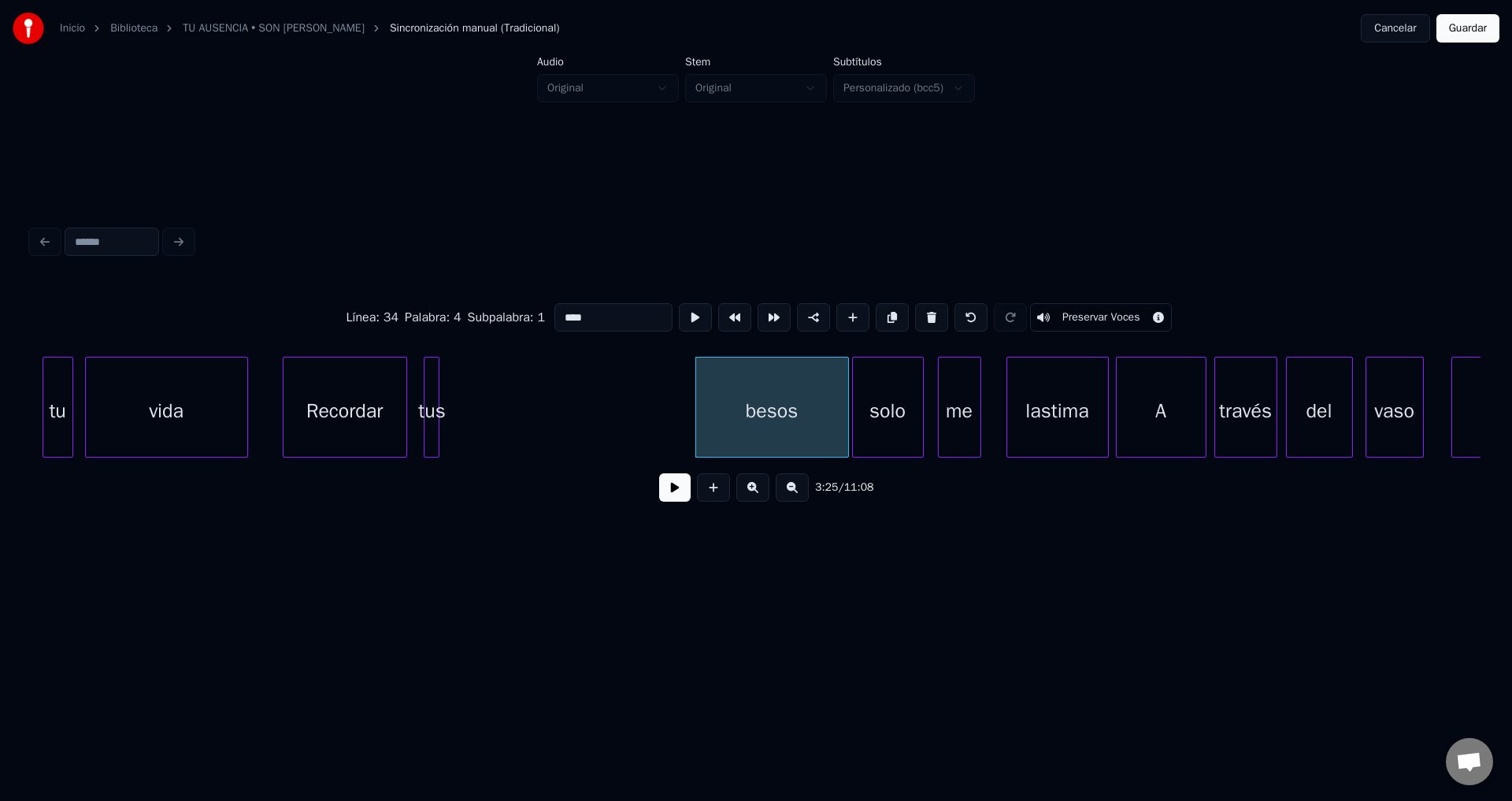 click on "Recordar" at bounding box center (345, 411) 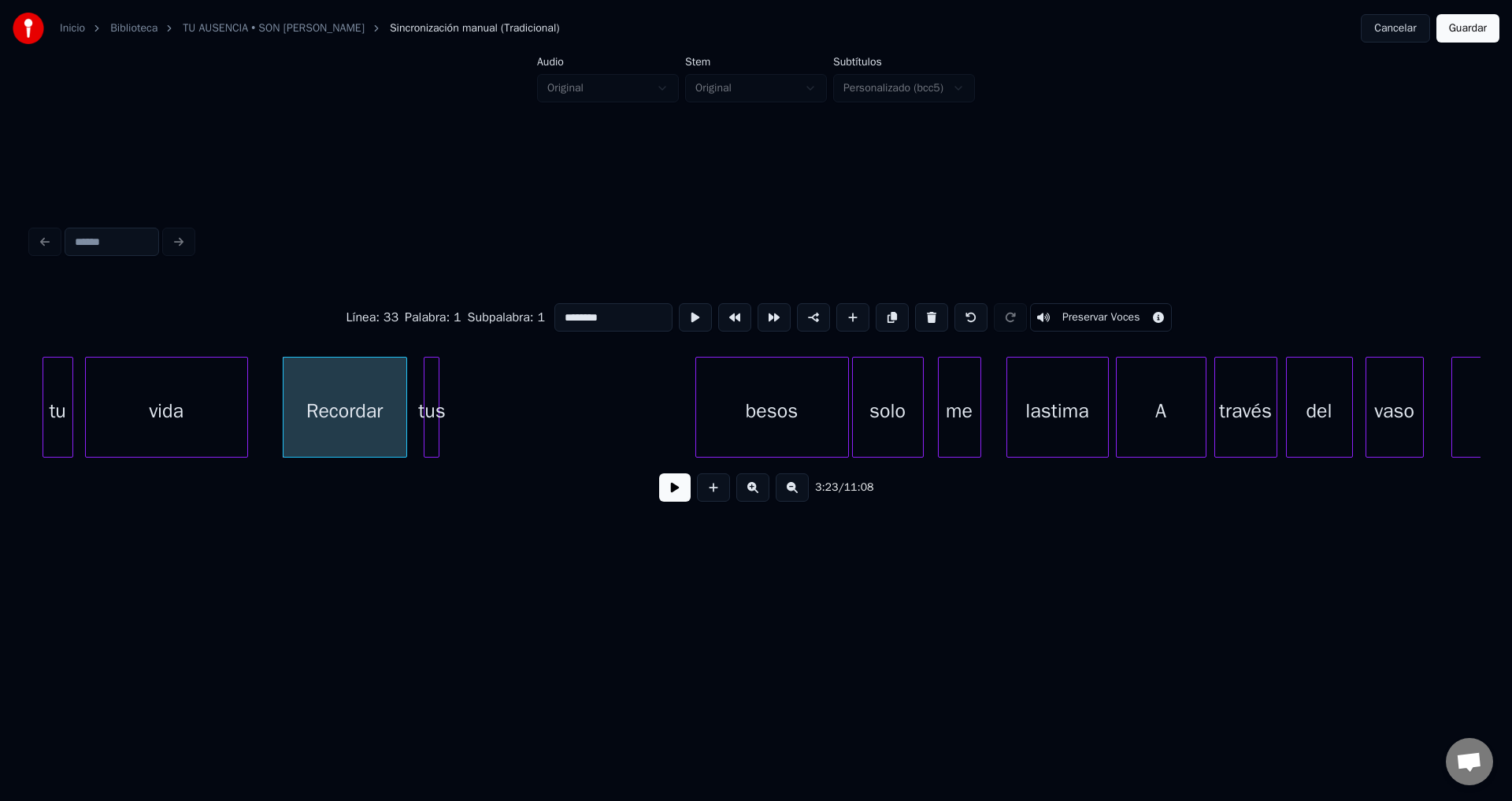 click at bounding box center (675, 488) 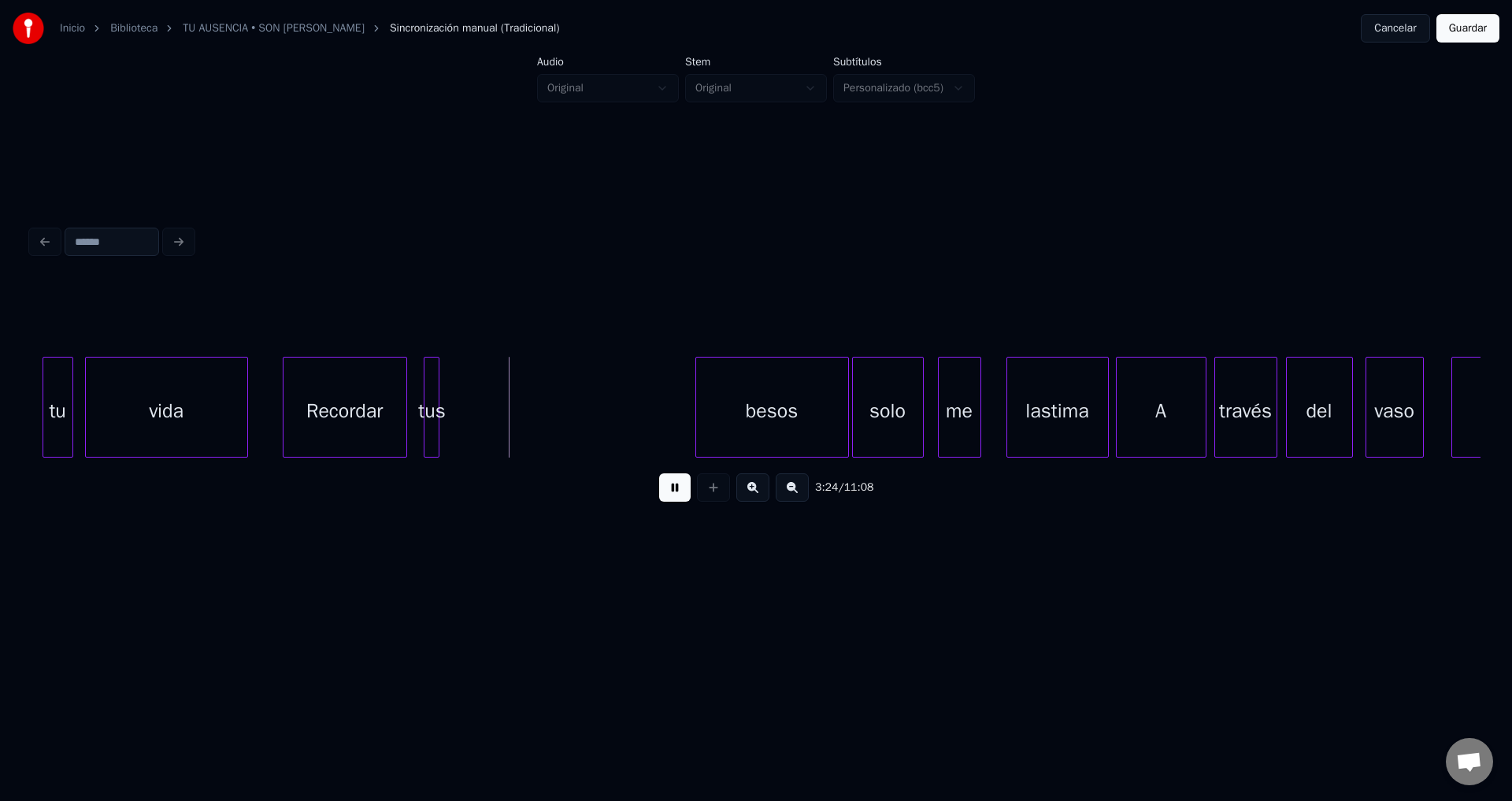 click at bounding box center (675, 488) 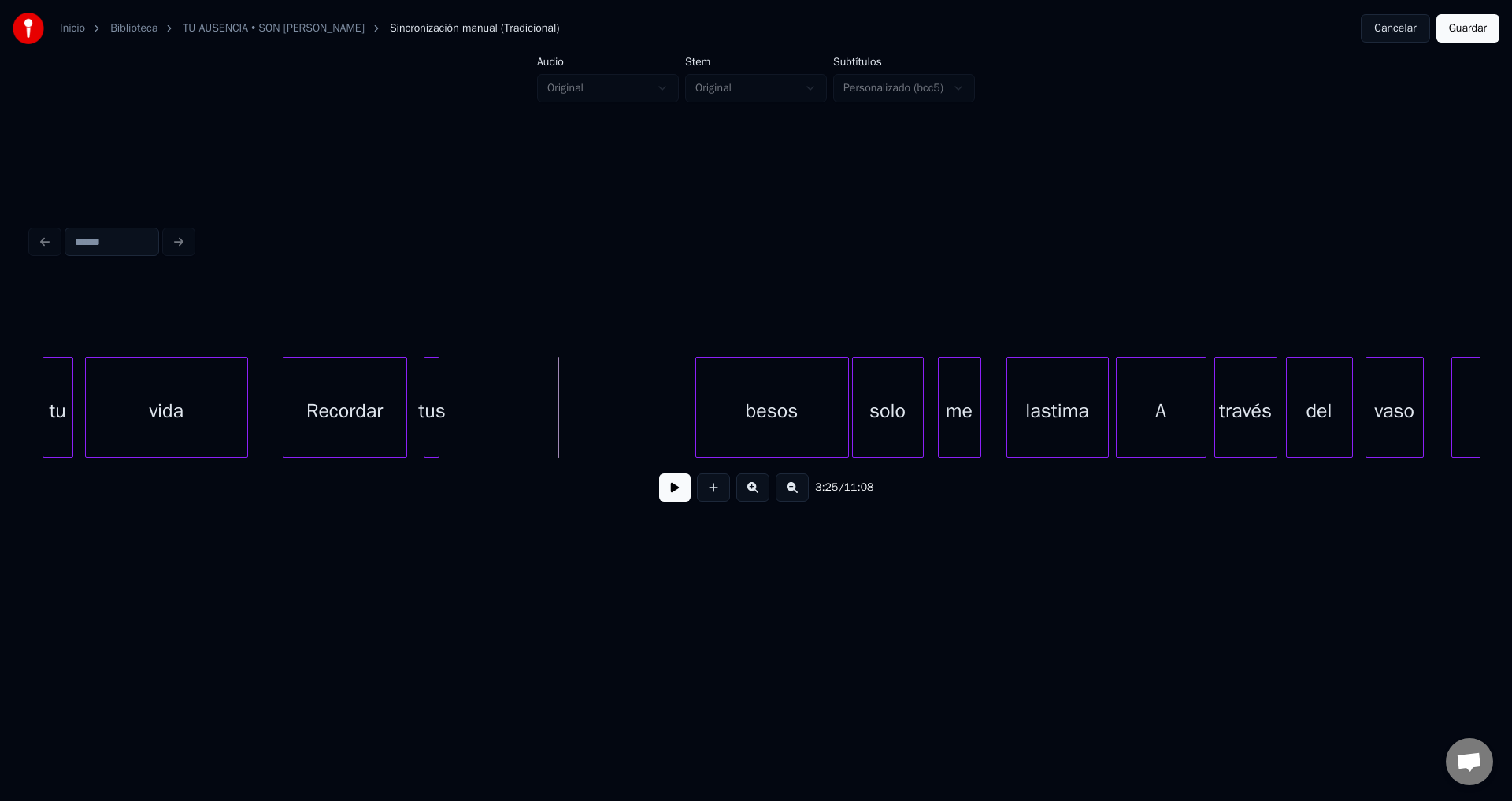 click on "tus" at bounding box center (432, 411) 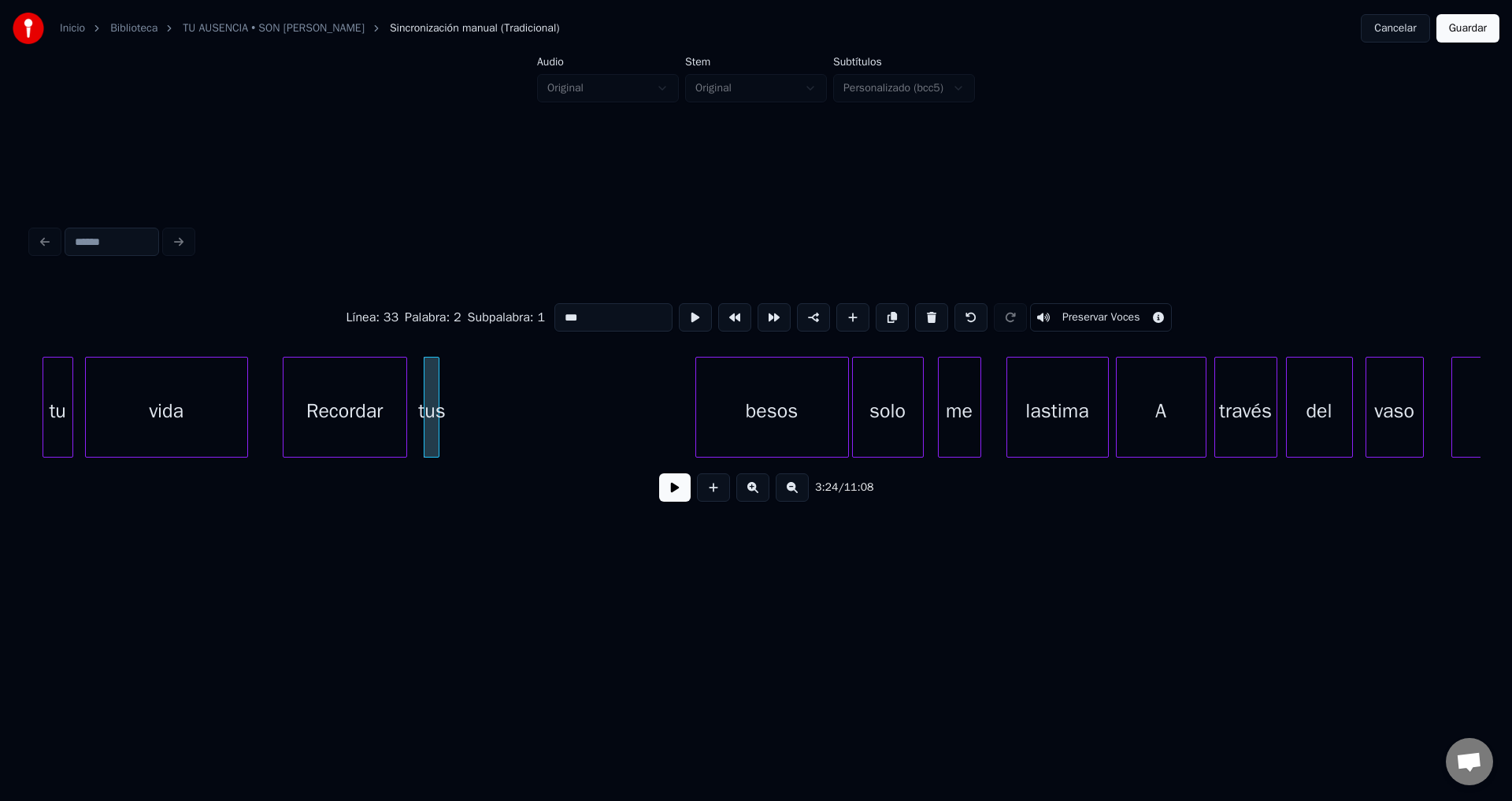 drag, startPoint x: 602, startPoint y: 314, endPoint x: 442, endPoint y: 310, distance: 160.04999 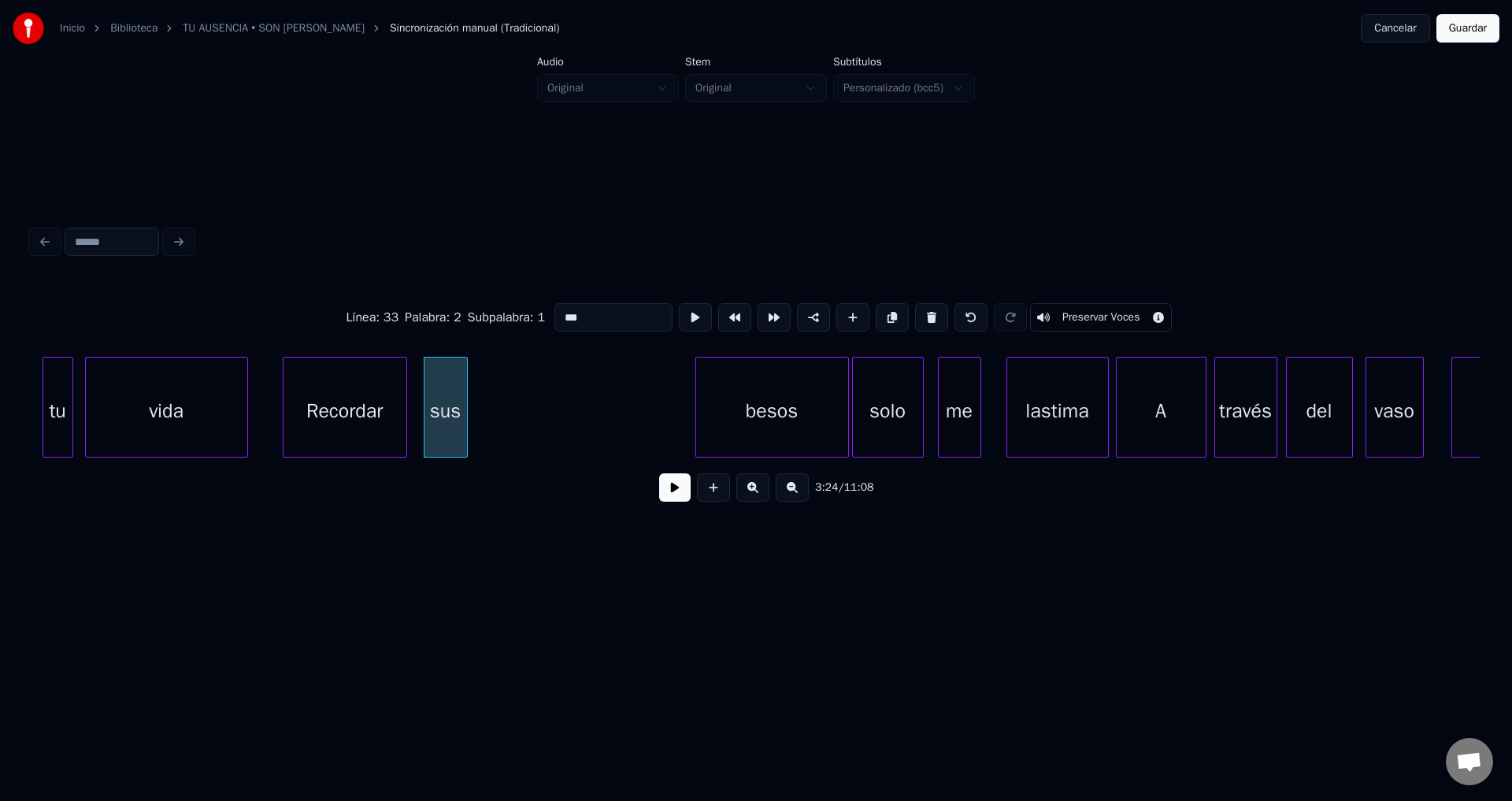 click at bounding box center [465, 407] 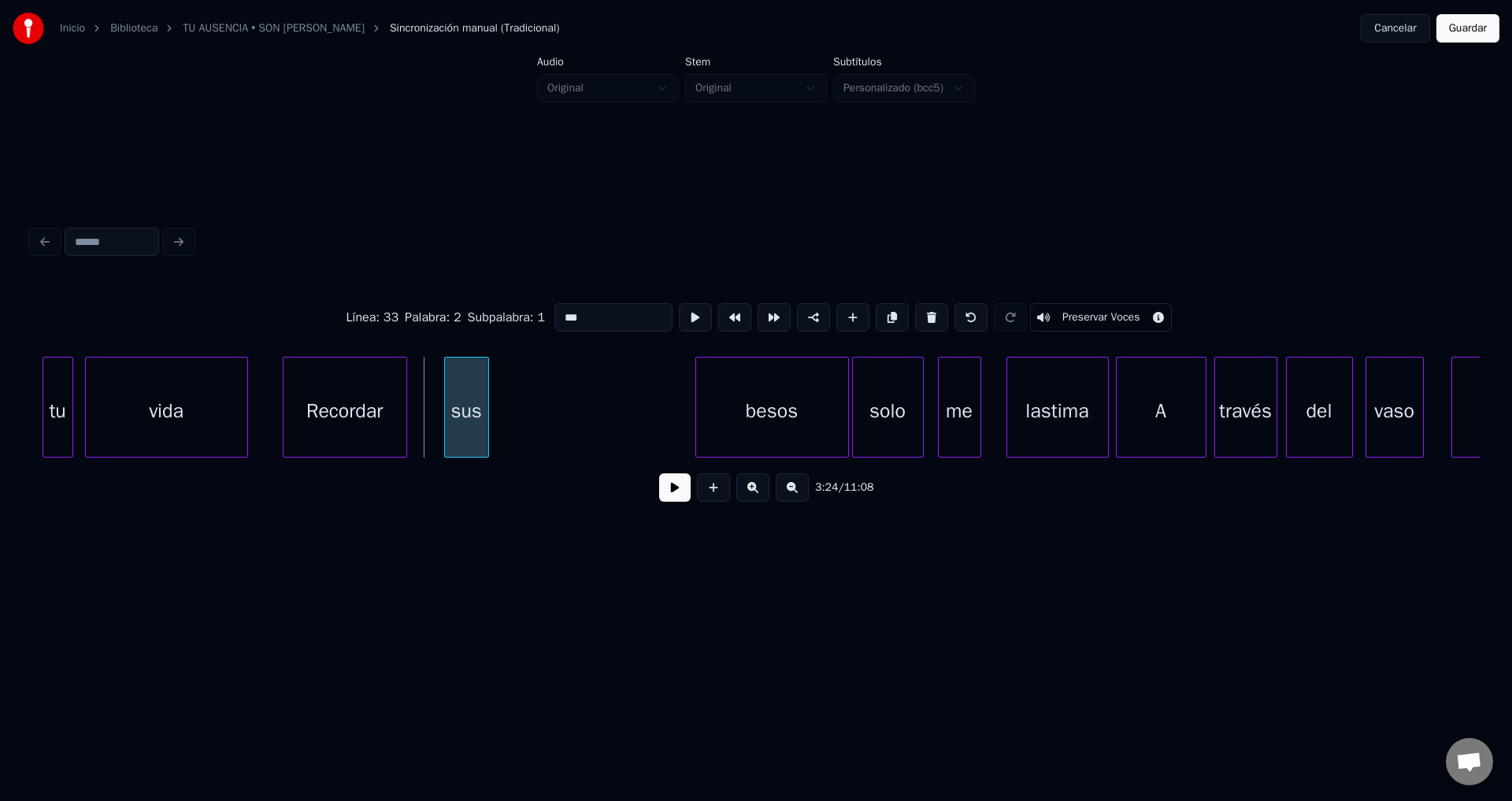 click on "sus" at bounding box center (466, 411) 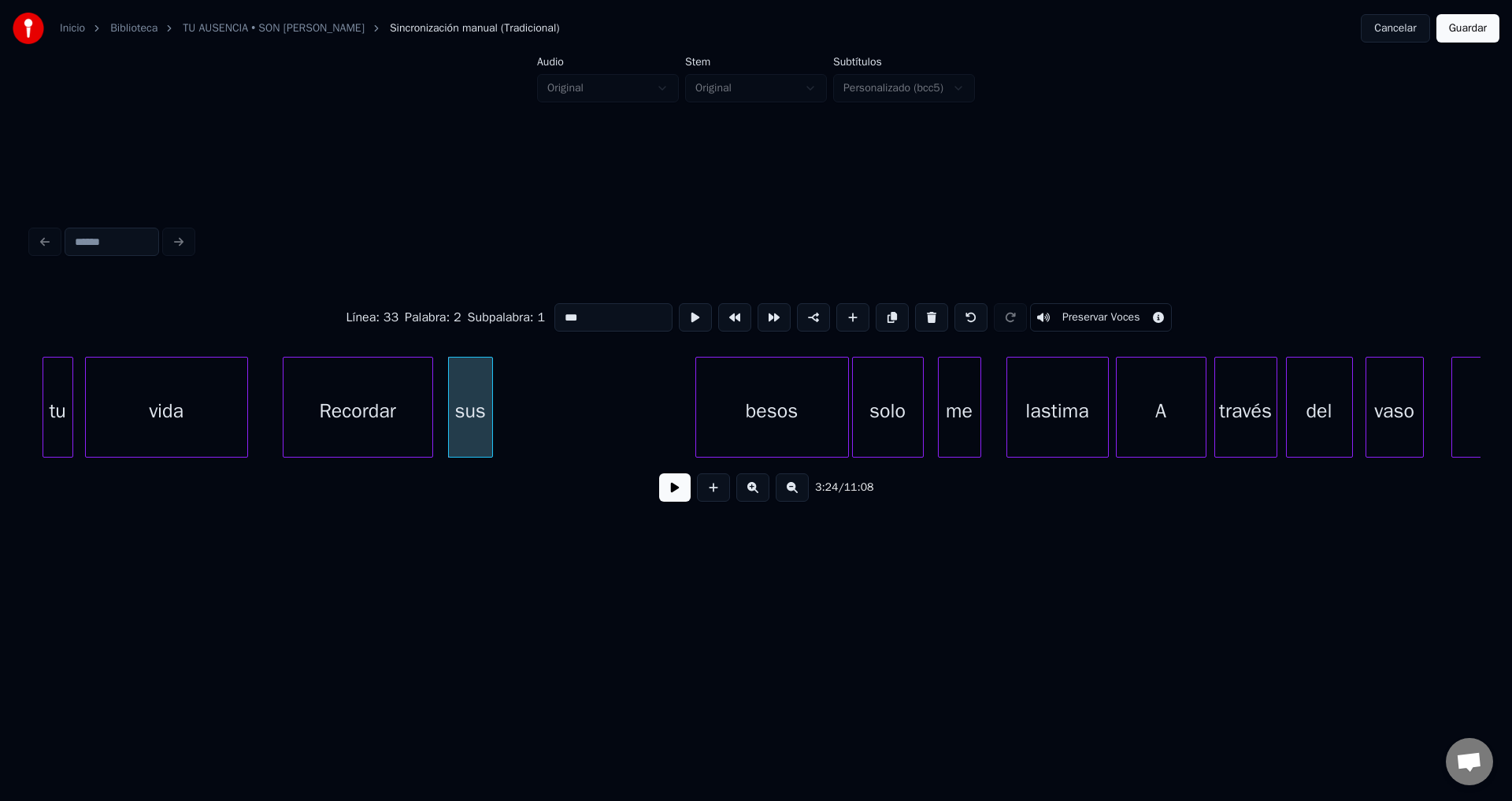 click at bounding box center [430, 407] 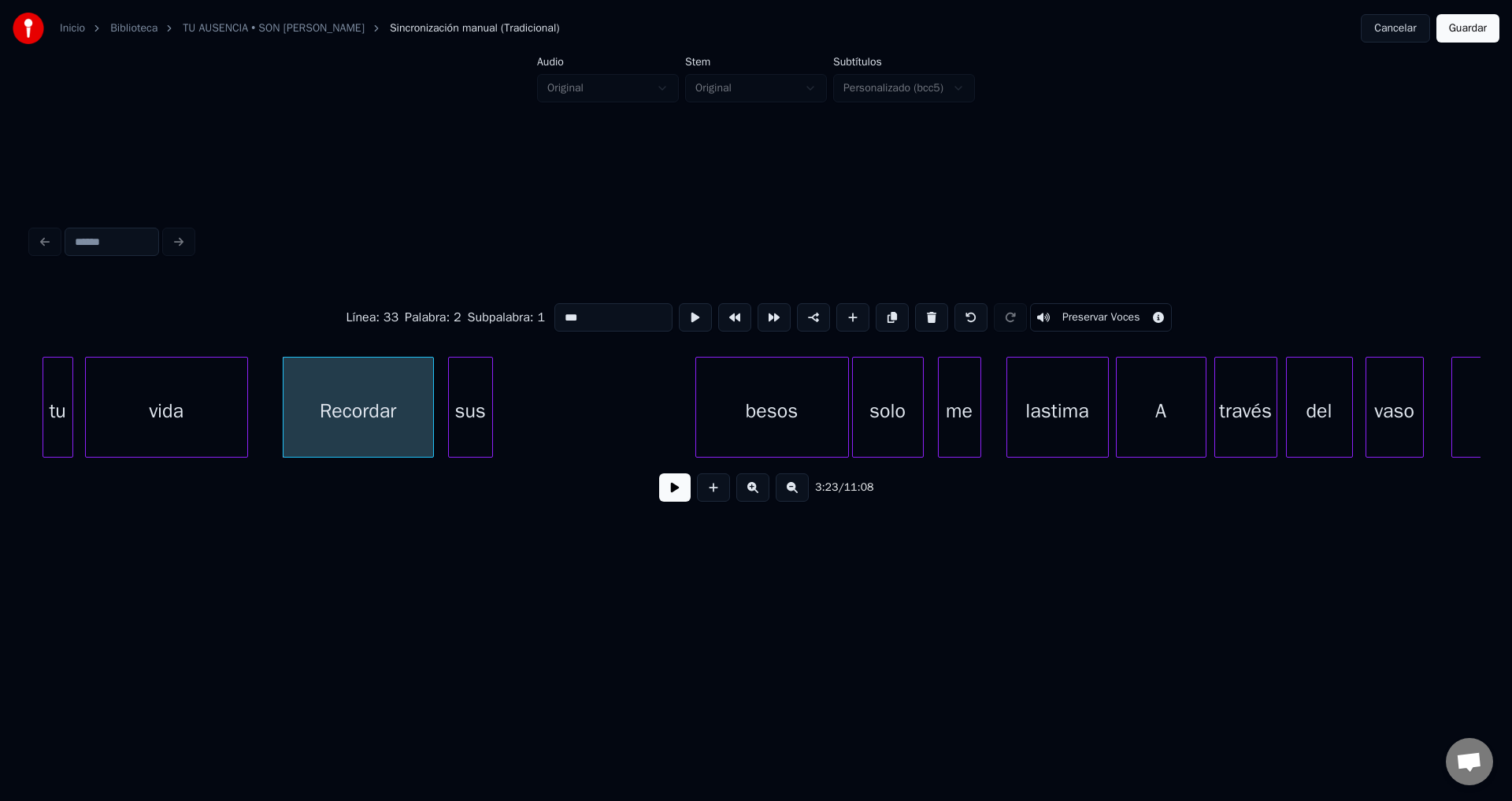 type on "***" 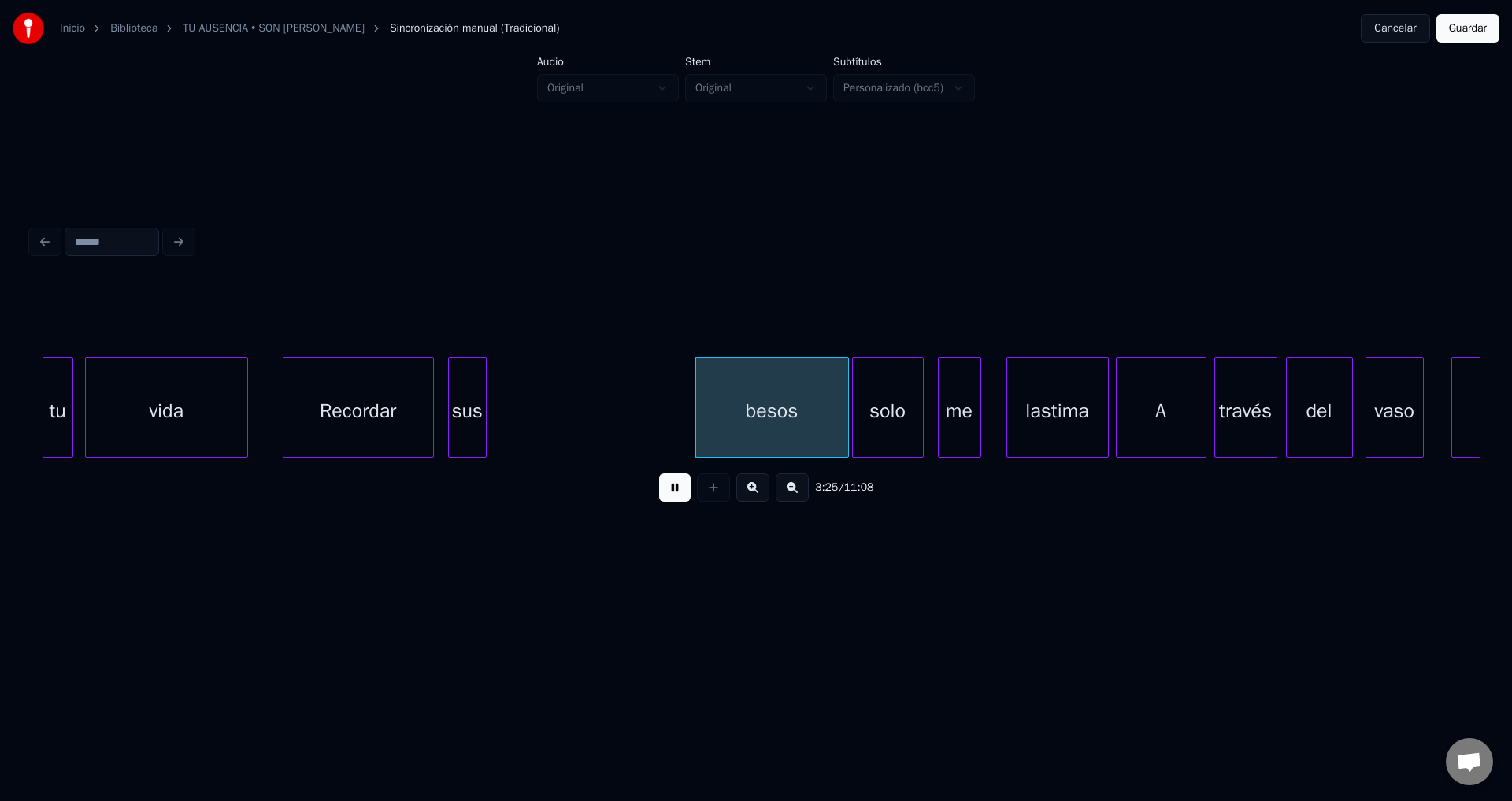 click at bounding box center (484, 407) 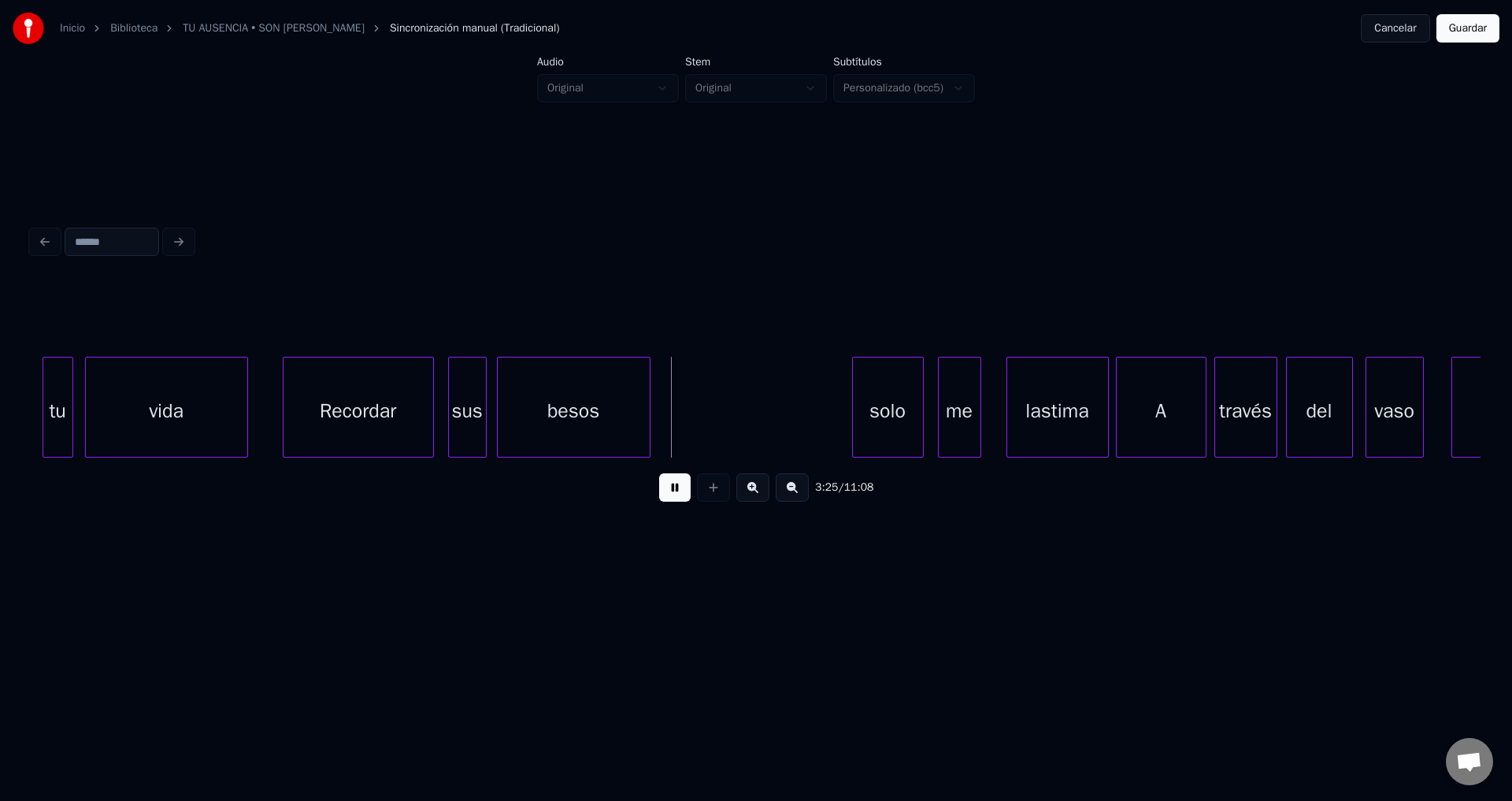 click on "besos" at bounding box center (573, 411) 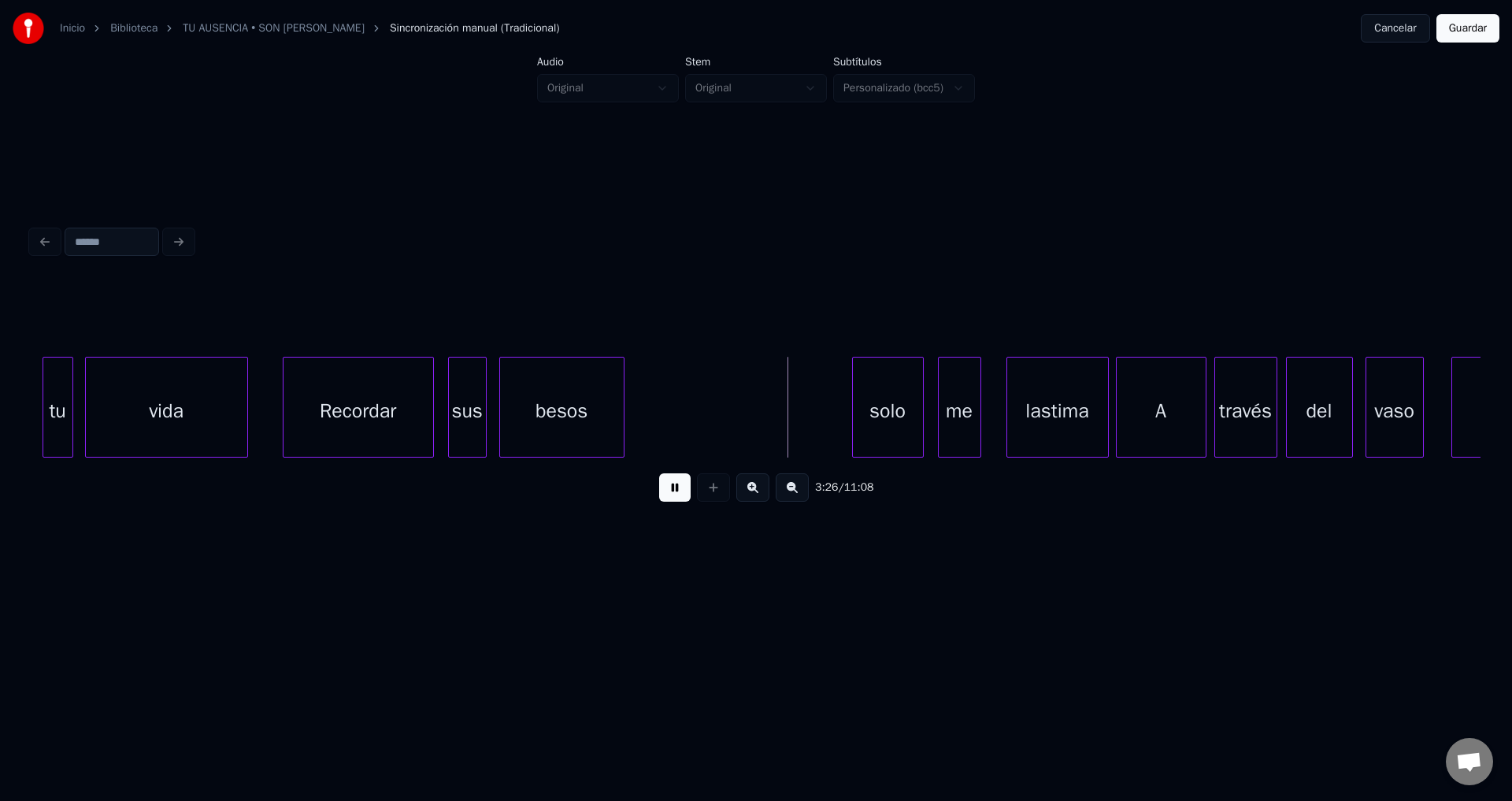 click at bounding box center (621, 407) 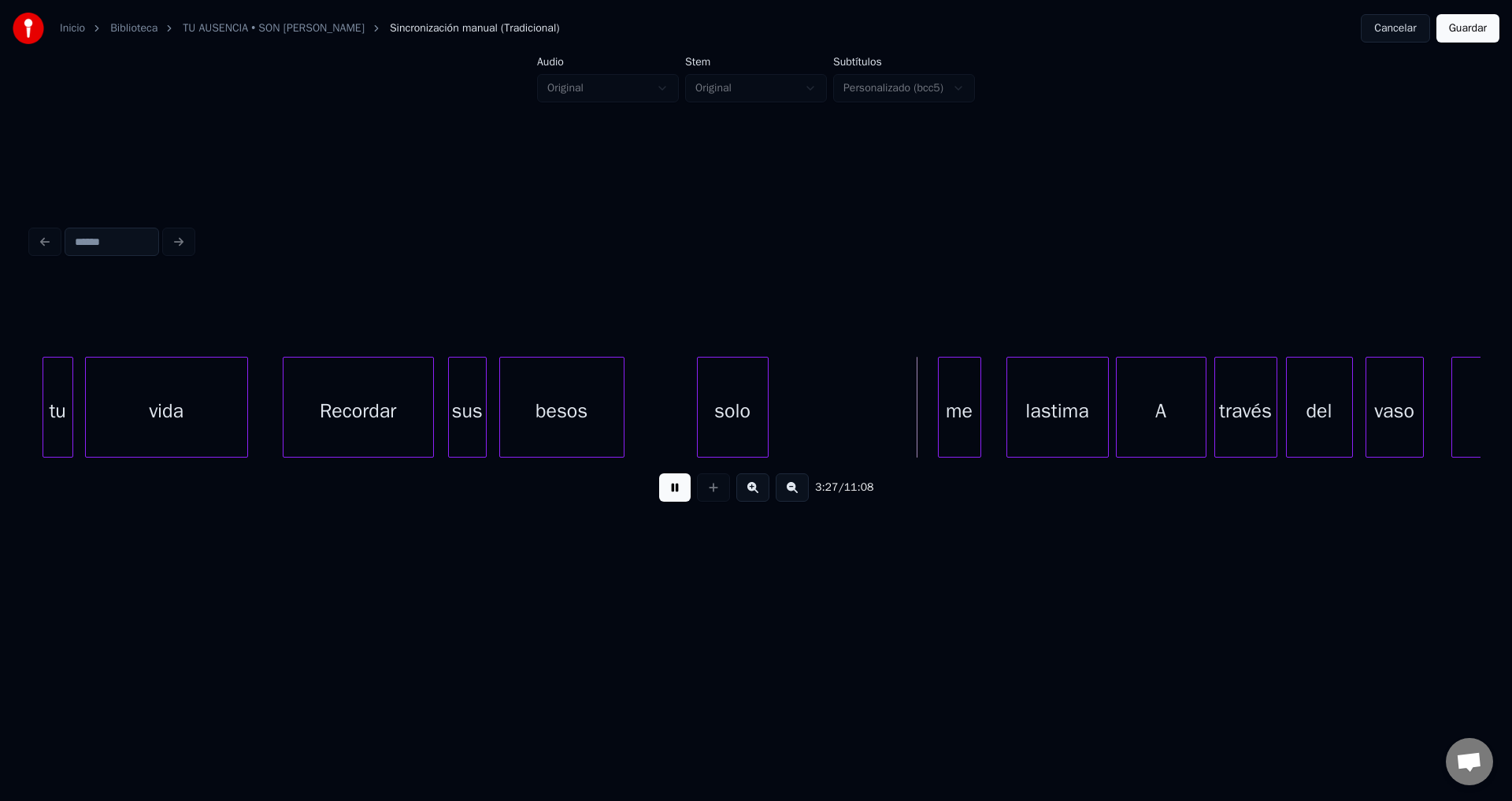 click on "solo" at bounding box center [732, 411] 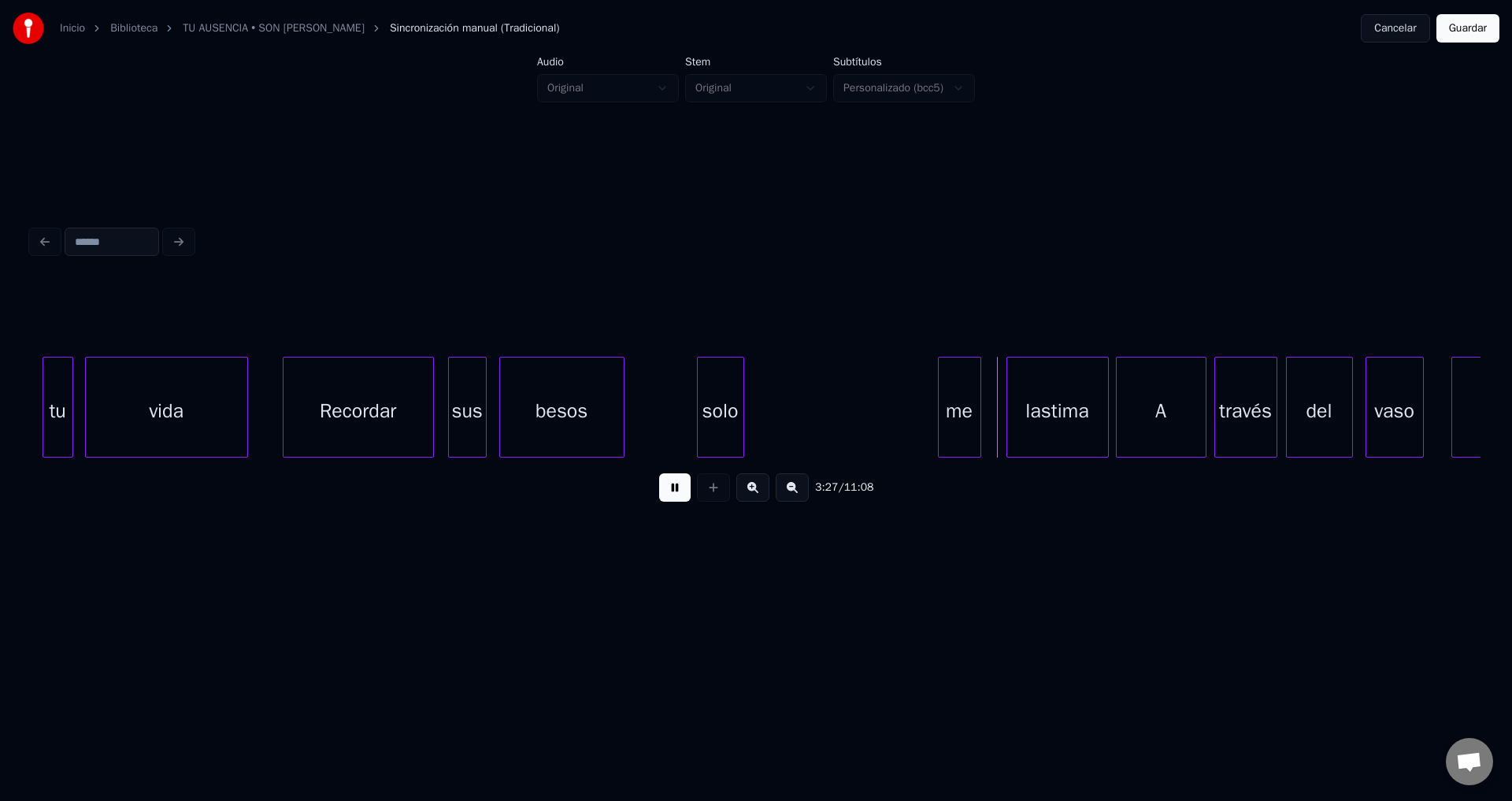 click at bounding box center (741, 407) 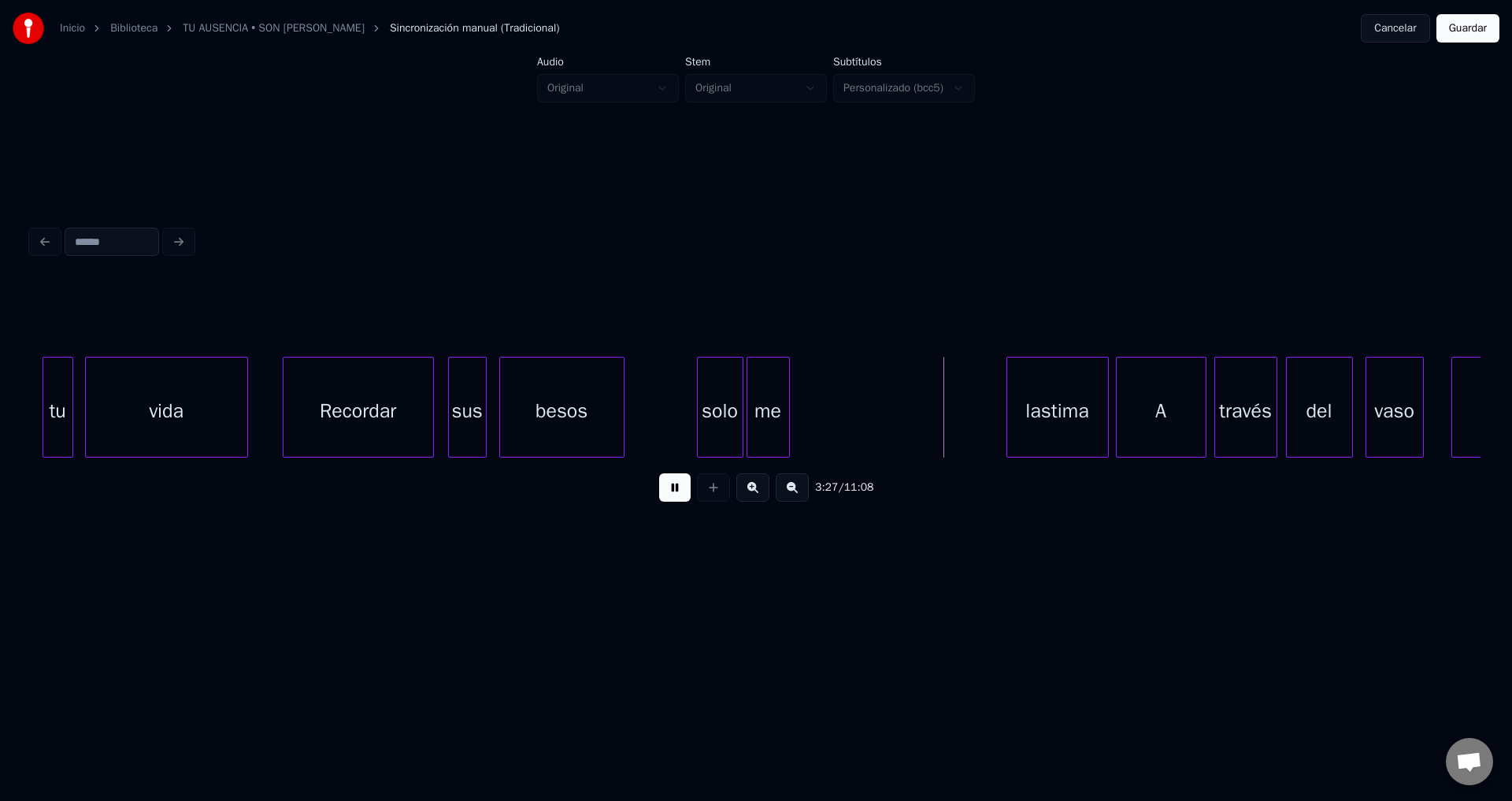 click on "me" at bounding box center (768, 411) 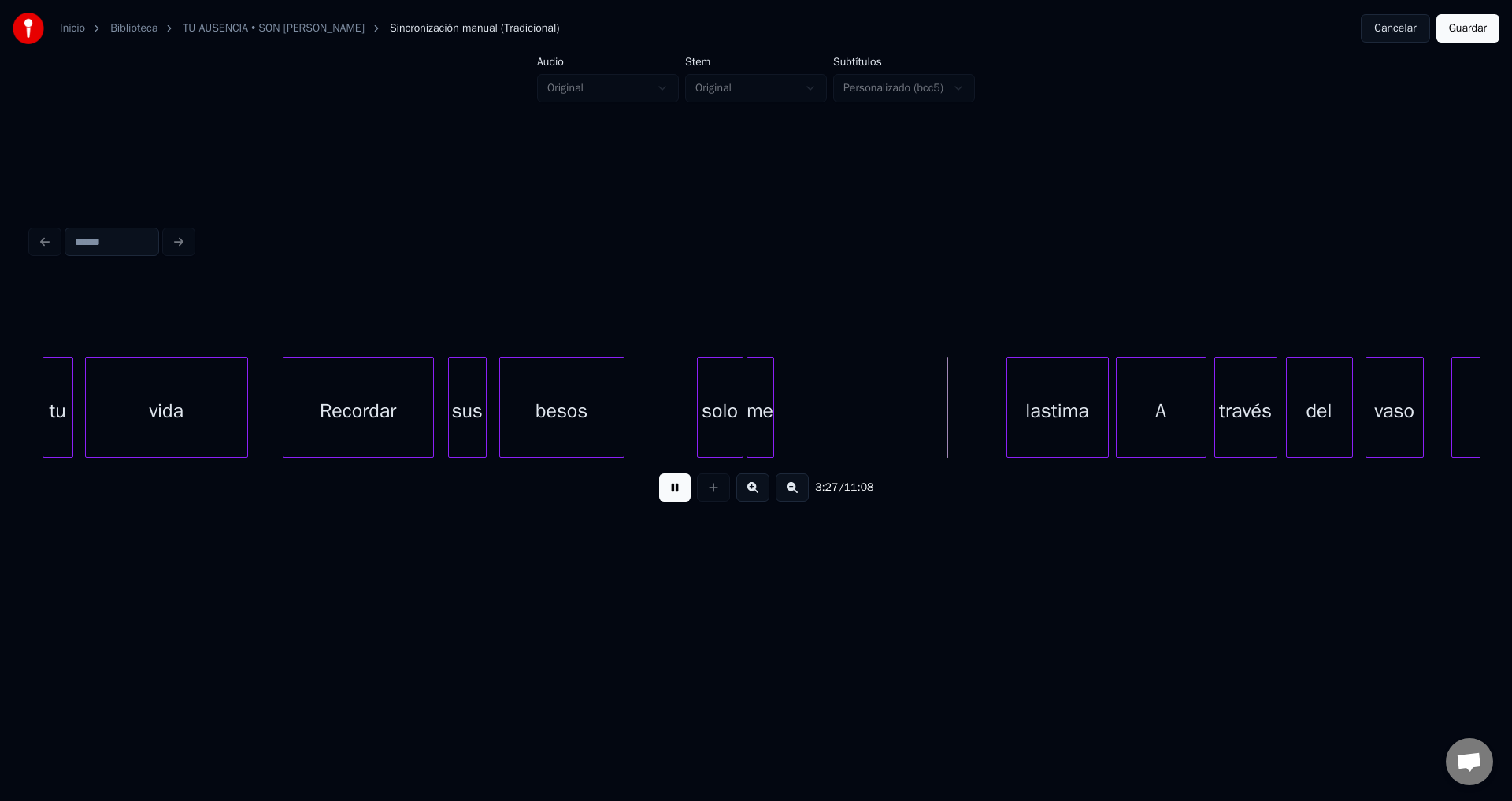 click at bounding box center [771, 407] 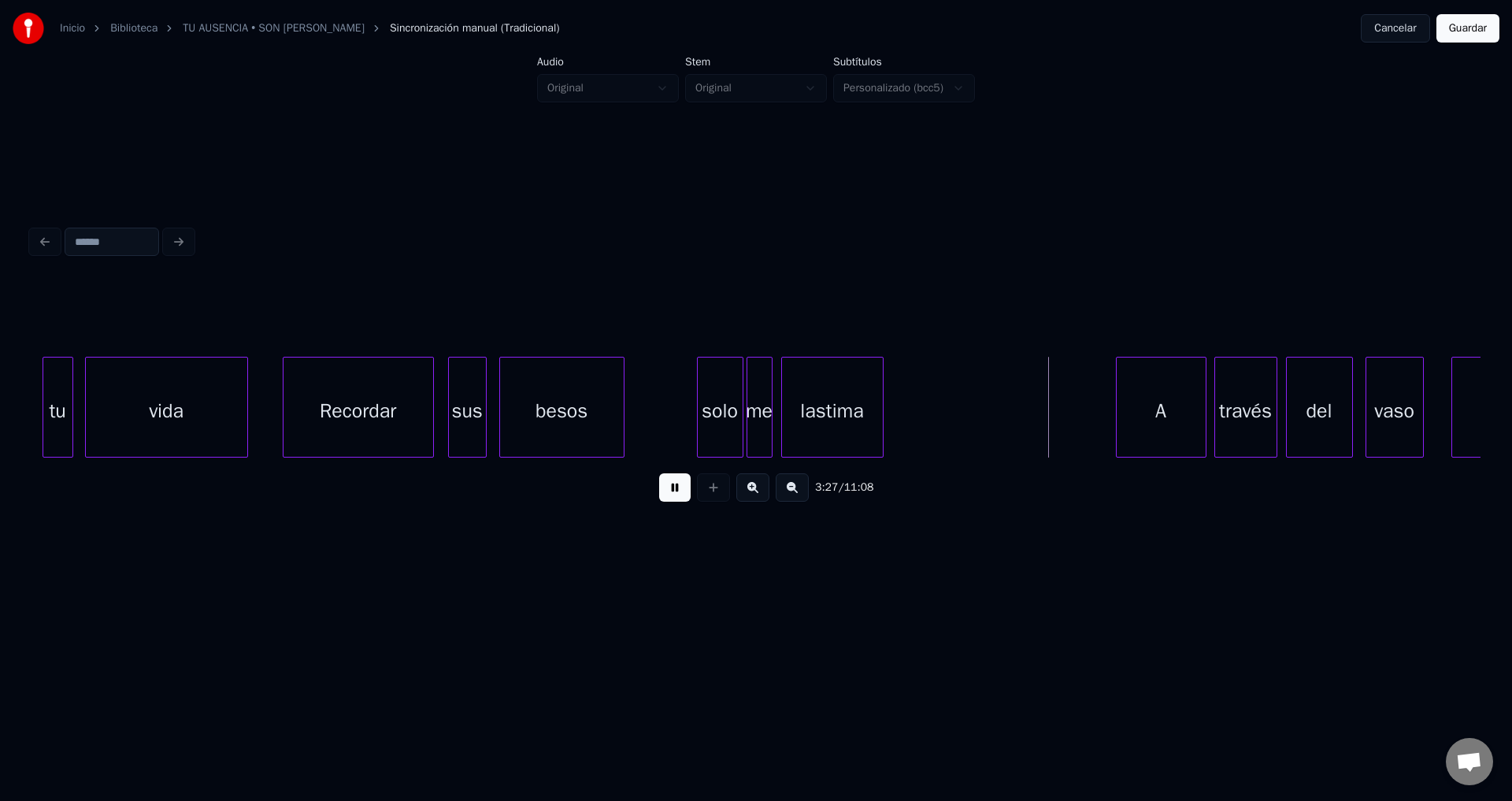 click on "lastima" at bounding box center (832, 411) 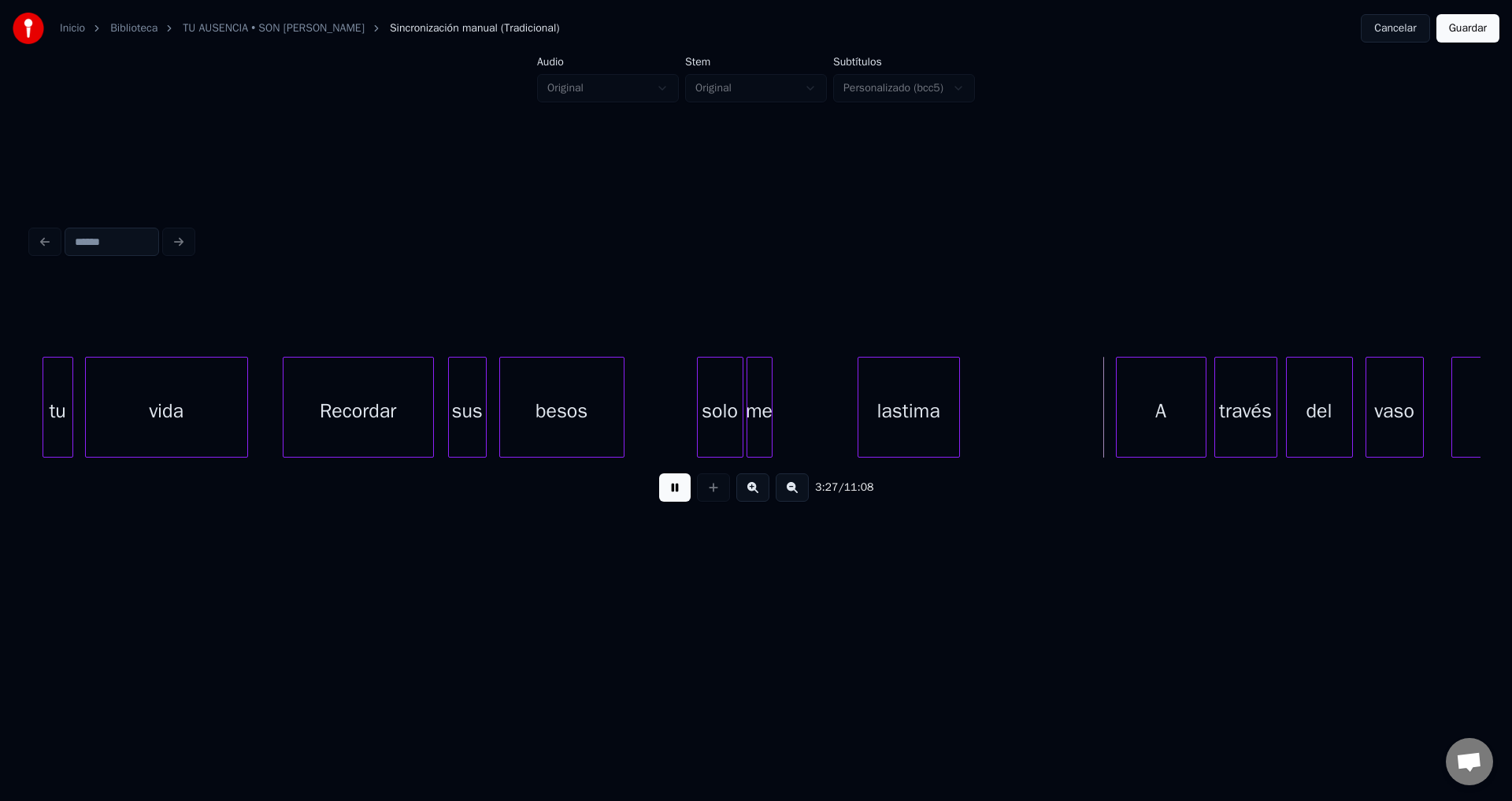 click on "lastima" at bounding box center (909, 411) 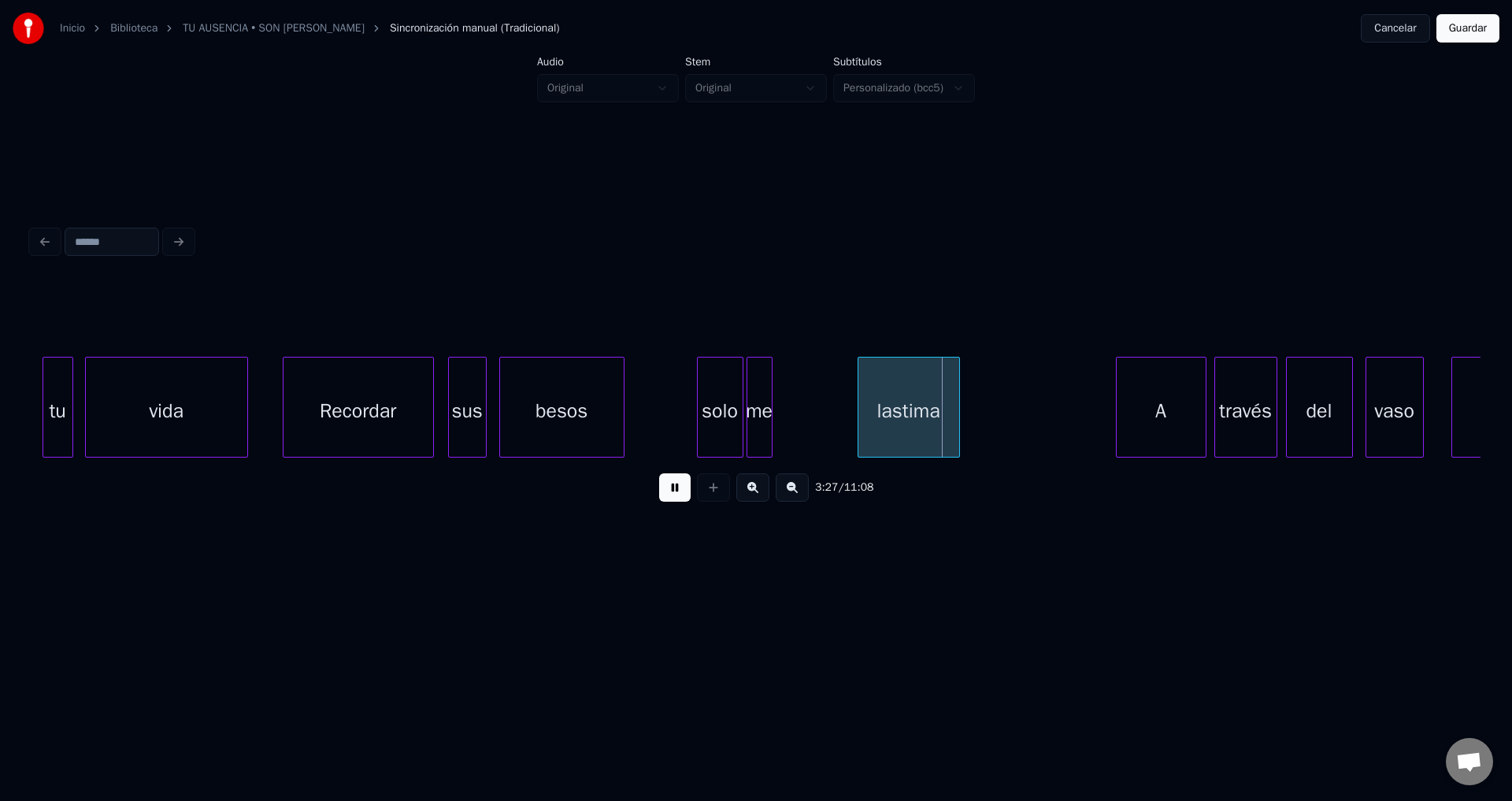 click on "tu vida Recordar sus besos solo me lastima A través del vaso yo" at bounding box center (25975, 407) 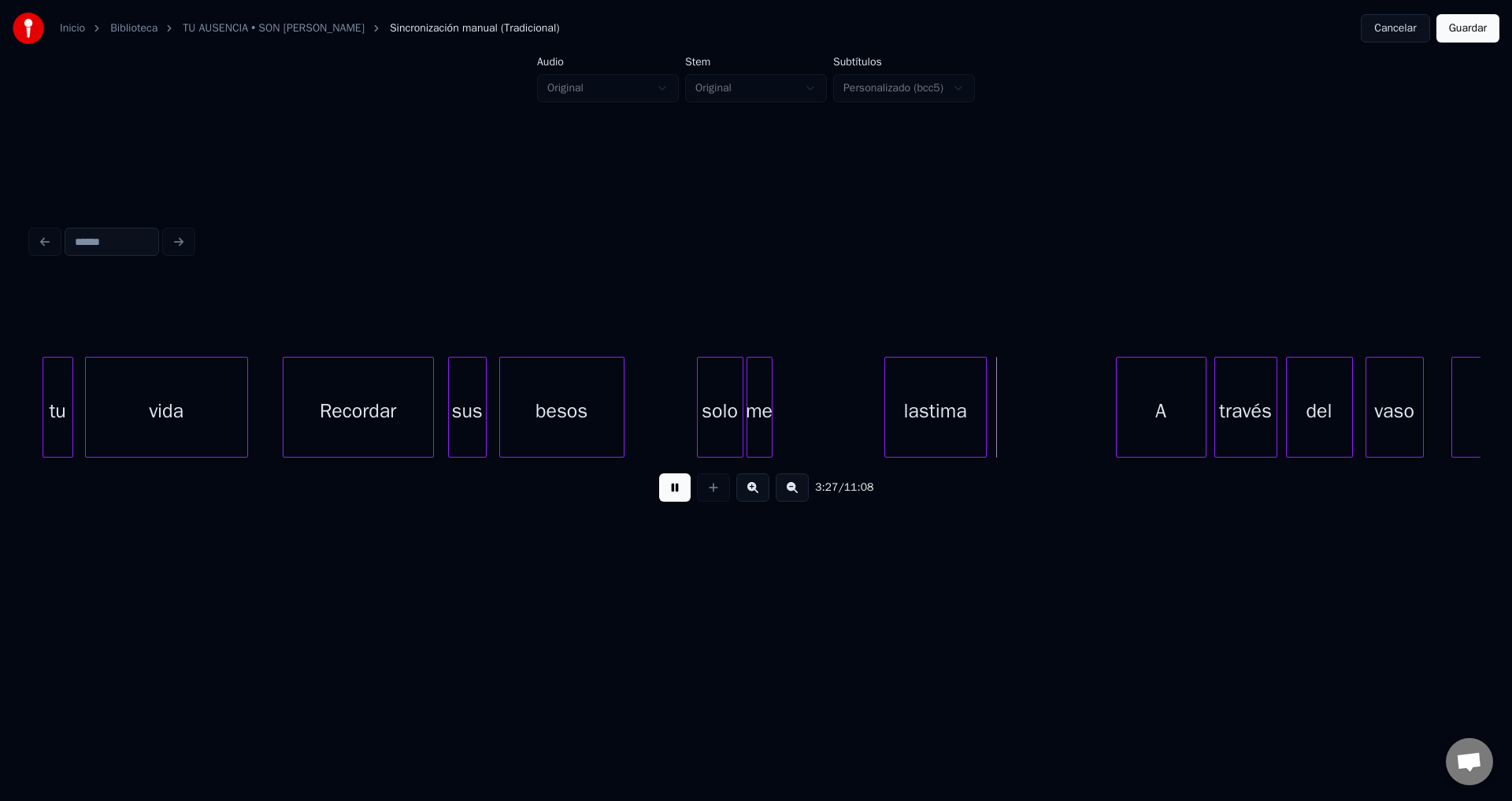 click on "lastima" at bounding box center [936, 411] 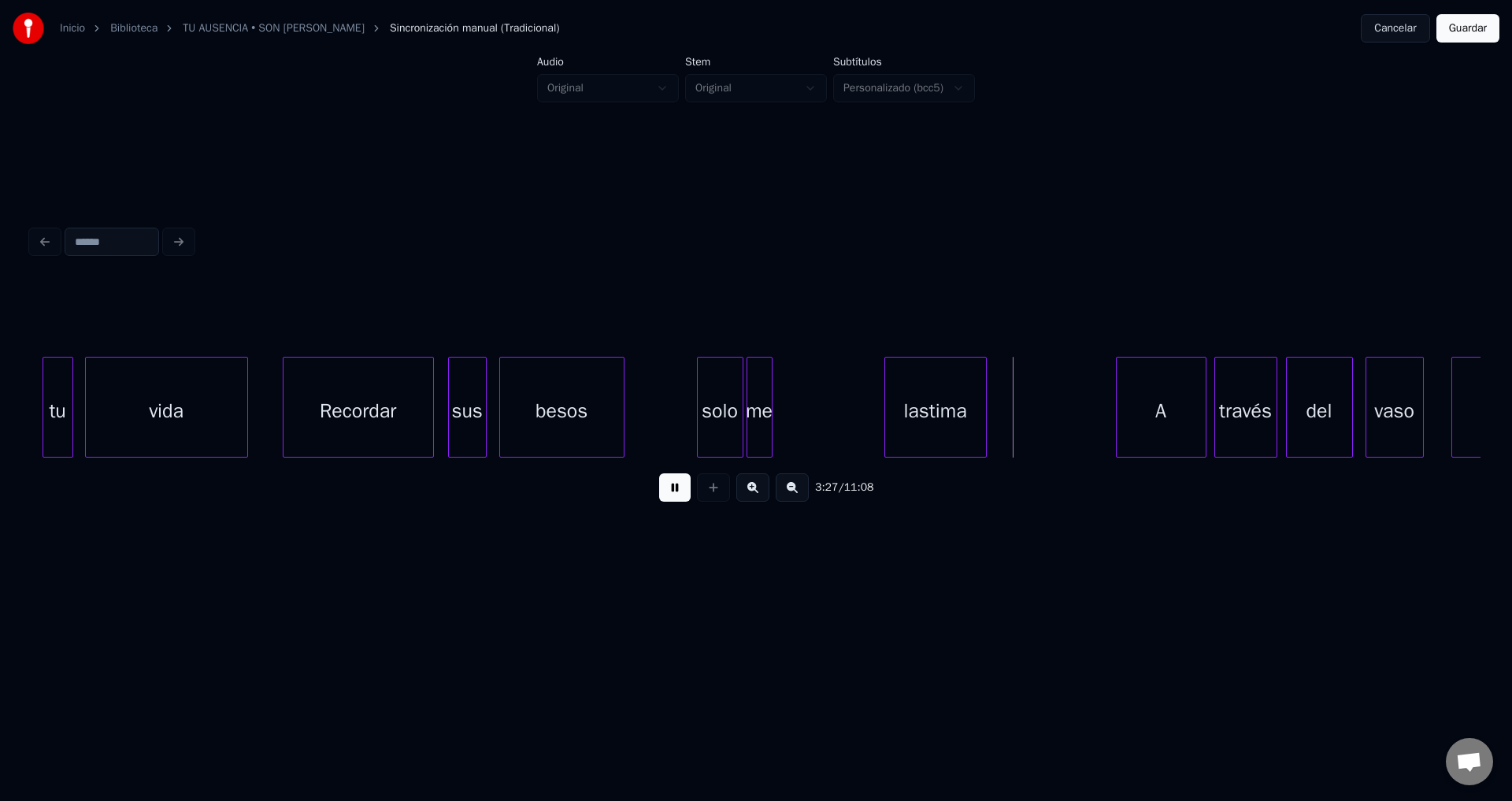click on "me" at bounding box center (759, 411) 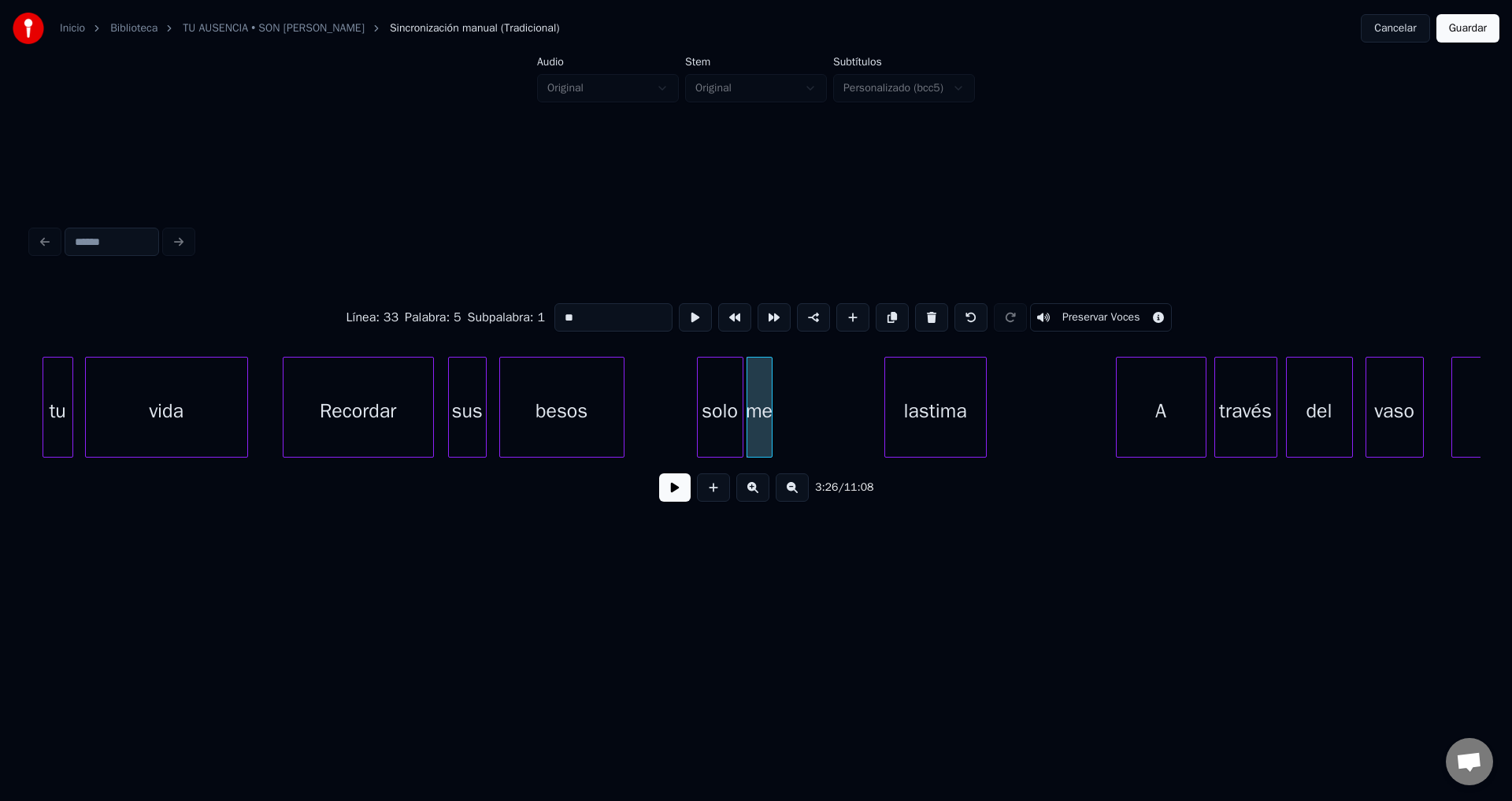 click 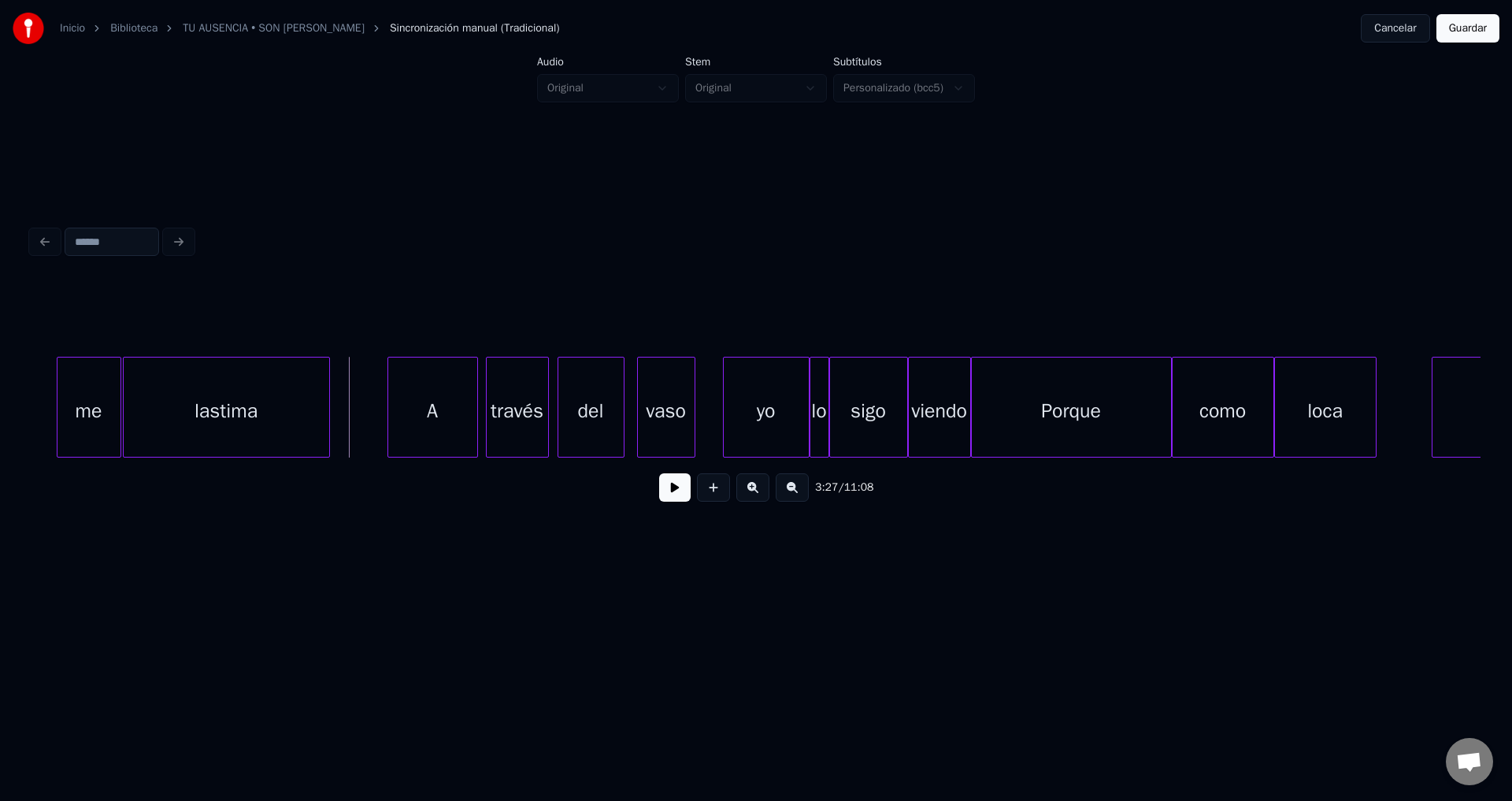 scroll, scrollTop: 0, scrollLeft: 40673, axis: horizontal 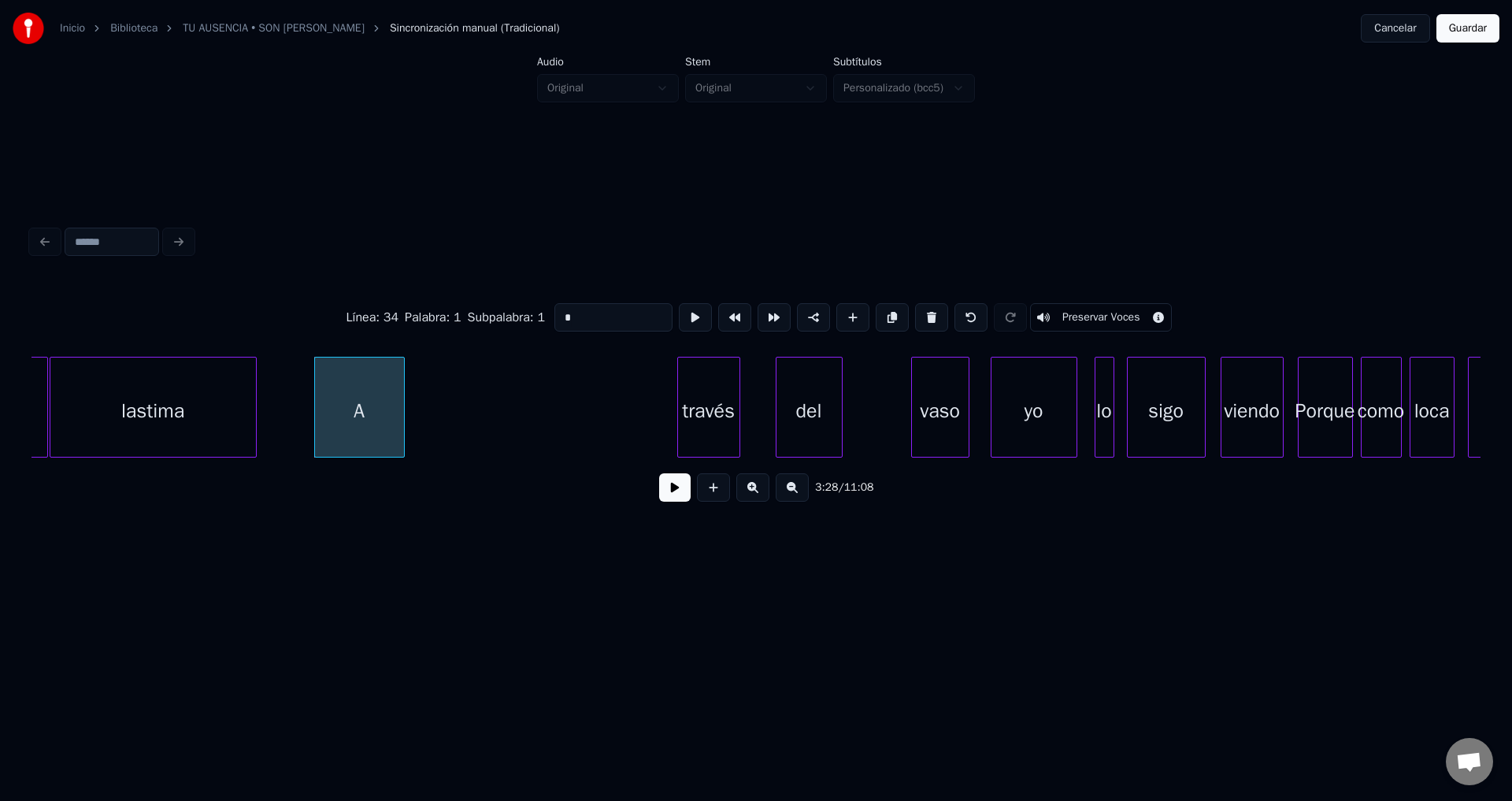 type on "*******" 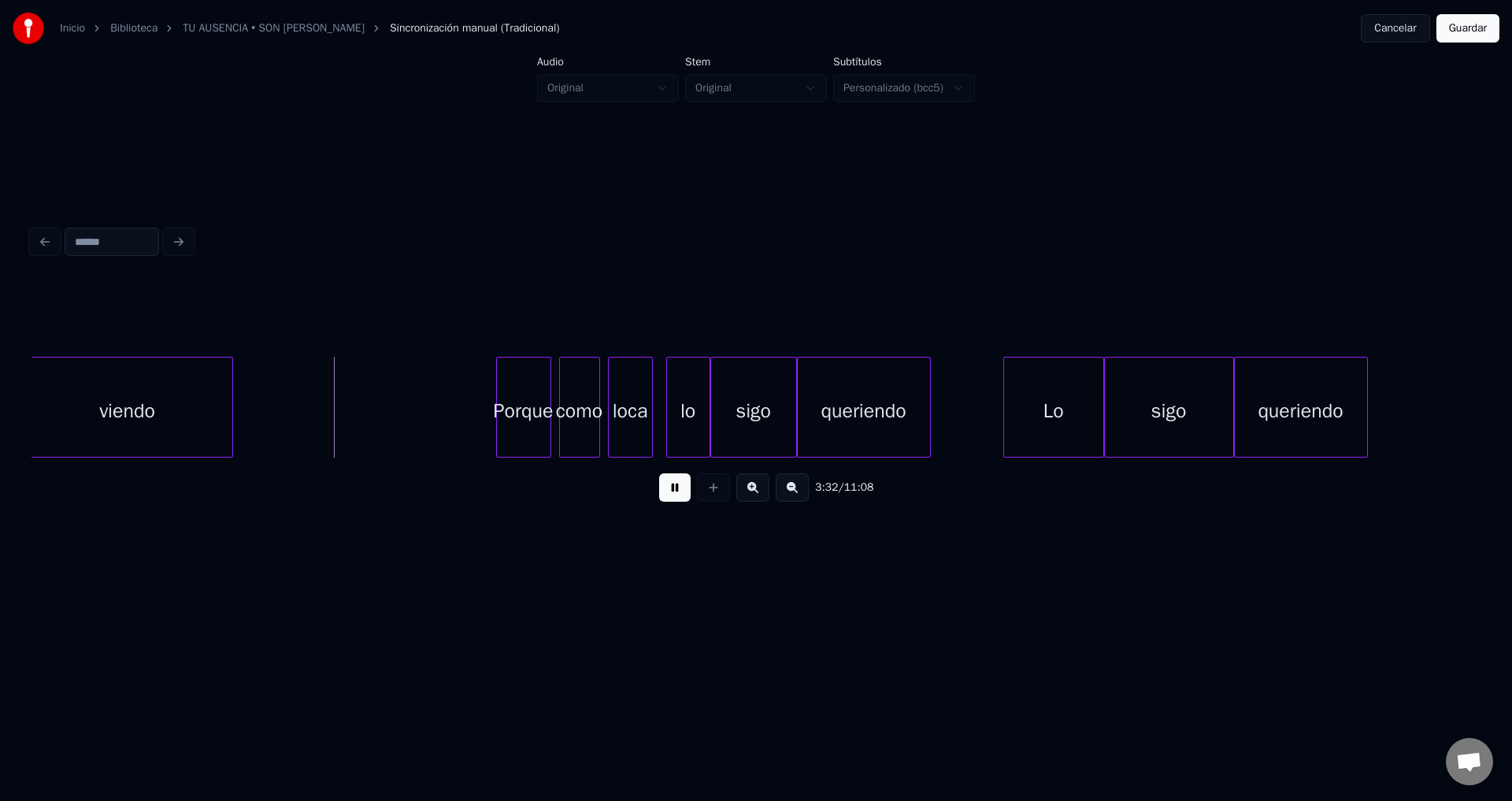 scroll, scrollTop: 0, scrollLeft: 41547, axis: horizontal 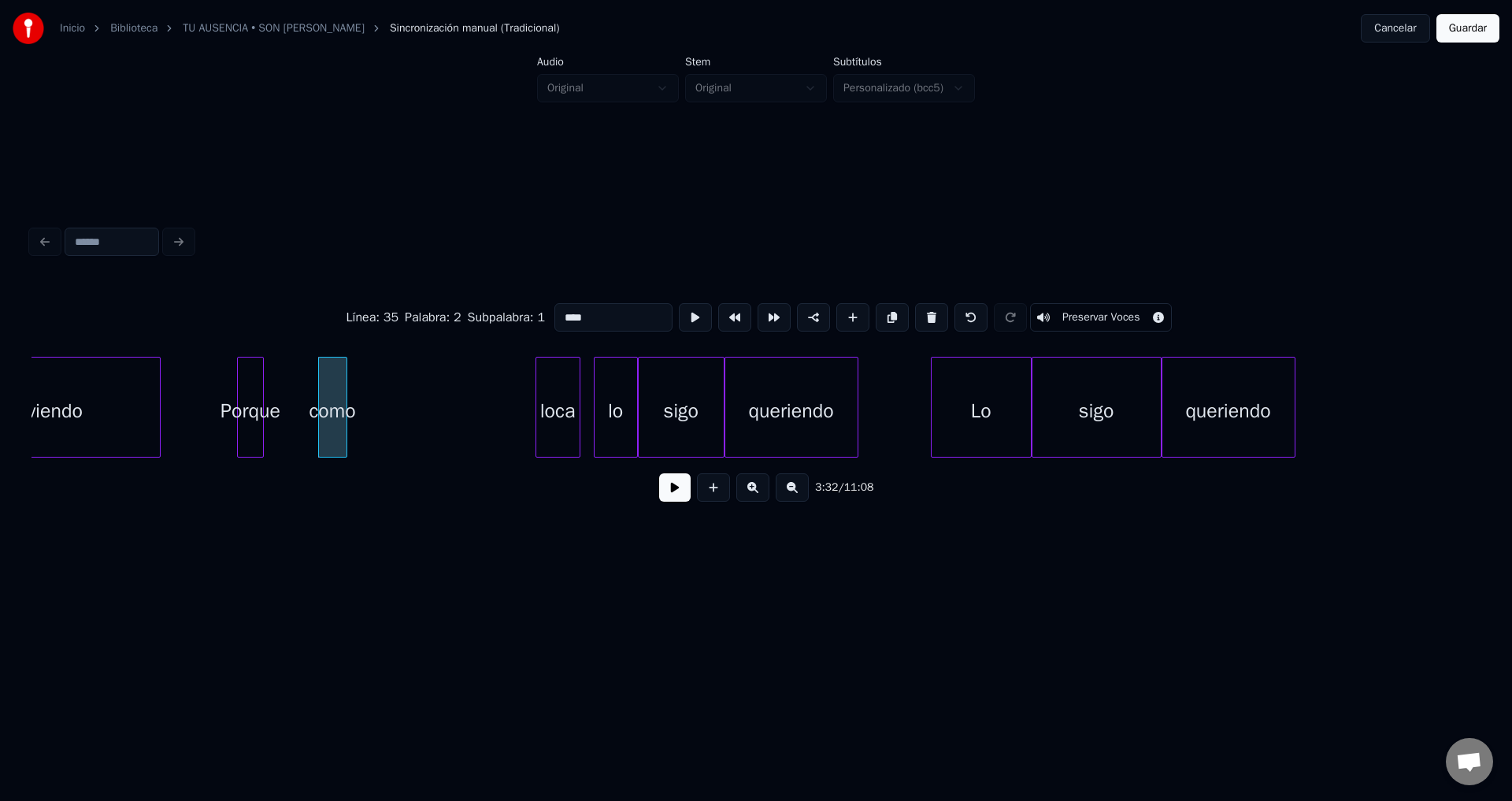 type on "******" 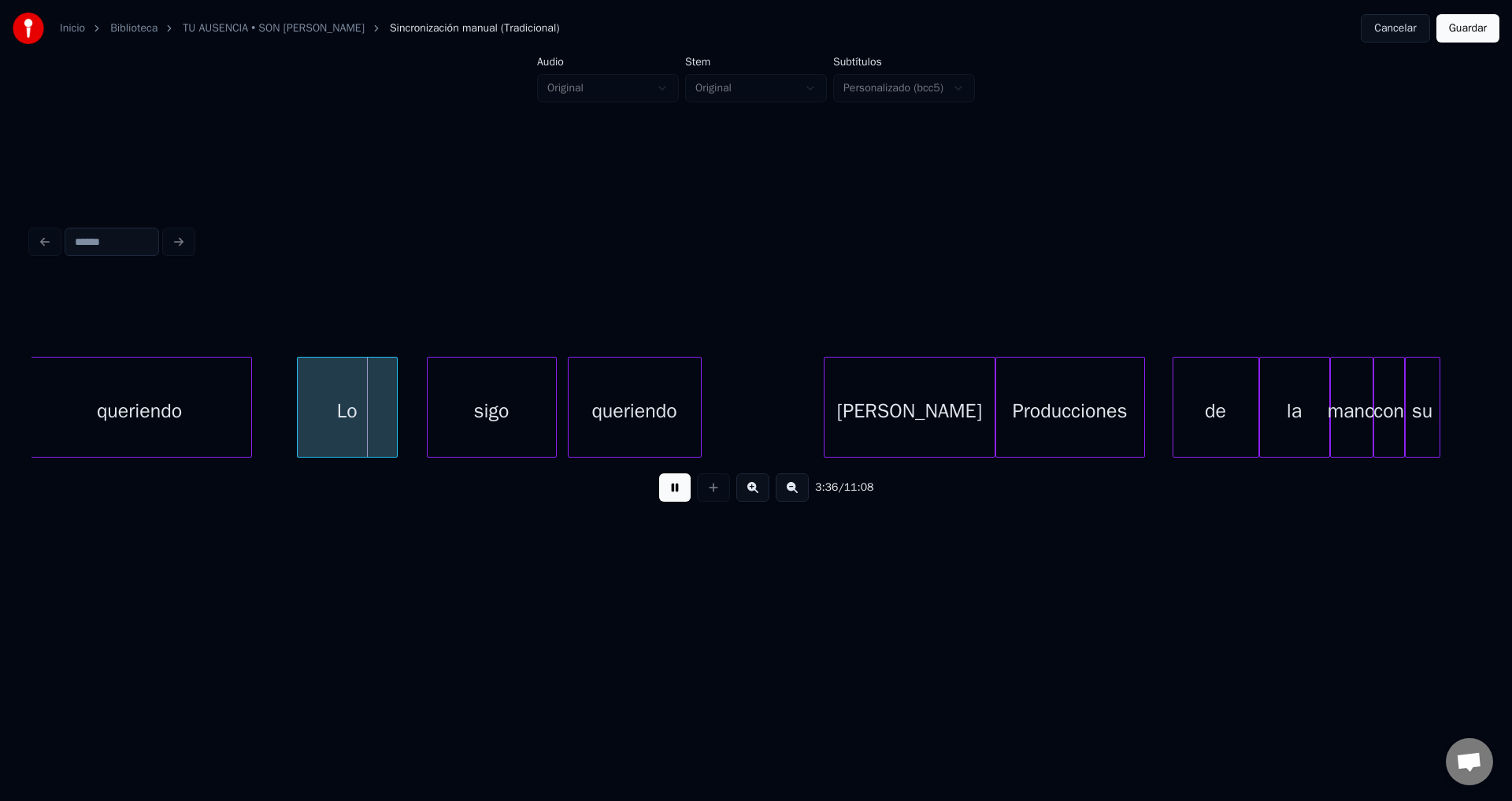 scroll, scrollTop: 0, scrollLeft: 42349, axis: horizontal 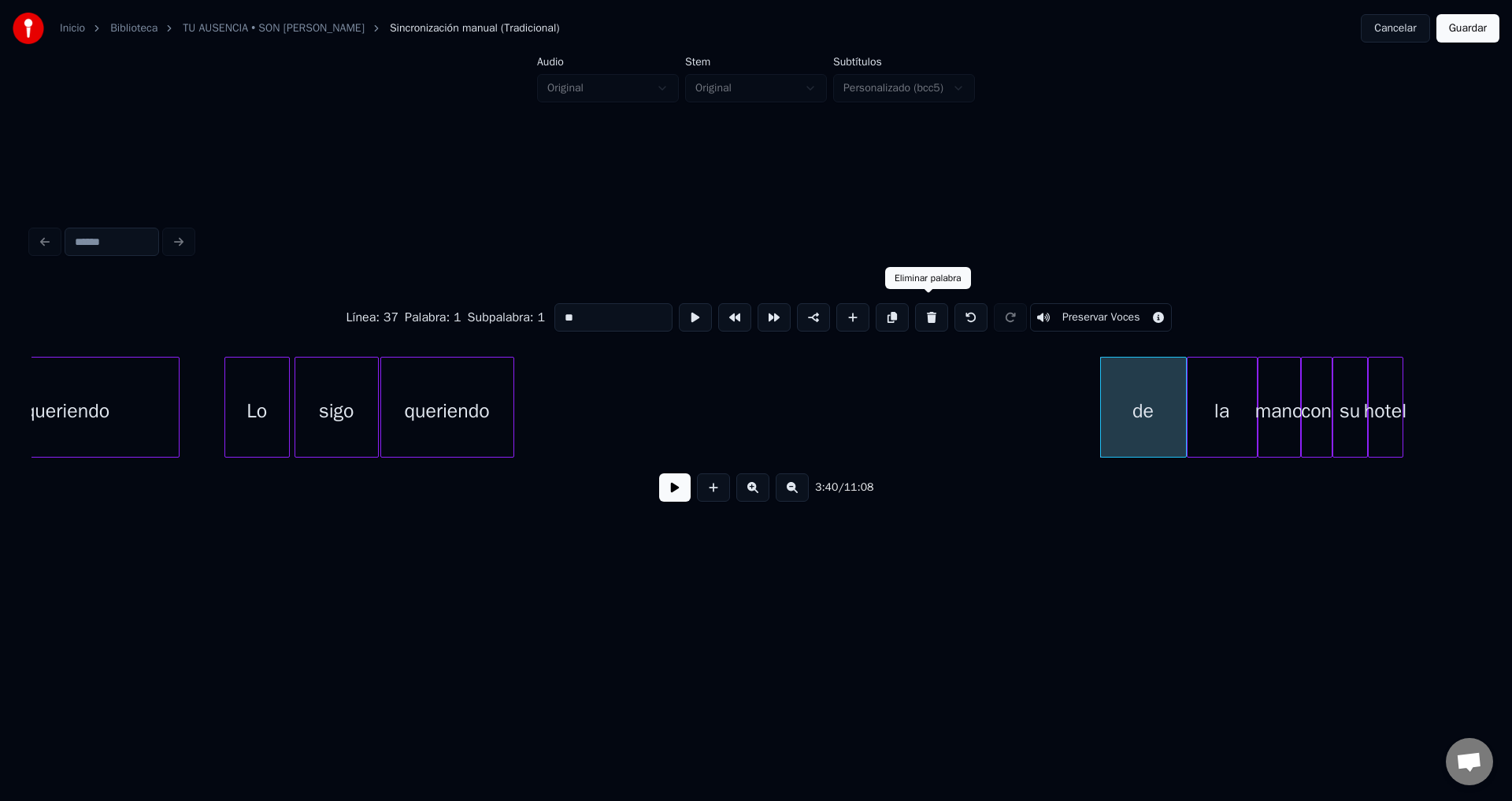 type on "**" 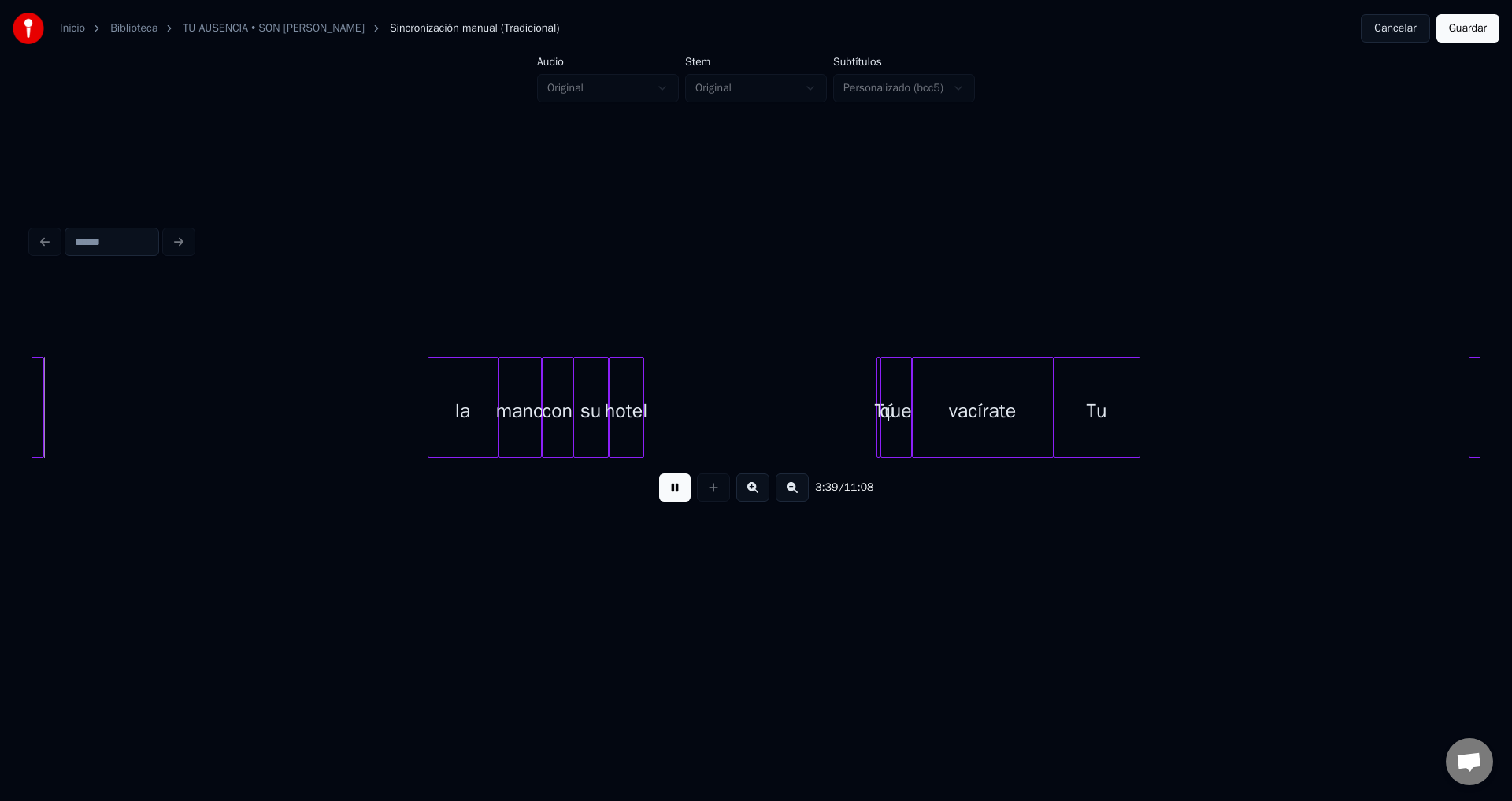 scroll, scrollTop: 0, scrollLeft: 43116, axis: horizontal 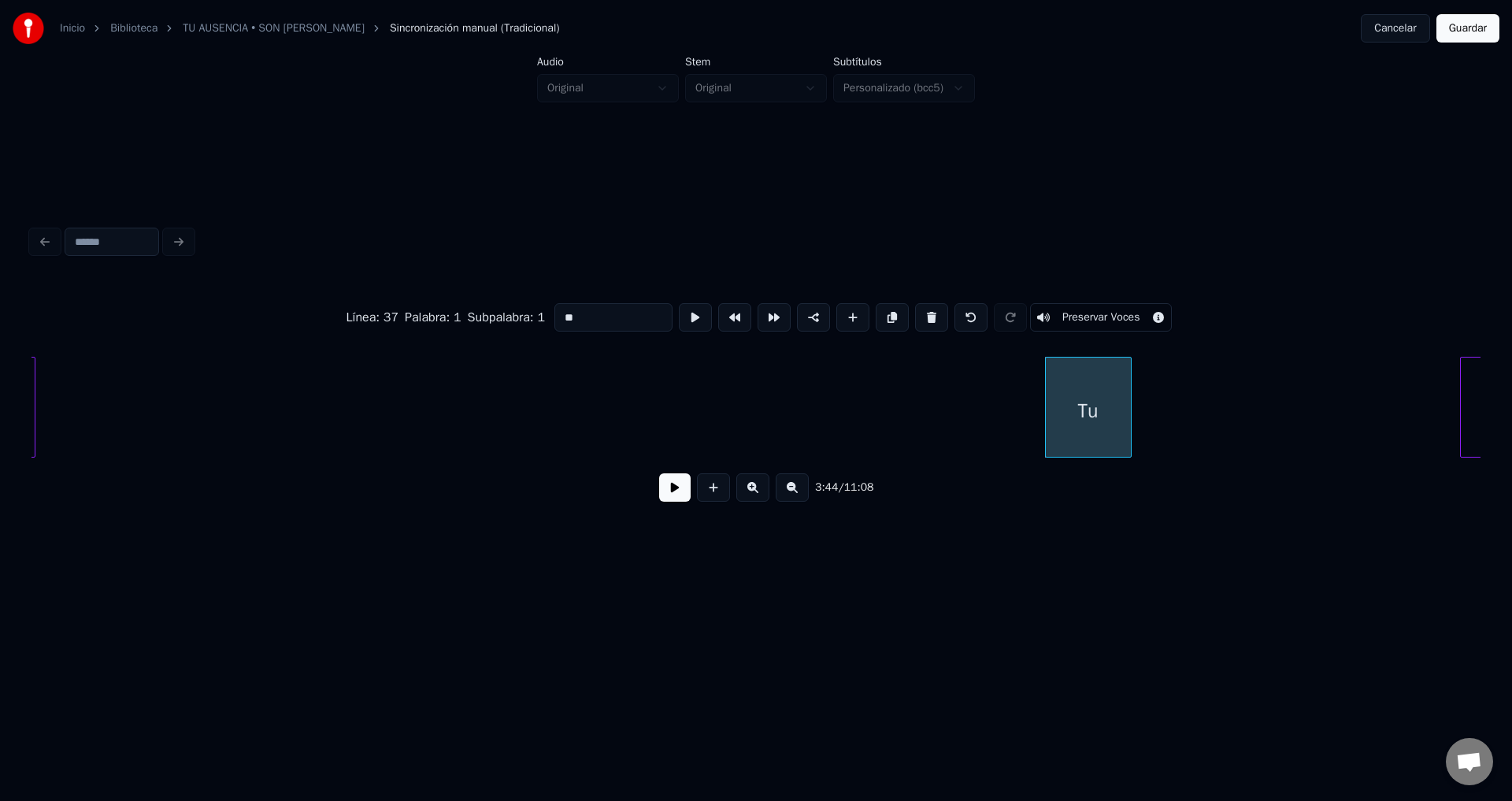 type on "********" 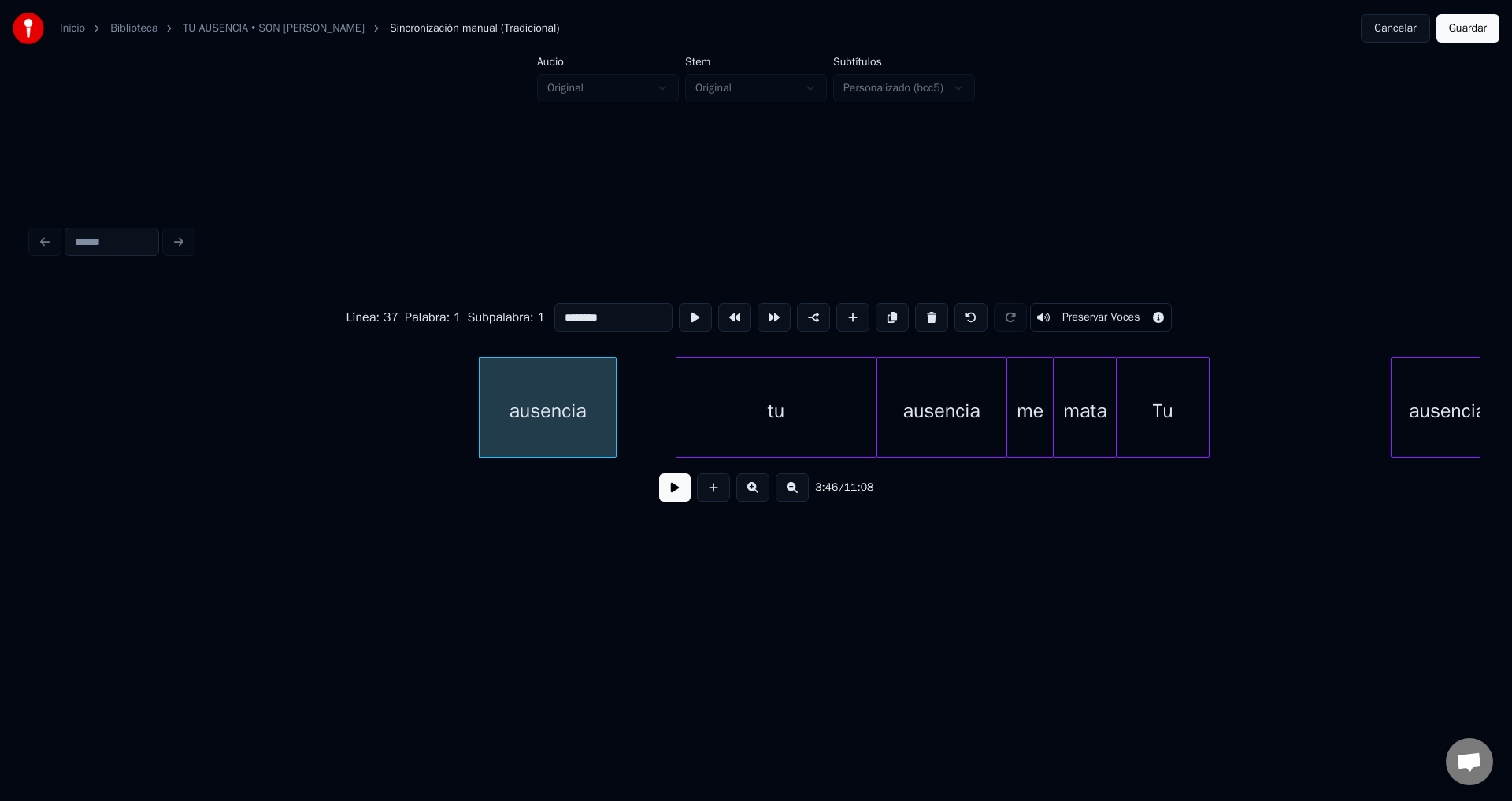 scroll, scrollTop: 0, scrollLeft: 44172, axis: horizontal 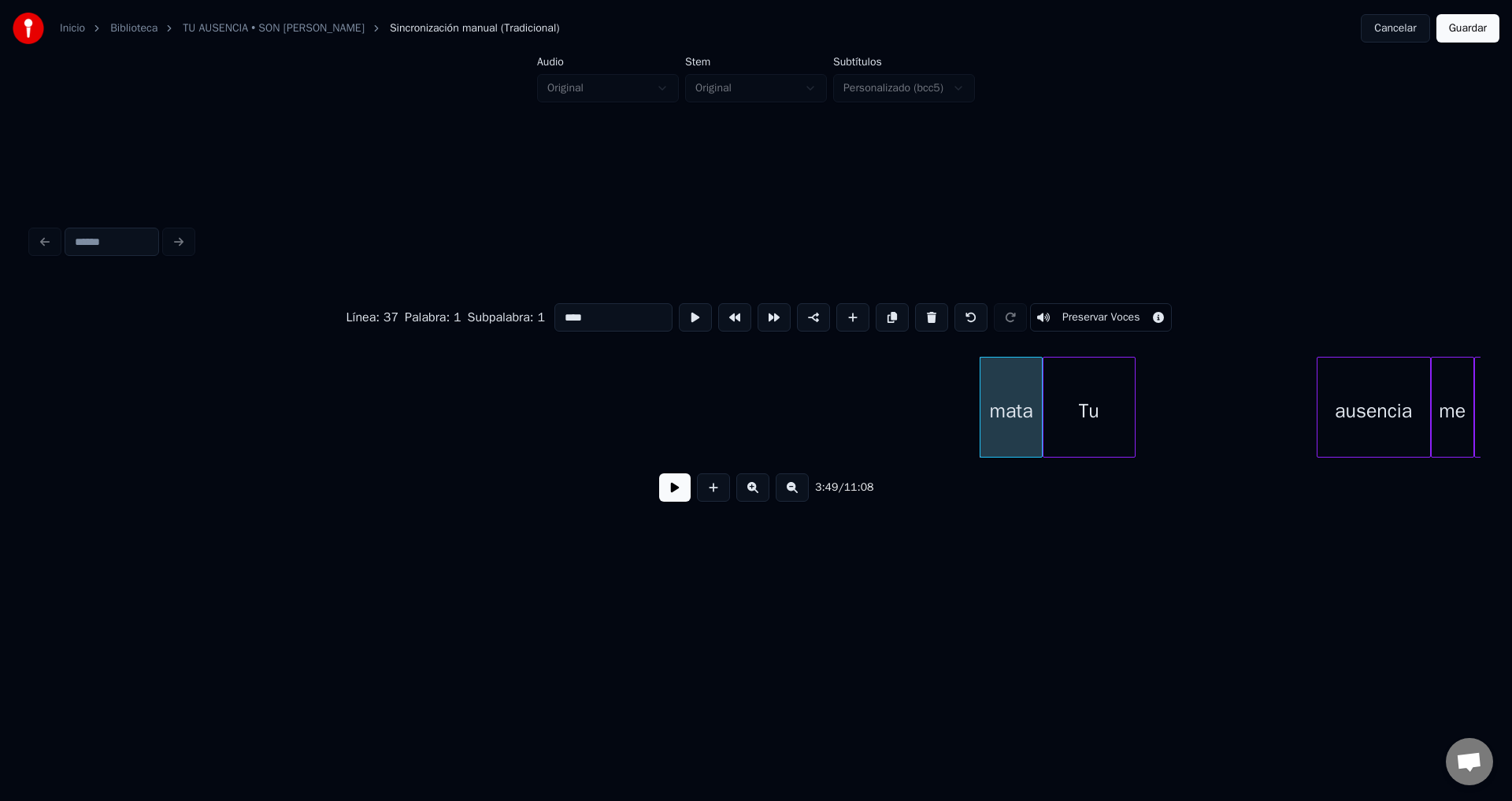 type on "**" 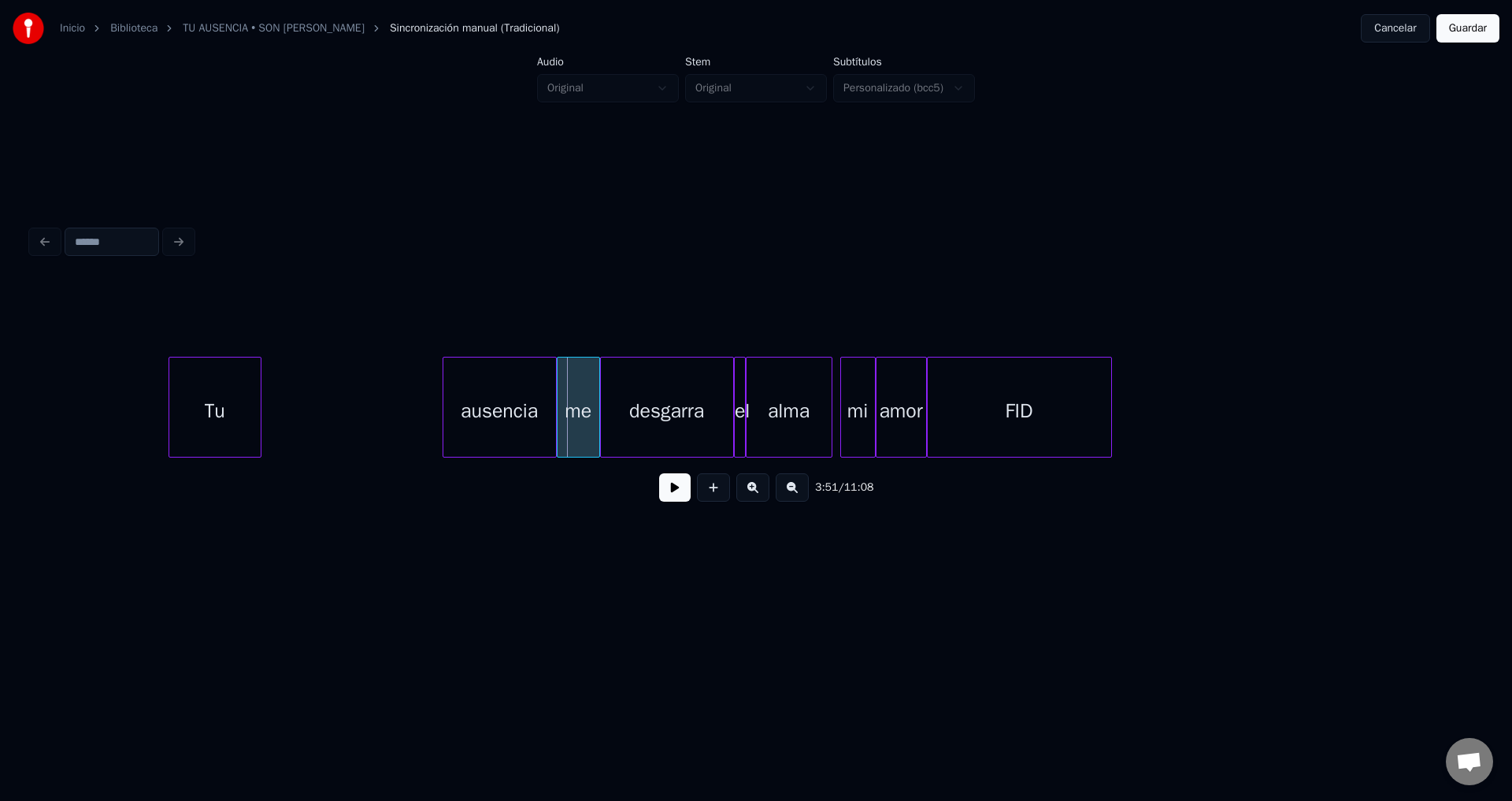 scroll, scrollTop: 0, scrollLeft: 45119, axis: horizontal 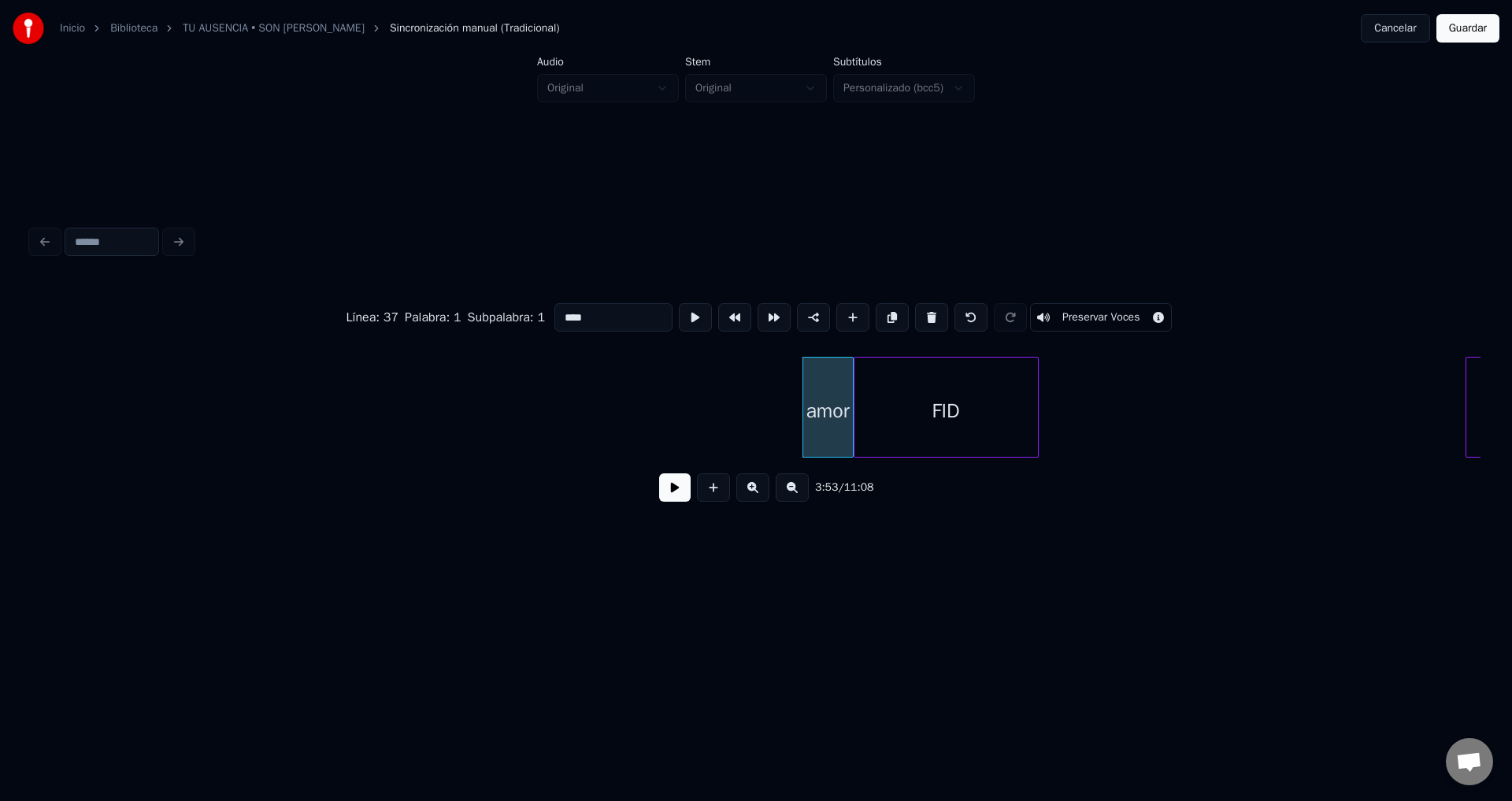type on "***" 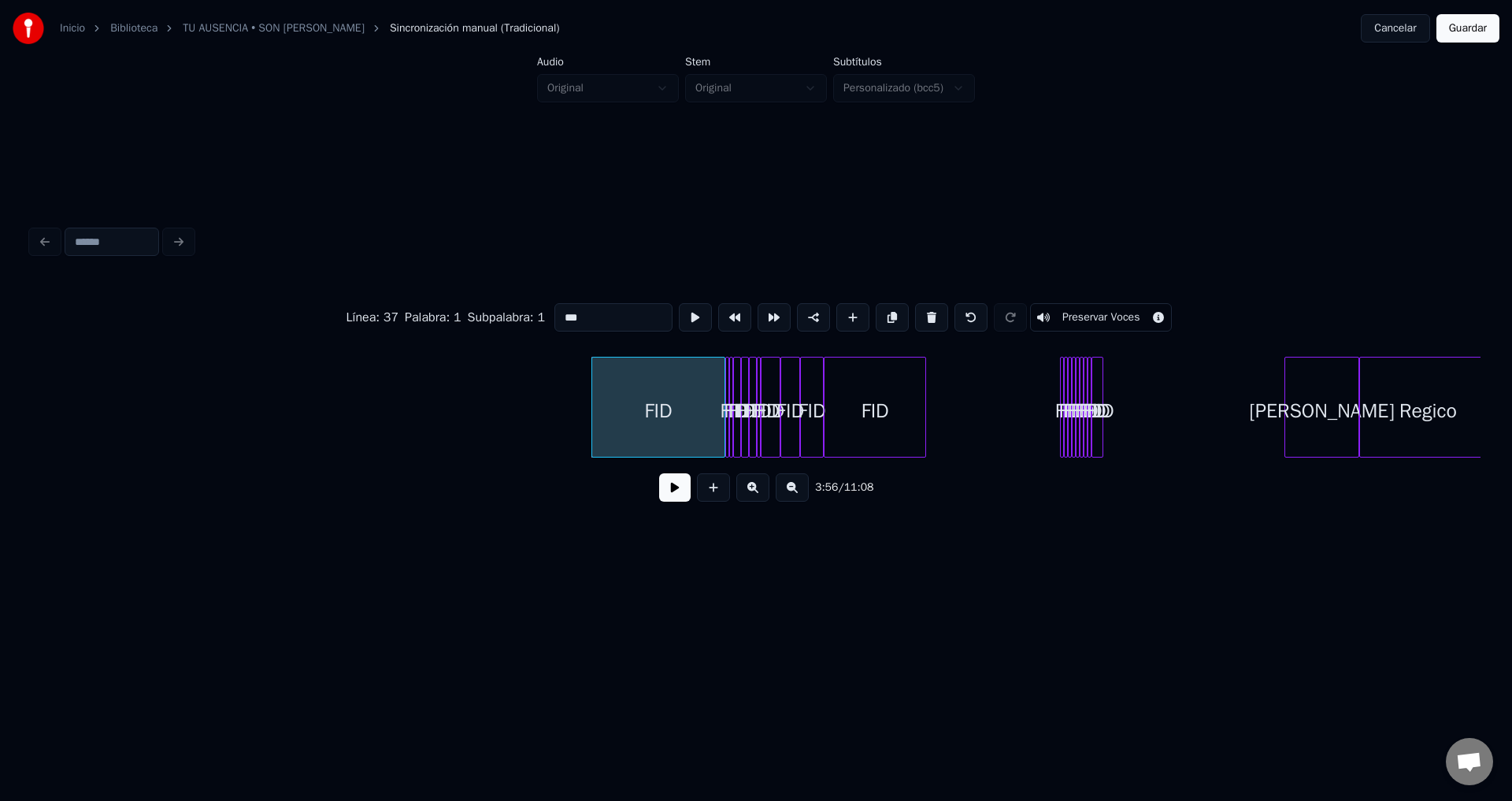 scroll, scrollTop: 0, scrollLeft: 46212, axis: horizontal 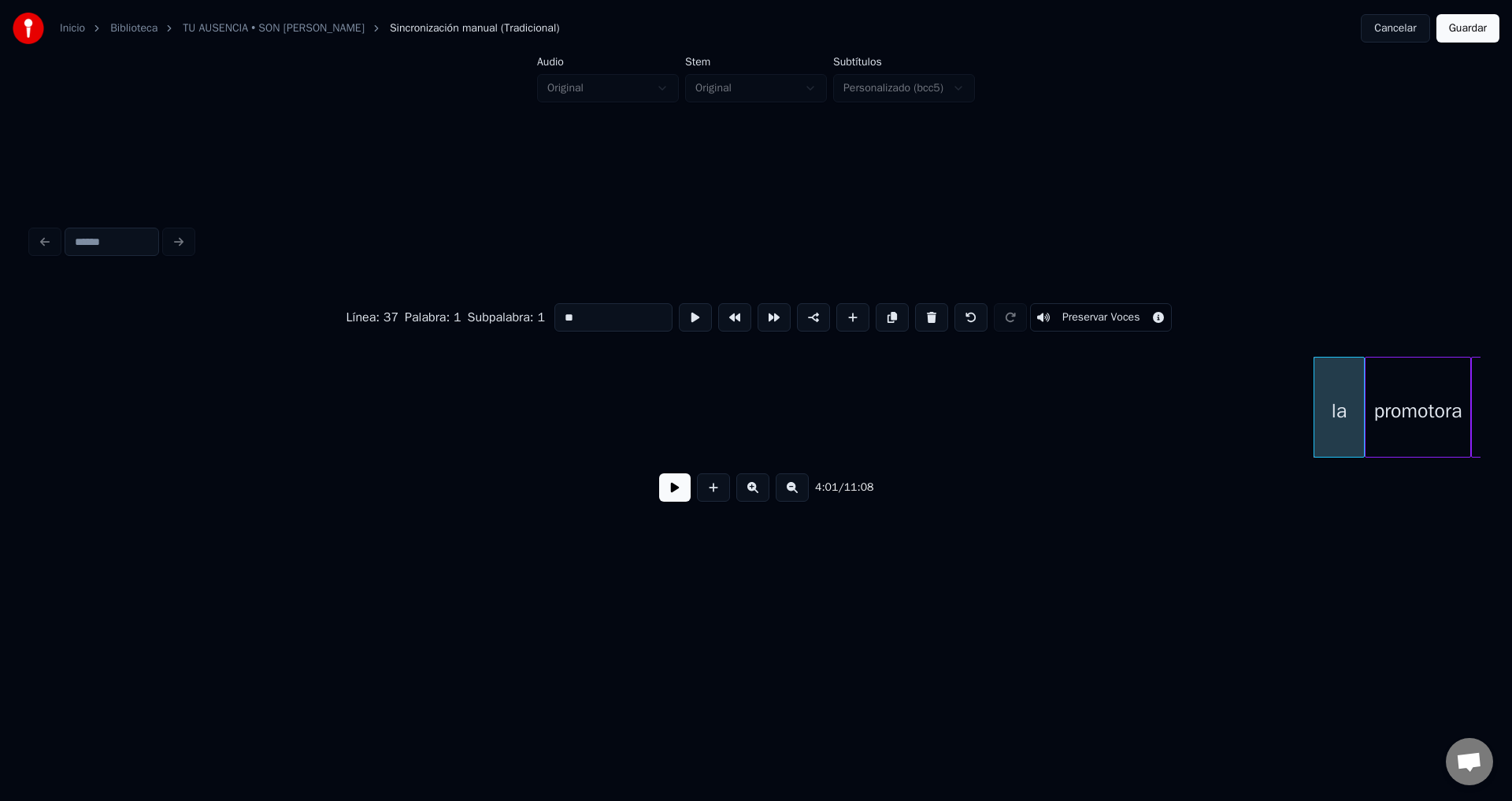 type on "*********" 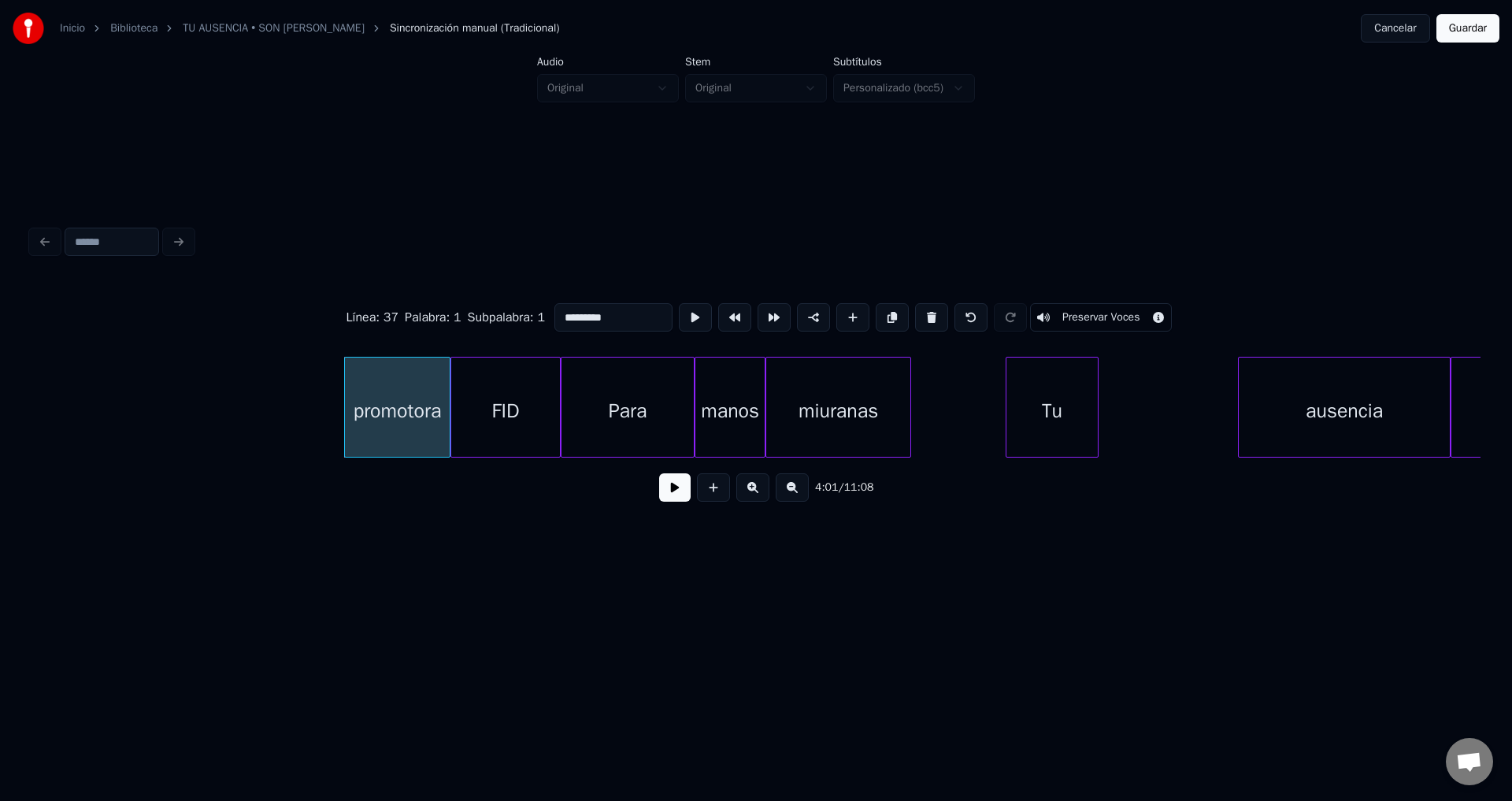 scroll, scrollTop: 0, scrollLeft: 47305, axis: horizontal 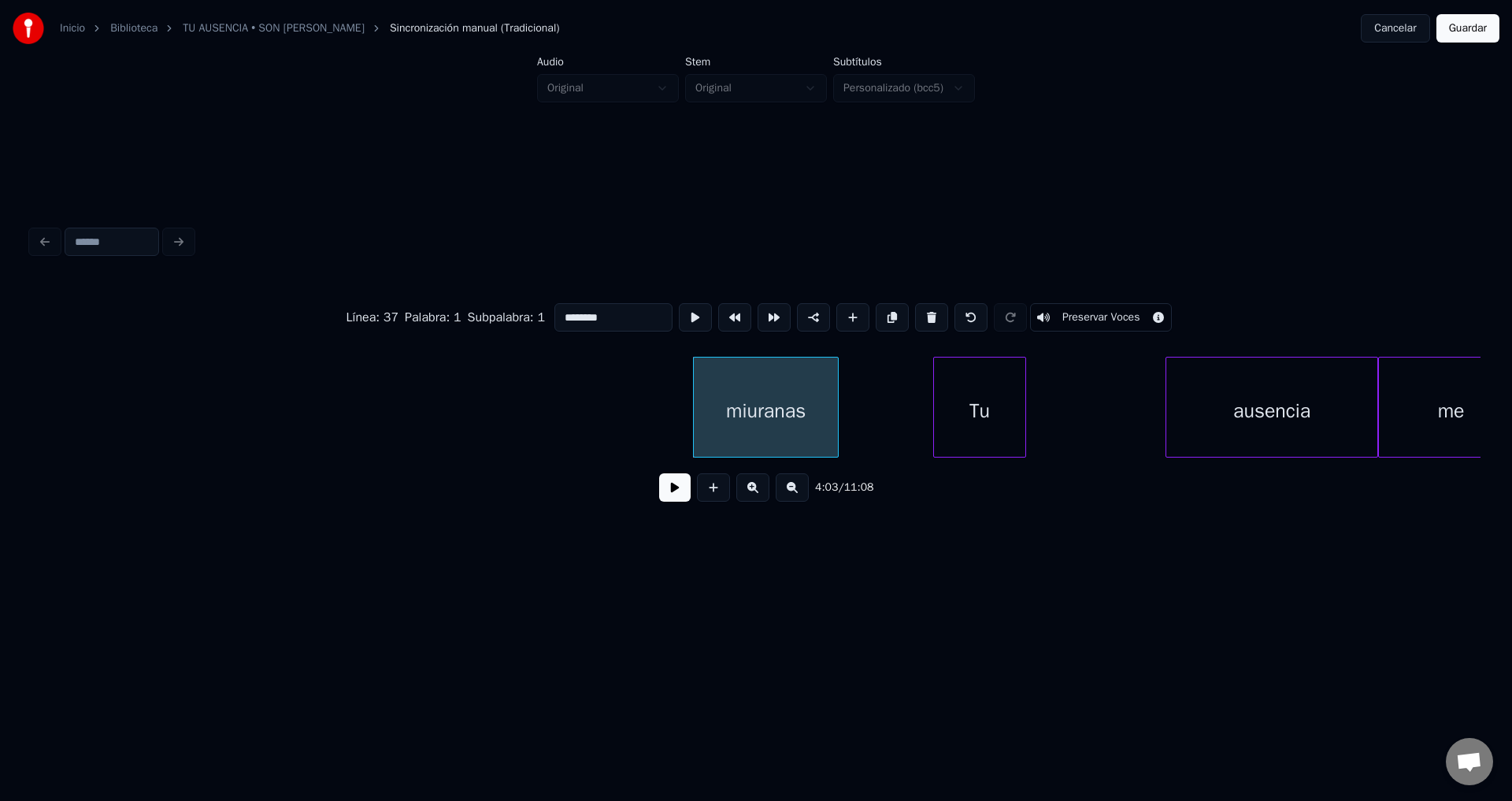 type on "**" 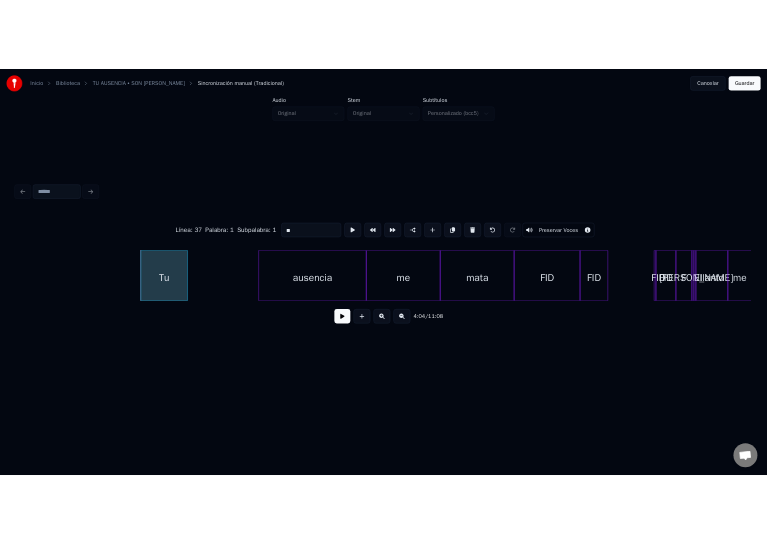 scroll, scrollTop: 0, scrollLeft: 60996, axis: horizontal 